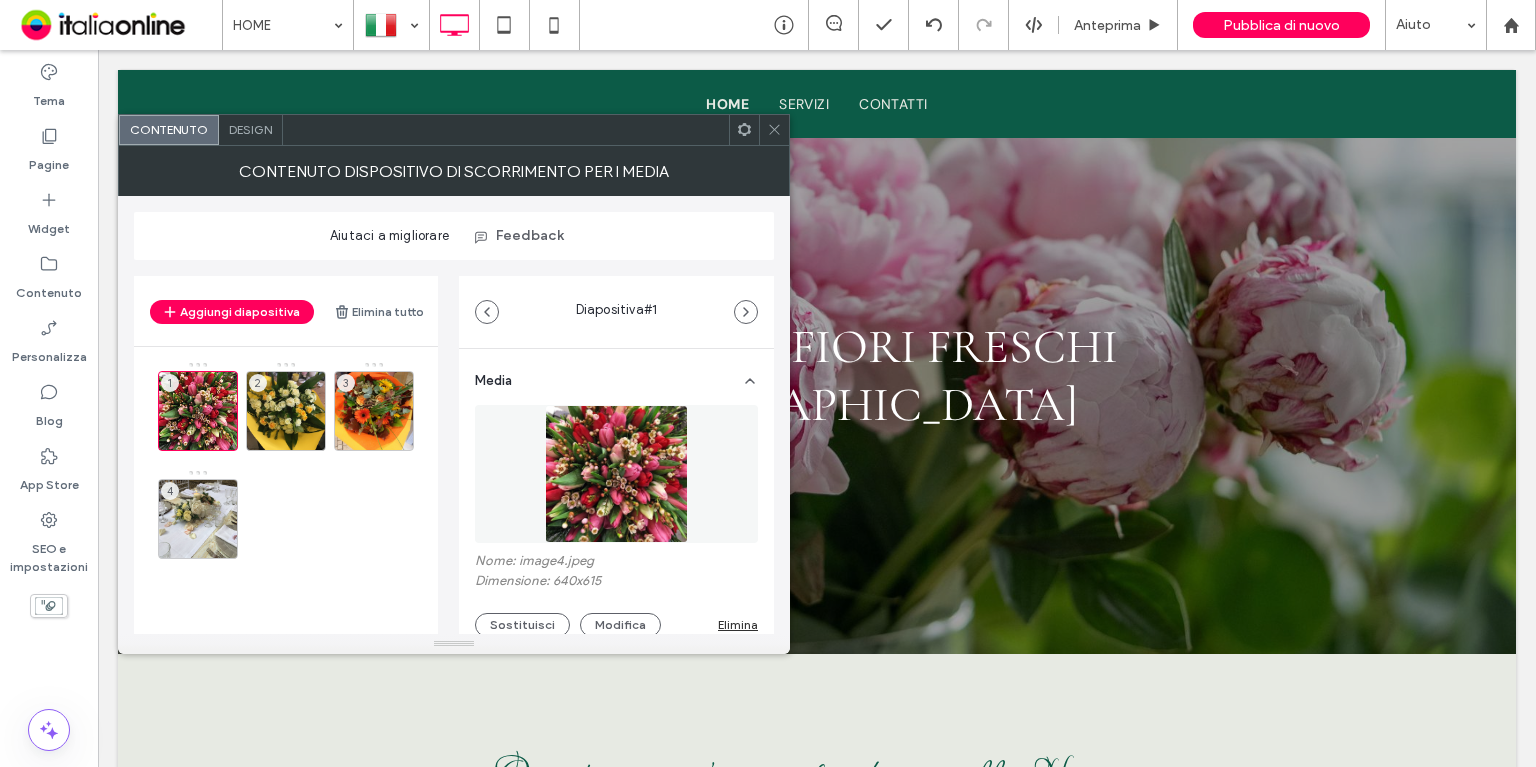 scroll, scrollTop: 1600, scrollLeft: 0, axis: vertical 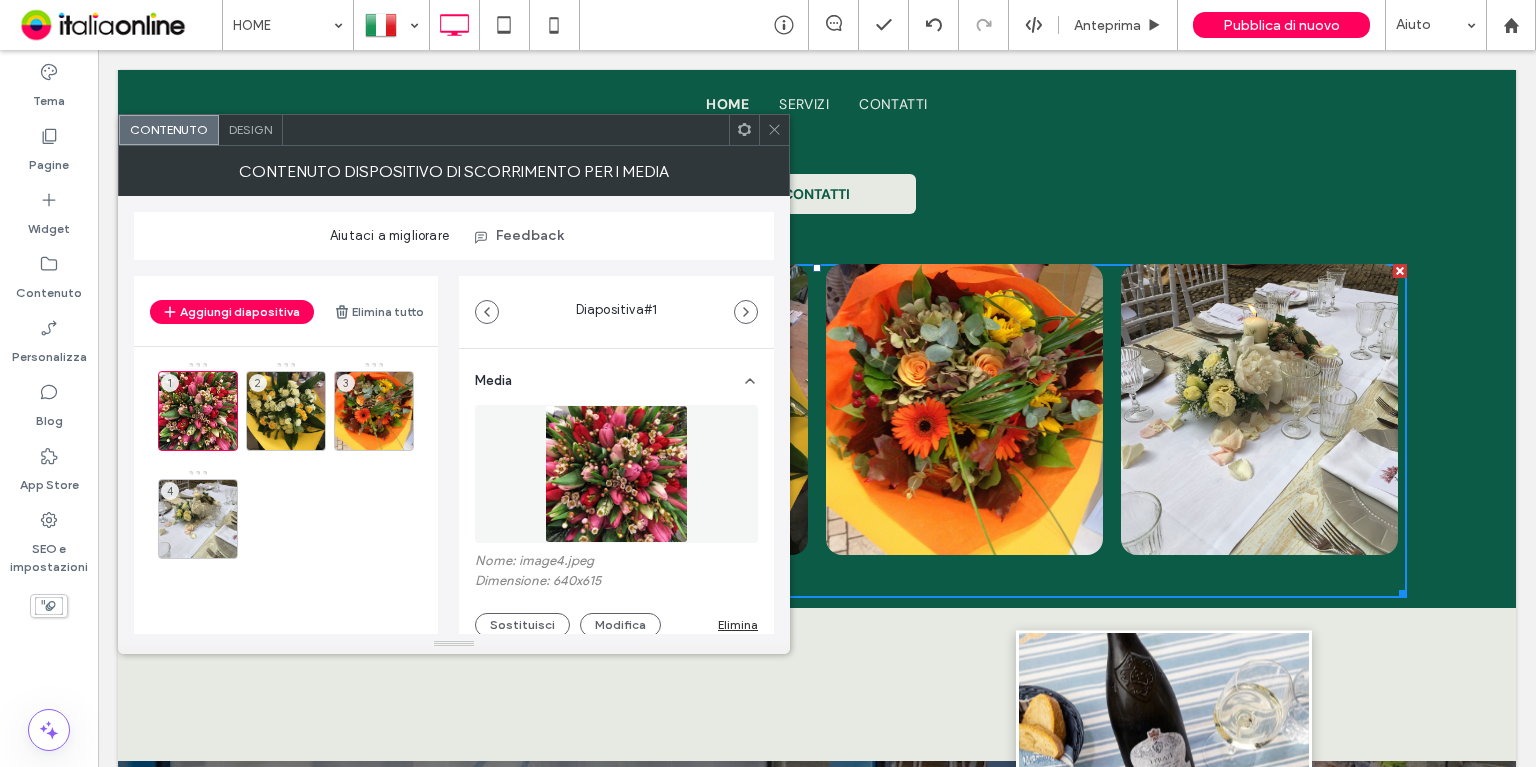 click 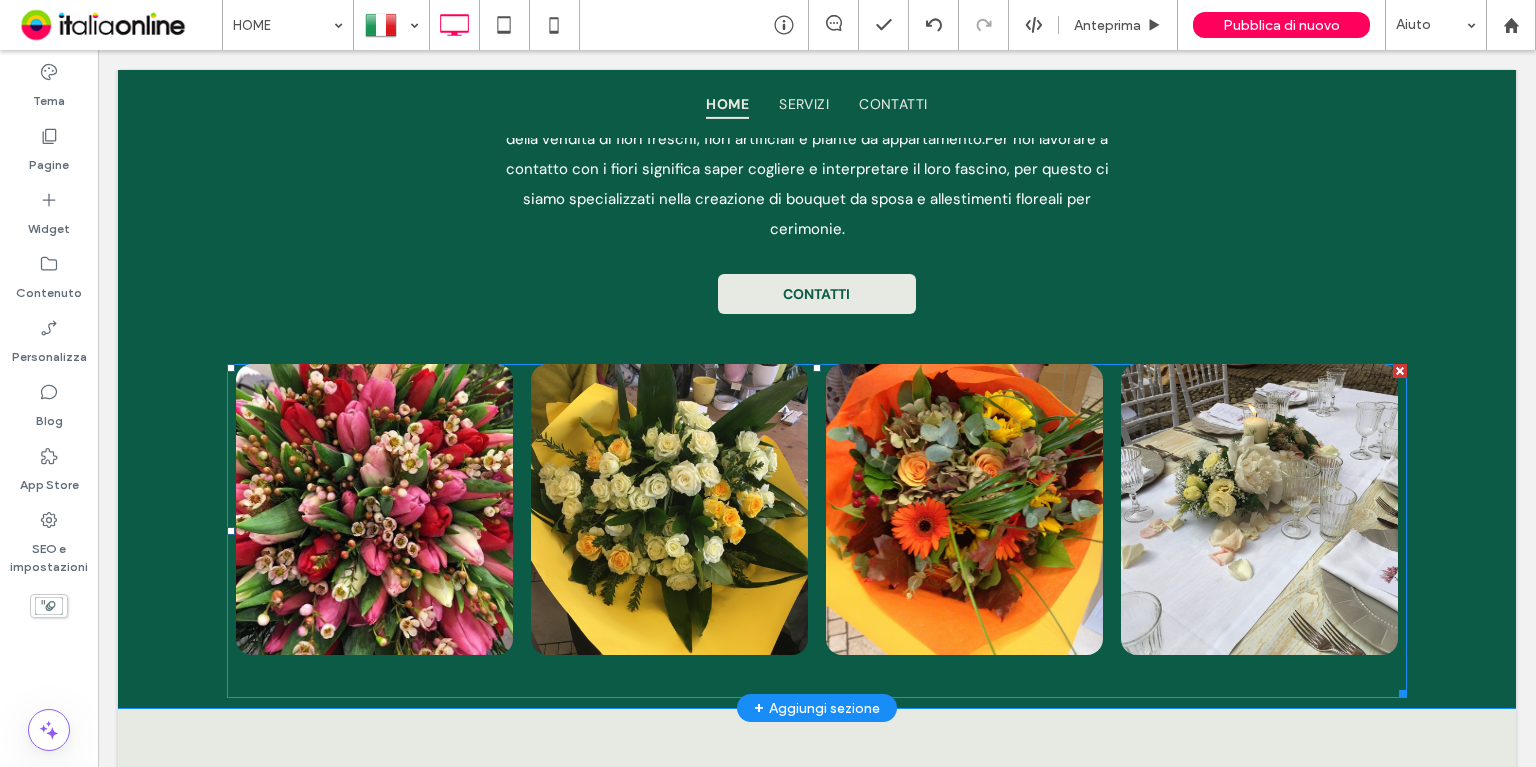 scroll, scrollTop: 1300, scrollLeft: 0, axis: vertical 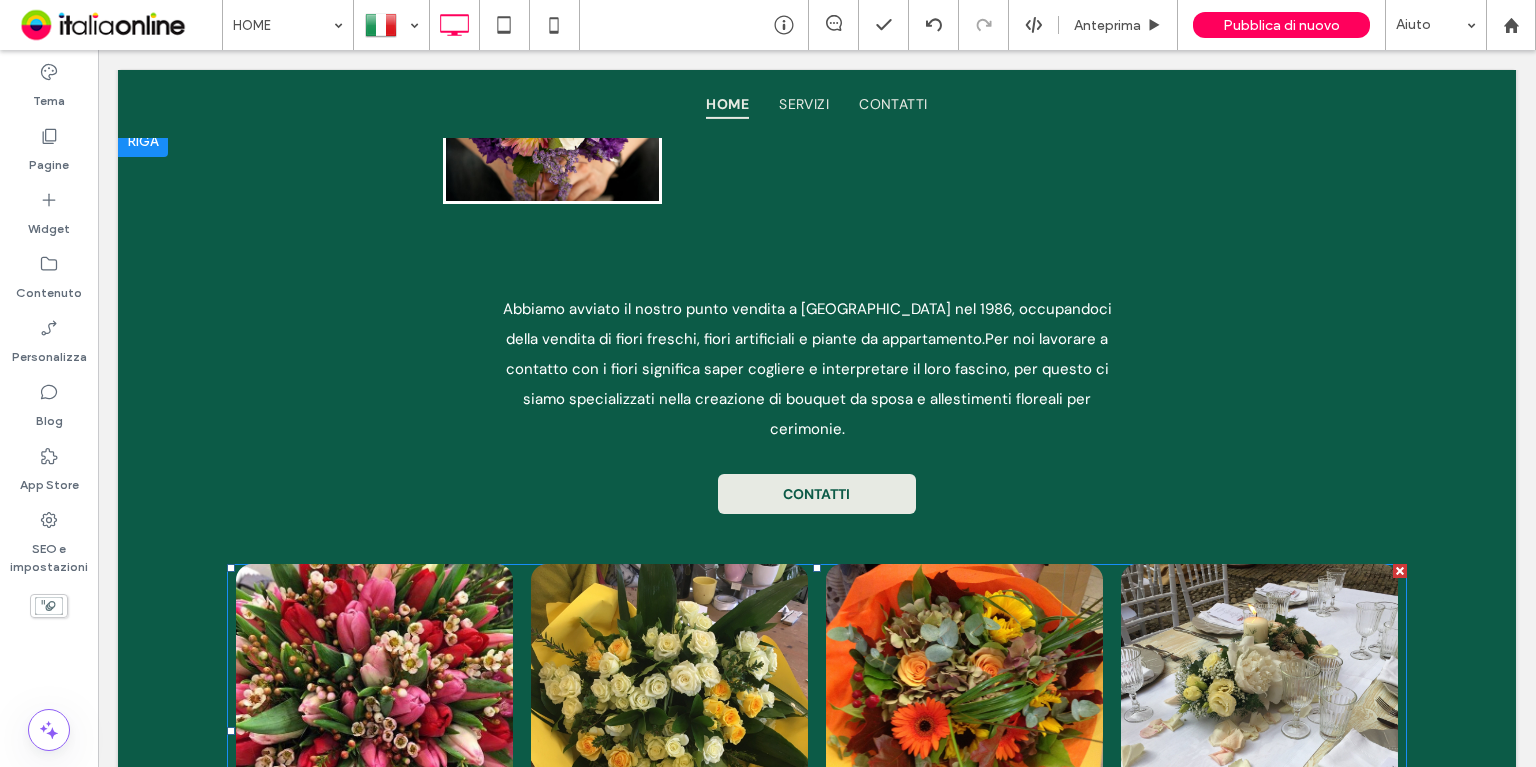 click at bounding box center [669, 709] 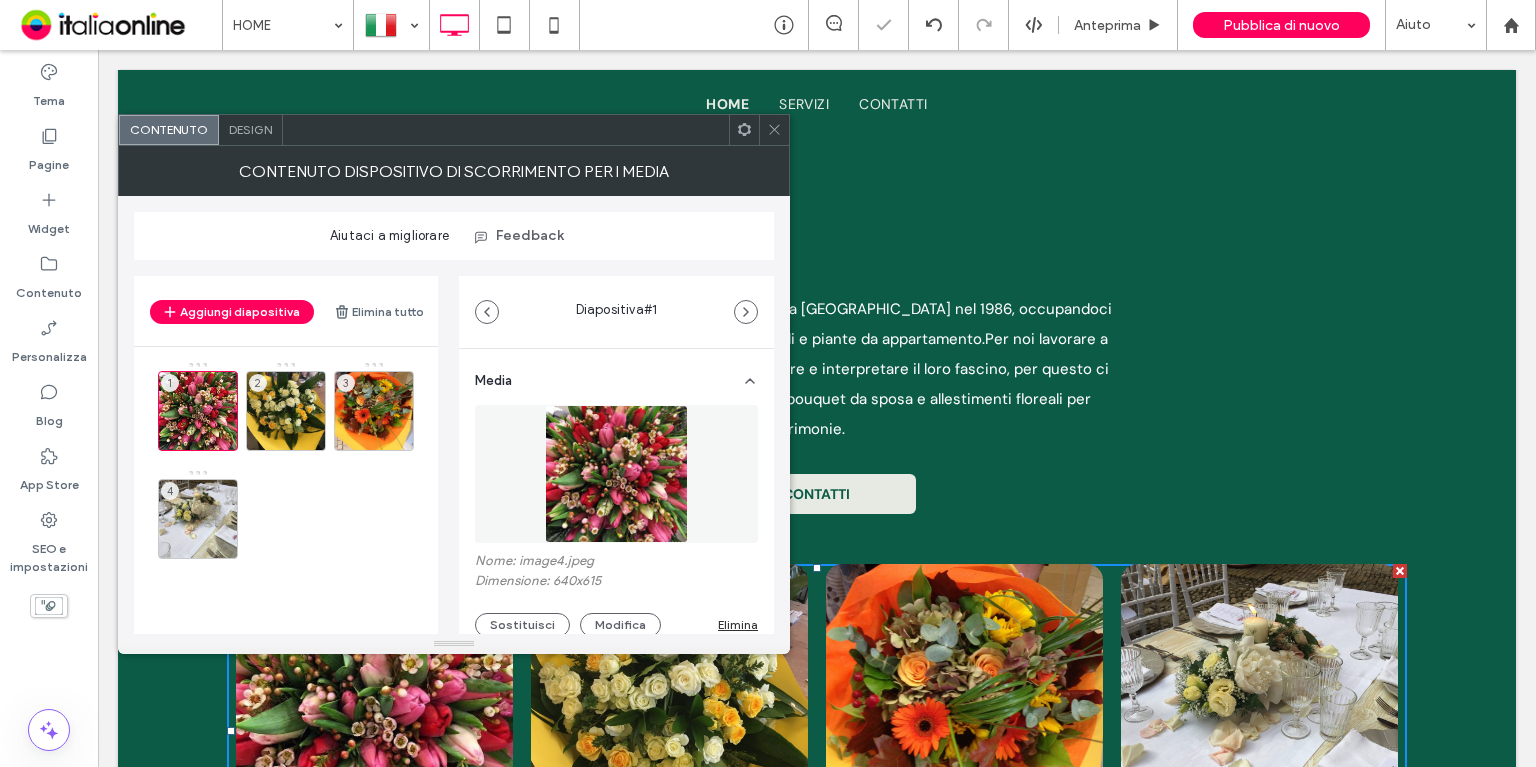 click 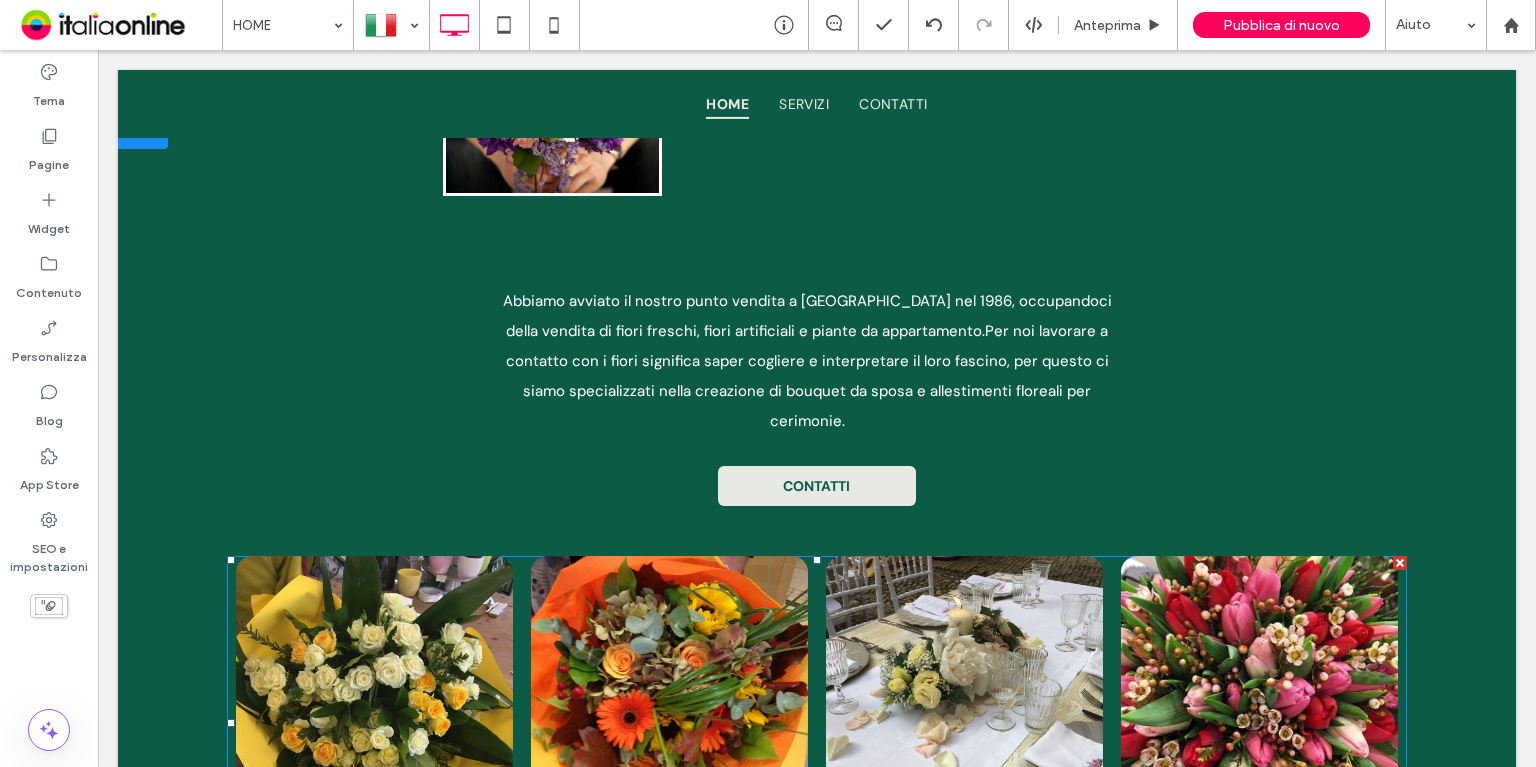 scroll, scrollTop: 1300, scrollLeft: 0, axis: vertical 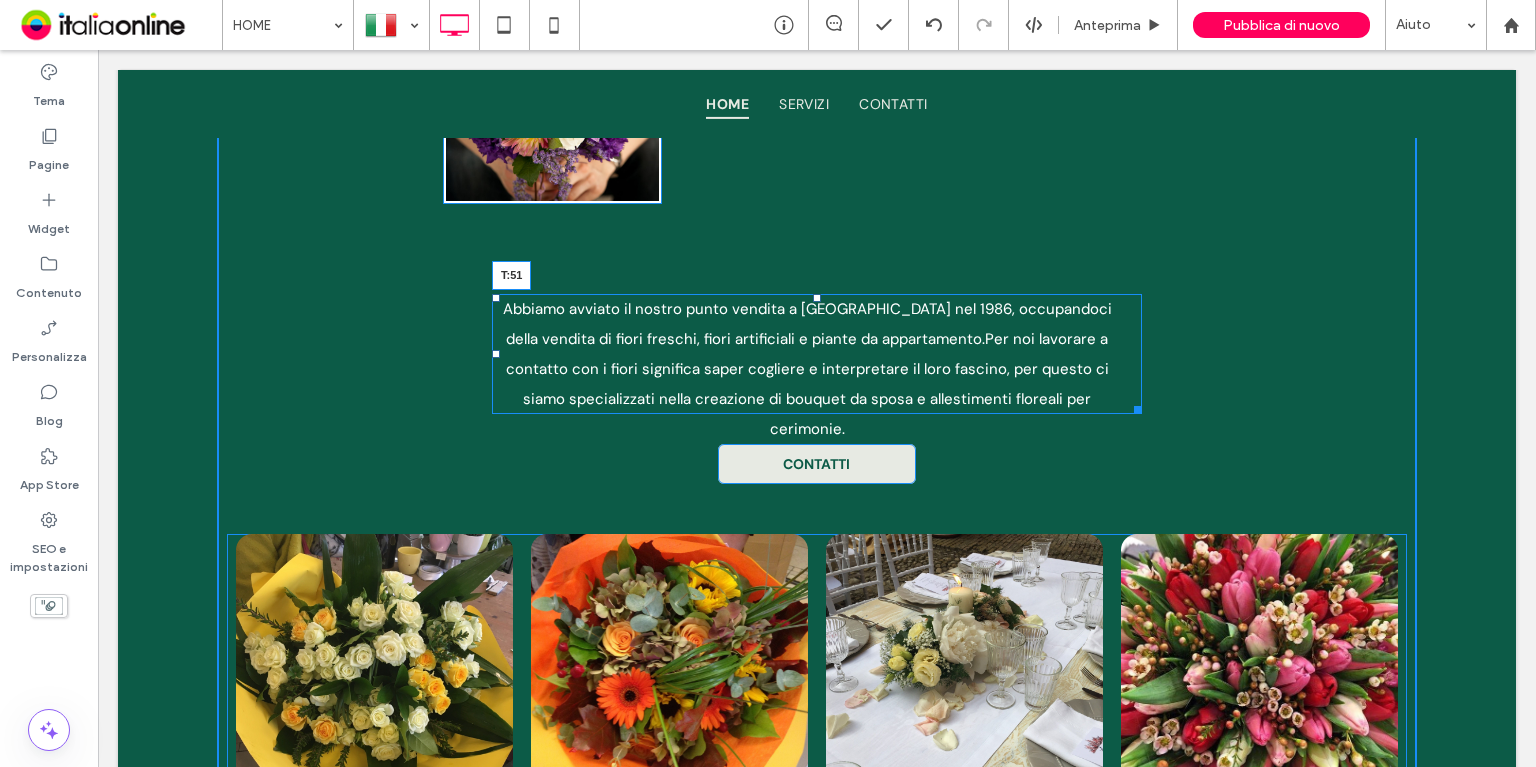 drag, startPoint x: 808, startPoint y: 297, endPoint x: 816, endPoint y: 365, distance: 68.46897 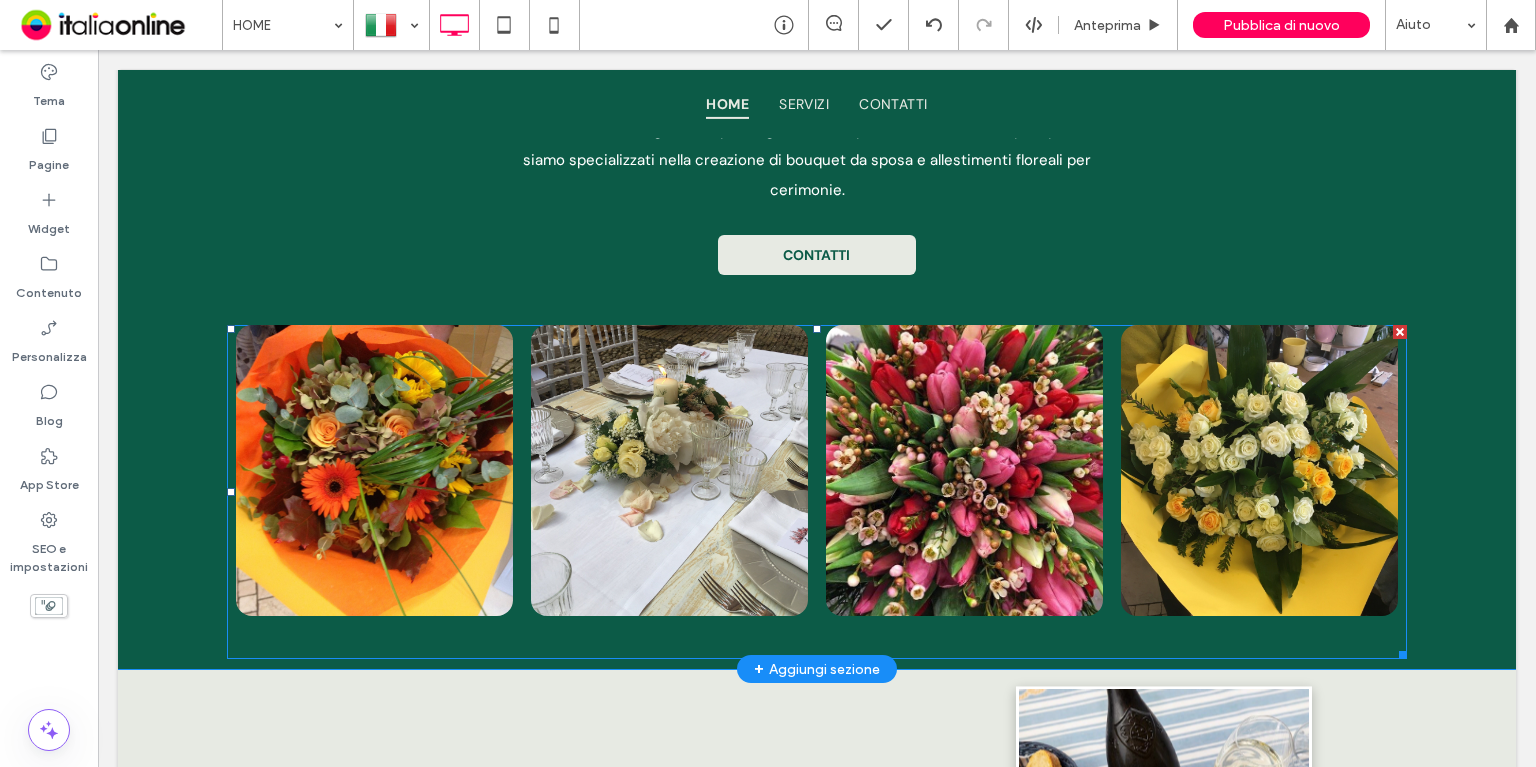 scroll, scrollTop: 1900, scrollLeft: 0, axis: vertical 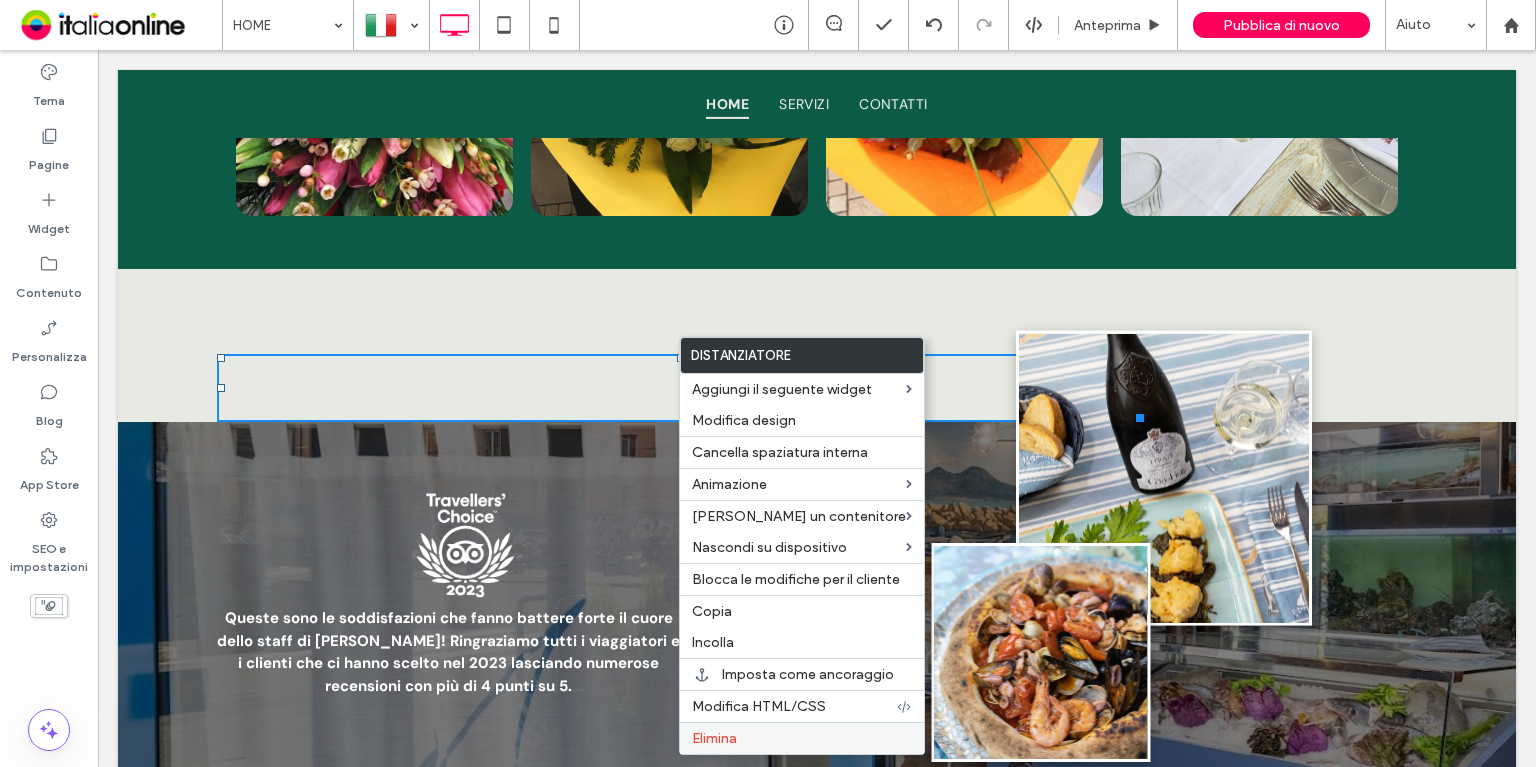 click on "Elimina" at bounding box center [802, 738] 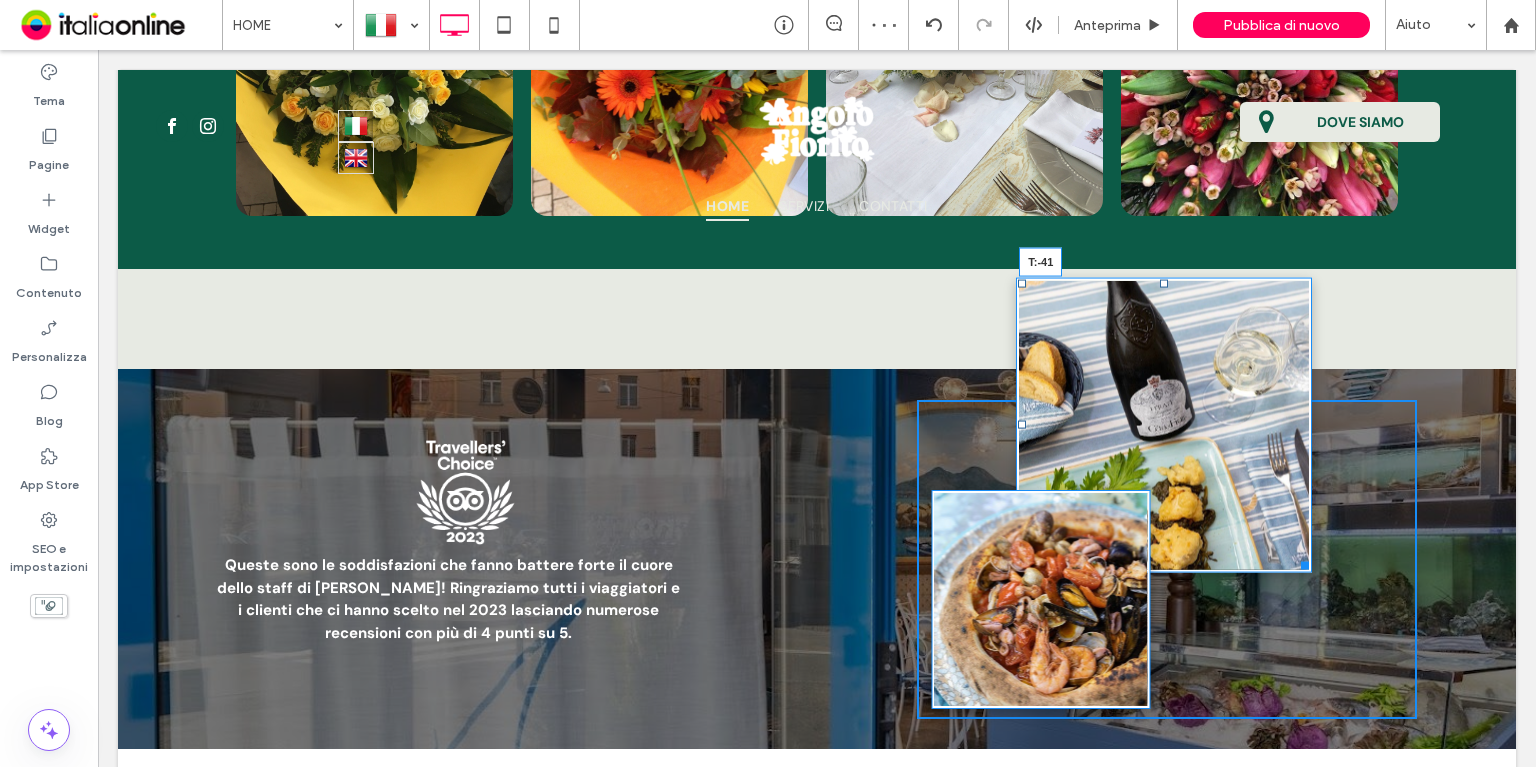 drag, startPoint x: 1156, startPoint y: 254, endPoint x: 1160, endPoint y: 303, distance: 49.162994 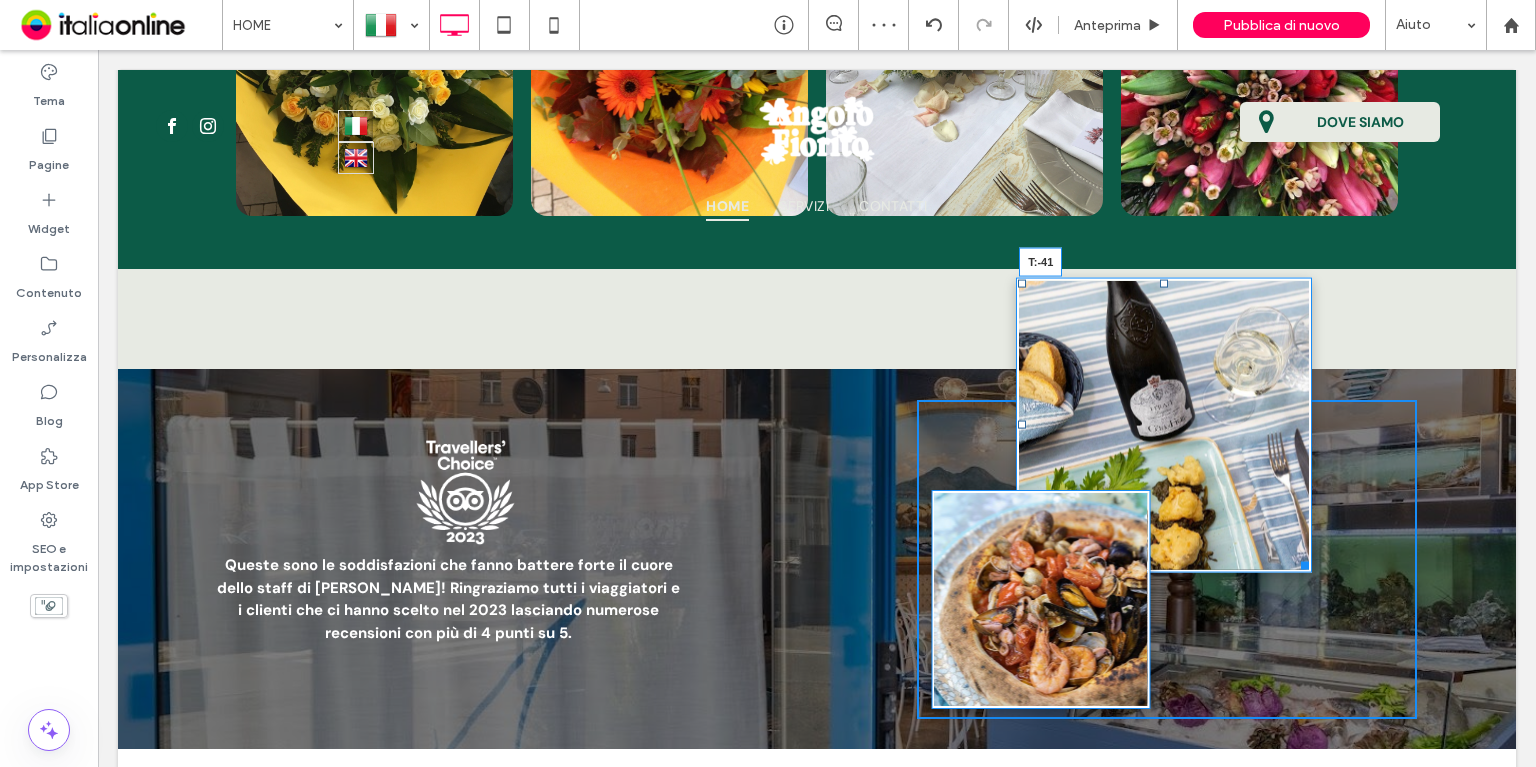 click at bounding box center (1164, 283) 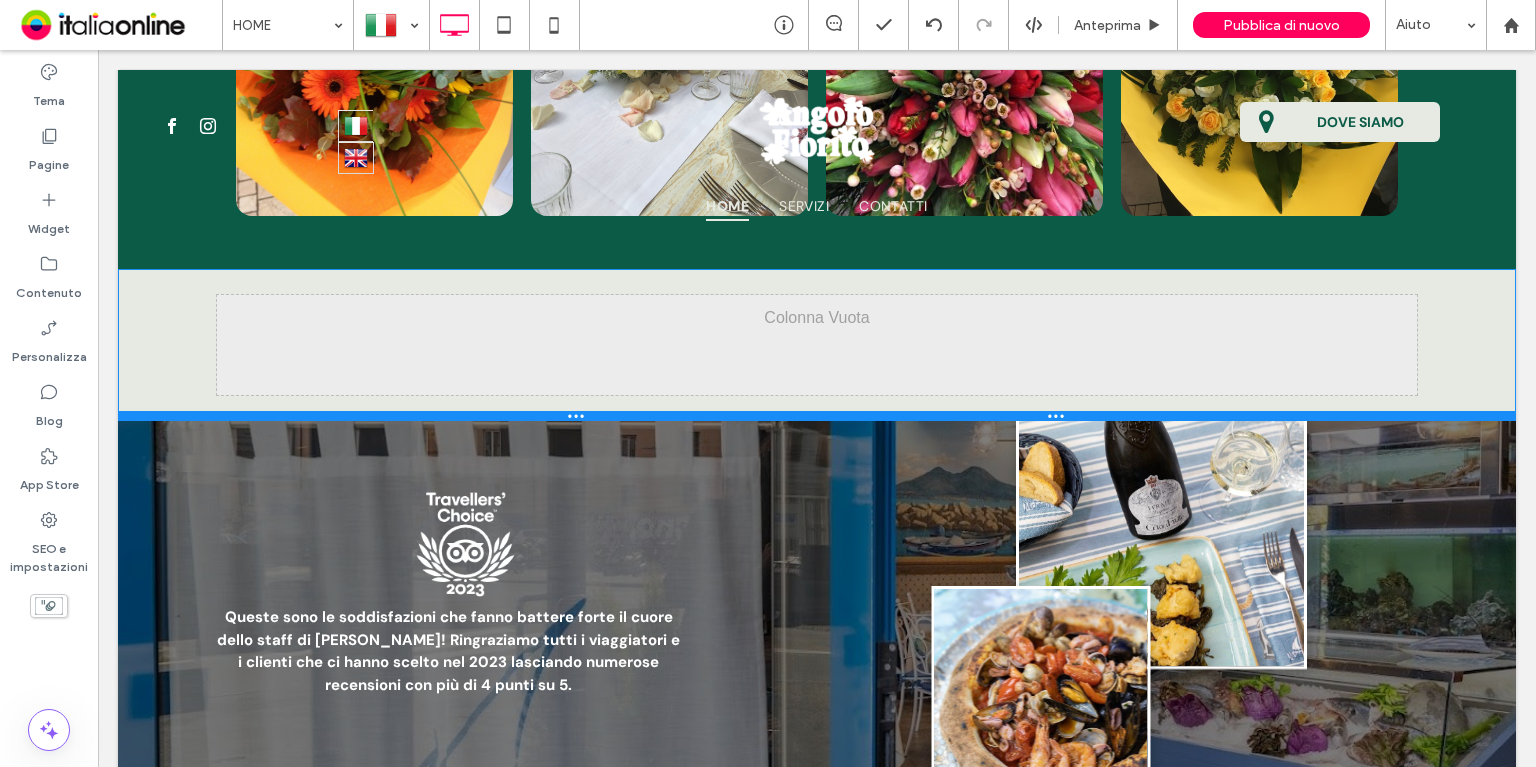 drag, startPoint x: 942, startPoint y: 331, endPoint x: 943, endPoint y: 383, distance: 52.009613 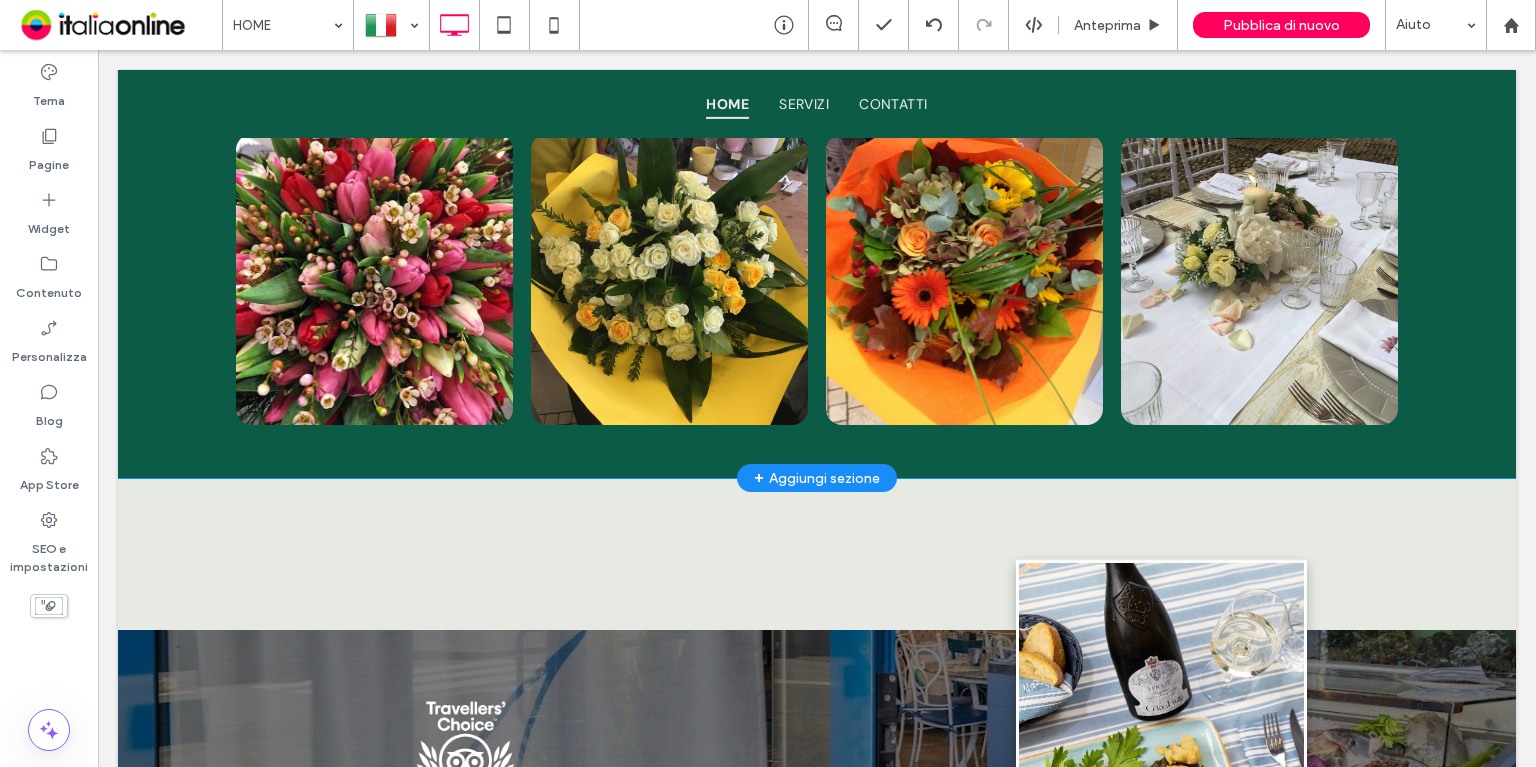 scroll, scrollTop: 1300, scrollLeft: 0, axis: vertical 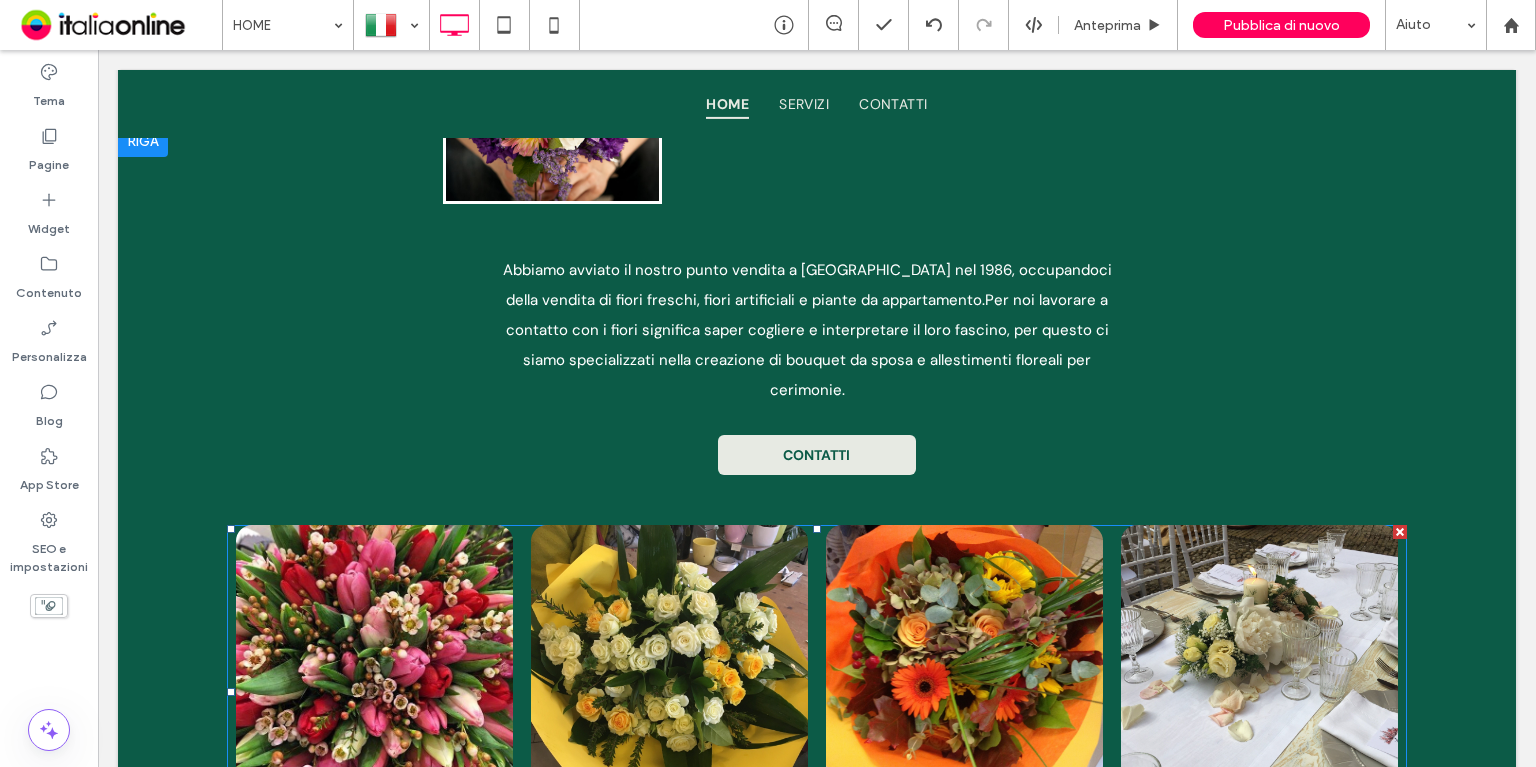 click at bounding box center (374, 670) 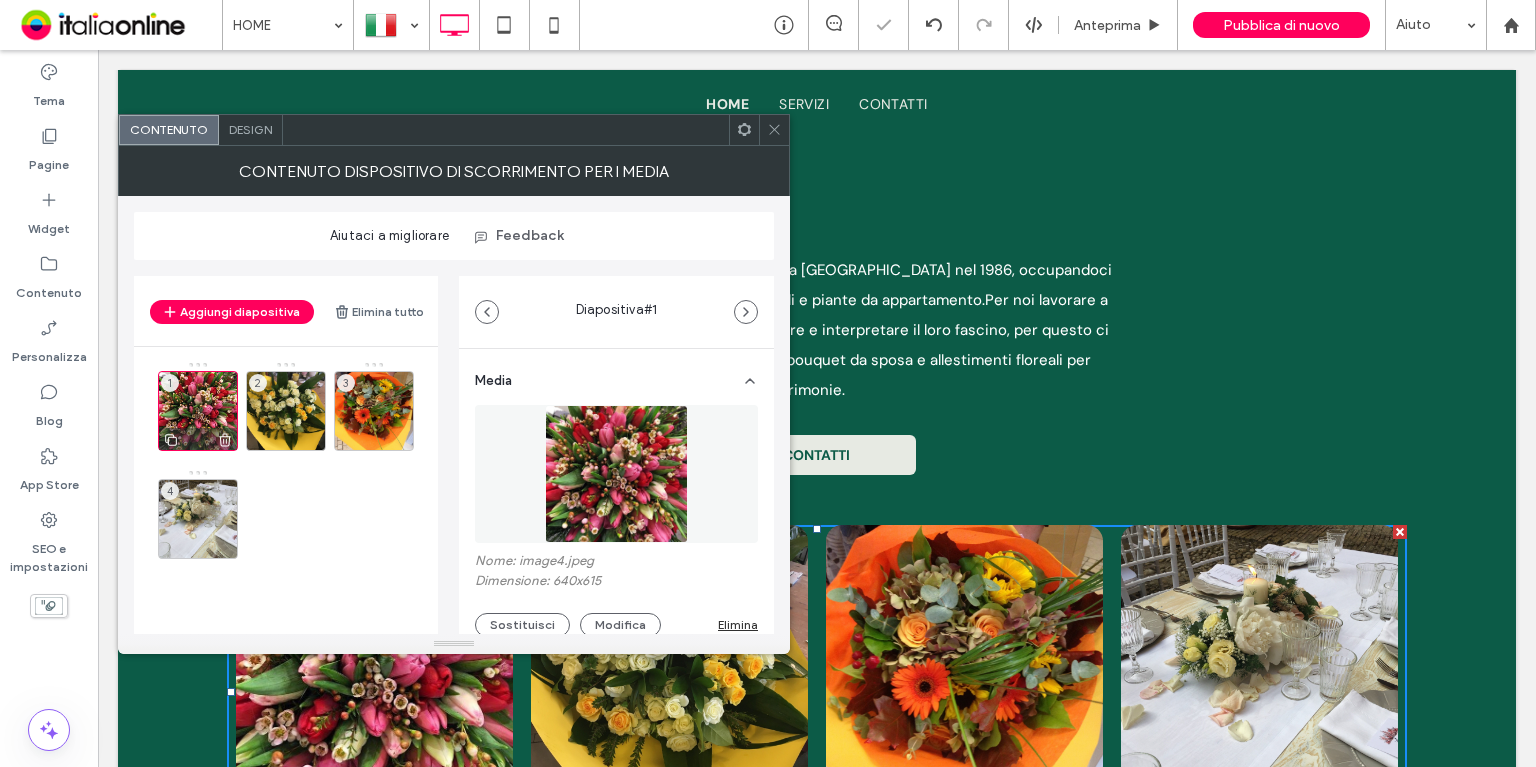 click on "1" at bounding box center (198, 411) 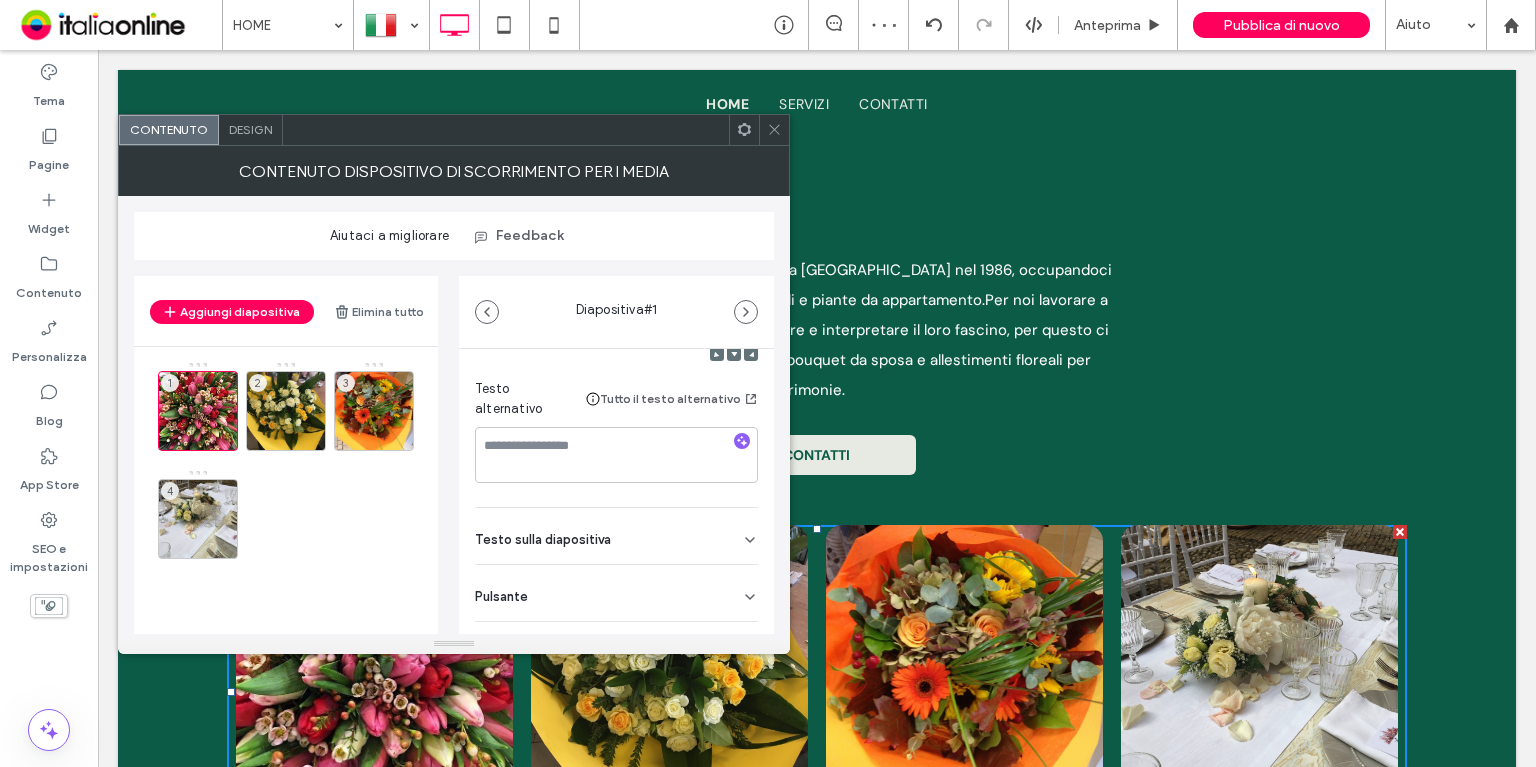 scroll, scrollTop: 363, scrollLeft: 0, axis: vertical 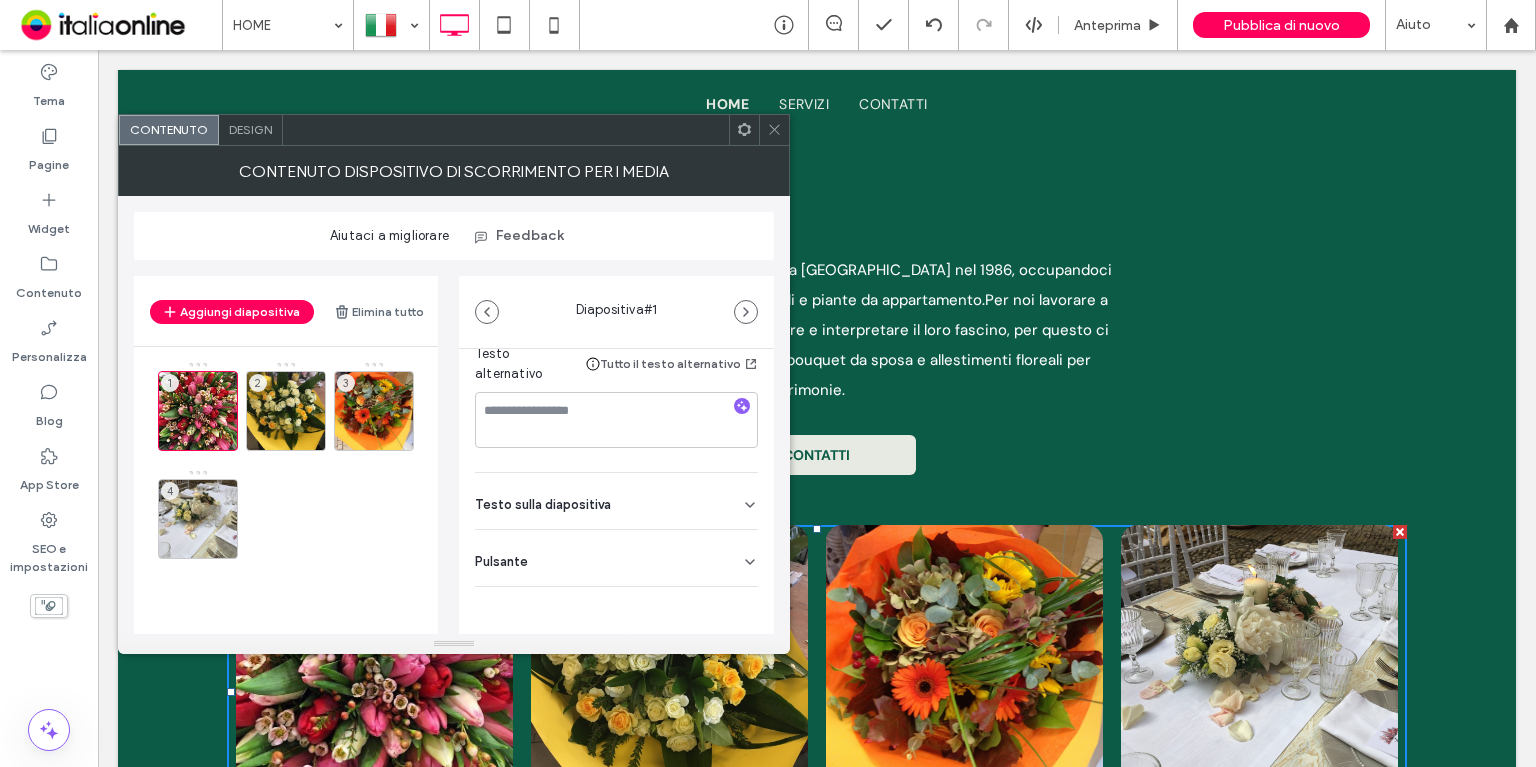 click on "Pulsante" at bounding box center (616, 558) 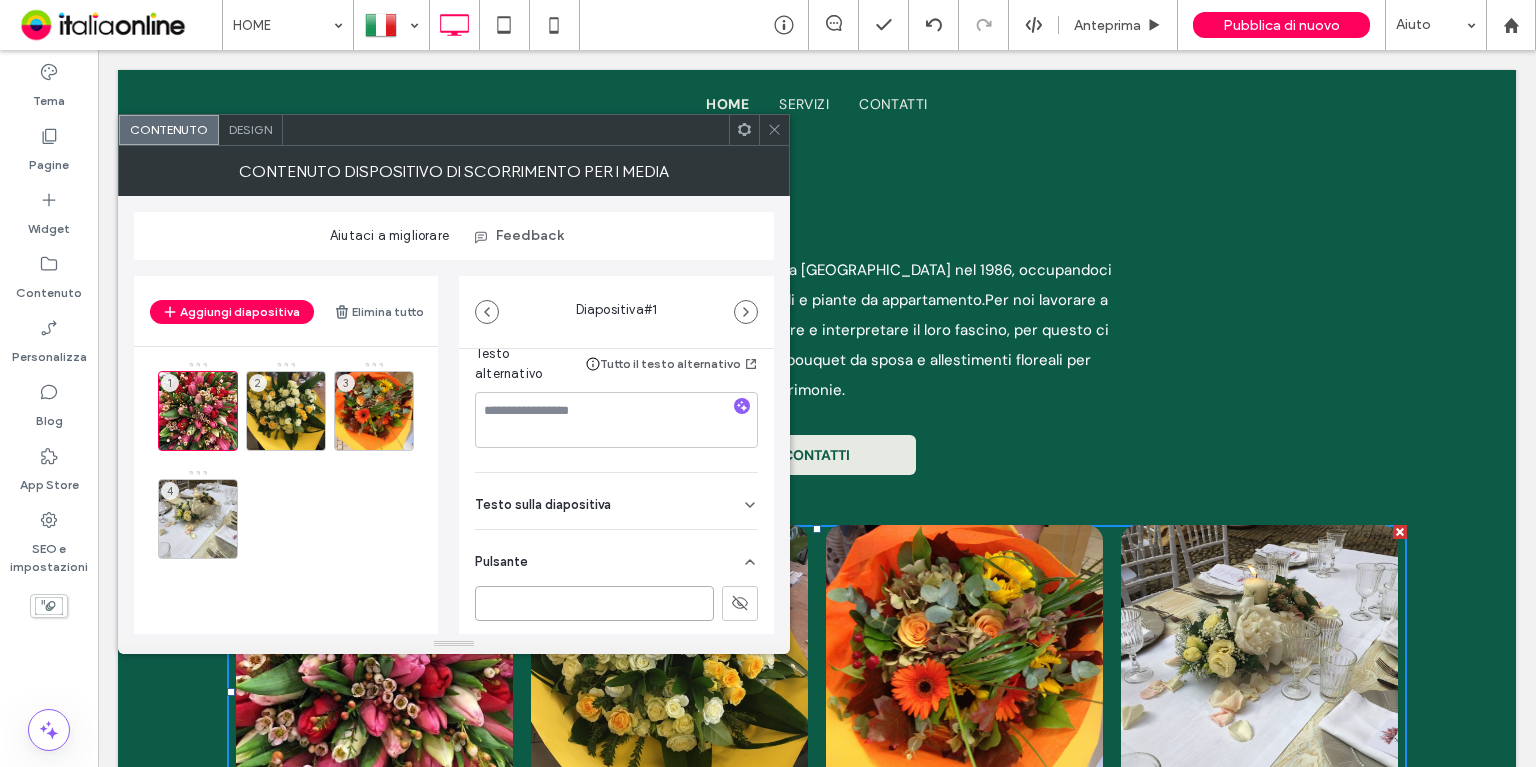 click at bounding box center (594, 603) 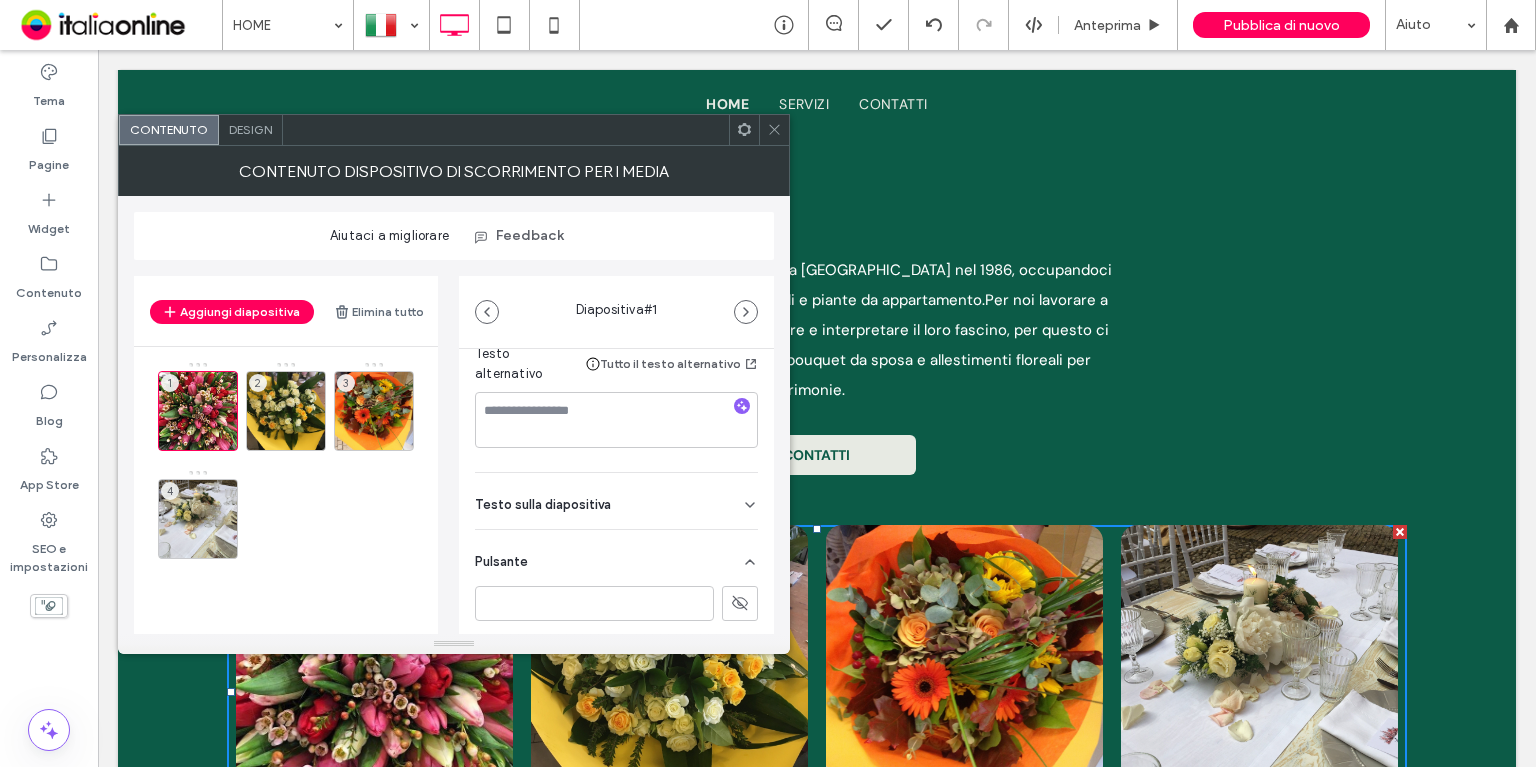 click 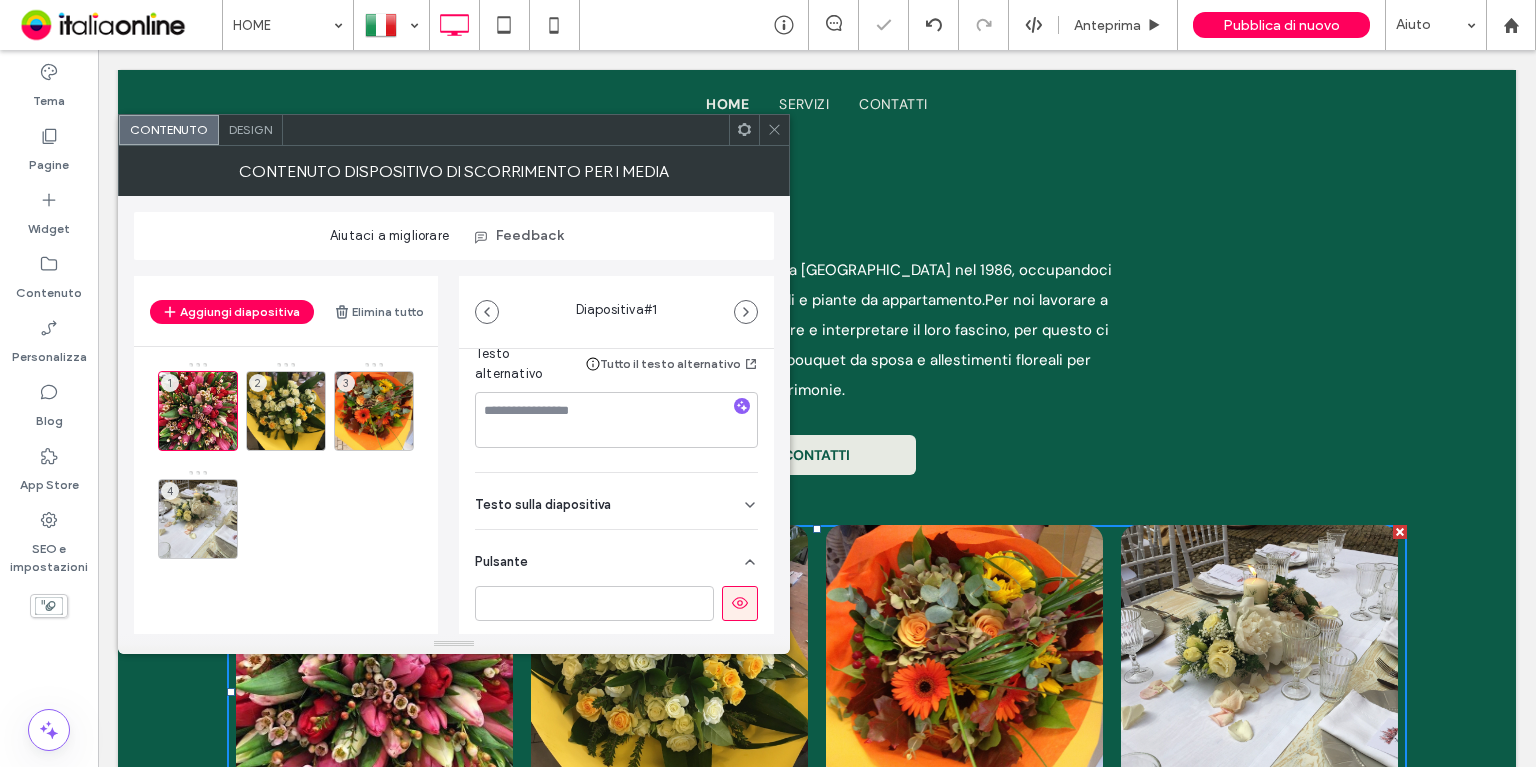 click 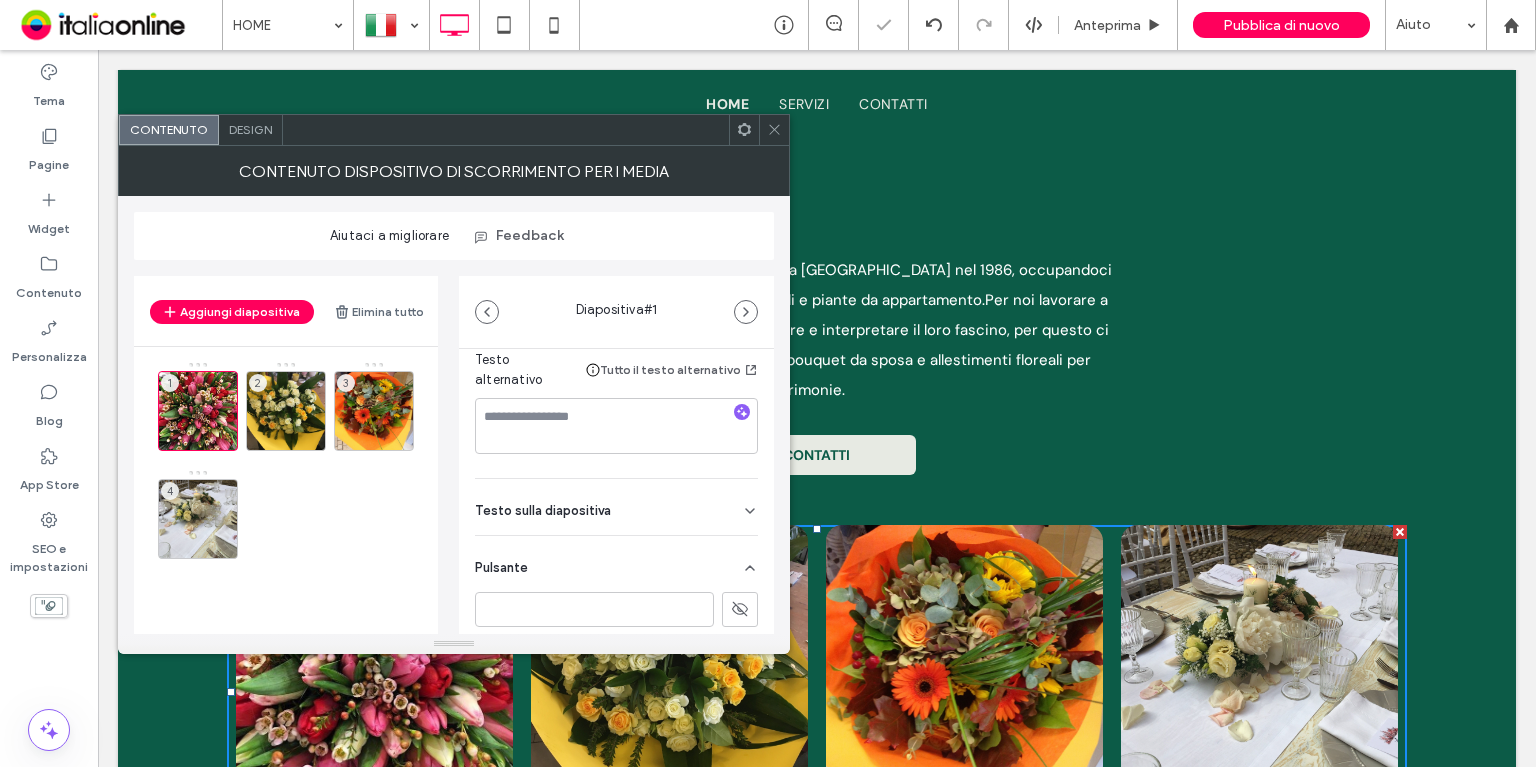 scroll, scrollTop: 458, scrollLeft: 0, axis: vertical 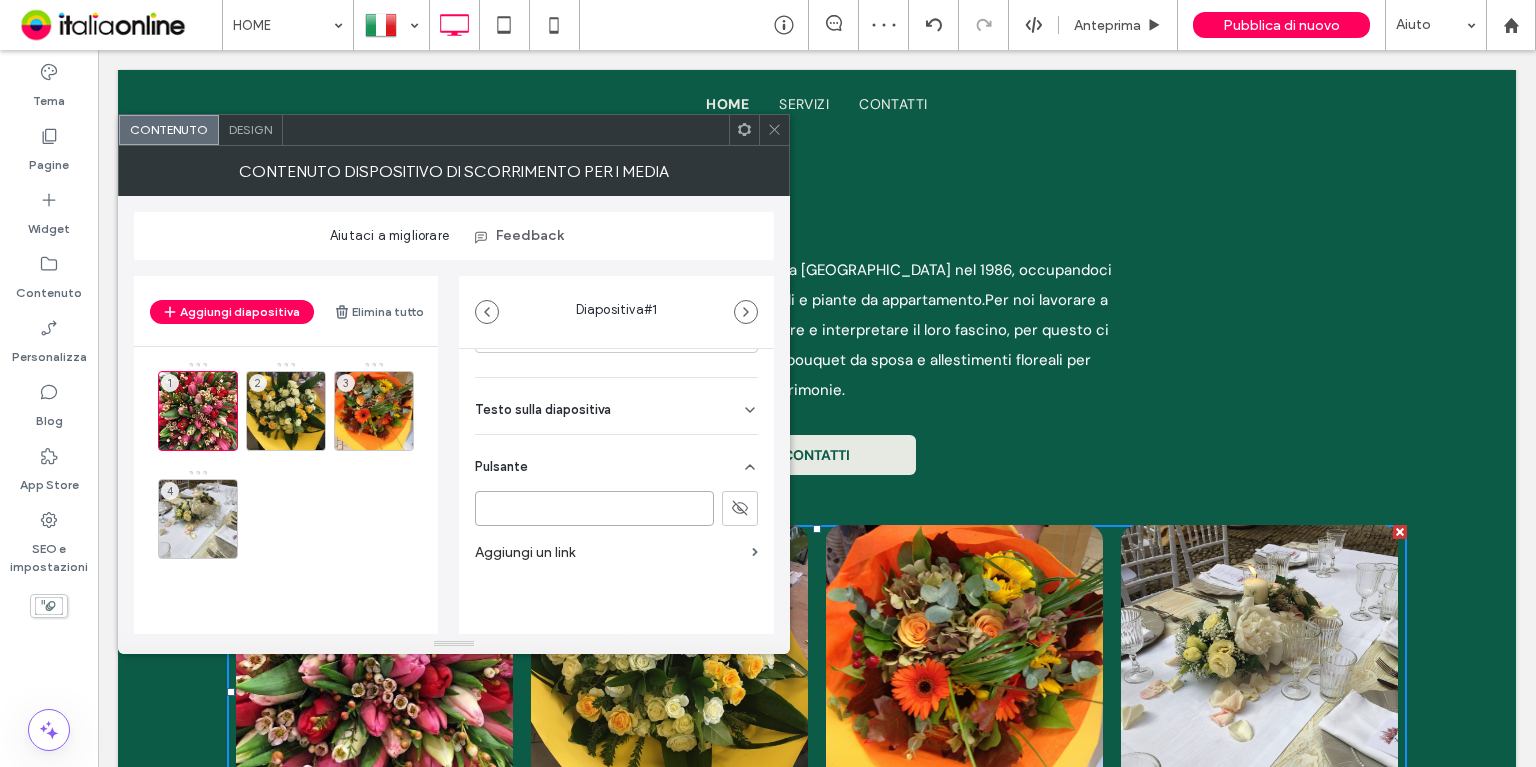 click at bounding box center [594, 508] 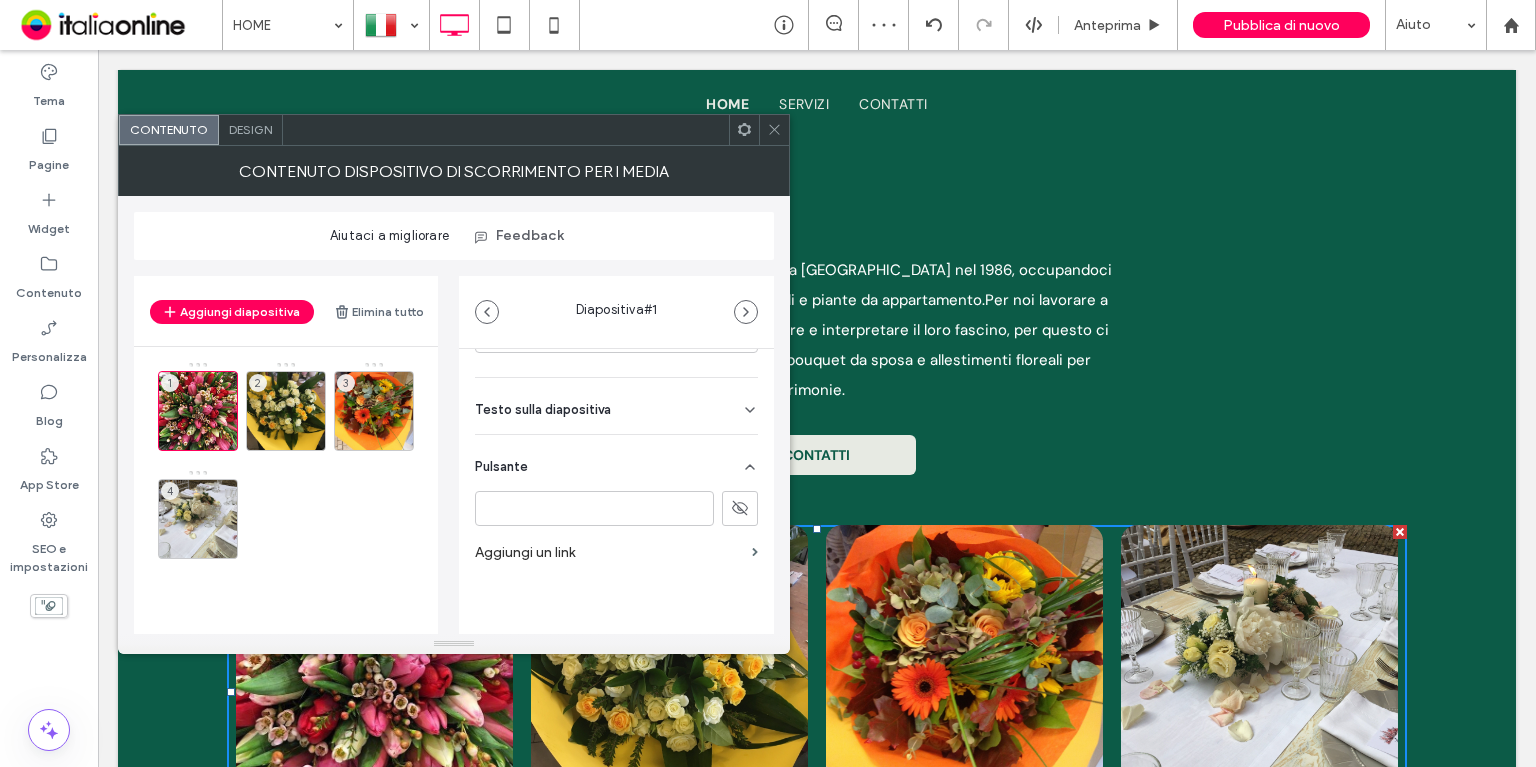 click on "Aggiungi un link" at bounding box center (616, 552) 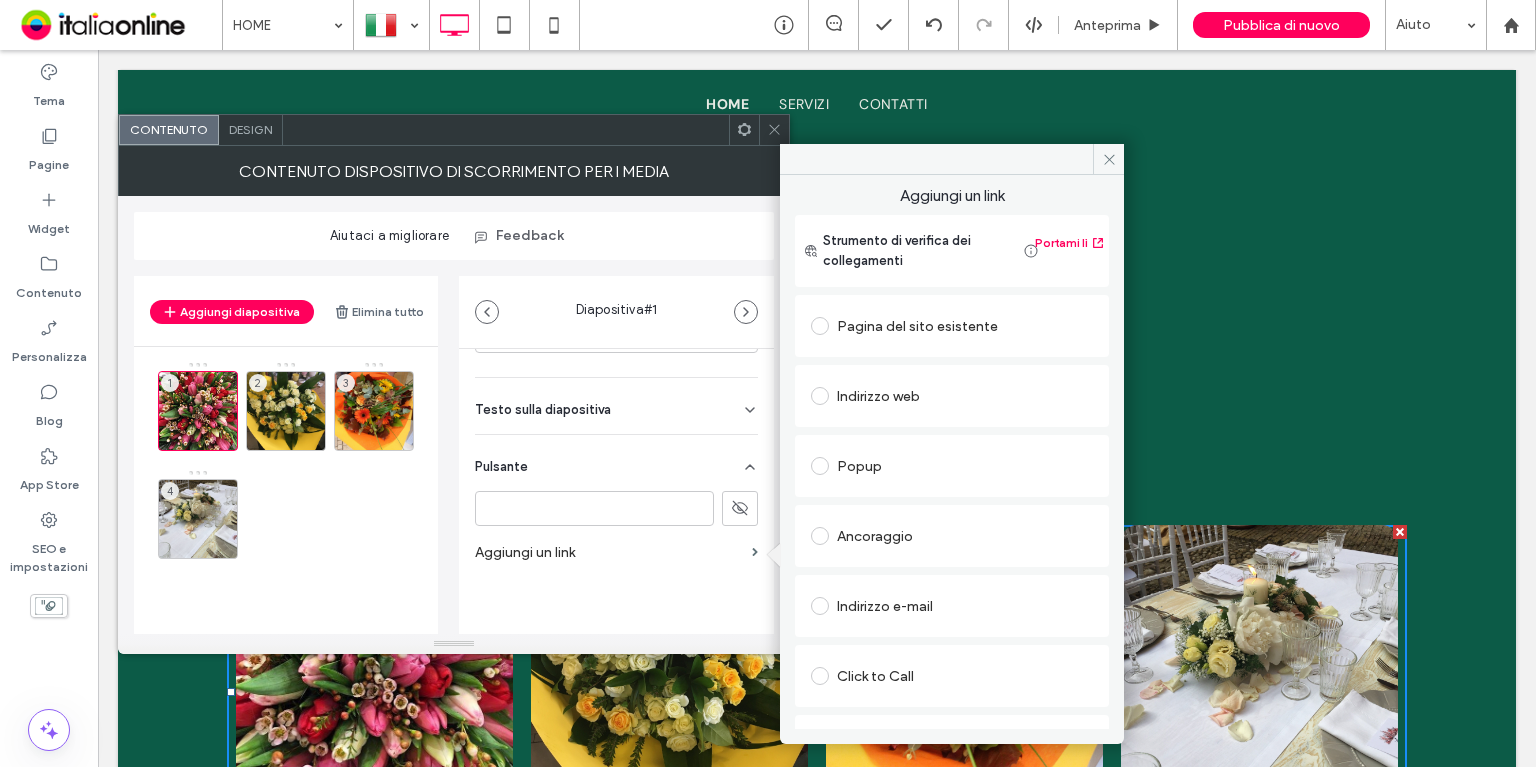 click on "Pagina del sito esistente" at bounding box center (952, 326) 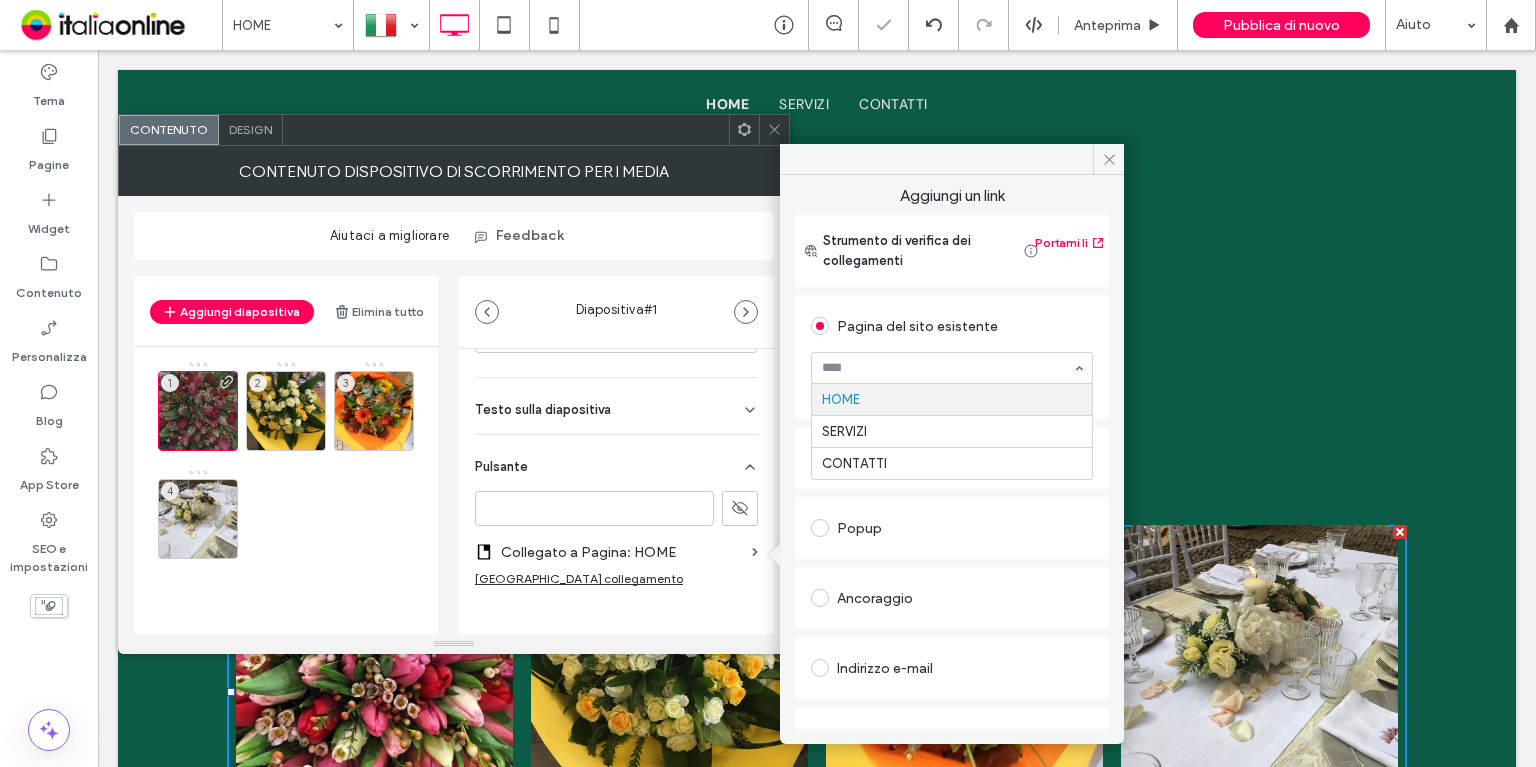 click on "Pagina del sito esistente HOME SERVIZI CONTATTI Creazione di una nuova pagina Vai alla pagina" at bounding box center (952, 357) 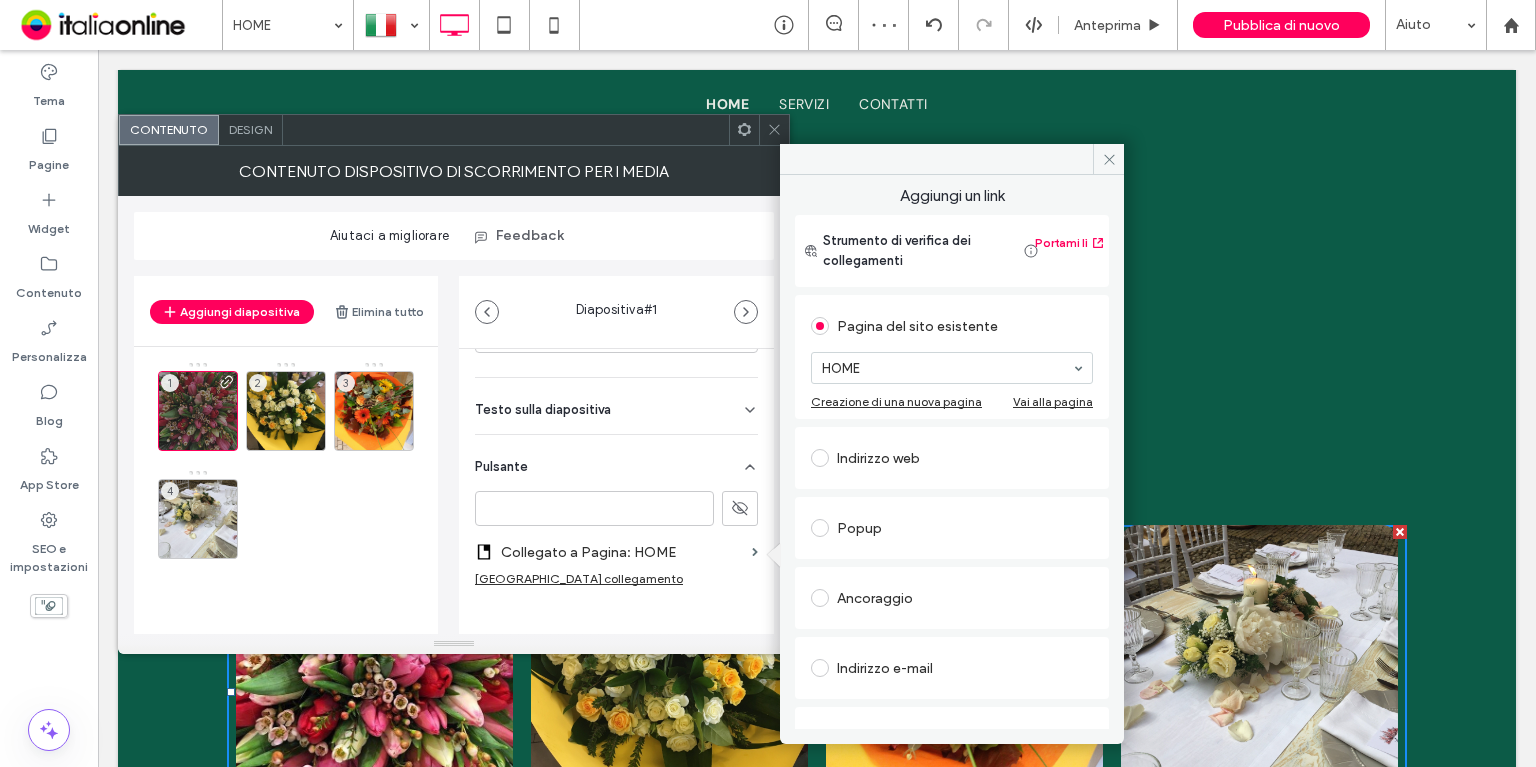 click 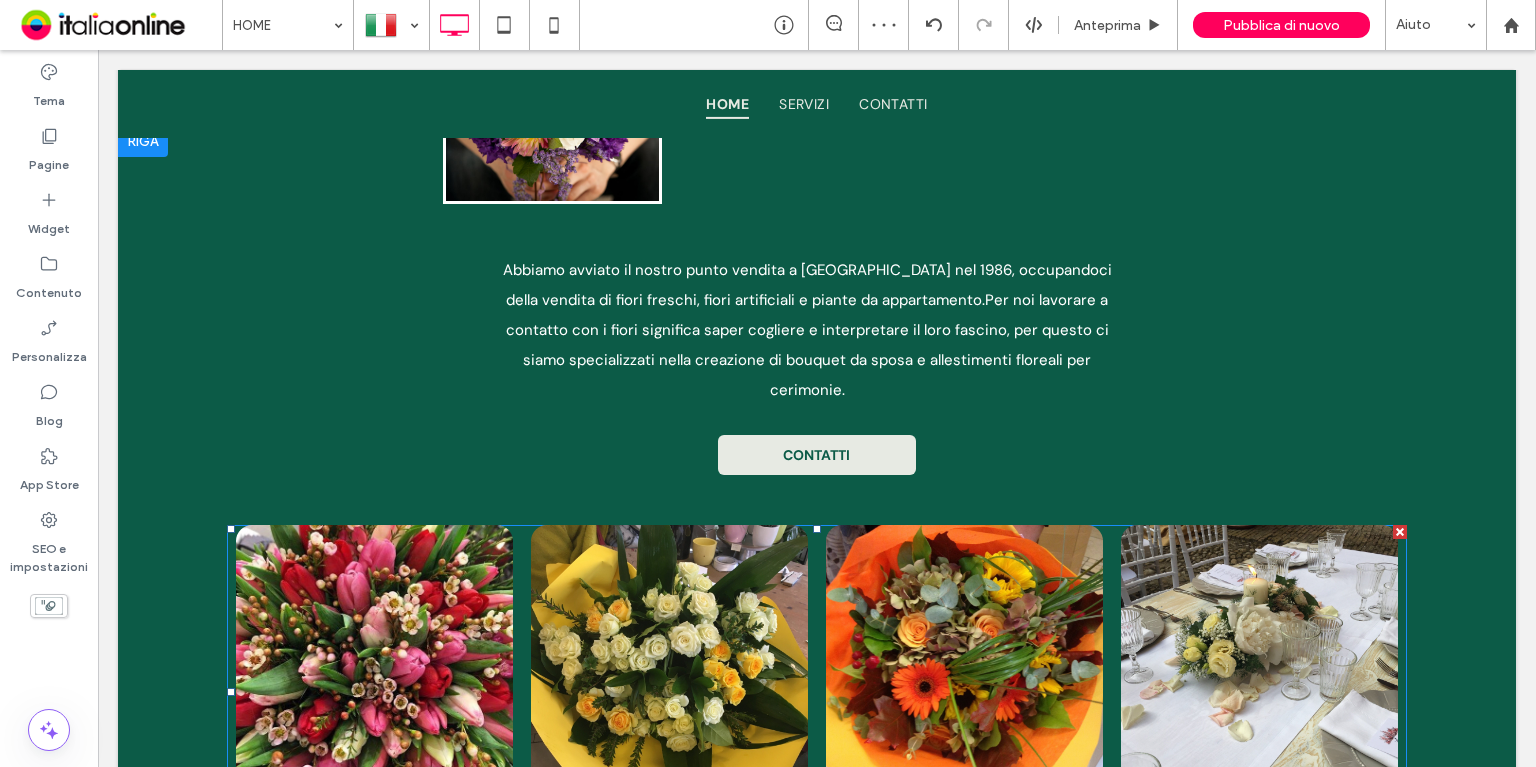 click at bounding box center [374, 670] 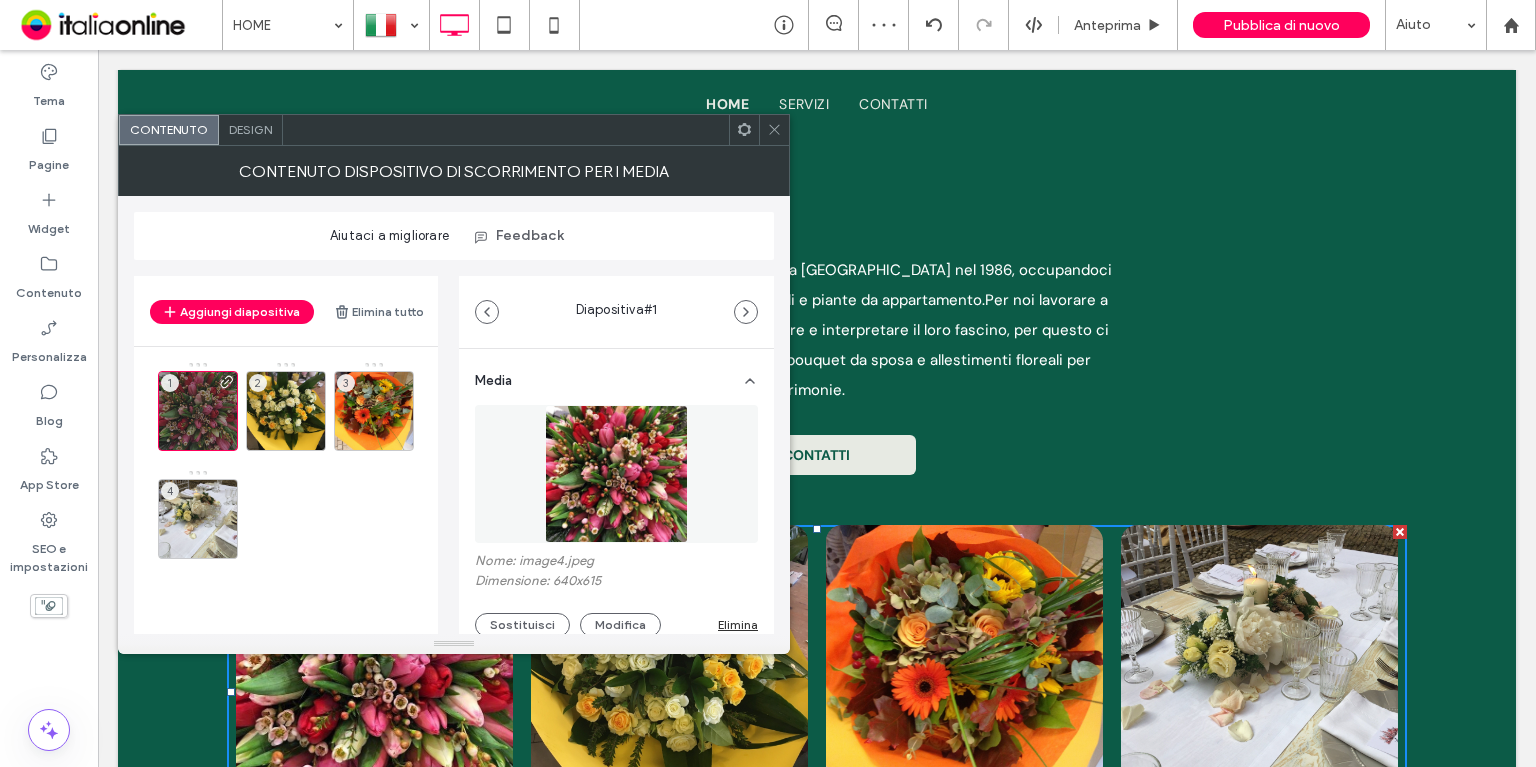 click on "Design" at bounding box center [250, 129] 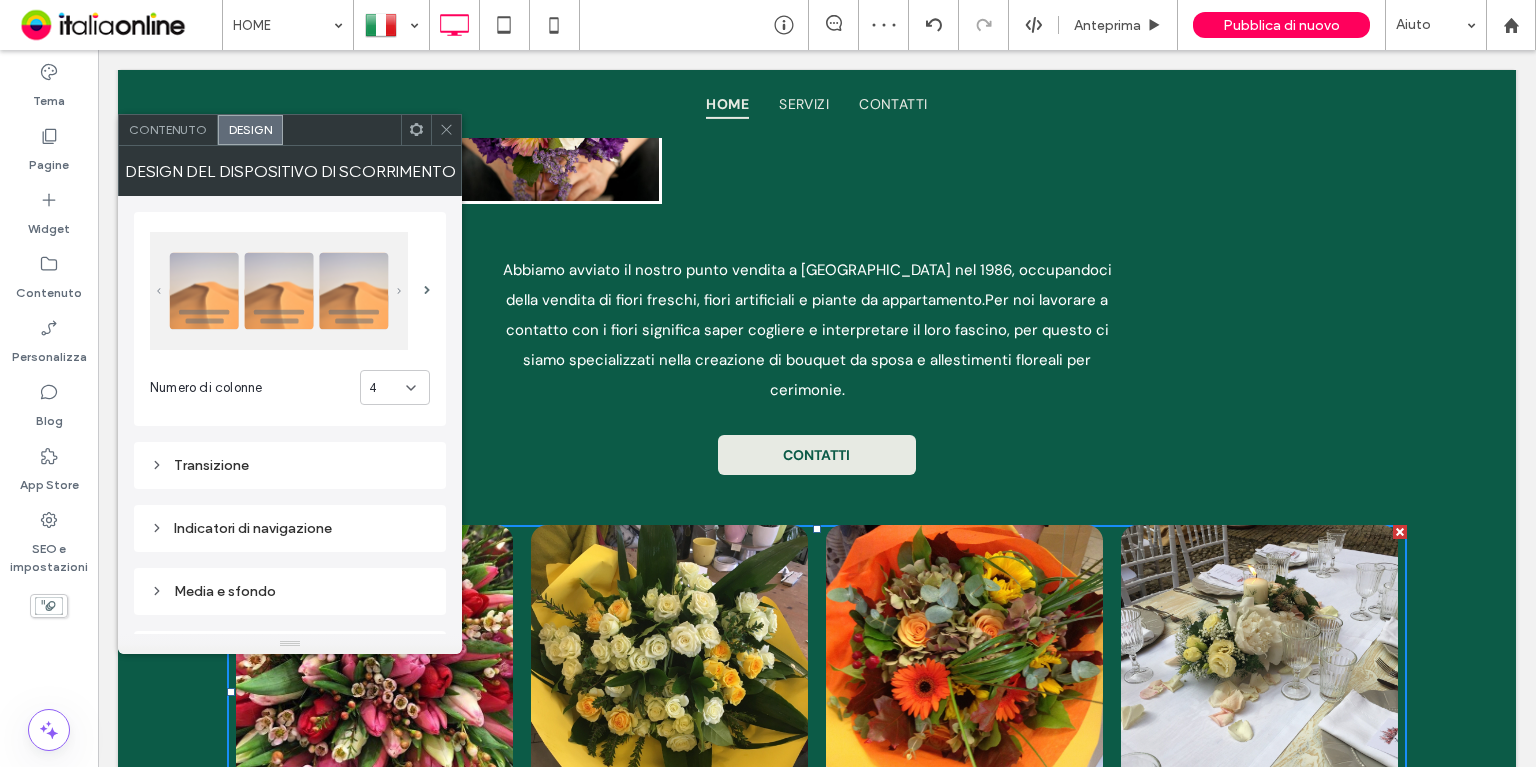 click on "Contenuto" at bounding box center (168, 129) 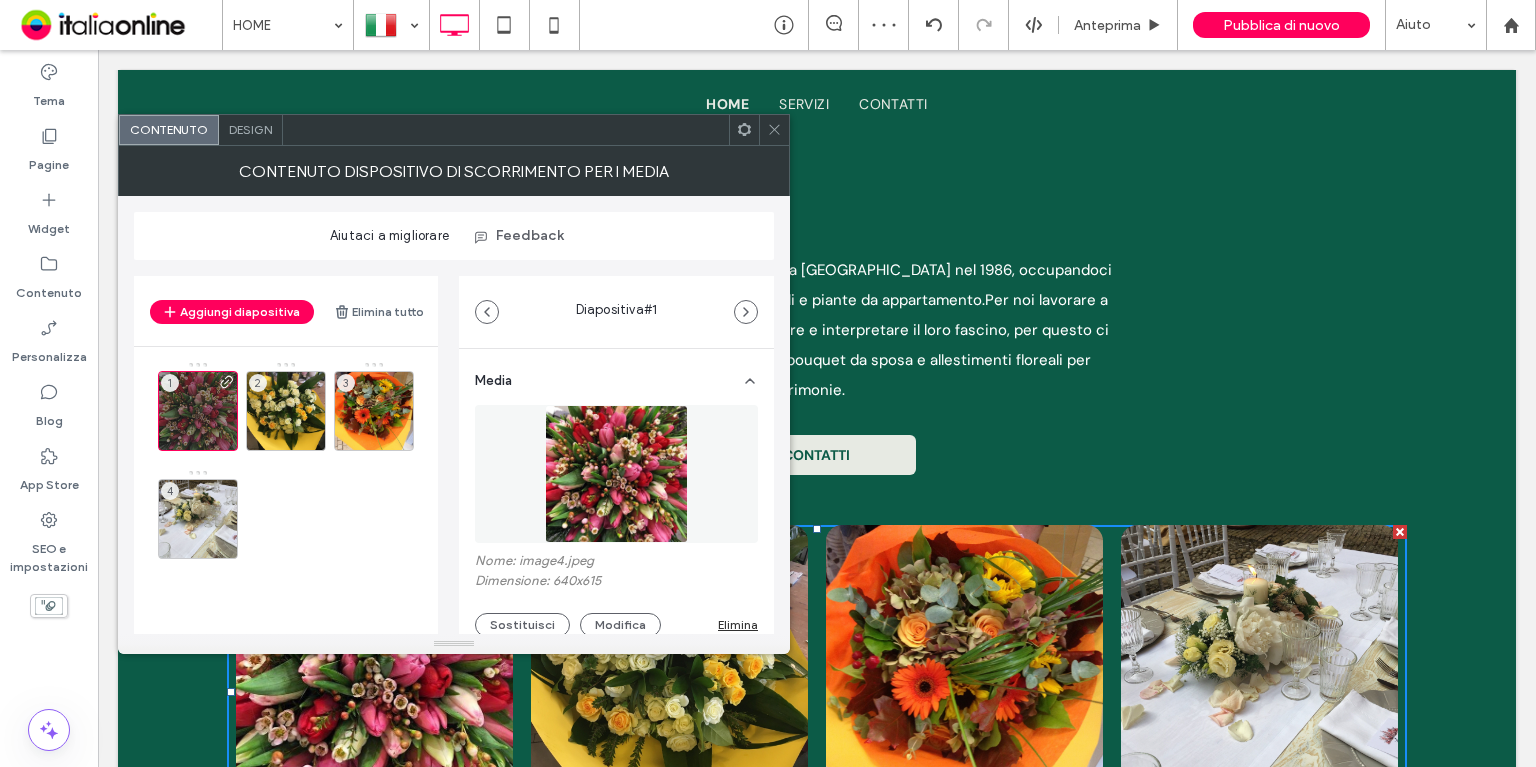 click on "Design" at bounding box center (251, 130) 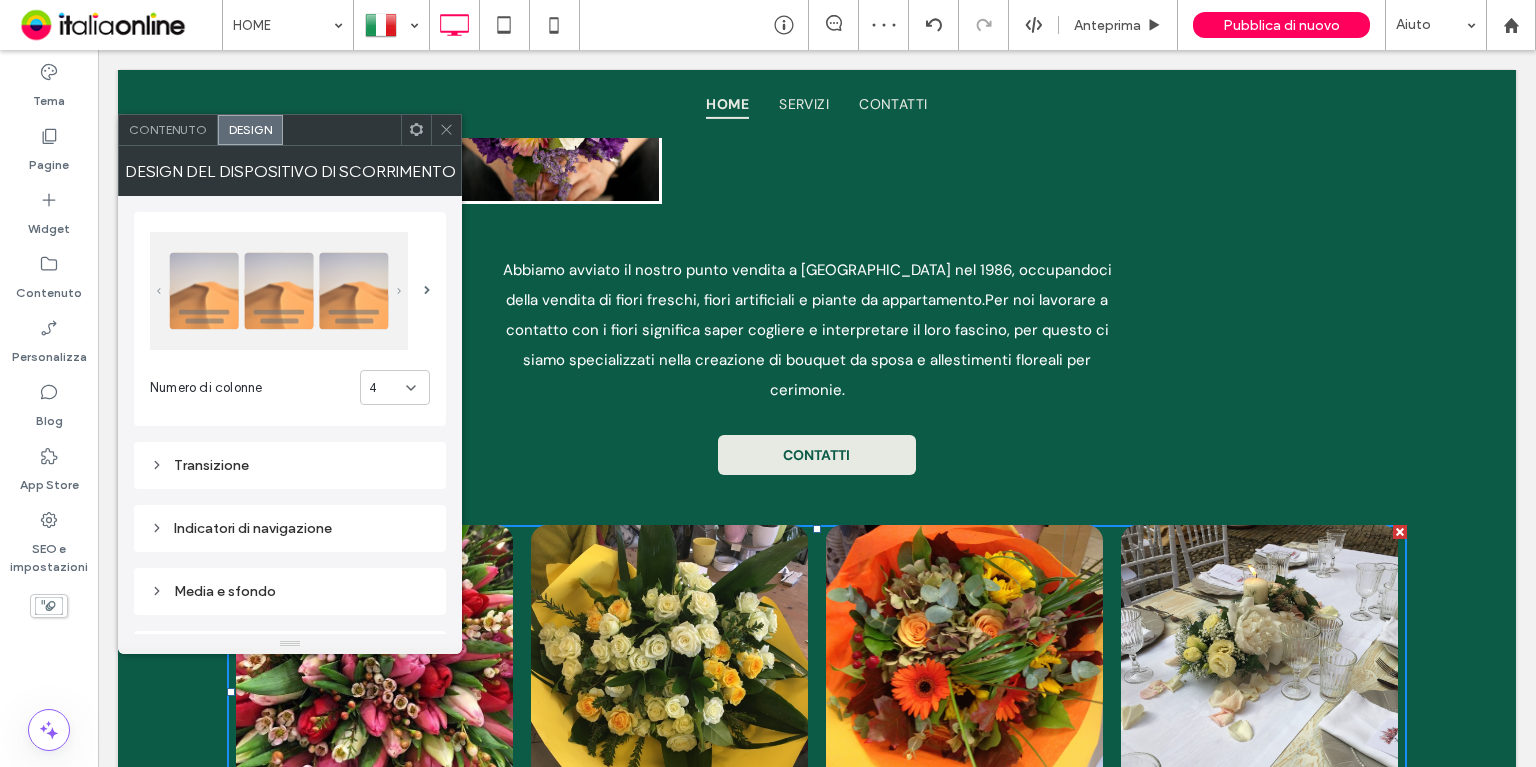 click on "Contenuto" at bounding box center (168, 129) 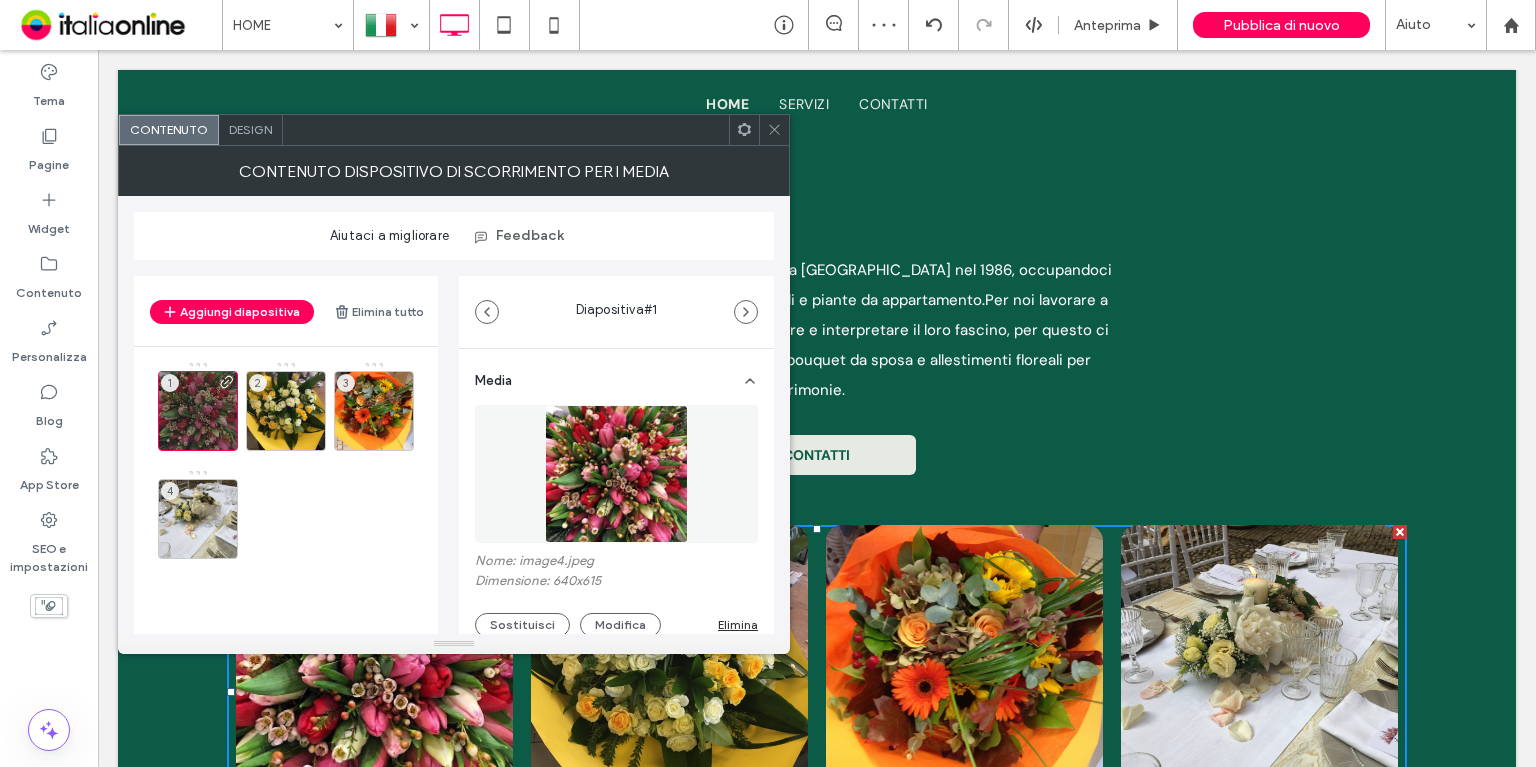 click on "Design" at bounding box center [250, 129] 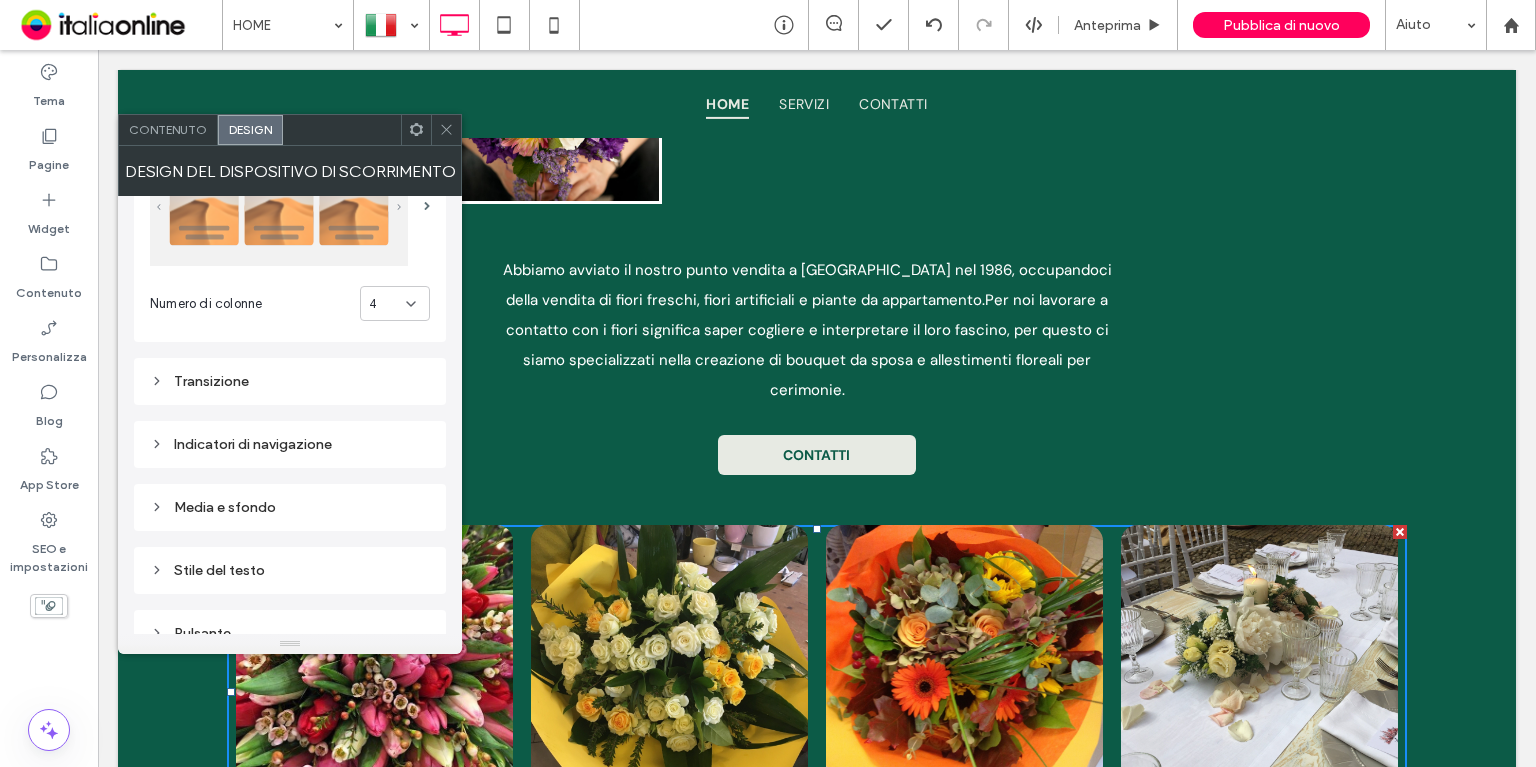 scroll, scrollTop: 0, scrollLeft: 0, axis: both 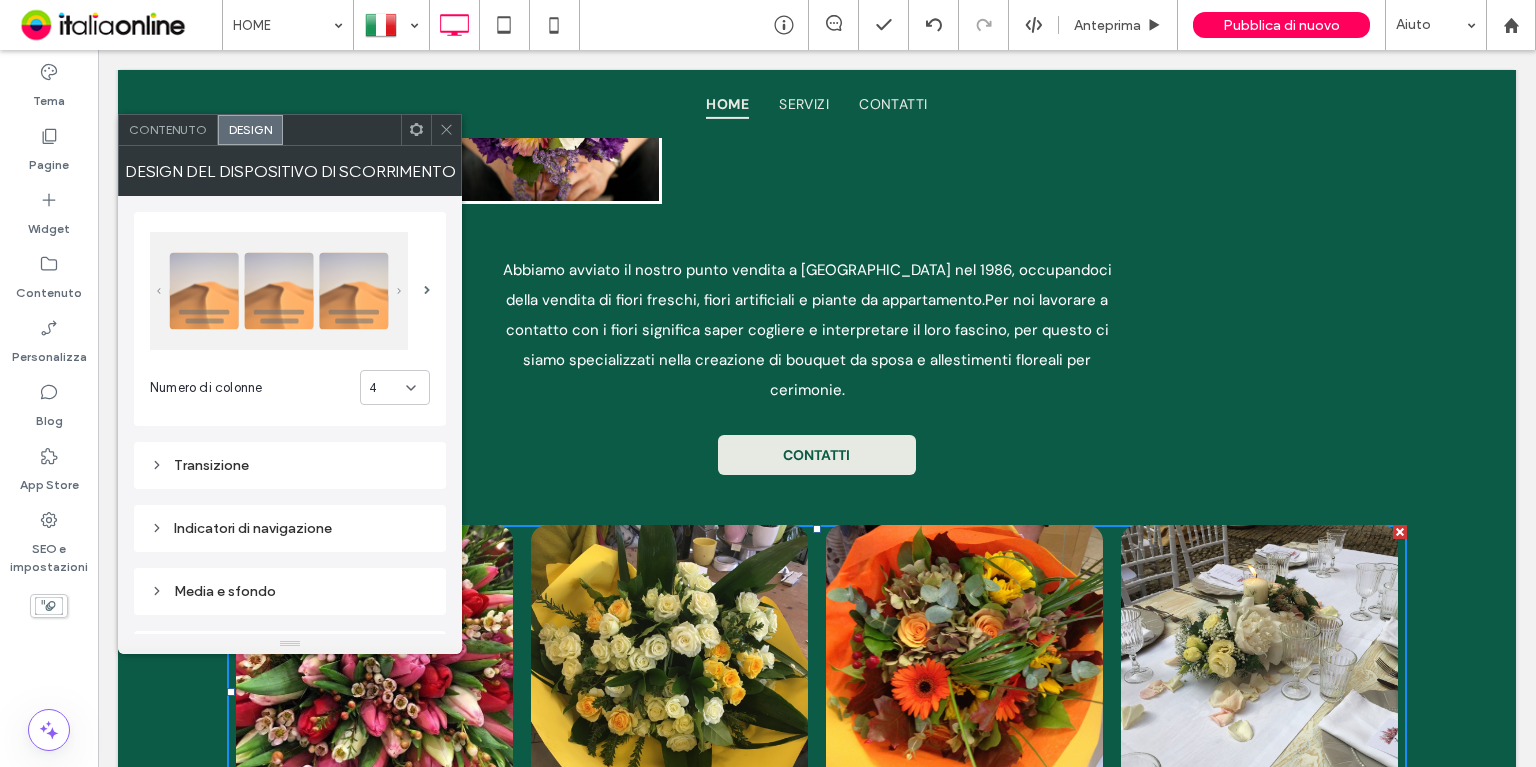 click on "Contenuto" at bounding box center [168, 129] 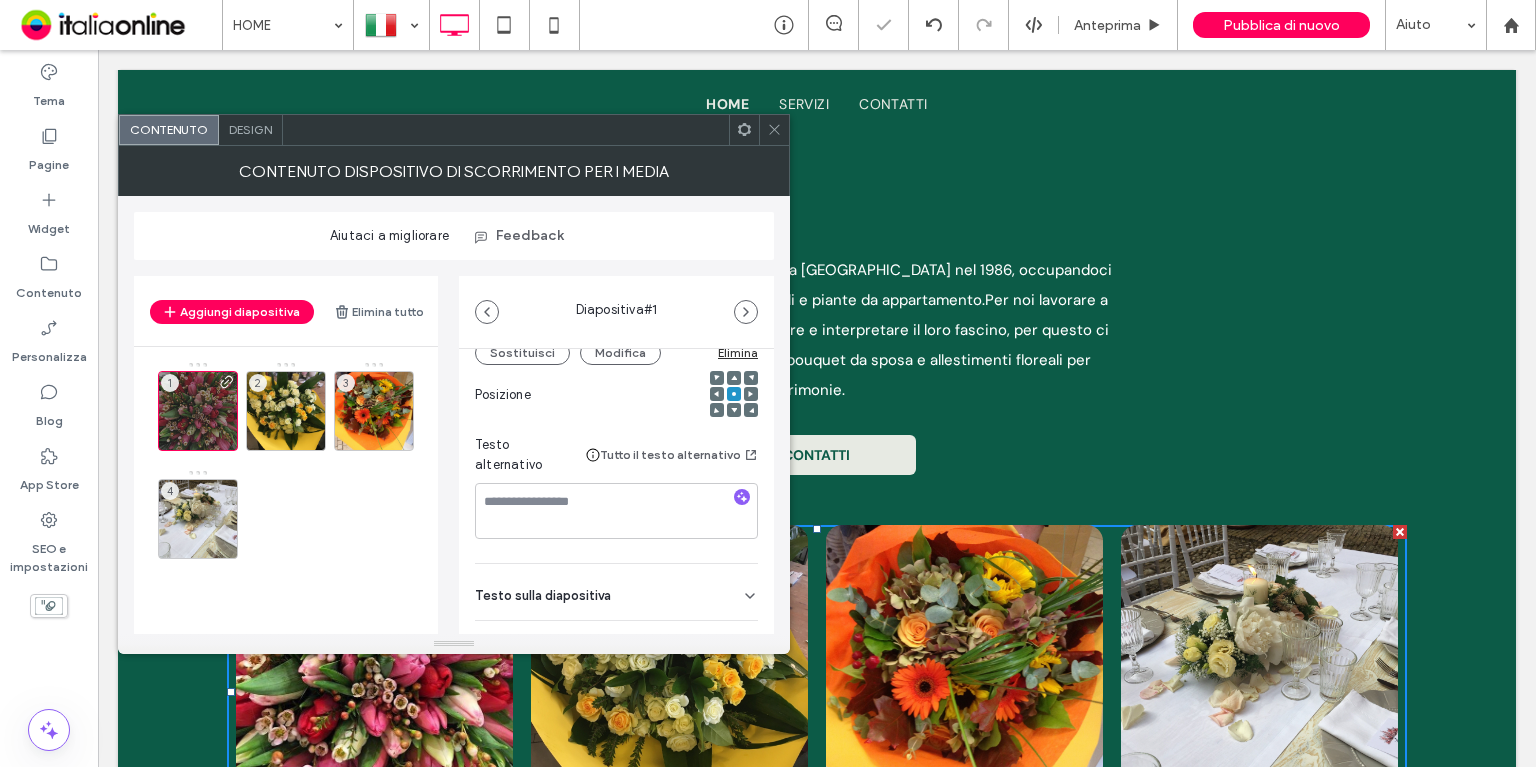 scroll, scrollTop: 400, scrollLeft: 0, axis: vertical 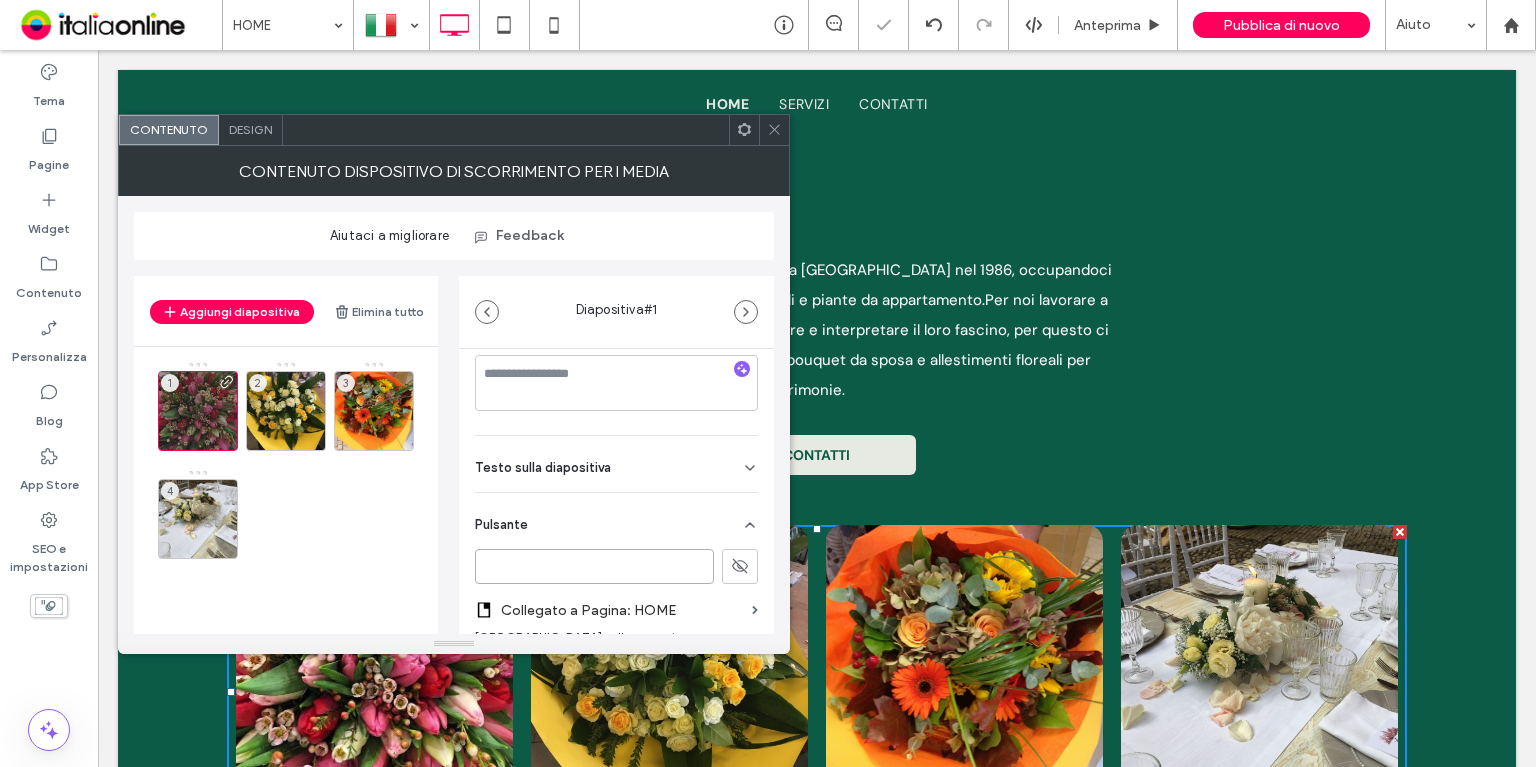 click at bounding box center (594, 566) 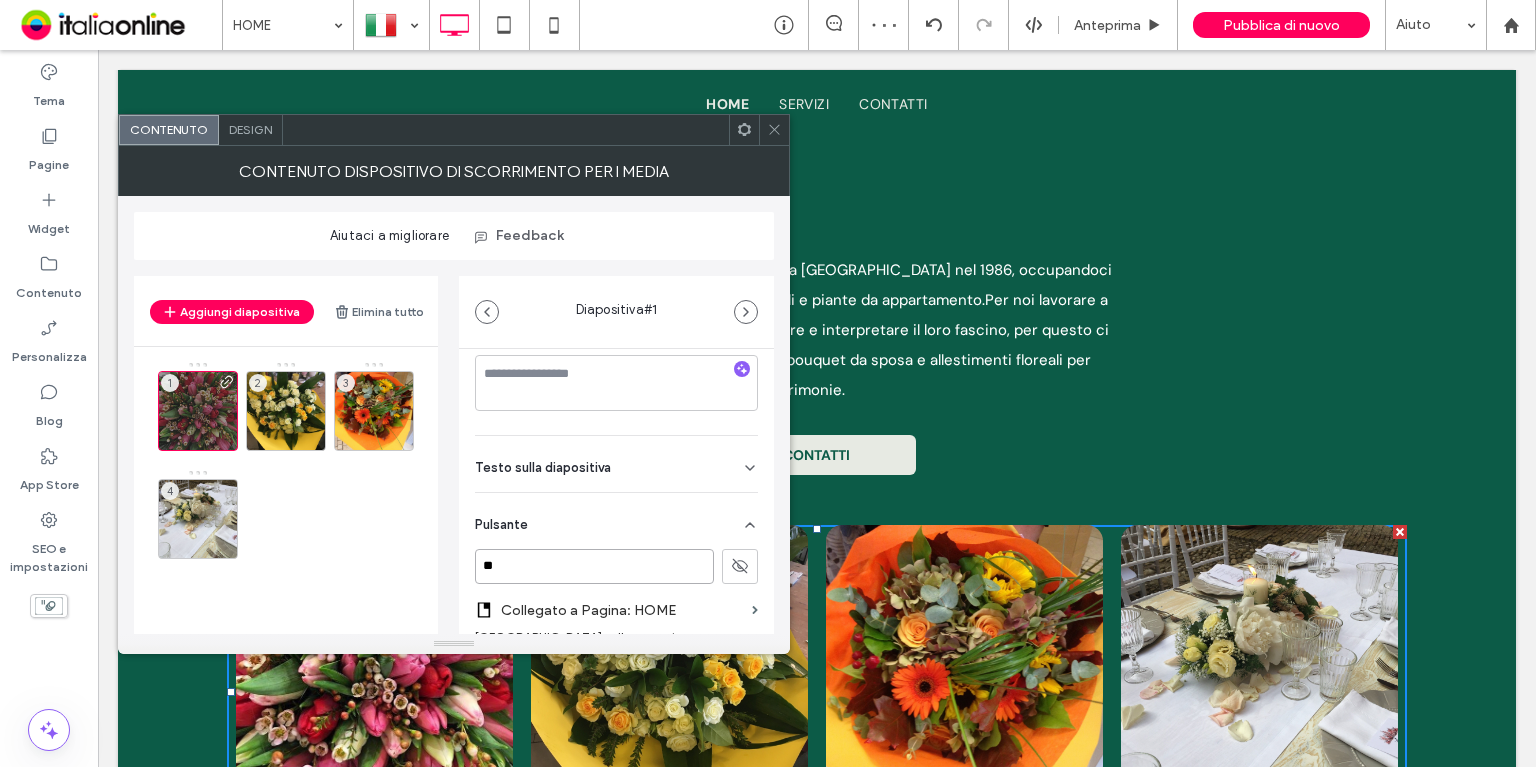 type on "*" 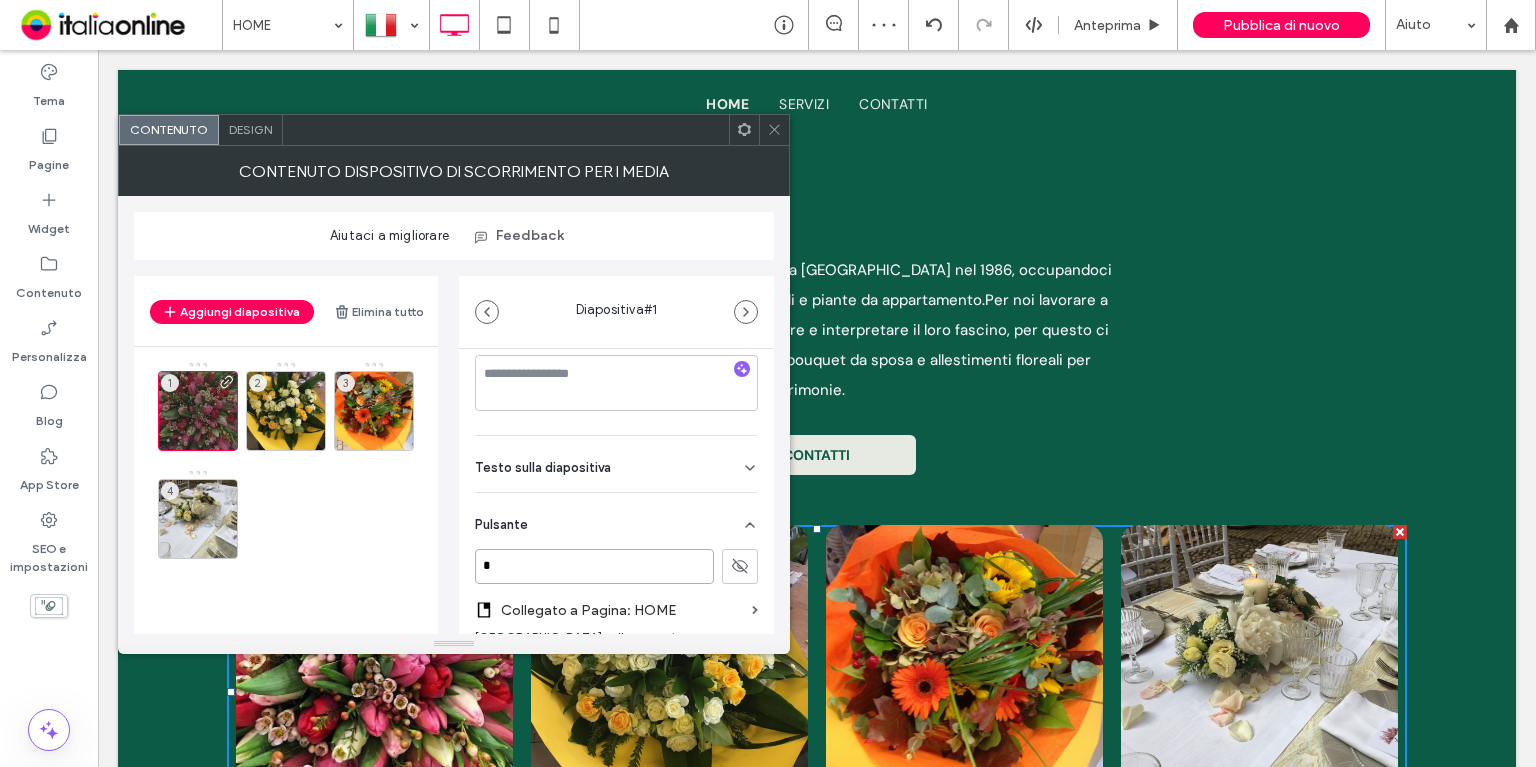 type 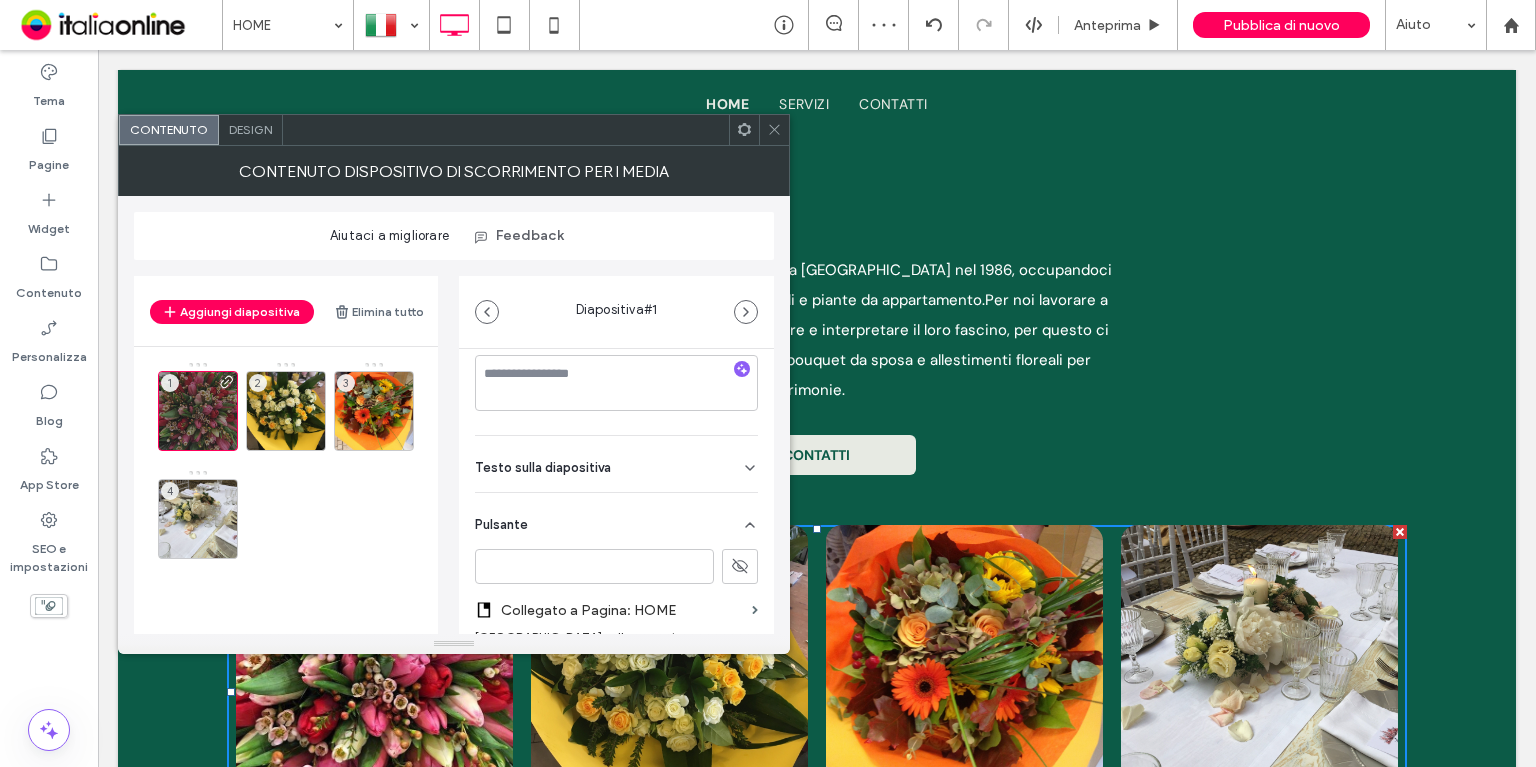 click on "Testo sulla diapositiva" at bounding box center (616, 464) 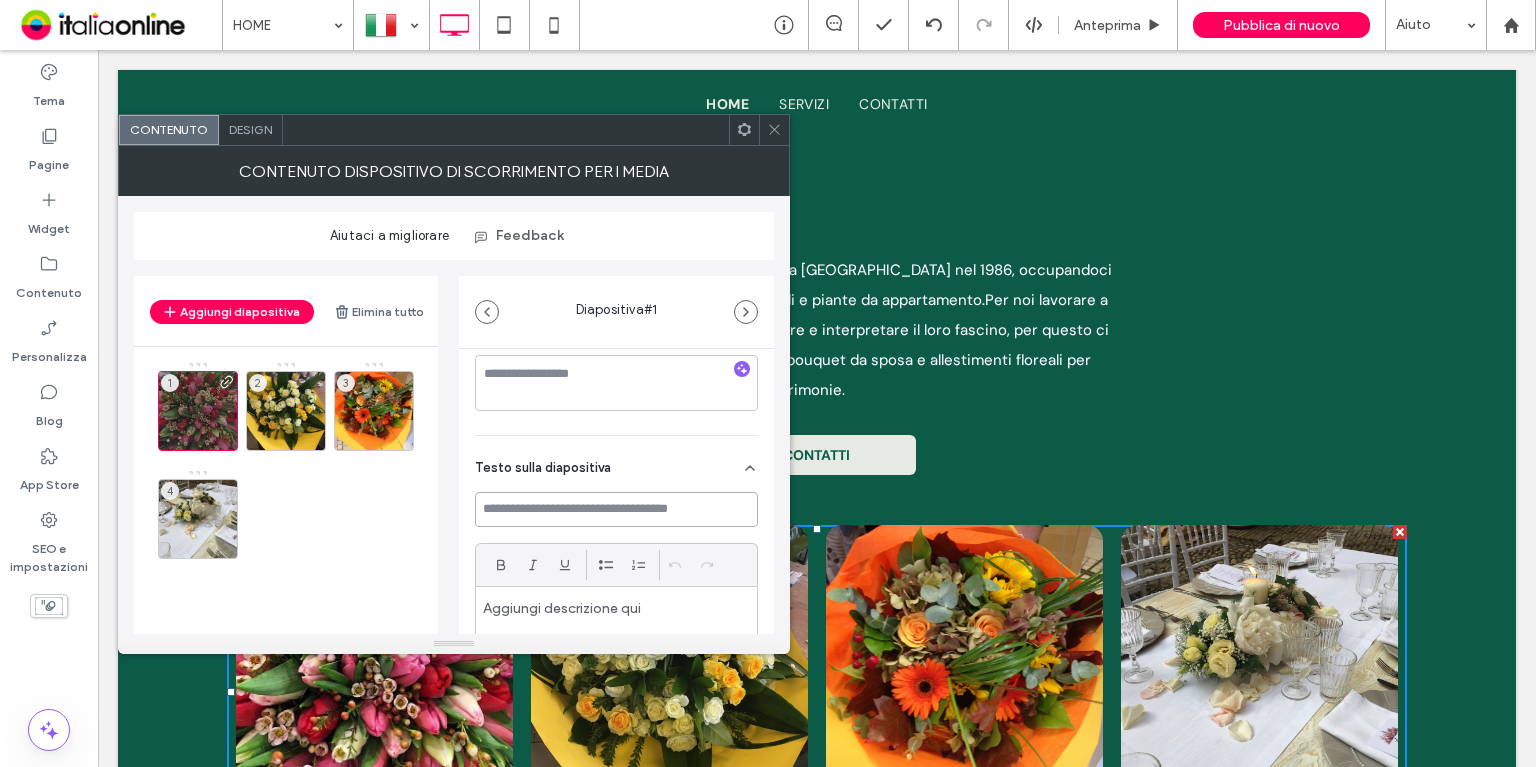 click at bounding box center [616, 509] 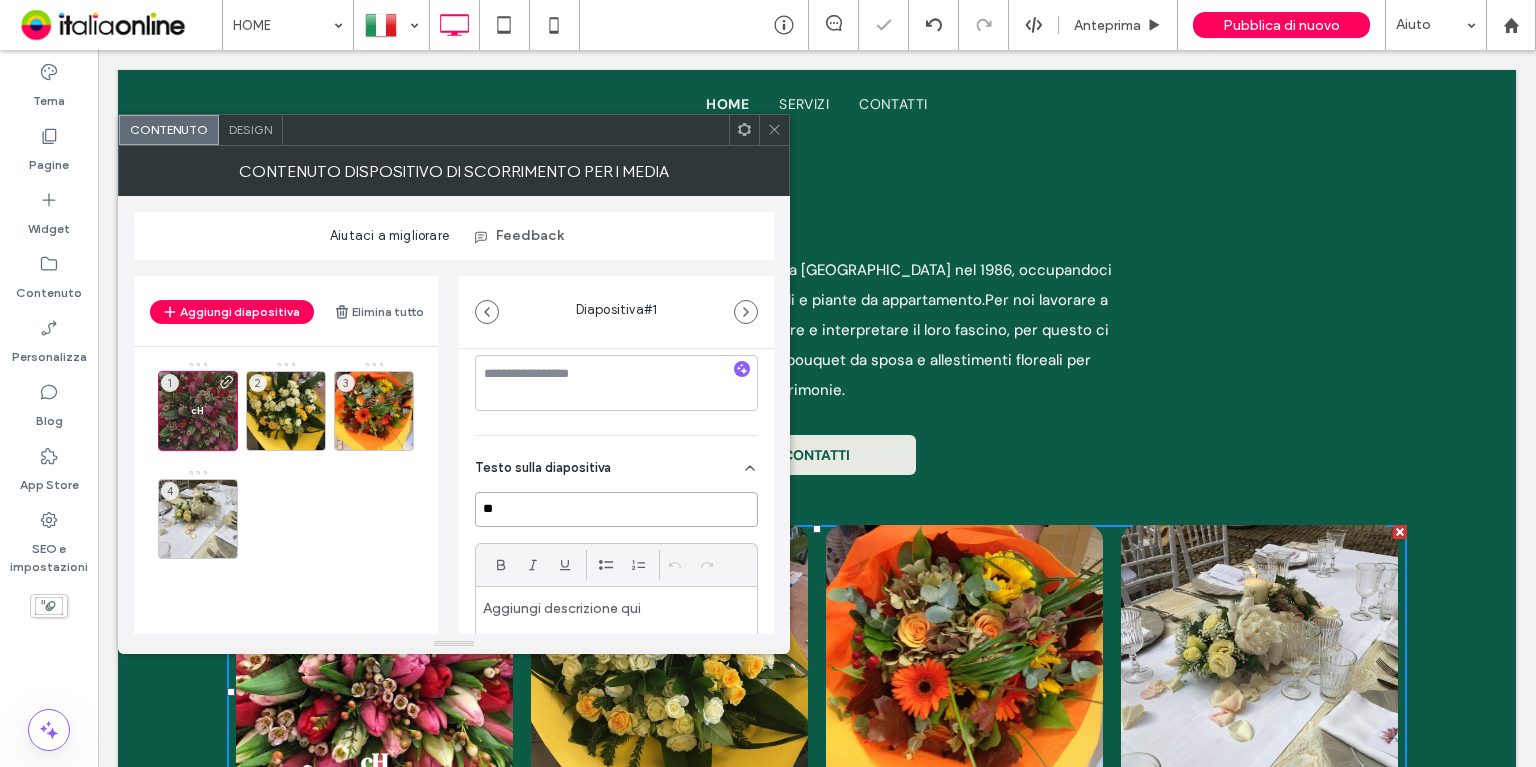 type on "*" 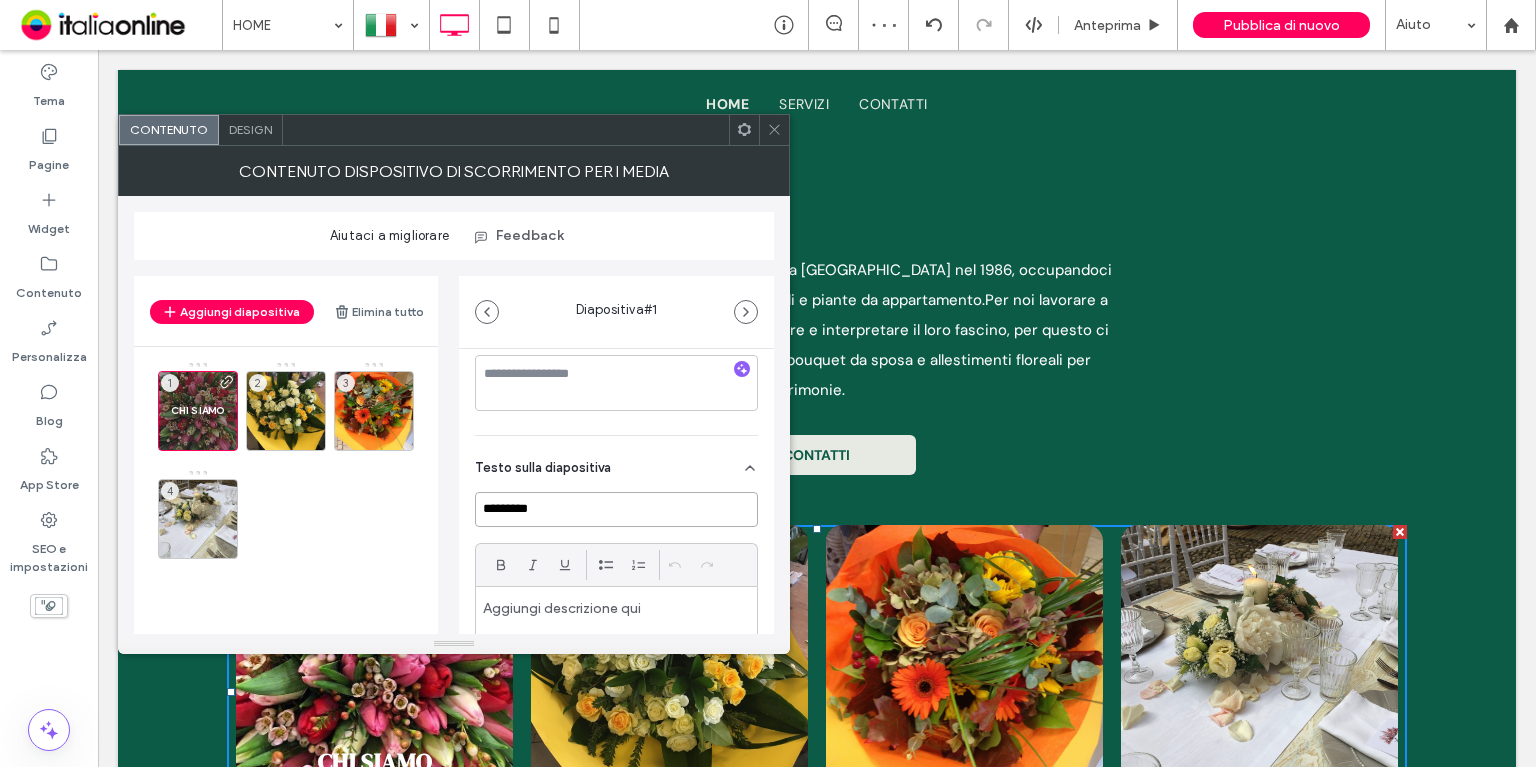 type on "*********" 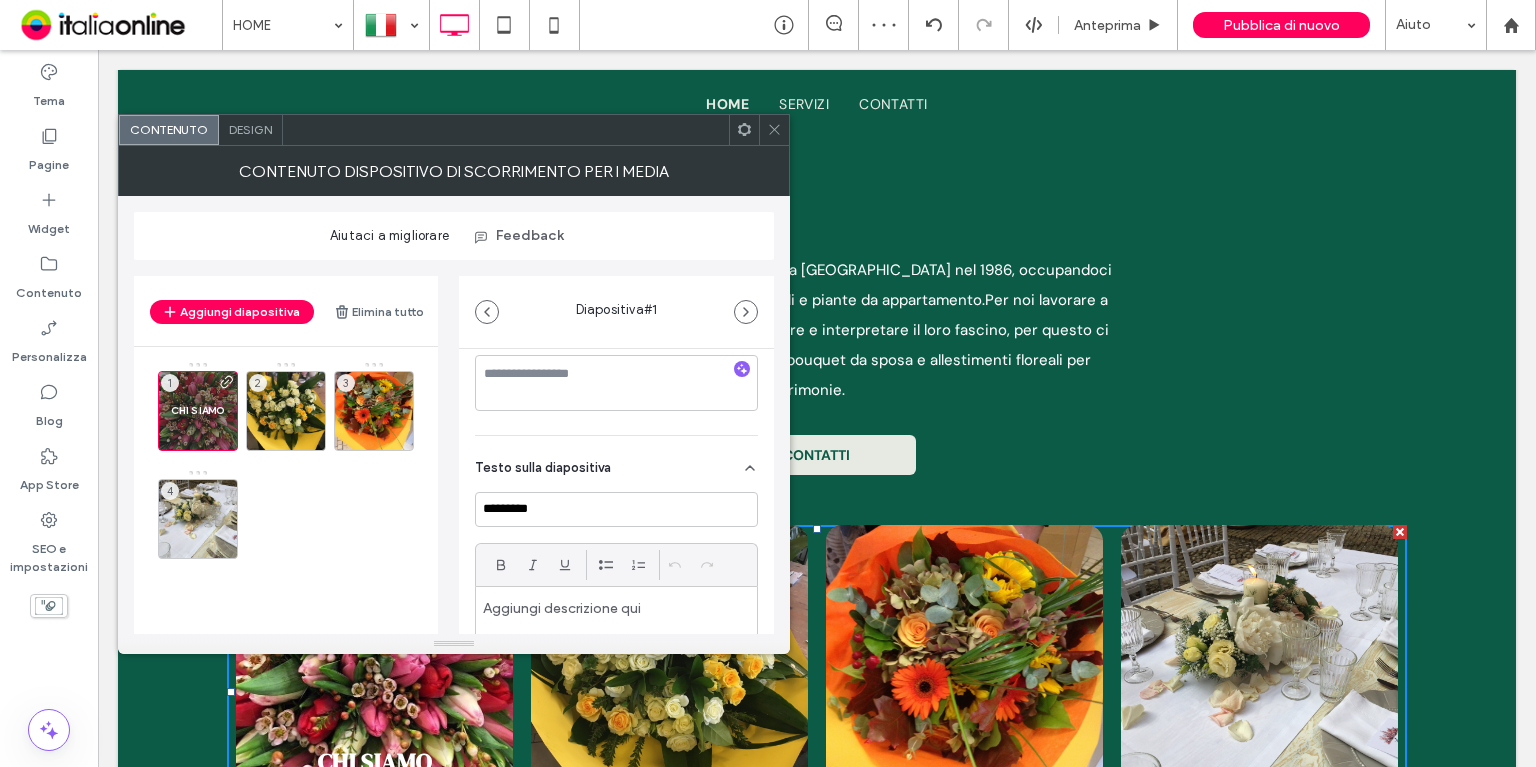 click at bounding box center (774, 130) 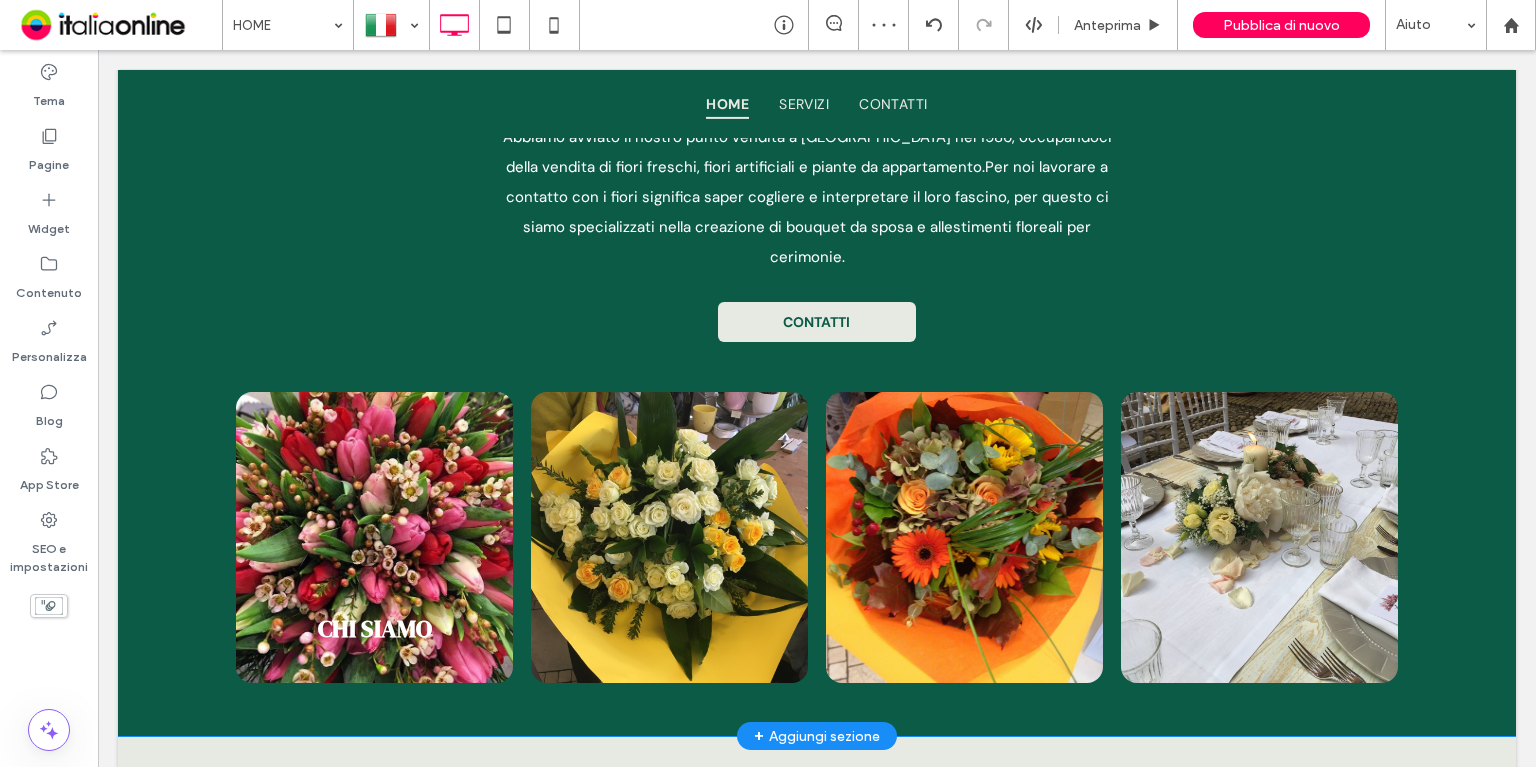 scroll, scrollTop: 1500, scrollLeft: 0, axis: vertical 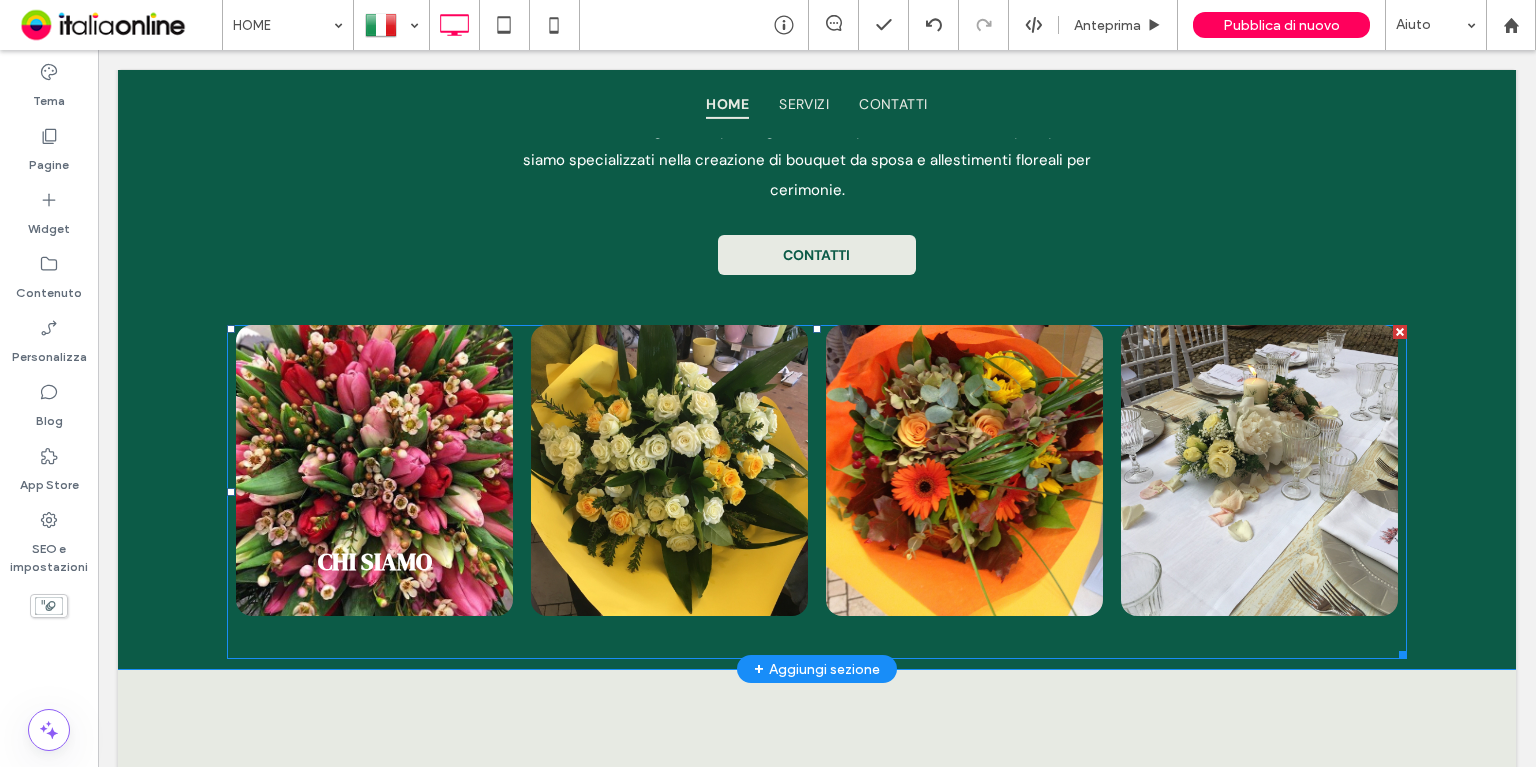 click at bounding box center [374, 470] 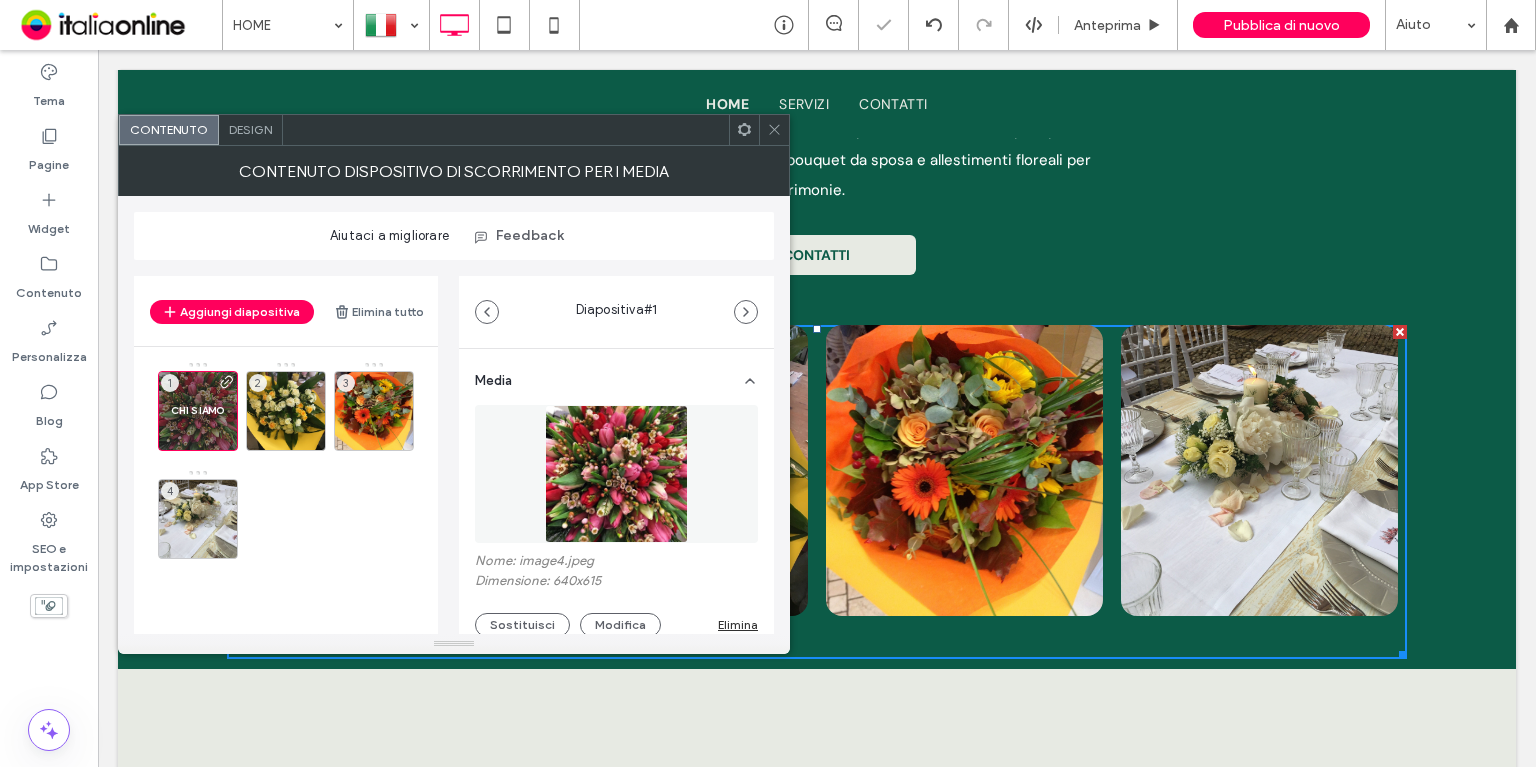click on "Design" at bounding box center [251, 130] 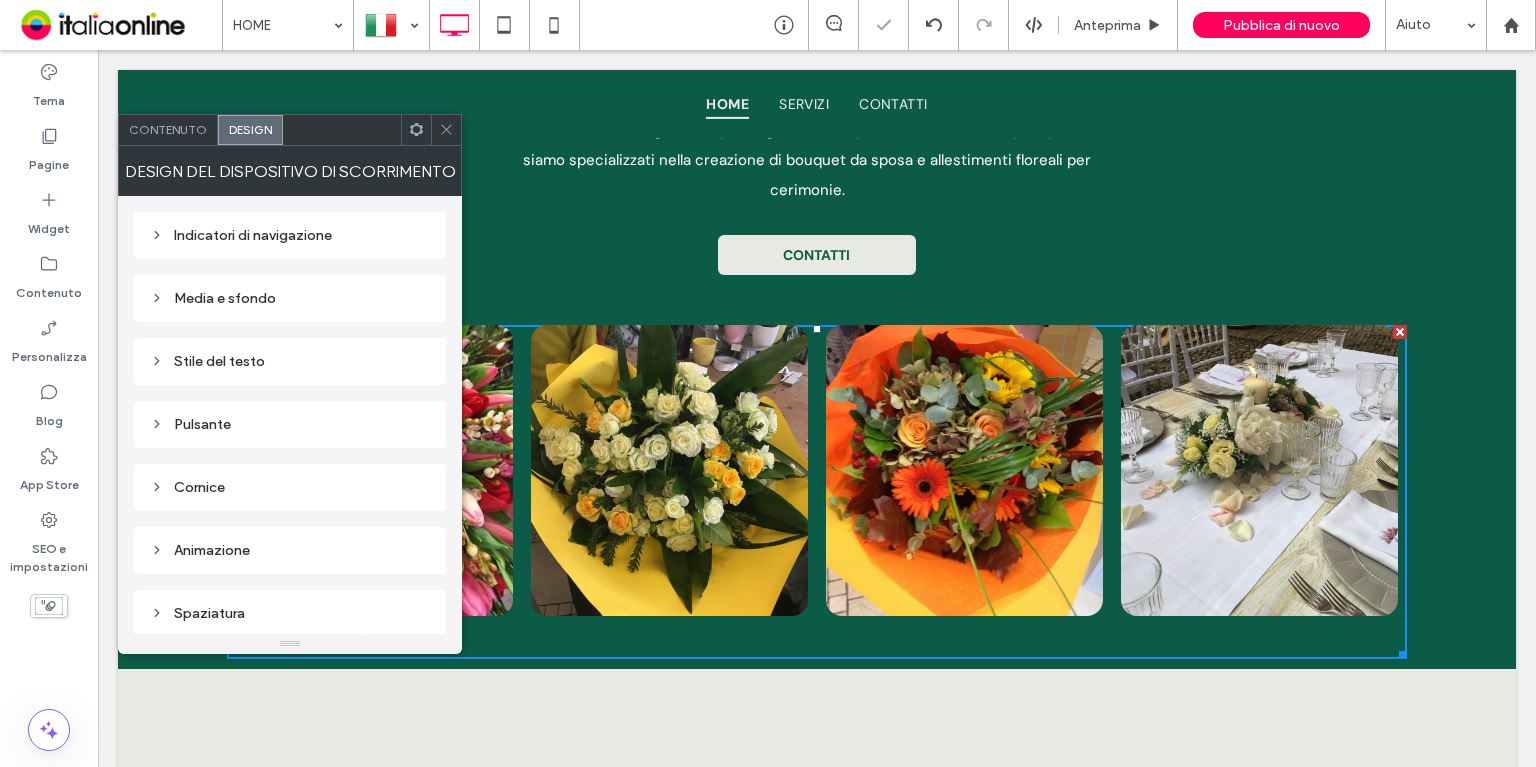scroll, scrollTop: 93, scrollLeft: 0, axis: vertical 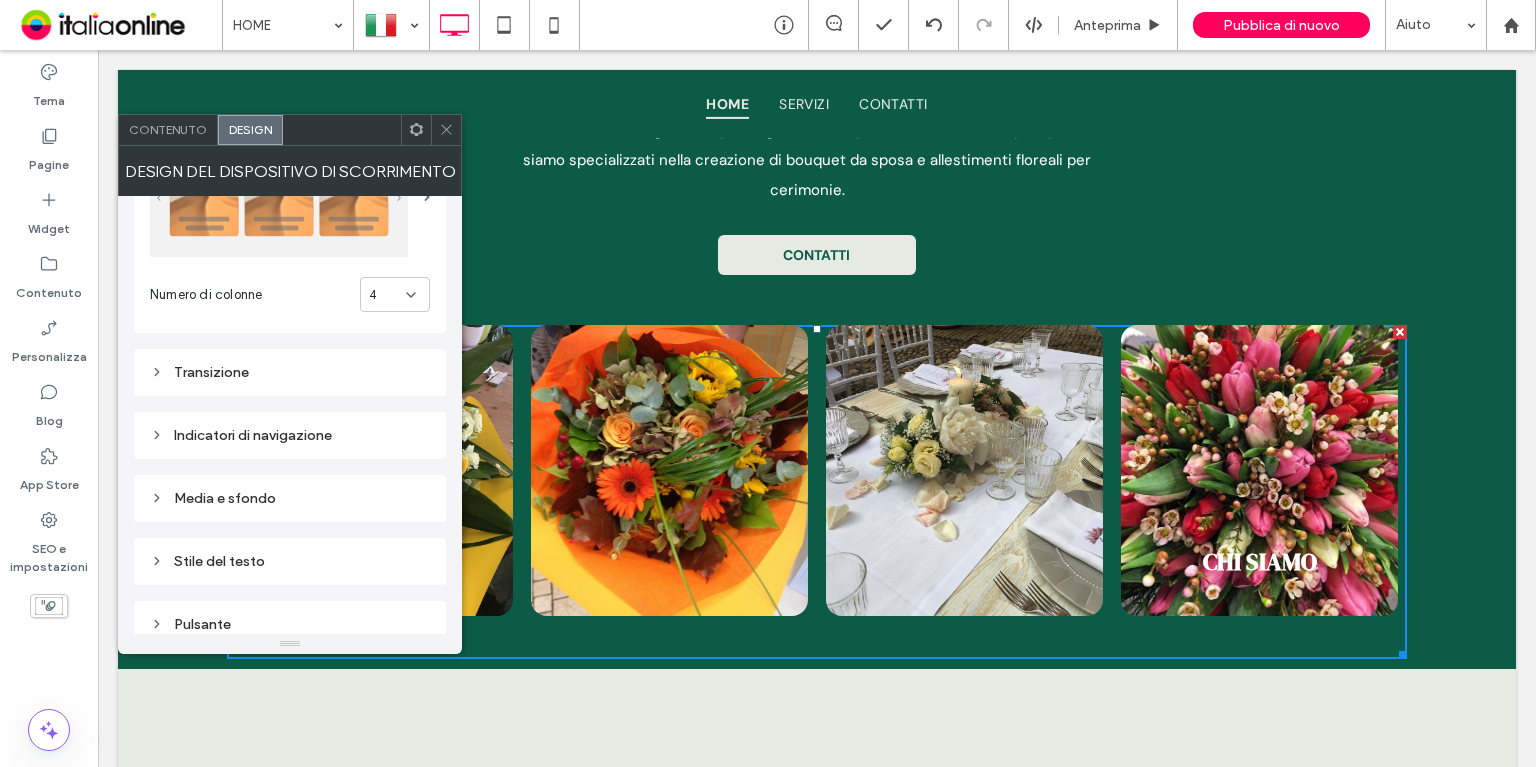 drag, startPoint x: 432, startPoint y: 129, endPoint x: 459, endPoint y: 162, distance: 42.638012 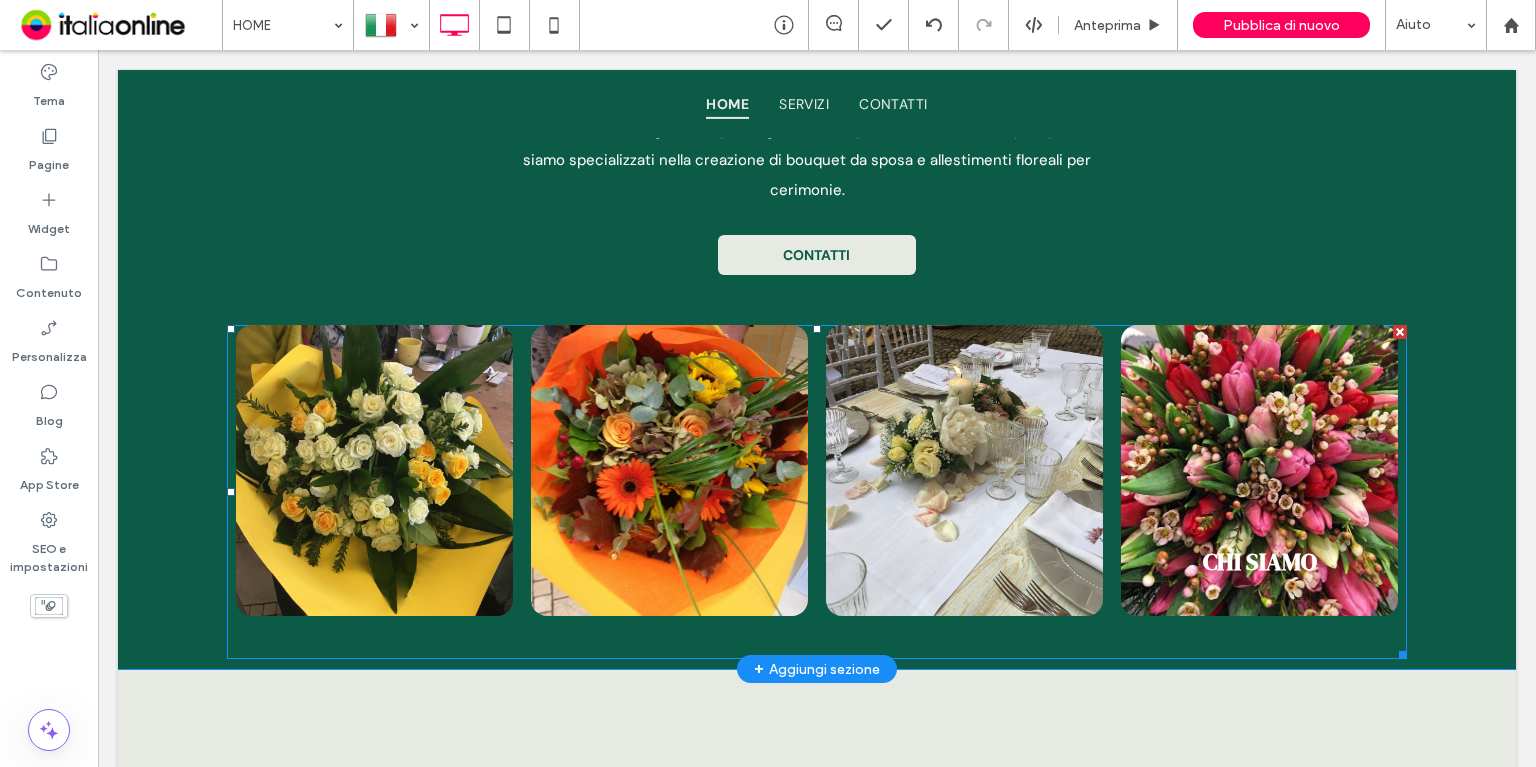 click at bounding box center (1259, 470) 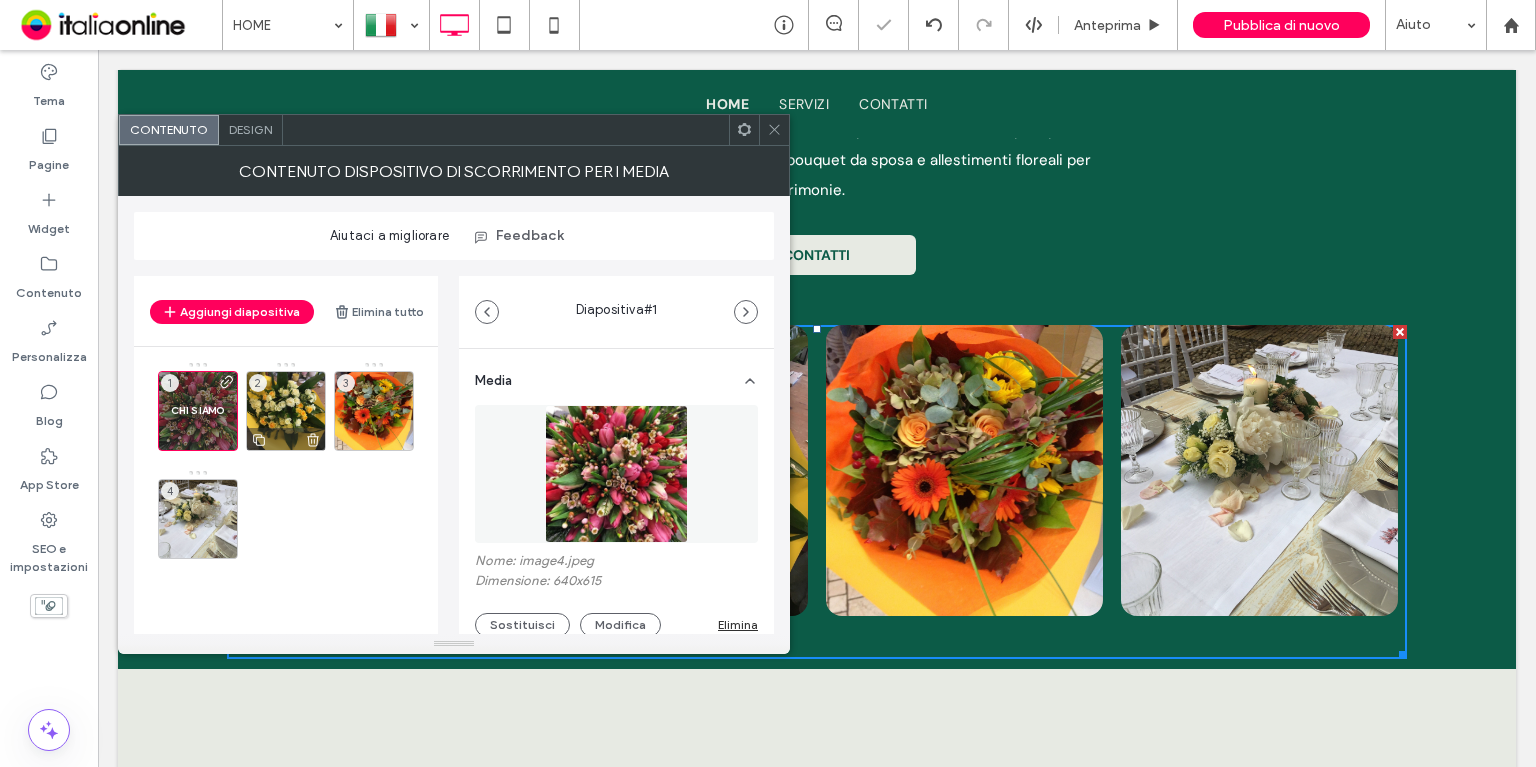 click on "2" at bounding box center (286, 411) 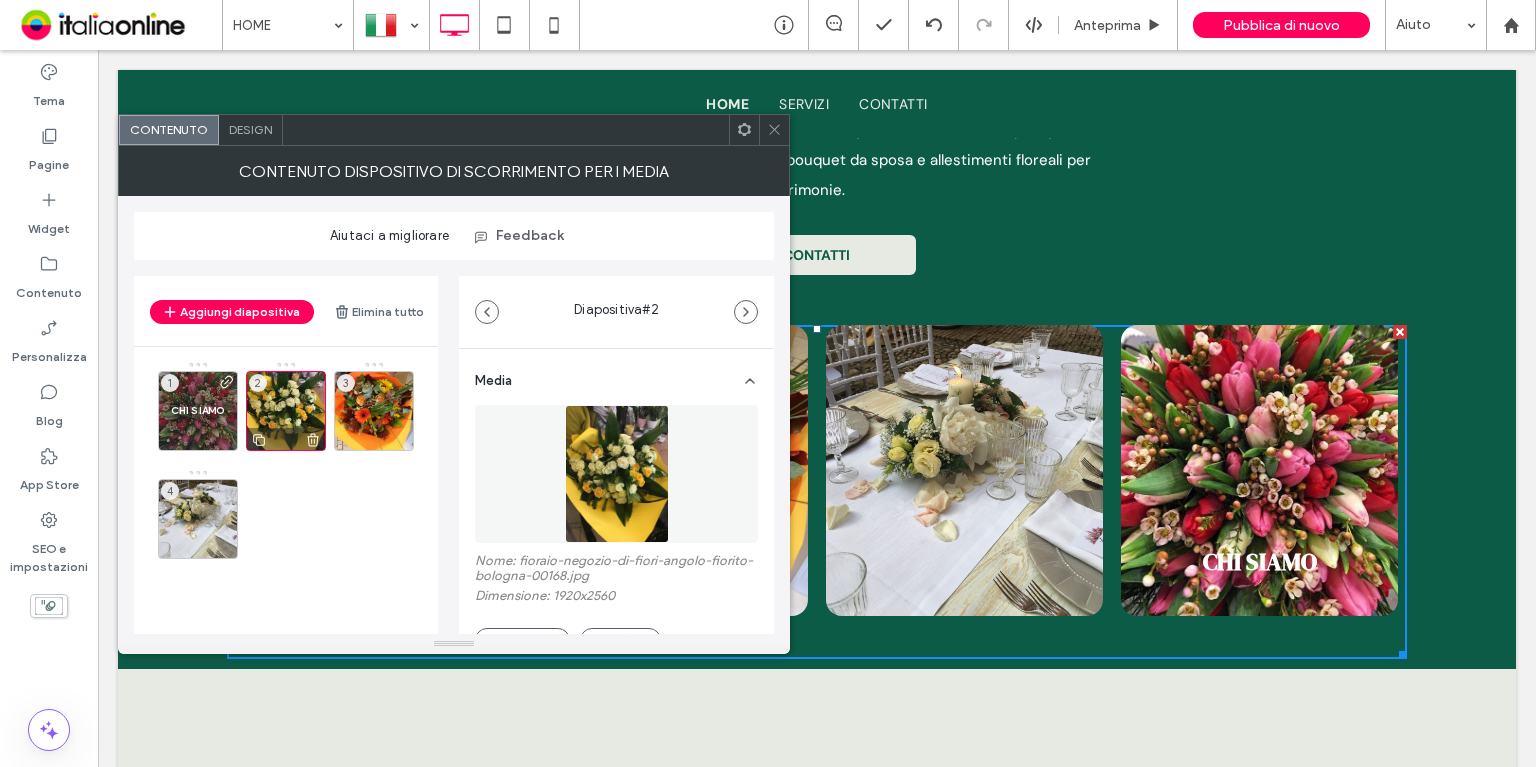 click on "2" at bounding box center (286, 411) 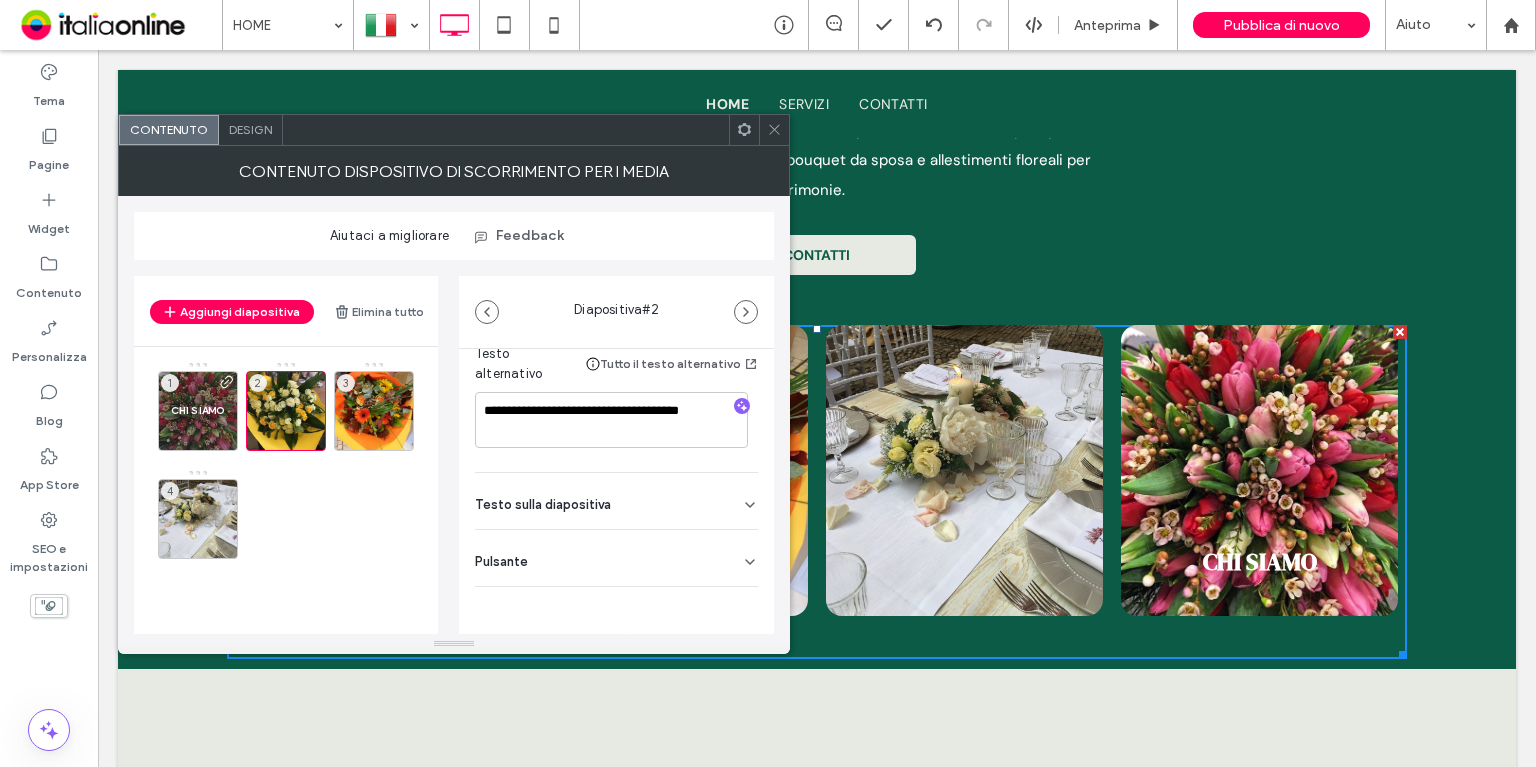 scroll, scrollTop: 379, scrollLeft: 0, axis: vertical 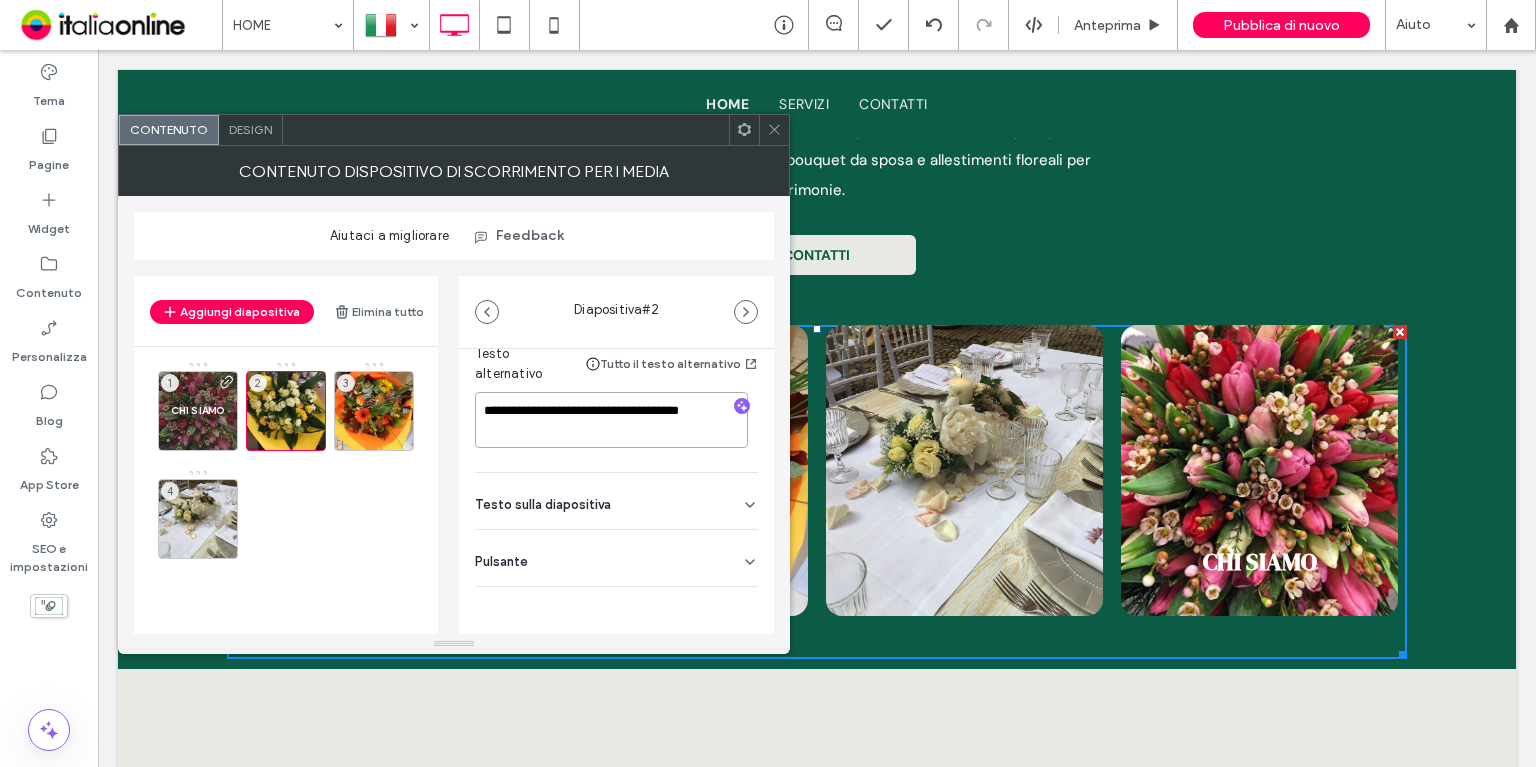 drag, startPoint x: 553, startPoint y: 444, endPoint x: 441, endPoint y: 390, distance: 124.33825 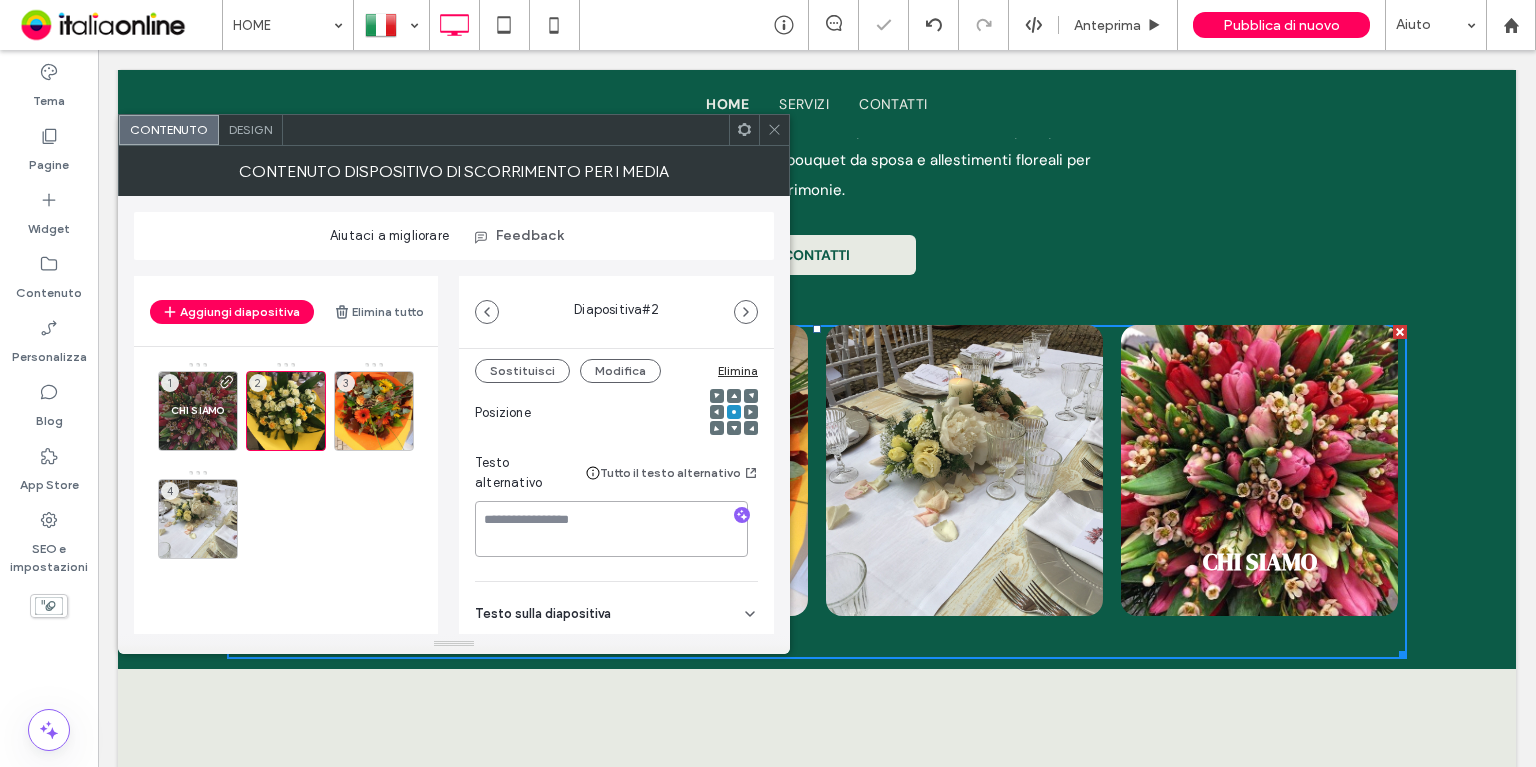 scroll, scrollTop: 379, scrollLeft: 0, axis: vertical 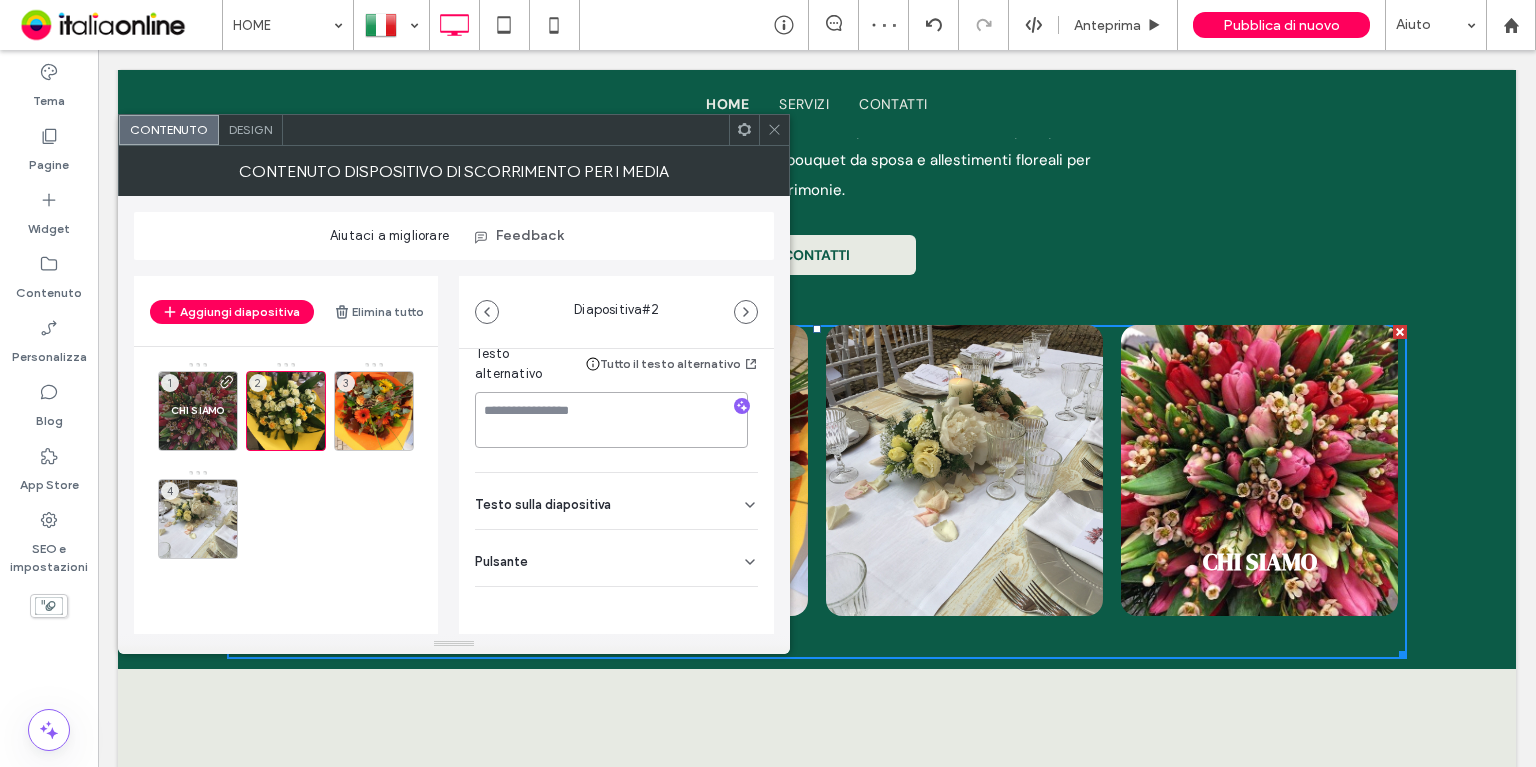 type 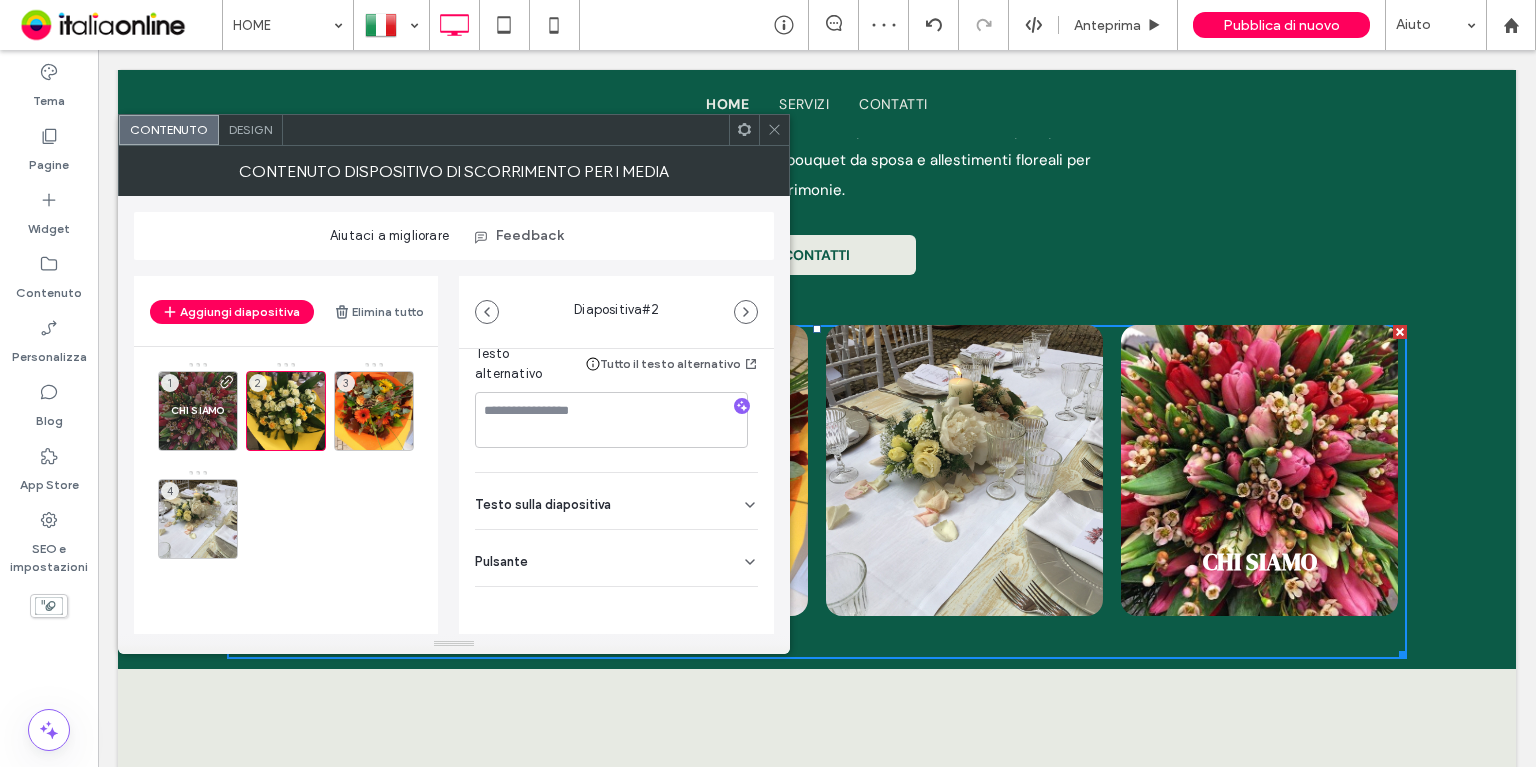 click on "Testo sulla diapositiva" at bounding box center (616, 501) 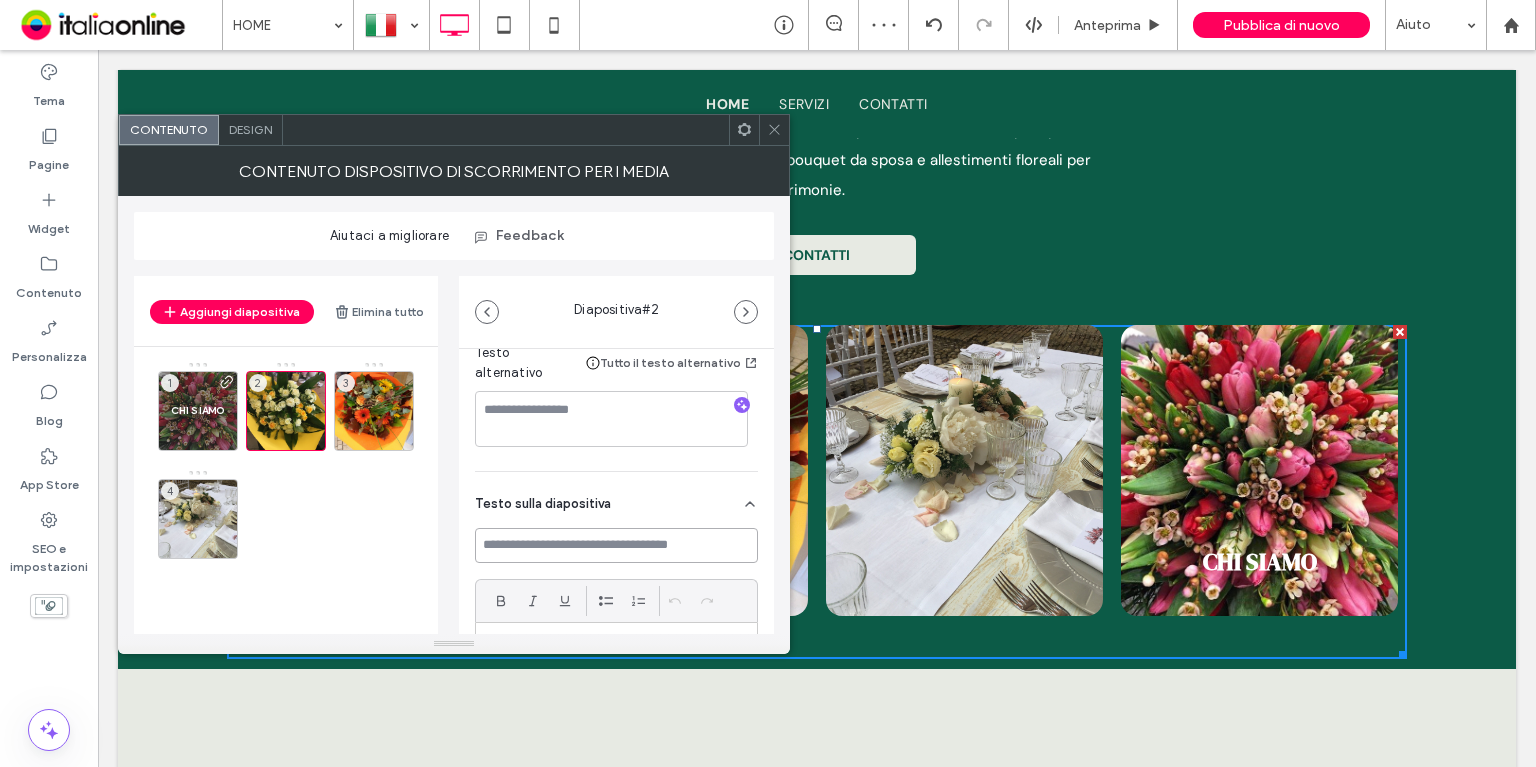 click at bounding box center [616, 545] 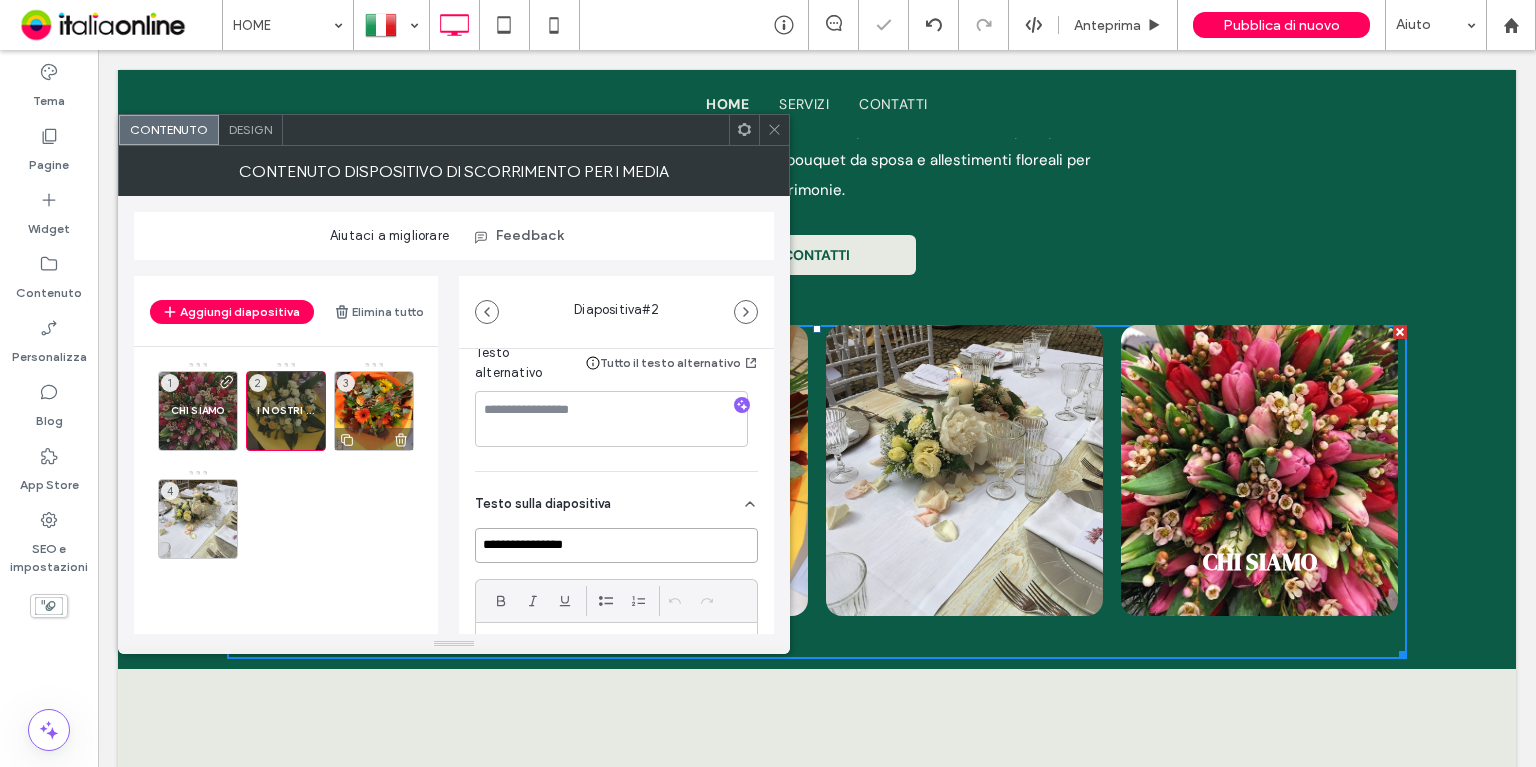type on "**********" 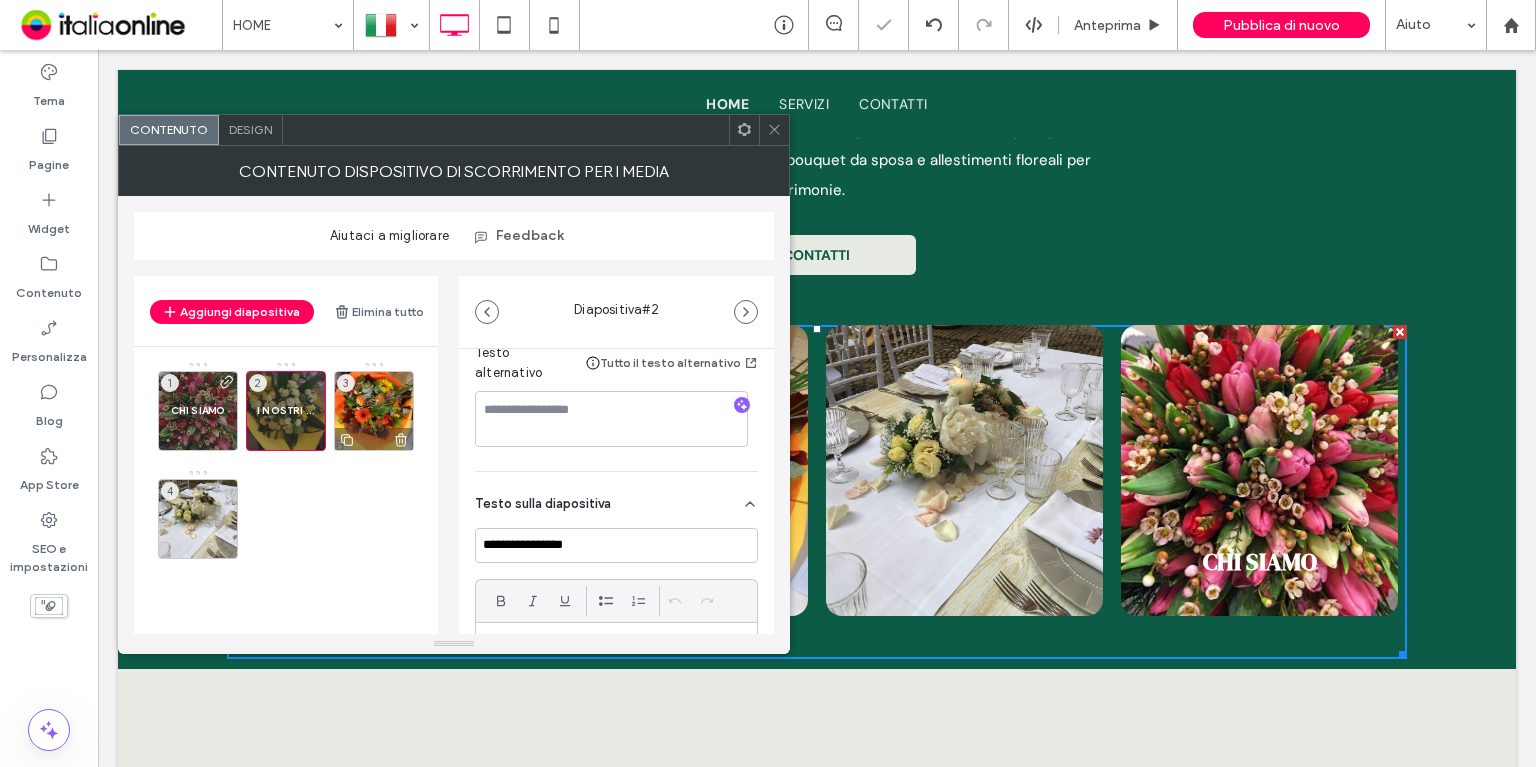 click on "3" at bounding box center [374, 411] 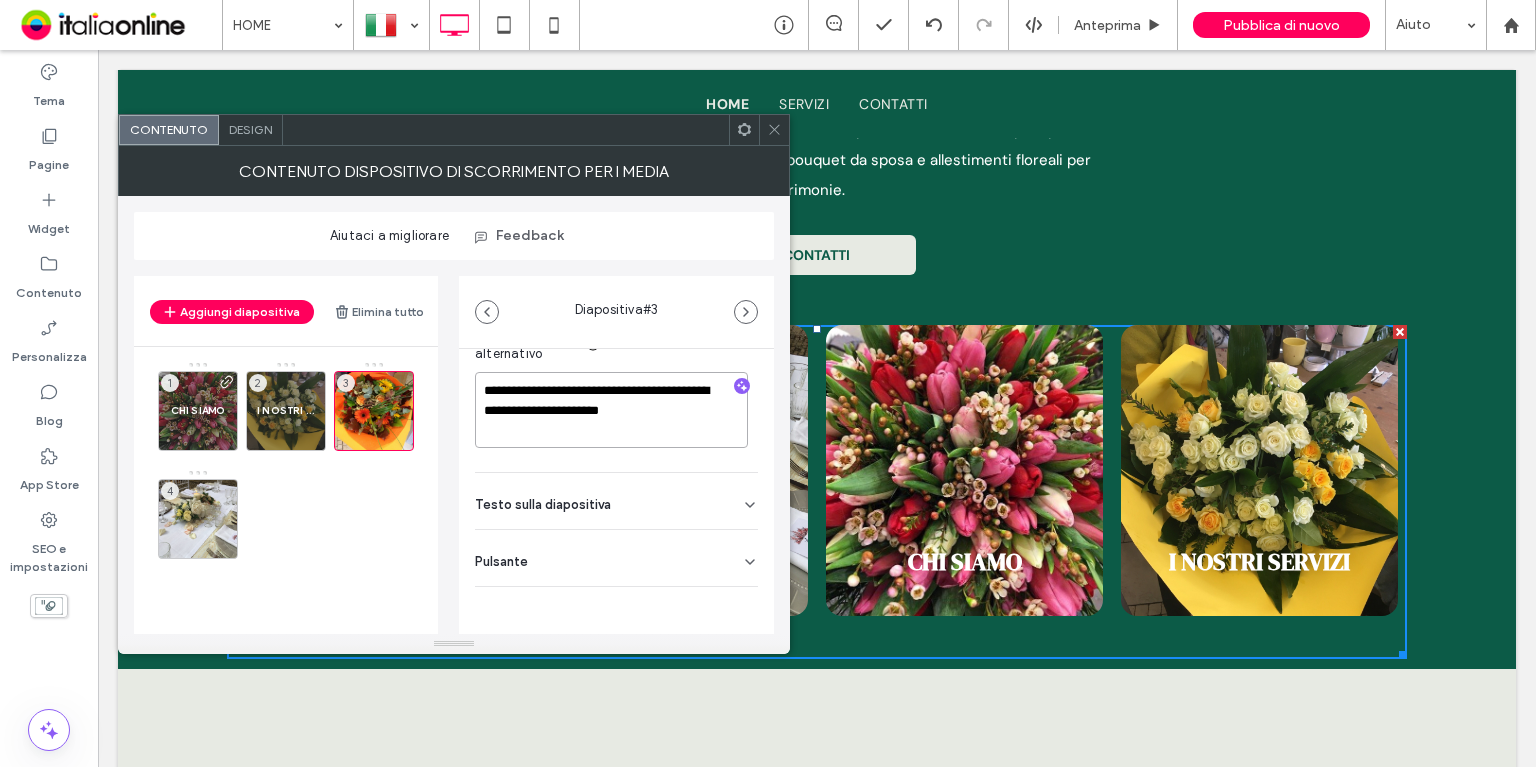 scroll, scrollTop: 280, scrollLeft: 0, axis: vertical 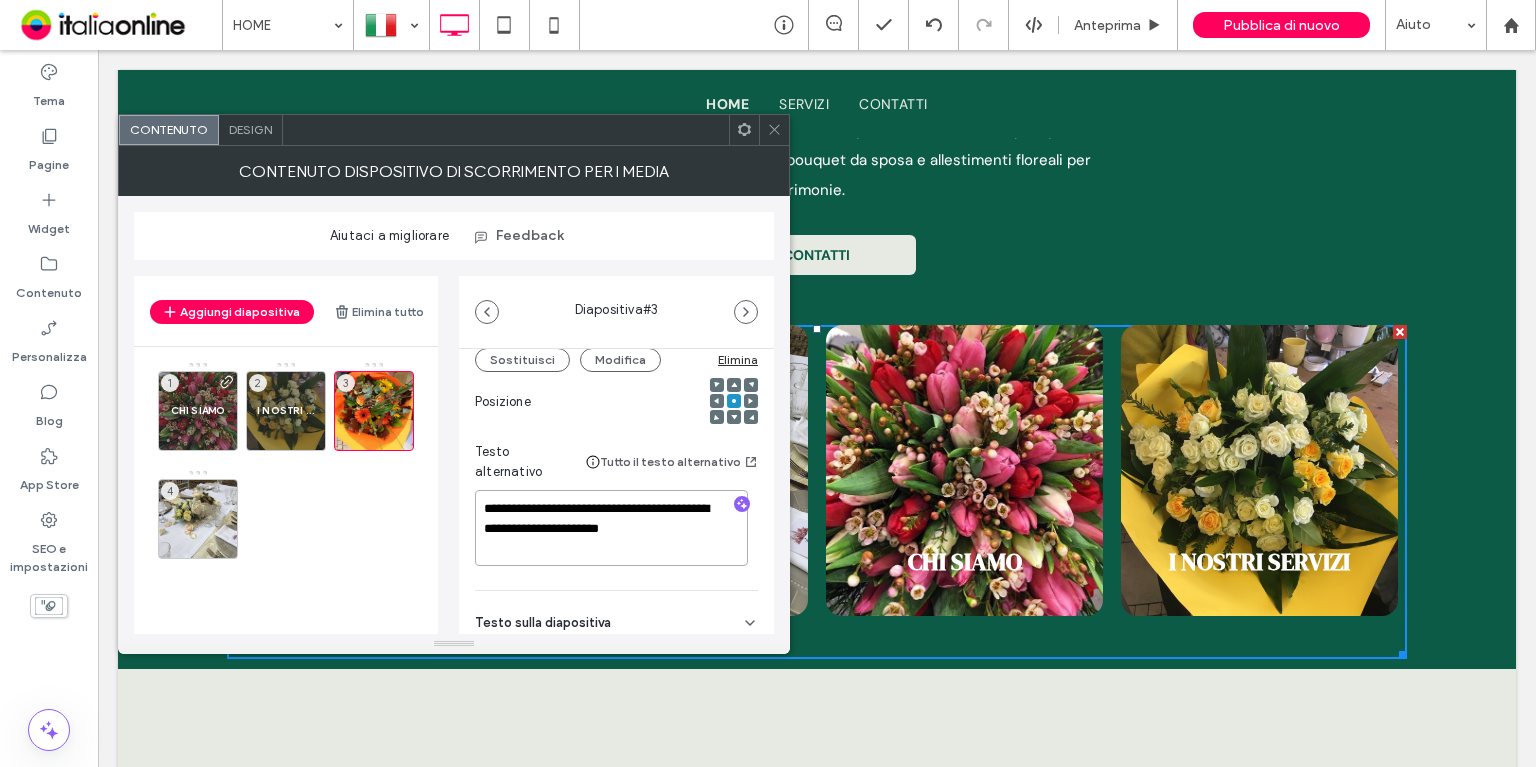 drag, startPoint x: 635, startPoint y: 423, endPoint x: 458, endPoint y: 342, distance: 194.65353 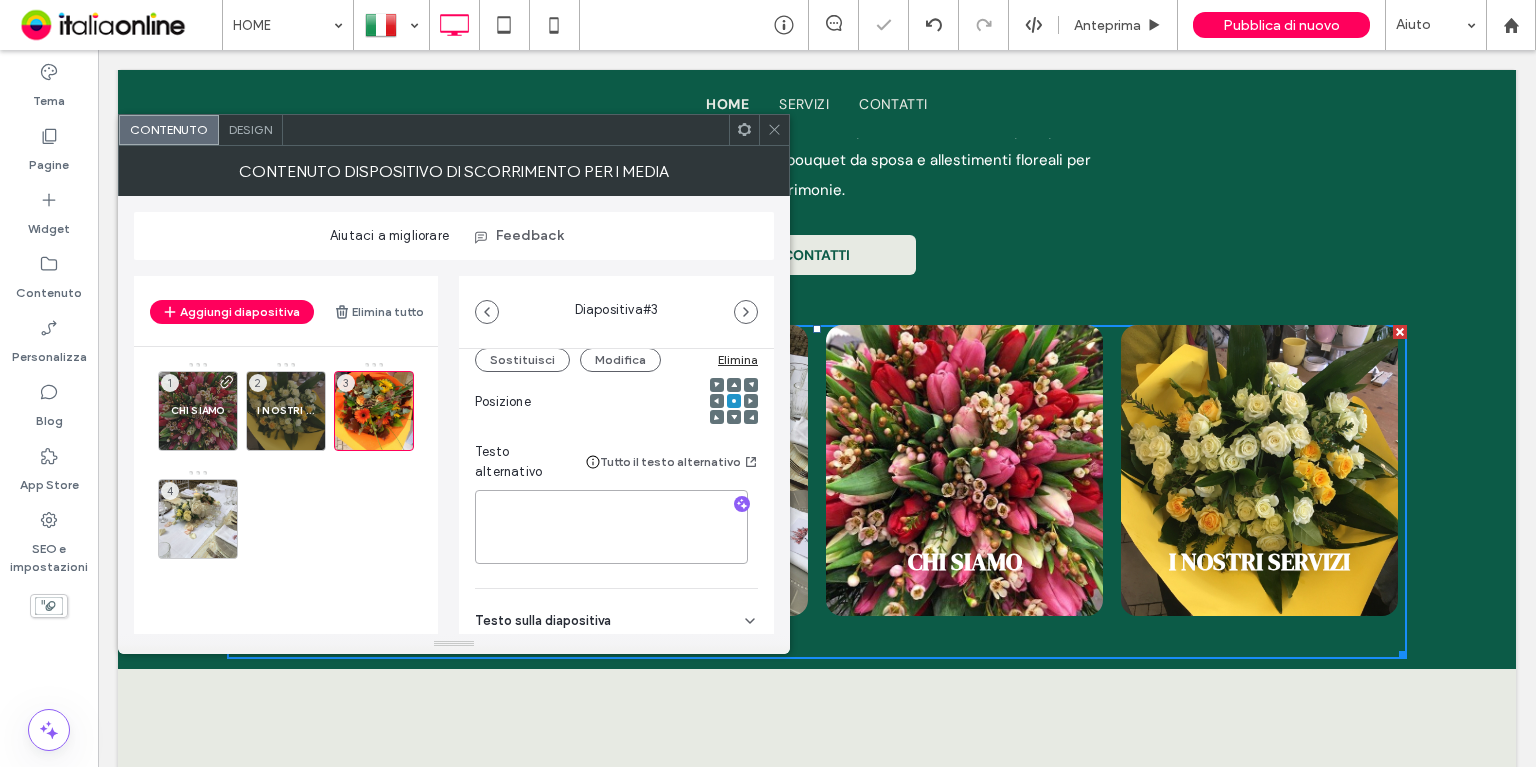 type 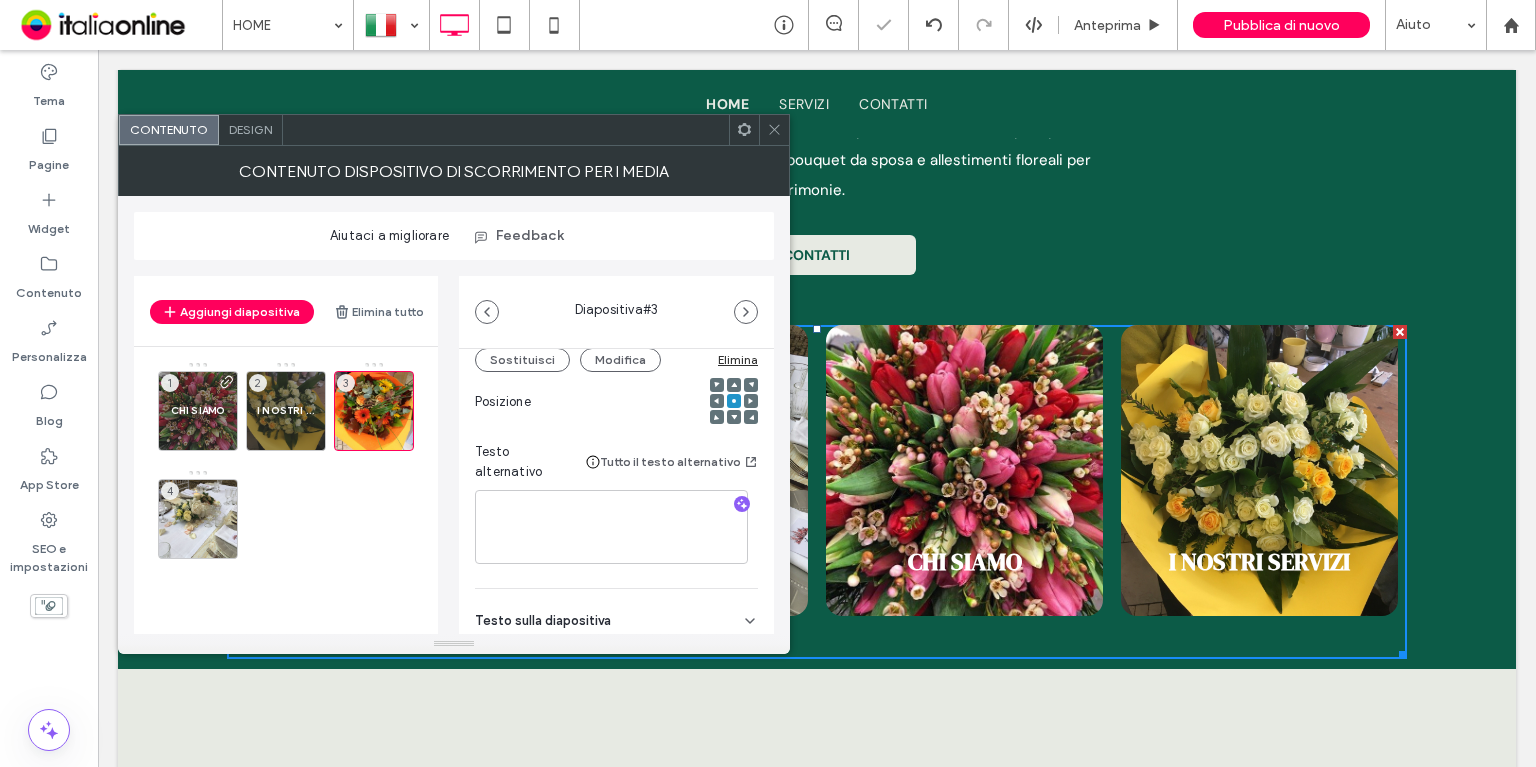 drag, startPoint x: 591, startPoint y: 446, endPoint x: 592, endPoint y: 427, distance: 19.026299 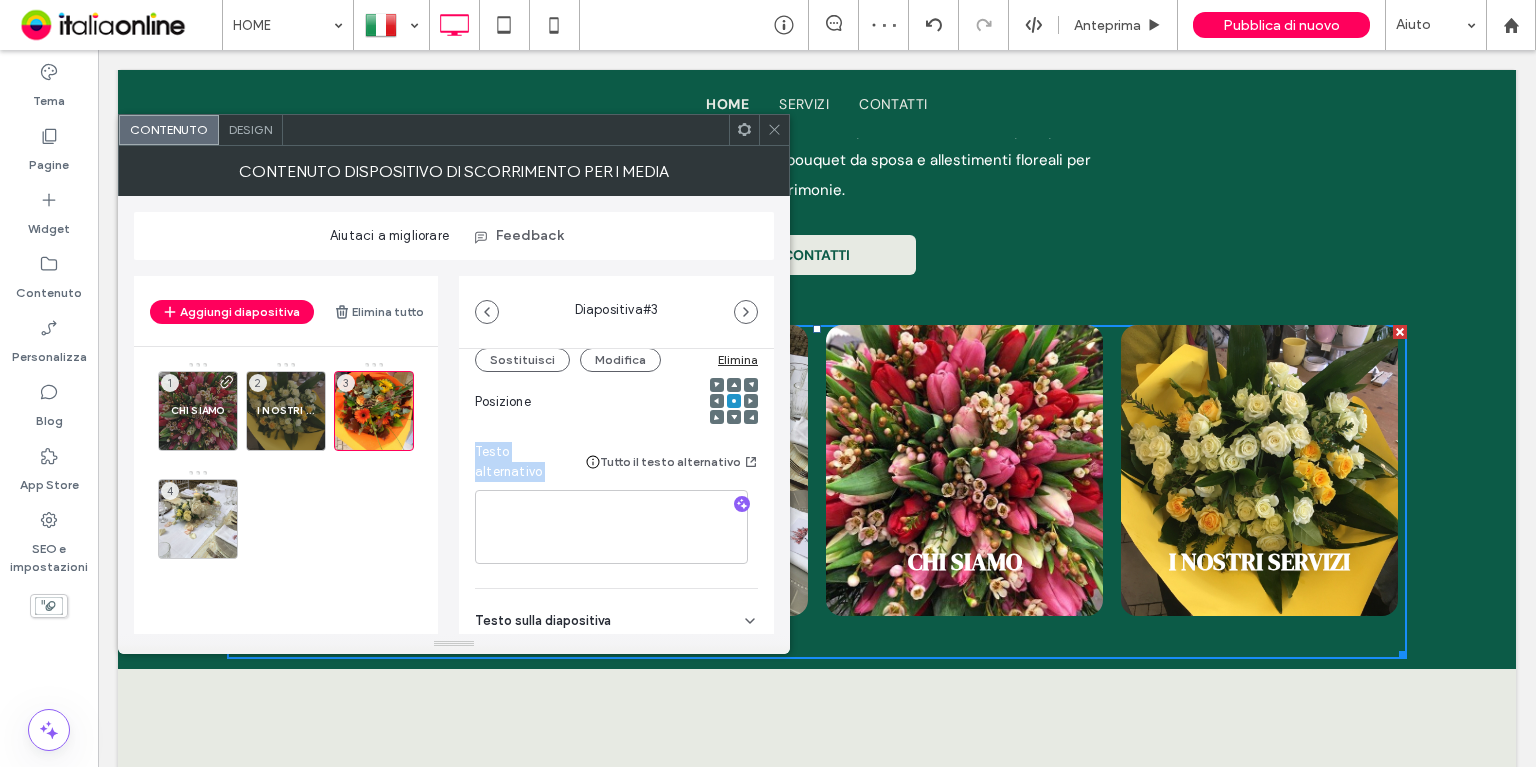 scroll, scrollTop: 397, scrollLeft: 0, axis: vertical 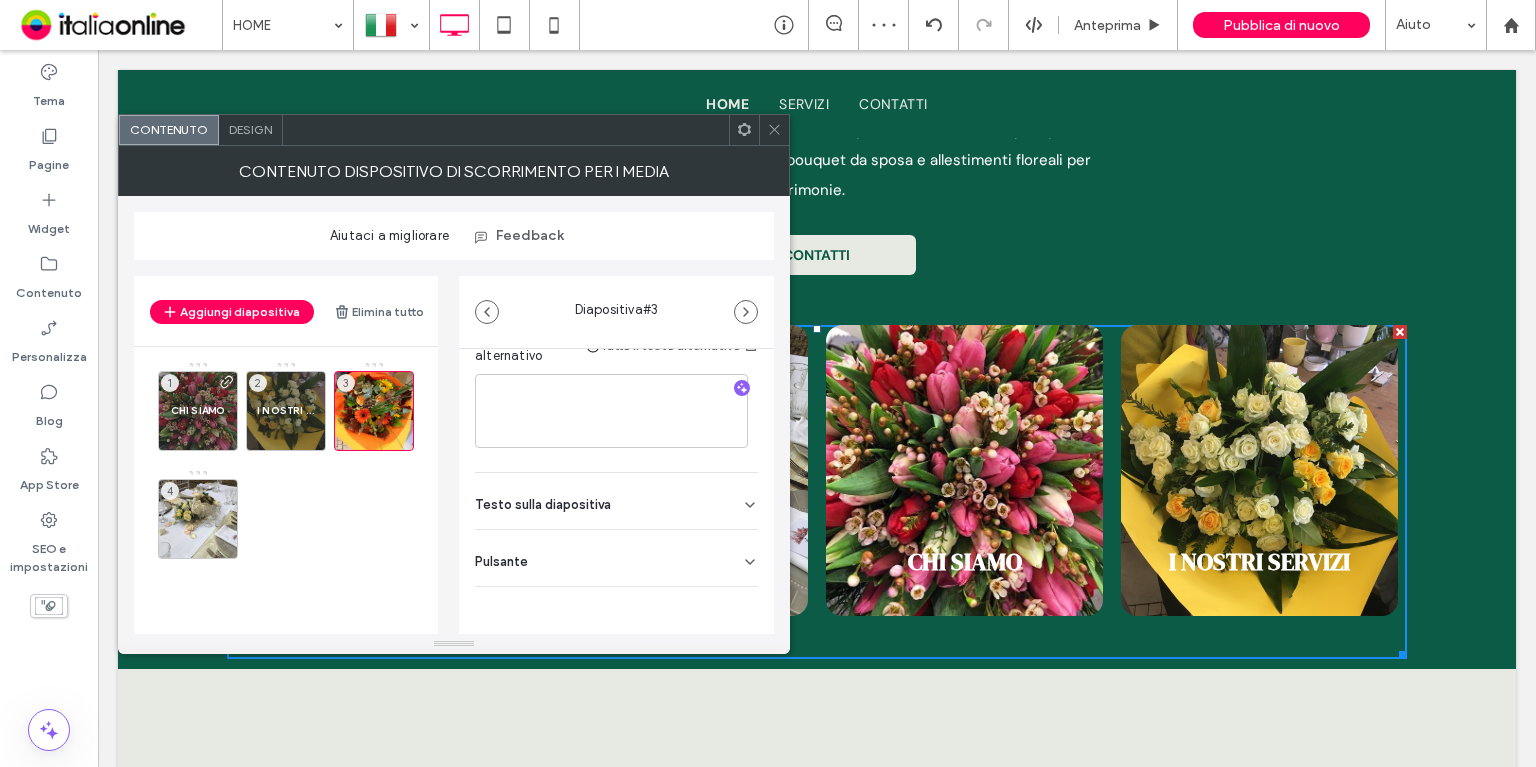 drag, startPoint x: 590, startPoint y: 491, endPoint x: 587, endPoint y: 539, distance: 48.09366 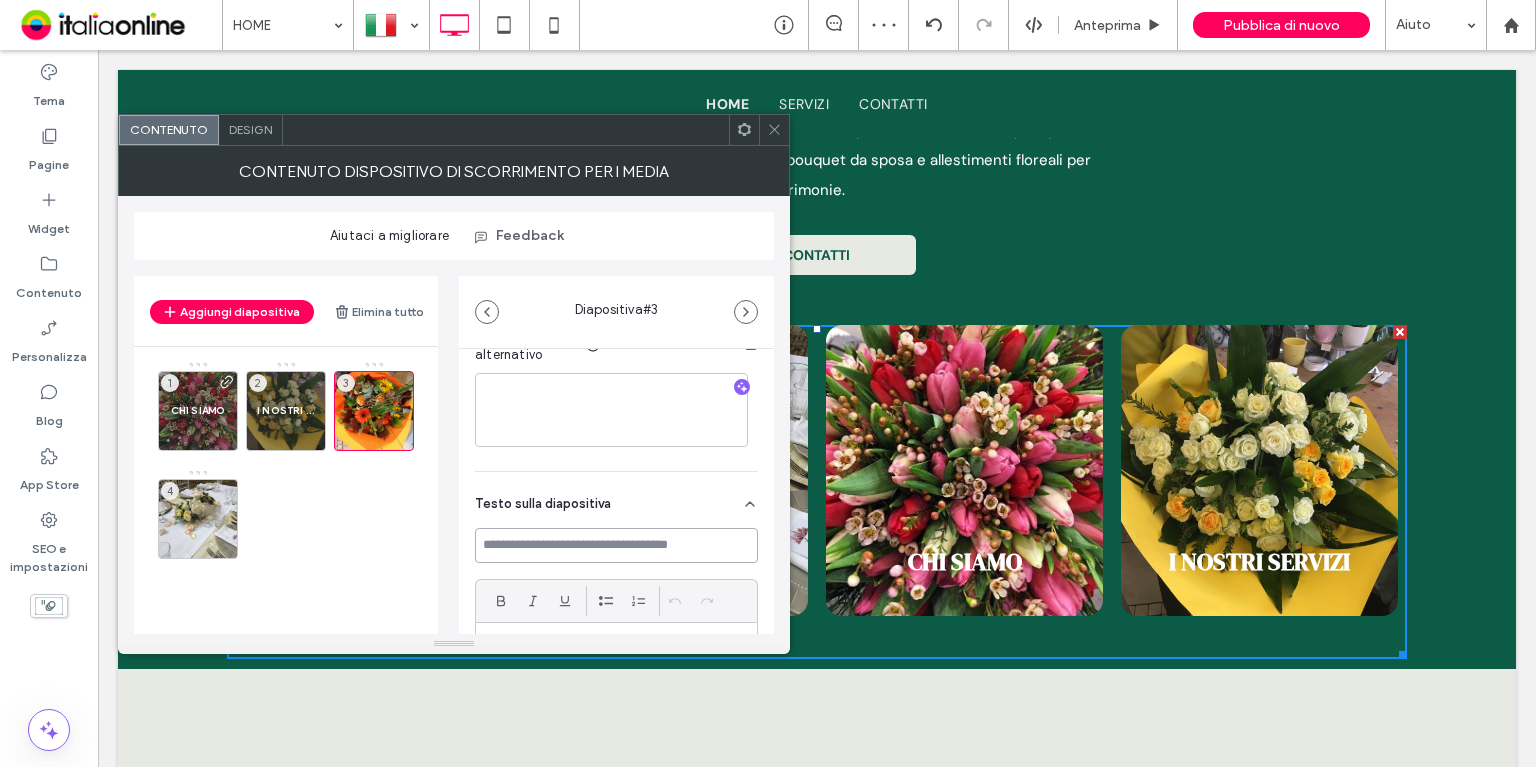 click at bounding box center [616, 545] 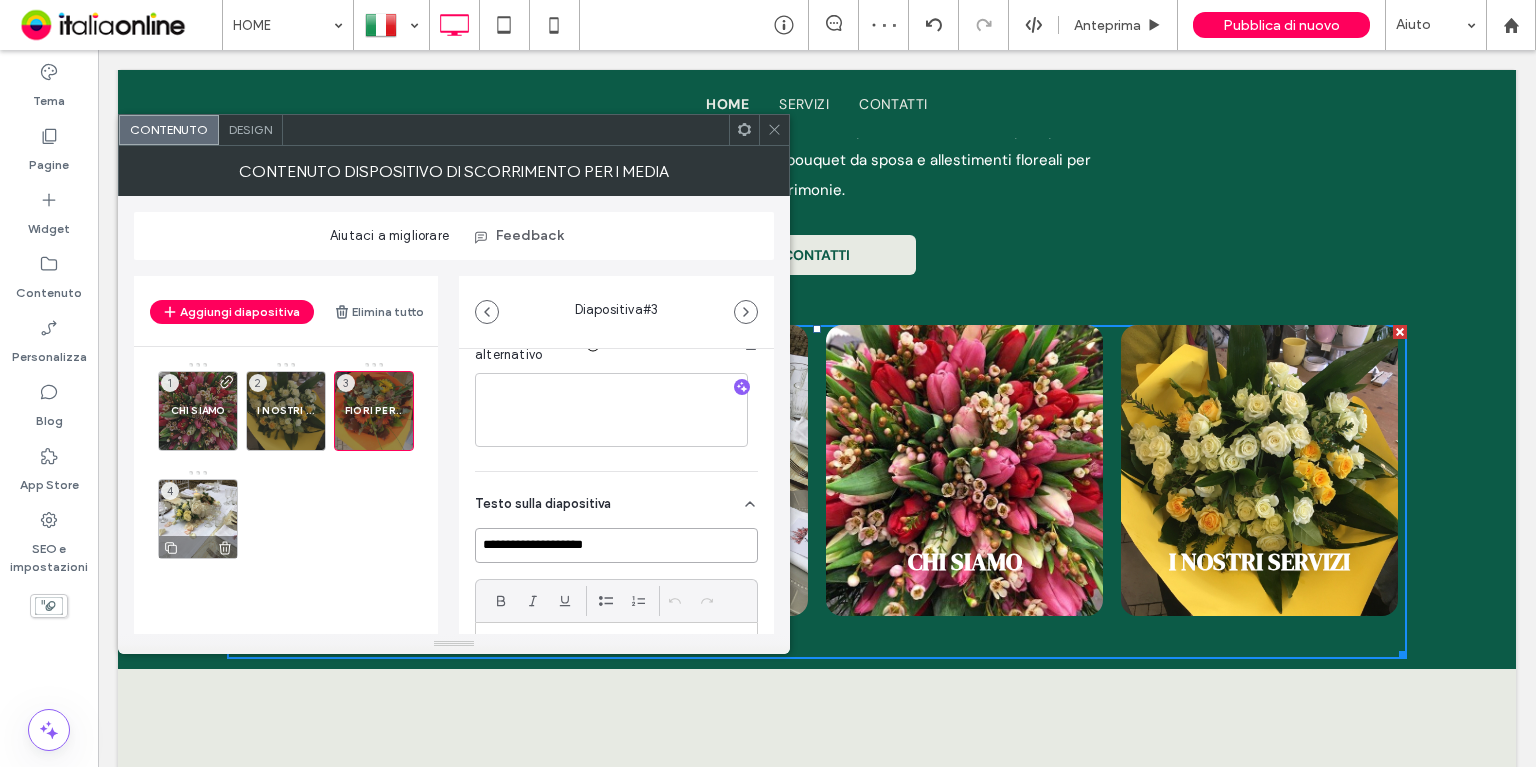 type on "**********" 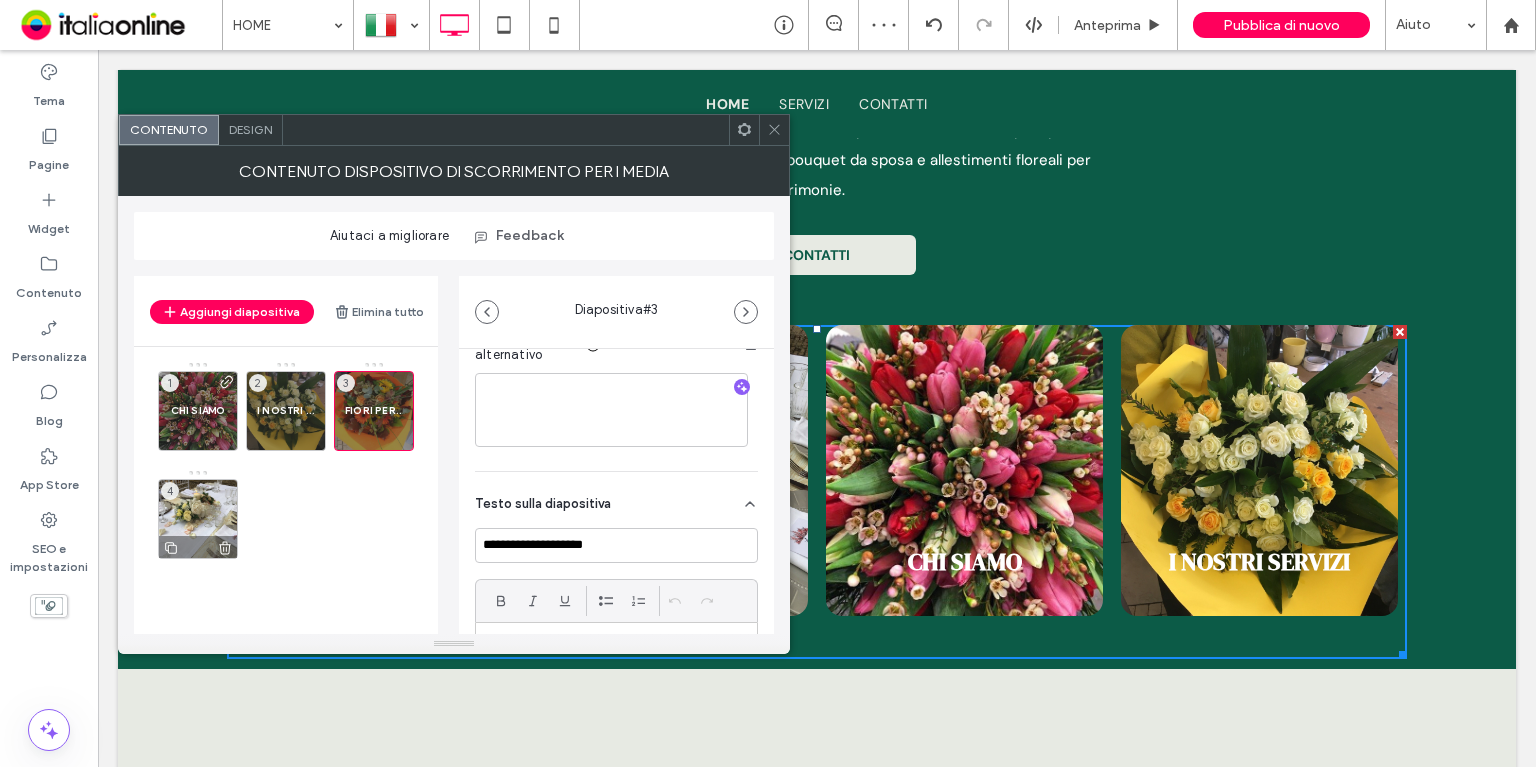 click on "4" at bounding box center (198, 519) 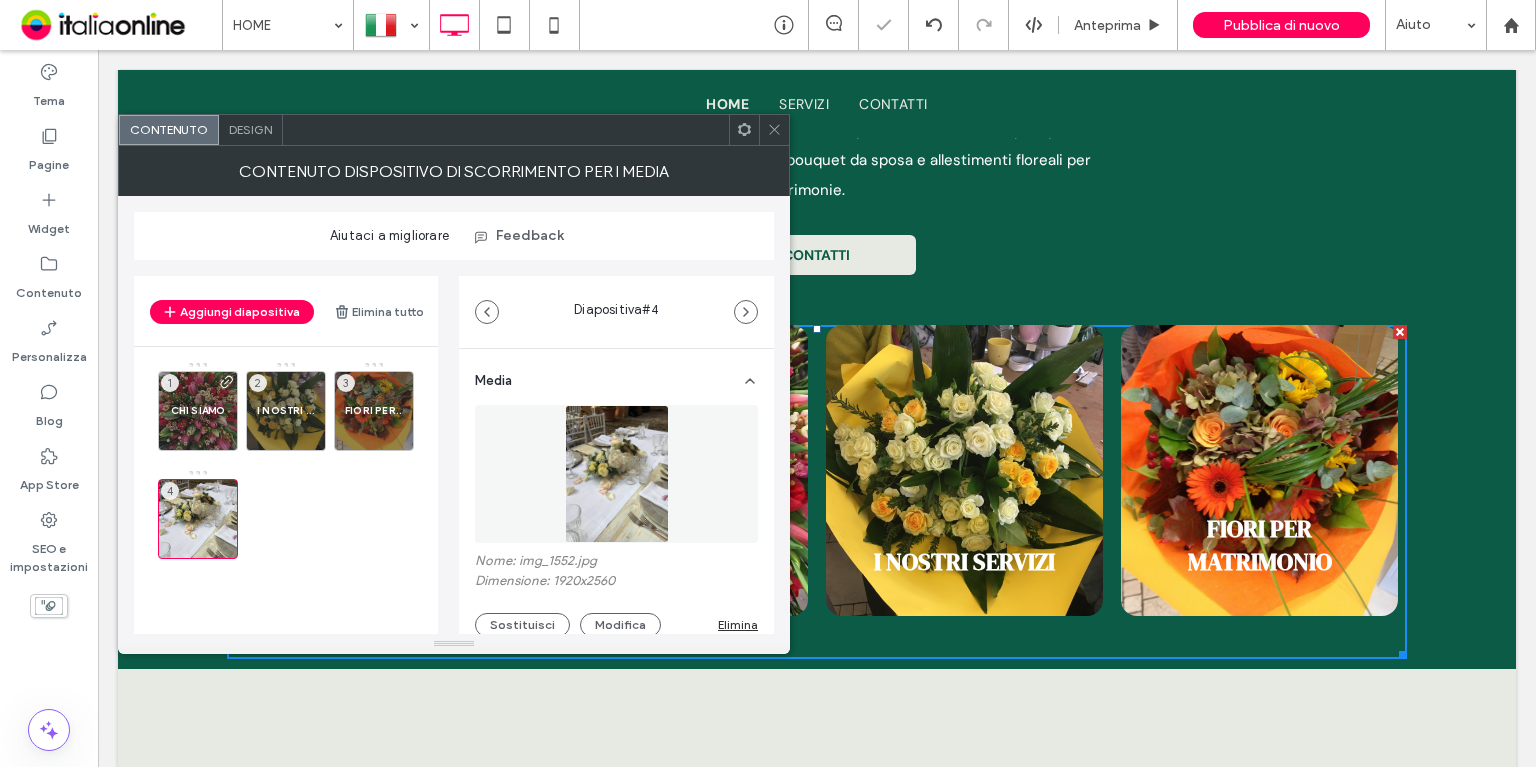 scroll, scrollTop: 200, scrollLeft: 0, axis: vertical 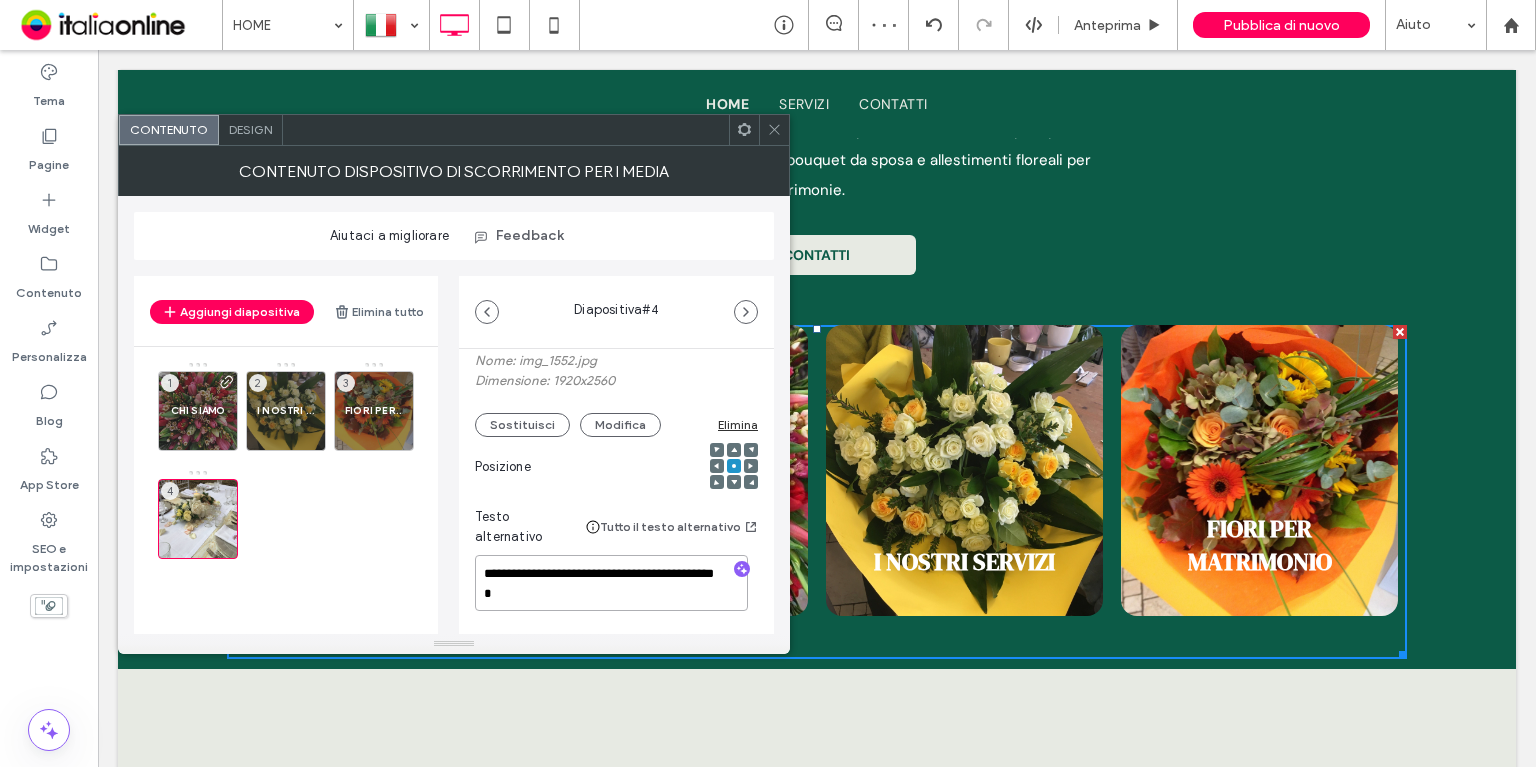 drag, startPoint x: 601, startPoint y: 595, endPoint x: 430, endPoint y: 527, distance: 184.02446 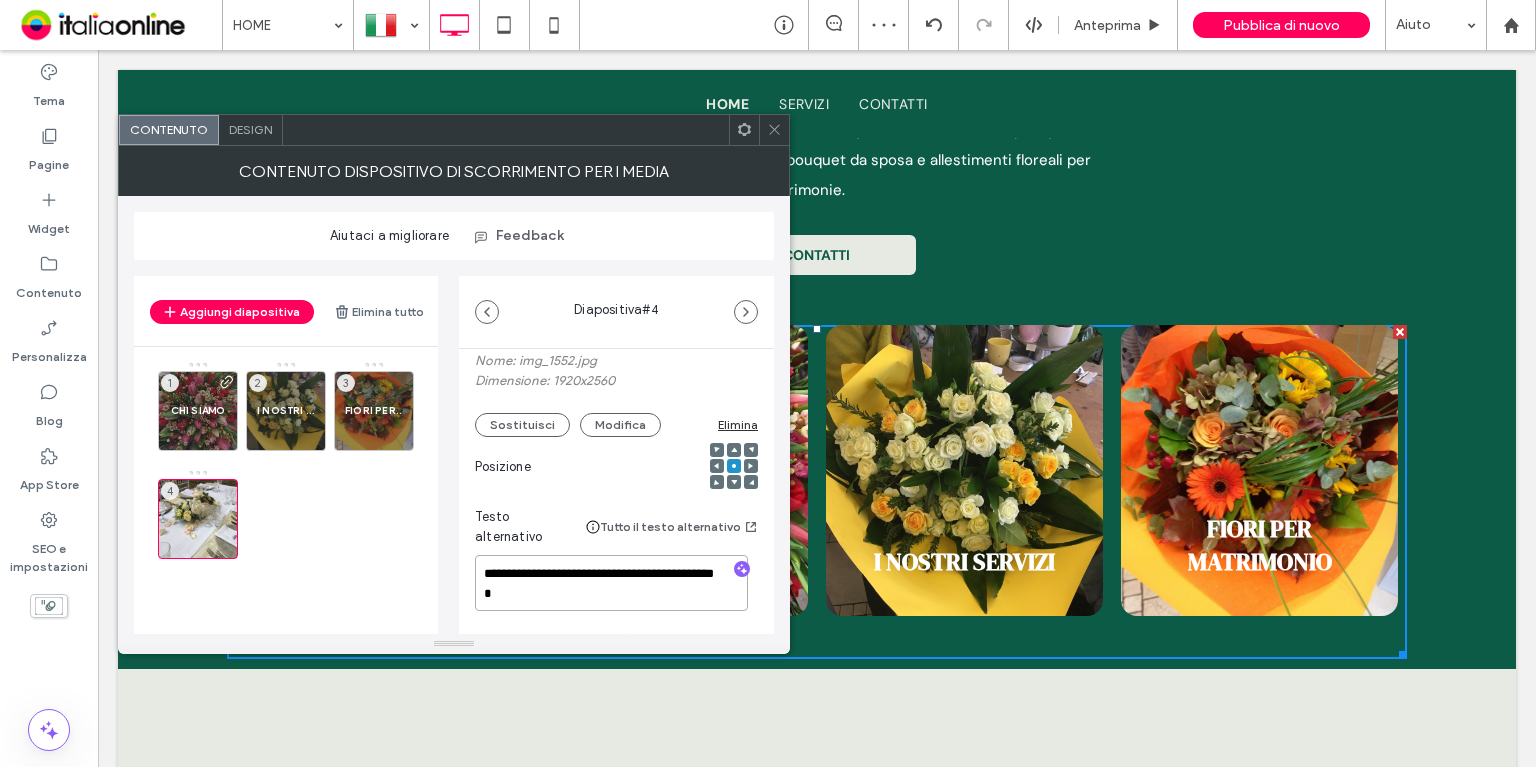 click on "**********" at bounding box center (454, 447) 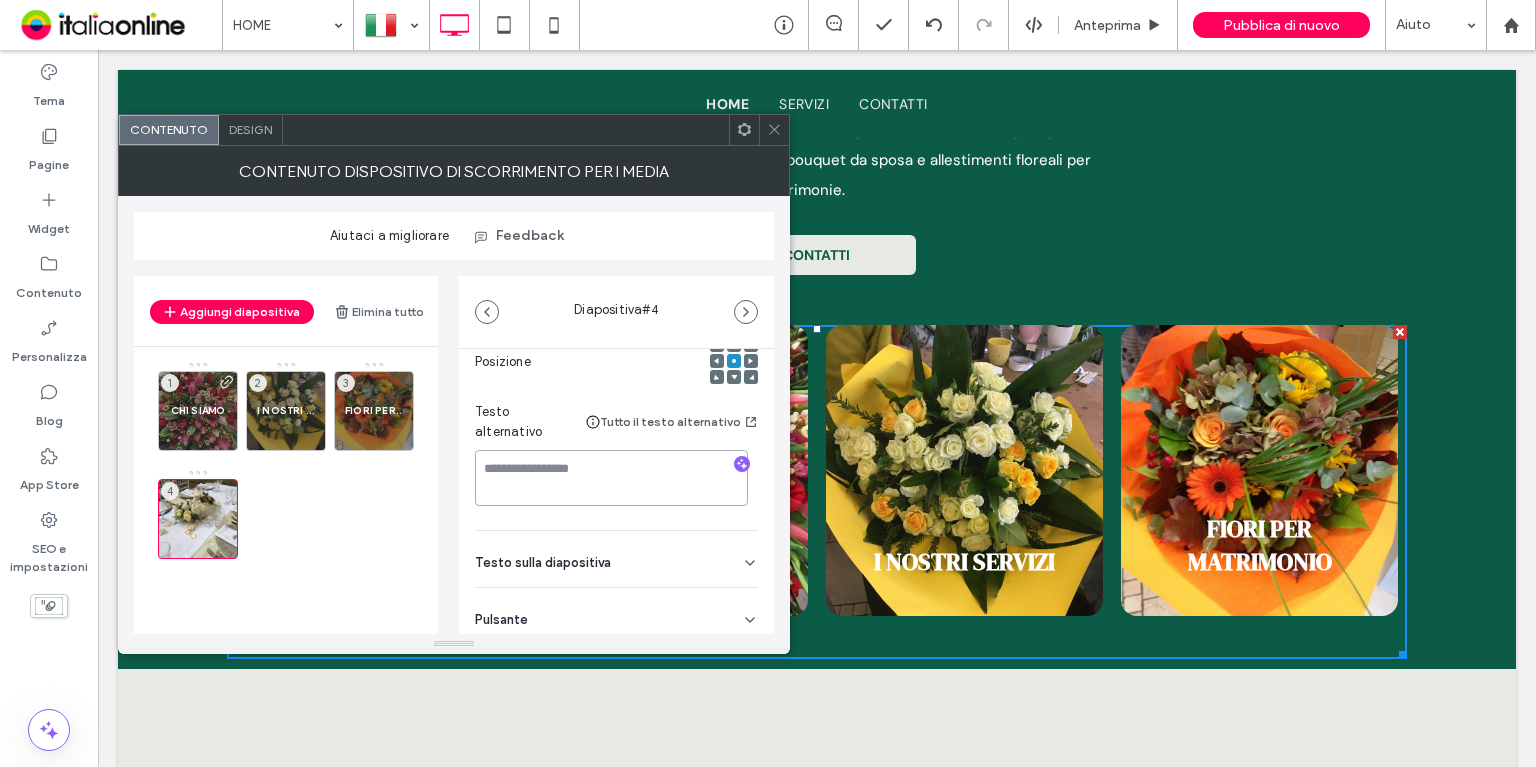scroll, scrollTop: 363, scrollLeft: 0, axis: vertical 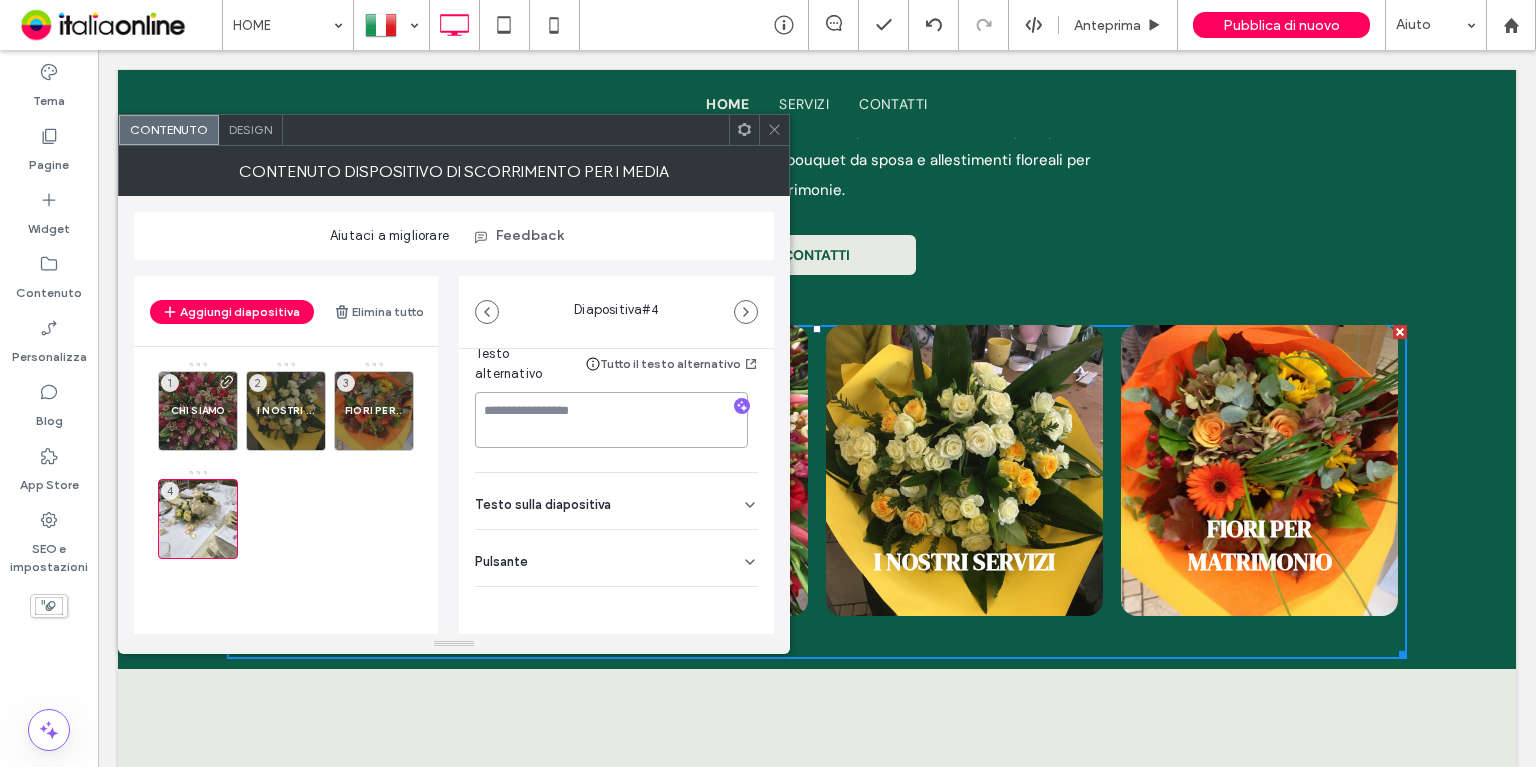 type 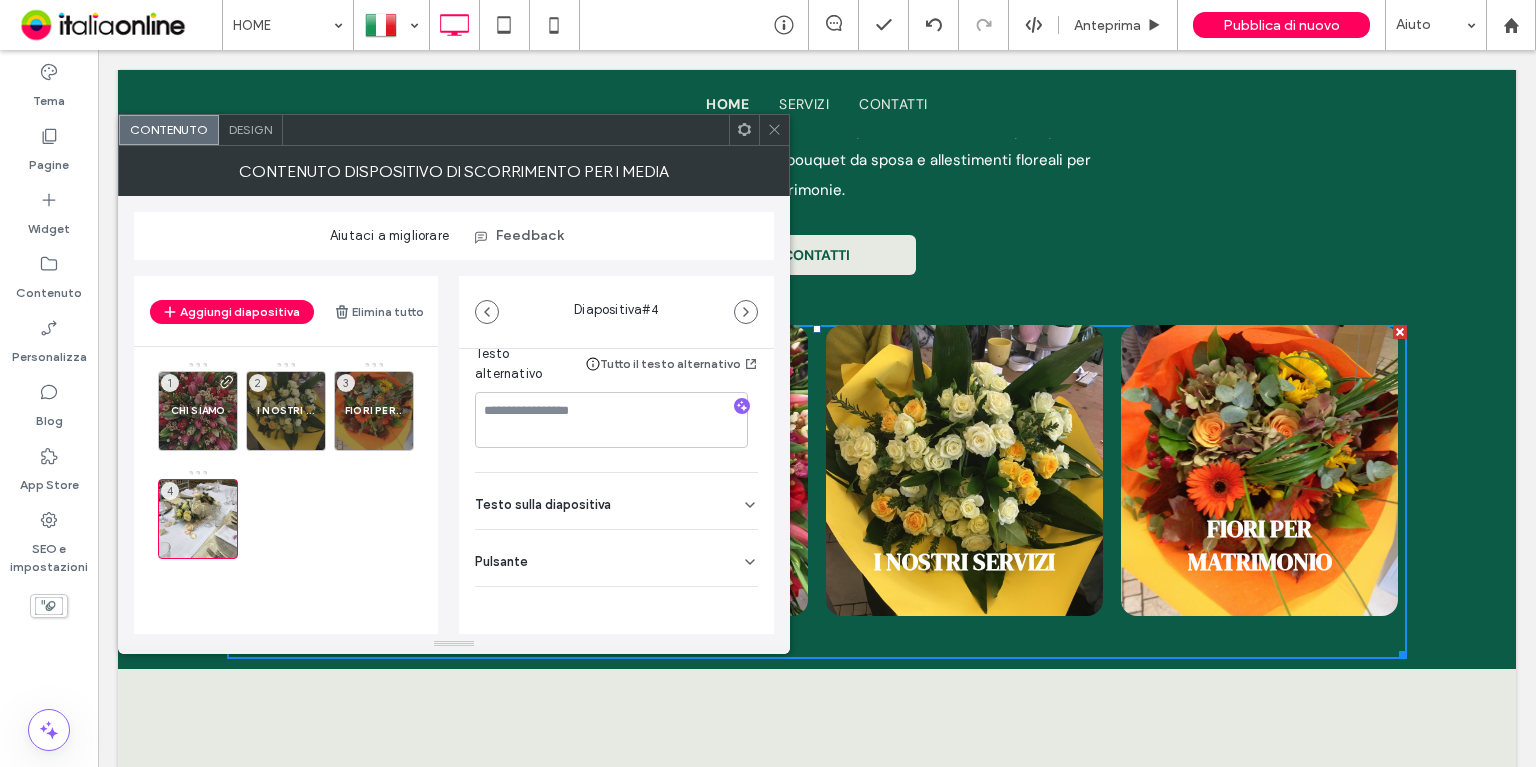 drag, startPoint x: 625, startPoint y: 562, endPoint x: 625, endPoint y: 583, distance: 21 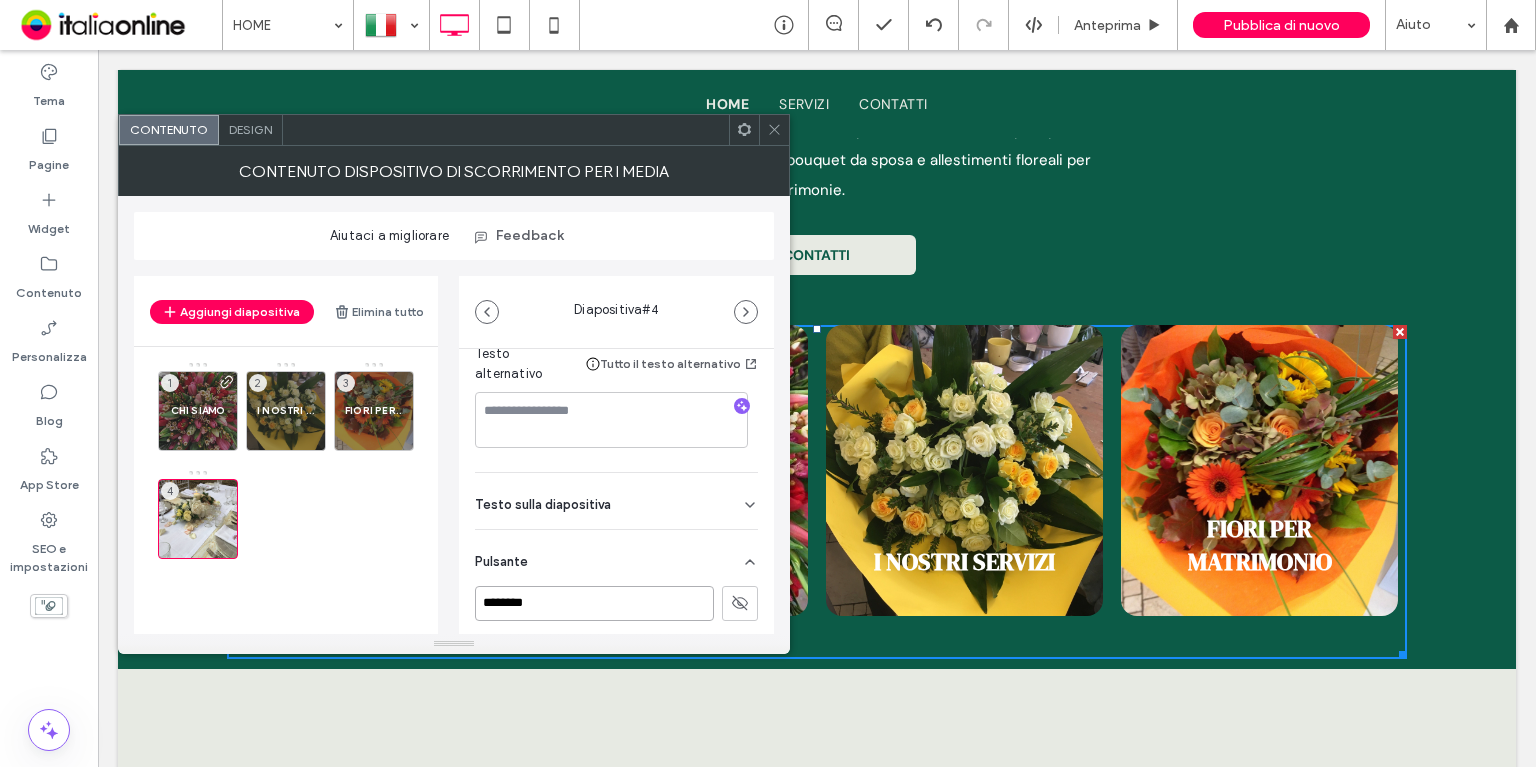 click on "********" at bounding box center (594, 603) 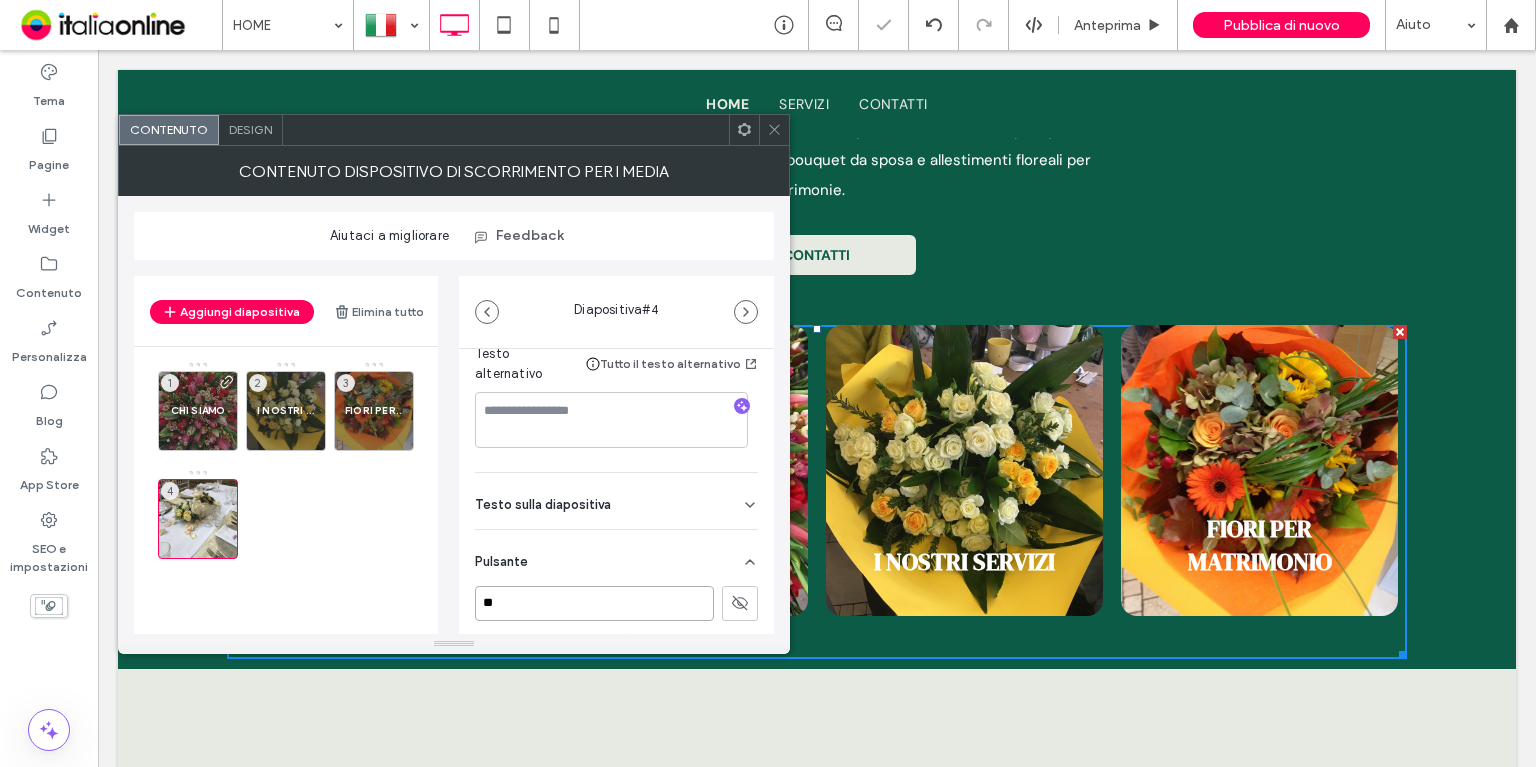 type on "*" 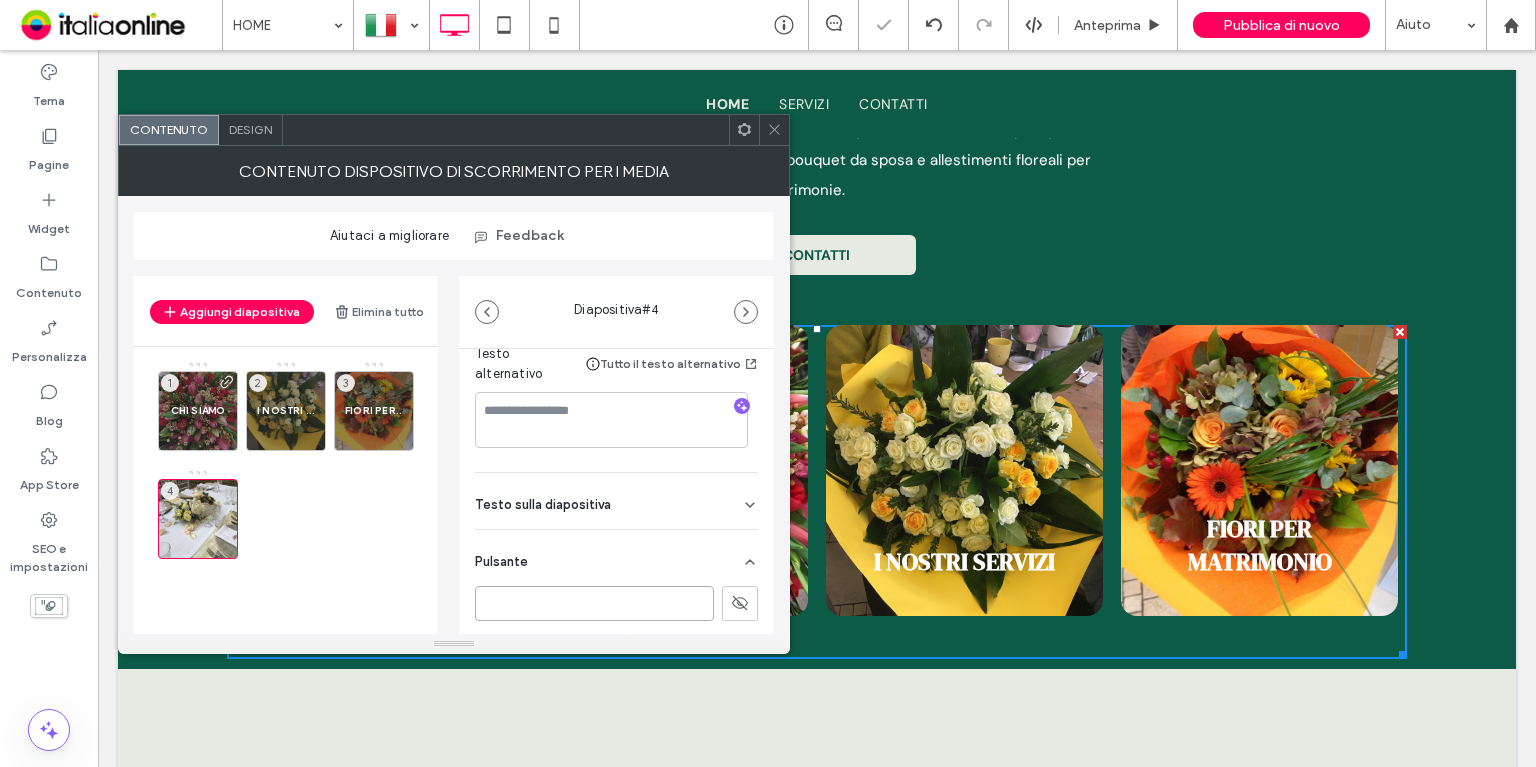 type 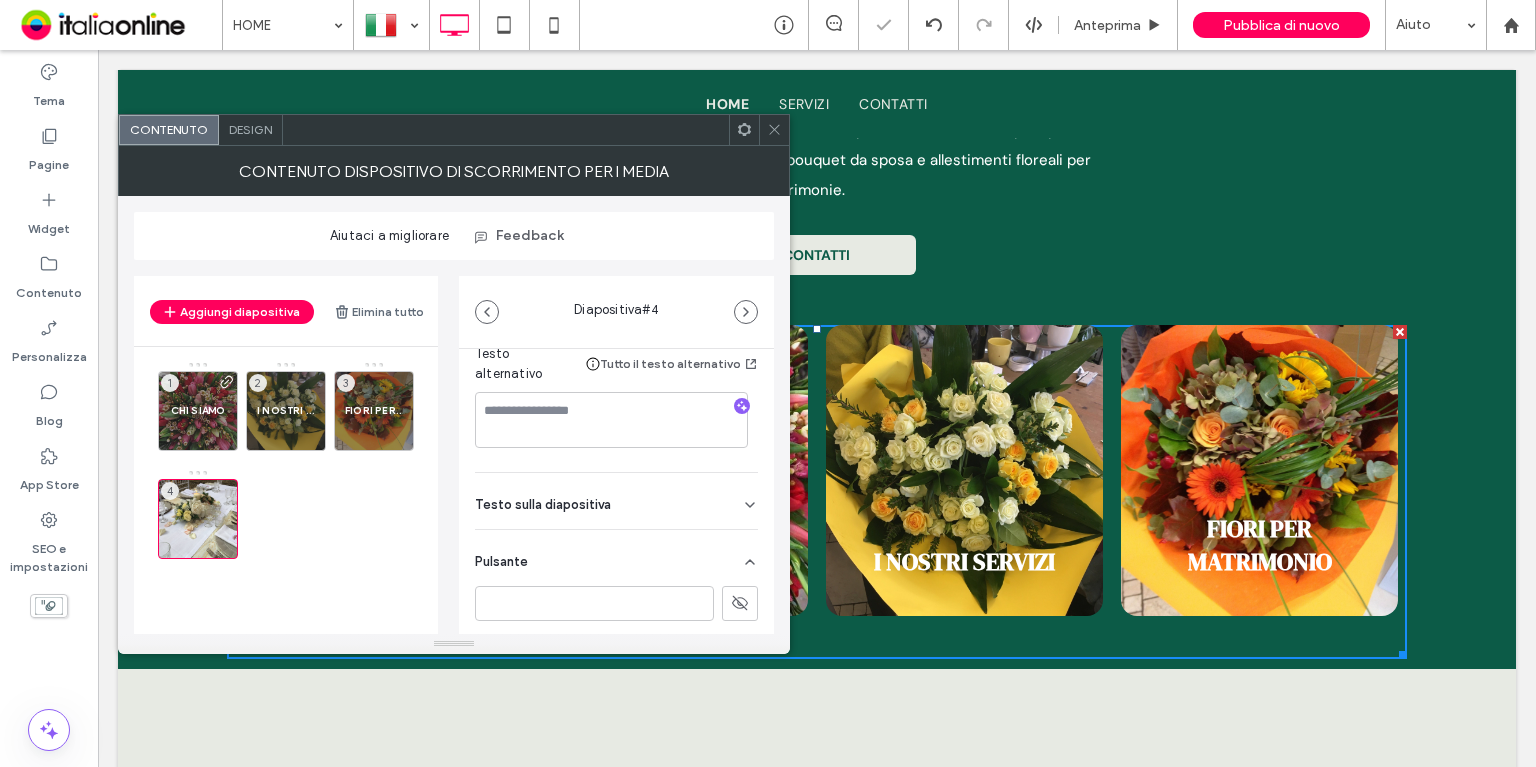 click on "Testo sulla diapositiva" at bounding box center [543, 504] 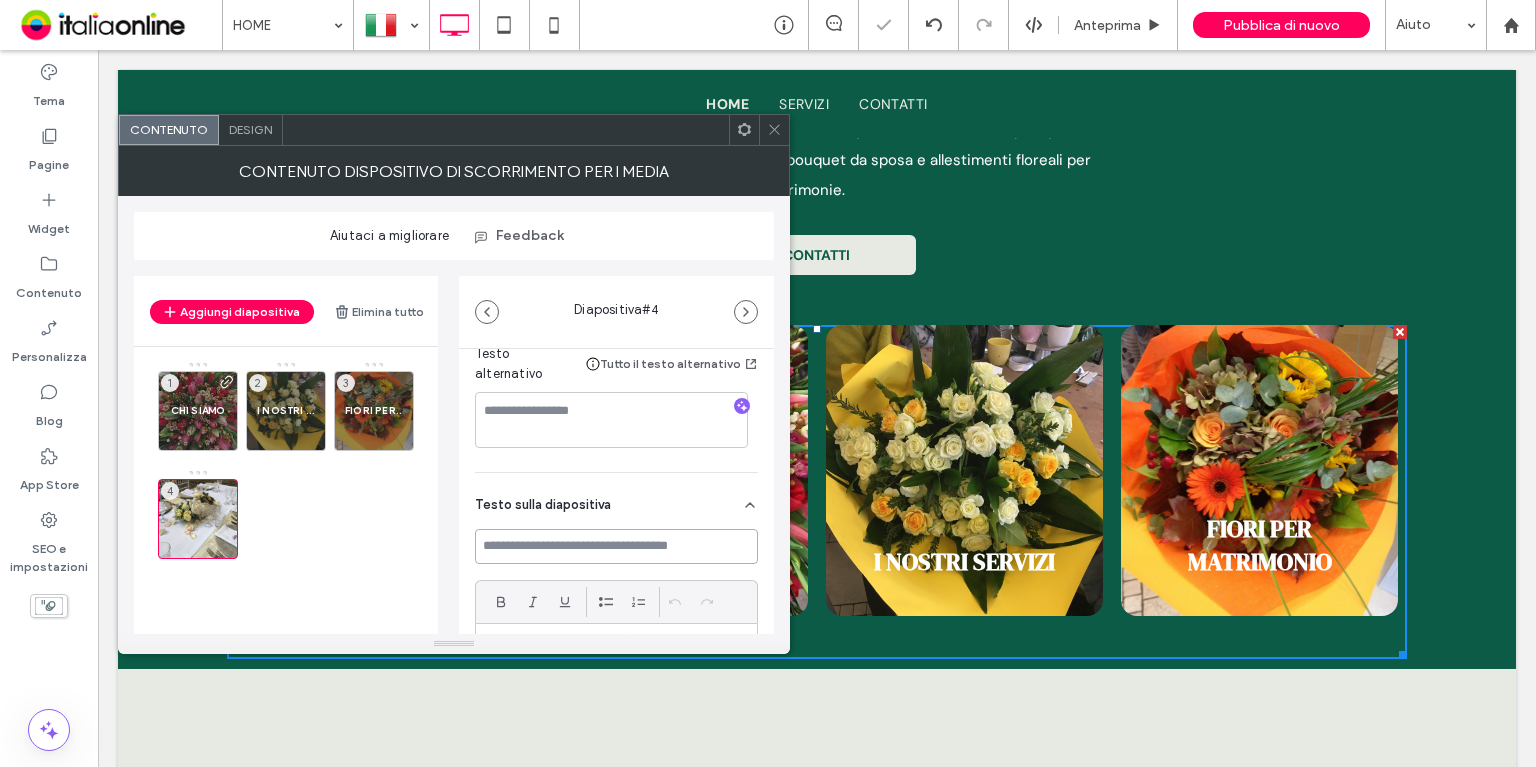 click at bounding box center [616, 546] 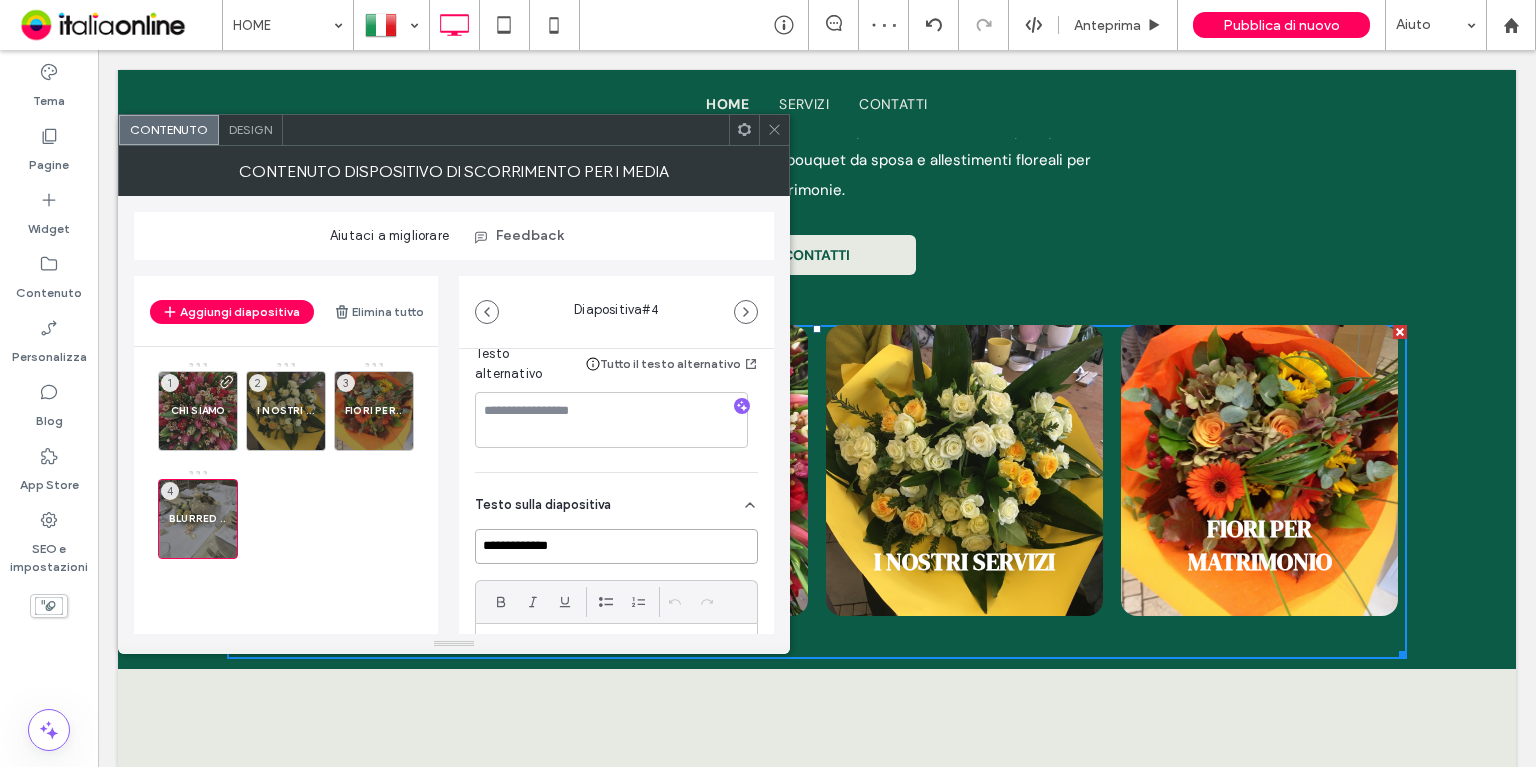 type on "**********" 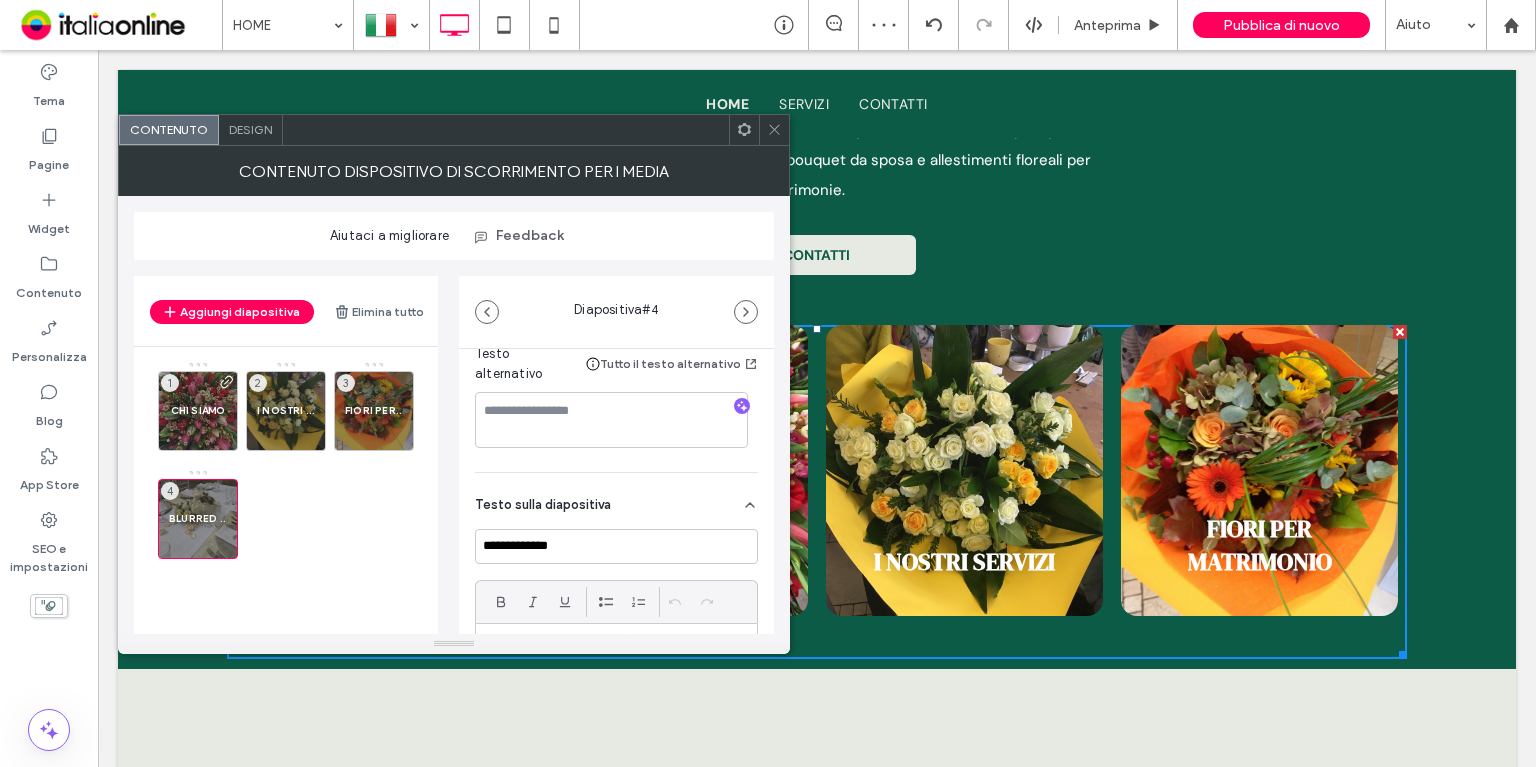 click on "Testo sulla diapositiva" at bounding box center (616, 501) 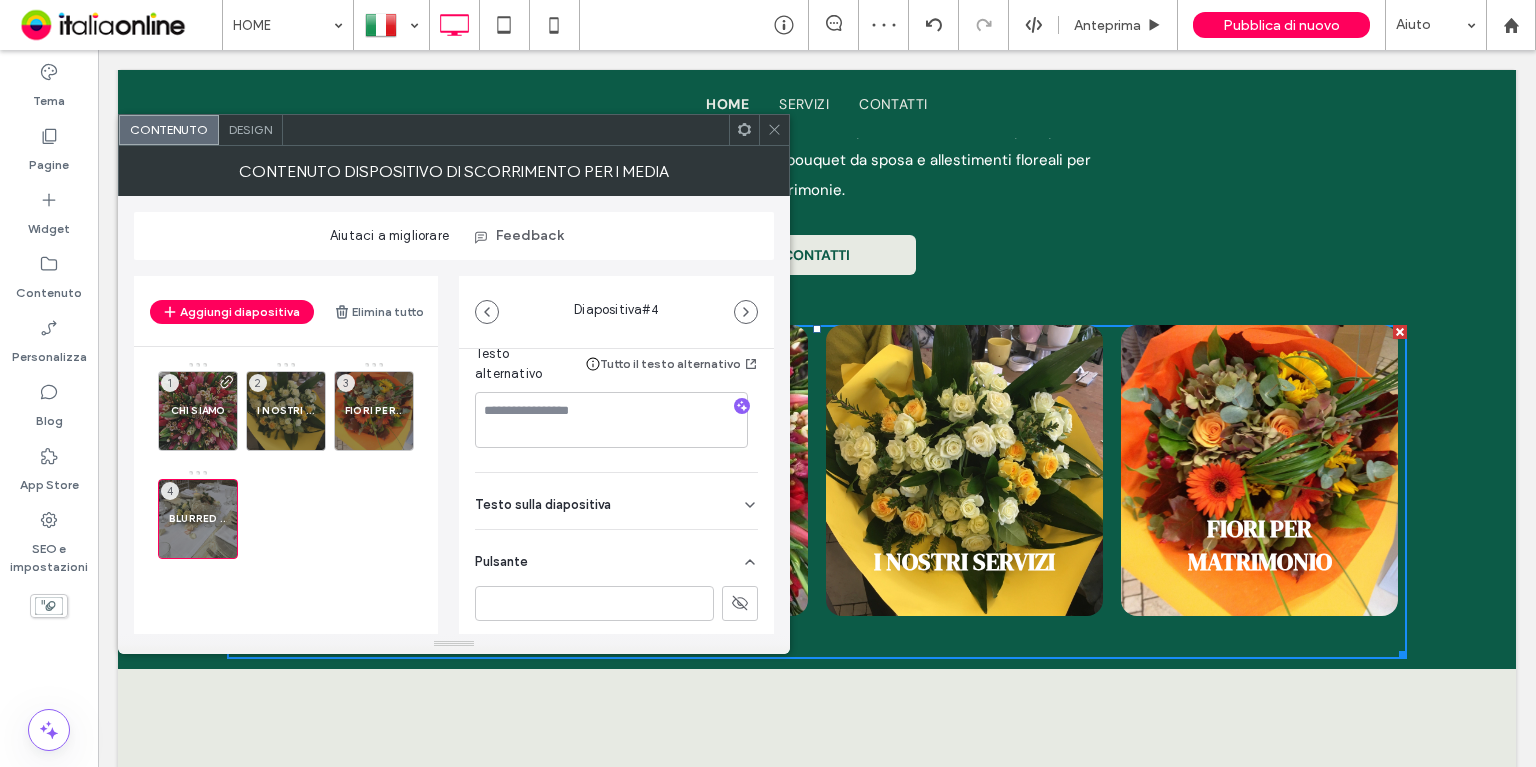 click 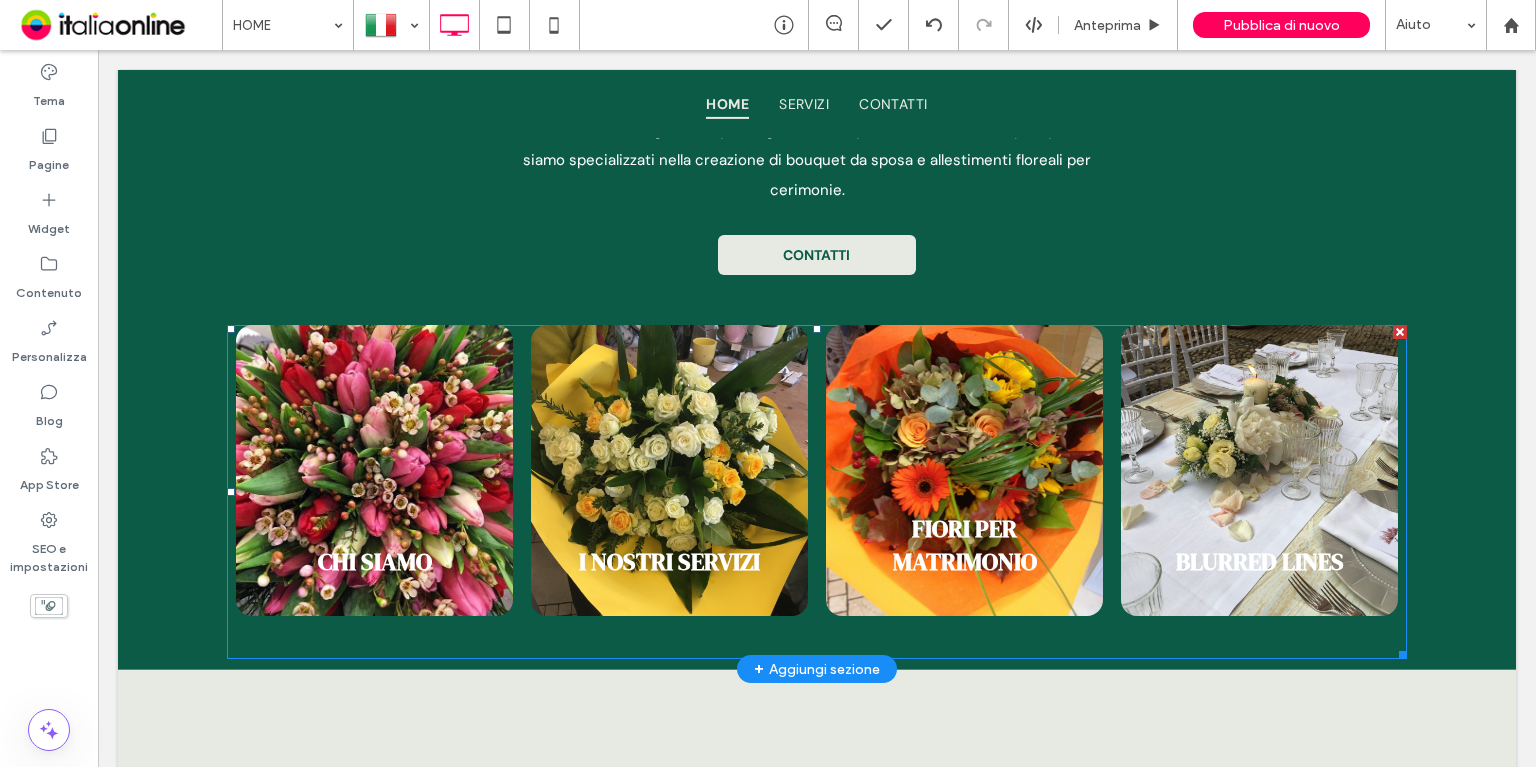 click at bounding box center [669, 470] 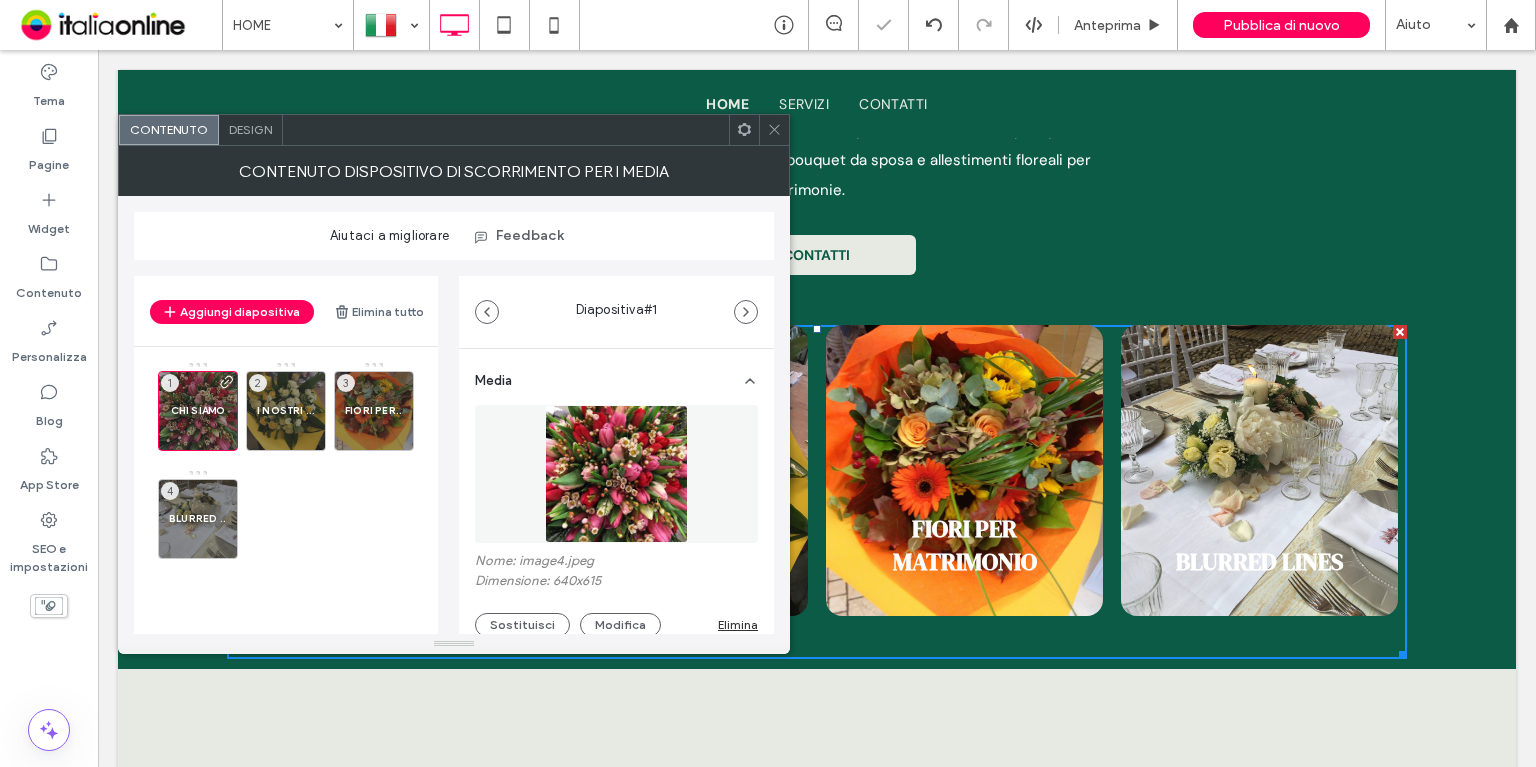 click on "Design" at bounding box center (251, 130) 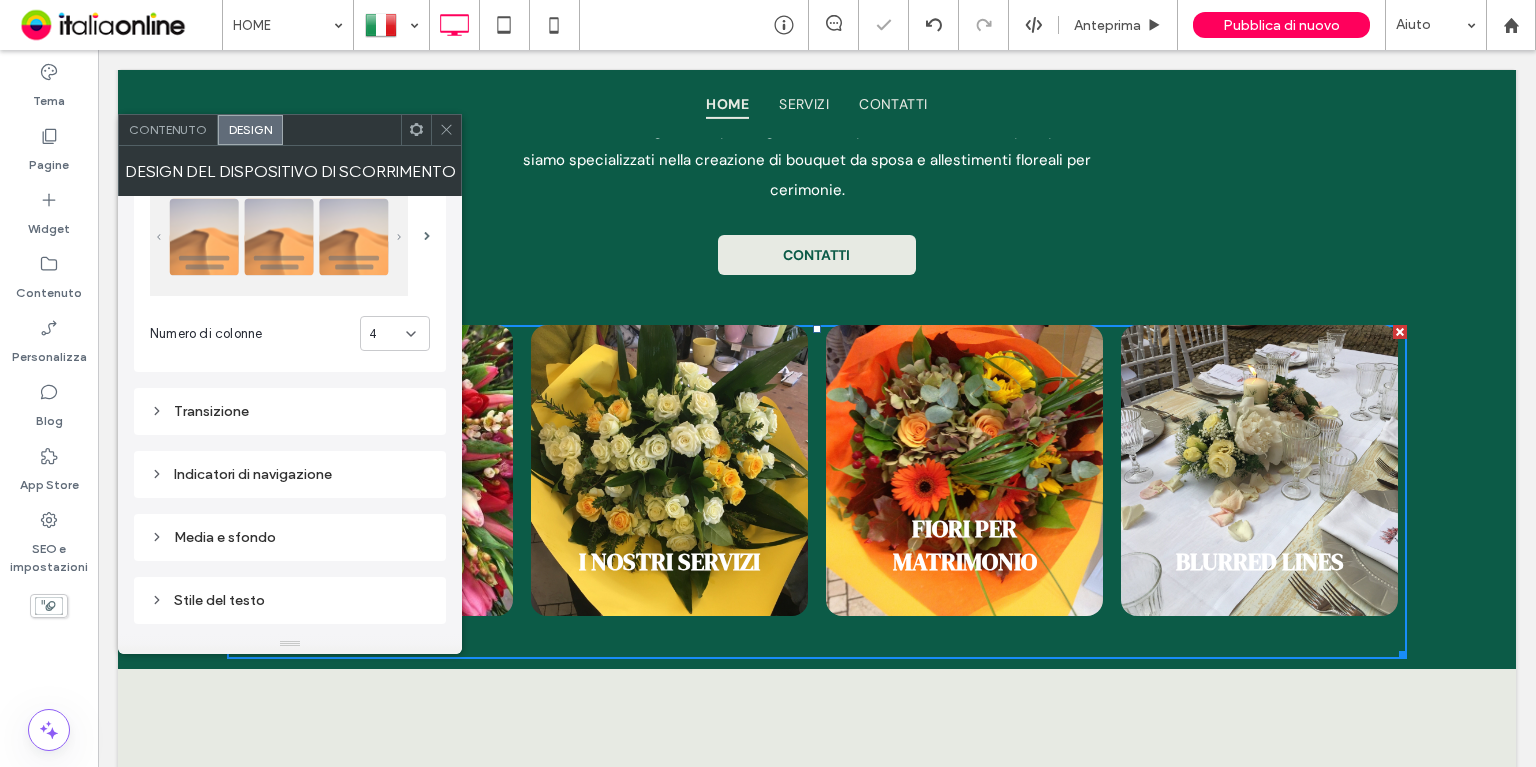 scroll, scrollTop: 100, scrollLeft: 0, axis: vertical 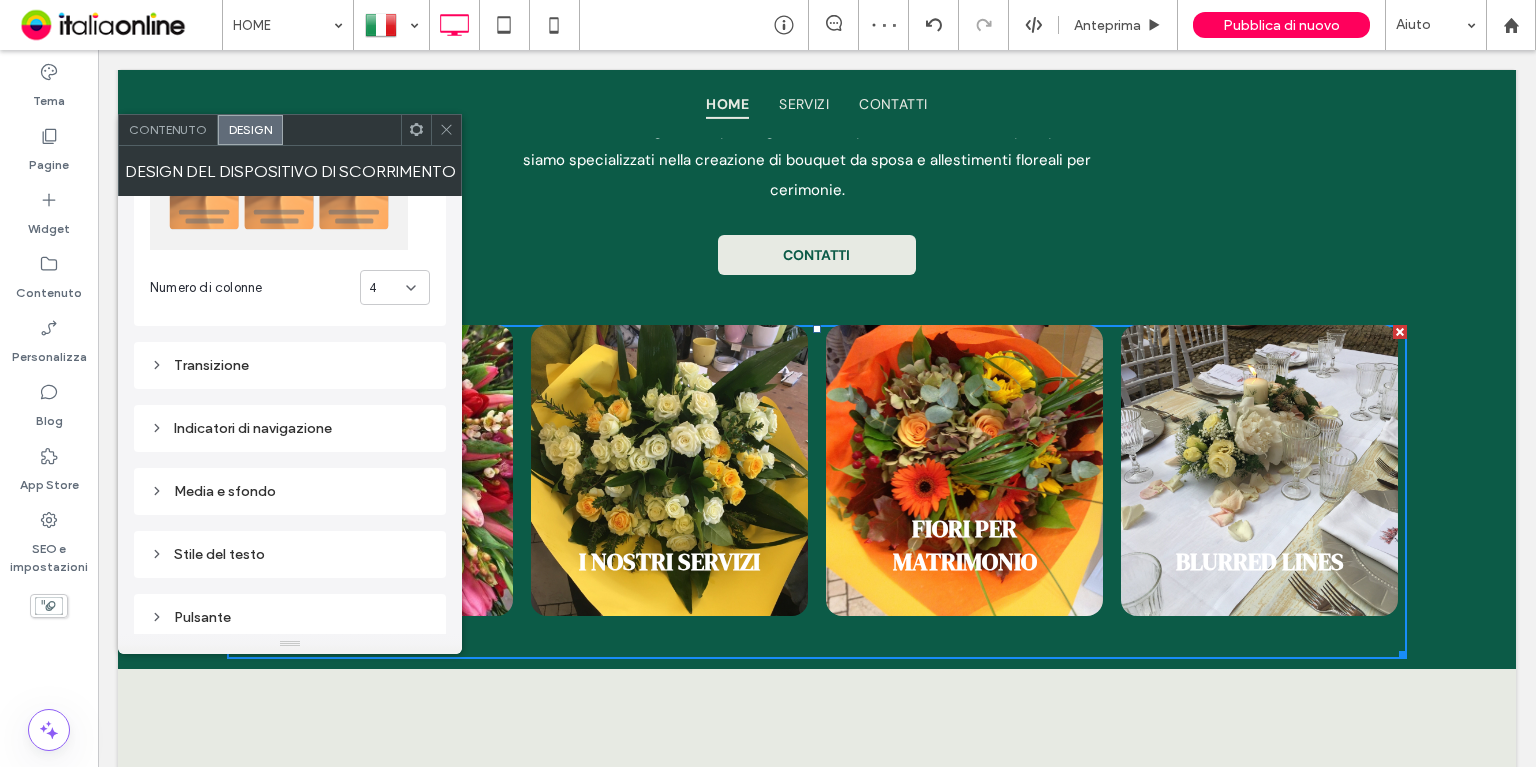 click on "Indicatori di navigazione" at bounding box center [290, 428] 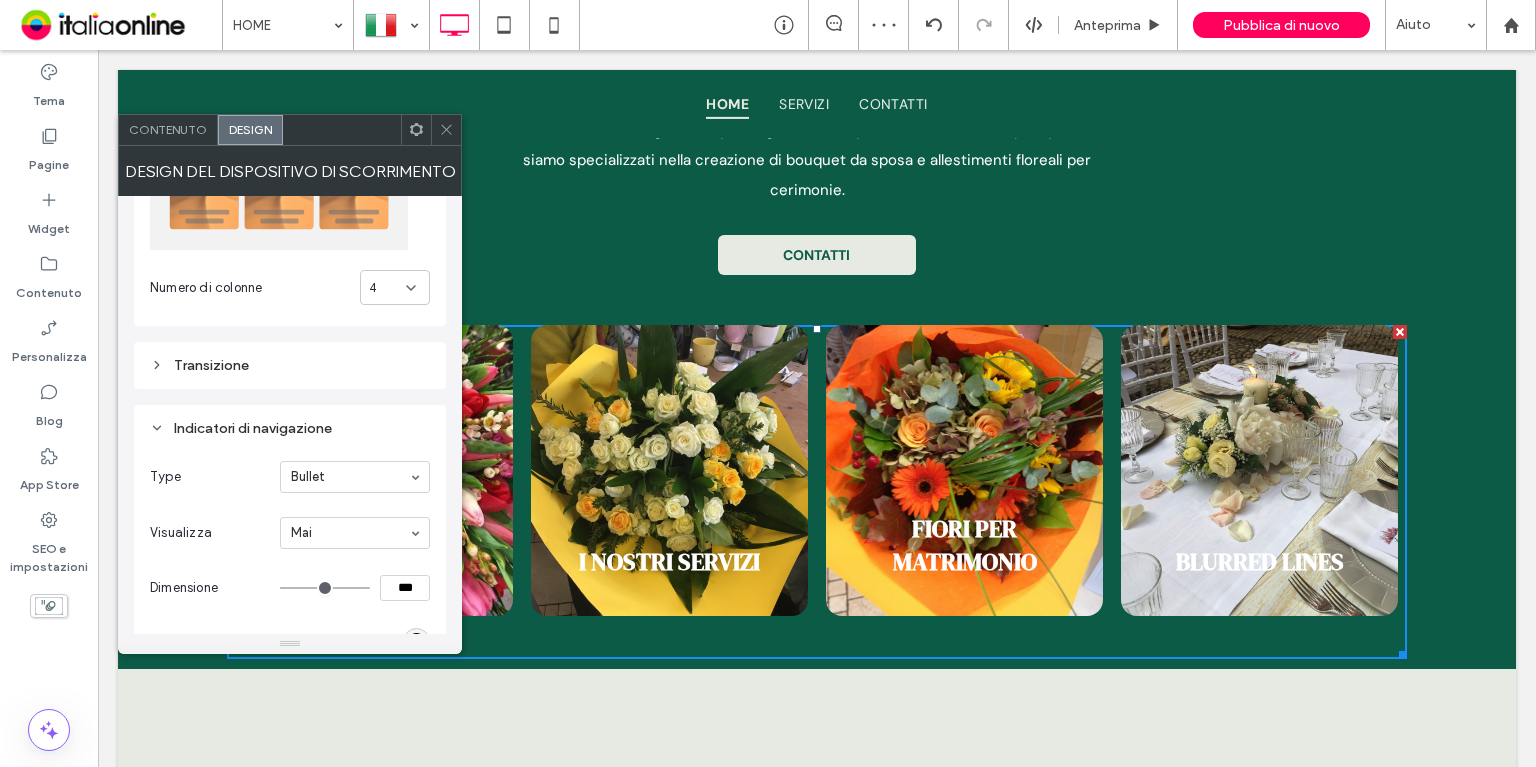 click on "Indicatori di navigazione" at bounding box center (290, 428) 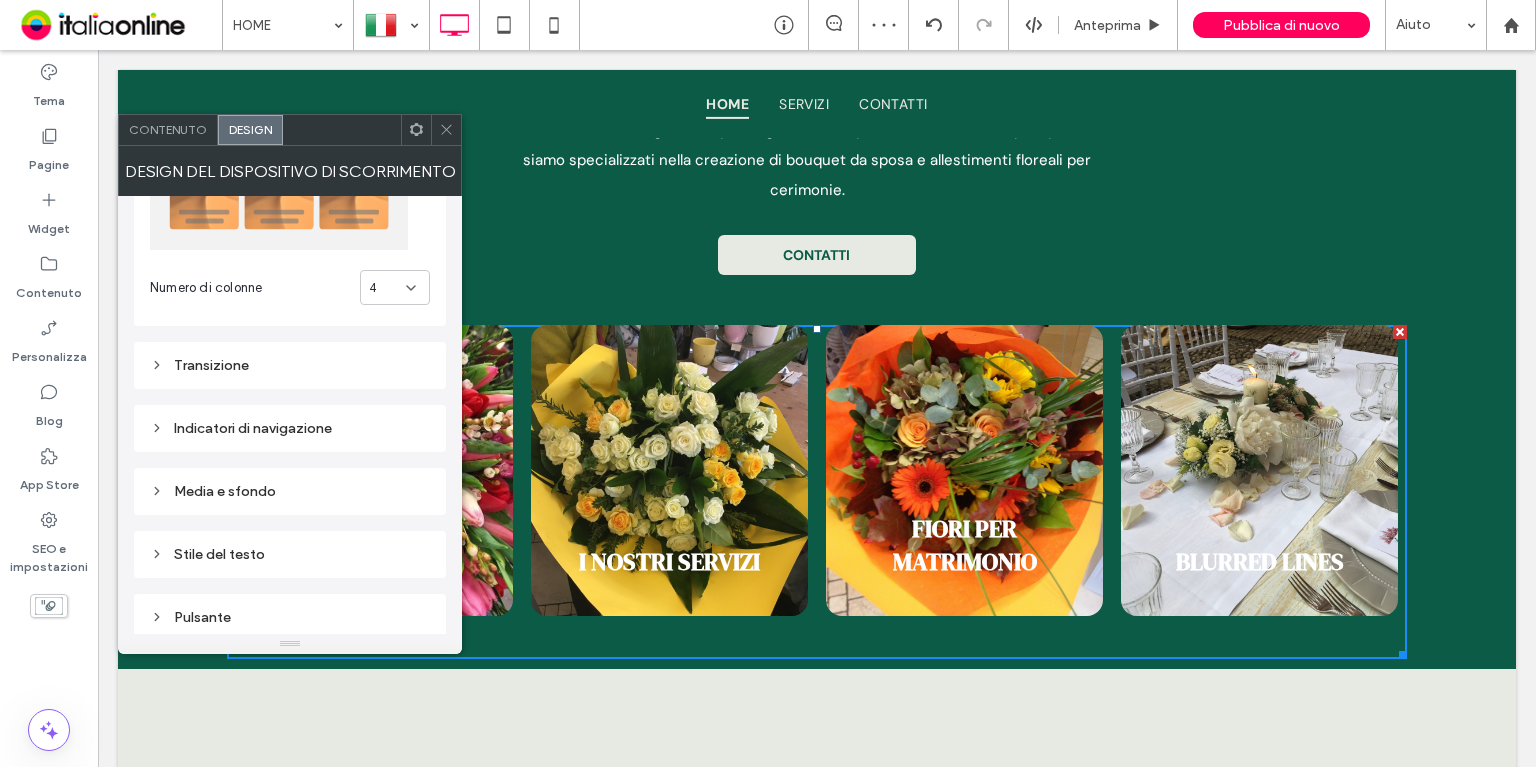 click on "Media e sfondo" at bounding box center [290, 491] 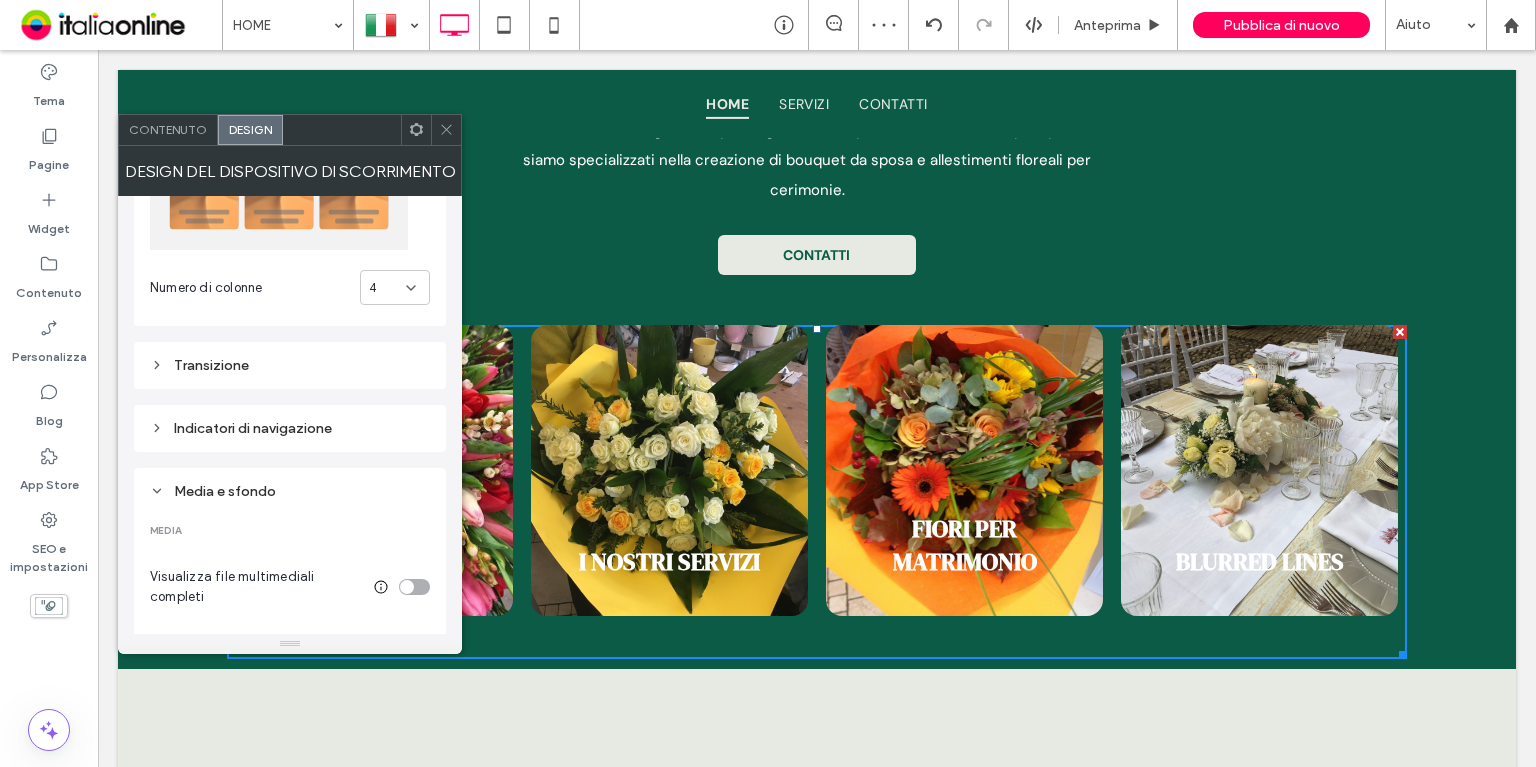 click on "Media e sfondo" at bounding box center [290, 491] 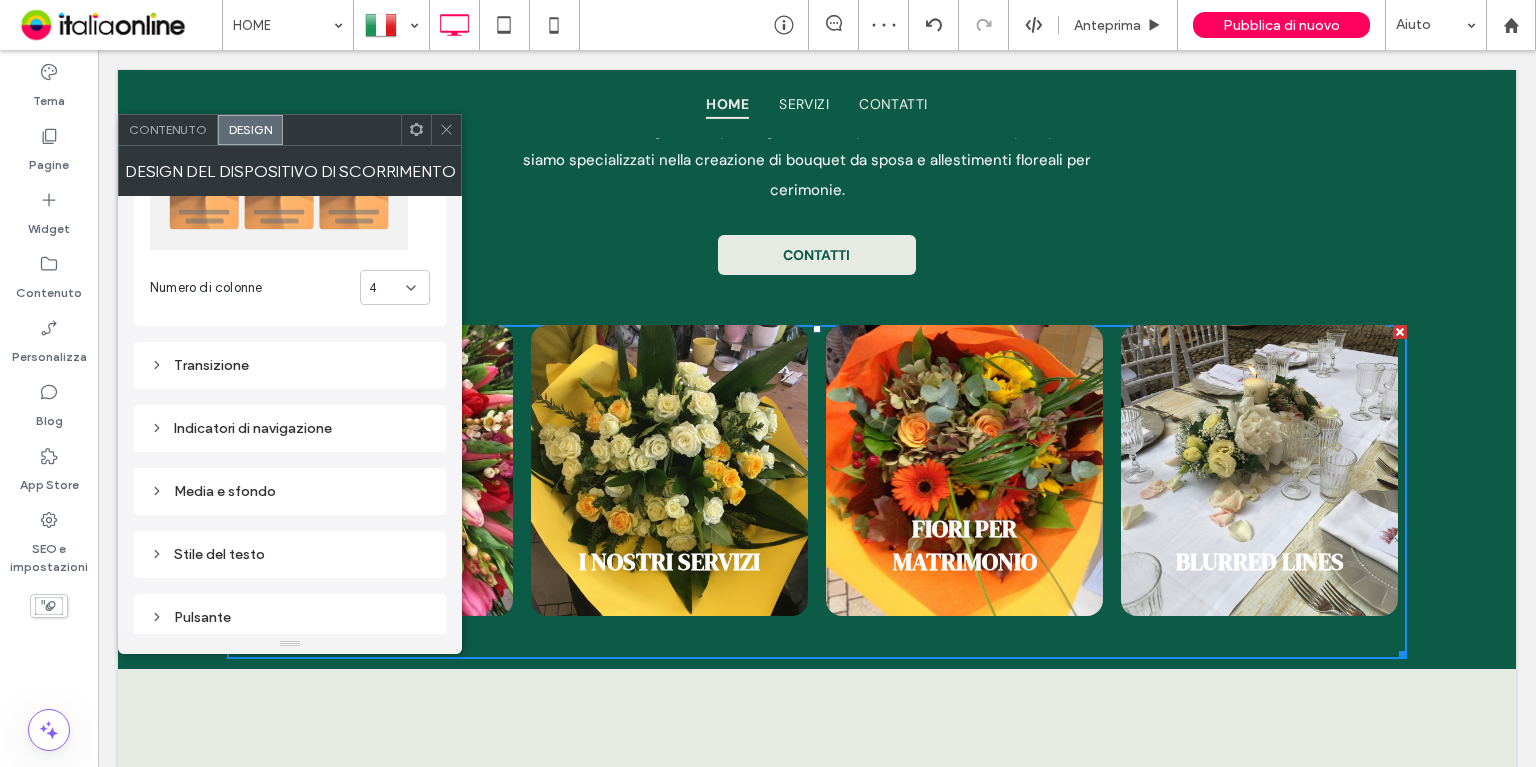 click on "Numero di colonne 4" at bounding box center (290, 219) 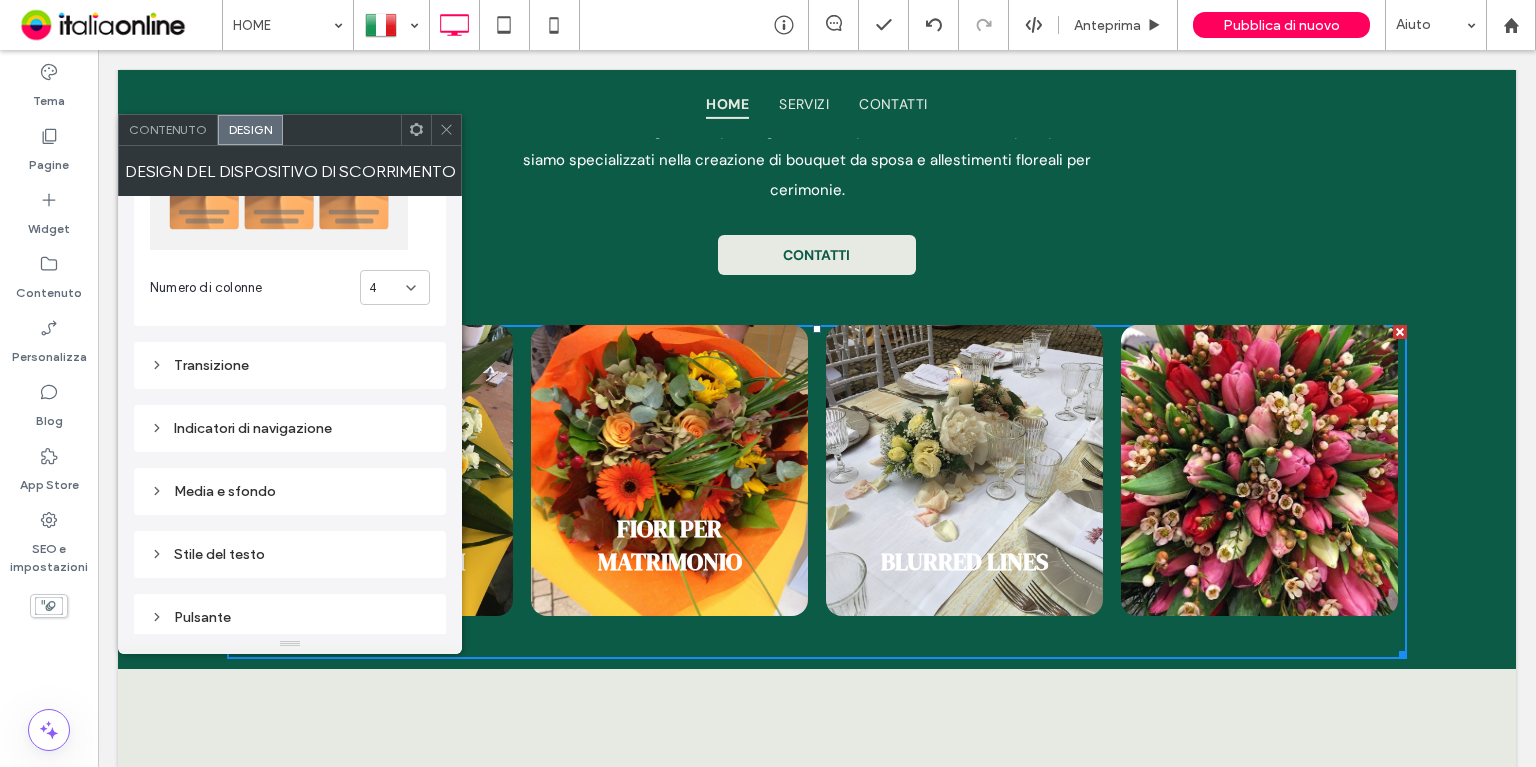 drag, startPoint x: 212, startPoint y: 561, endPoint x: 241, endPoint y: 547, distance: 32.202484 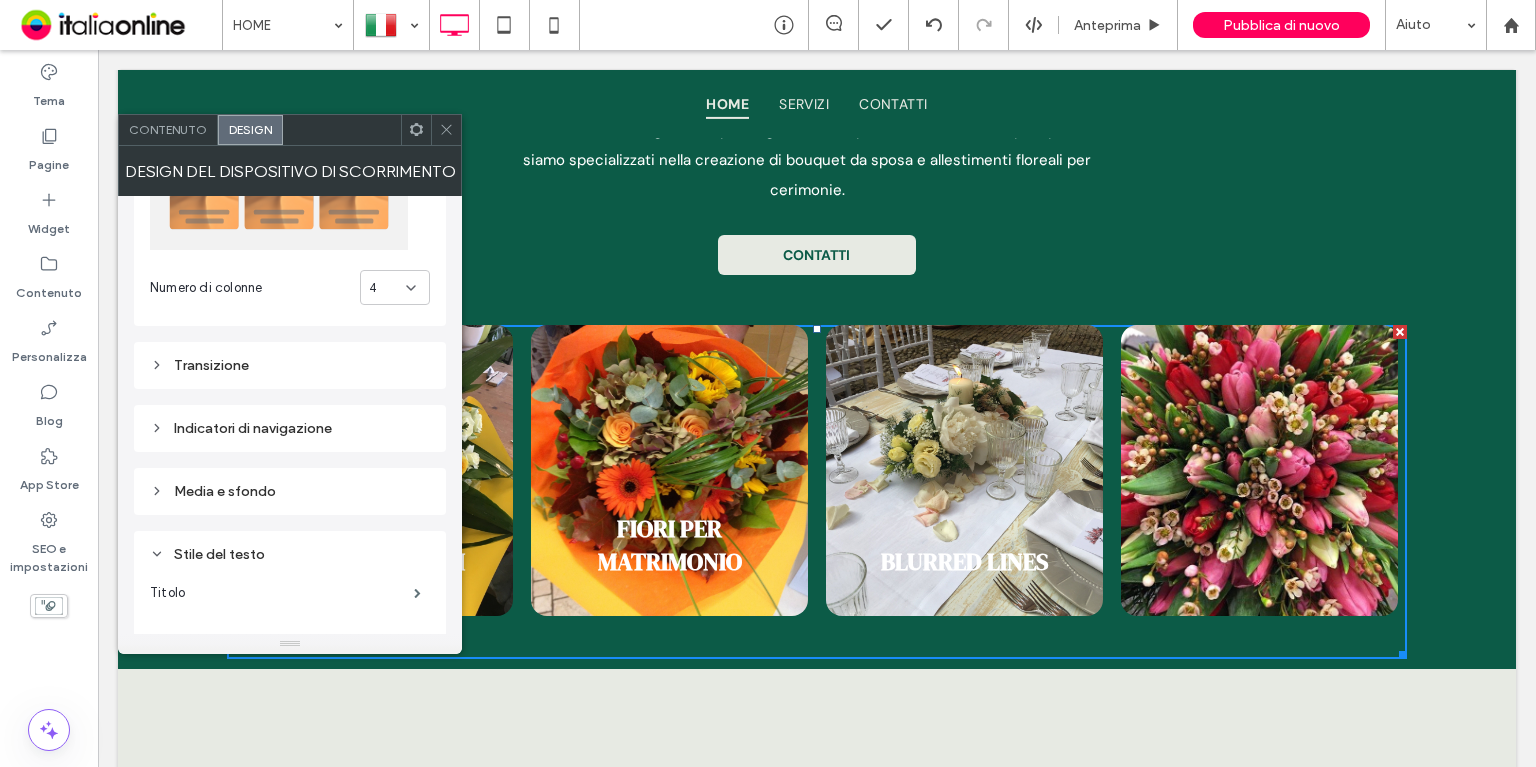 scroll, scrollTop: 300, scrollLeft: 0, axis: vertical 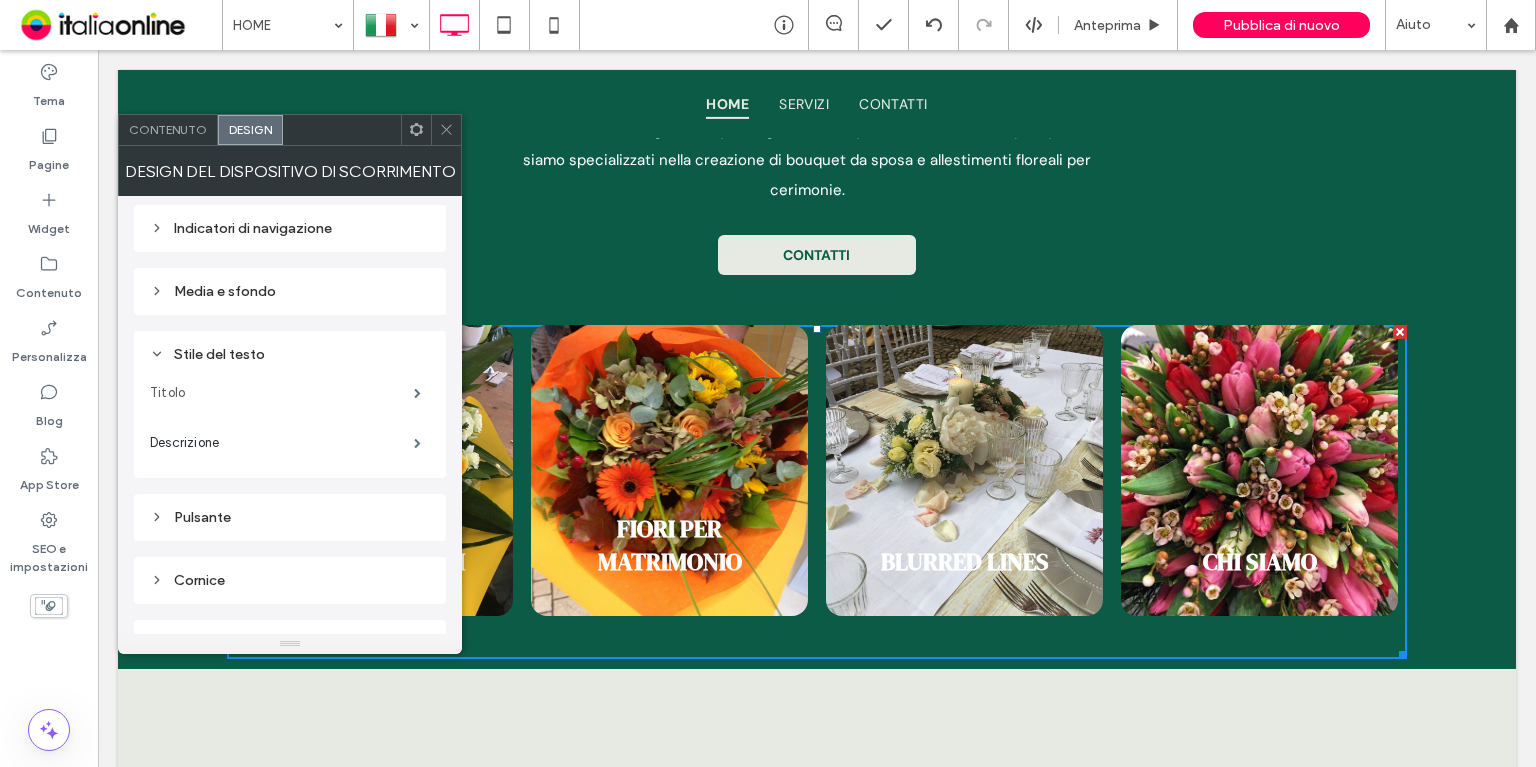 click on "Titolo" at bounding box center [282, 393] 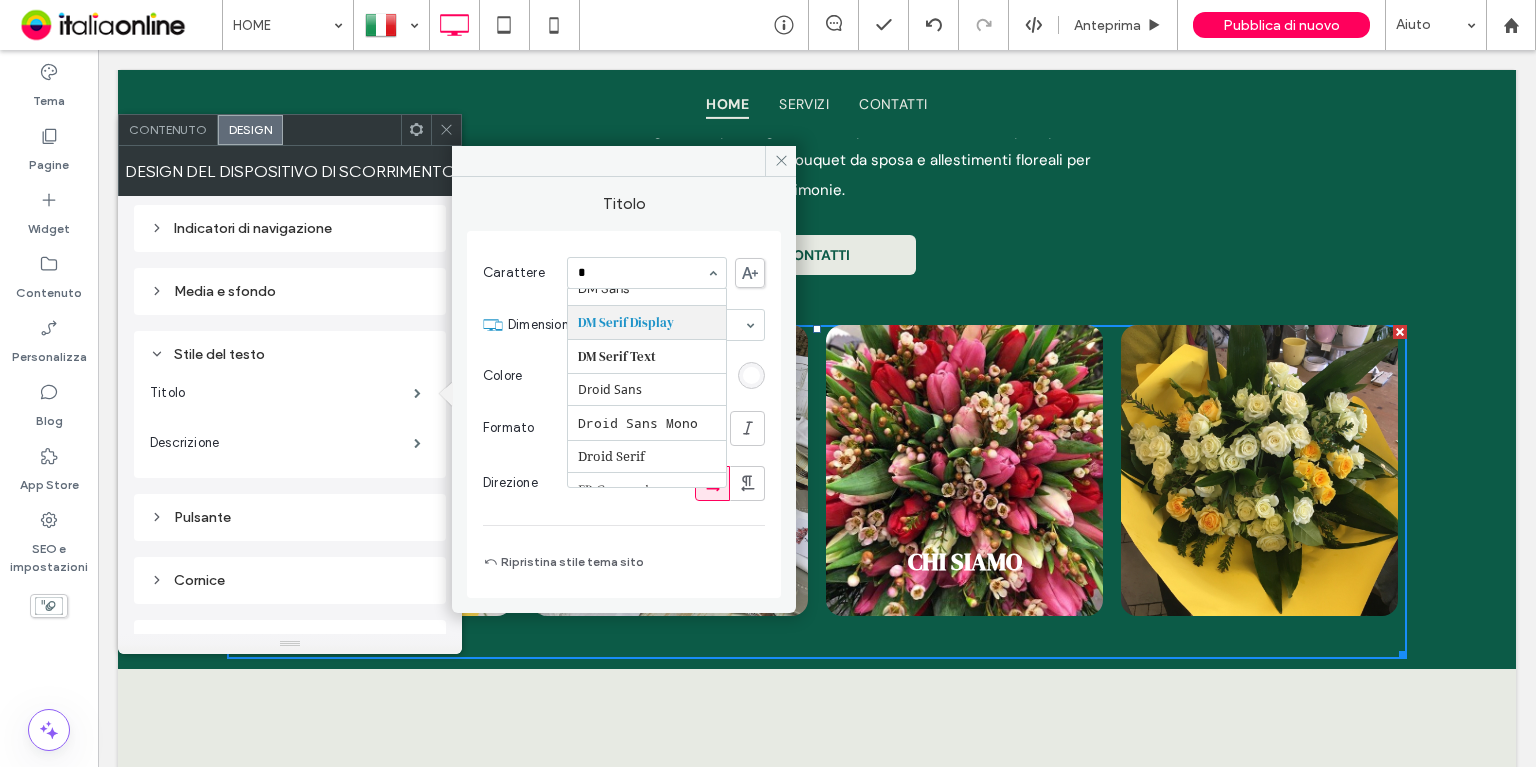 scroll, scrollTop: 304, scrollLeft: 0, axis: vertical 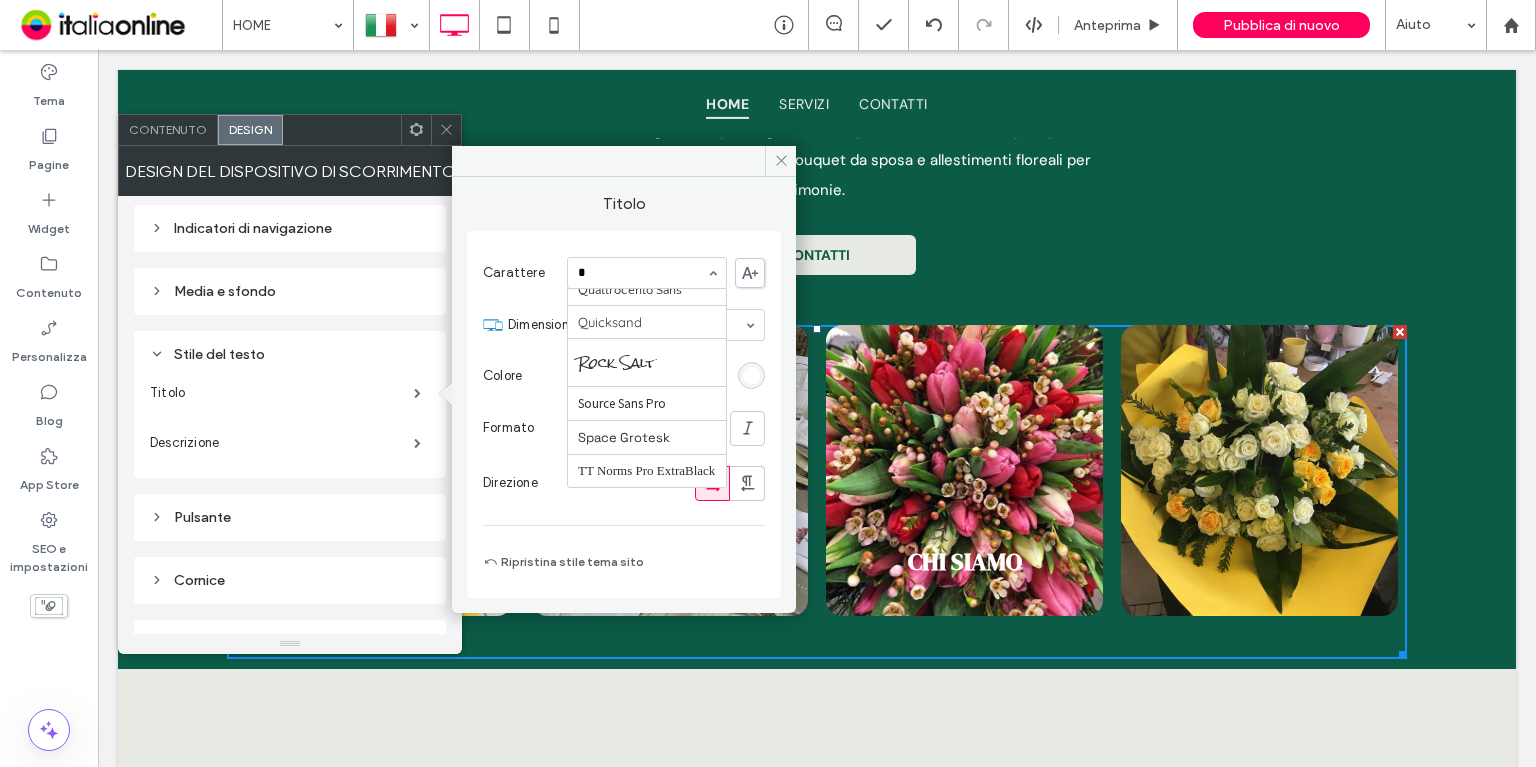 type on "**" 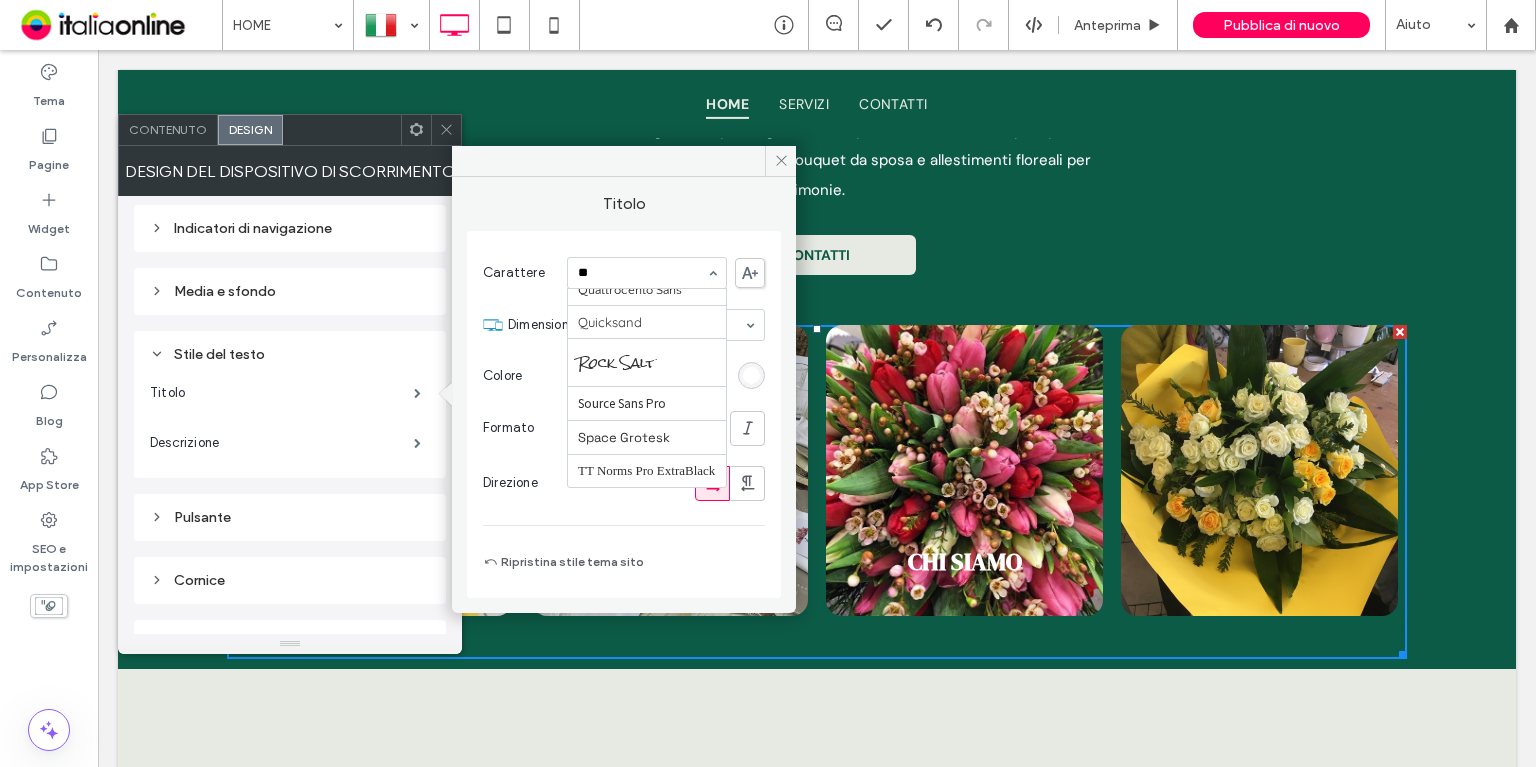 scroll, scrollTop: 0, scrollLeft: 0, axis: both 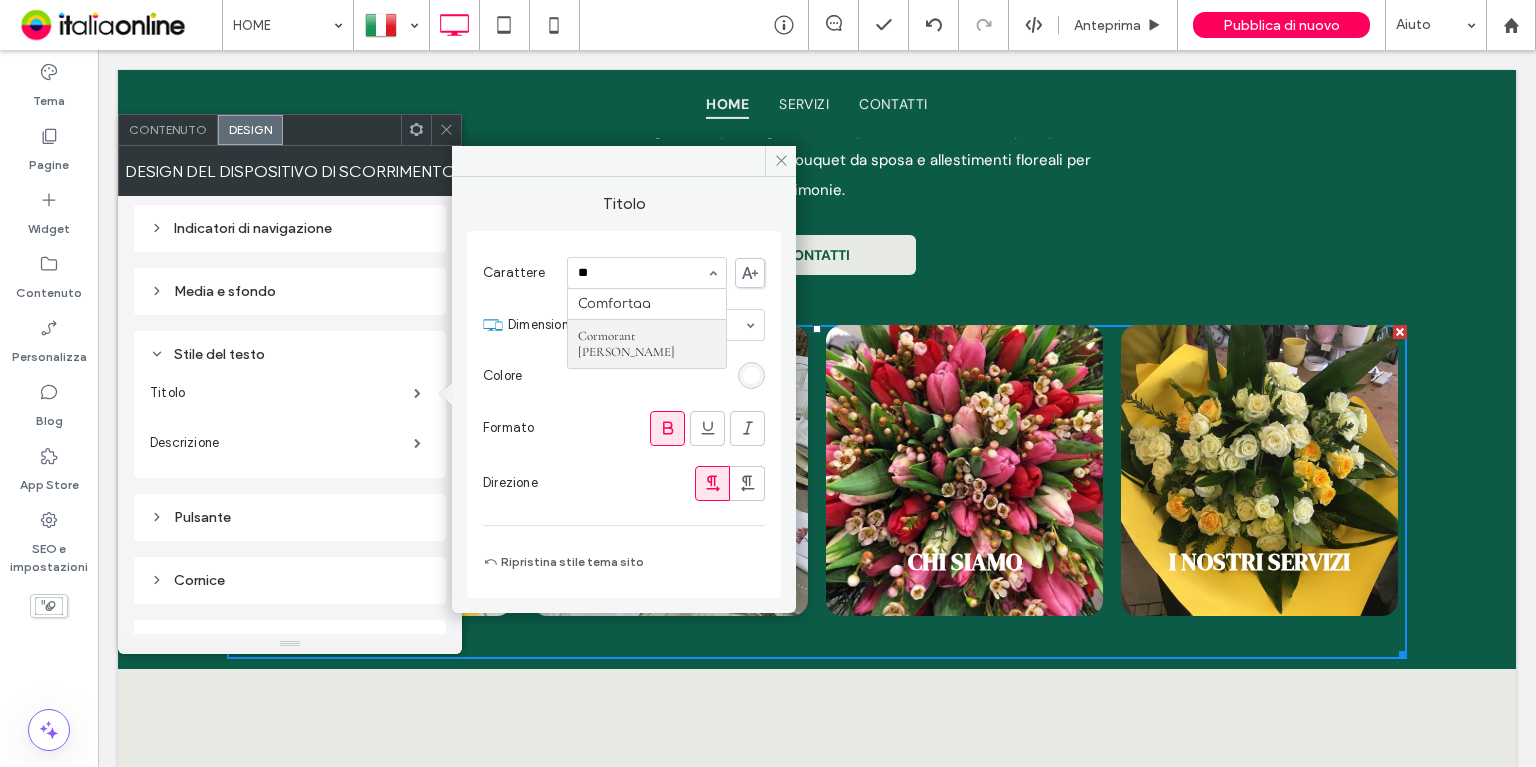 type 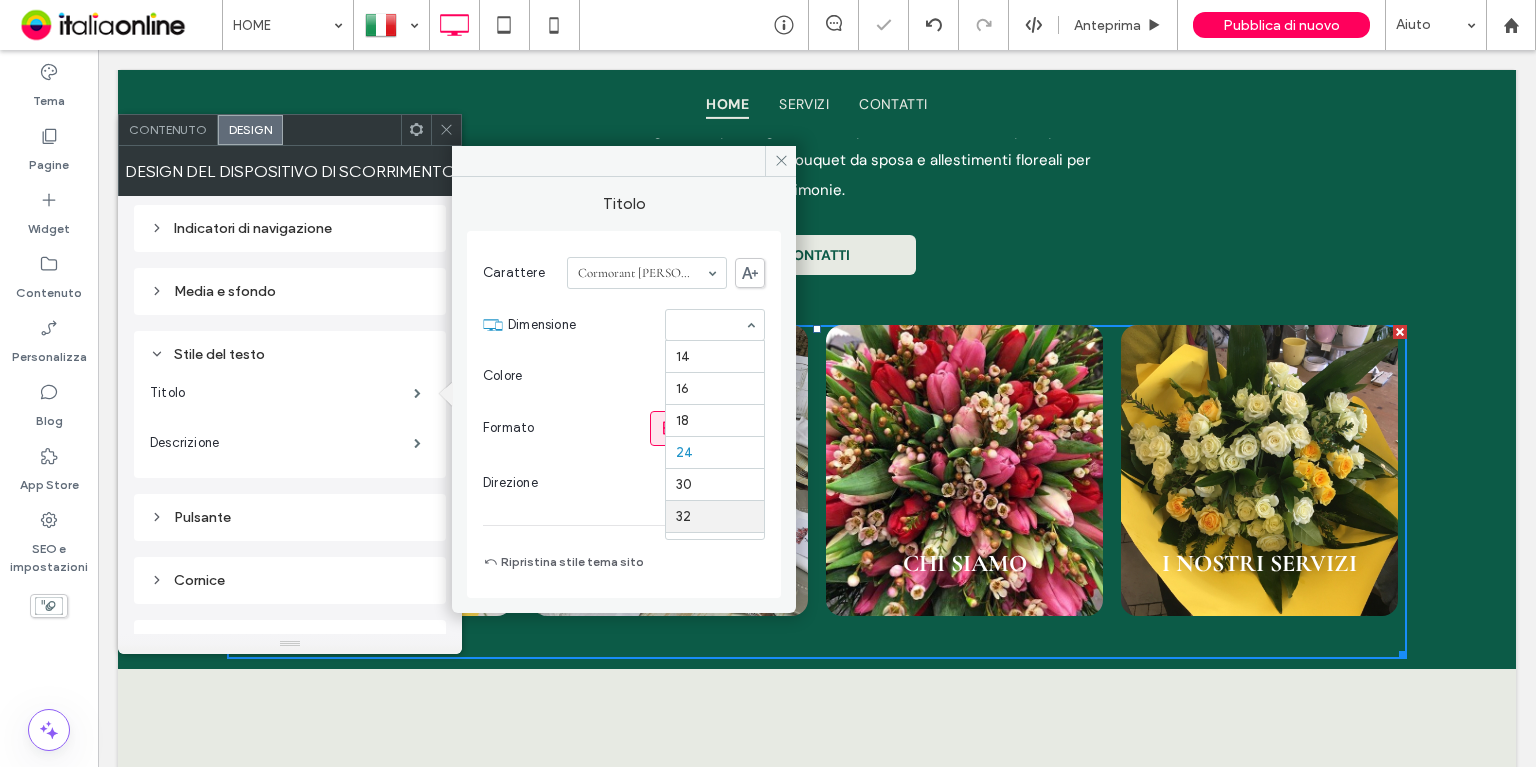 scroll, scrollTop: 157, scrollLeft: 0, axis: vertical 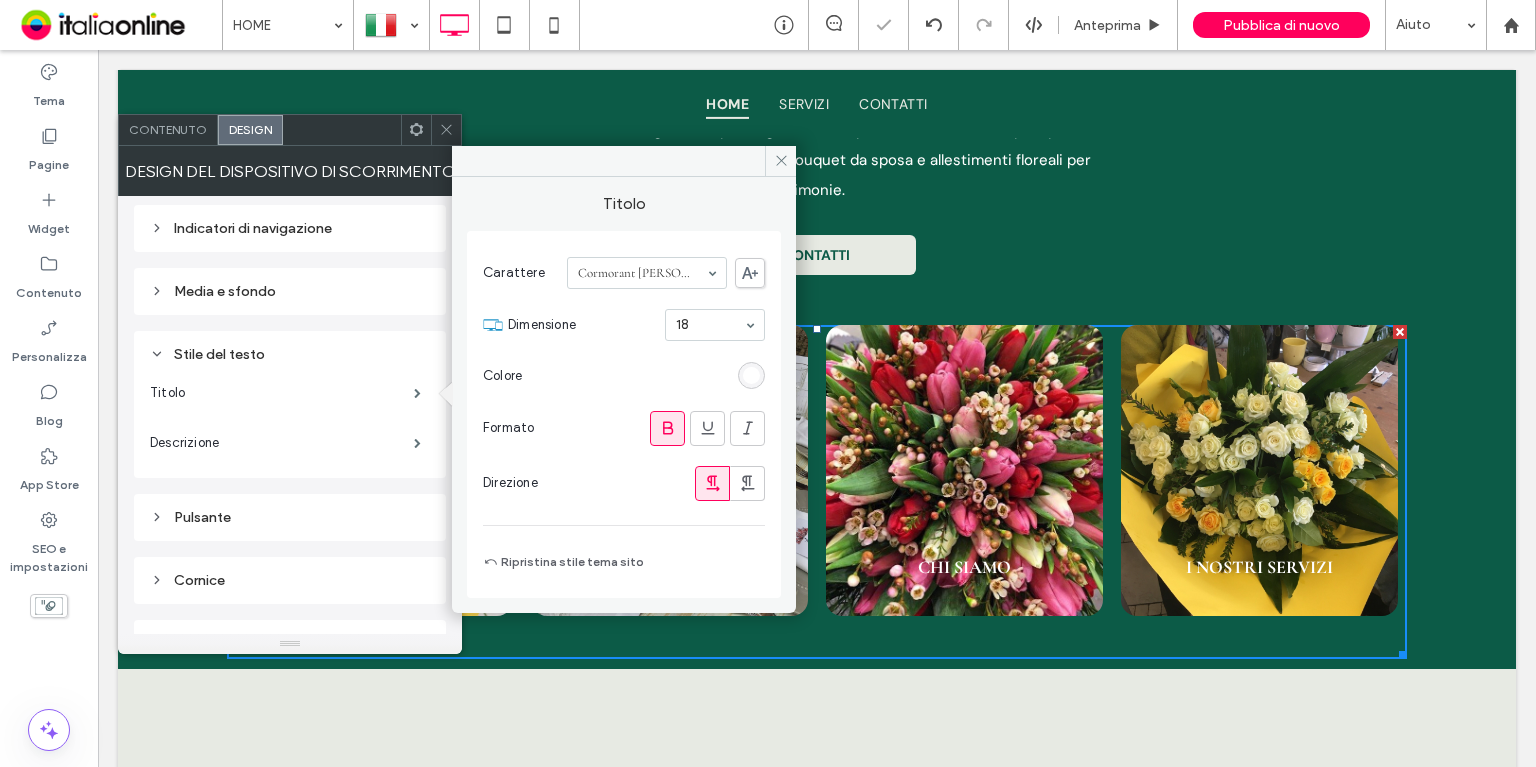 click at bounding box center [715, 325] 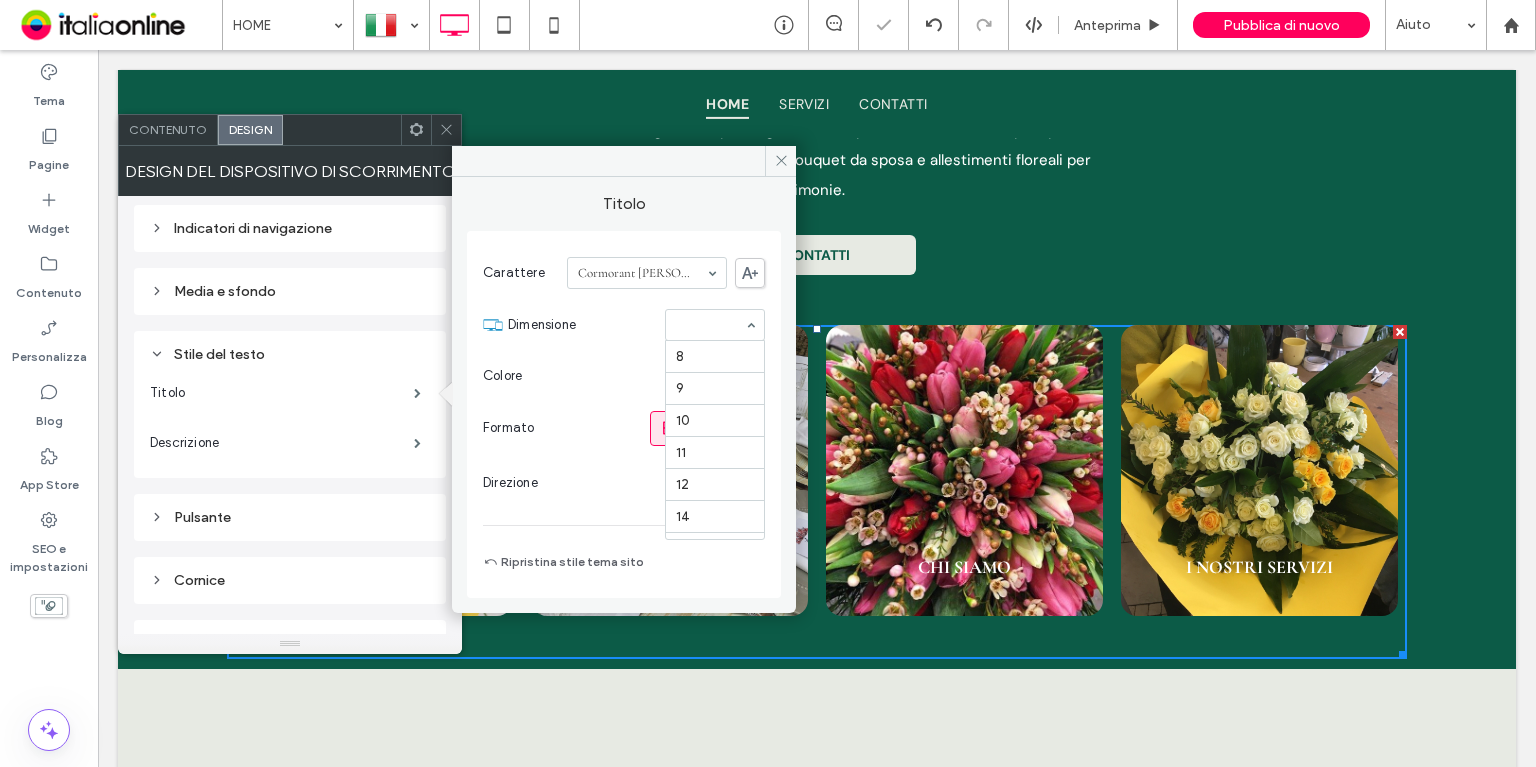 scroll, scrollTop: 230, scrollLeft: 0, axis: vertical 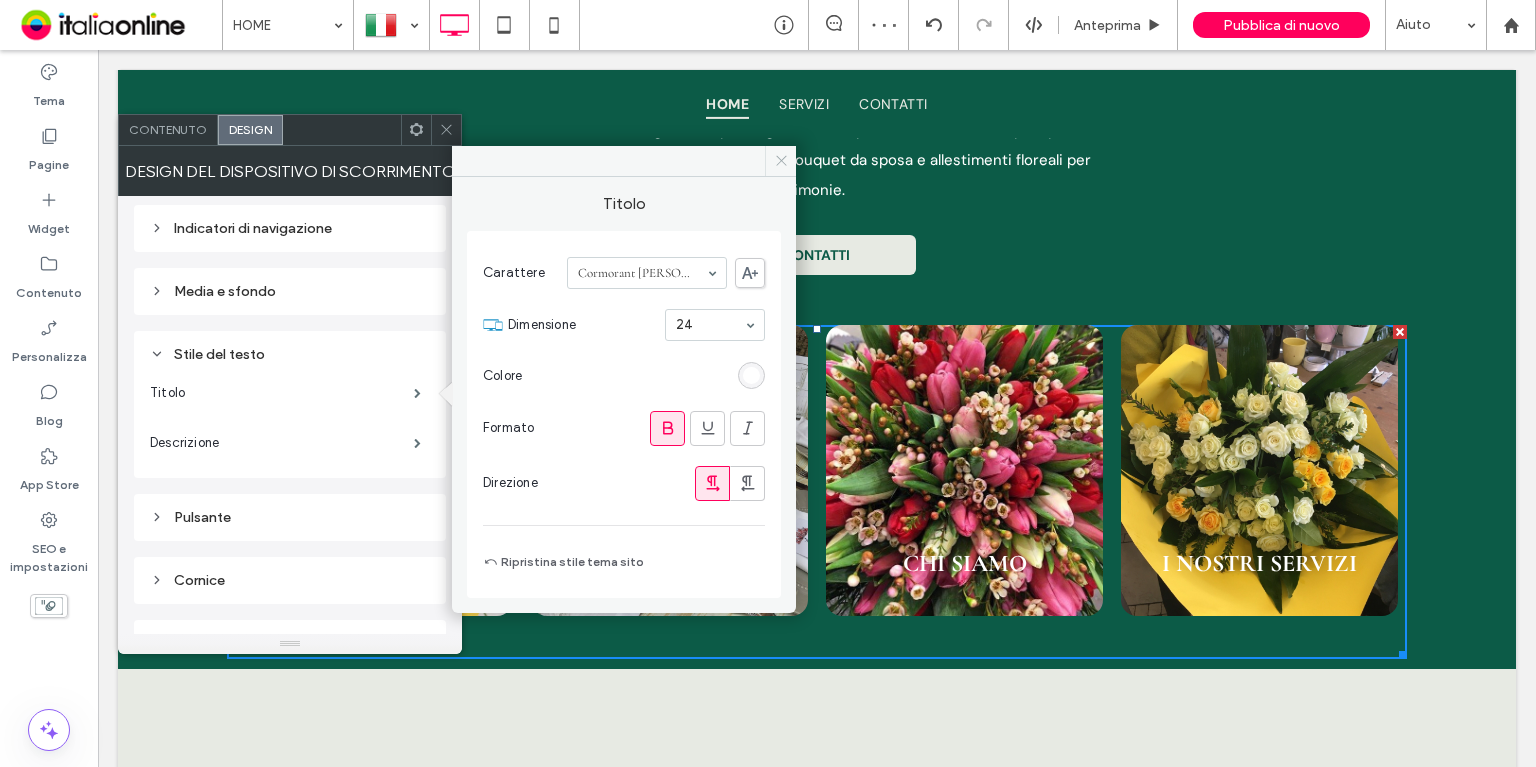 click 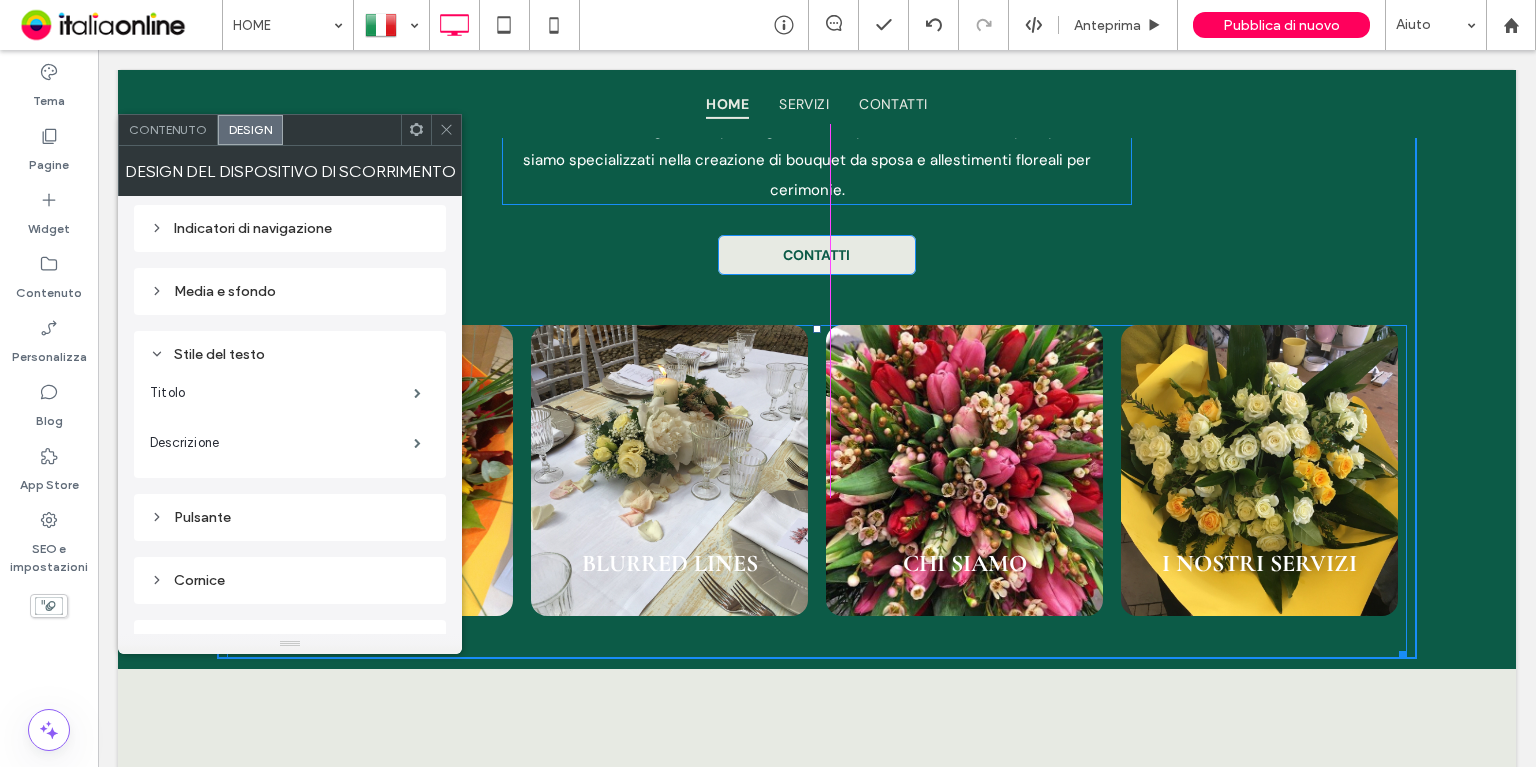 drag, startPoint x: 1394, startPoint y: 616, endPoint x: 1462, endPoint y: 694, distance: 103.47947 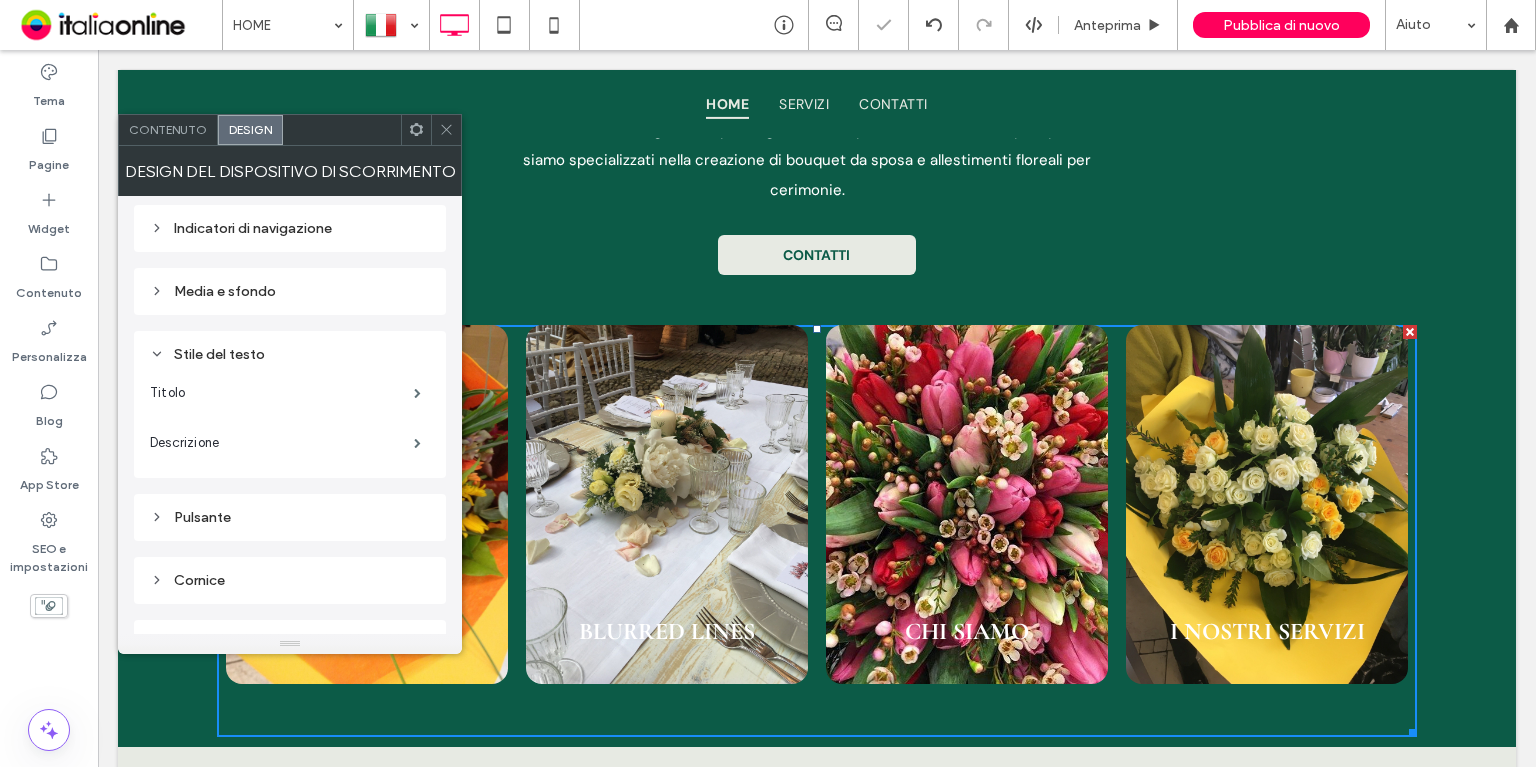 click at bounding box center [768, 383] 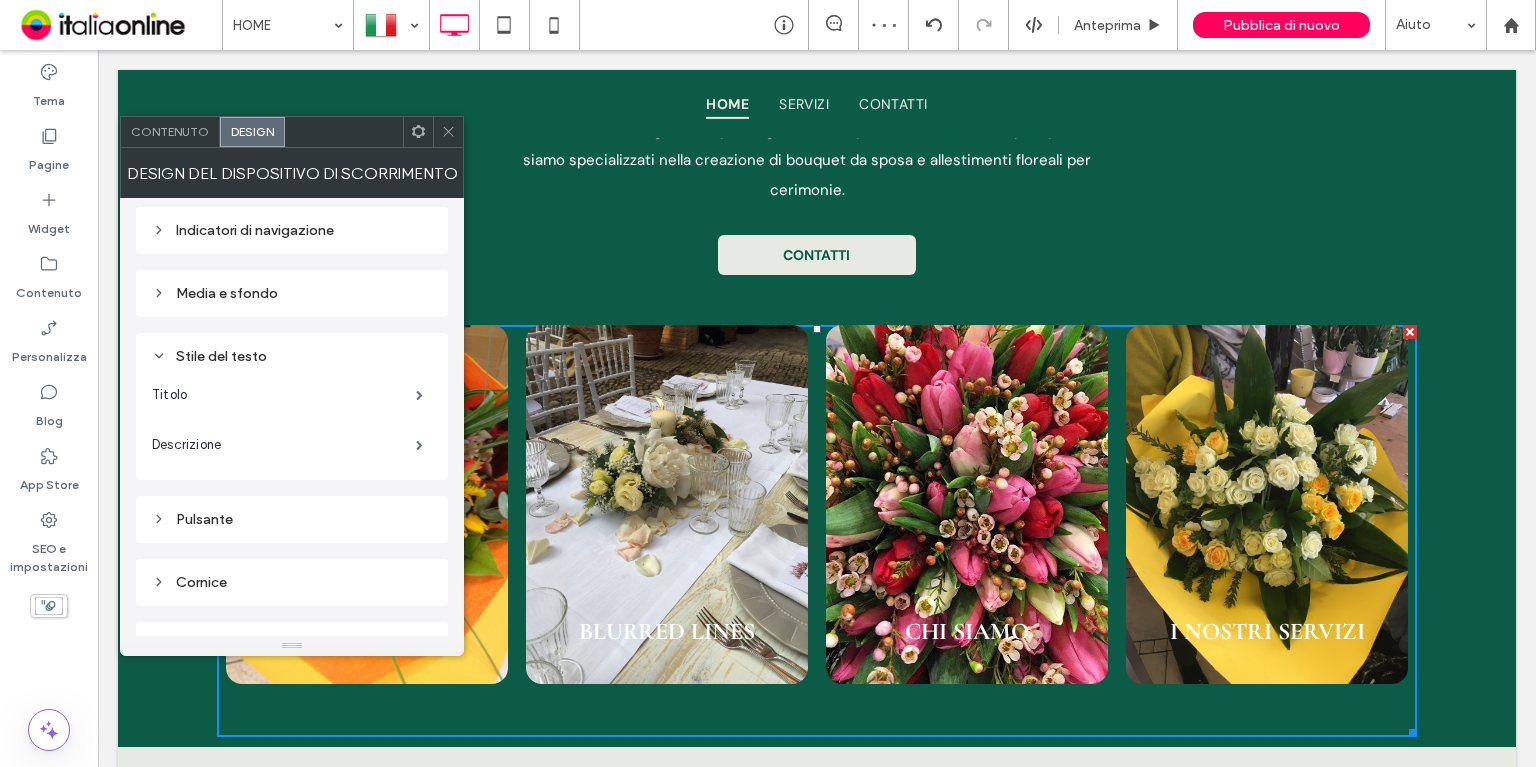 click at bounding box center (448, 132) 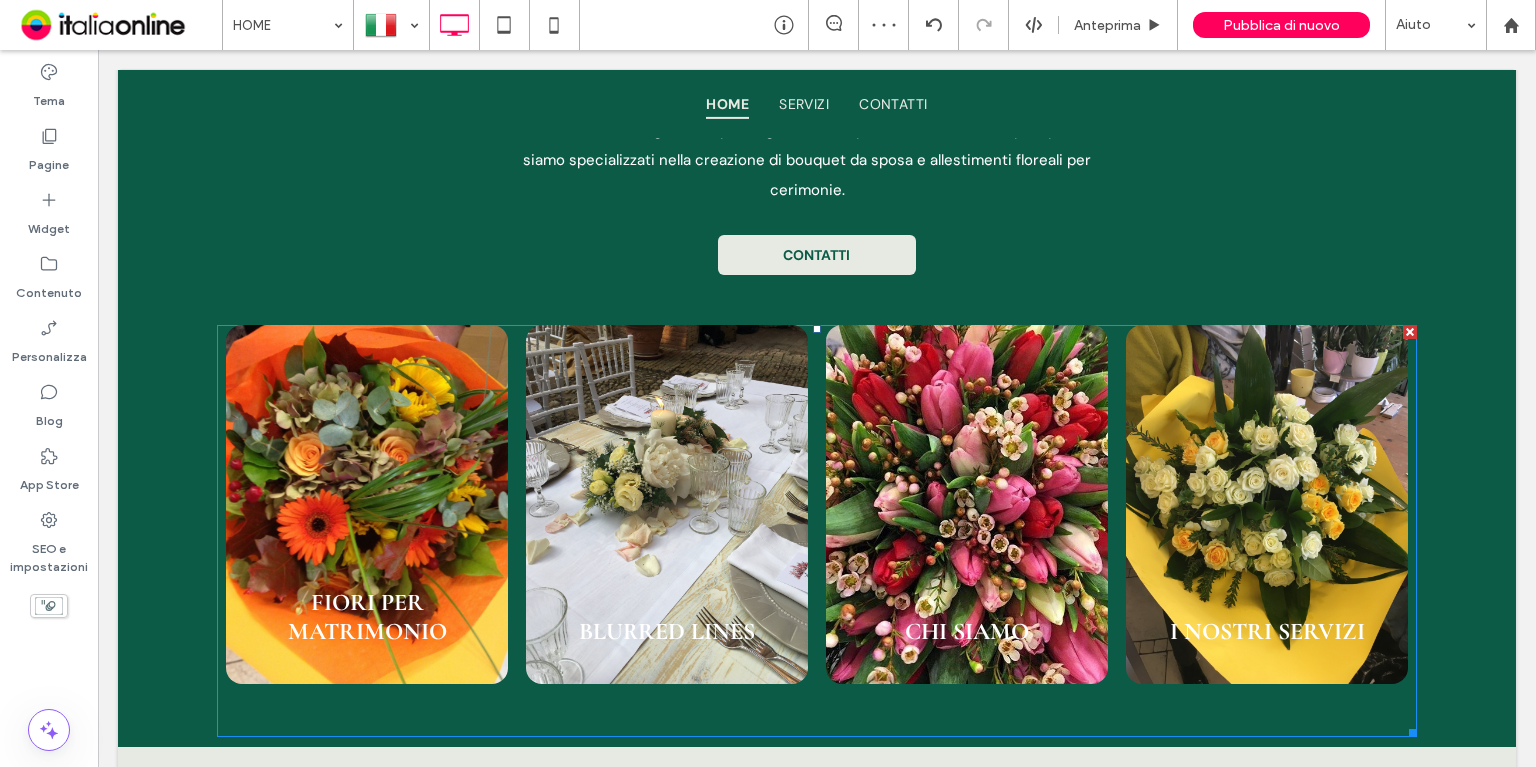 click at bounding box center [667, 504] 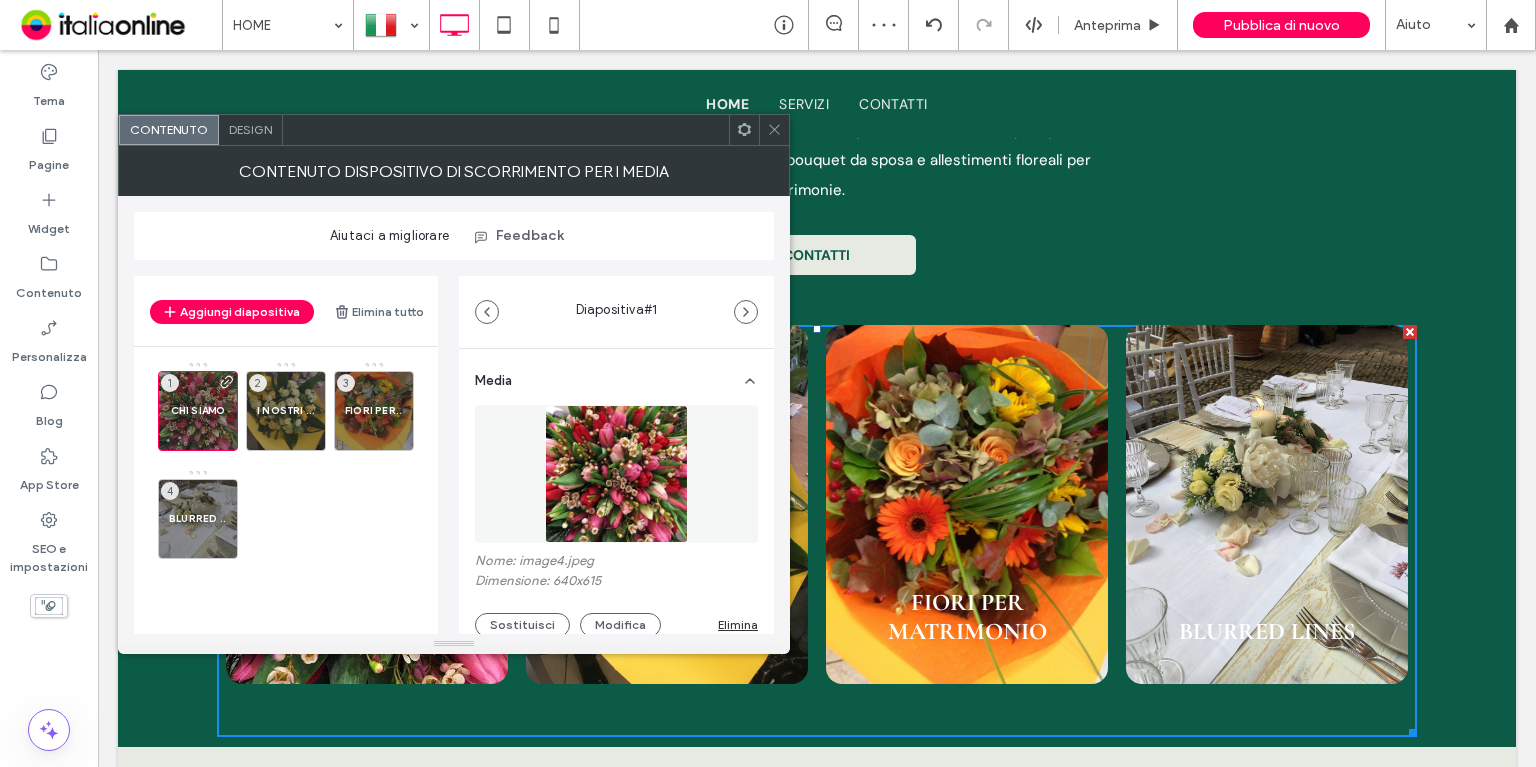 click at bounding box center [817, 104] 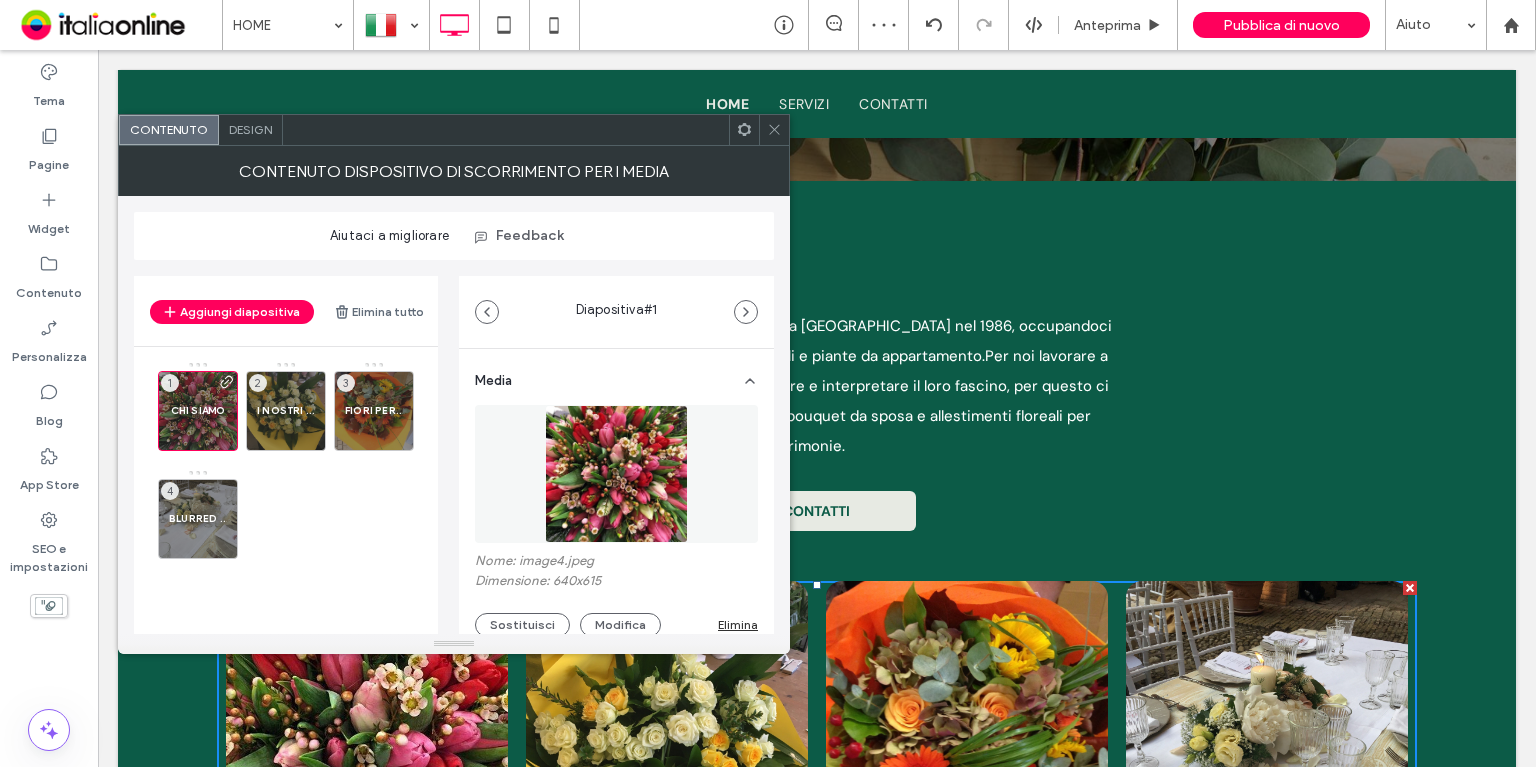 scroll, scrollTop: 399, scrollLeft: 0, axis: vertical 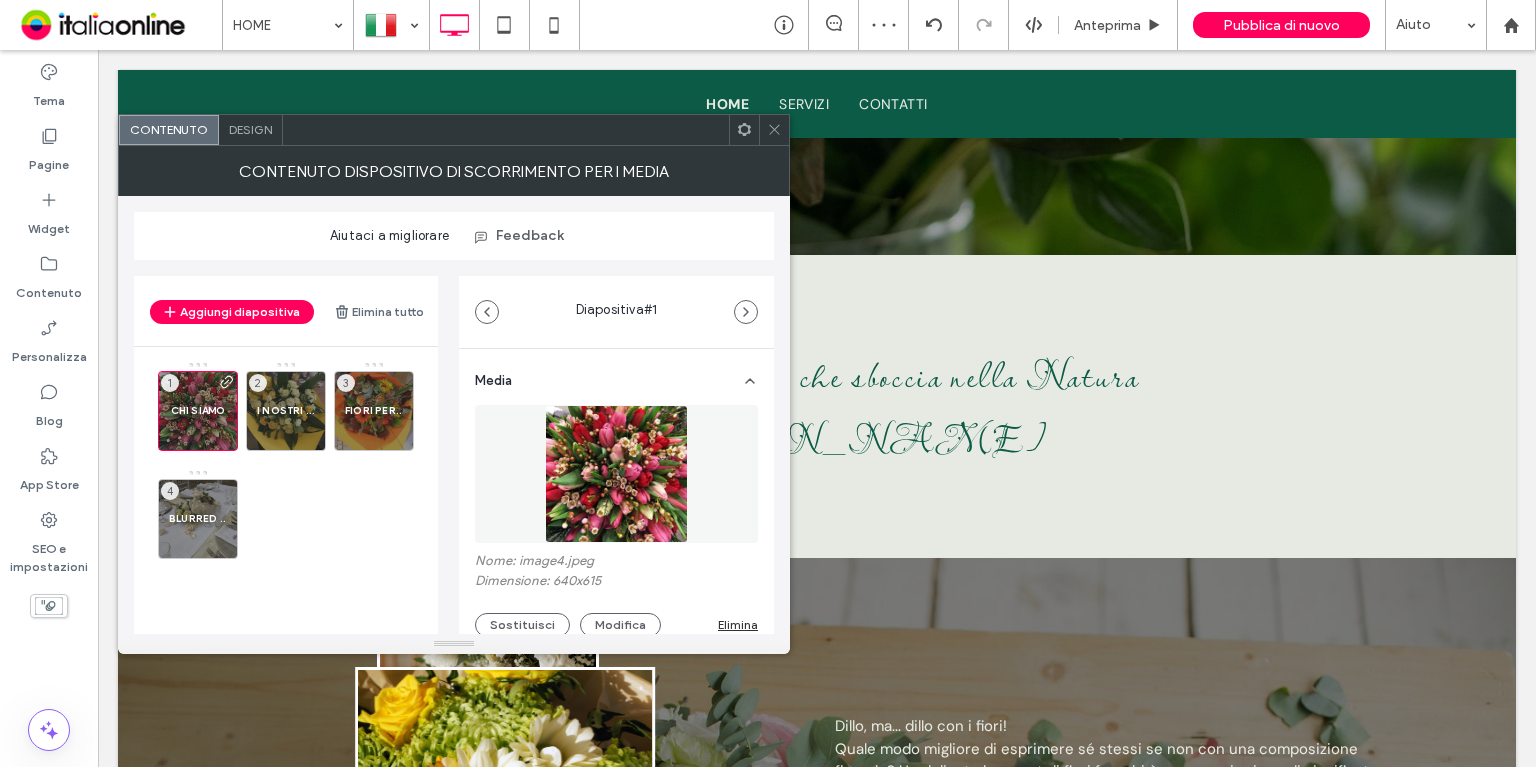click on "Design" at bounding box center [250, 129] 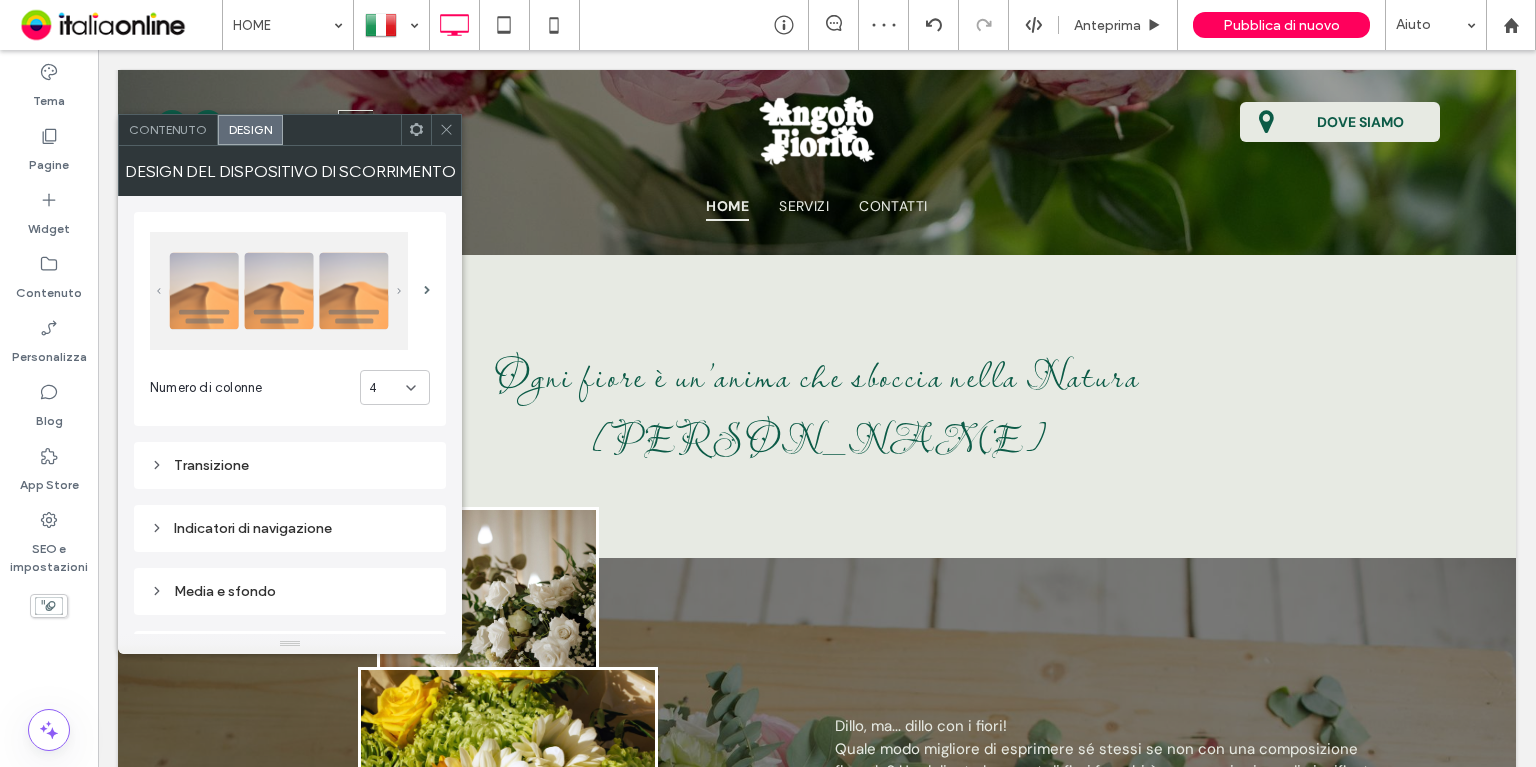 scroll, scrollTop: 0, scrollLeft: 0, axis: both 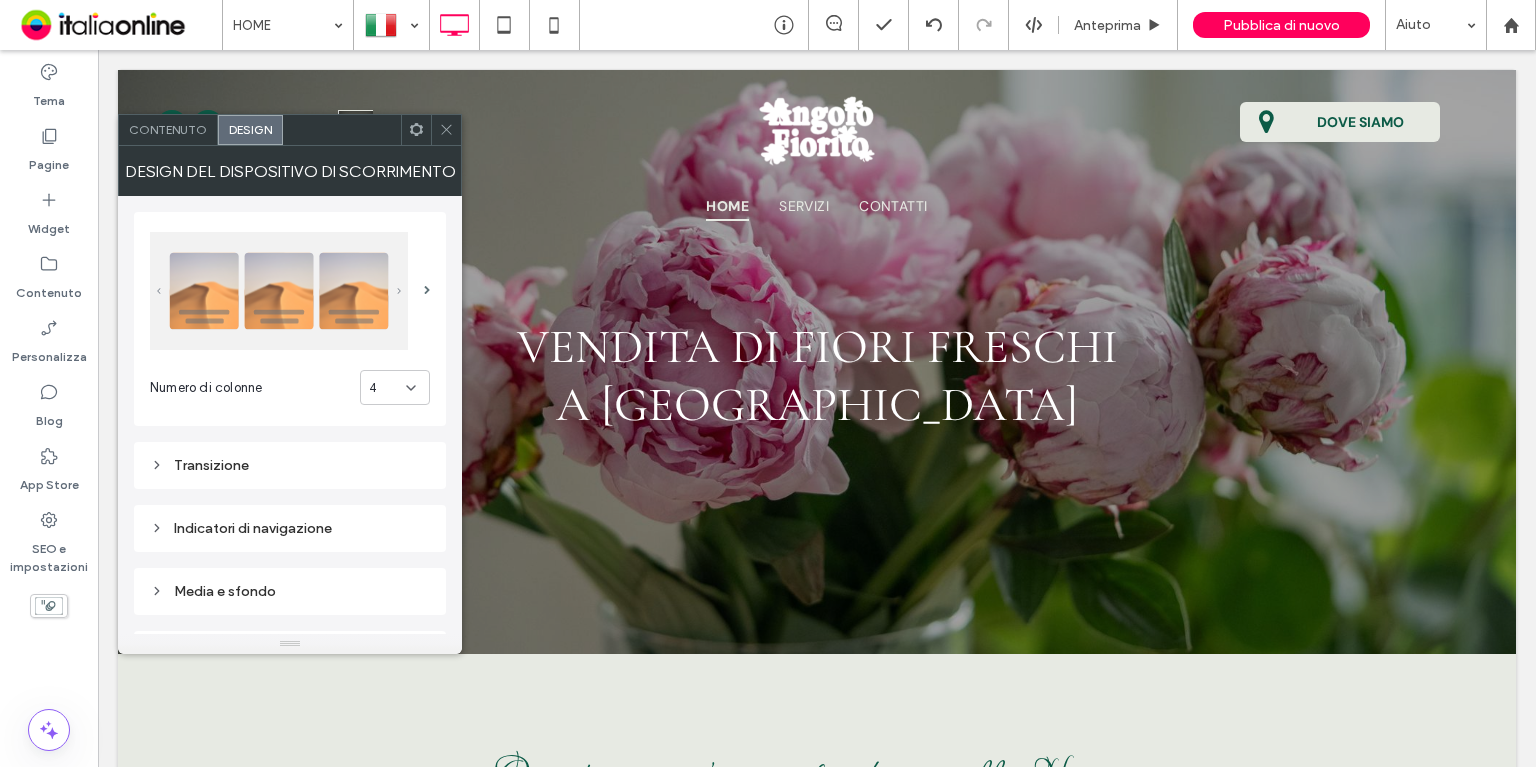 click on "4" at bounding box center (387, 388) 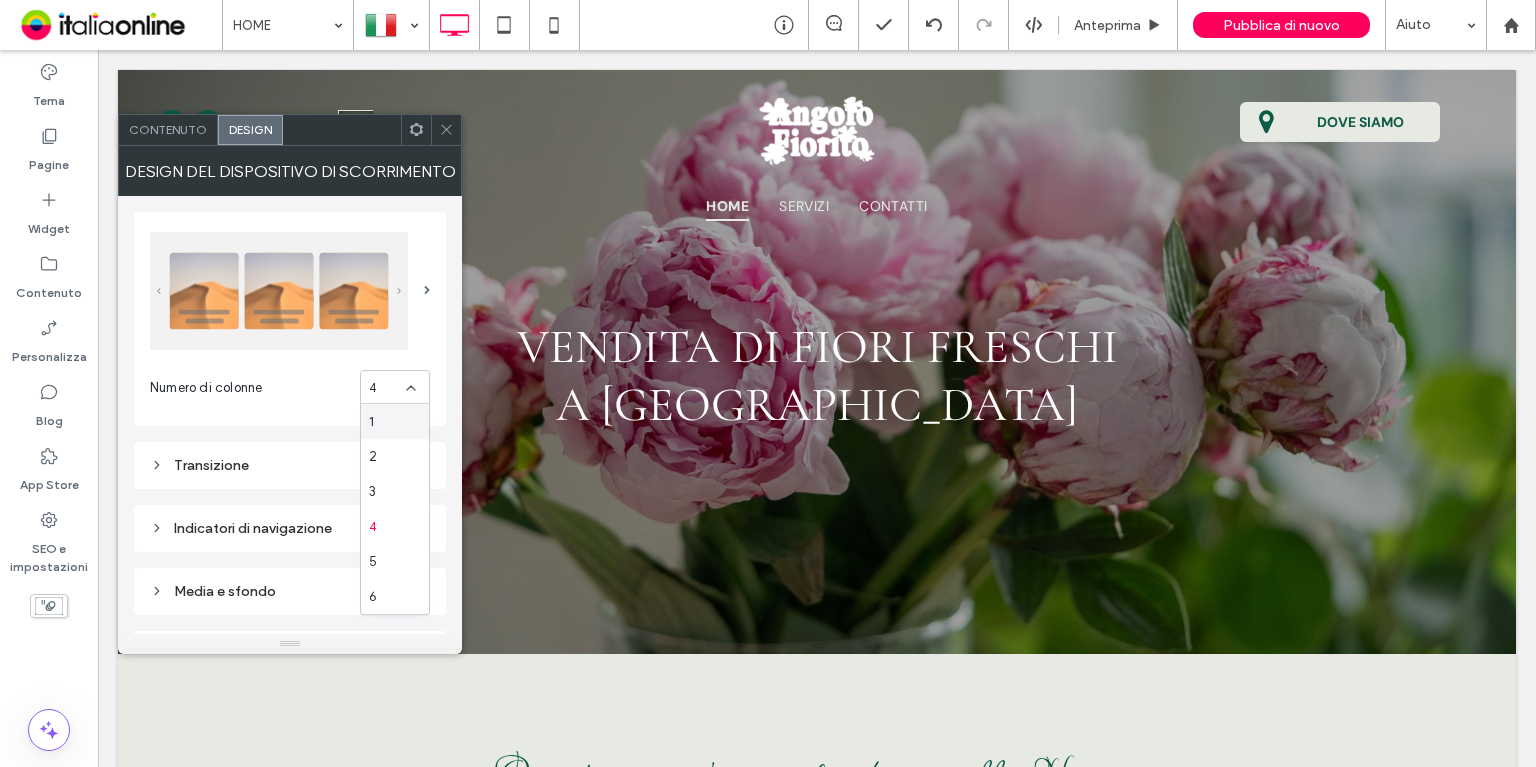 click on "1" at bounding box center (395, 421) 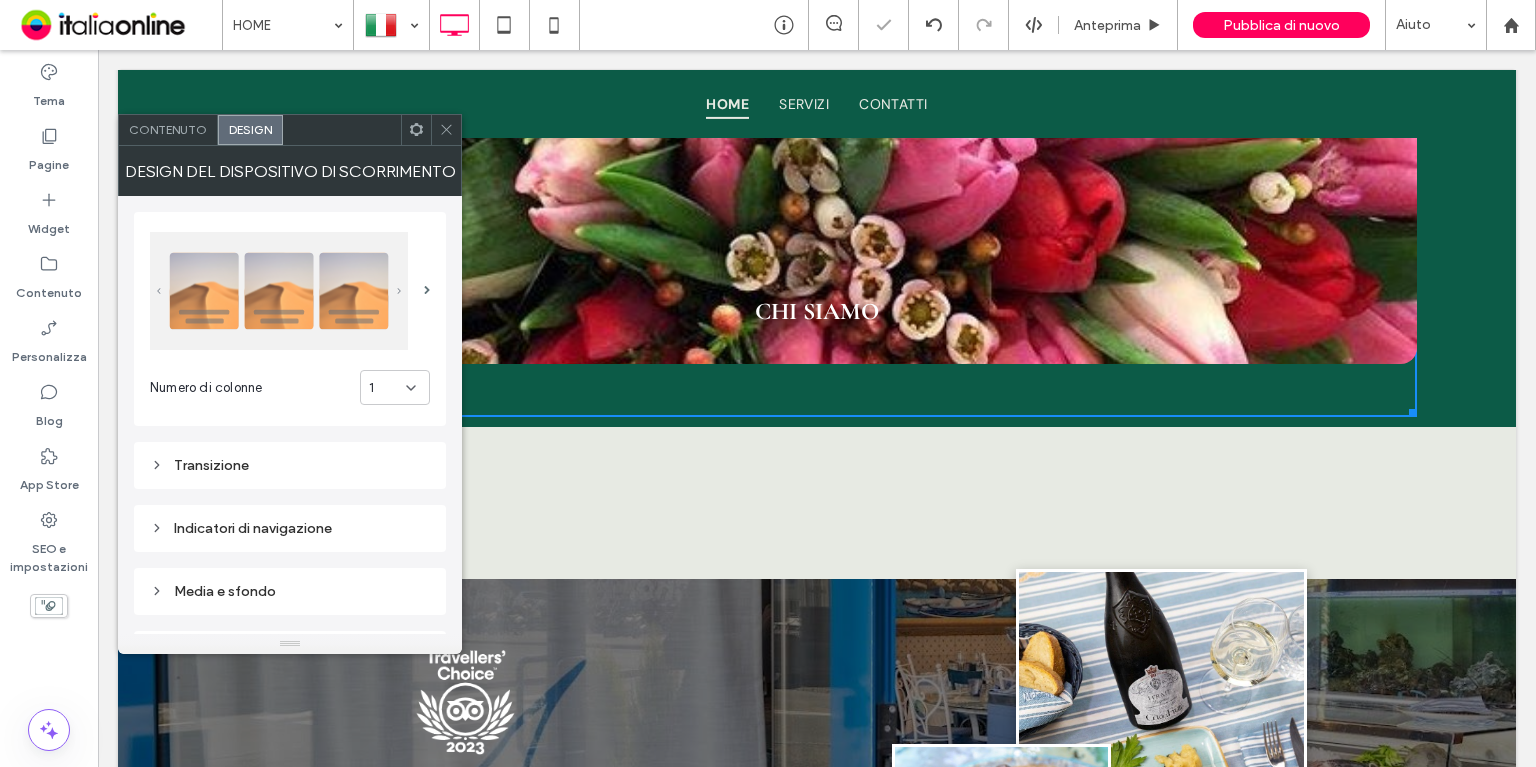 scroll, scrollTop: 1900, scrollLeft: 0, axis: vertical 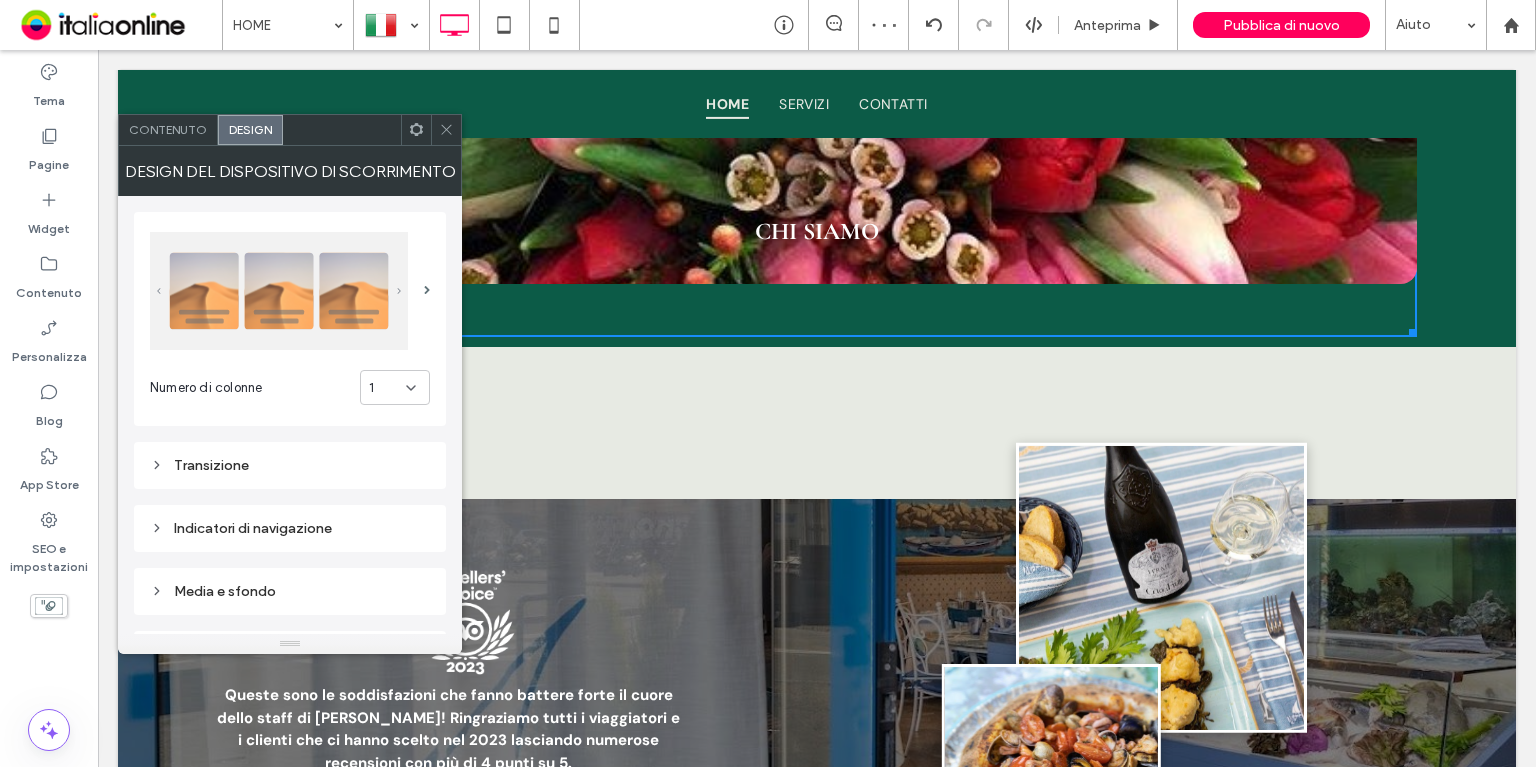 click 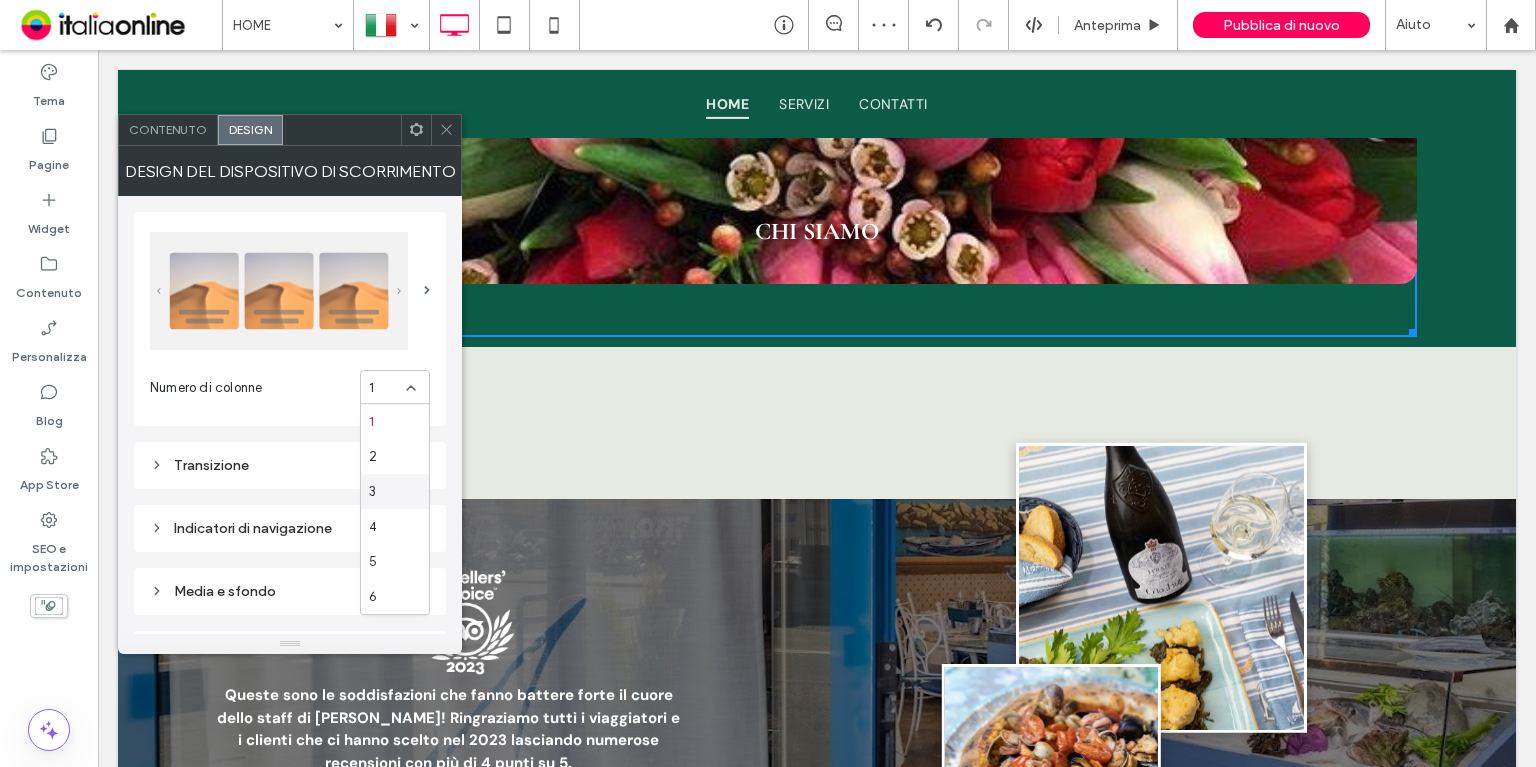 click on "3" at bounding box center (395, 491) 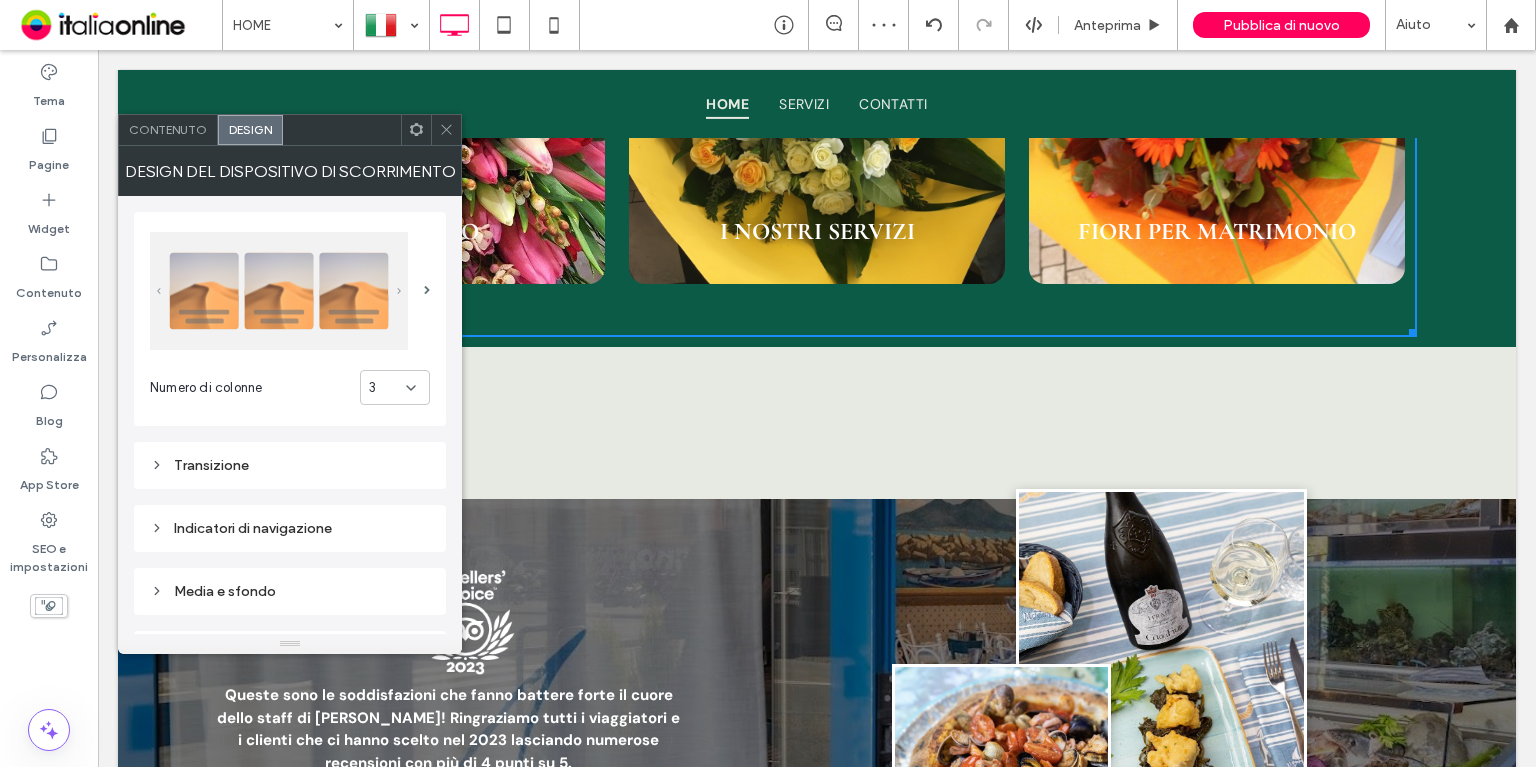 scroll, scrollTop: 1500, scrollLeft: 0, axis: vertical 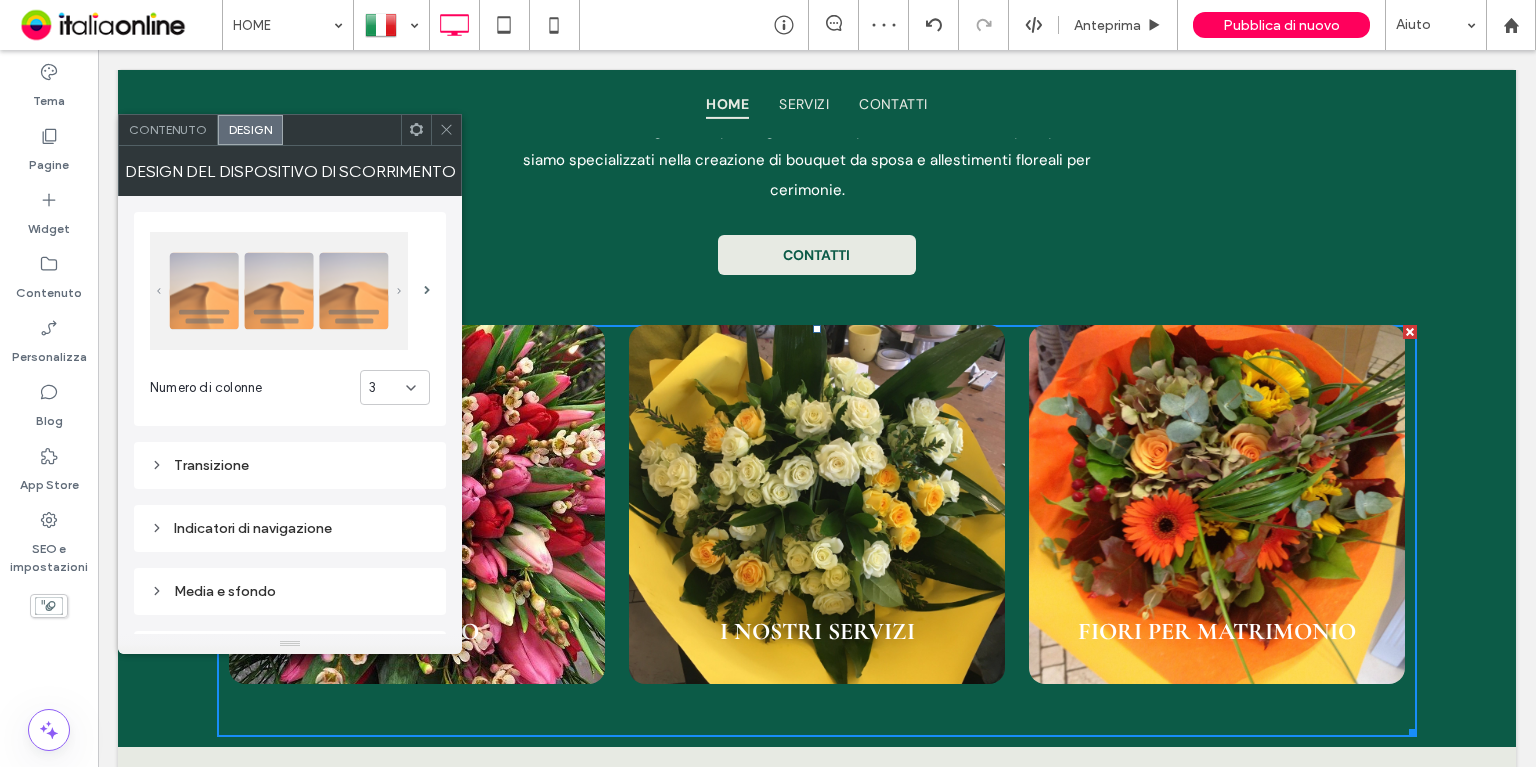 click on "3" at bounding box center (395, 387) 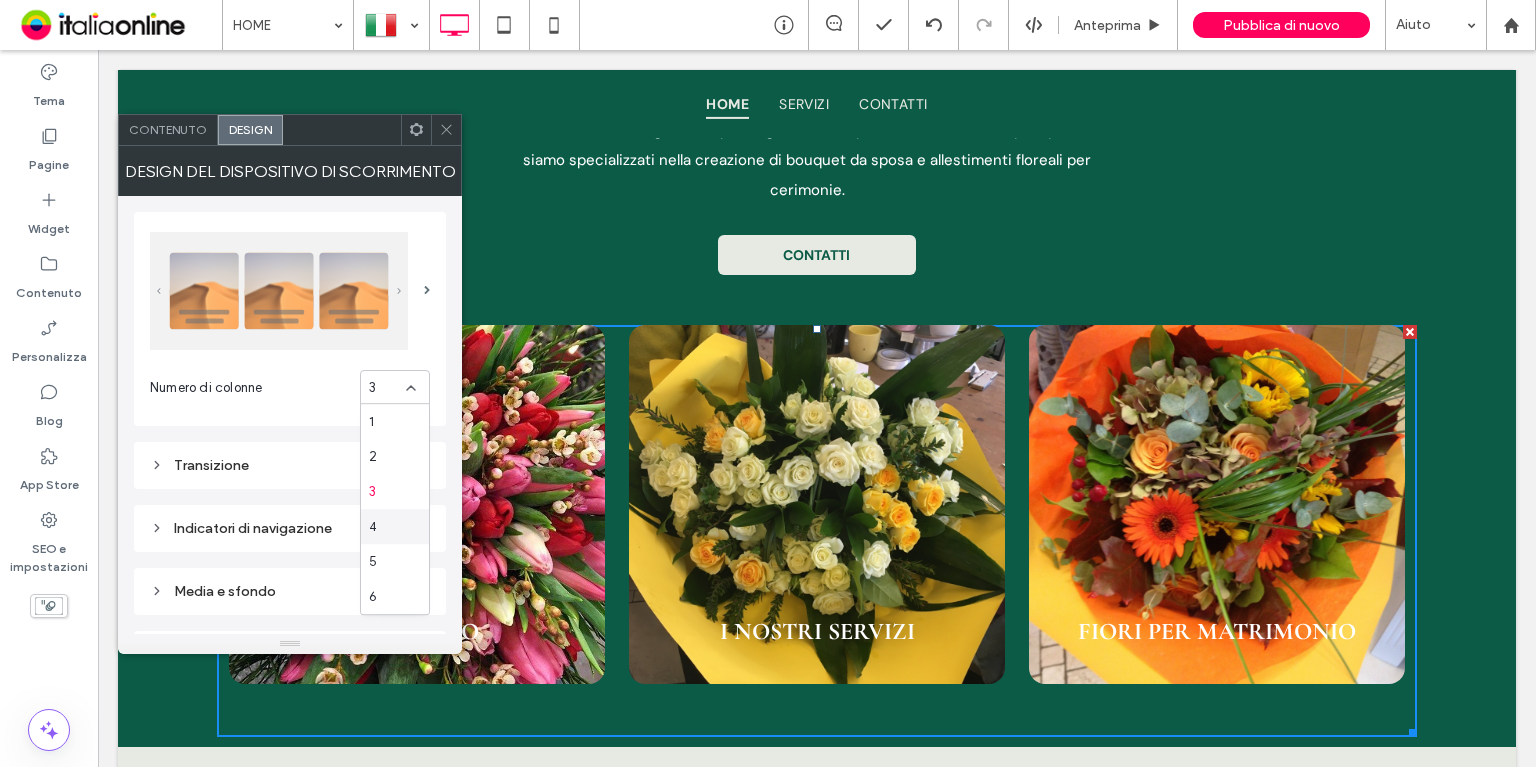 drag, startPoint x: 395, startPoint y: 522, endPoint x: 388, endPoint y: 510, distance: 13.892444 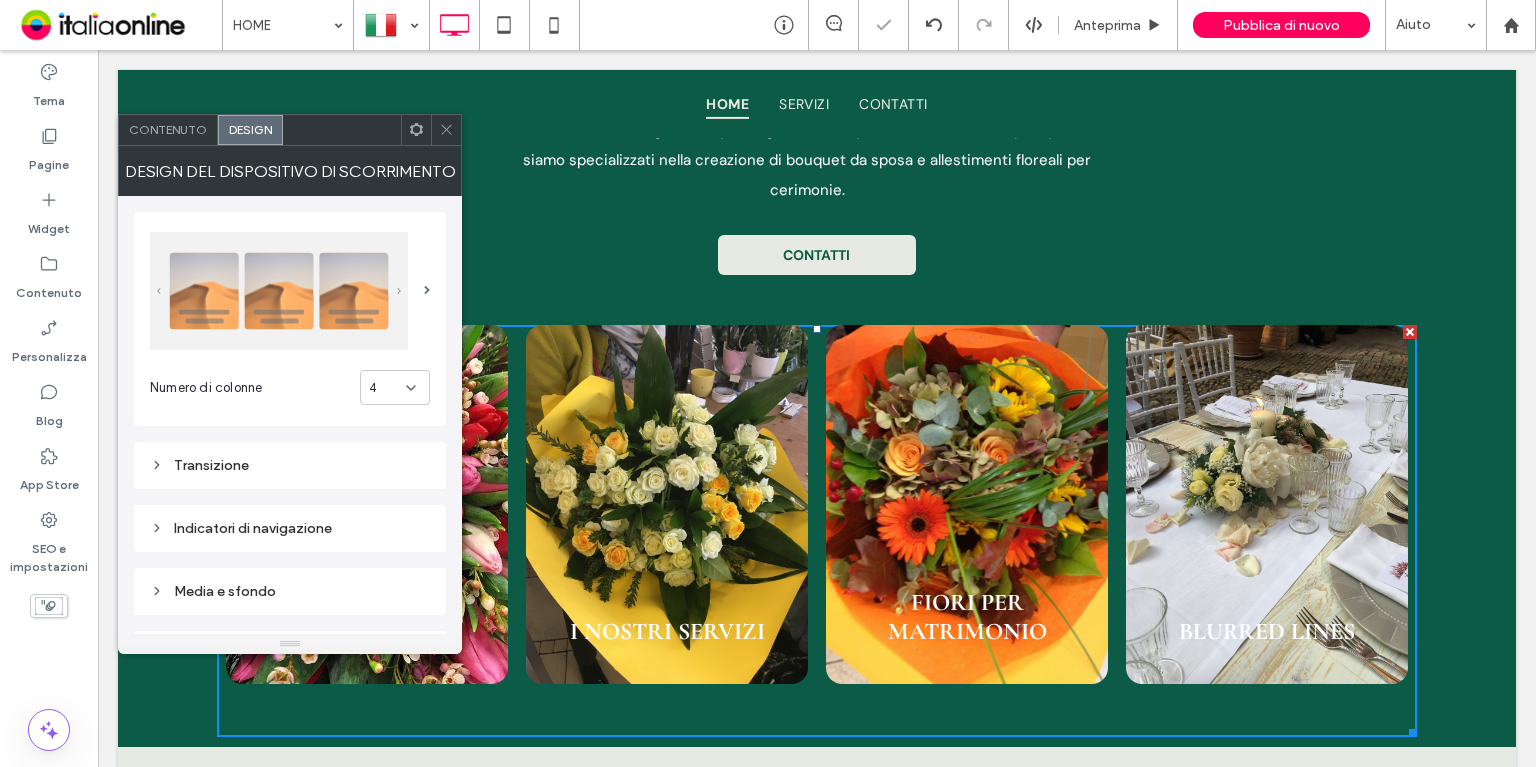 click on "Transizione" at bounding box center (290, 465) 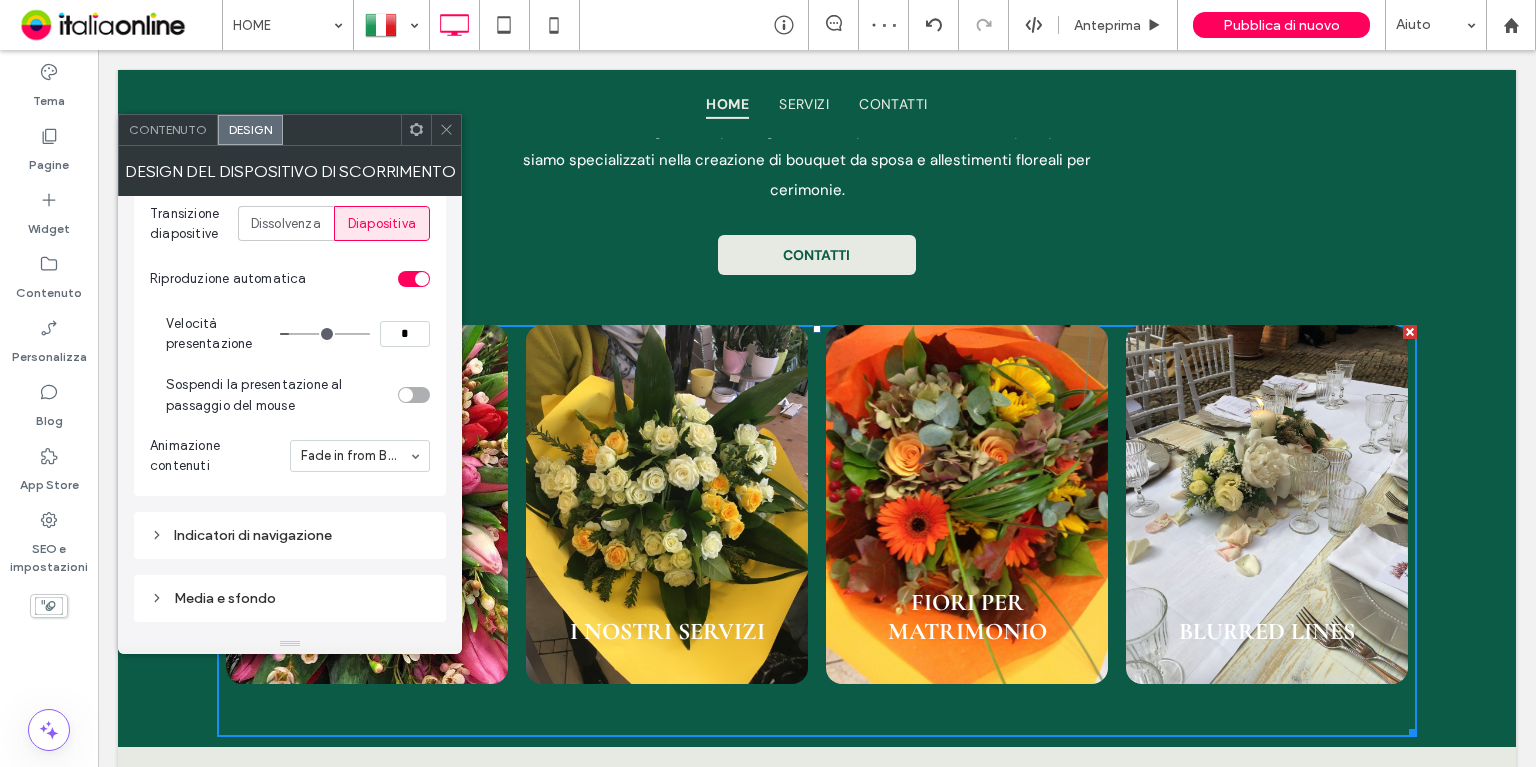 scroll, scrollTop: 400, scrollLeft: 0, axis: vertical 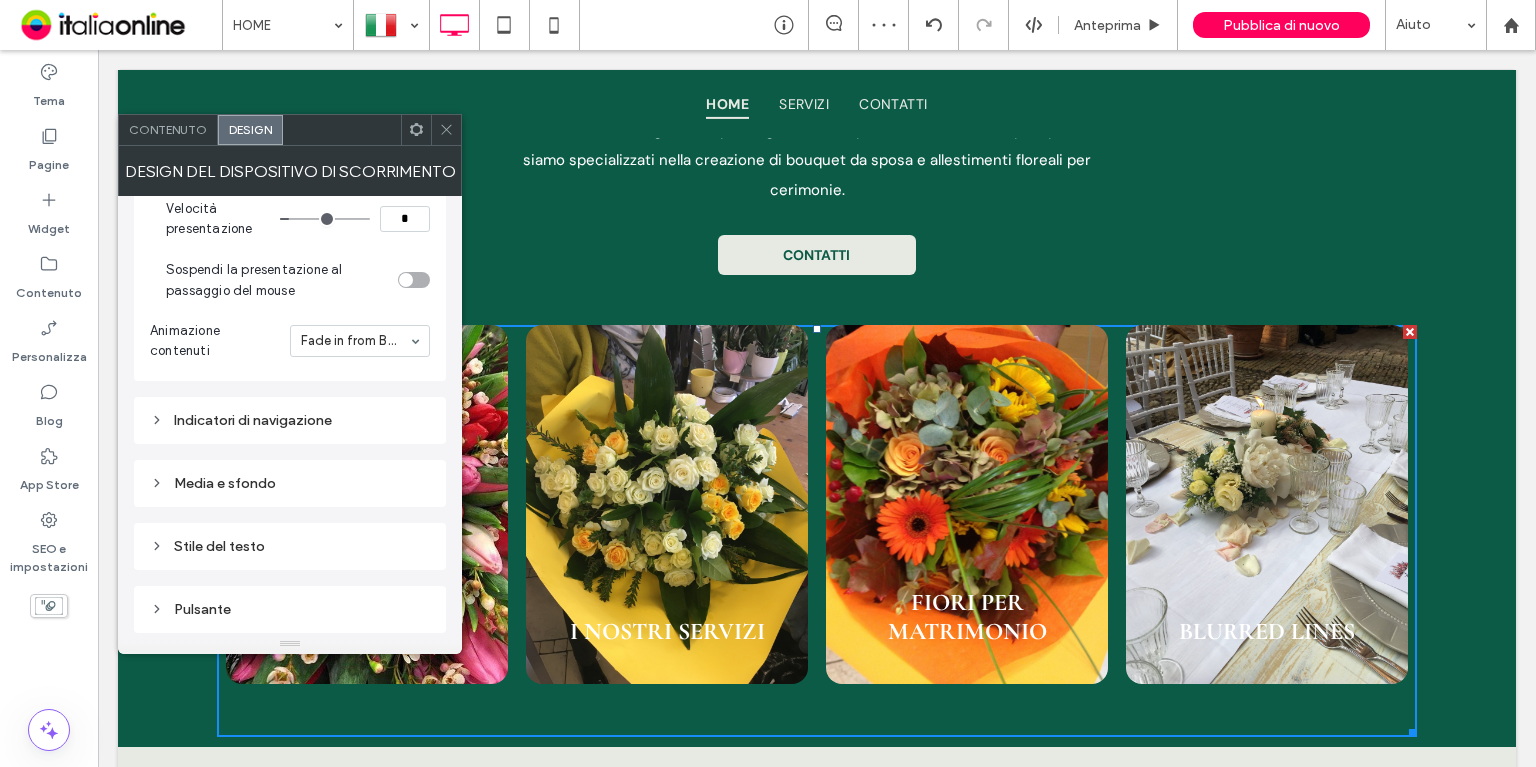 click on "Indicatori di navigazione" at bounding box center [290, 420] 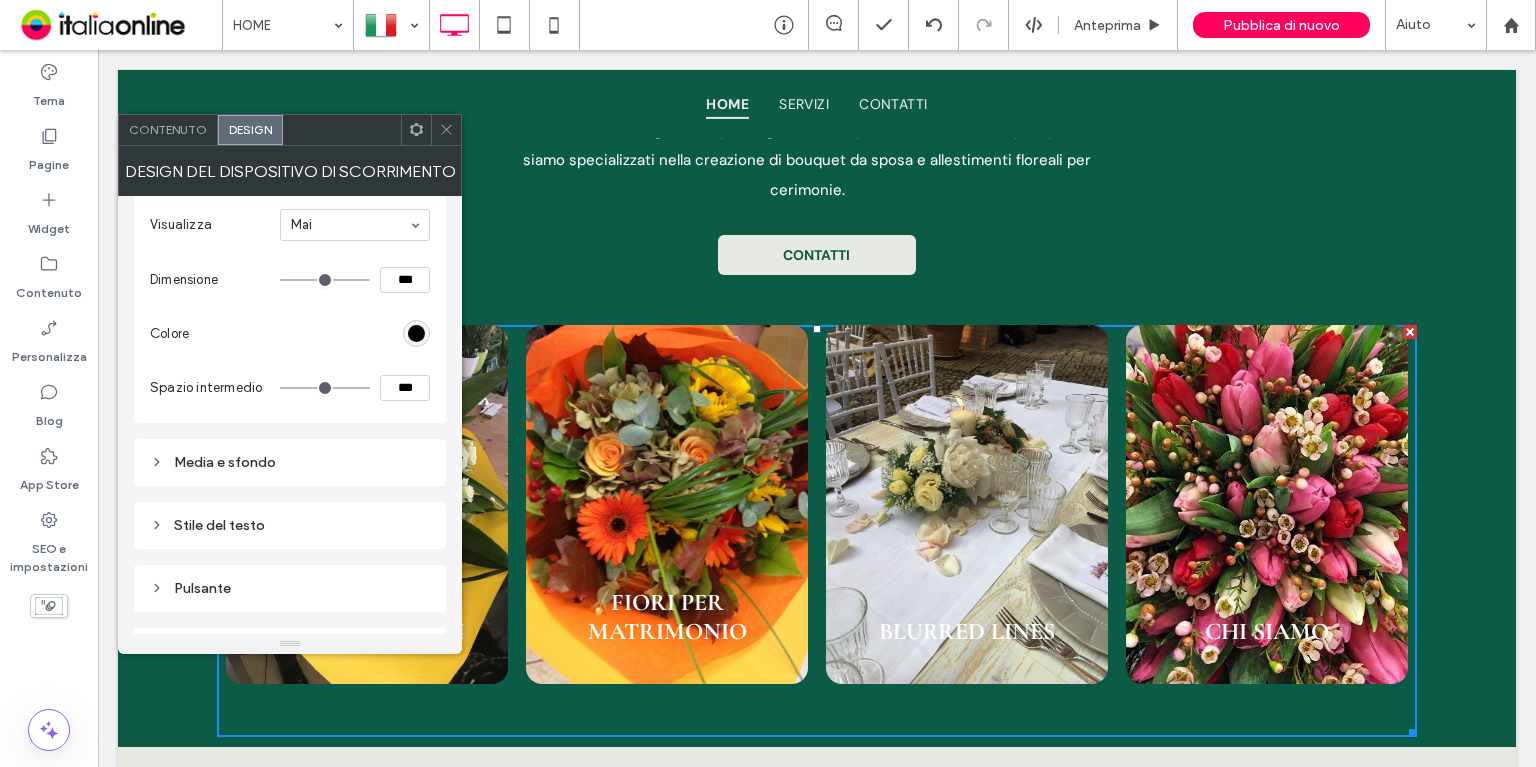click on "Media e sfondo" at bounding box center (290, 462) 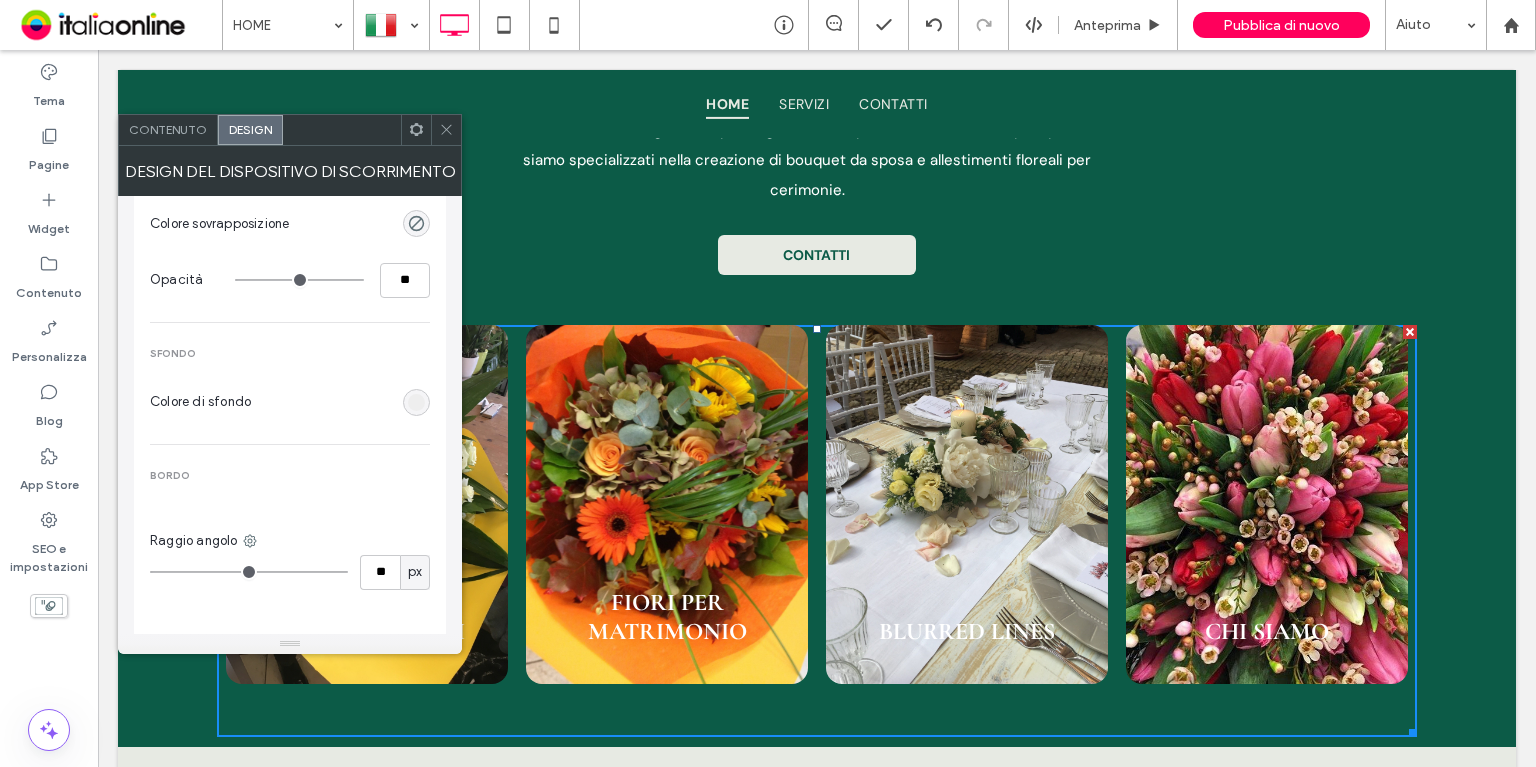 scroll, scrollTop: 1100, scrollLeft: 0, axis: vertical 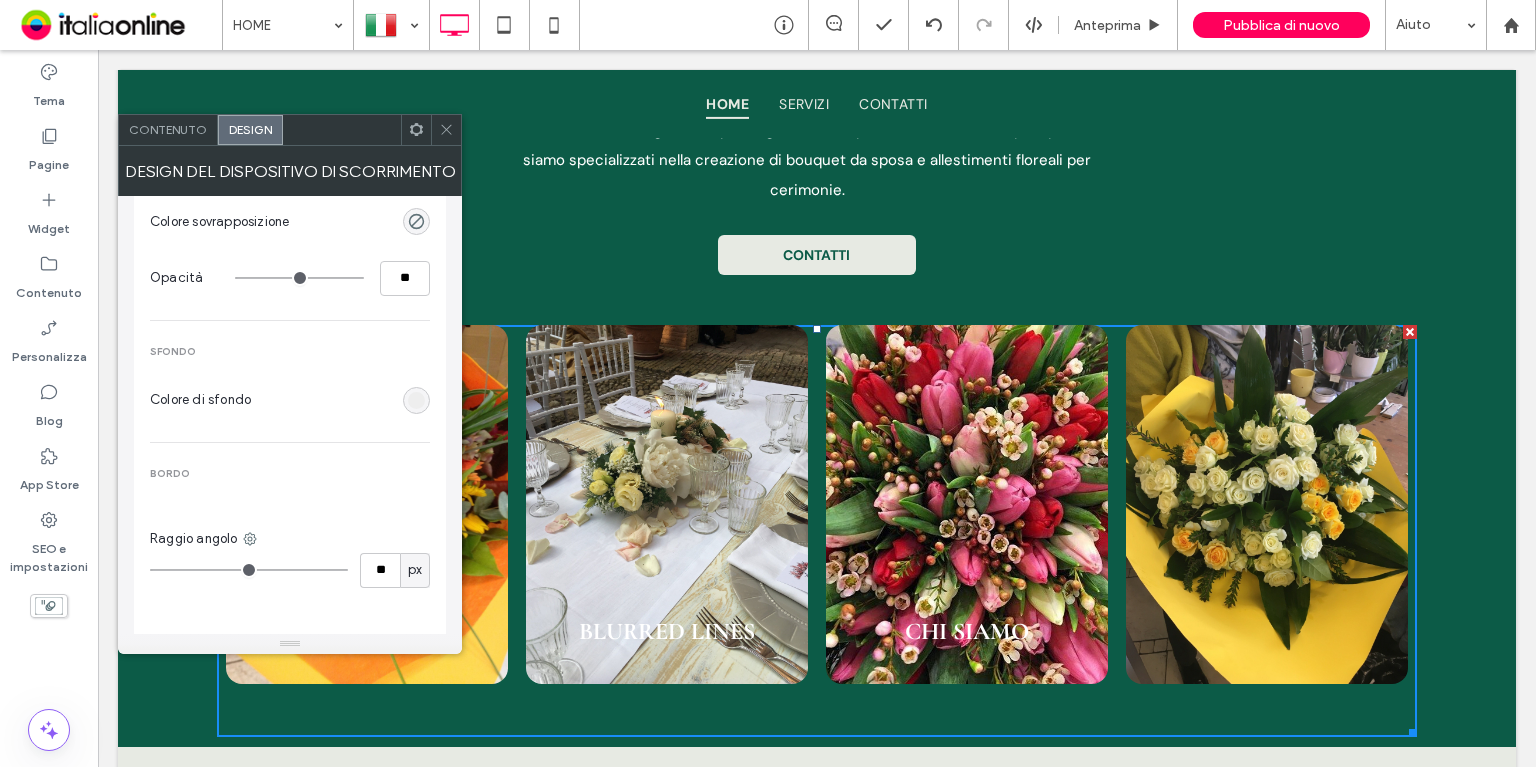 type on "**" 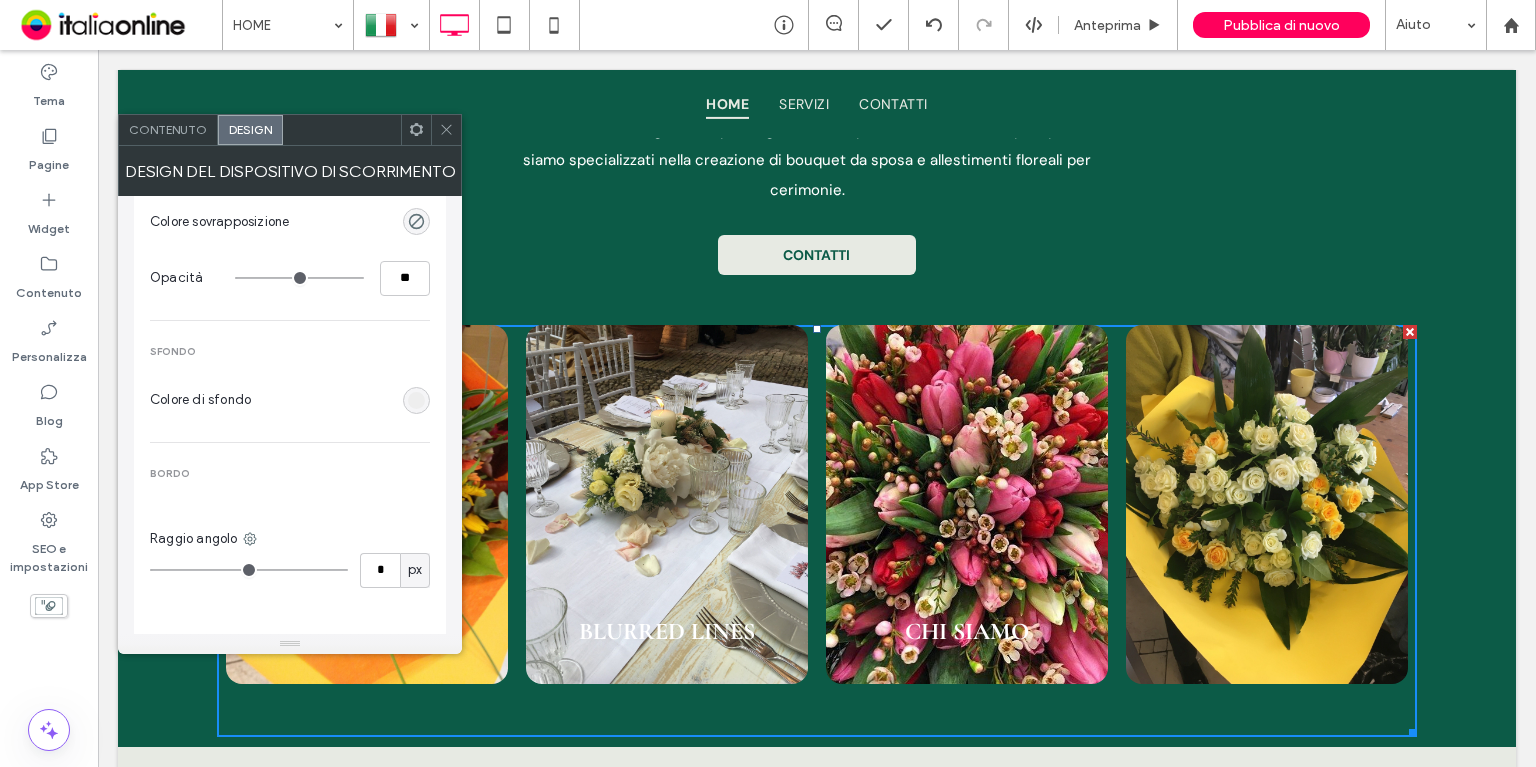 type on "*" 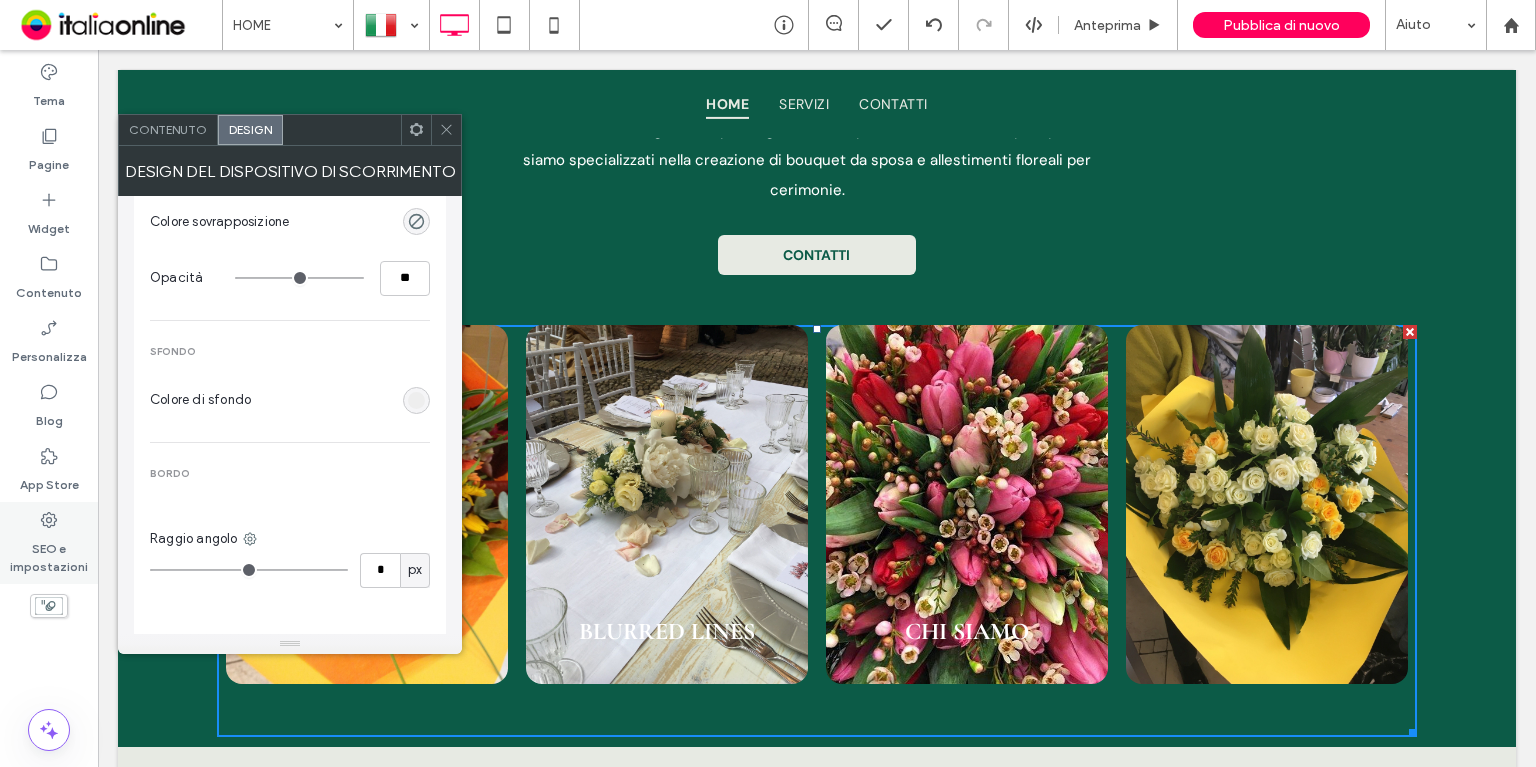 drag, startPoint x: 190, startPoint y: 565, endPoint x: 68, endPoint y: 529, distance: 127.20063 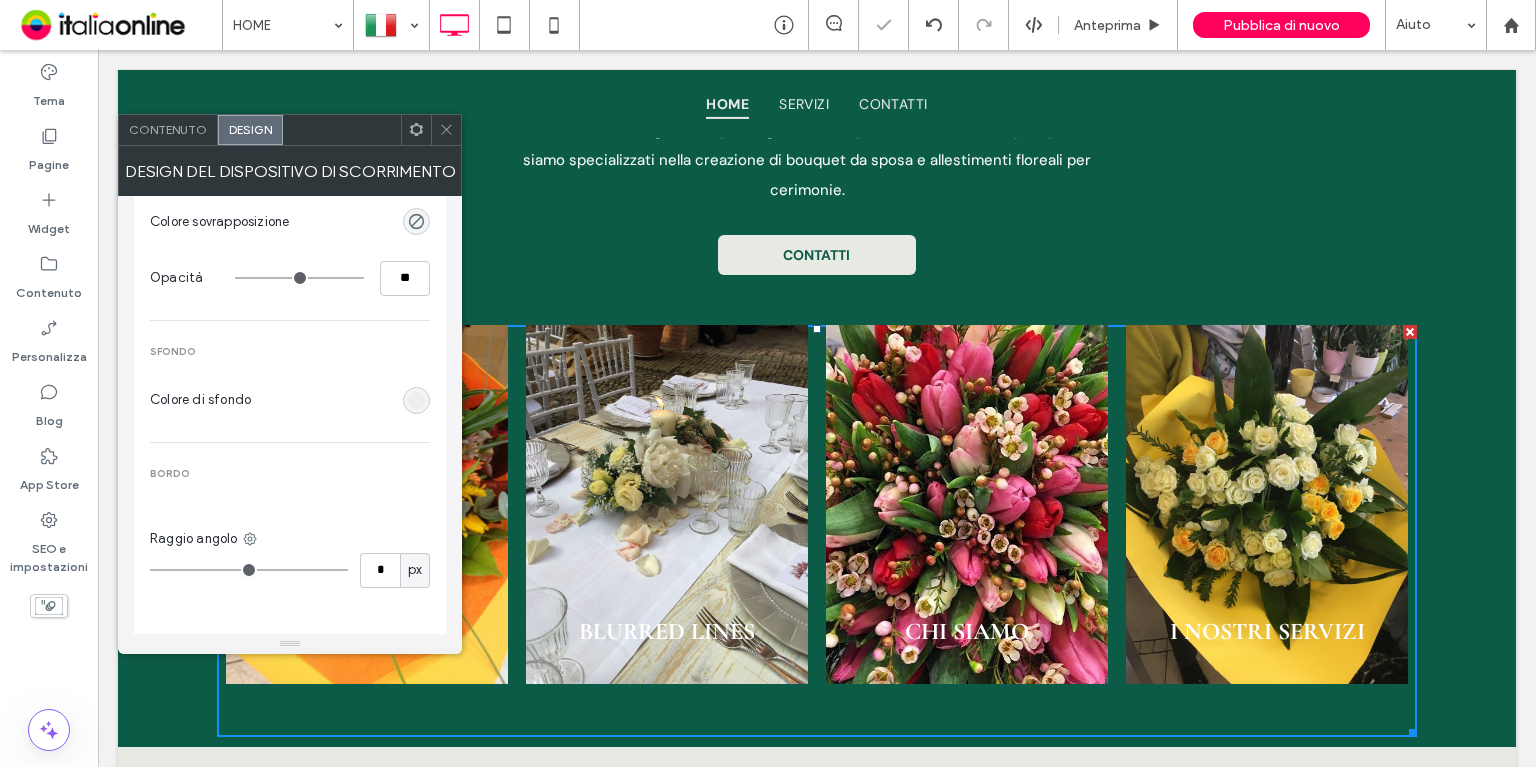 drag, startPoint x: 440, startPoint y: 123, endPoint x: 436, endPoint y: 384, distance: 261.03064 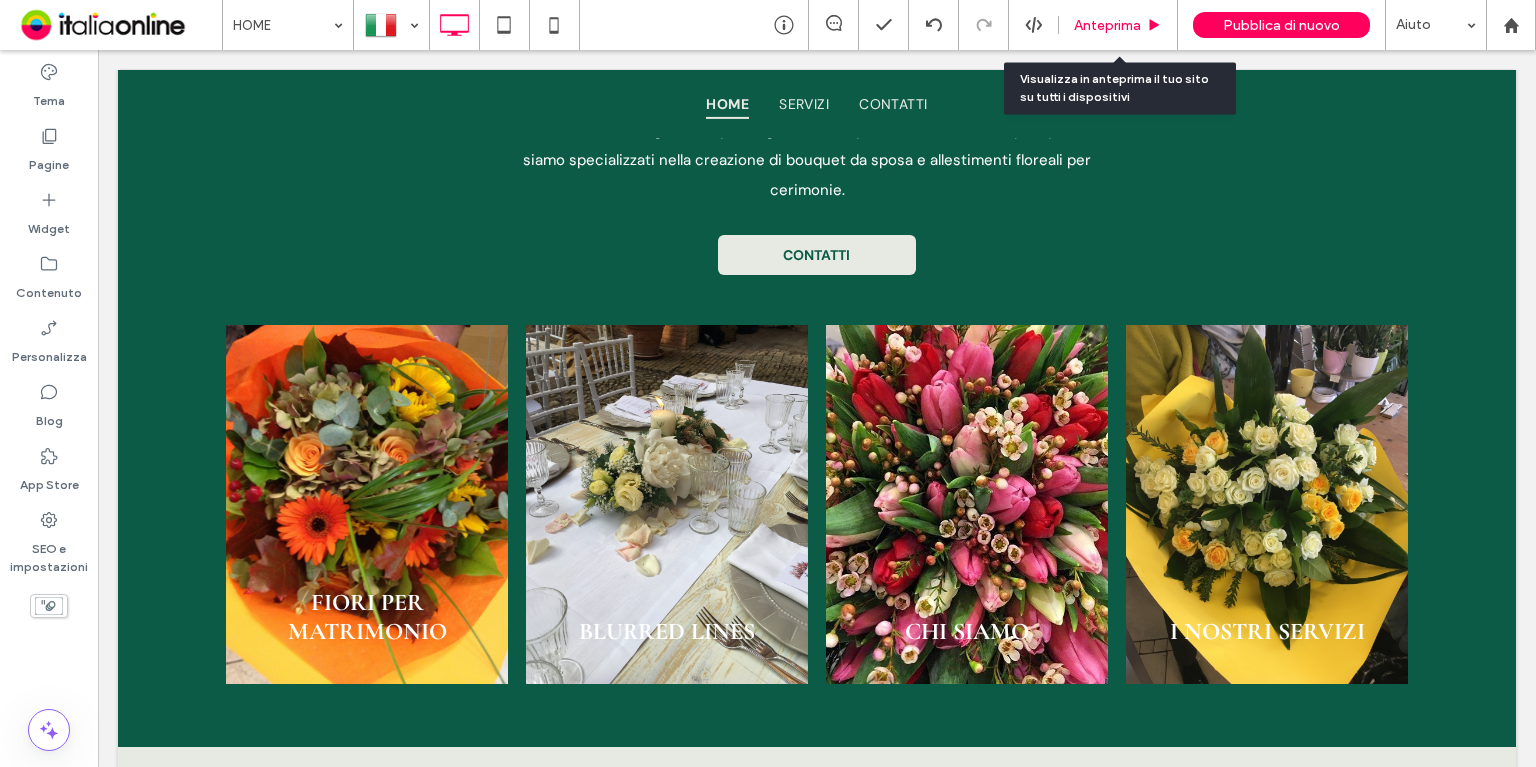 click on "Anteprima" at bounding box center (1107, 25) 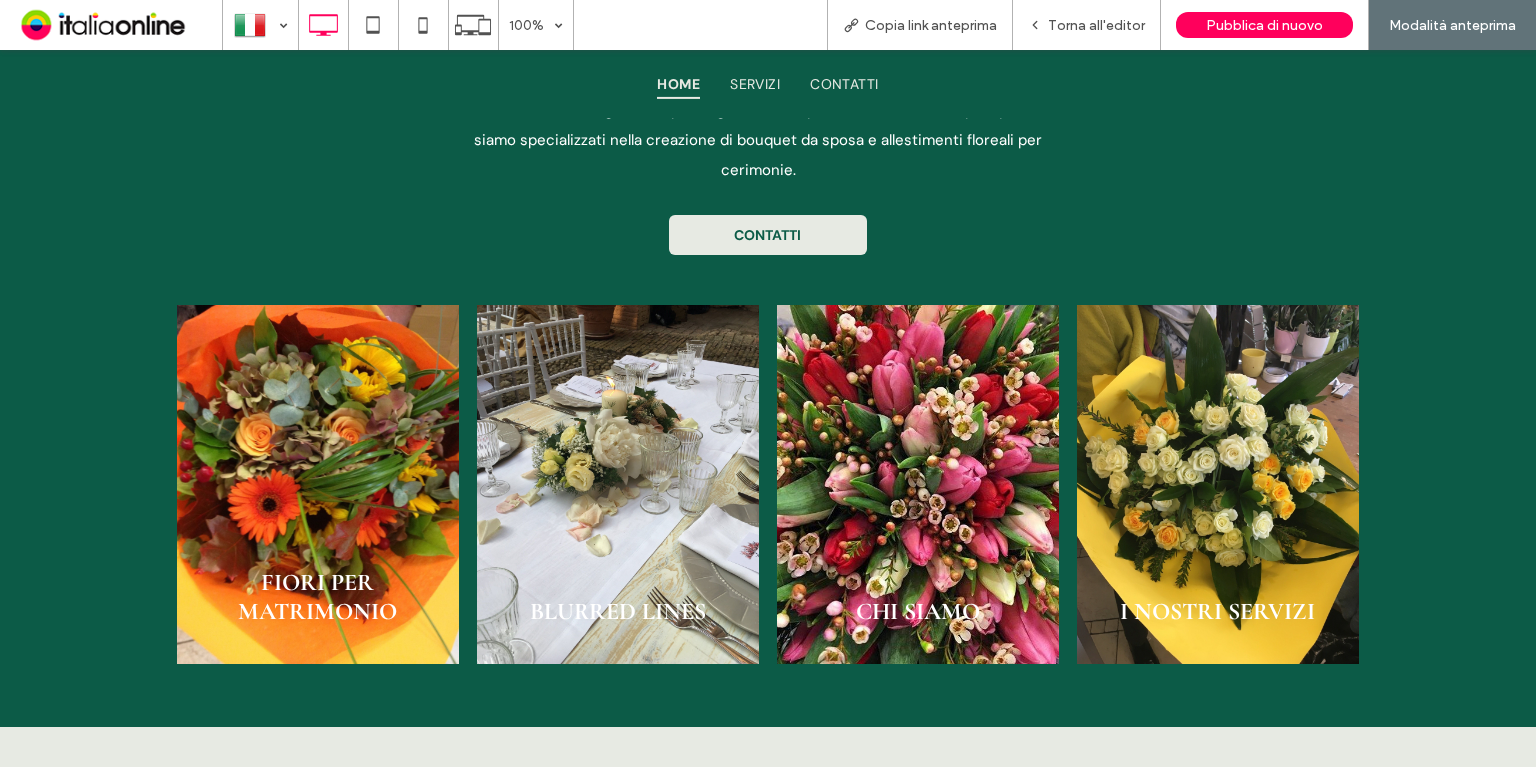 click on "Torna all'editor" at bounding box center [1096, 25] 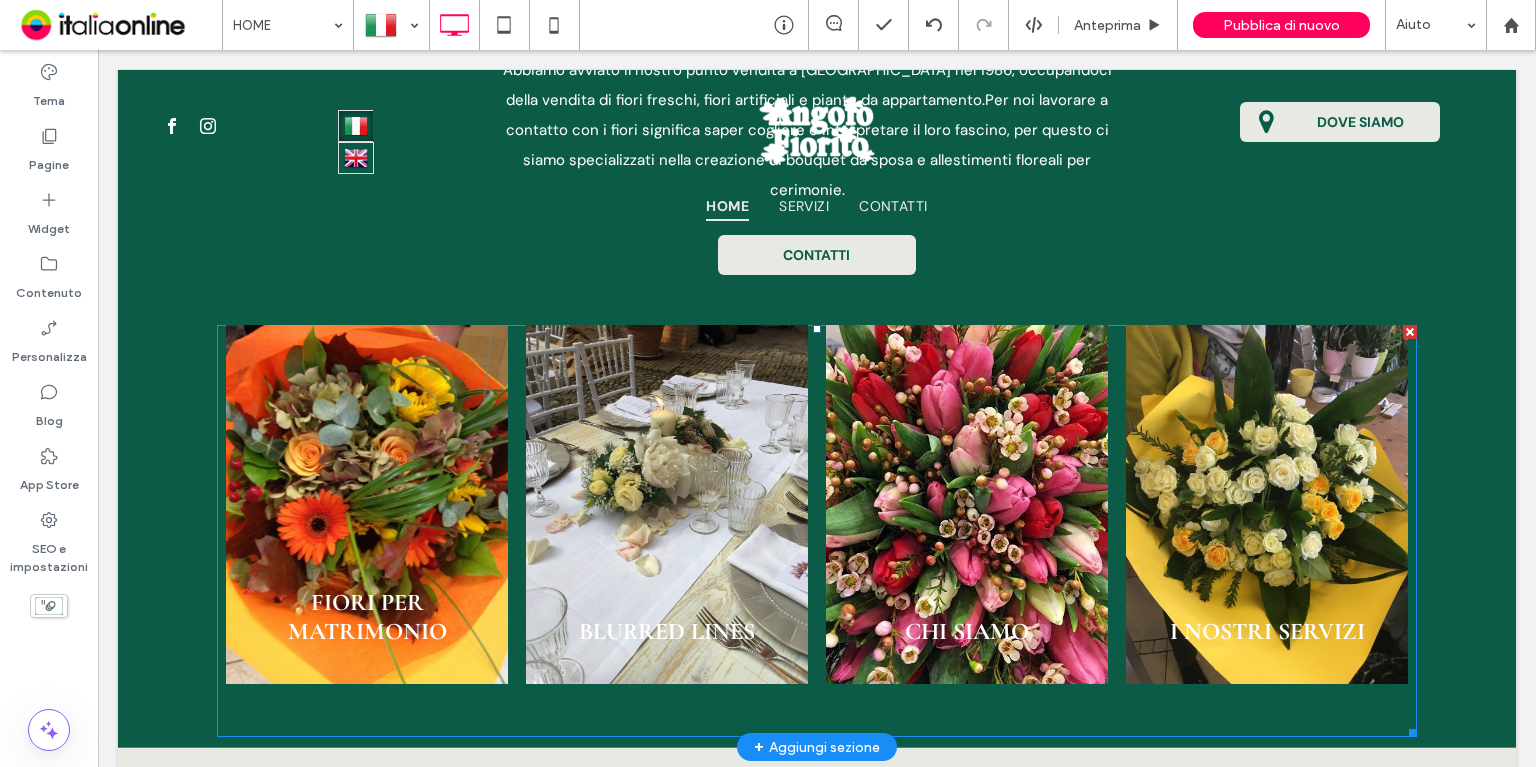 click at bounding box center (967, 504) 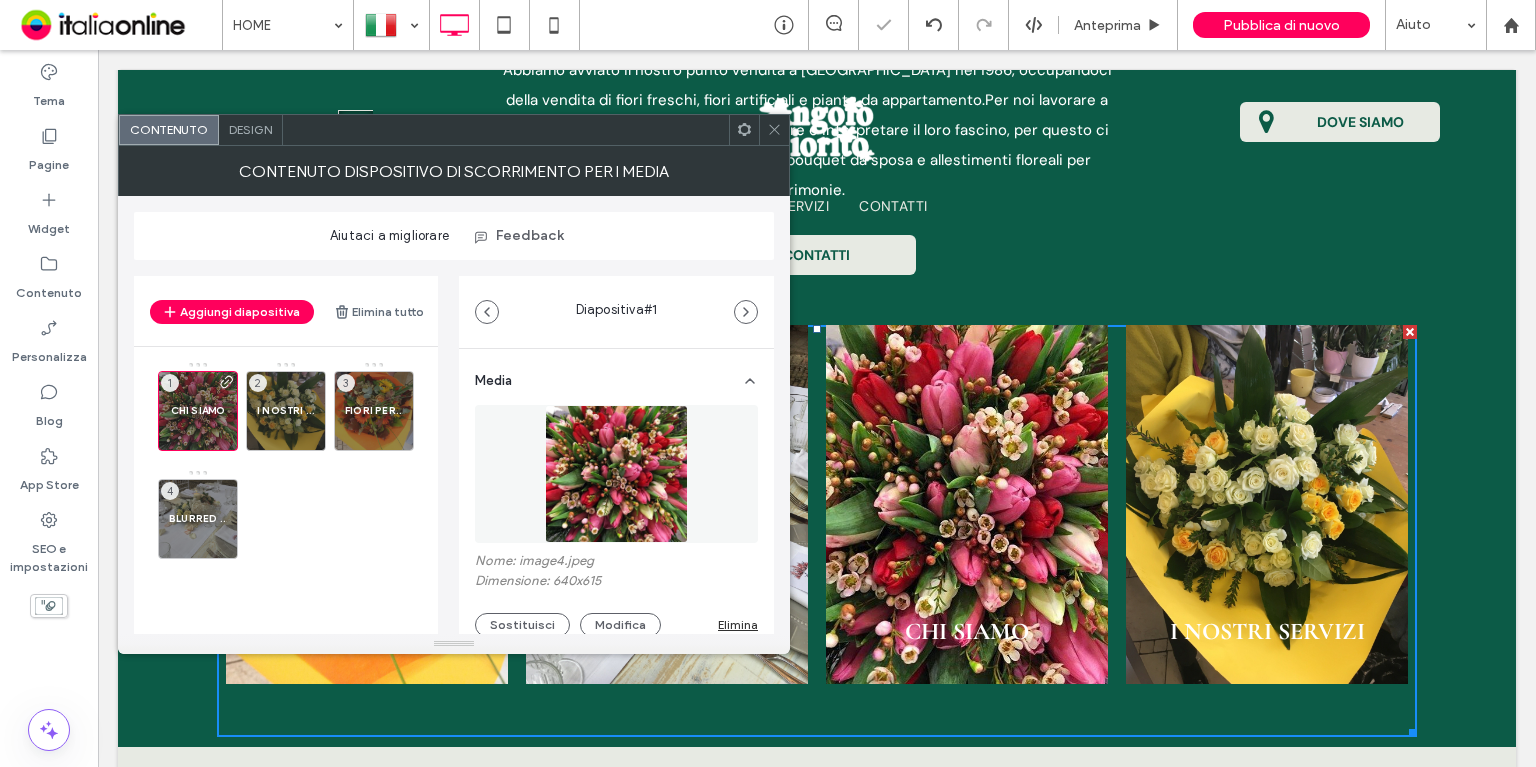 click on "Design" at bounding box center (250, 129) 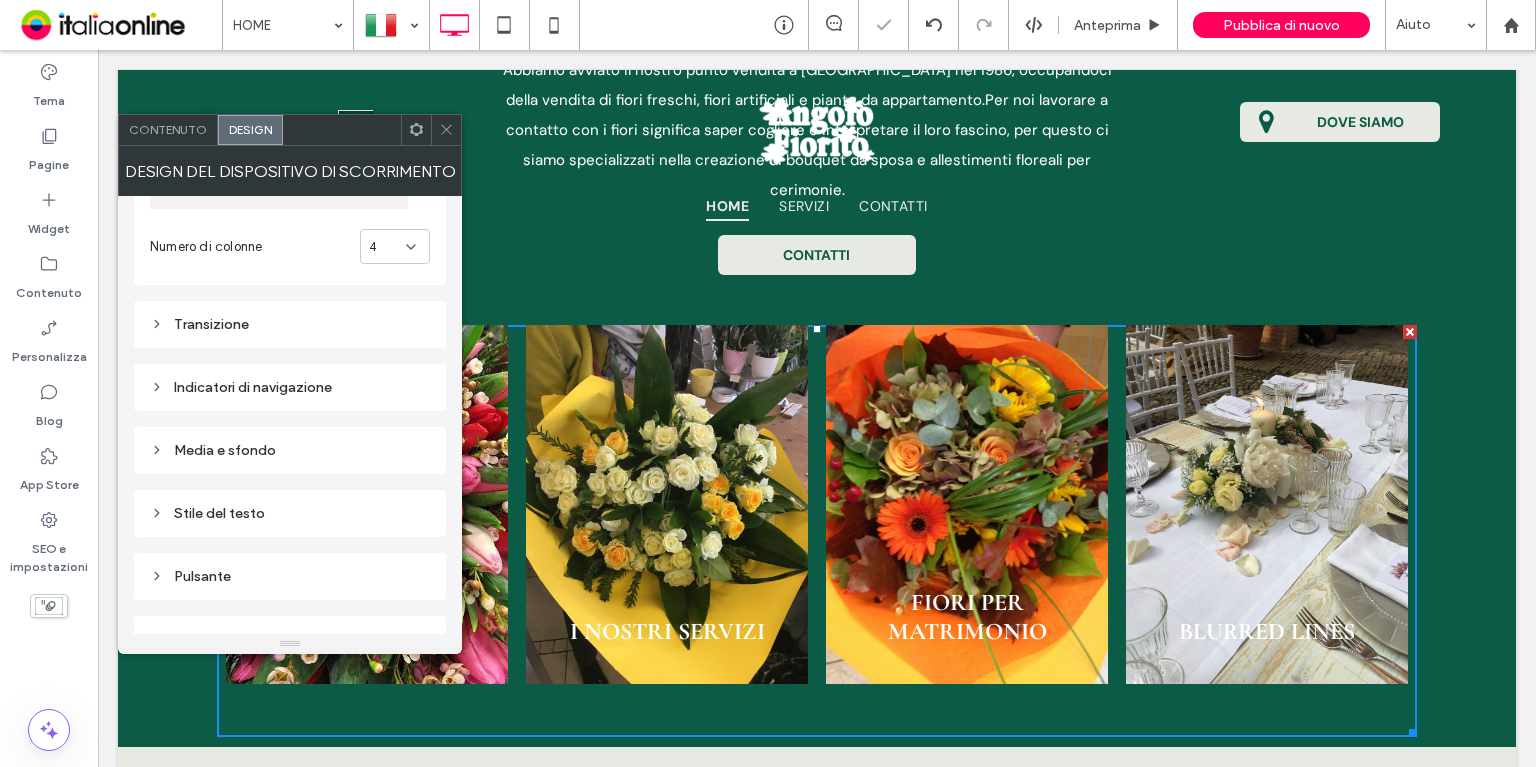 scroll, scrollTop: 293, scrollLeft: 0, axis: vertical 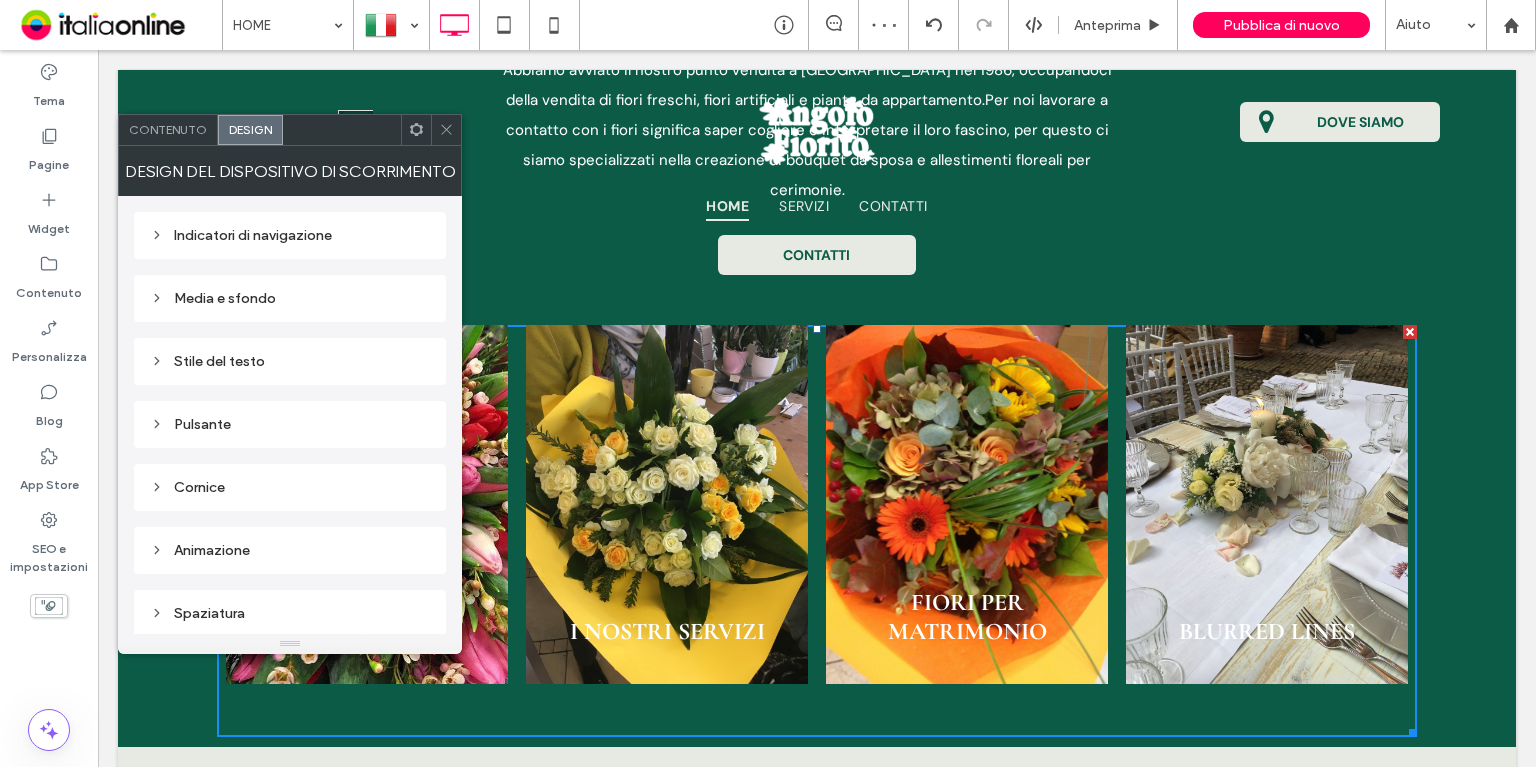 drag, startPoint x: 451, startPoint y: 114, endPoint x: 456, endPoint y: 203, distance: 89.140335 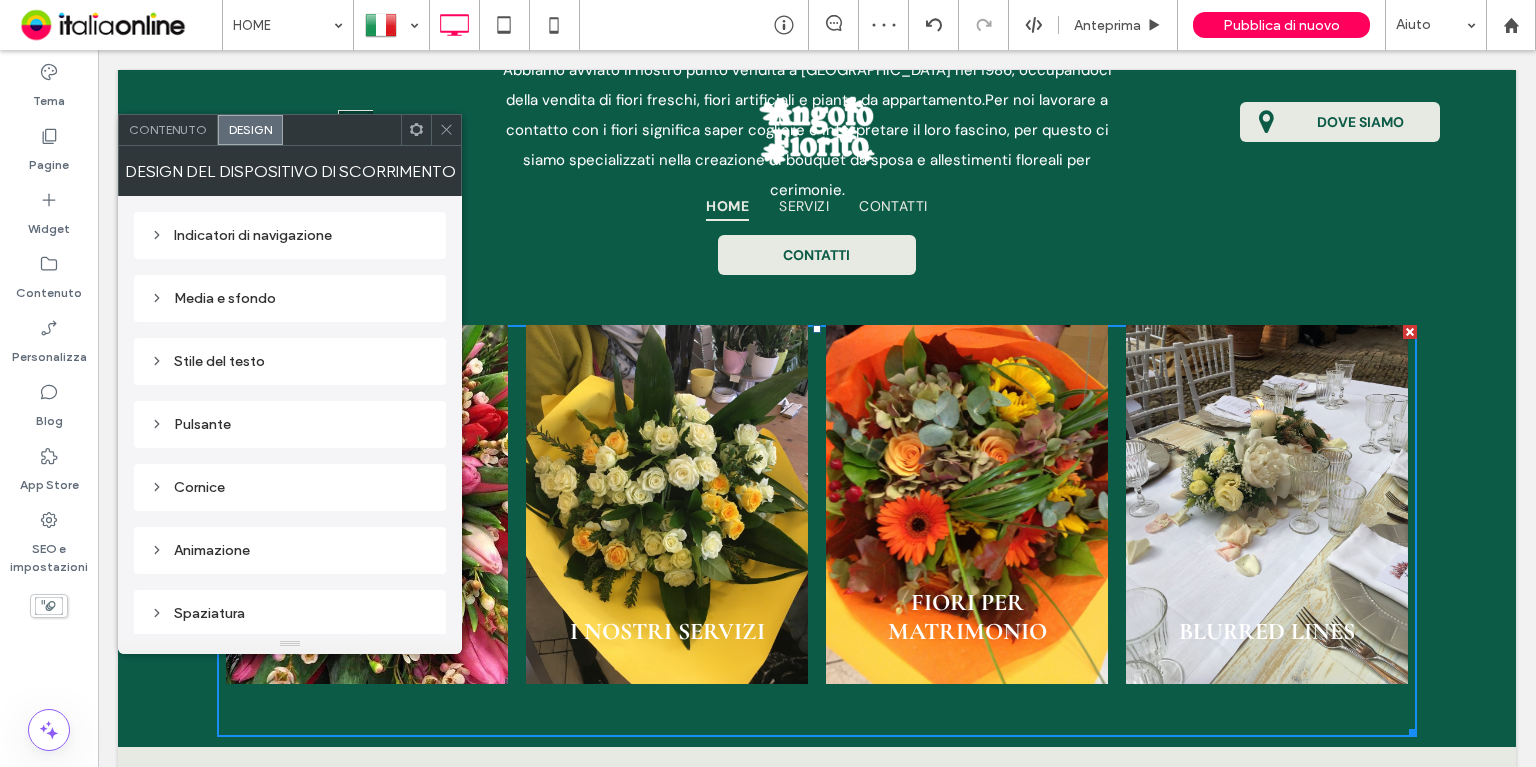 click at bounding box center (446, 130) 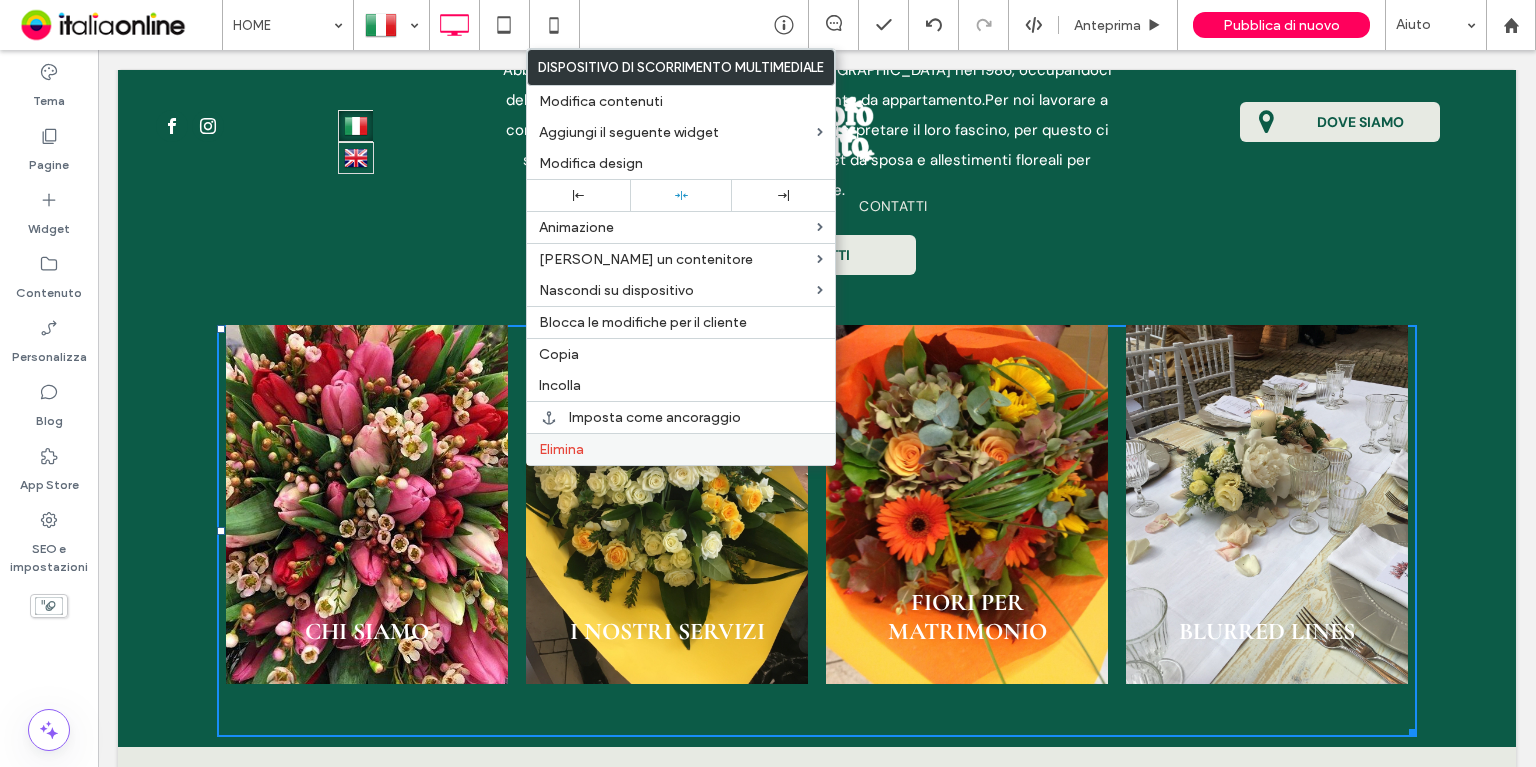 click on "Elimina" at bounding box center [561, 449] 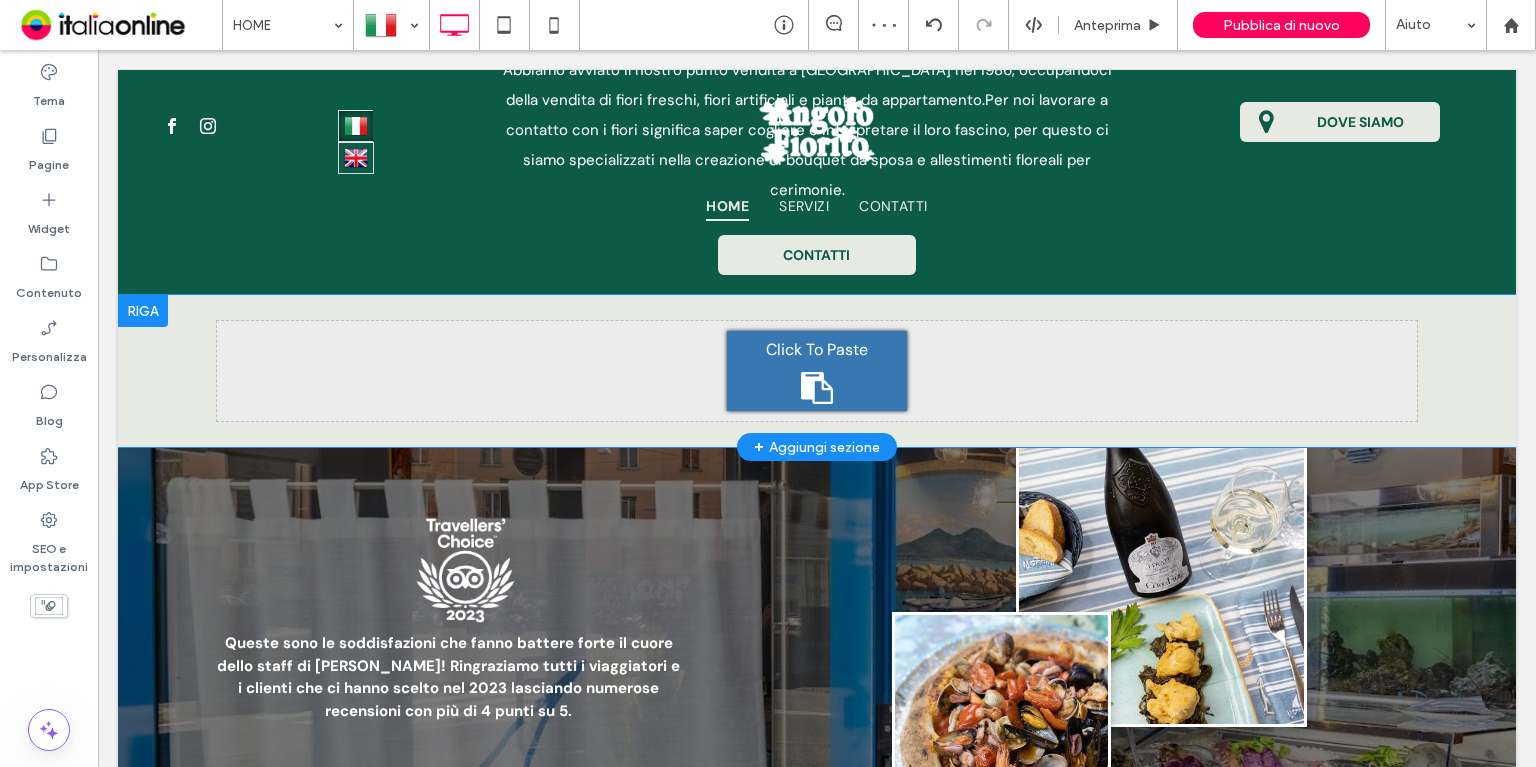 click on "+ Aggiungi sezione" at bounding box center (817, 447) 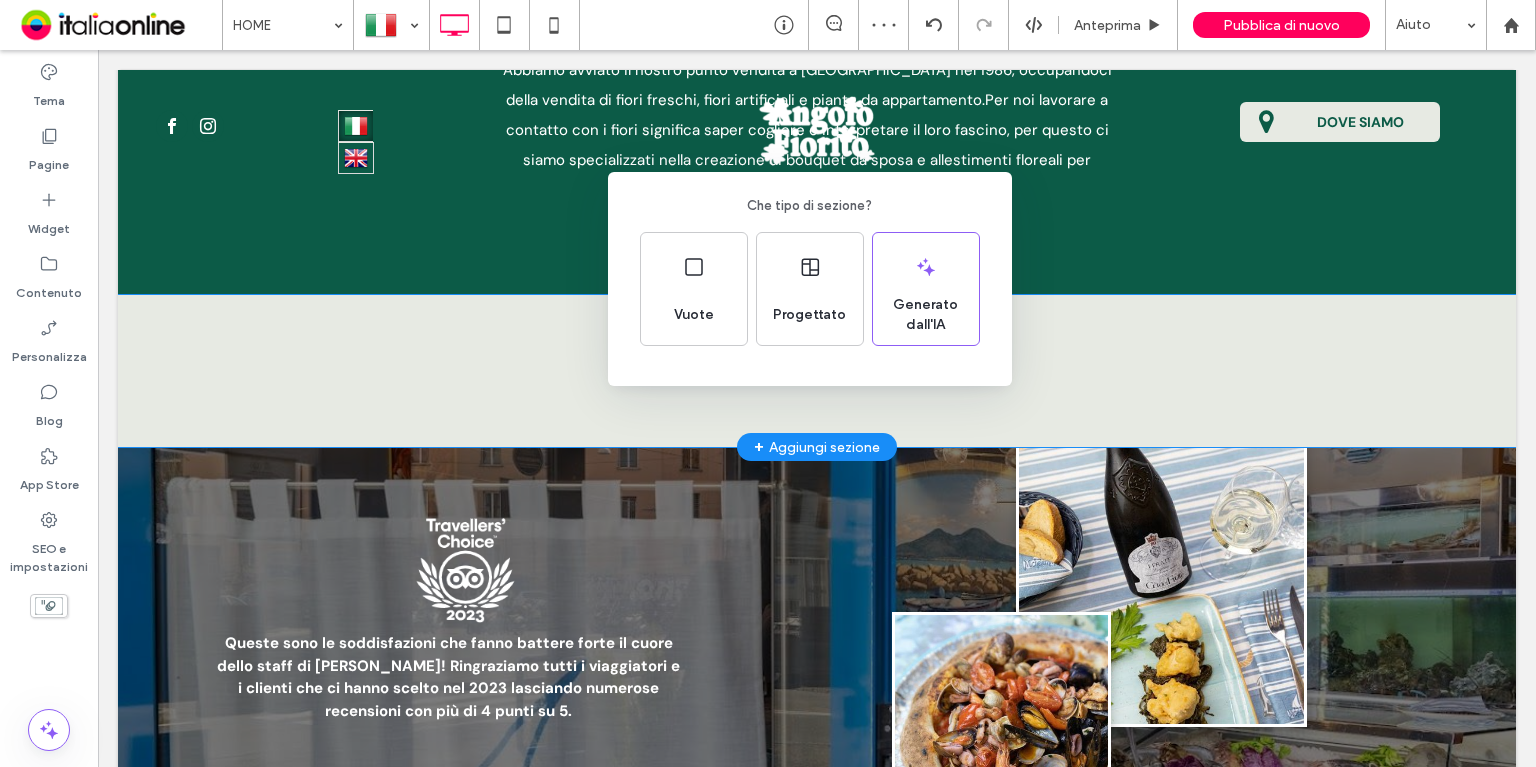 click on "Che tipo di sezione? Vuote Progettato Generato dall'IA" at bounding box center (810, 279) 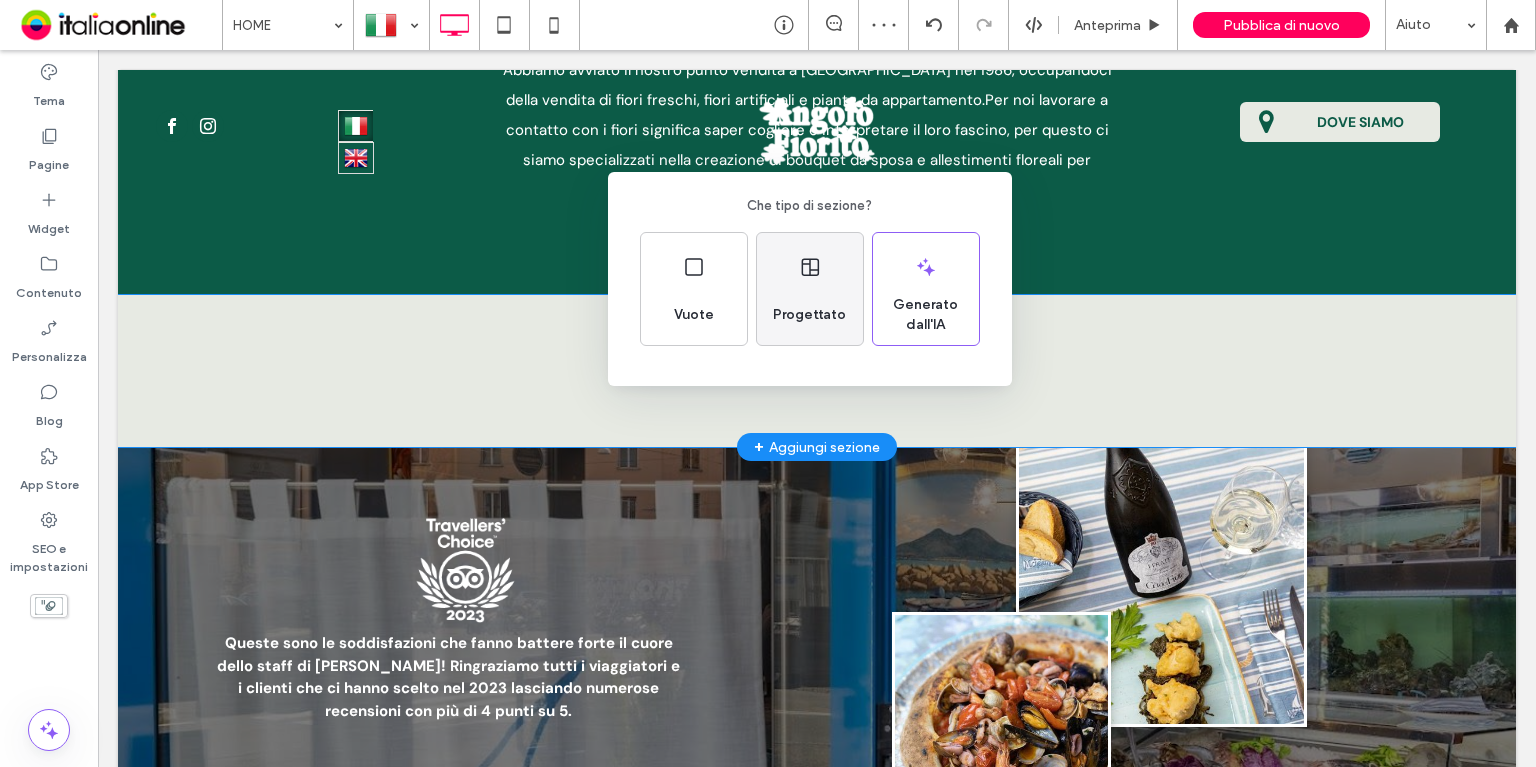 click on "Progettato" at bounding box center [809, 315] 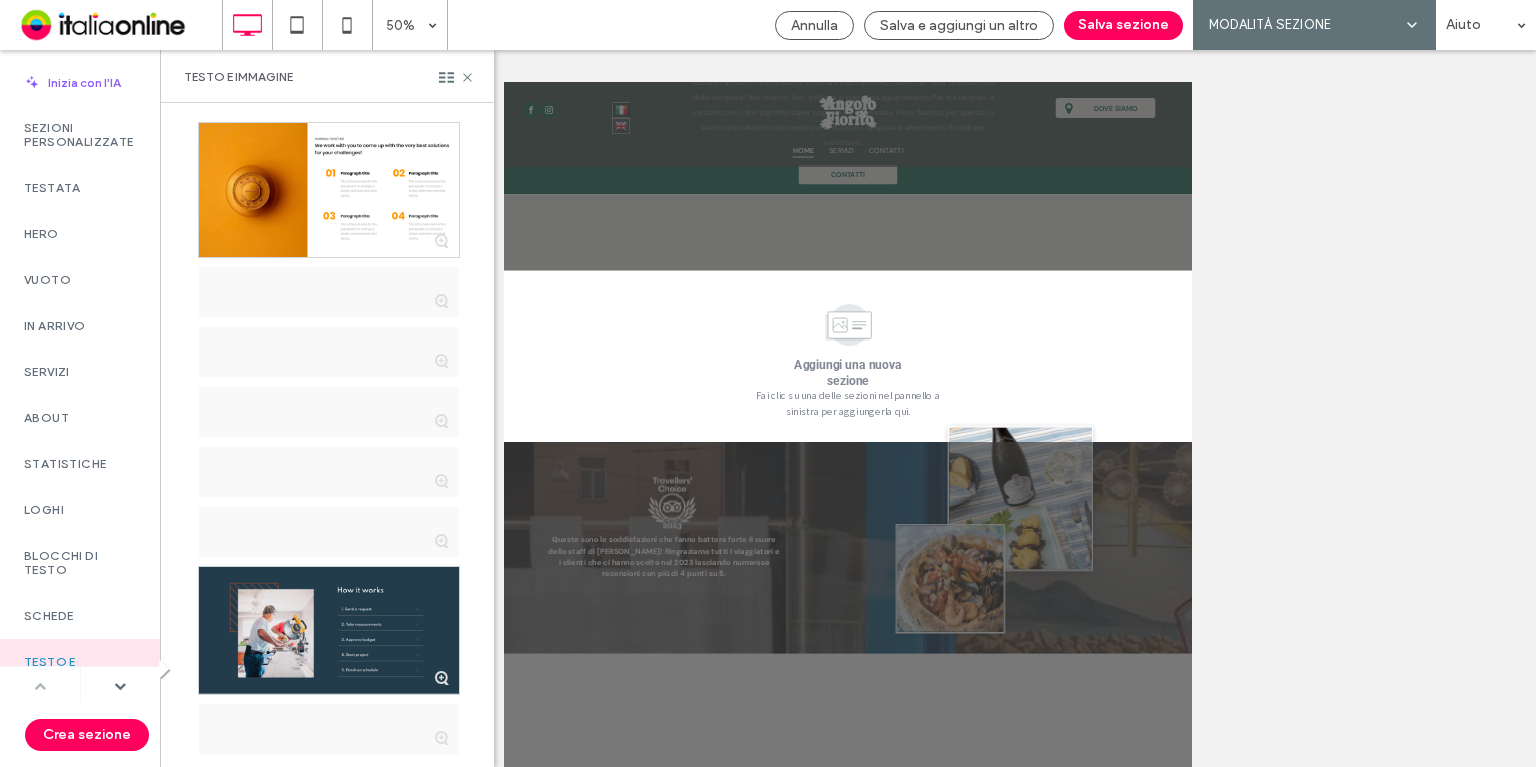 scroll, scrollTop: 400, scrollLeft: 0, axis: vertical 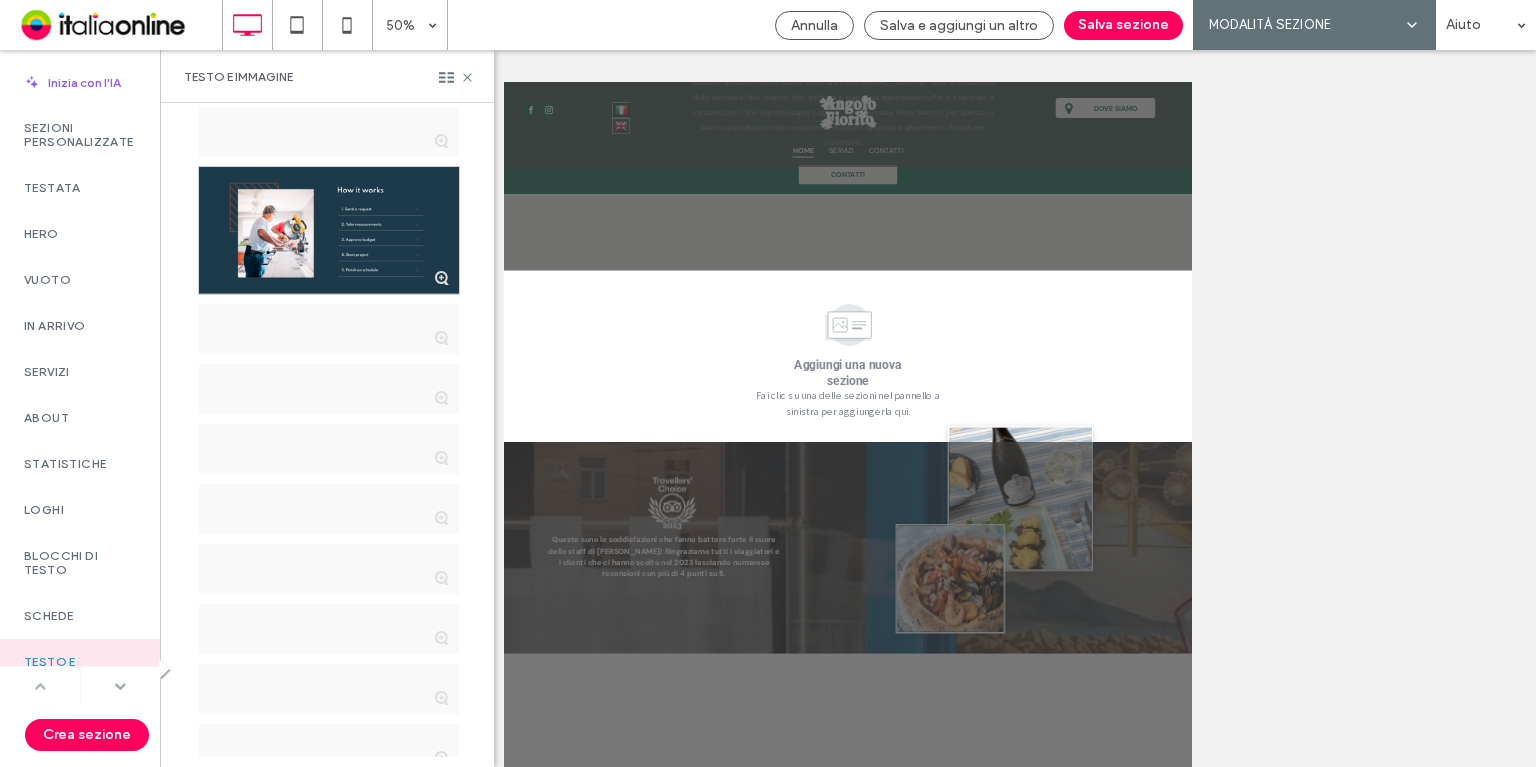 click at bounding box center [120, 686] 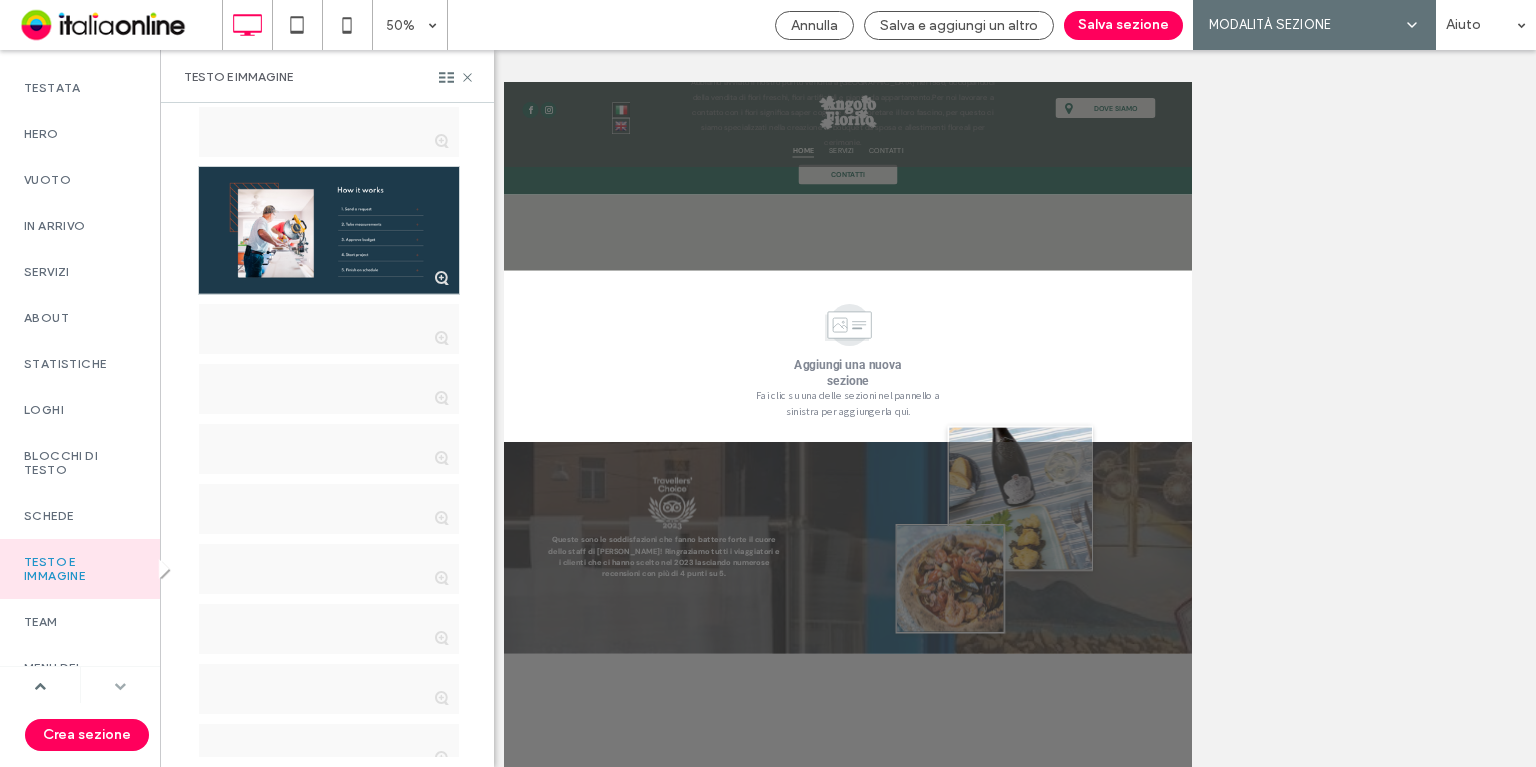 click at bounding box center (120, 686) 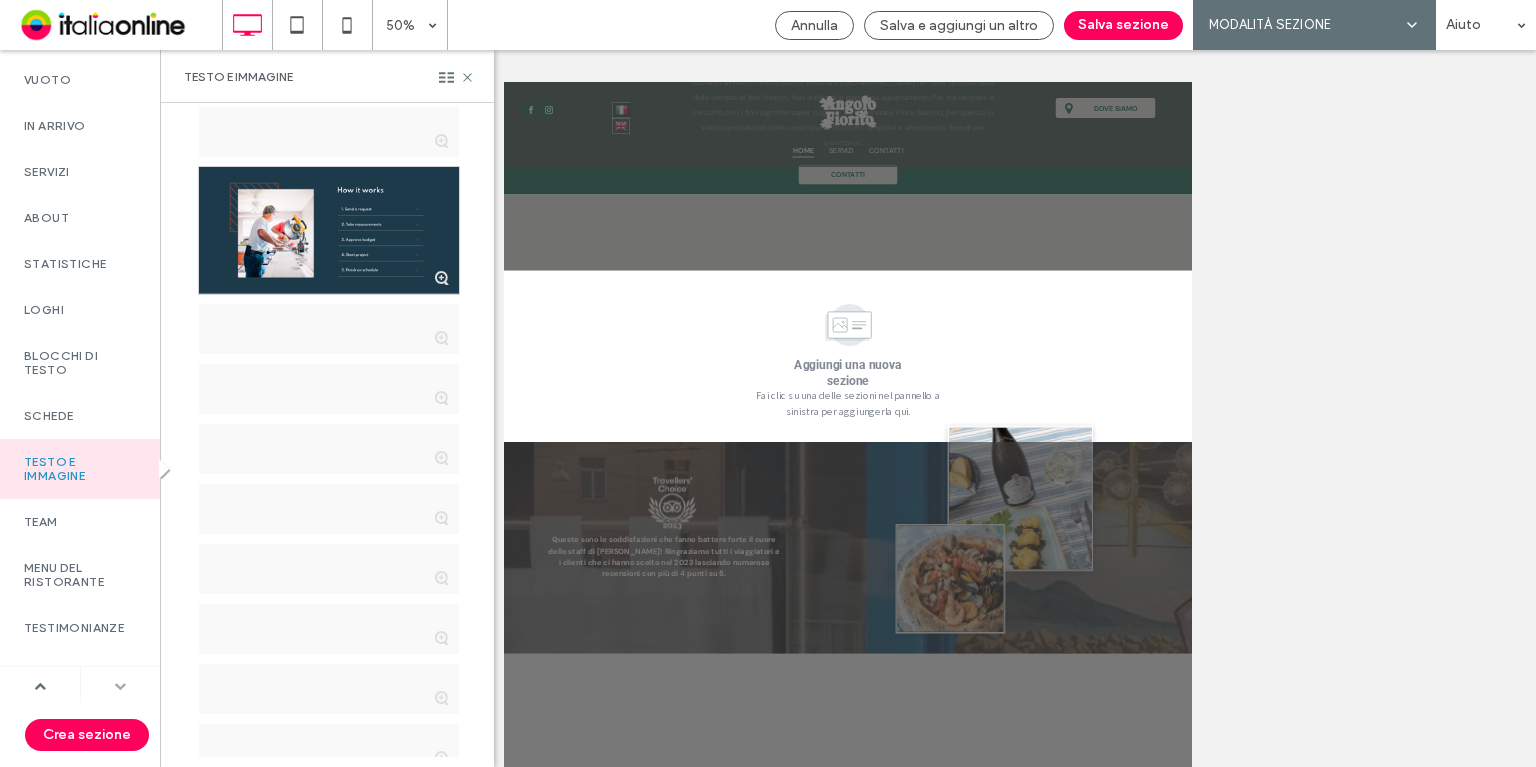 click at bounding box center [120, 686] 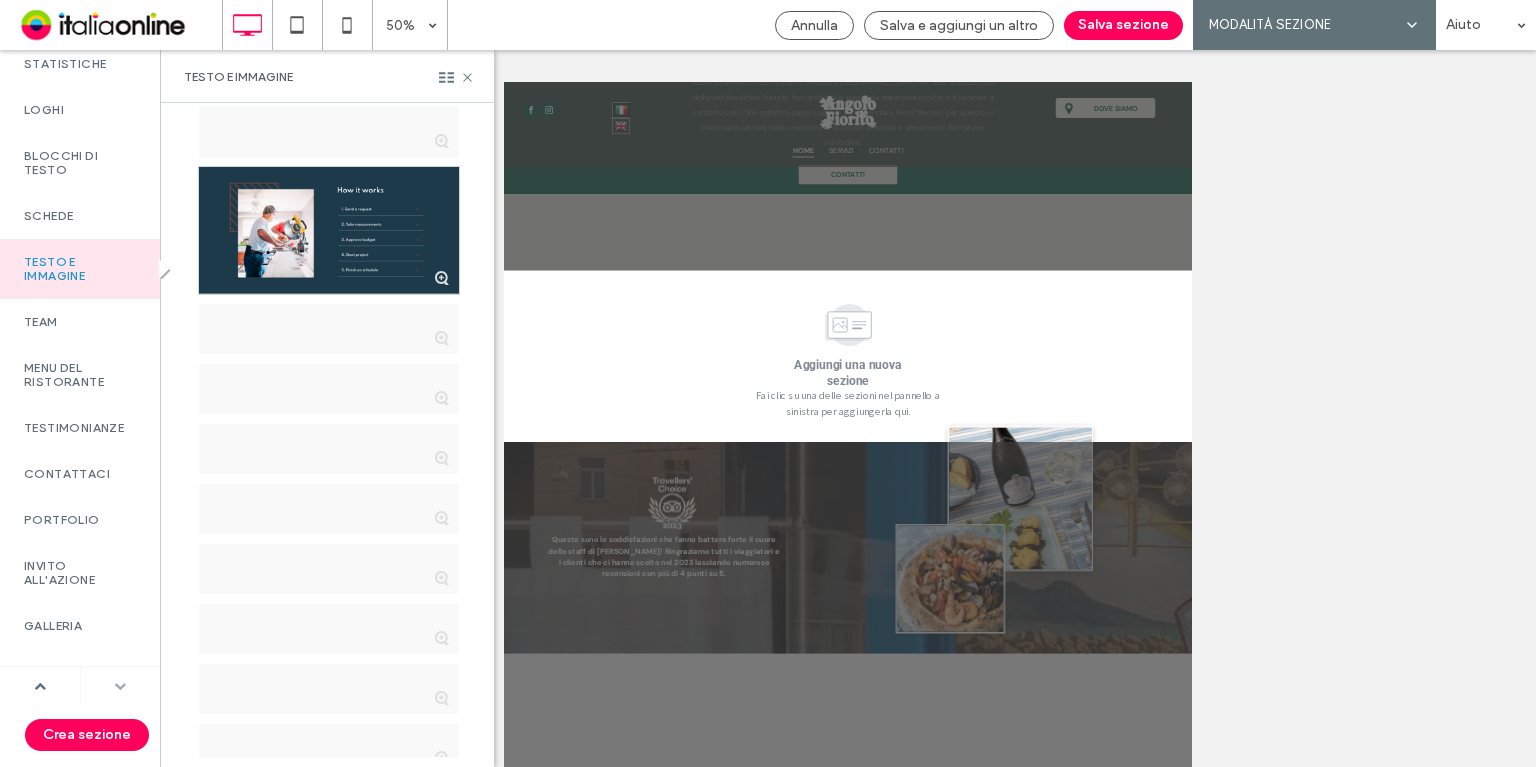 click at bounding box center [120, 686] 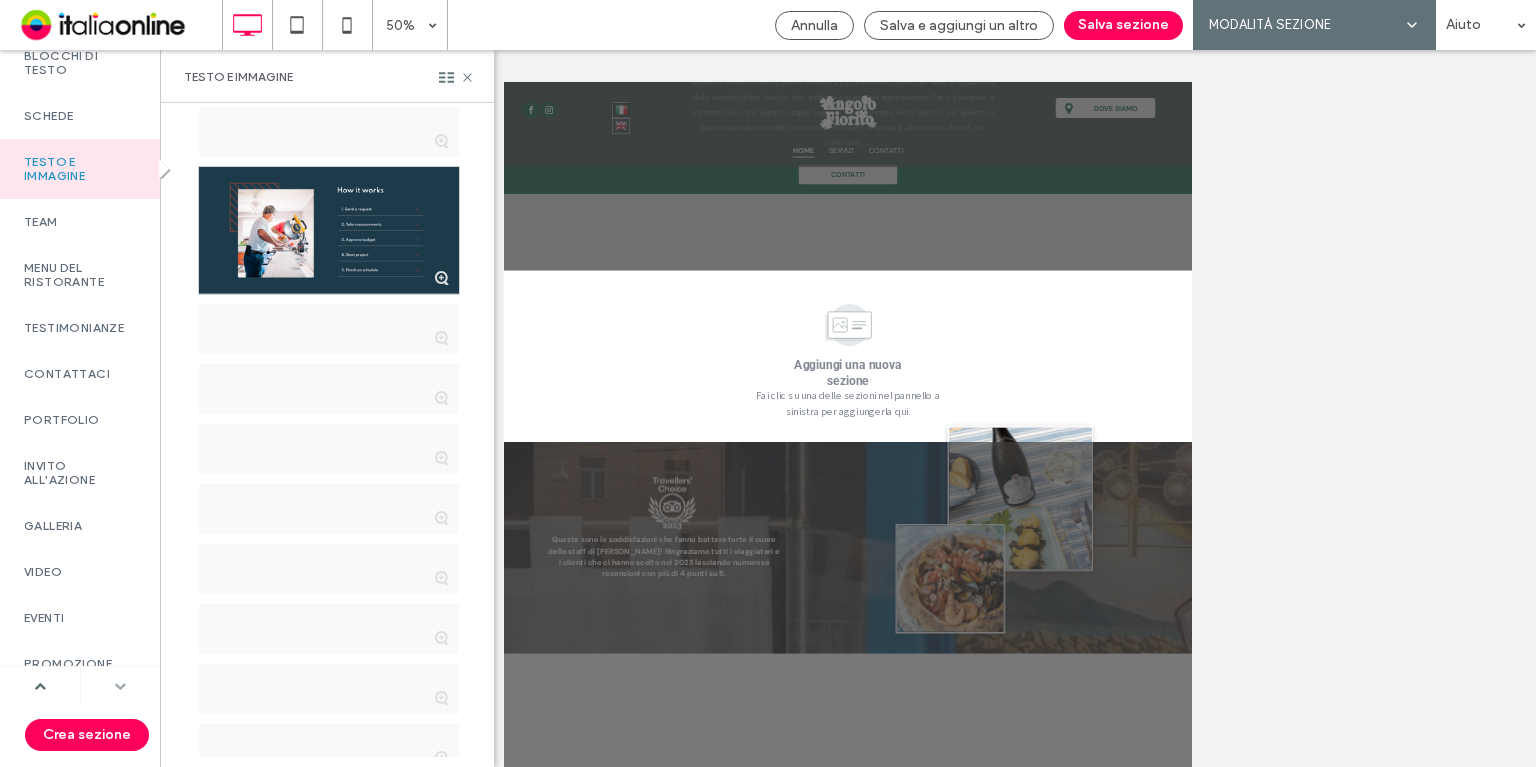 click at bounding box center (120, 686) 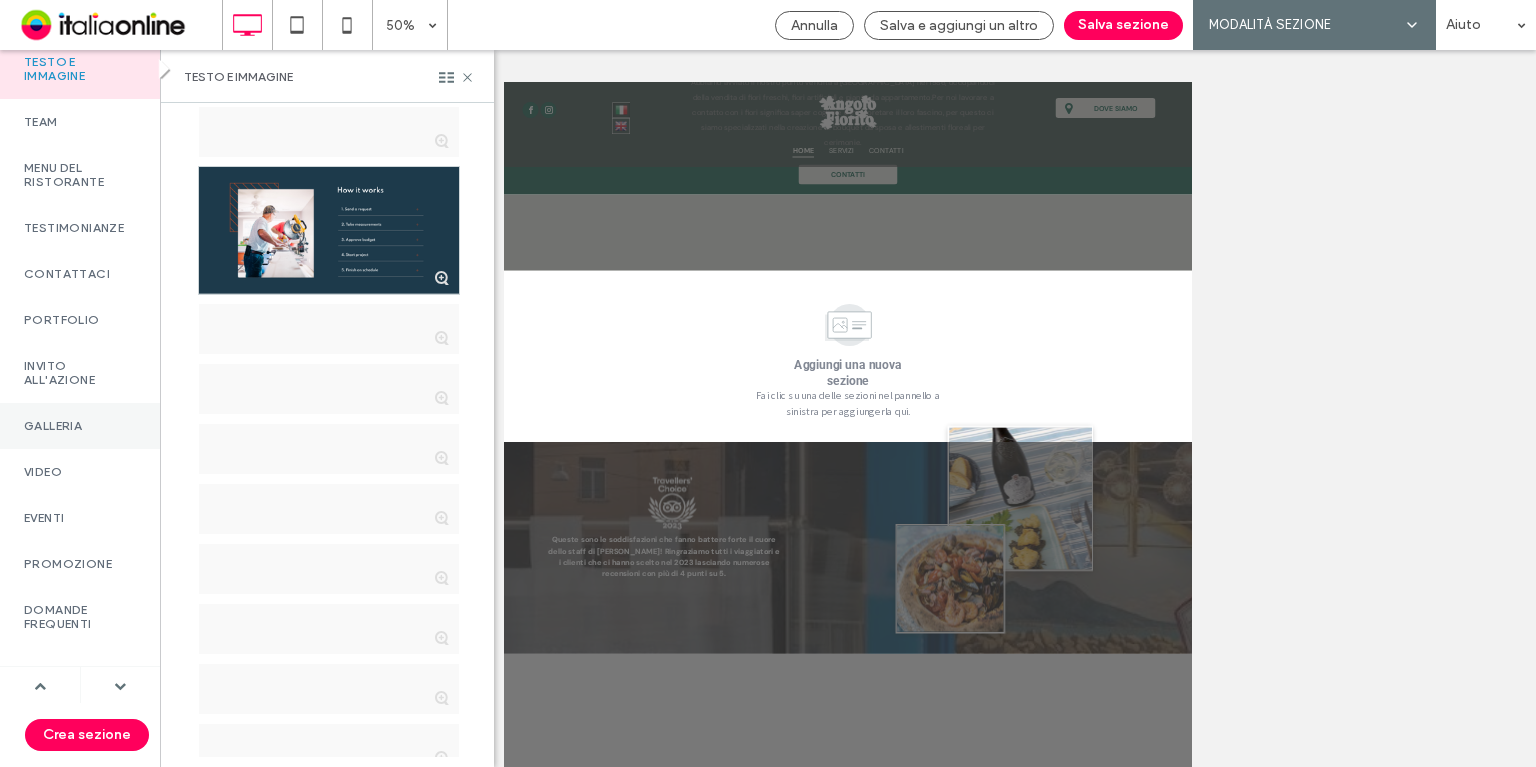 drag, startPoint x: 96, startPoint y: 432, endPoint x: 108, endPoint y: 436, distance: 12.649111 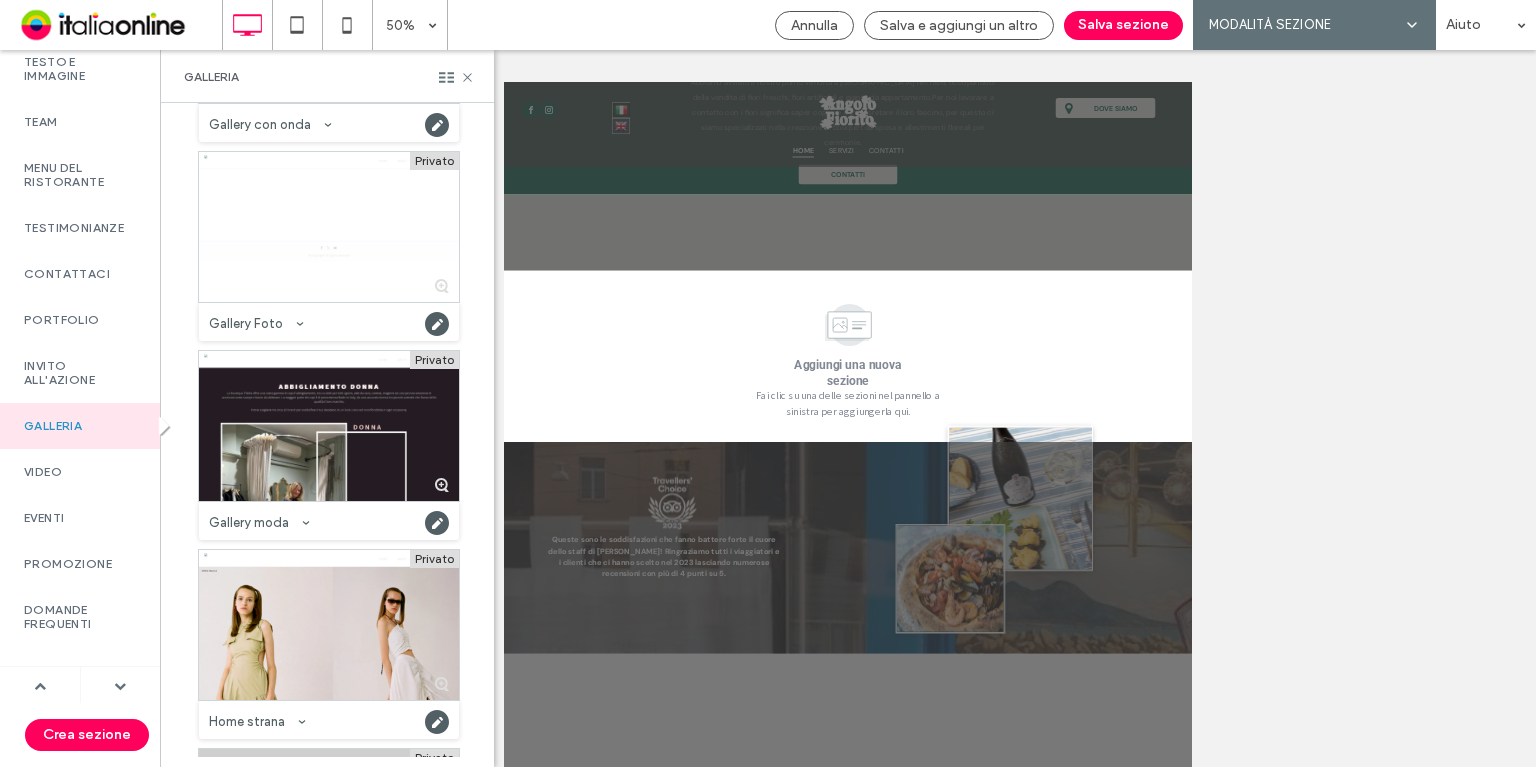 scroll, scrollTop: 4071, scrollLeft: 0, axis: vertical 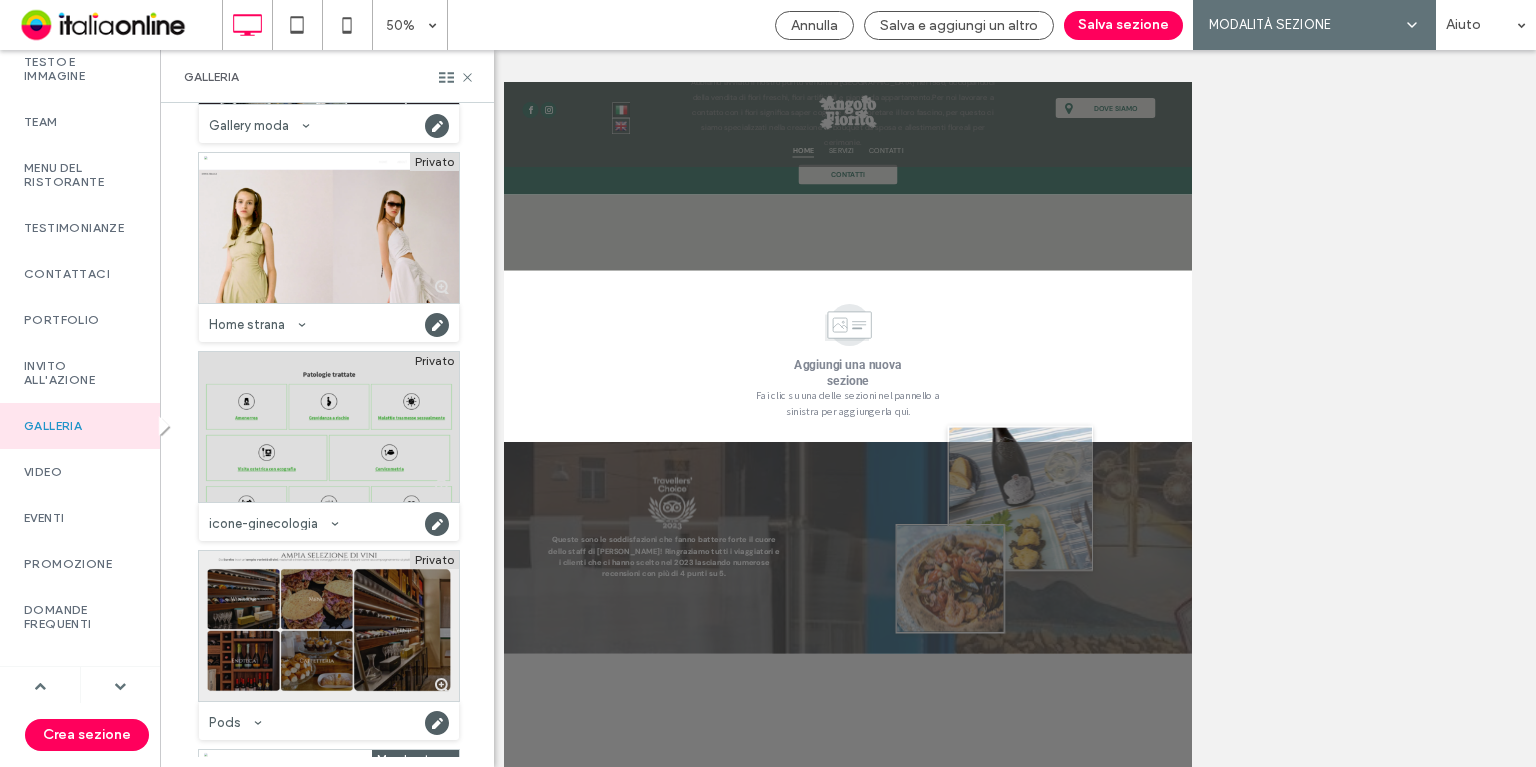 drag, startPoint x: 377, startPoint y: 614, endPoint x: 391, endPoint y: 551, distance: 64.53681 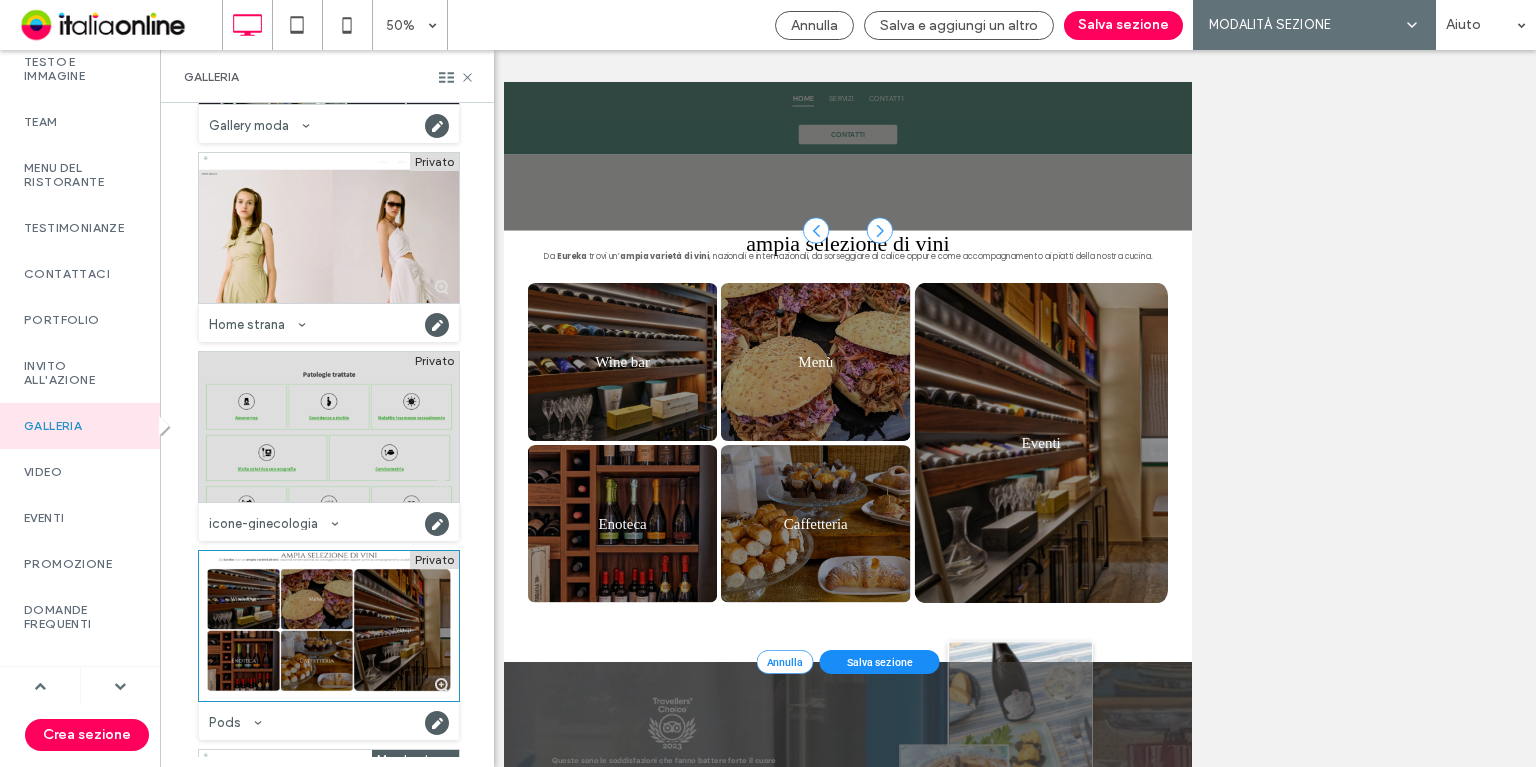 scroll, scrollTop: 1686, scrollLeft: 0, axis: vertical 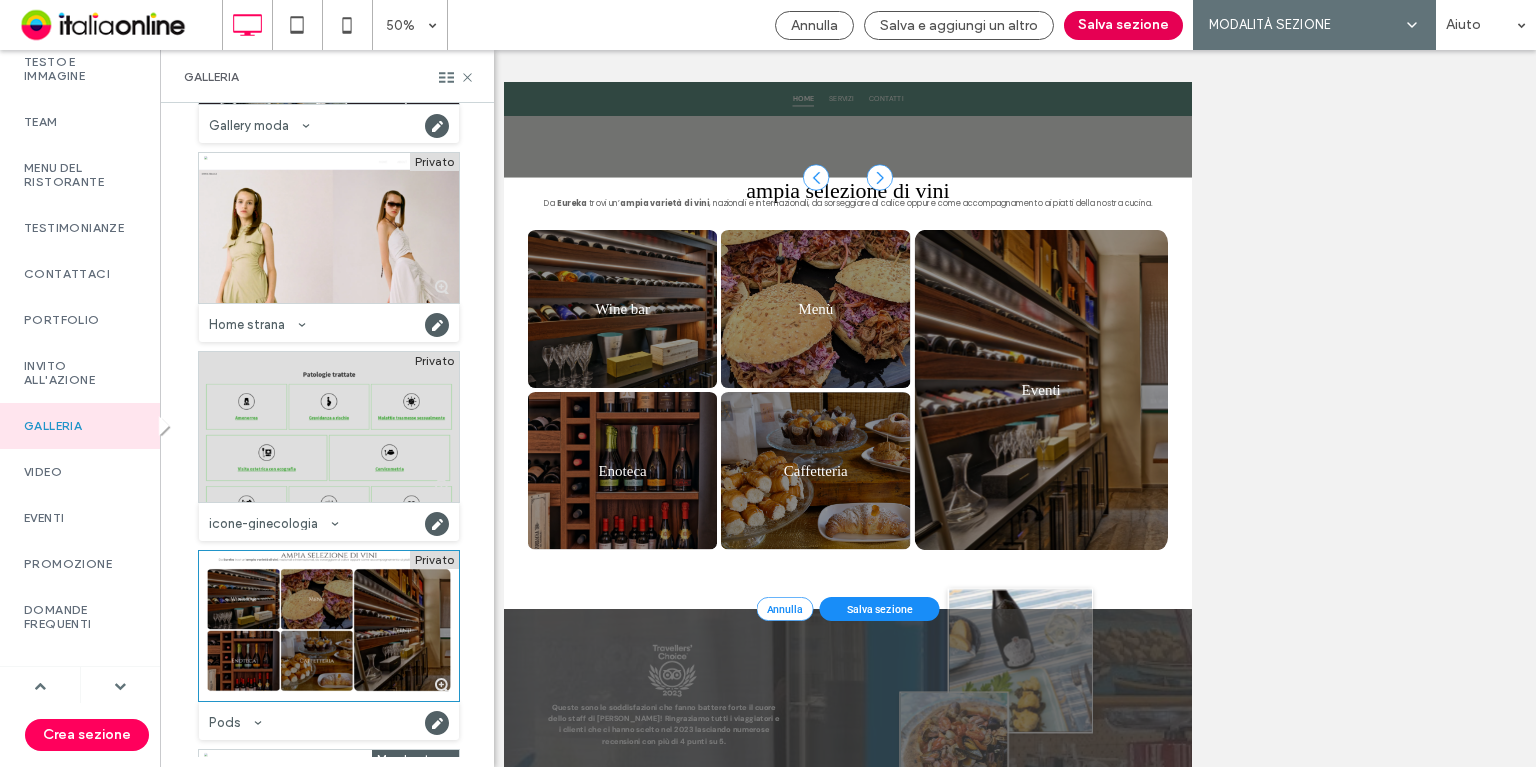 click on "Salva sezione" at bounding box center (1123, 25) 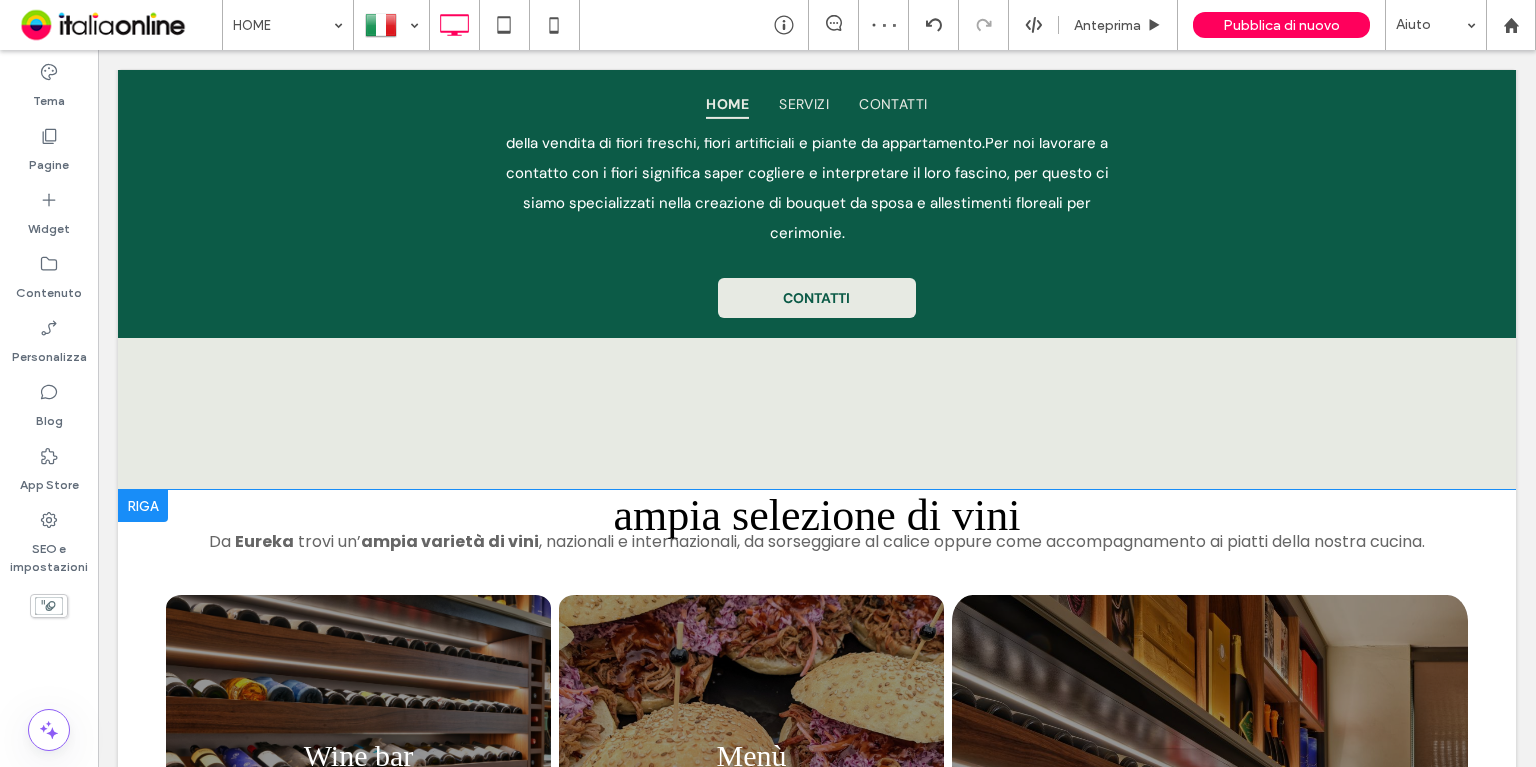 scroll, scrollTop: 1386, scrollLeft: 0, axis: vertical 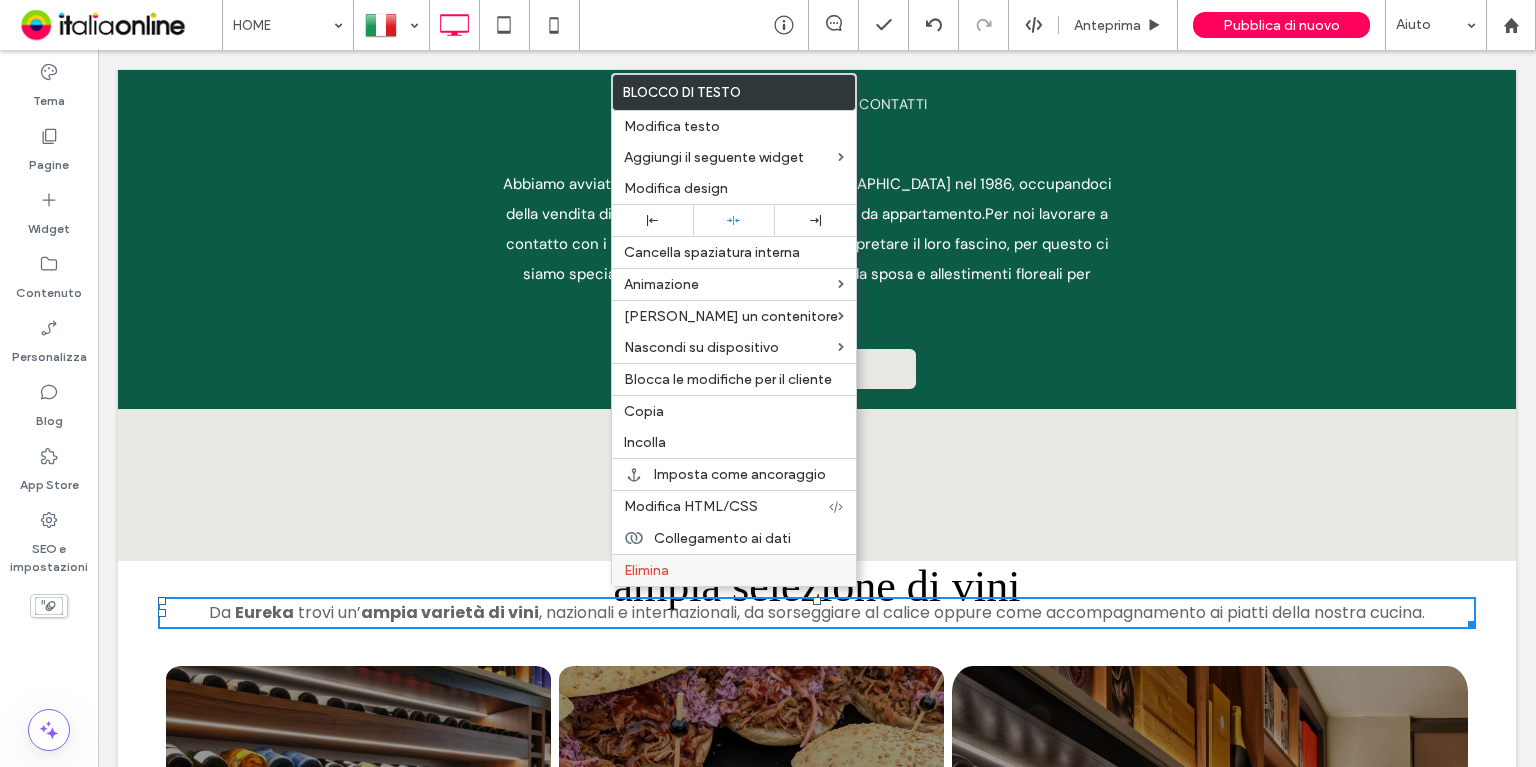 click on "Elimina" at bounding box center [734, 570] 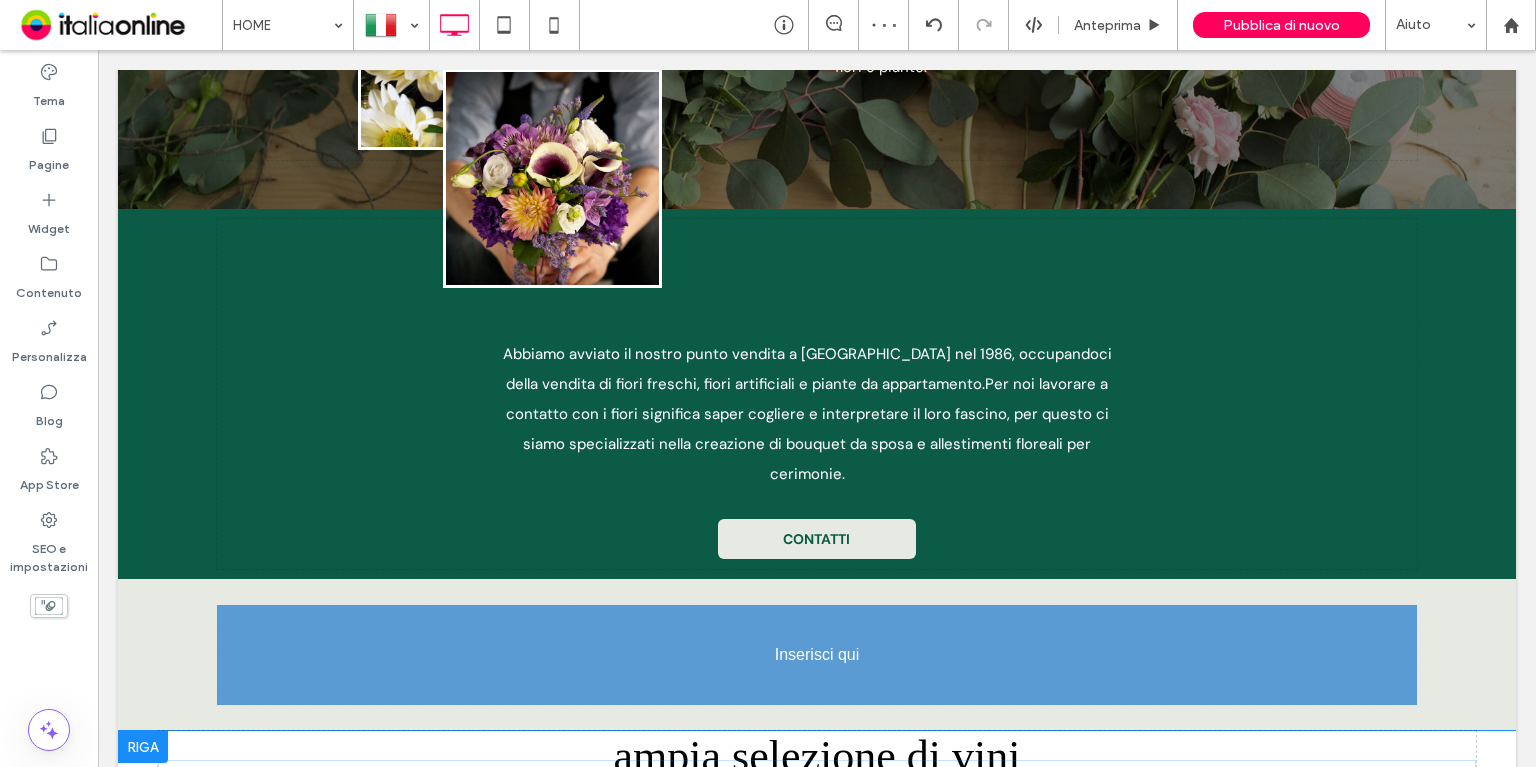 drag, startPoint x: 600, startPoint y: 719, endPoint x: 643, endPoint y: 631, distance: 97.94386 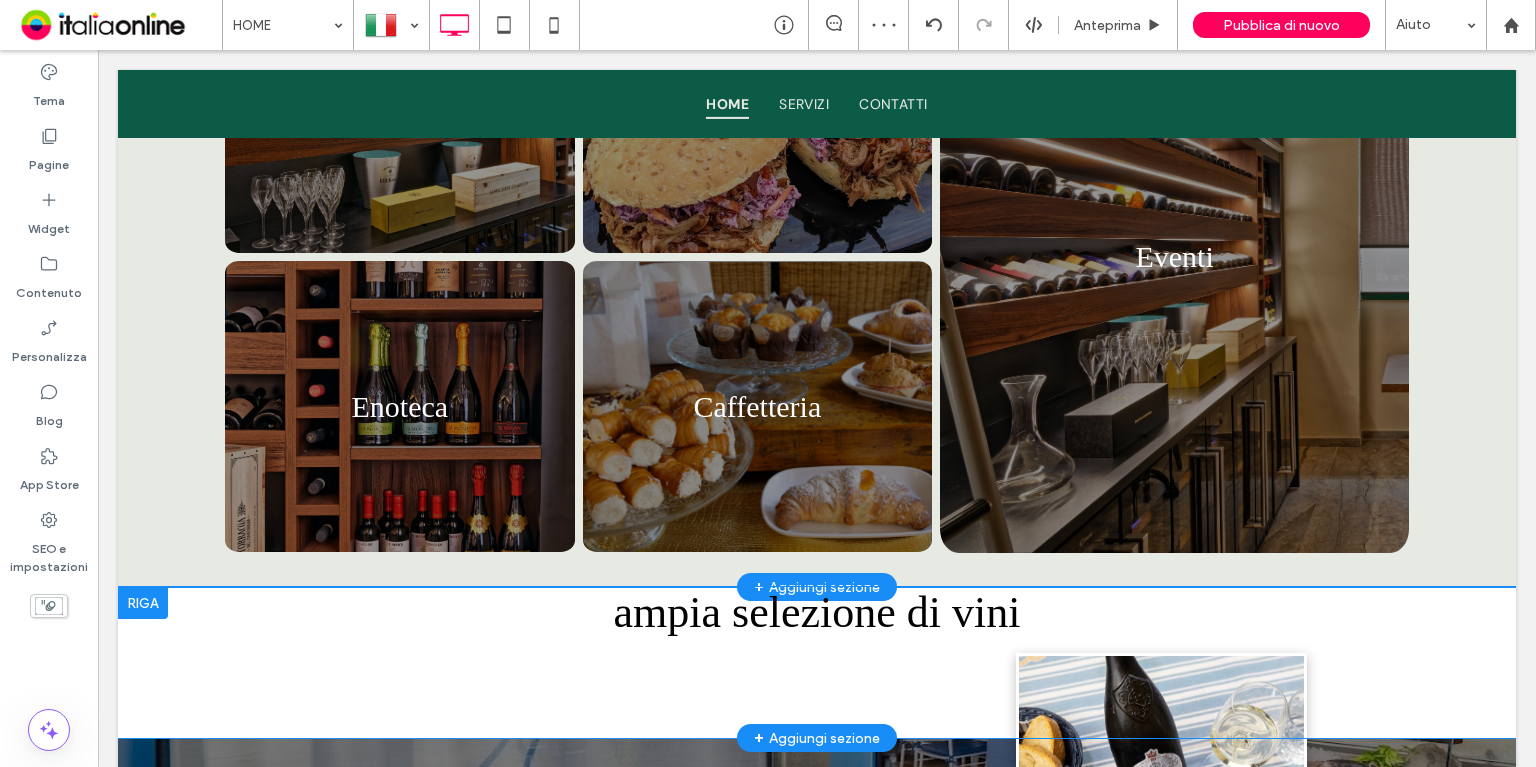 scroll, scrollTop: 1886, scrollLeft: 0, axis: vertical 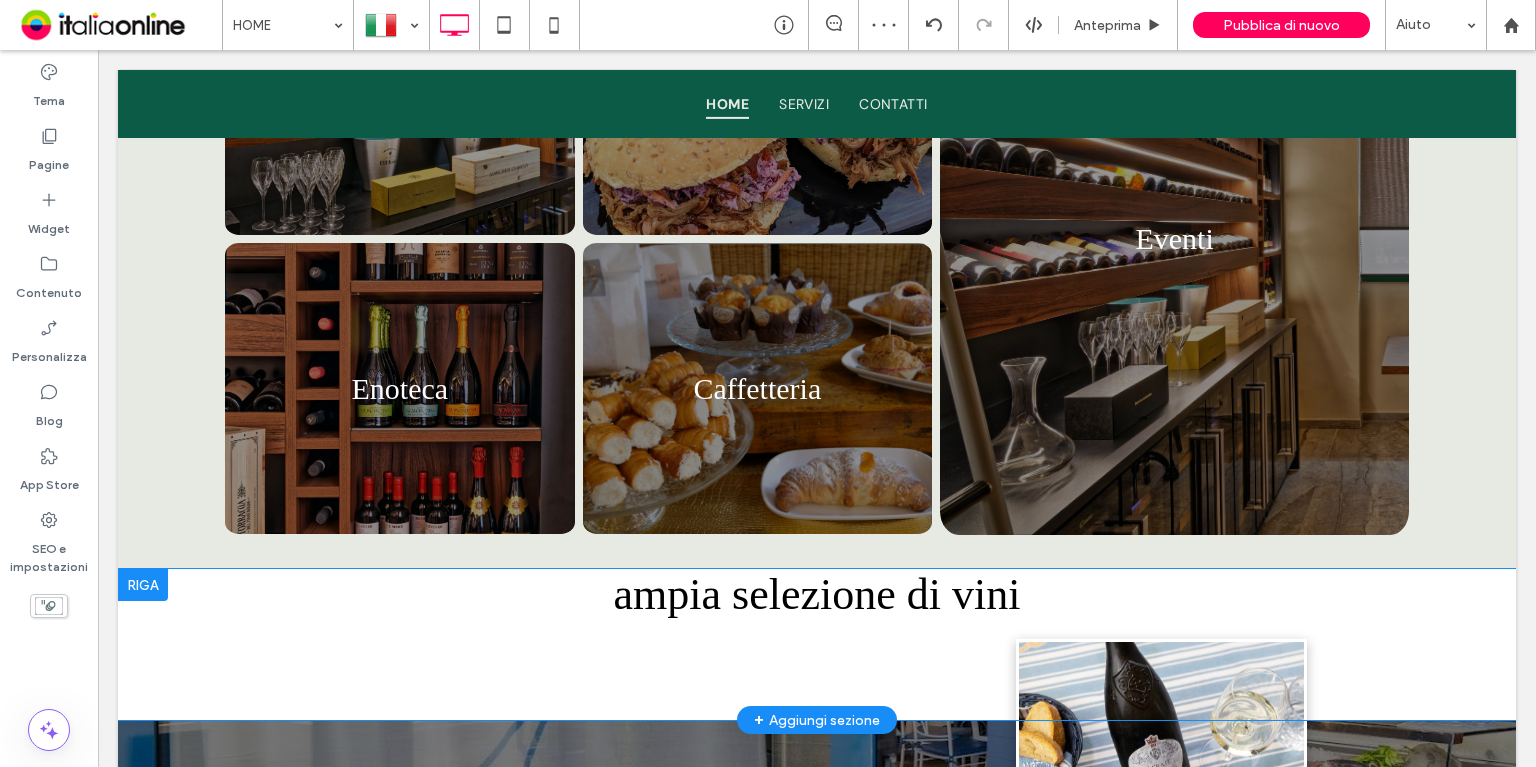 click at bounding box center (143, 585) 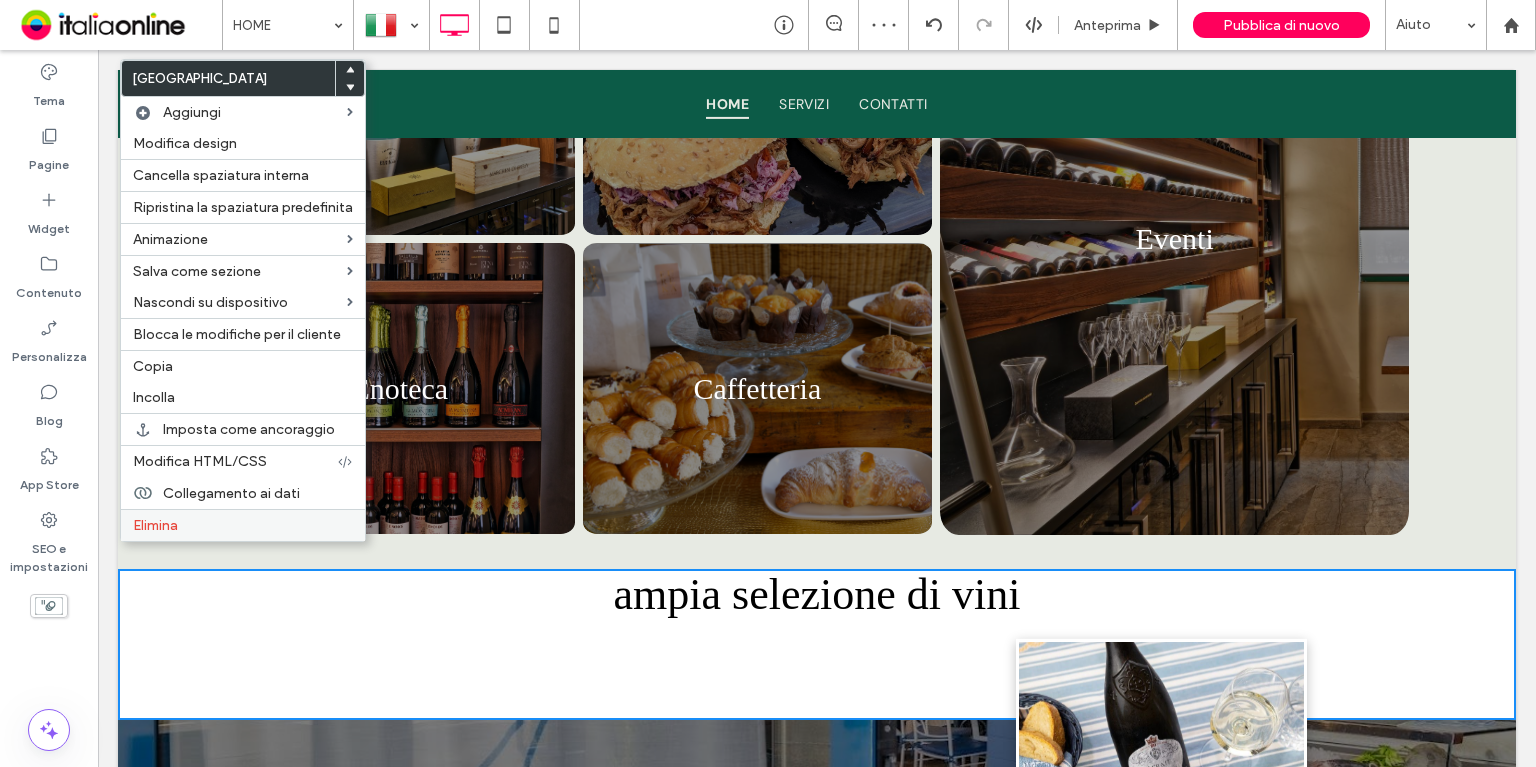 click on "Elimina" at bounding box center (243, 525) 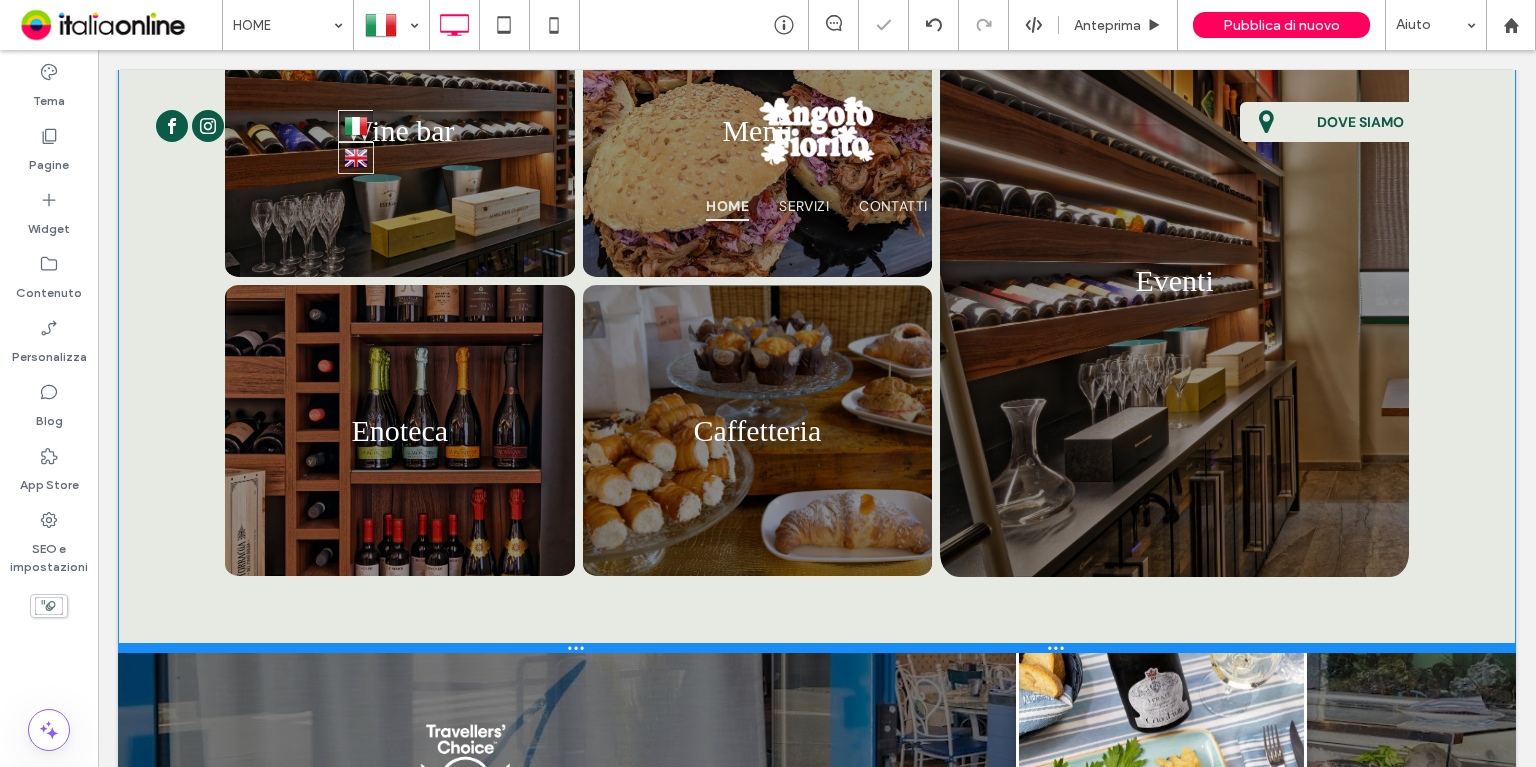 drag, startPoint x: 674, startPoint y: 534, endPoint x: 676, endPoint y: 618, distance: 84.0238 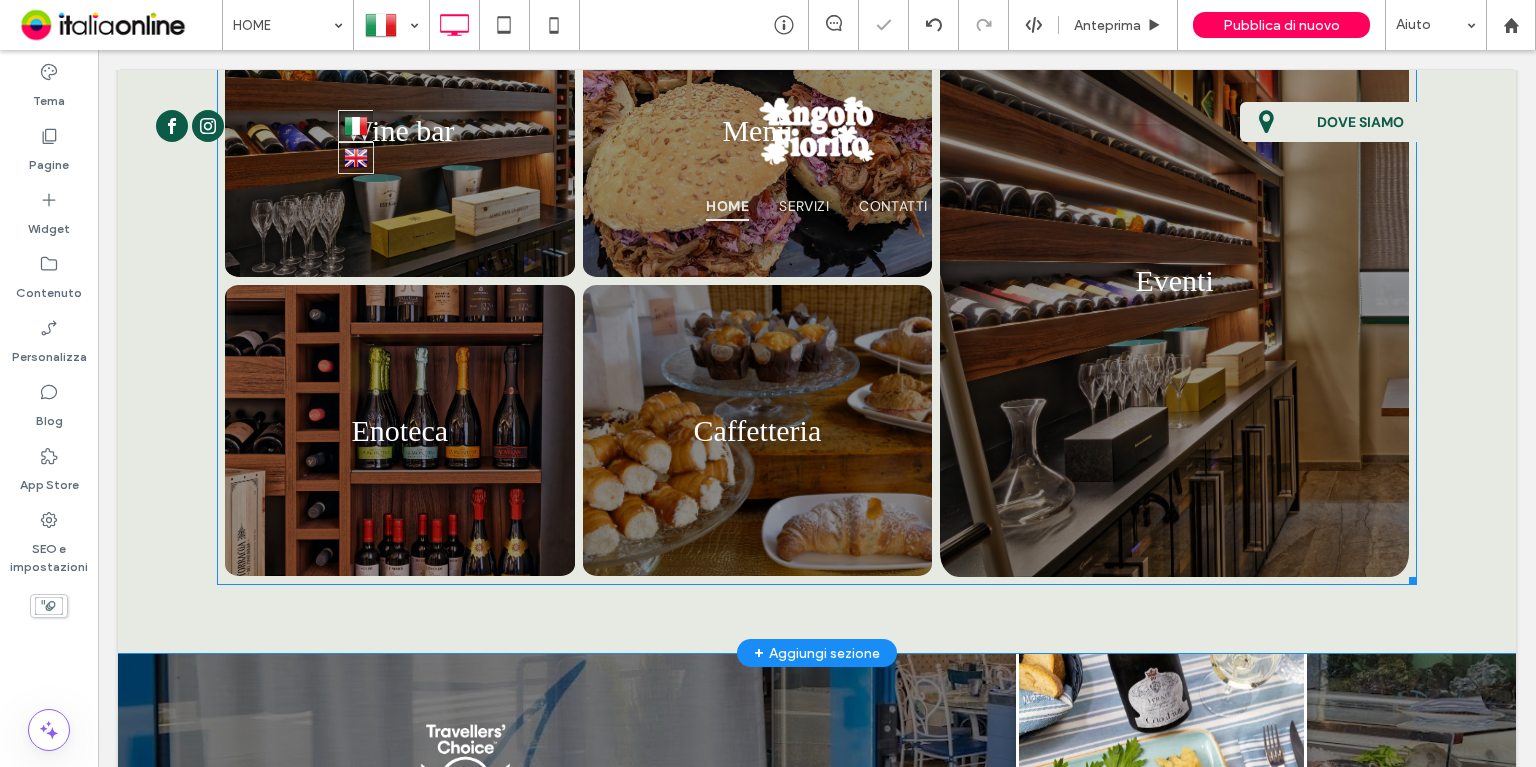 click at bounding box center [757, 430] 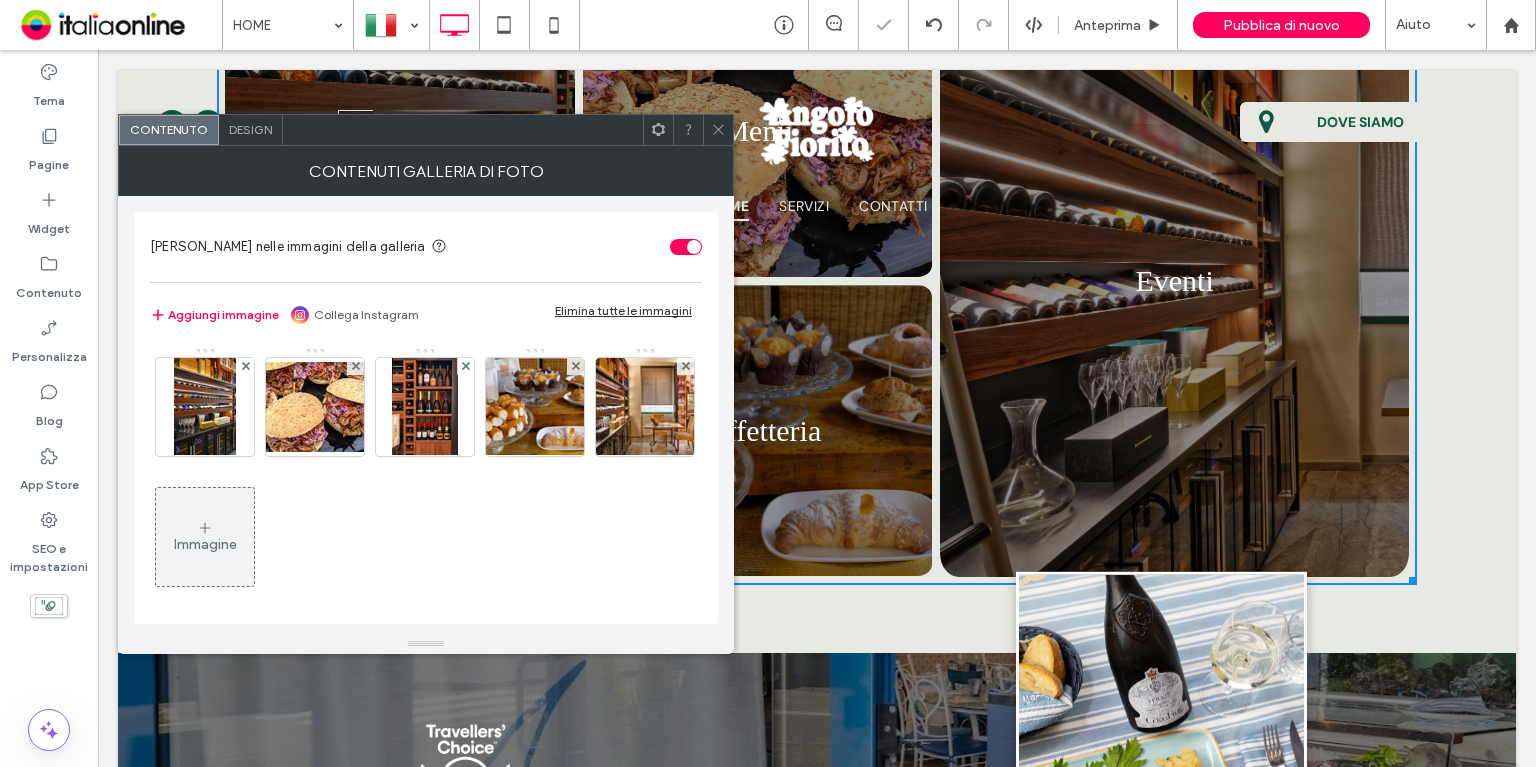 click on "Design" at bounding box center (250, 129) 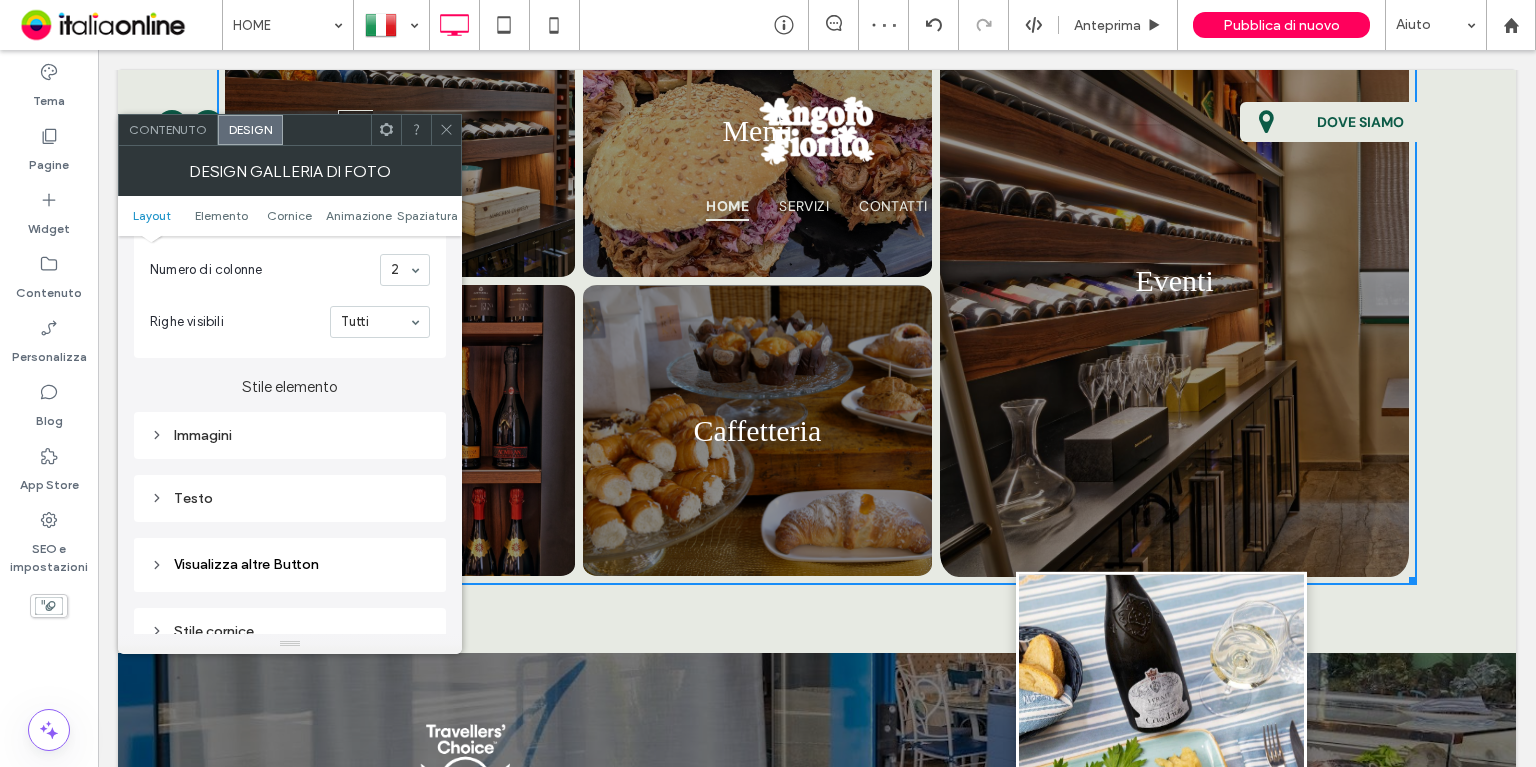 scroll, scrollTop: 500, scrollLeft: 0, axis: vertical 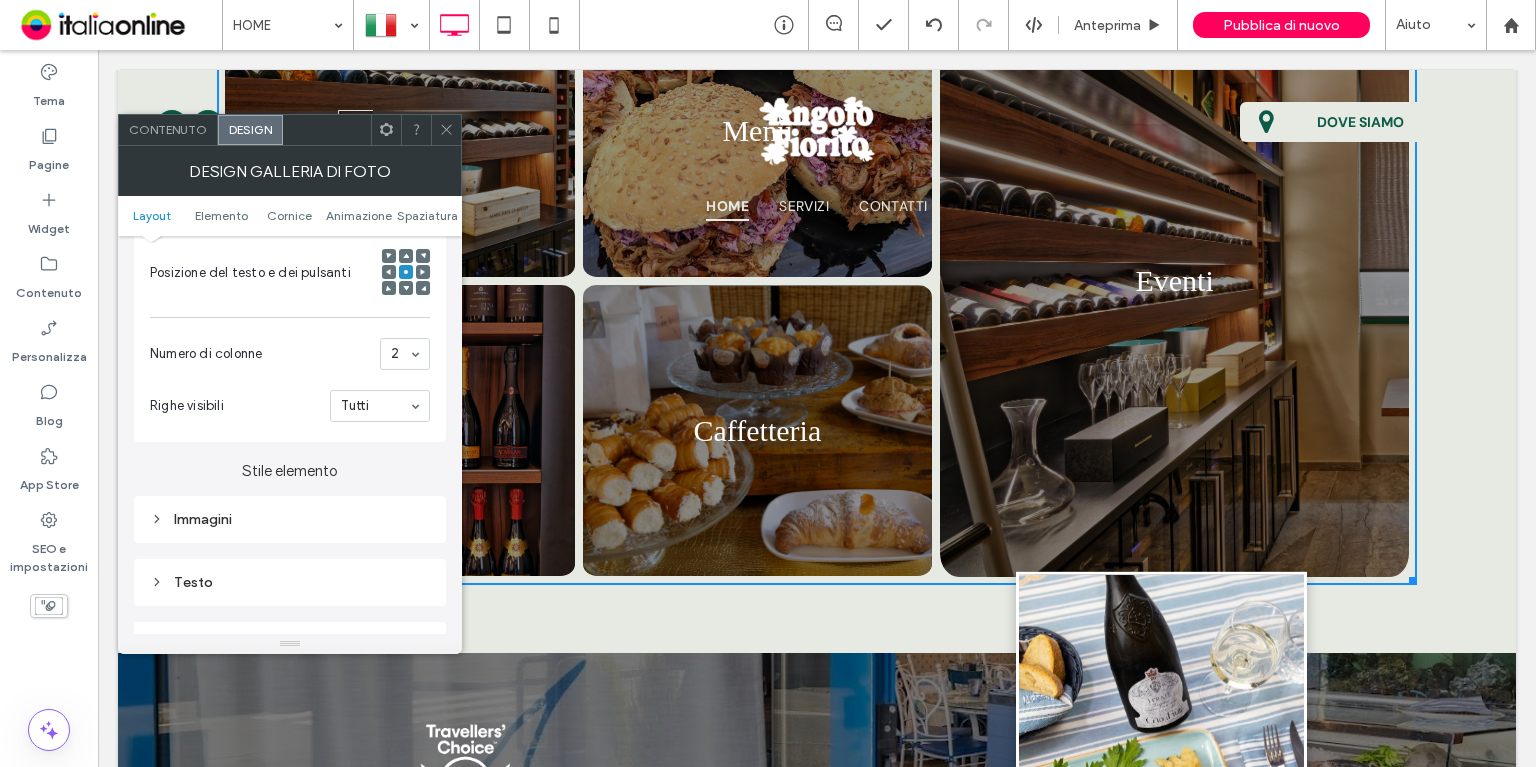 drag, startPoint x: 394, startPoint y: 339, endPoint x: 396, endPoint y: 352, distance: 13.152946 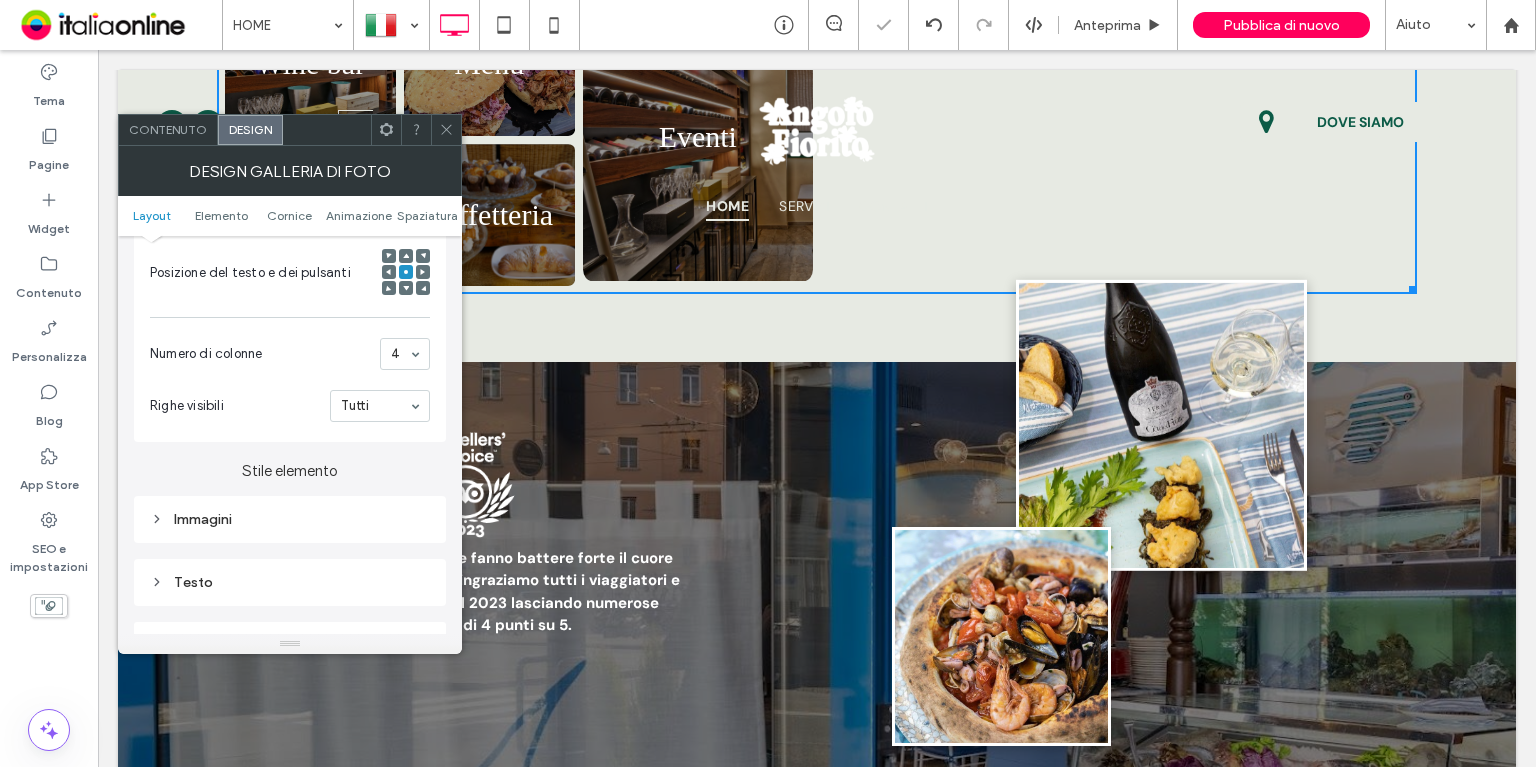 click on "Immagini" at bounding box center (290, 519) 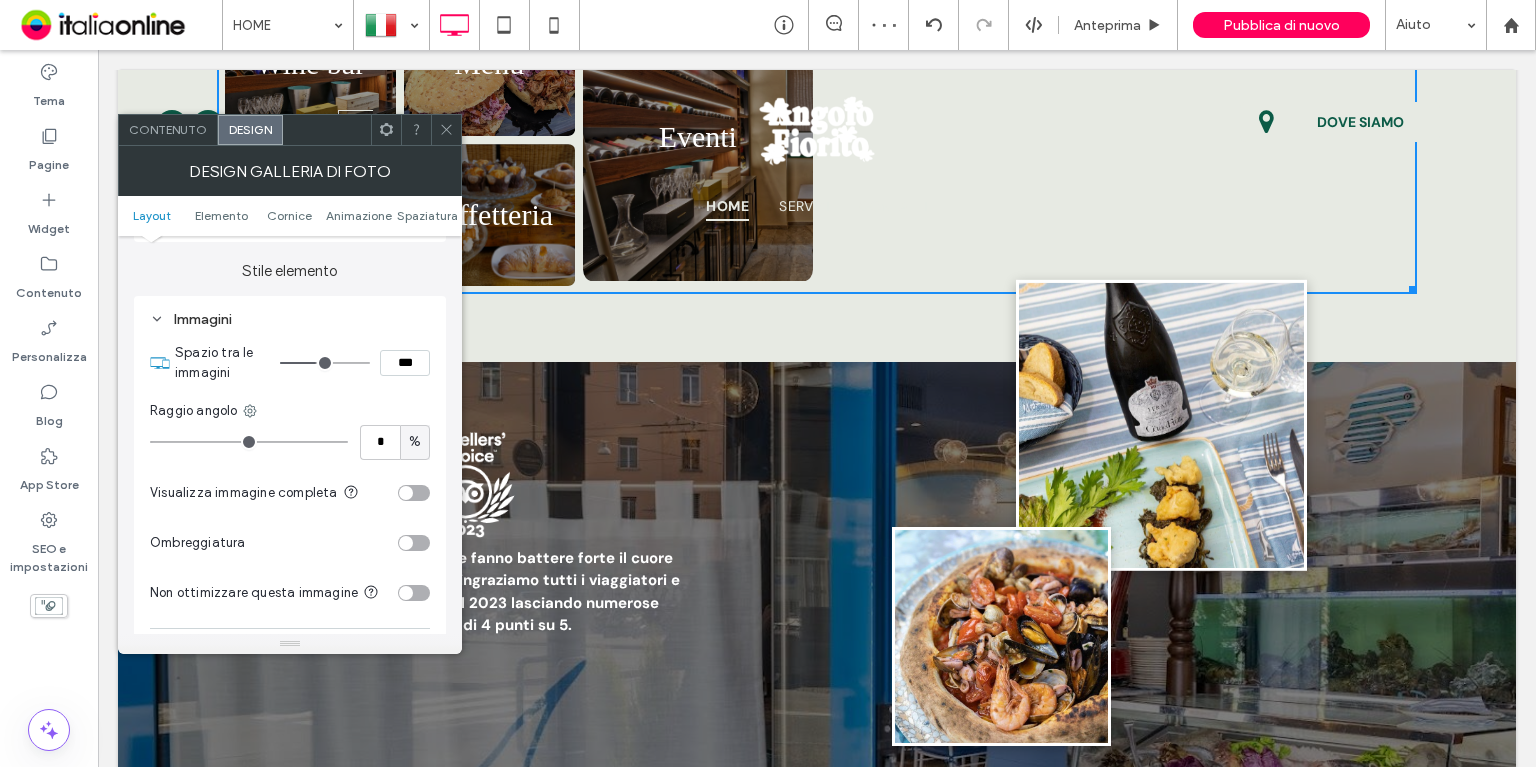 scroll, scrollTop: 600, scrollLeft: 0, axis: vertical 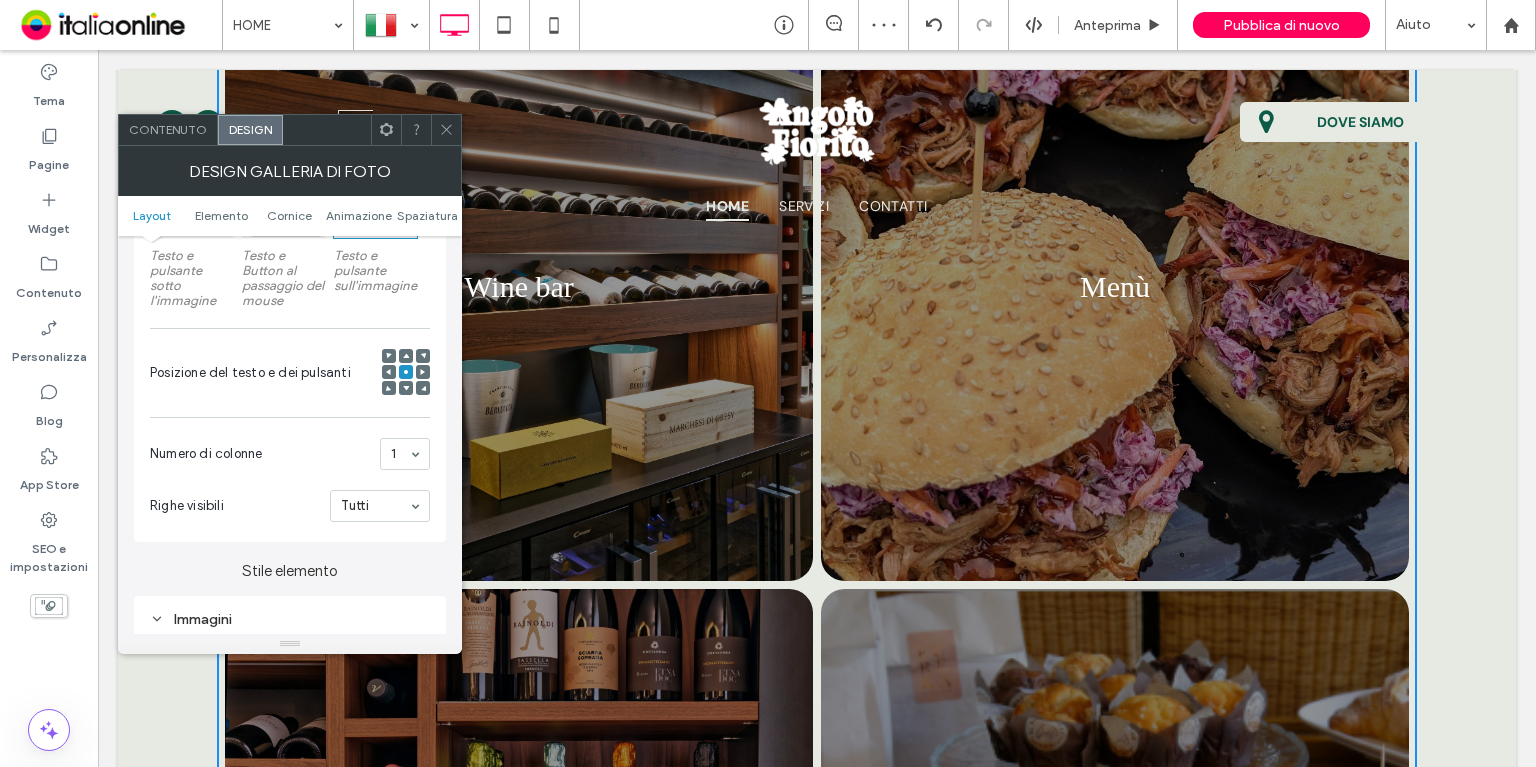 click on "Testo e pulsante sull'immagine" at bounding box center [375, 270] 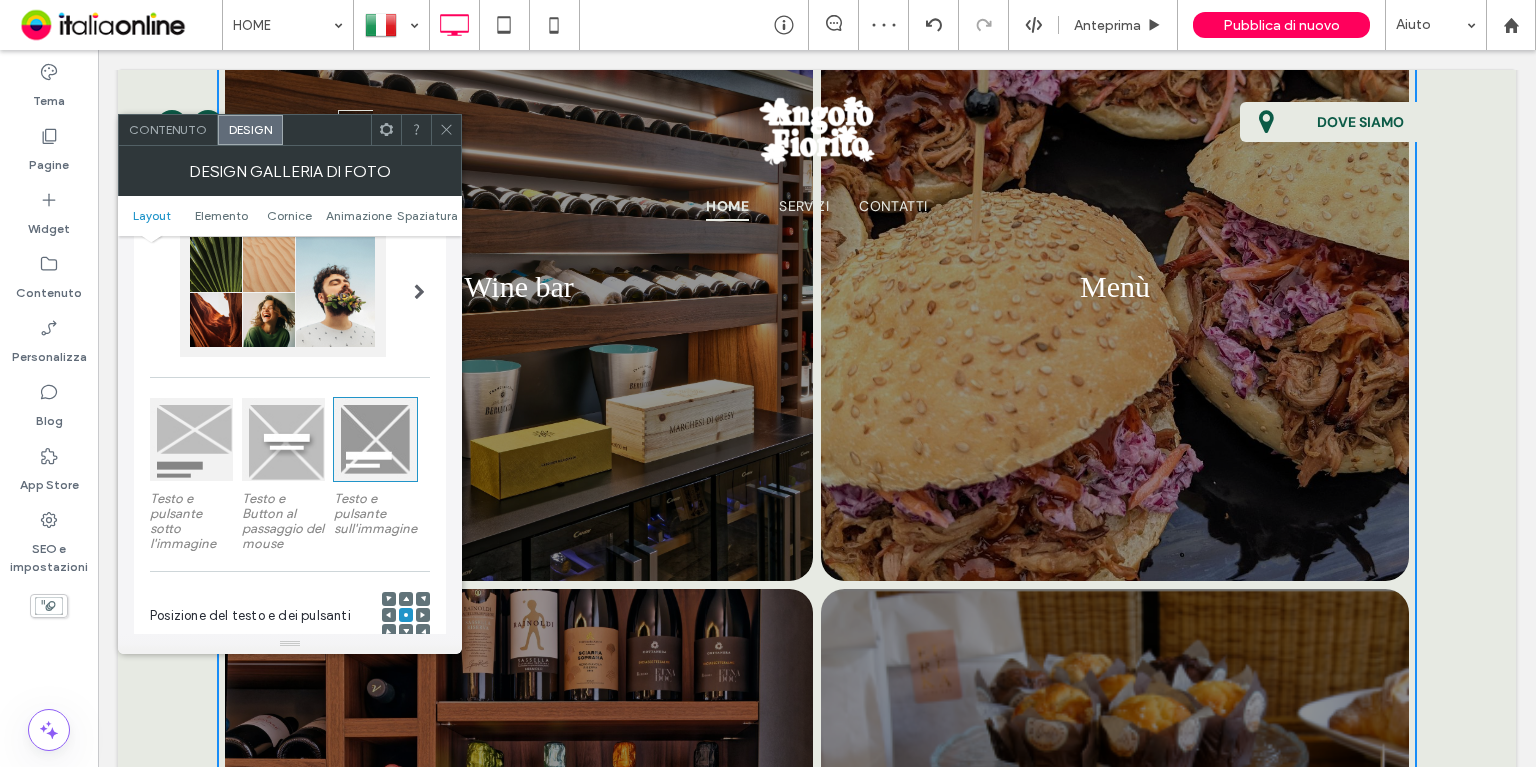 scroll, scrollTop: 100, scrollLeft: 0, axis: vertical 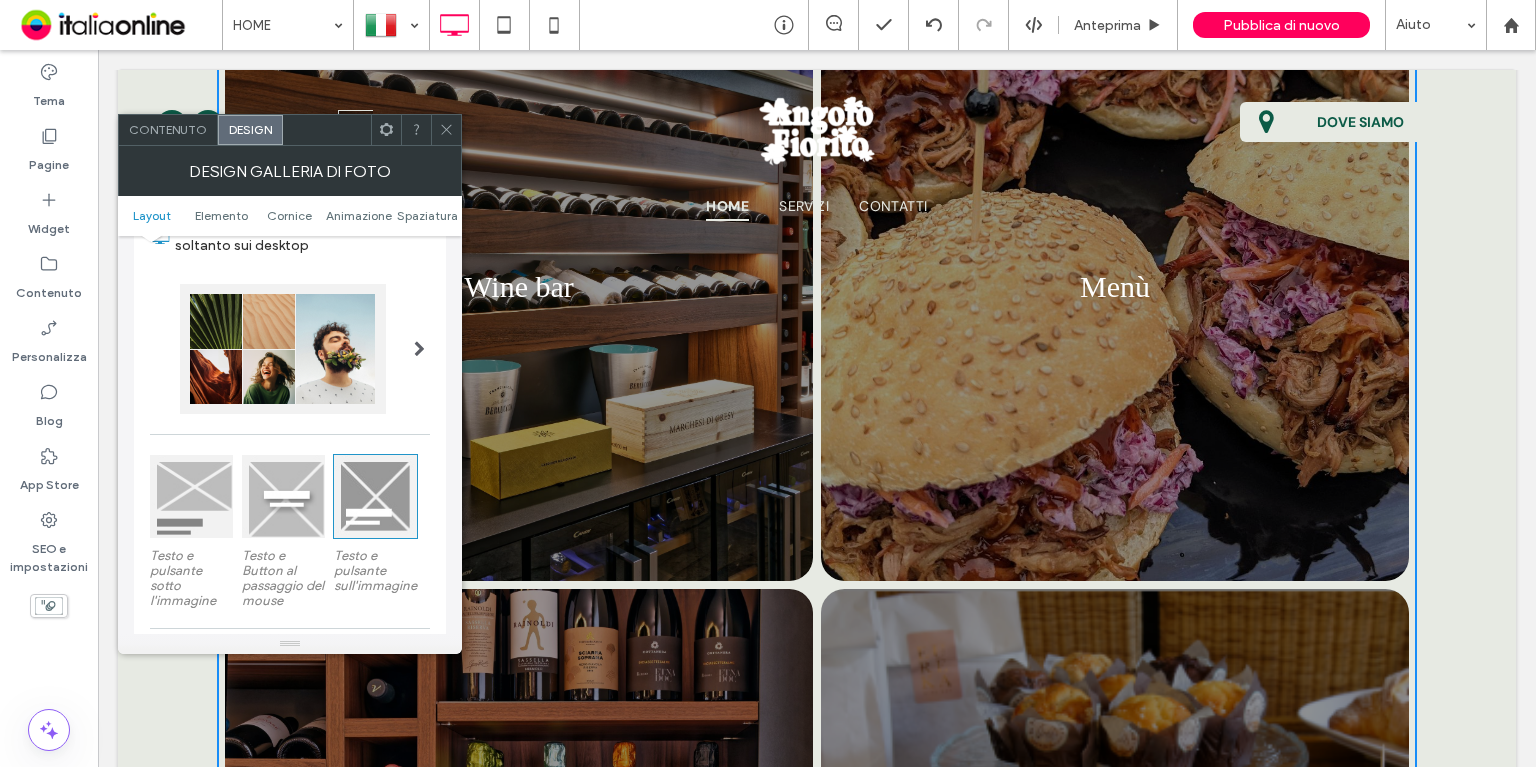 click at bounding box center [419, 349] 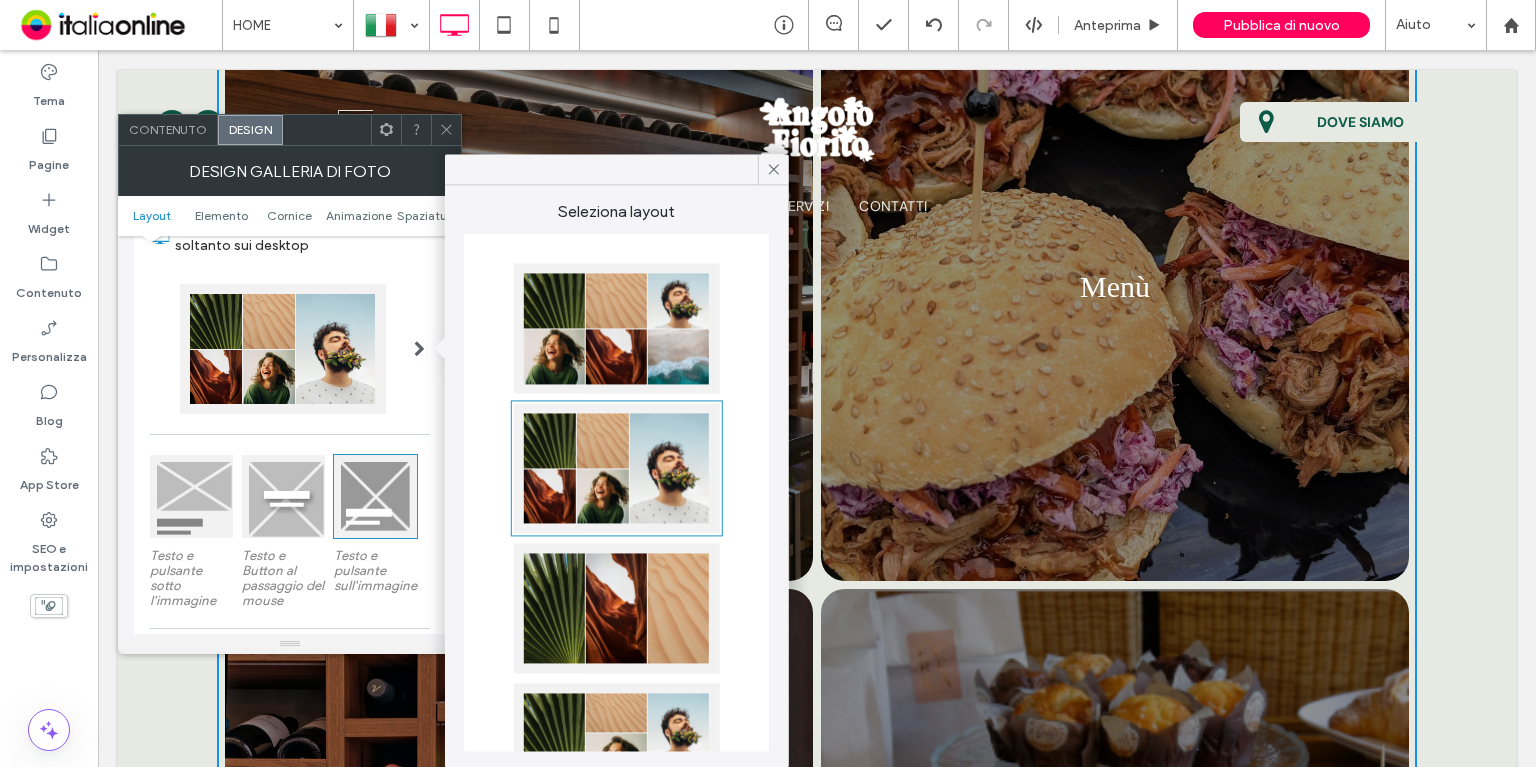 click at bounding box center [617, 328] 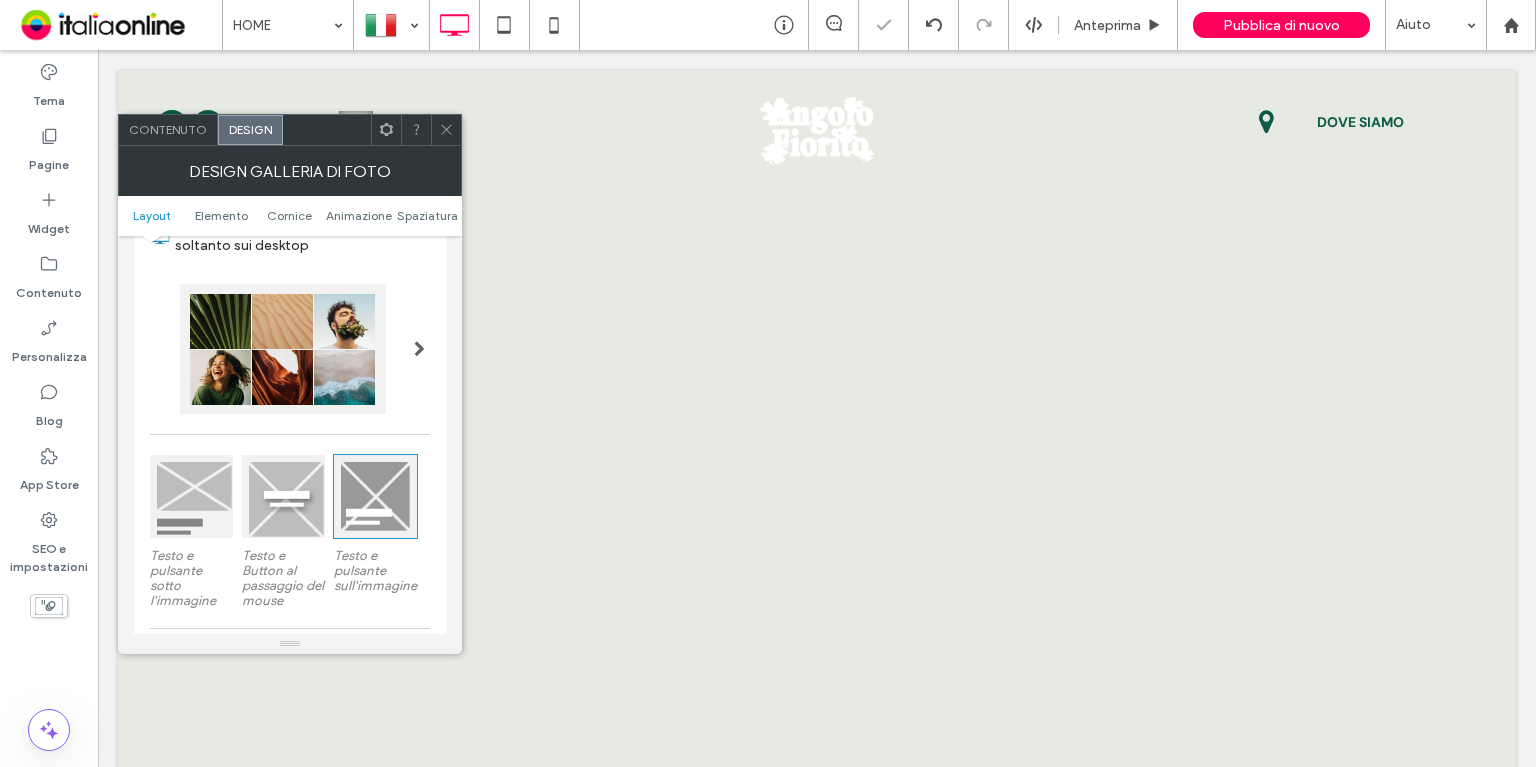 type on "****" 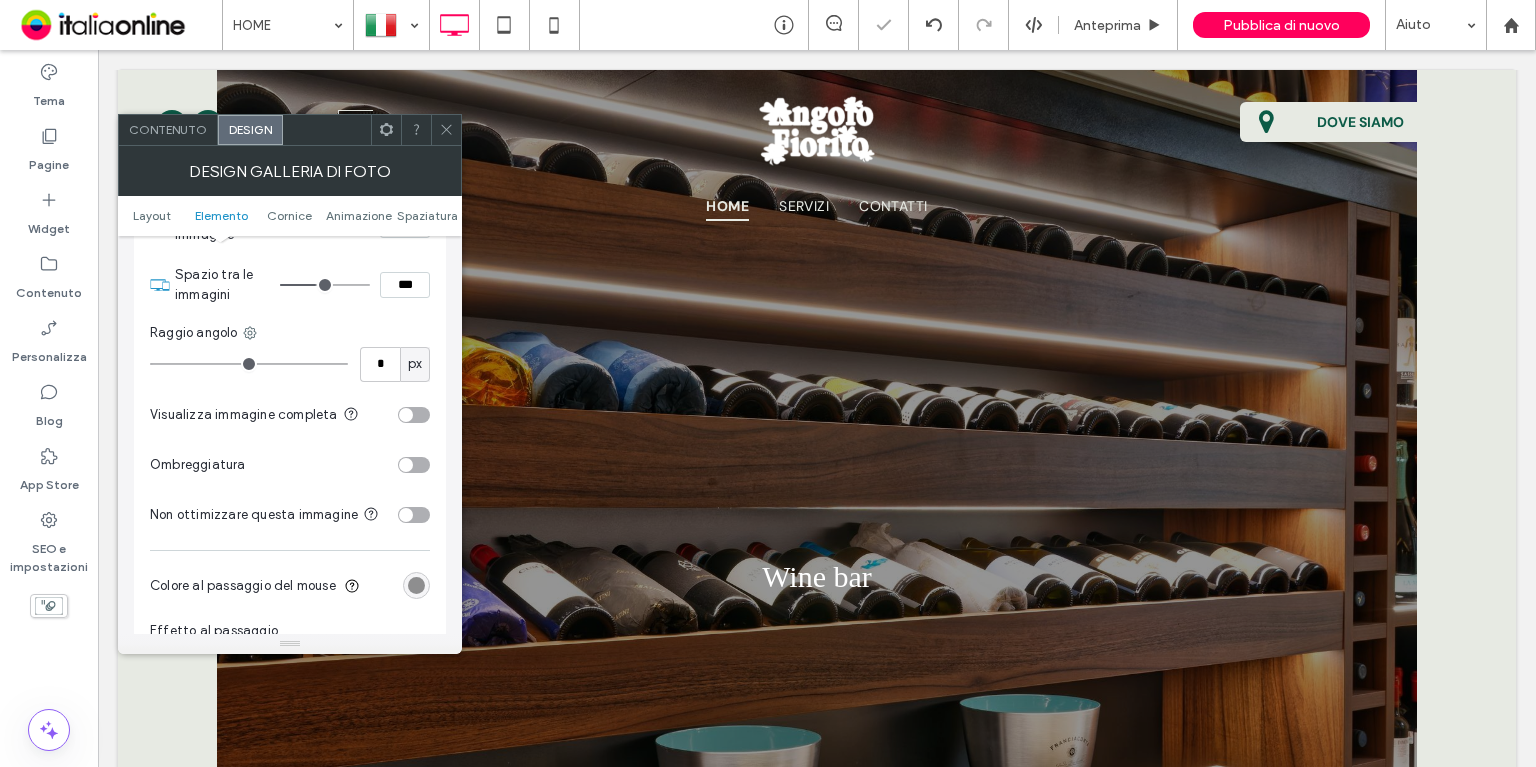 scroll, scrollTop: 600, scrollLeft: 0, axis: vertical 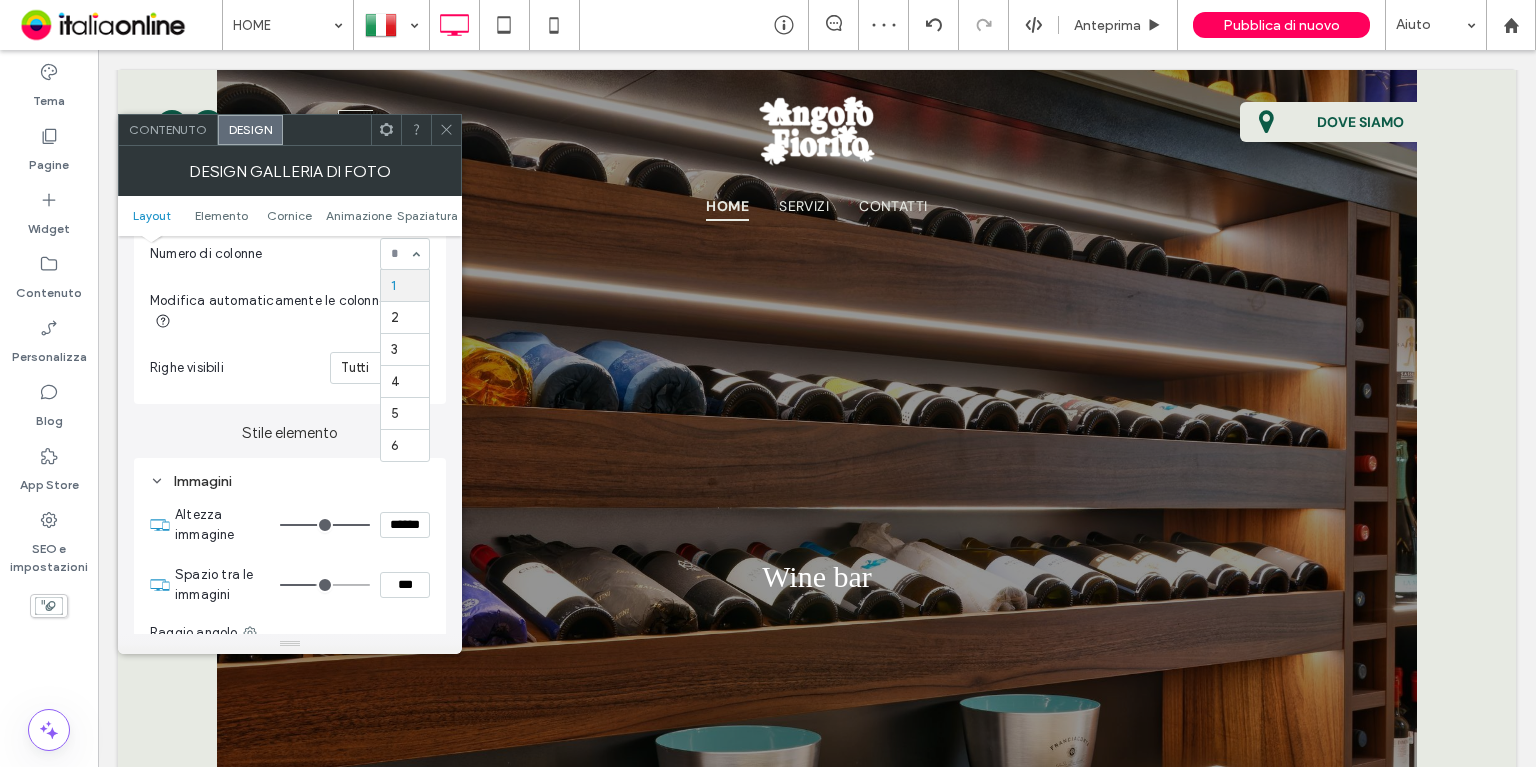 drag, startPoint x: 414, startPoint y: 270, endPoint x: 414, endPoint y: 305, distance: 35 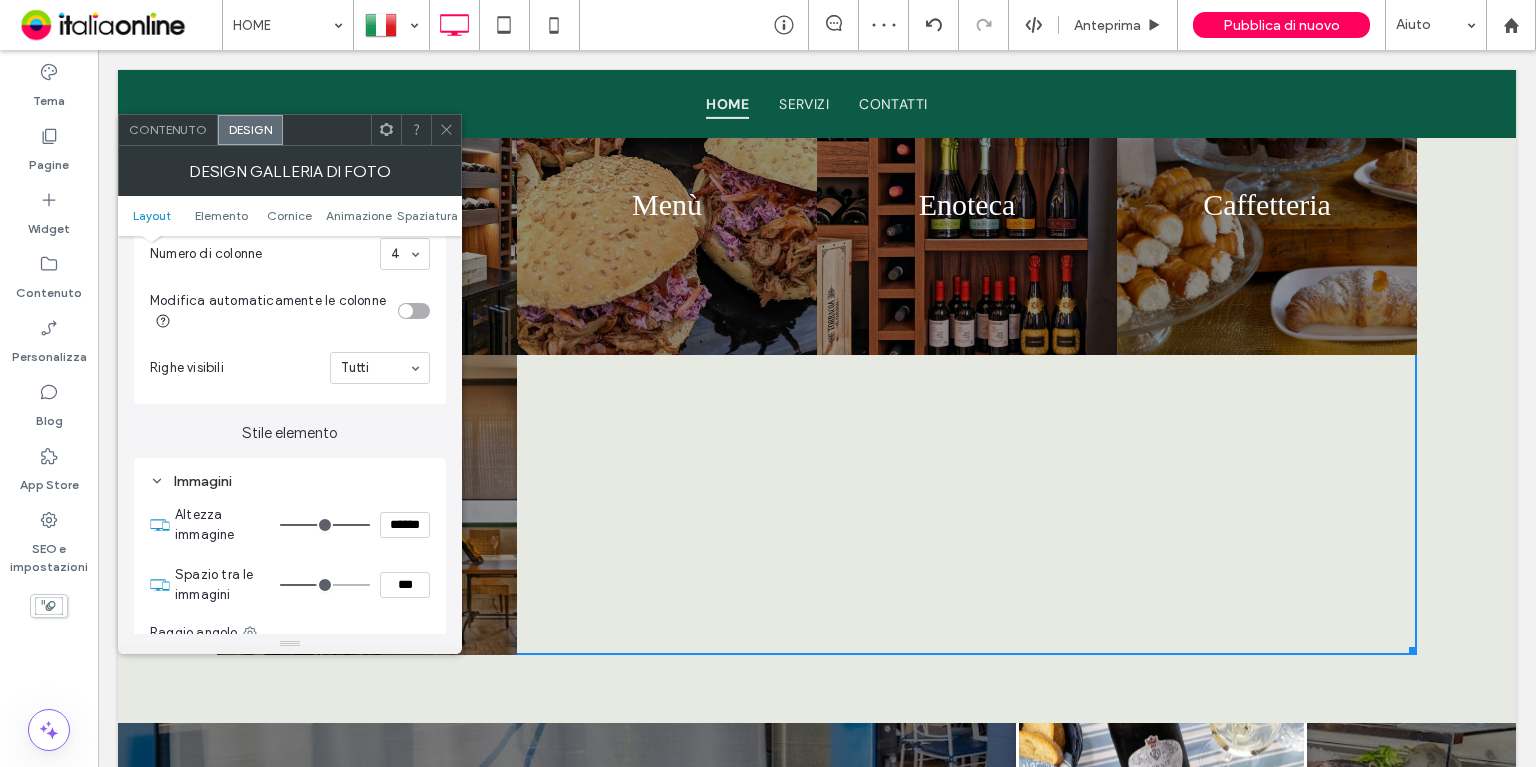 scroll, scrollTop: 1786, scrollLeft: 0, axis: vertical 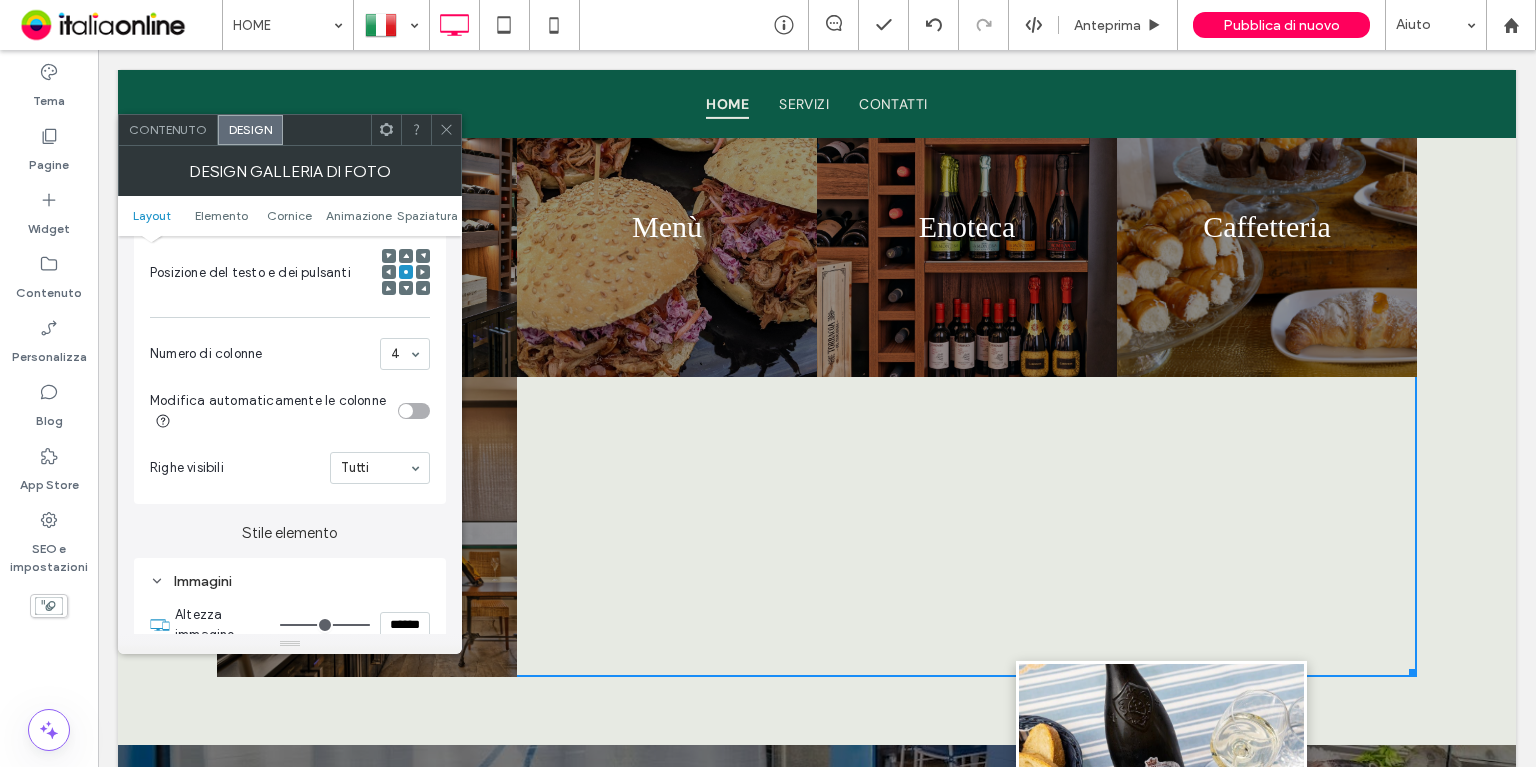 drag, startPoint x: 457, startPoint y: 131, endPoint x: 445, endPoint y: 129, distance: 12.165525 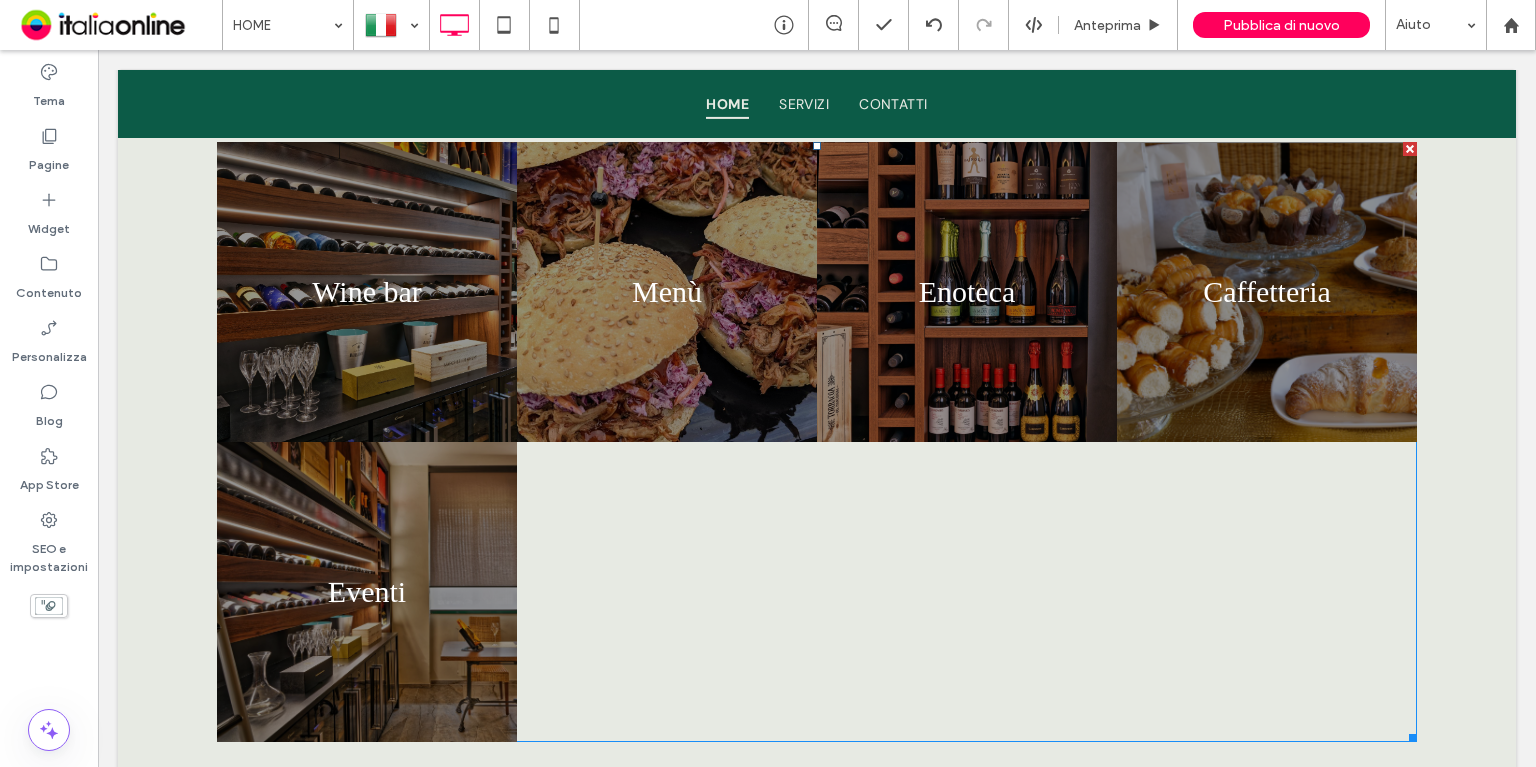 scroll, scrollTop: 1686, scrollLeft: 0, axis: vertical 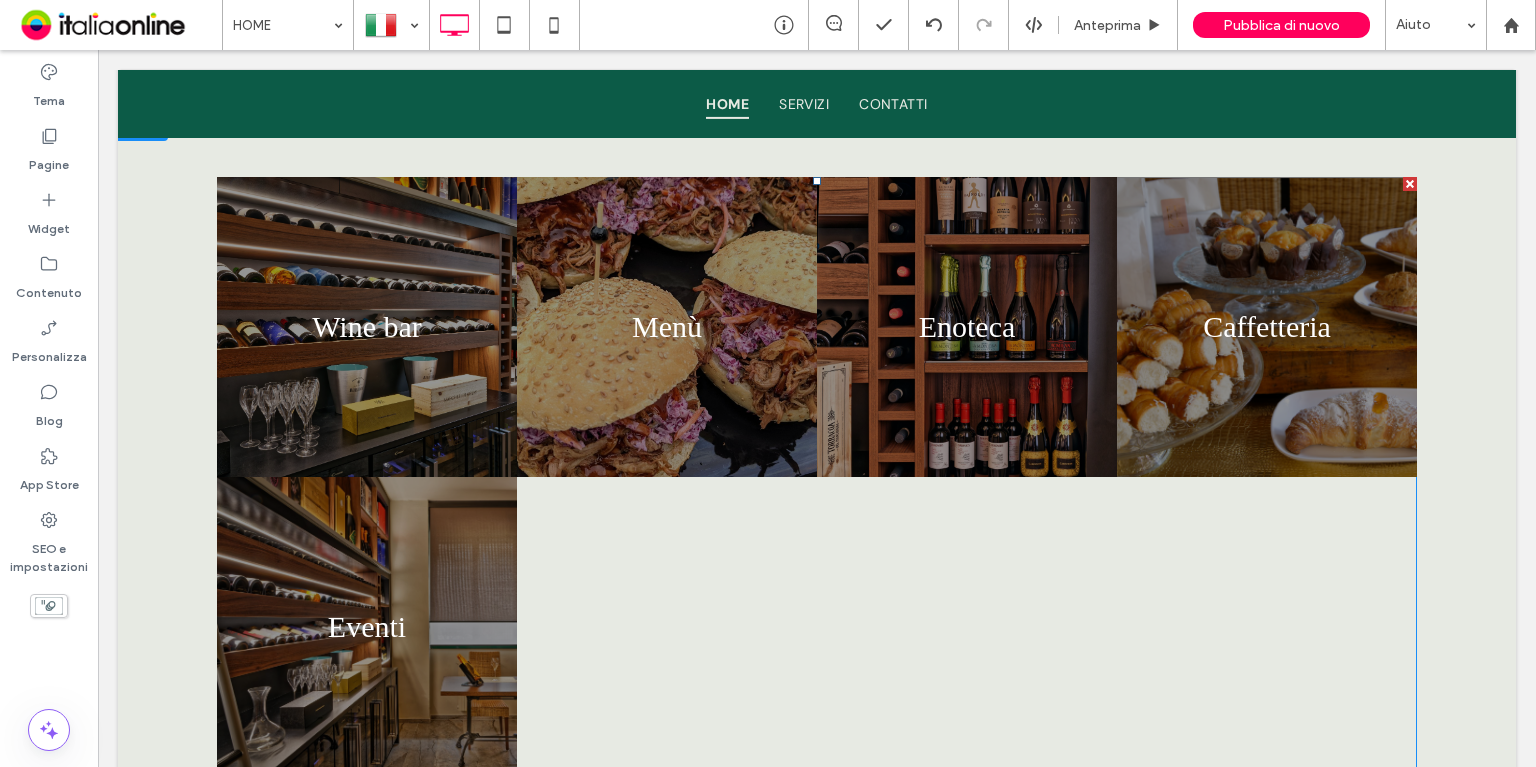 click at bounding box center (667, 627) 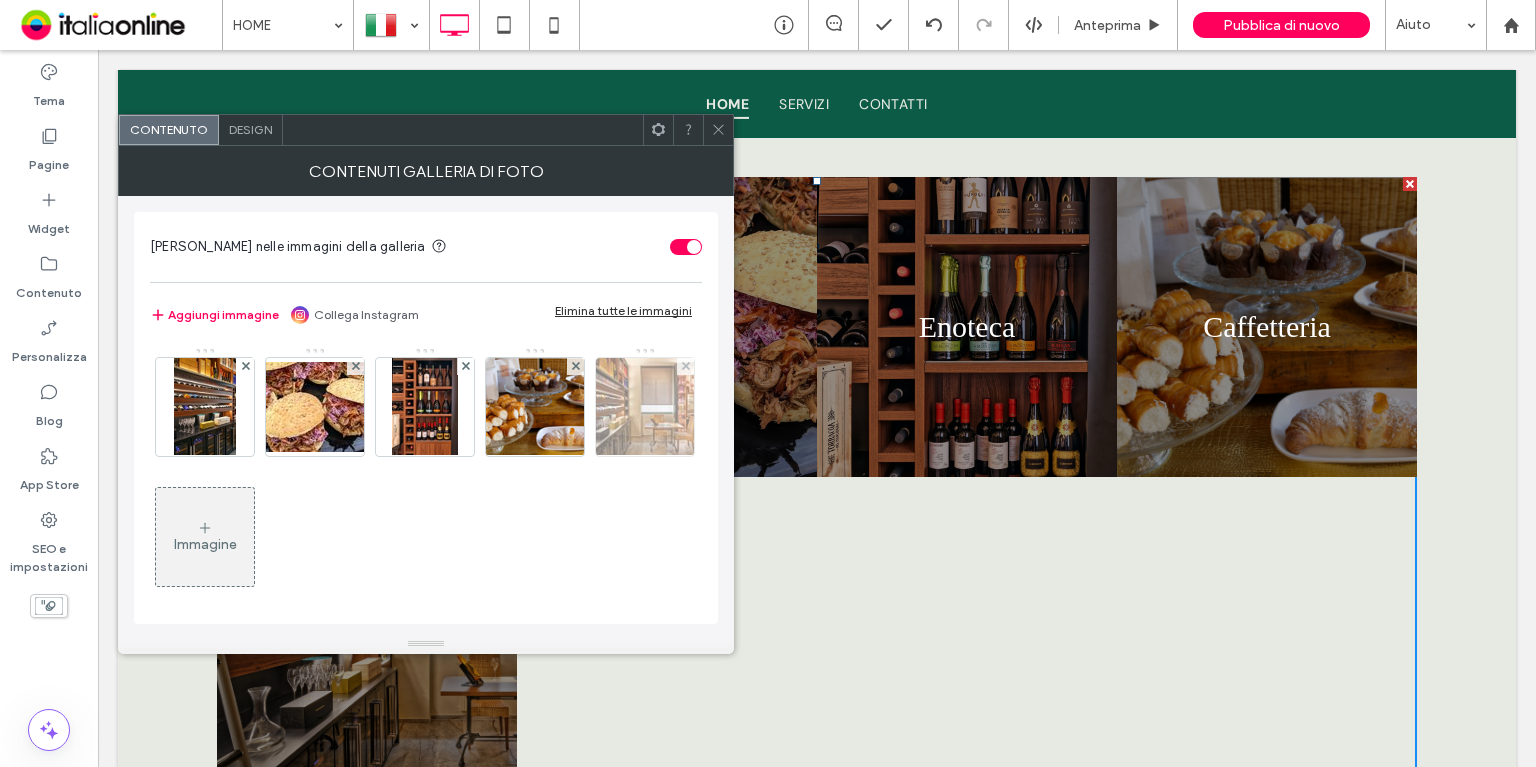 click at bounding box center (685, 366) 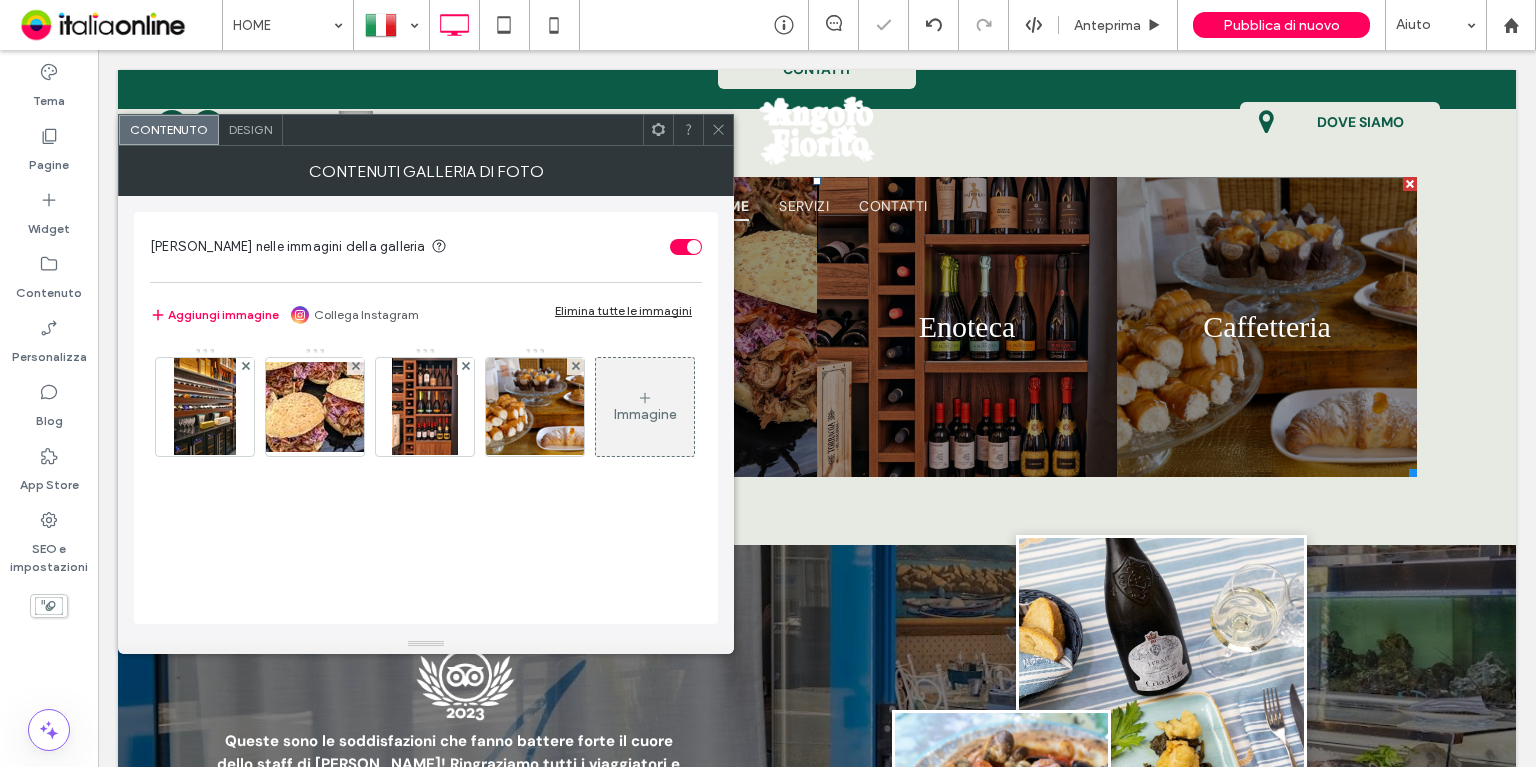 click on "Design" at bounding box center [250, 129] 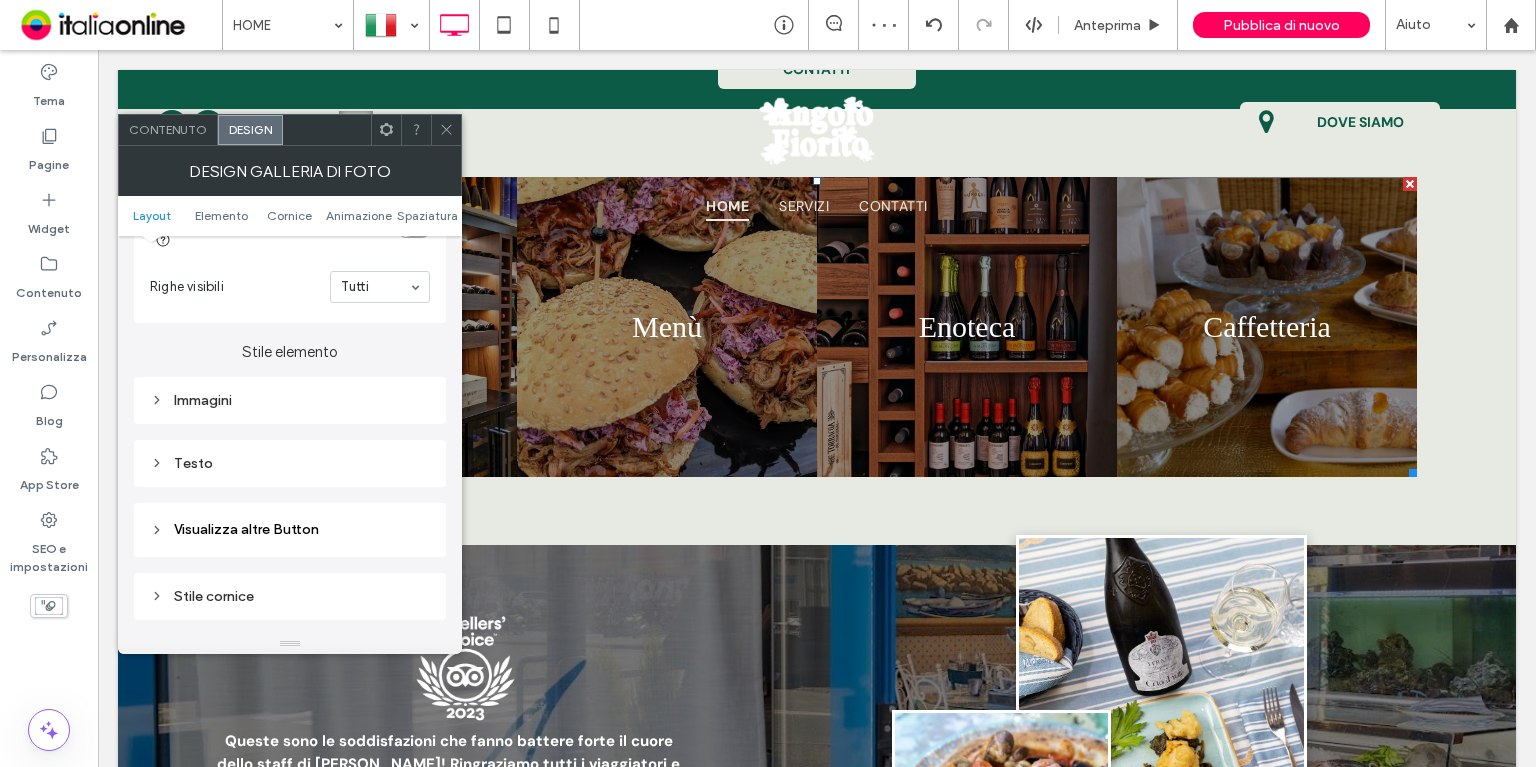 scroll, scrollTop: 700, scrollLeft: 0, axis: vertical 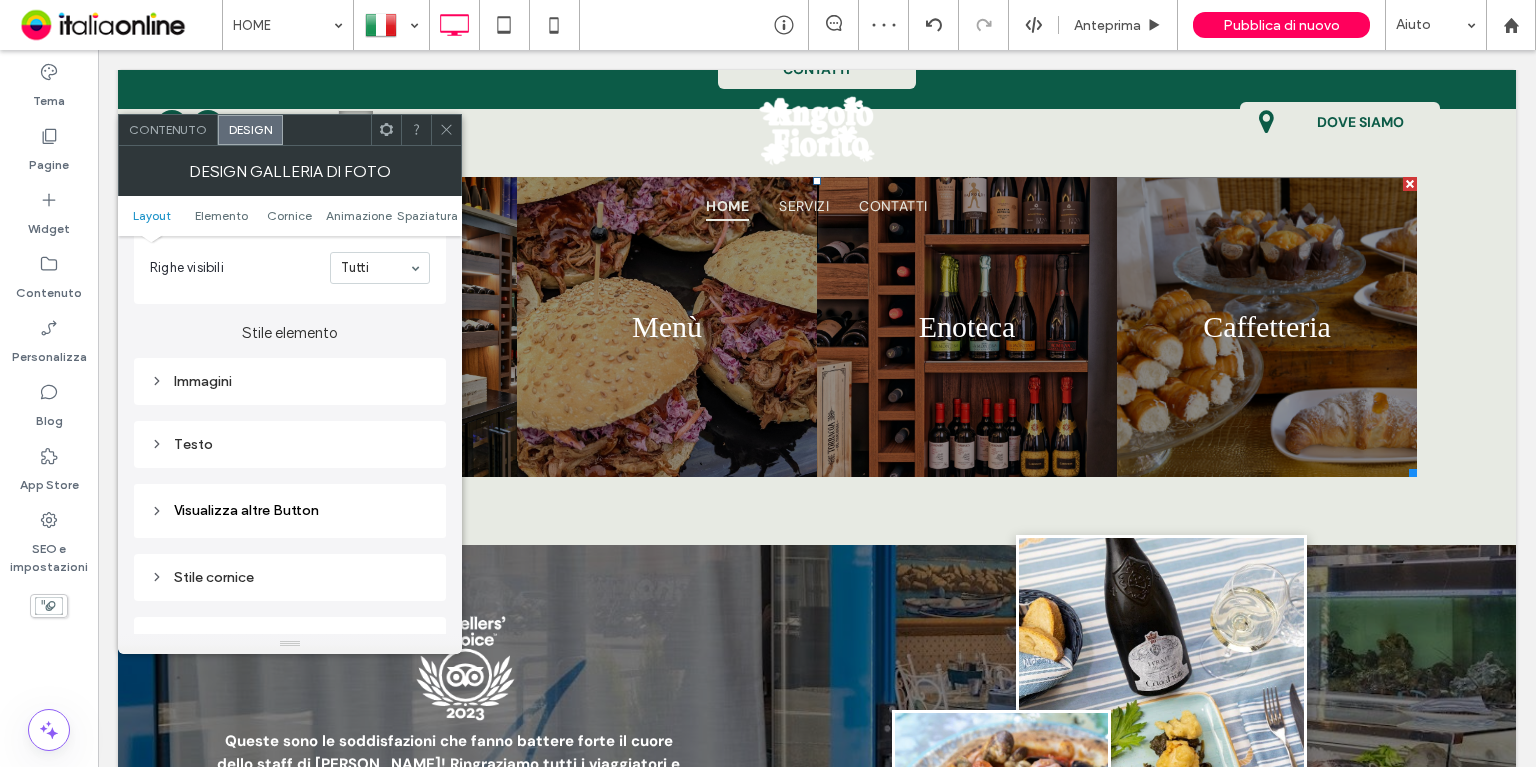 click on "Immagini" at bounding box center [290, 381] 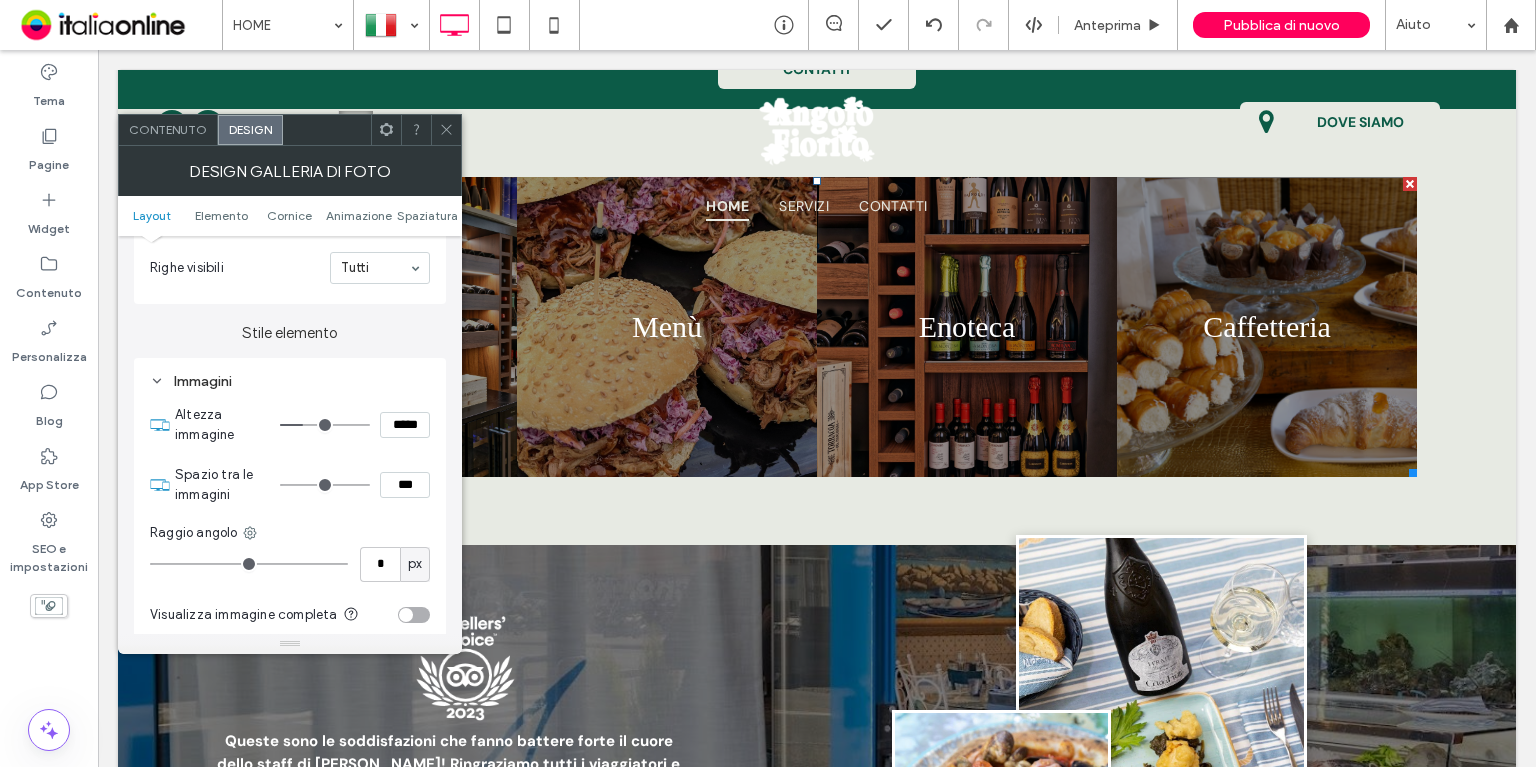 type on "*" 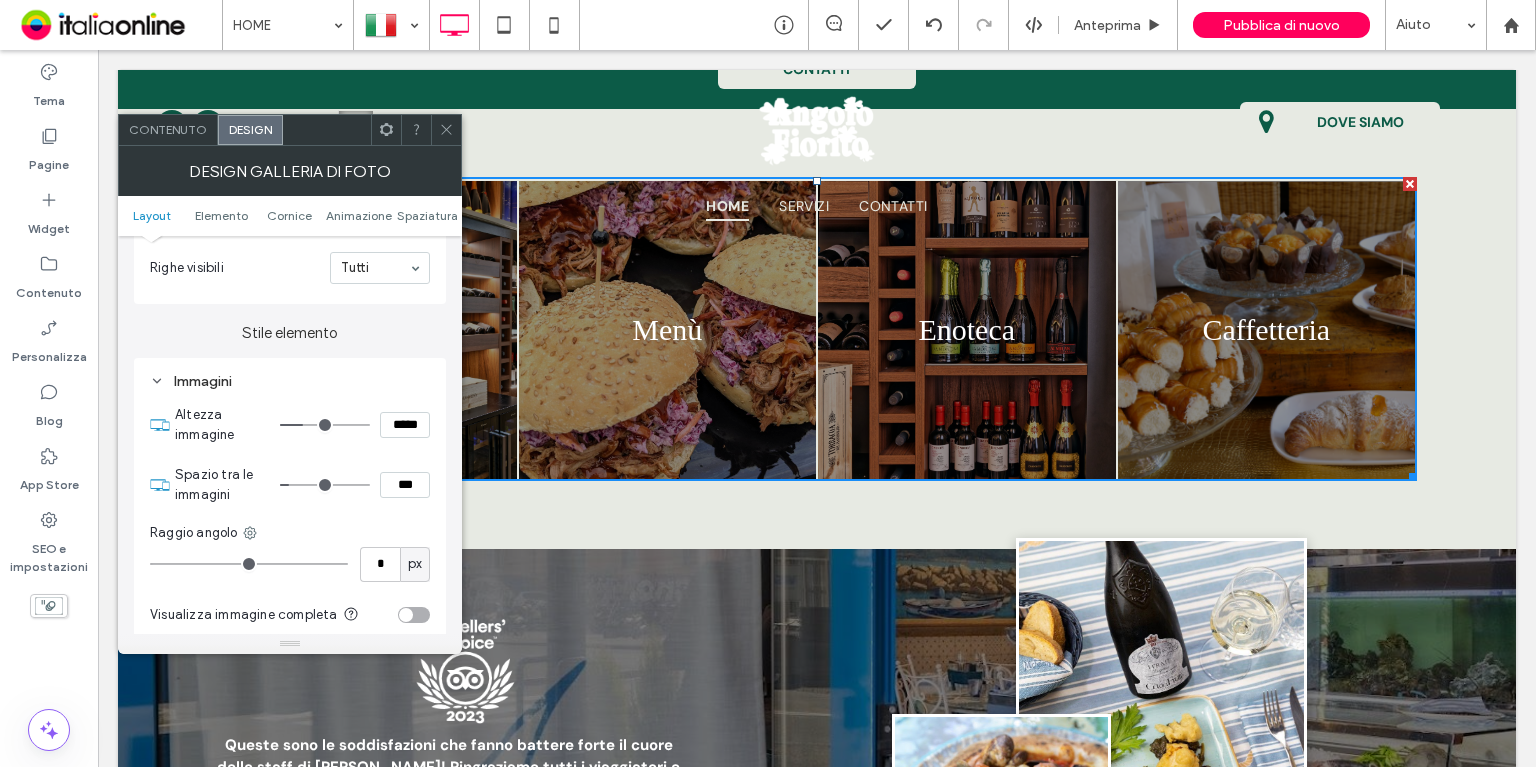type on "*" 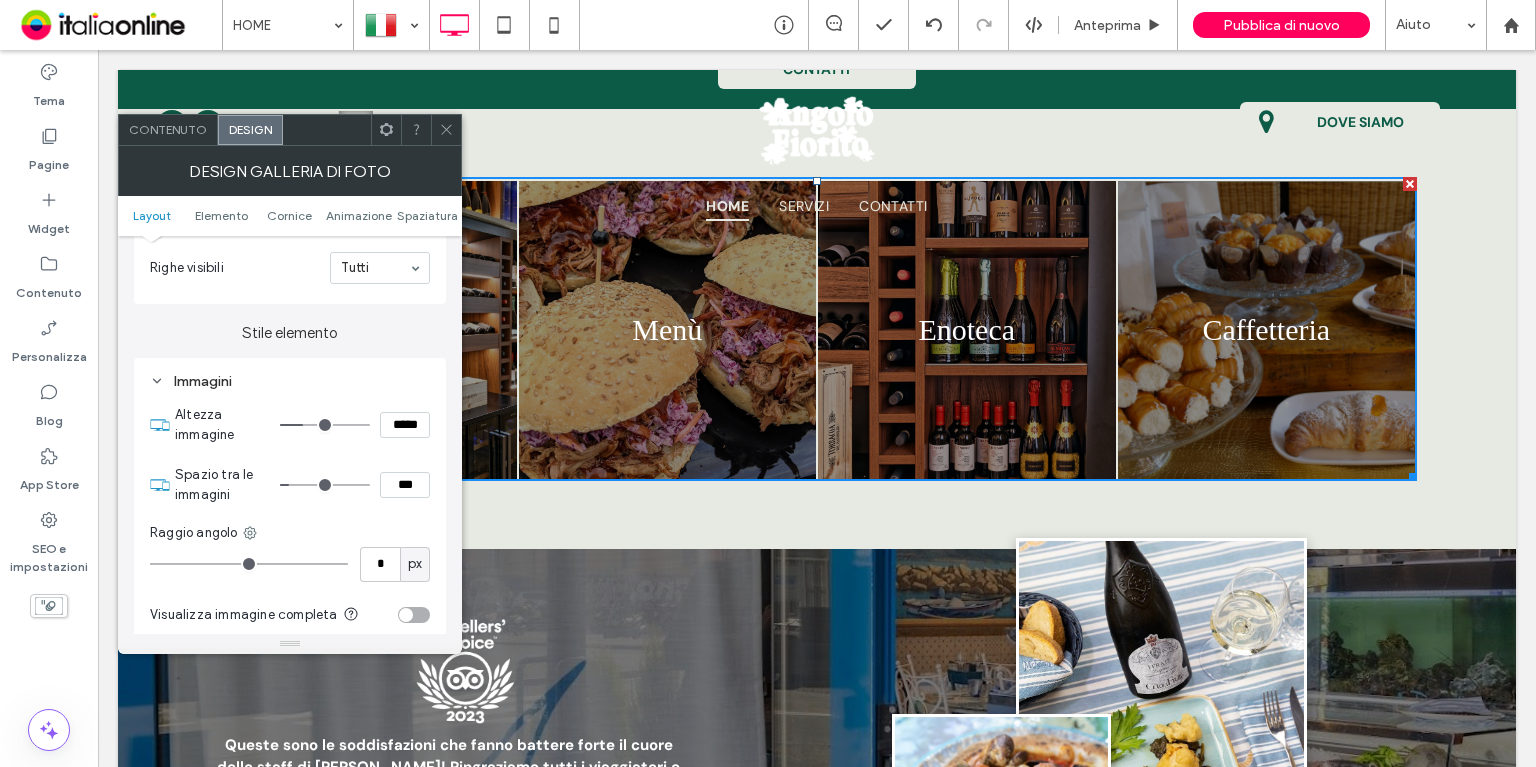 type on "***" 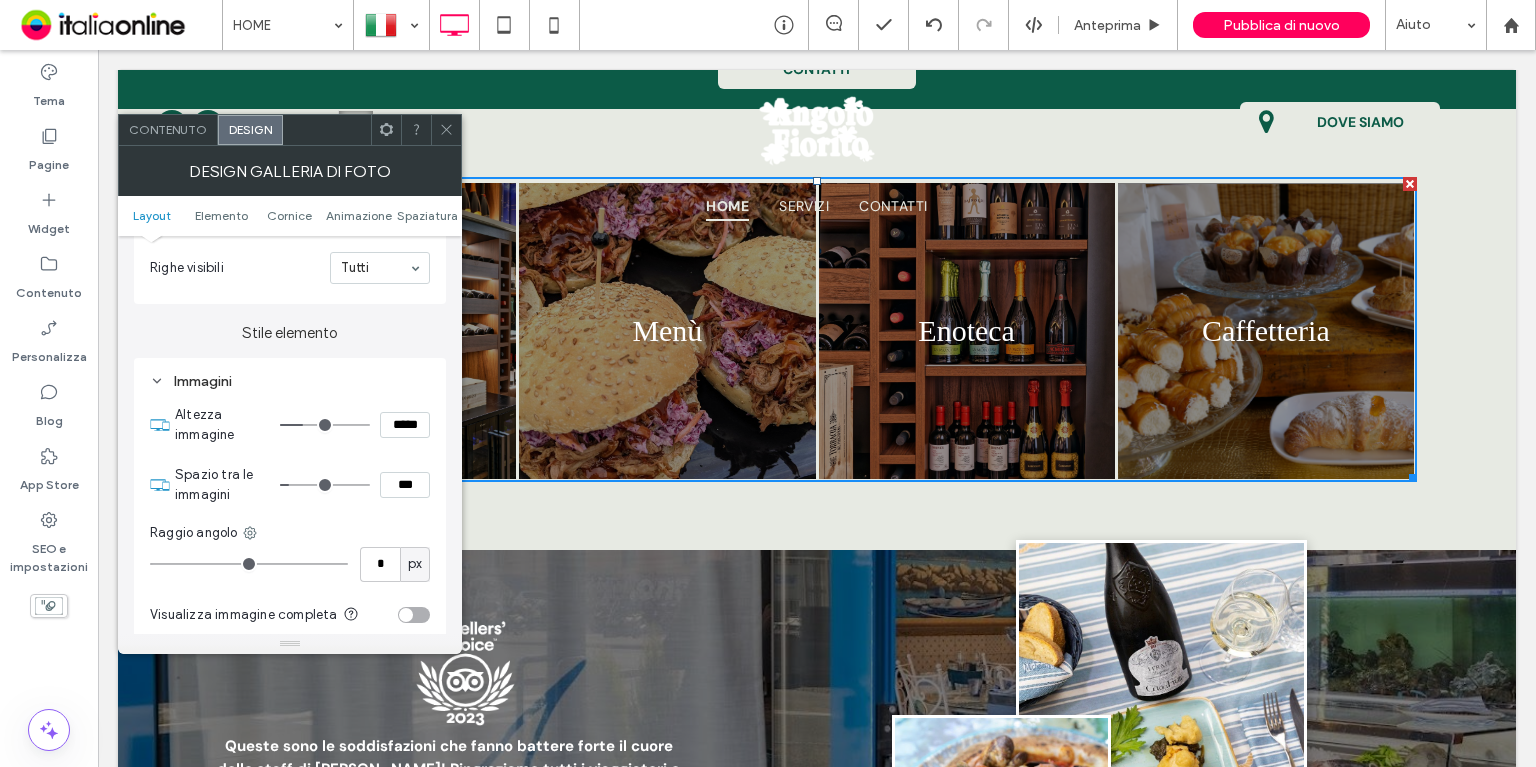 type on "*" 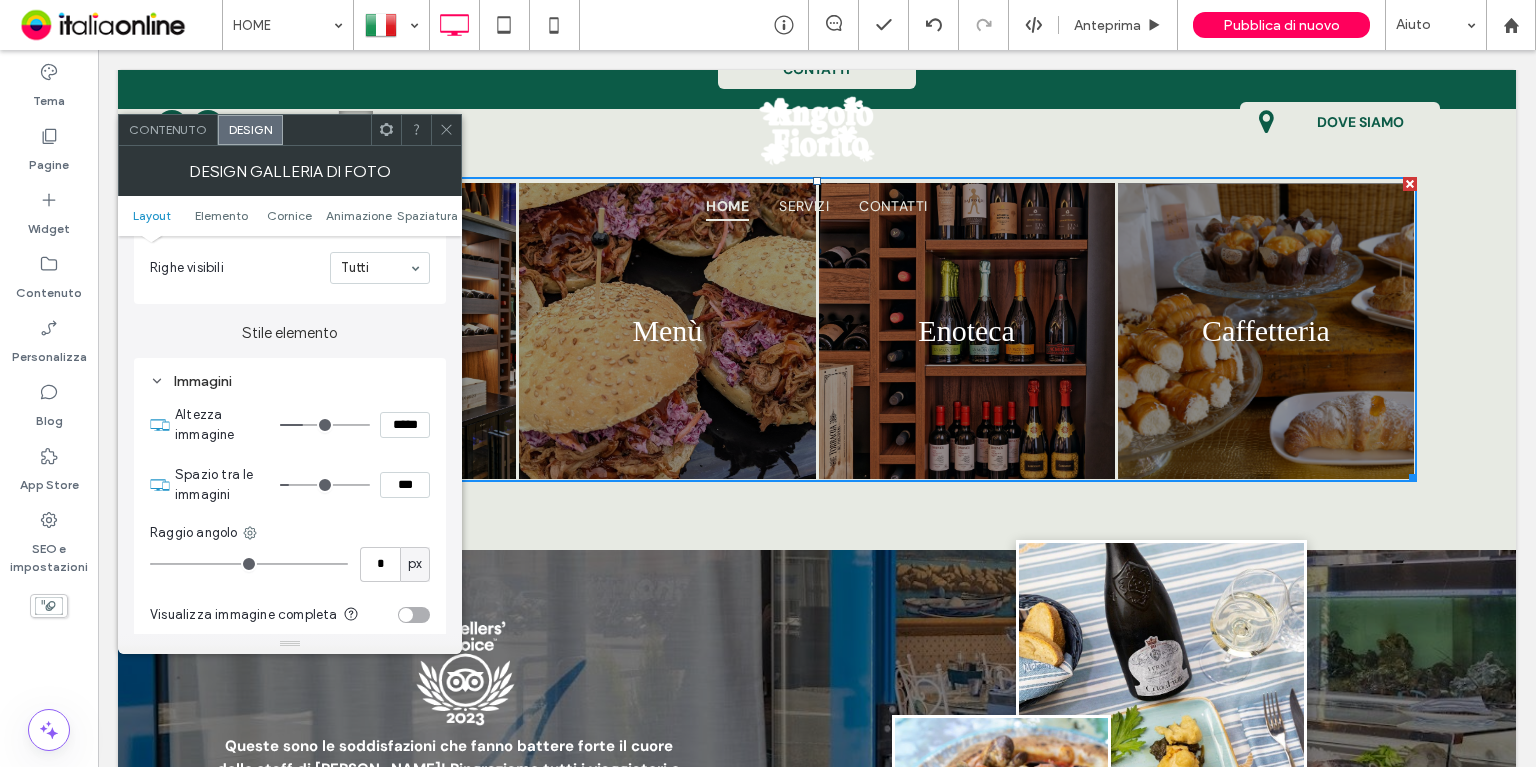 type on "***" 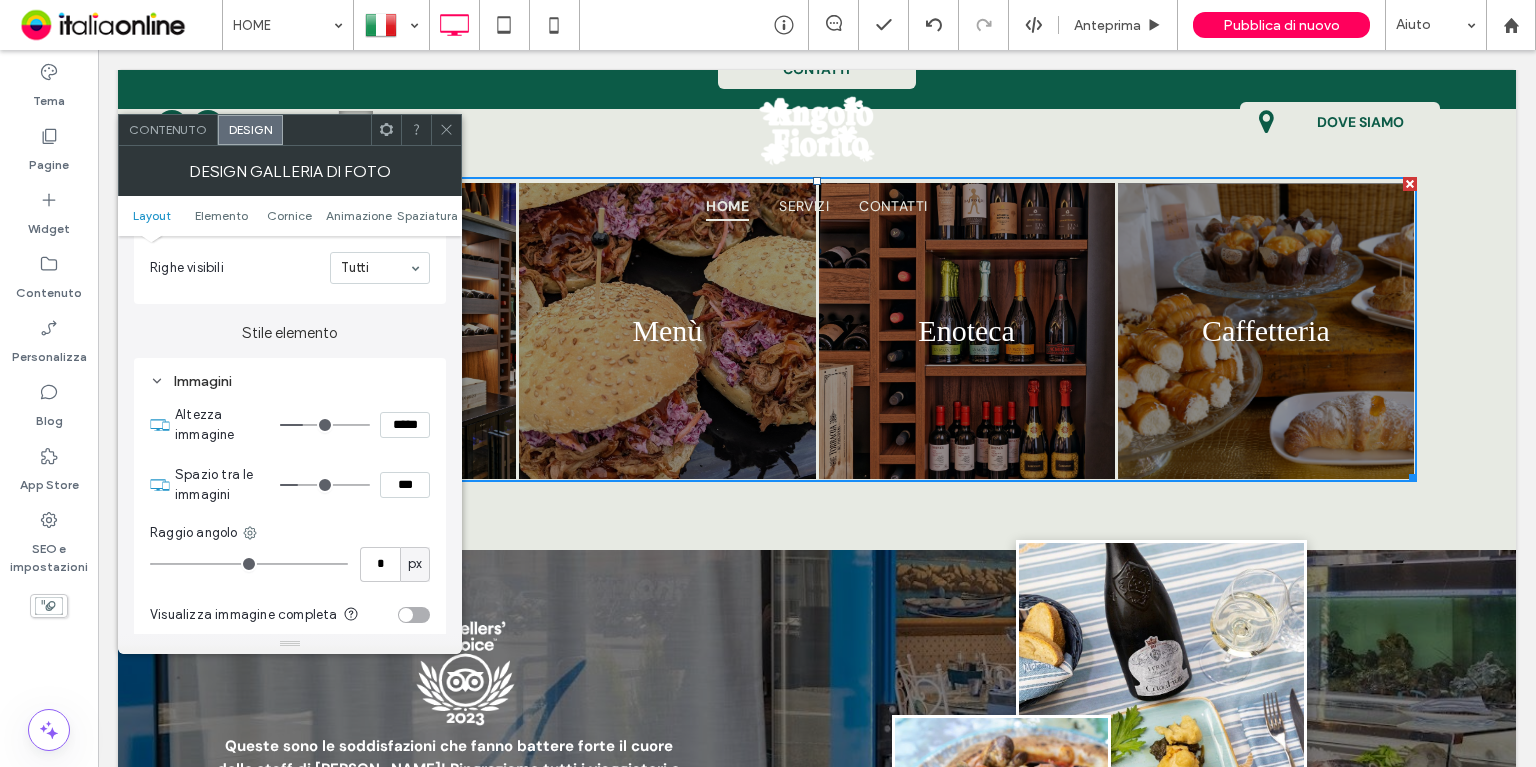 type on "*" 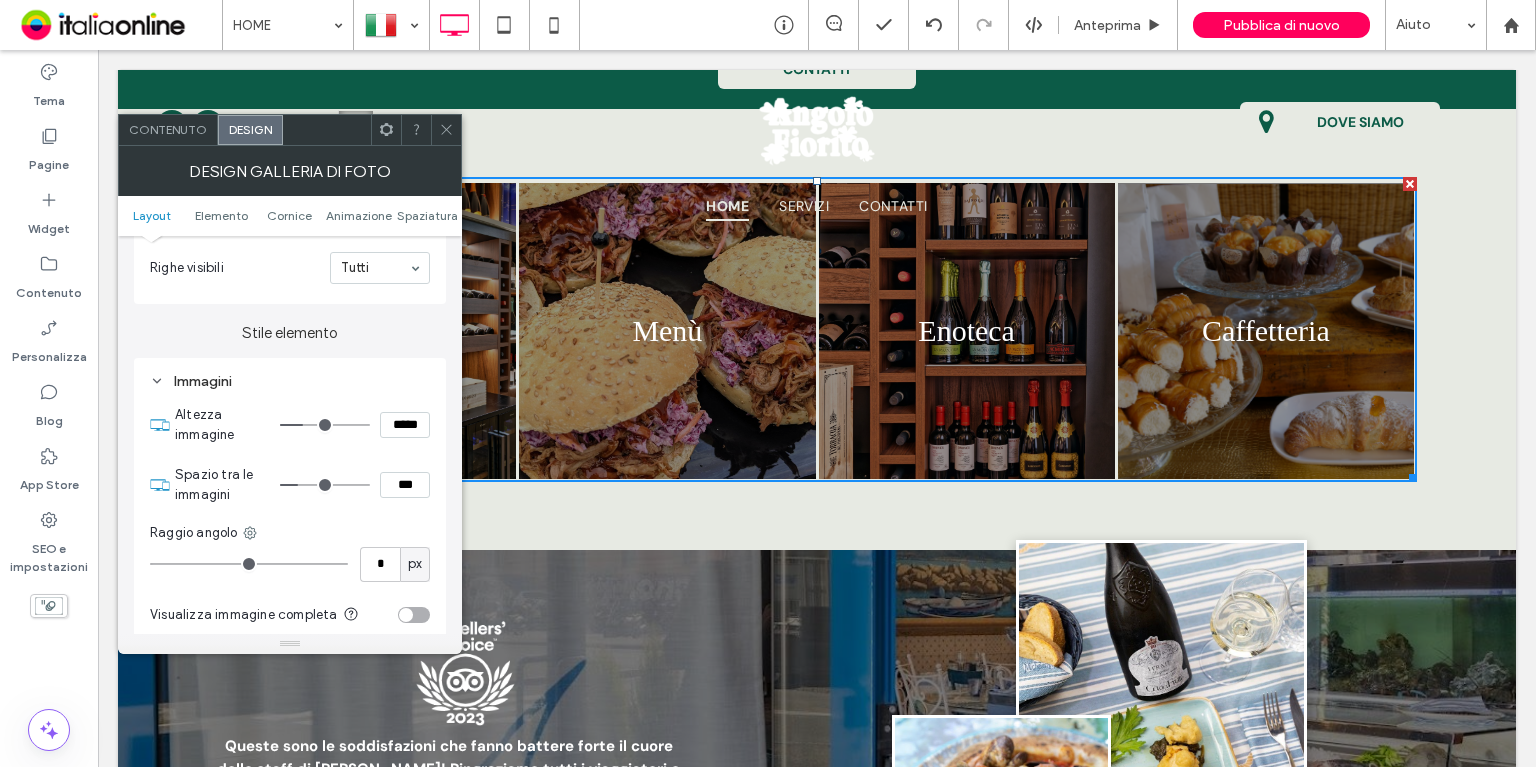 type on "***" 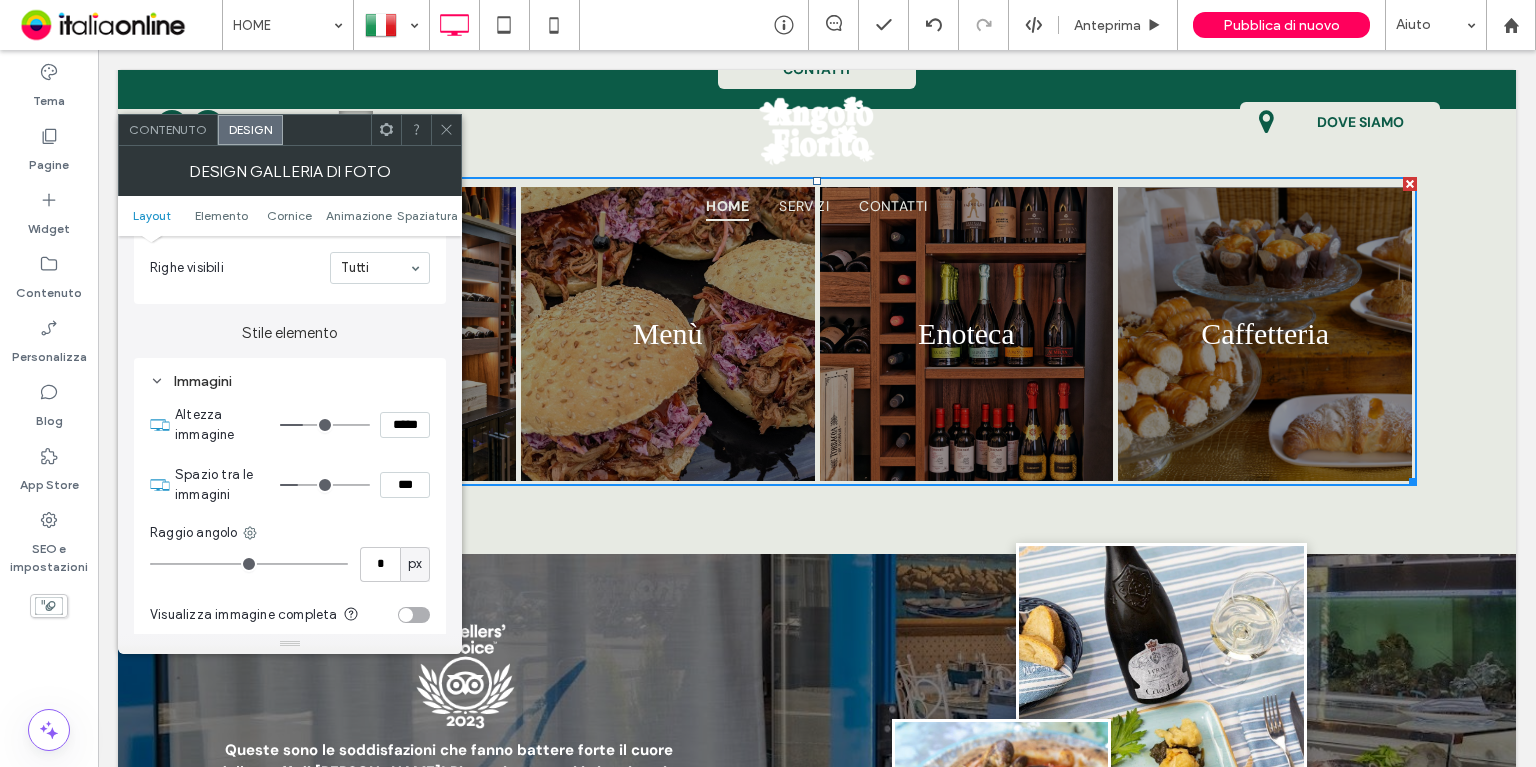 drag, startPoint x: 293, startPoint y: 480, endPoint x: 306, endPoint y: 485, distance: 13.928389 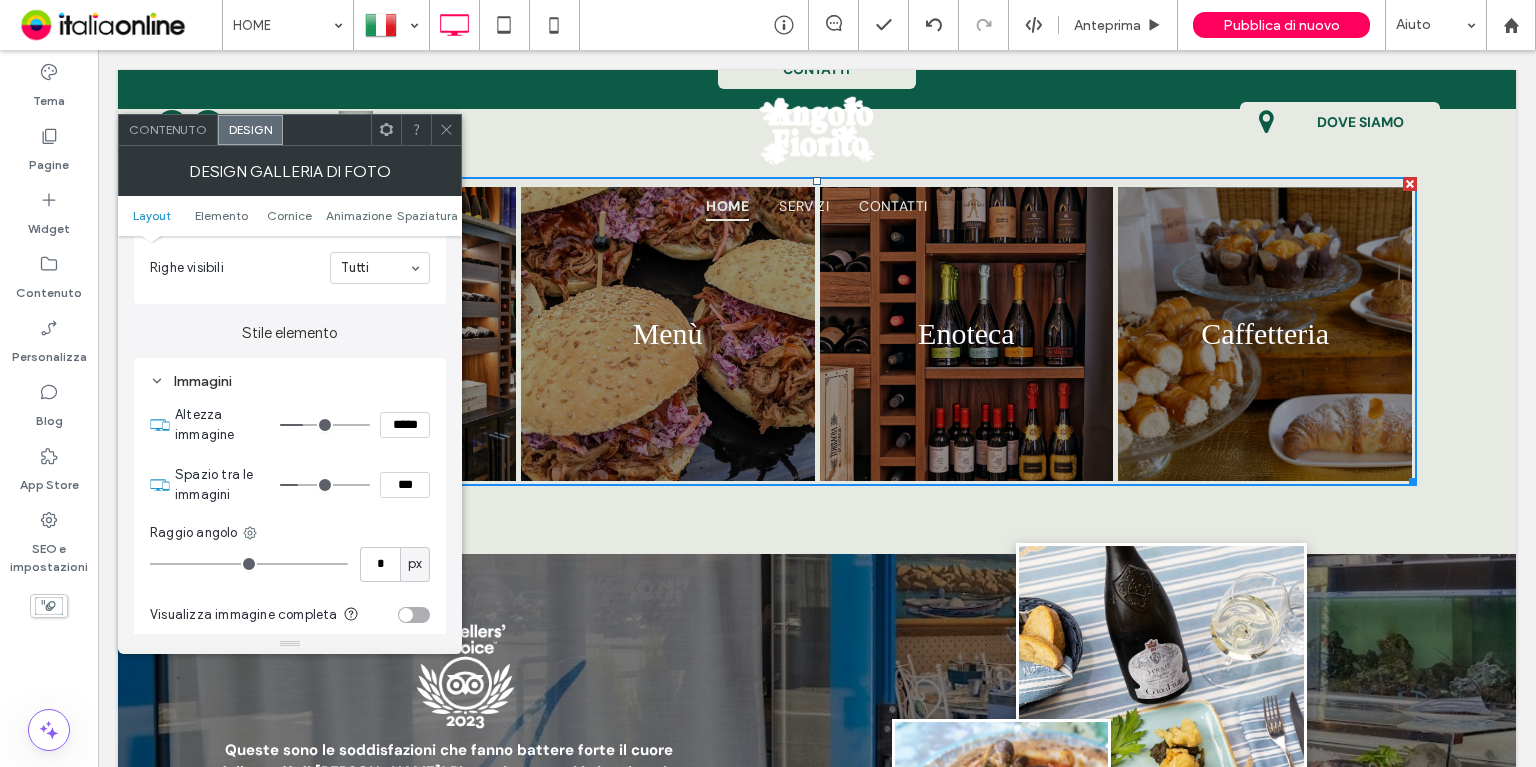 type on "*" 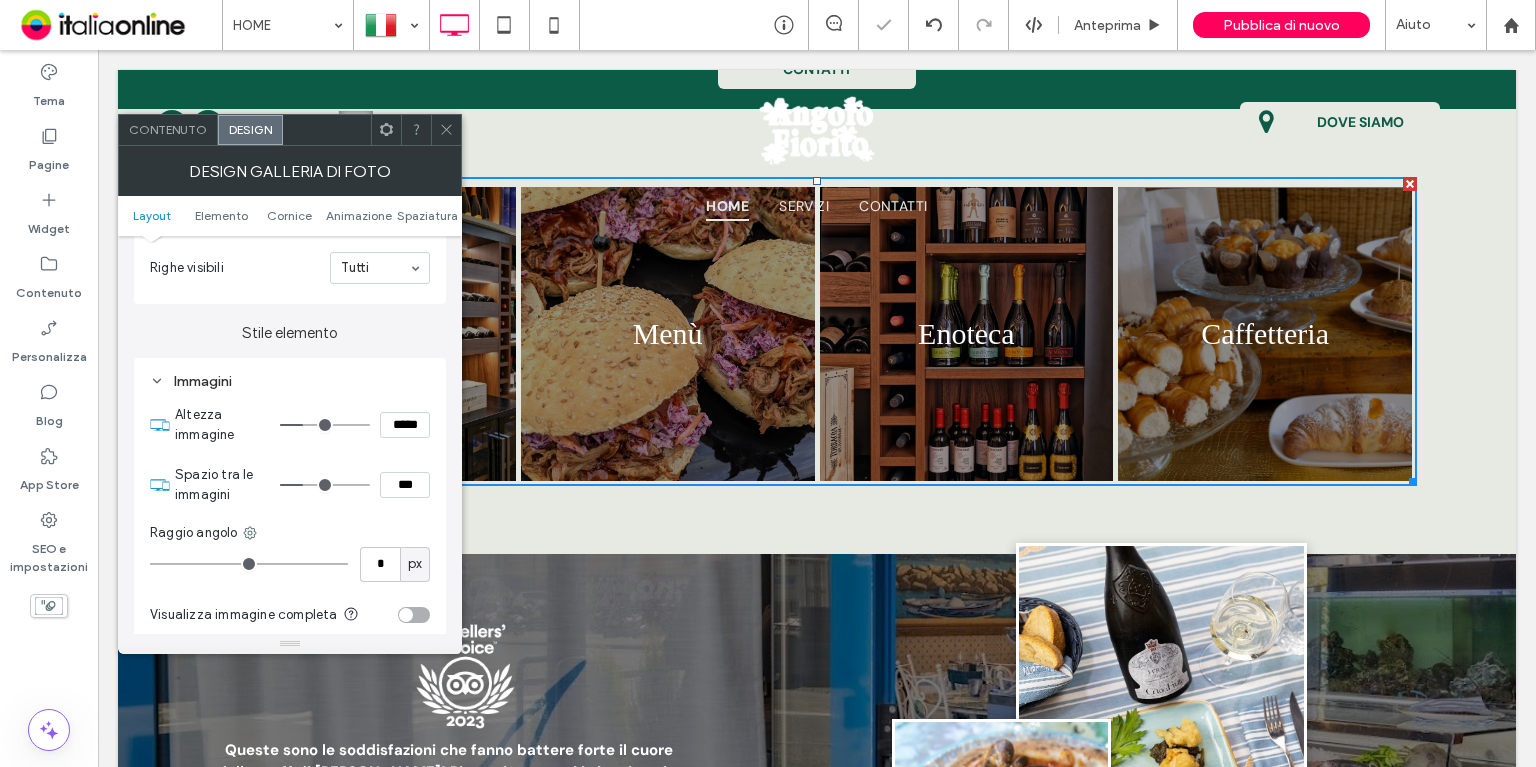 click 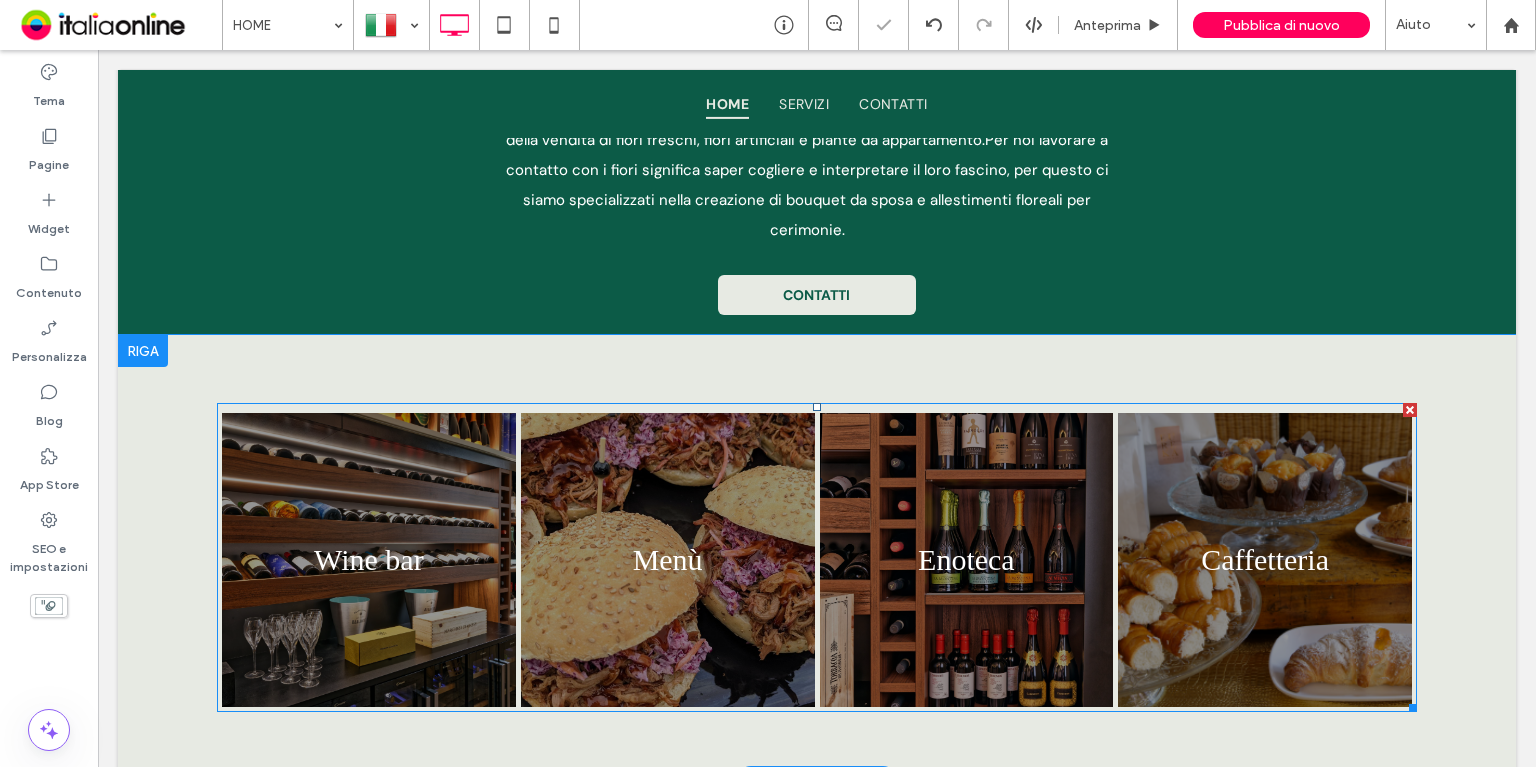 scroll, scrollTop: 1386, scrollLeft: 0, axis: vertical 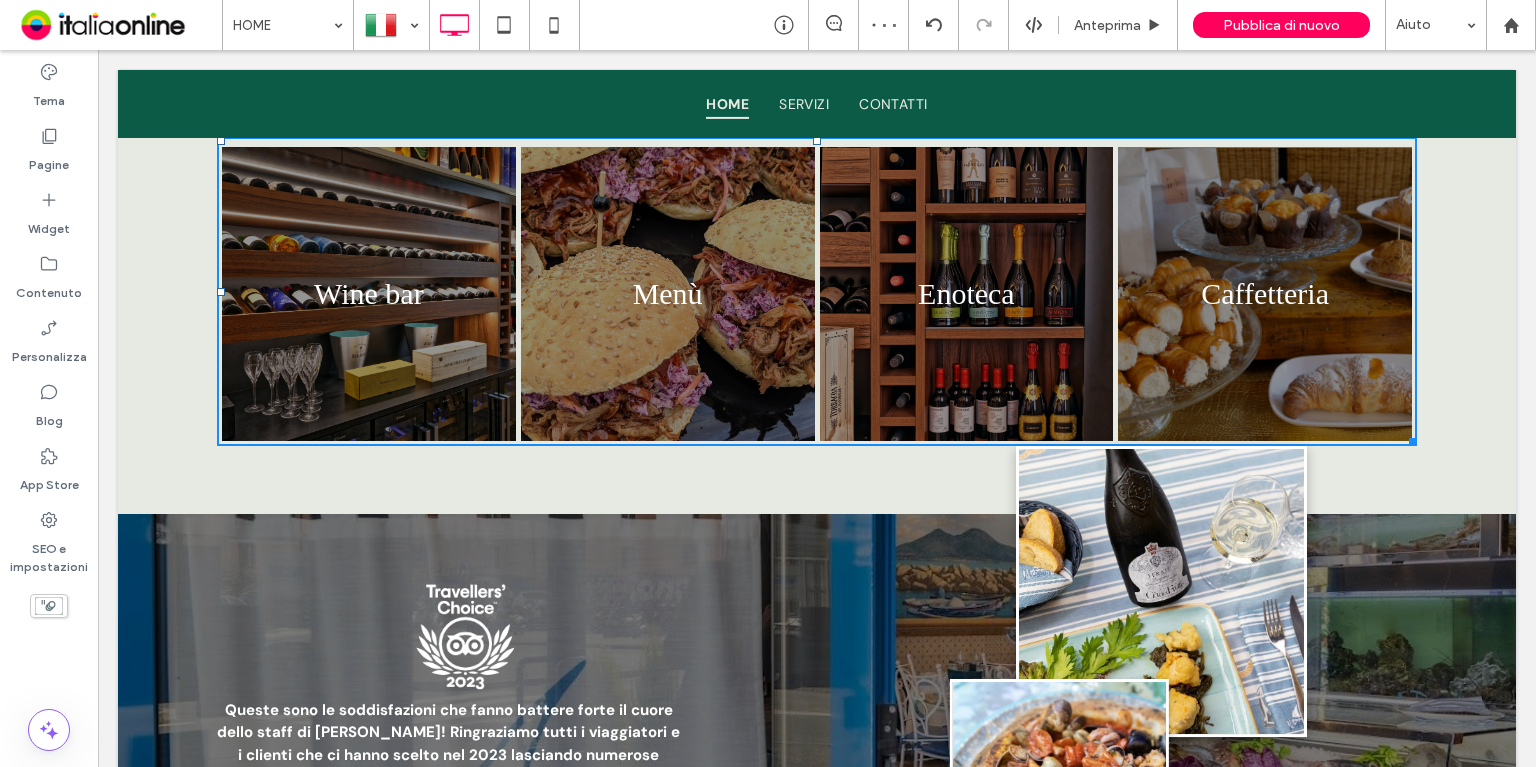 drag, startPoint x: 1396, startPoint y: 747, endPoint x: 1456, endPoint y: 764, distance: 62.361847 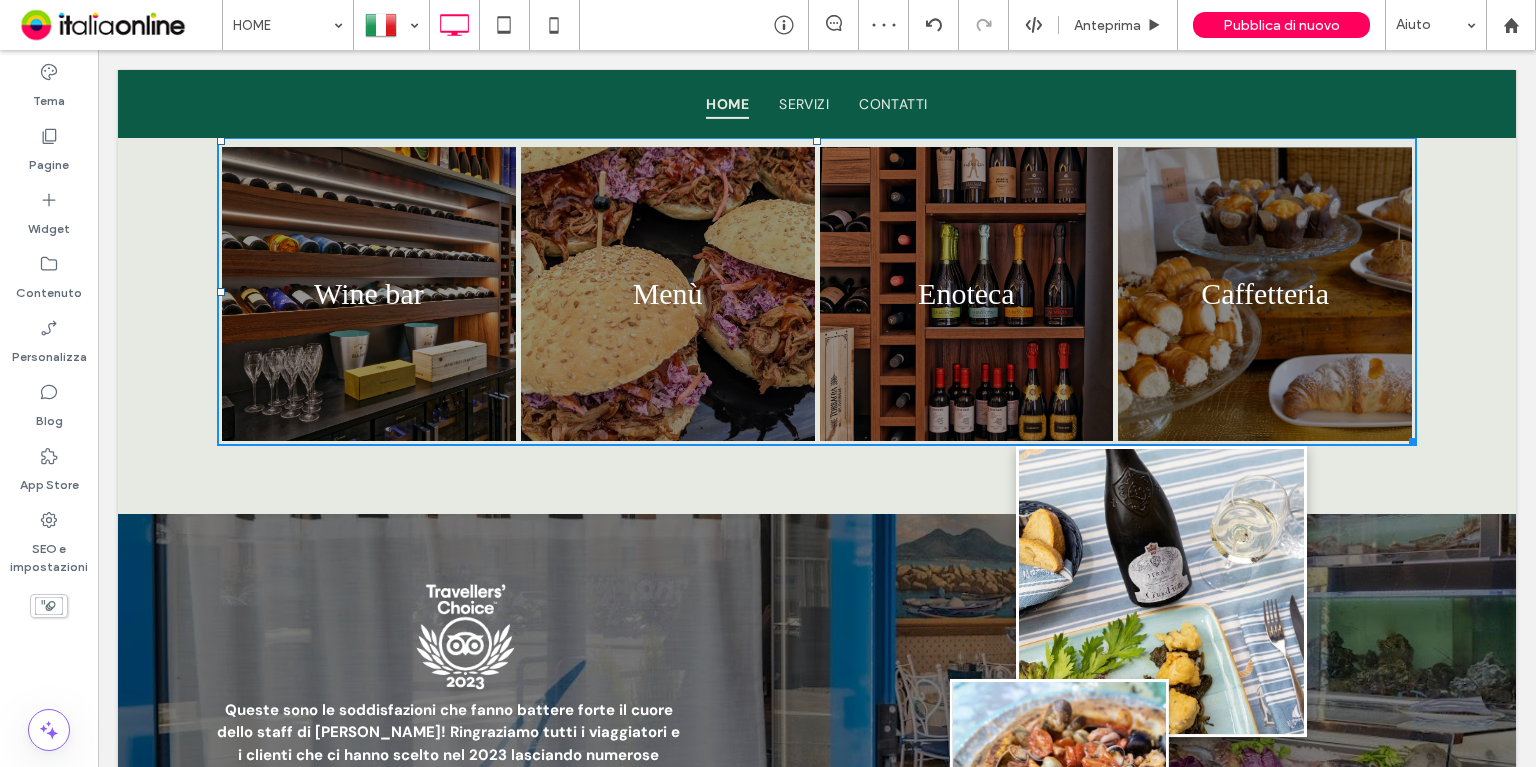 click on "Vendita di fiori freschi  a [GEOGRAPHIC_DATA]
Click To Paste     Click To Paste     Click To Paste
Riga
Ogni fiore è un’anima che sboccia nella Natura [PERSON_NAME]
Click To Paste     Click To Paste     Click To Paste
[GEOGRAPHIC_DATA]
Nature's Symphony
Breathtaking colors of our planet
Button
Mostra altri
Nature's Symphony
Breathtaking colors of our planet
Button
Mostra altri
Click To Paste     Click To Paste     Click To Paste
Dillo, ma... dillo con i fiori! Quale modo migliore di esprimere sé stessi se non con una composizione floreale? Un delicato bouquet di fiori freschi è un omaggio ricco di significato, che rivela l'affetto di chi lo regala e trasmette un'emozione a chi lo riceve. Angolo Fiorito
Click To Paste     Click To Paste     Click To Paste
[GEOGRAPHIC_DATA]
Nature's Symphony" at bounding box center (817, 999) 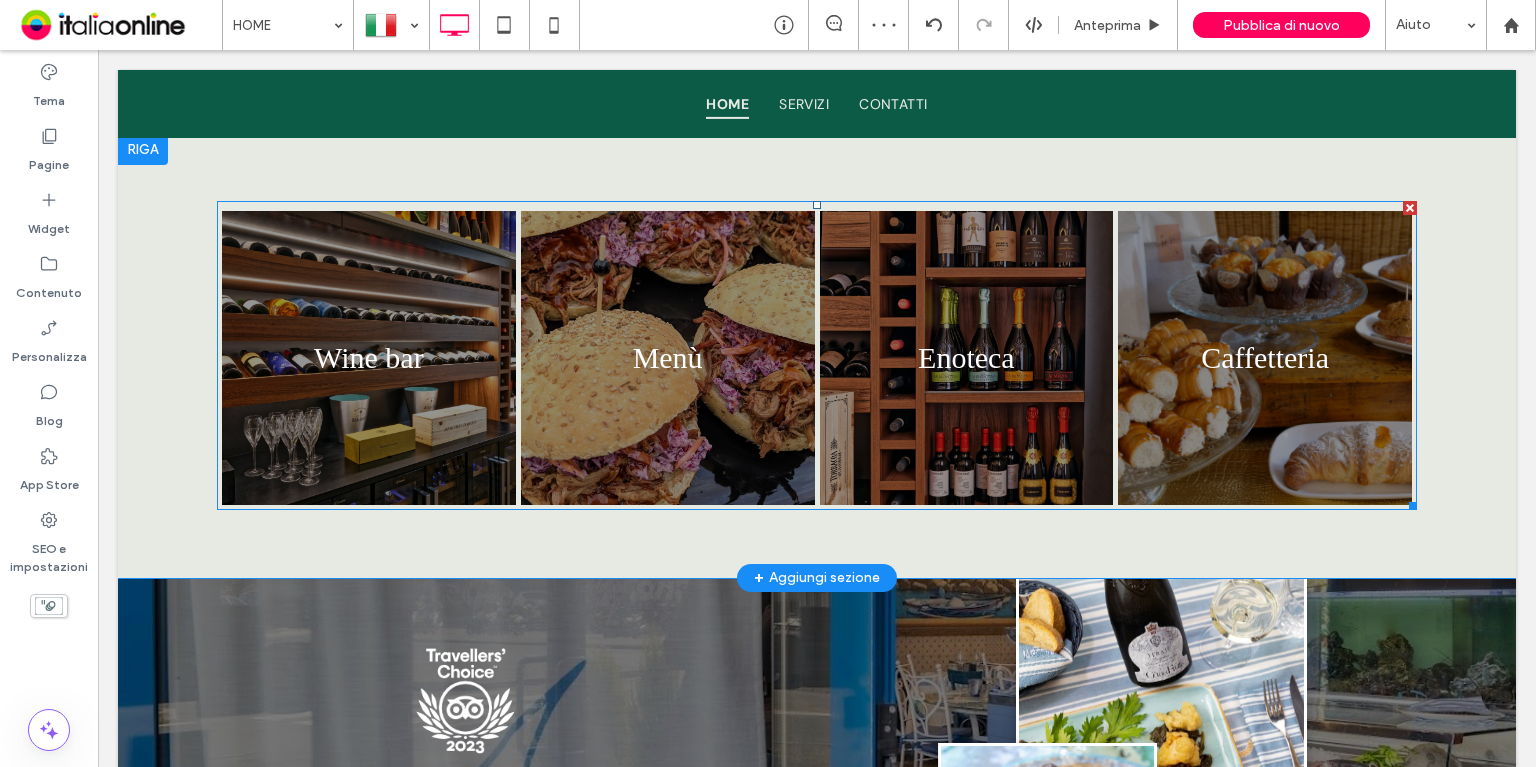 scroll, scrollTop: 1586, scrollLeft: 0, axis: vertical 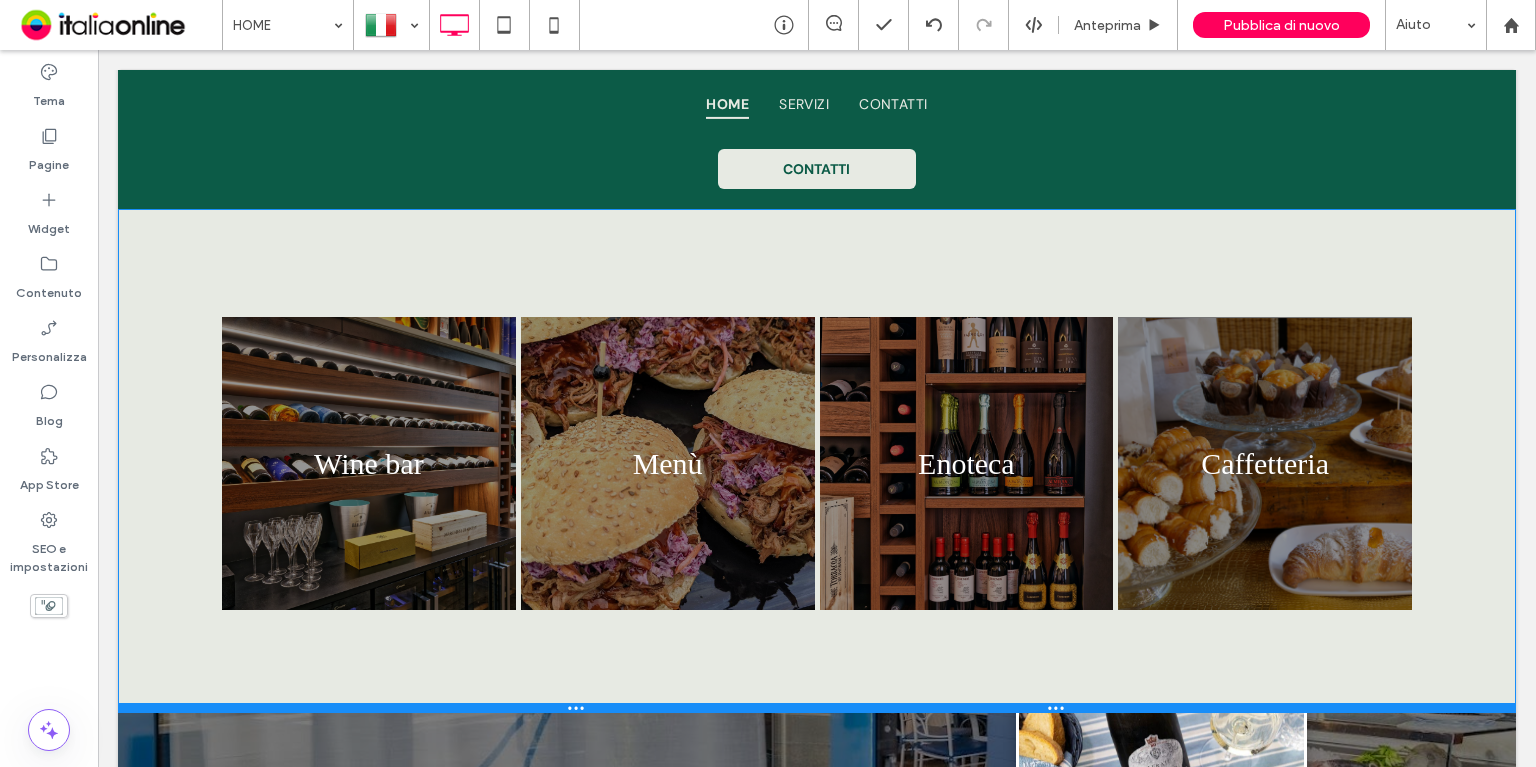 drag, startPoint x: 969, startPoint y: 621, endPoint x: 974, endPoint y: 683, distance: 62.201286 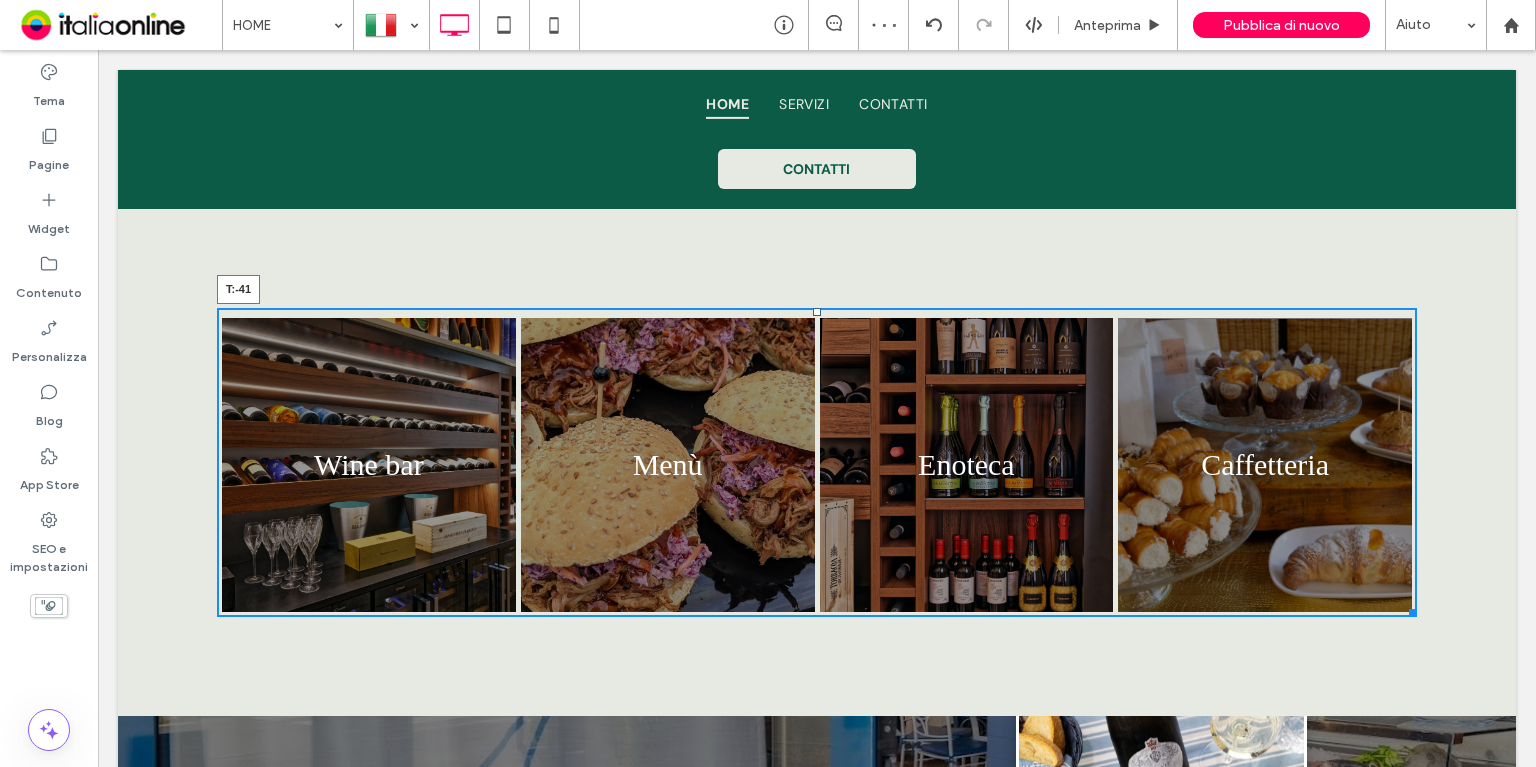 drag, startPoint x: 811, startPoint y: 279, endPoint x: 809, endPoint y: 234, distance: 45.044422 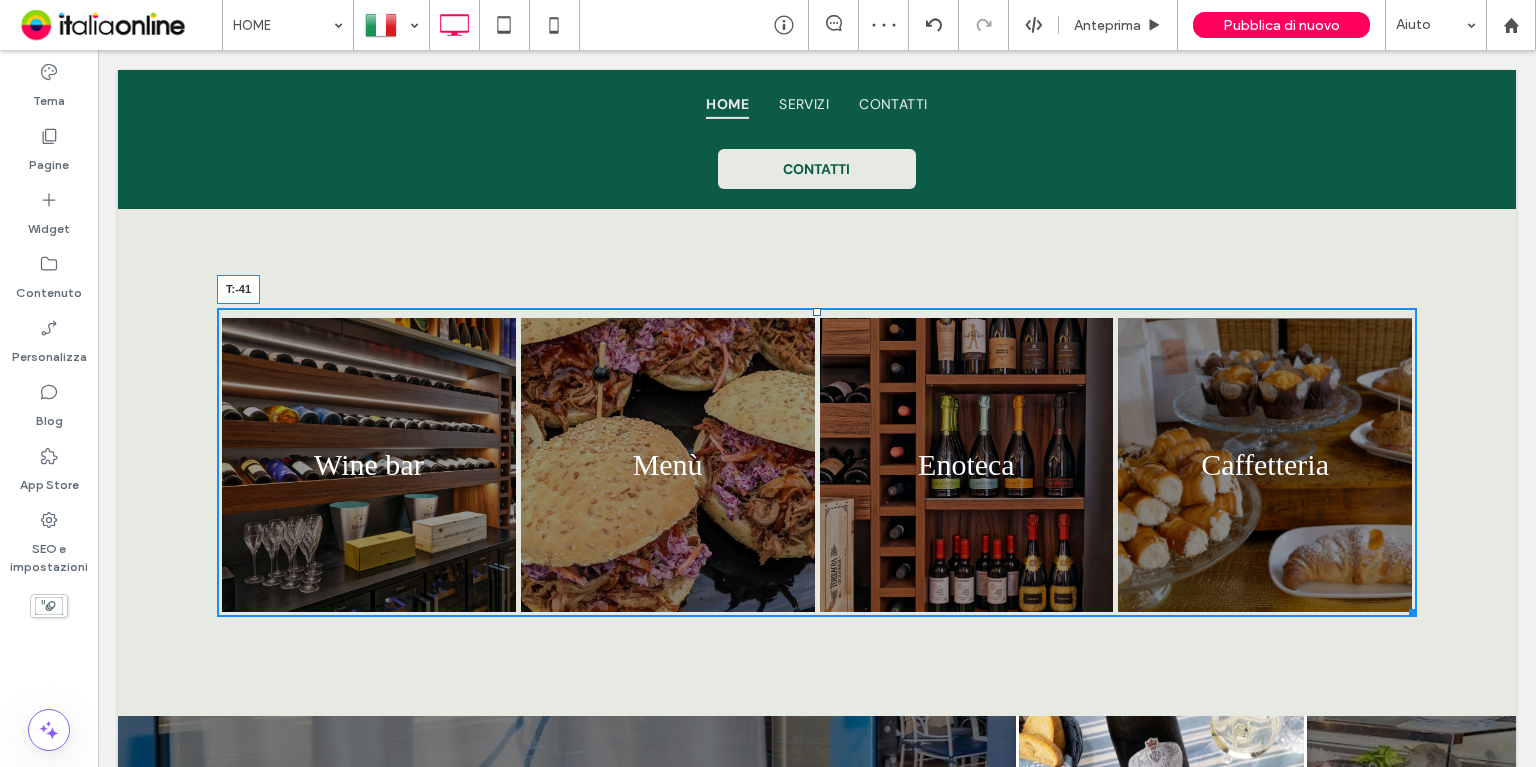 click at bounding box center (817, 312) 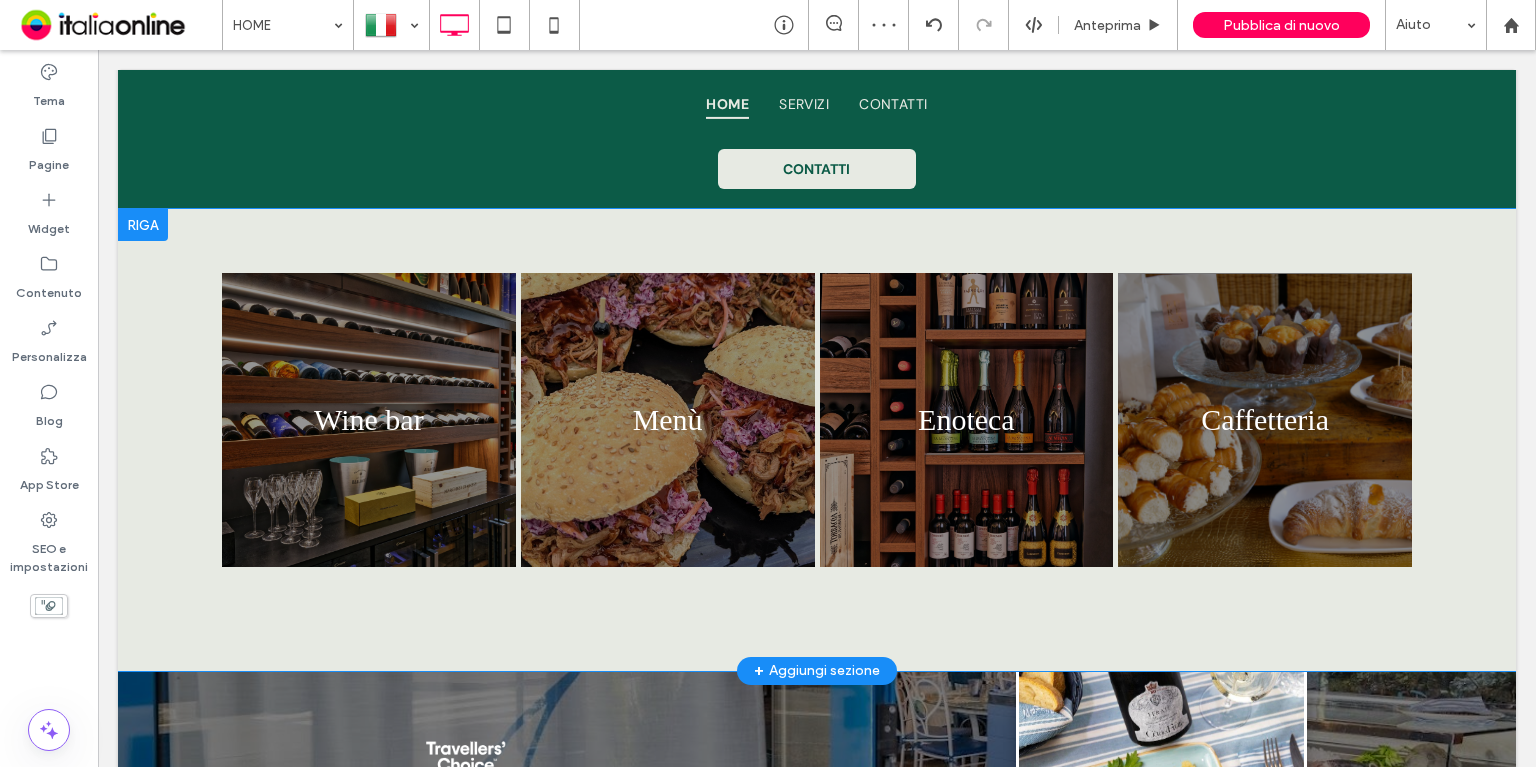 scroll, scrollTop: 1386, scrollLeft: 0, axis: vertical 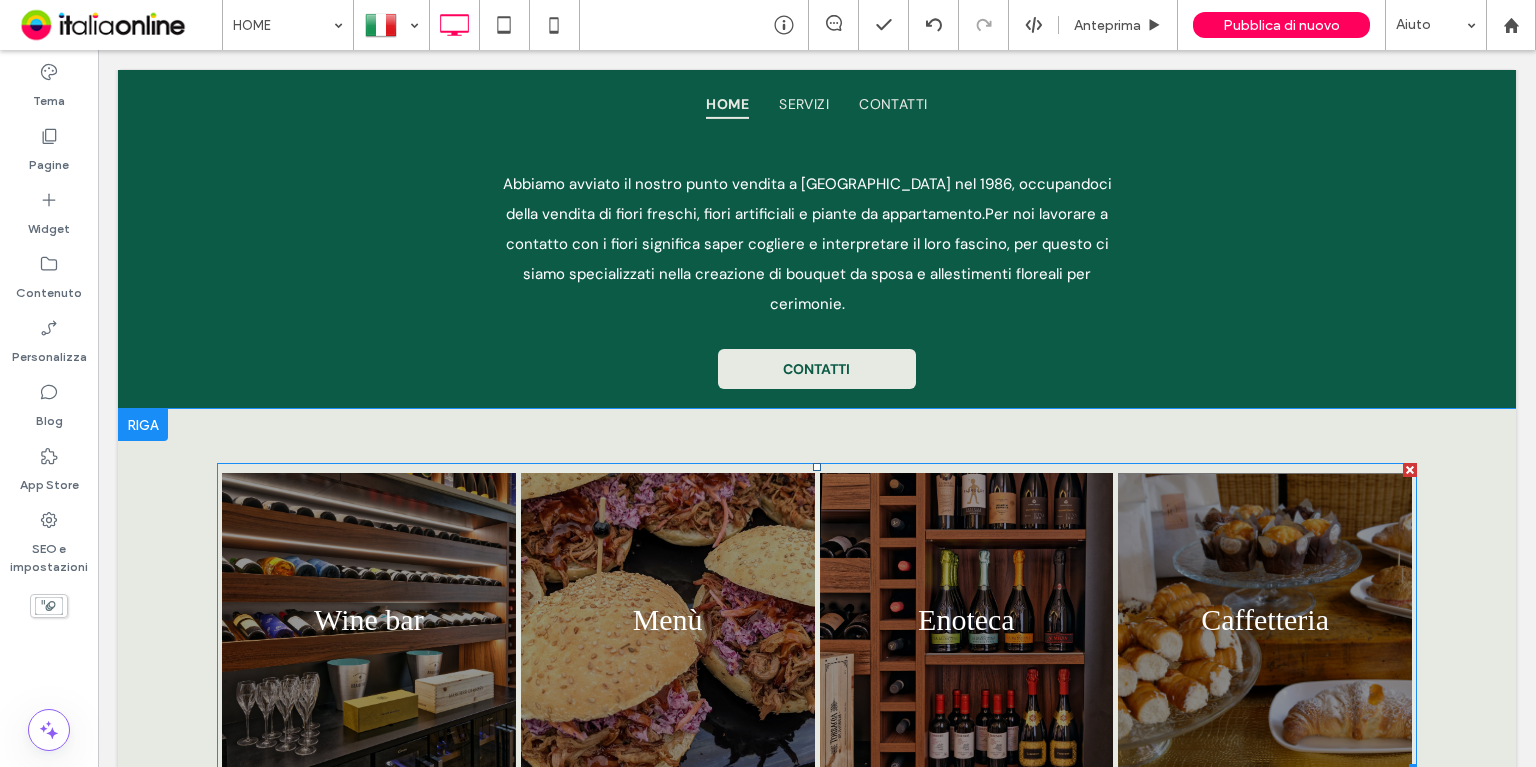 click at bounding box center (368, 619) 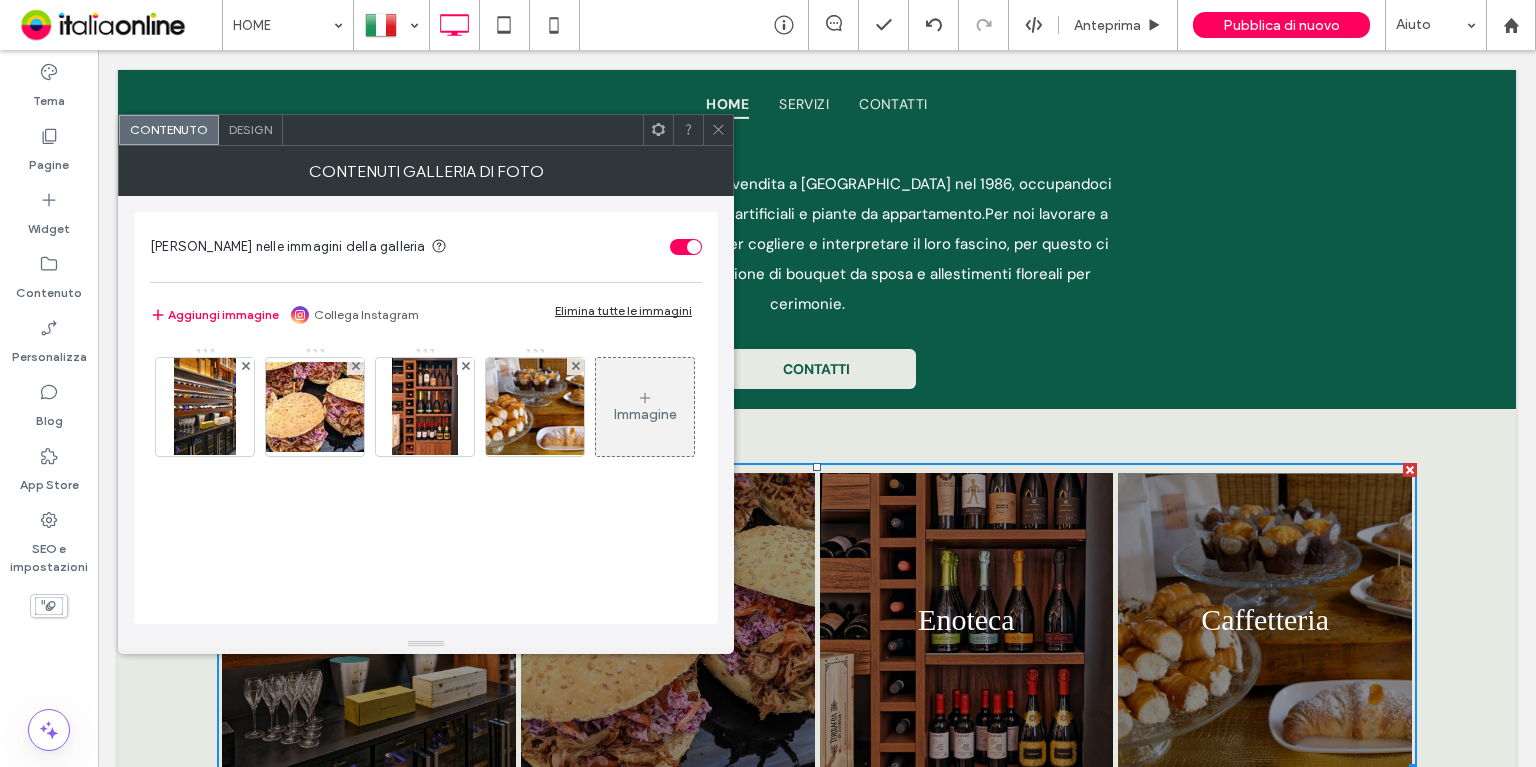 click on "Elimina tutte le immagini" at bounding box center [623, 310] 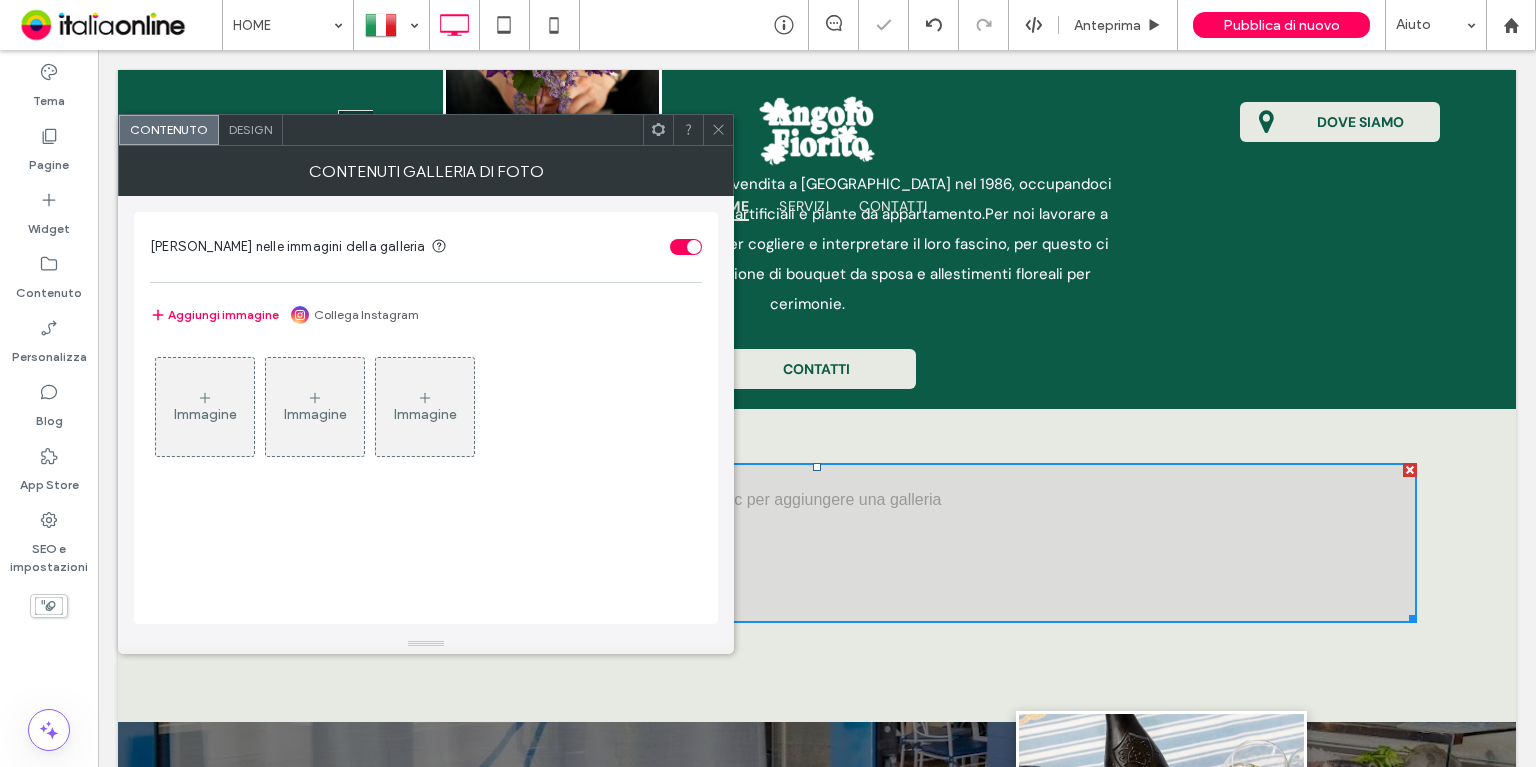 click 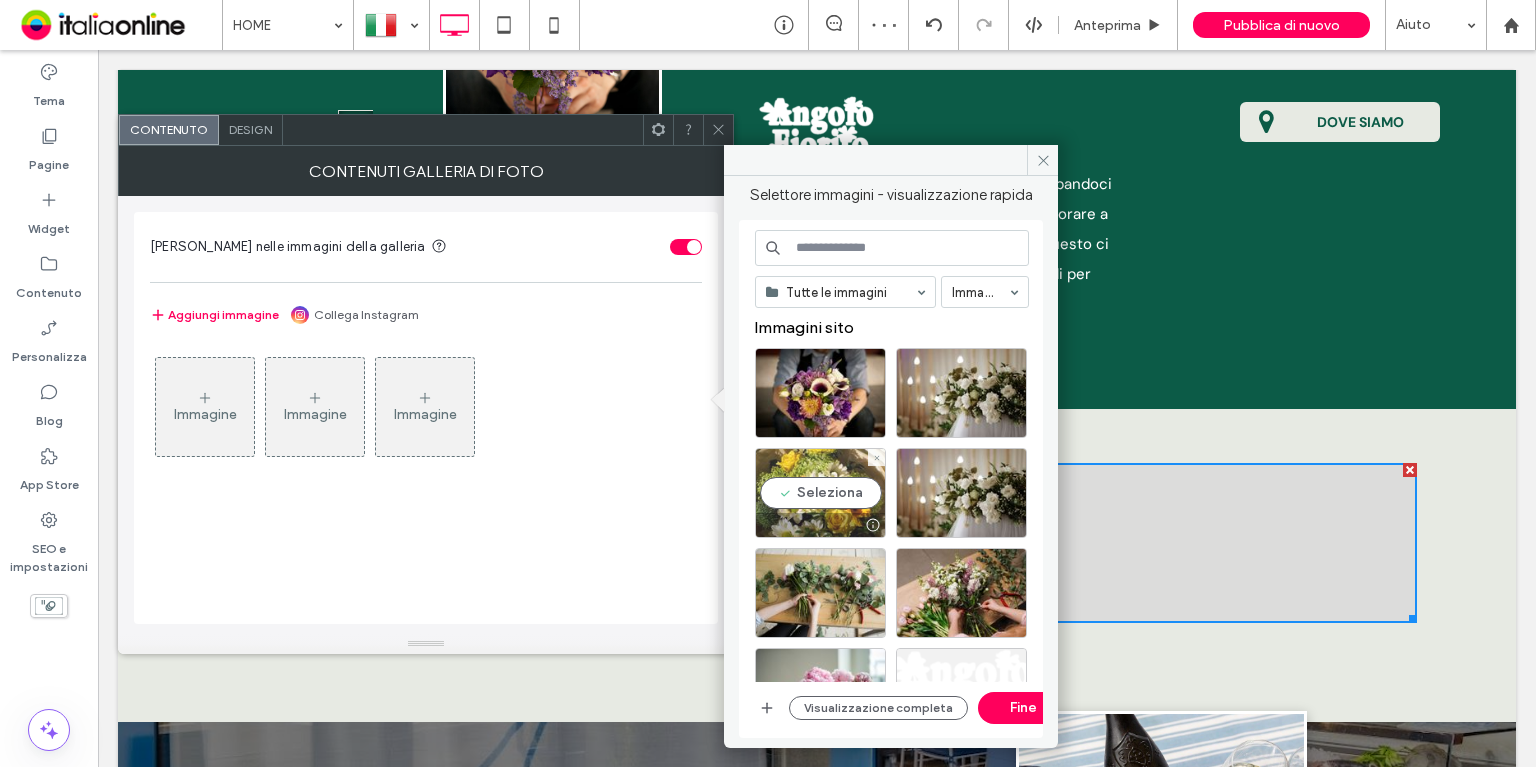 click on "Seleziona" at bounding box center [820, 493] 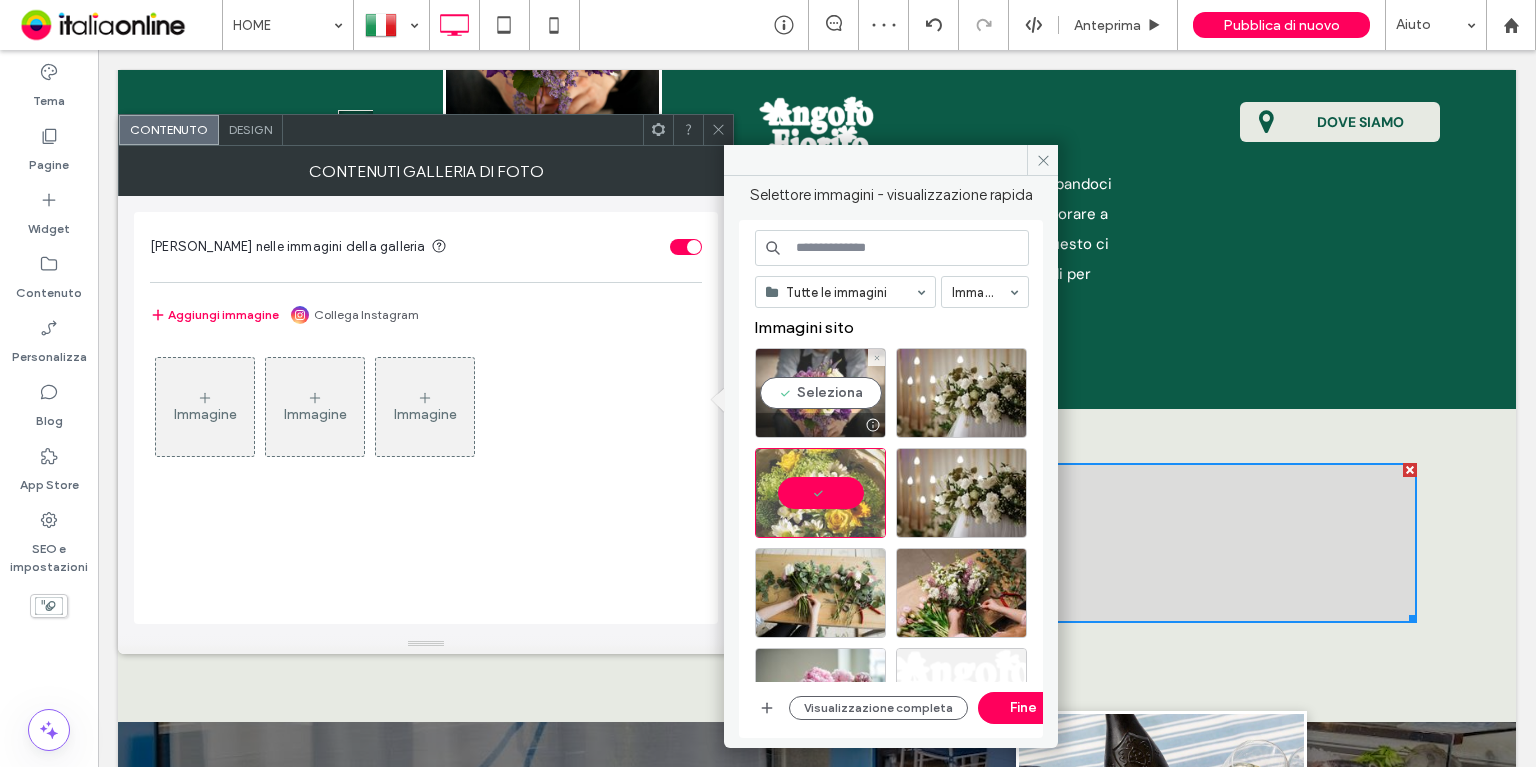 click on "Seleziona" at bounding box center (820, 393) 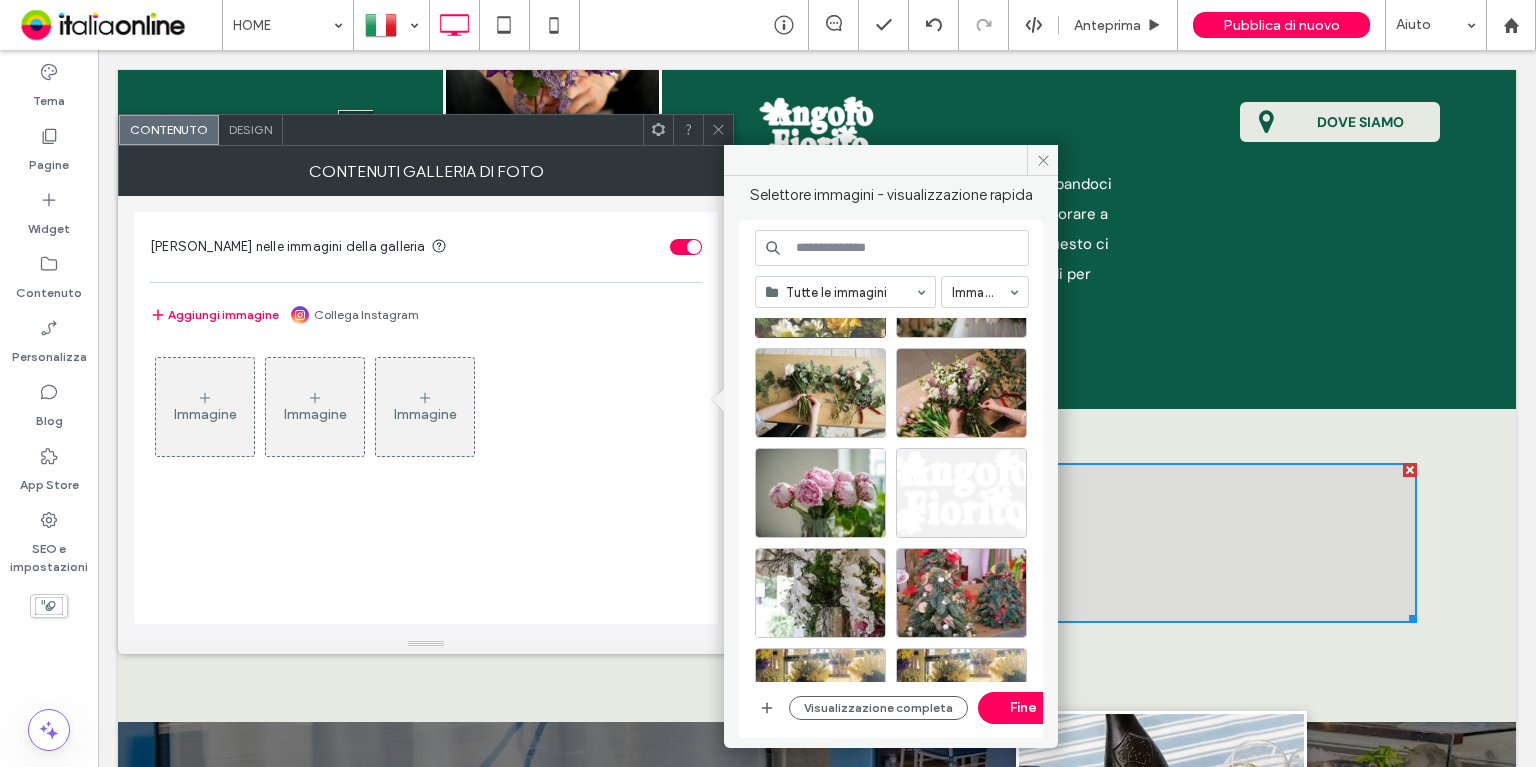 scroll, scrollTop: 0, scrollLeft: 0, axis: both 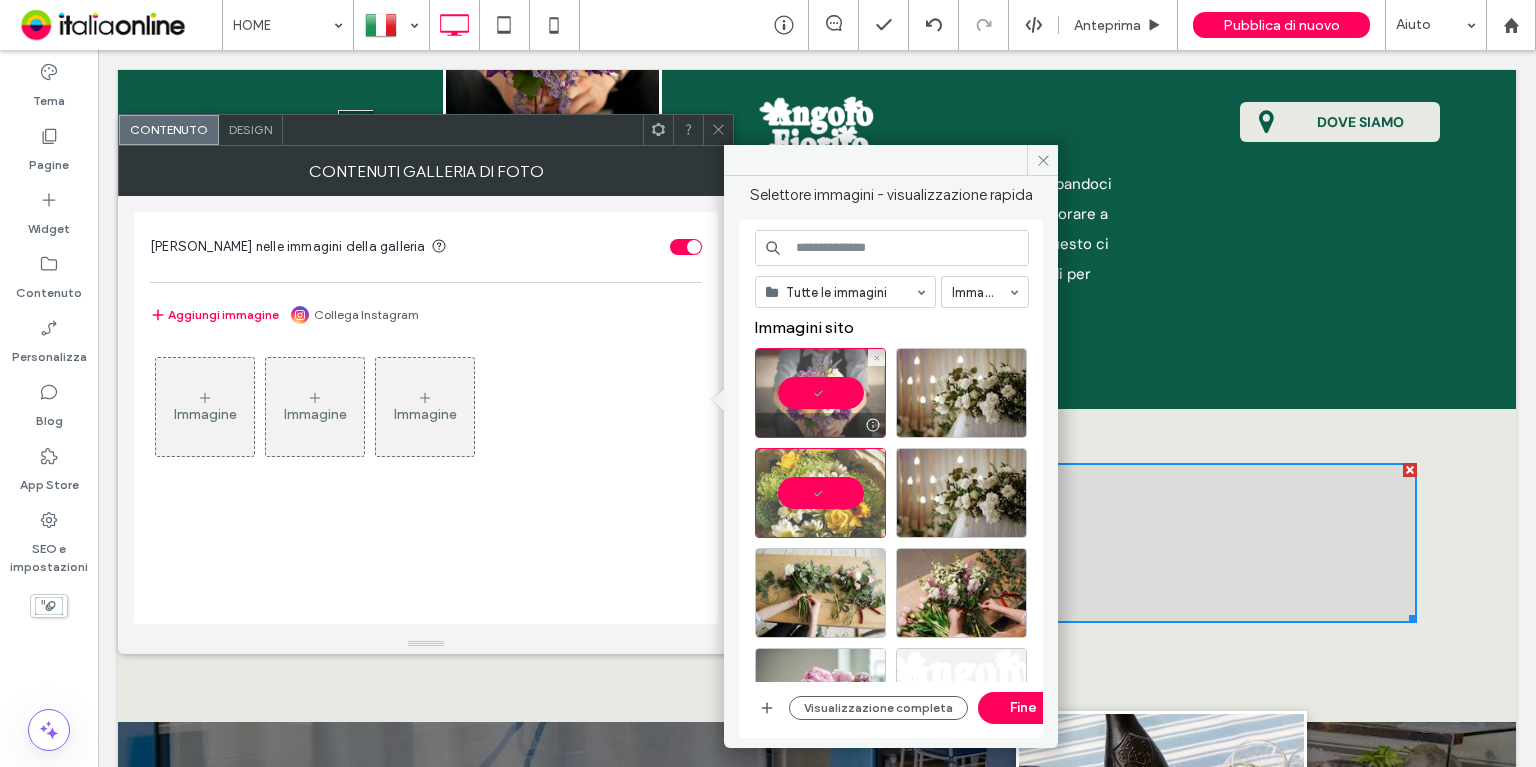 click at bounding box center (820, 393) 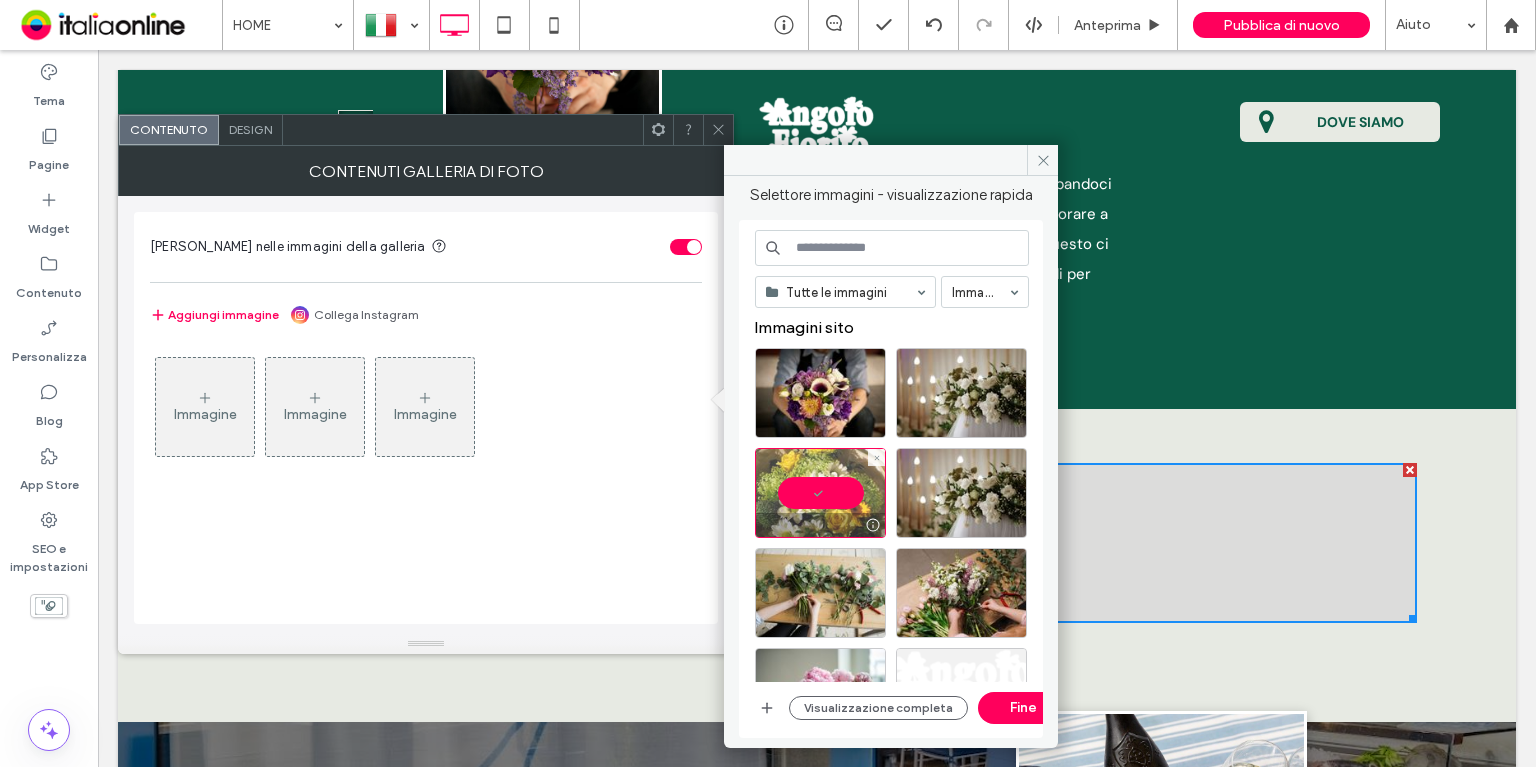 drag, startPoint x: 842, startPoint y: 501, endPoint x: 860, endPoint y: 507, distance: 18.973665 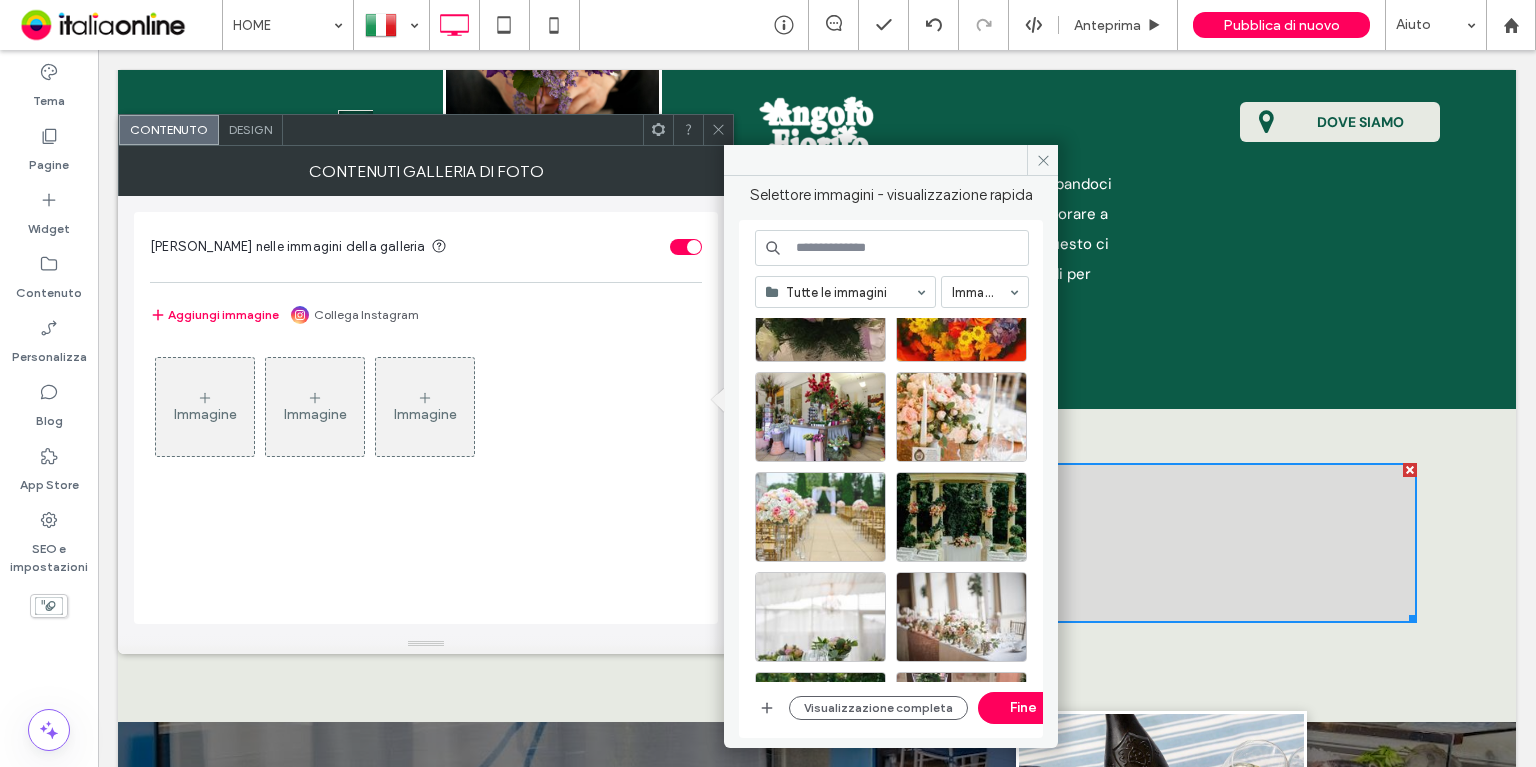 scroll, scrollTop: 1177, scrollLeft: 0, axis: vertical 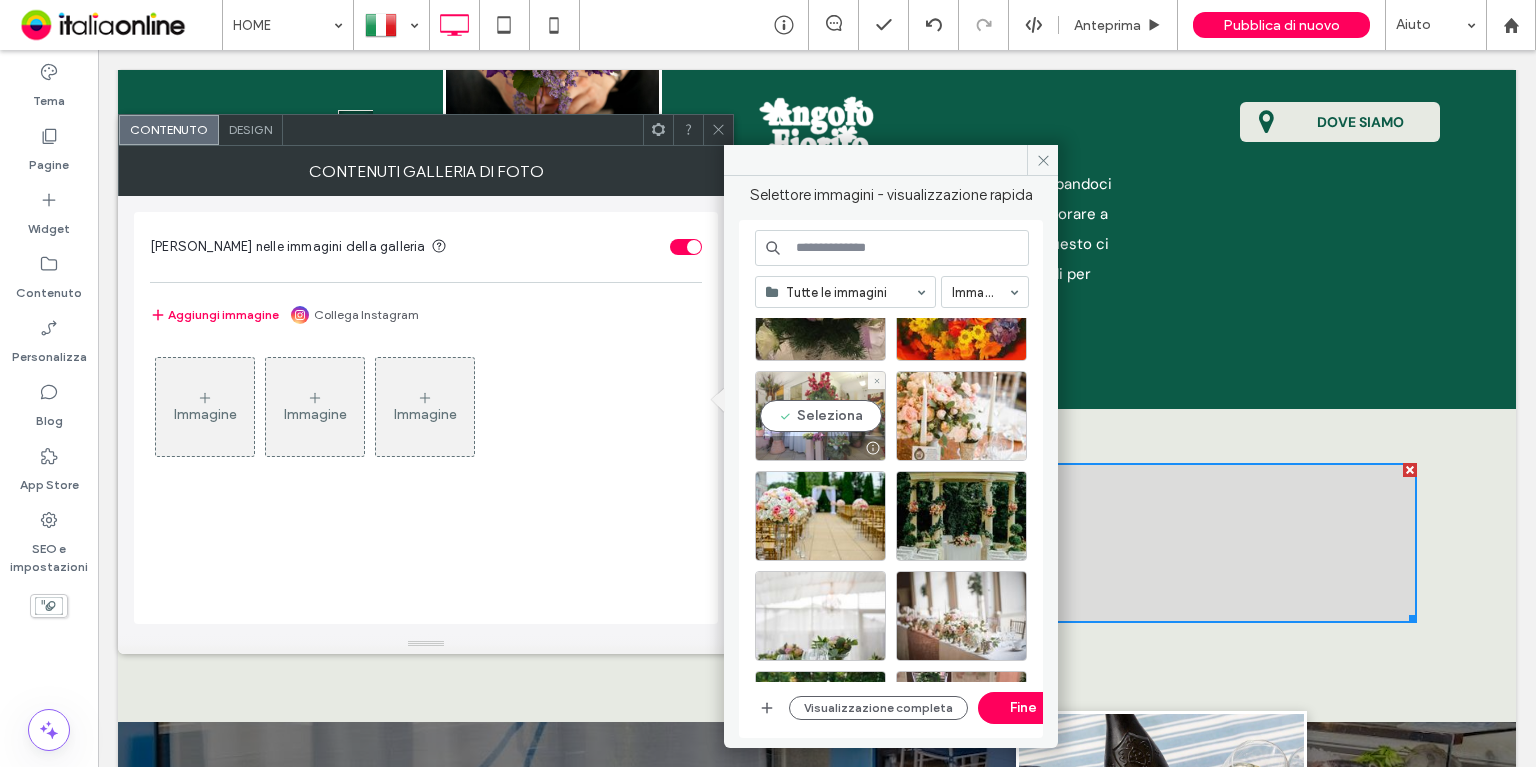 click on "Seleziona" at bounding box center (820, 416) 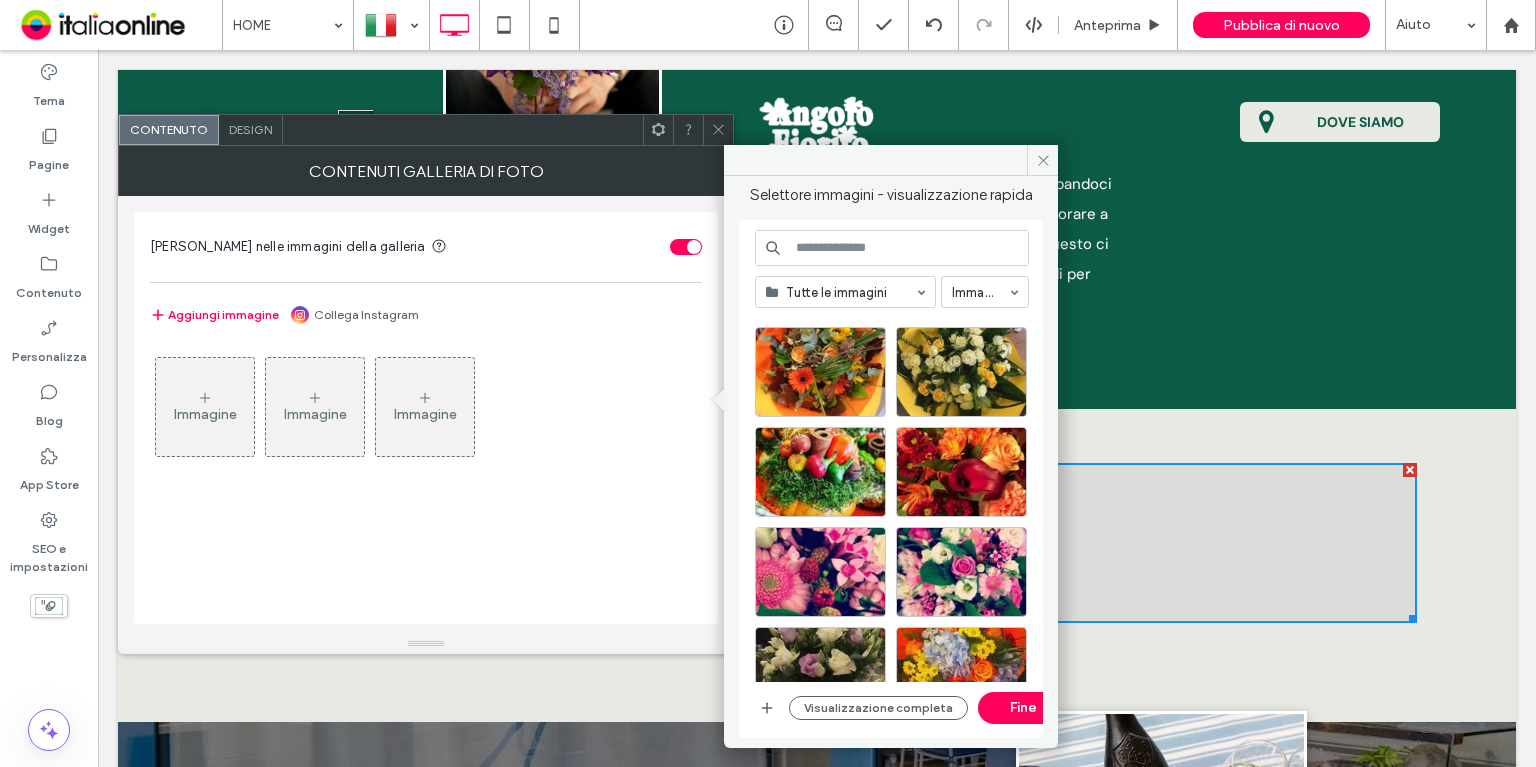 scroll, scrollTop: 817, scrollLeft: 0, axis: vertical 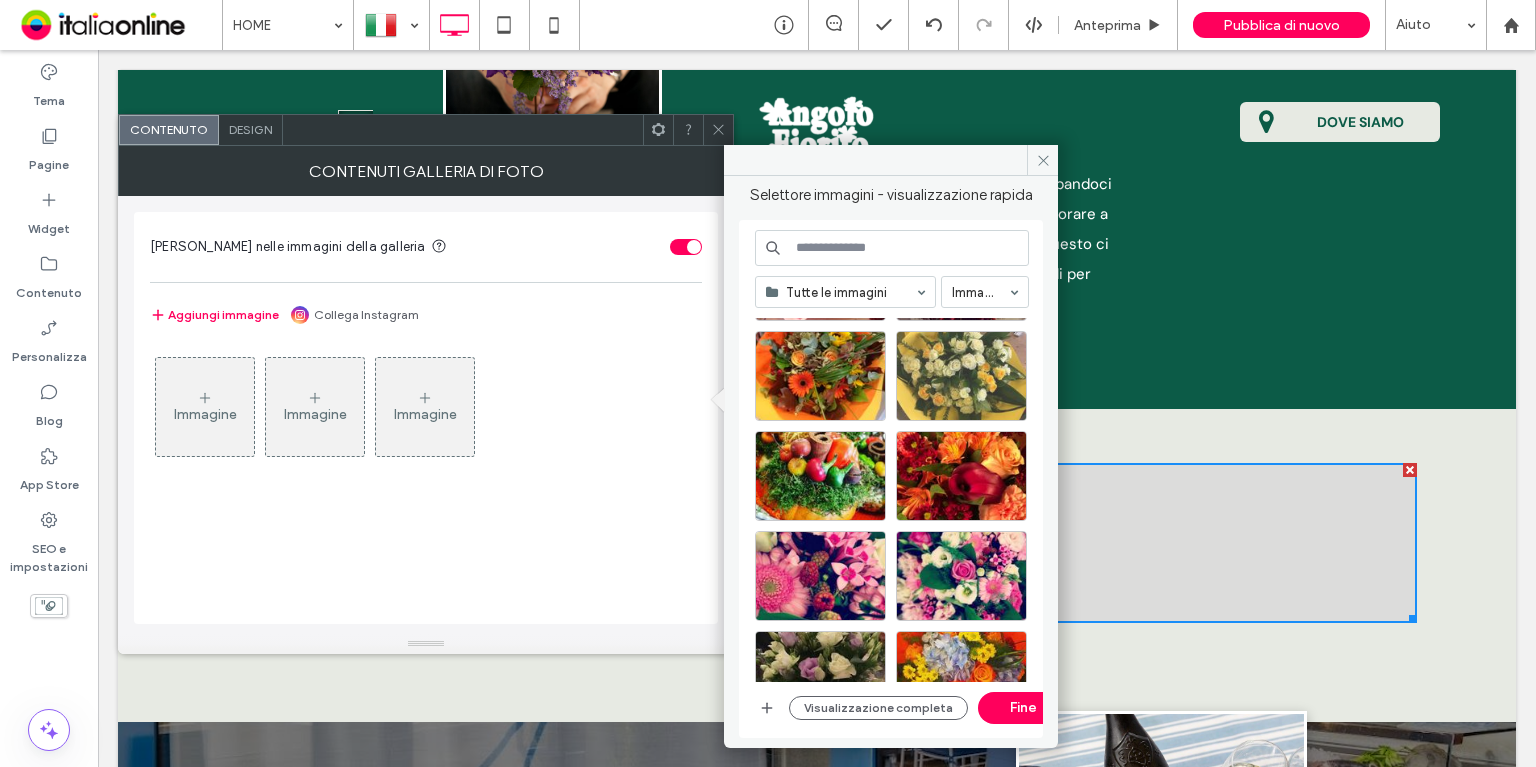 click at bounding box center (961, 376) 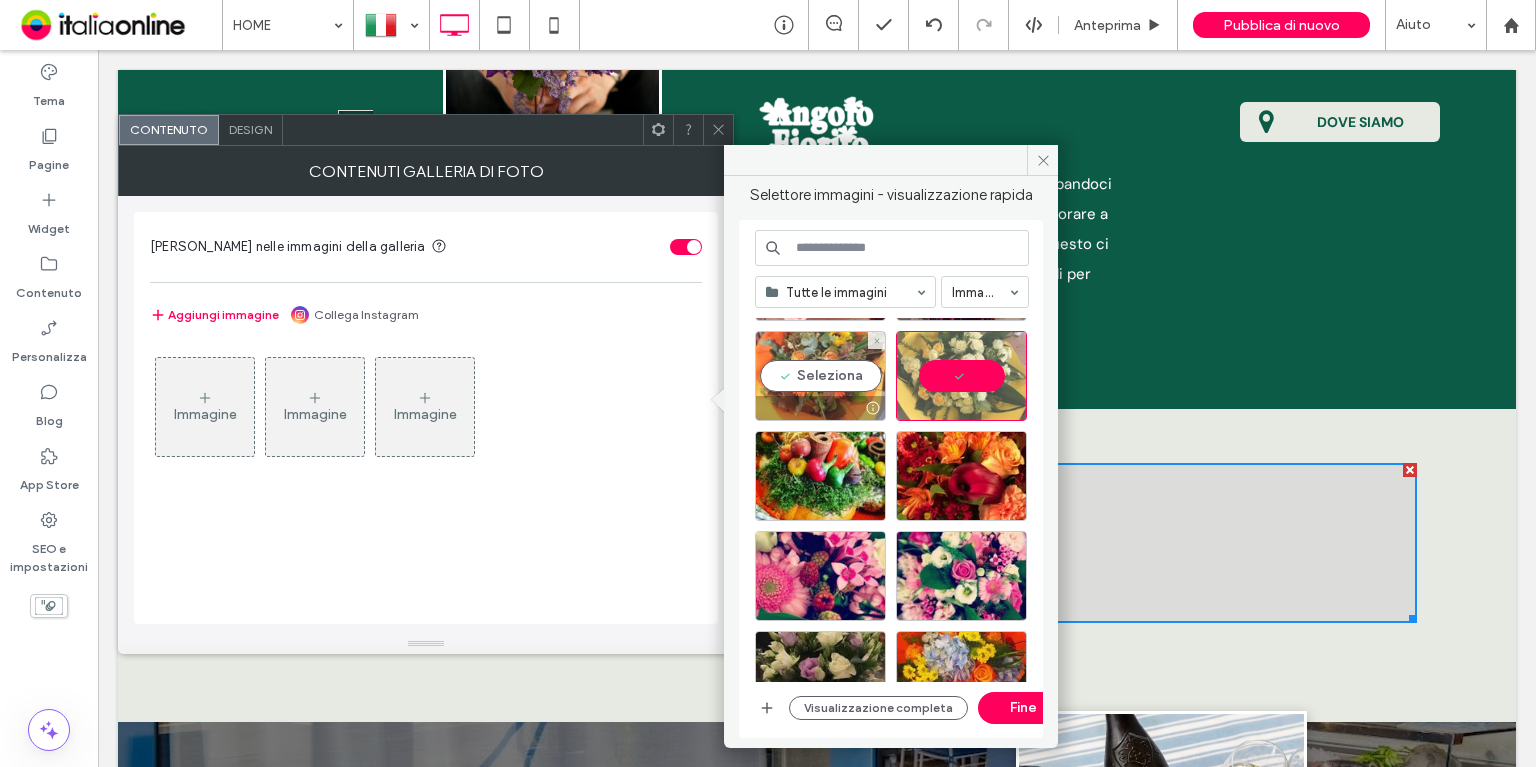 click on "Seleziona" at bounding box center (820, 376) 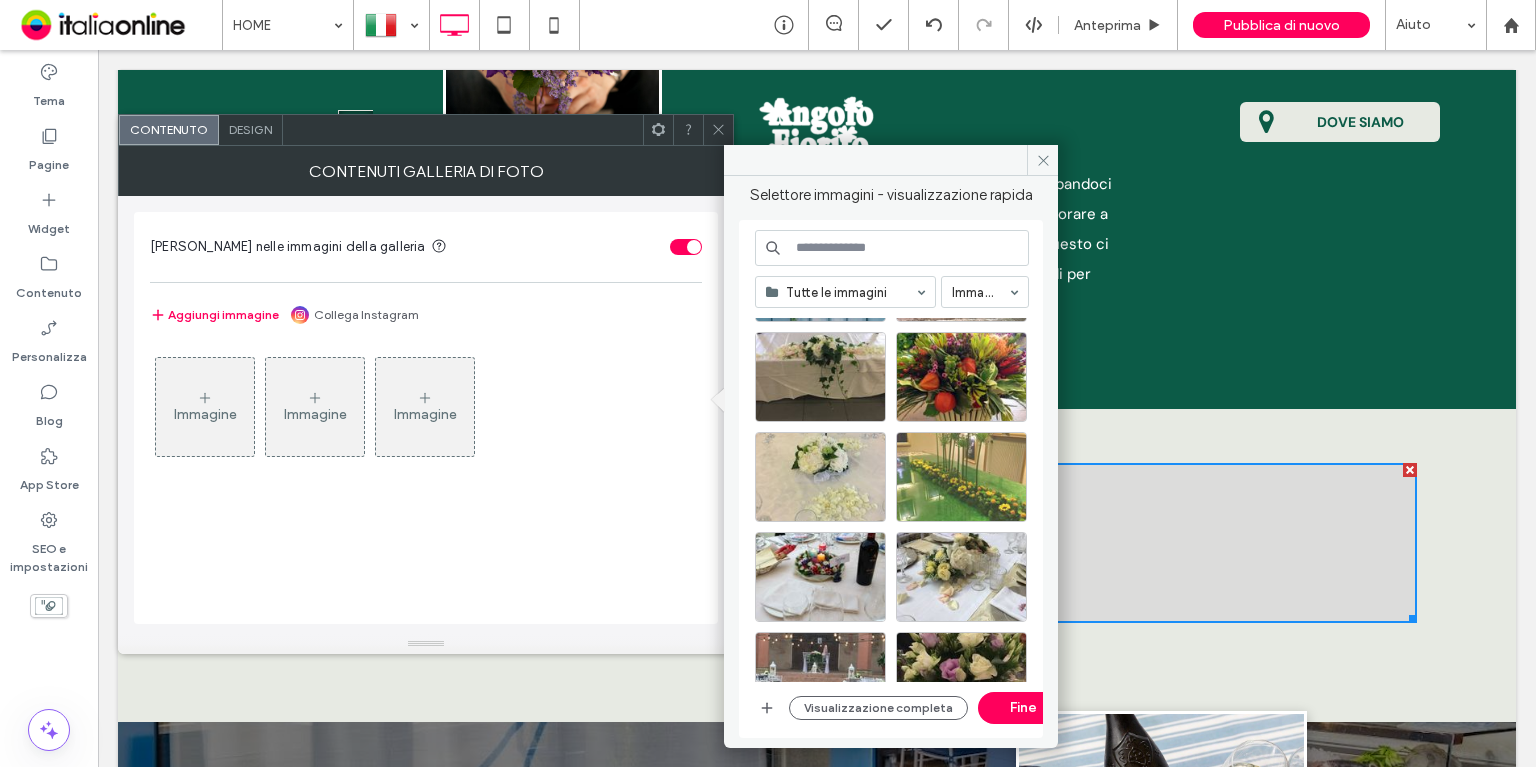 scroll, scrollTop: 1617, scrollLeft: 0, axis: vertical 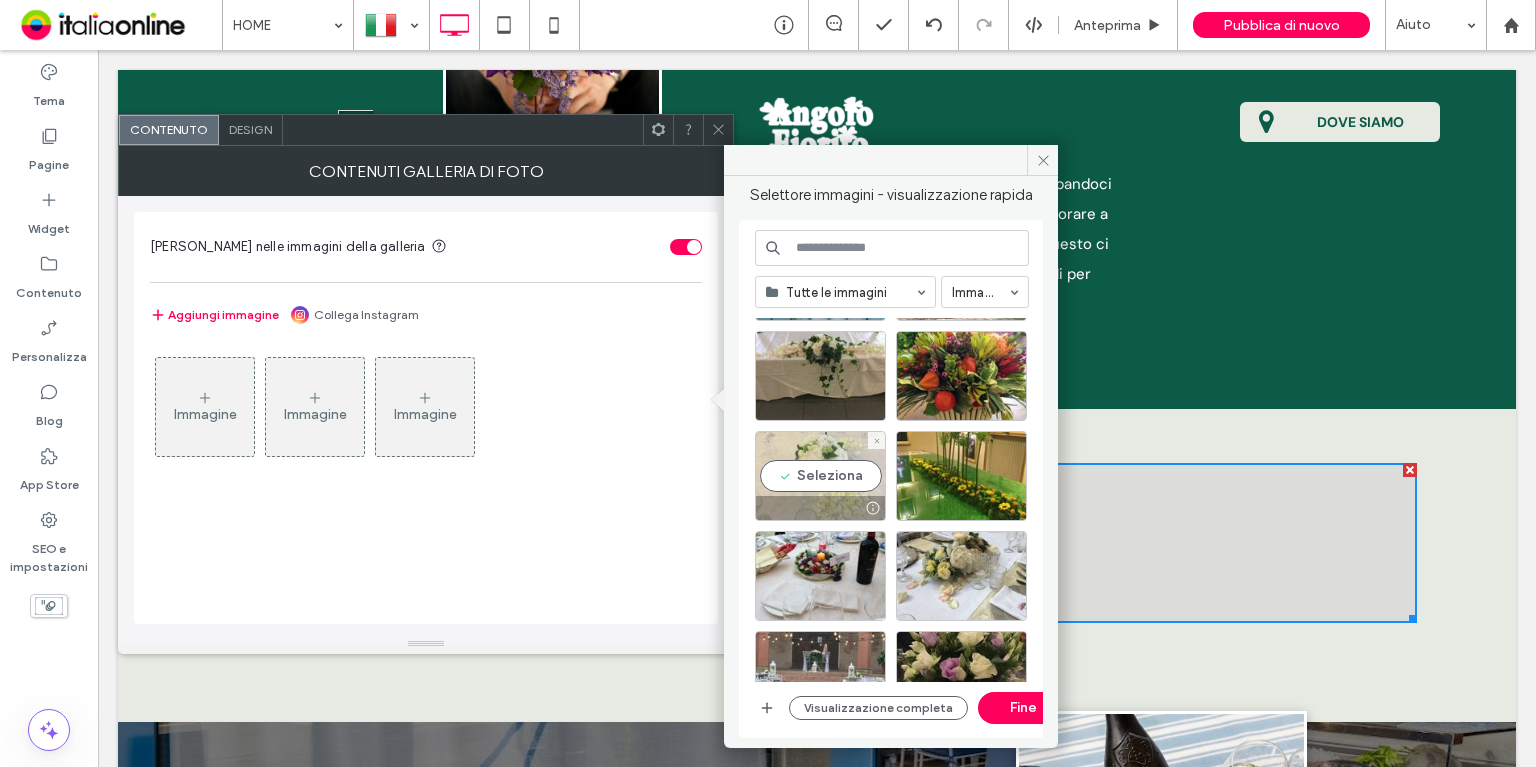 click on "Seleziona" at bounding box center [820, 476] 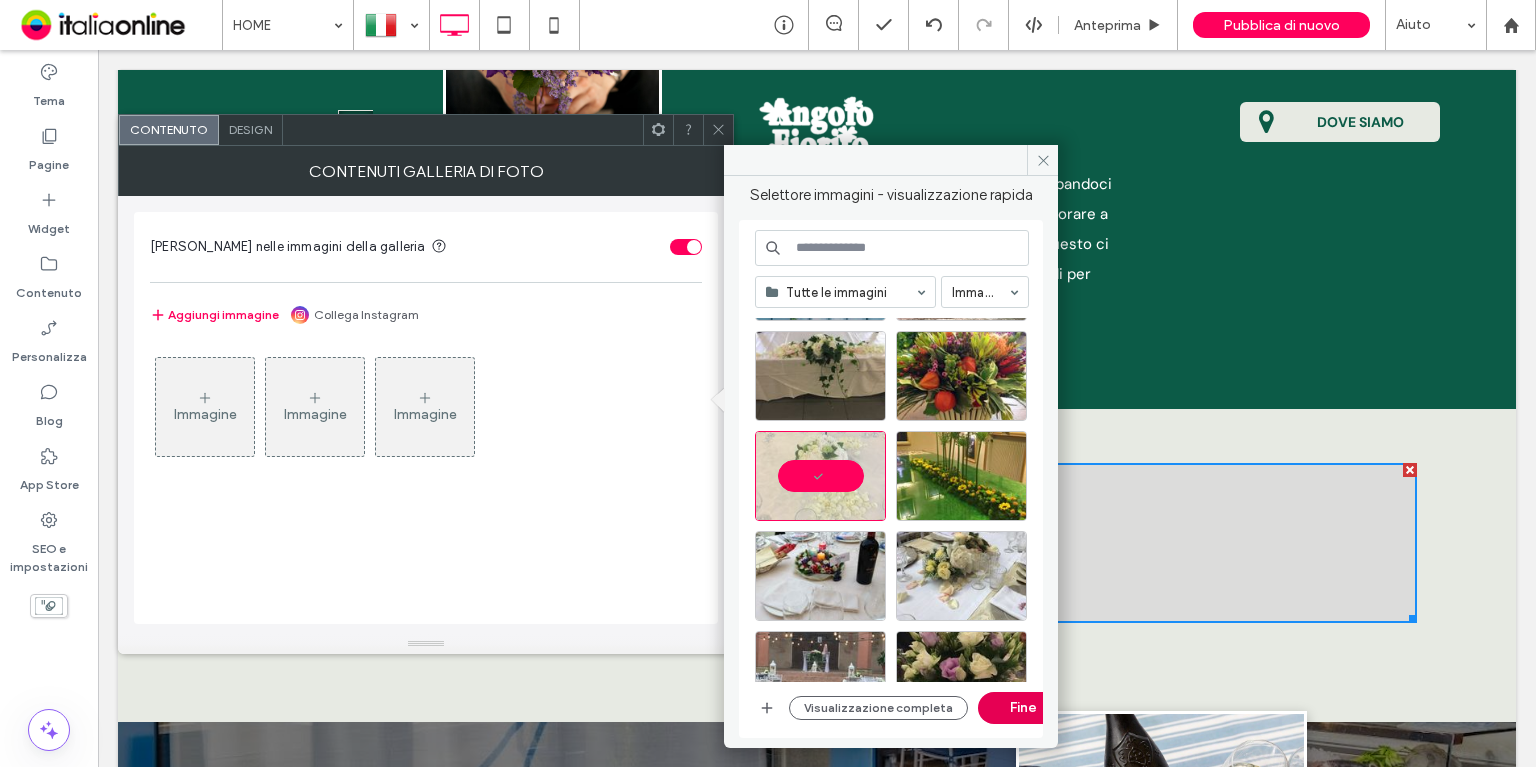 click on "Fine" at bounding box center [1023, 708] 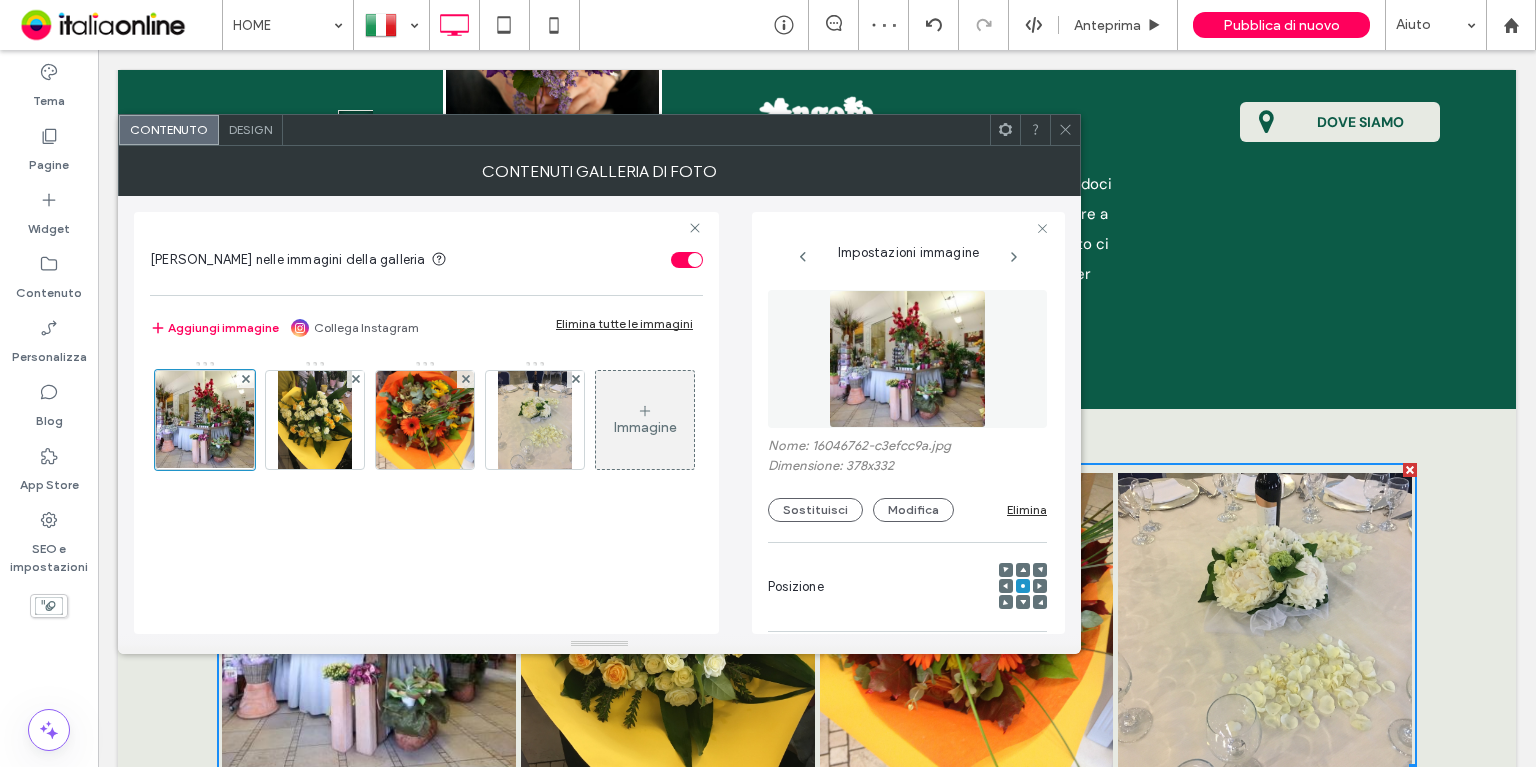 click on "Design" at bounding box center (251, 130) 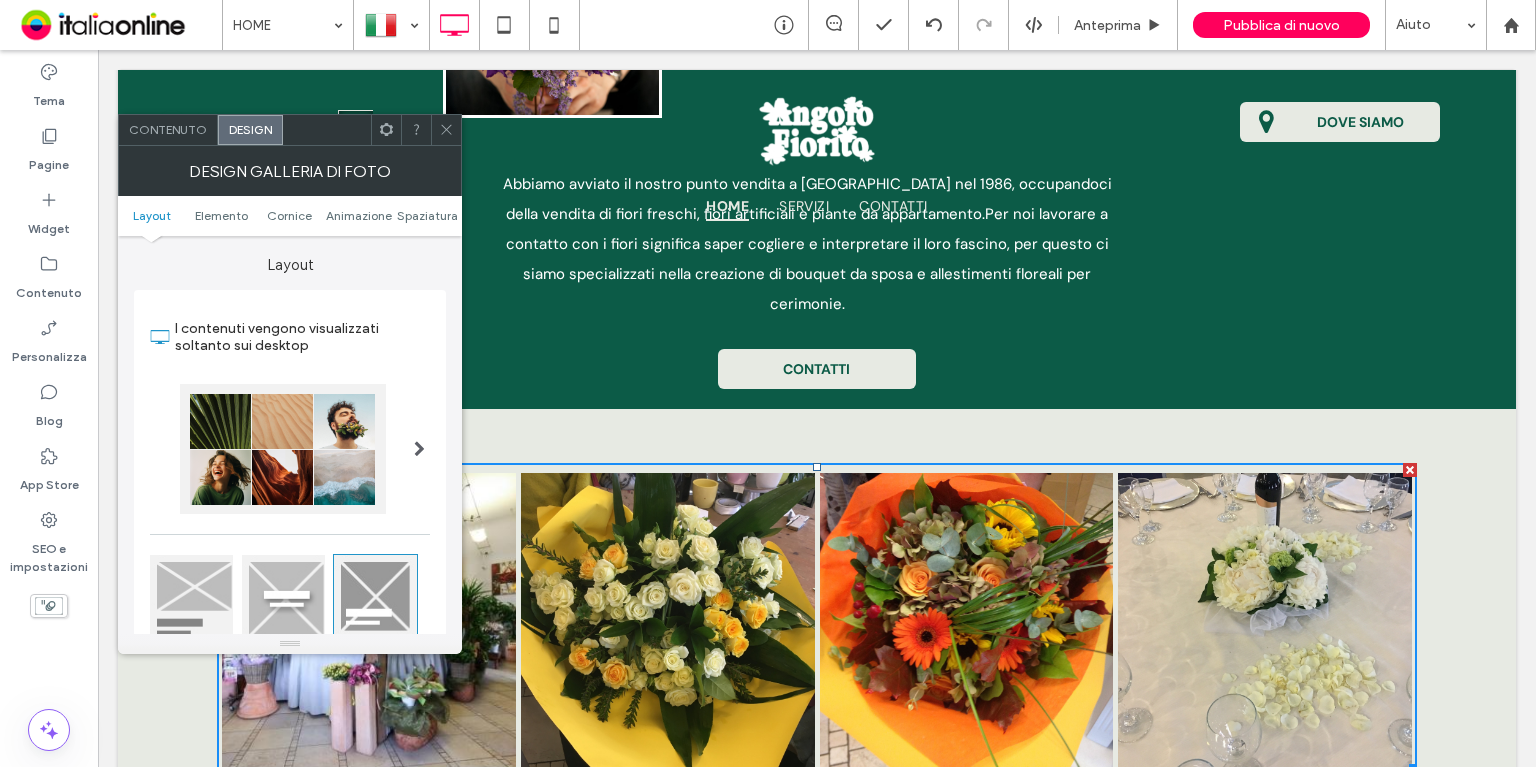 drag, startPoint x: 448, startPoint y: 129, endPoint x: 458, endPoint y: 149, distance: 22.36068 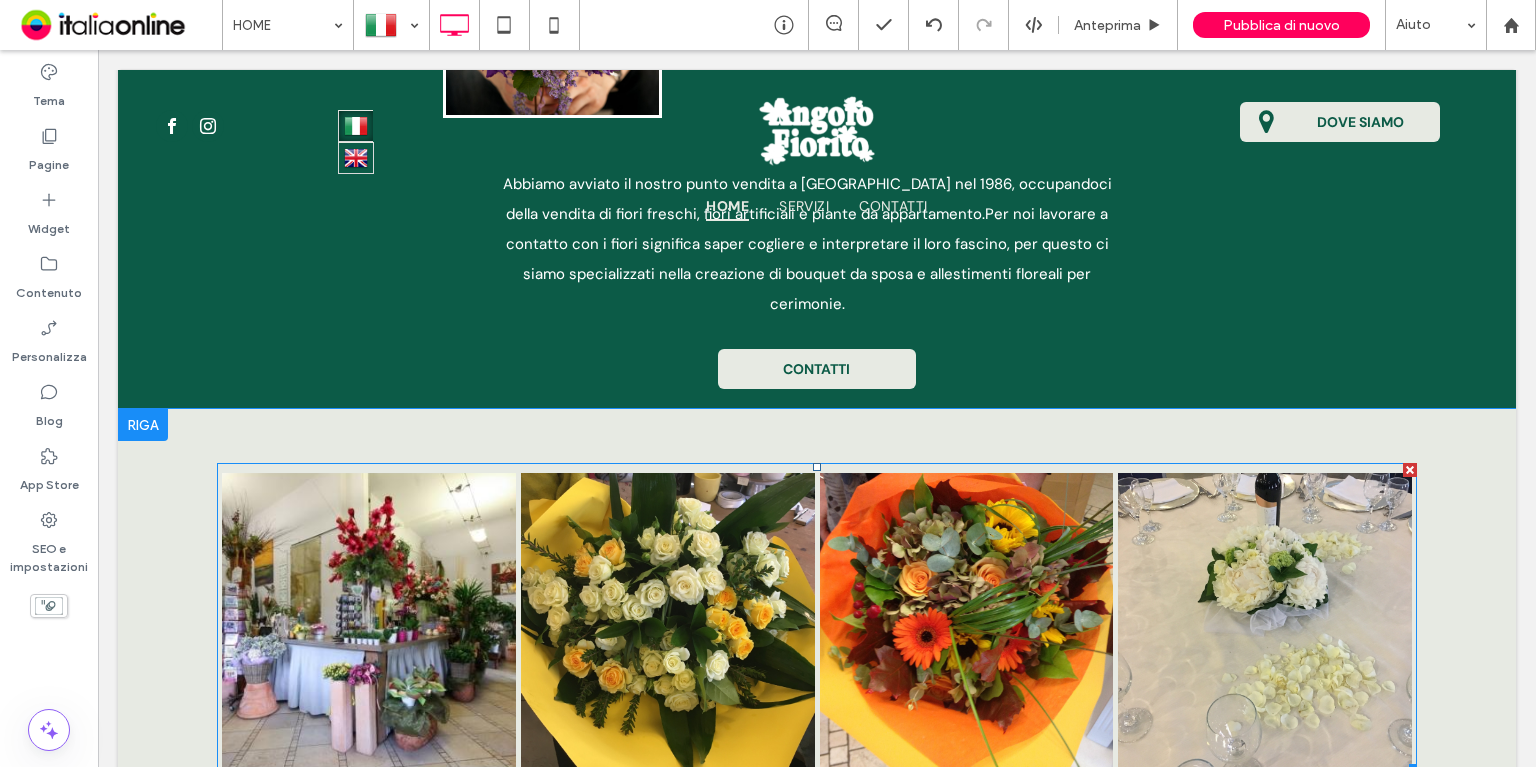 click at bounding box center (667, 619) 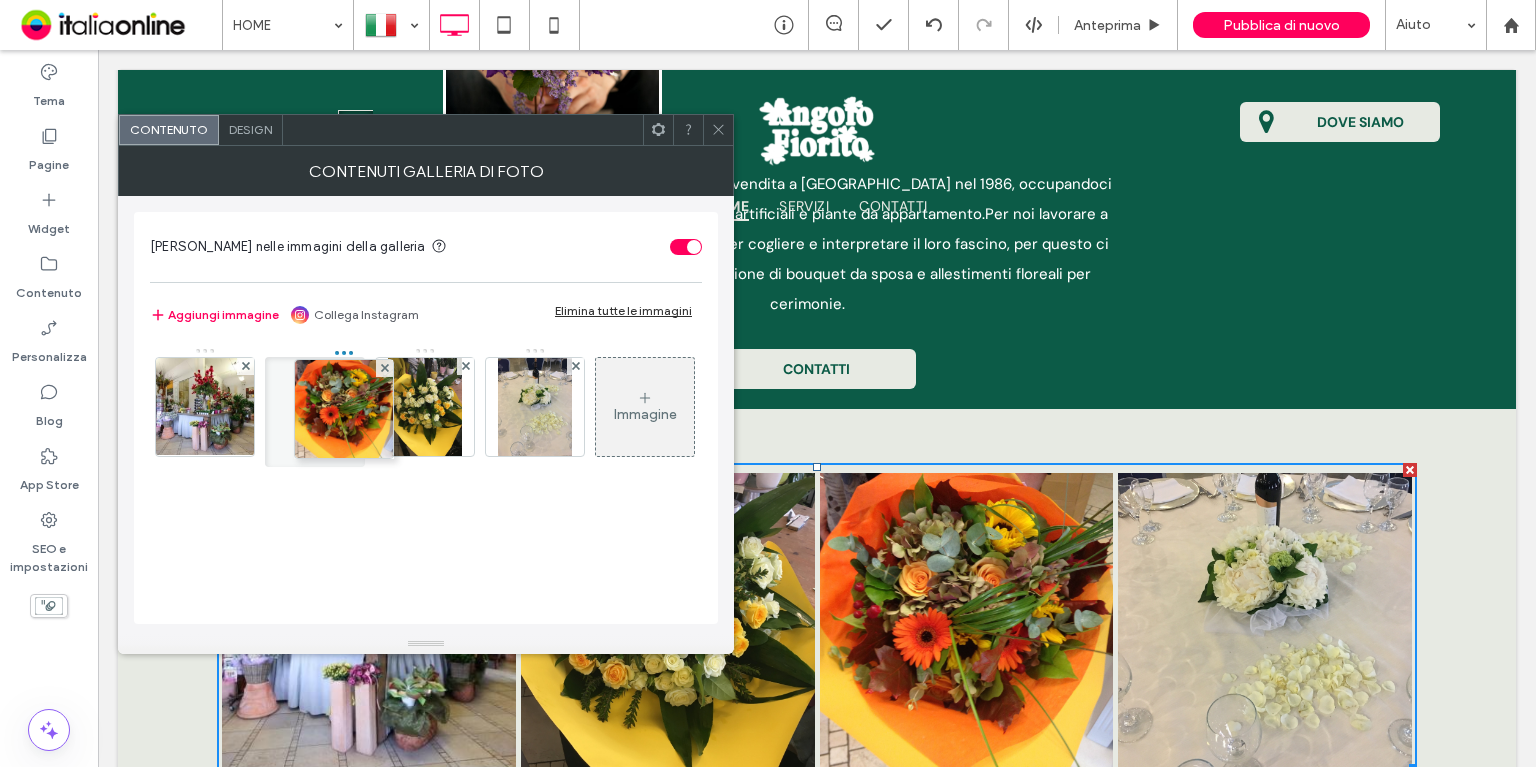 drag, startPoint x: 410, startPoint y: 411, endPoint x: 312, endPoint y: 409, distance: 98.02041 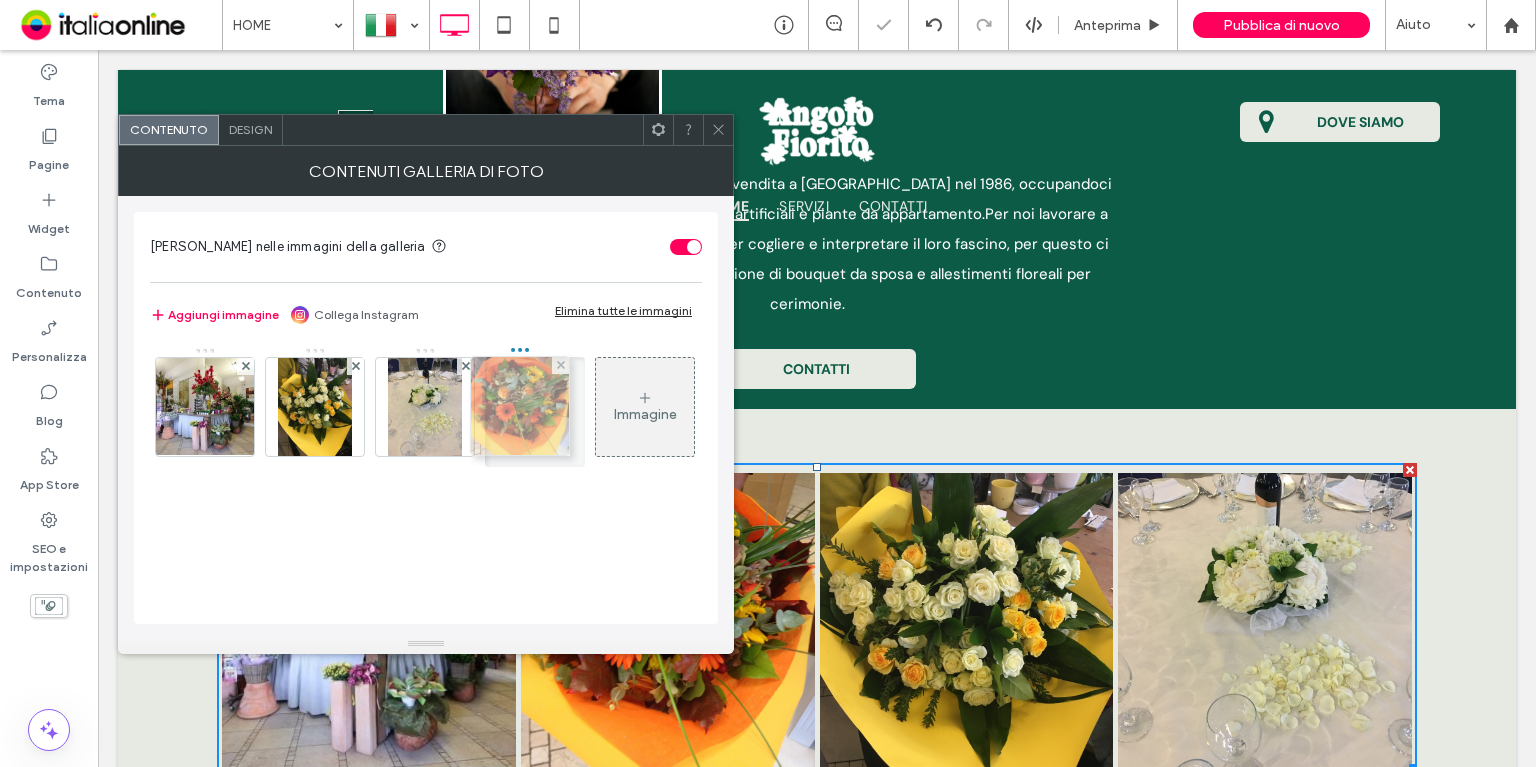 drag, startPoint x: 332, startPoint y: 411, endPoint x: 525, endPoint y: 407, distance: 193.04144 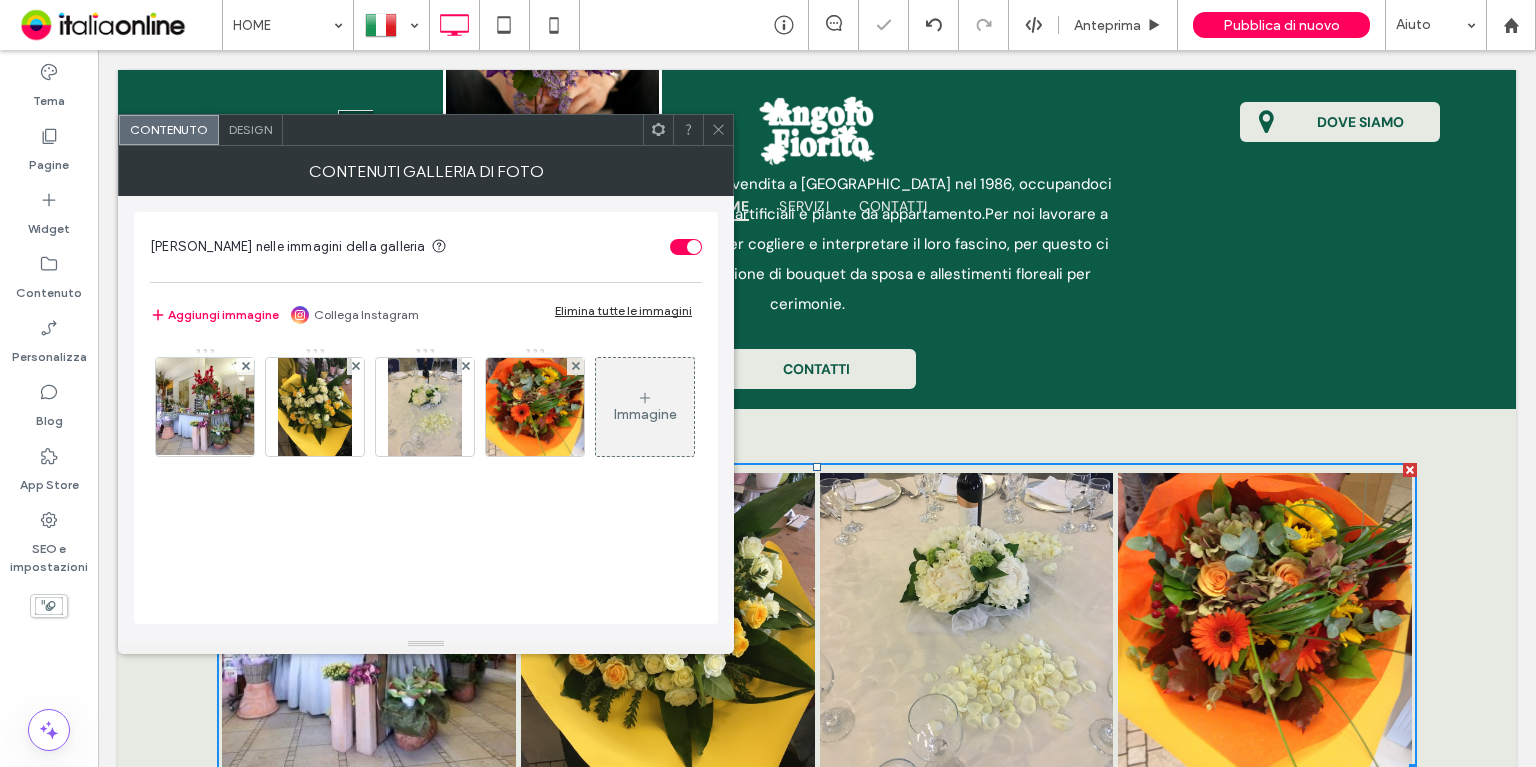 click 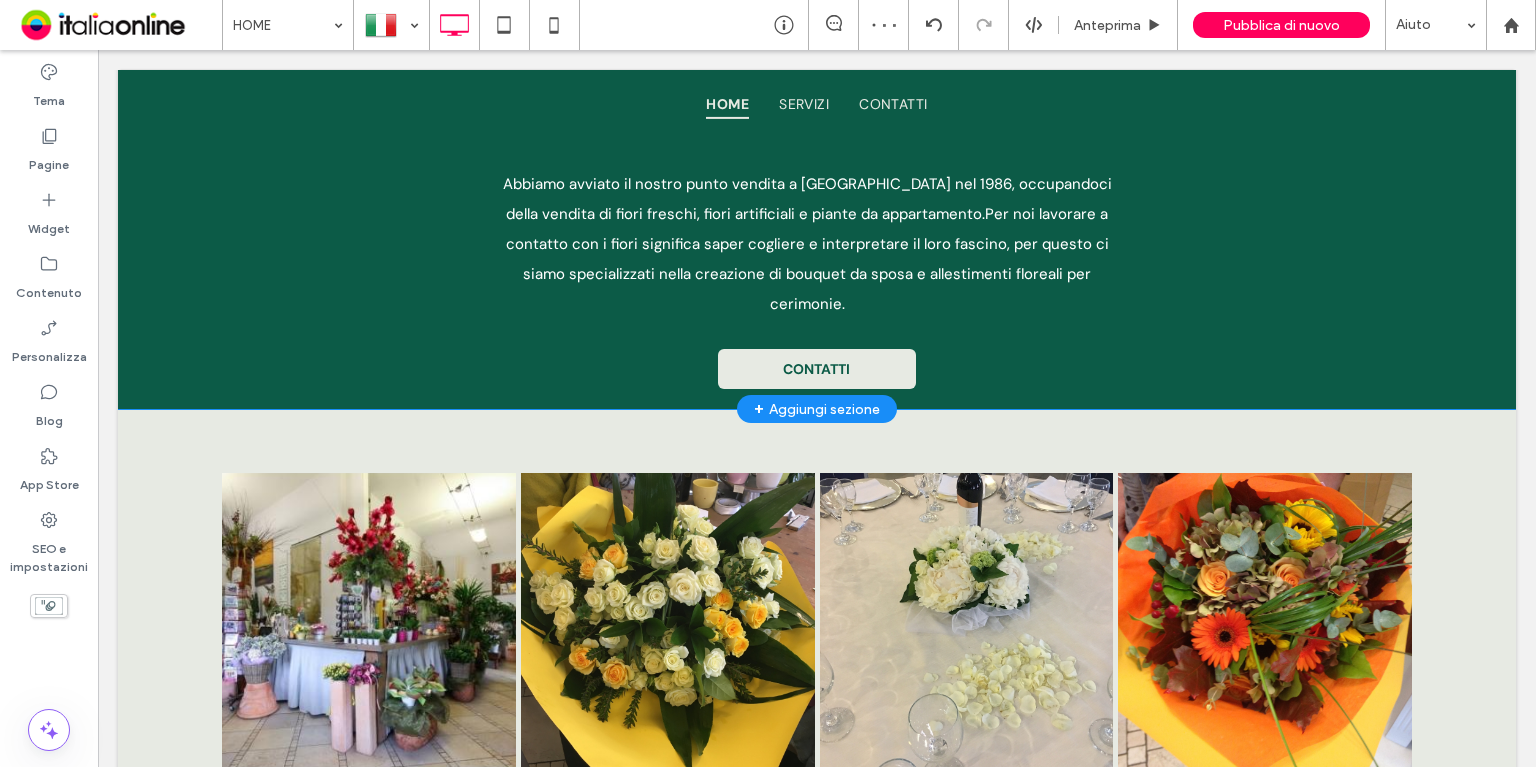 scroll, scrollTop: 1586, scrollLeft: 0, axis: vertical 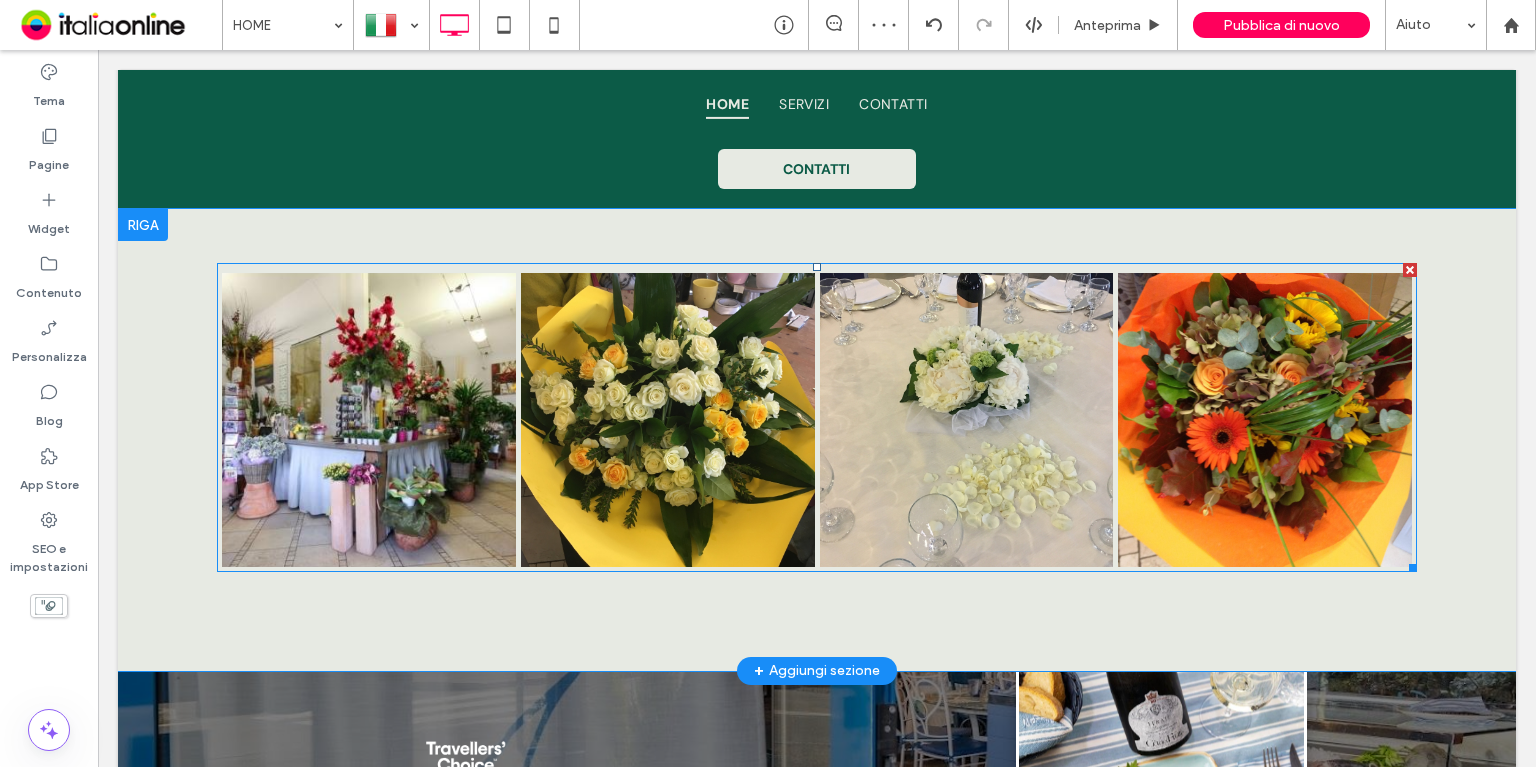 click at bounding box center [1264, 419] 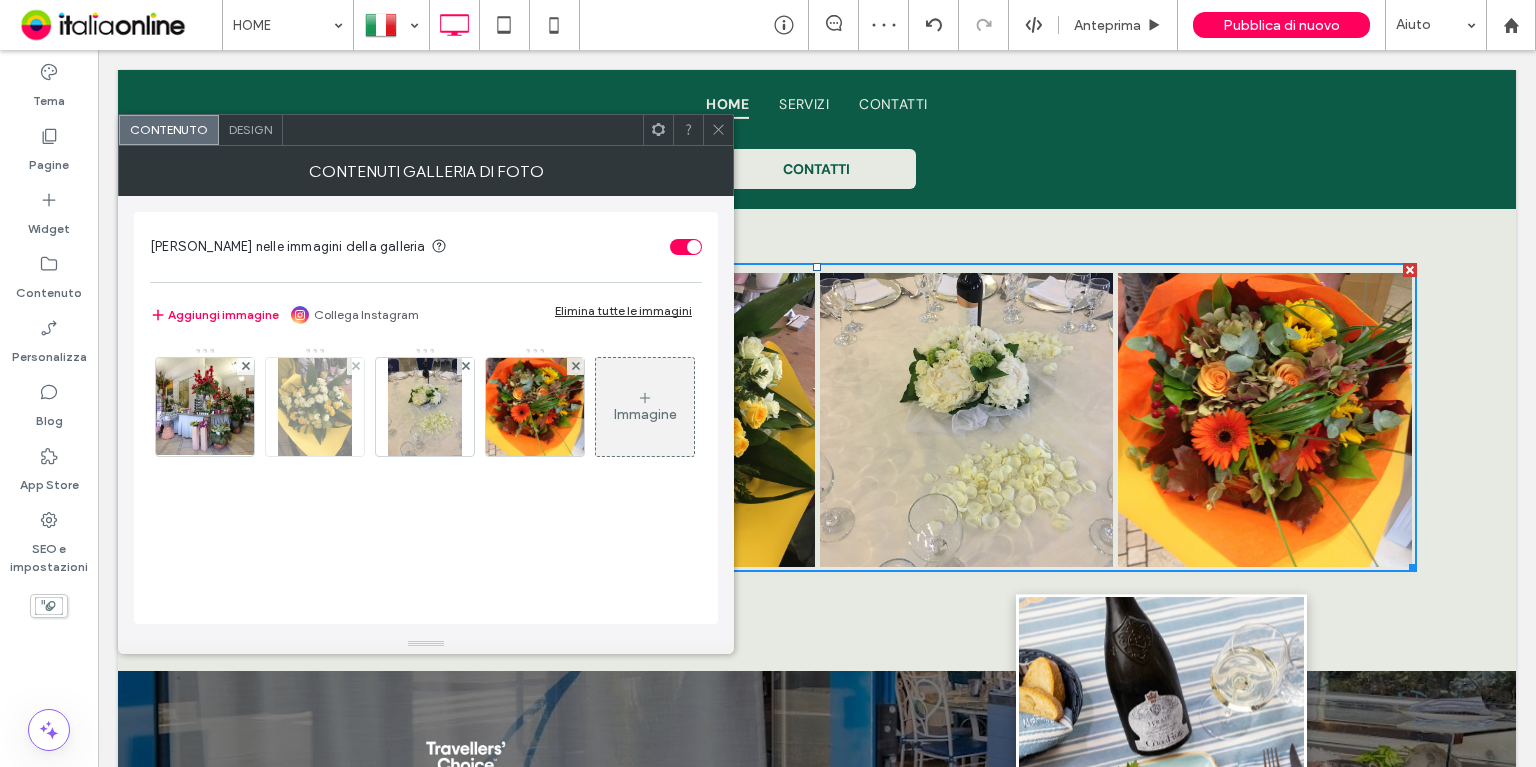 click at bounding box center (315, 407) 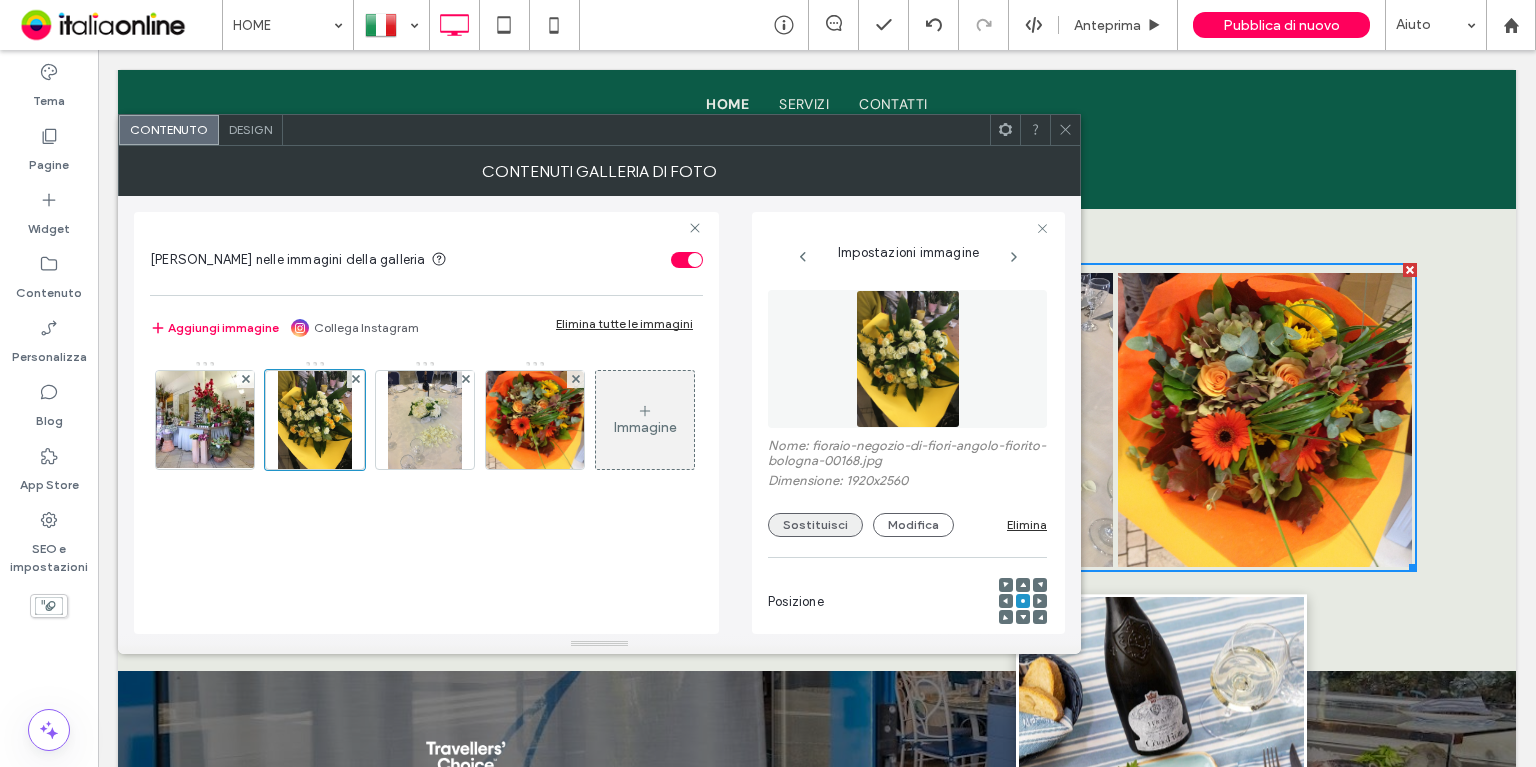 drag, startPoint x: 825, startPoint y: 518, endPoint x: 836, endPoint y: 526, distance: 13.601471 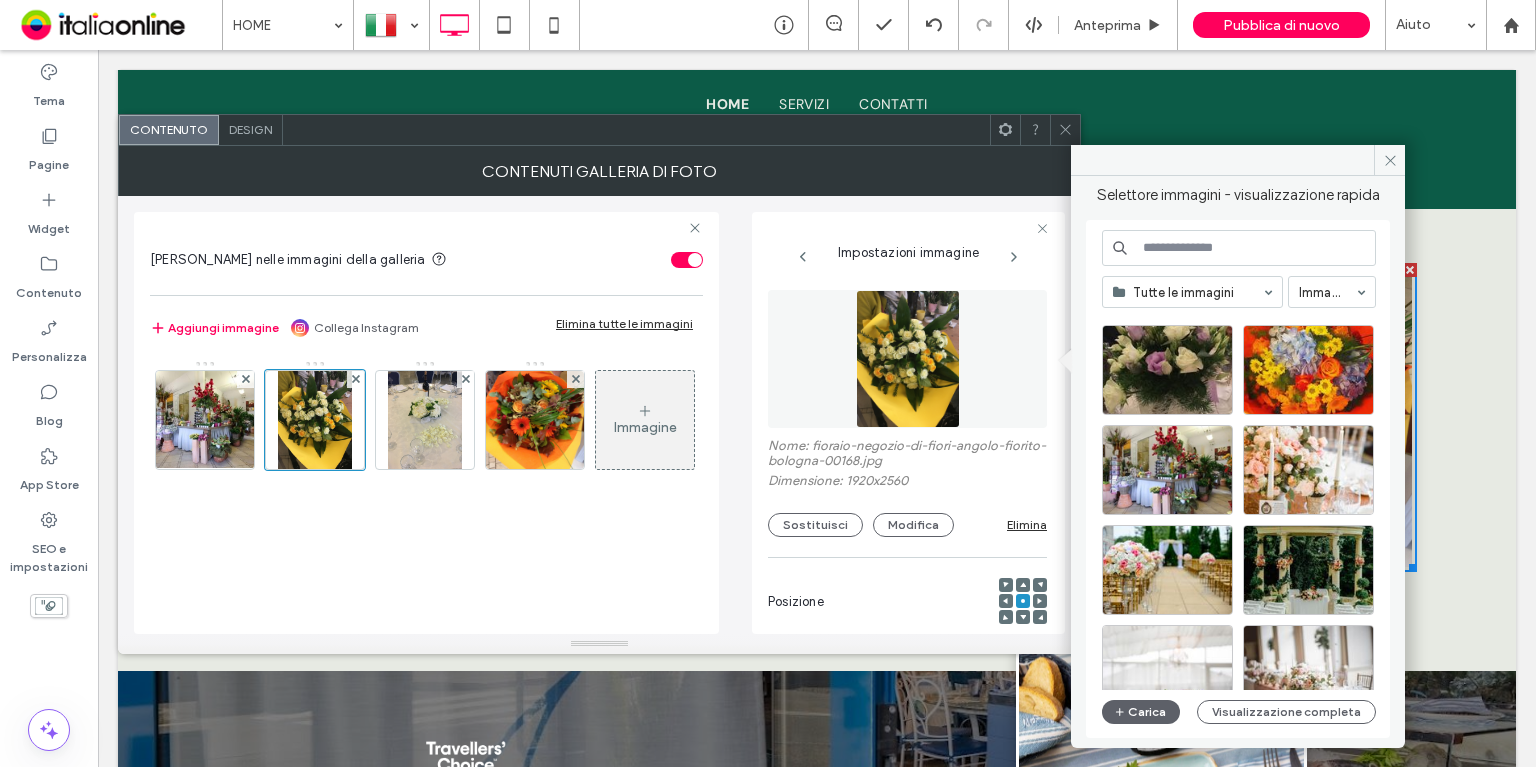 scroll, scrollTop: 1257, scrollLeft: 0, axis: vertical 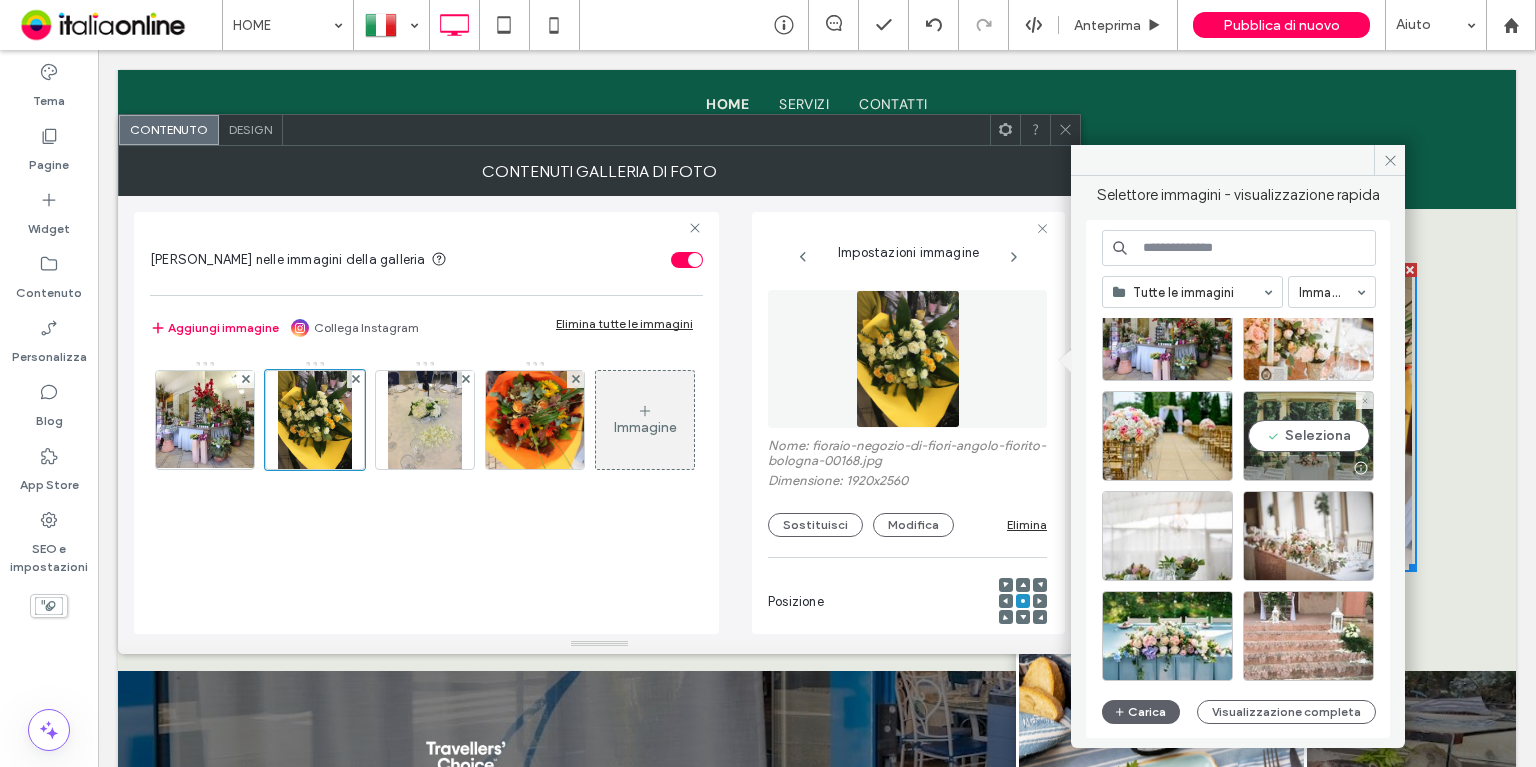 drag, startPoint x: 1279, startPoint y: 453, endPoint x: 1193, endPoint y: 409, distance: 96.60228 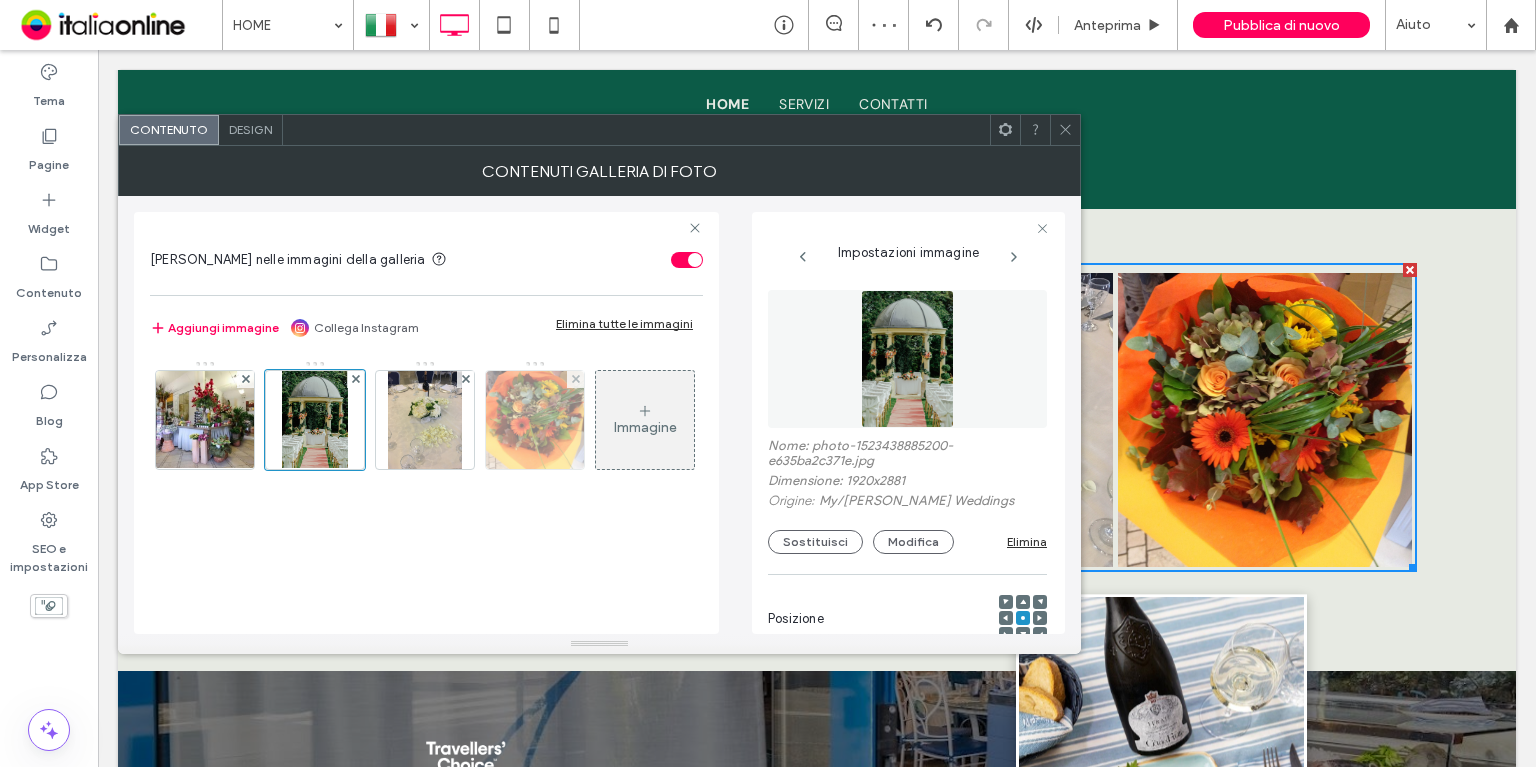 click at bounding box center [535, 420] 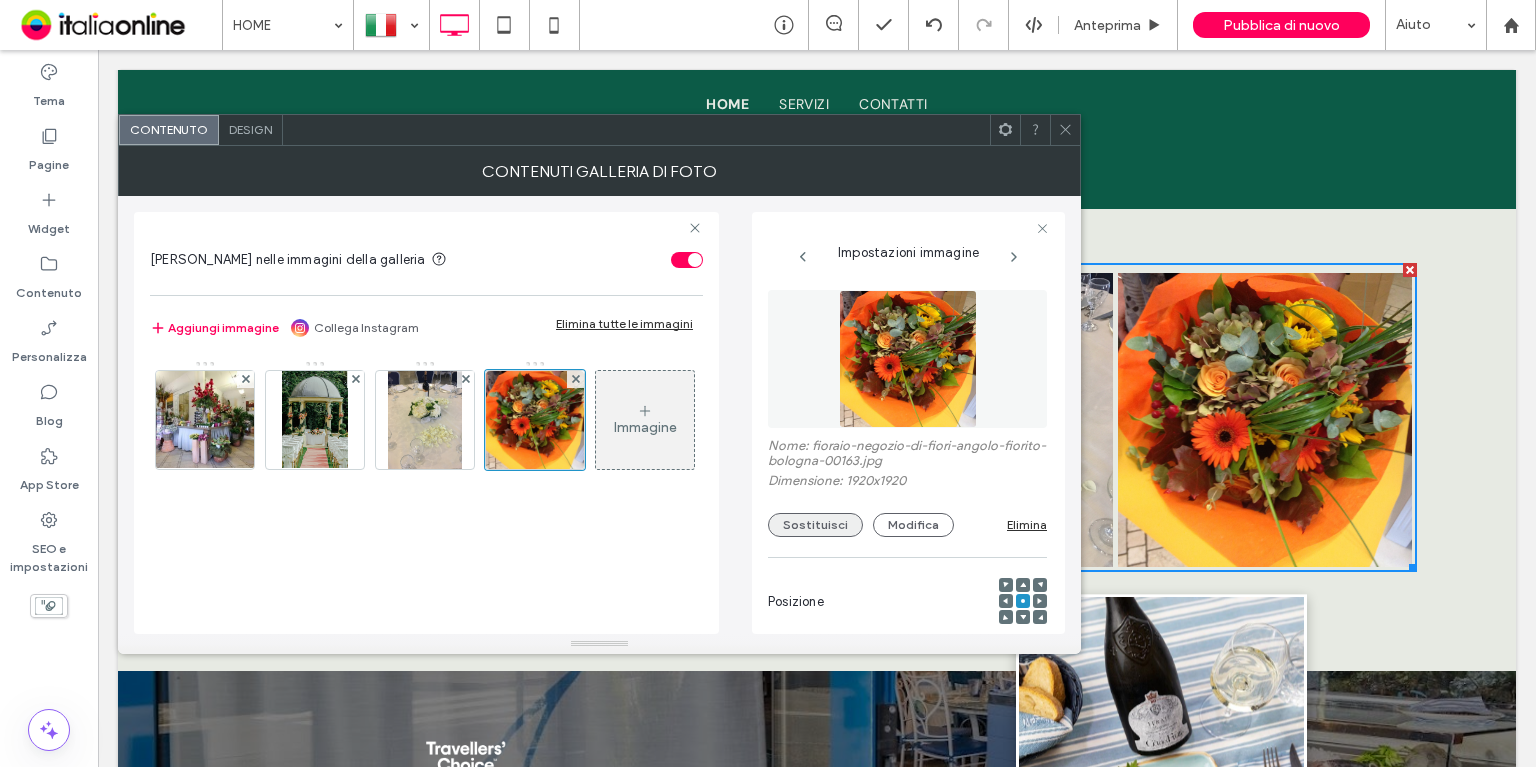 click on "Sostituisci" at bounding box center [815, 525] 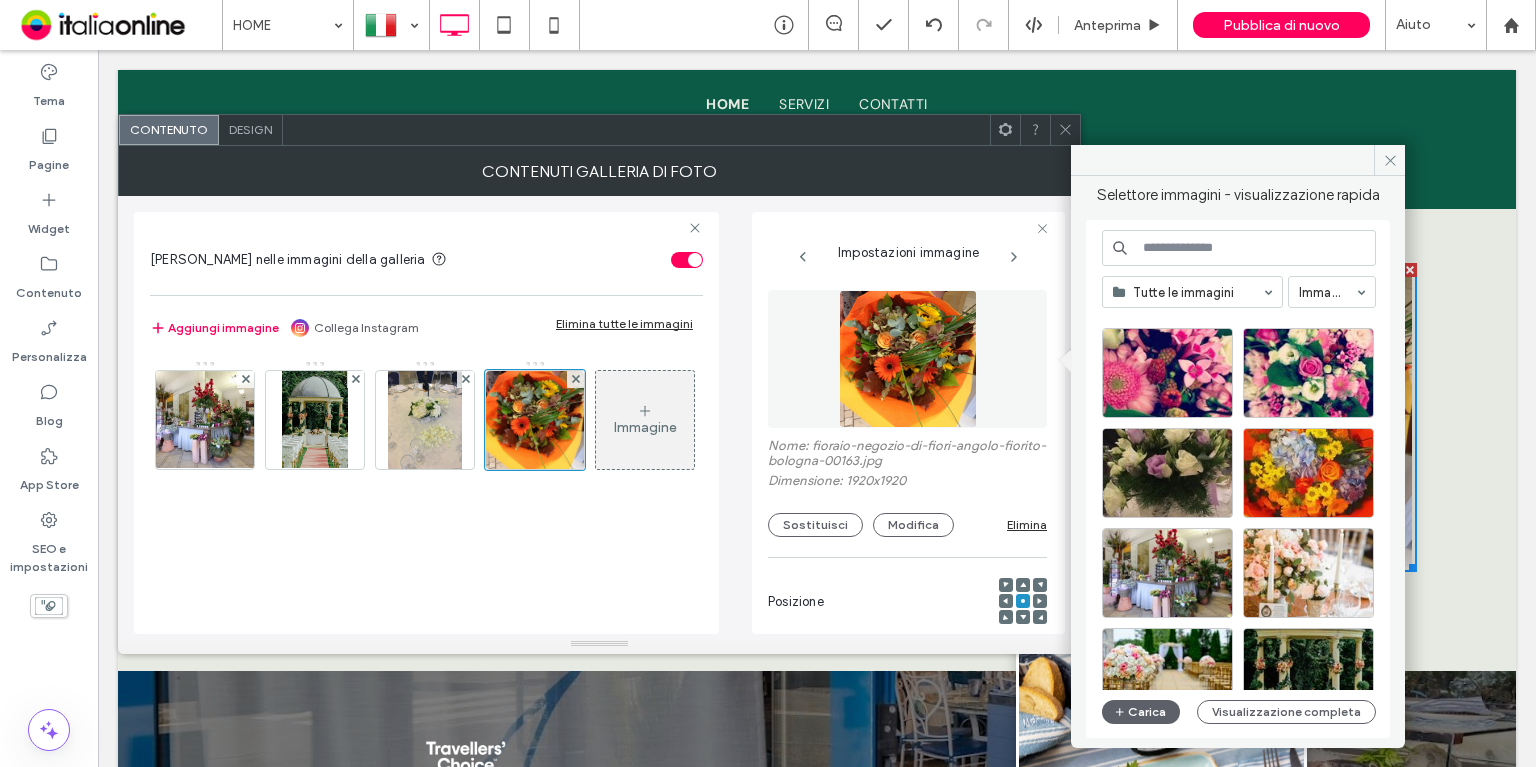 scroll, scrollTop: 1176, scrollLeft: 0, axis: vertical 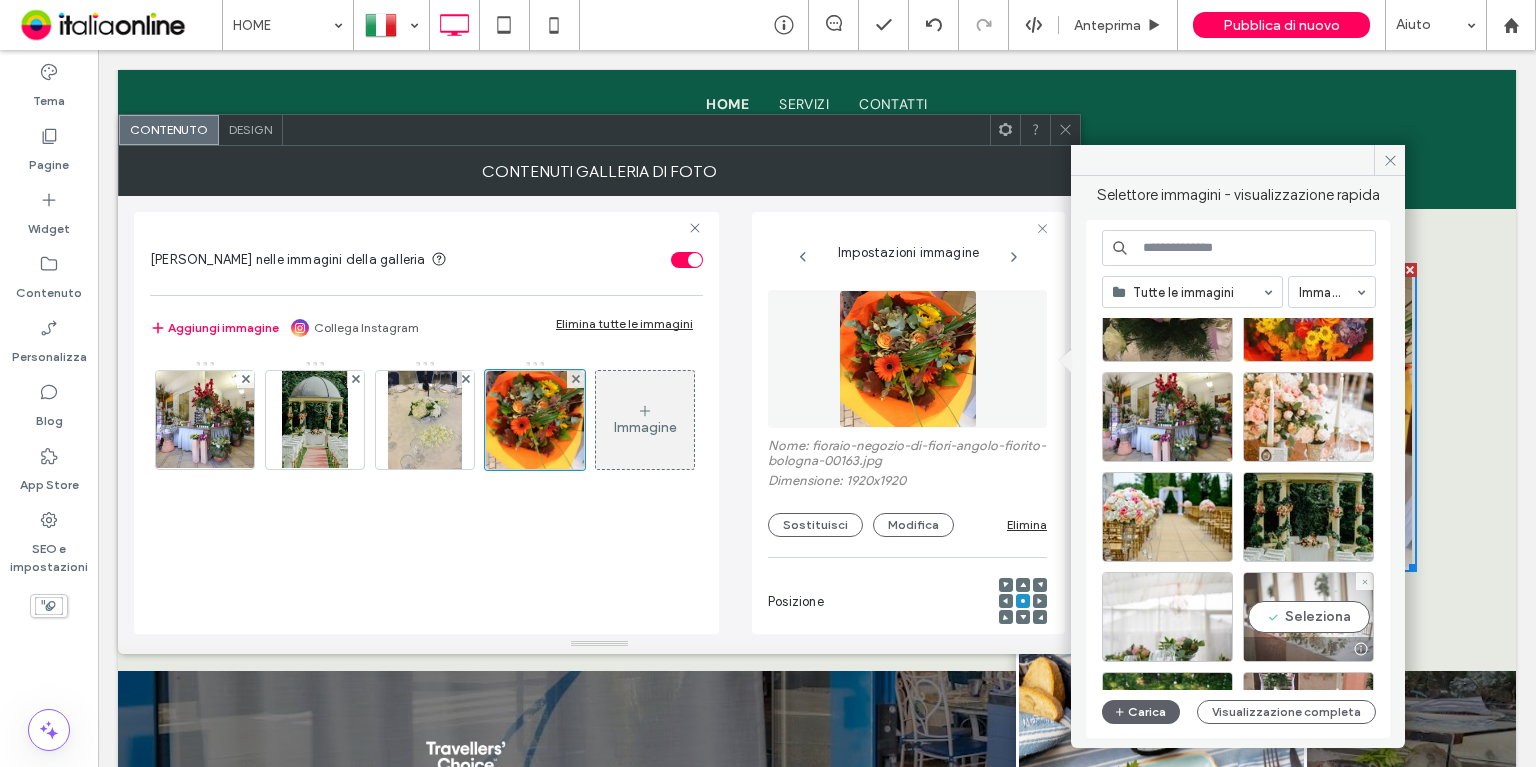 click on "Seleziona" at bounding box center [1308, 617] 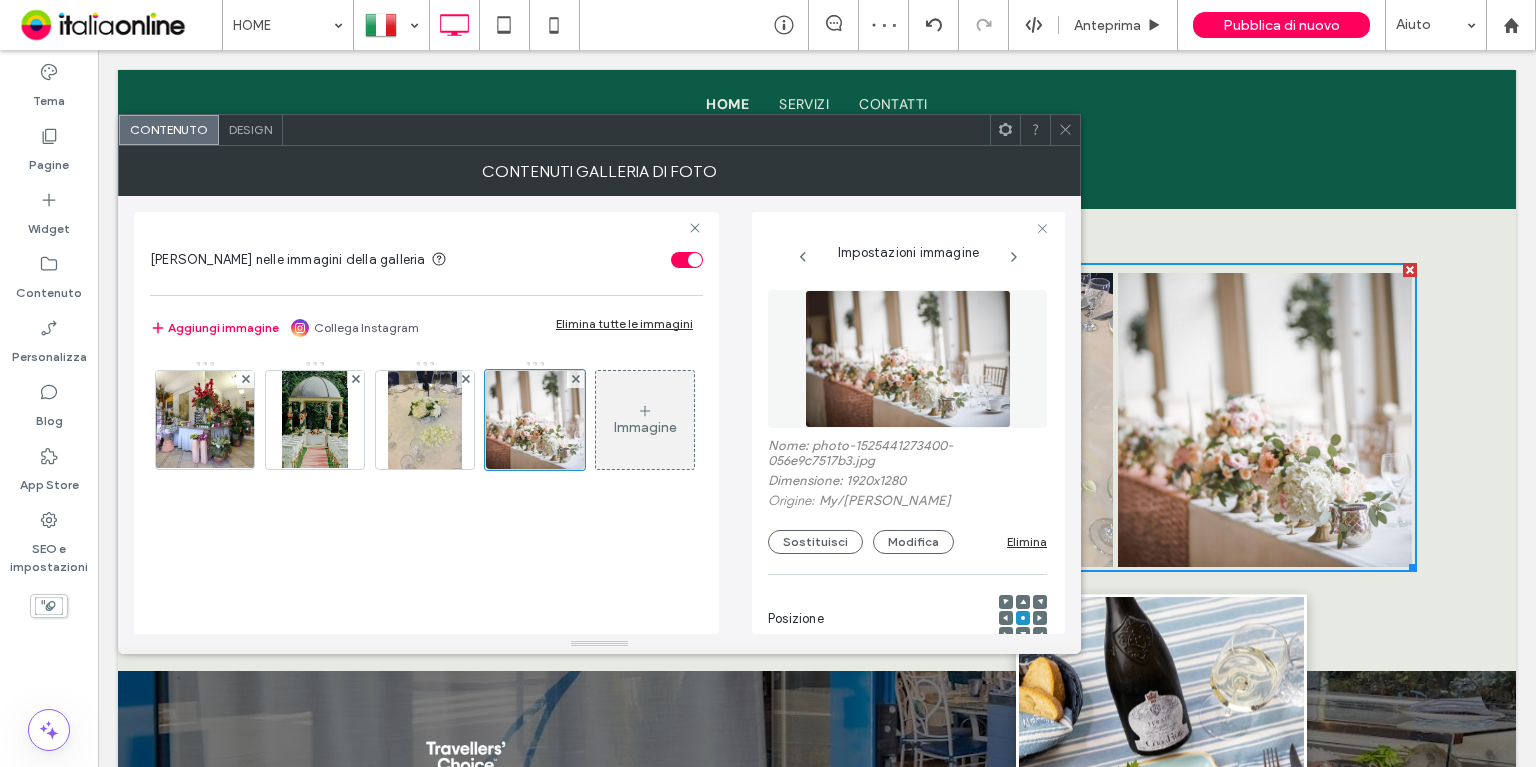 drag, startPoint x: 1064, startPoint y: 122, endPoint x: 1059, endPoint y: 209, distance: 87.14356 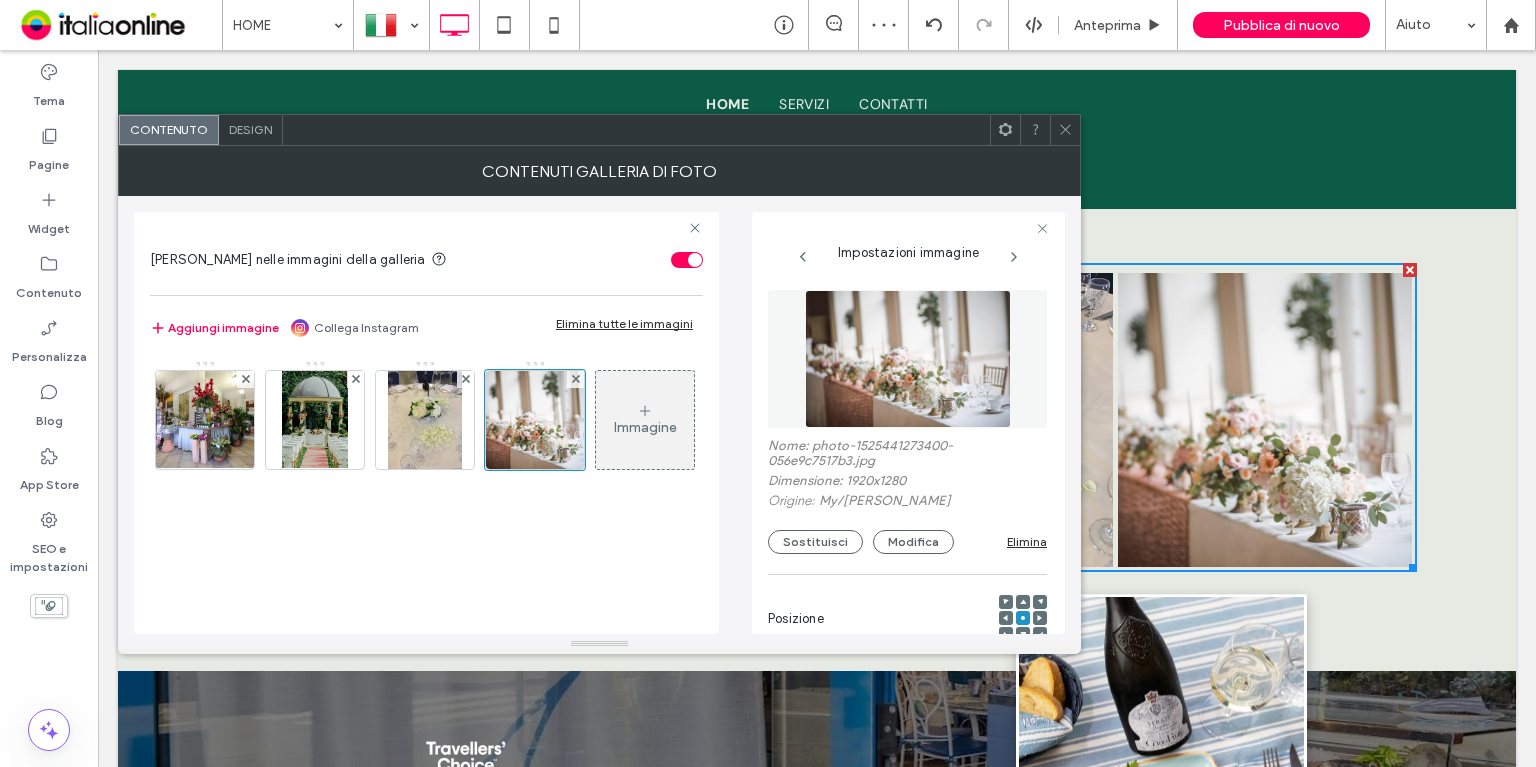 click 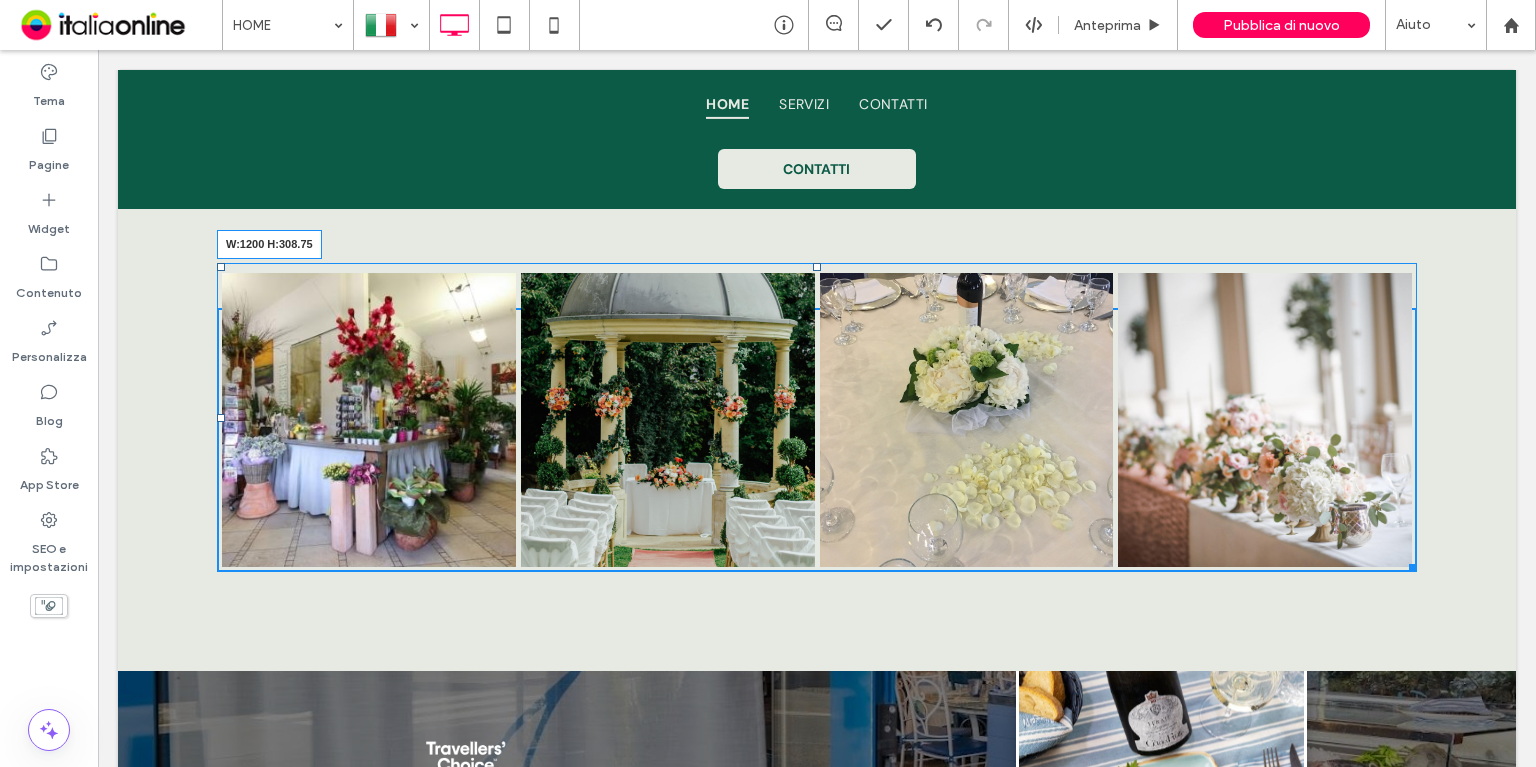 drag, startPoint x: 1401, startPoint y: 531, endPoint x: 1432, endPoint y: 536, distance: 31.400637 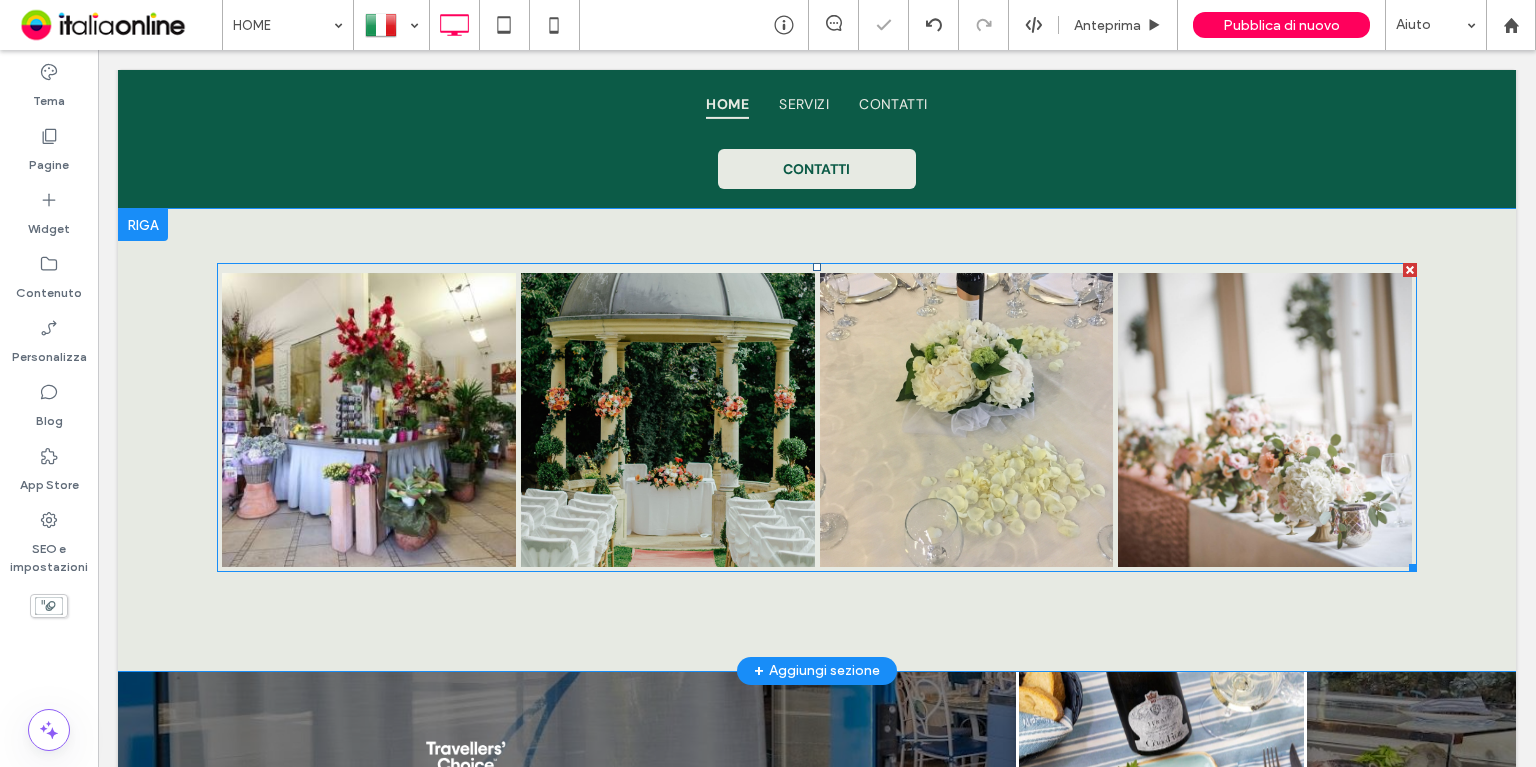 click at bounding box center [966, 419] 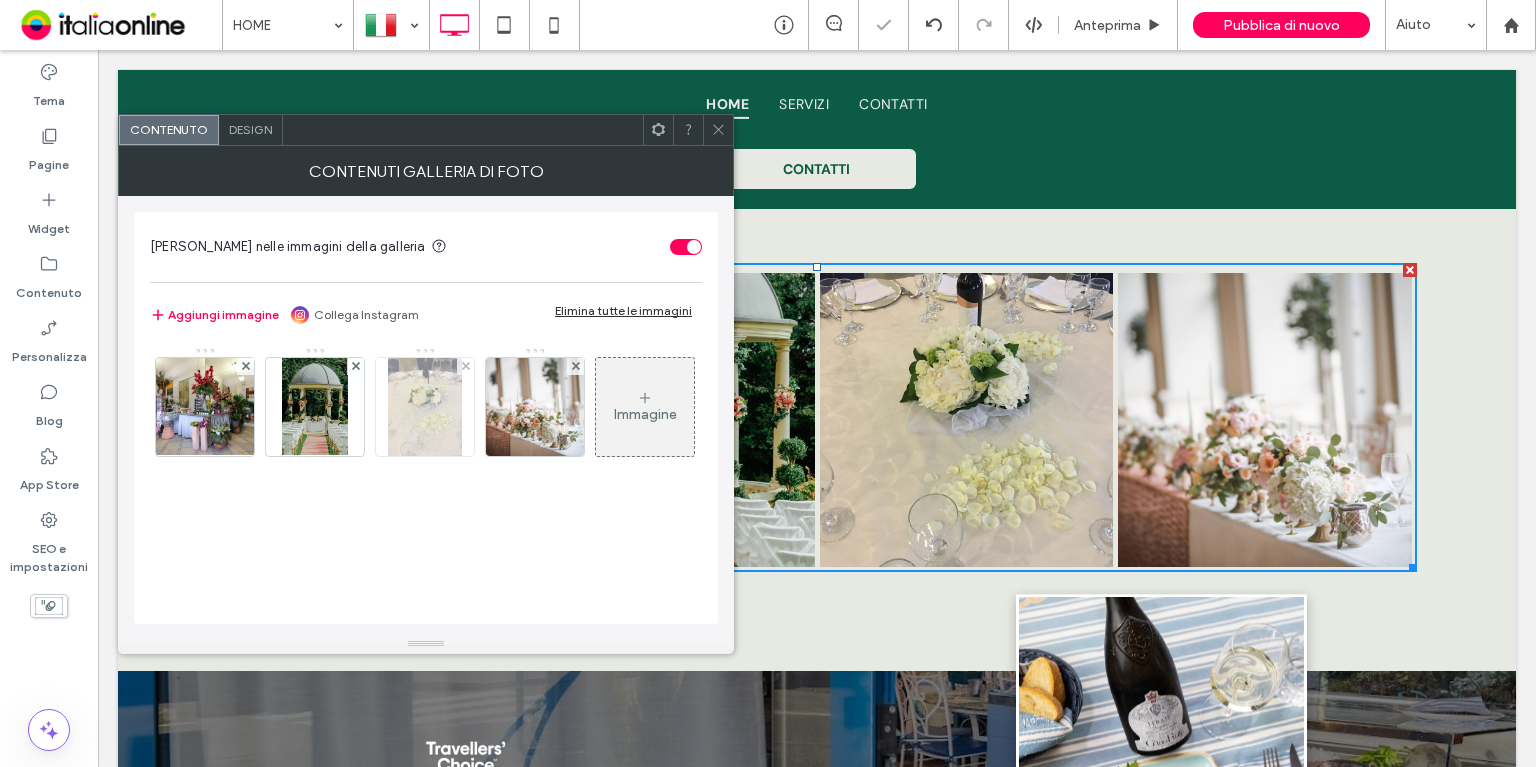 click at bounding box center [425, 407] 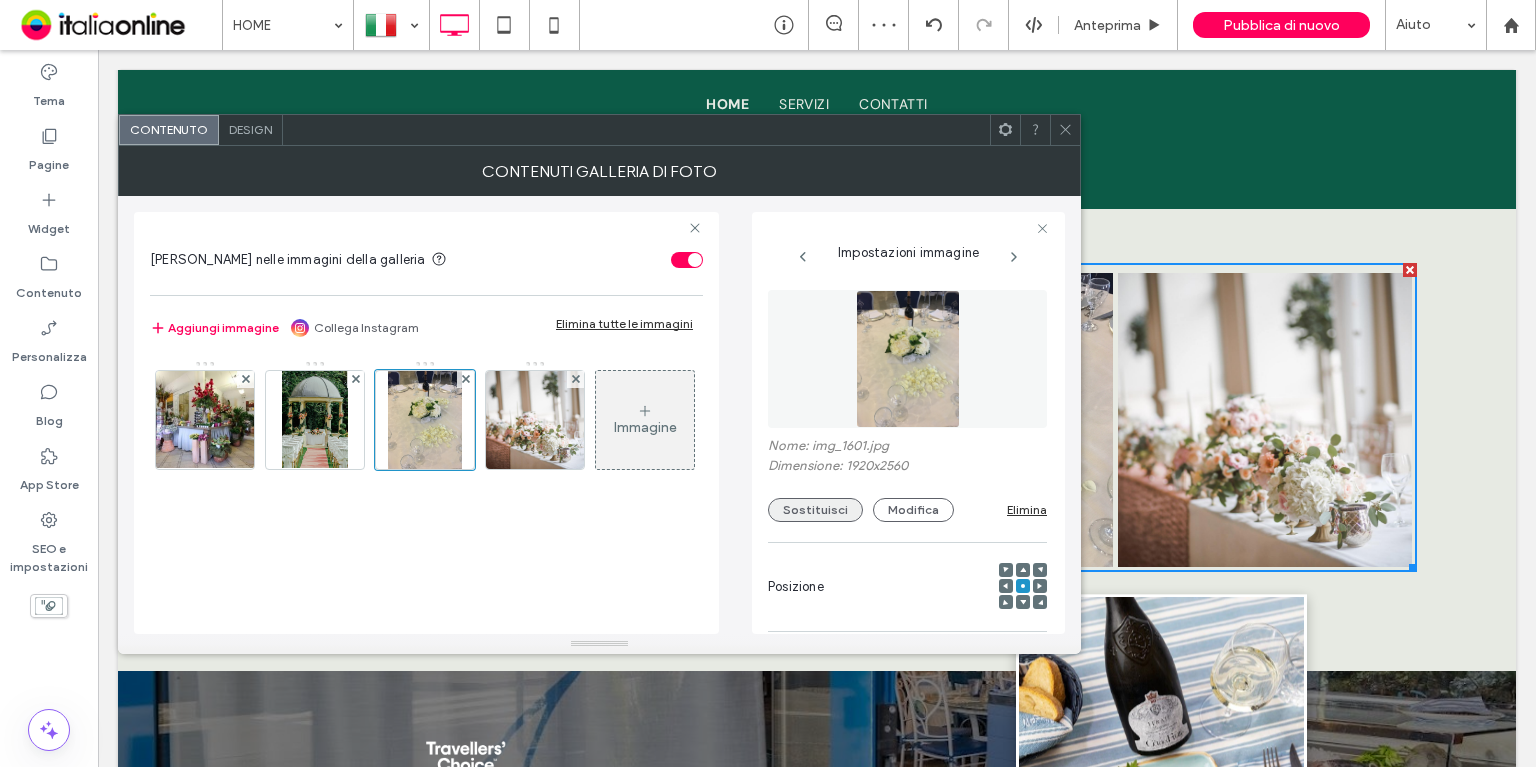 click on "Sostituisci" at bounding box center [815, 510] 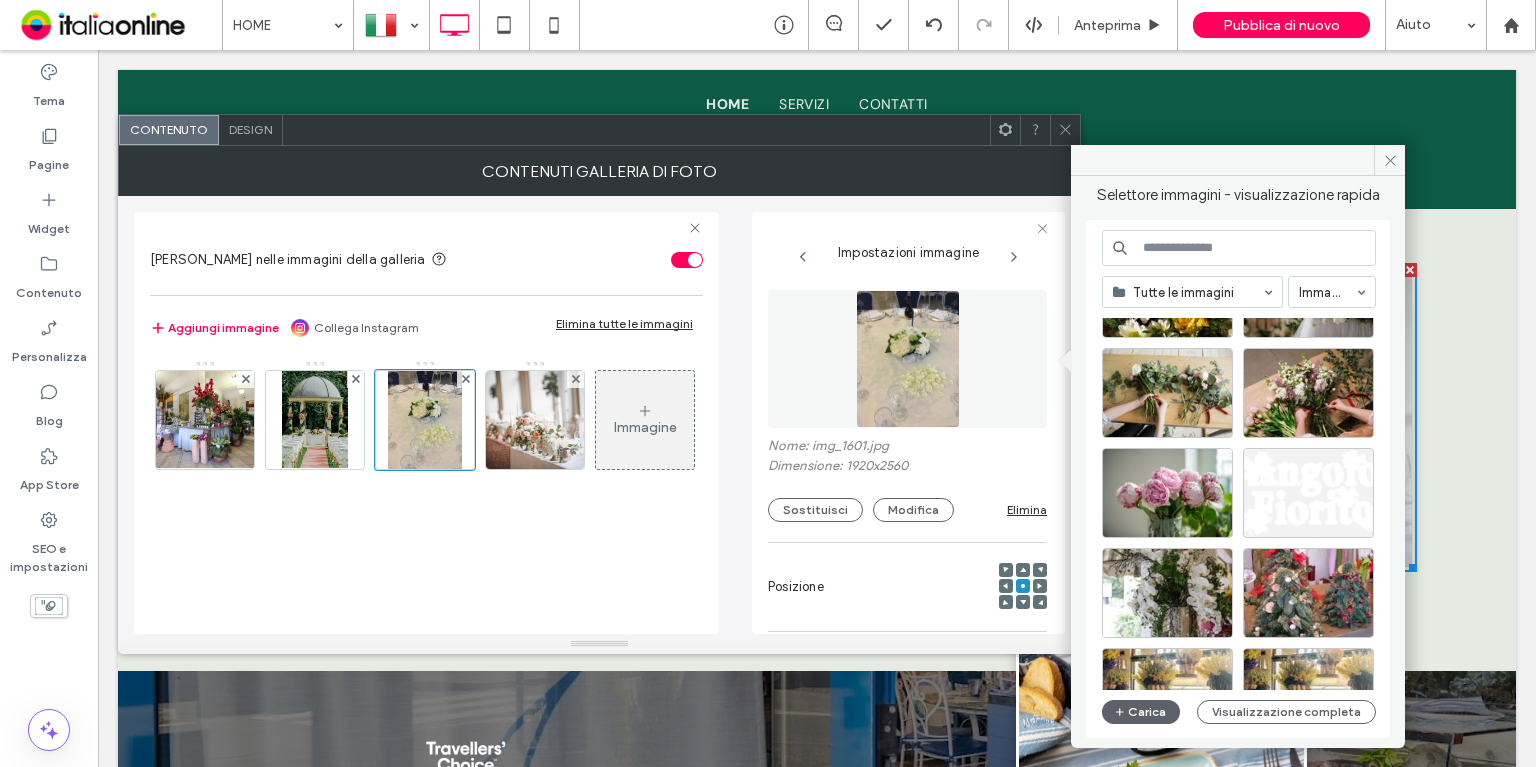 scroll, scrollTop: 100, scrollLeft: 0, axis: vertical 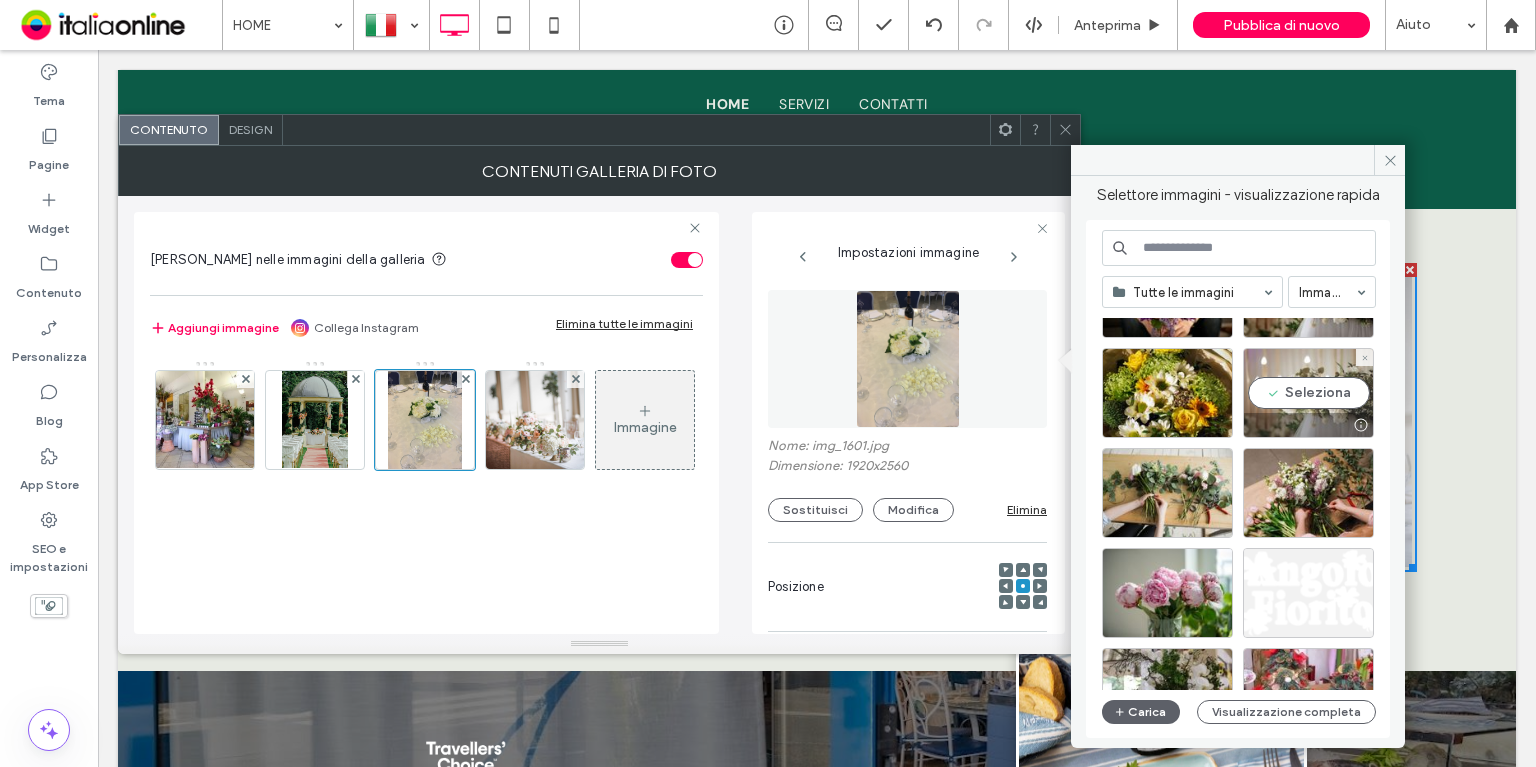 click on "Seleziona" at bounding box center (1308, 393) 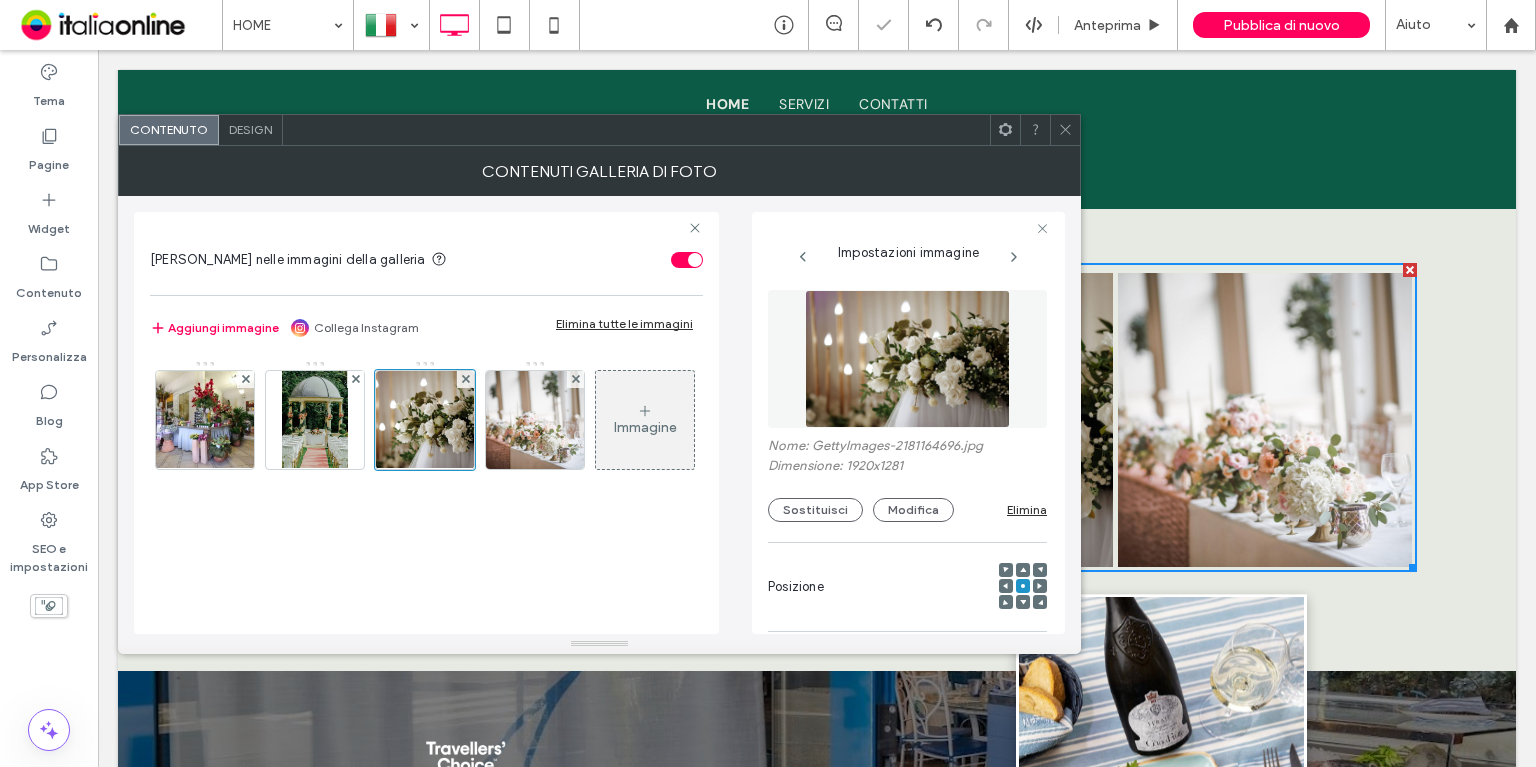 click at bounding box center (1065, 130) 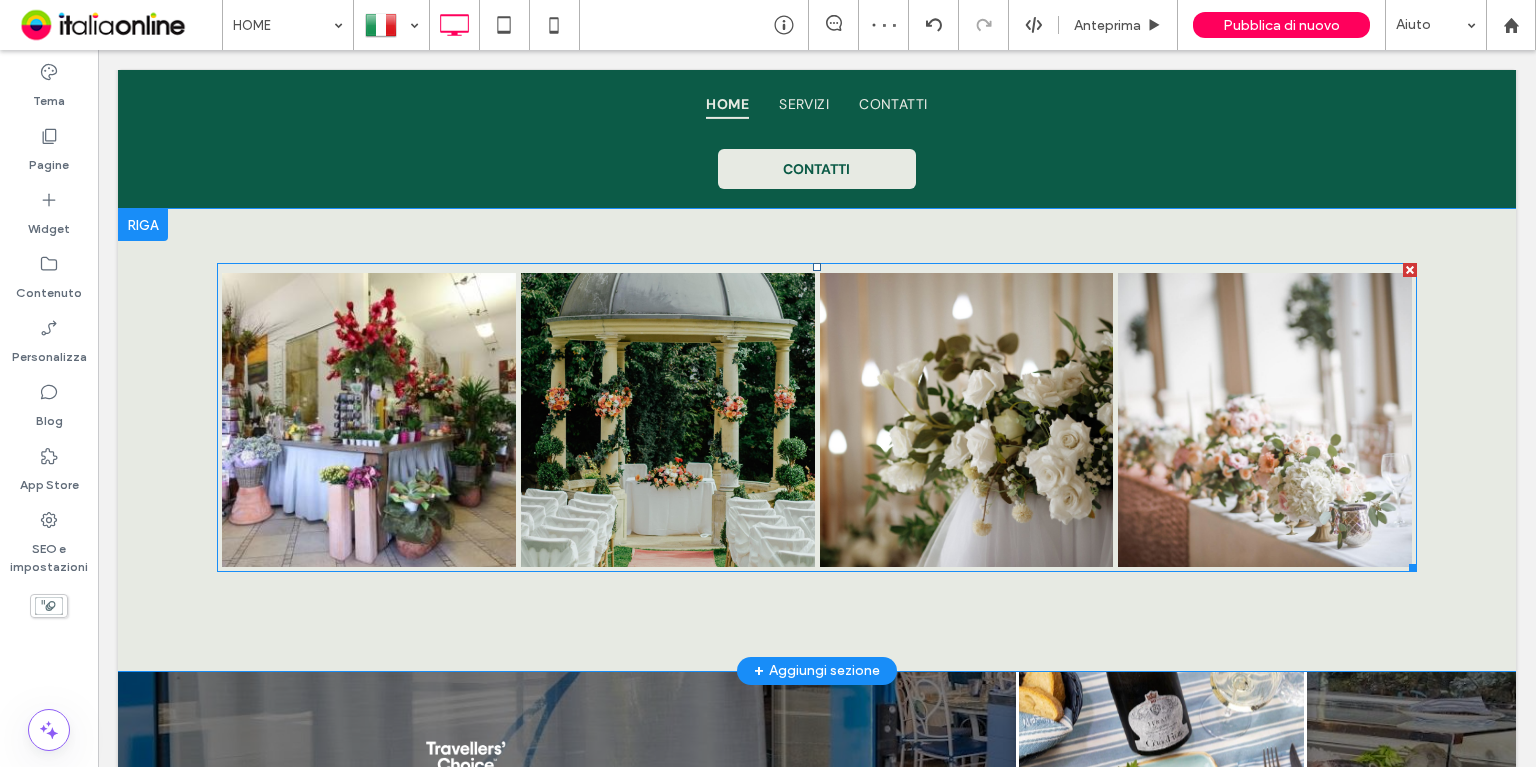 click at bounding box center (368, 419) 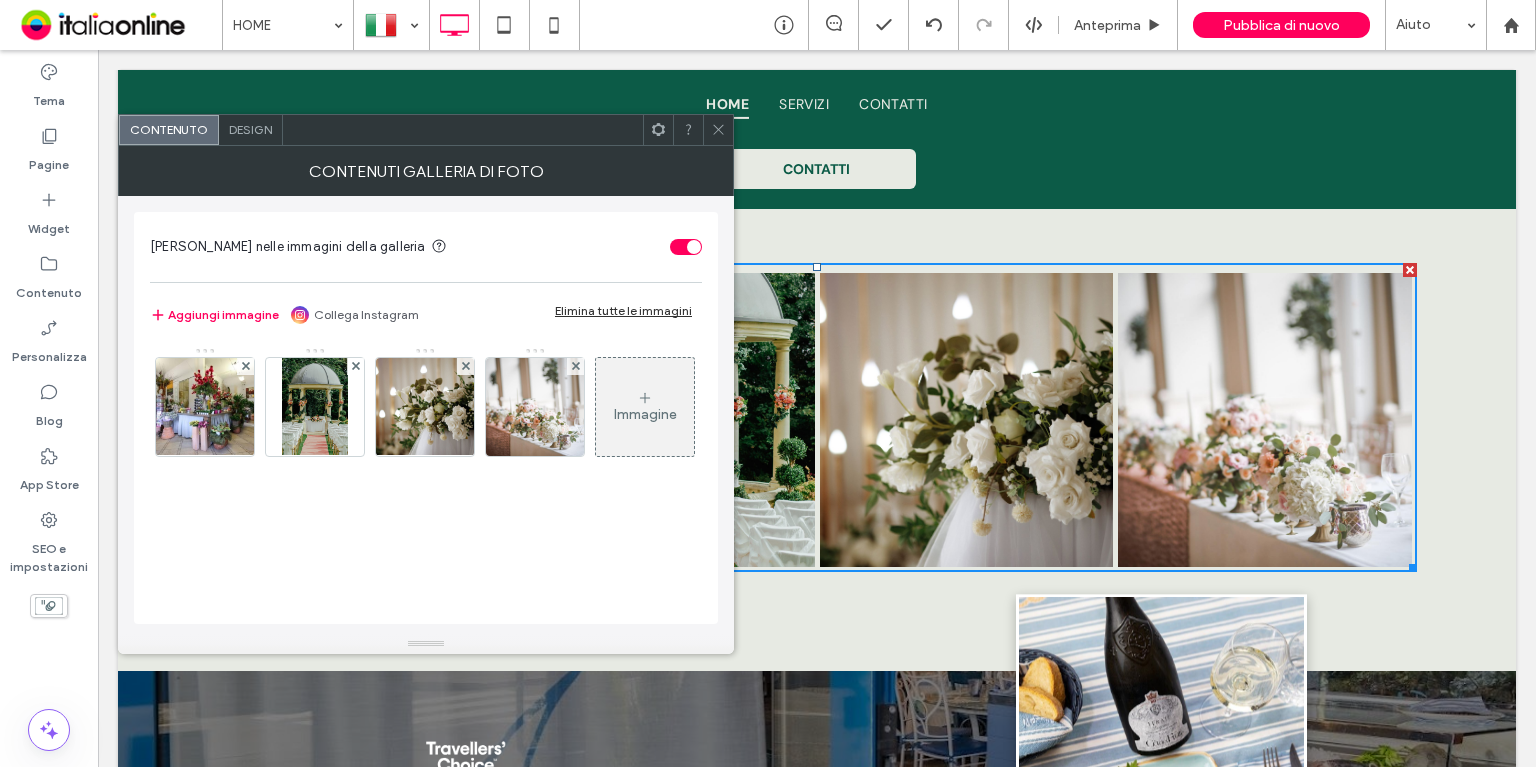 drag, startPoint x: 253, startPoint y: 96, endPoint x: 252, endPoint y: 106, distance: 10.049875 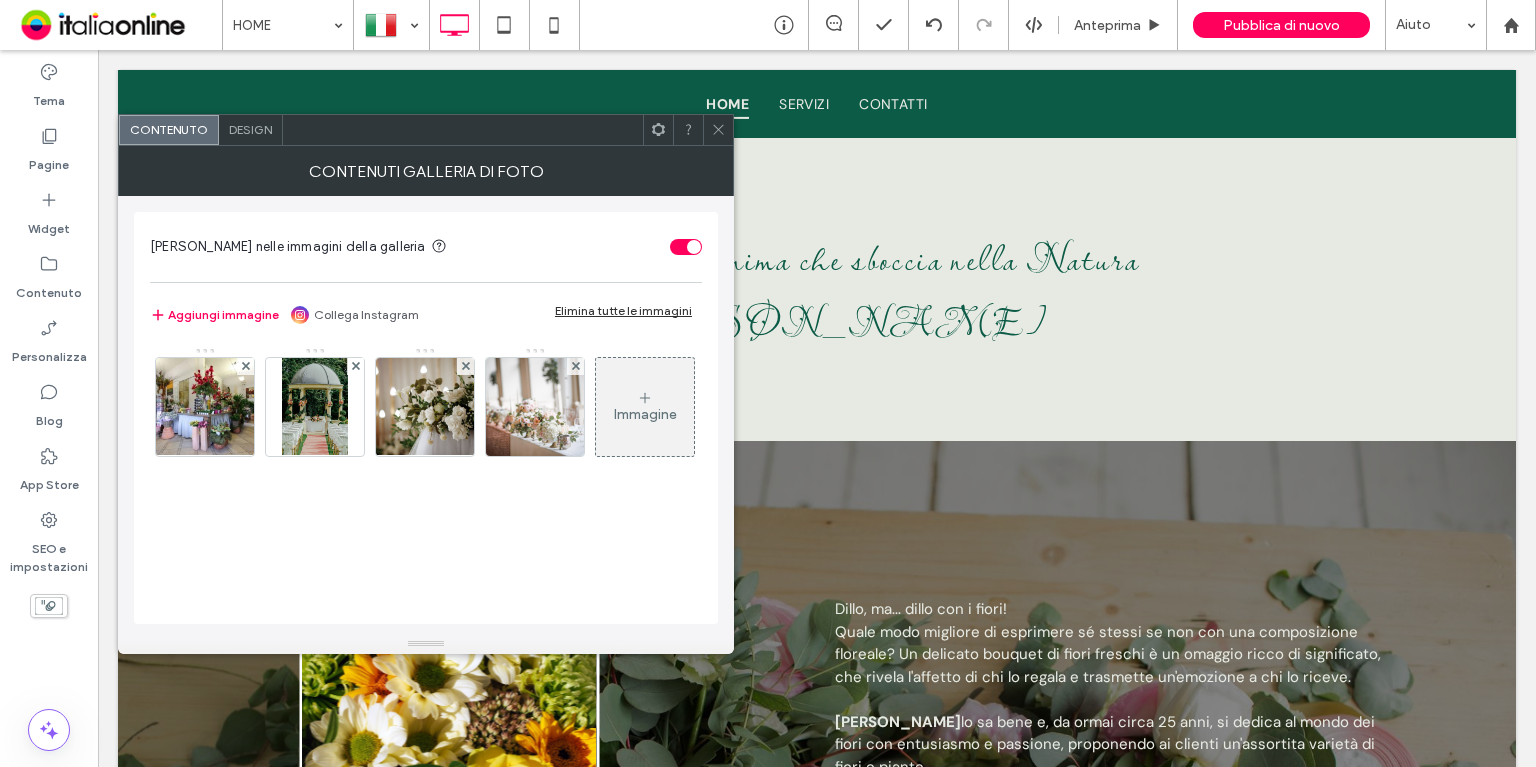 drag, startPoint x: 720, startPoint y: 133, endPoint x: 731, endPoint y: 159, distance: 28.231188 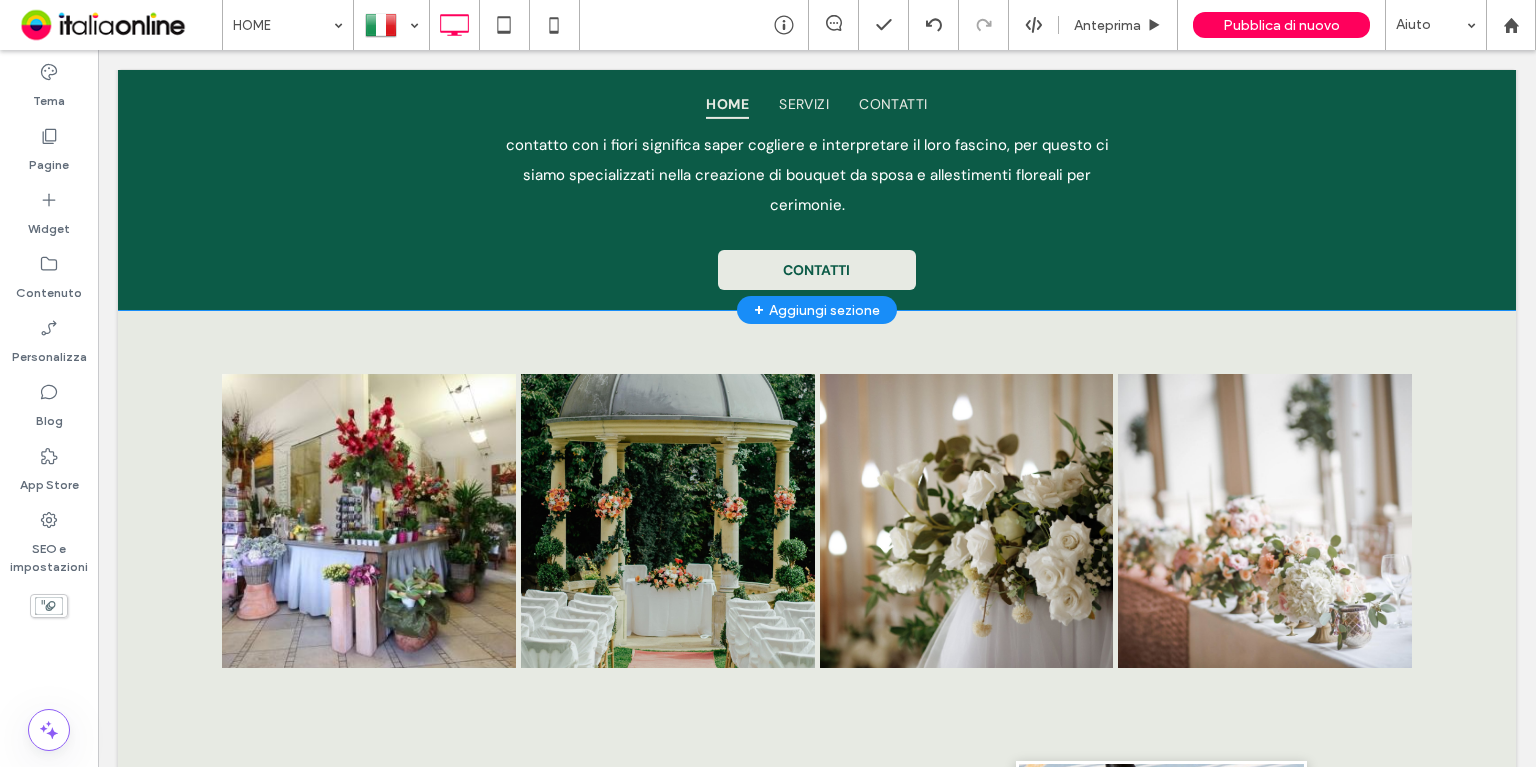 scroll, scrollTop: 1616, scrollLeft: 0, axis: vertical 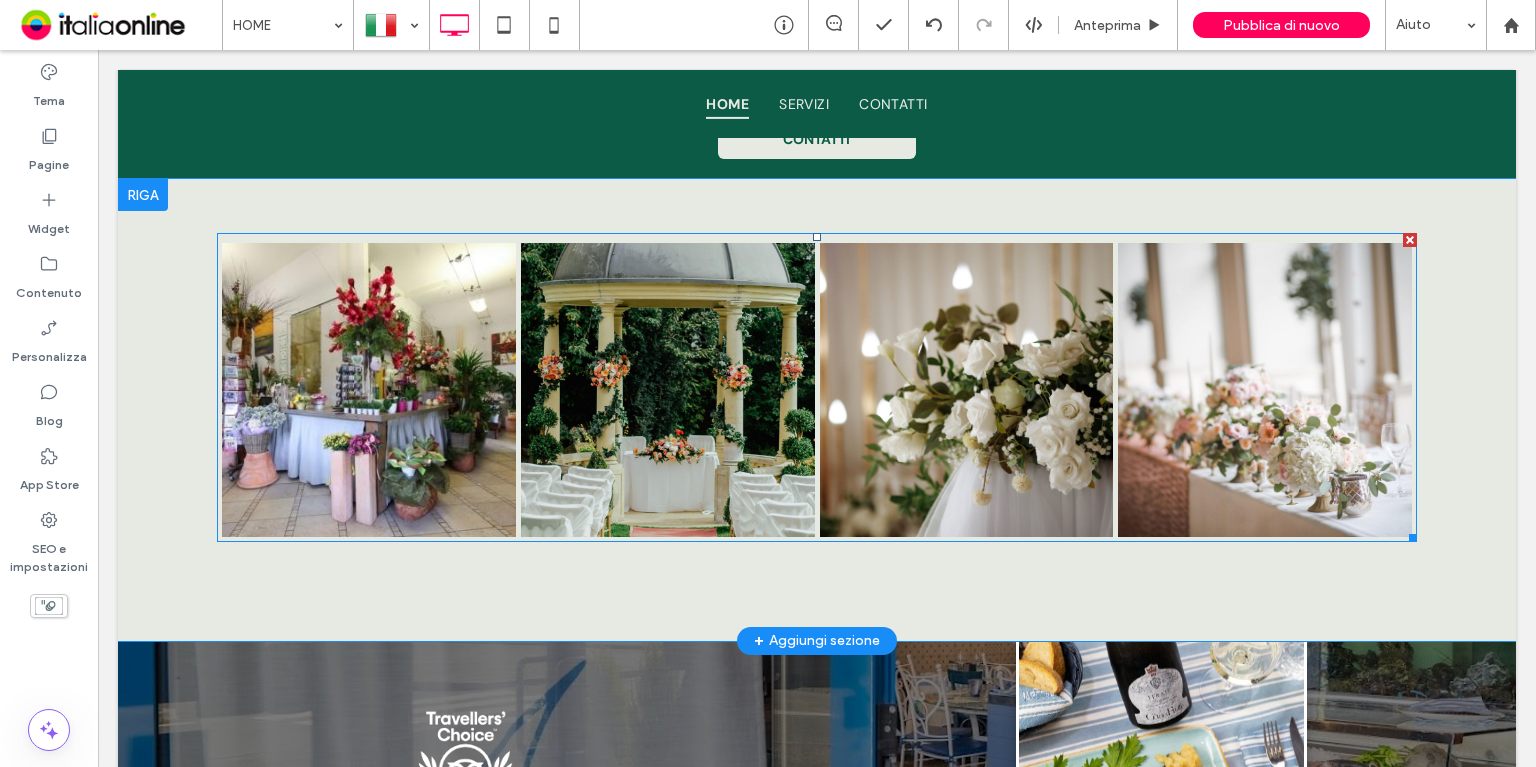 click at bounding box center [667, 389] 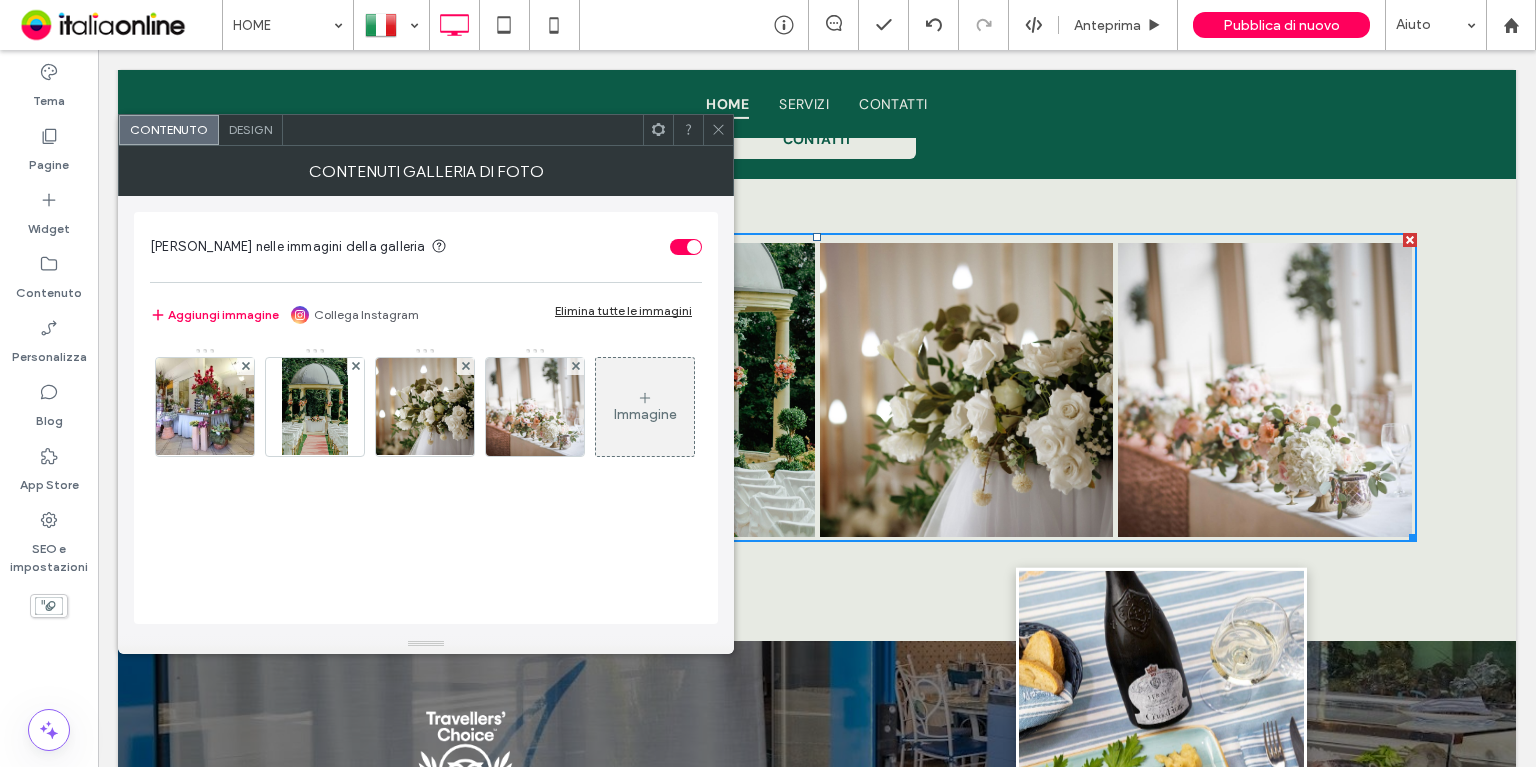 click on "Design" at bounding box center [250, 129] 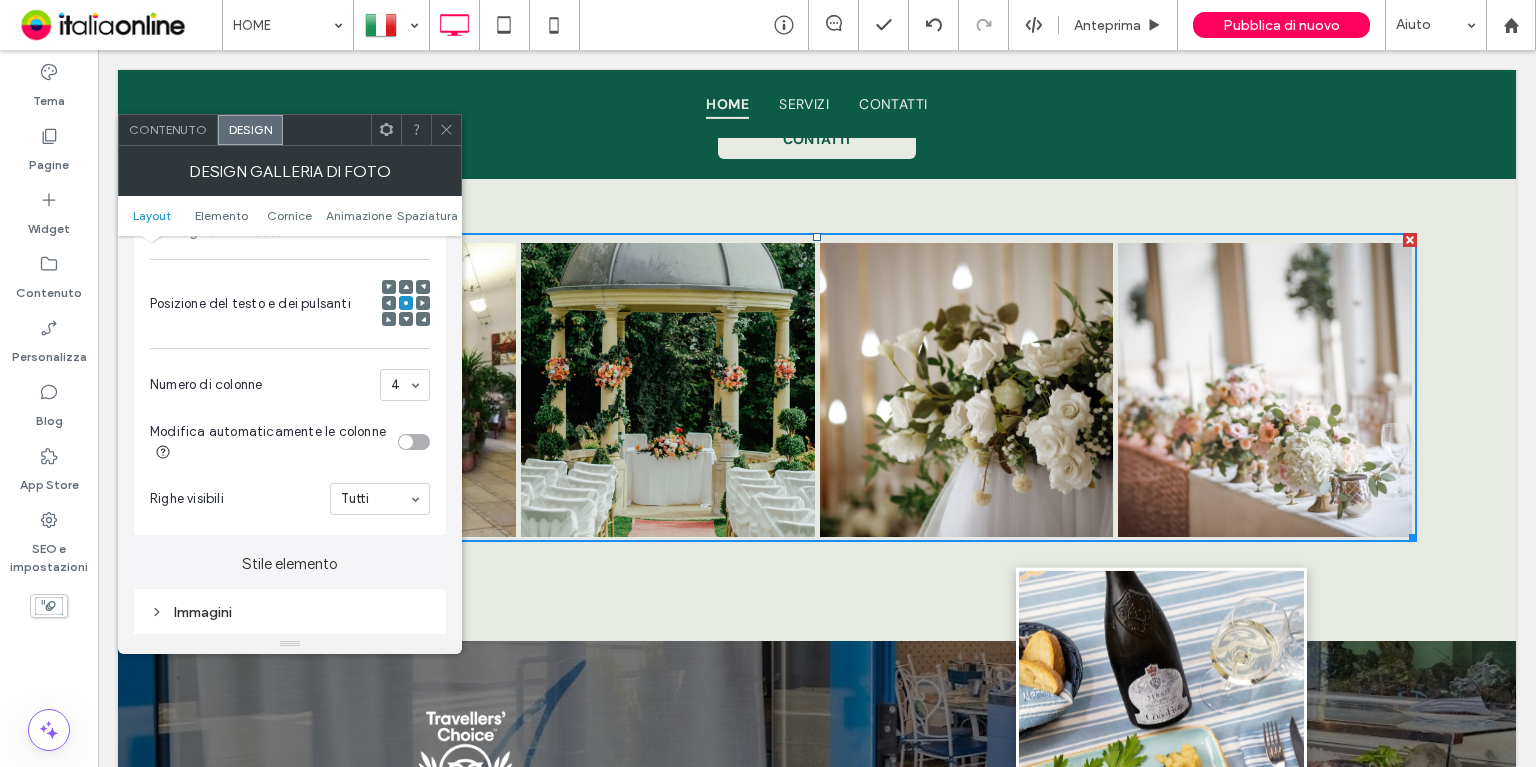scroll, scrollTop: 500, scrollLeft: 0, axis: vertical 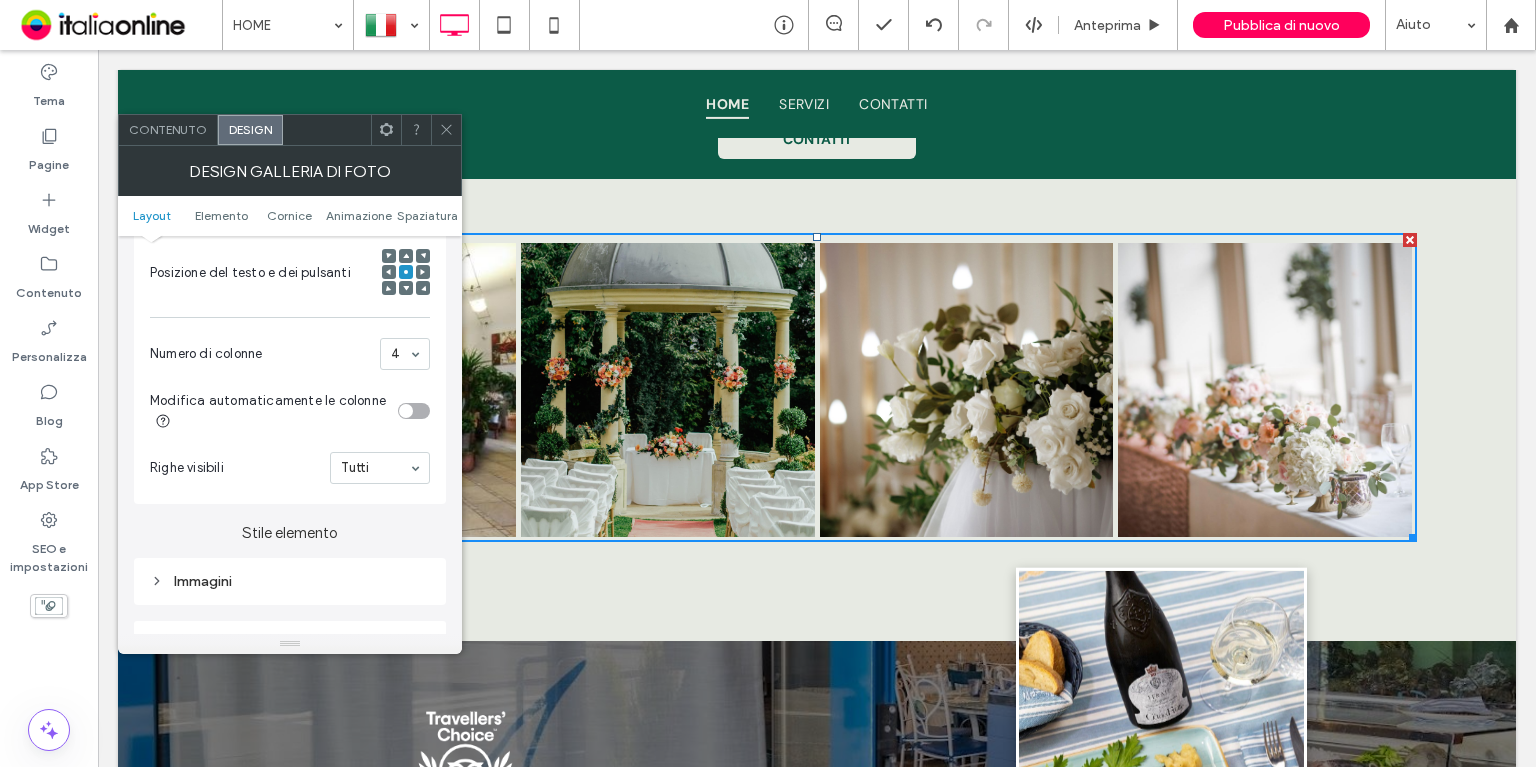 drag, startPoint x: 183, startPoint y: 594, endPoint x: 188, endPoint y: 575, distance: 19.646883 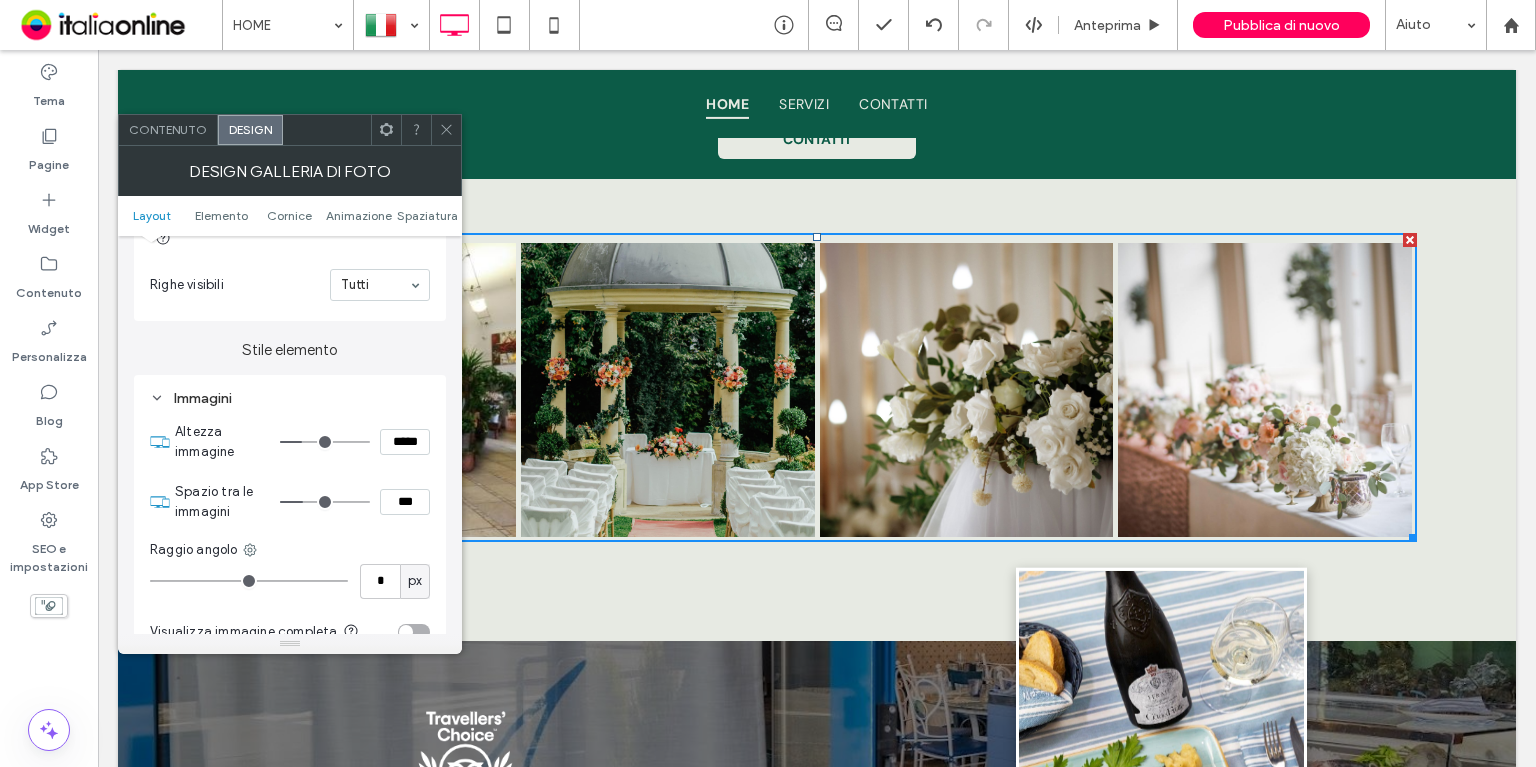 scroll, scrollTop: 800, scrollLeft: 0, axis: vertical 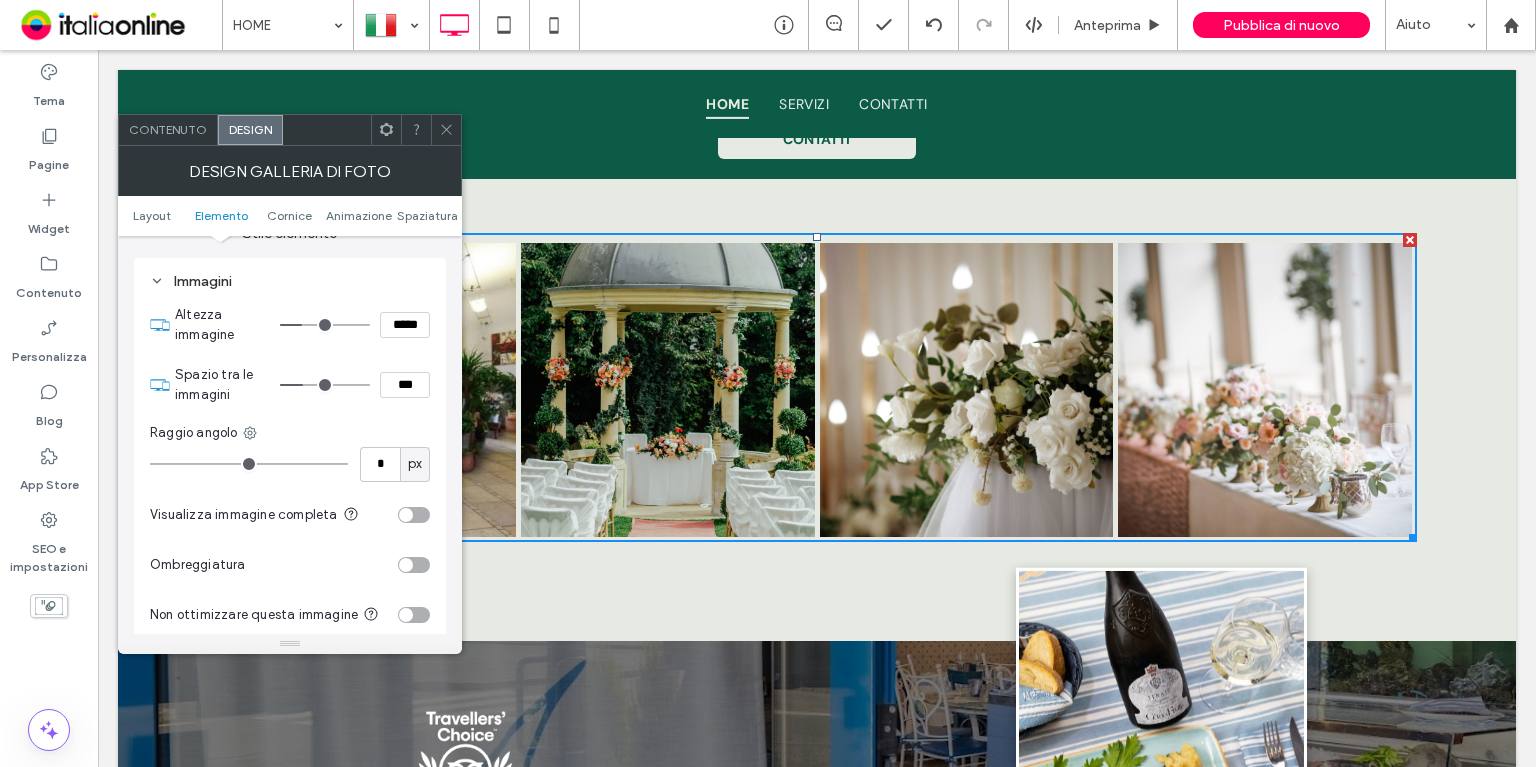 type on "***" 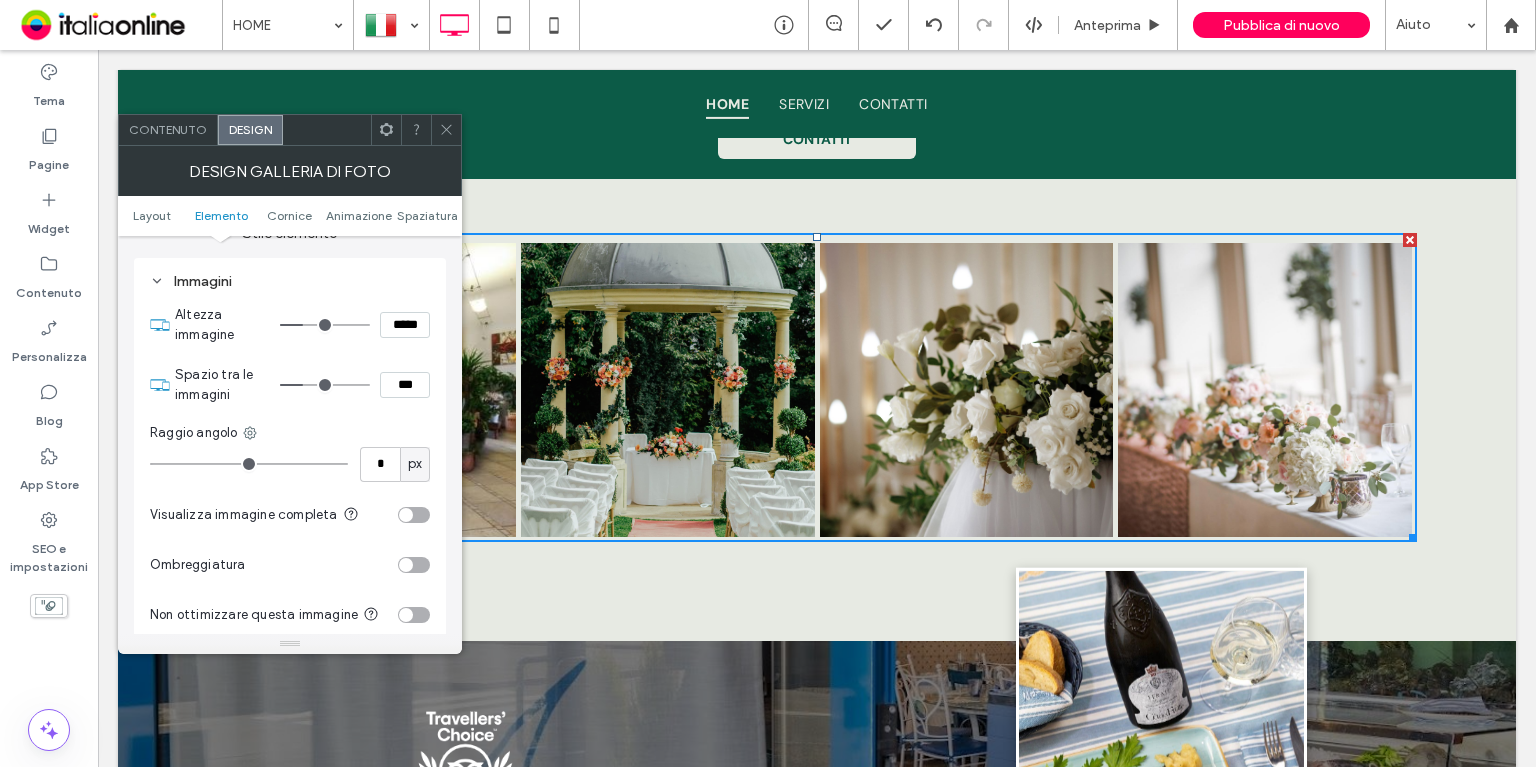 type on "***" 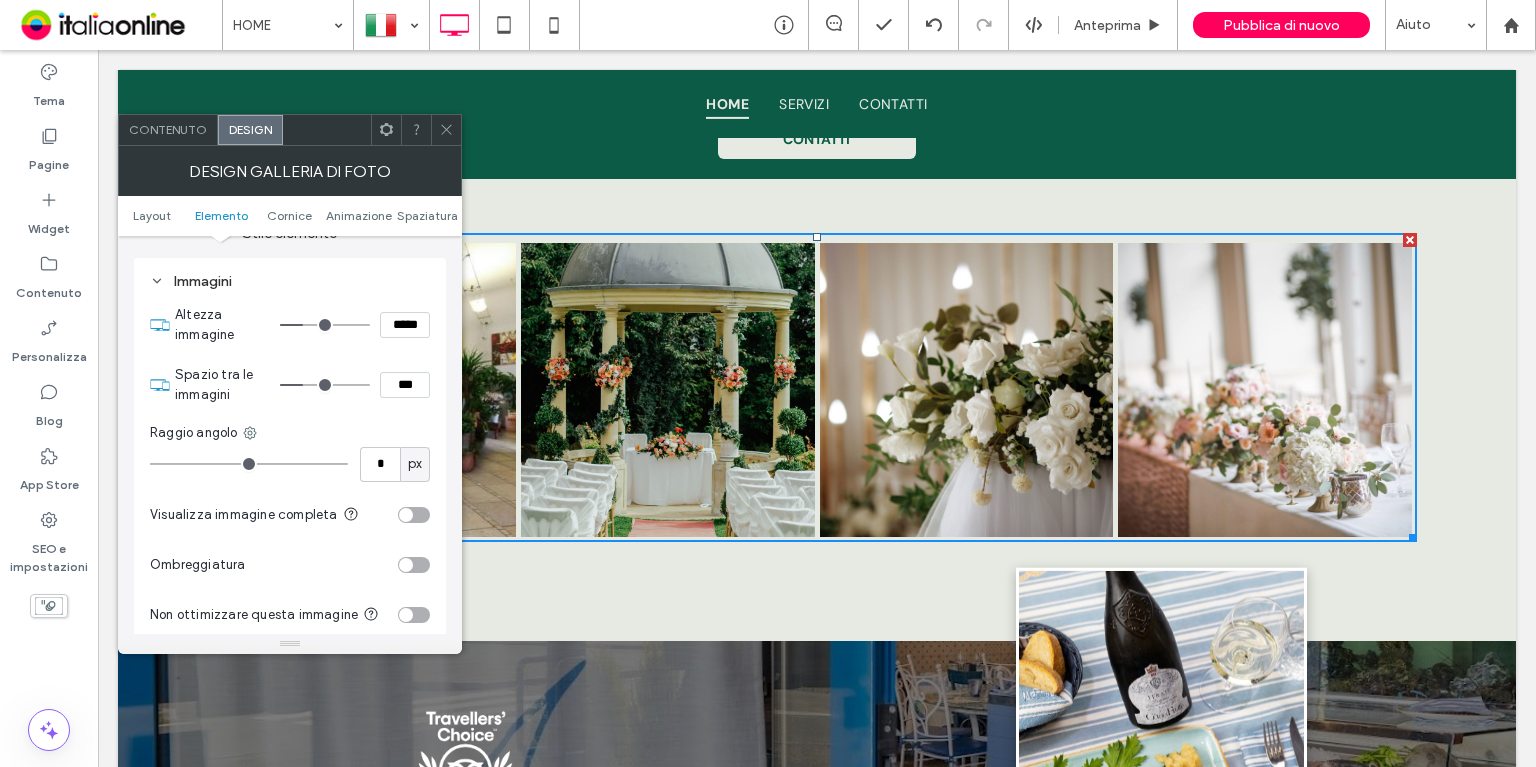 type on "*****" 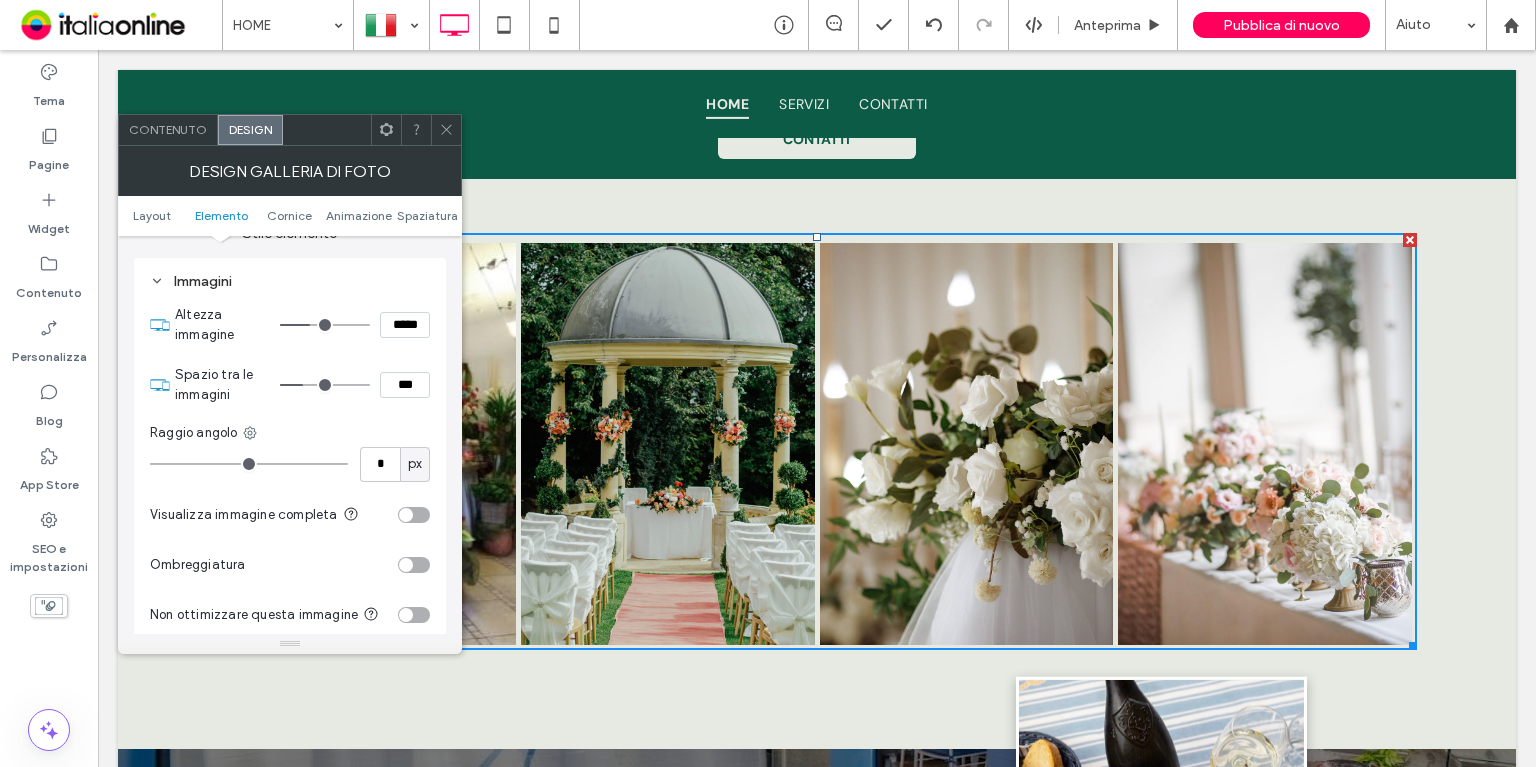 type on "***" 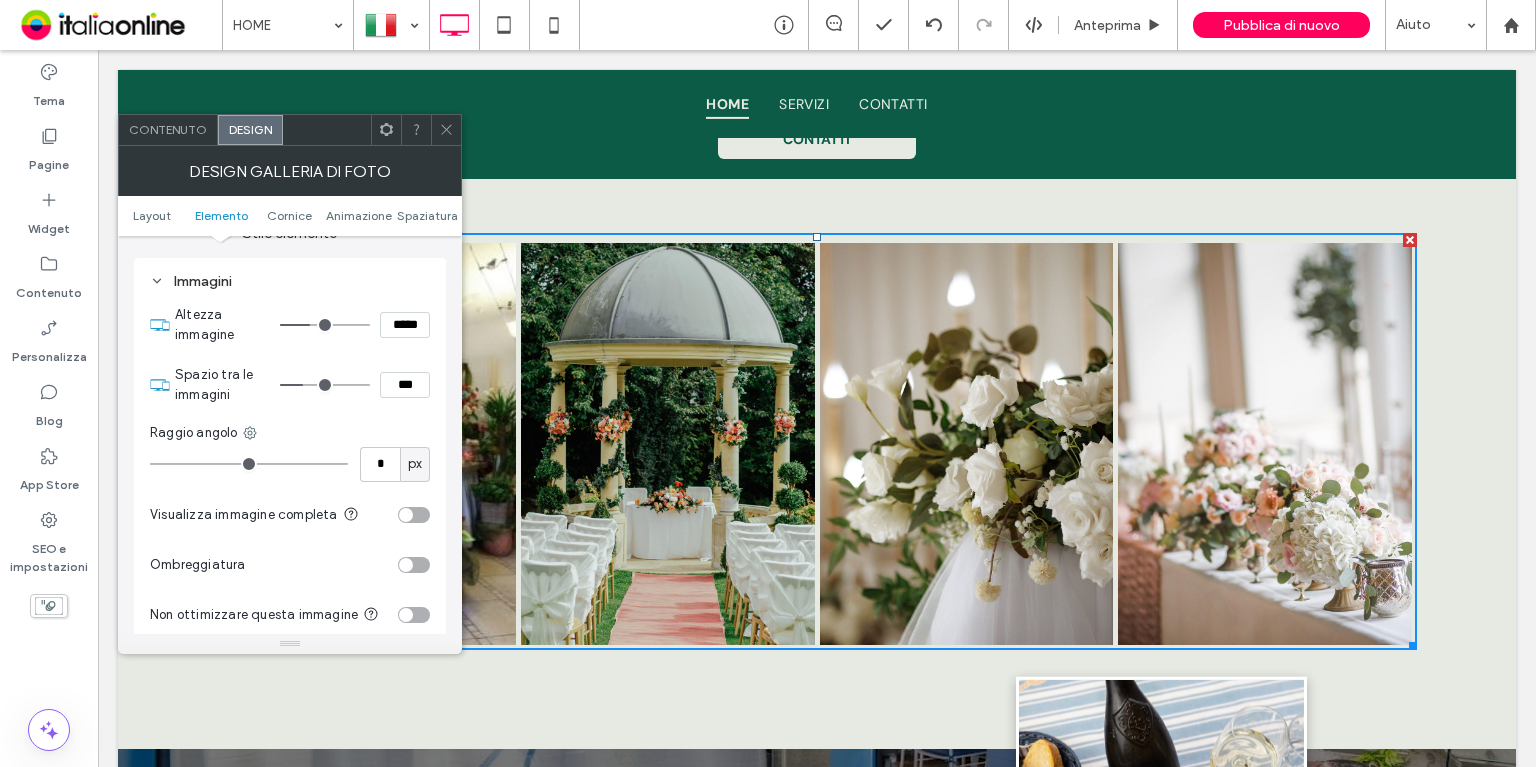 type on "*****" 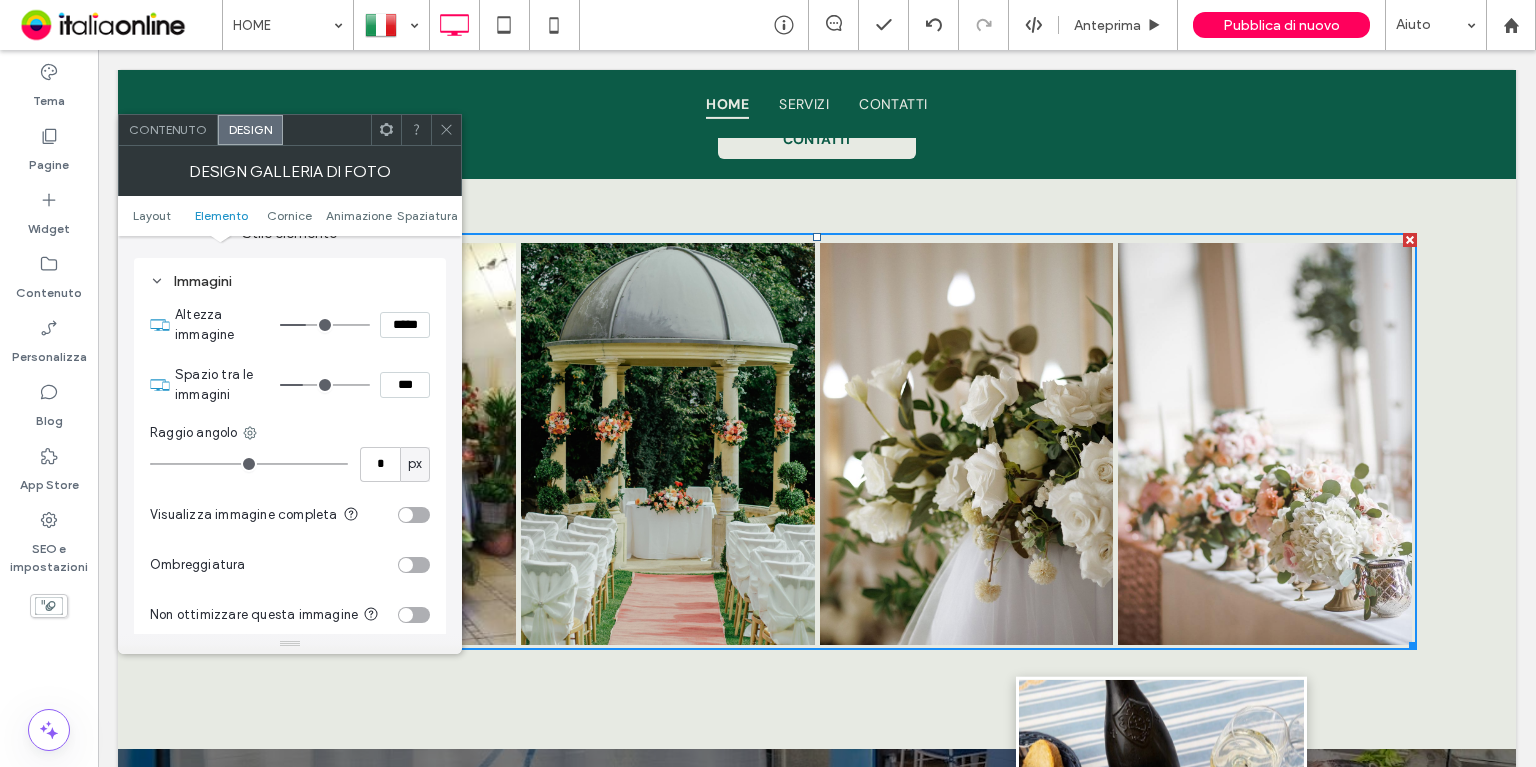 type on "***" 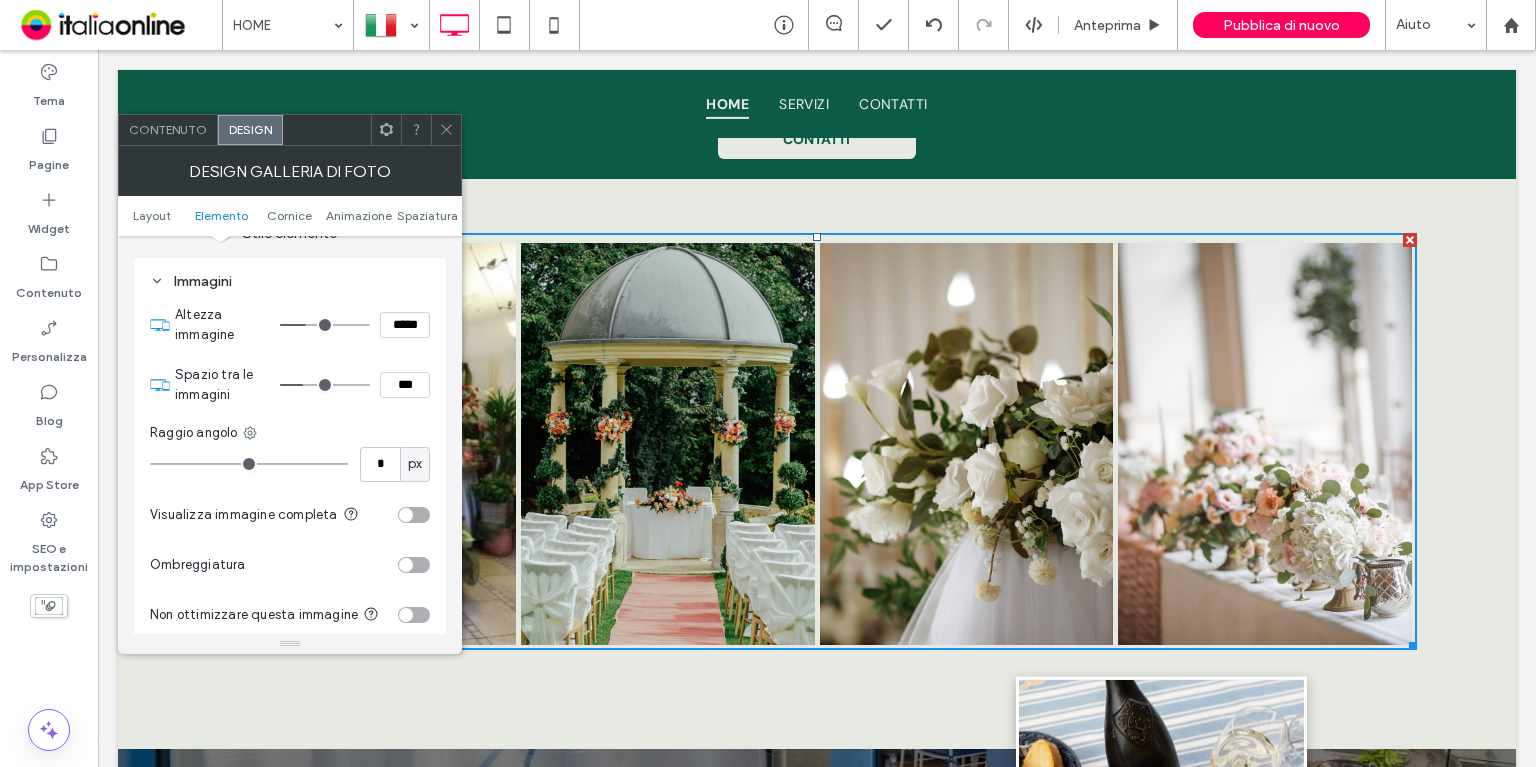 type on "*****" 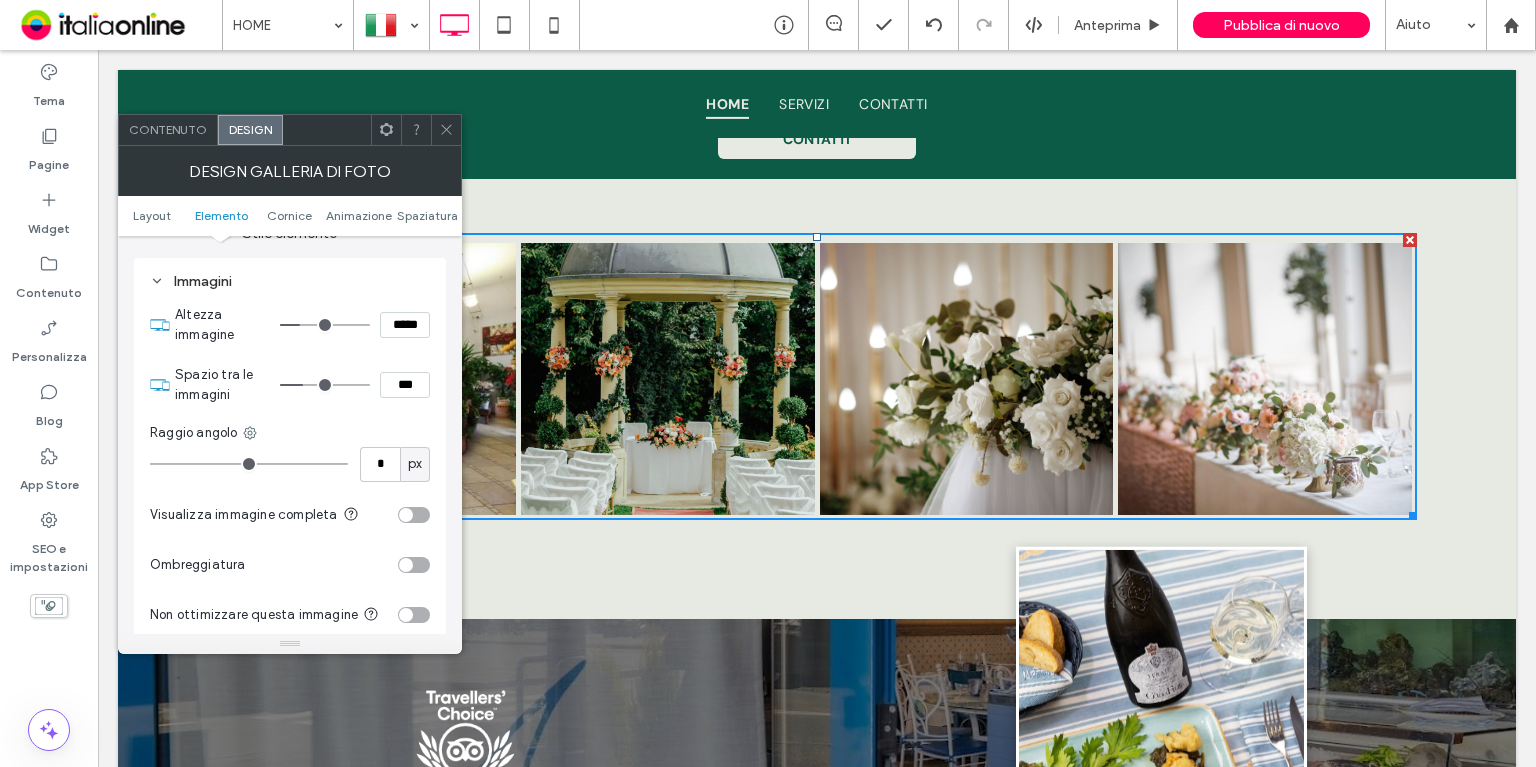 type on "***" 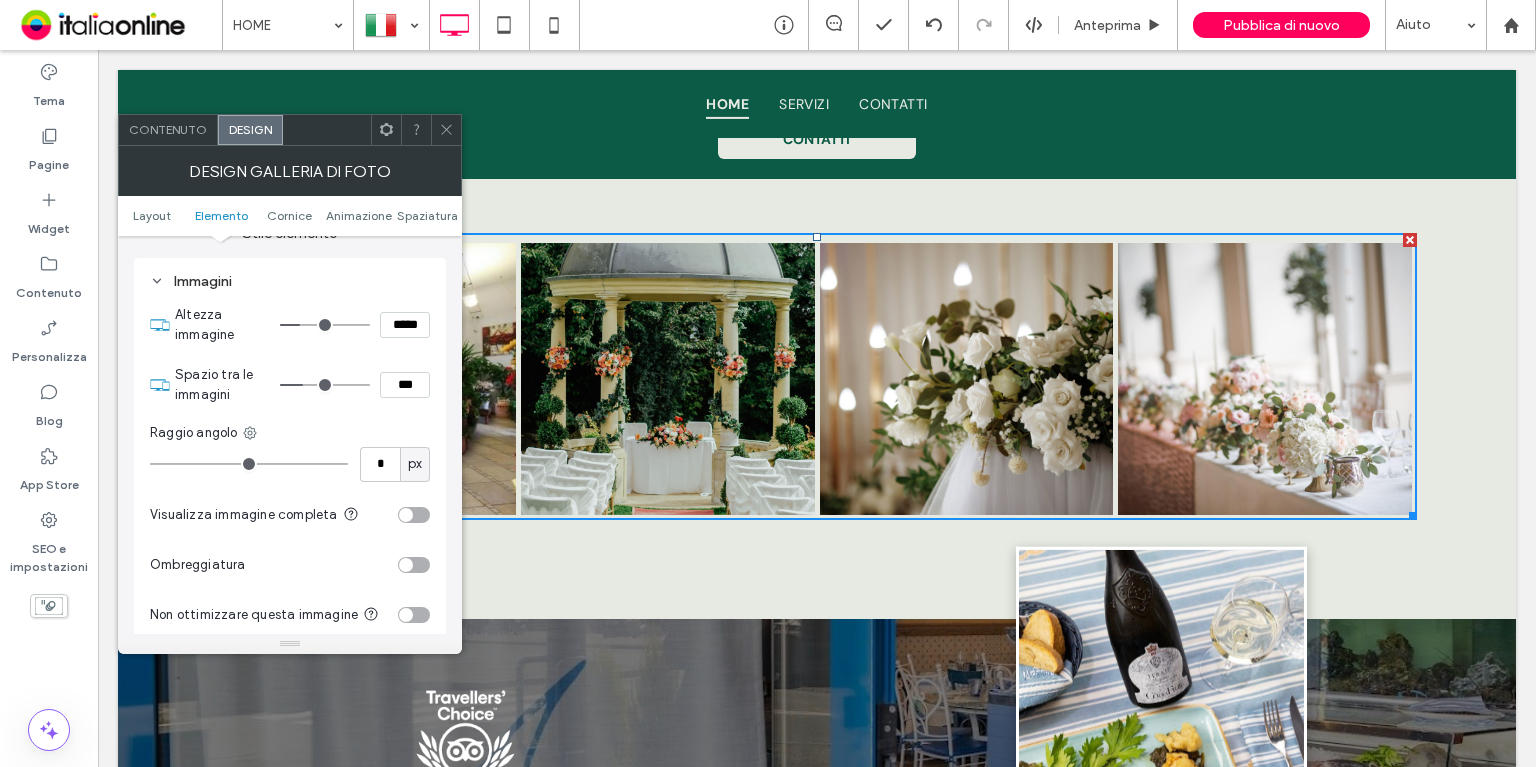 type on "*****" 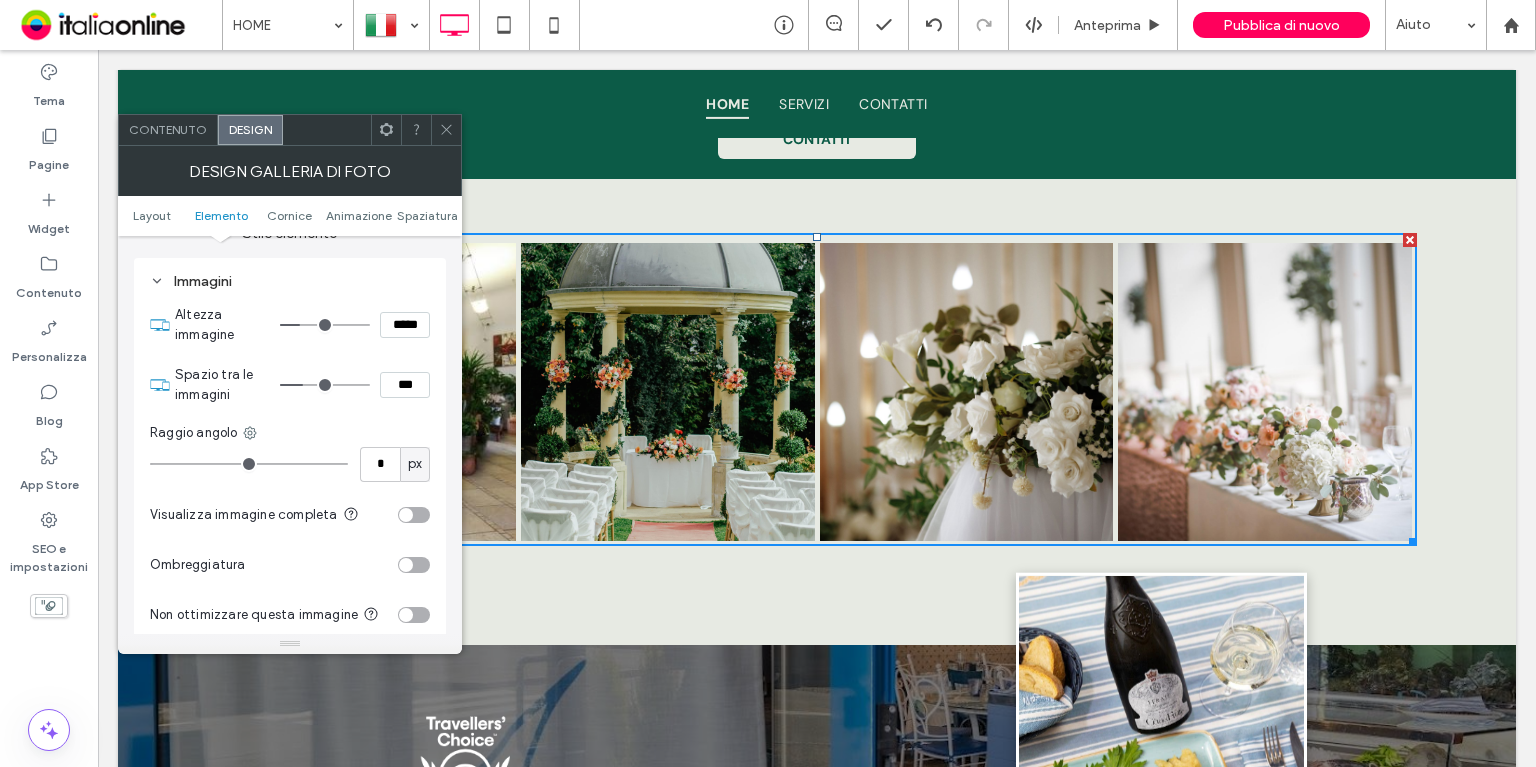 type on "***" 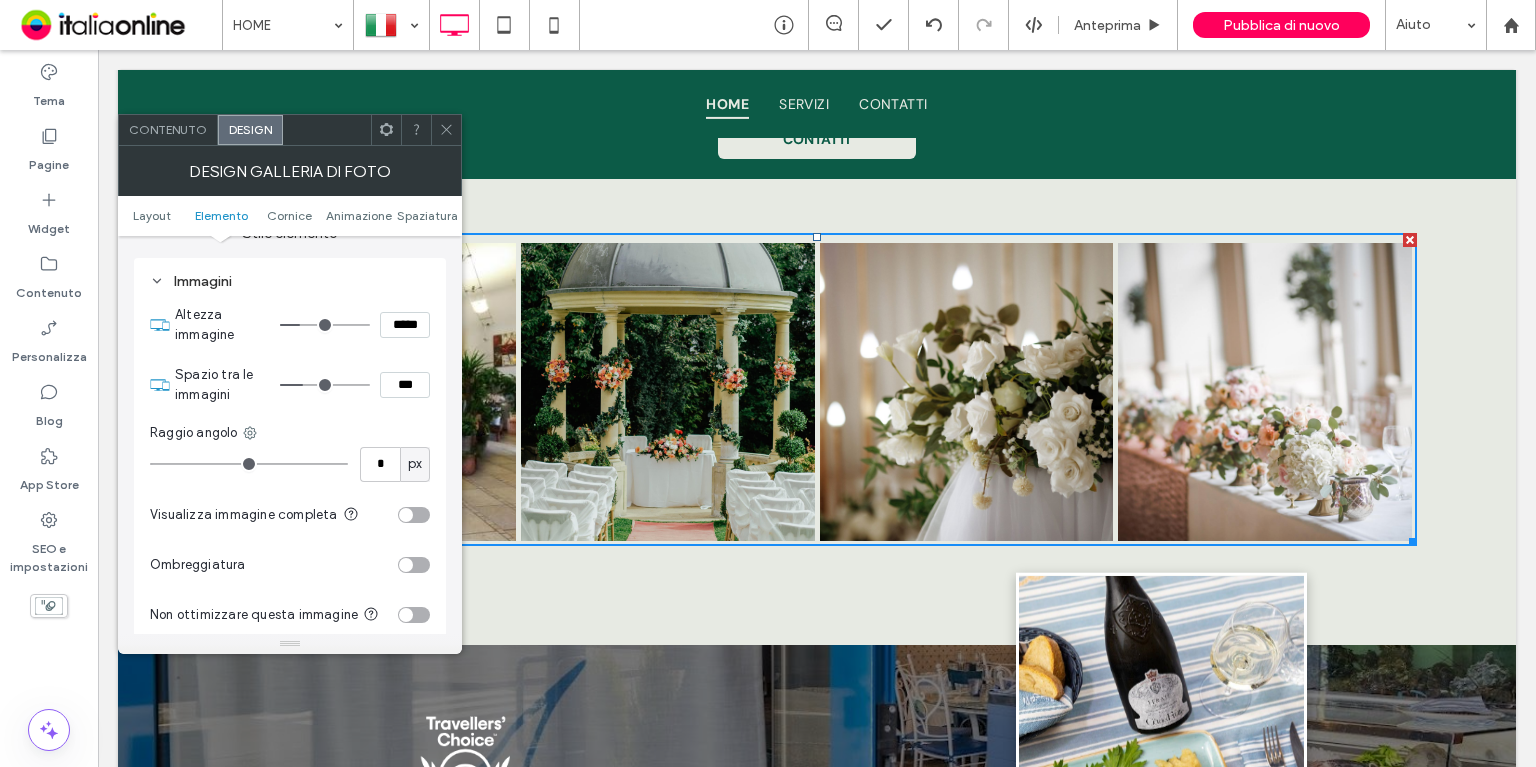 type on "*****" 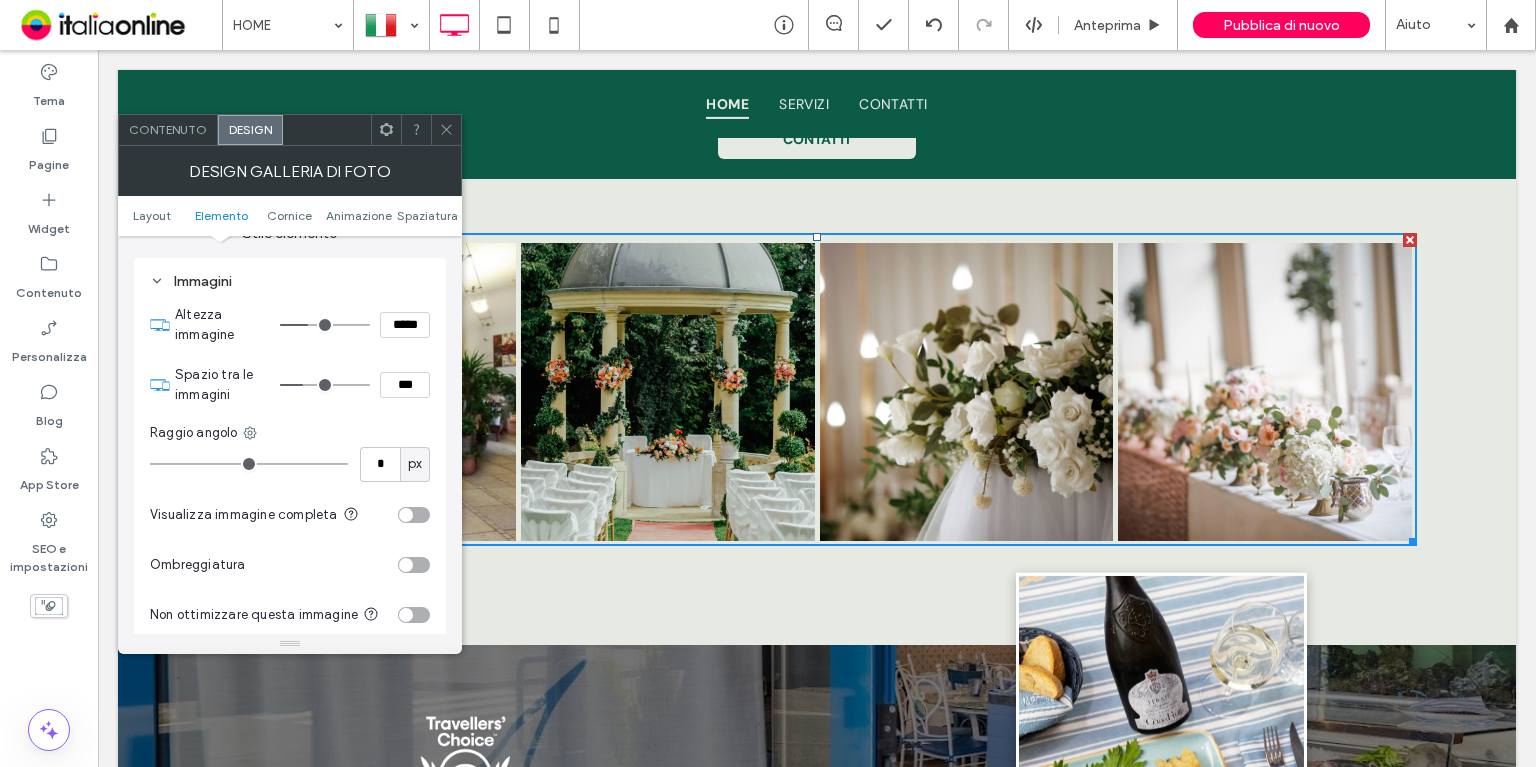 type on "***" 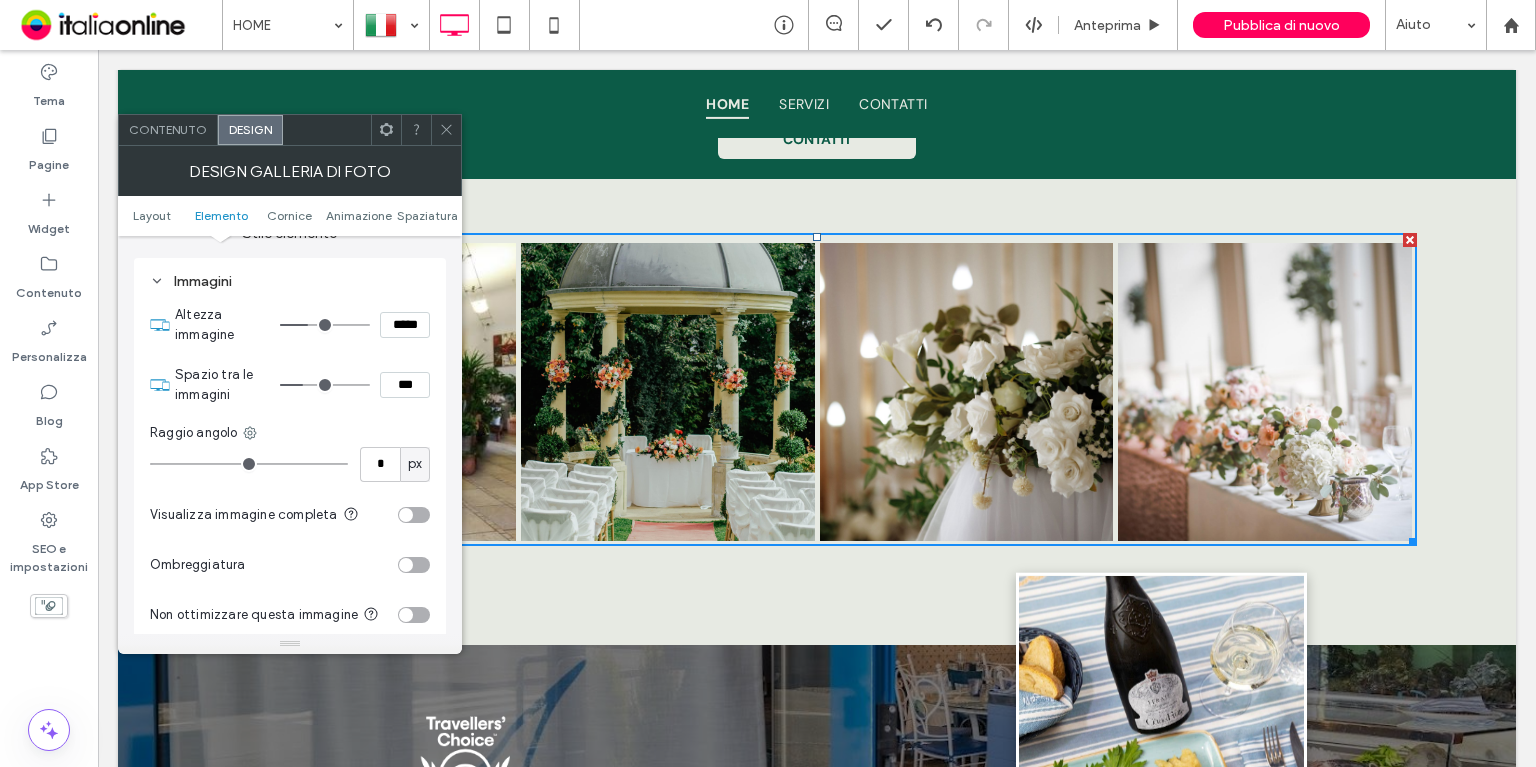 type on "*****" 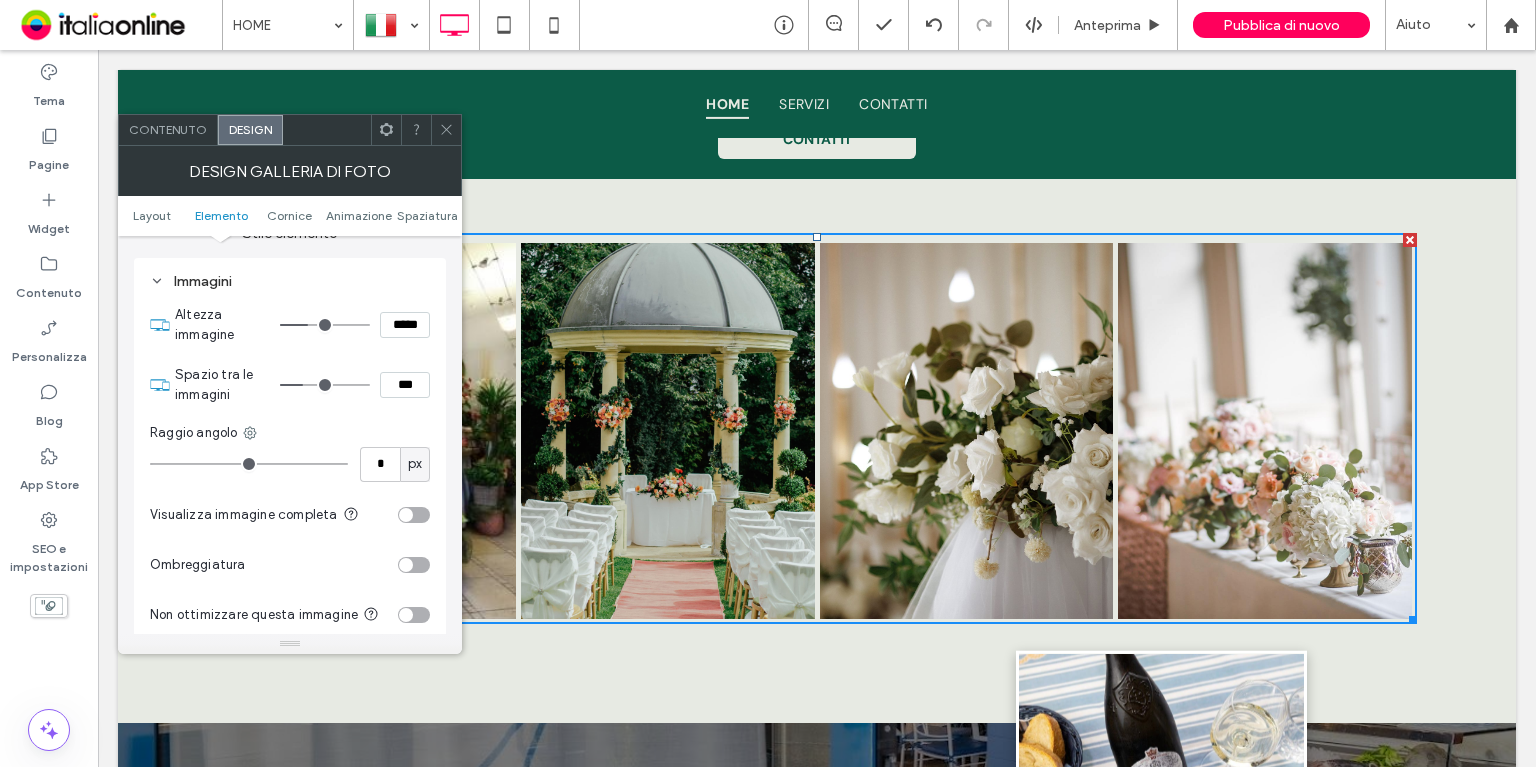 type on "***" 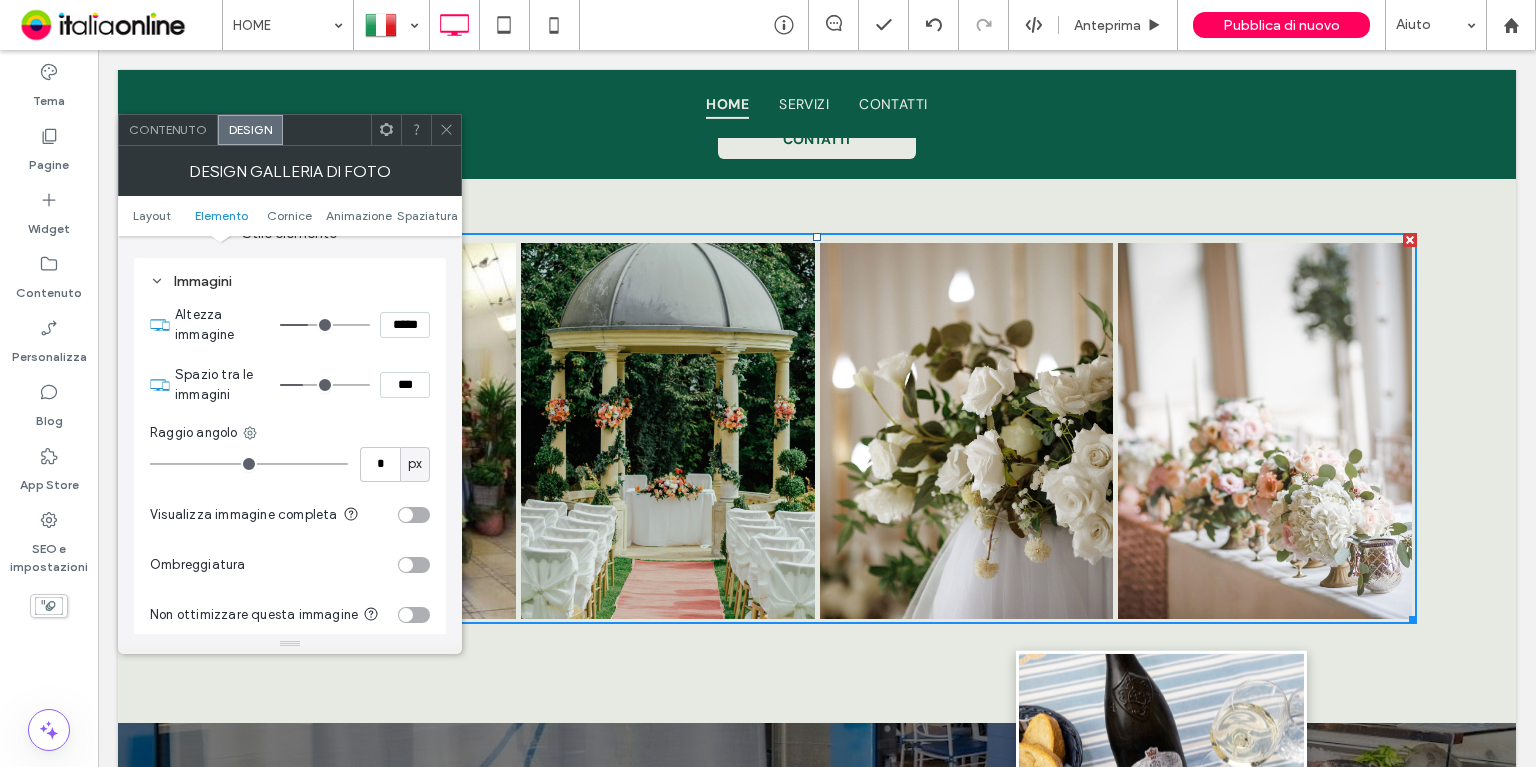 click at bounding box center (325, 325) 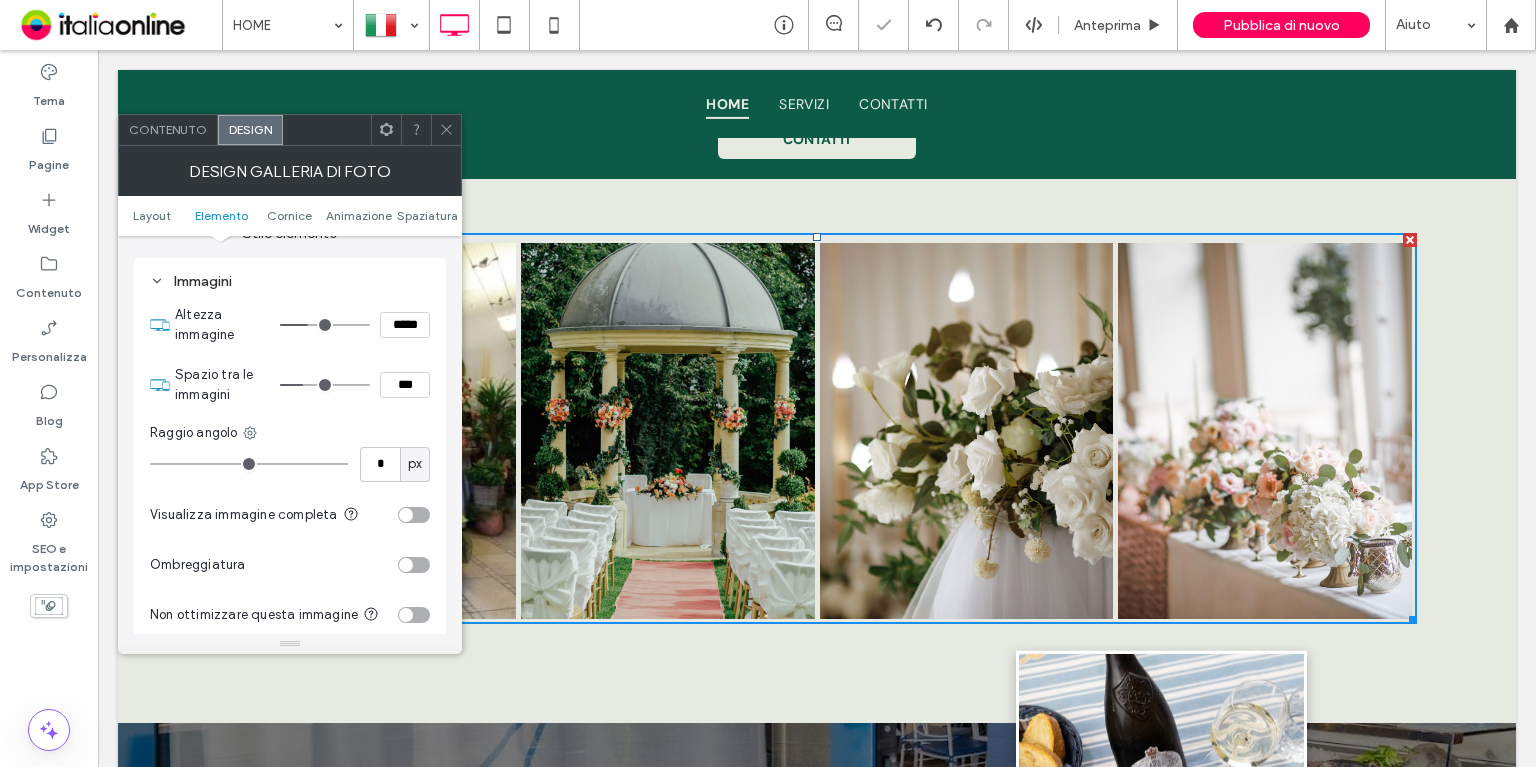 drag, startPoint x: 439, startPoint y: 116, endPoint x: 448, endPoint y: 139, distance: 24.698177 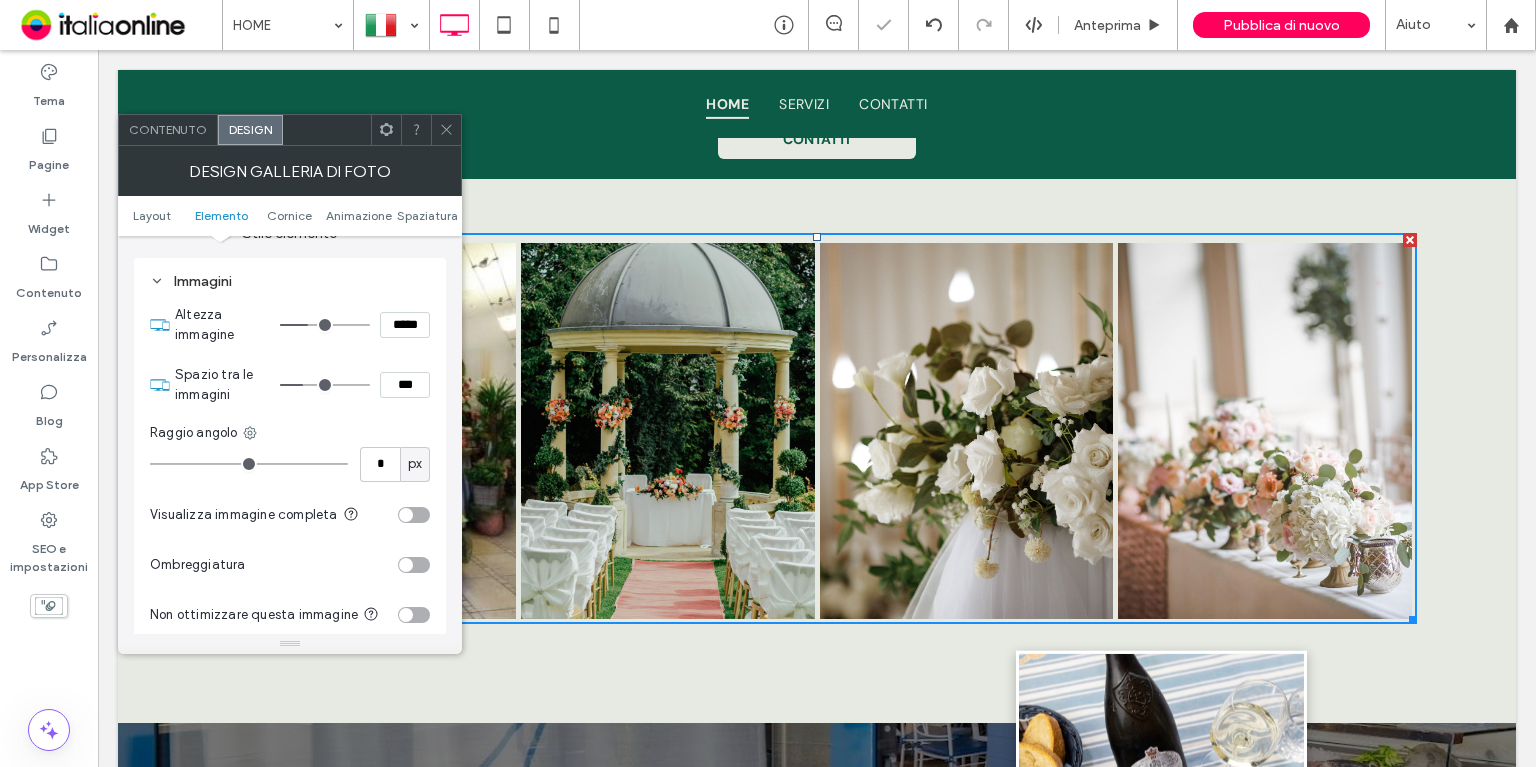 click at bounding box center (446, 130) 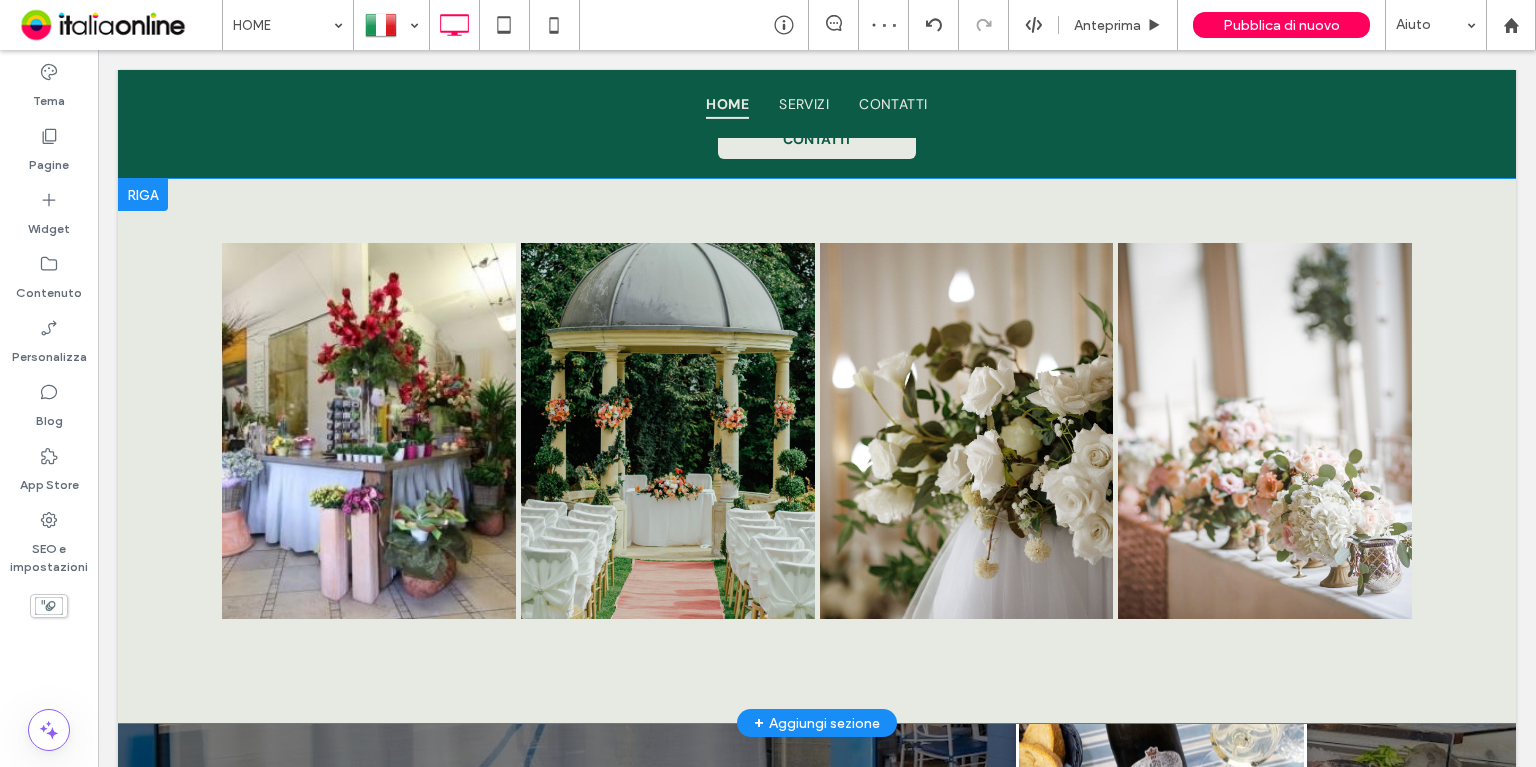 click on "Click To Paste     Click To Paste     Click To Paste
Button
Button
Button
Button
Mostra altri
[GEOGRAPHIC_DATA] + Aggiungi sezione" at bounding box center [817, 451] 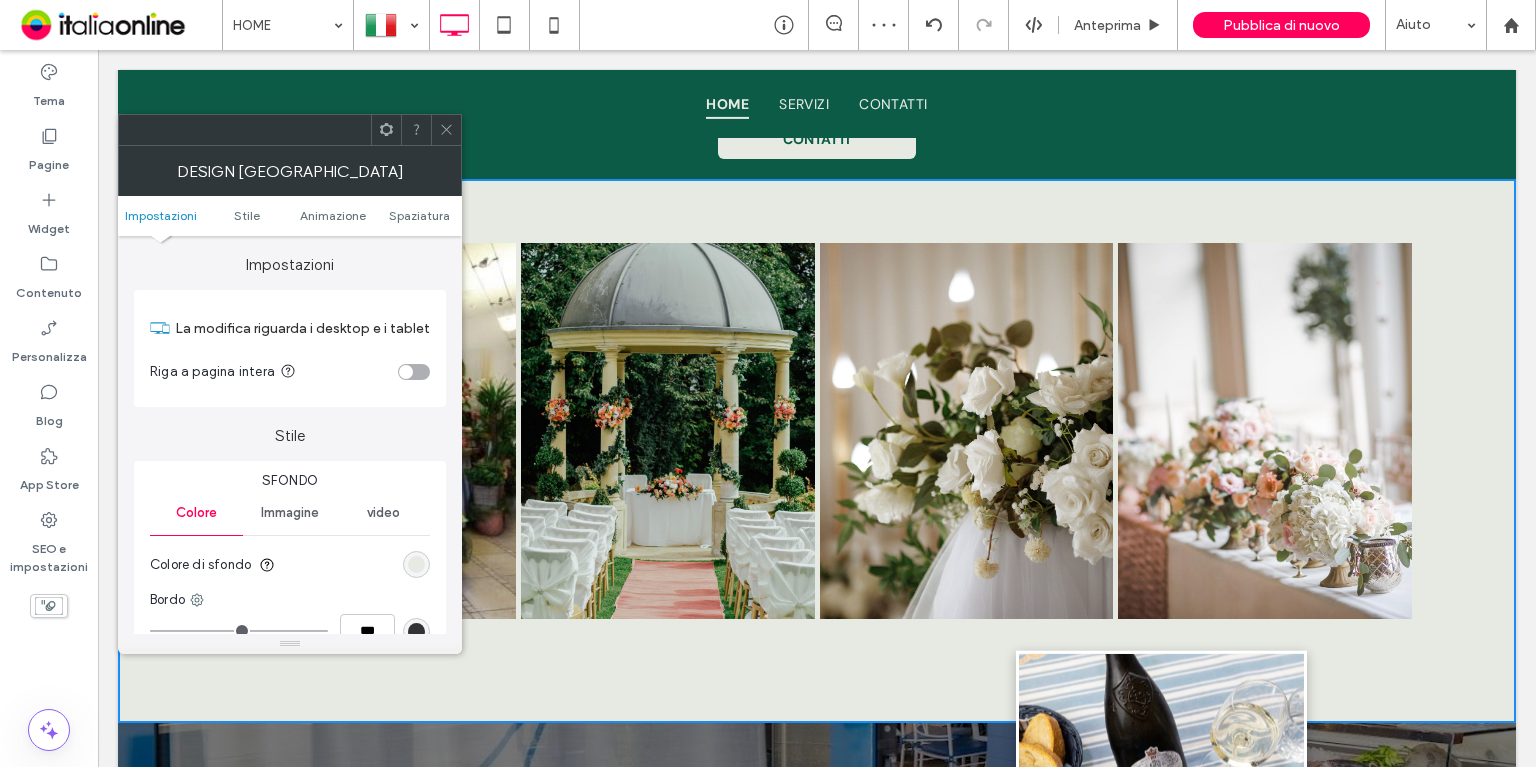 drag, startPoint x: 427, startPoint y: 370, endPoint x: 426, endPoint y: 360, distance: 10.049875 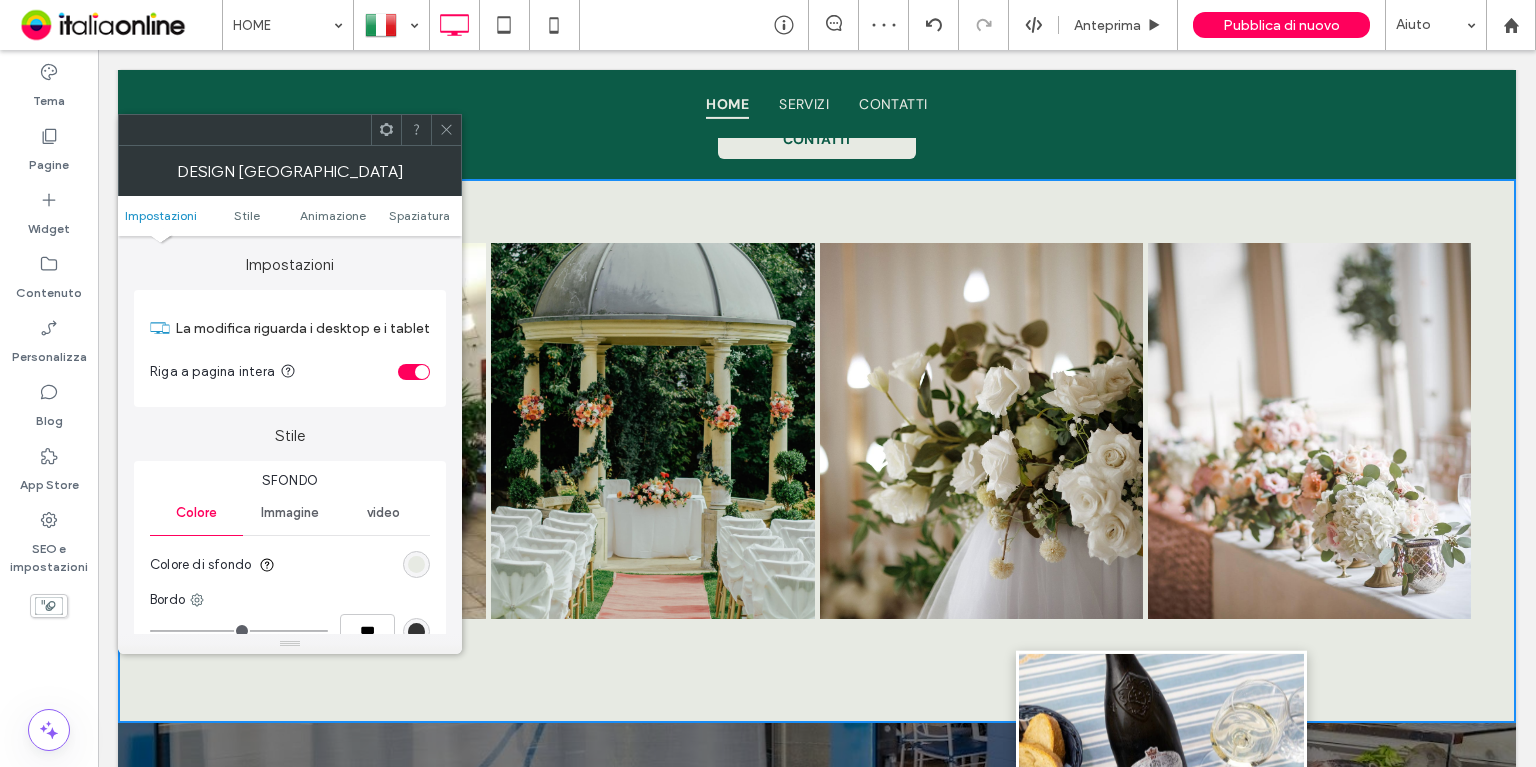 click at bounding box center [446, 130] 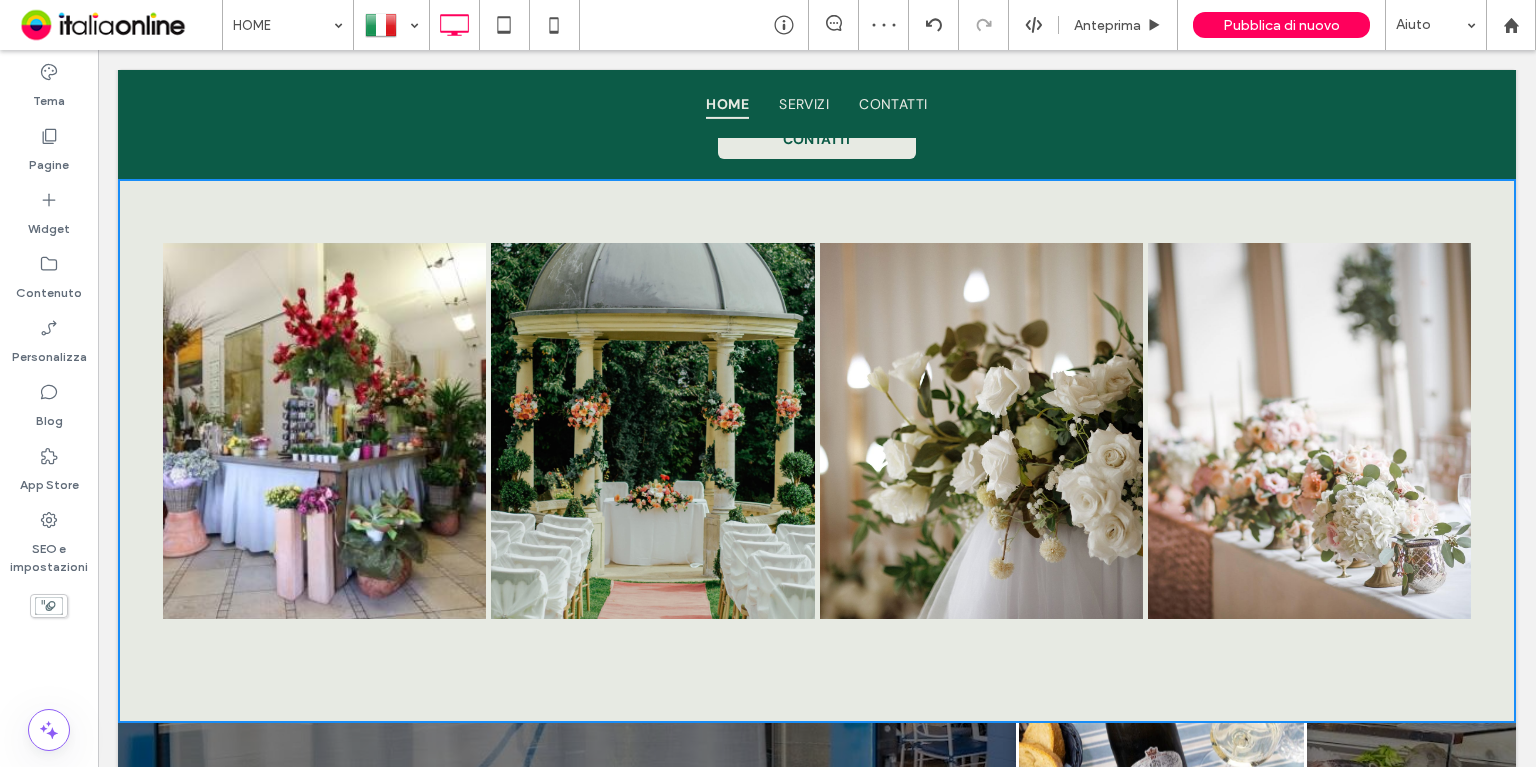 click at bounding box center [653, 431] 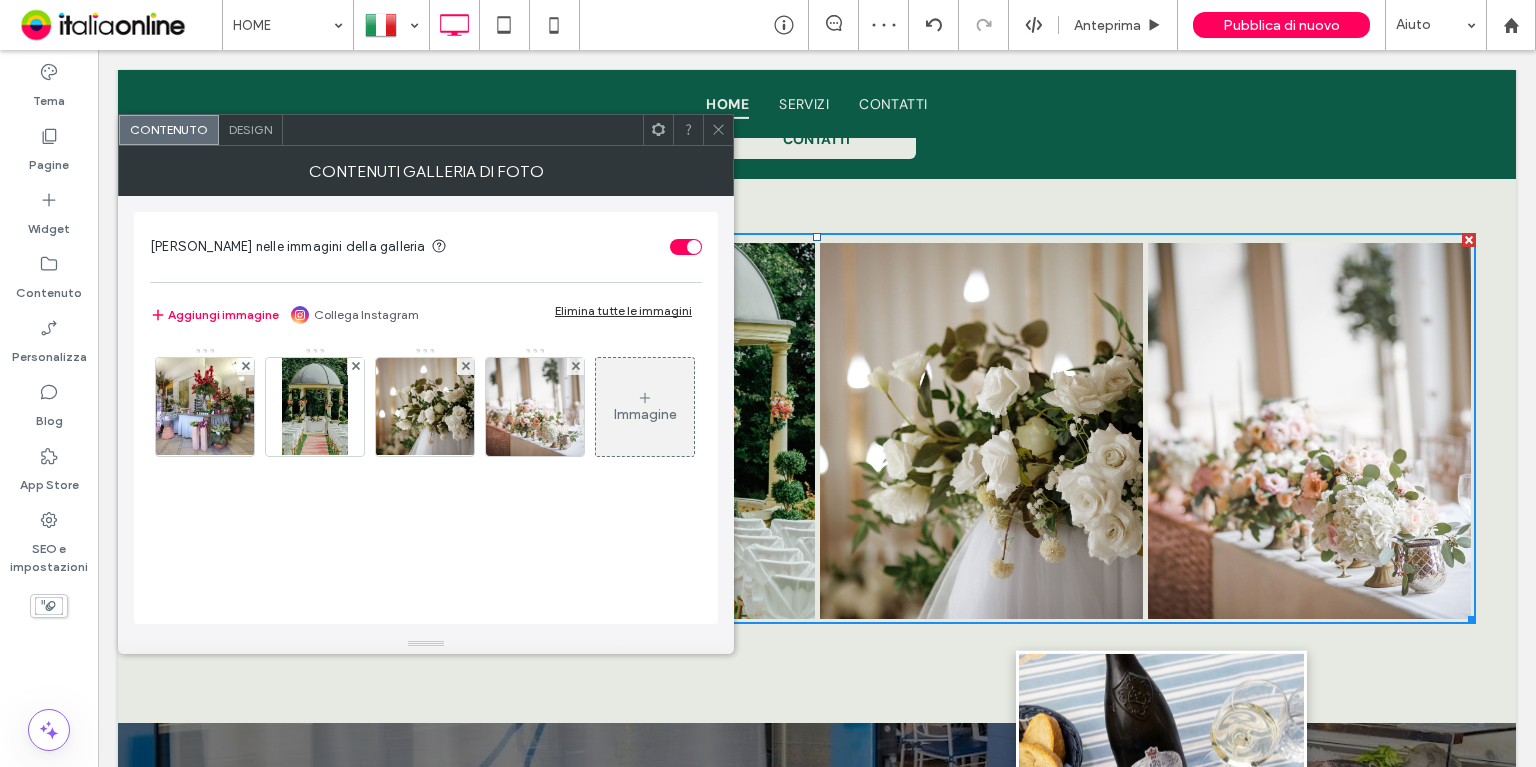 click on "Design" at bounding box center [251, 130] 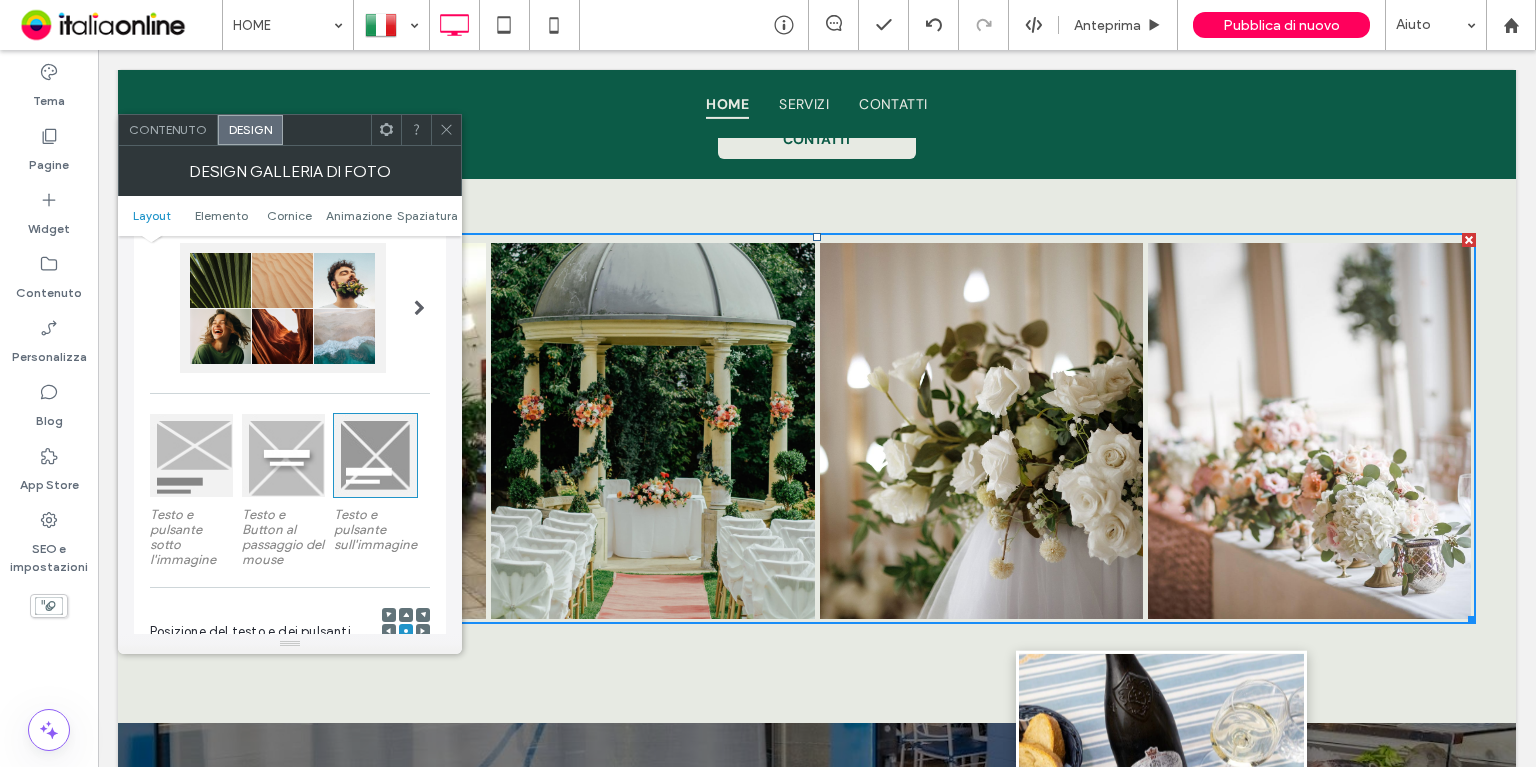 scroll, scrollTop: 200, scrollLeft: 0, axis: vertical 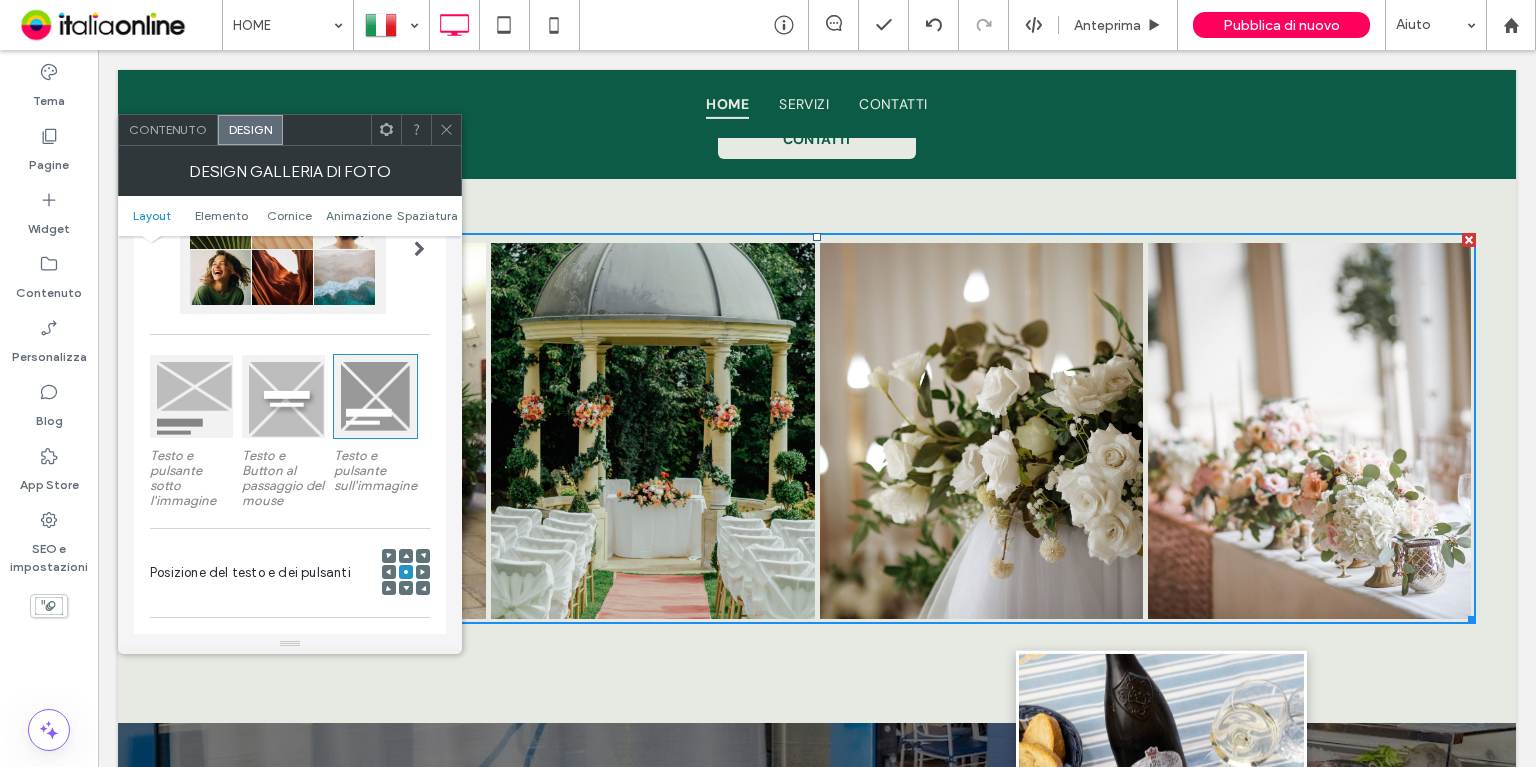 click on "Testo e pulsante sotto l'immagine" at bounding box center [191, 478] 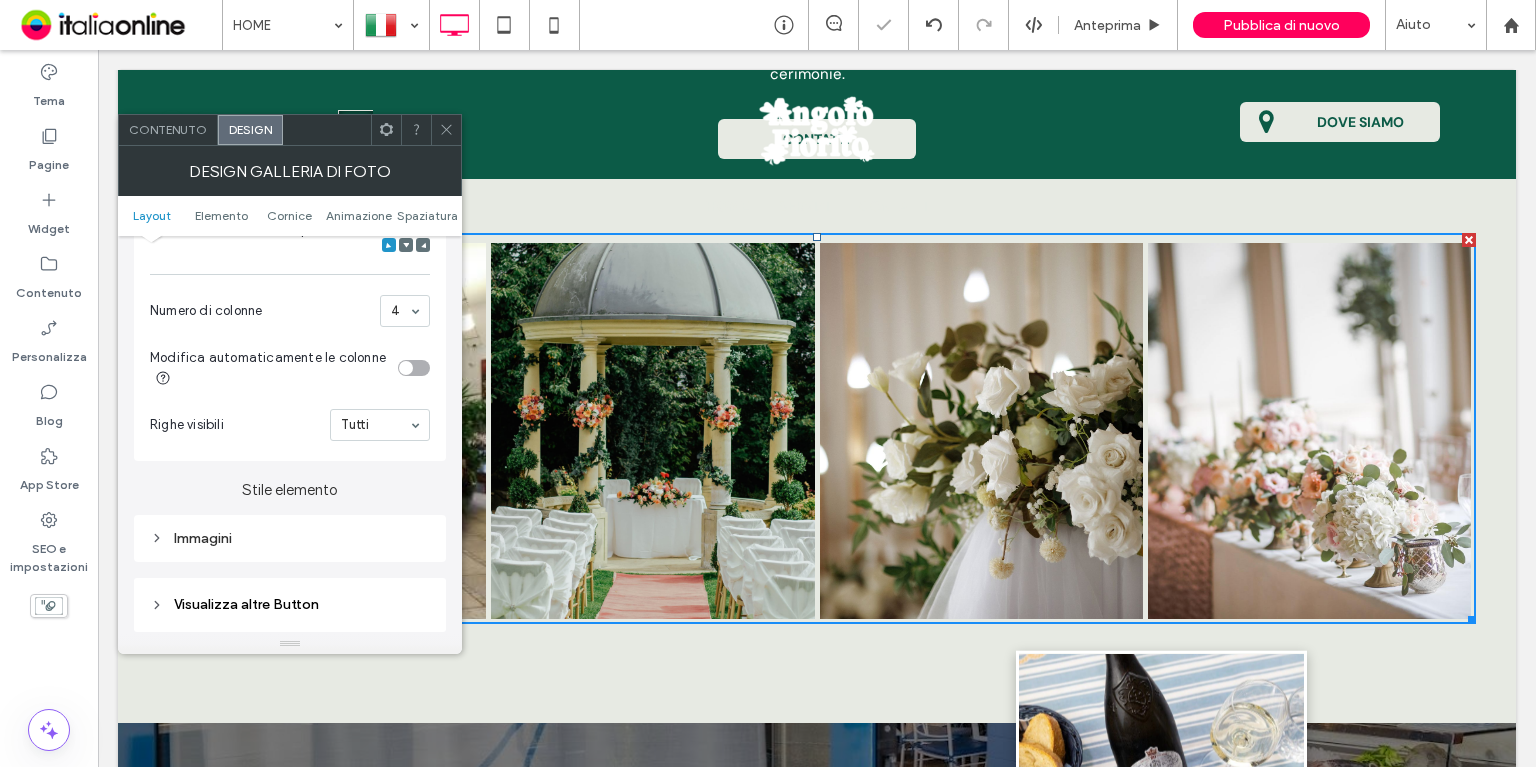 scroll, scrollTop: 700, scrollLeft: 0, axis: vertical 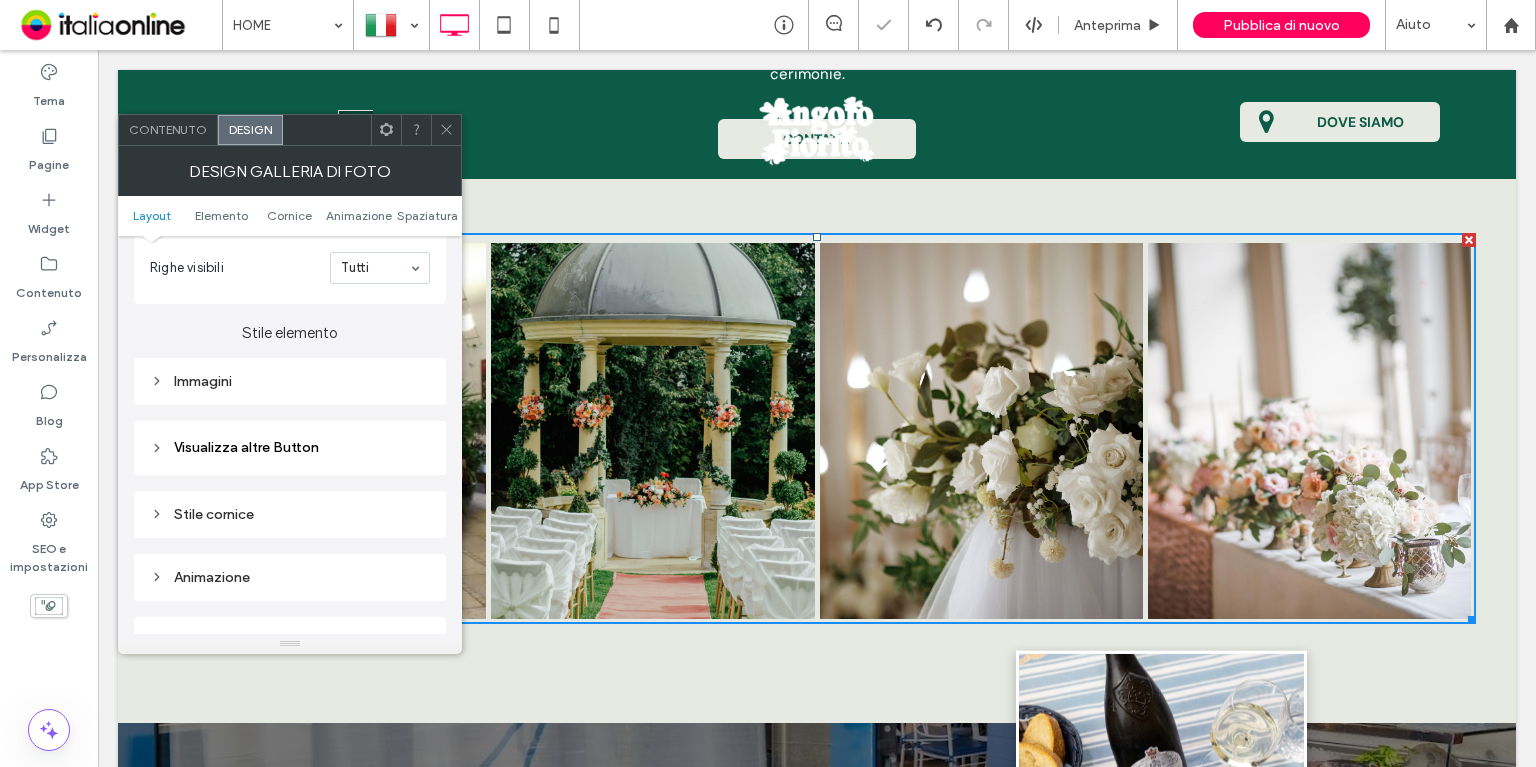 click on "Contenuto" at bounding box center [168, 130] 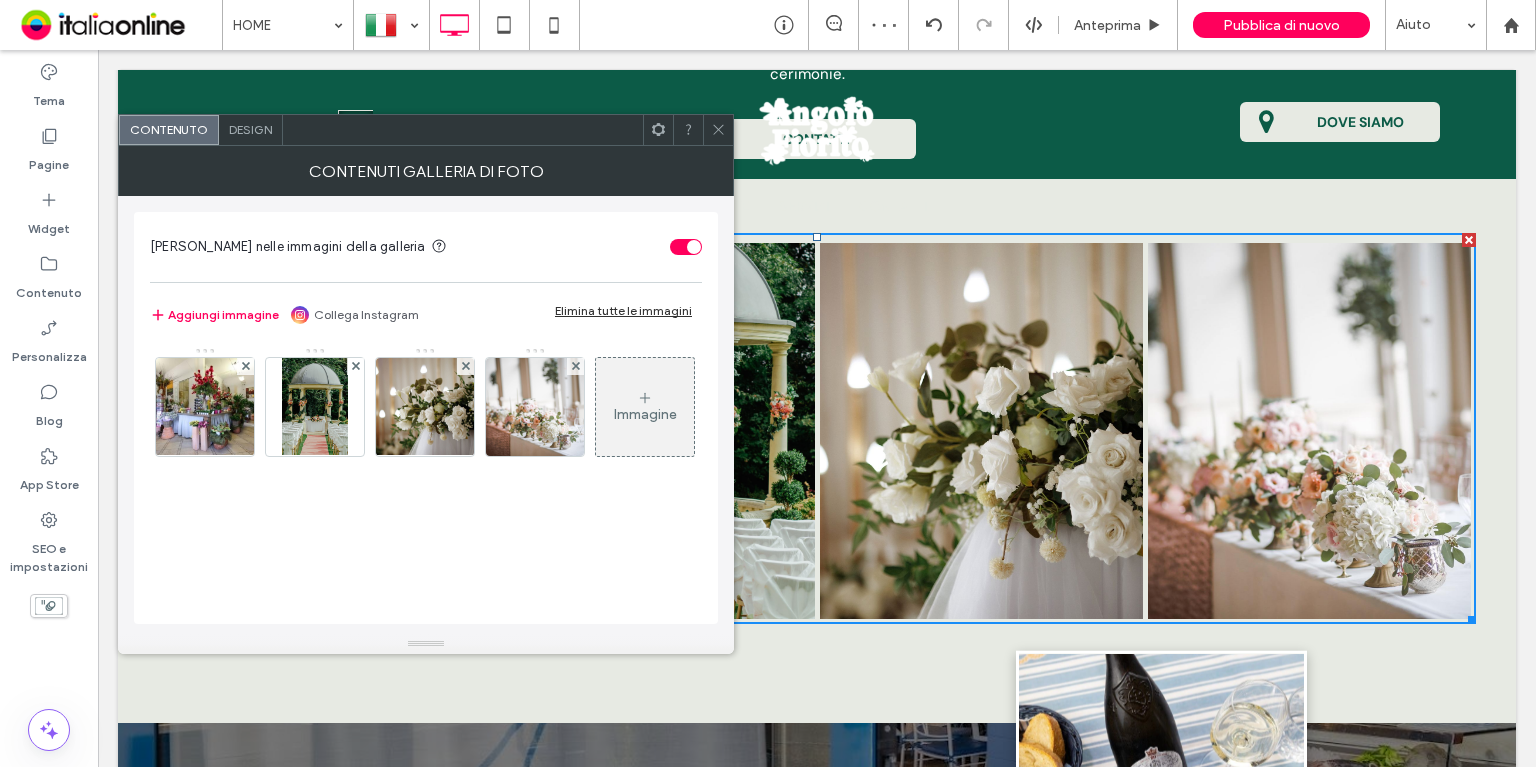 click on "Immagine" at bounding box center (425, 412) 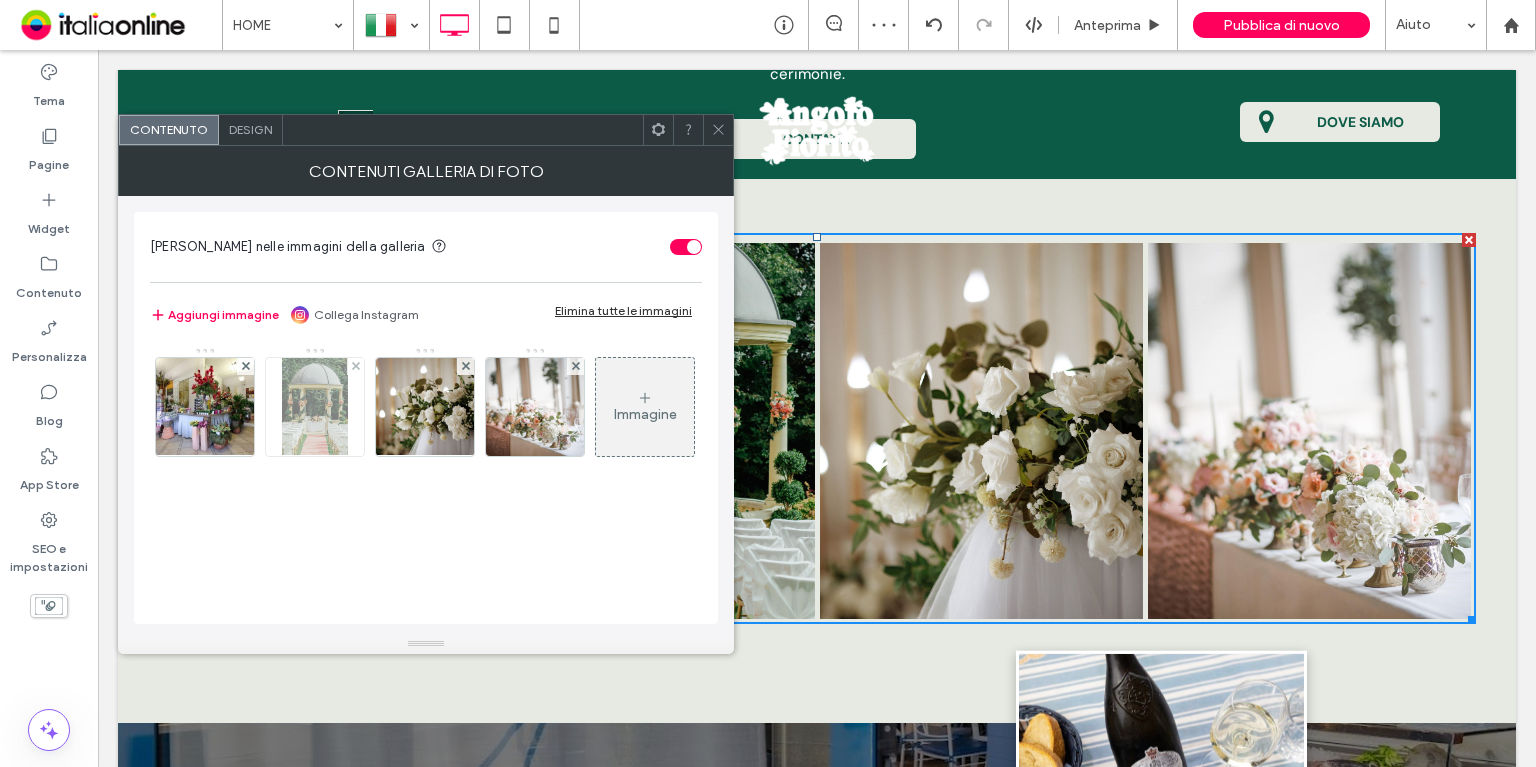 drag, startPoint x: 248, startPoint y: 431, endPoint x: 276, endPoint y: 436, distance: 28.442924 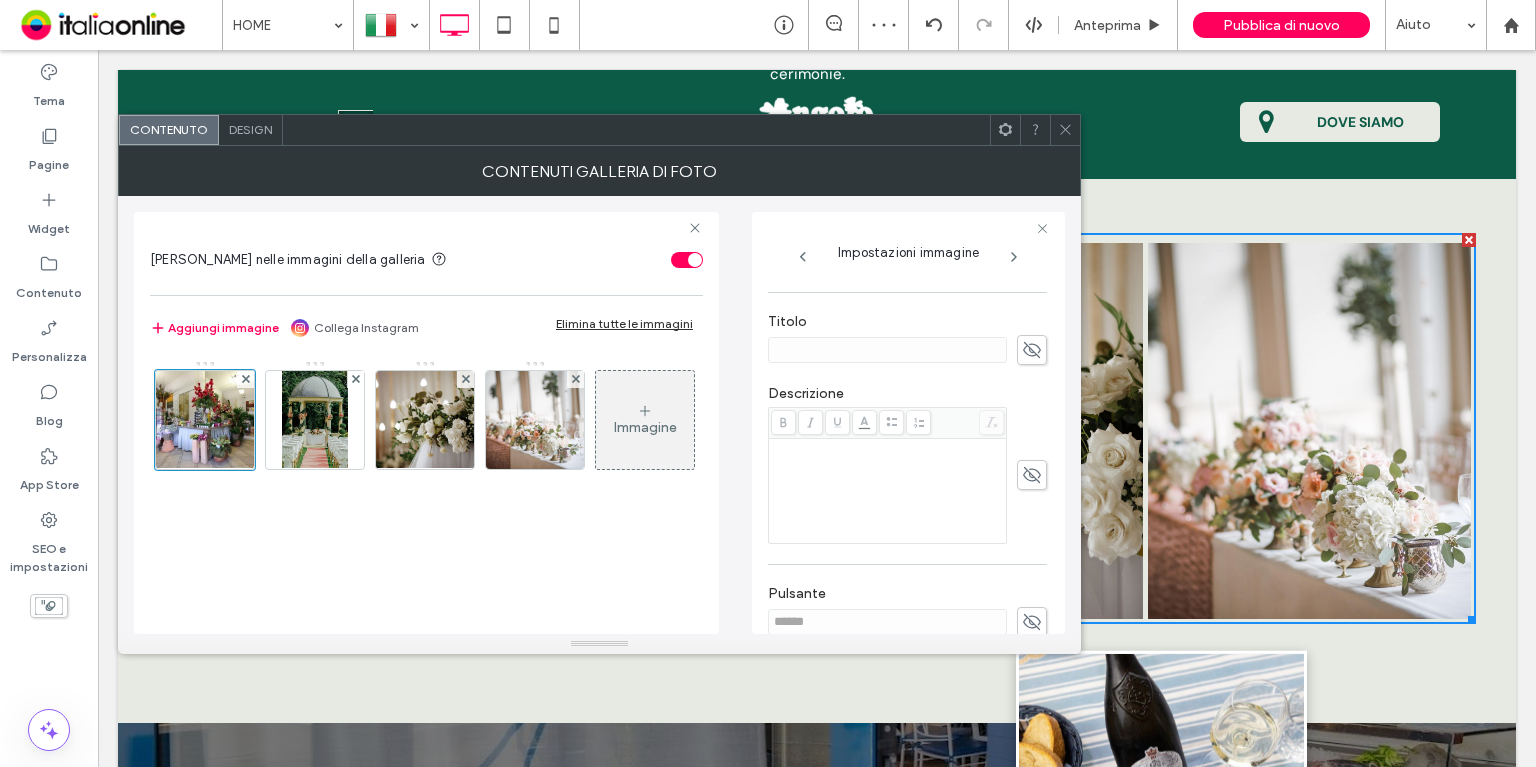 scroll, scrollTop: 500, scrollLeft: 0, axis: vertical 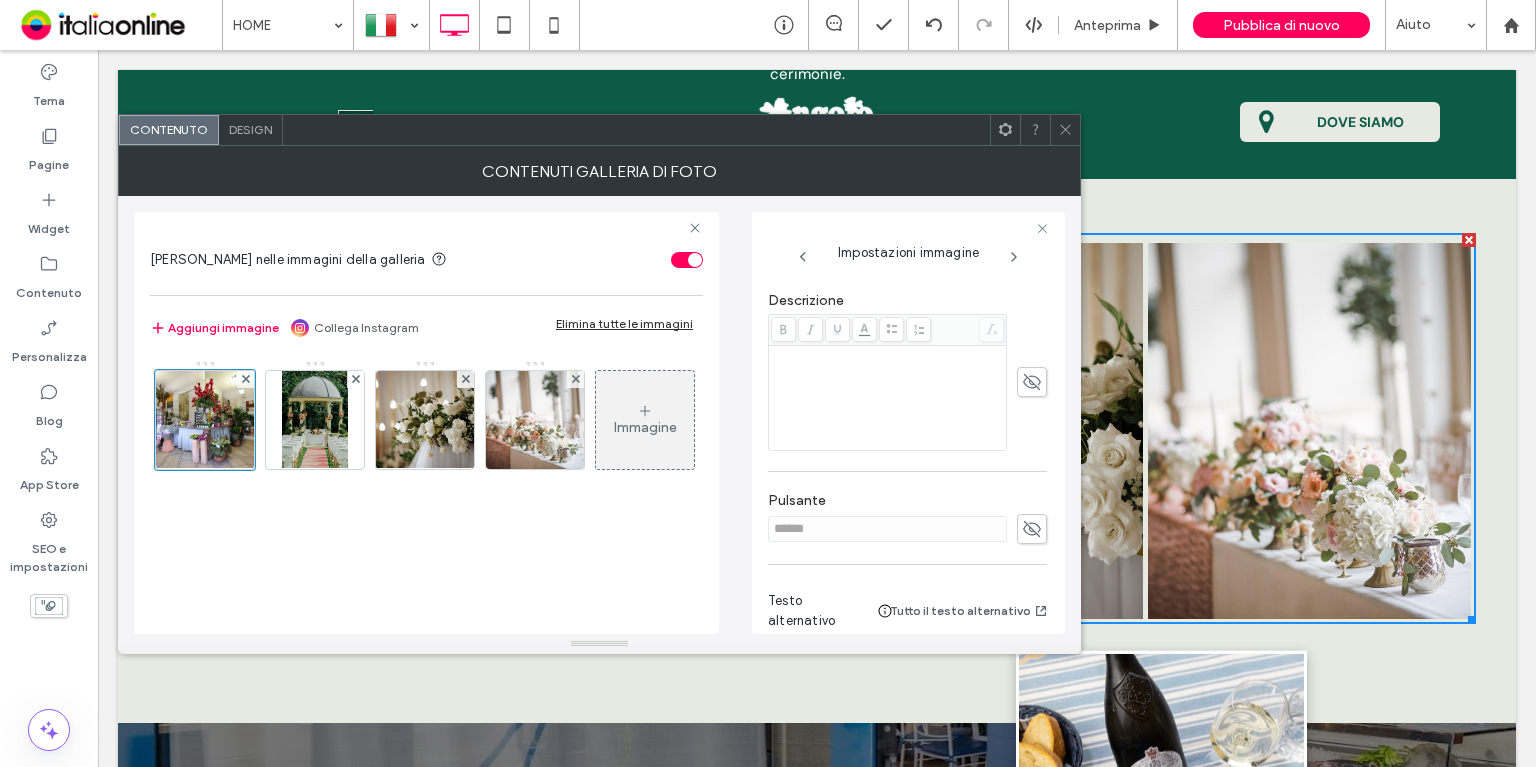 click 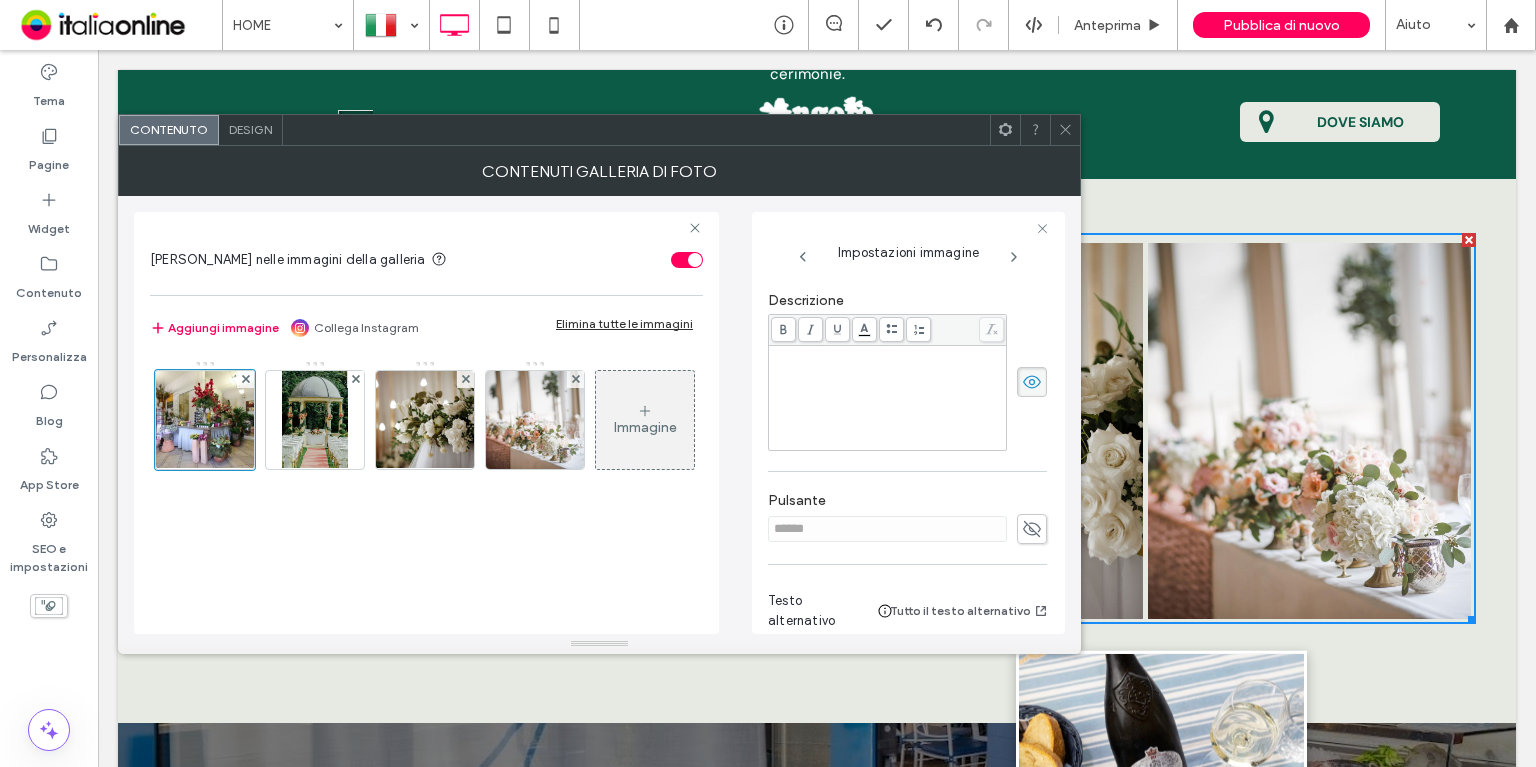 click at bounding box center (888, 398) 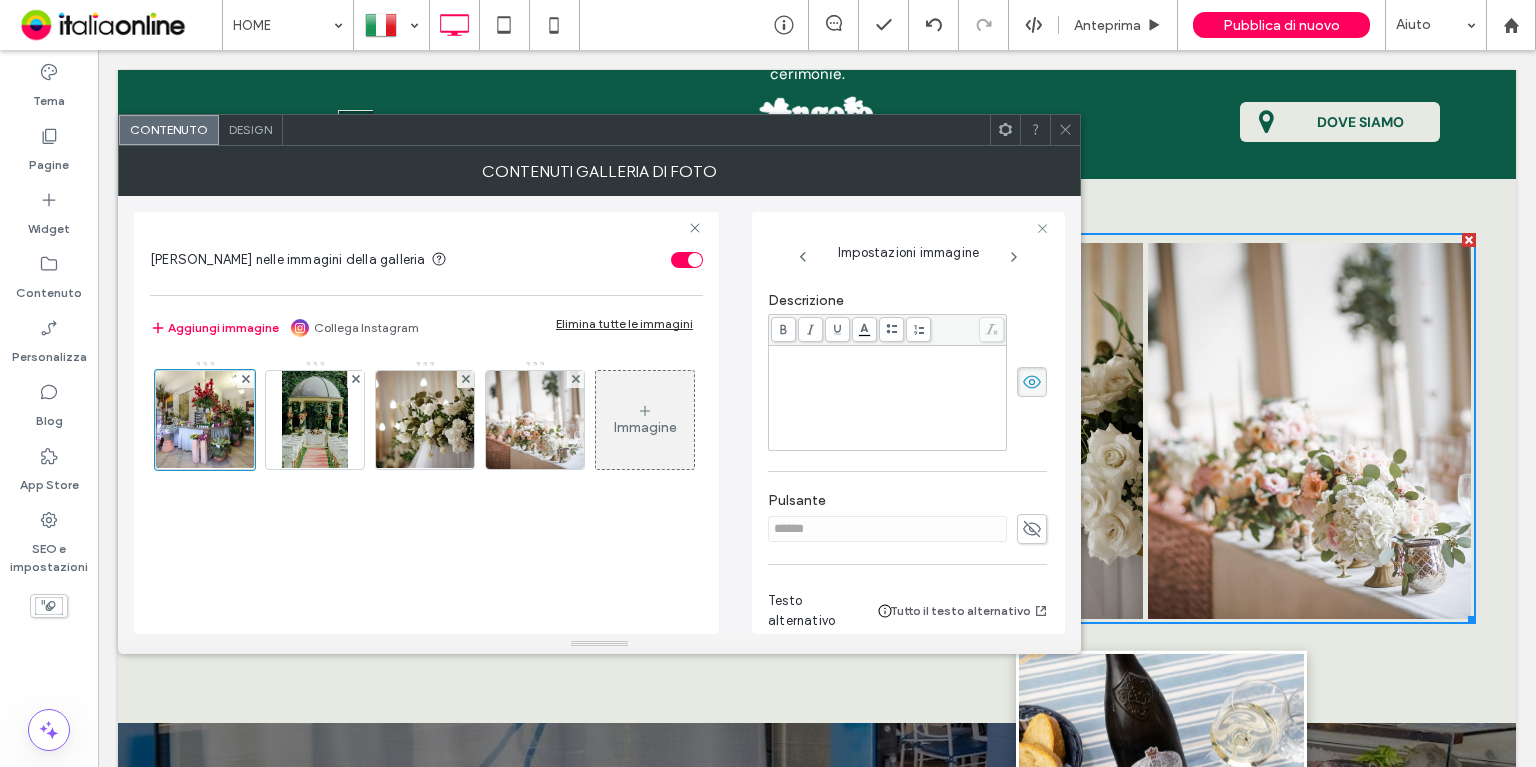 scroll, scrollTop: 323, scrollLeft: 0, axis: vertical 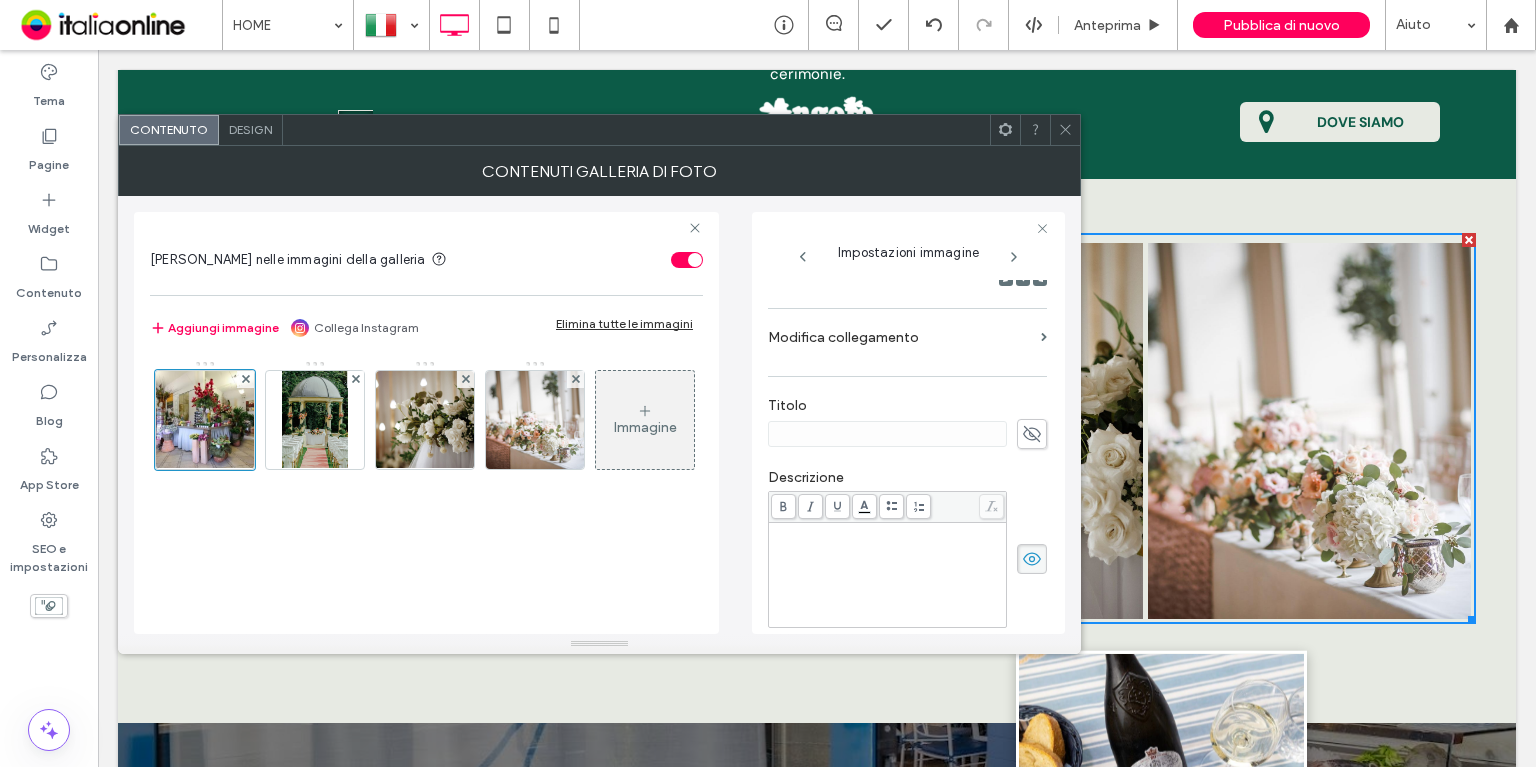 drag, startPoint x: 890, startPoint y: 413, endPoint x: 950, endPoint y: 418, distance: 60.207973 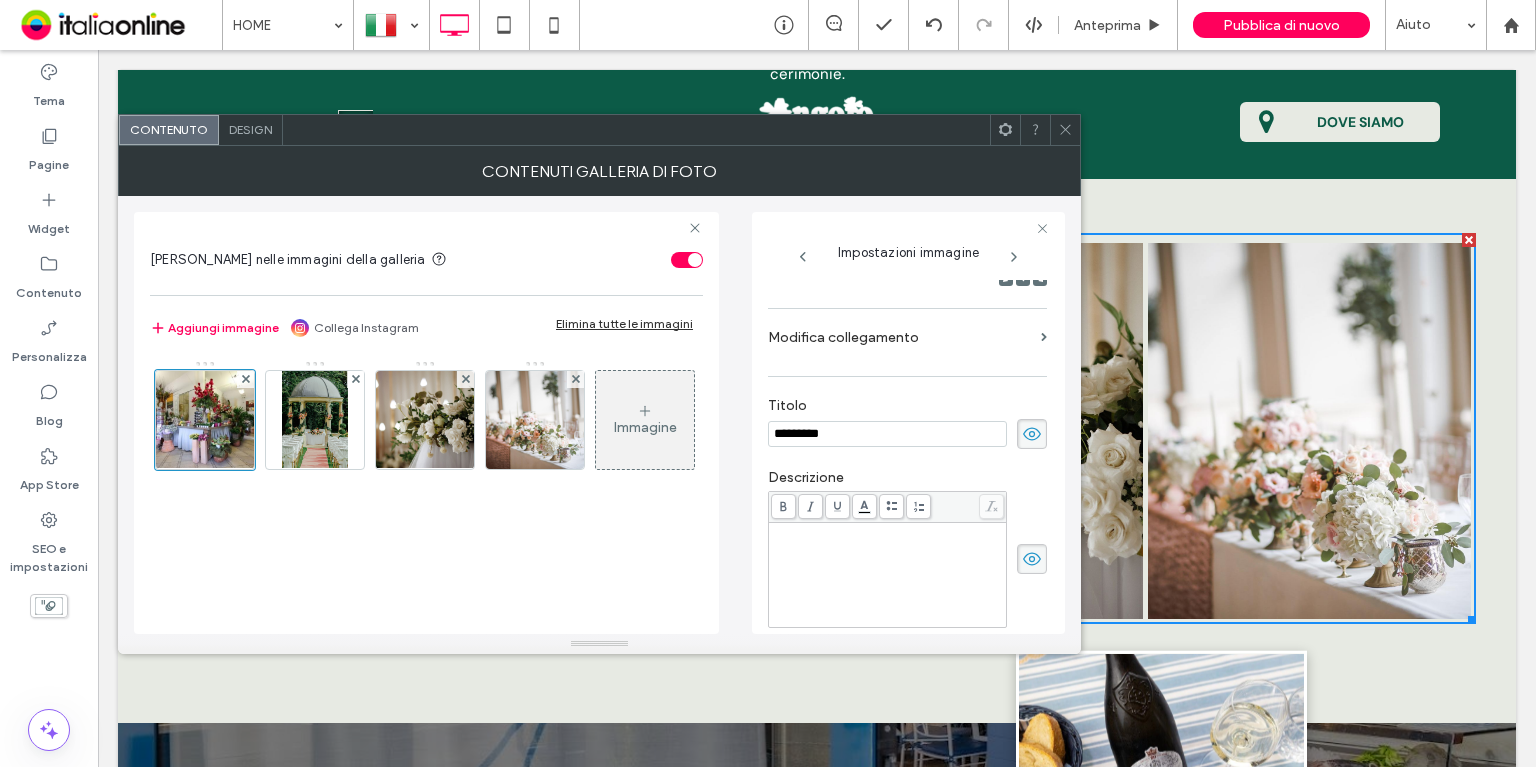 type on "*********" 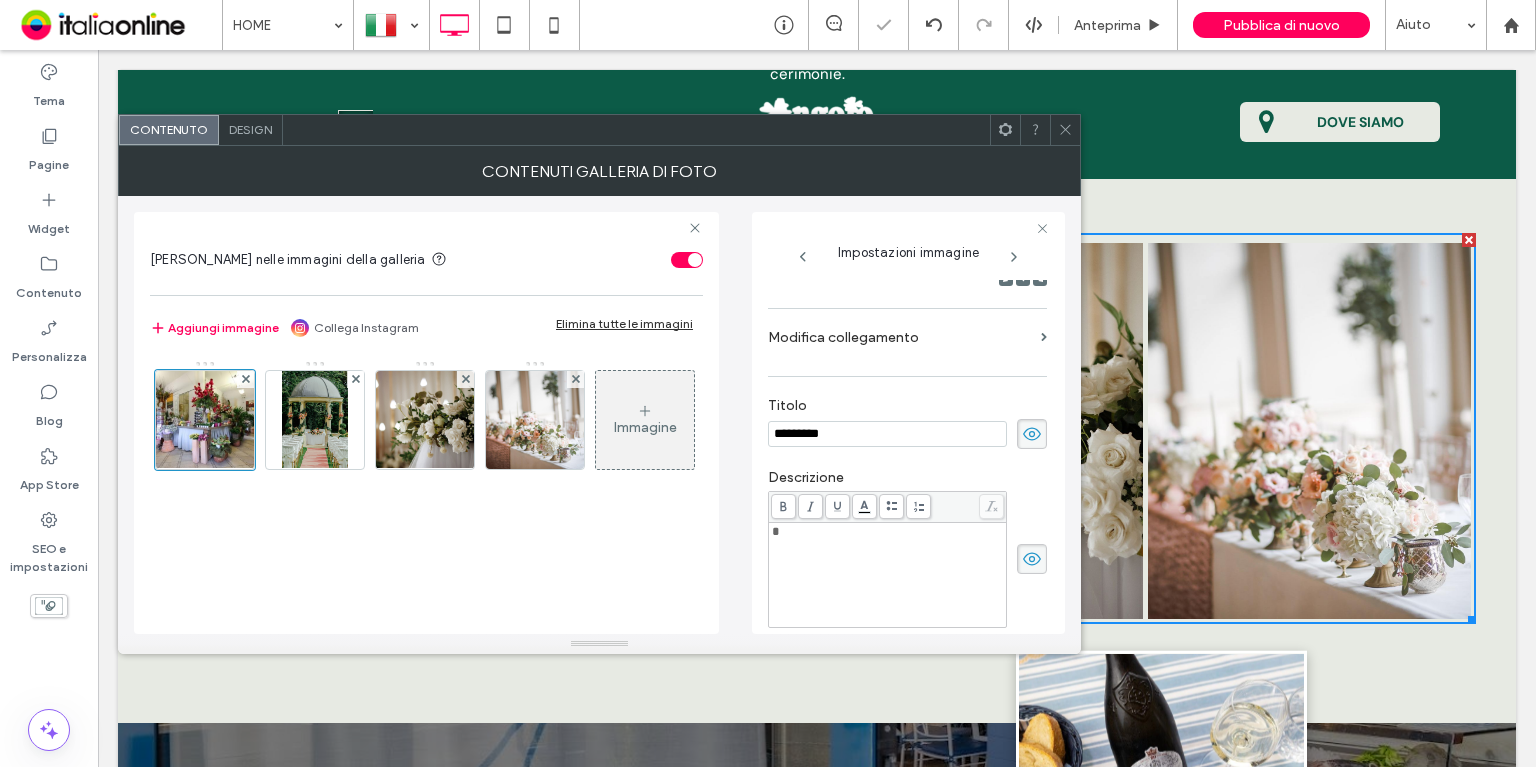 type 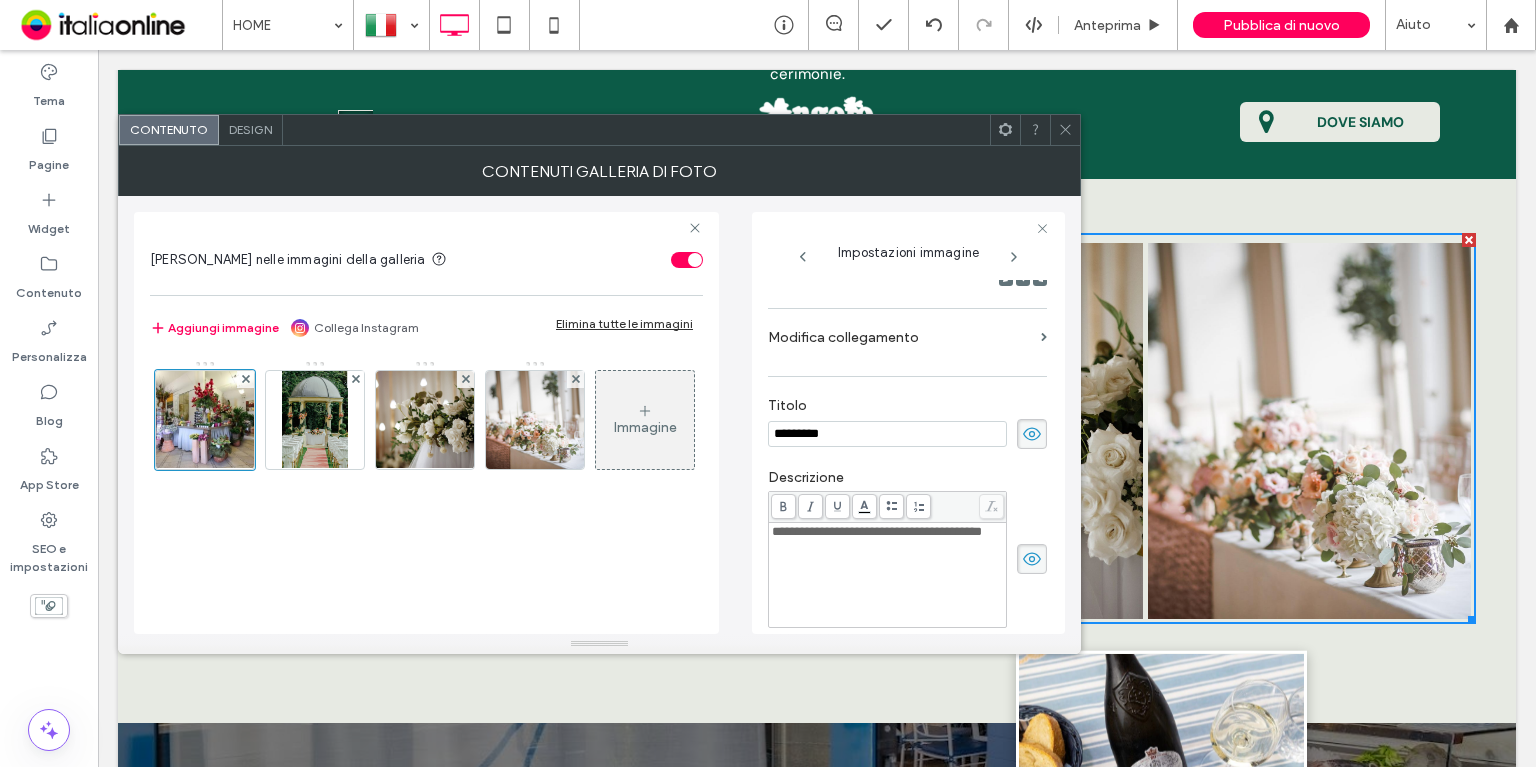 click on "**********" at bounding box center [877, 531] 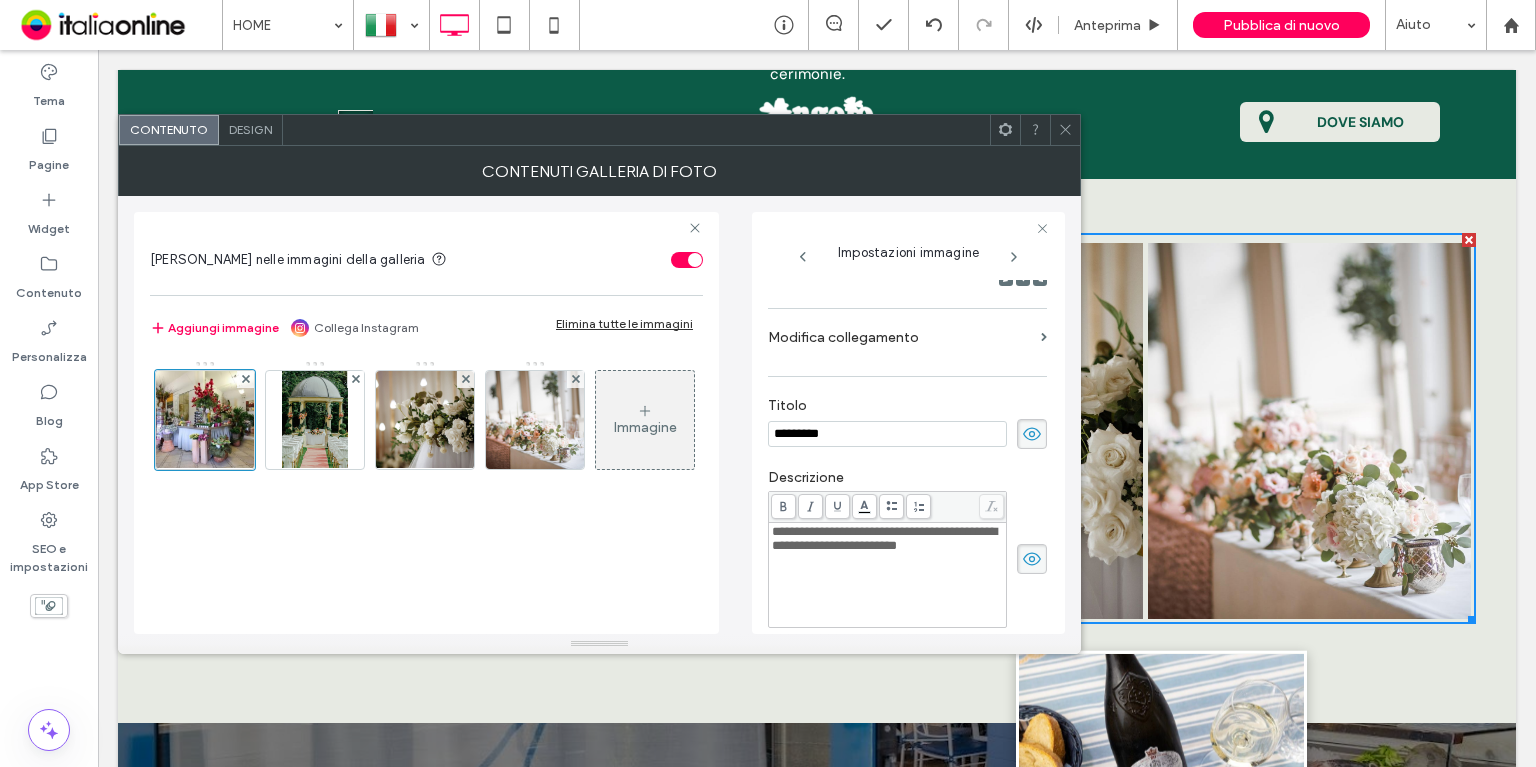 click on "**********" at bounding box center (907, 548) 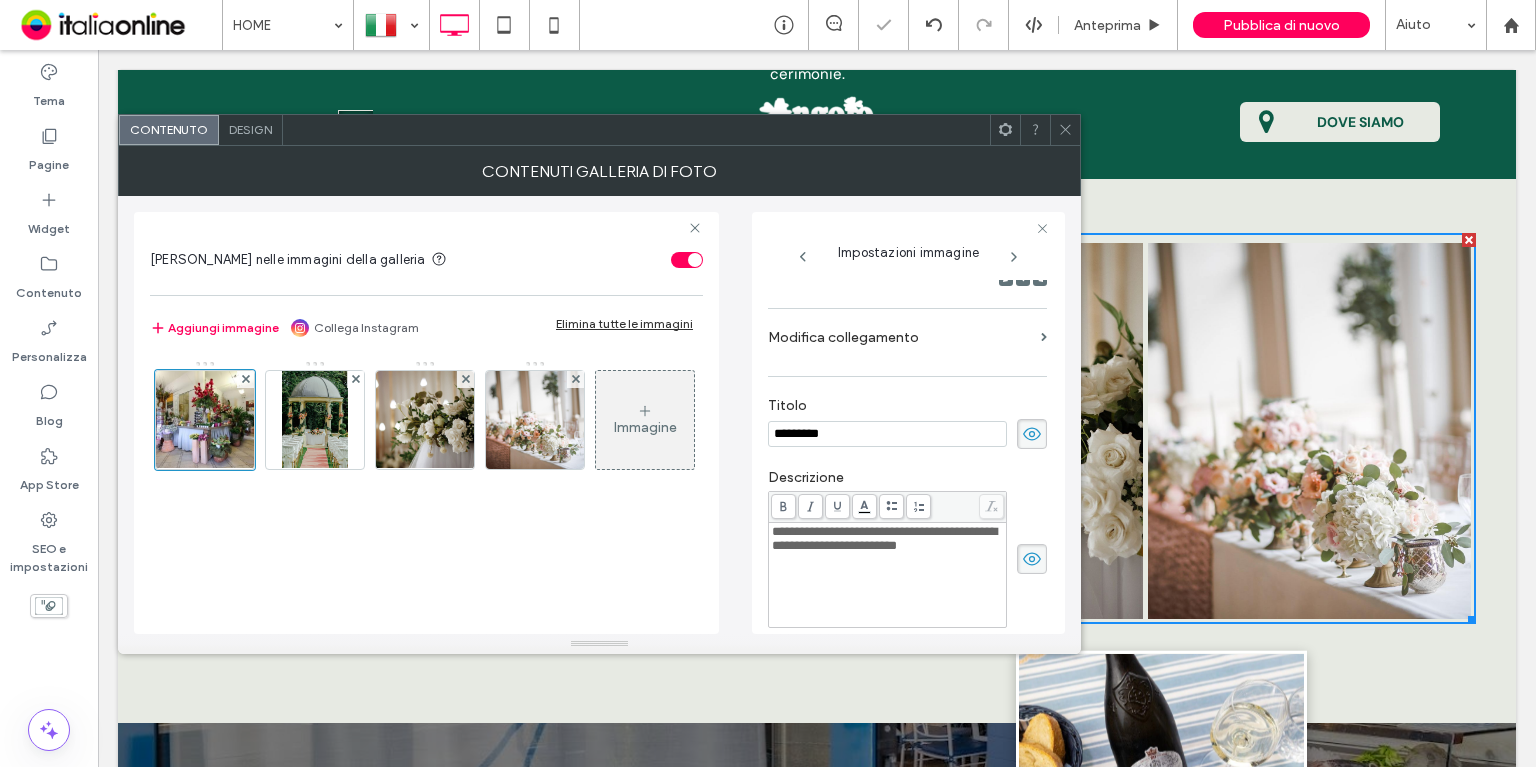 click 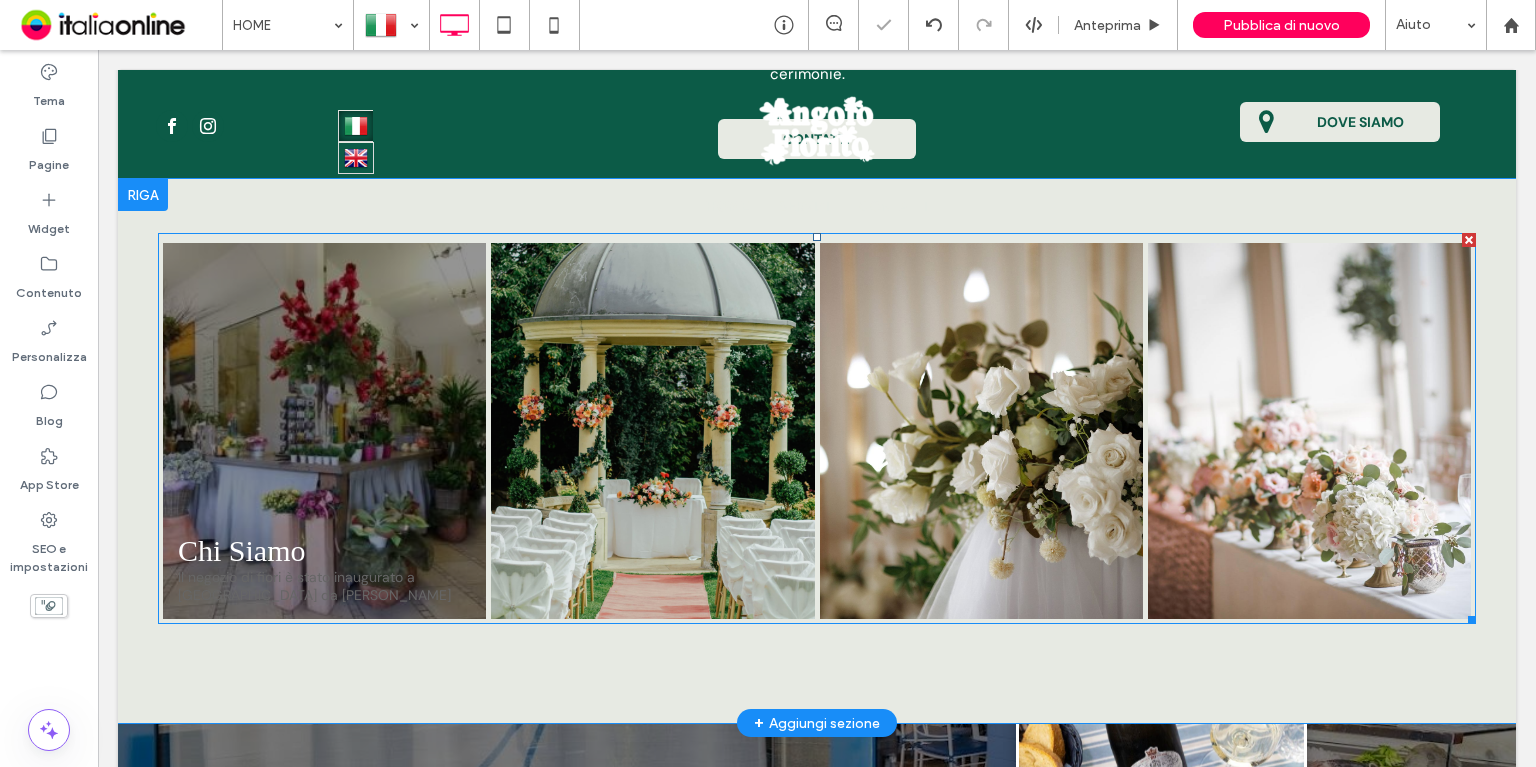 click at bounding box center [324, 431] 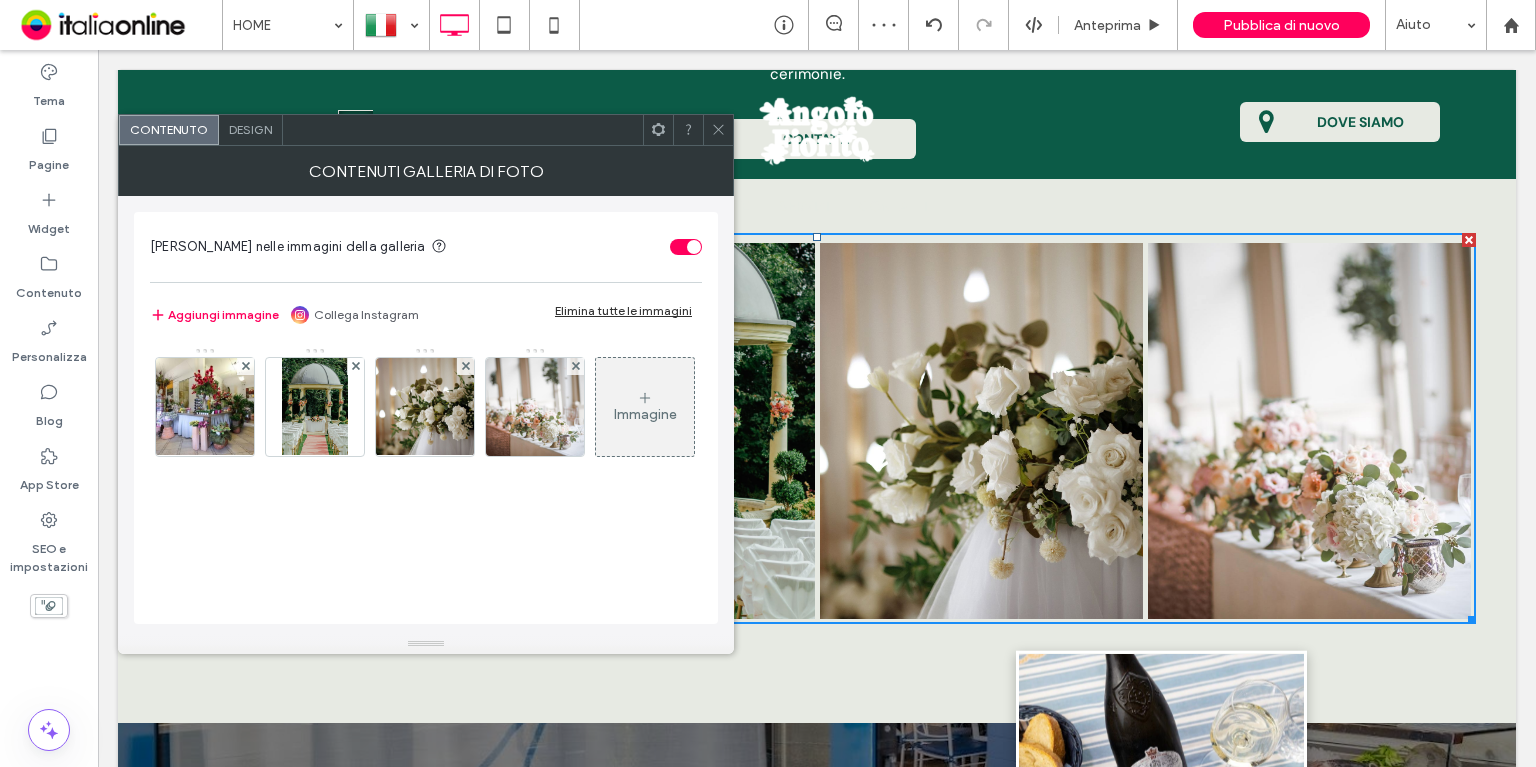 click on "Design" at bounding box center [250, 129] 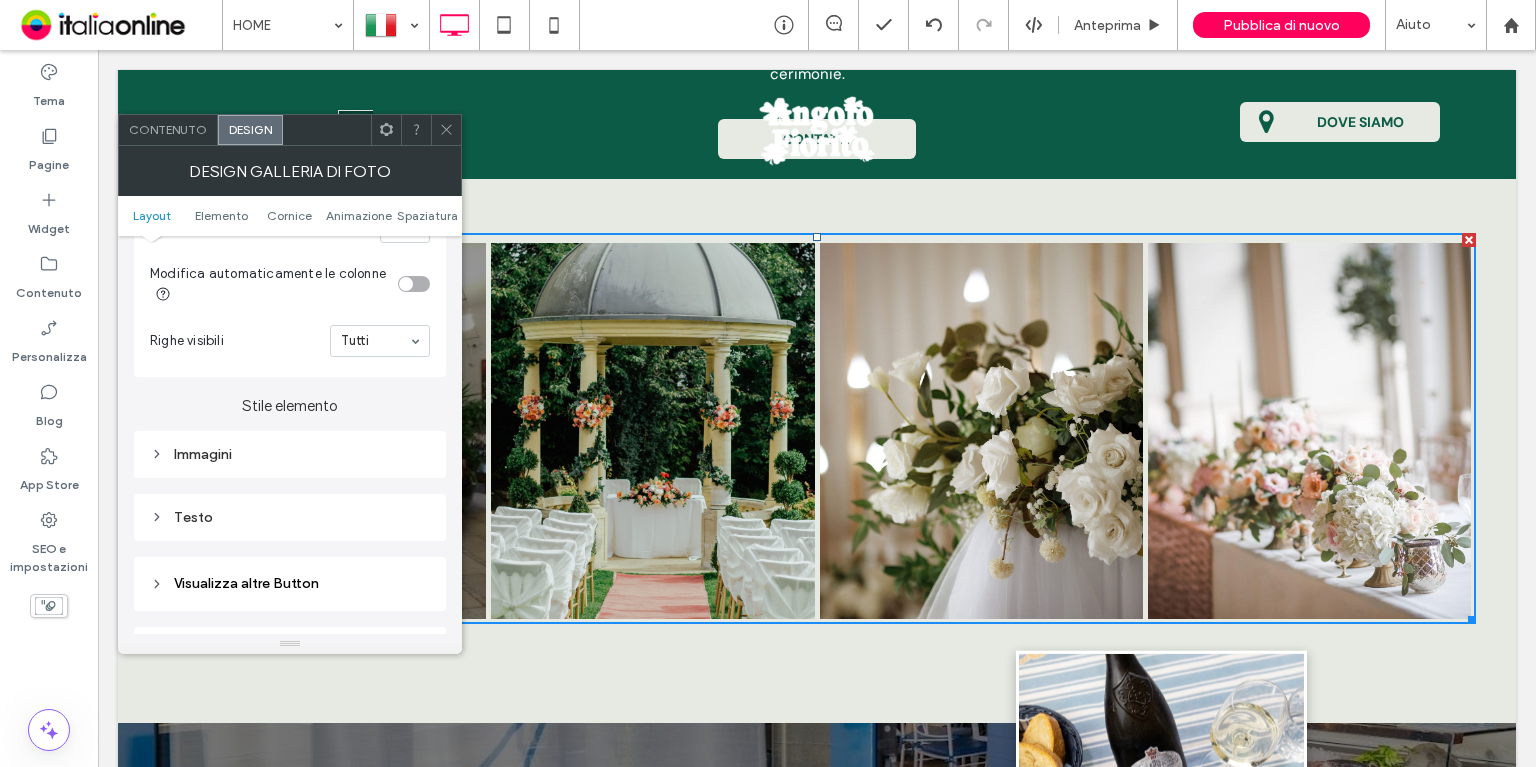 click on "Testo" at bounding box center (290, 517) 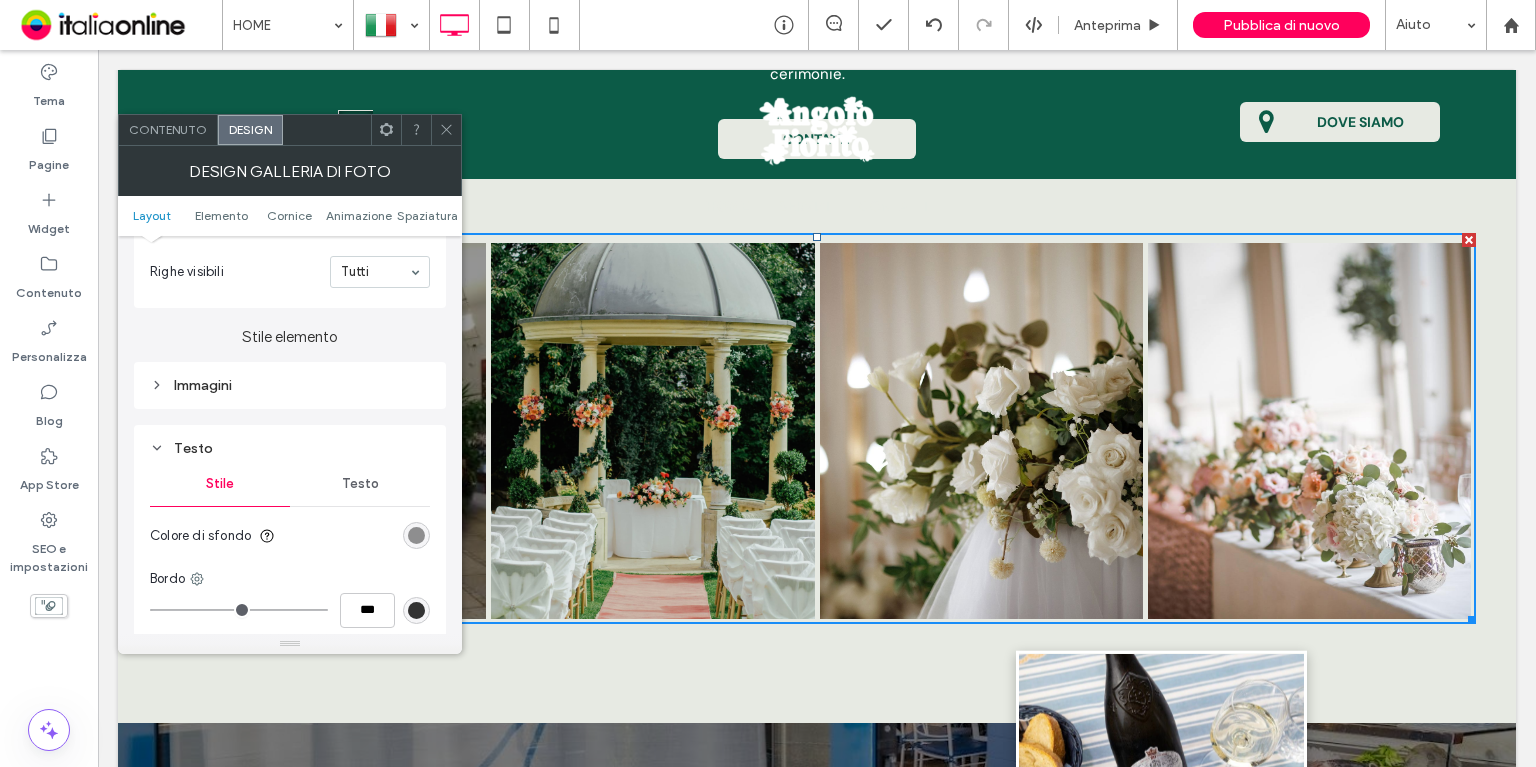 scroll, scrollTop: 720, scrollLeft: 0, axis: vertical 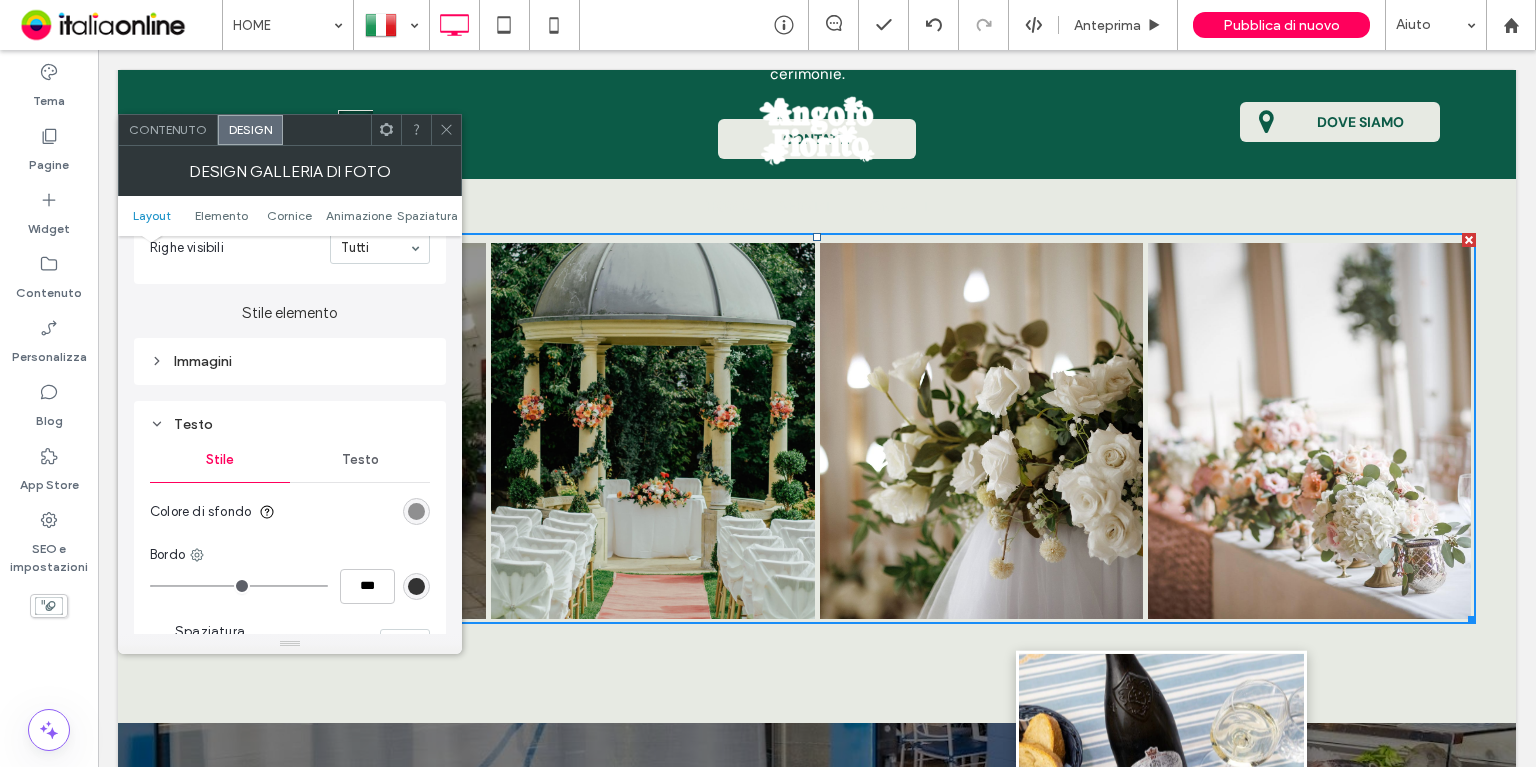 drag, startPoint x: 412, startPoint y: 504, endPoint x: 442, endPoint y: 508, distance: 30.265491 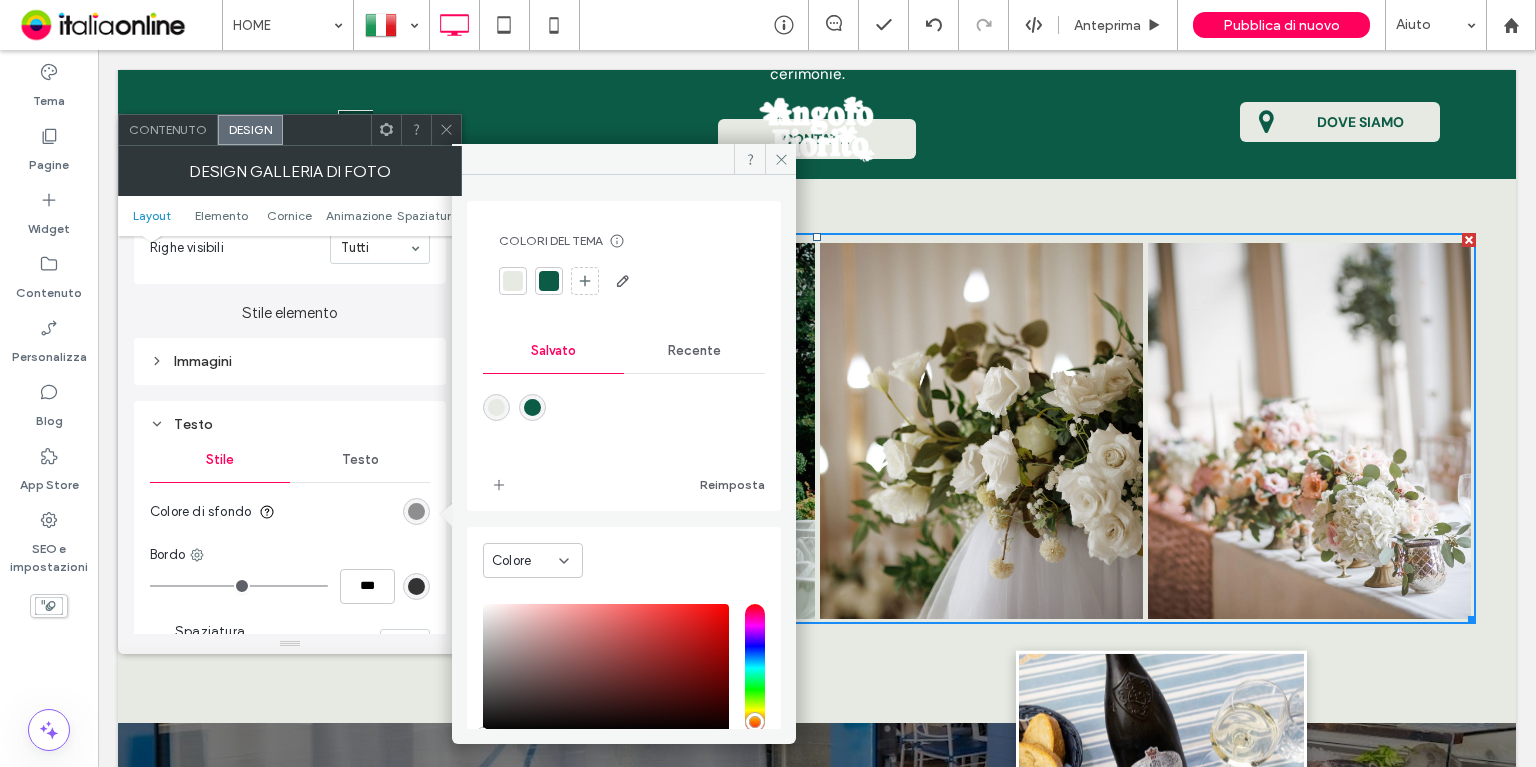 click at bounding box center (496, 407) 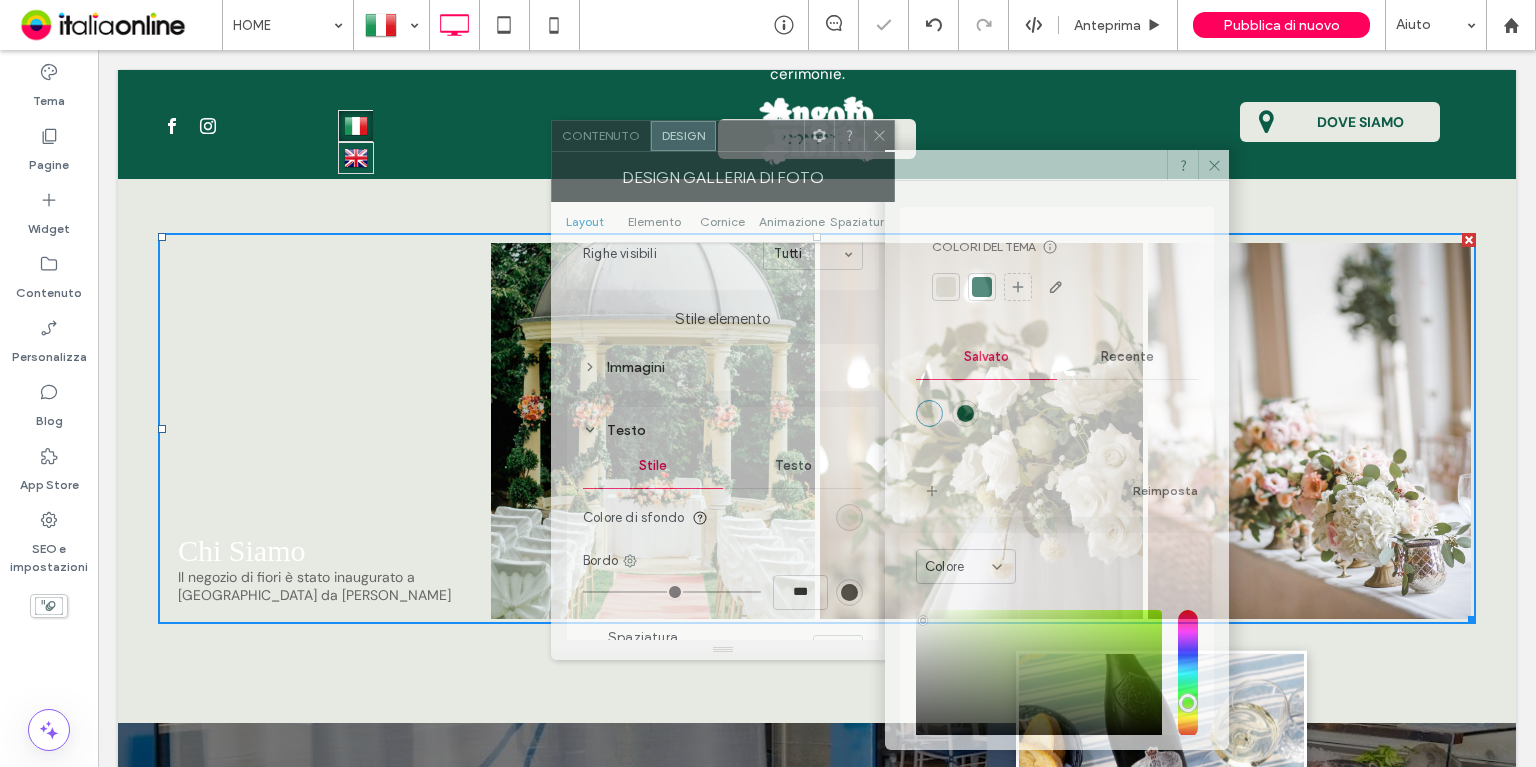 drag, startPoint x: 391, startPoint y: 147, endPoint x: 792, endPoint y: 144, distance: 401.01123 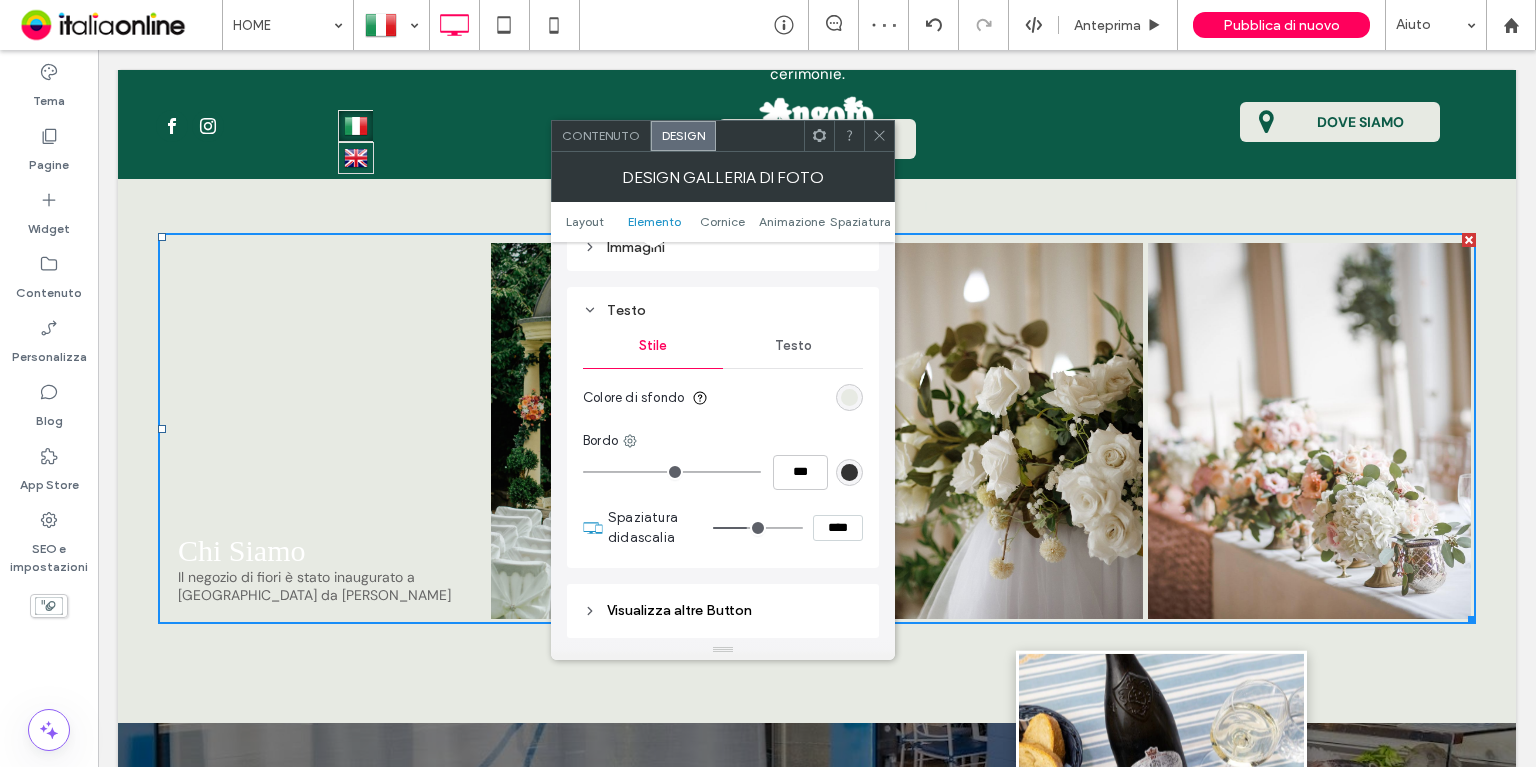 scroll, scrollTop: 840, scrollLeft: 0, axis: vertical 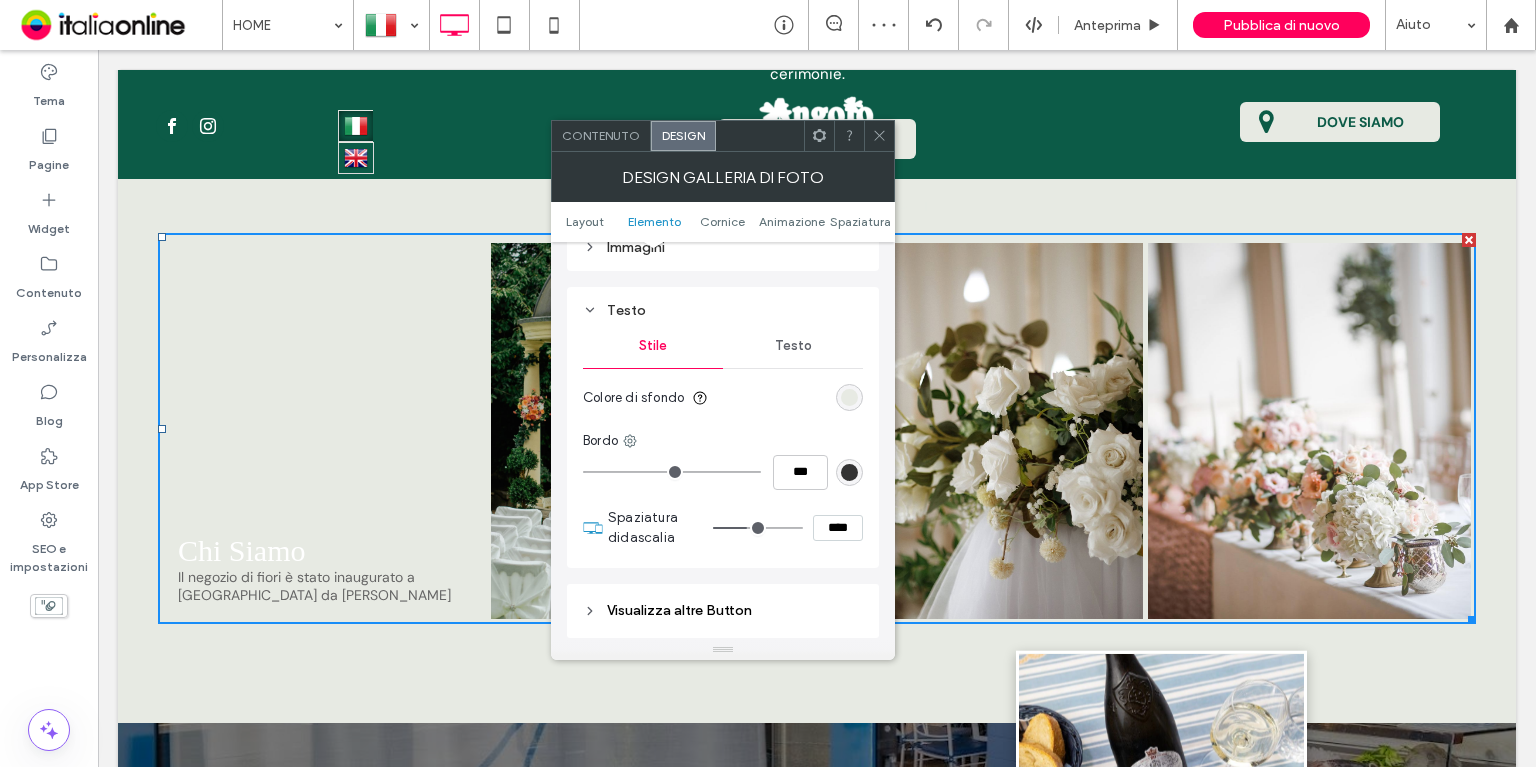 click at bounding box center (849, 397) 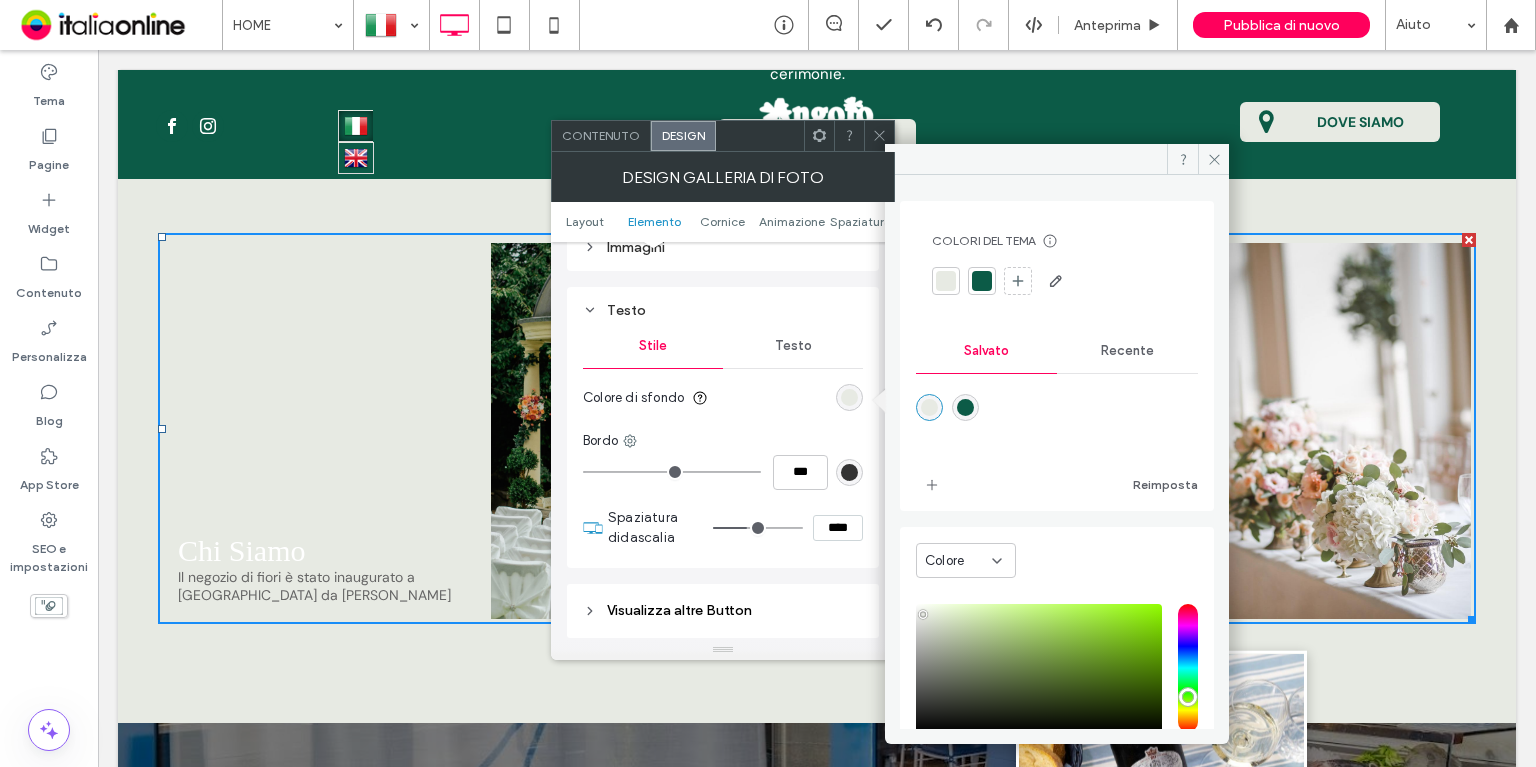drag, startPoint x: 1145, startPoint y: 346, endPoint x: 1039, endPoint y: 367, distance: 108.060165 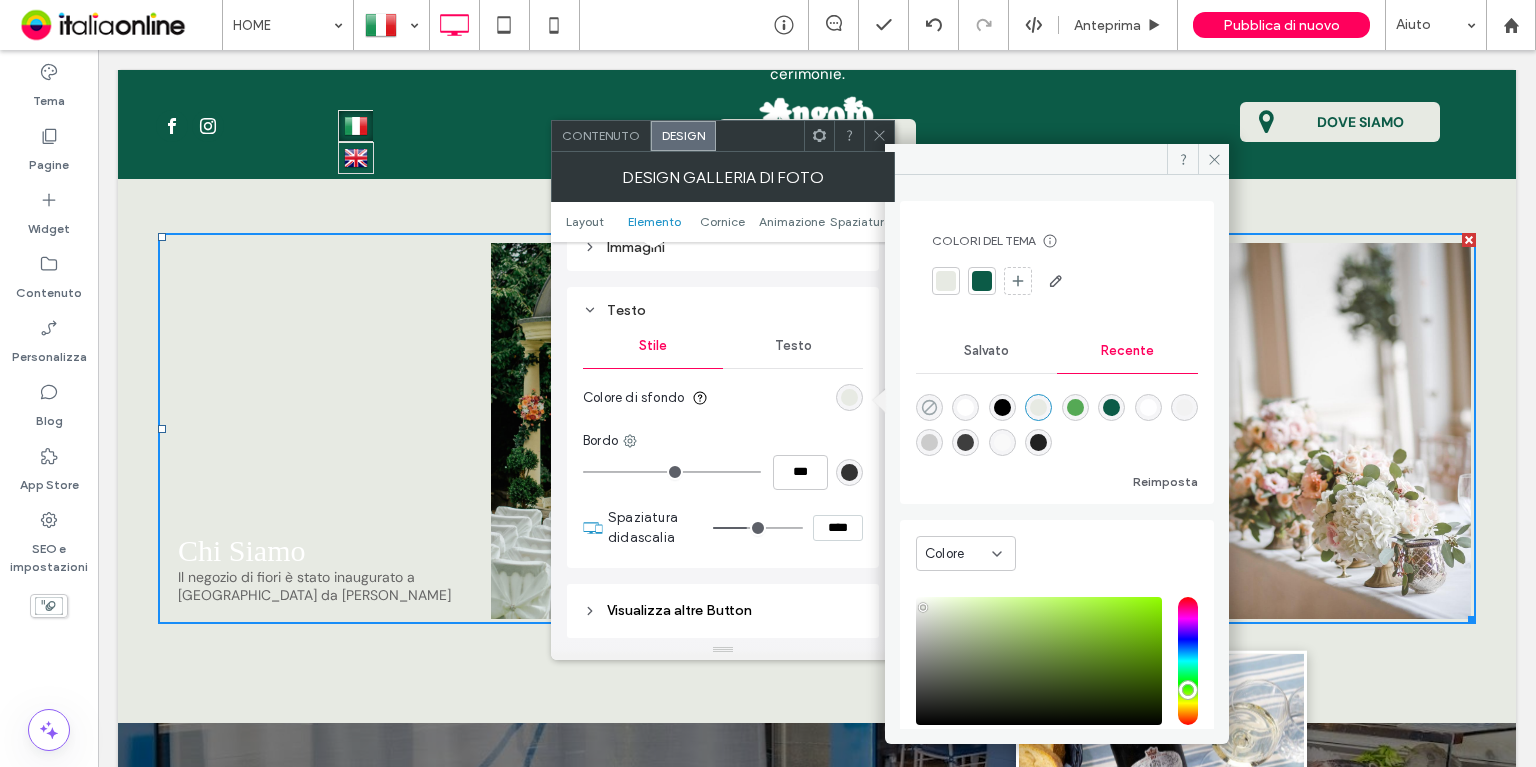 click 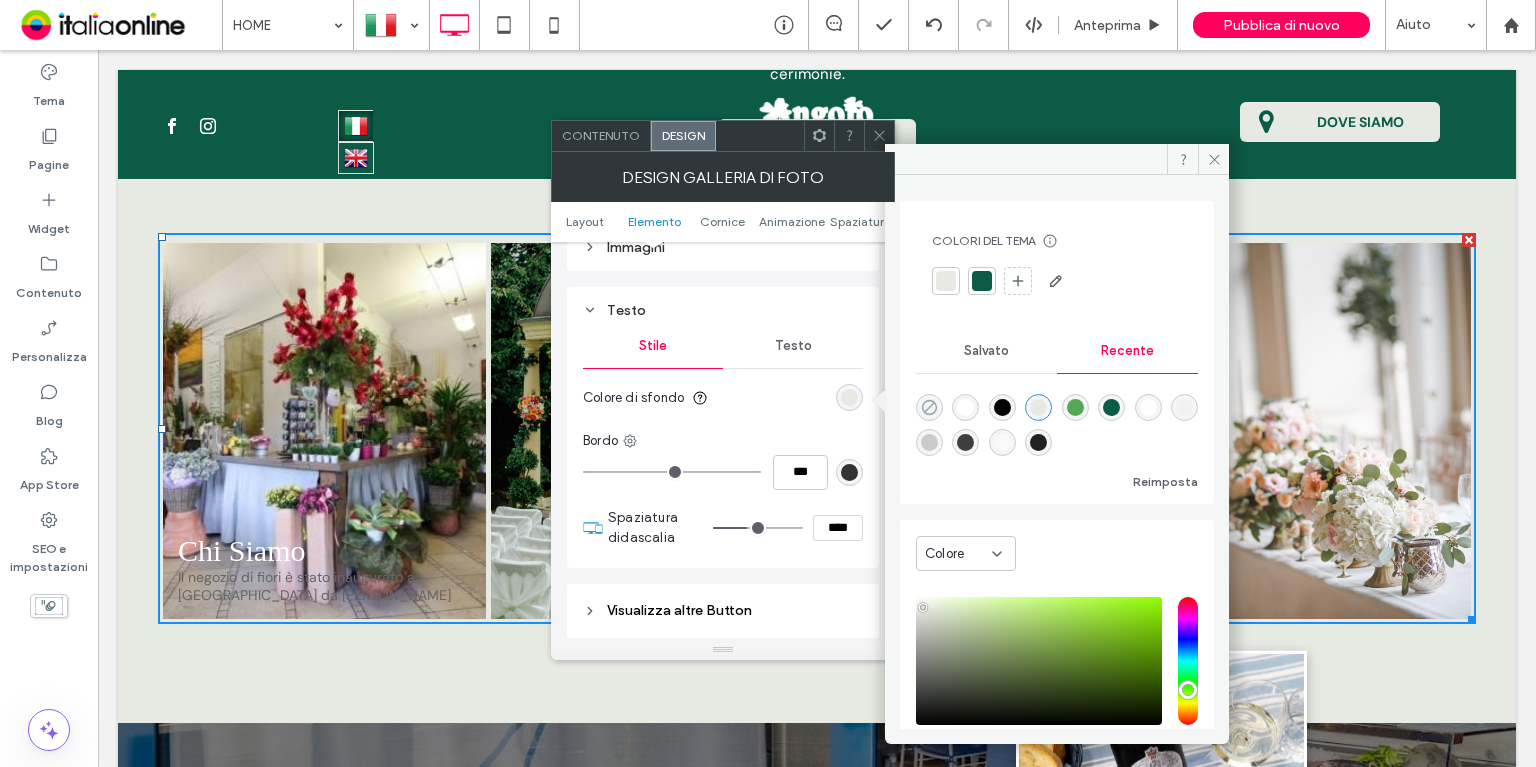 type on "*******" 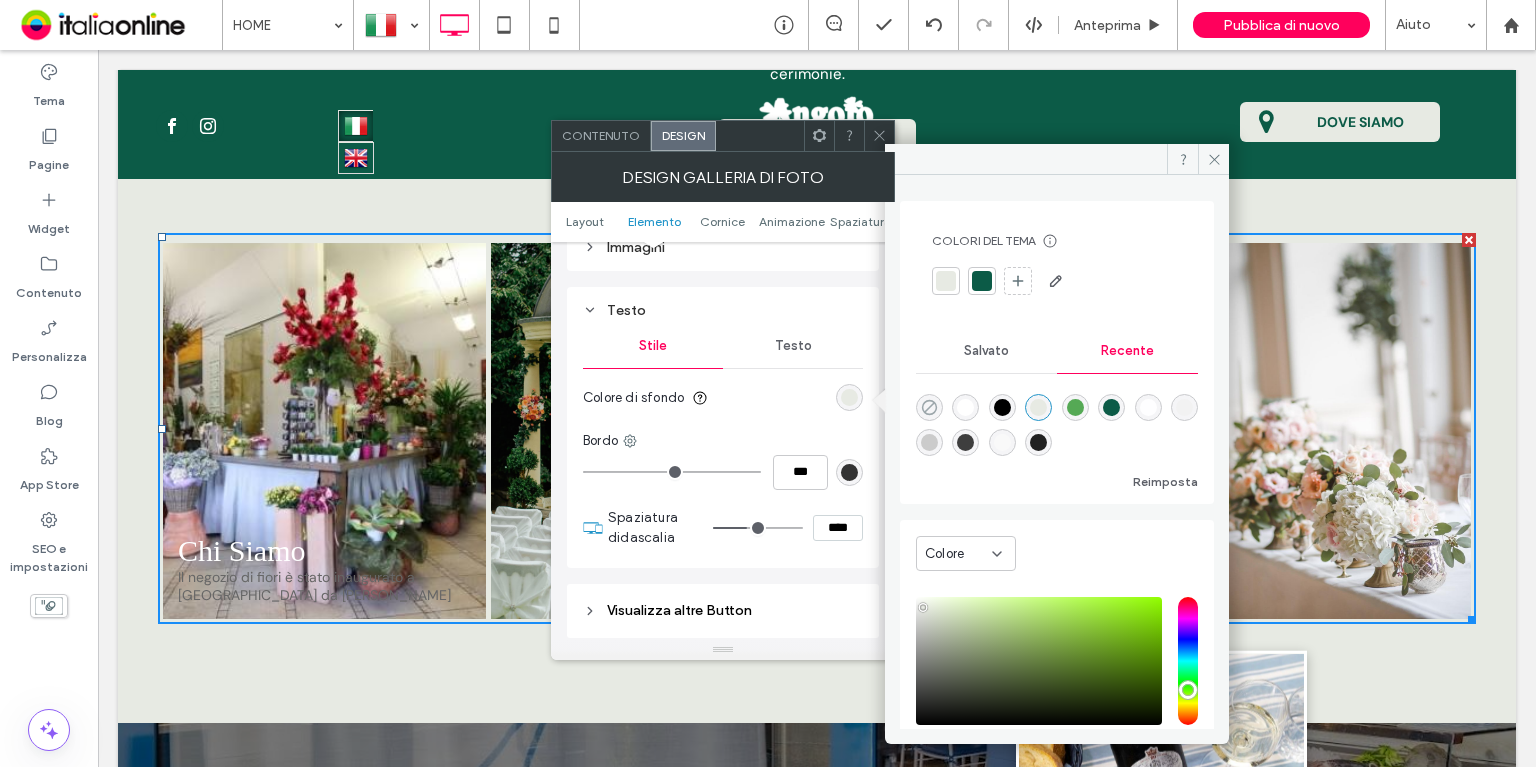type on "*" 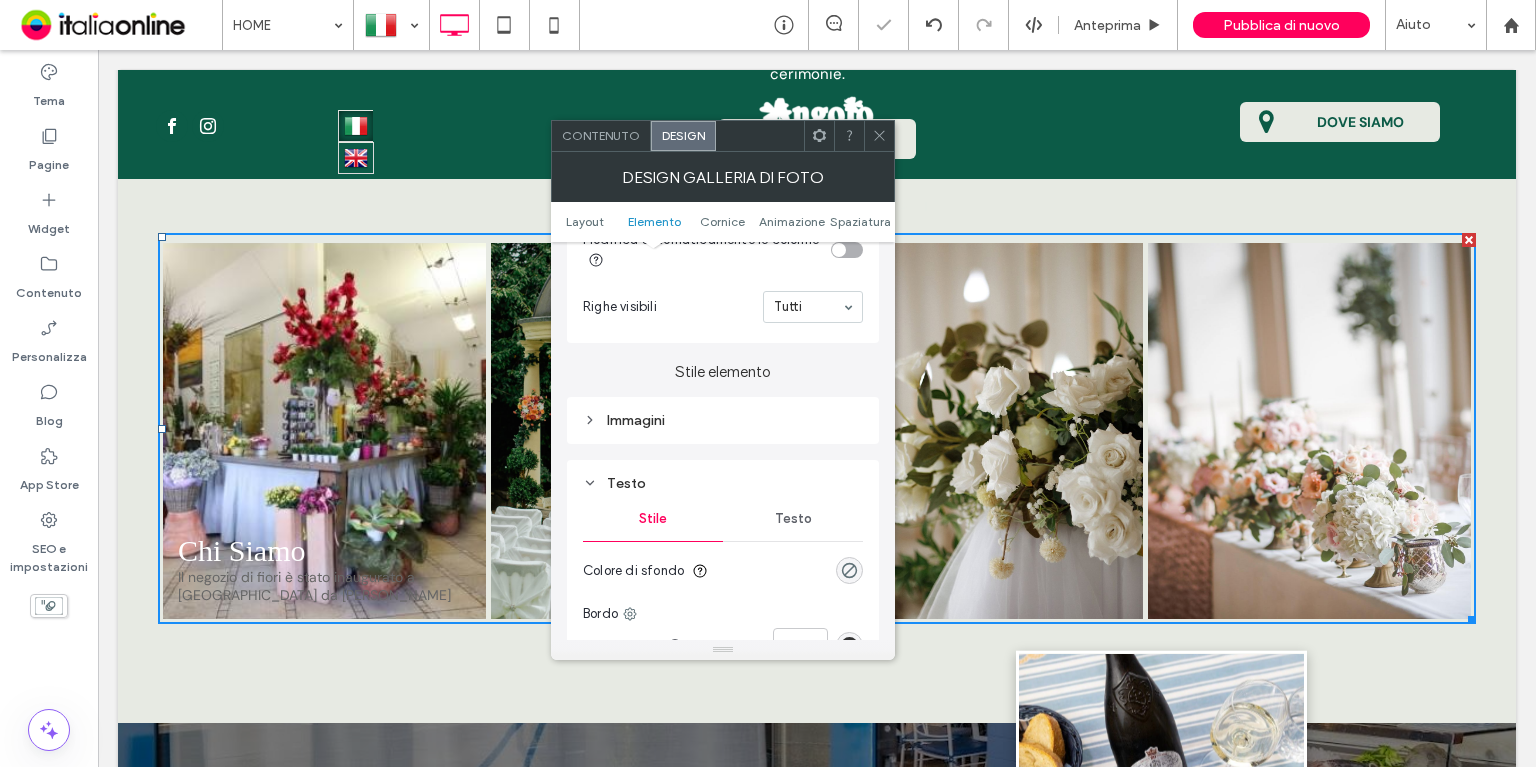 scroll, scrollTop: 663, scrollLeft: 0, axis: vertical 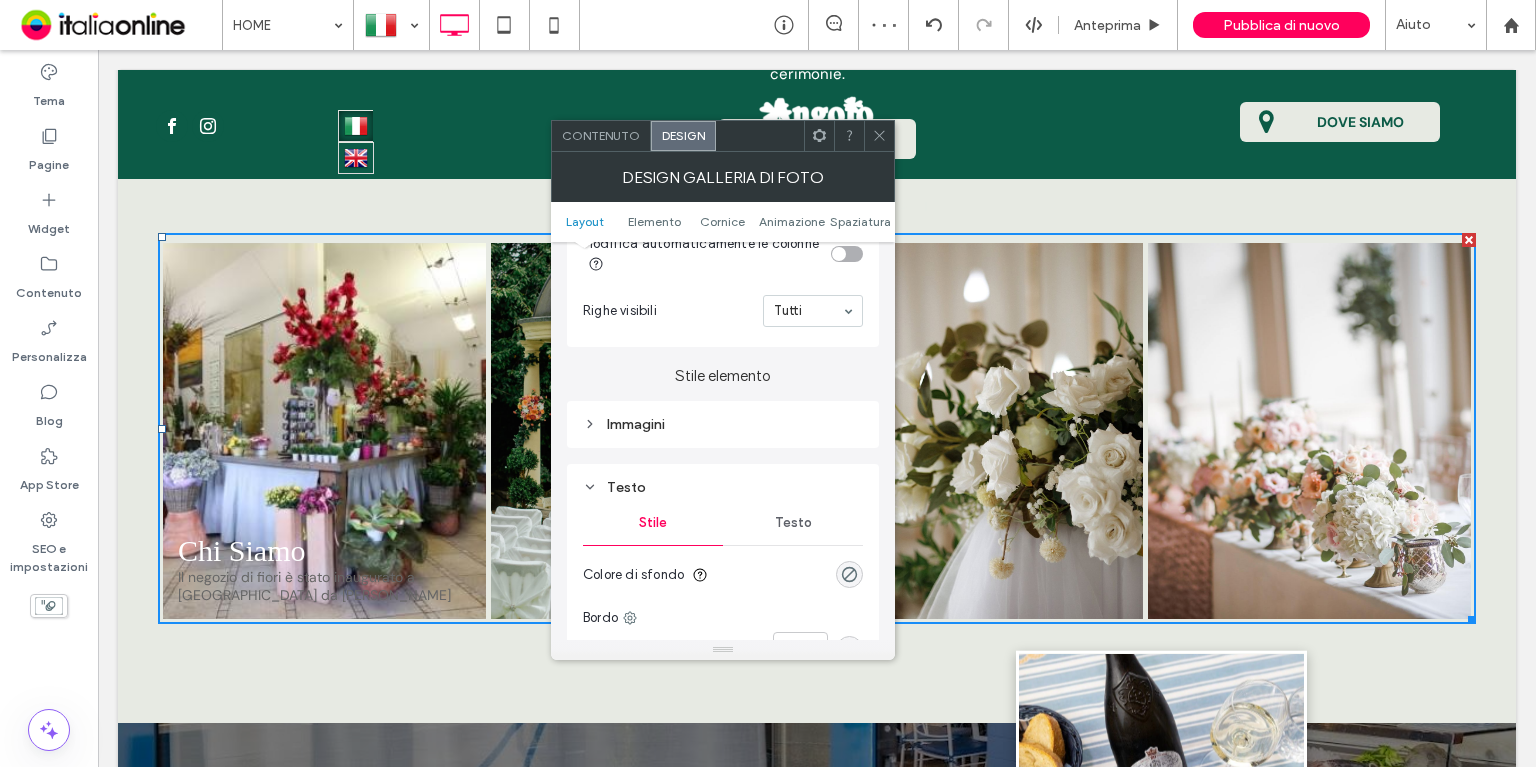 click on "Testo" at bounding box center [793, 523] 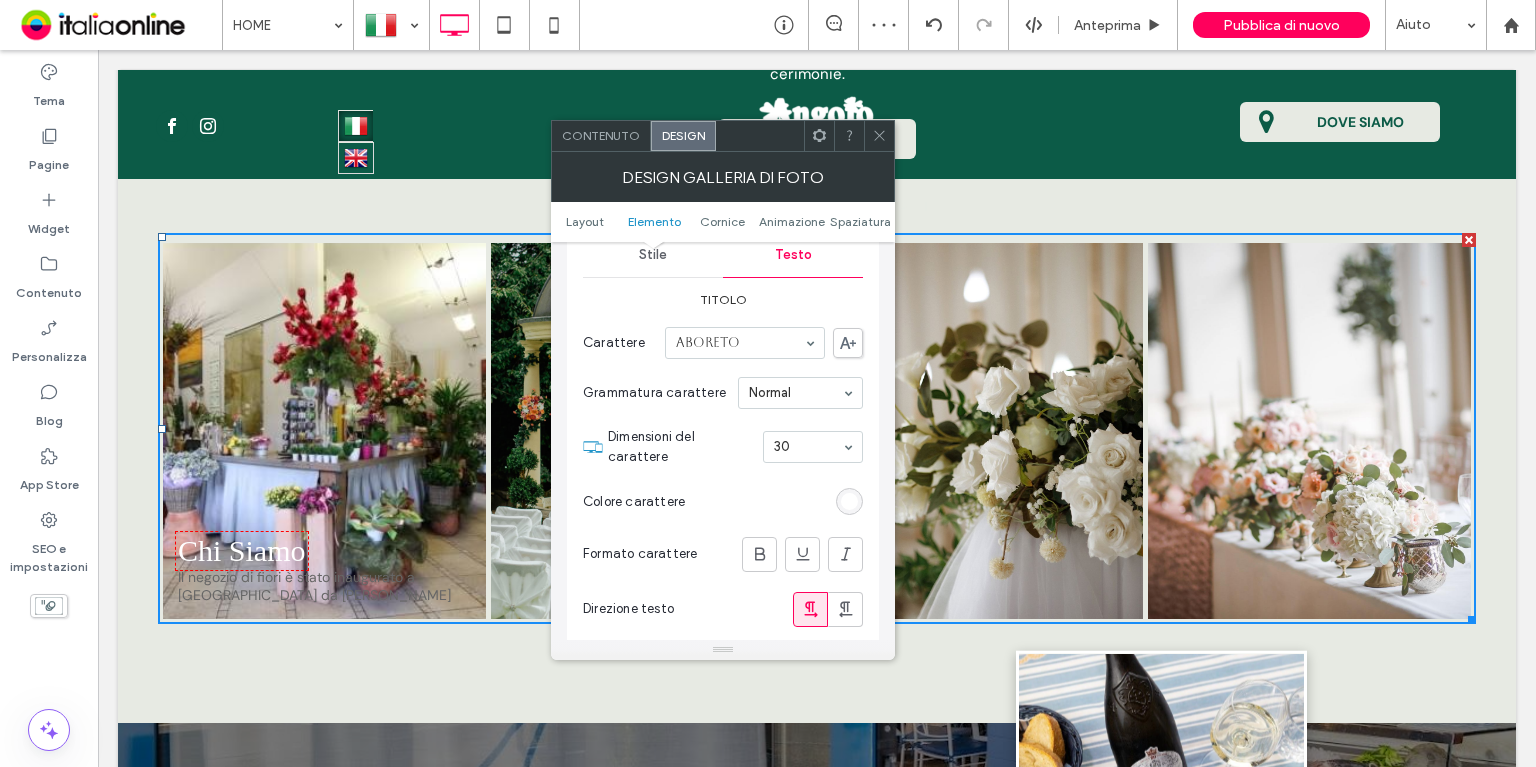 scroll, scrollTop: 932, scrollLeft: 0, axis: vertical 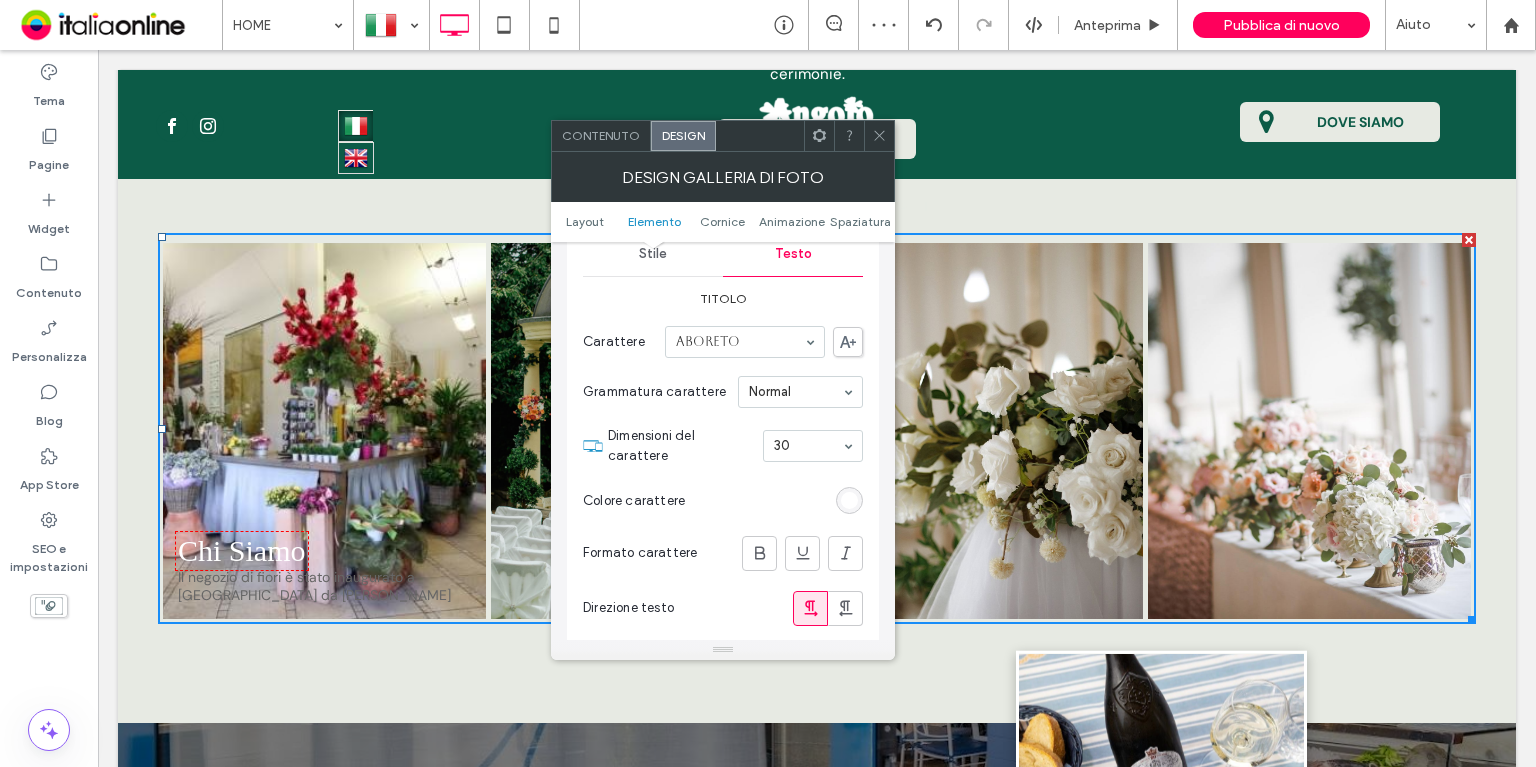 drag, startPoint x: 848, startPoint y: 496, endPoint x: 871, endPoint y: 499, distance: 23.194826 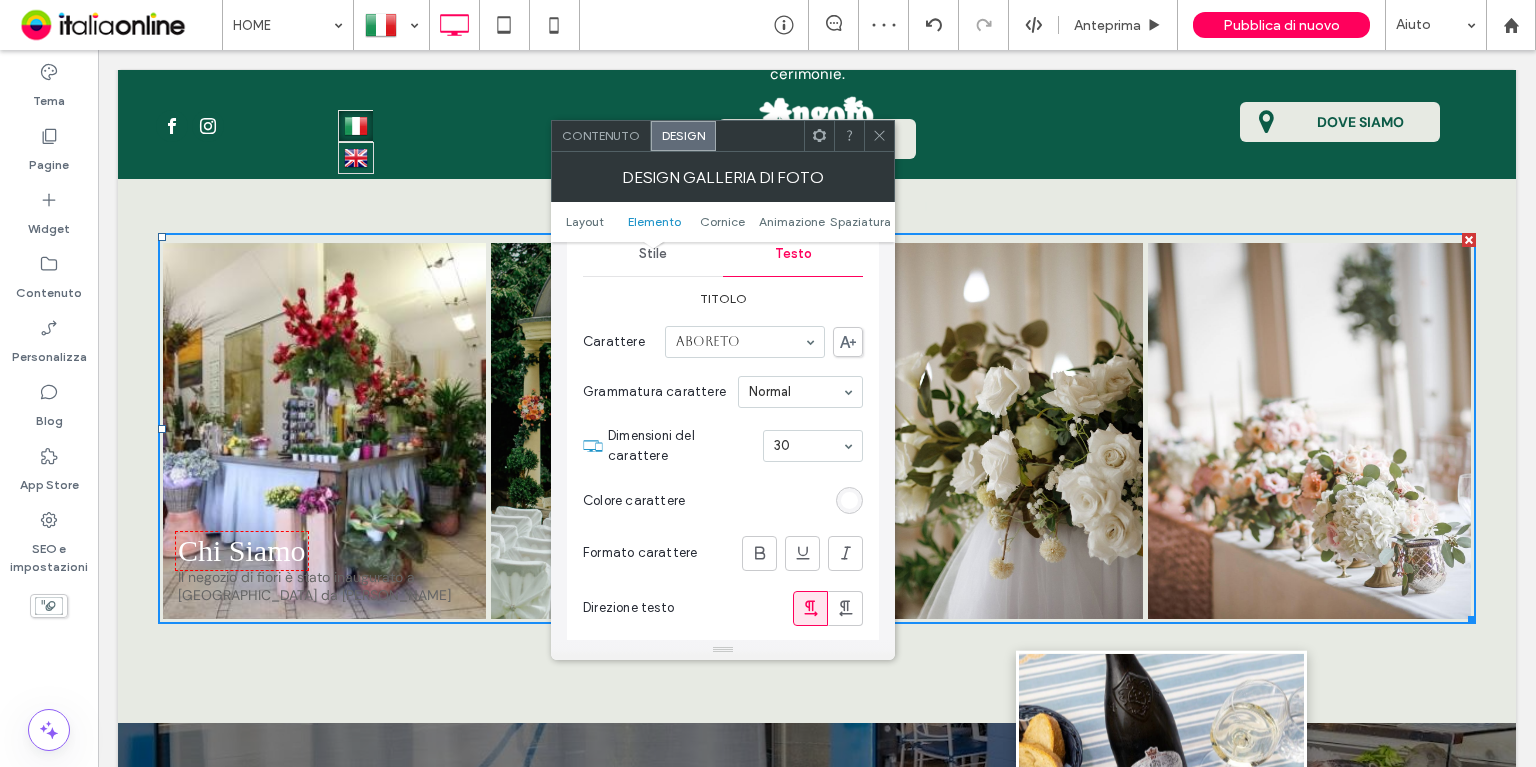 click at bounding box center [849, 500] 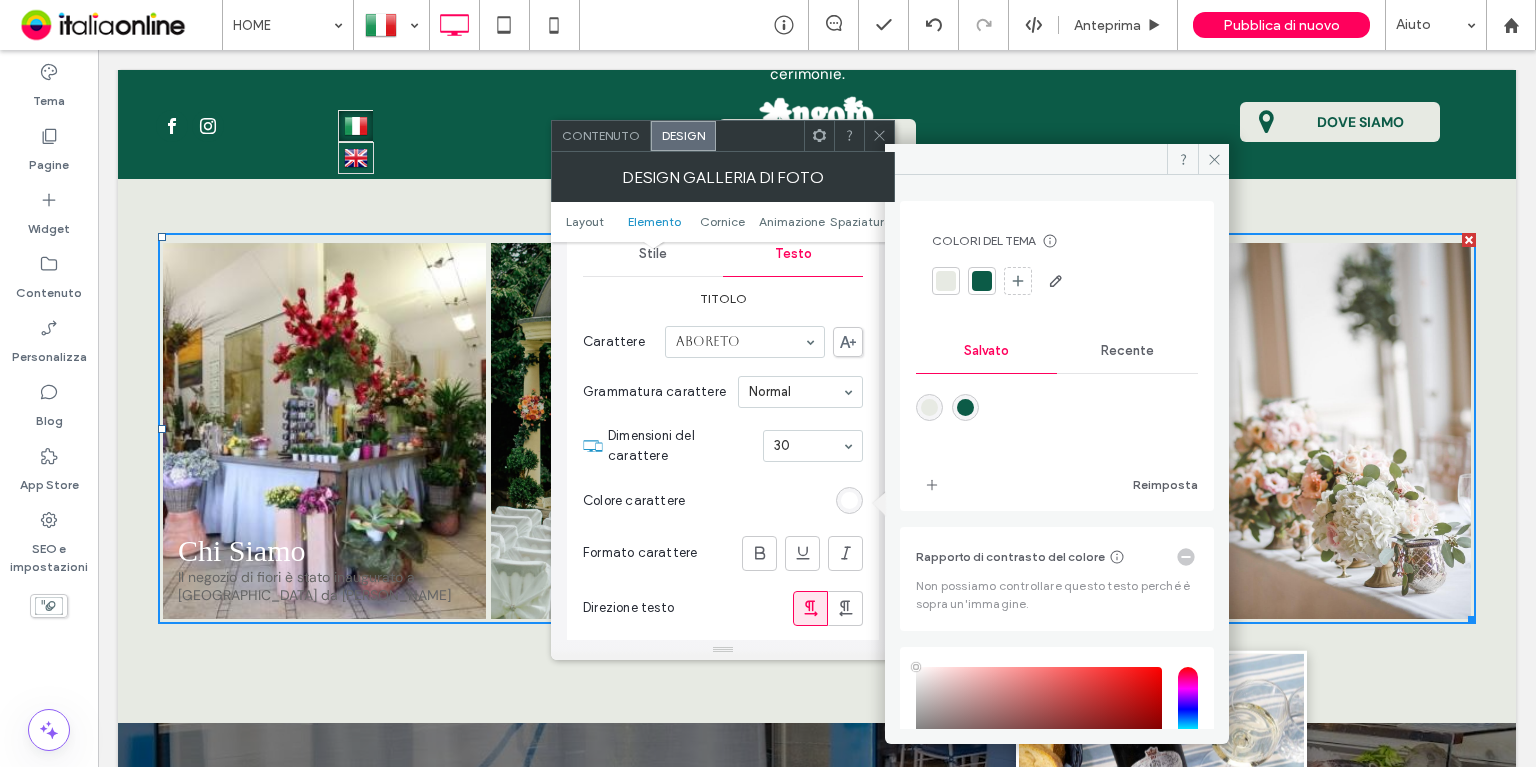 click at bounding box center (929, 407) 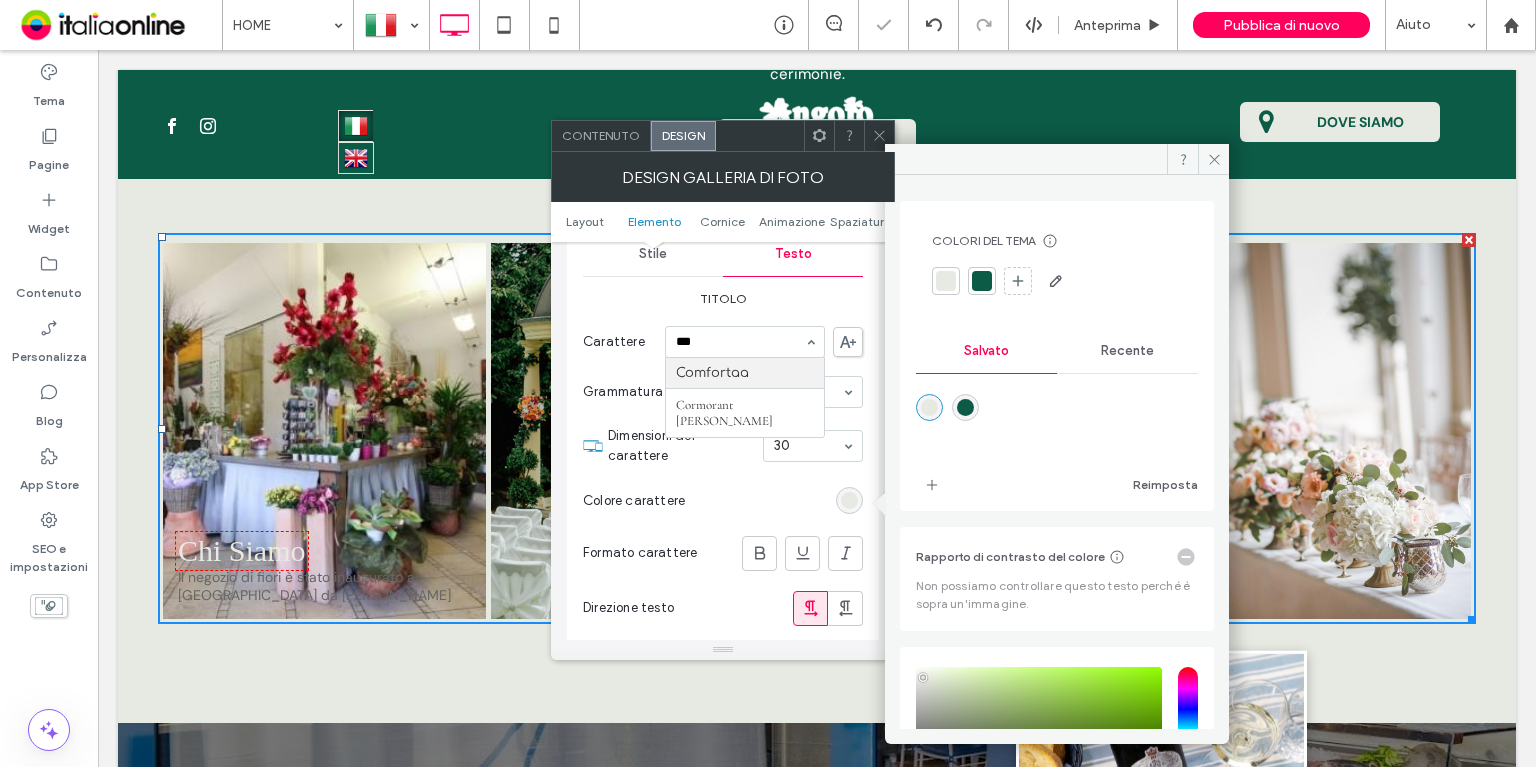 type on "****" 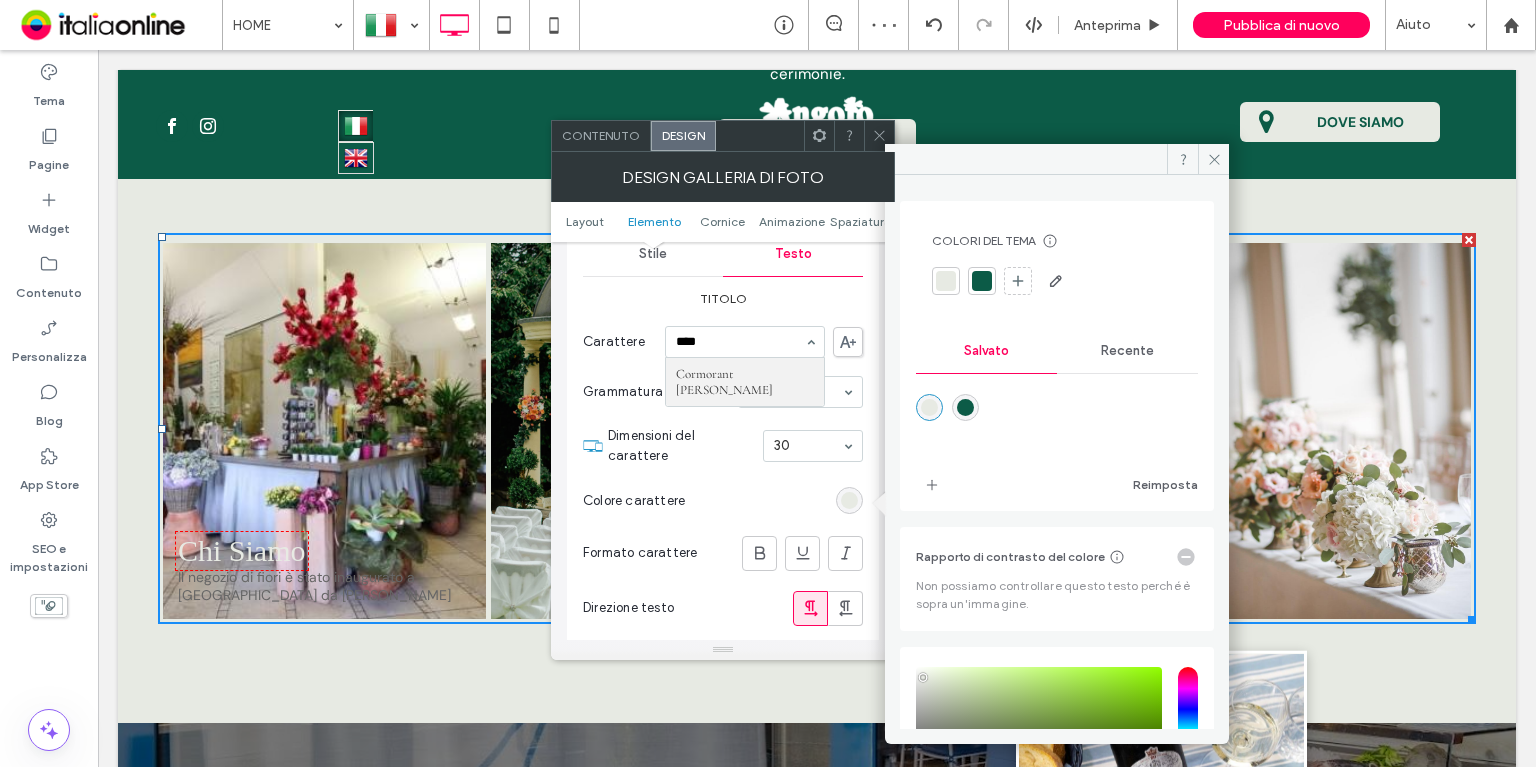 type 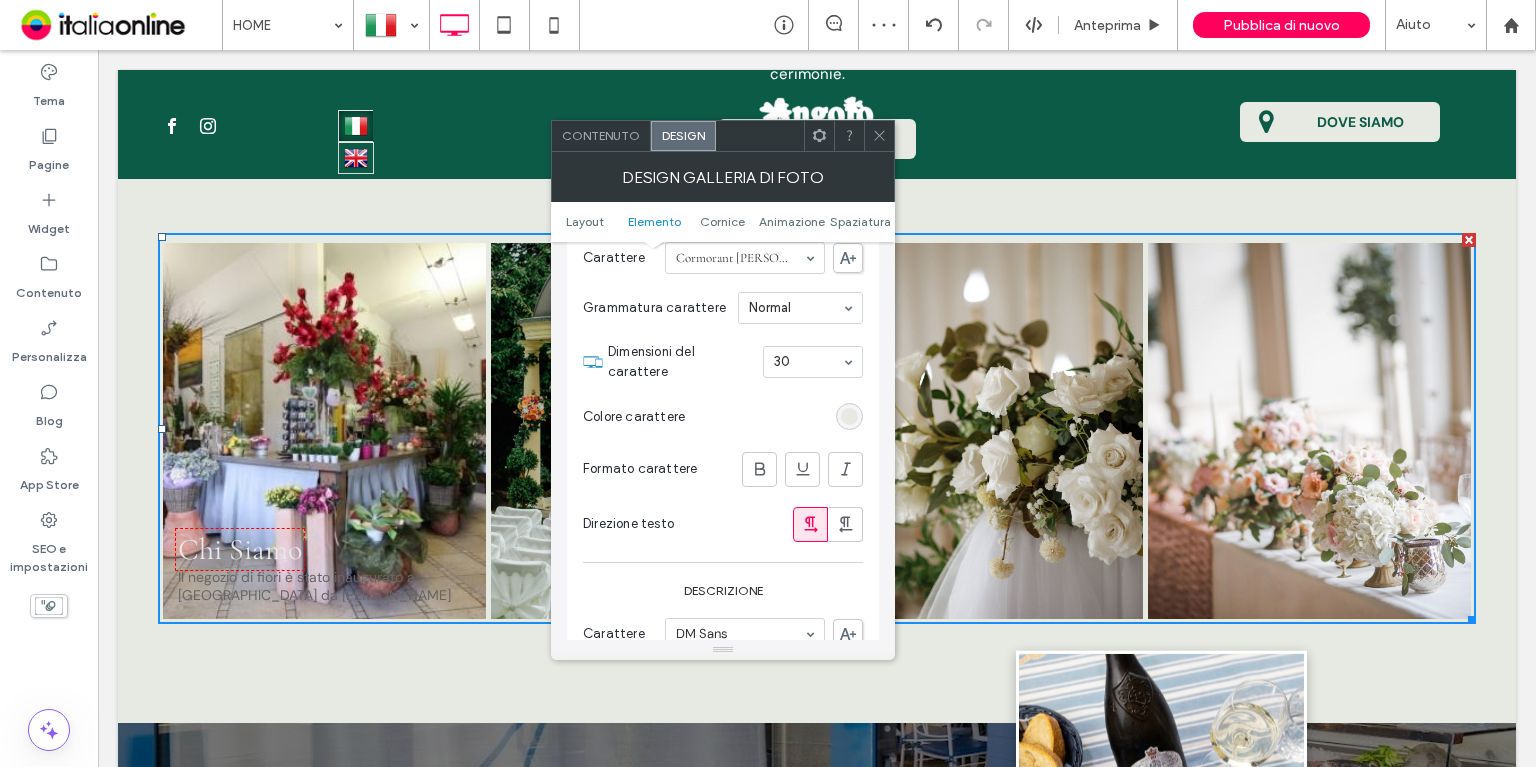 scroll, scrollTop: 1048, scrollLeft: 0, axis: vertical 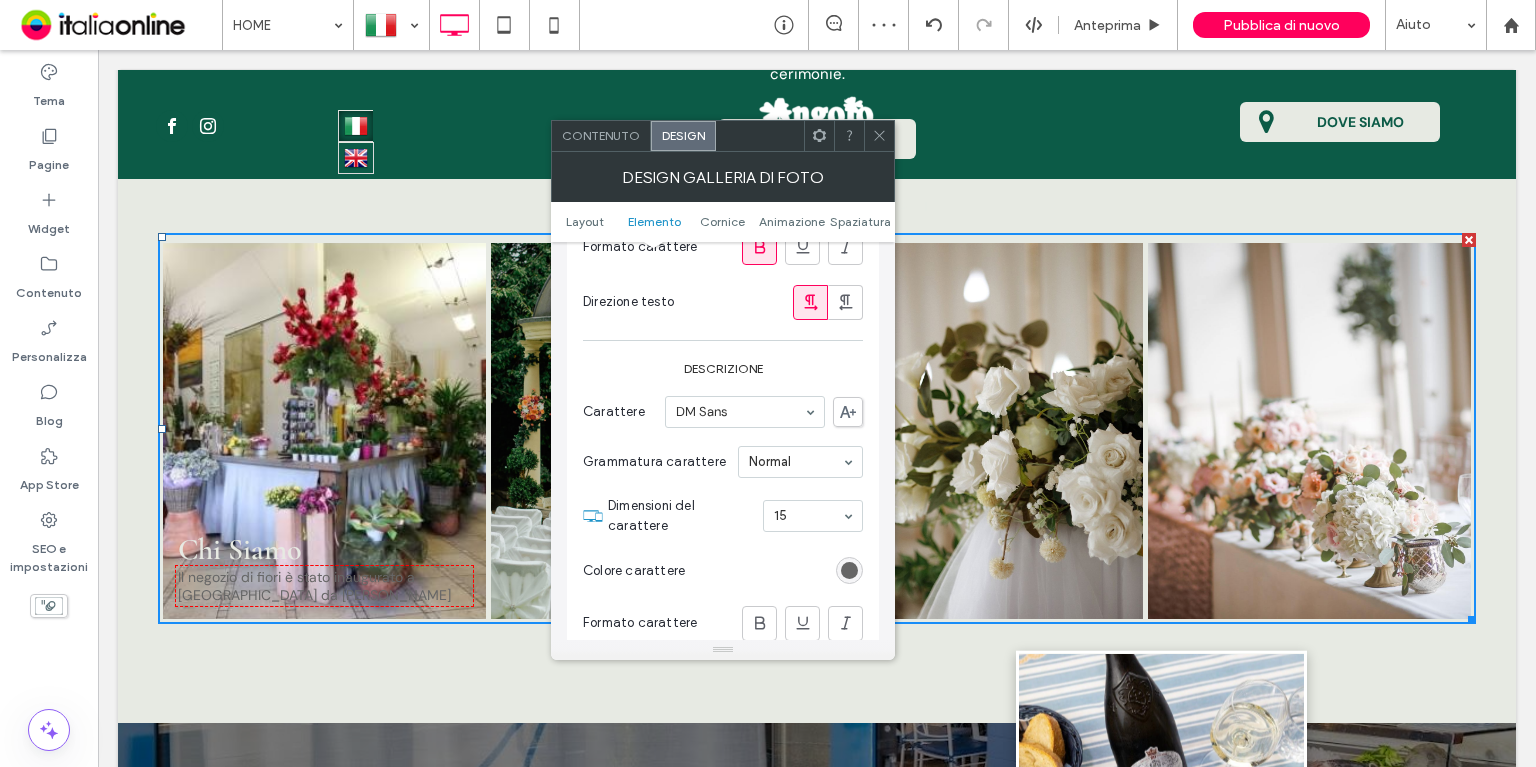 drag, startPoint x: 852, startPoint y: 554, endPoint x: 865, endPoint y: 564, distance: 16.40122 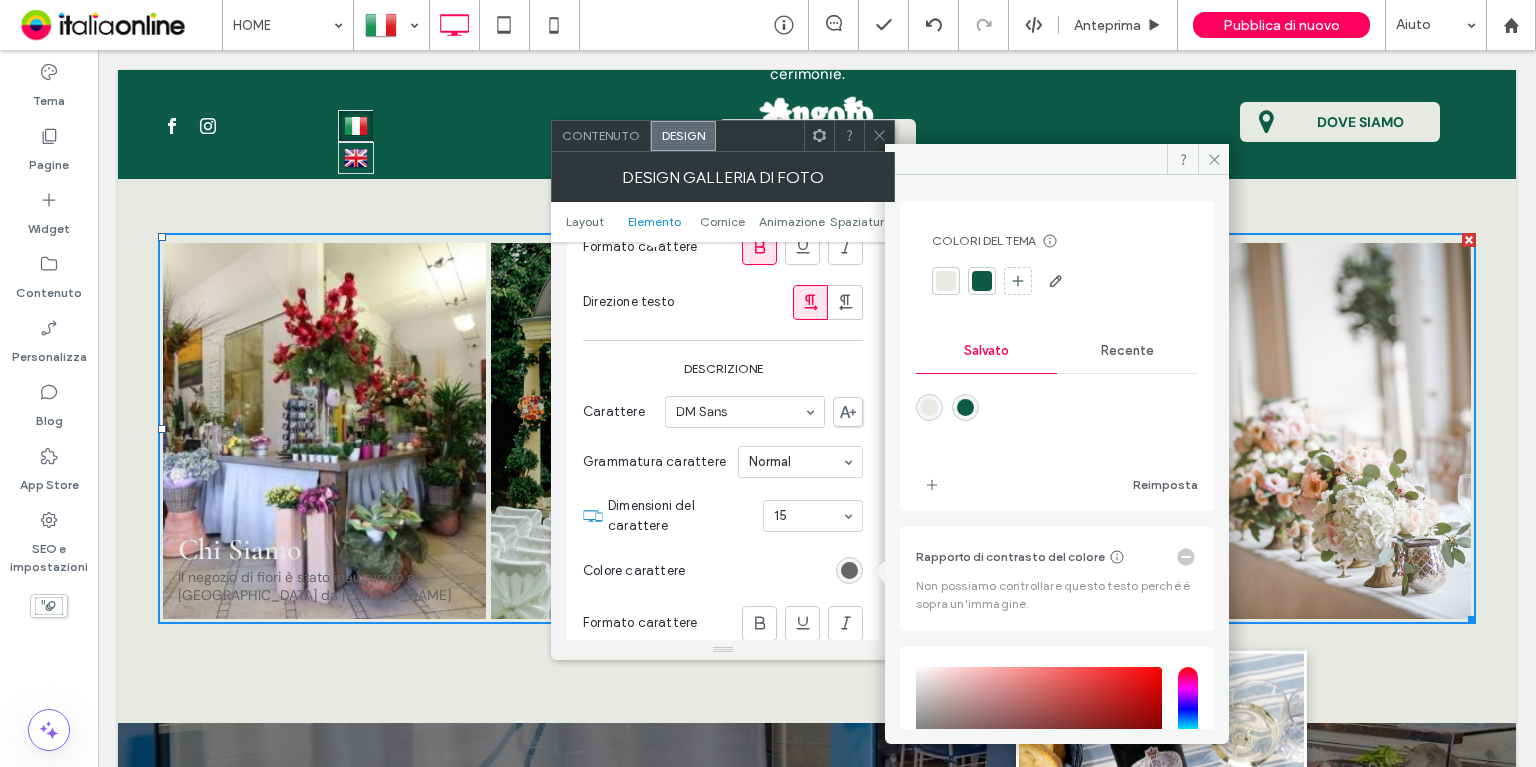 click at bounding box center (929, 407) 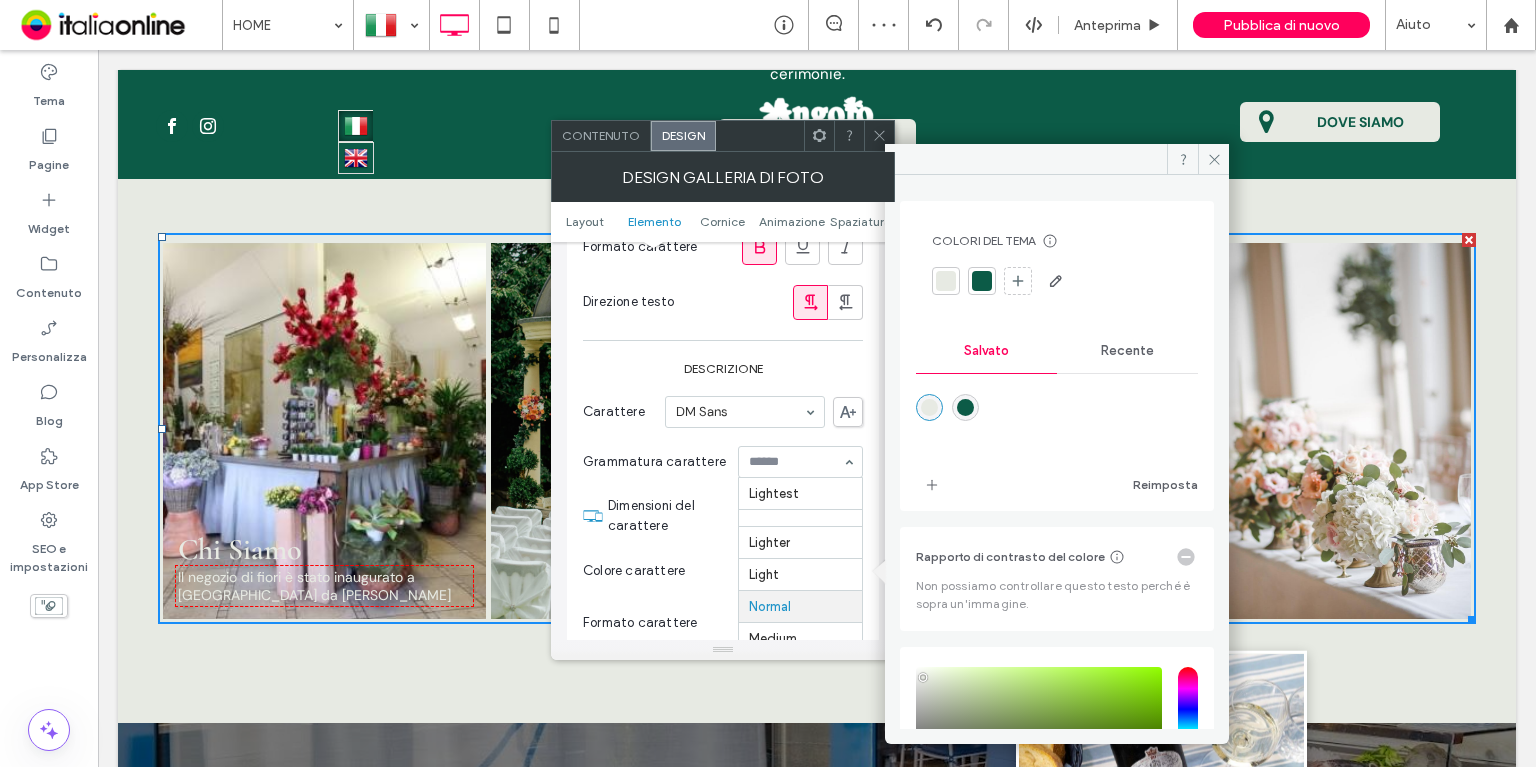 scroll, scrollTop: 112, scrollLeft: 0, axis: vertical 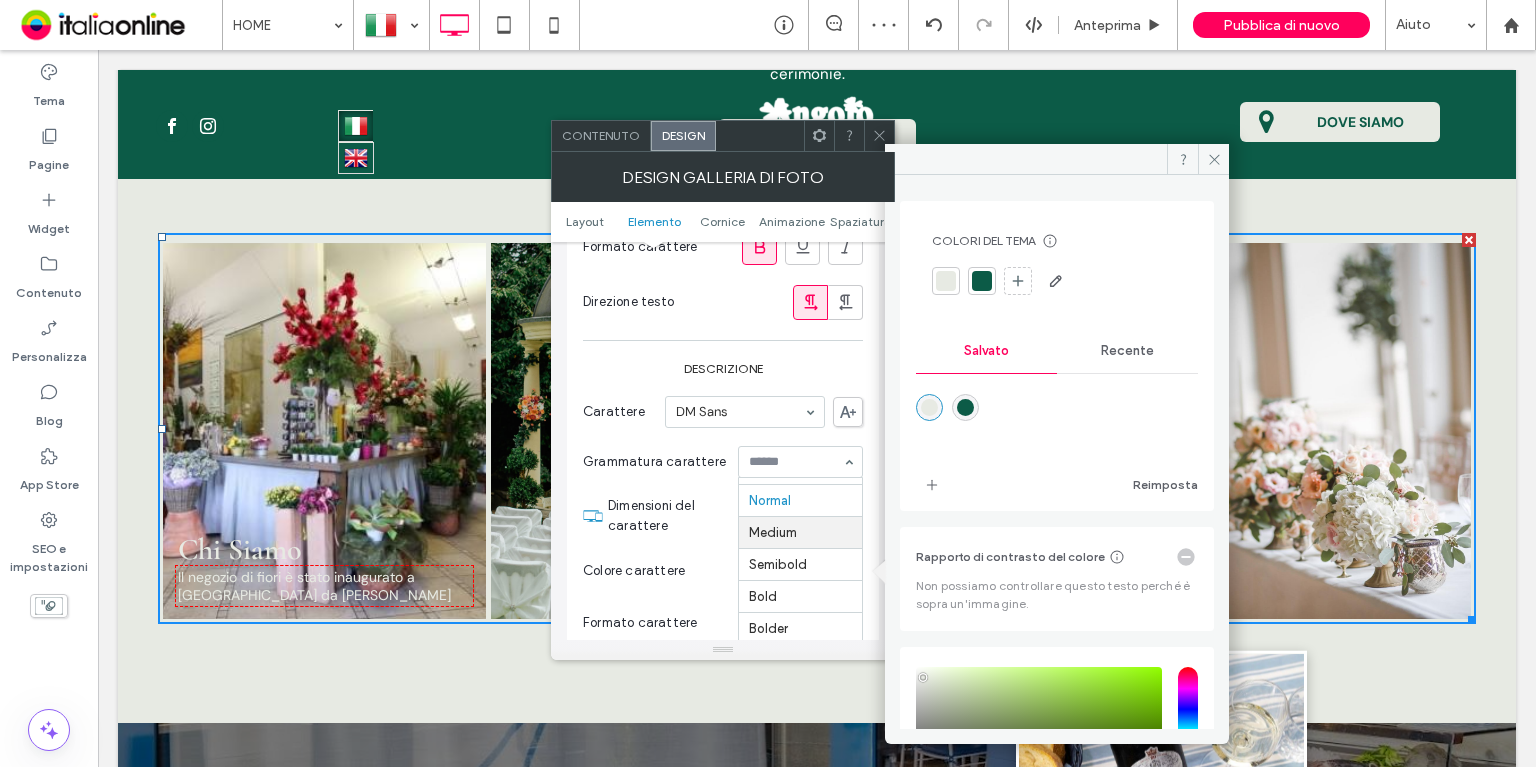 drag, startPoint x: 700, startPoint y: 498, endPoint x: 761, endPoint y: 403, distance: 112.898186 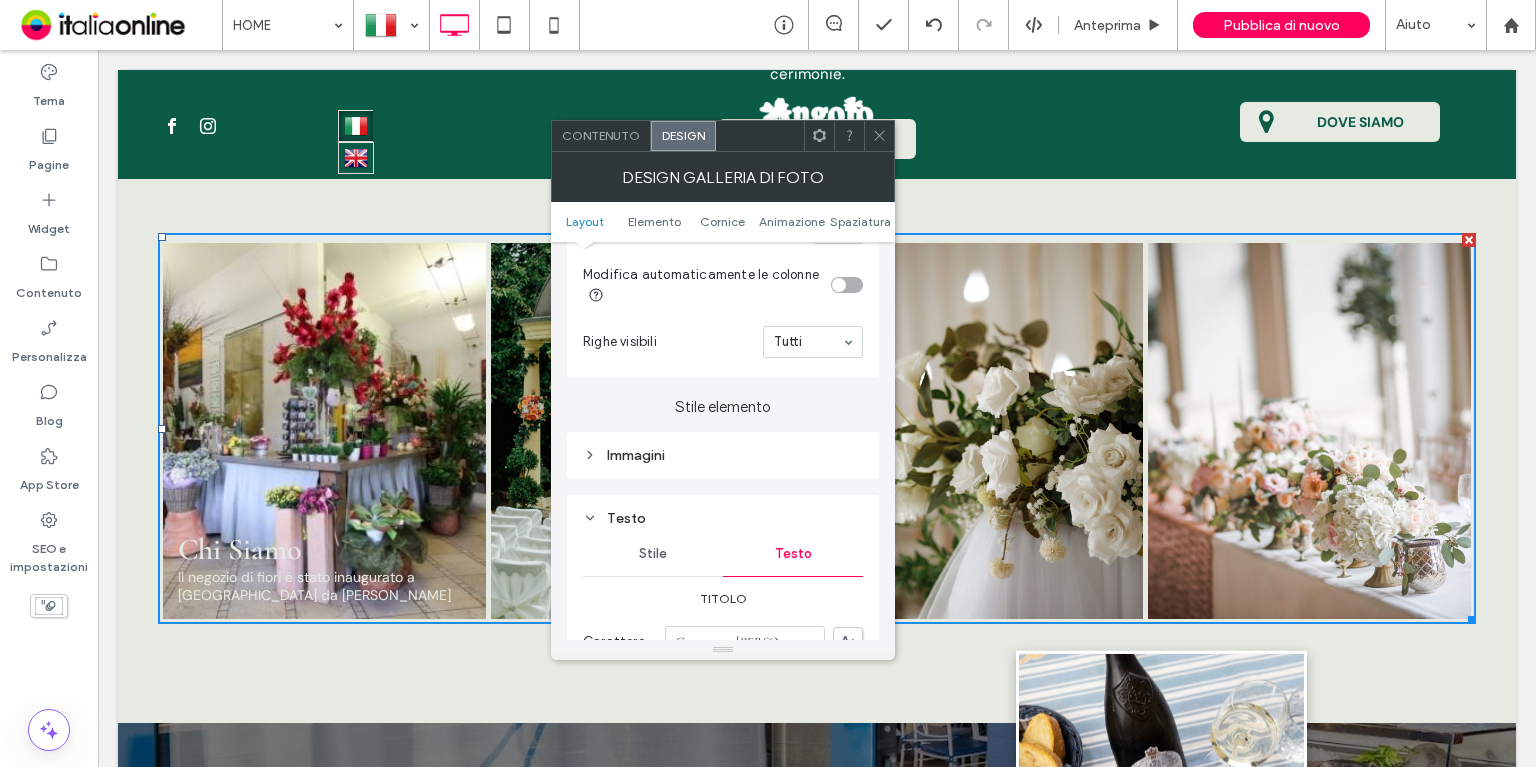 click on "Immagini" at bounding box center [723, 455] 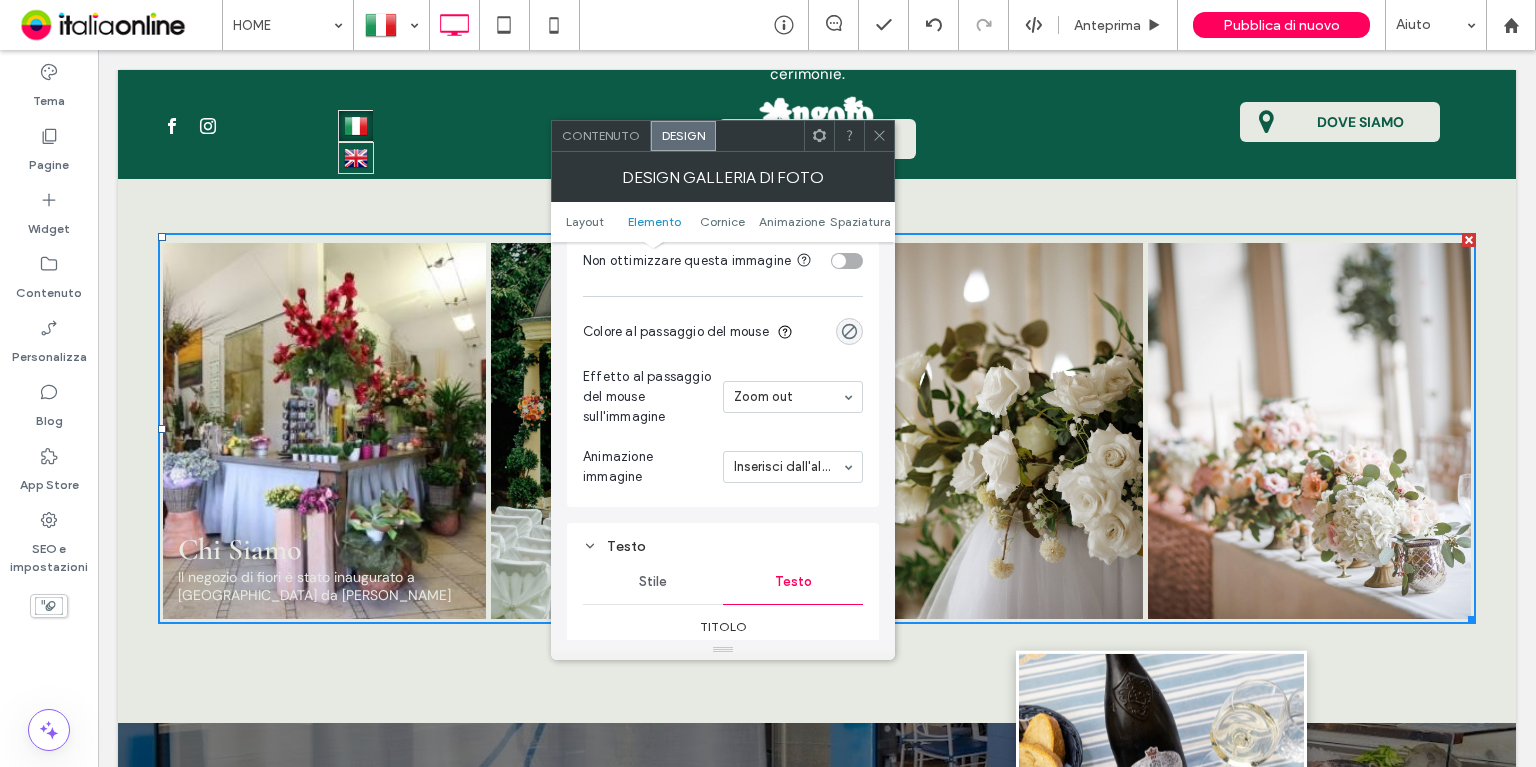scroll, scrollTop: 1147, scrollLeft: 0, axis: vertical 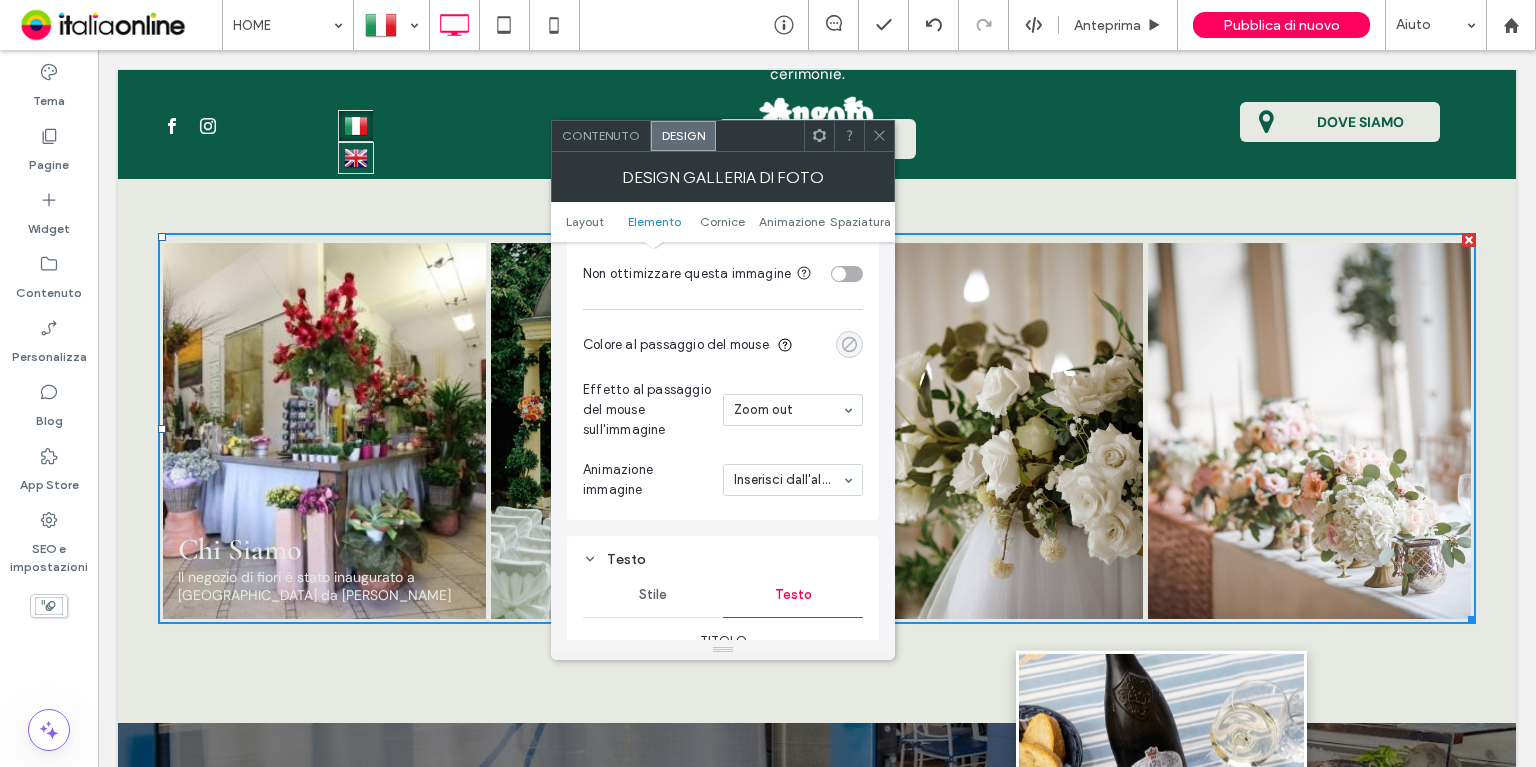 click 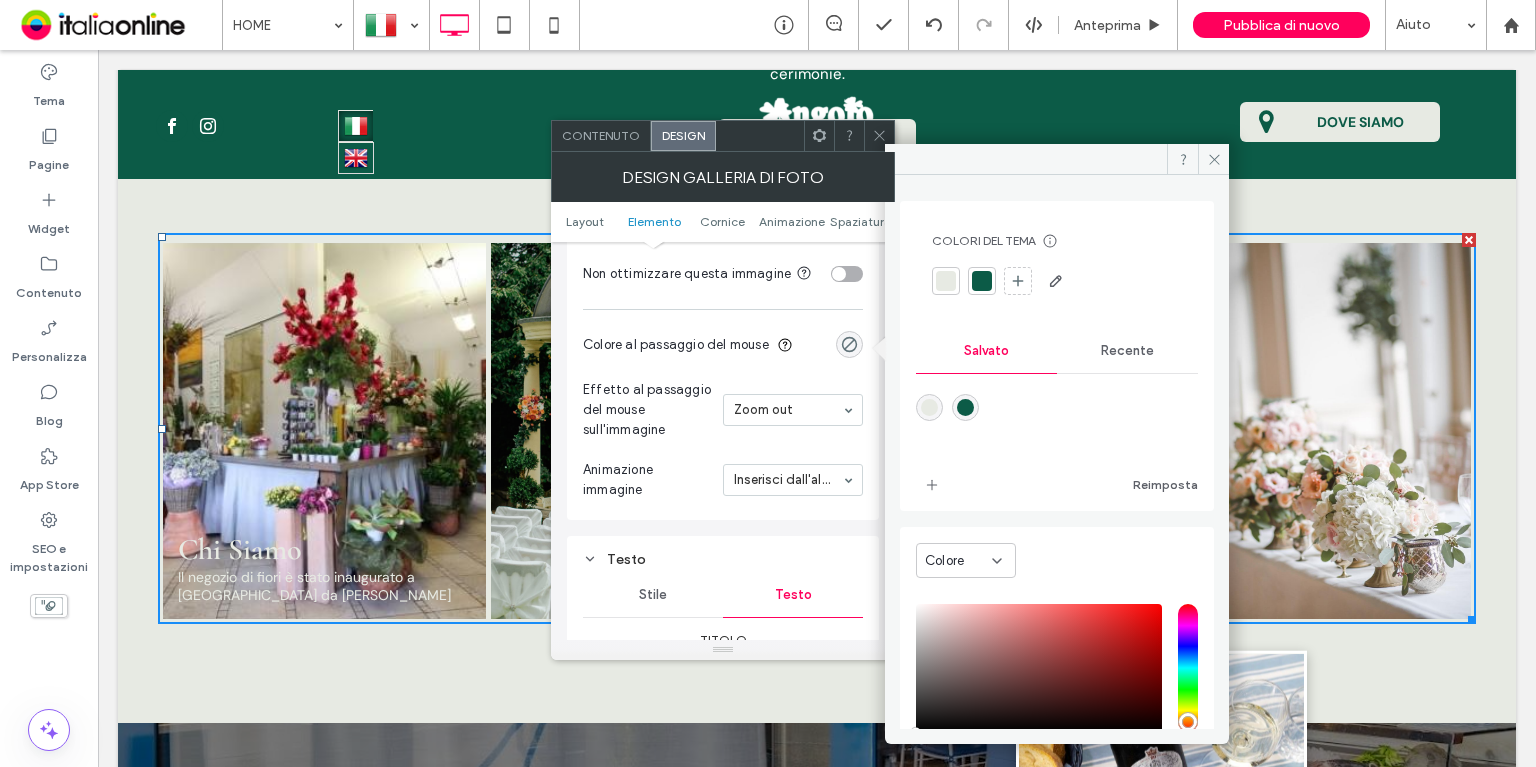 click on "Recente" at bounding box center (1127, 351) 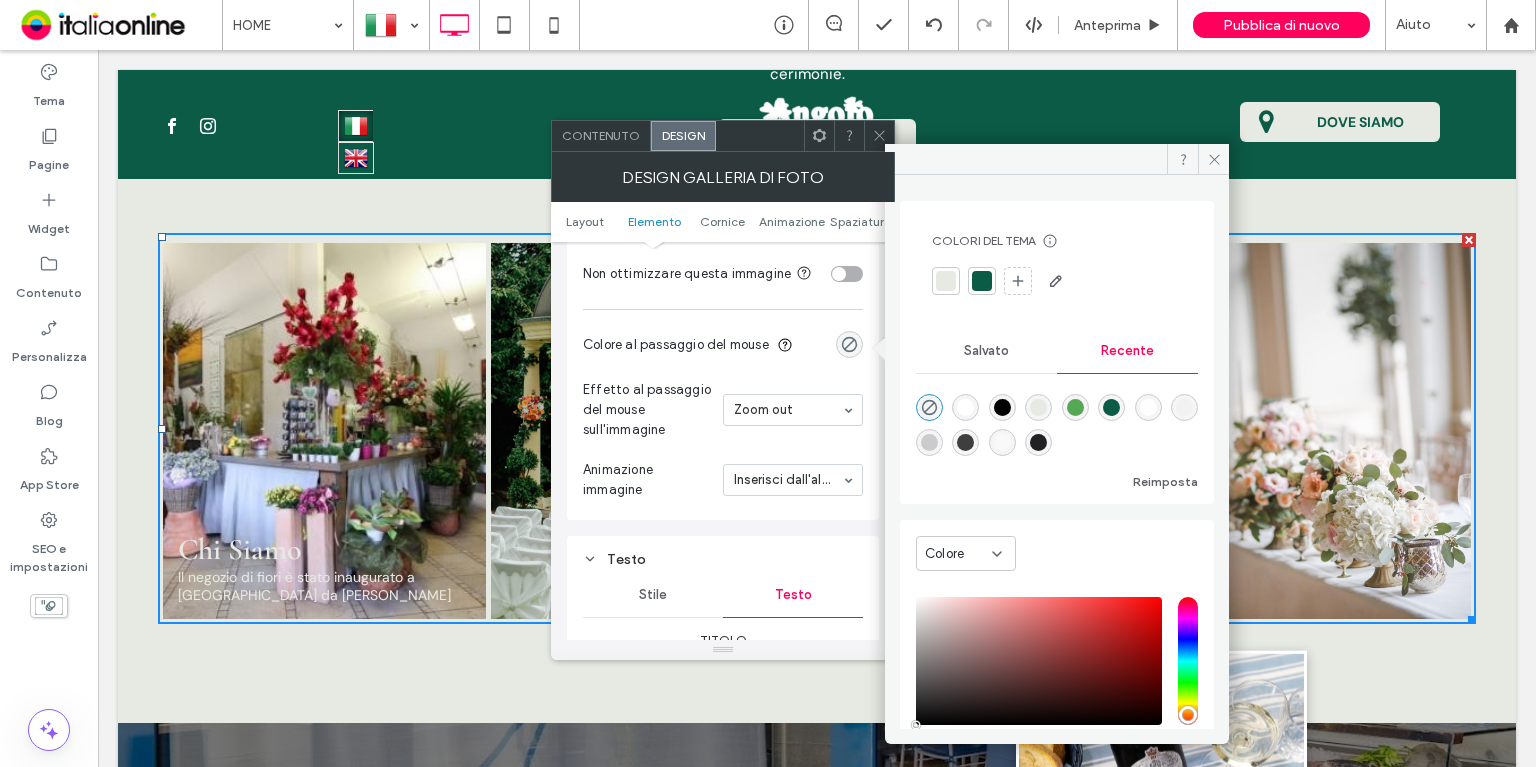 click at bounding box center [1002, 407] 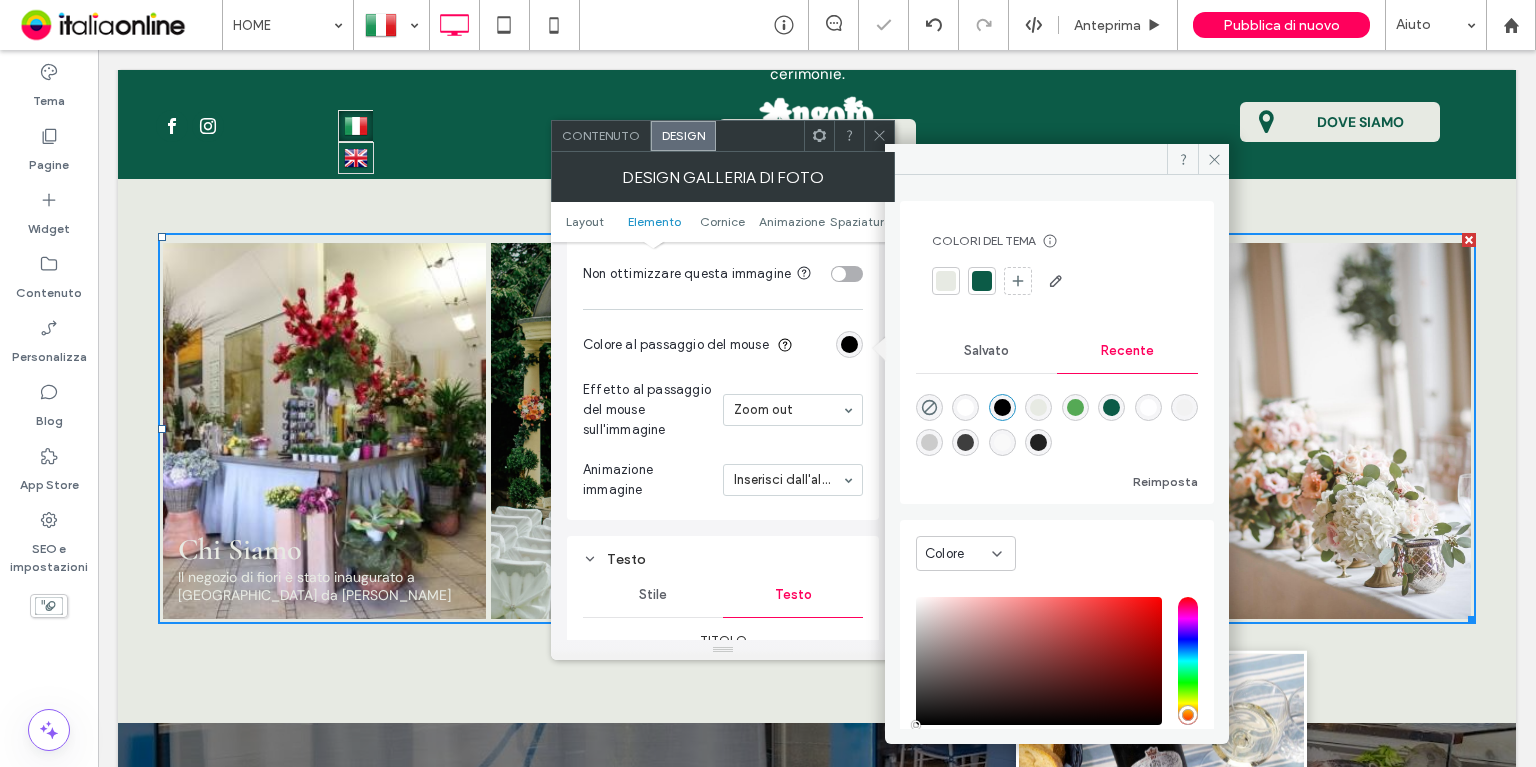 type on "***" 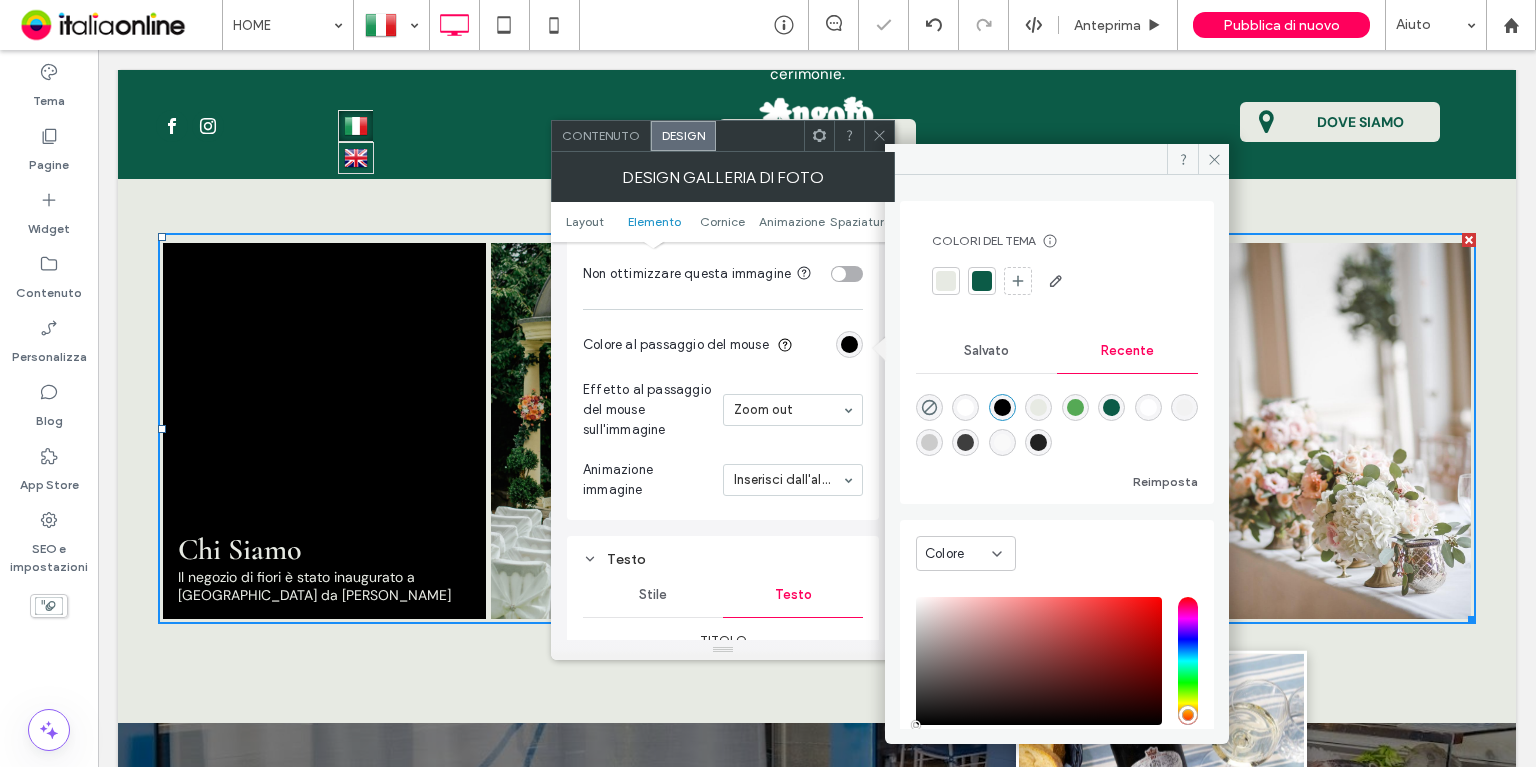 scroll, scrollTop: 122, scrollLeft: 0, axis: vertical 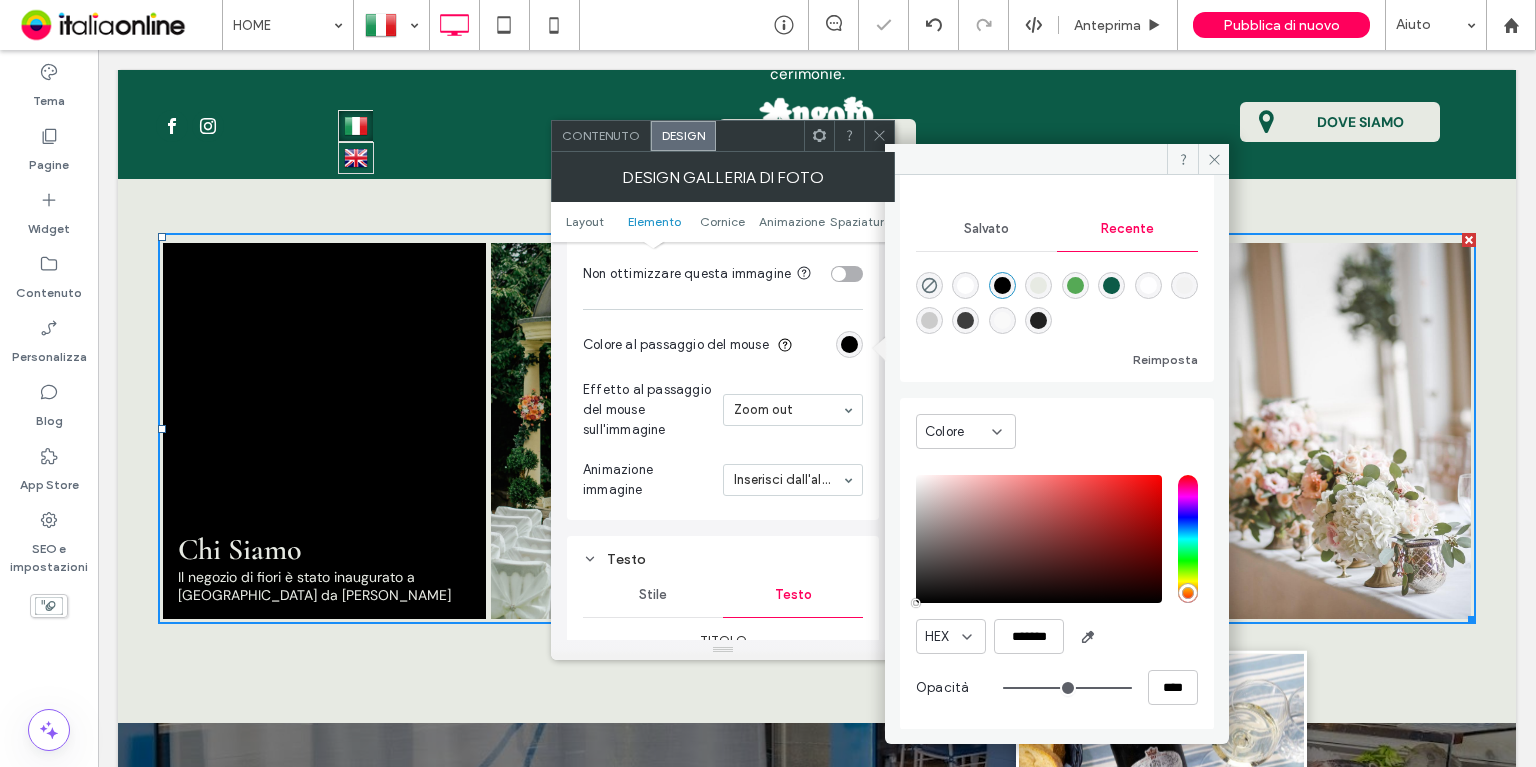 type on "**" 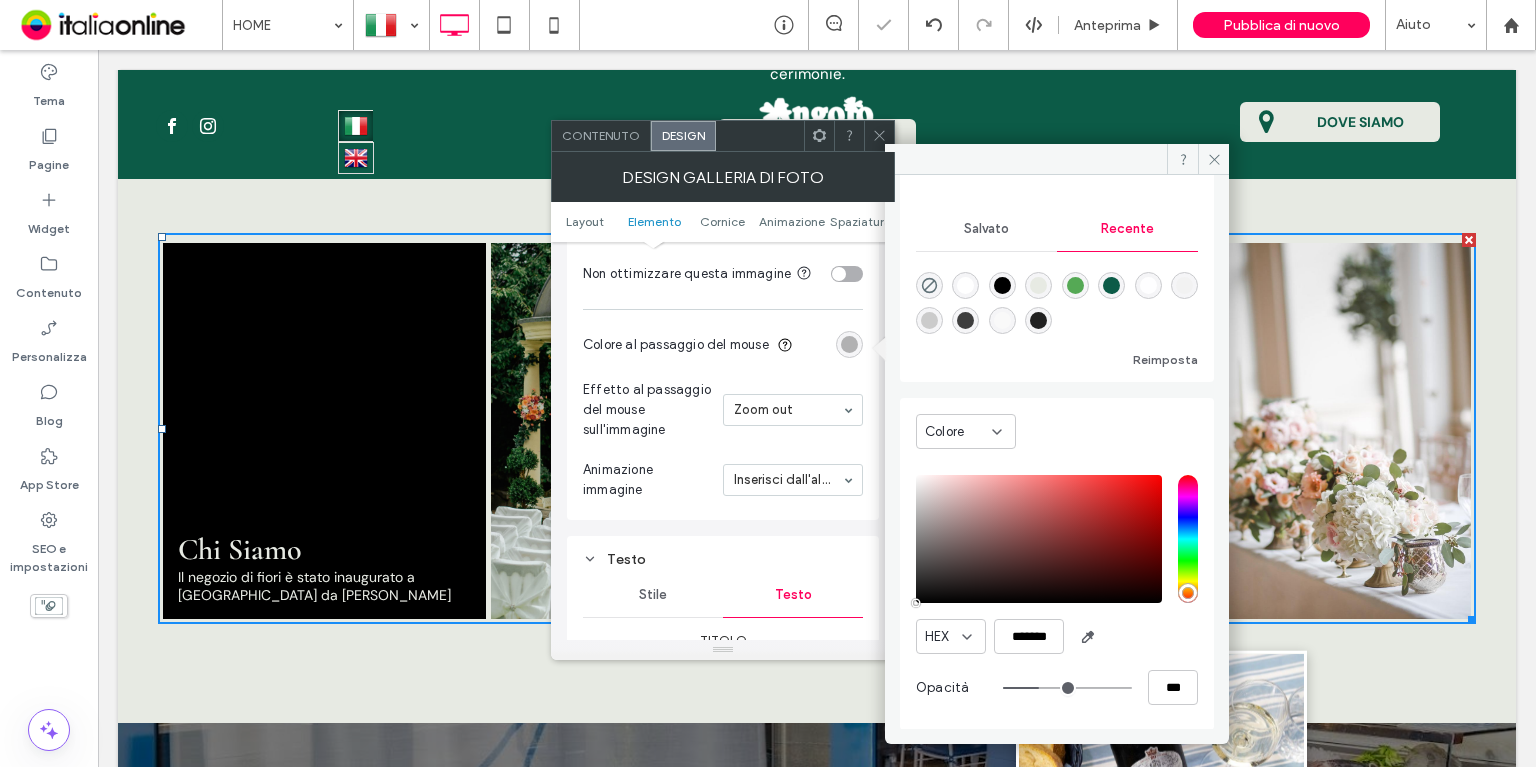 type on "**" 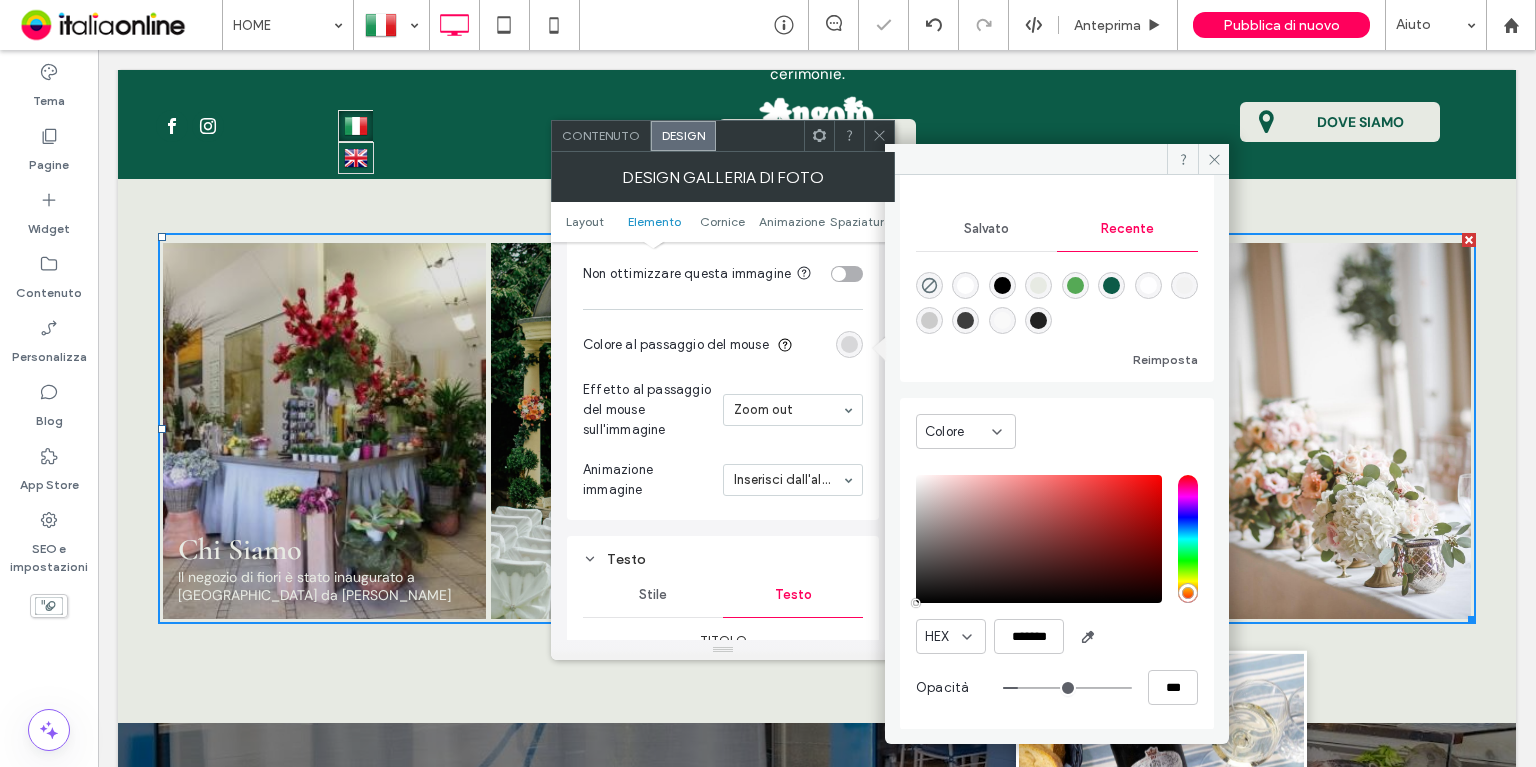 type on "**" 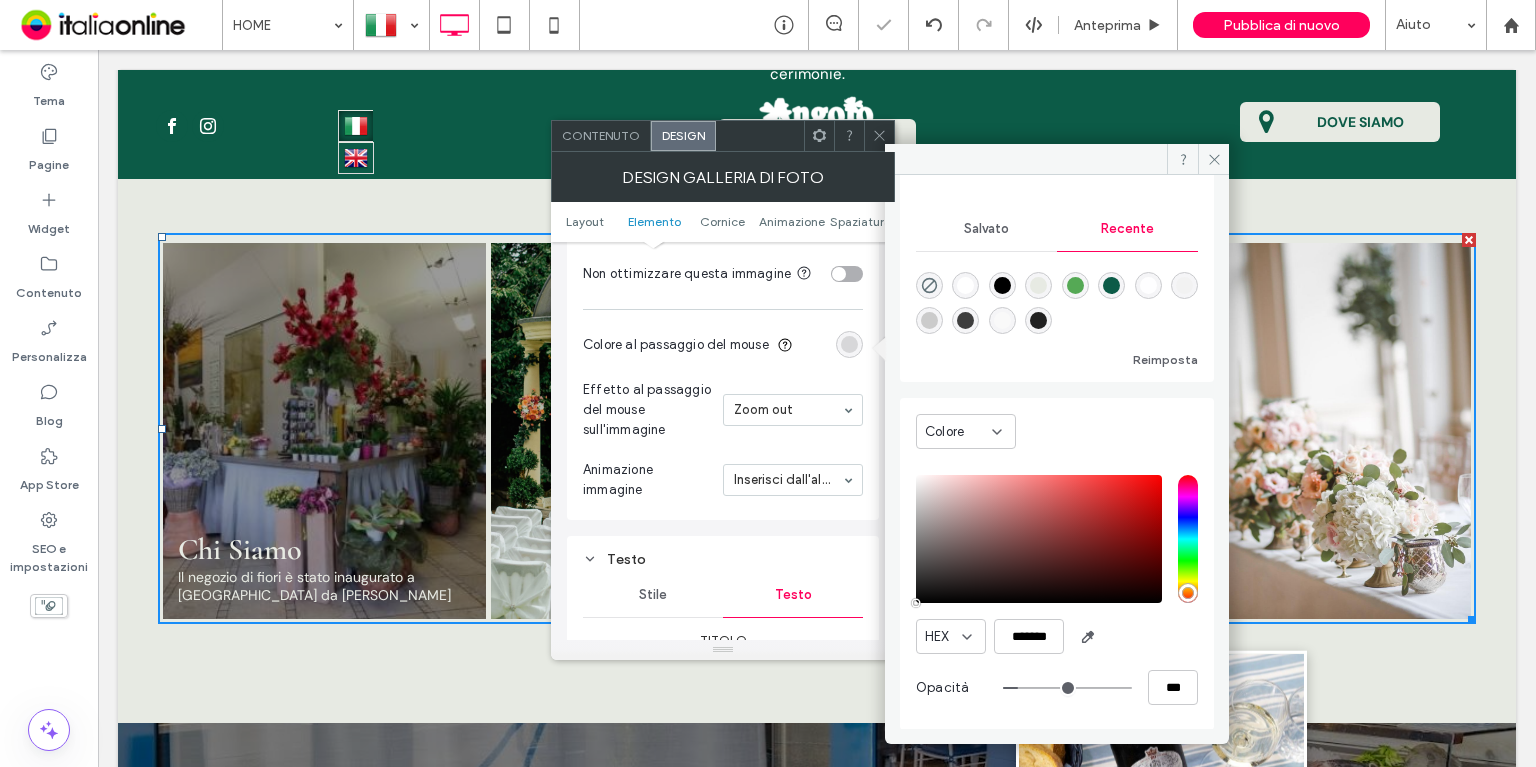 type on "**" 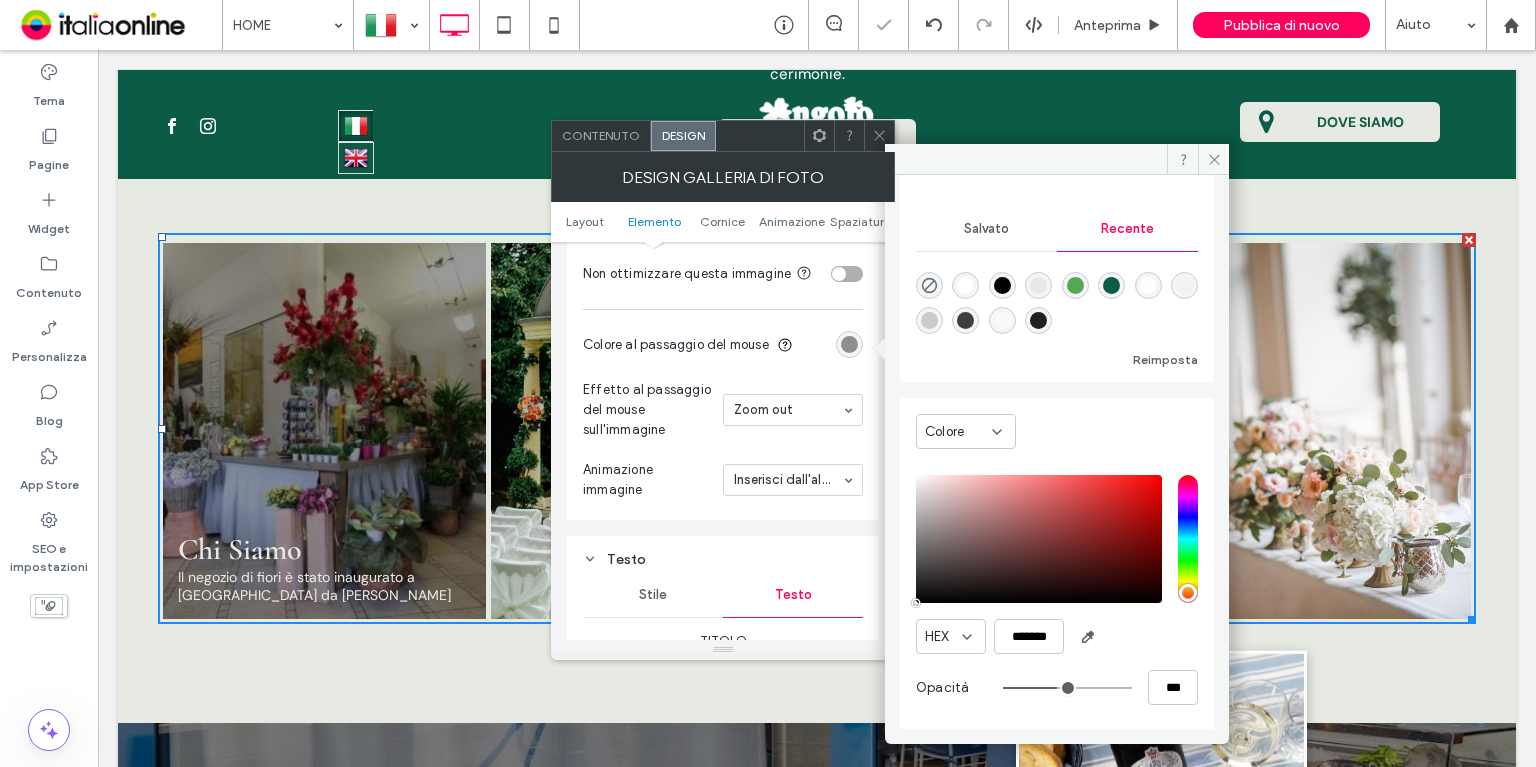 type on "**" 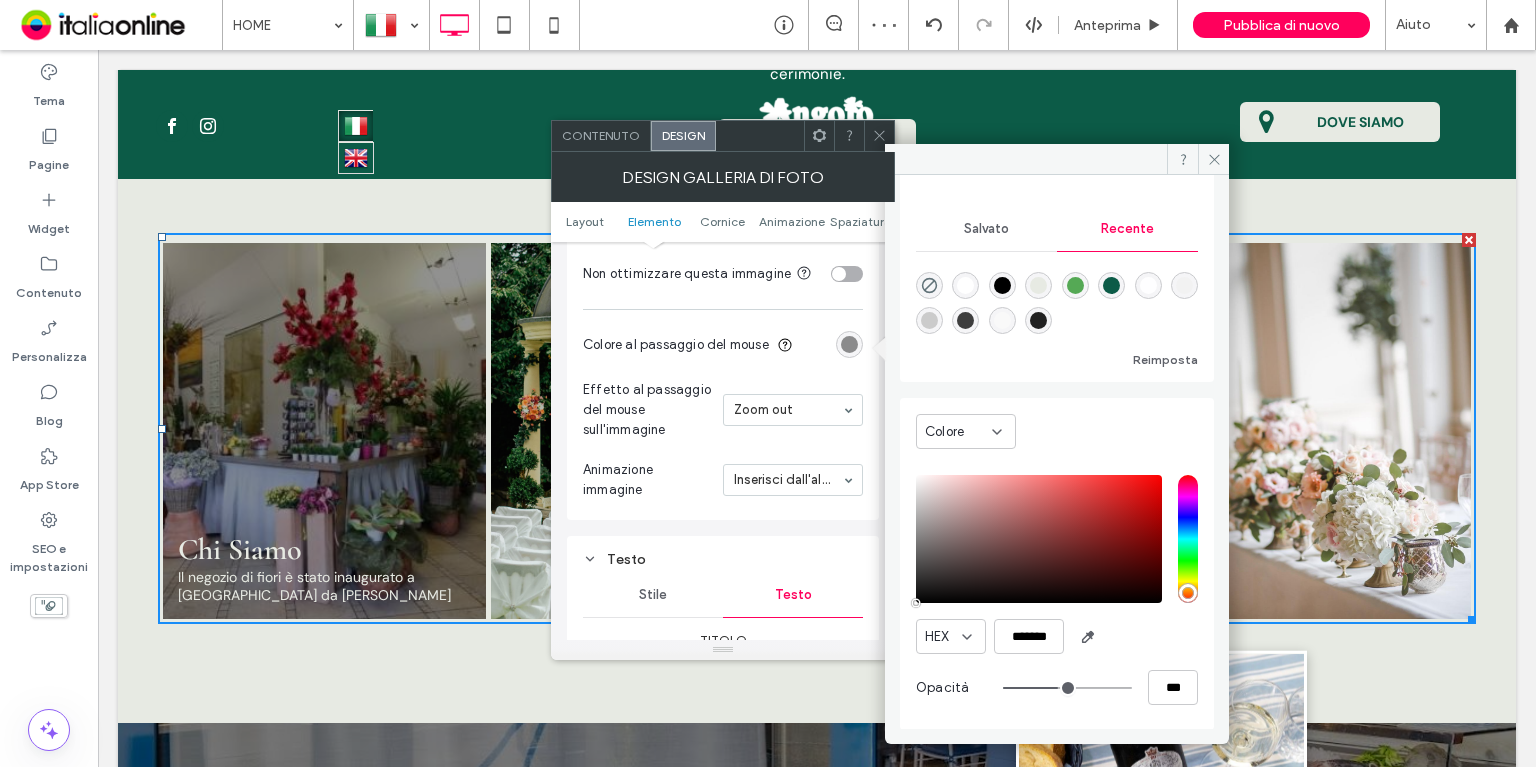 type on "**" 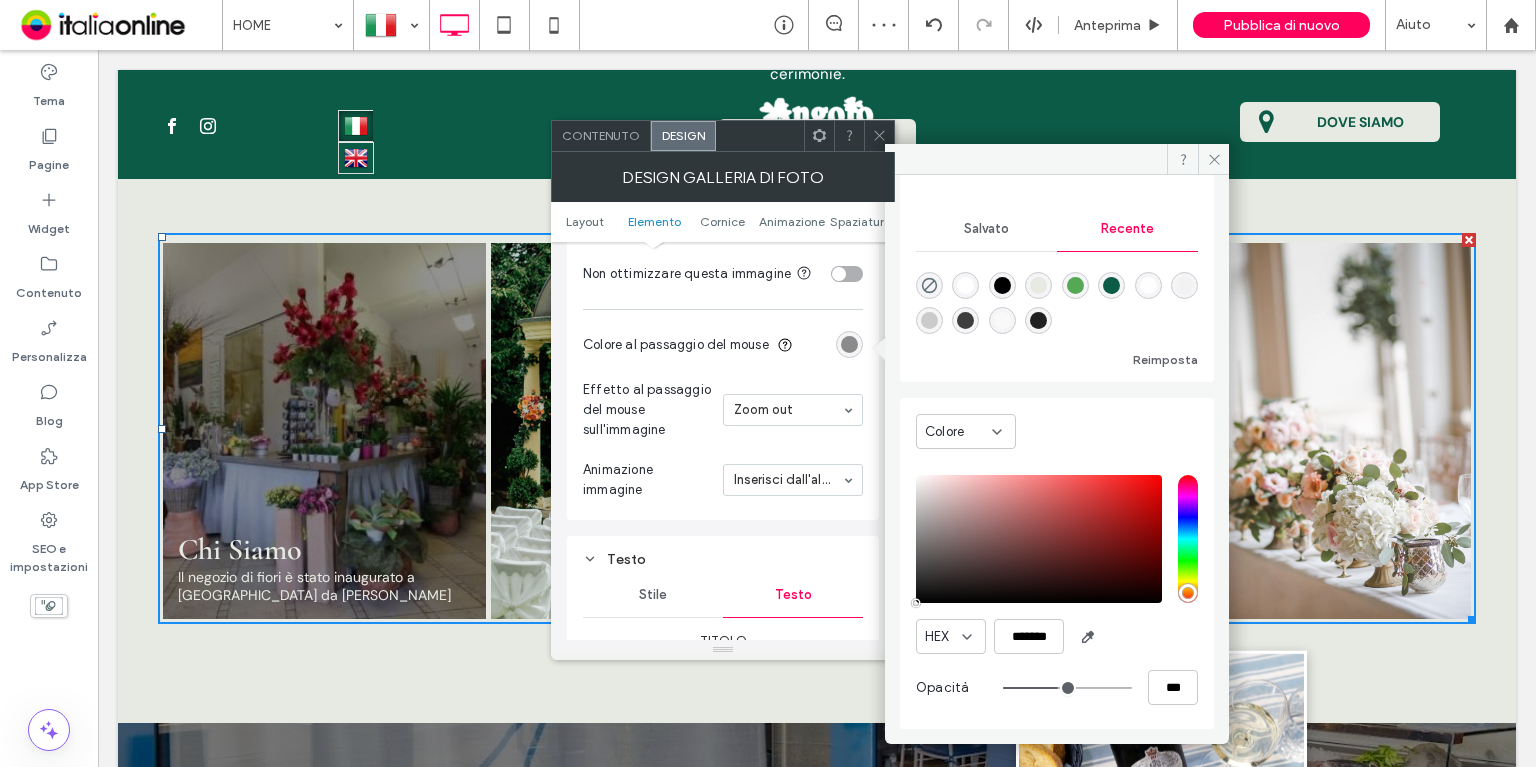 type on "***" 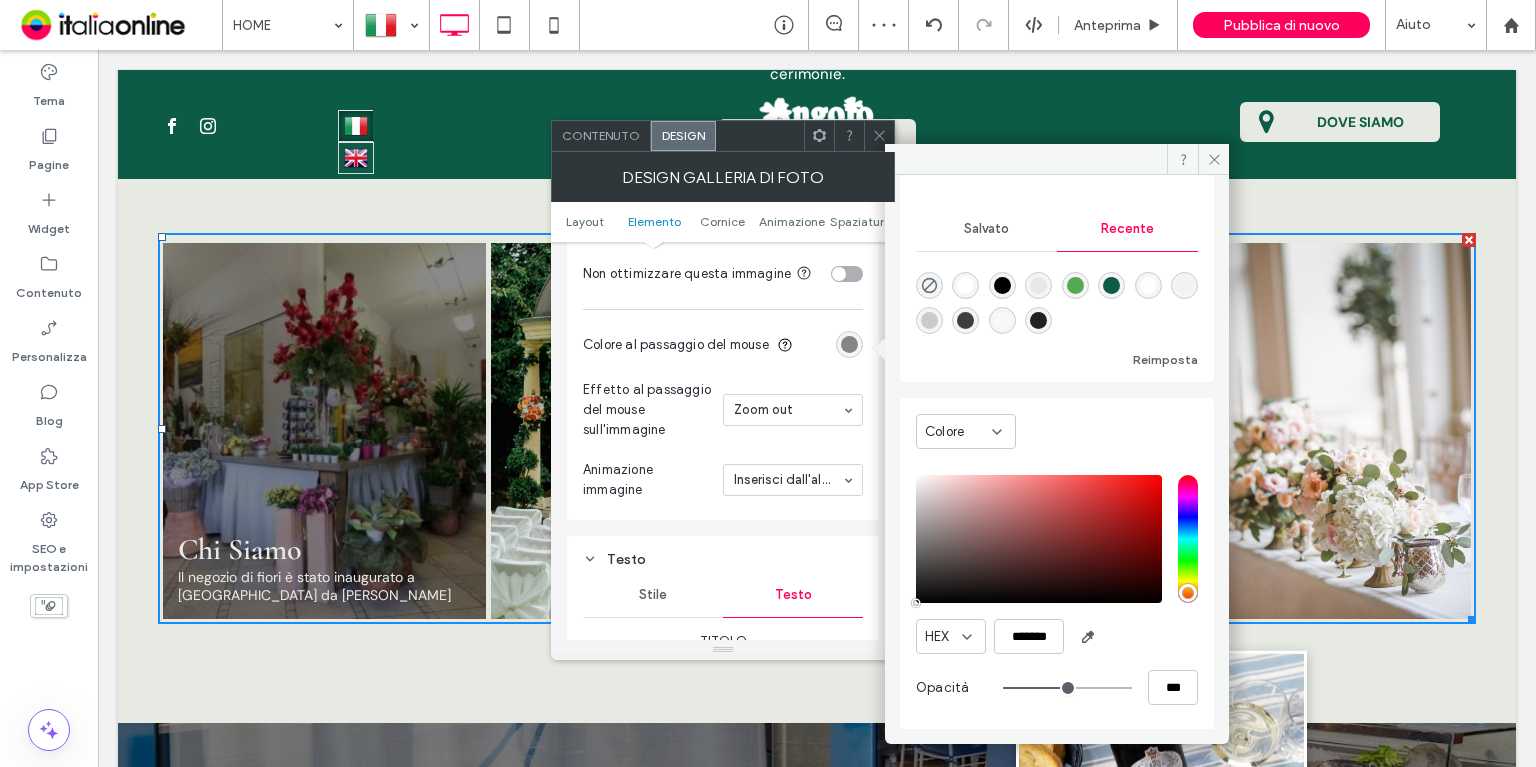 type on "**" 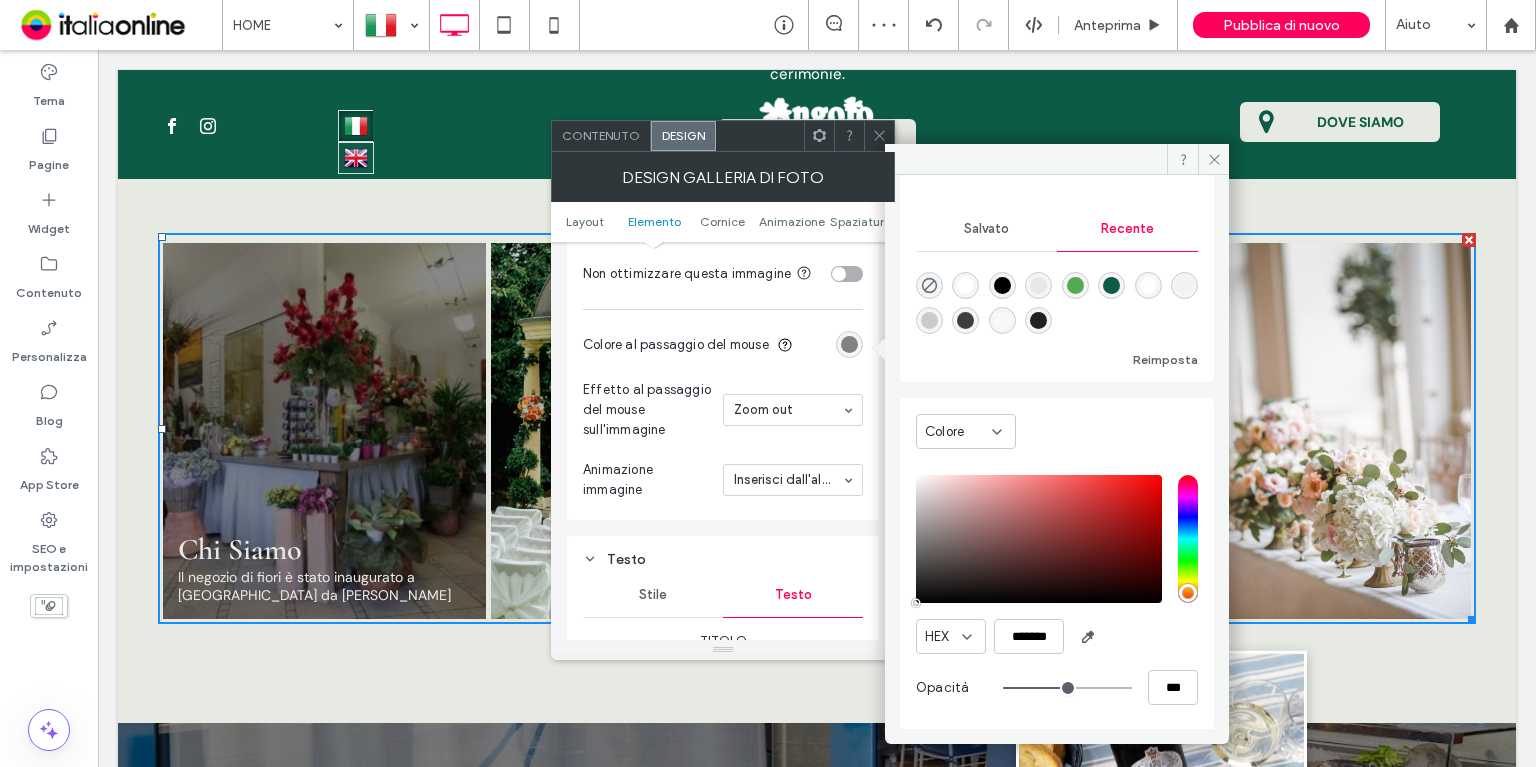 drag, startPoint x: 1032, startPoint y: 683, endPoint x: 935, endPoint y: 515, distance: 193.99226 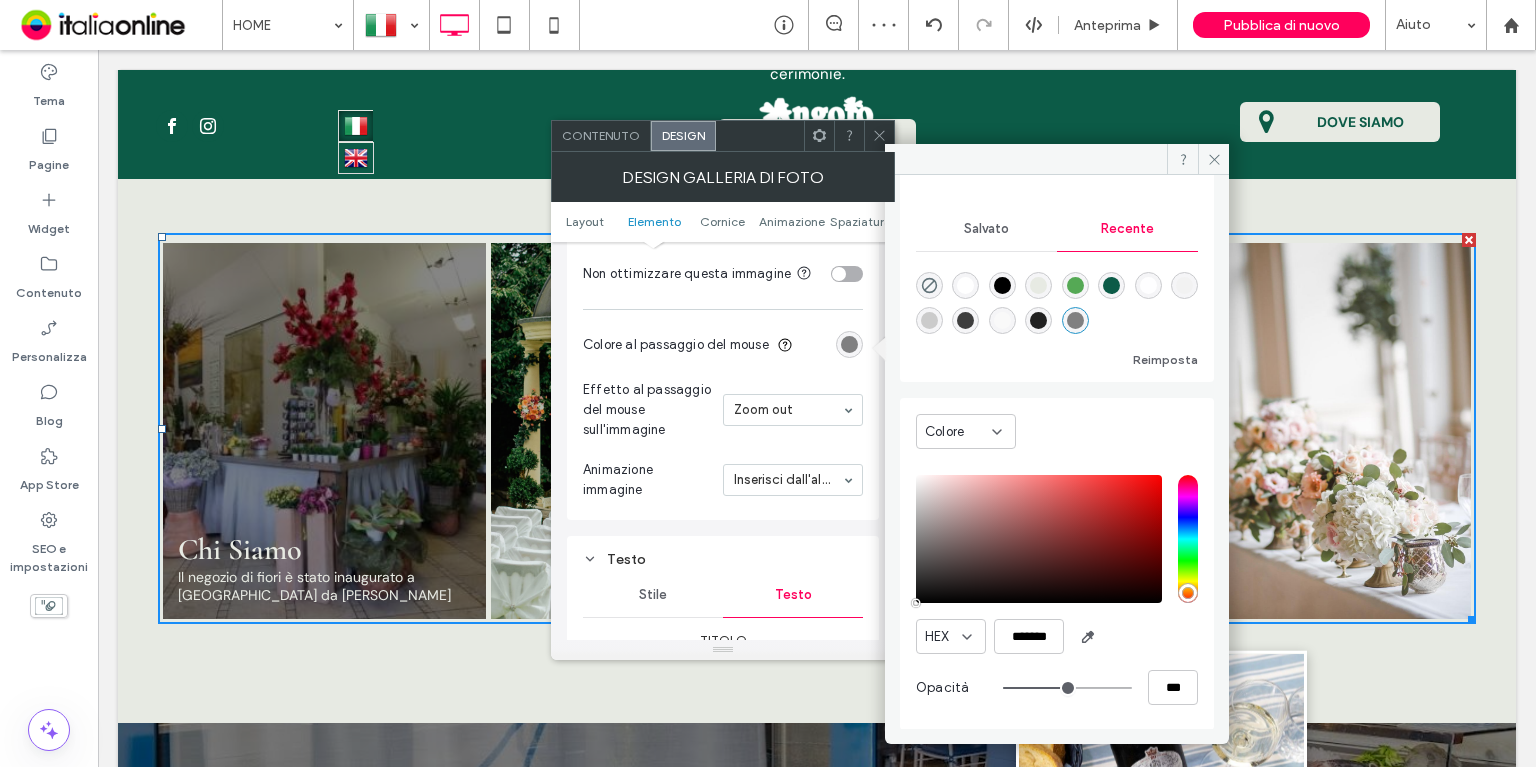 click at bounding box center (879, 136) 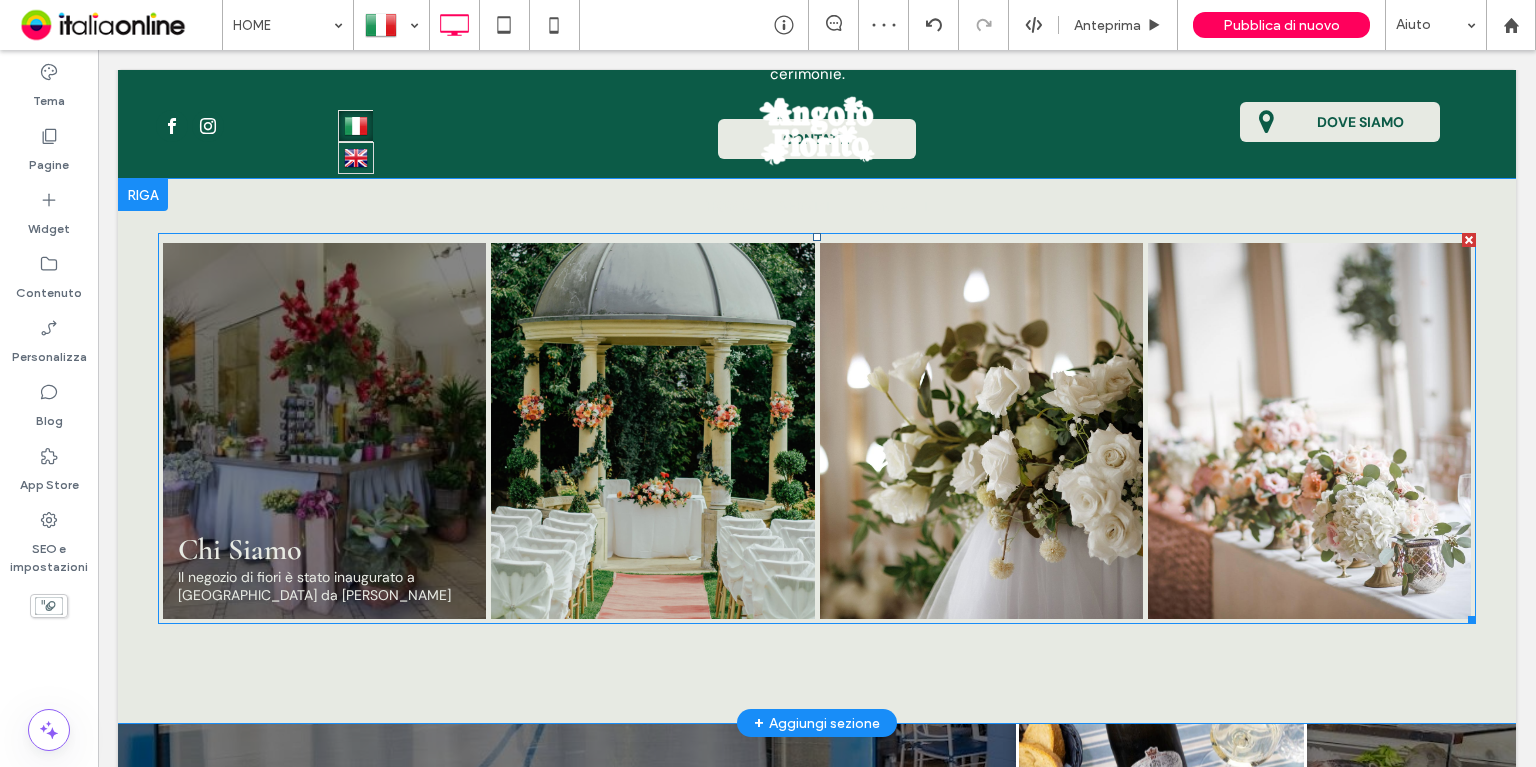 click at bounding box center [324, 431] 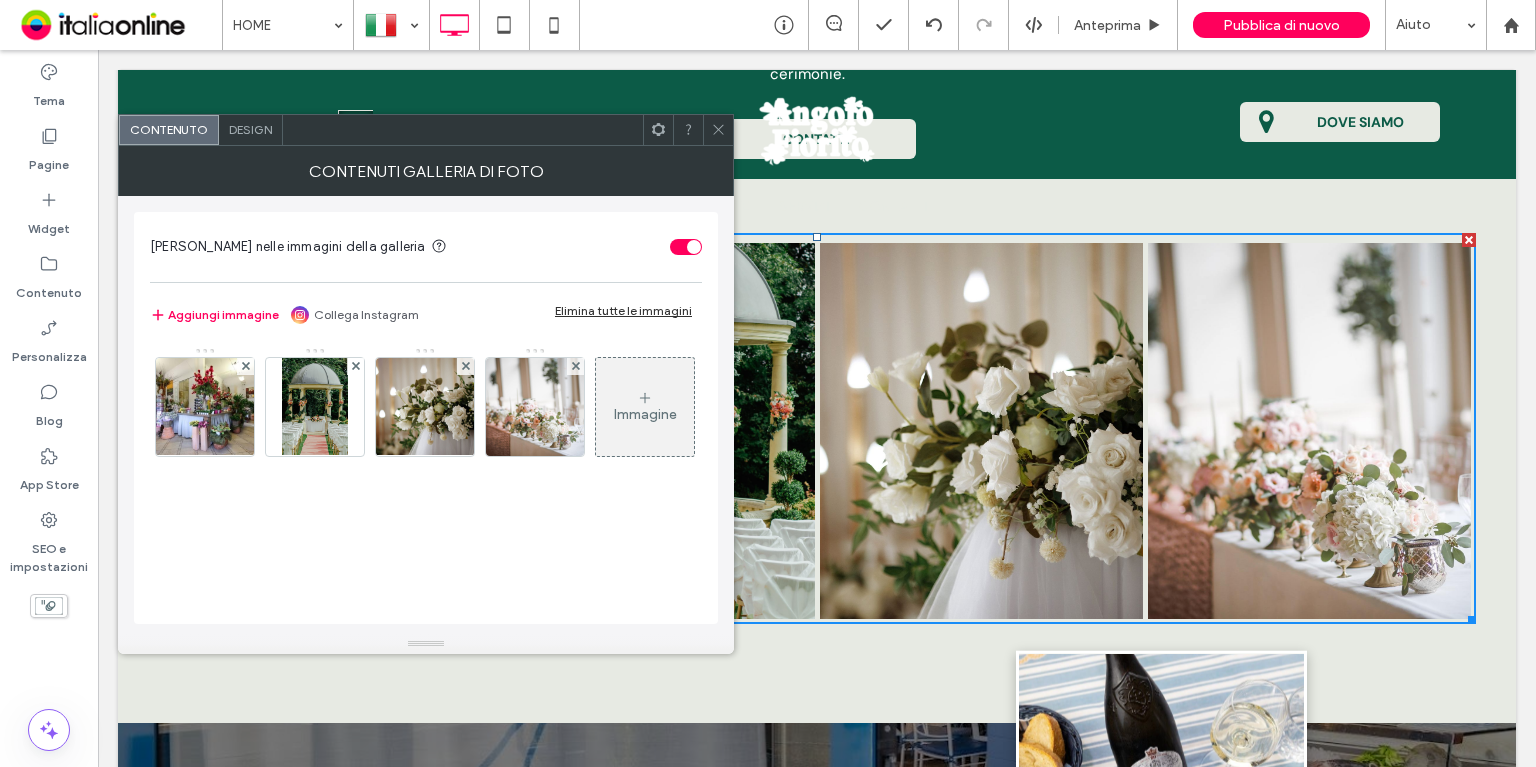click on "Design" at bounding box center (251, 130) 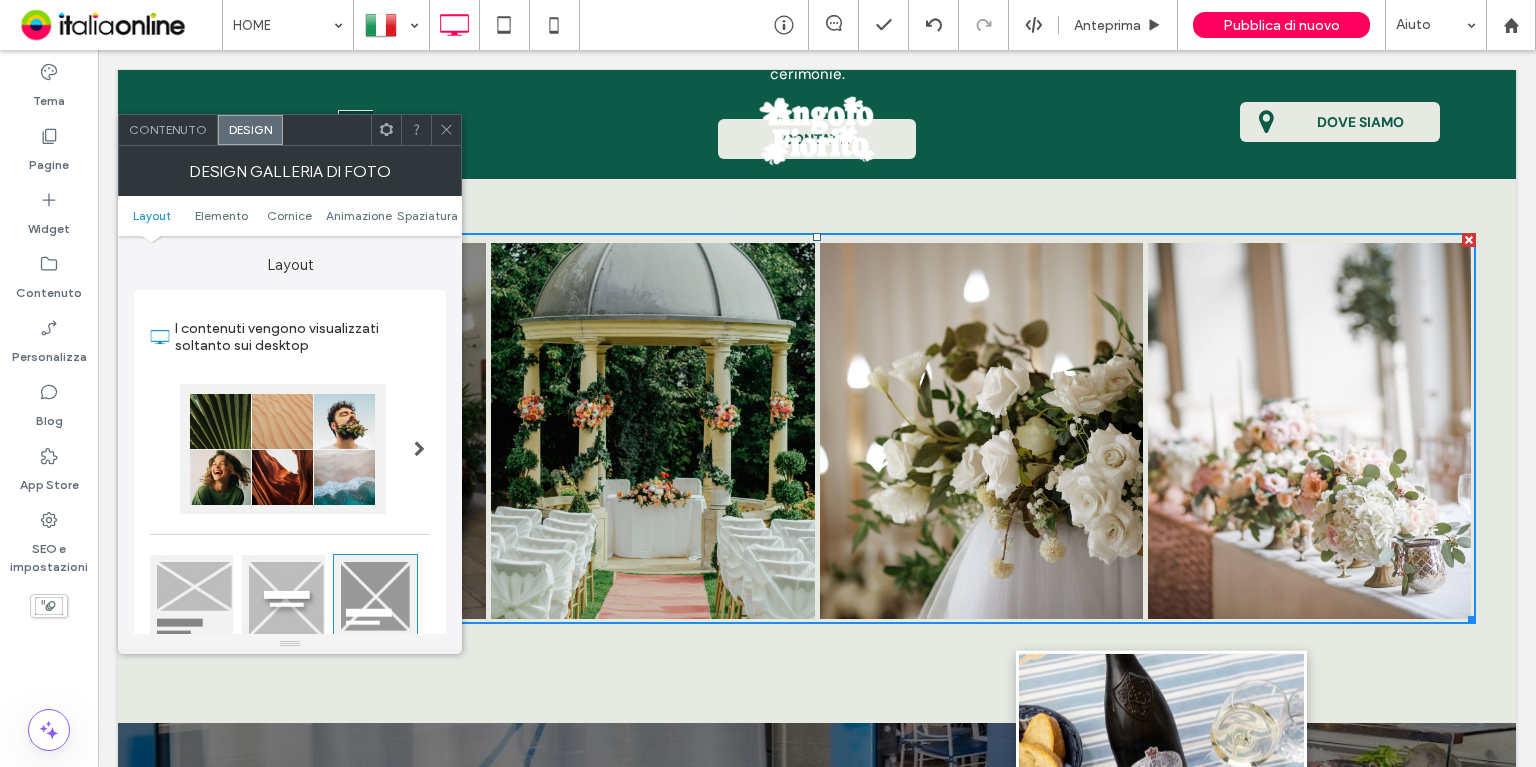 click on "Contenuto" at bounding box center [168, 129] 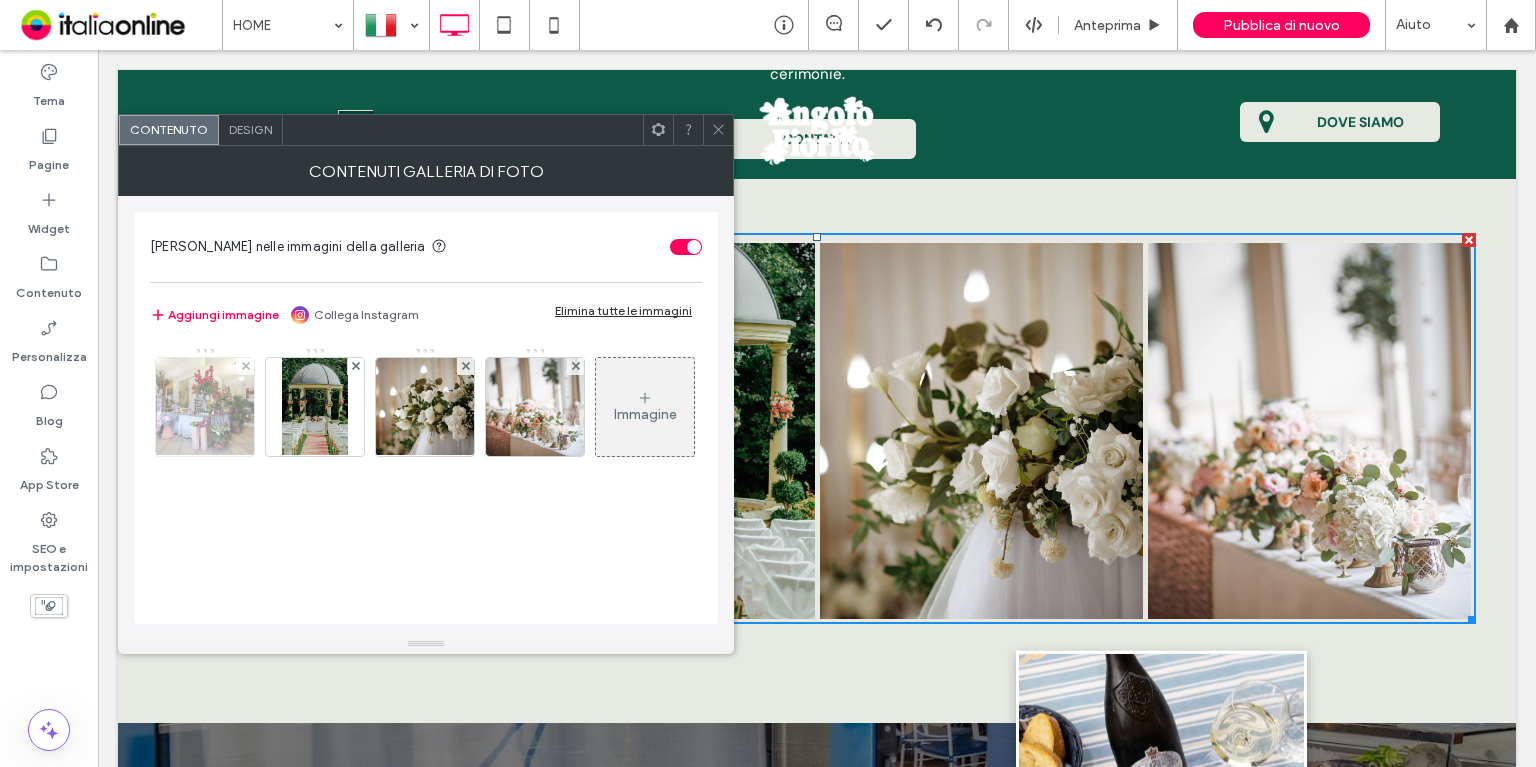 drag, startPoint x: 188, startPoint y: 431, endPoint x: 298, endPoint y: 449, distance: 111.463 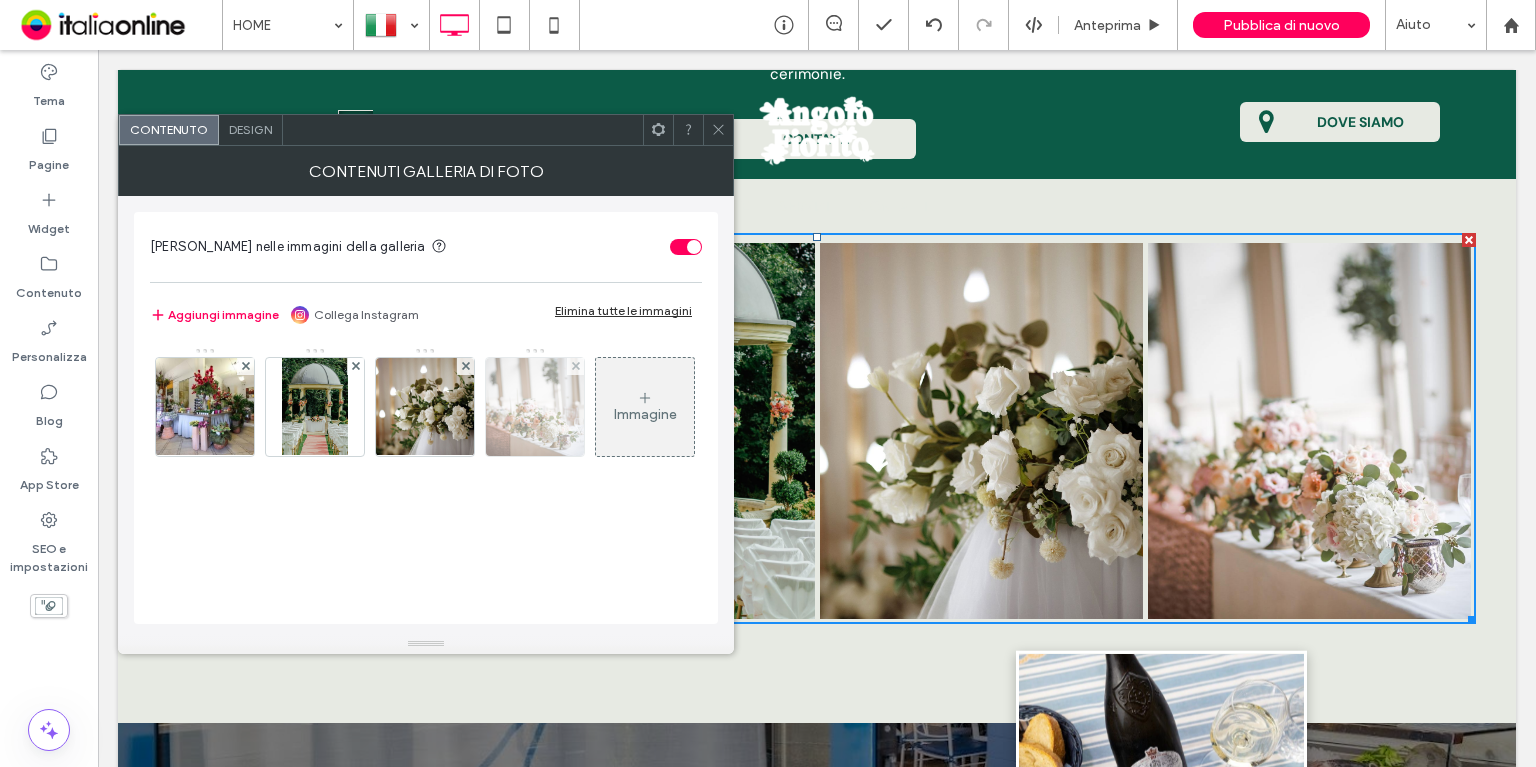 click at bounding box center (205, 407) 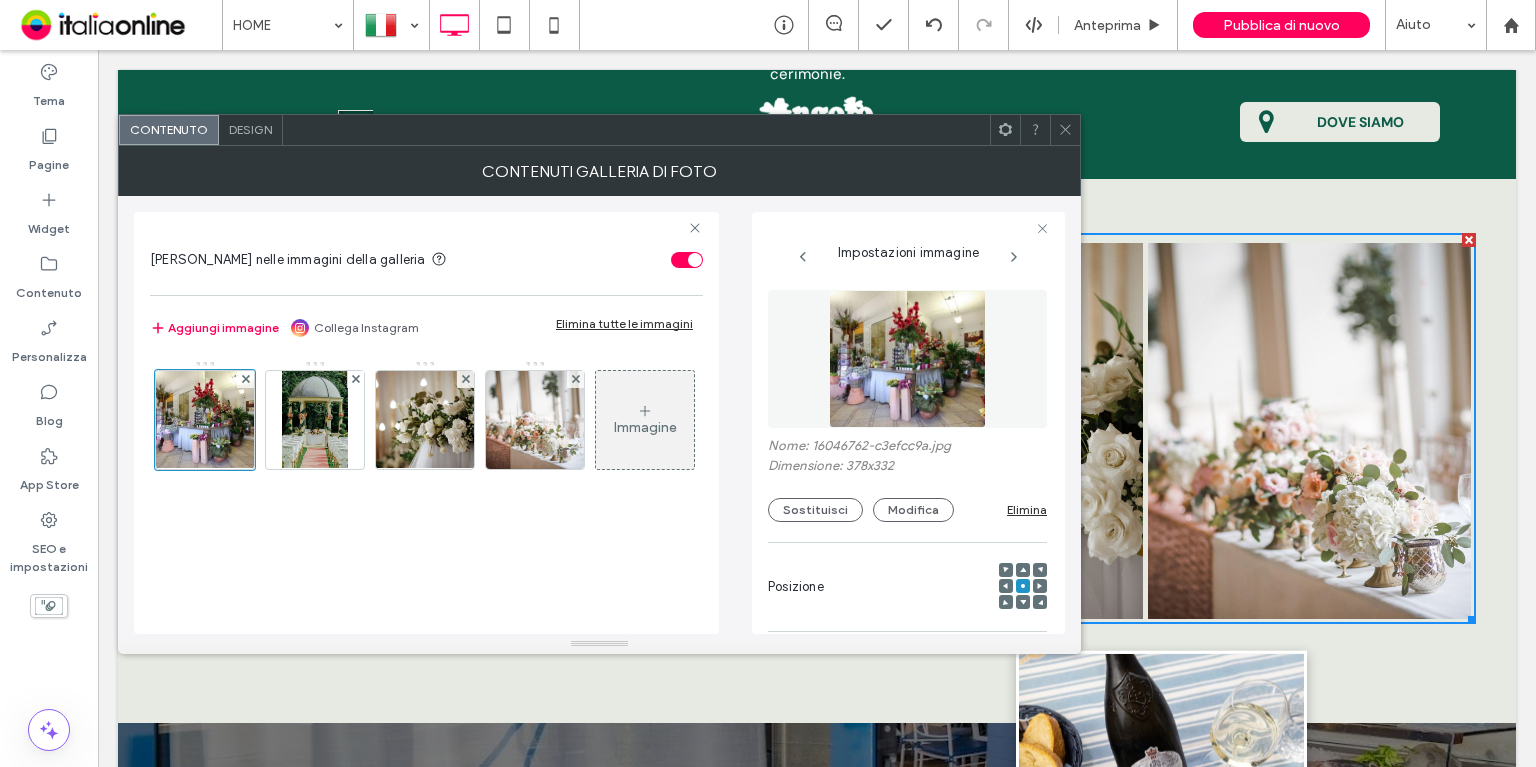 scroll, scrollTop: 0, scrollLeft: 17, axis: horizontal 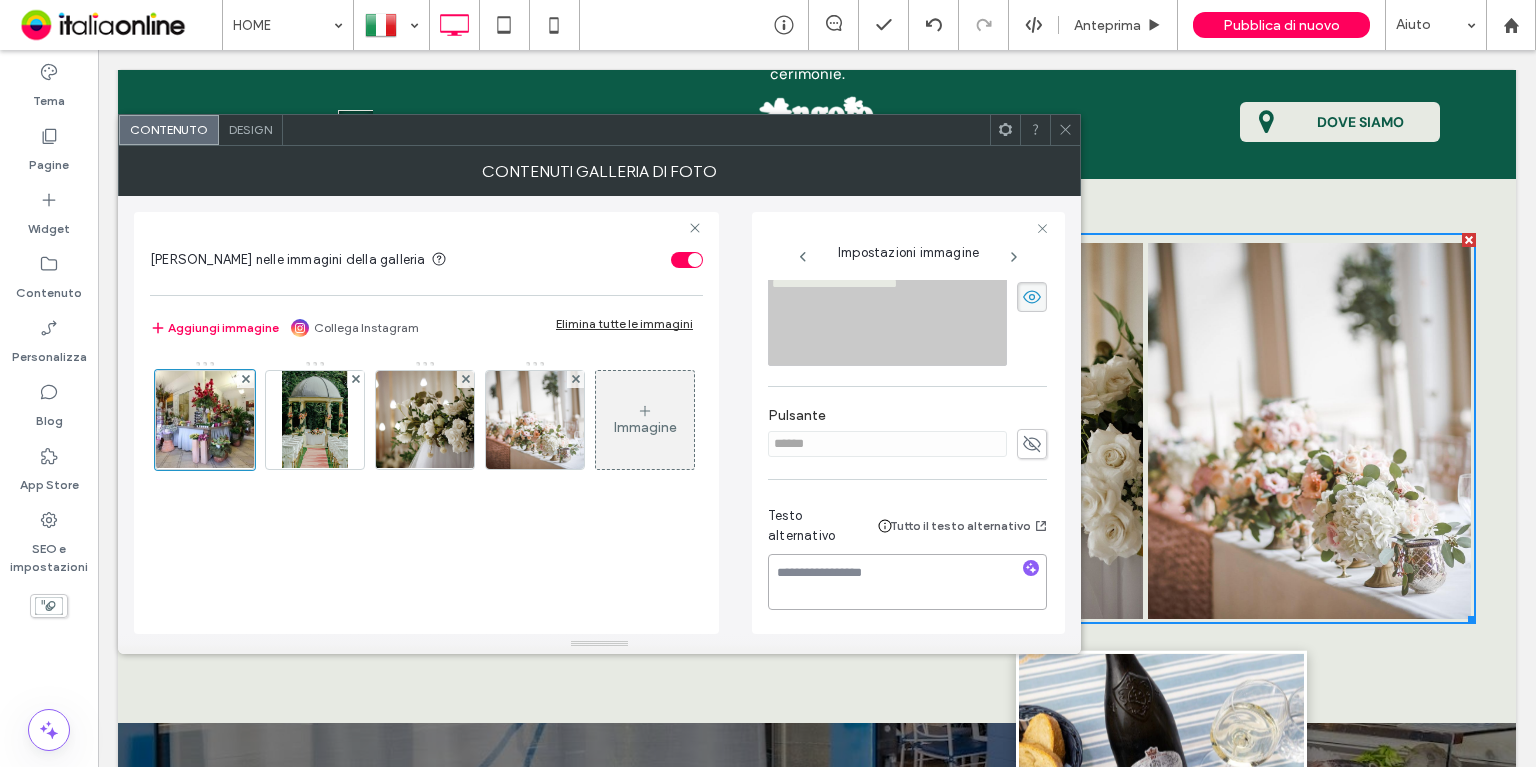 click at bounding box center [907, 582] 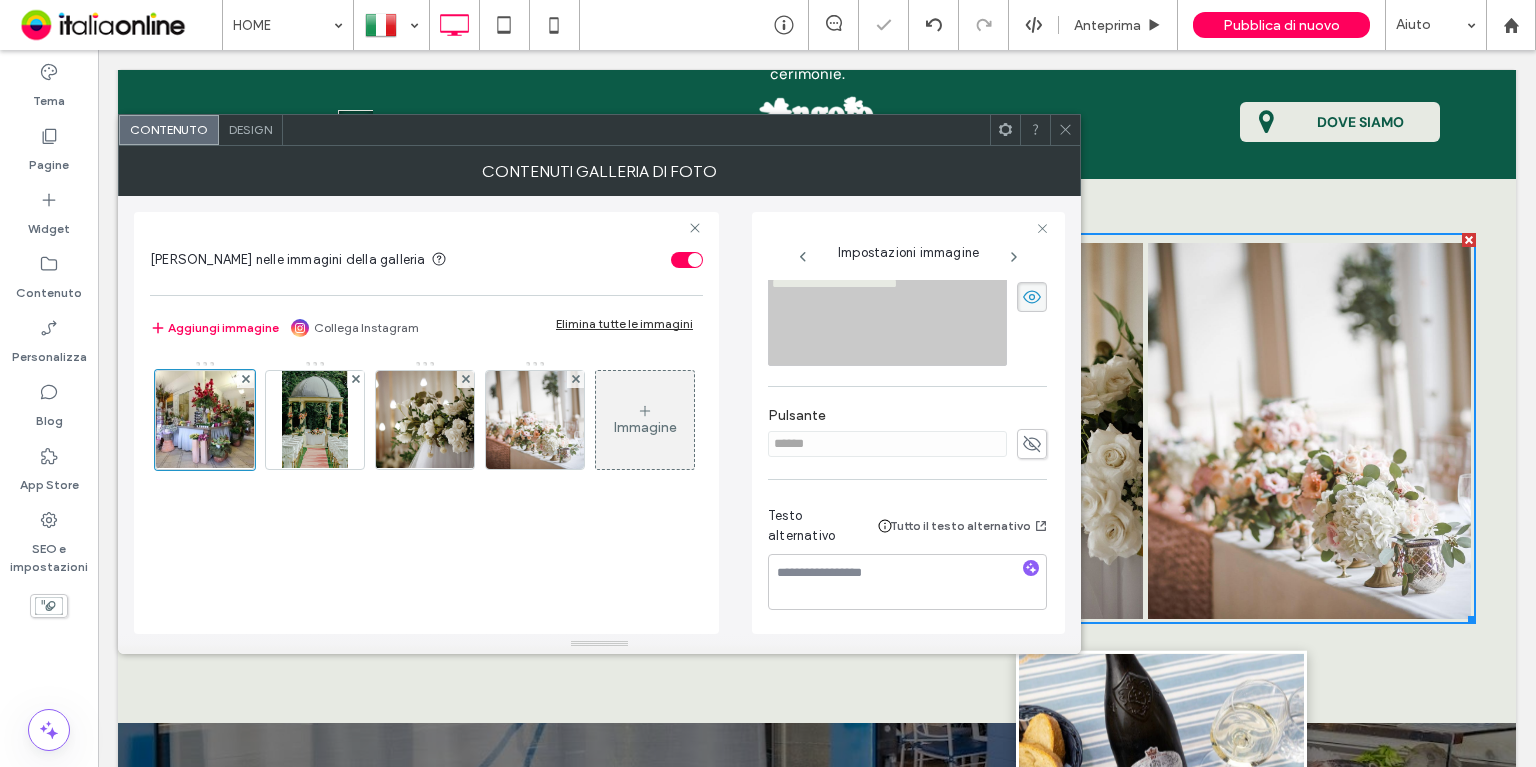 drag, startPoint x: 1028, startPoint y: 425, endPoint x: 964, endPoint y: 451, distance: 69.079666 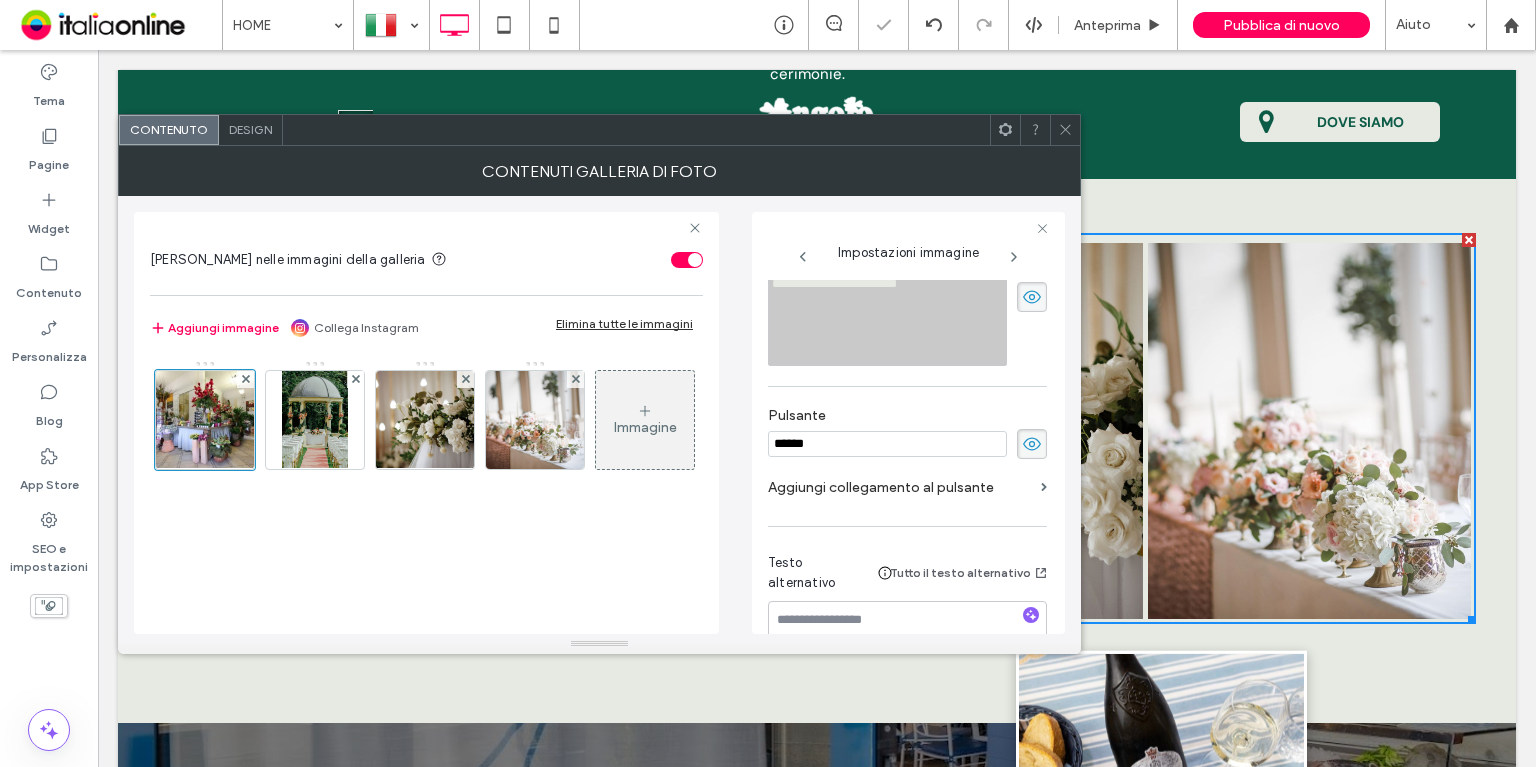 click on "******" at bounding box center (887, 444) 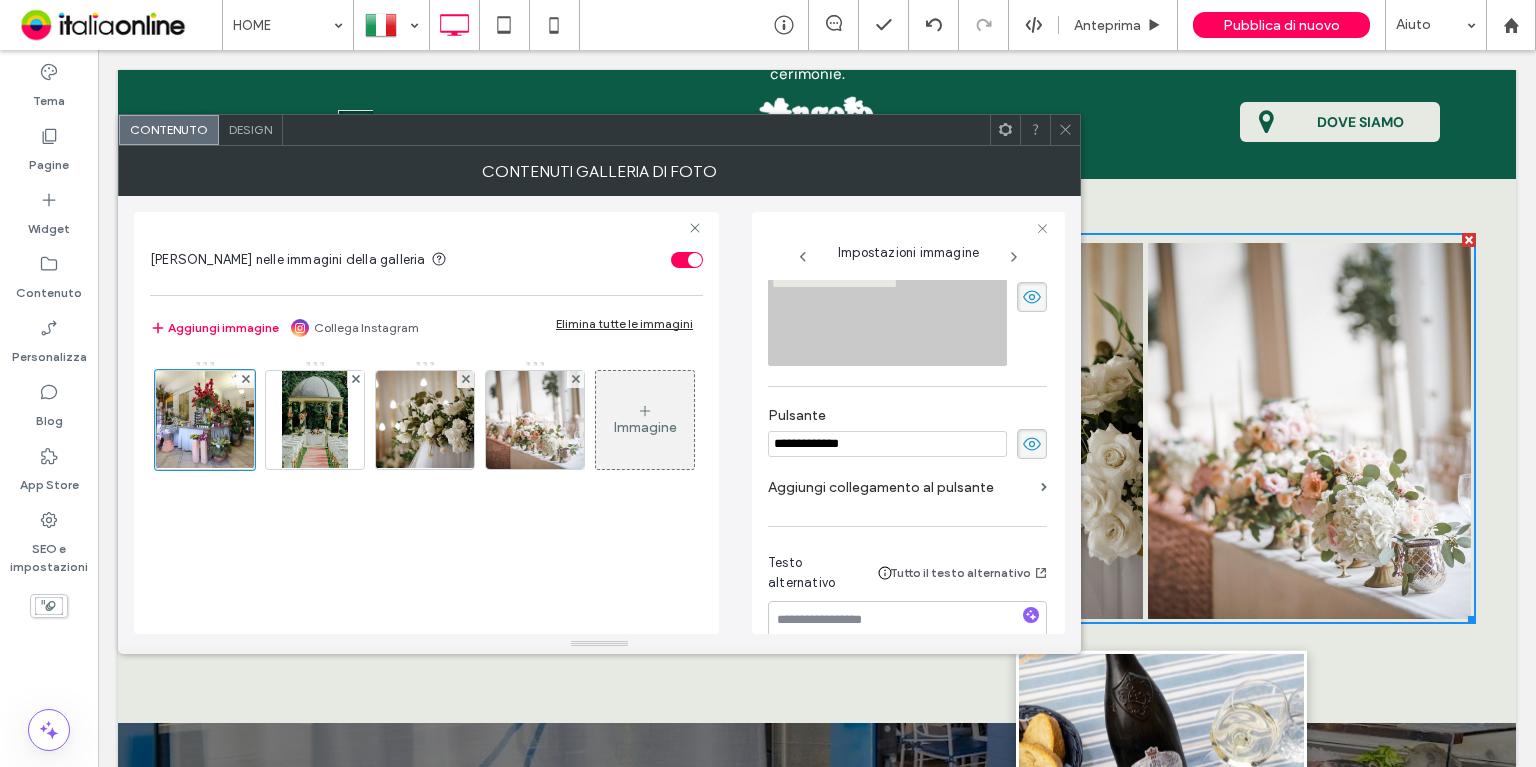 click on "**********" at bounding box center (887, 444) 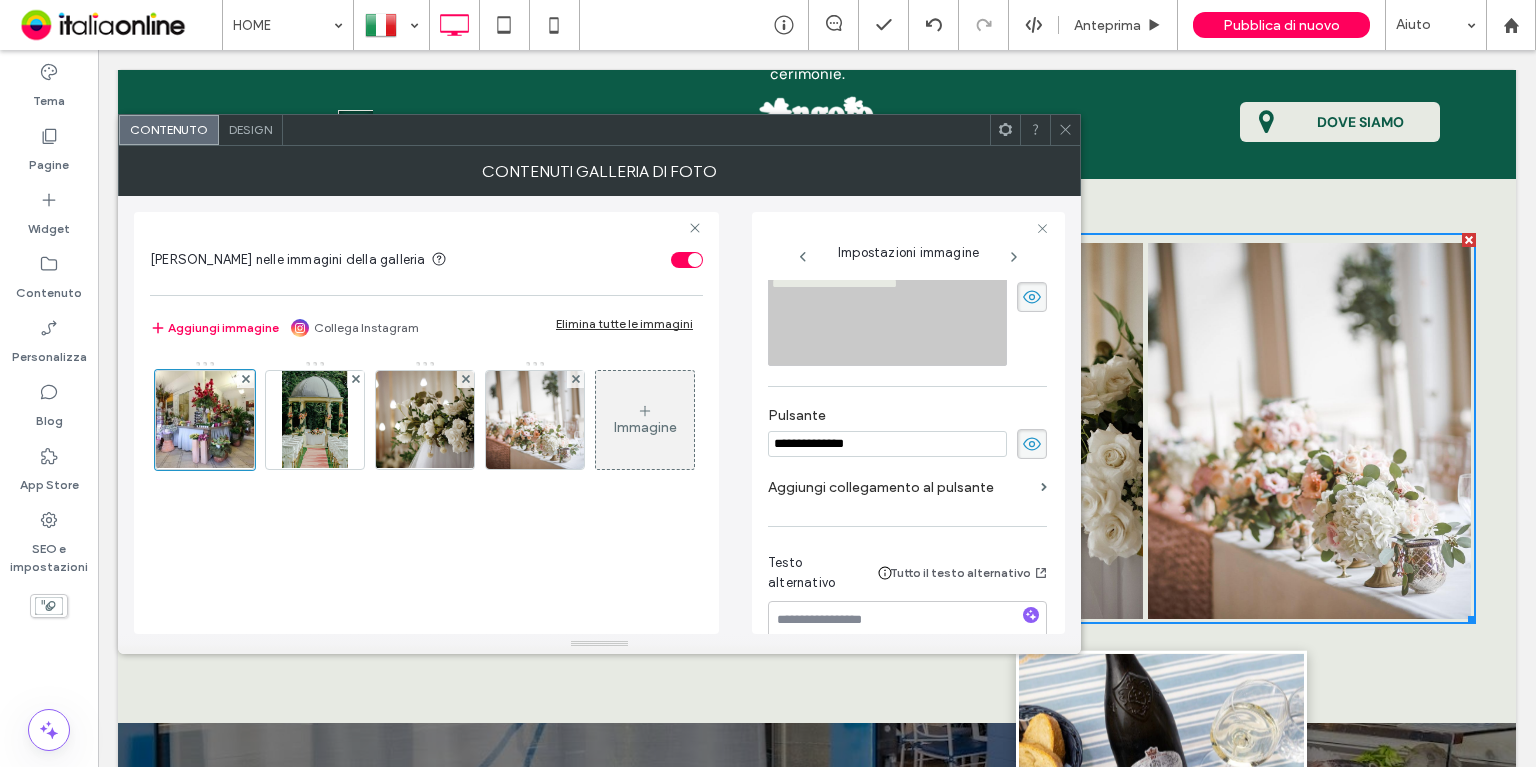 paste on "**" 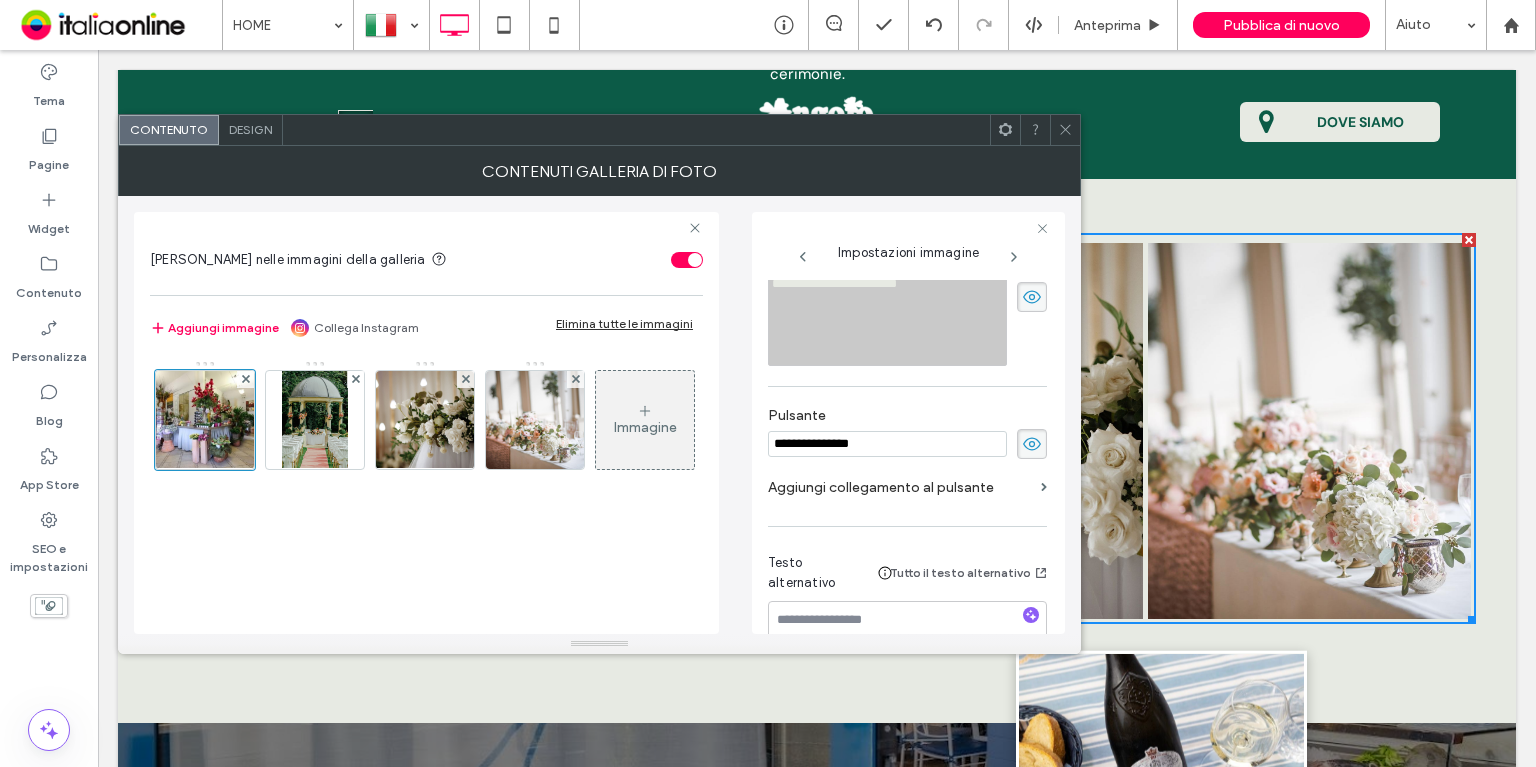 type on "**********" 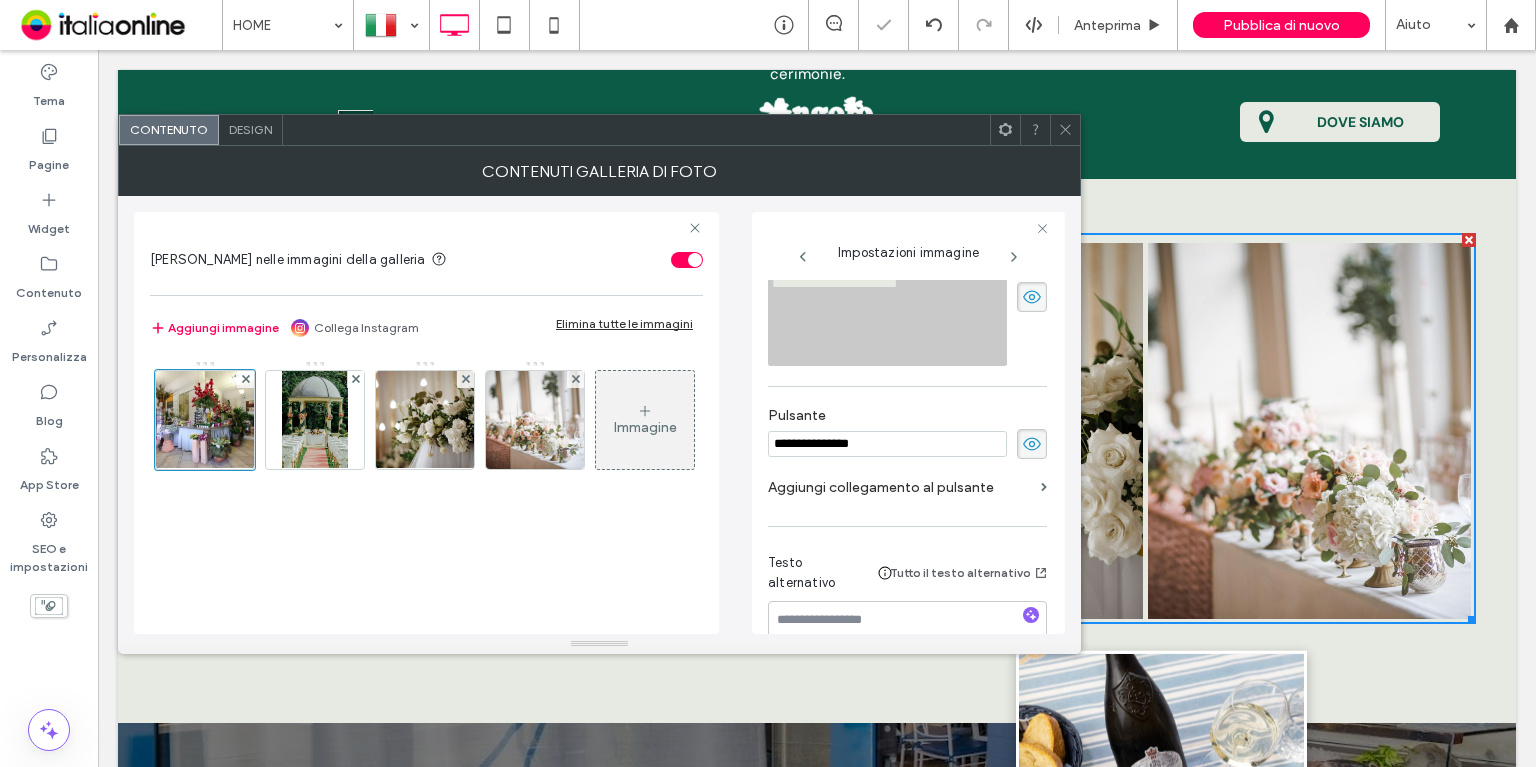 click on "**********" at bounding box center (887, 444) 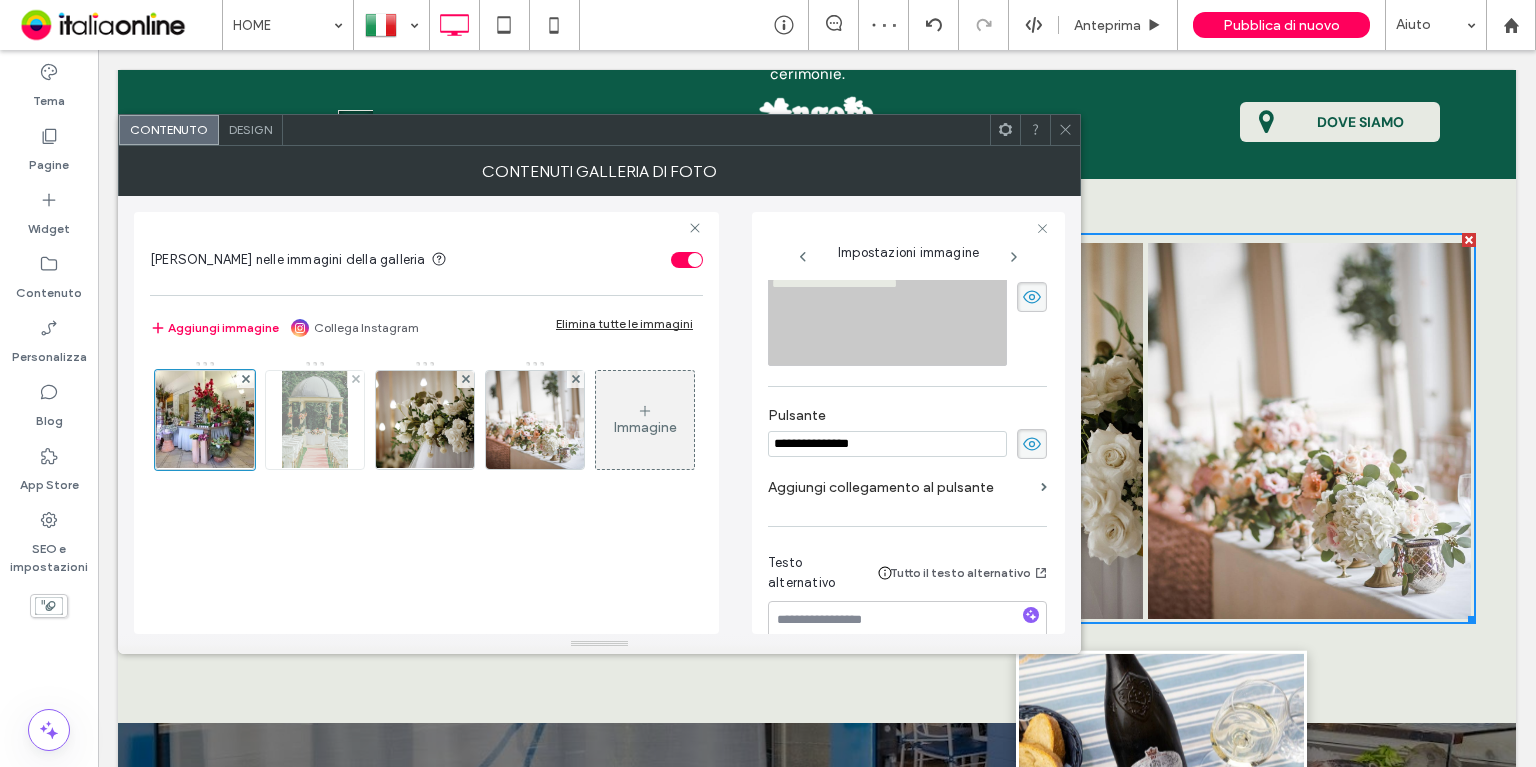 click at bounding box center (314, 420) 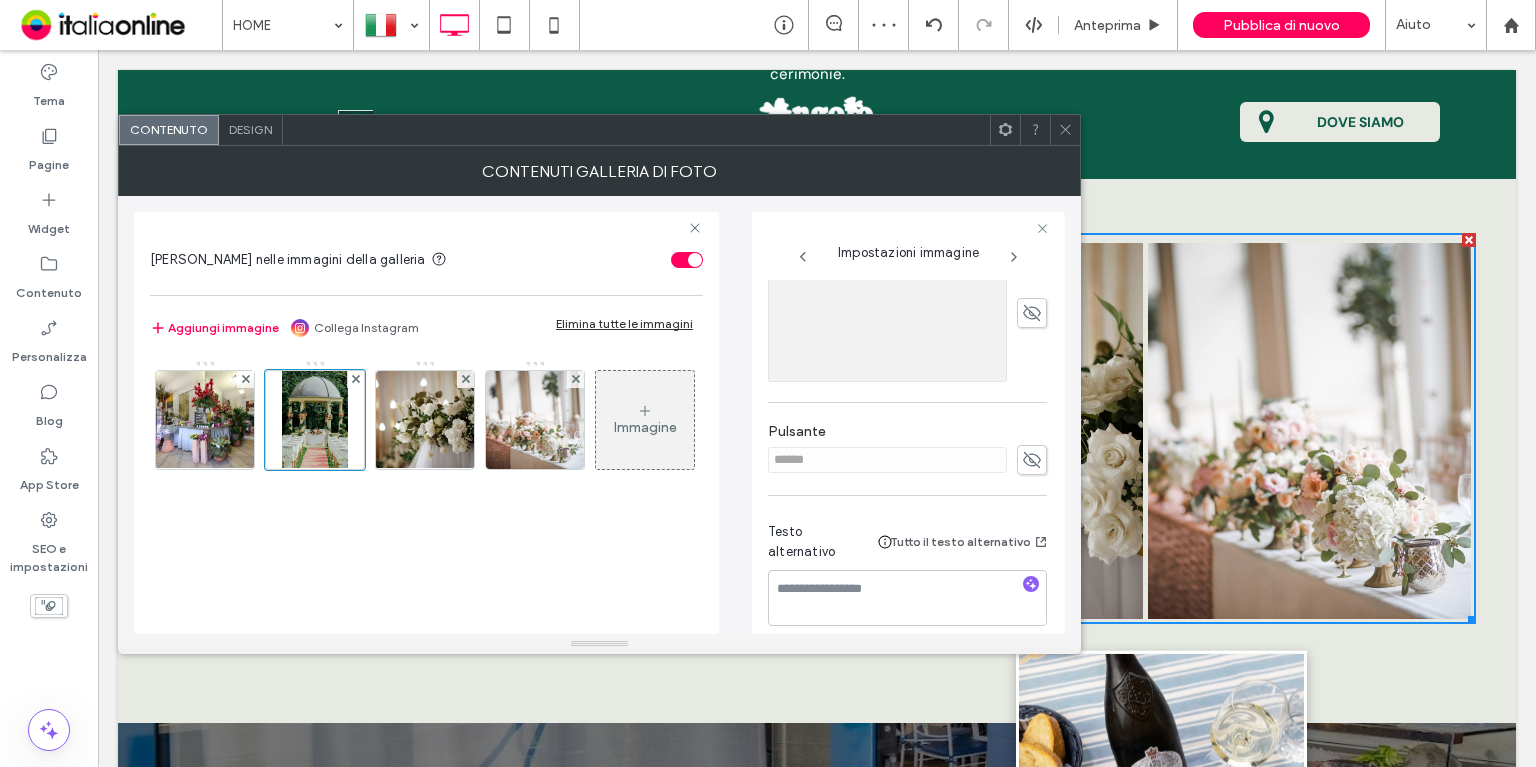 scroll, scrollTop: 619, scrollLeft: 0, axis: vertical 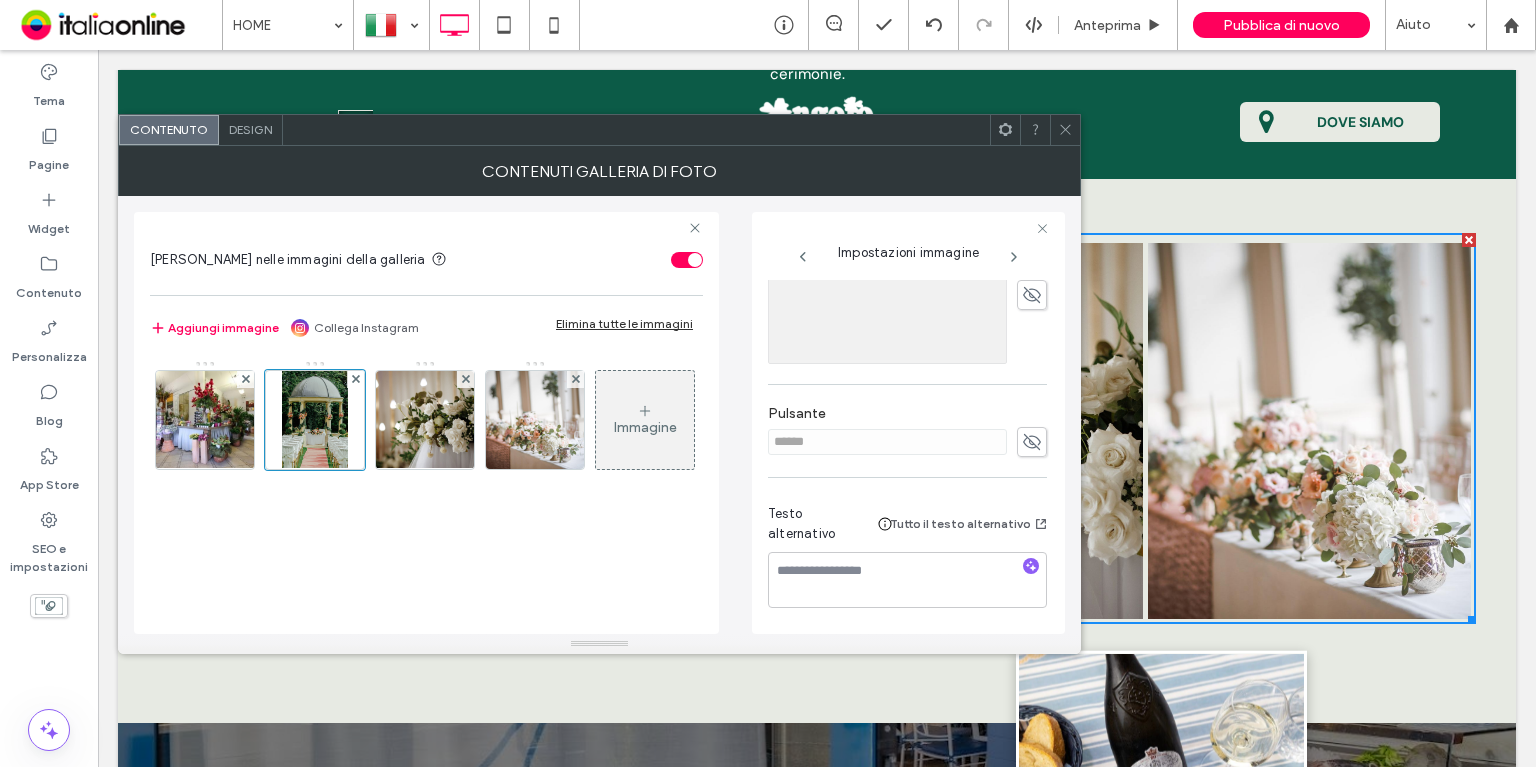 drag, startPoint x: 1018, startPoint y: 439, endPoint x: 952, endPoint y: 439, distance: 66 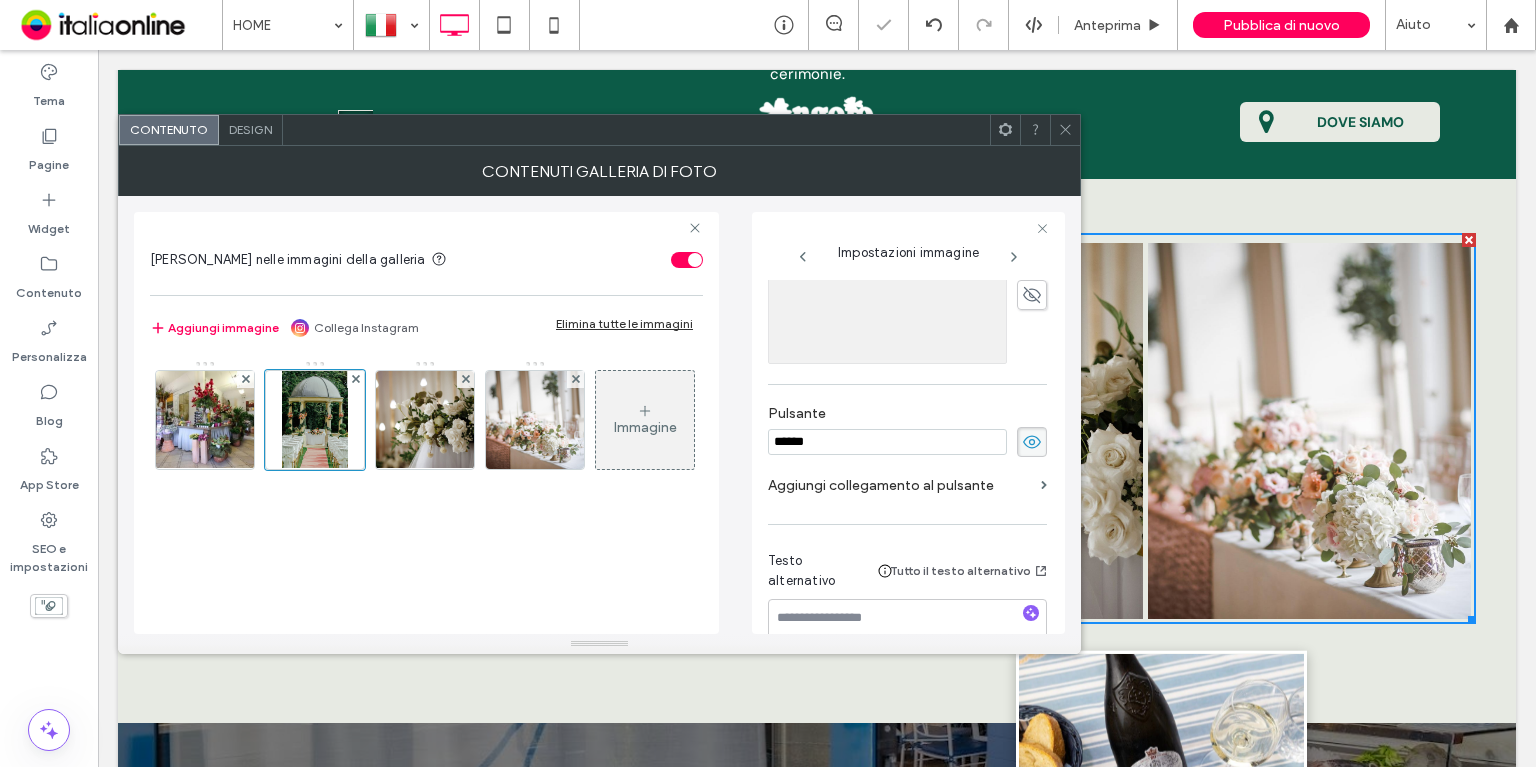click on "******" at bounding box center (887, 442) 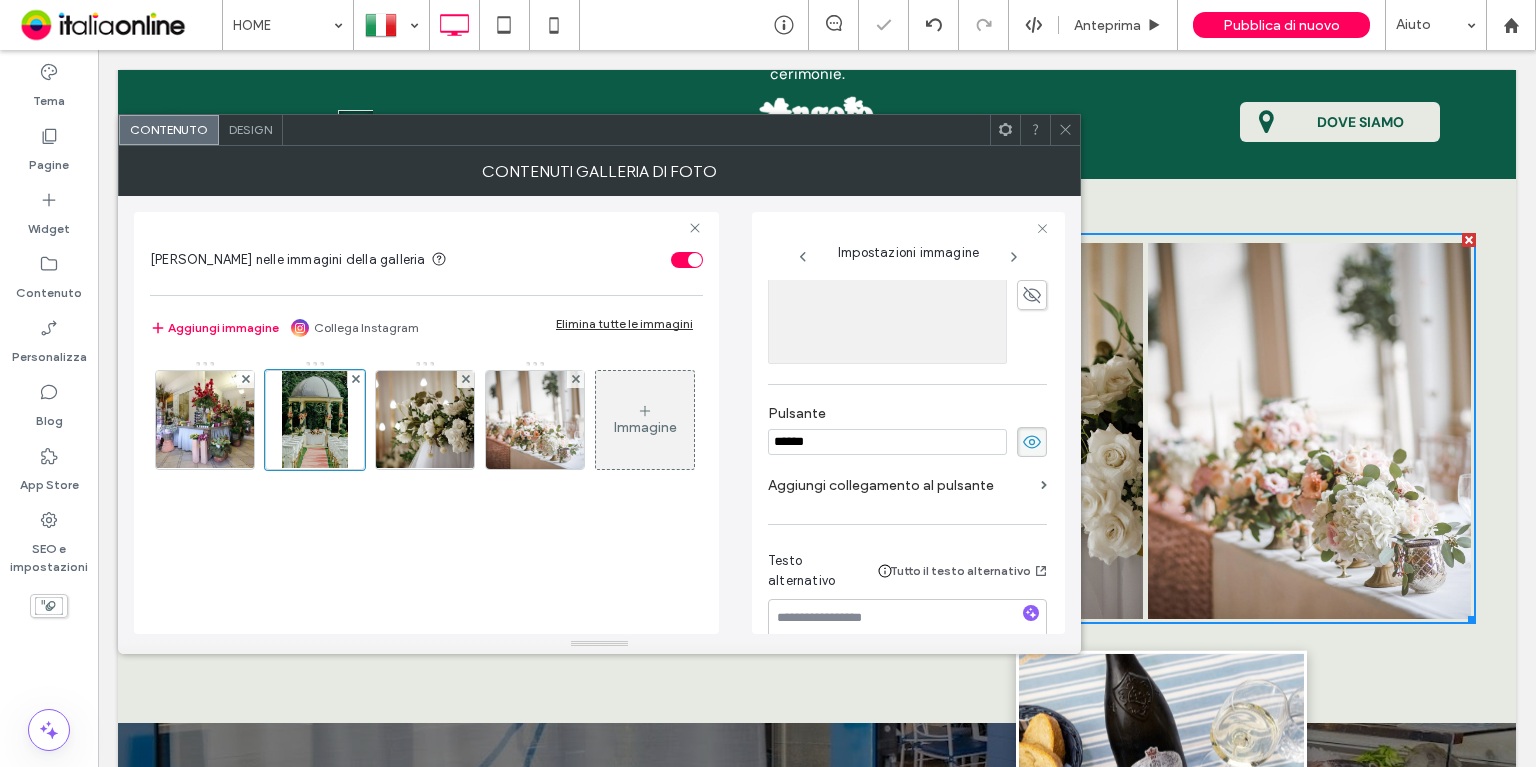 click on "******" at bounding box center [887, 442] 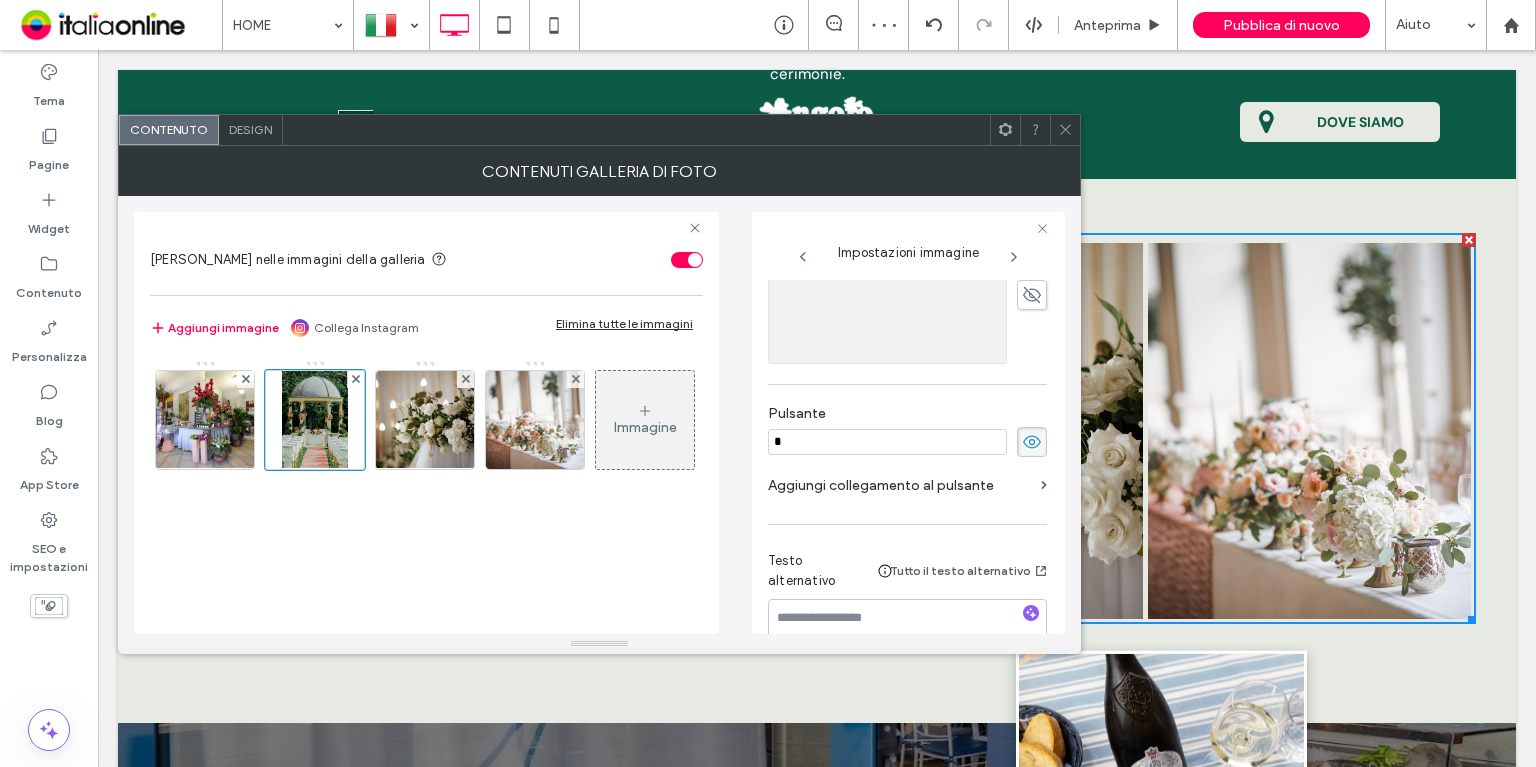 click on "*" at bounding box center (887, 442) 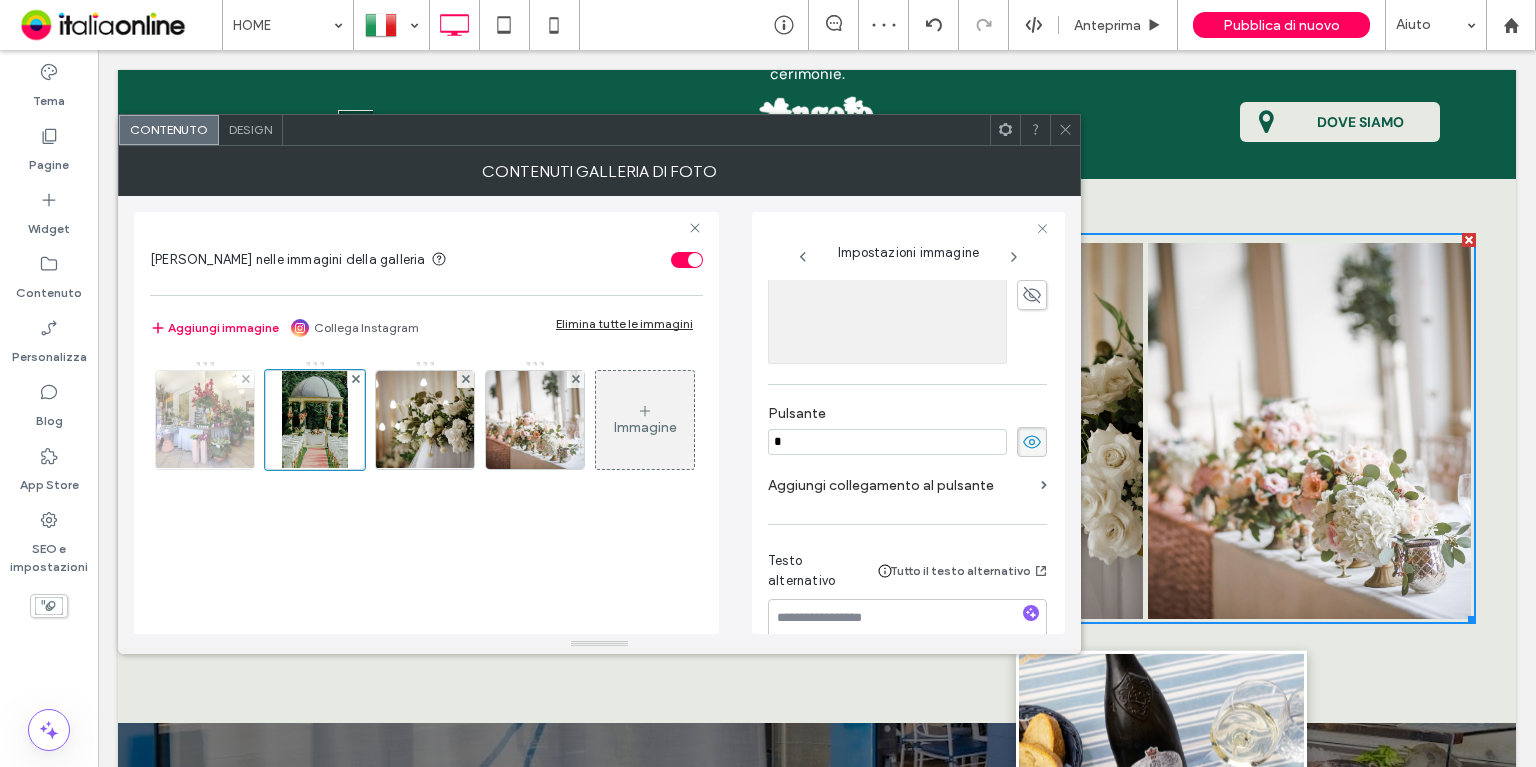 type on "*" 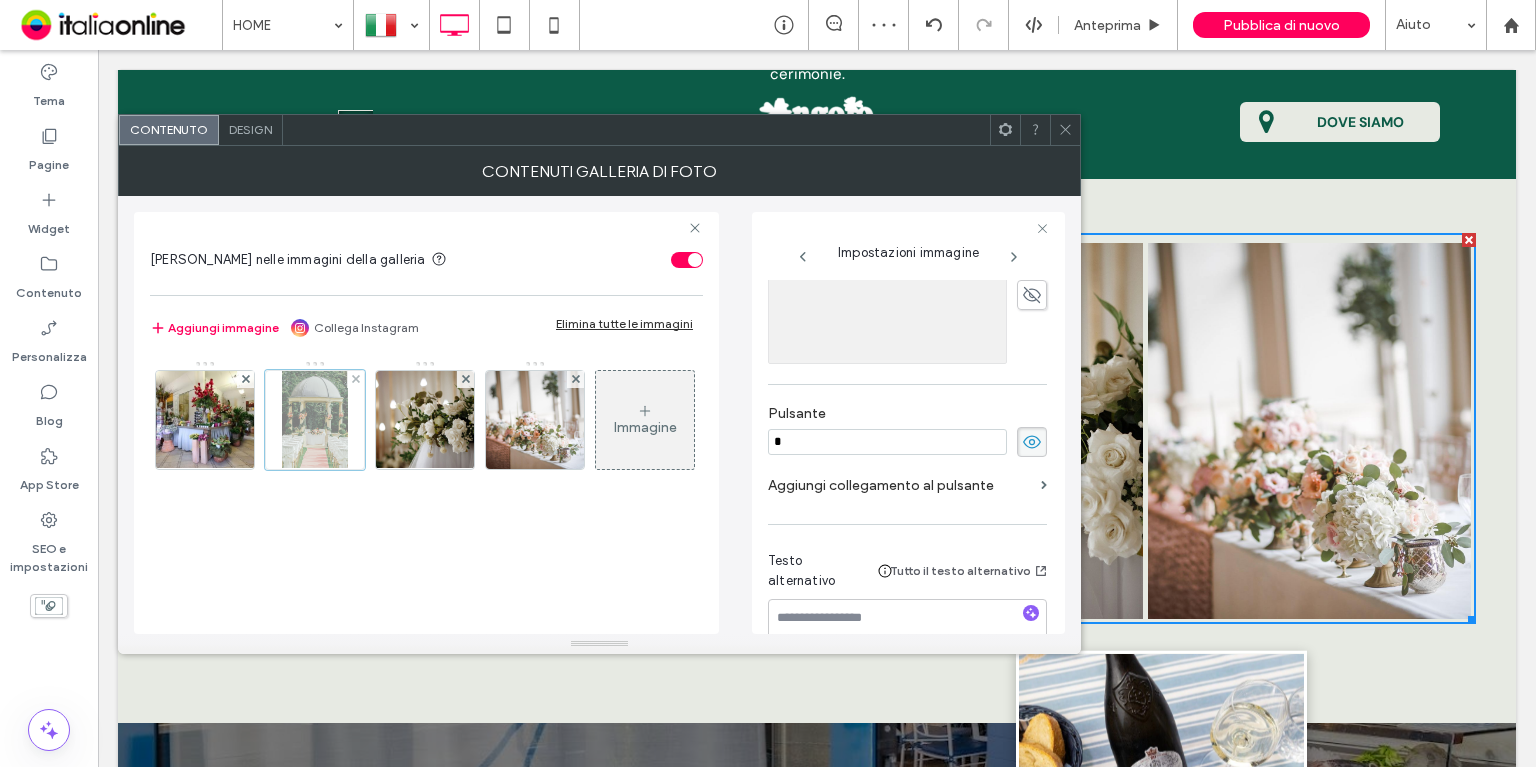drag, startPoint x: 219, startPoint y: 435, endPoint x: 336, endPoint y: 455, distance: 118.69709 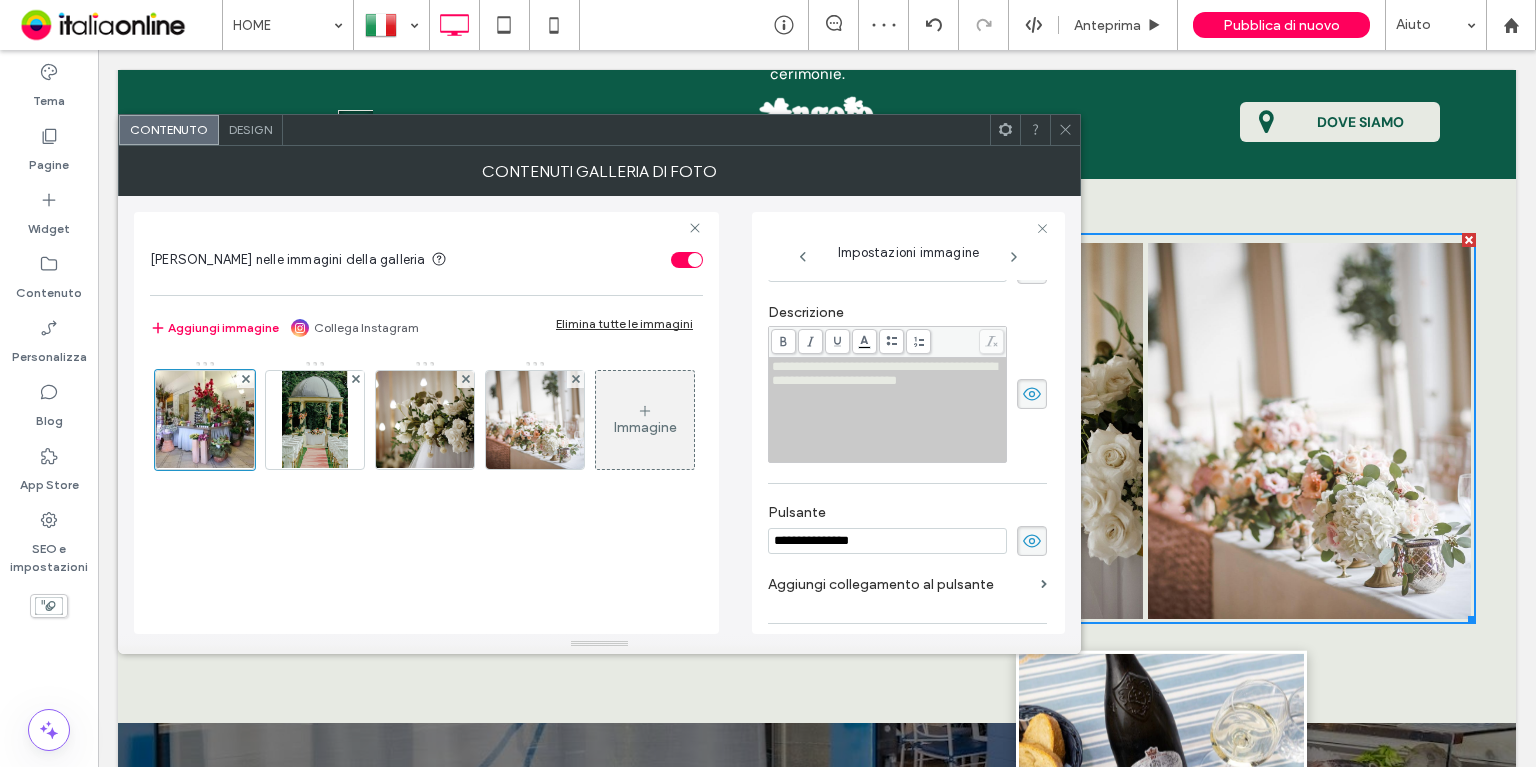 scroll, scrollTop: 600, scrollLeft: 0, axis: vertical 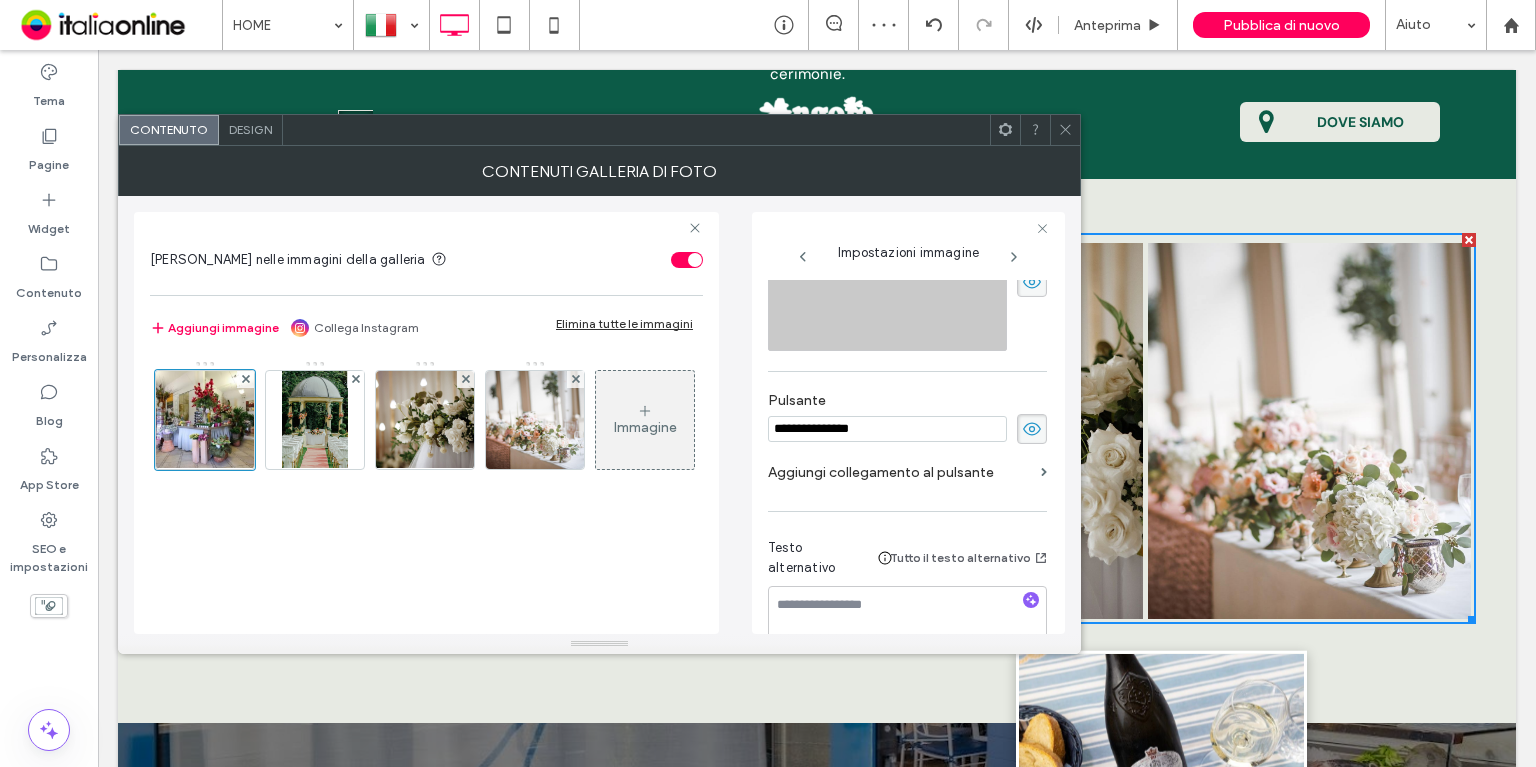 click on "**********" at bounding box center (887, 429) 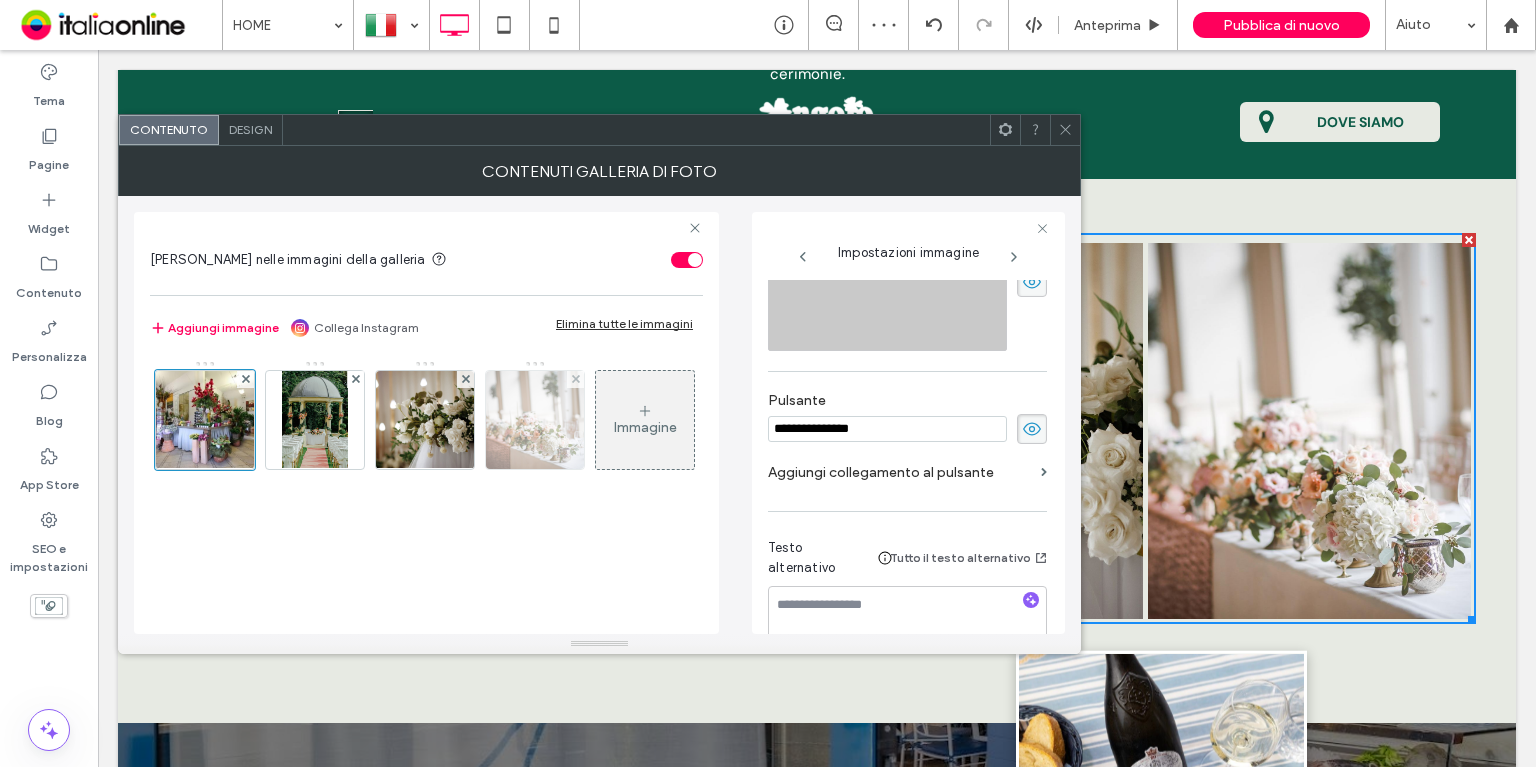 drag, startPoint x: 312, startPoint y: 417, endPoint x: 510, endPoint y: 429, distance: 198.3633 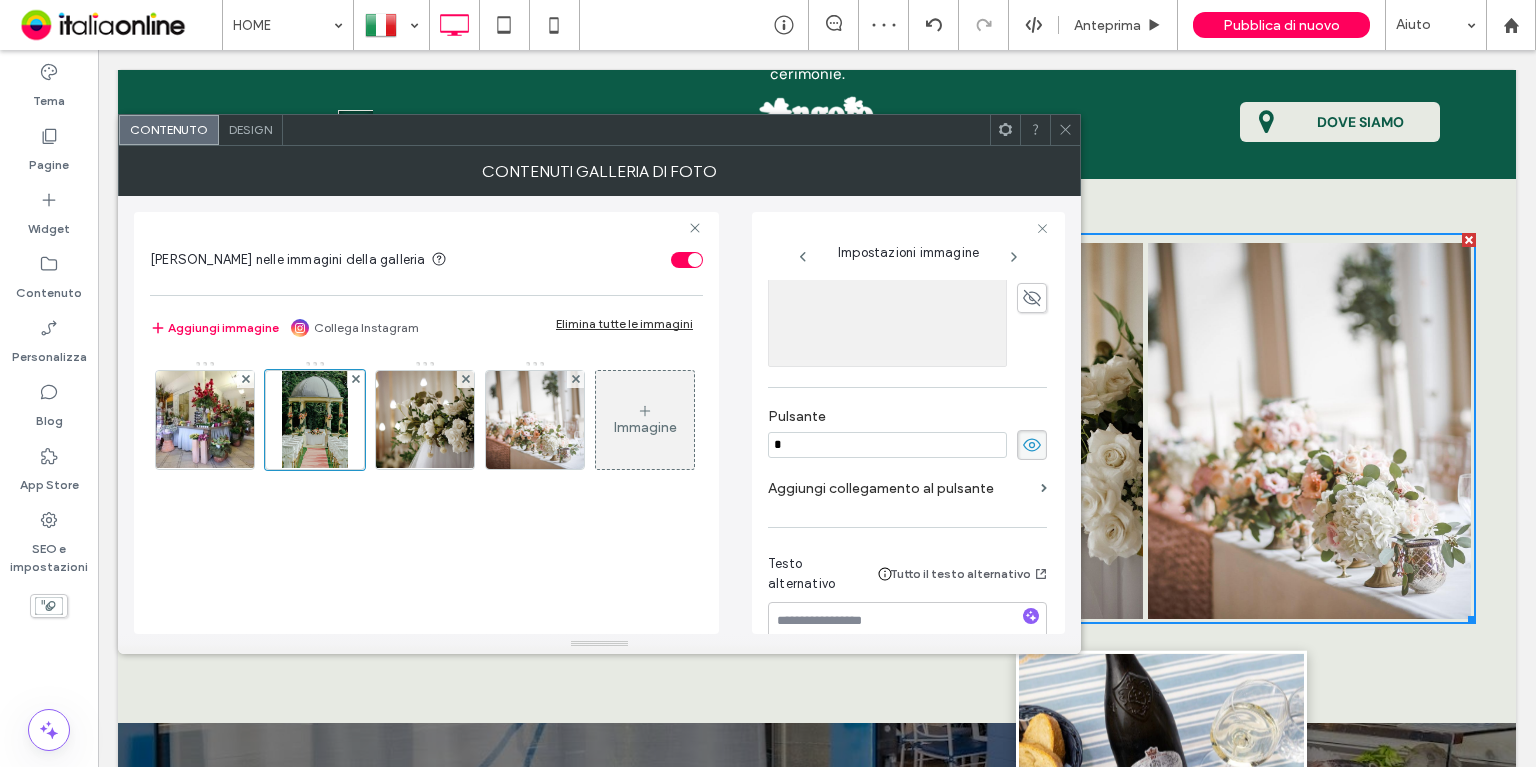 scroll, scrollTop: 634, scrollLeft: 0, axis: vertical 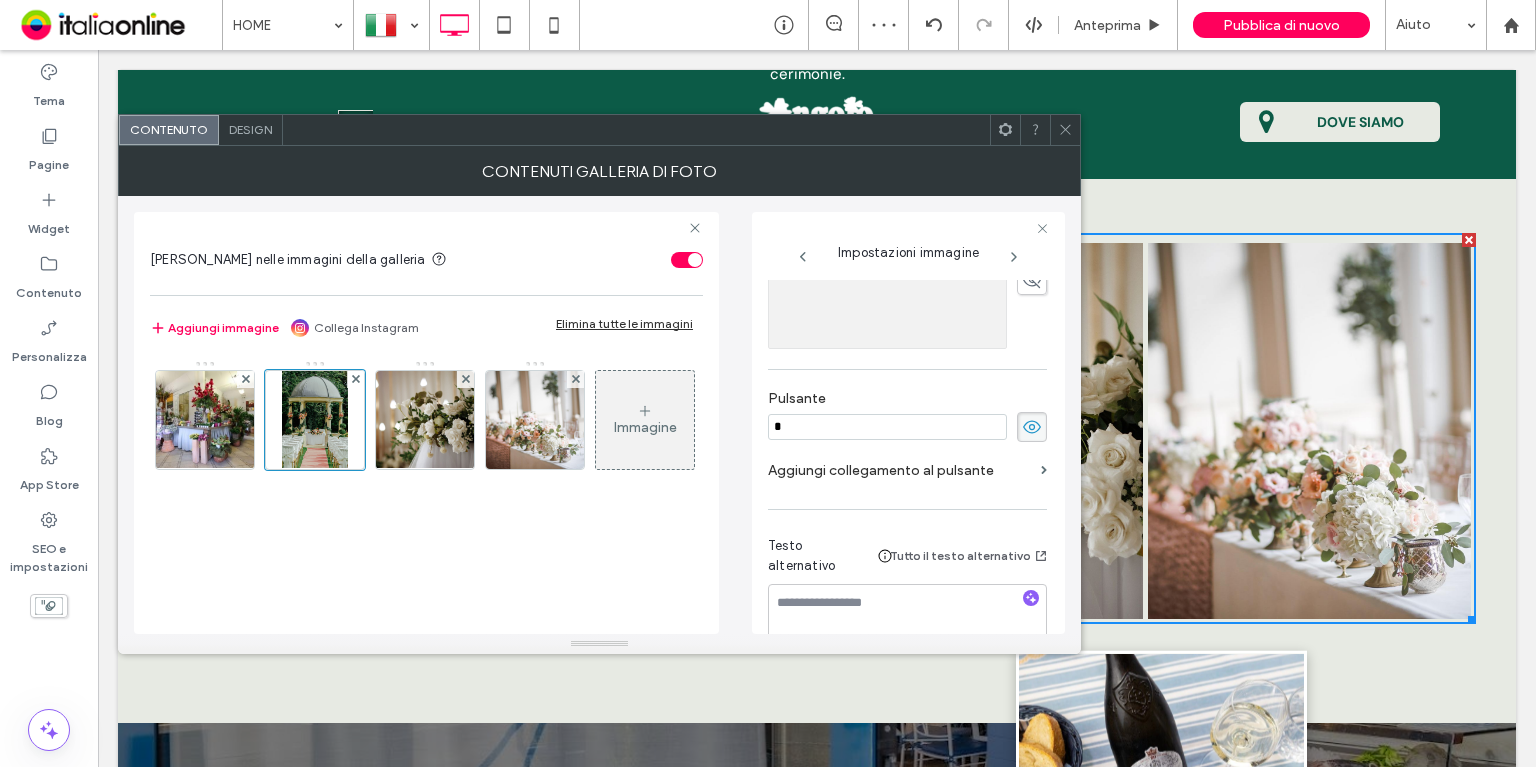 click on "*" at bounding box center (887, 427) 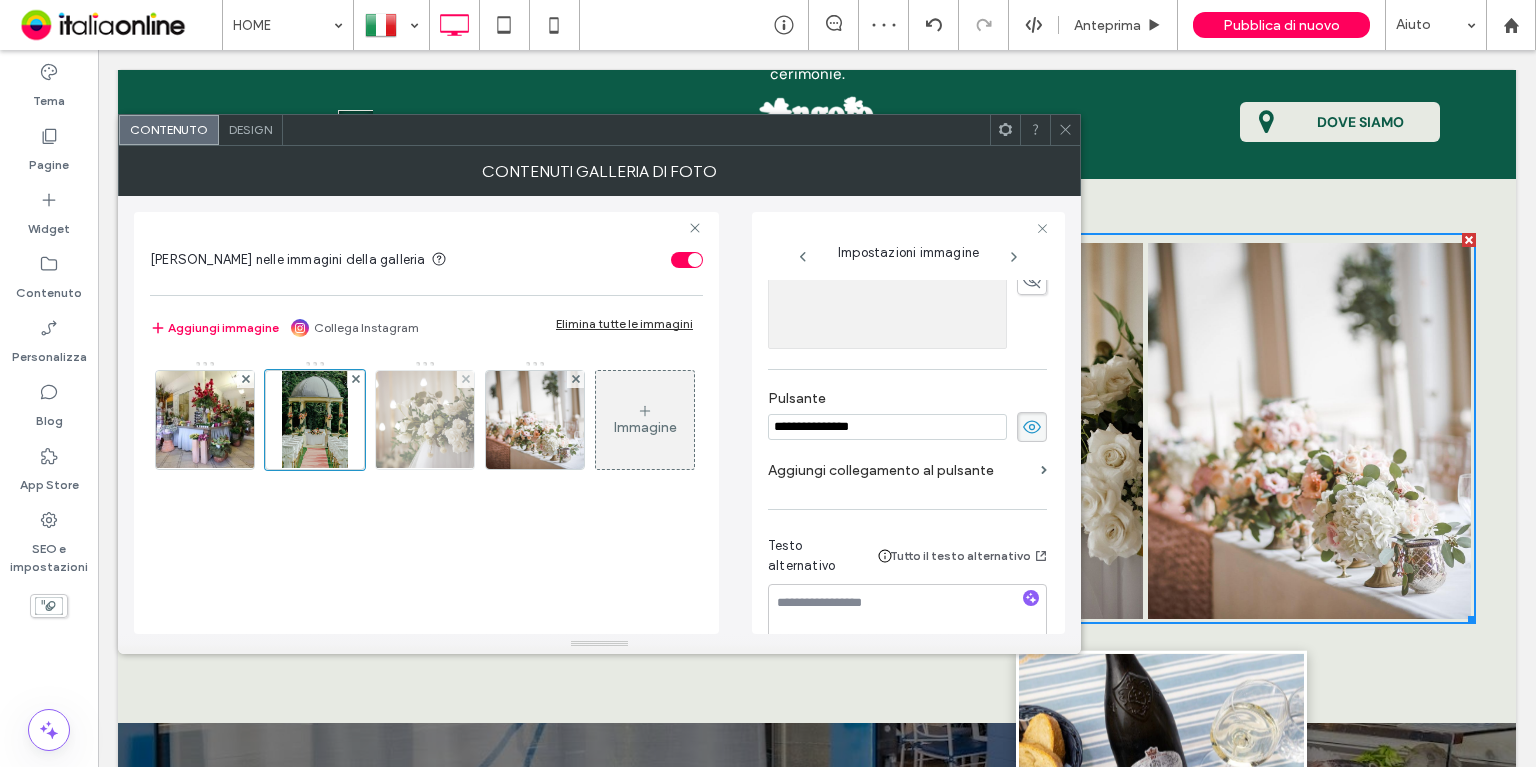 type on "**********" 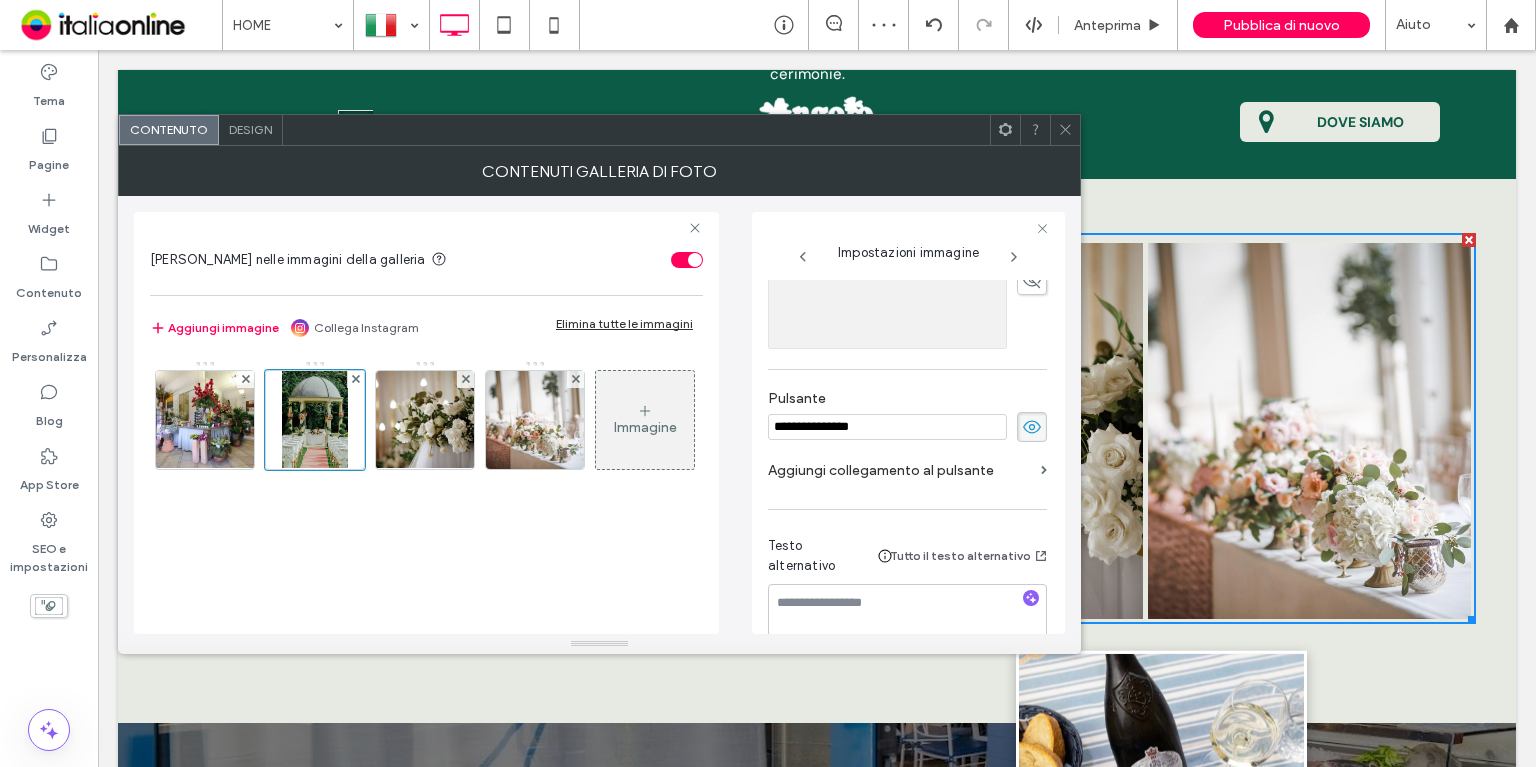 drag, startPoint x: 436, startPoint y: 454, endPoint x: 735, endPoint y: 423, distance: 300.60272 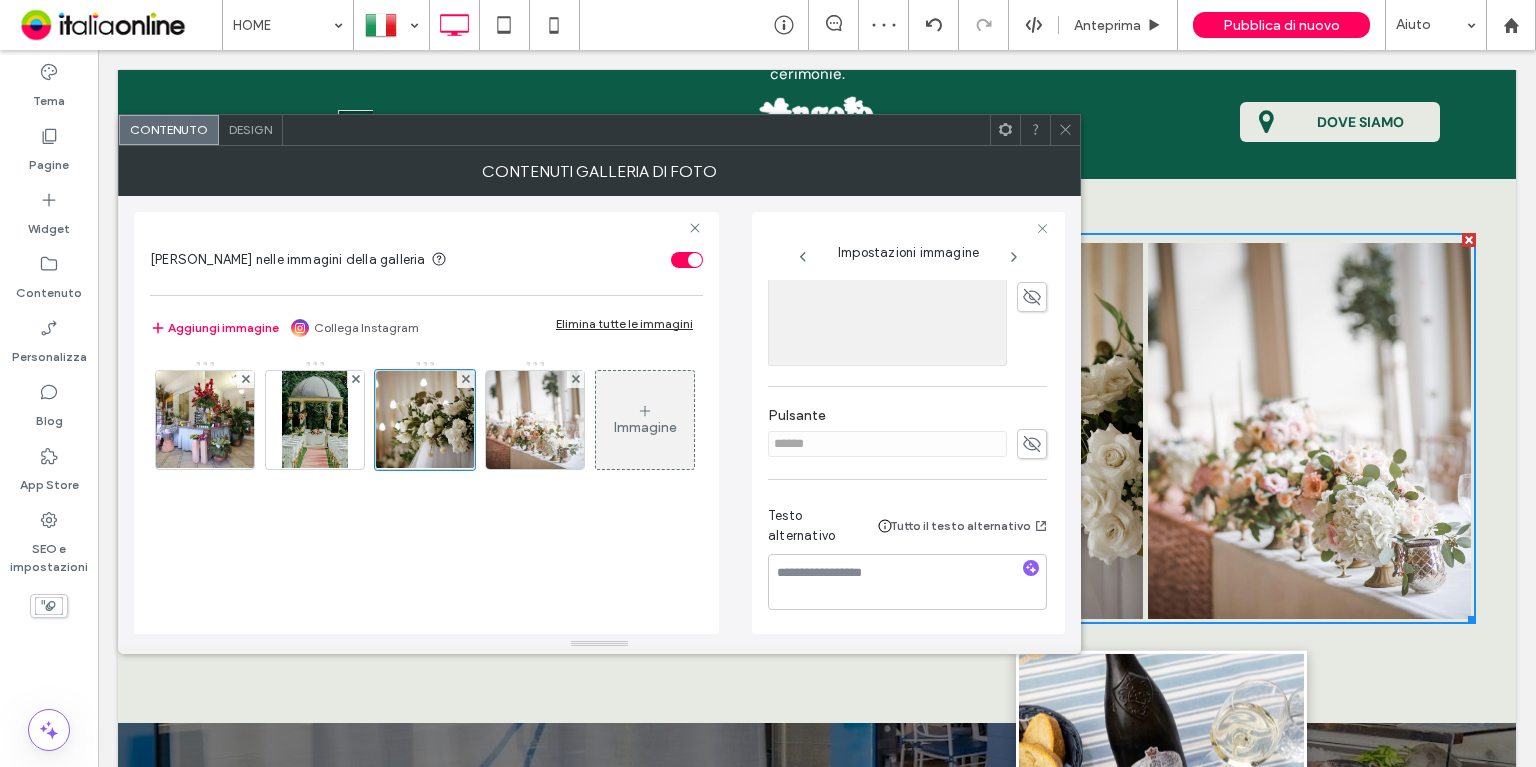click 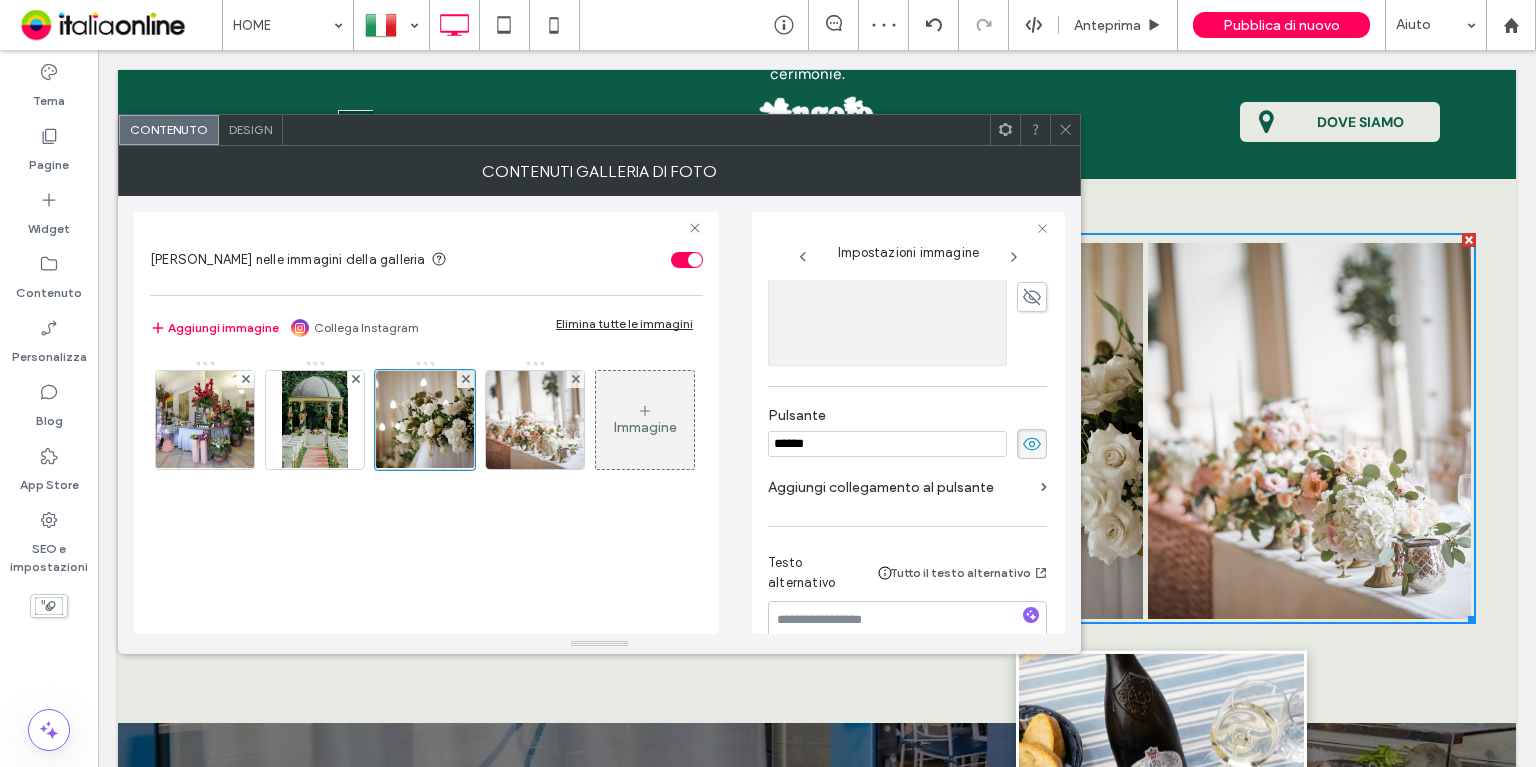 scroll, scrollTop: 600, scrollLeft: 0, axis: vertical 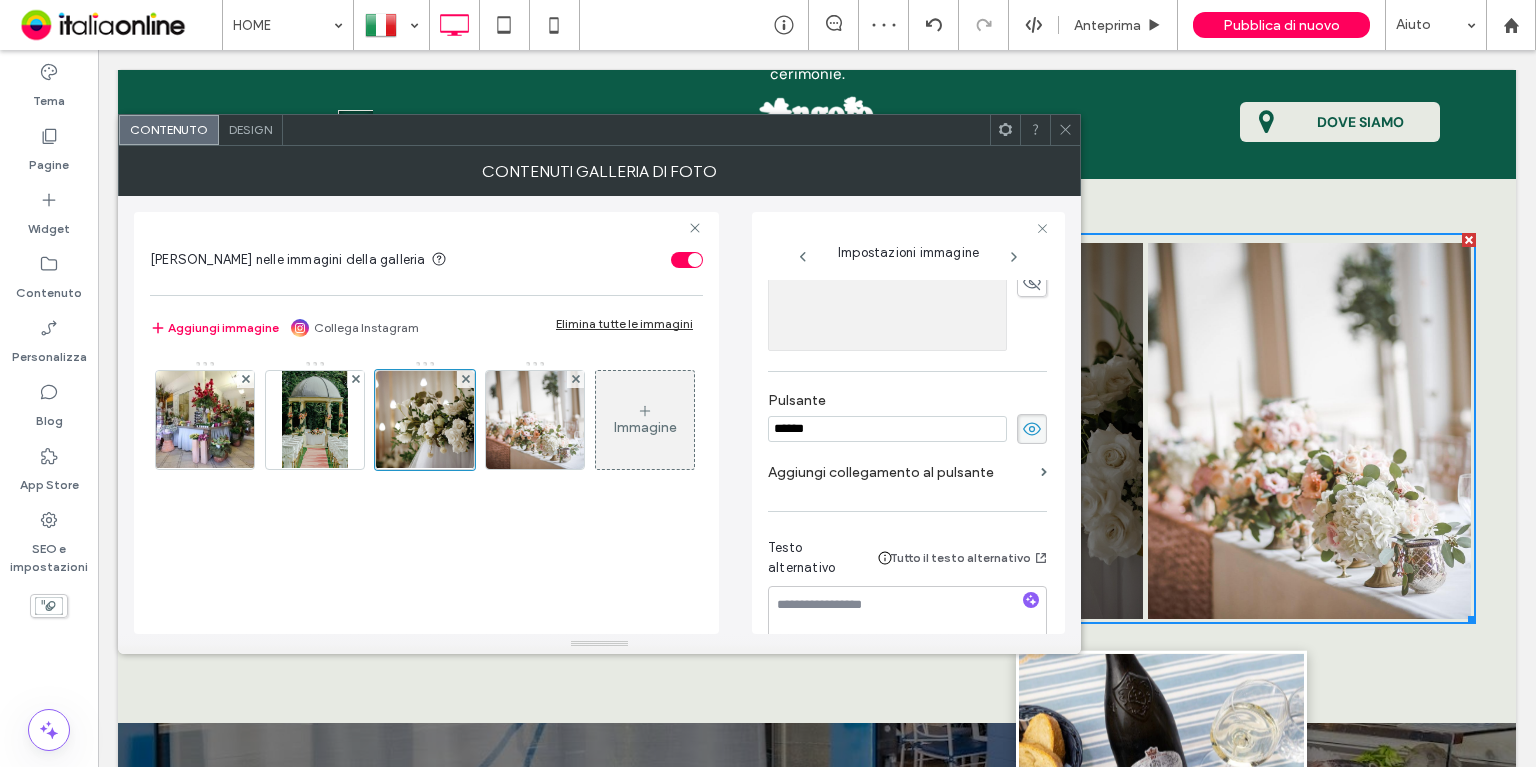 click on "Pulsante ******" at bounding box center (907, 418) 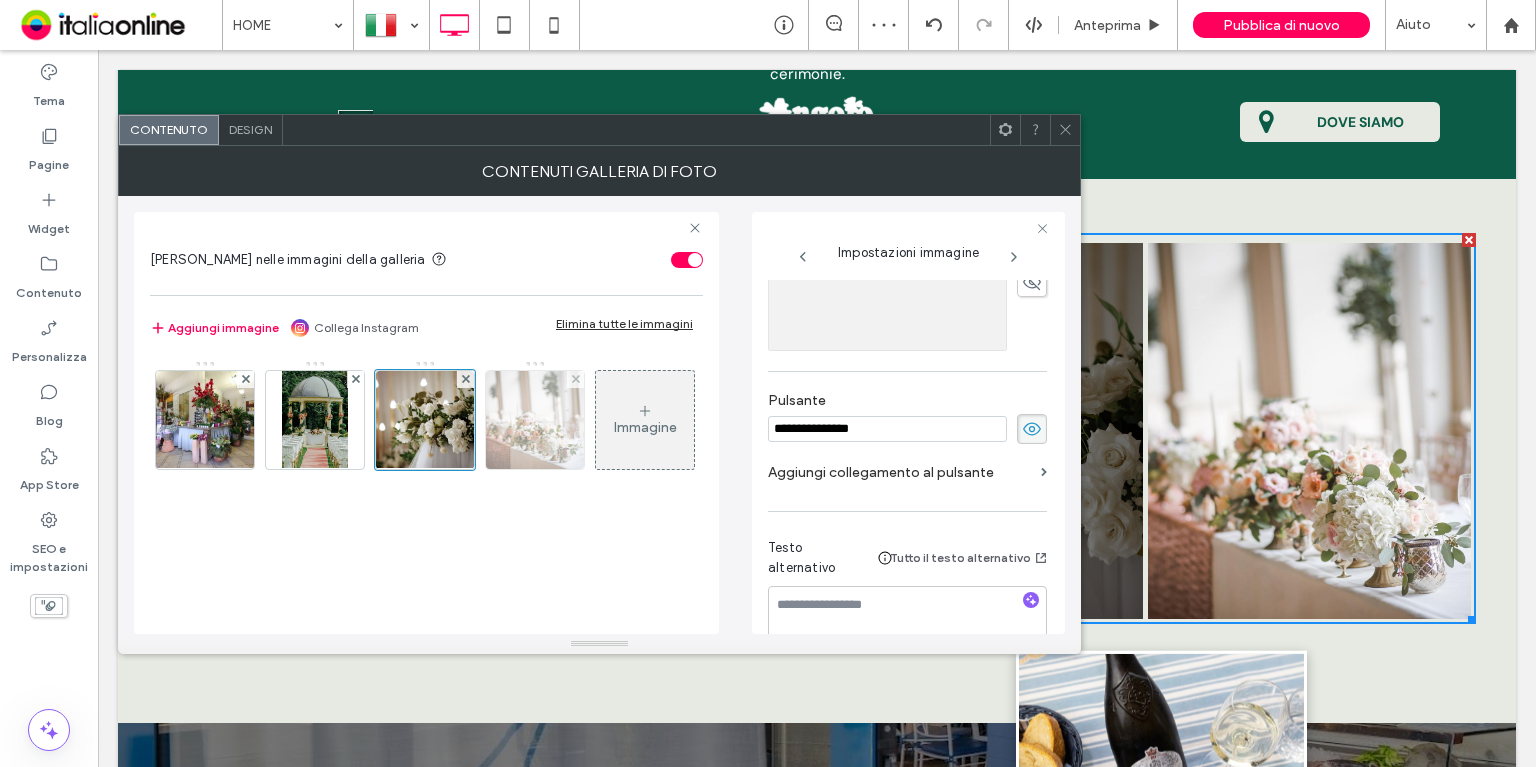 type on "**********" 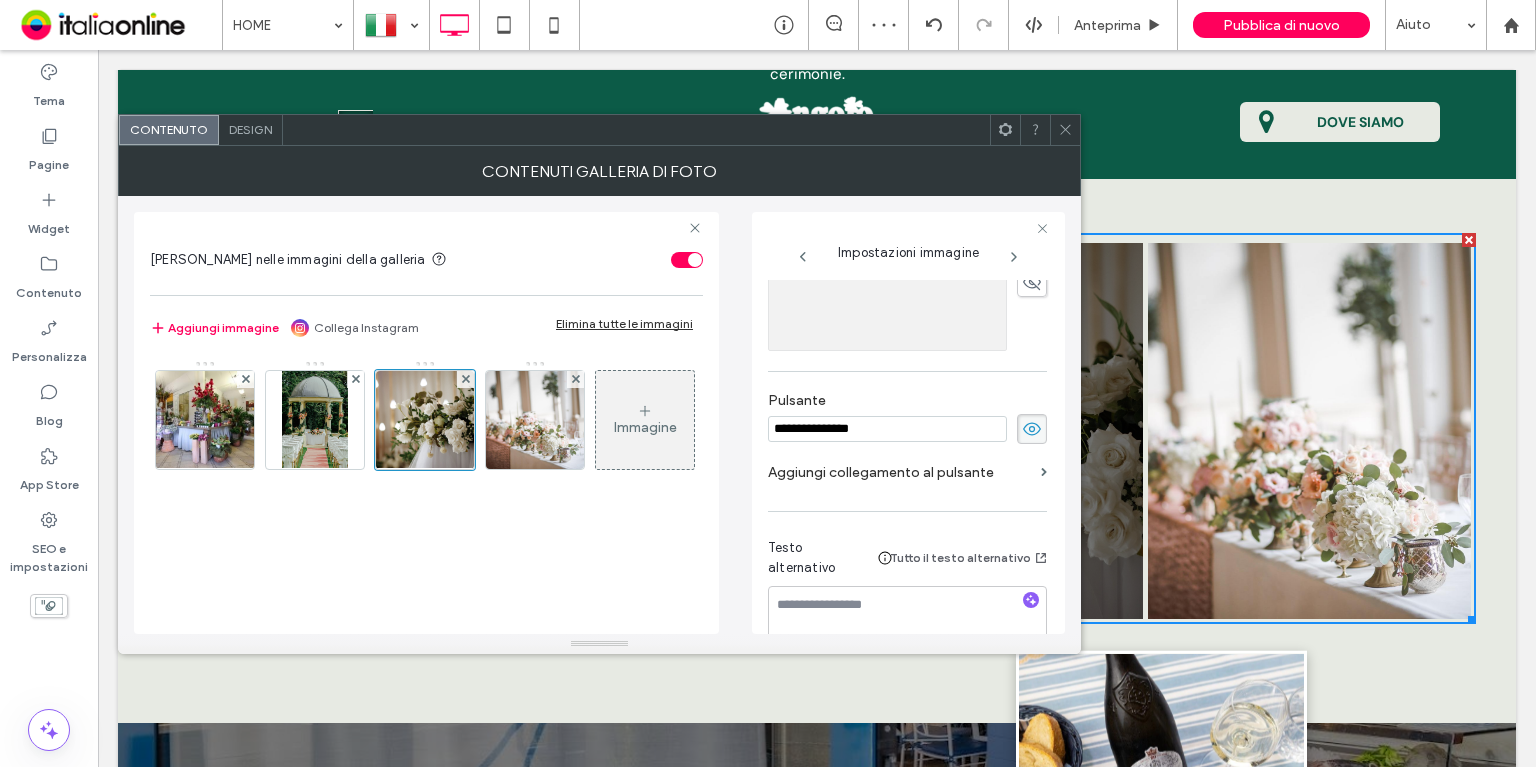 drag, startPoint x: 568, startPoint y: 432, endPoint x: 636, endPoint y: 426, distance: 68.26419 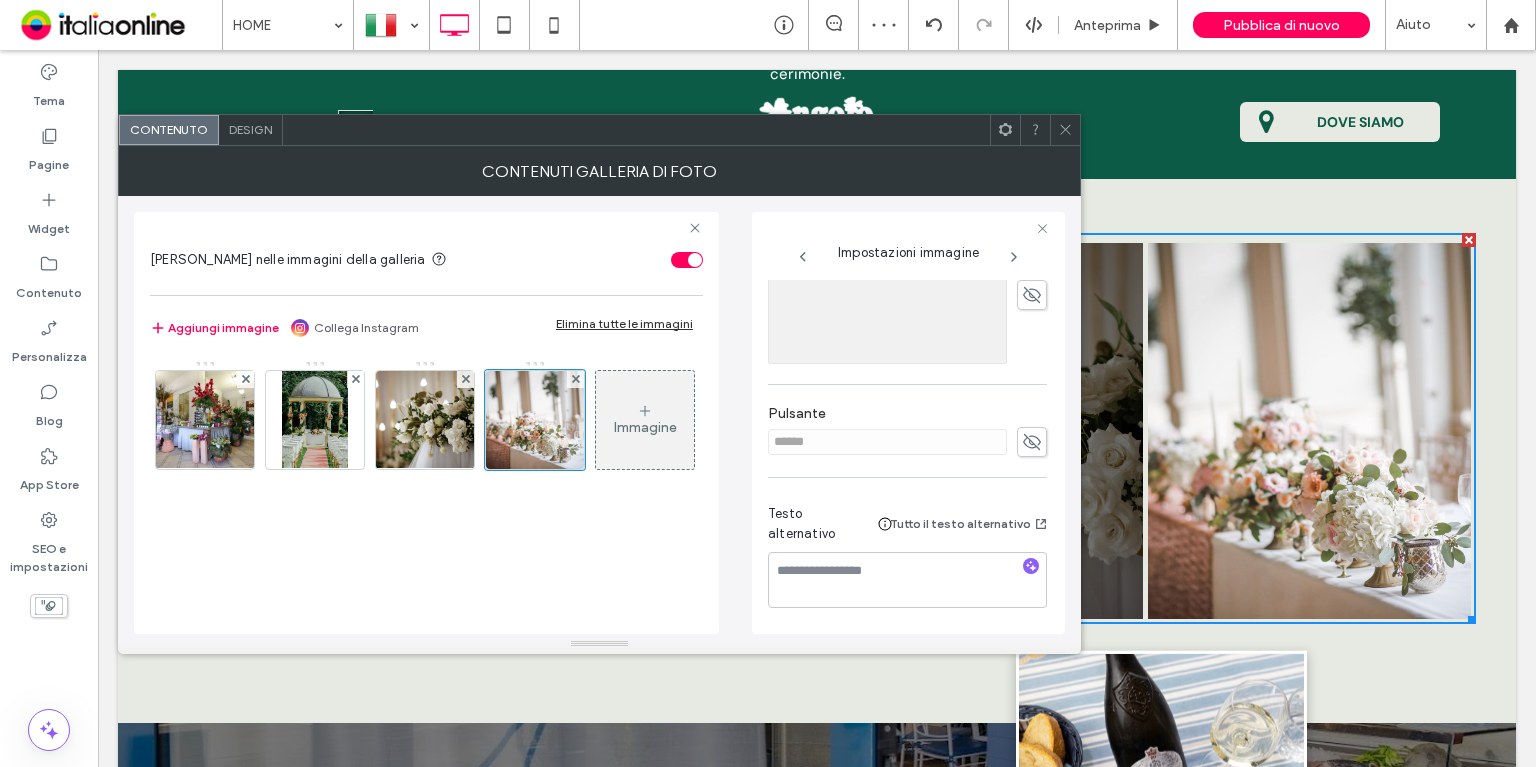 drag, startPoint x: 1002, startPoint y: 450, endPoint x: 1037, endPoint y: 443, distance: 35.69314 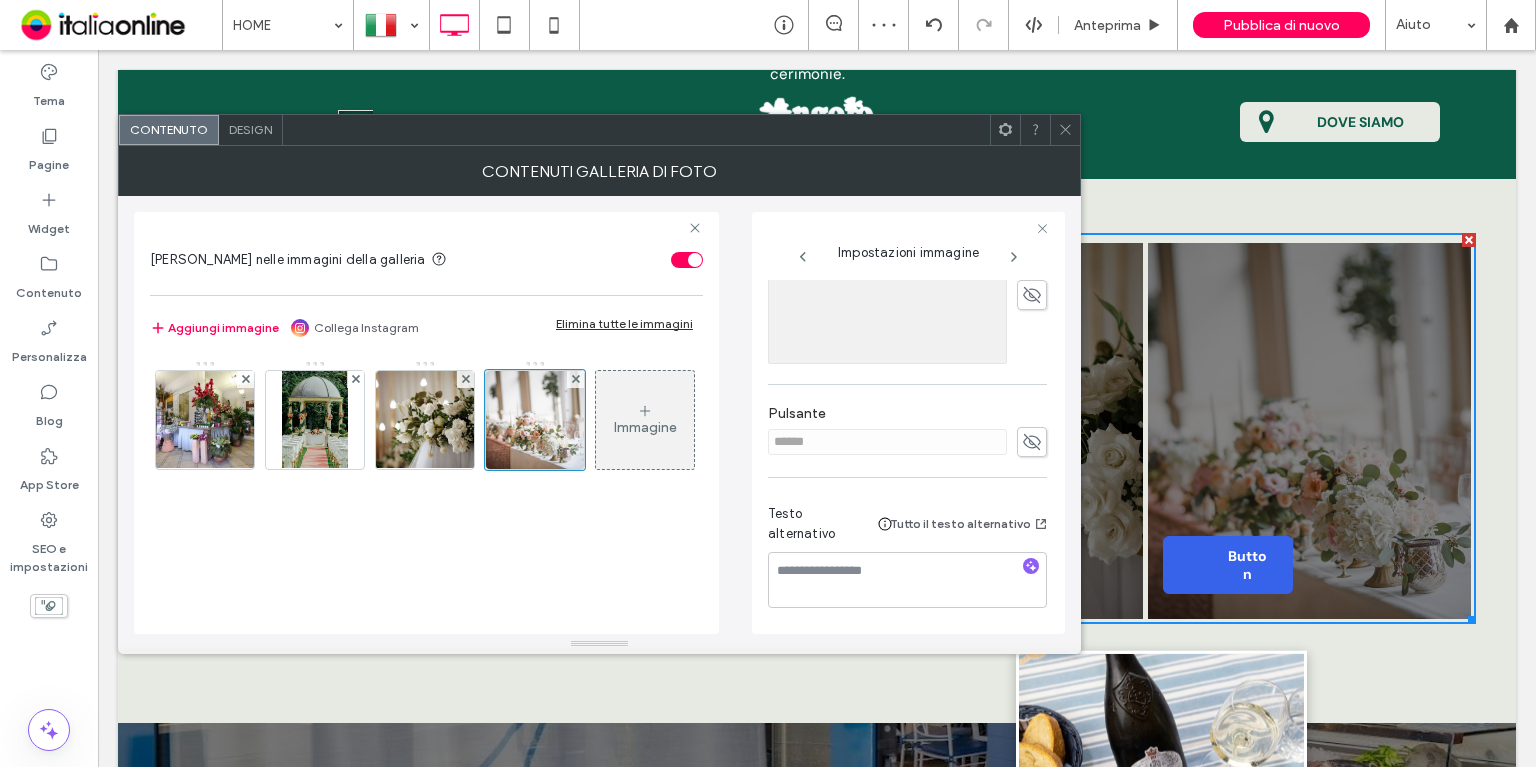 scroll, scrollTop: 634, scrollLeft: 0, axis: vertical 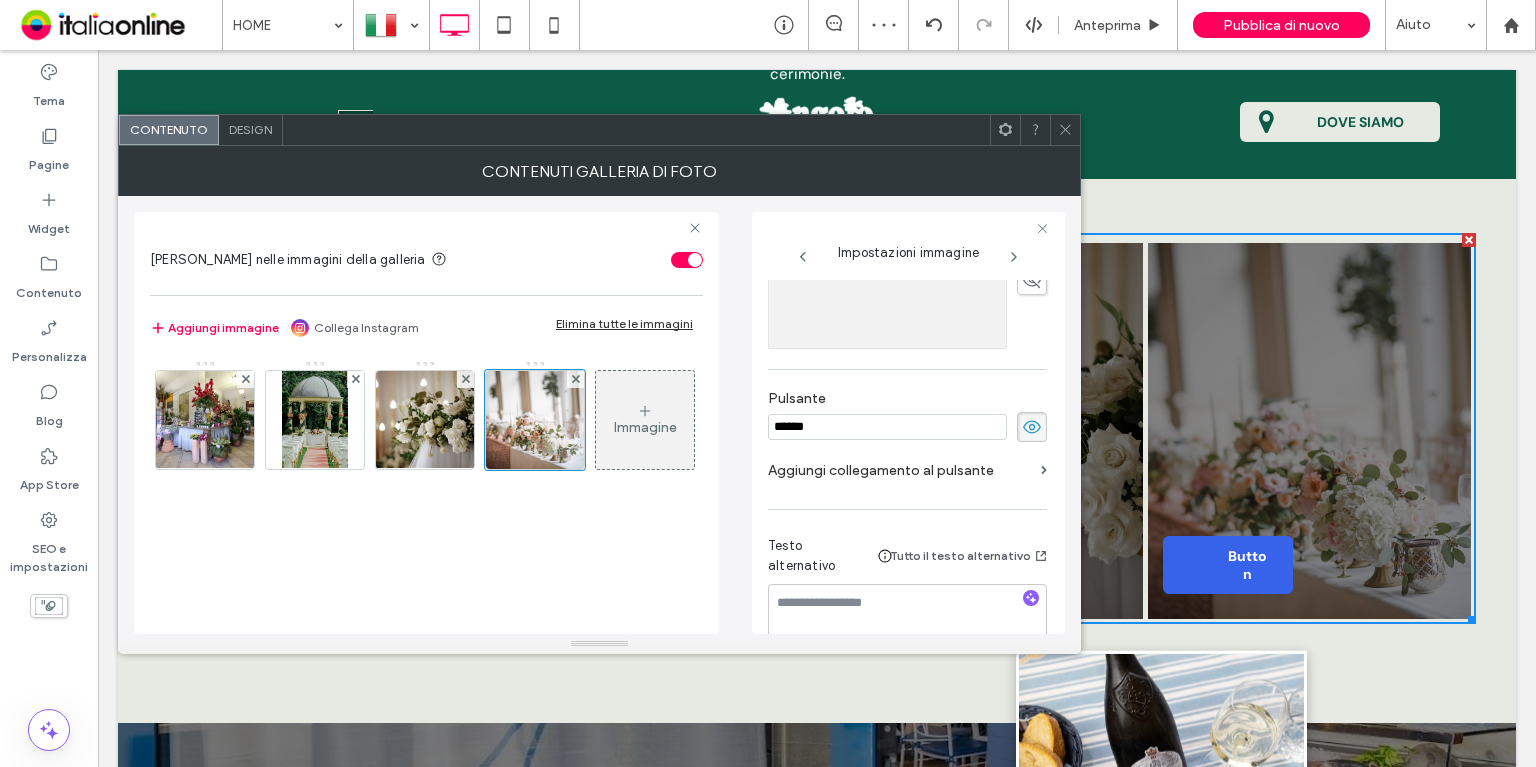 click on "******" at bounding box center (887, 427) 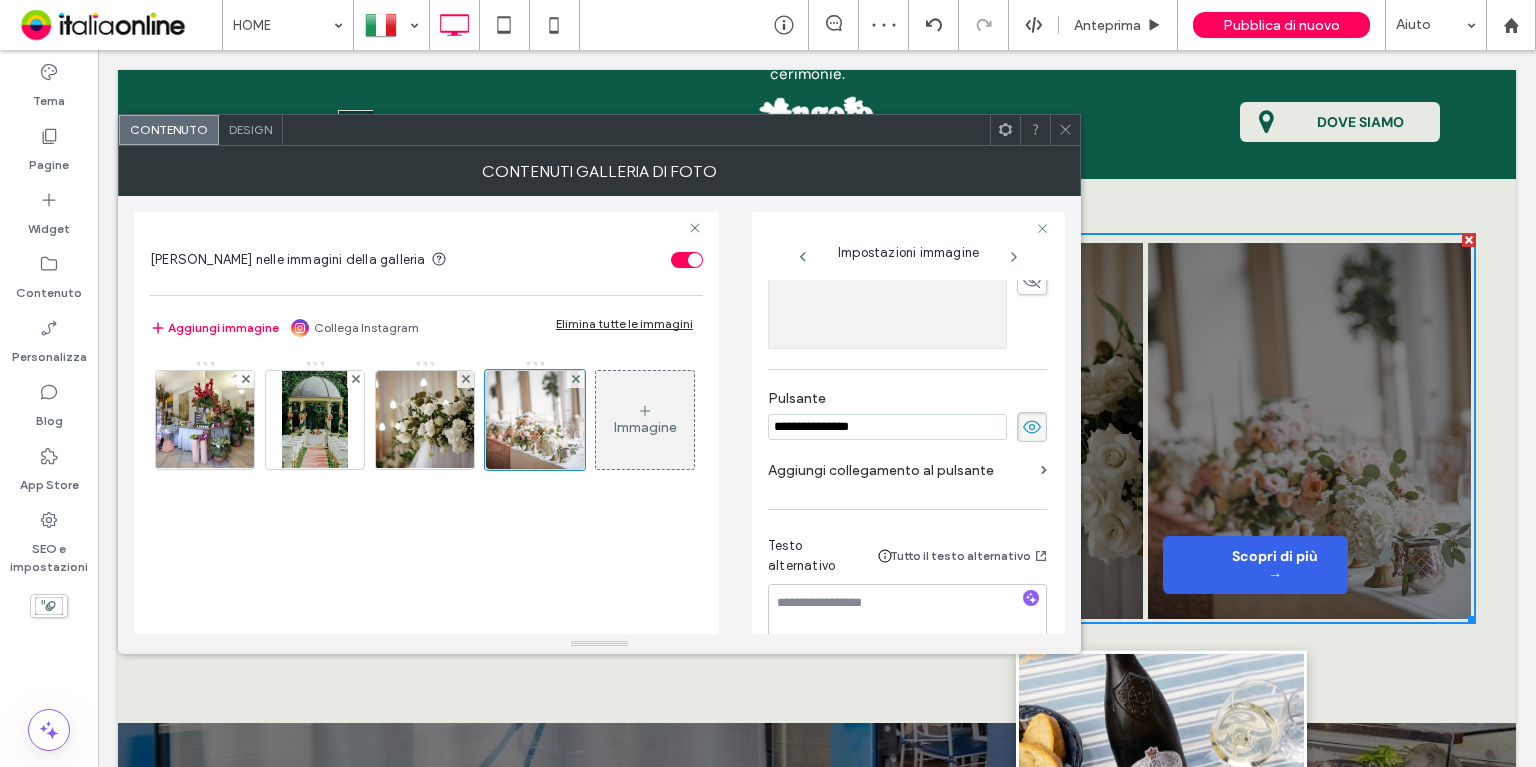 type on "**********" 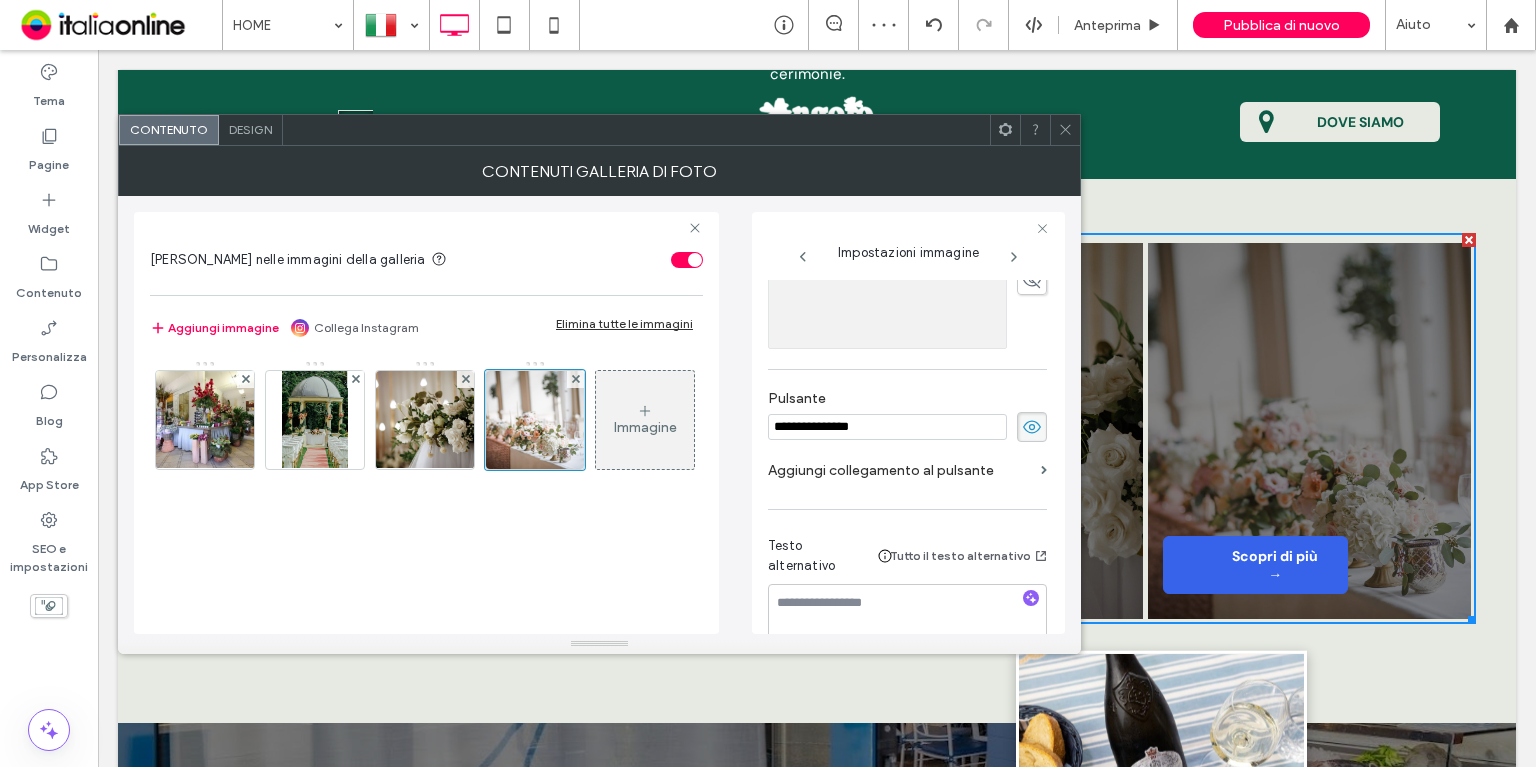 click on "Design" at bounding box center [251, 130] 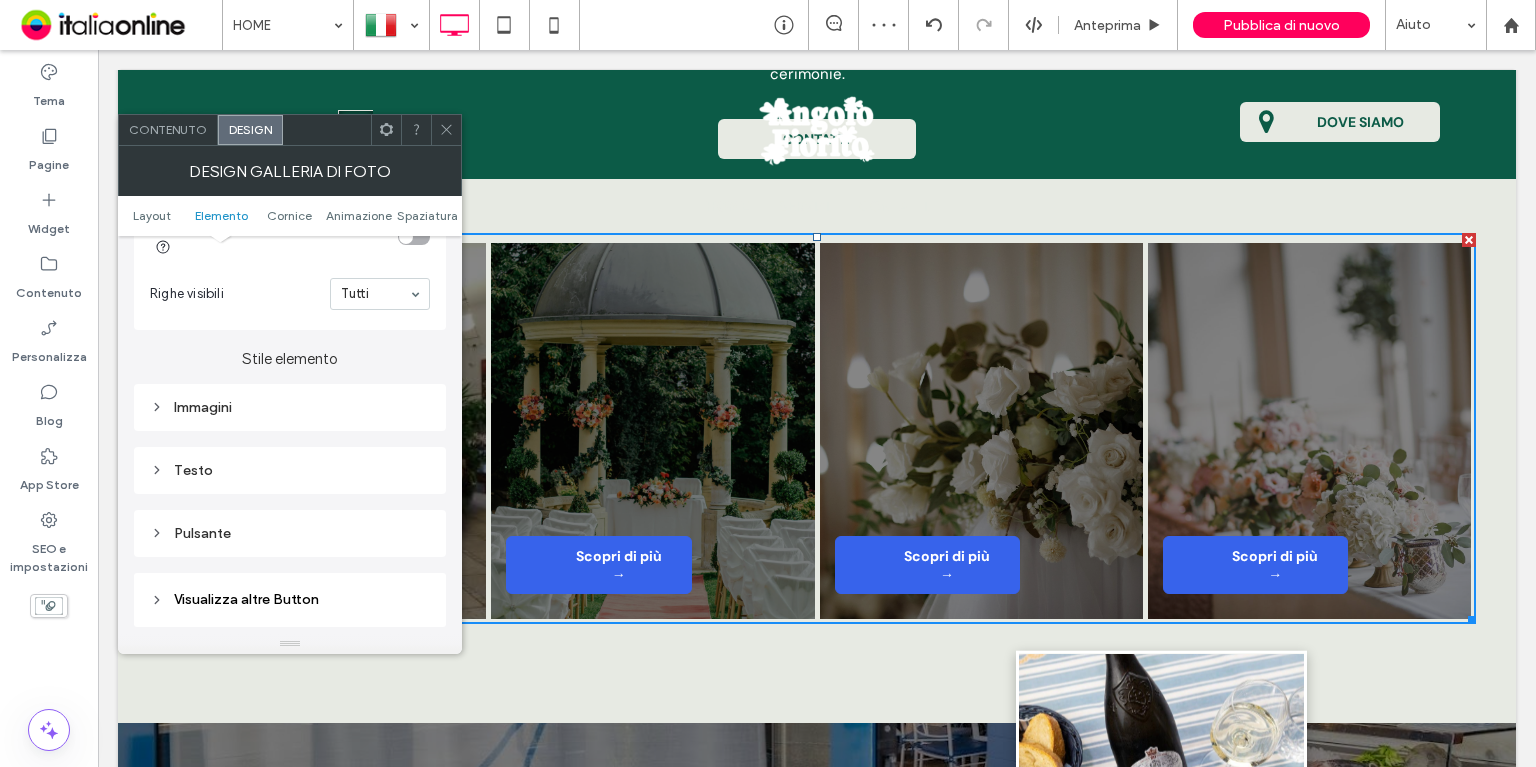 scroll, scrollTop: 800, scrollLeft: 0, axis: vertical 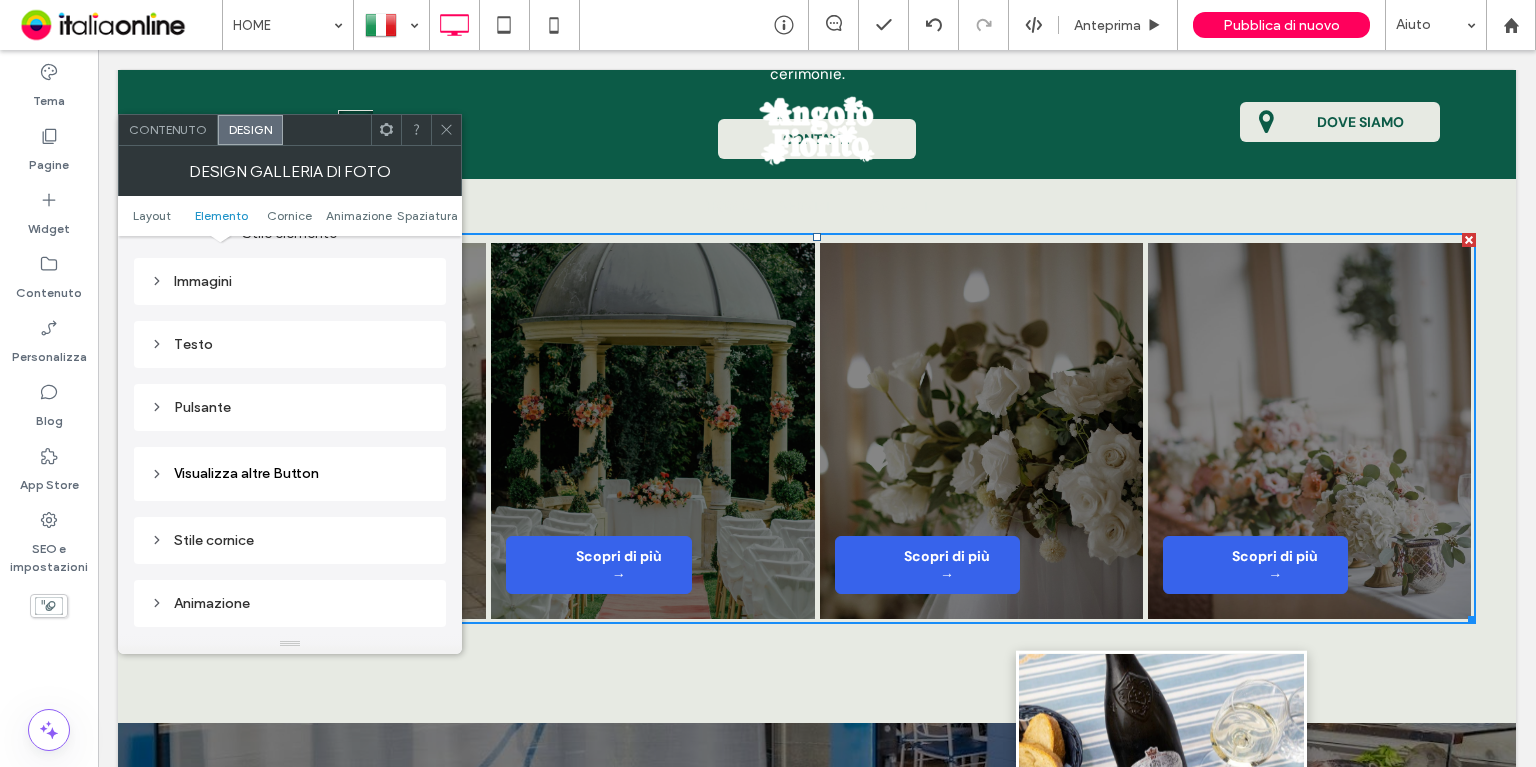 drag, startPoint x: 243, startPoint y: 414, endPoint x: 274, endPoint y: 433, distance: 36.359318 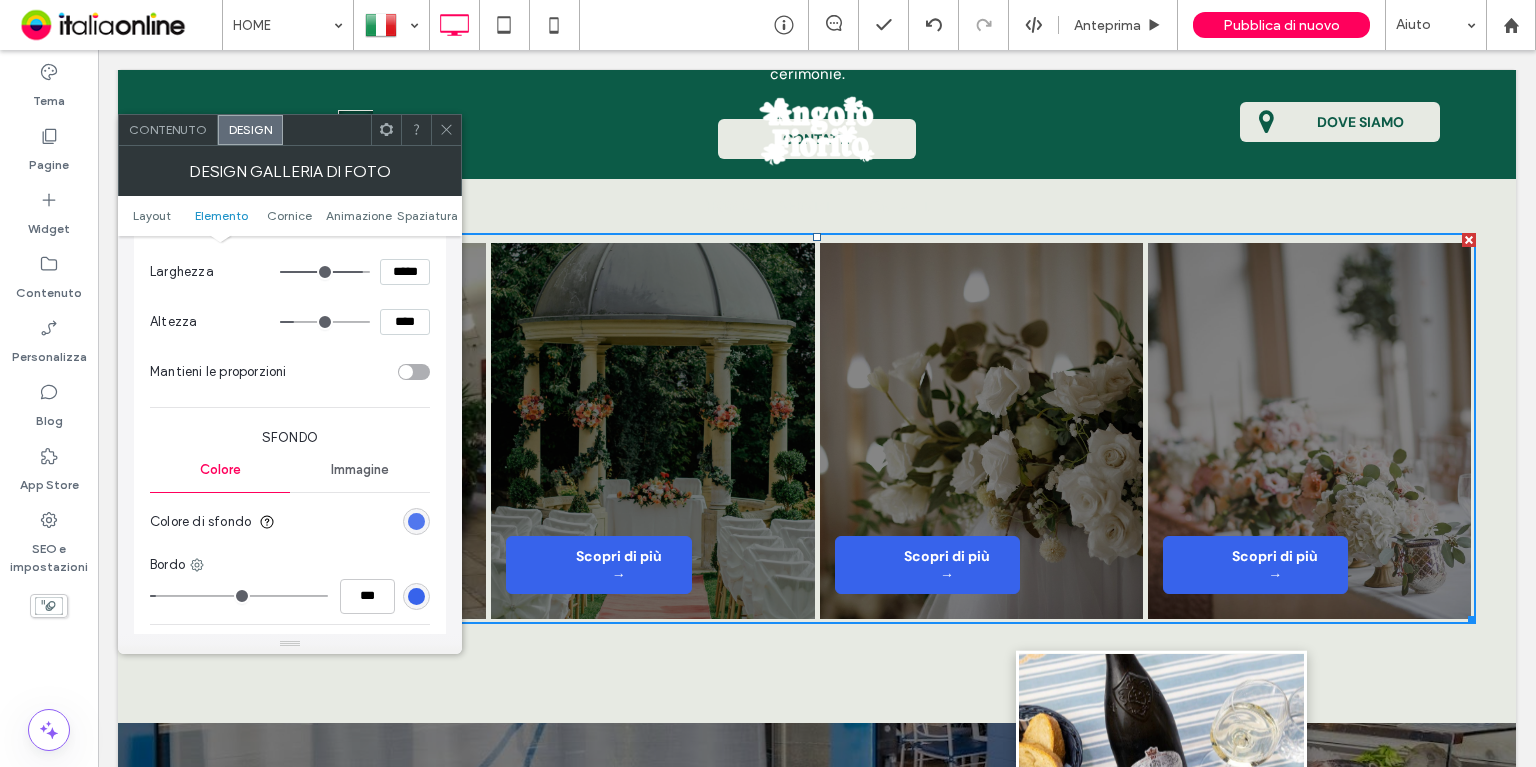 scroll, scrollTop: 1176, scrollLeft: 0, axis: vertical 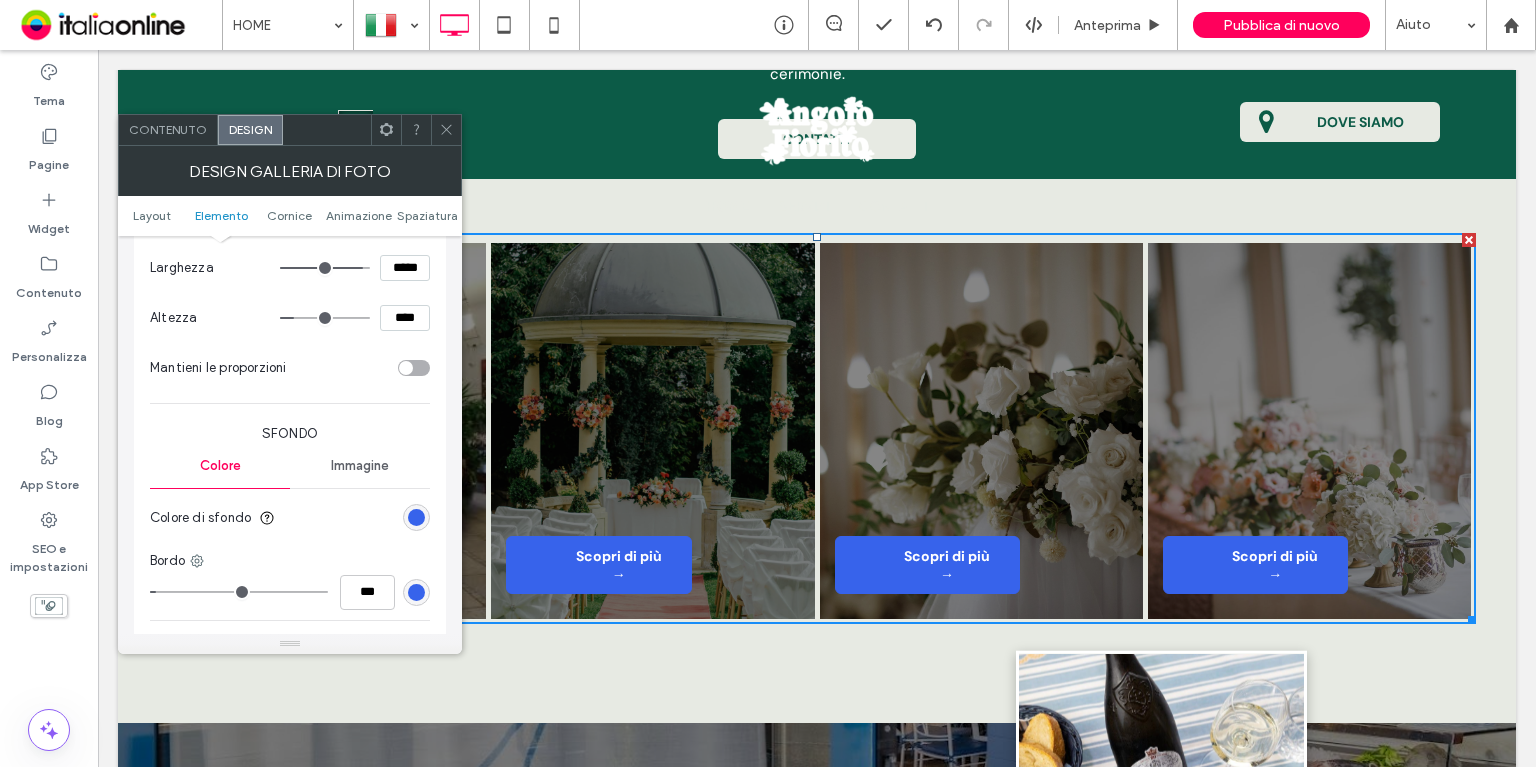 click at bounding box center (416, 517) 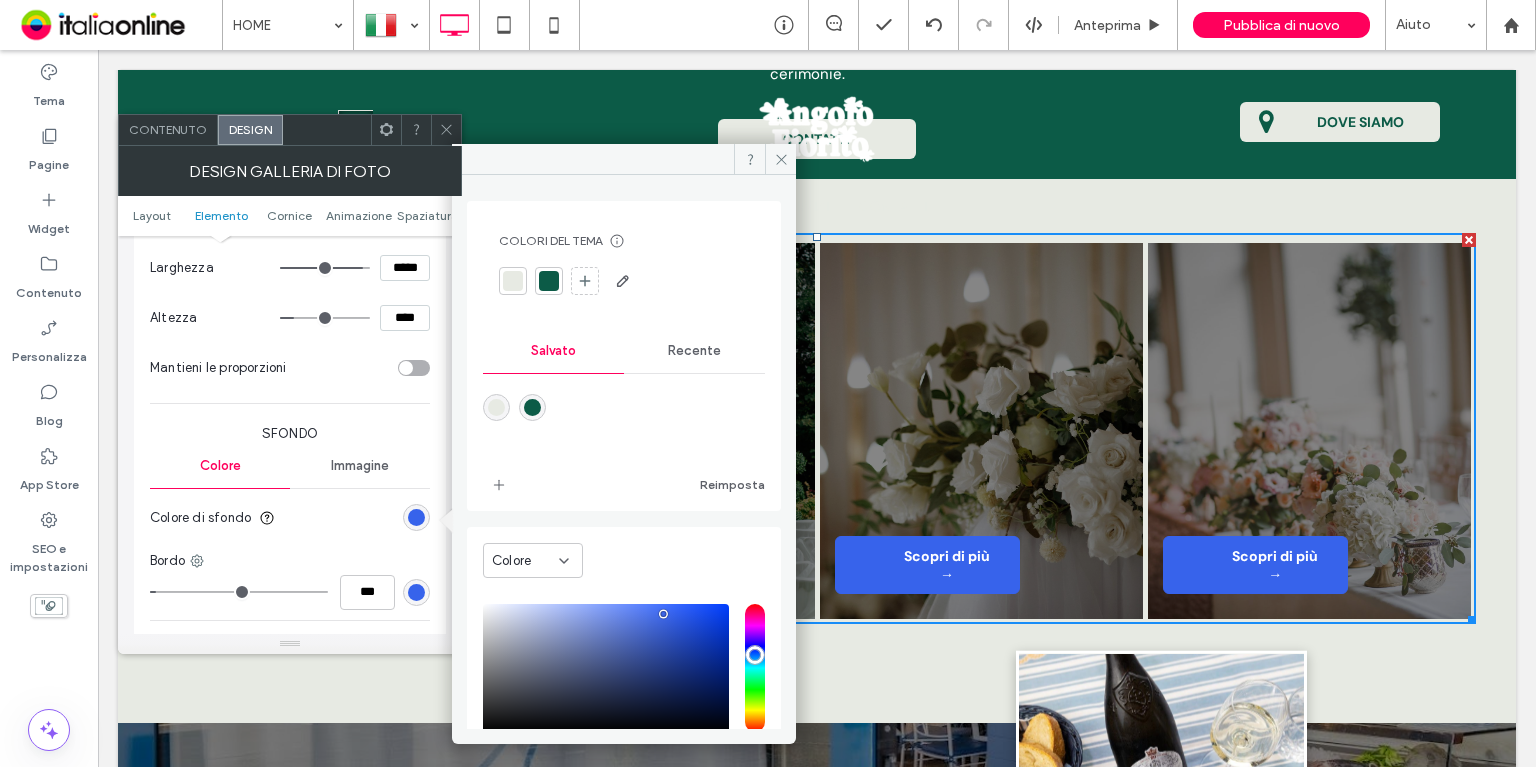 click on "Recente" at bounding box center (694, 351) 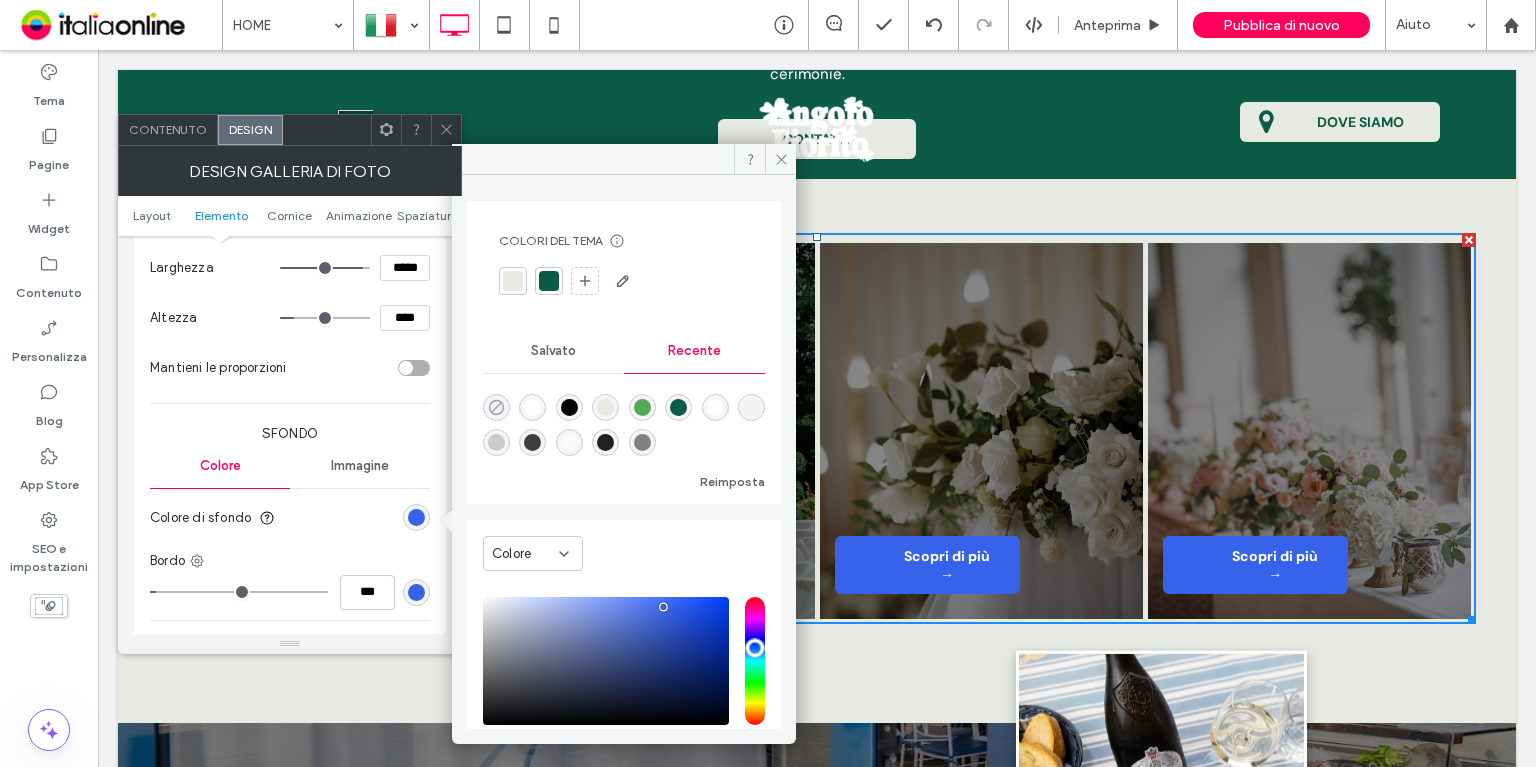 click 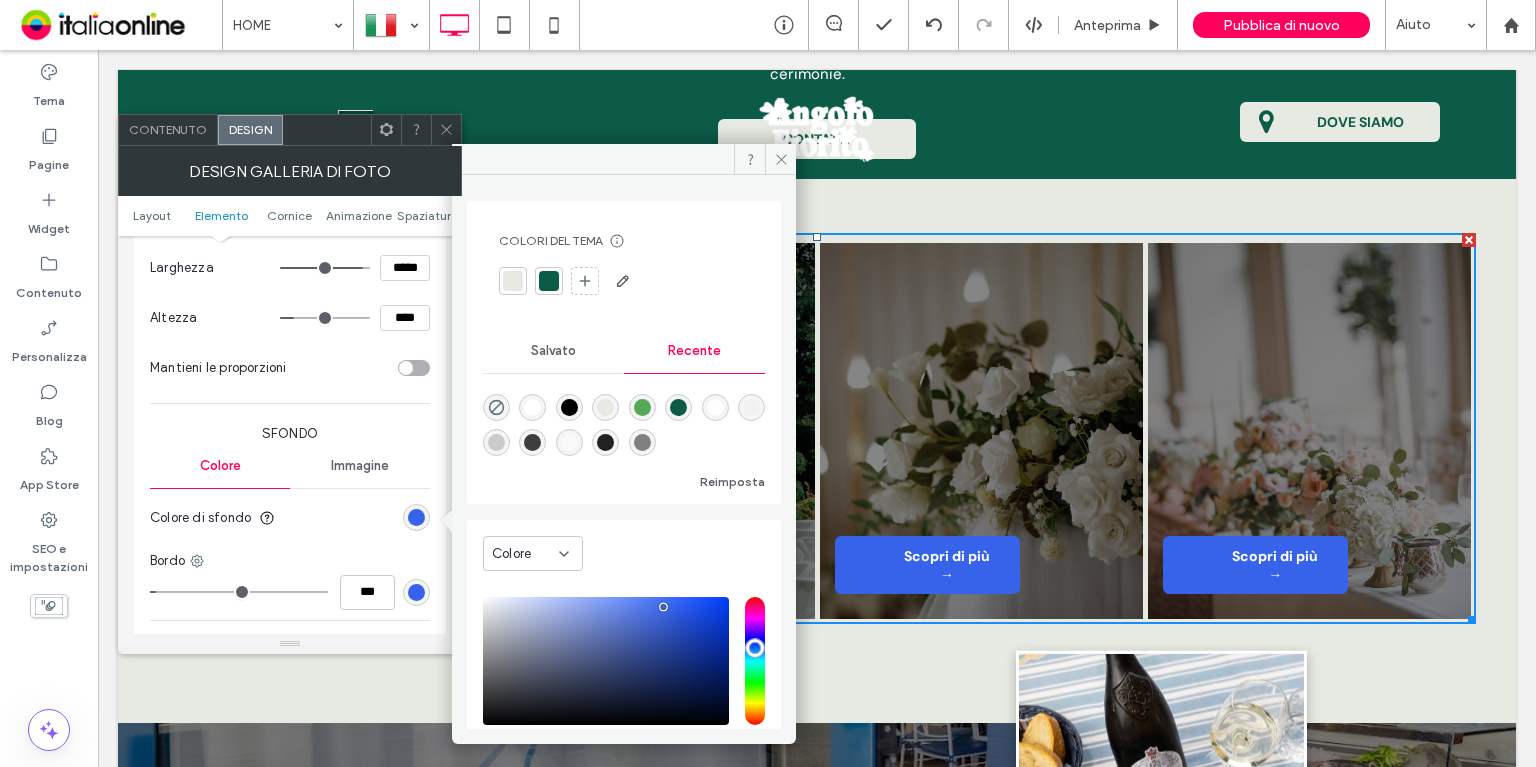 type on "*******" 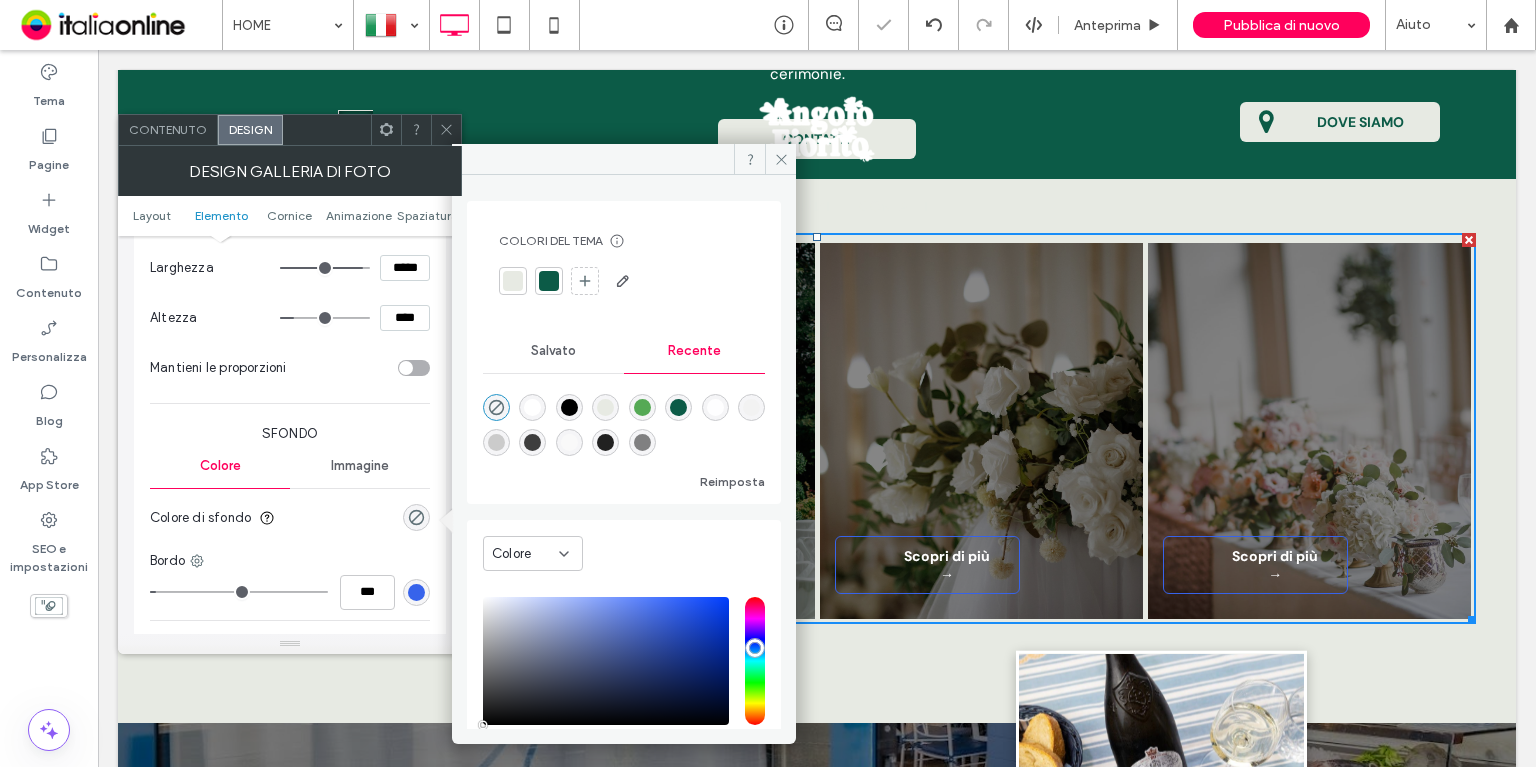 click at bounding box center (416, 592) 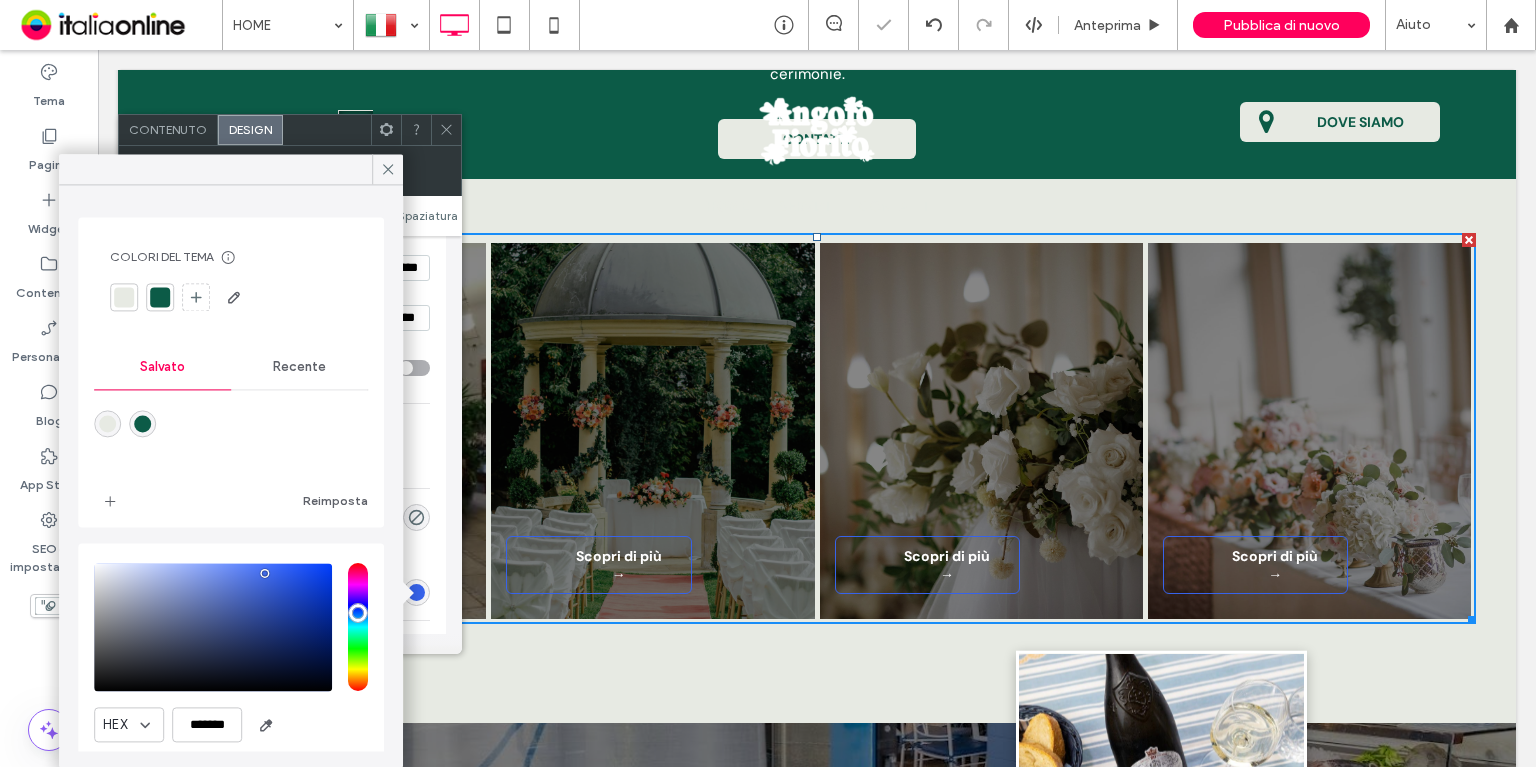 click on "Recente" at bounding box center (299, 367) 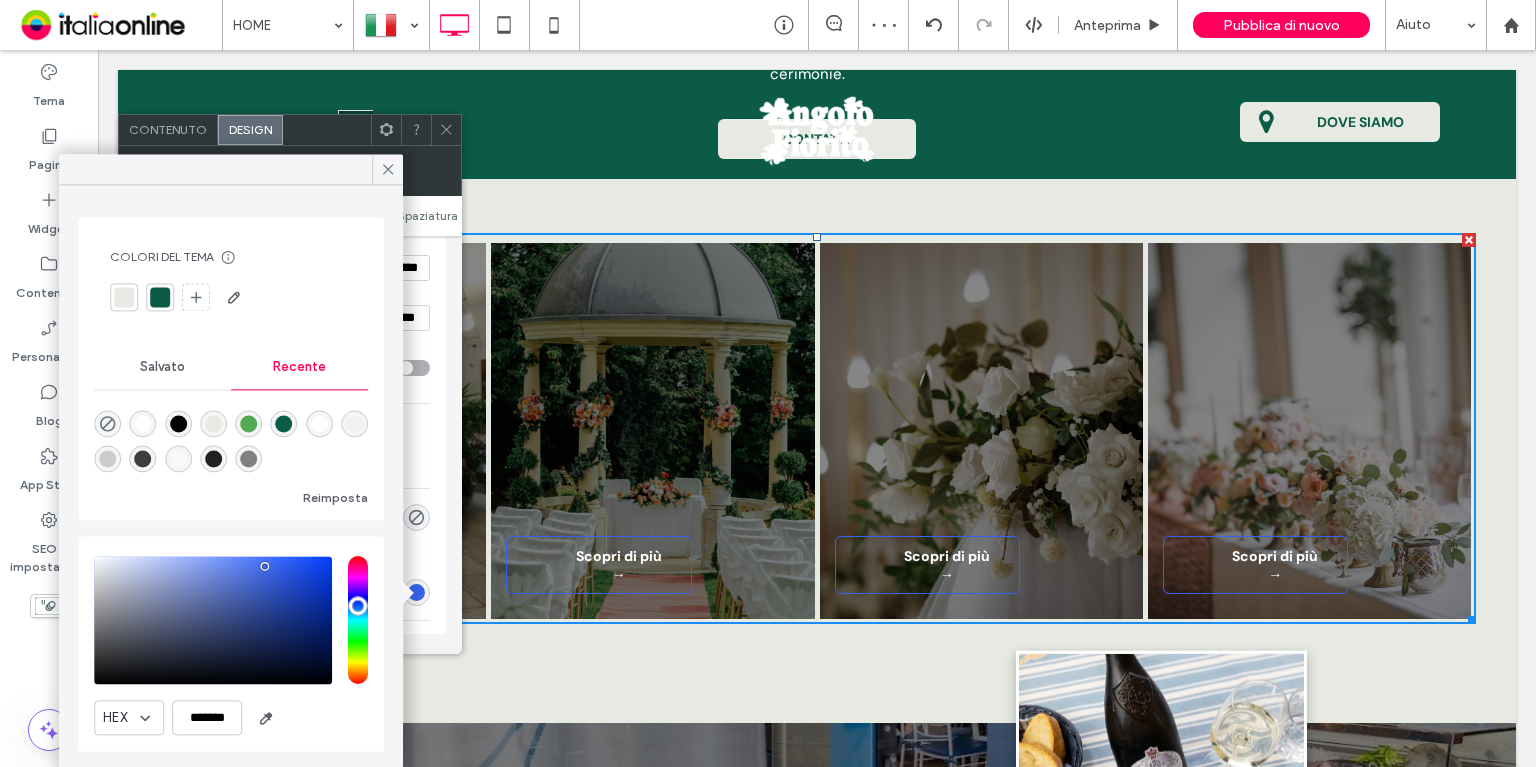 drag, startPoint x: 115, startPoint y: 419, endPoint x: 160, endPoint y: 419, distance: 45 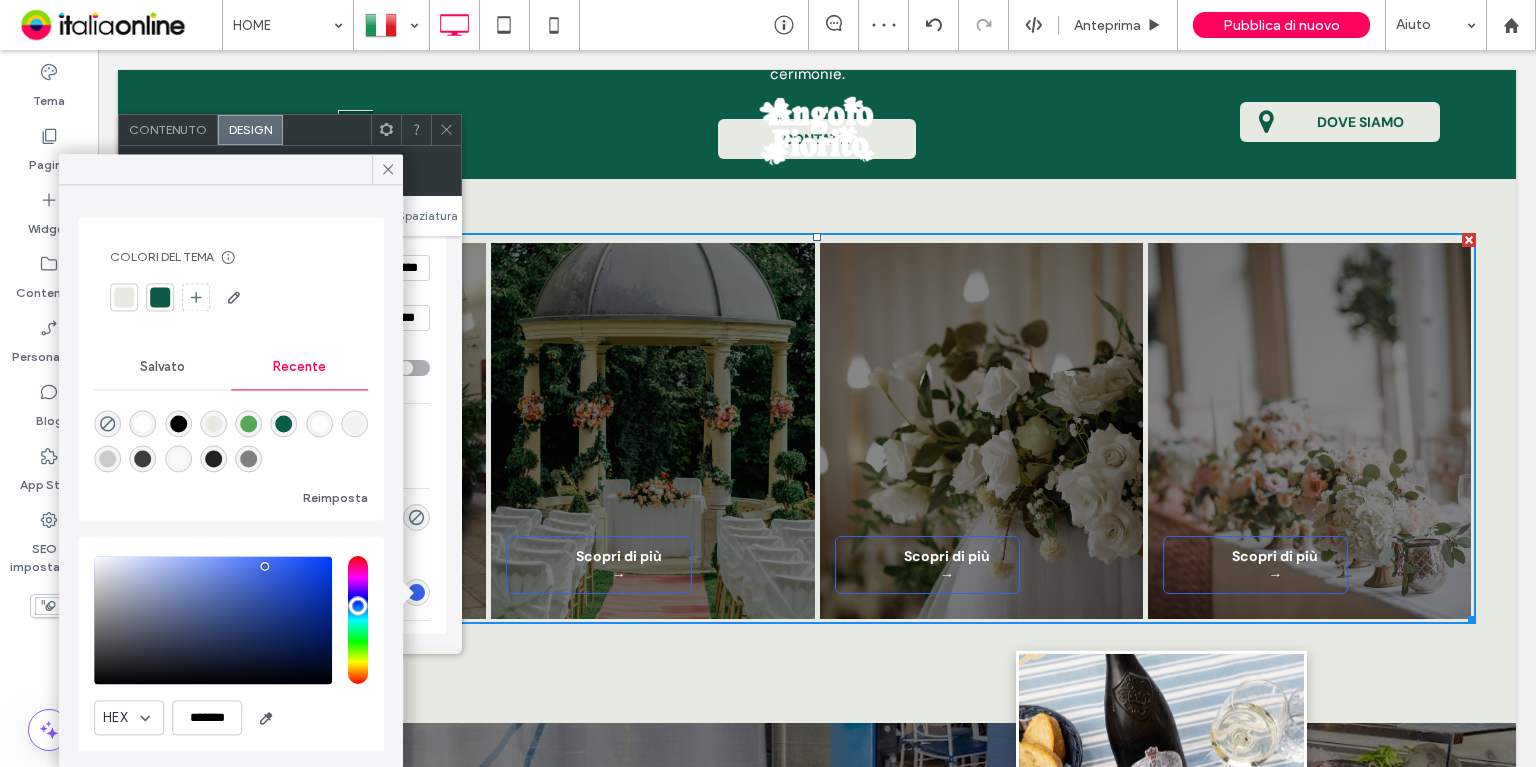click 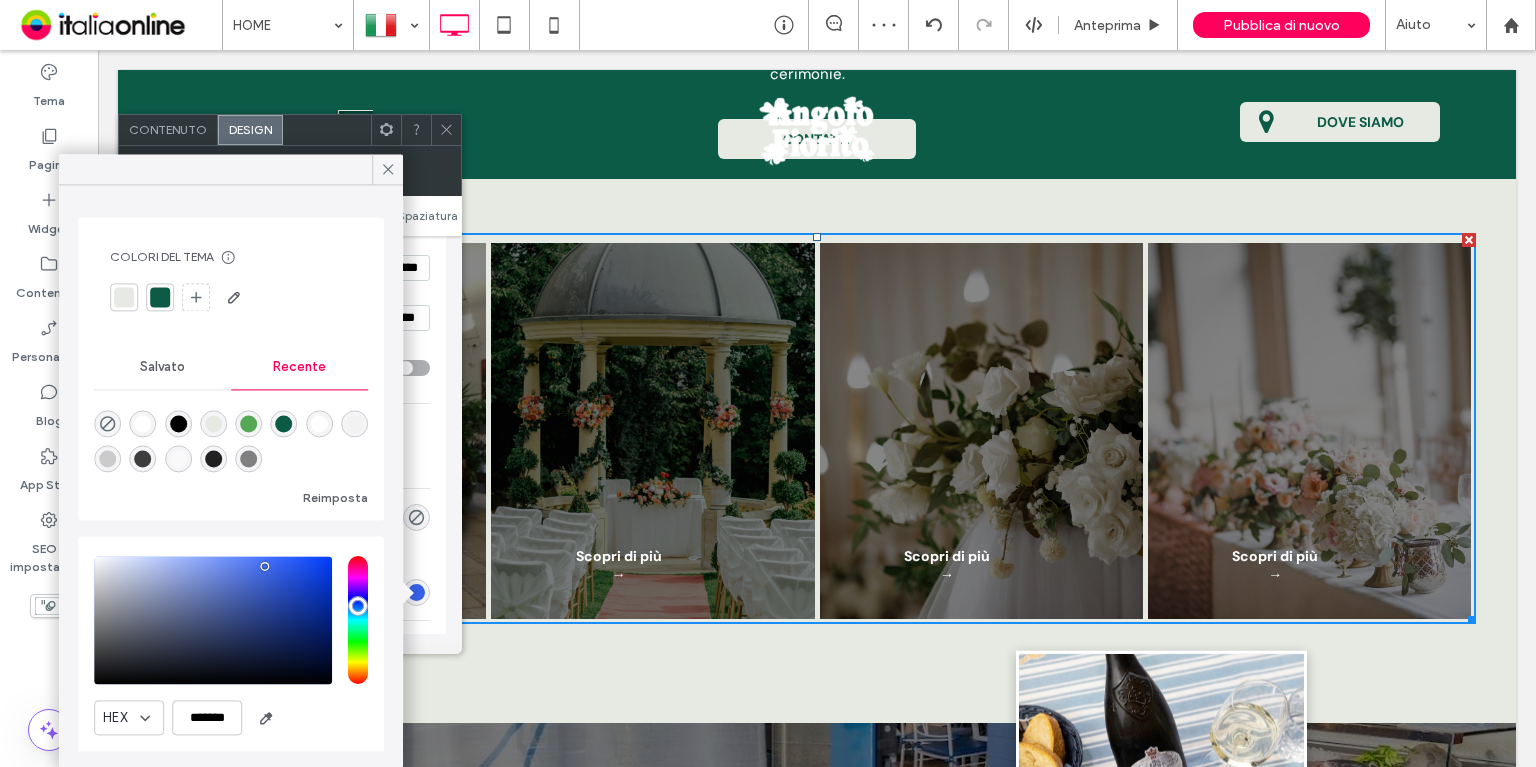type on "*" 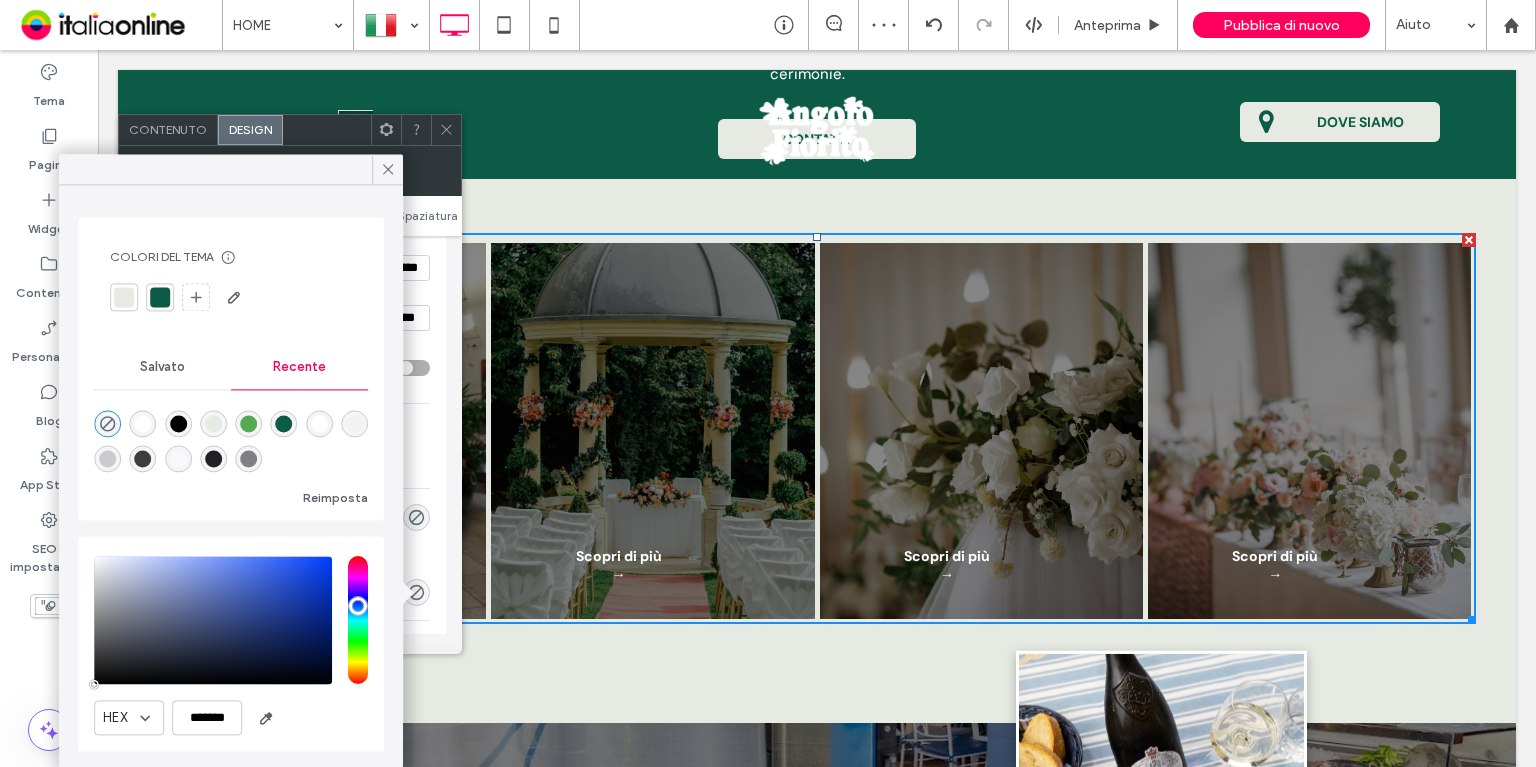 drag, startPoint x: 381, startPoint y: 191, endPoint x: 387, endPoint y: 177, distance: 15.231546 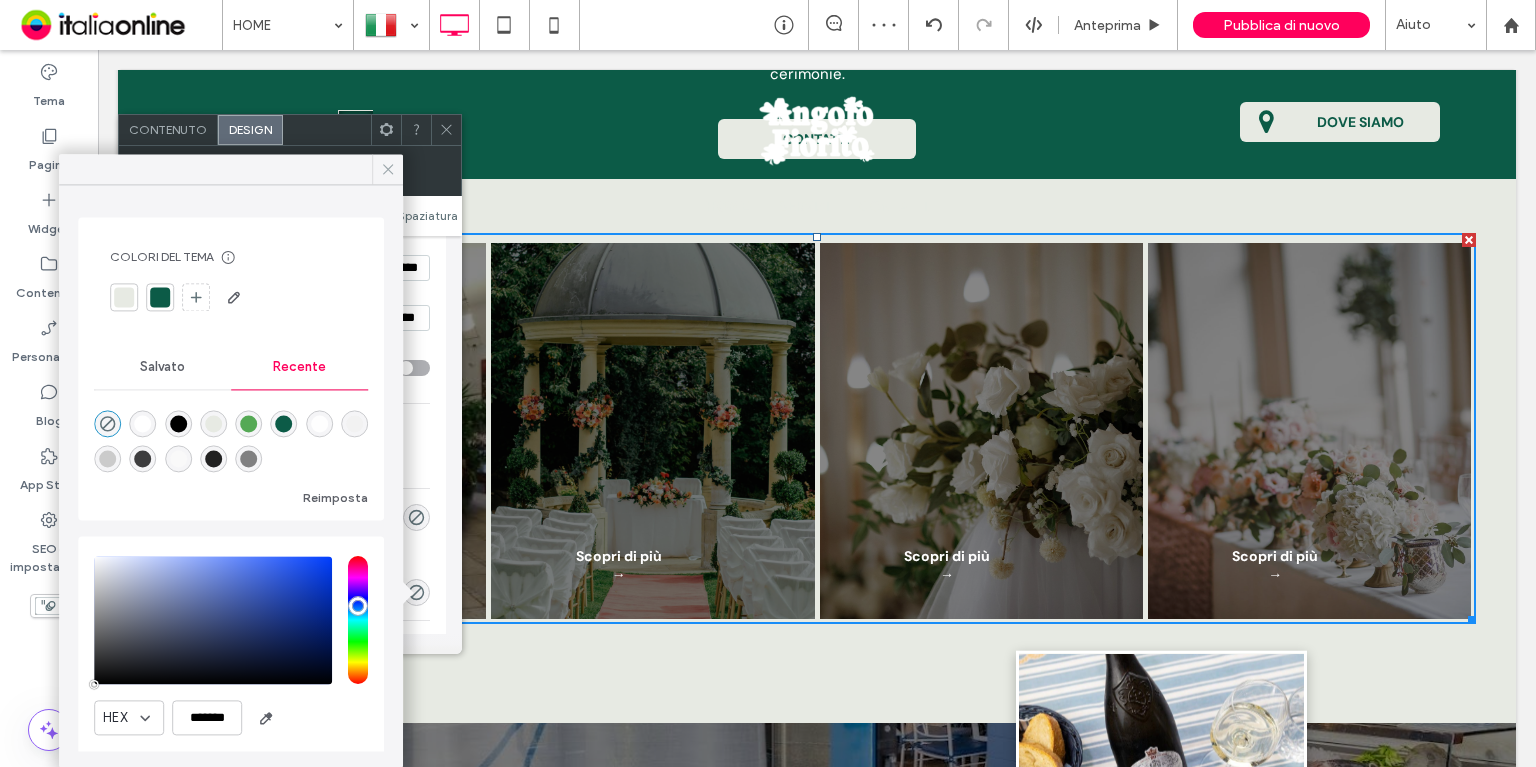 click on "Colori del tema Risparmia tempo con i colori del tema Crea una tavolozza di colori per aggiungere o modificare istantaneamente i colori degli elementi del sito collegati.    Maggiori informazioni Salvato Recente Reimposta HEX ******* Opacità **" at bounding box center [231, 476] 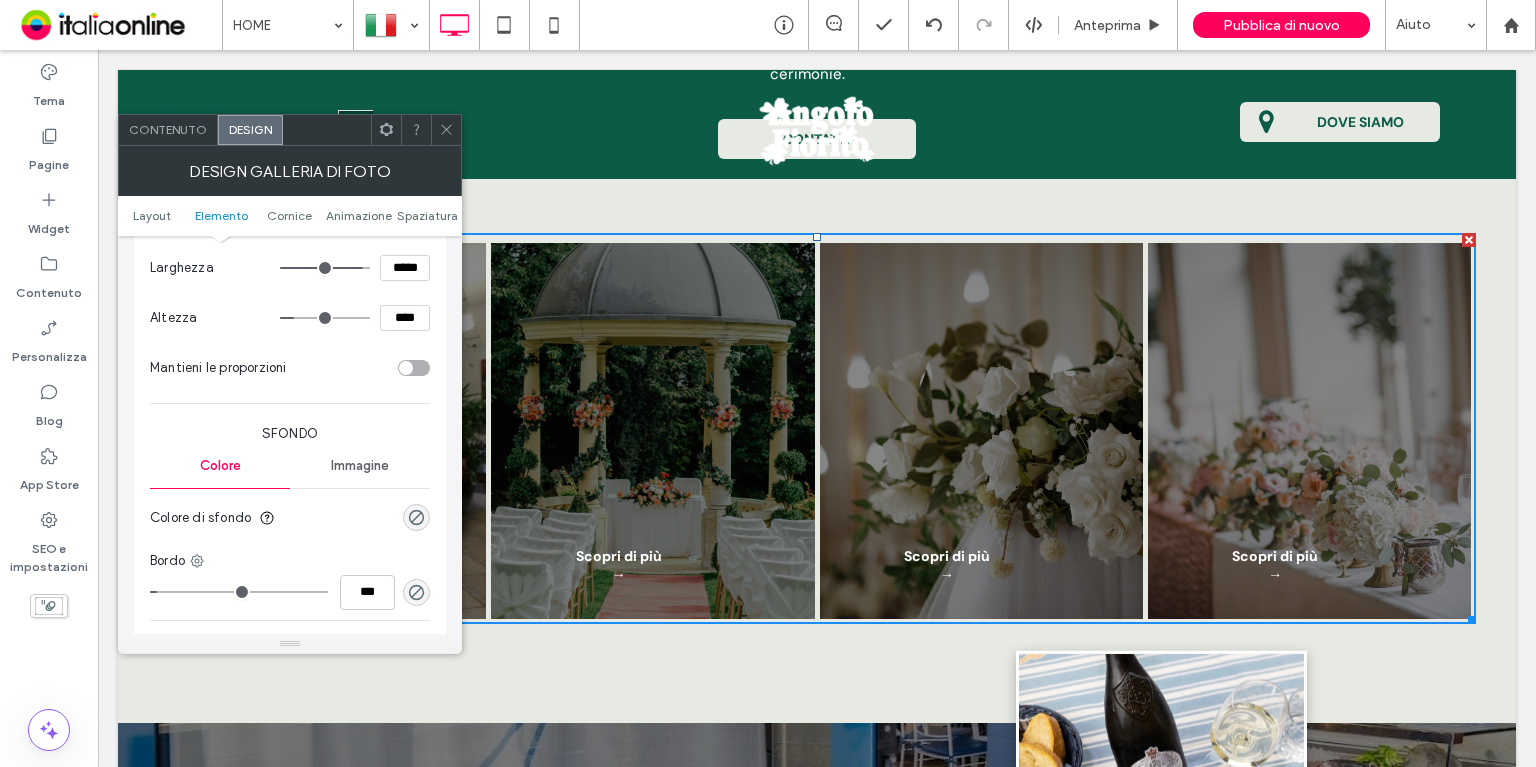 scroll, scrollTop: 1172, scrollLeft: 0, axis: vertical 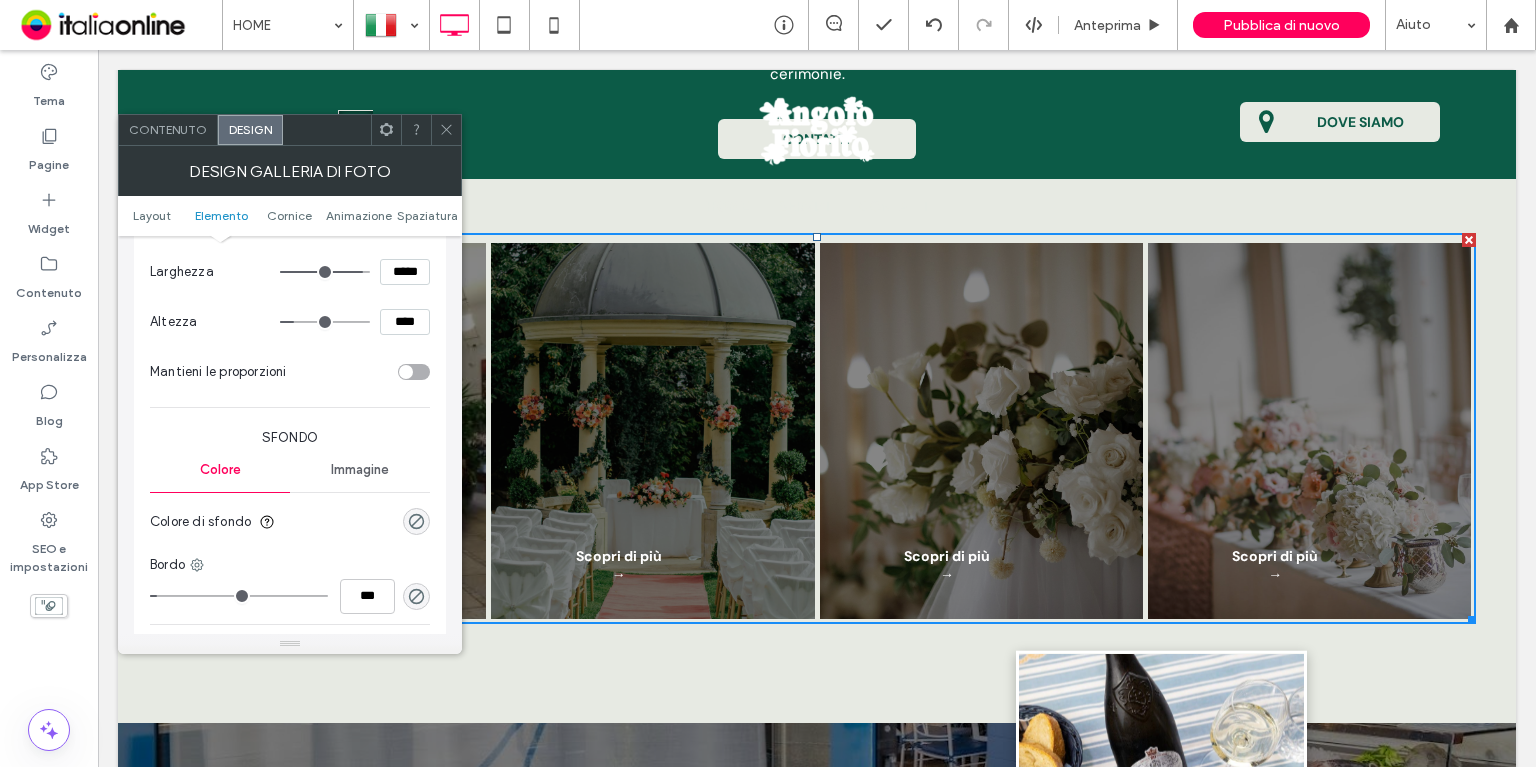 type on "**" 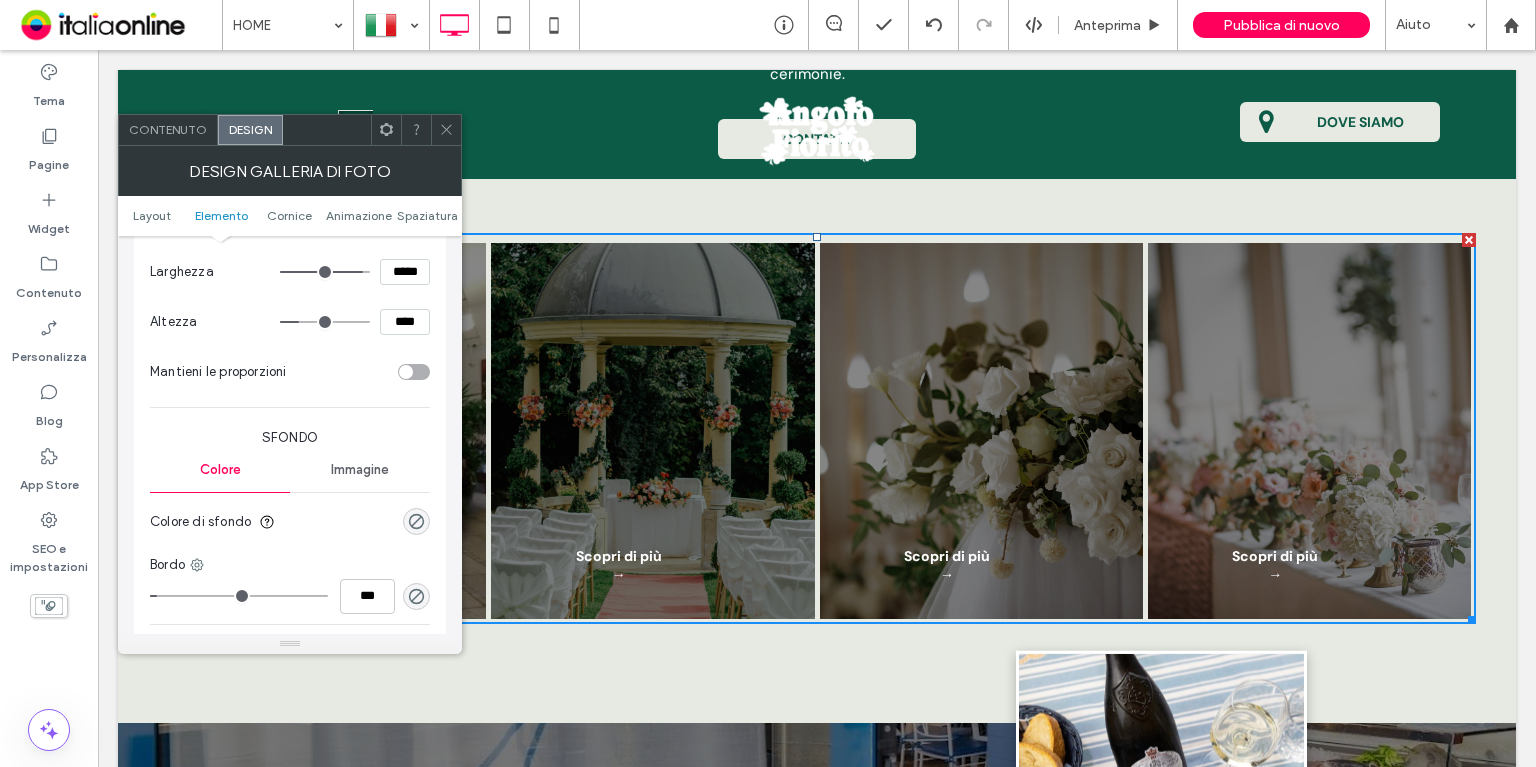 type on "**" 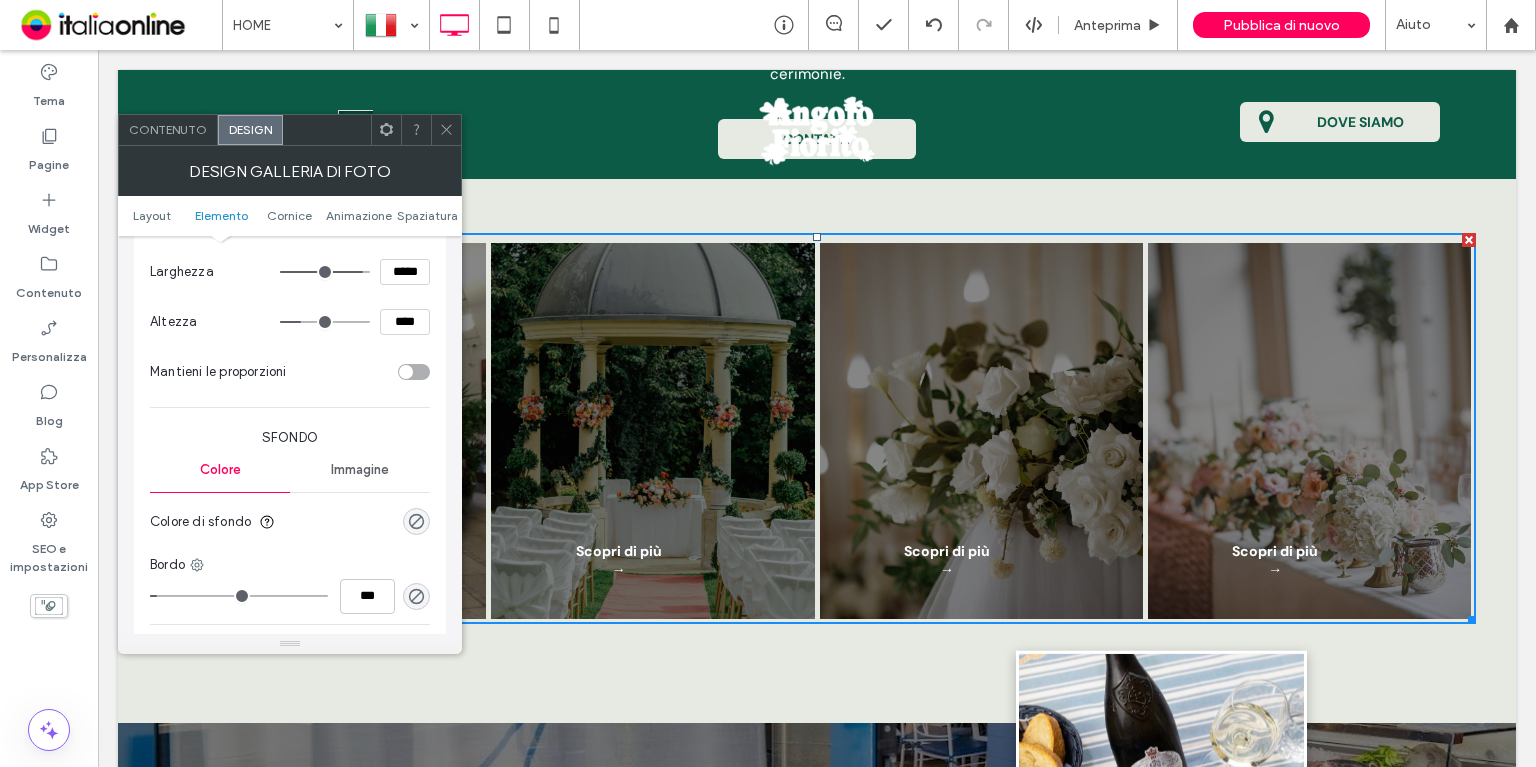 type on "**" 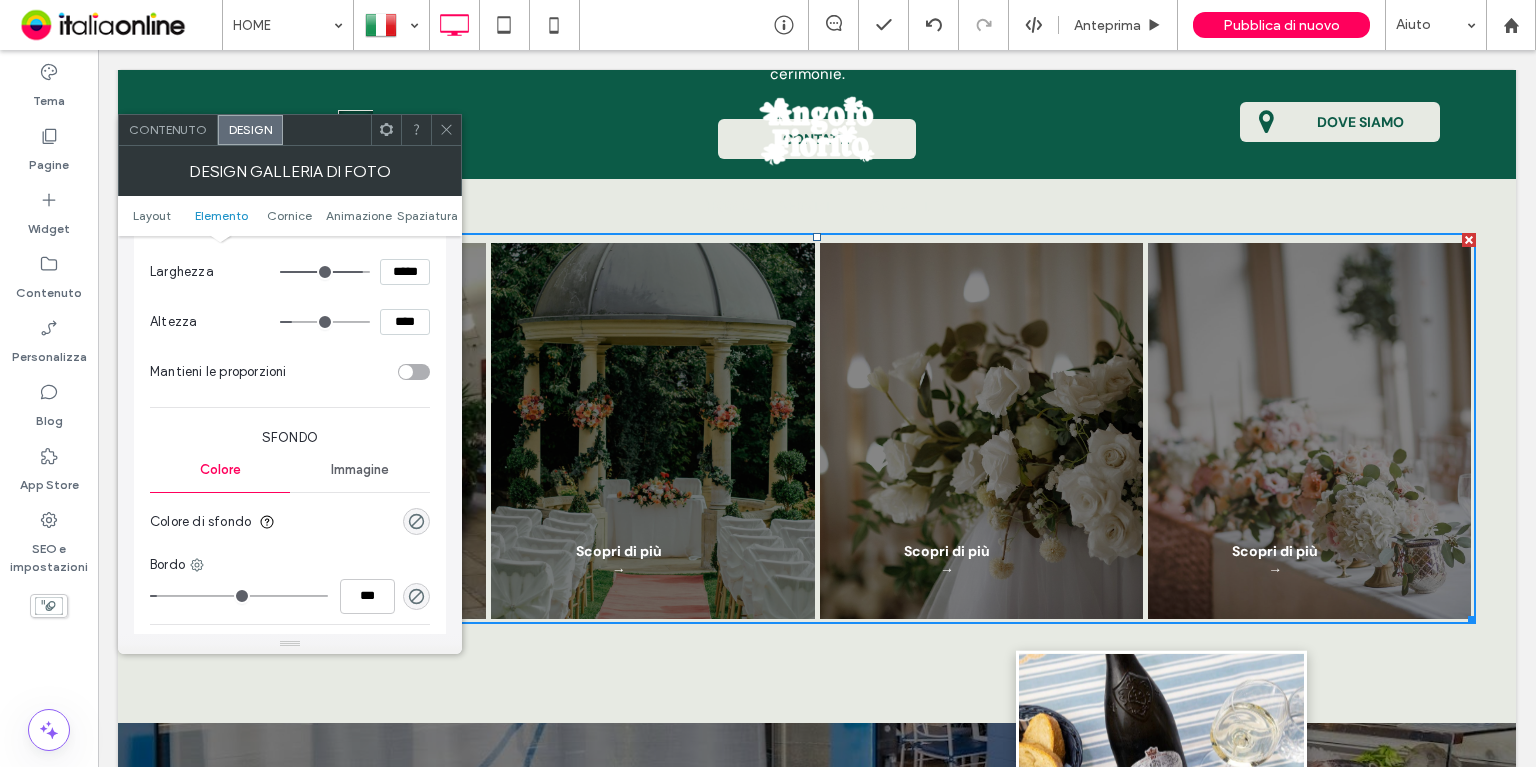 type on "**" 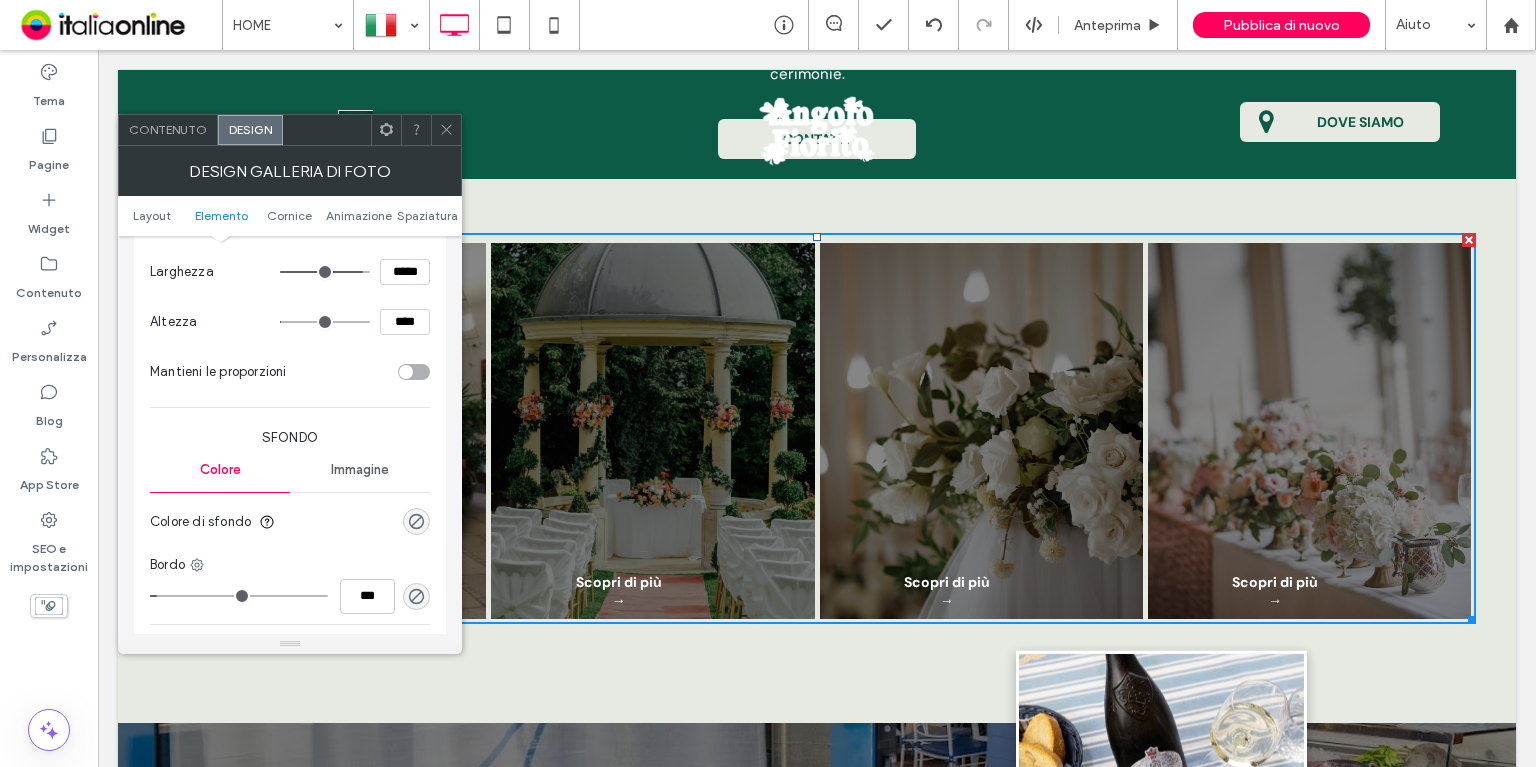 type on "**" 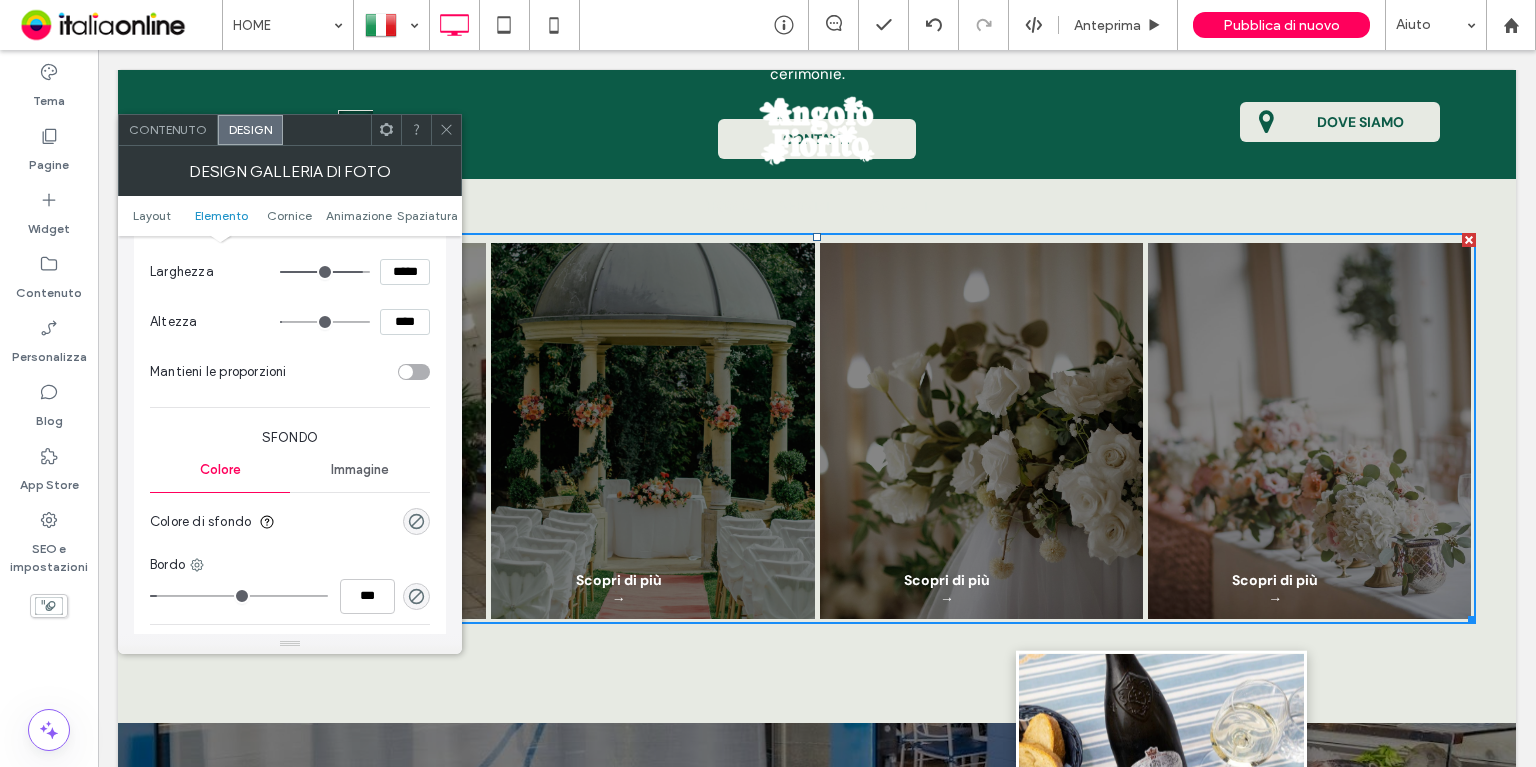 drag, startPoint x: 303, startPoint y: 325, endPoint x: 289, endPoint y: 323, distance: 14.142136 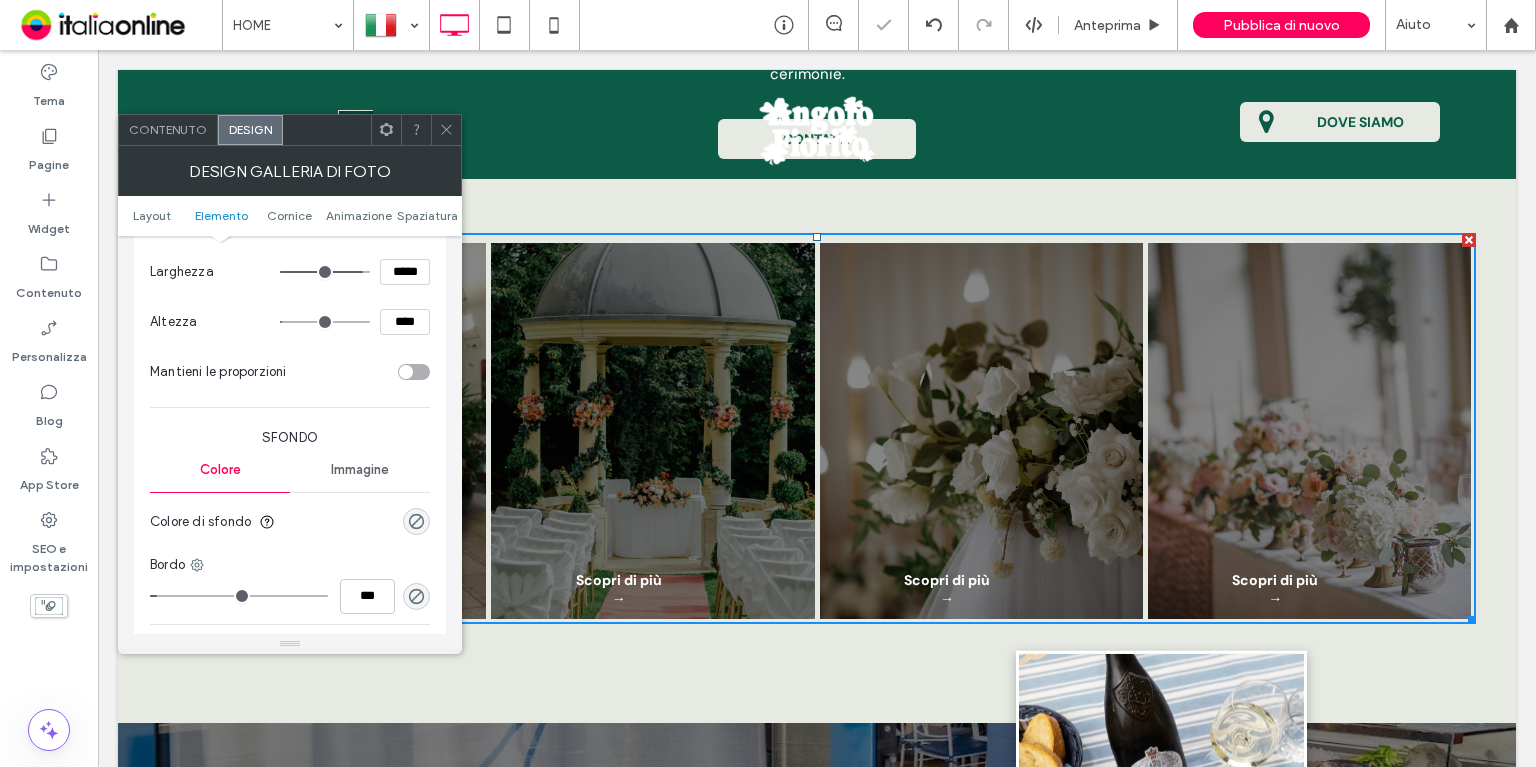 type on "***" 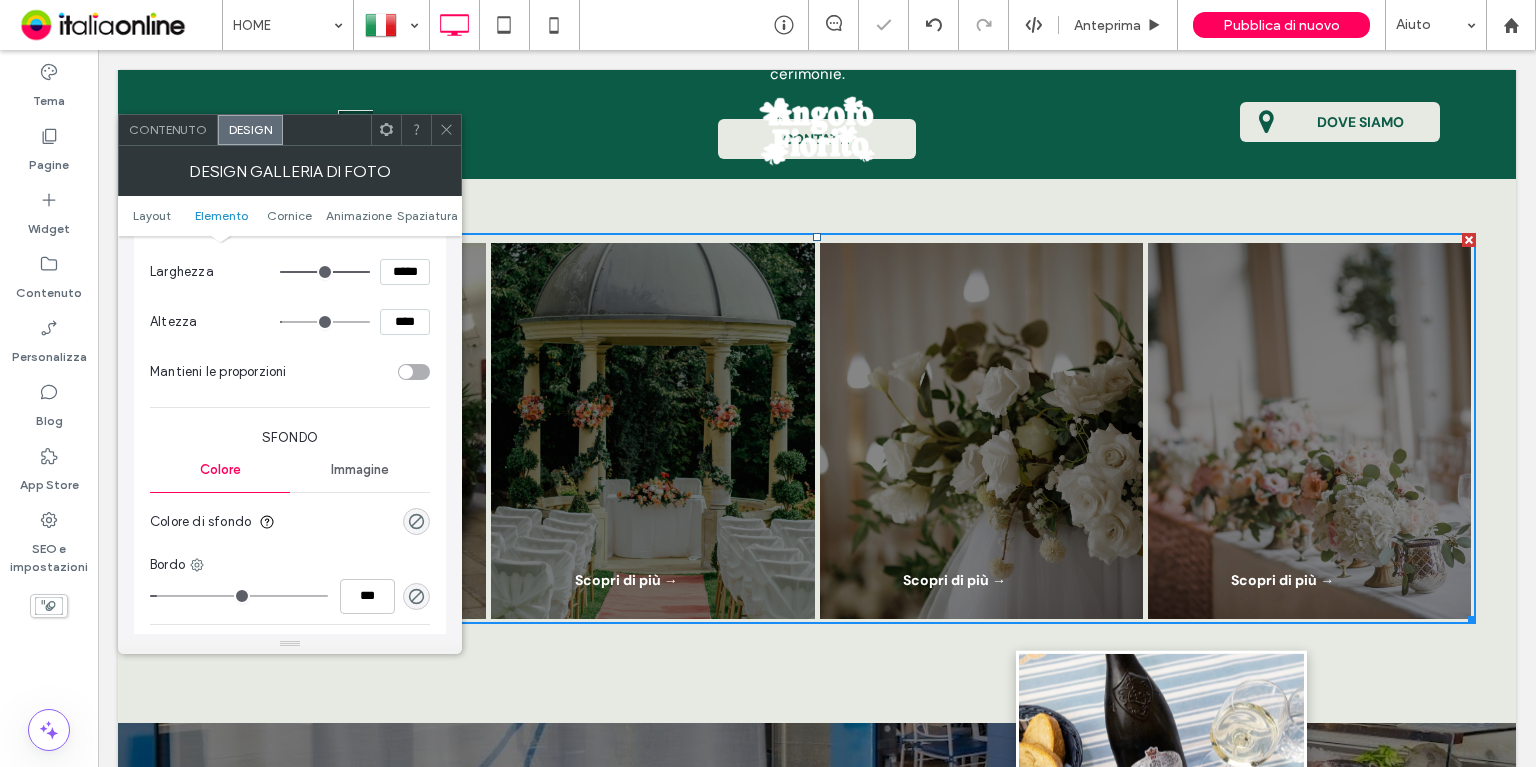 drag, startPoint x: 362, startPoint y: 278, endPoint x: 394, endPoint y: 277, distance: 32.01562 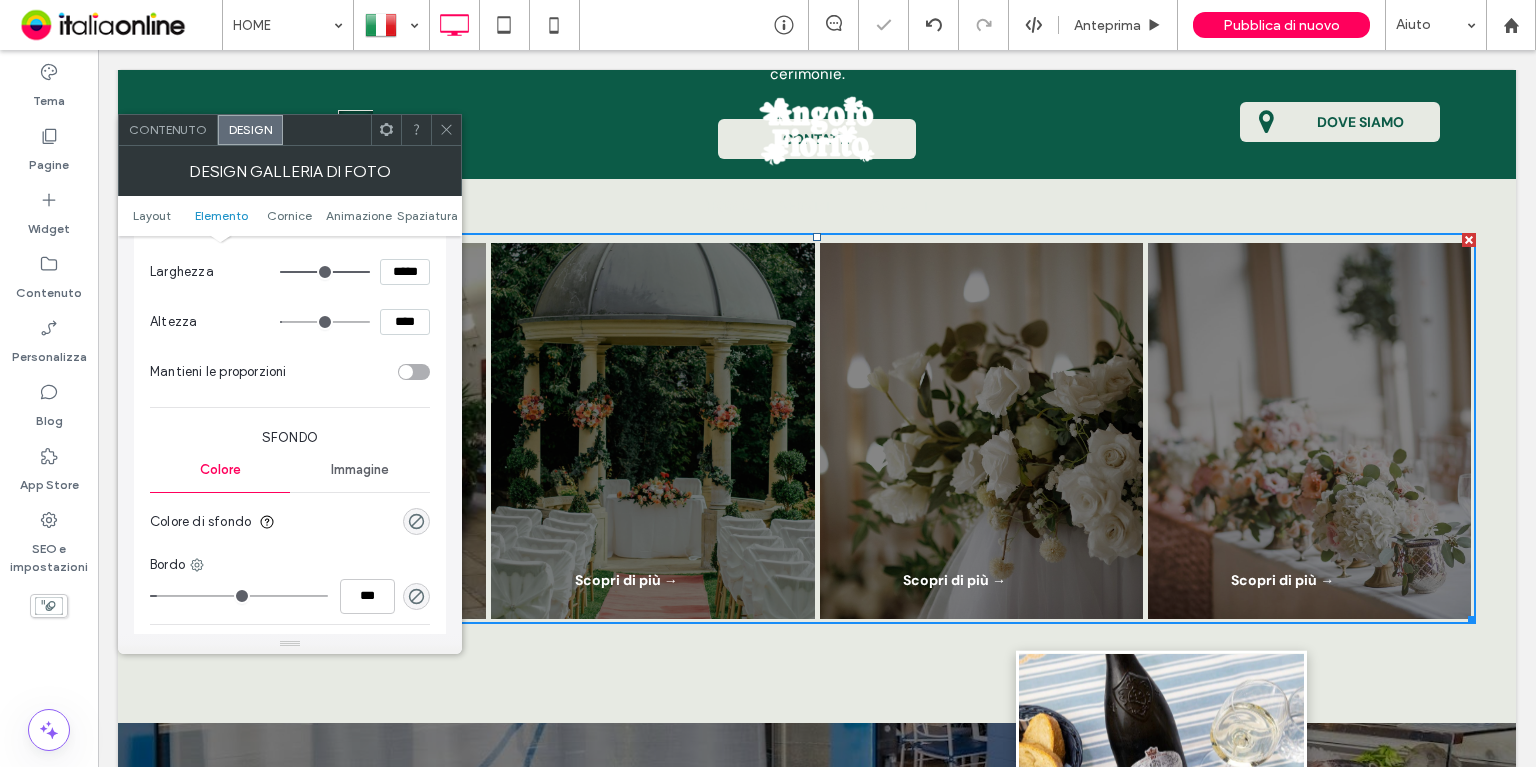 scroll, scrollTop: 1031, scrollLeft: 0, axis: vertical 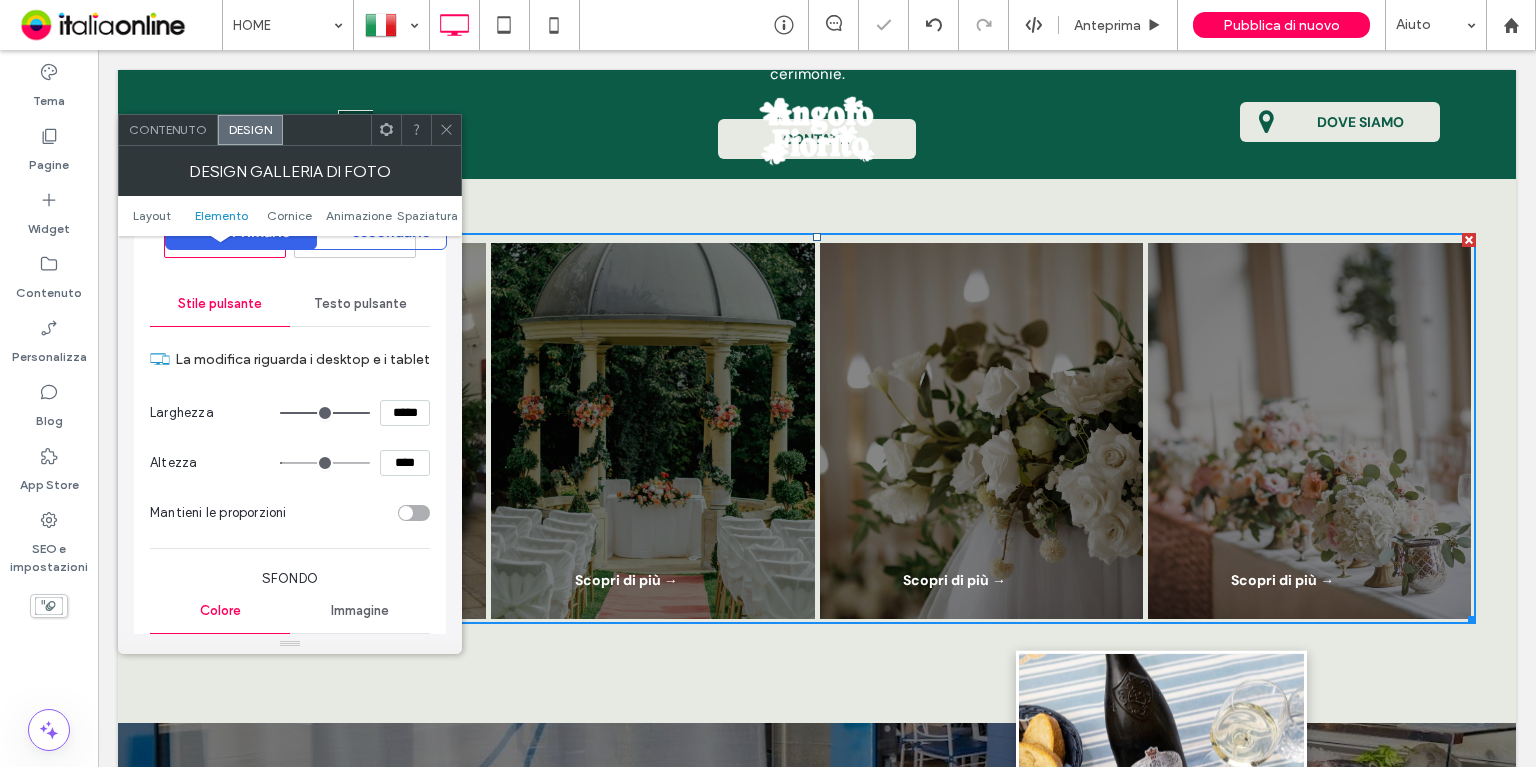 click on "Stile pulsante Testo pulsante La modifica riguarda i desktop e i tablet Larghezza ***** Altezza **** Mantieni le proporzioni Sfondo Colore Immagine Colore di sfondo Bordo *** Visualizza più opzioni di design" at bounding box center [290, 545] 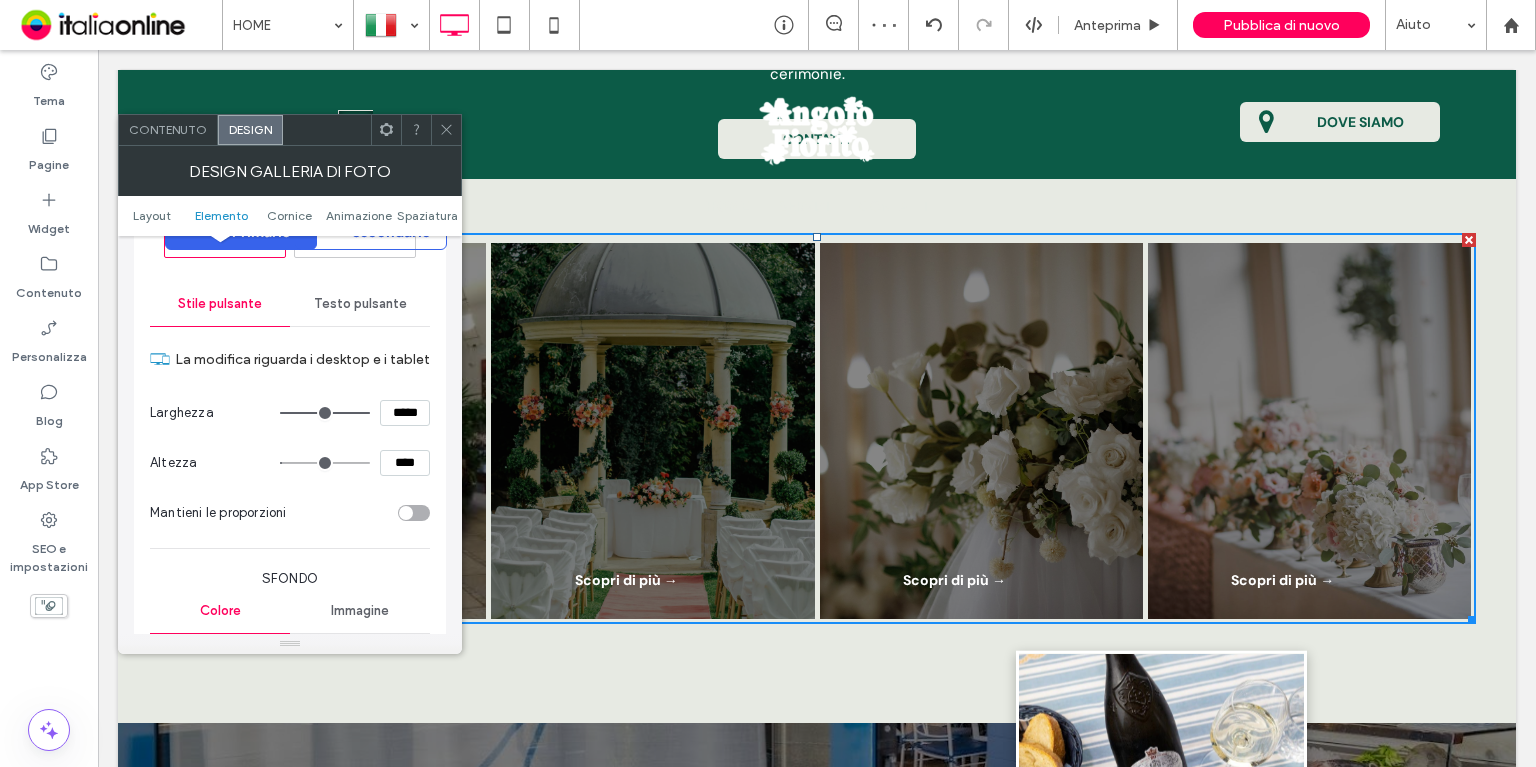 click on "Testo pulsante" at bounding box center [360, 304] 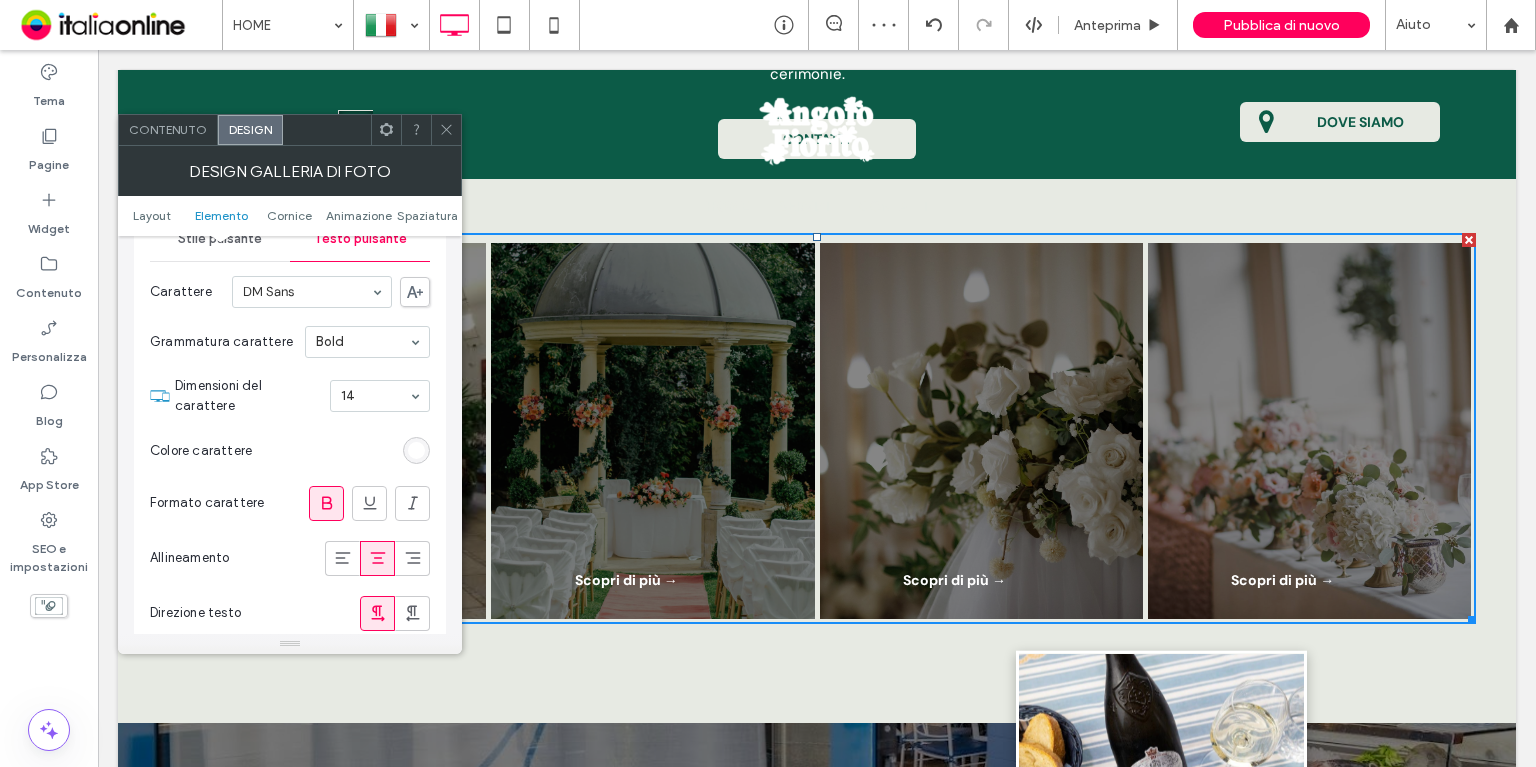 scroll, scrollTop: 1098, scrollLeft: 0, axis: vertical 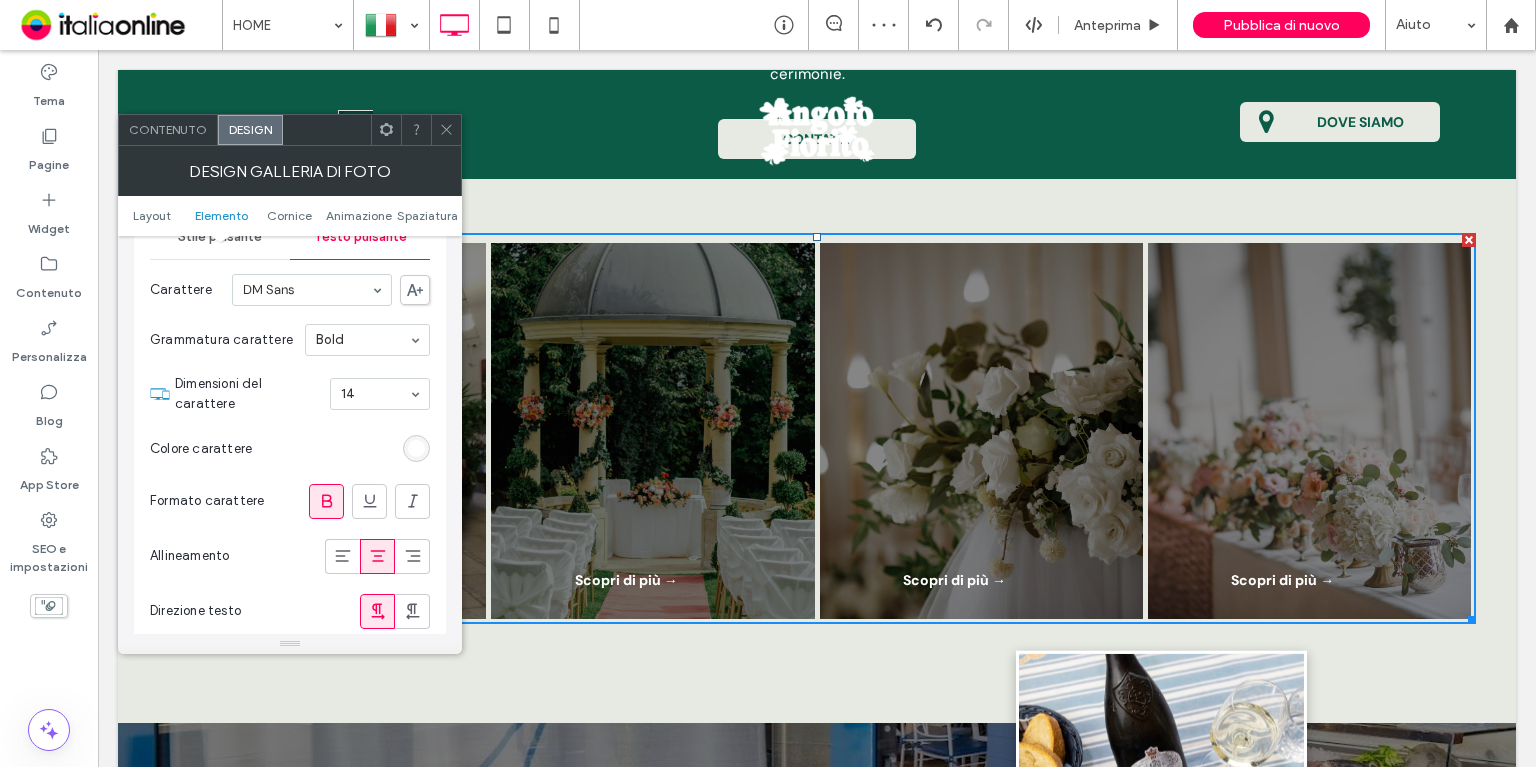 click on "Allineamento" at bounding box center [290, 556] 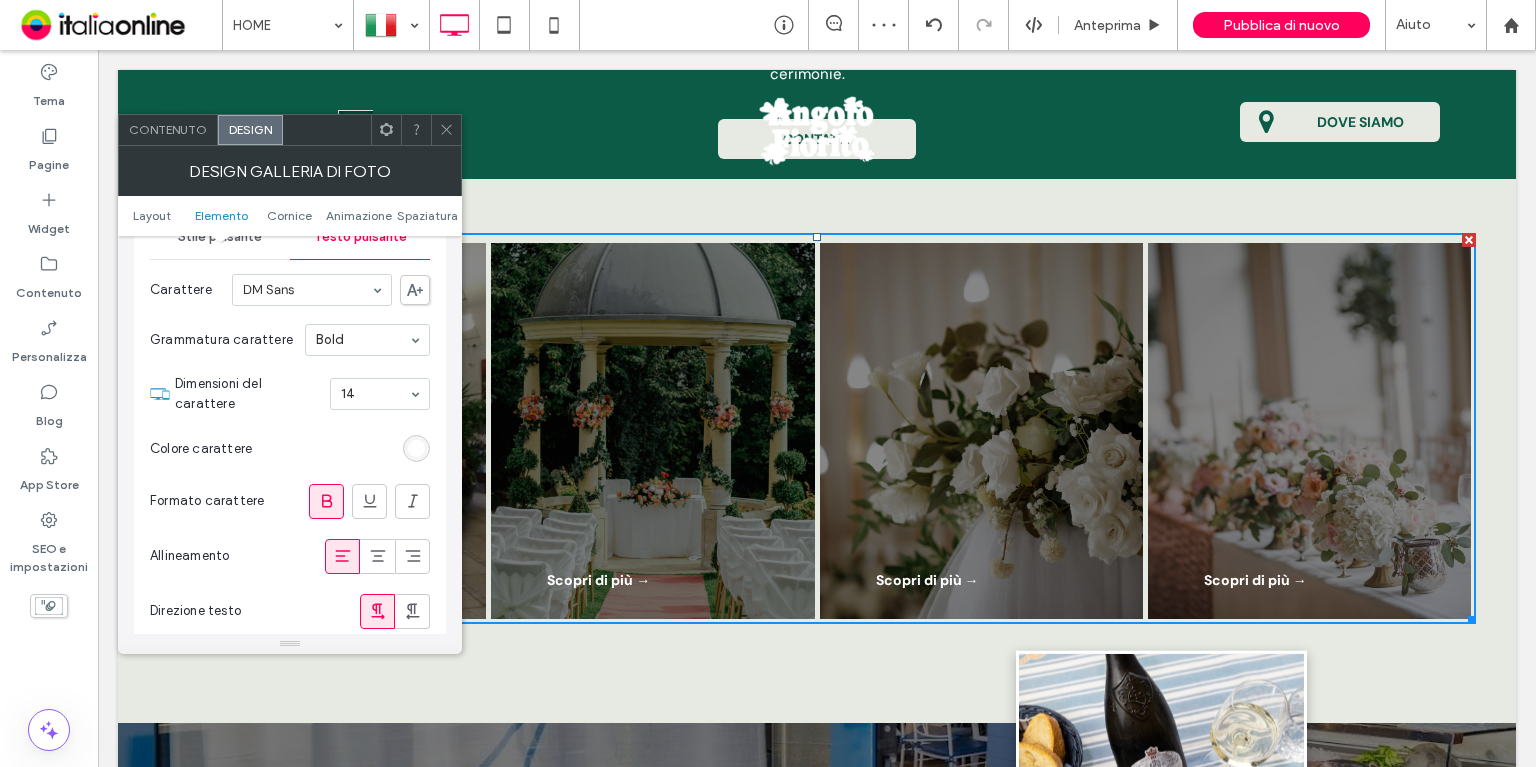 click at bounding box center (446, 130) 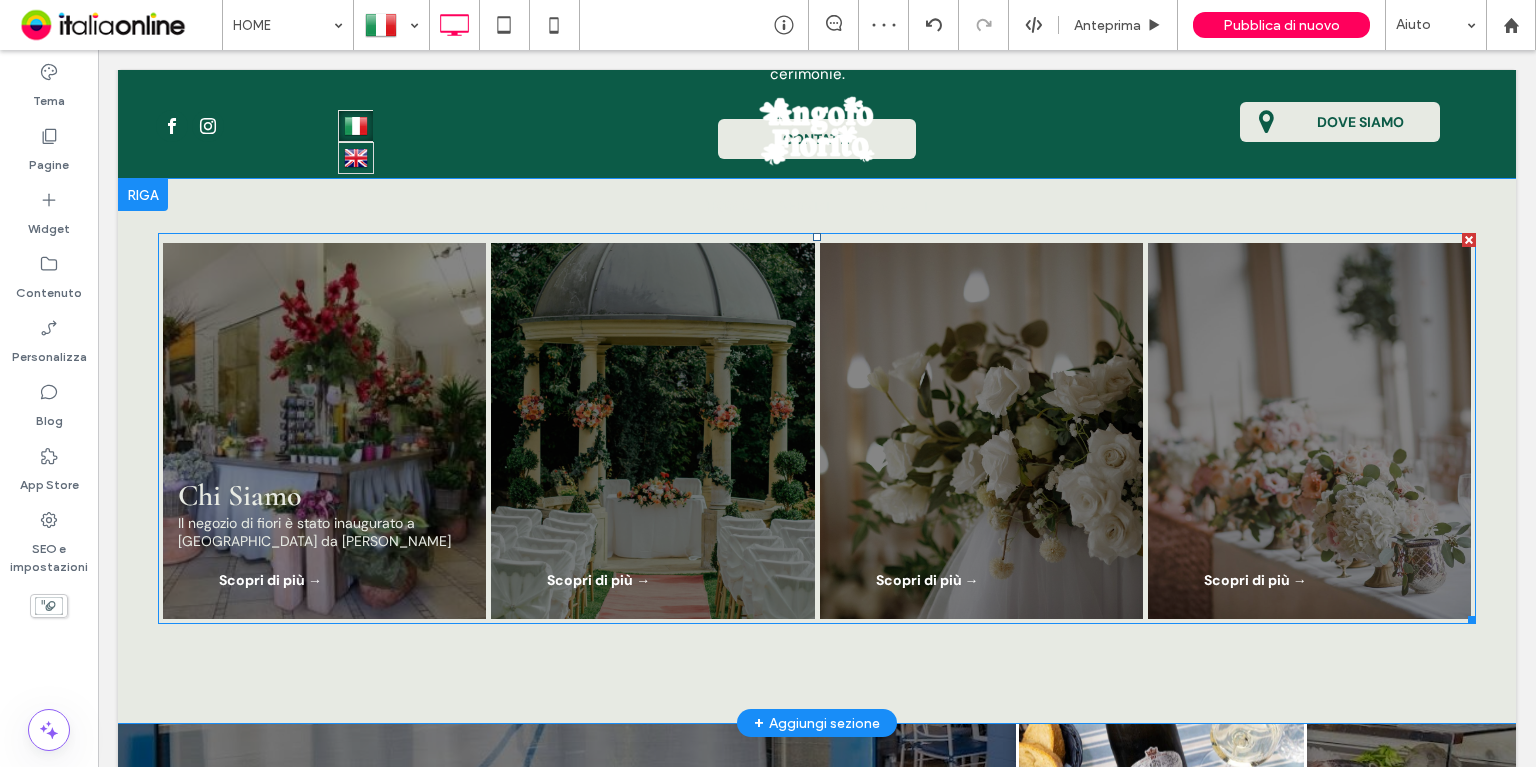 click on "Scopri di più →" at bounding box center (270, 580) 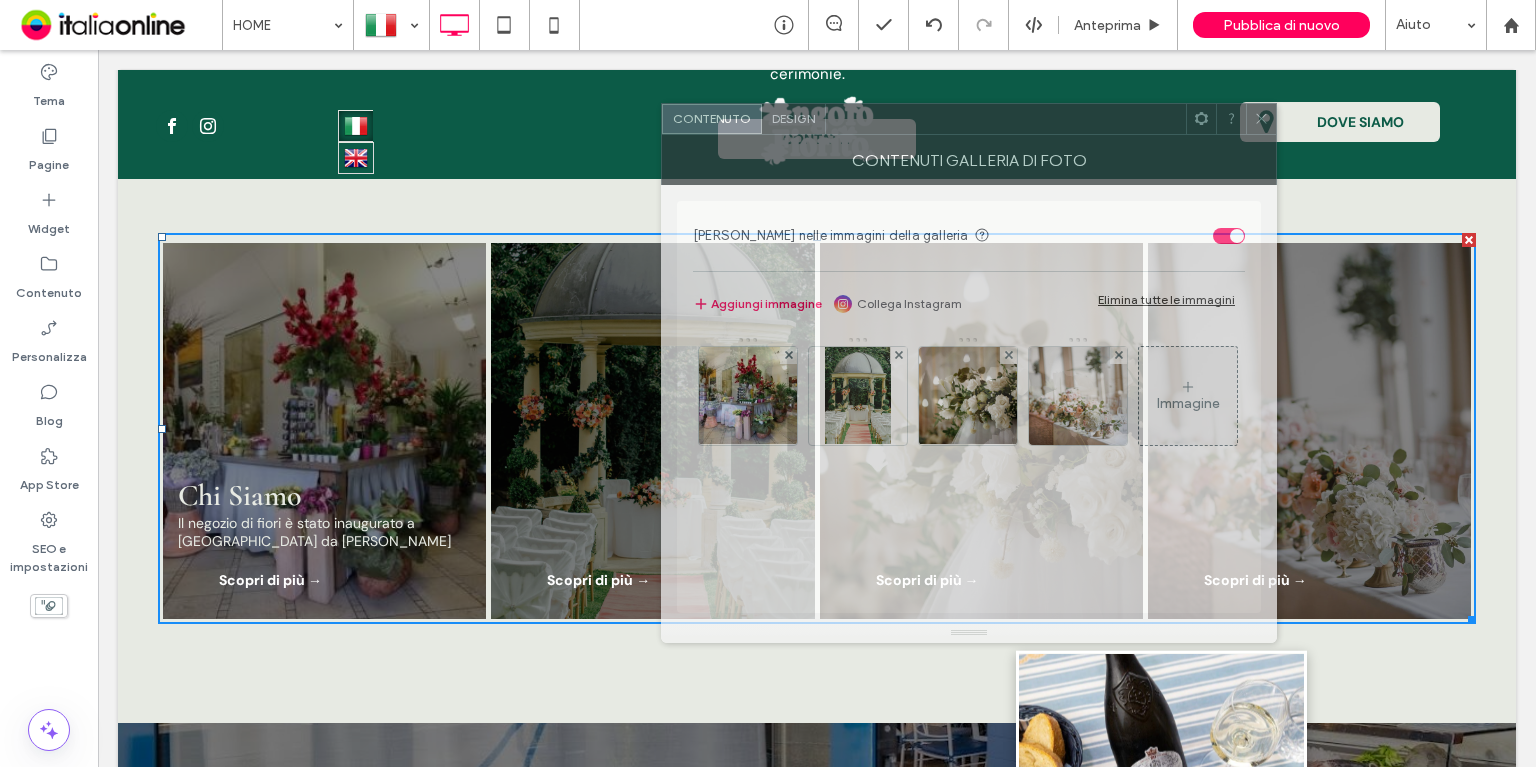drag, startPoint x: 436, startPoint y: 131, endPoint x: 952, endPoint y: 129, distance: 516.0039 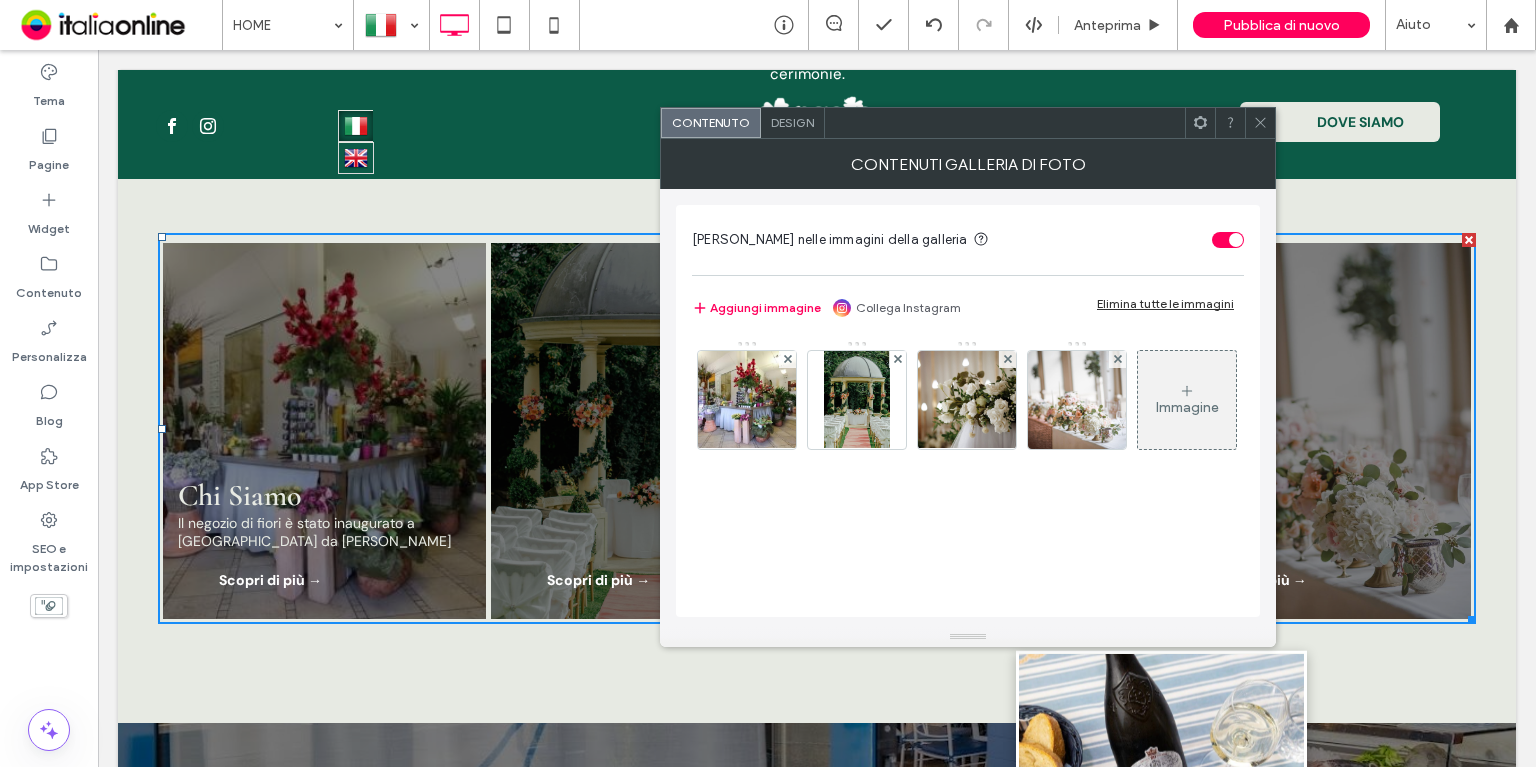 click on "Design" at bounding box center (792, 122) 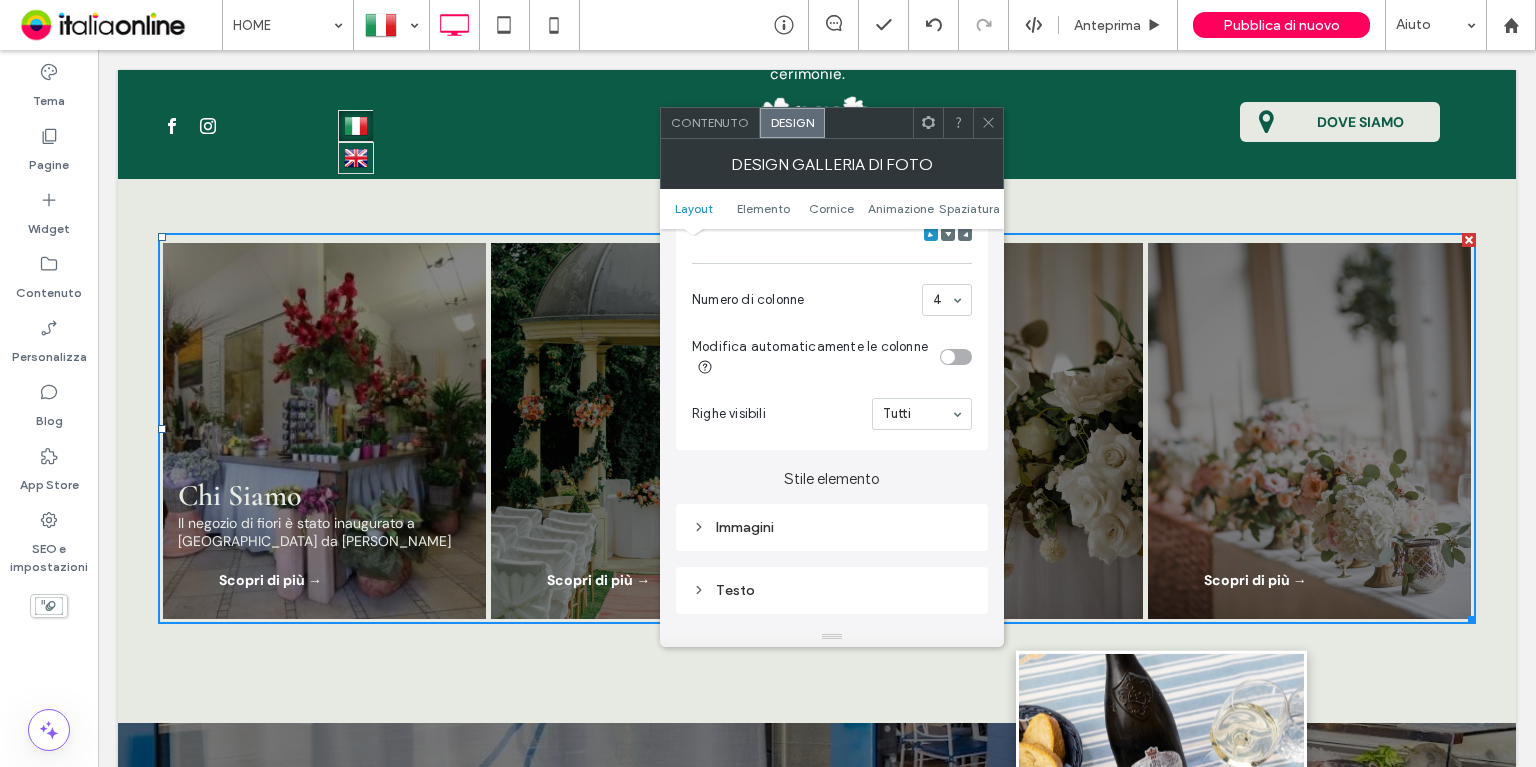 scroll, scrollTop: 699, scrollLeft: 0, axis: vertical 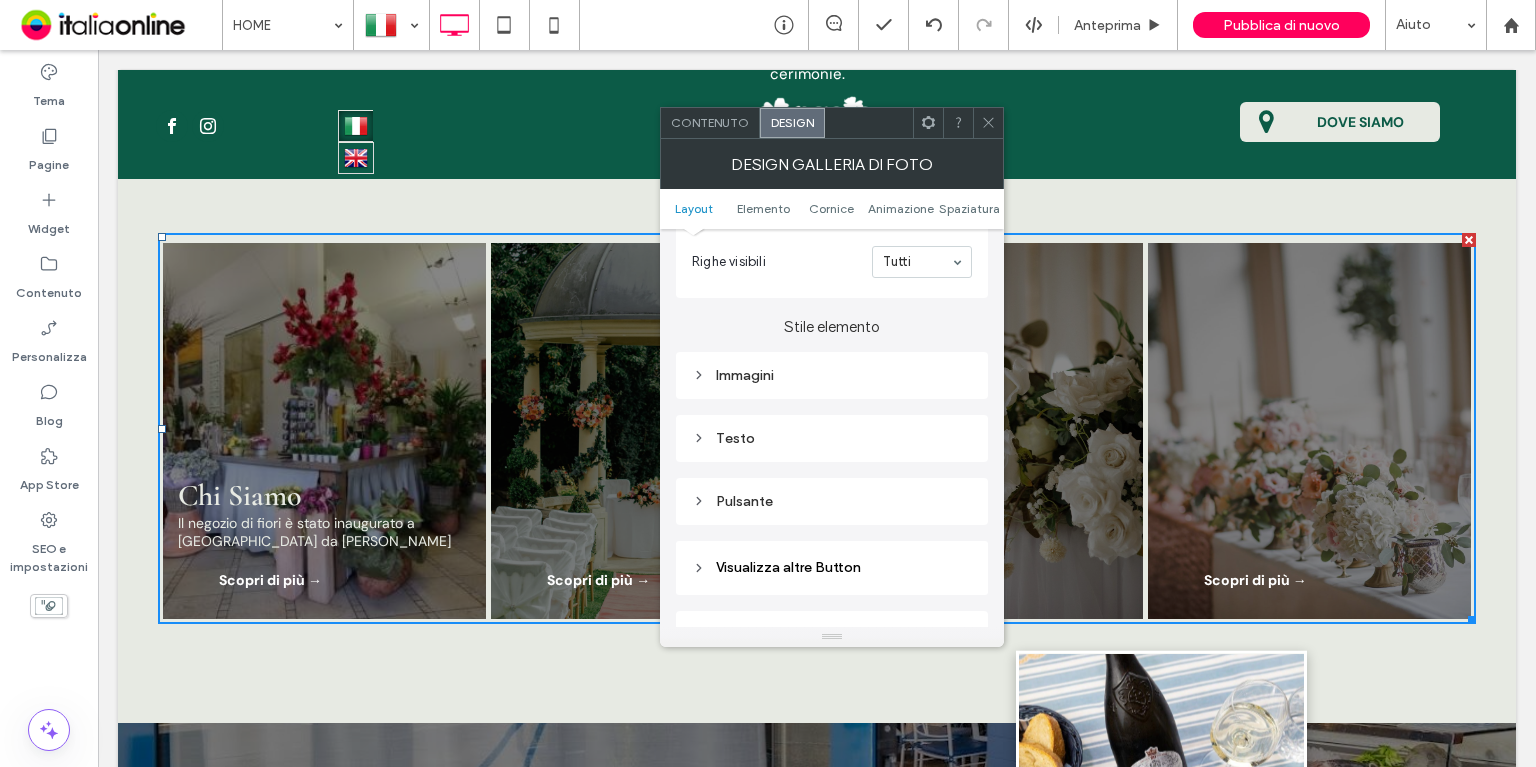 click on "Testo" at bounding box center [832, 438] 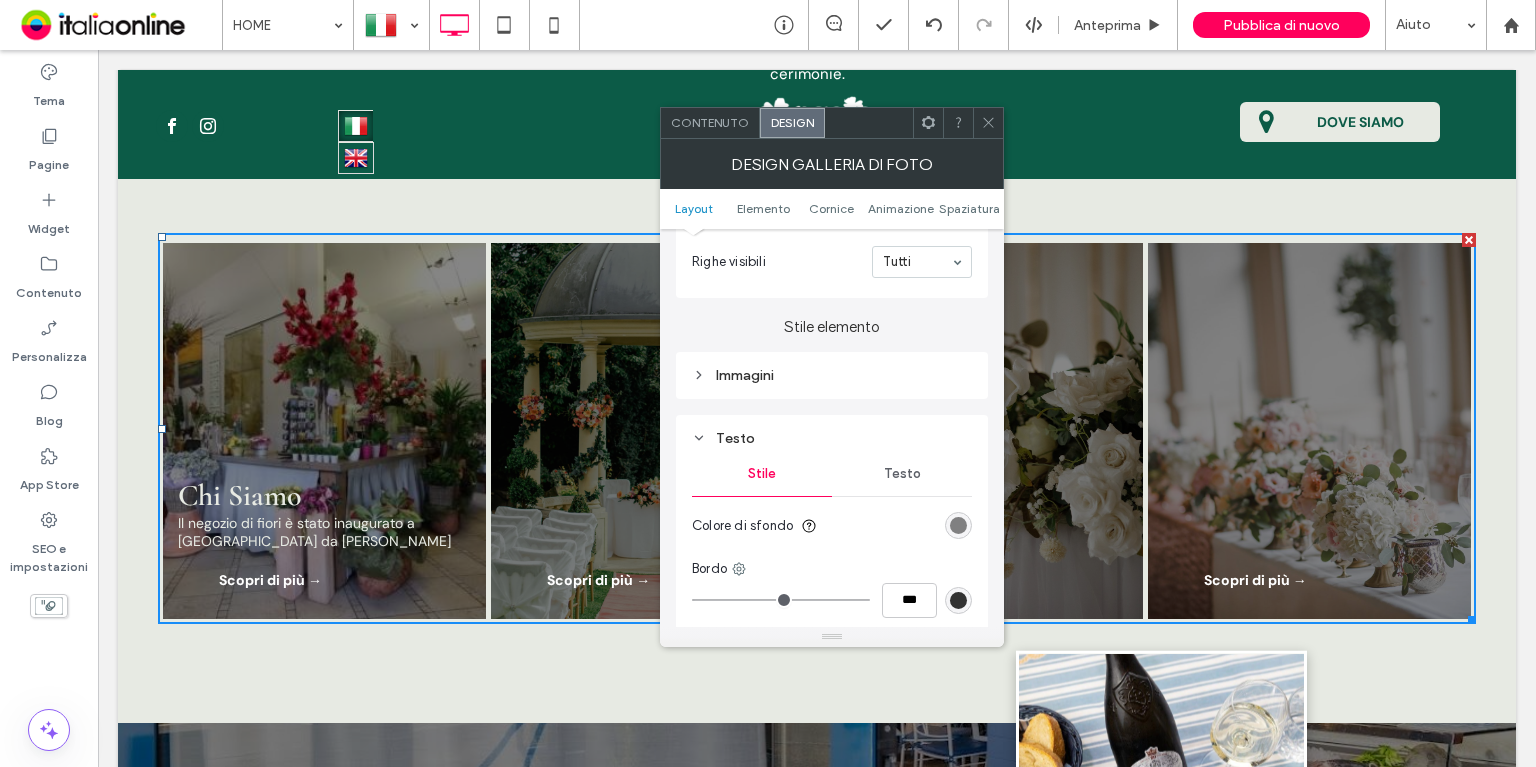 click on "Testo" at bounding box center [832, 438] 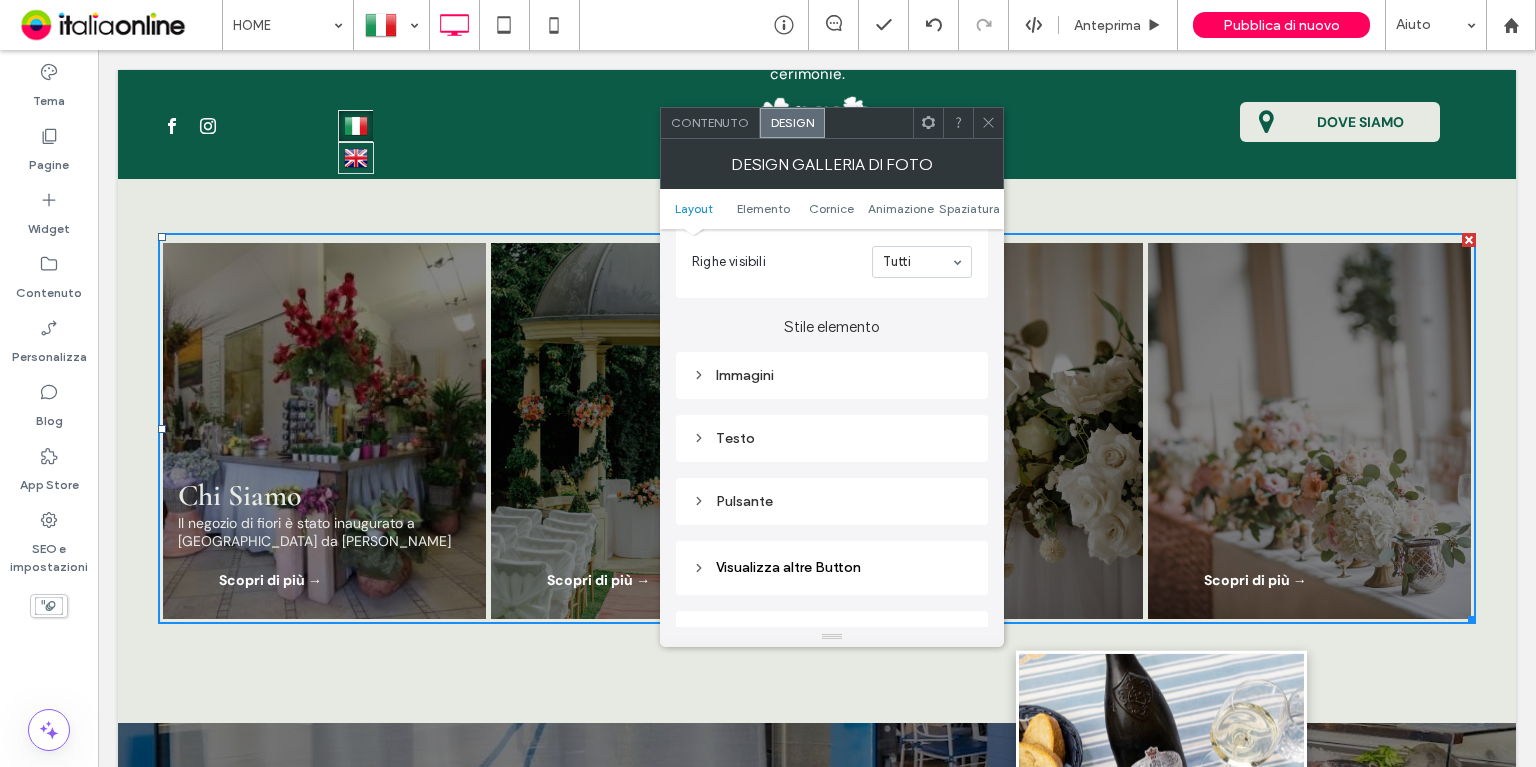 click on "Pulsante" at bounding box center (832, 501) 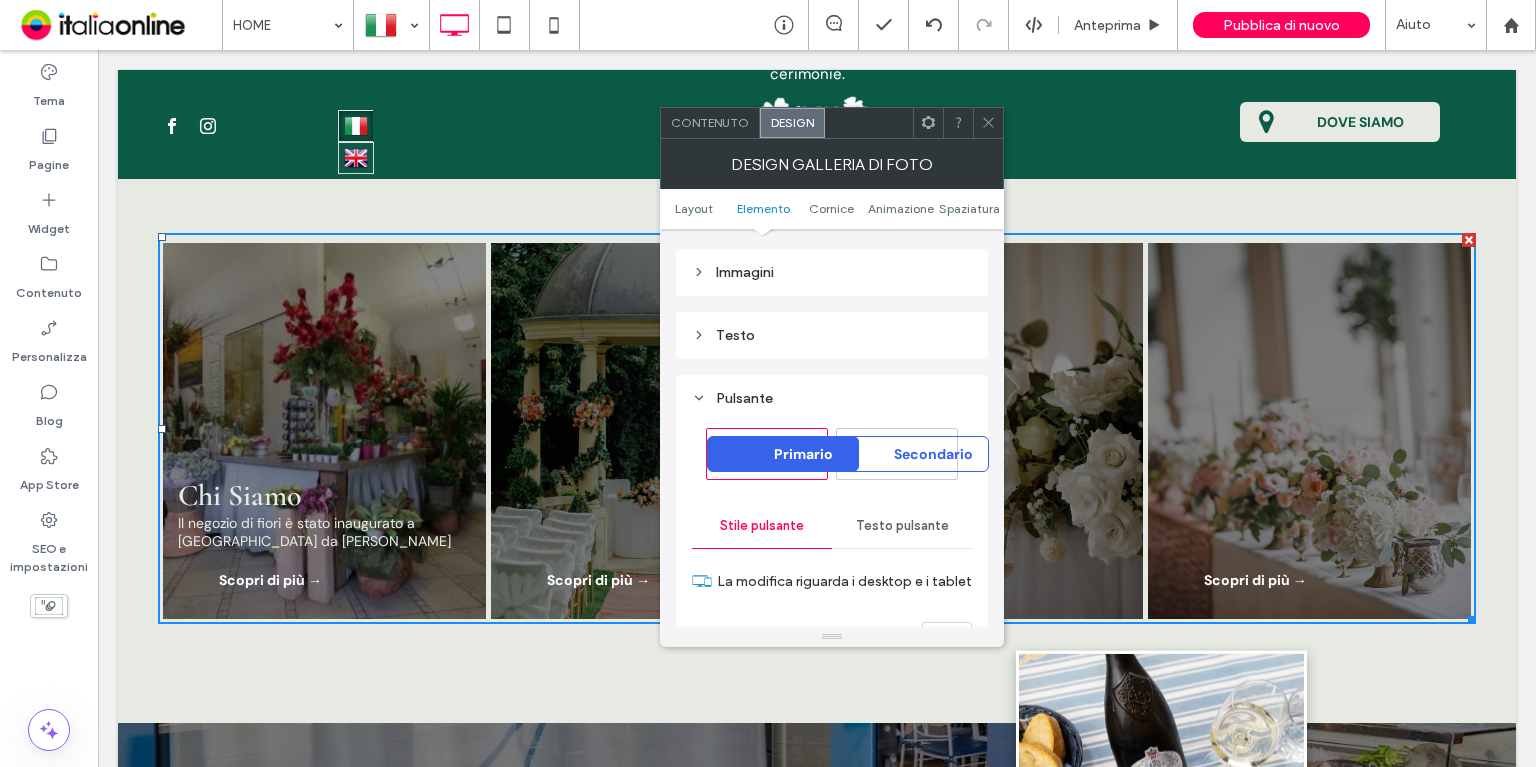 scroll, scrollTop: 999, scrollLeft: 0, axis: vertical 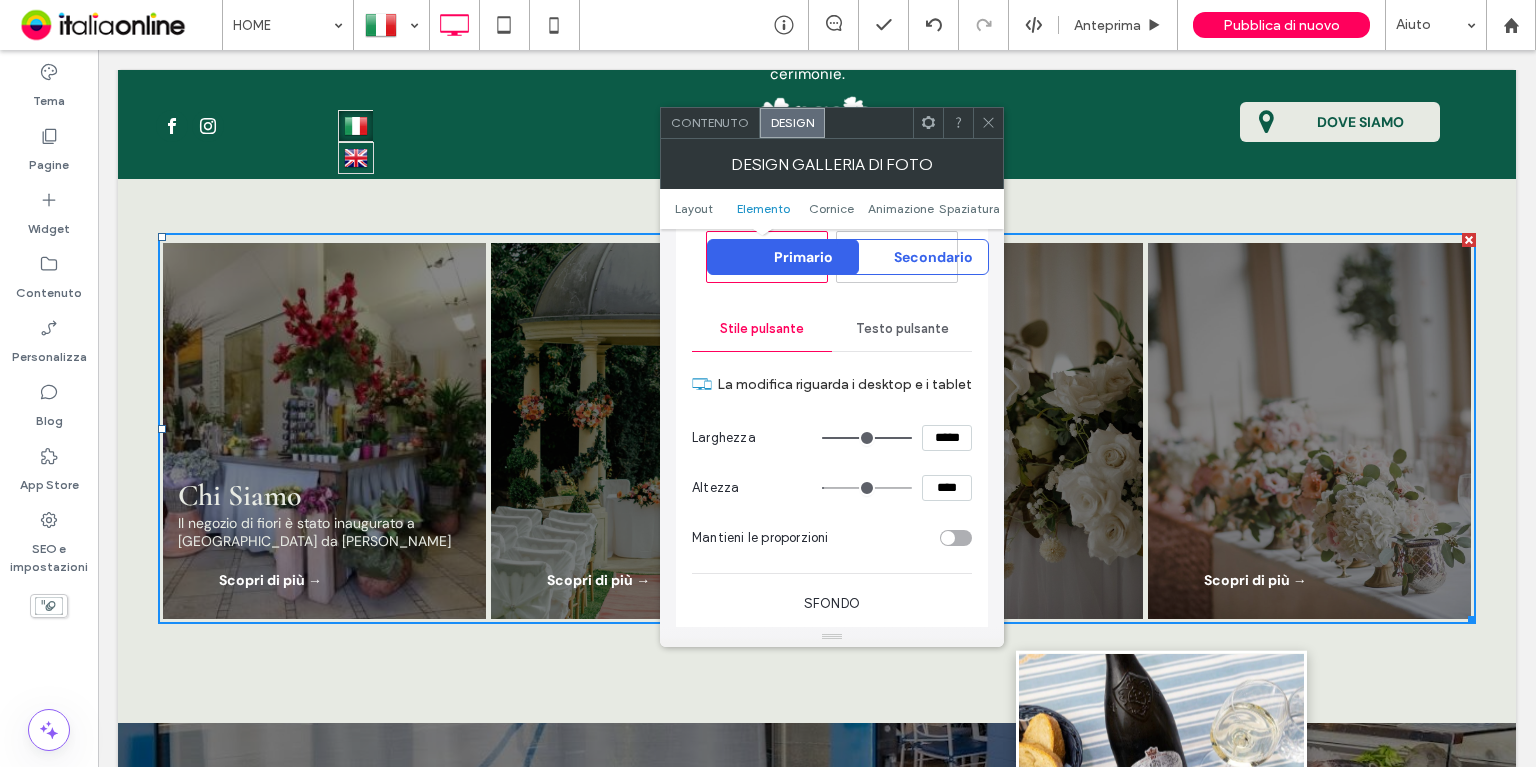 click on "Testo pulsante" at bounding box center [902, 329] 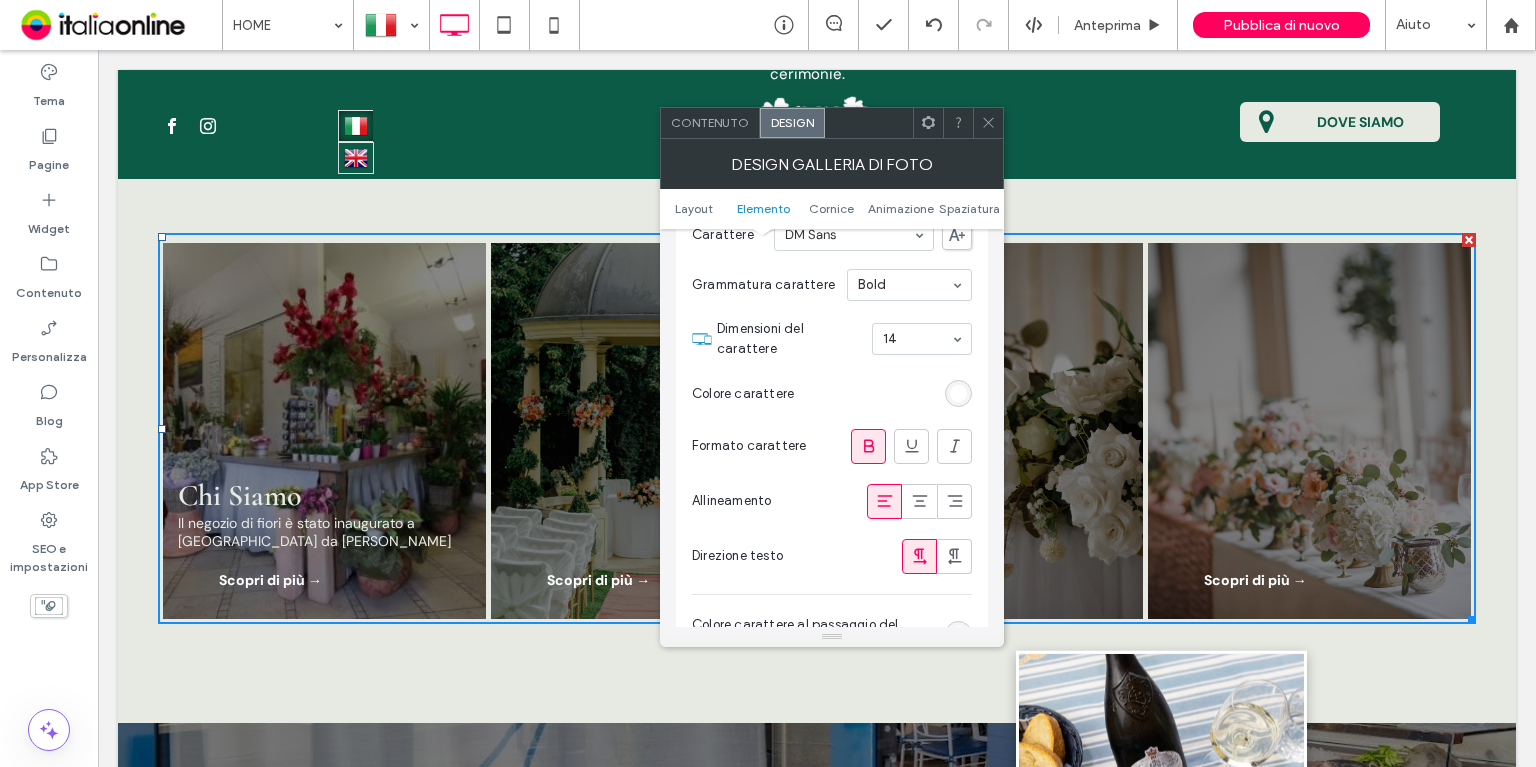 scroll, scrollTop: 1399, scrollLeft: 0, axis: vertical 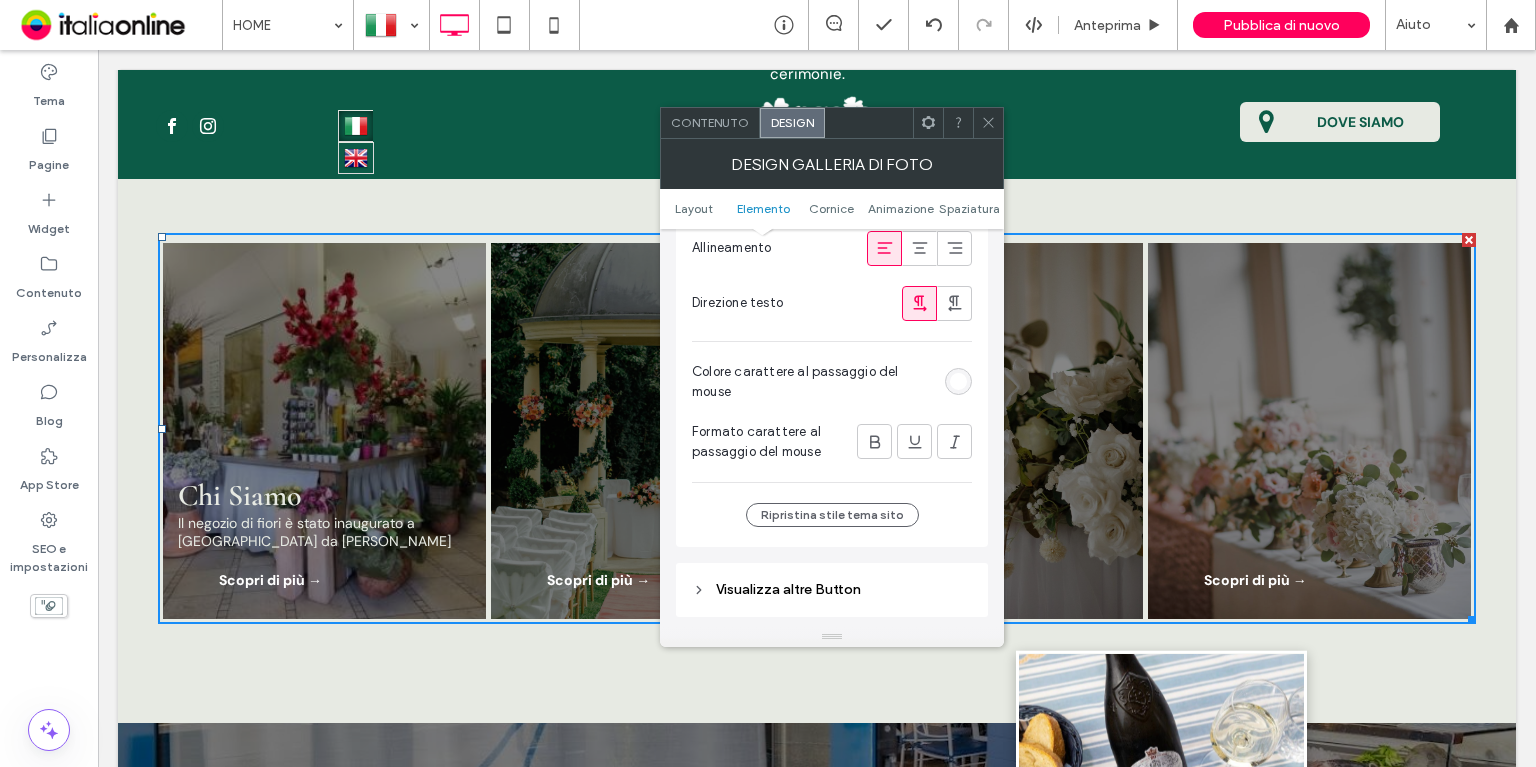 click at bounding box center (875, 441) 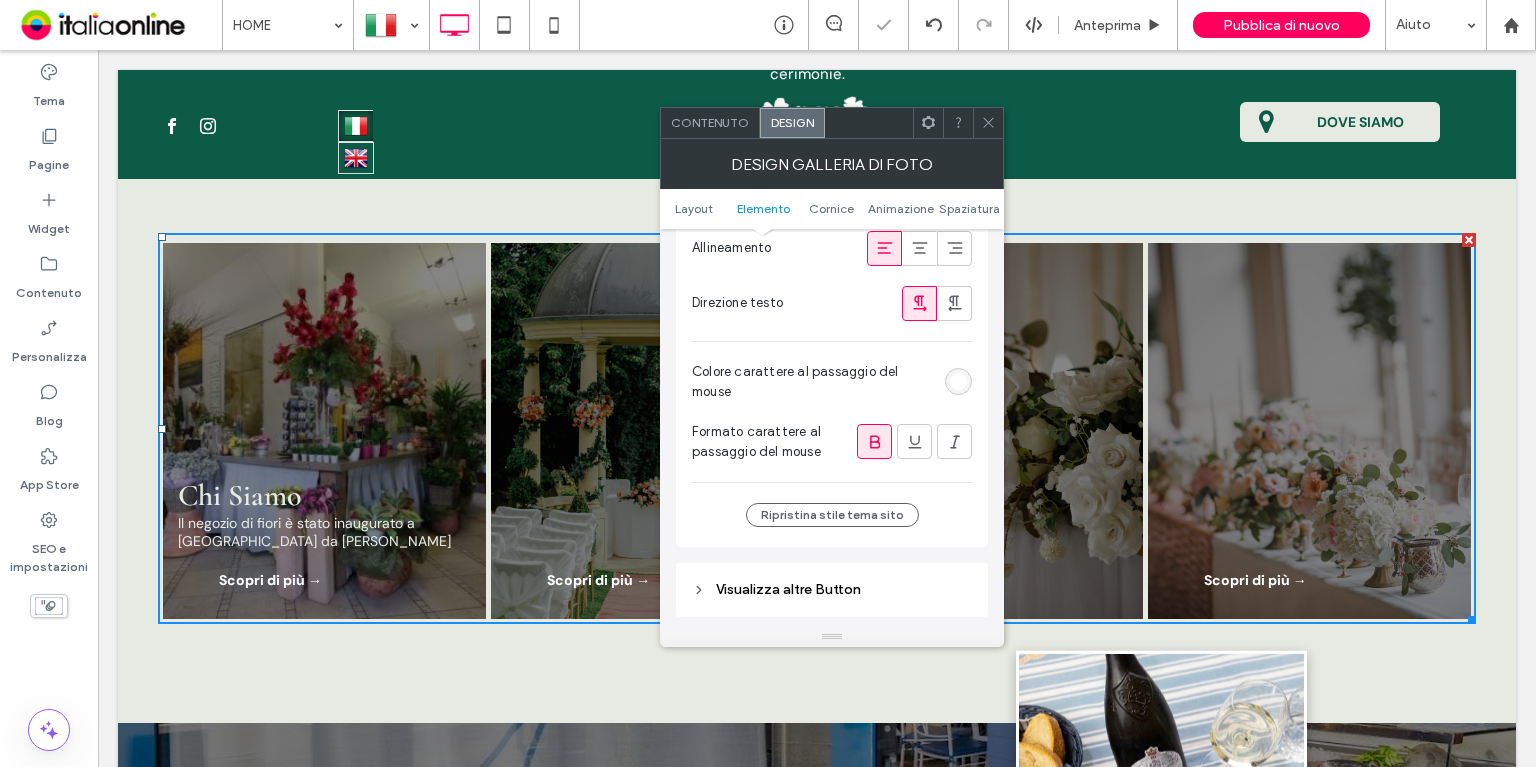 click at bounding box center (875, 441) 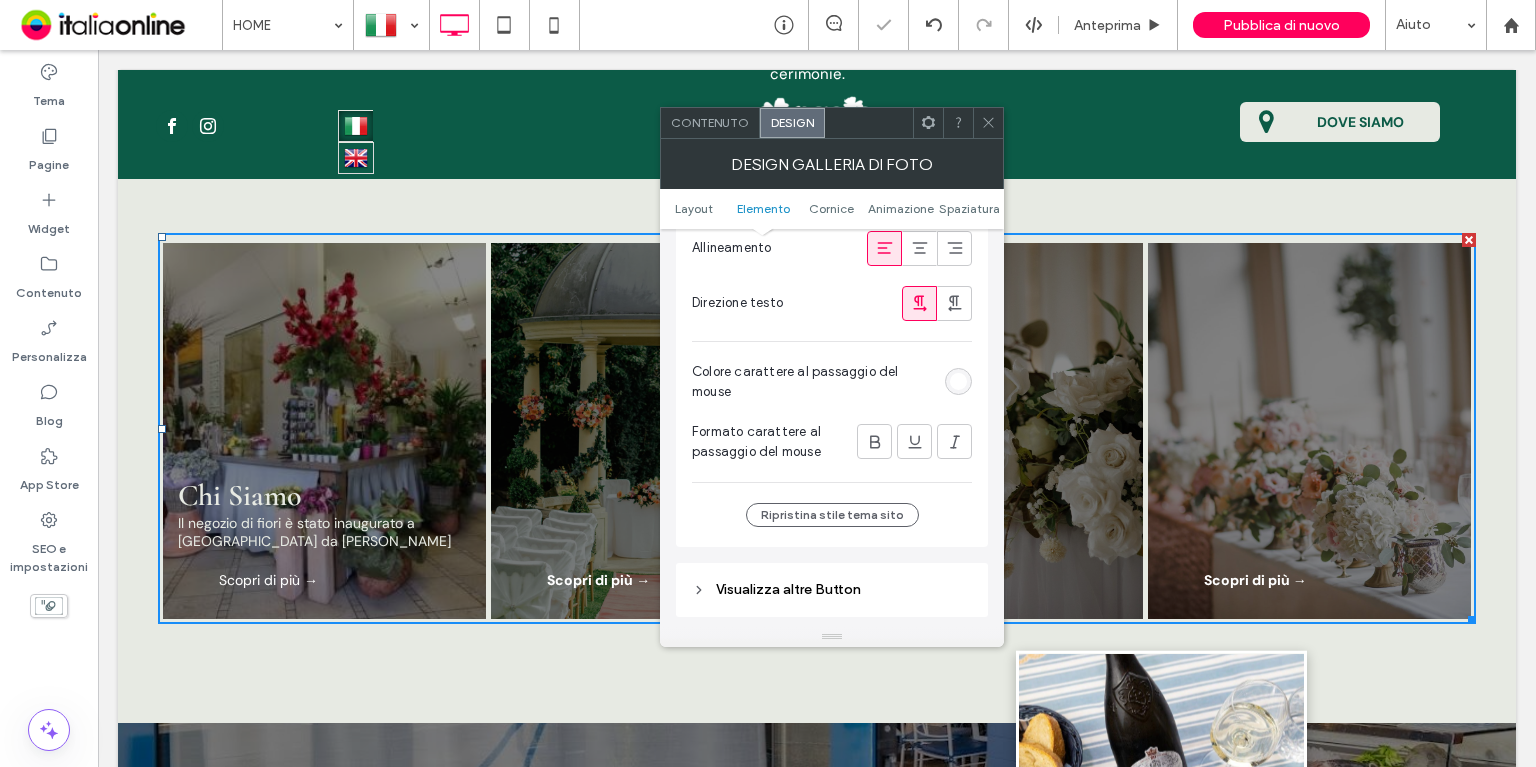 click 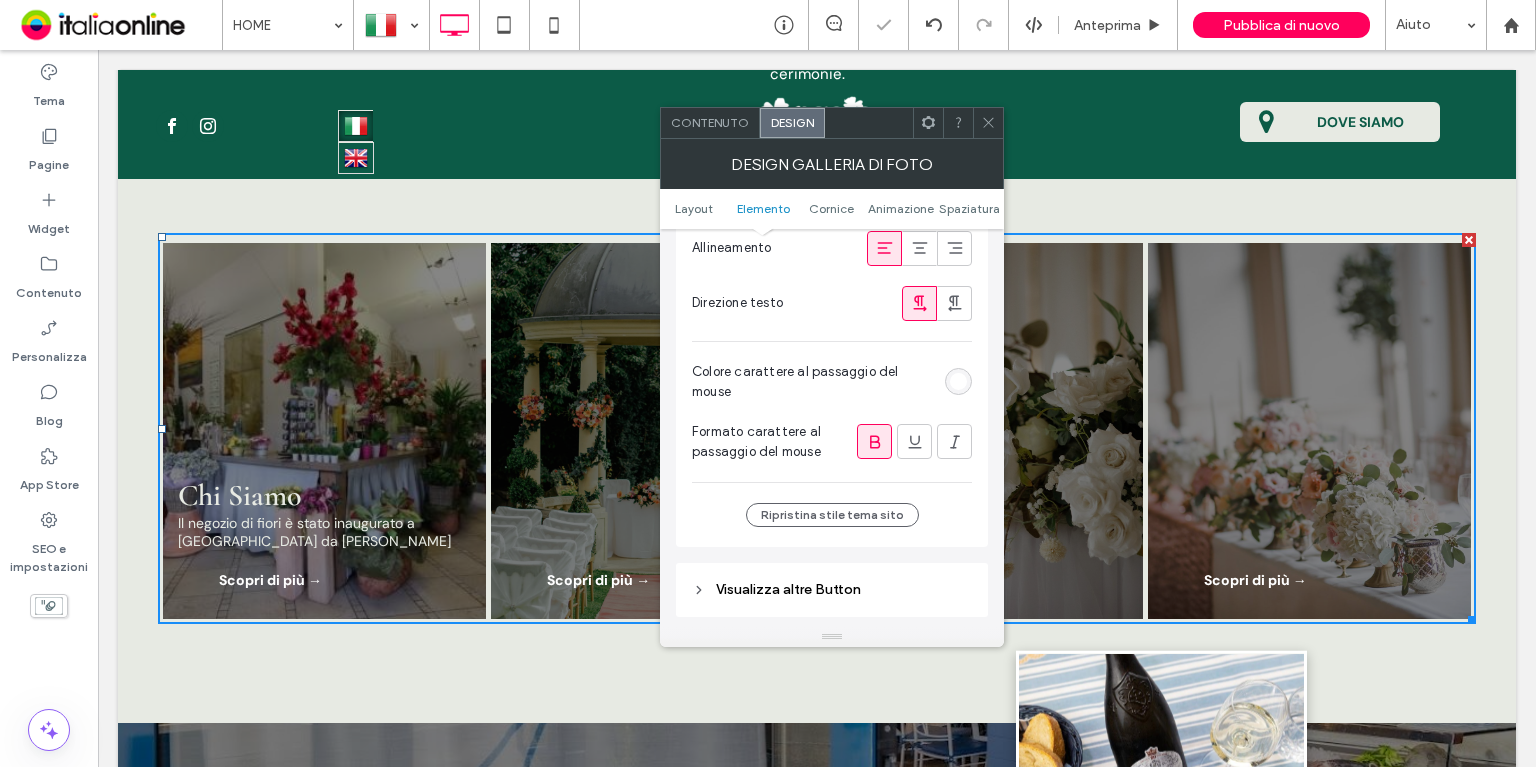 click 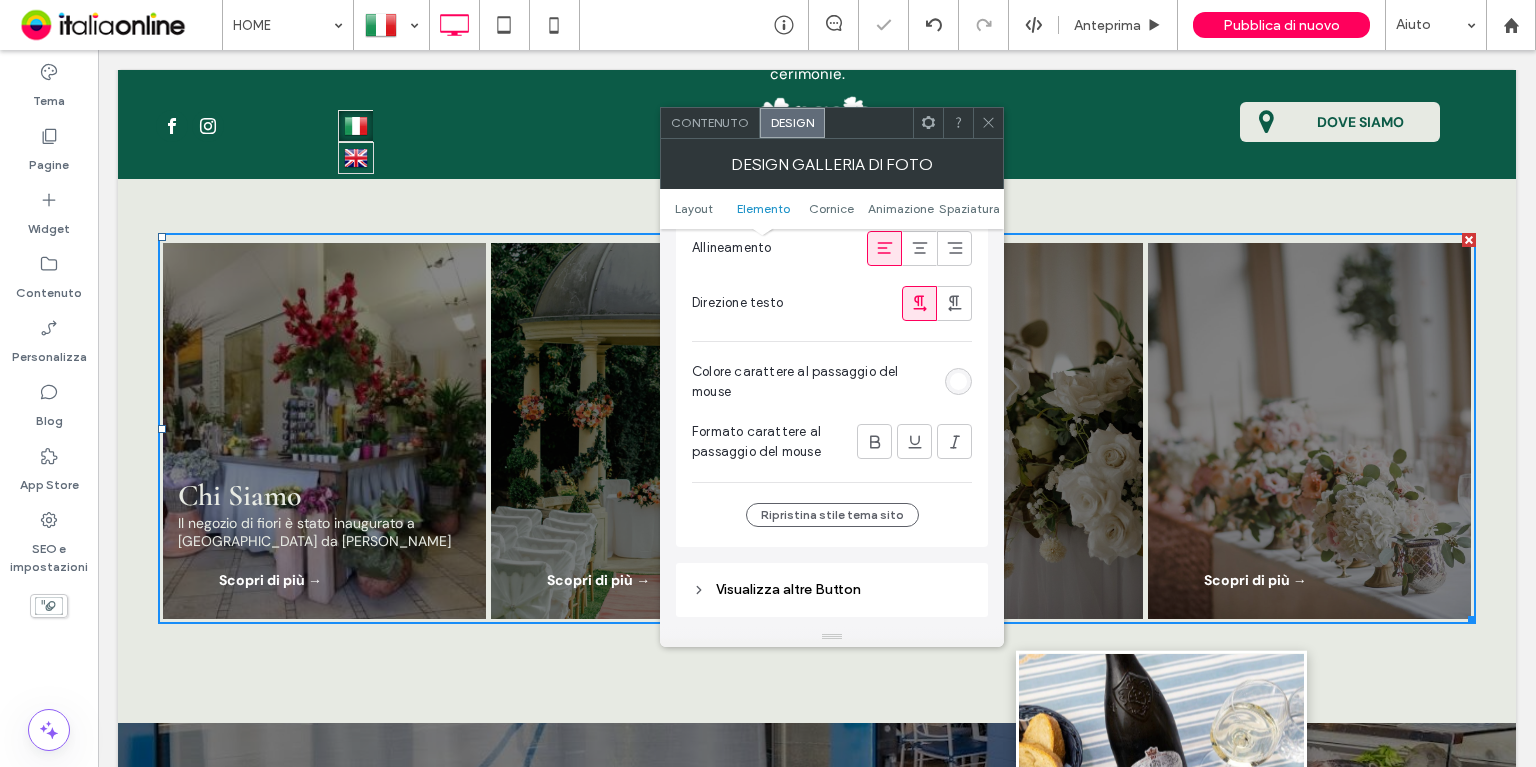 click on "Layout Elemento Cornice Animazione Spaziatura" at bounding box center [832, 209] 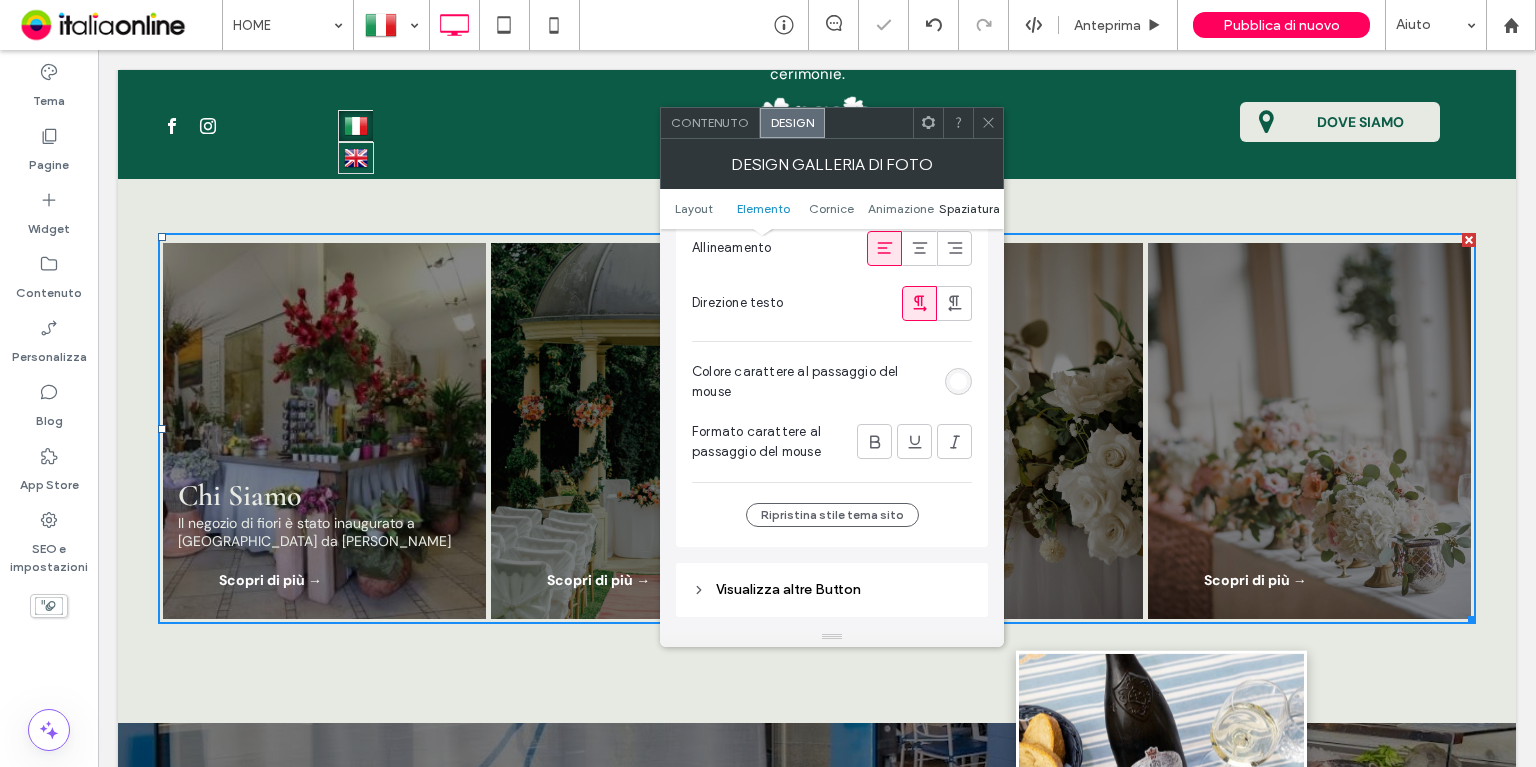 click on "Spaziatura" at bounding box center (969, 208) 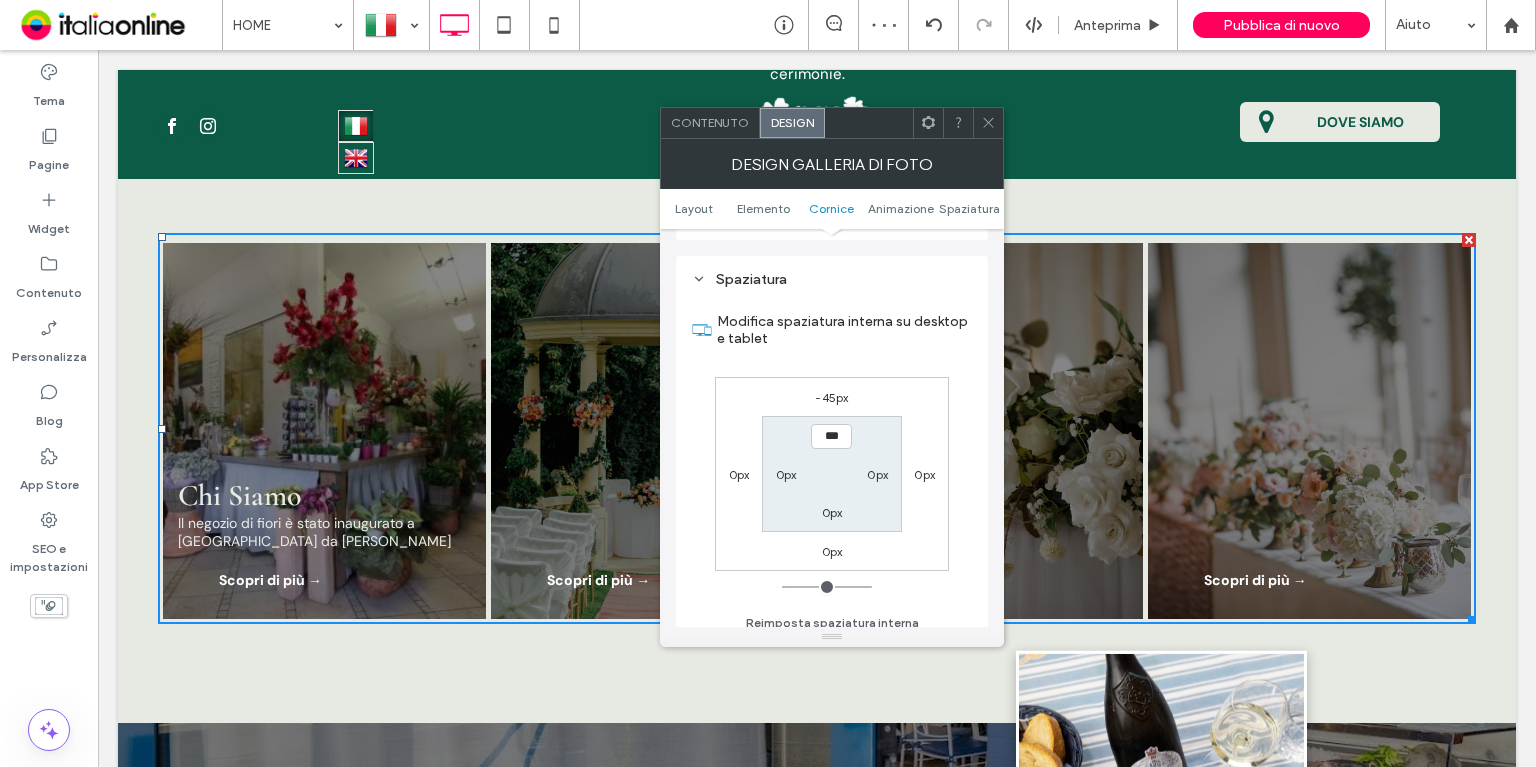 scroll, scrollTop: 1903, scrollLeft: 0, axis: vertical 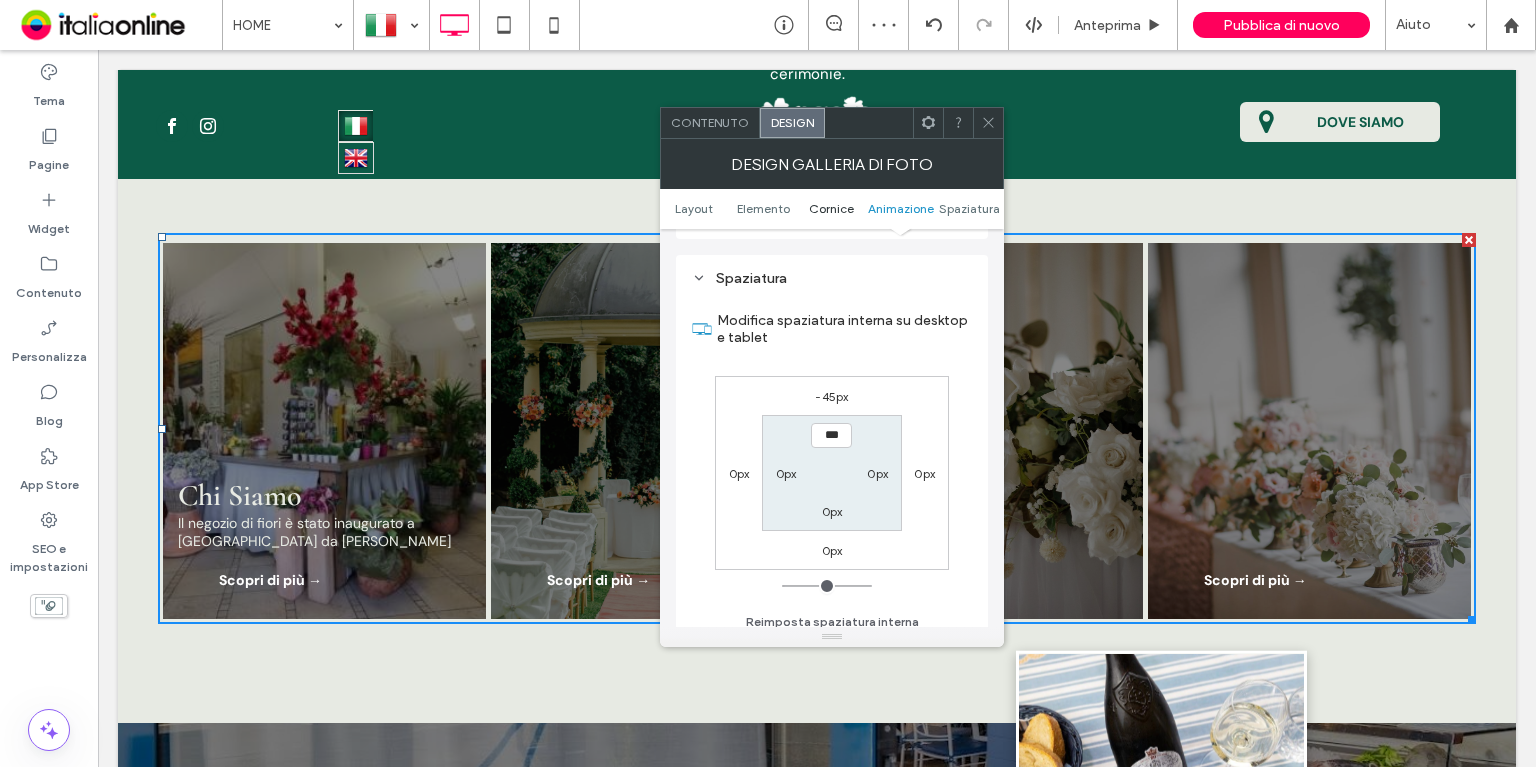 click on "Cornice" at bounding box center (832, 208) 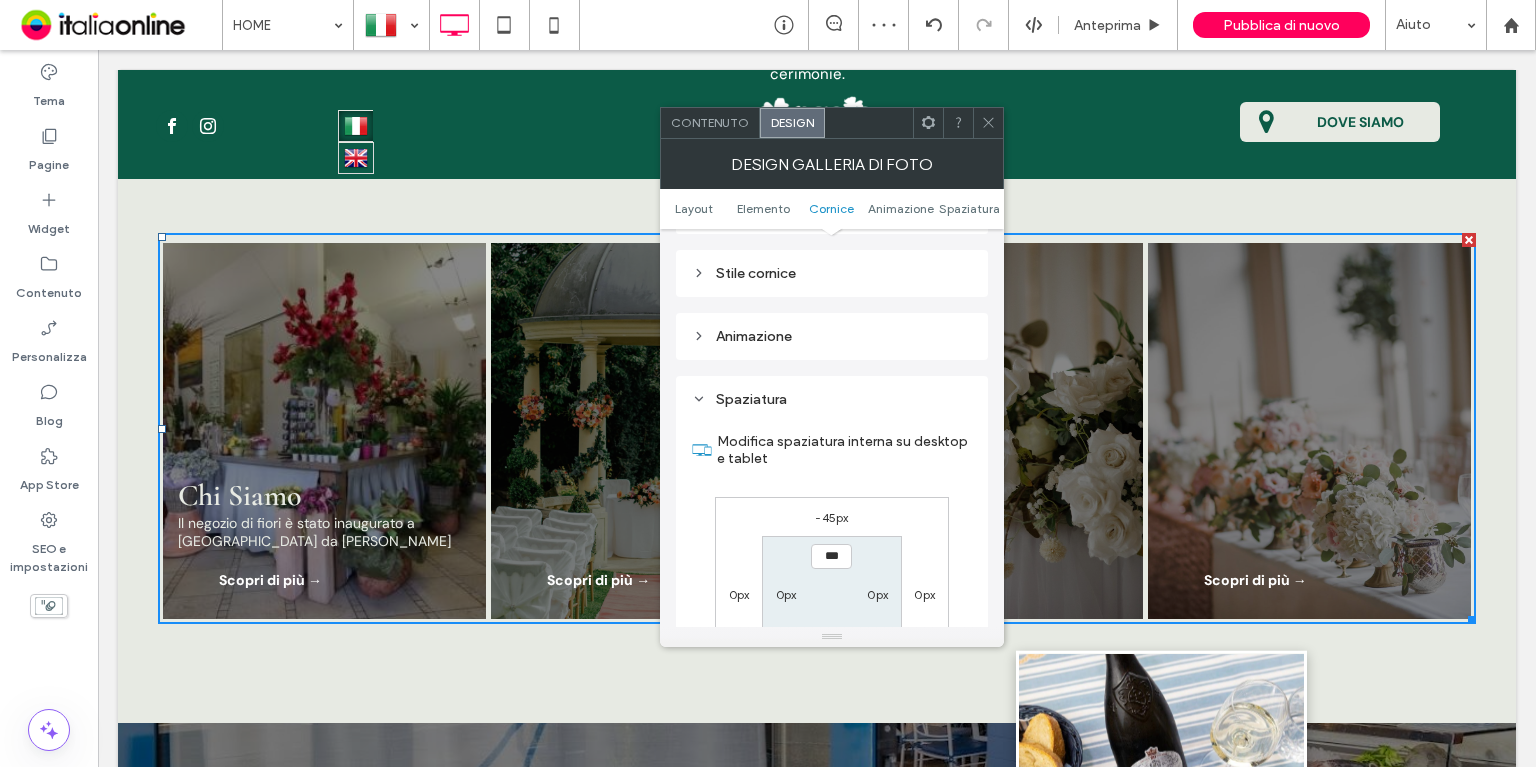 click on "Layout" at bounding box center (694, 208) 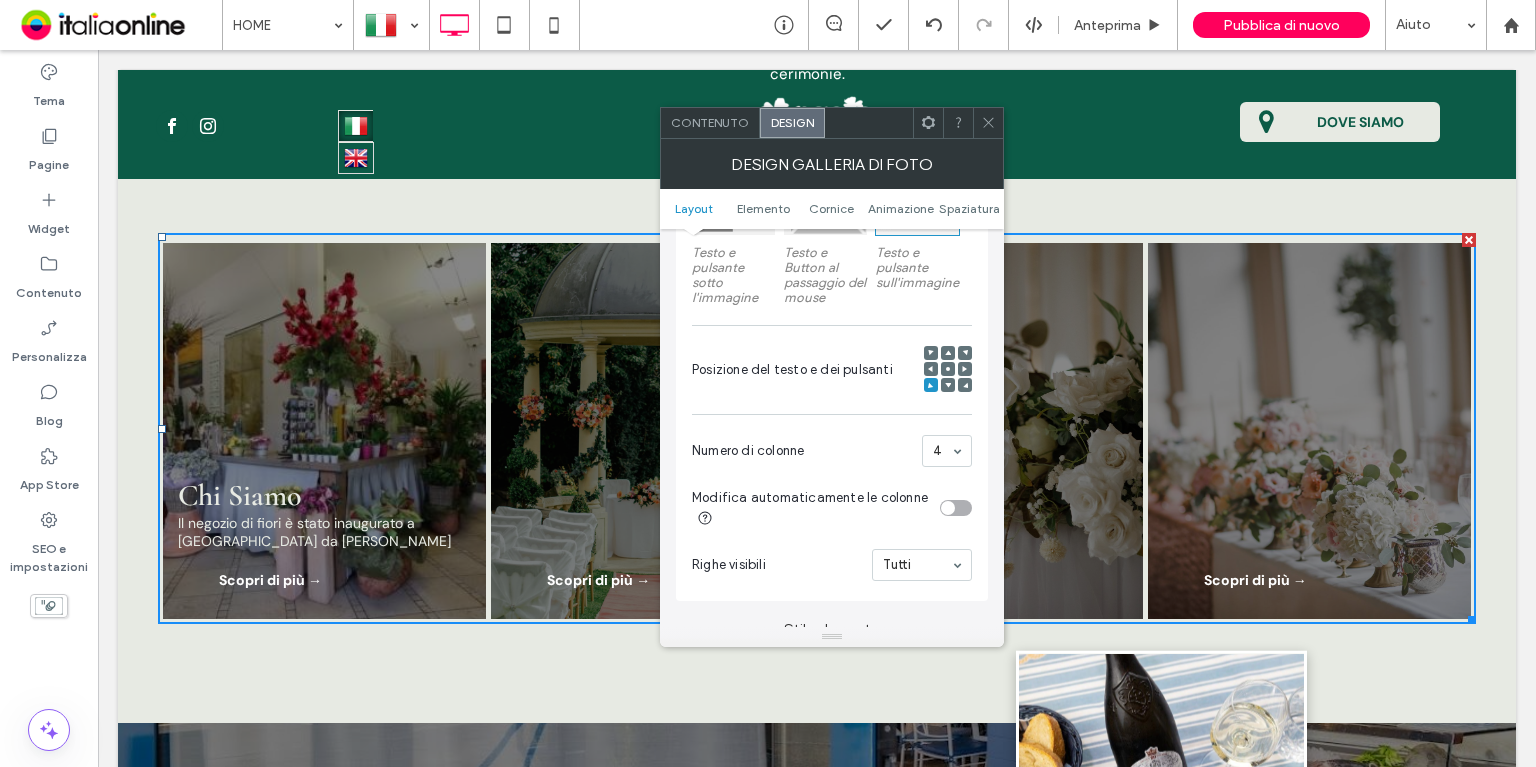 scroll, scrollTop: 0, scrollLeft: 0, axis: both 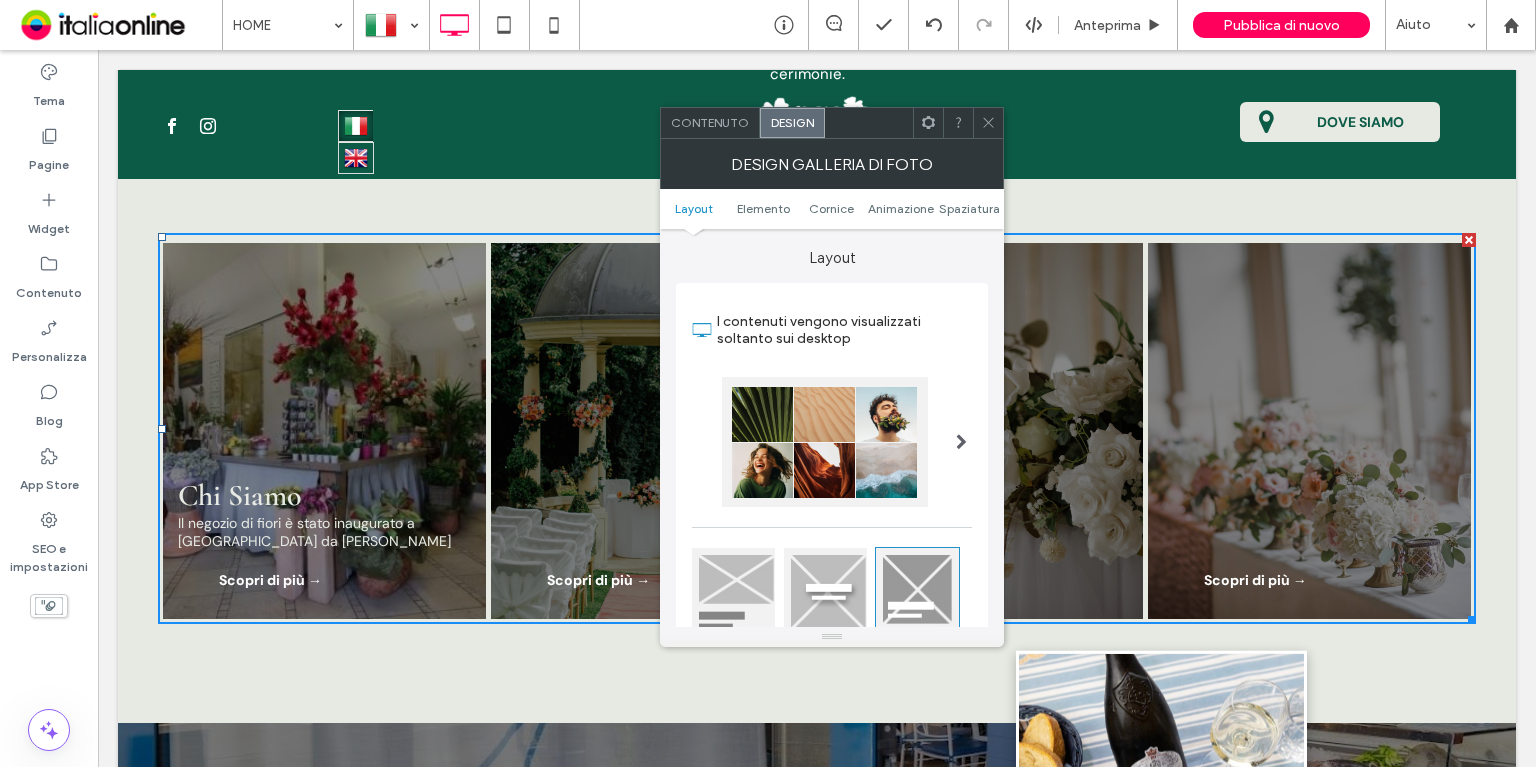 click at bounding box center (988, 123) 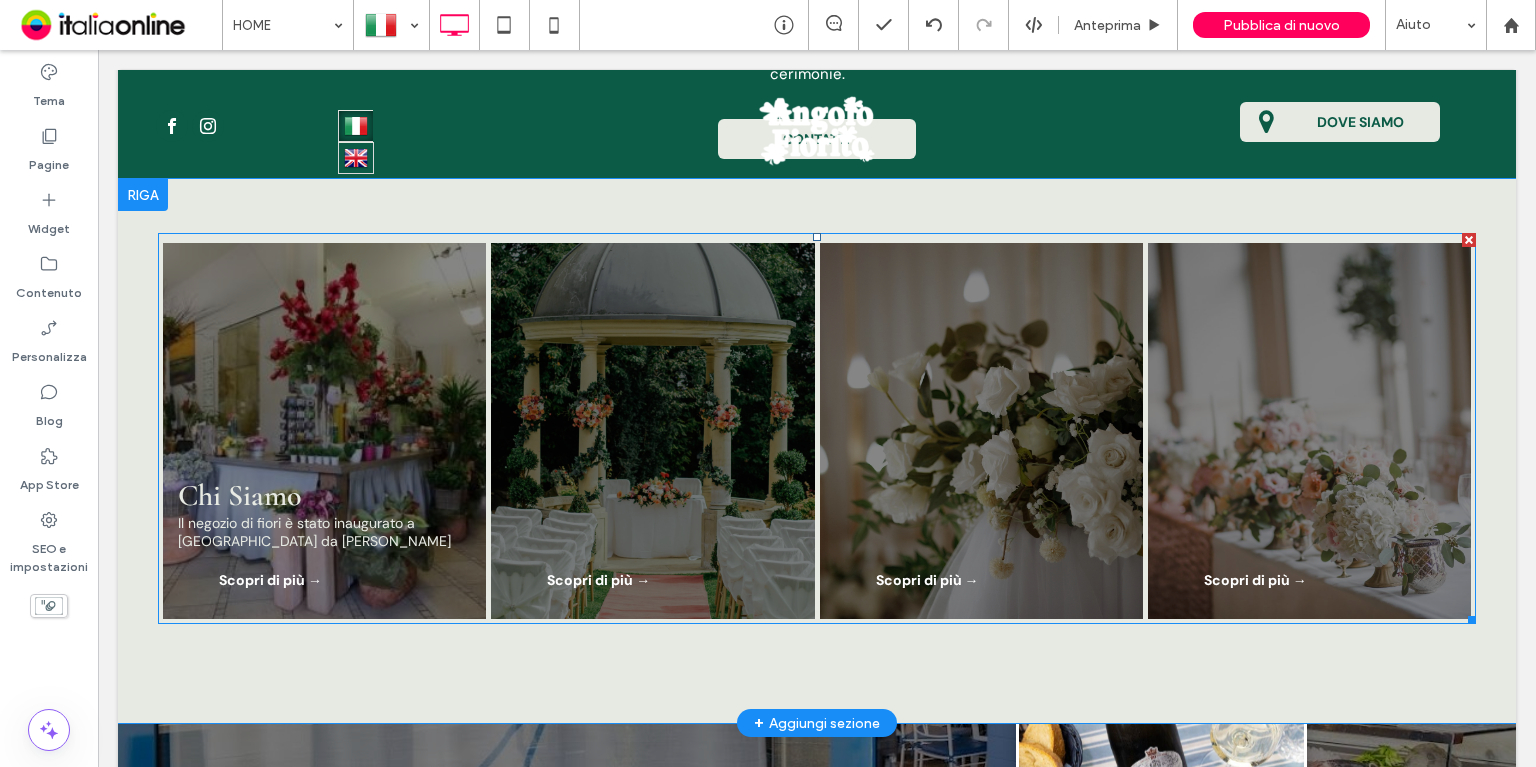 click at bounding box center (324, 431) 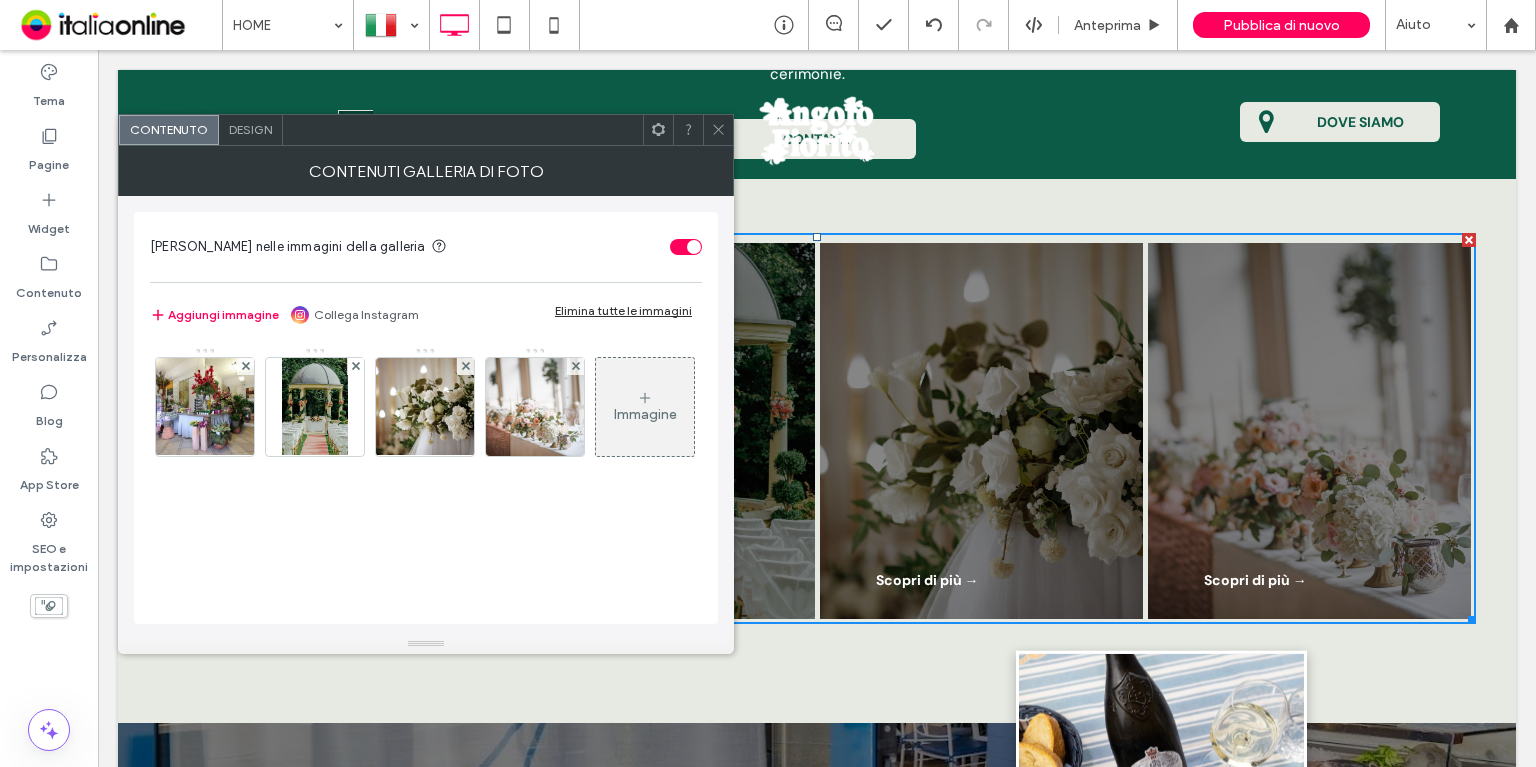 click on "Design" at bounding box center (250, 129) 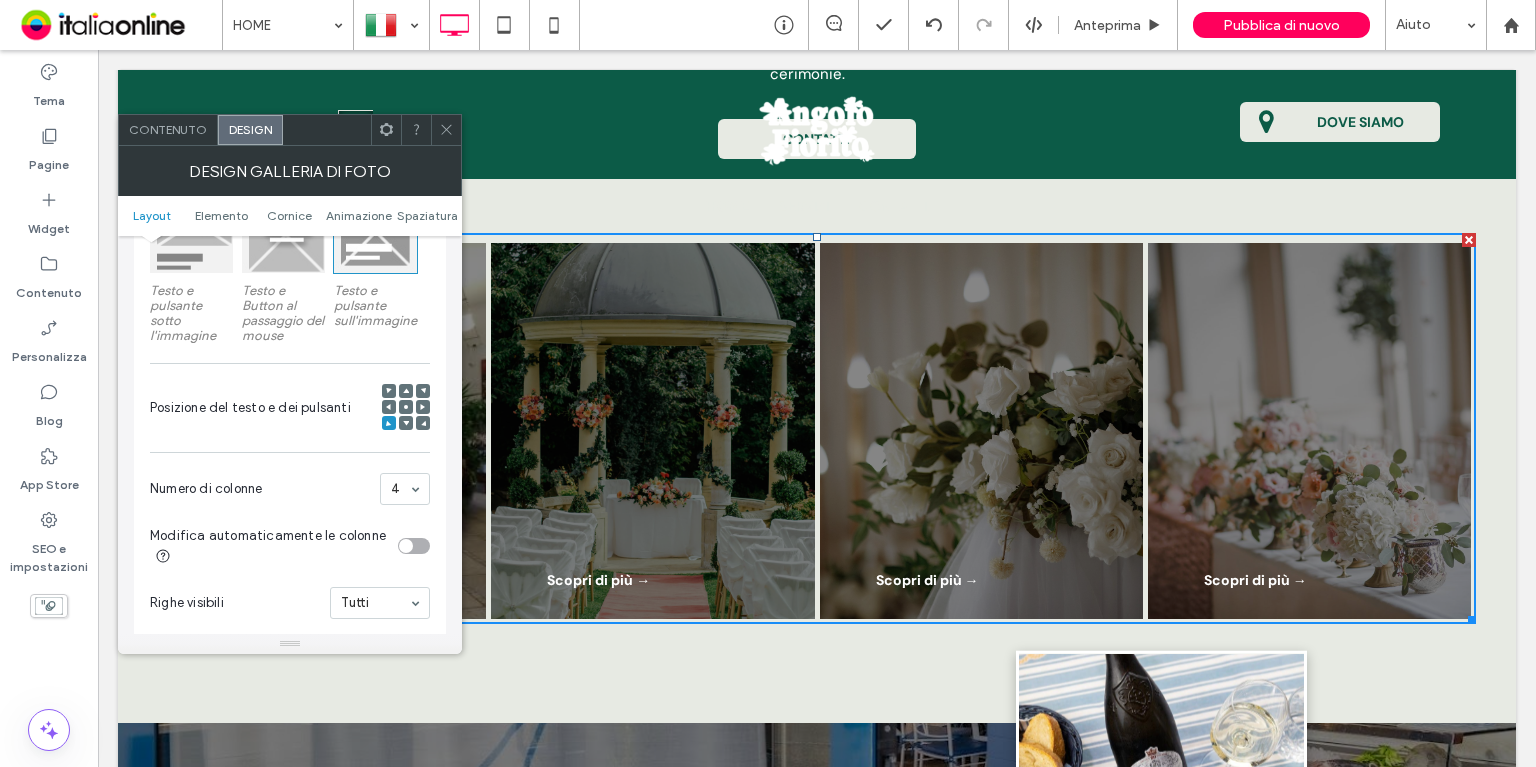 drag, startPoint x: 340, startPoint y: 403, endPoint x: 341, endPoint y: 422, distance: 19.026299 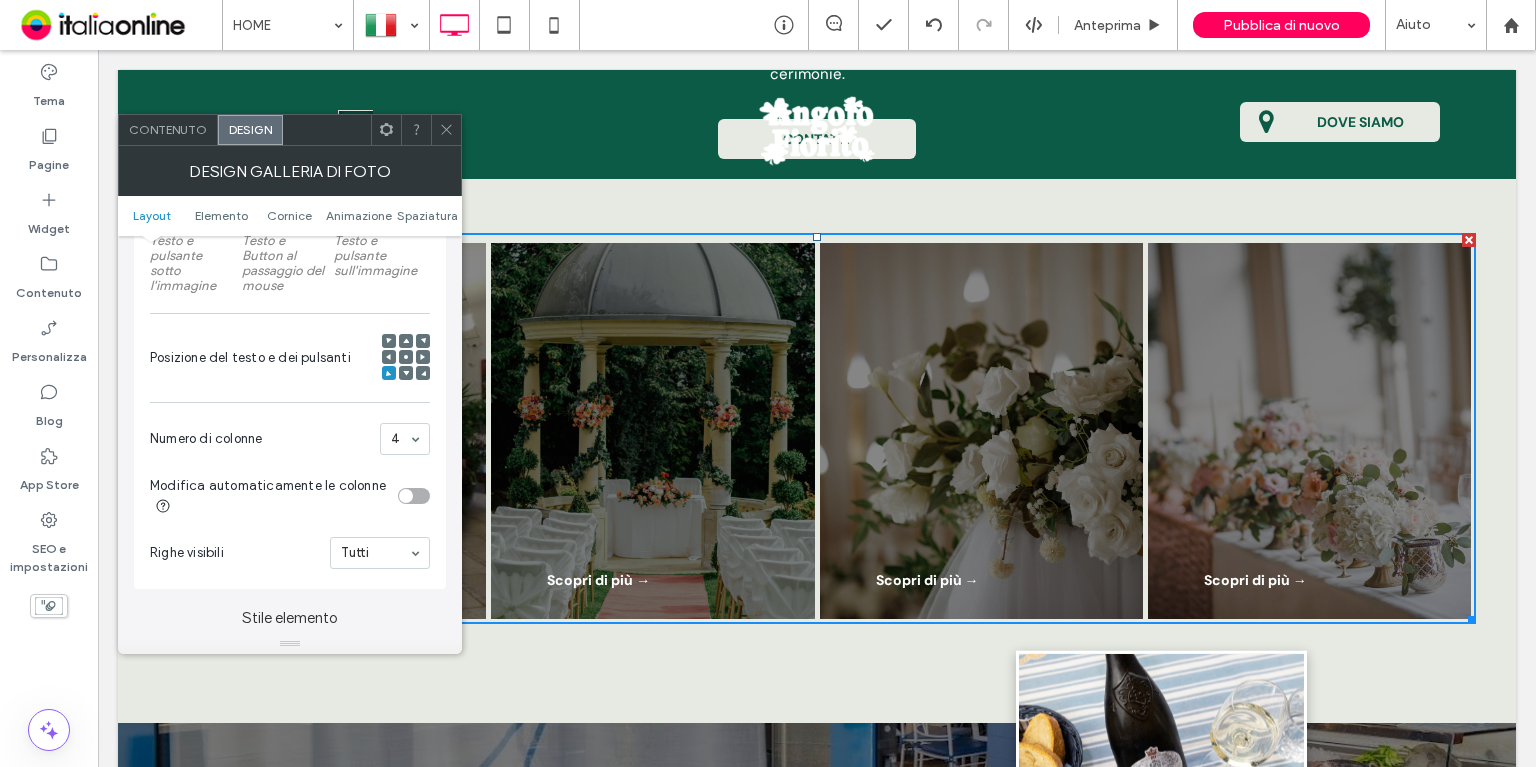 scroll, scrollTop: 416, scrollLeft: 0, axis: vertical 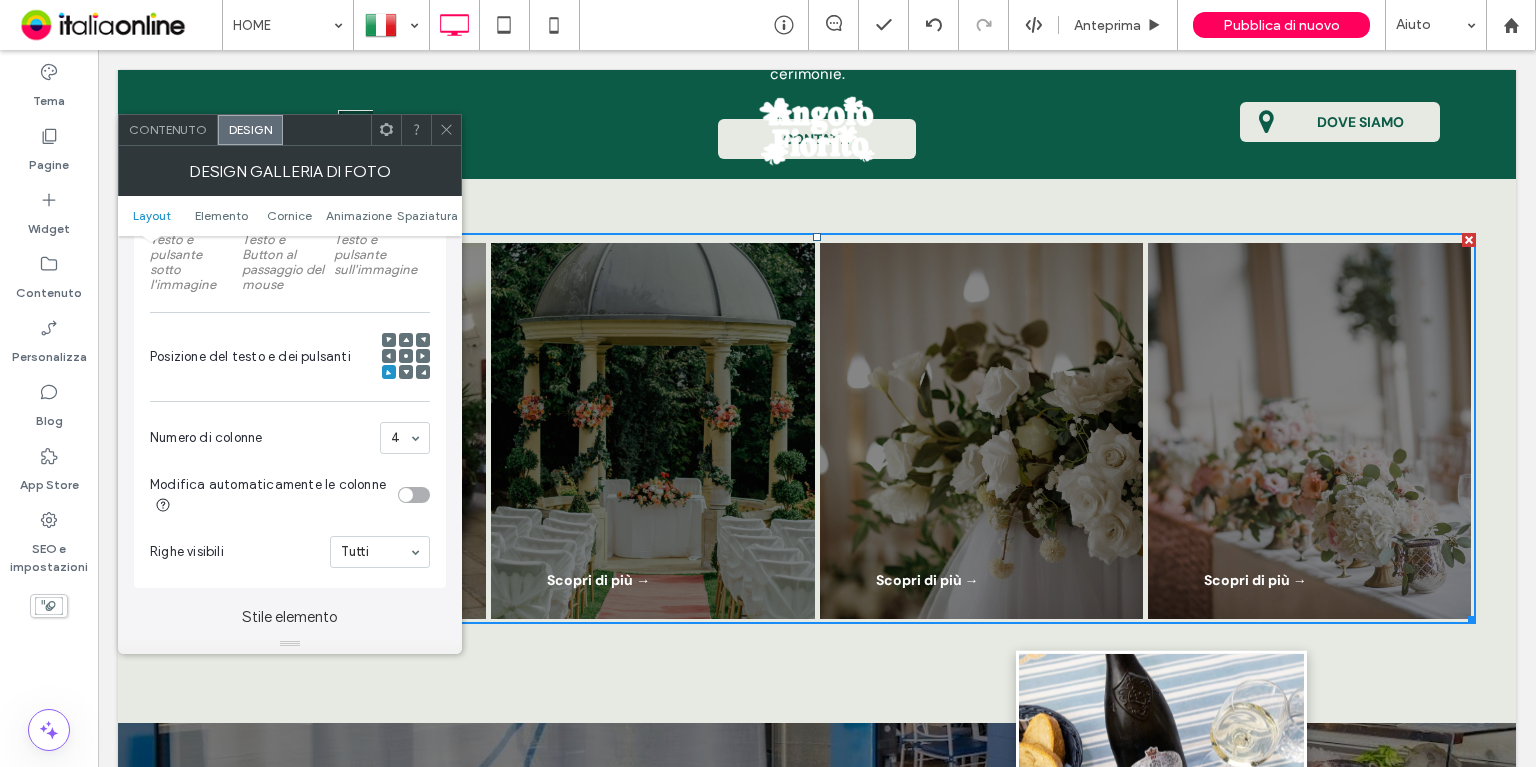 click at bounding box center [406, 357] 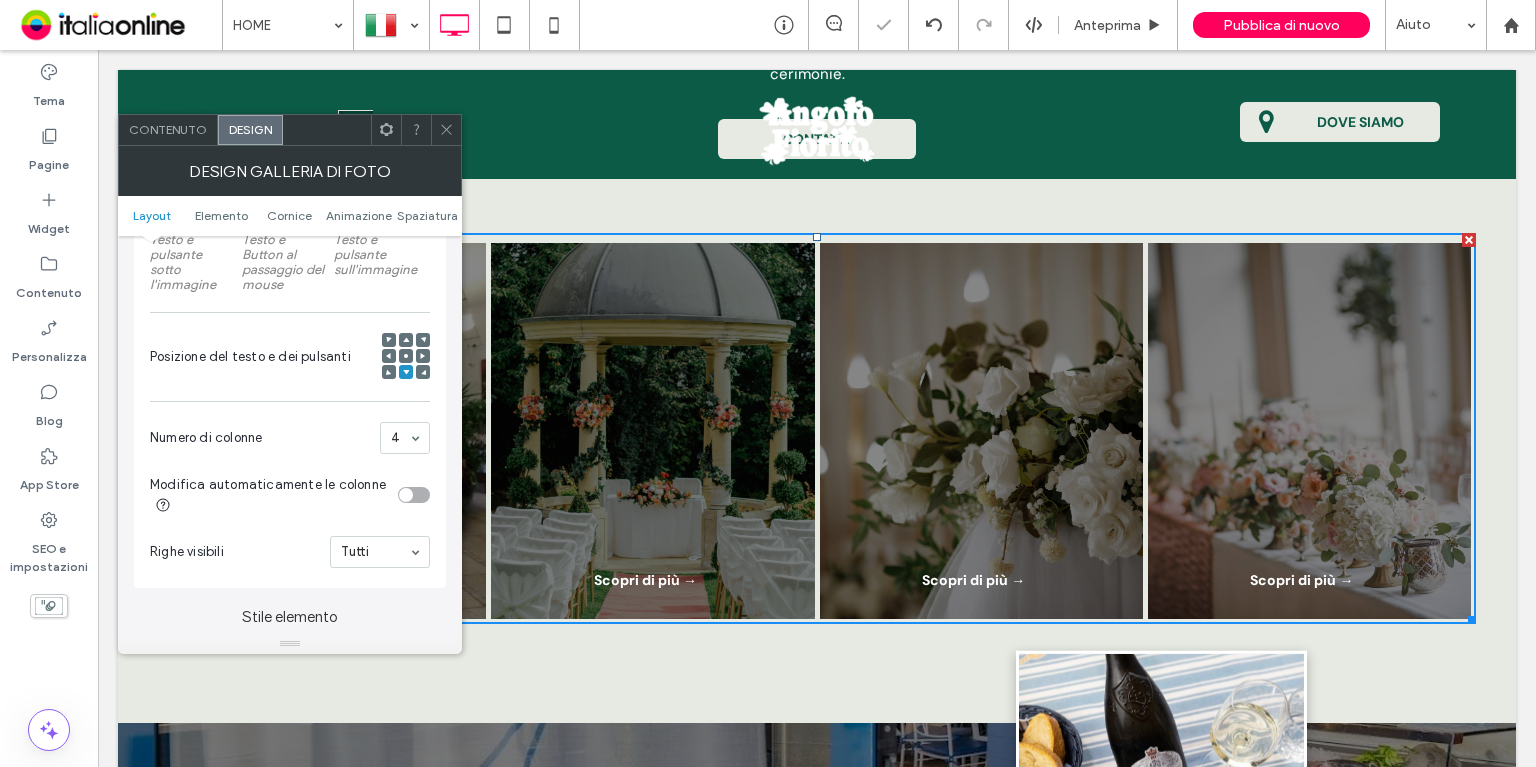 click on "Posizione del testo e dei pulsanti" at bounding box center [290, 357] 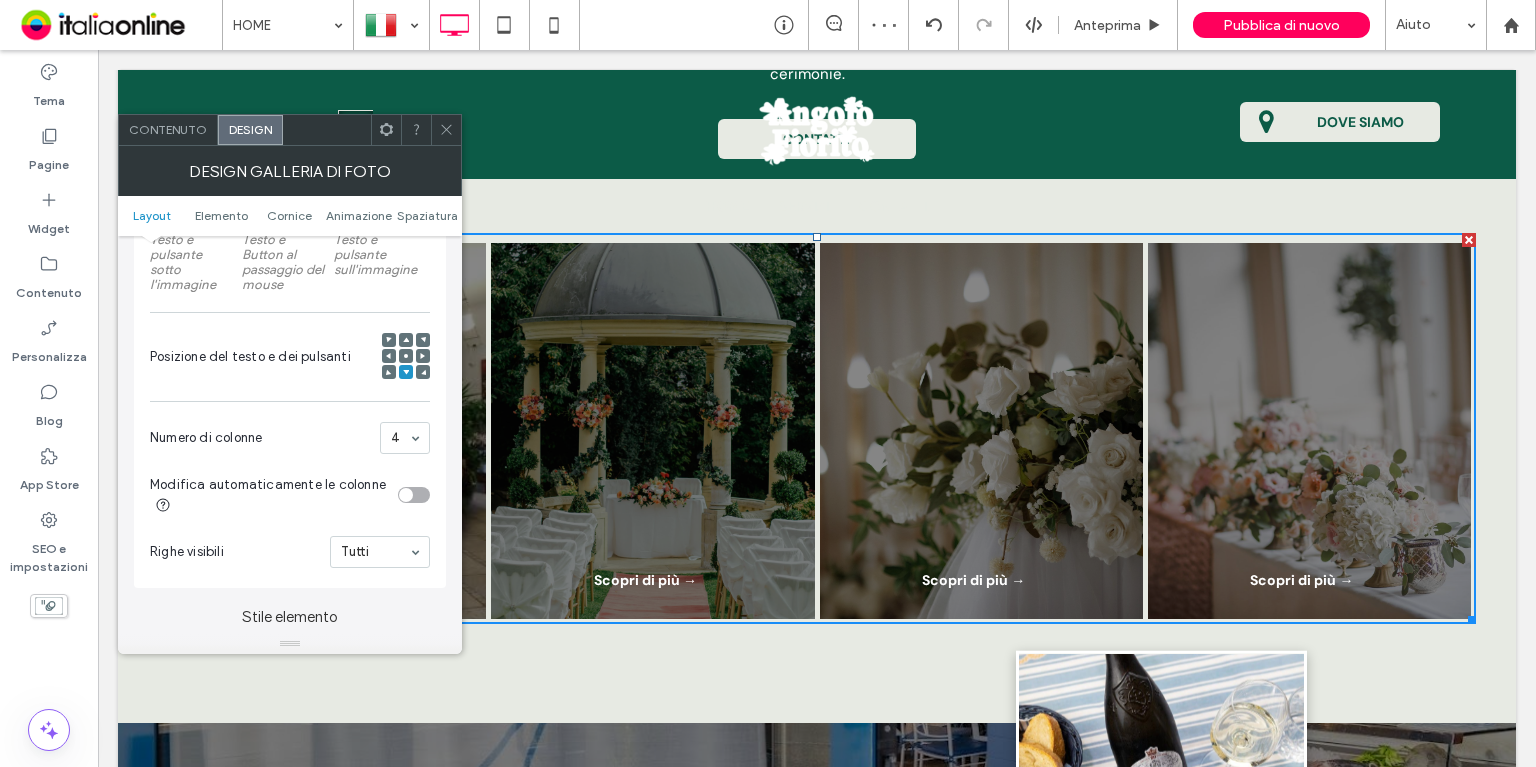 click at bounding box center (389, 372) 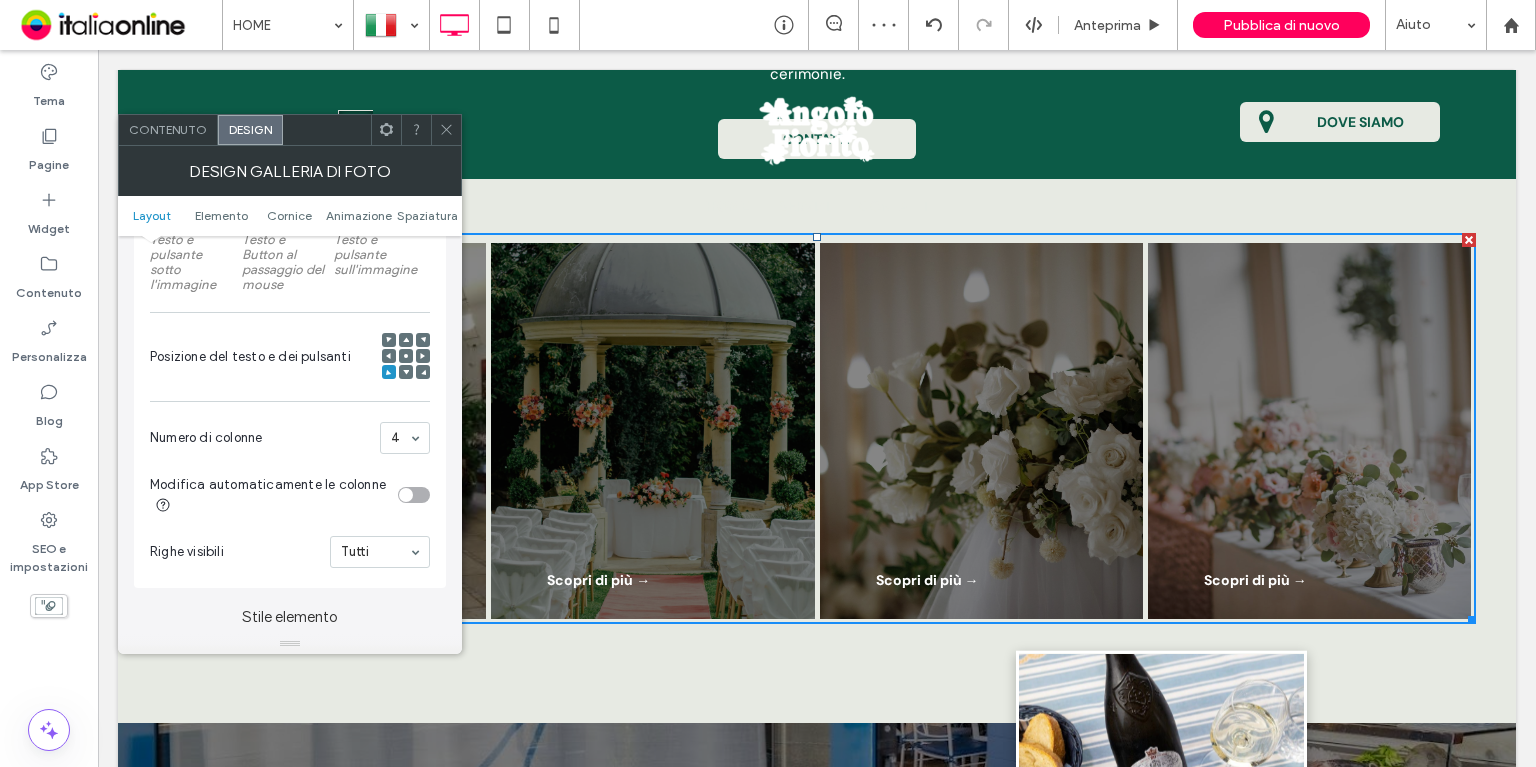 click 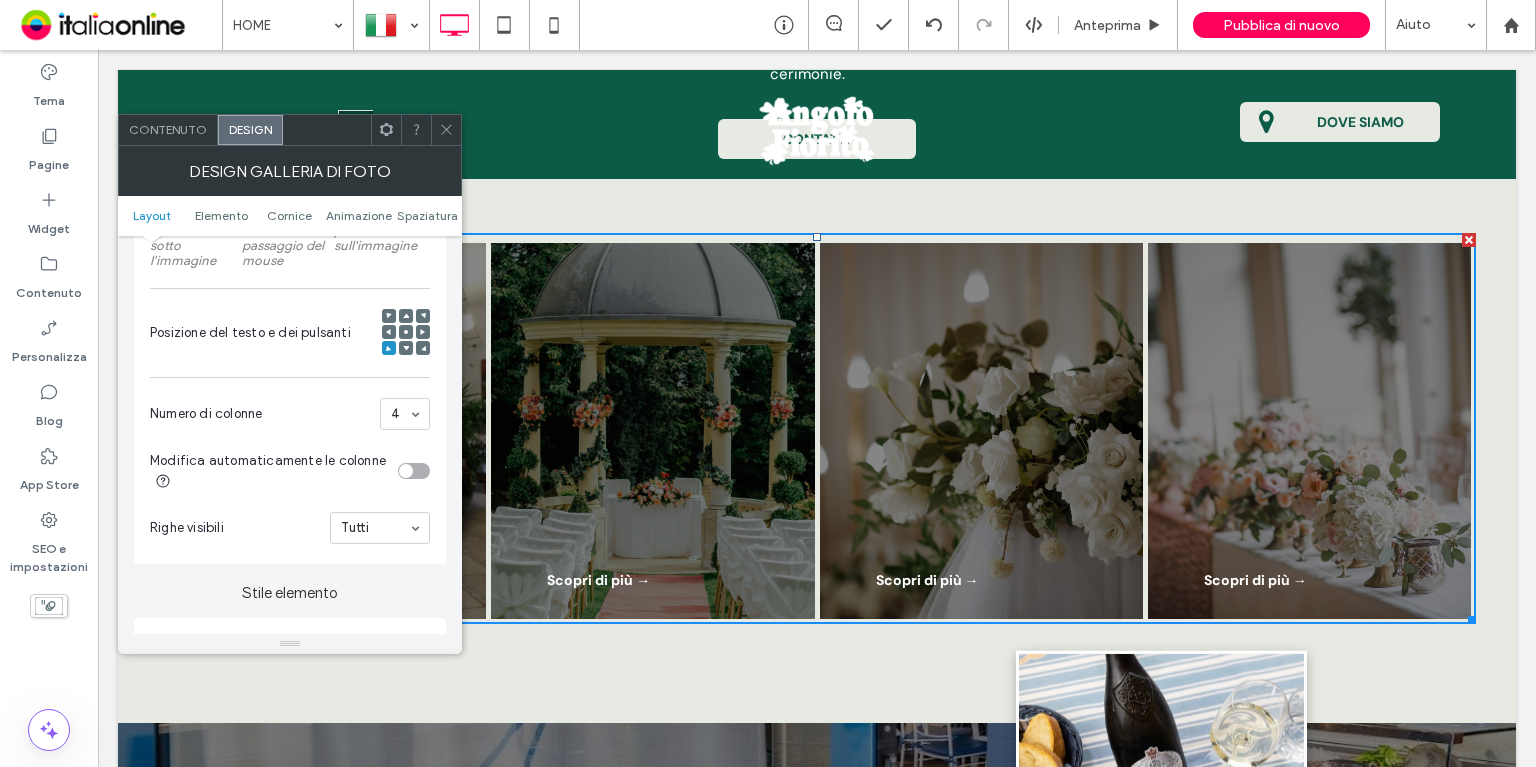 scroll, scrollTop: 516, scrollLeft: 0, axis: vertical 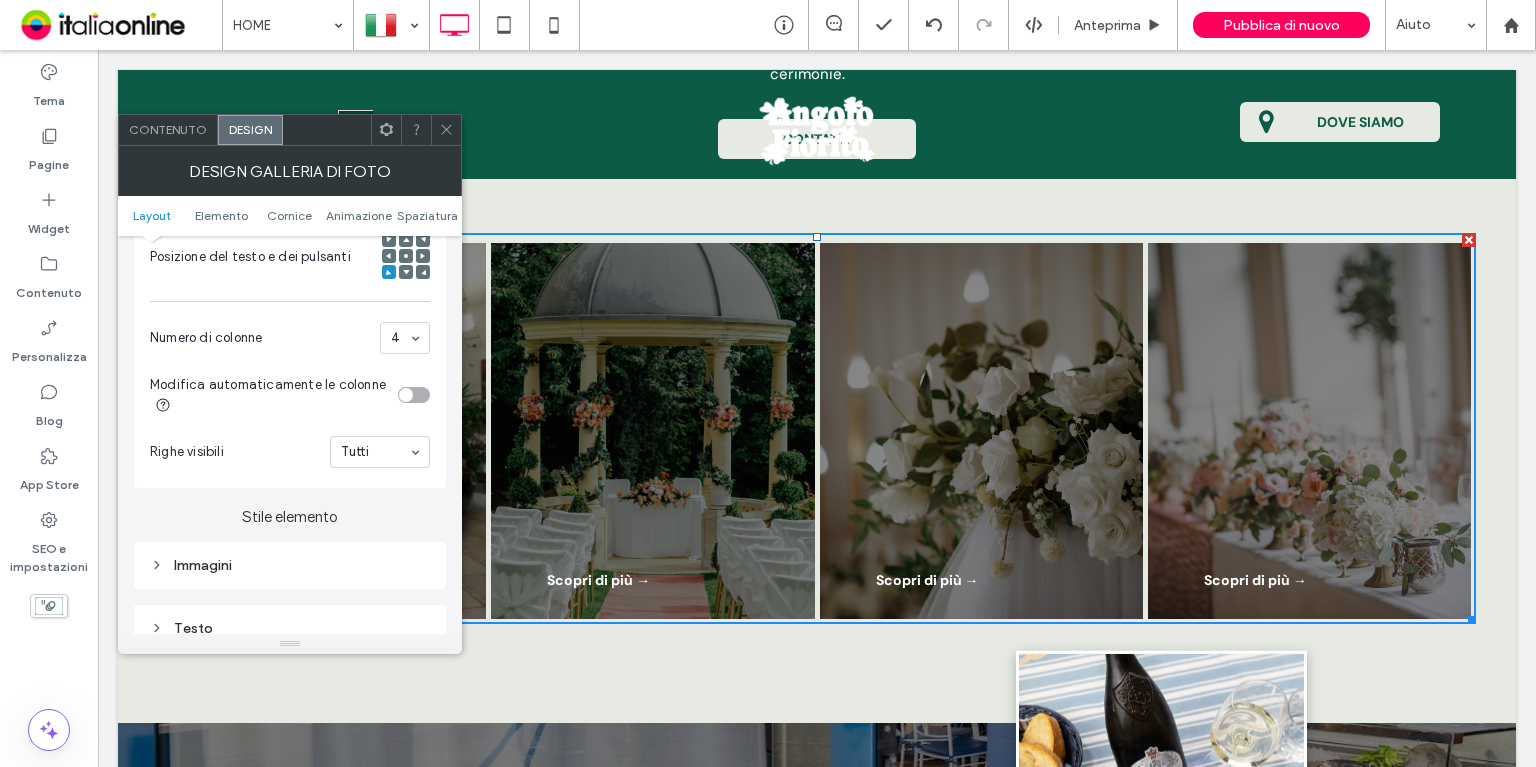 drag, startPoint x: 322, startPoint y: 554, endPoint x: 324, endPoint y: 542, distance: 12.165525 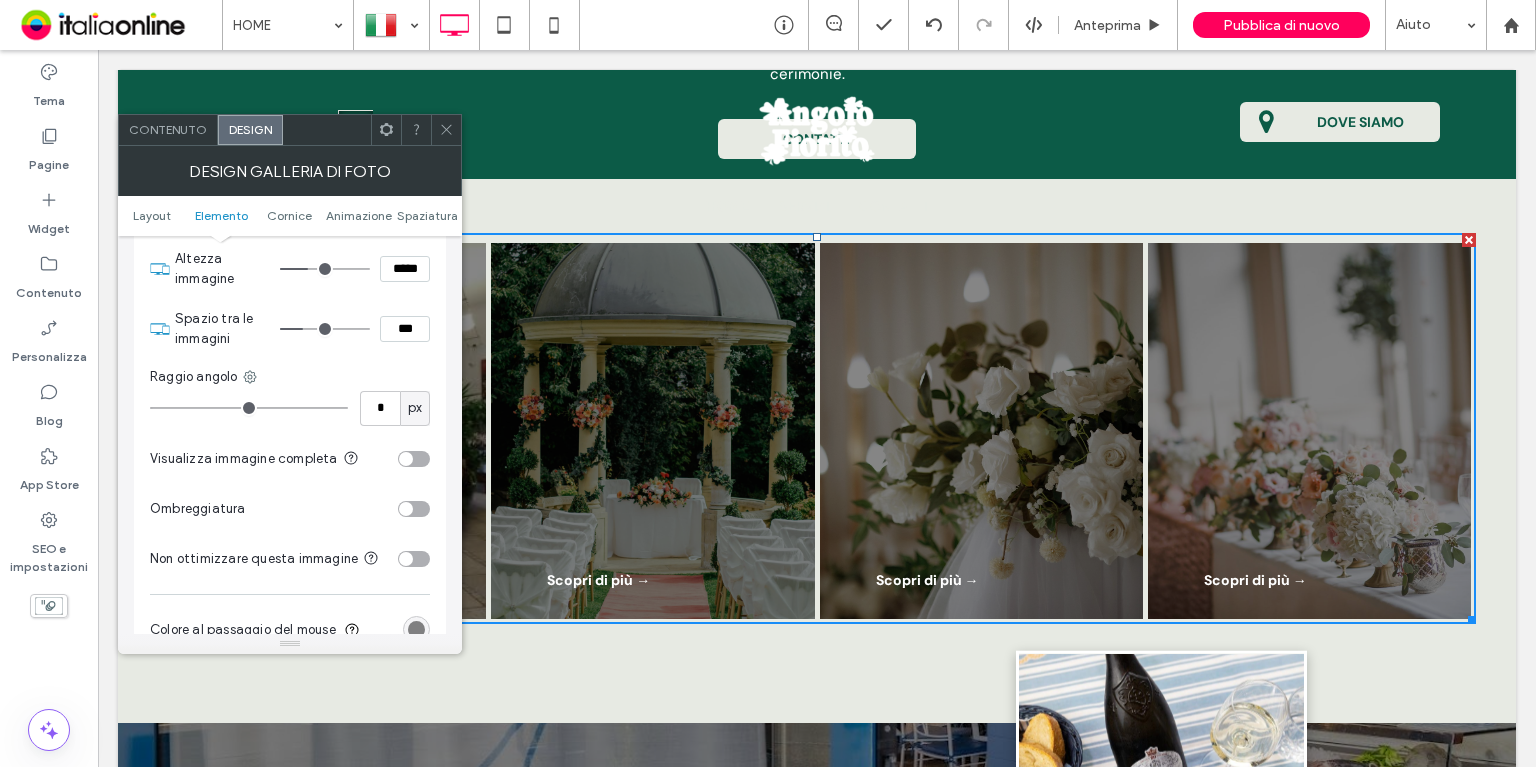 scroll, scrollTop: 1016, scrollLeft: 0, axis: vertical 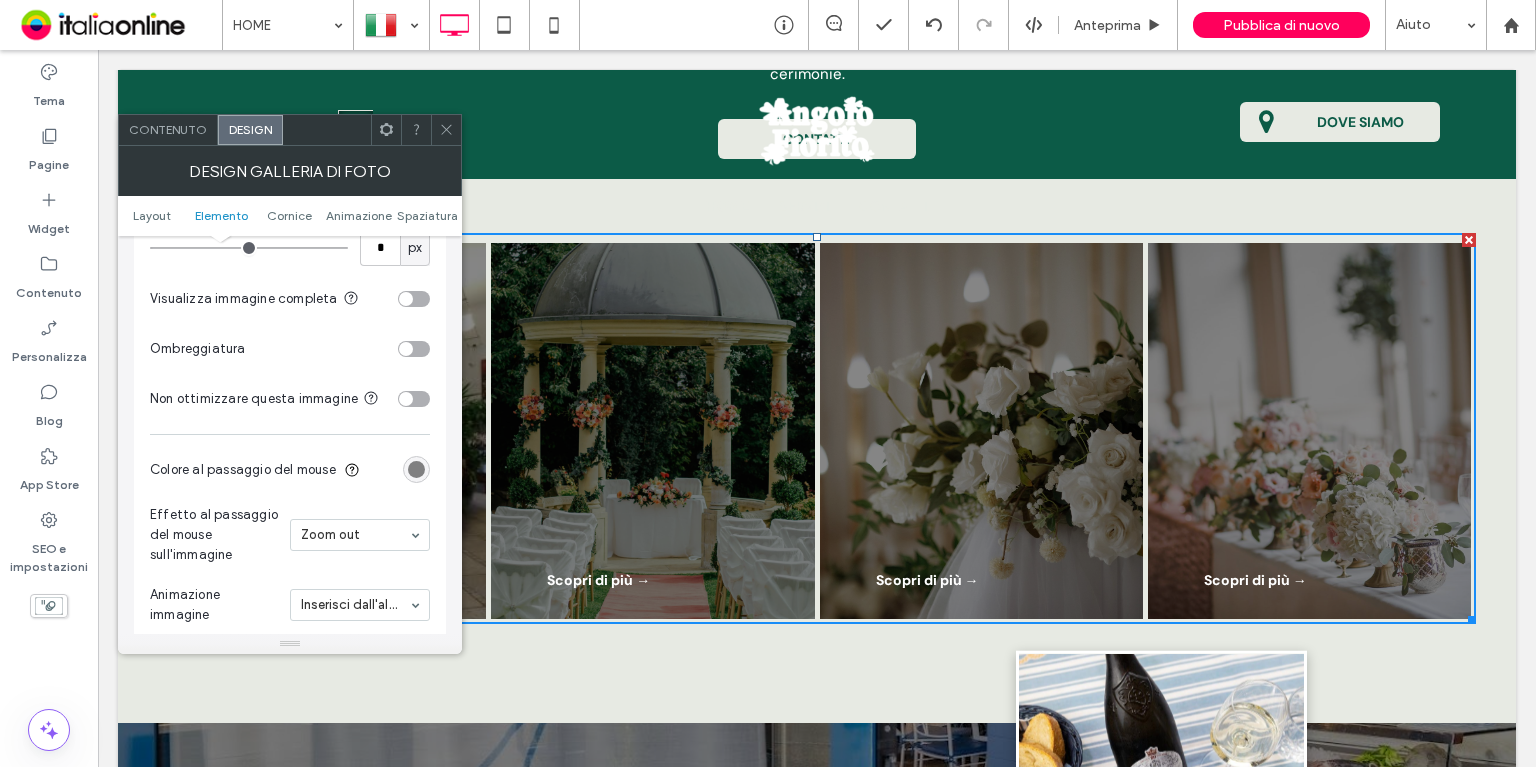 drag, startPoint x: 446, startPoint y: 121, endPoint x: 459, endPoint y: 135, distance: 19.104973 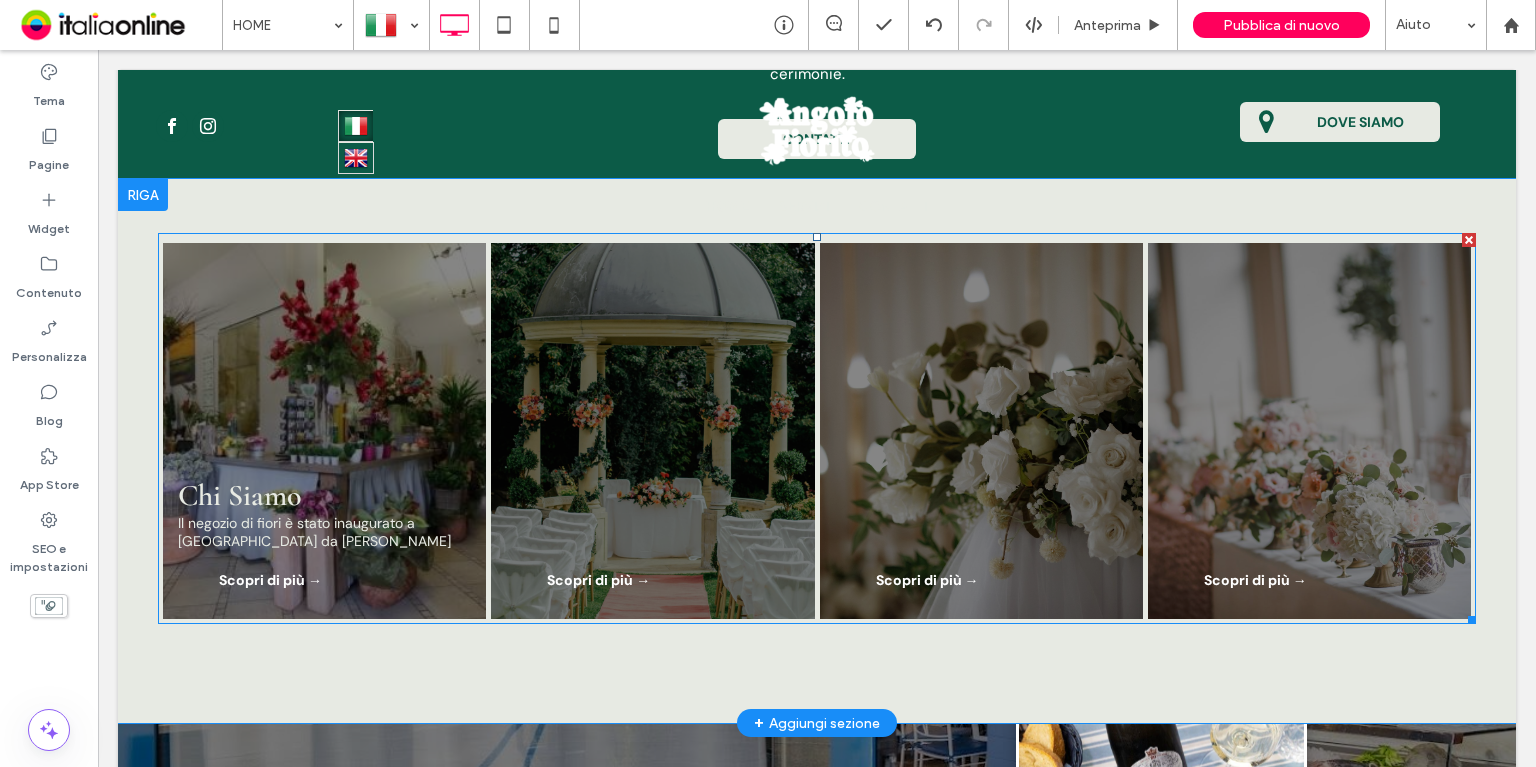 click at bounding box center (324, 431) 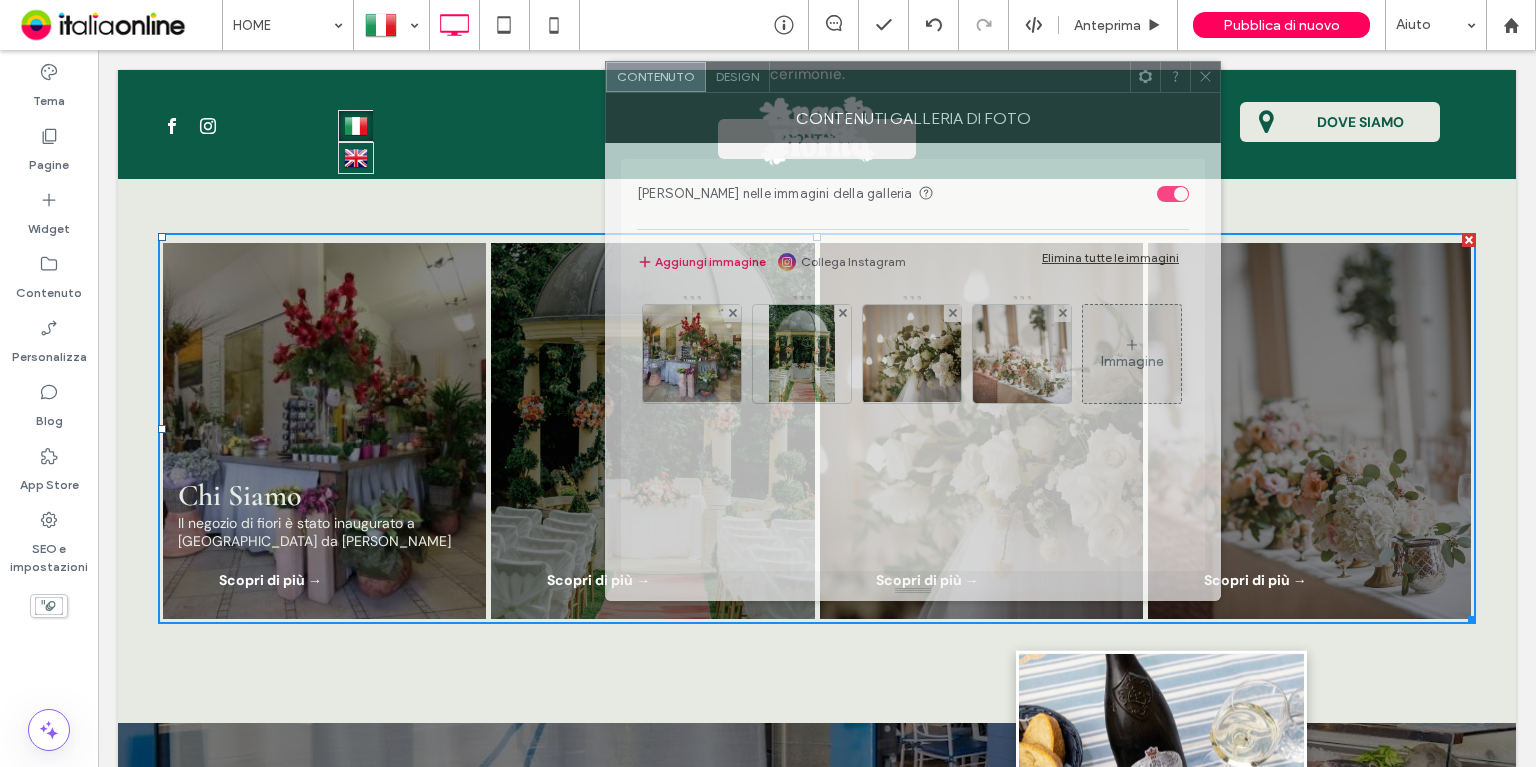drag, startPoint x: 600, startPoint y: 142, endPoint x: 928, endPoint y: 107, distance: 329.8621 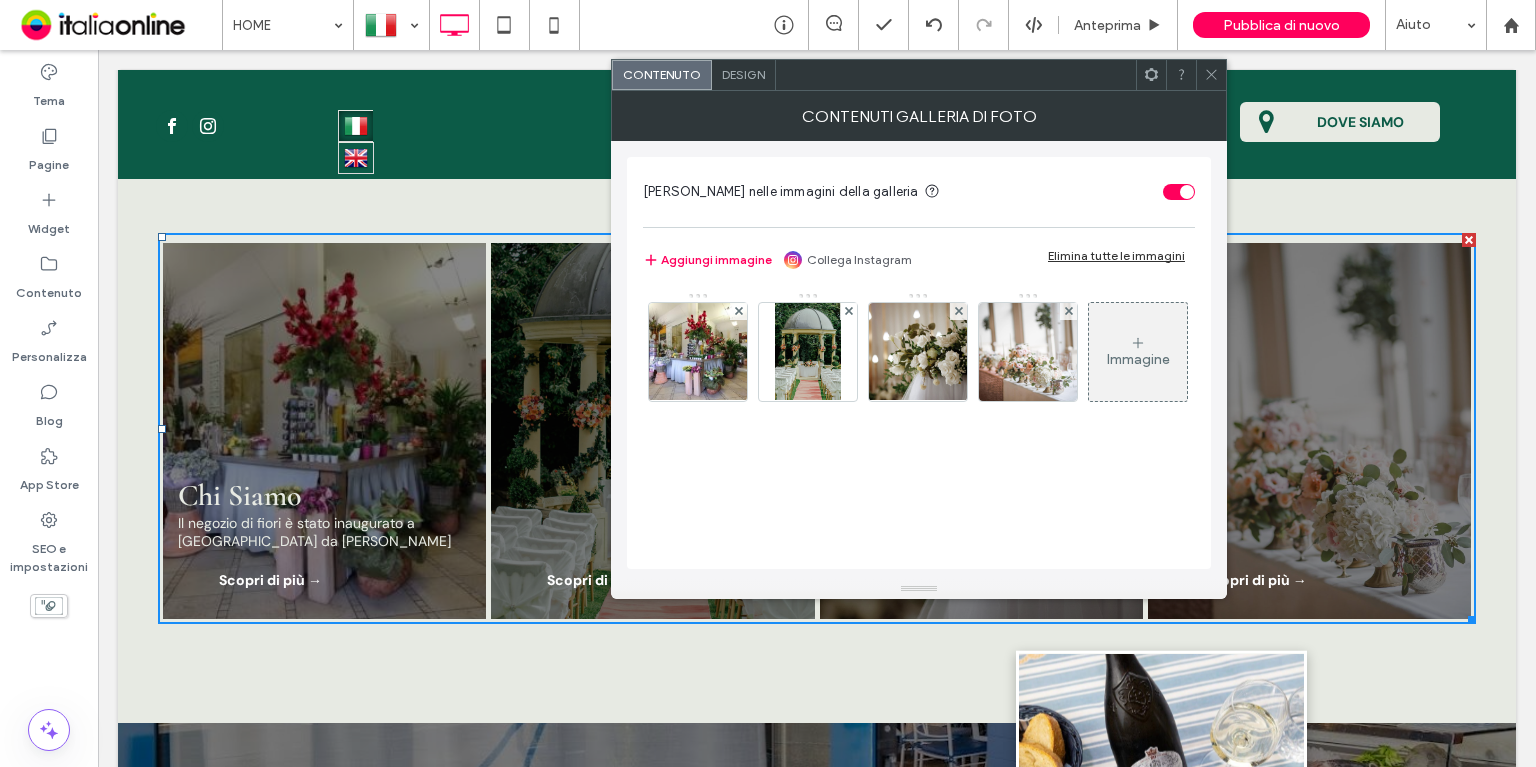 click on "Design" at bounding box center [743, 74] 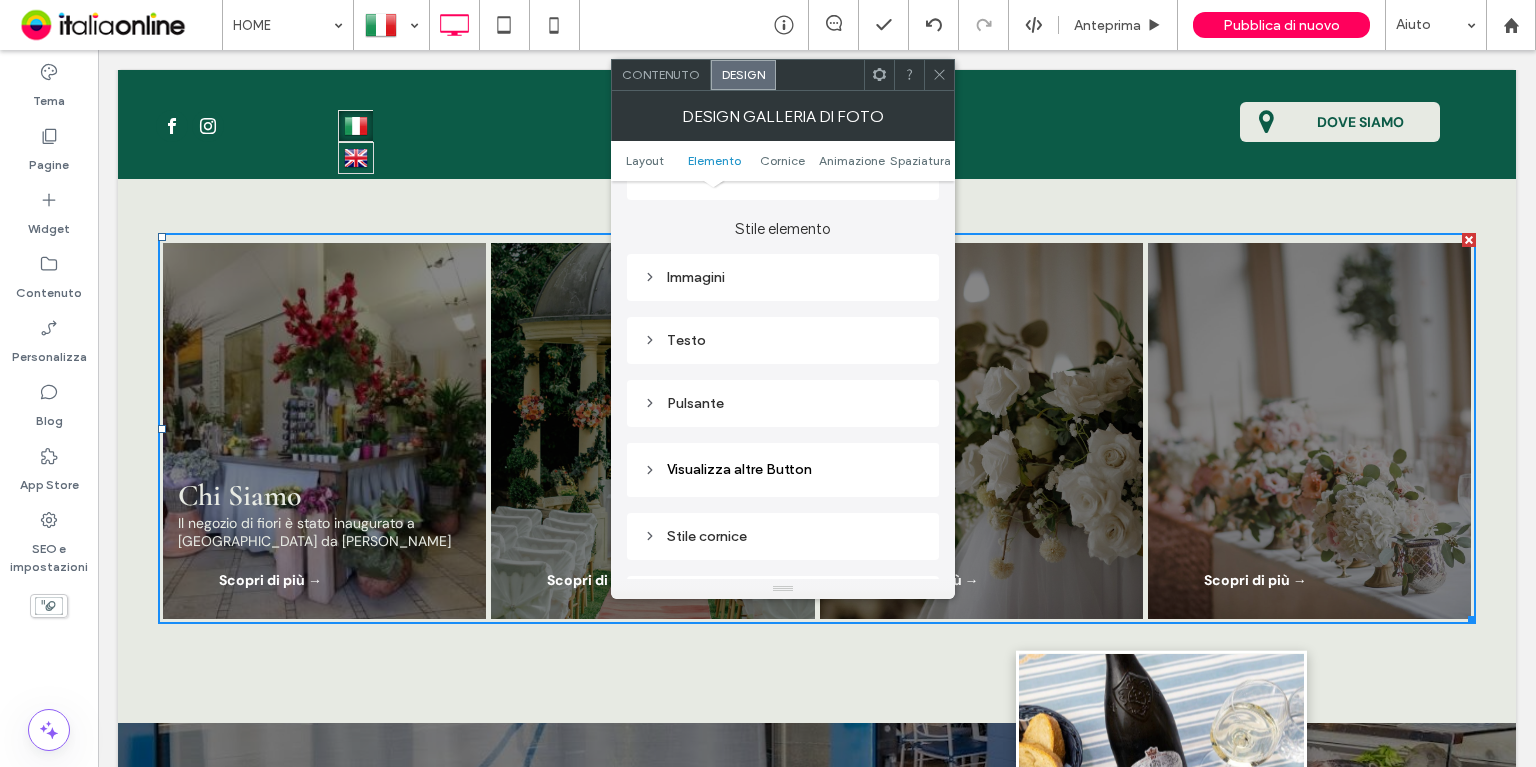 scroll, scrollTop: 800, scrollLeft: 0, axis: vertical 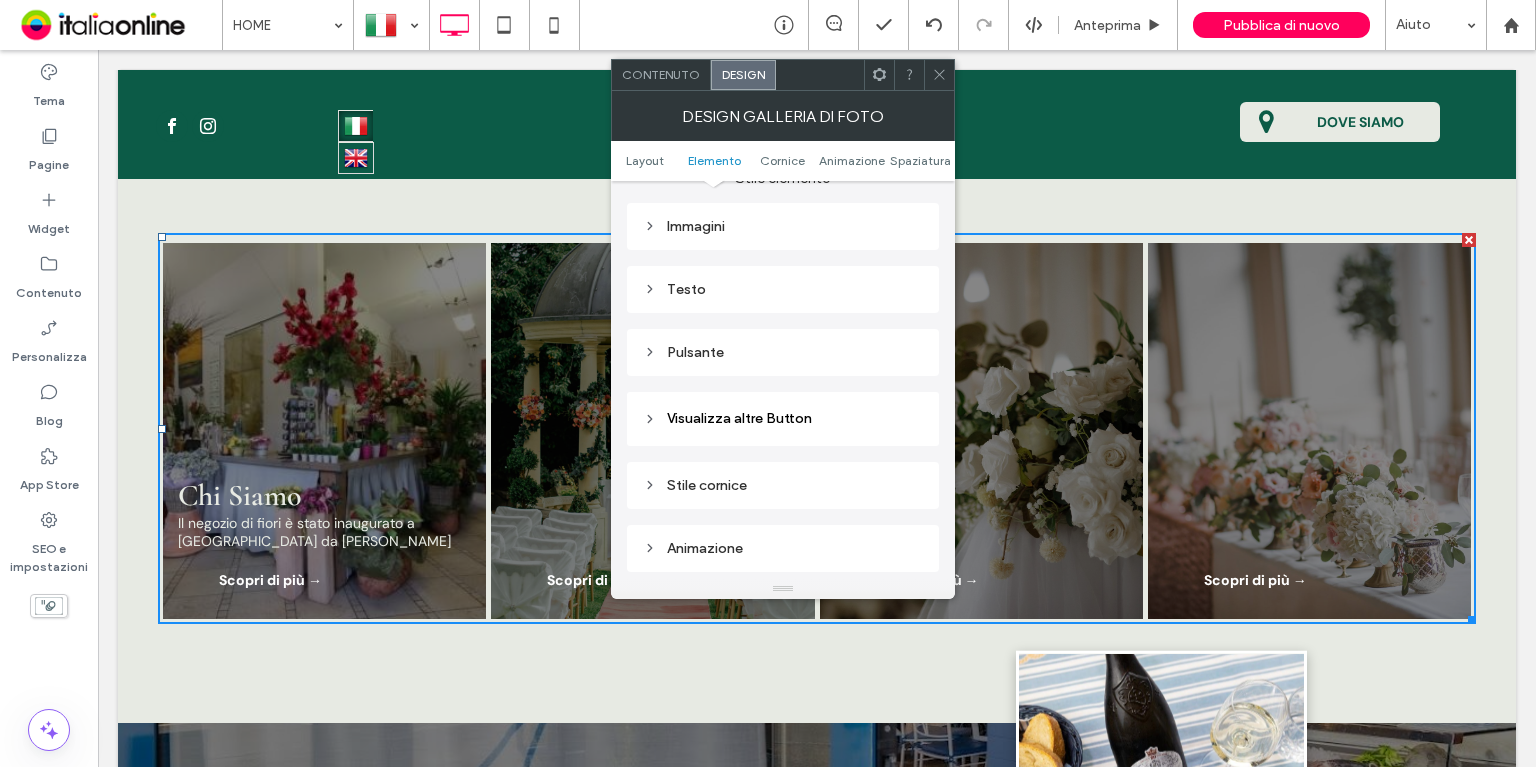 click on "Pulsante" at bounding box center (783, 352) 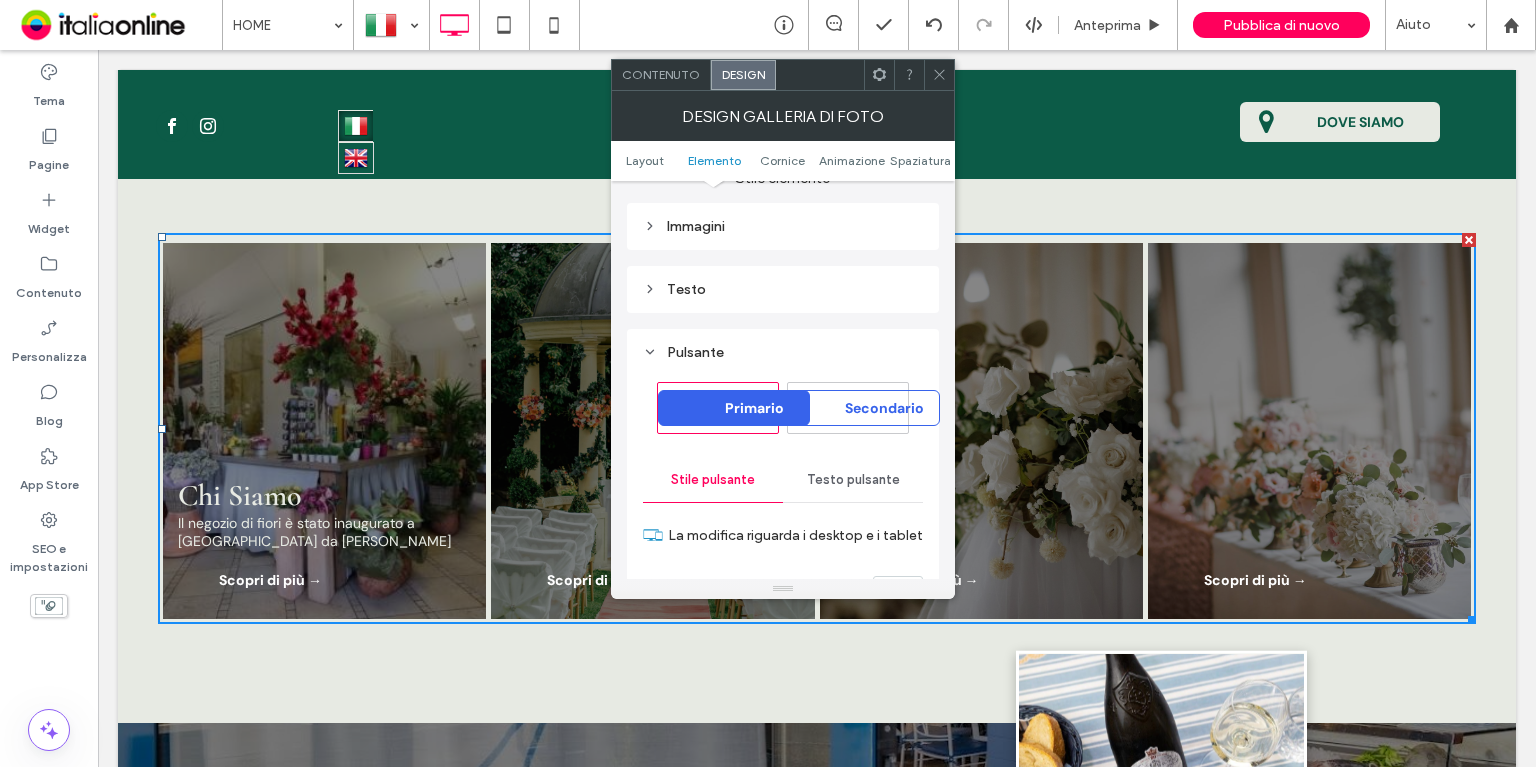 click on "Testo pulsante" at bounding box center [853, 480] 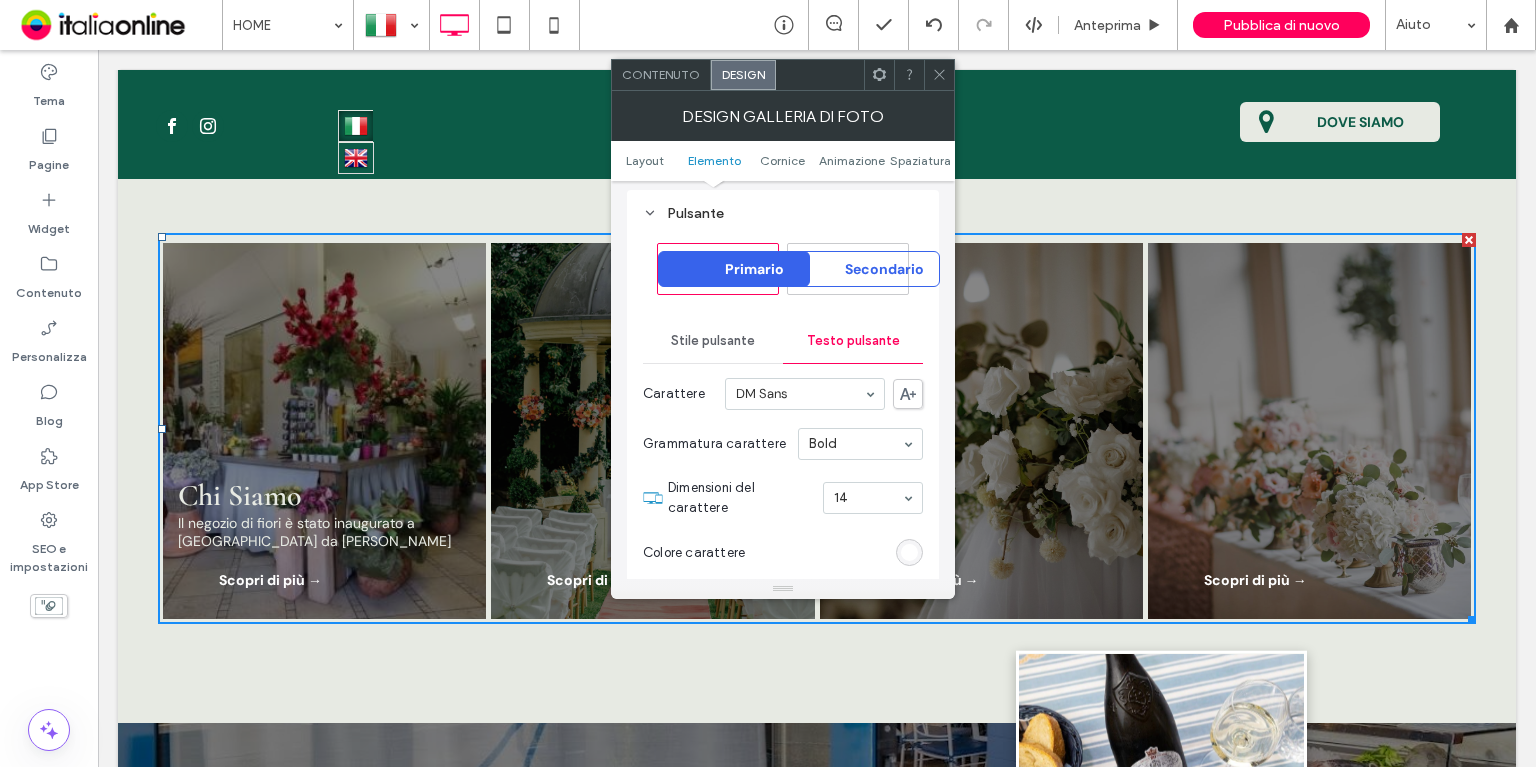 scroll, scrollTop: 1100, scrollLeft: 0, axis: vertical 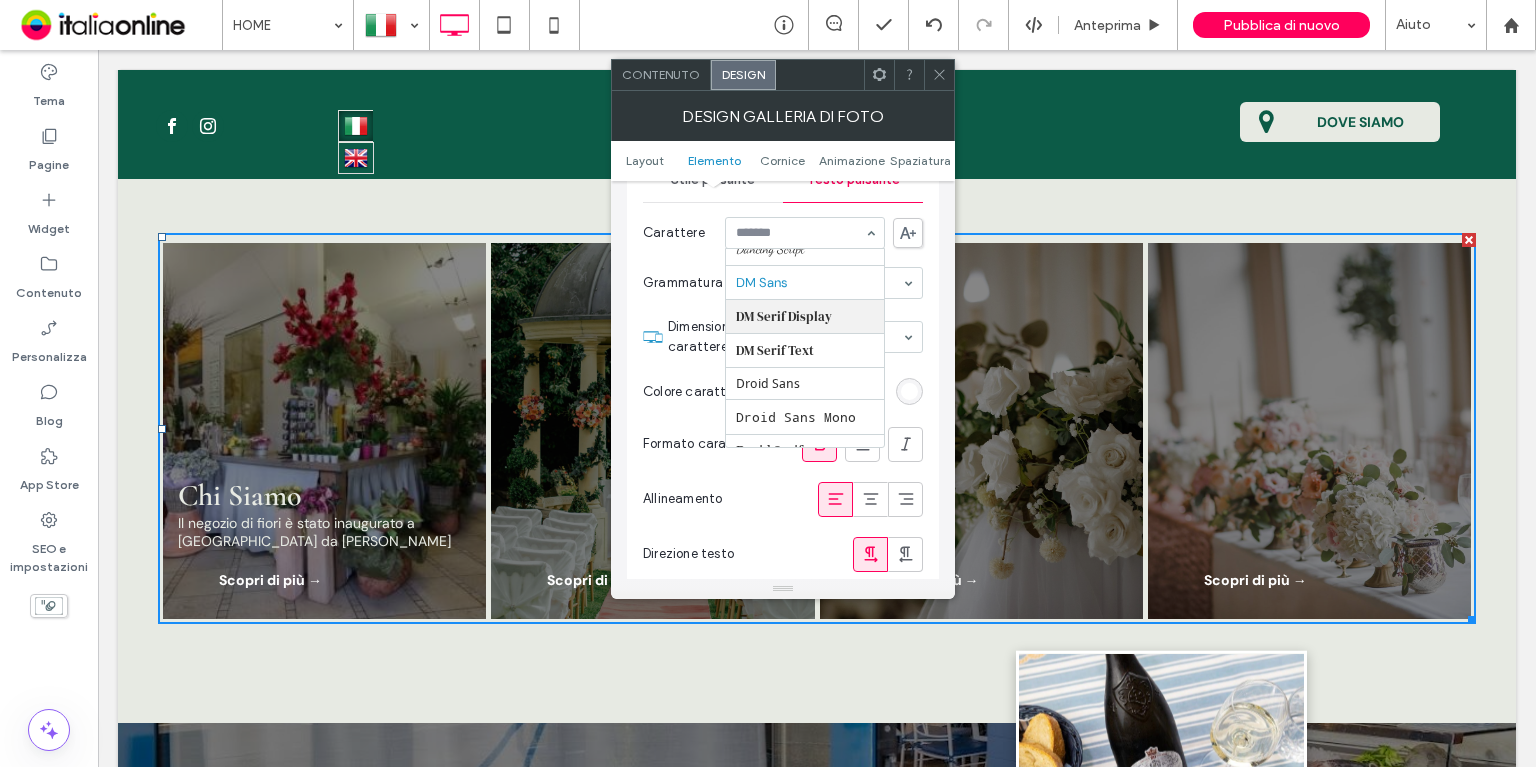 click on "Grammatura carattere Bold" at bounding box center (783, 283) 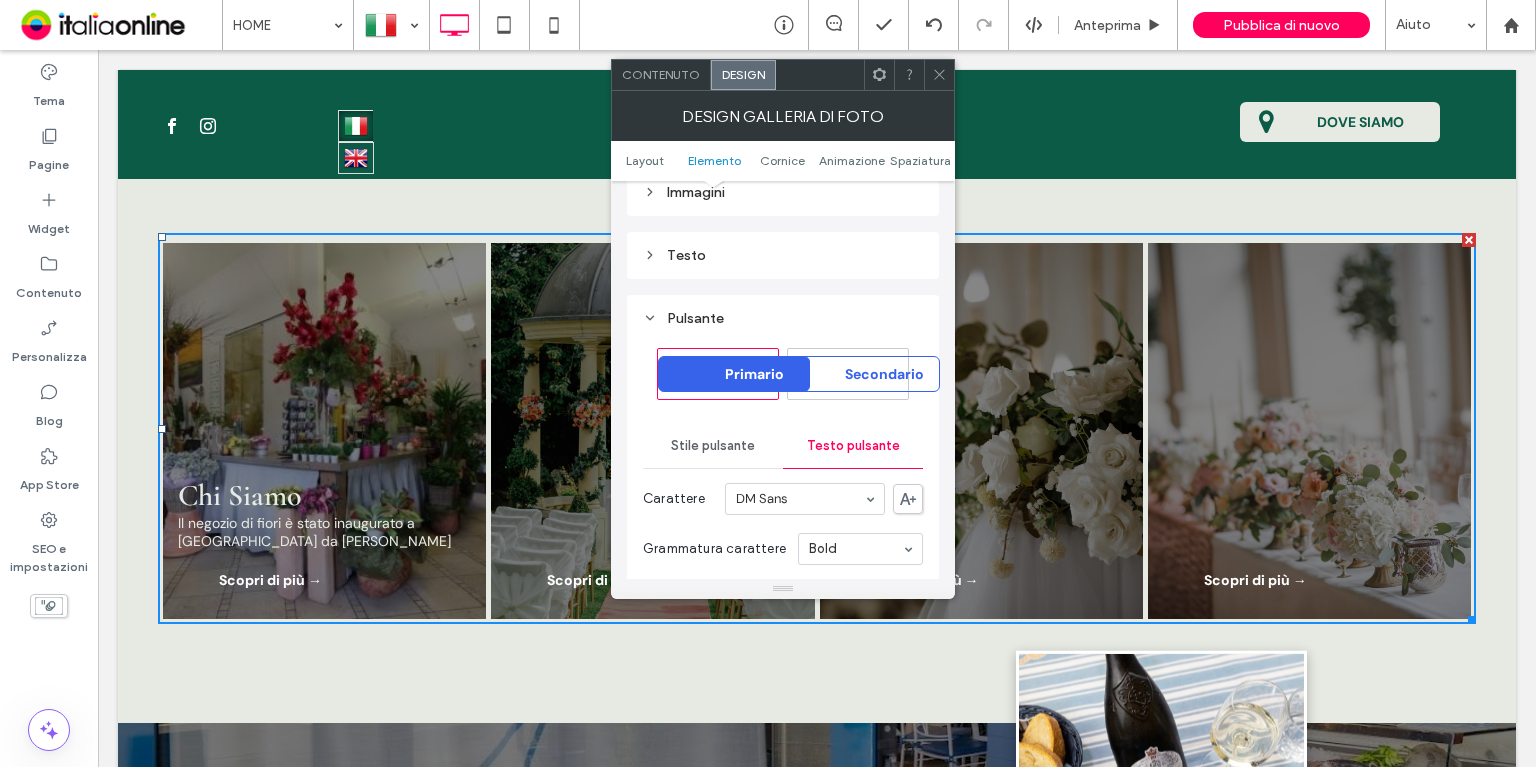 scroll, scrollTop: 800, scrollLeft: 0, axis: vertical 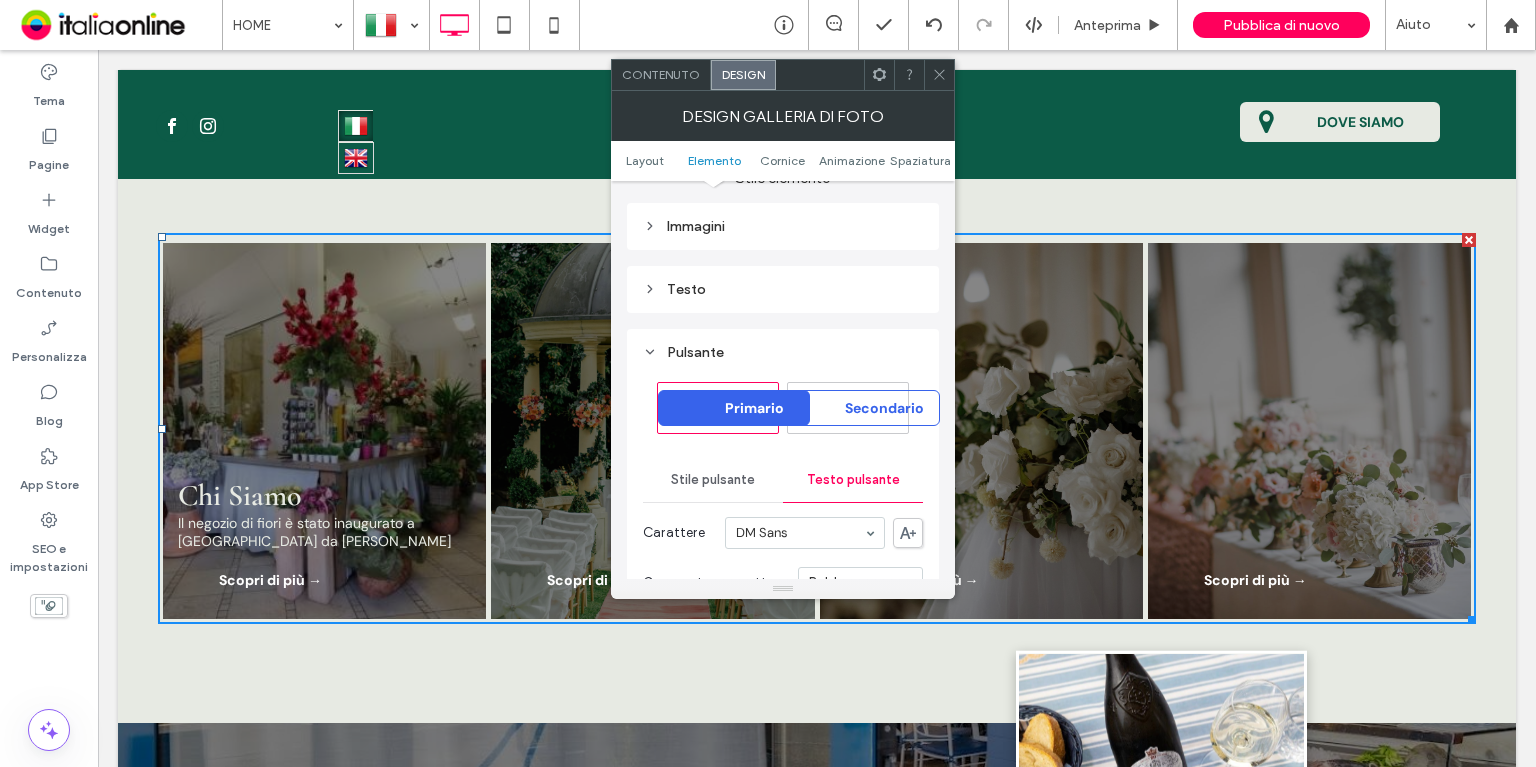 click on "Testo" at bounding box center (783, 289) 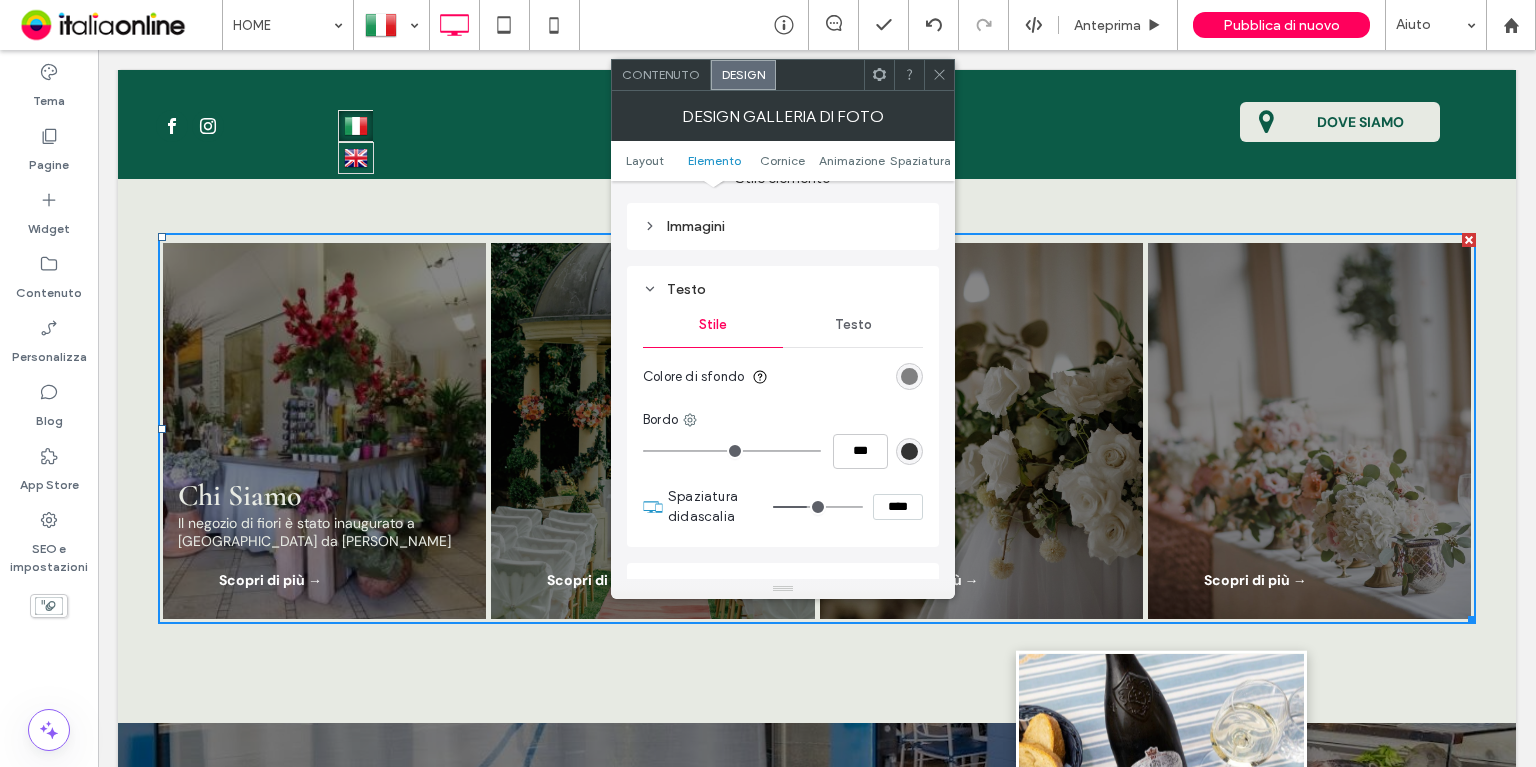 click on "Testo" at bounding box center (853, 325) 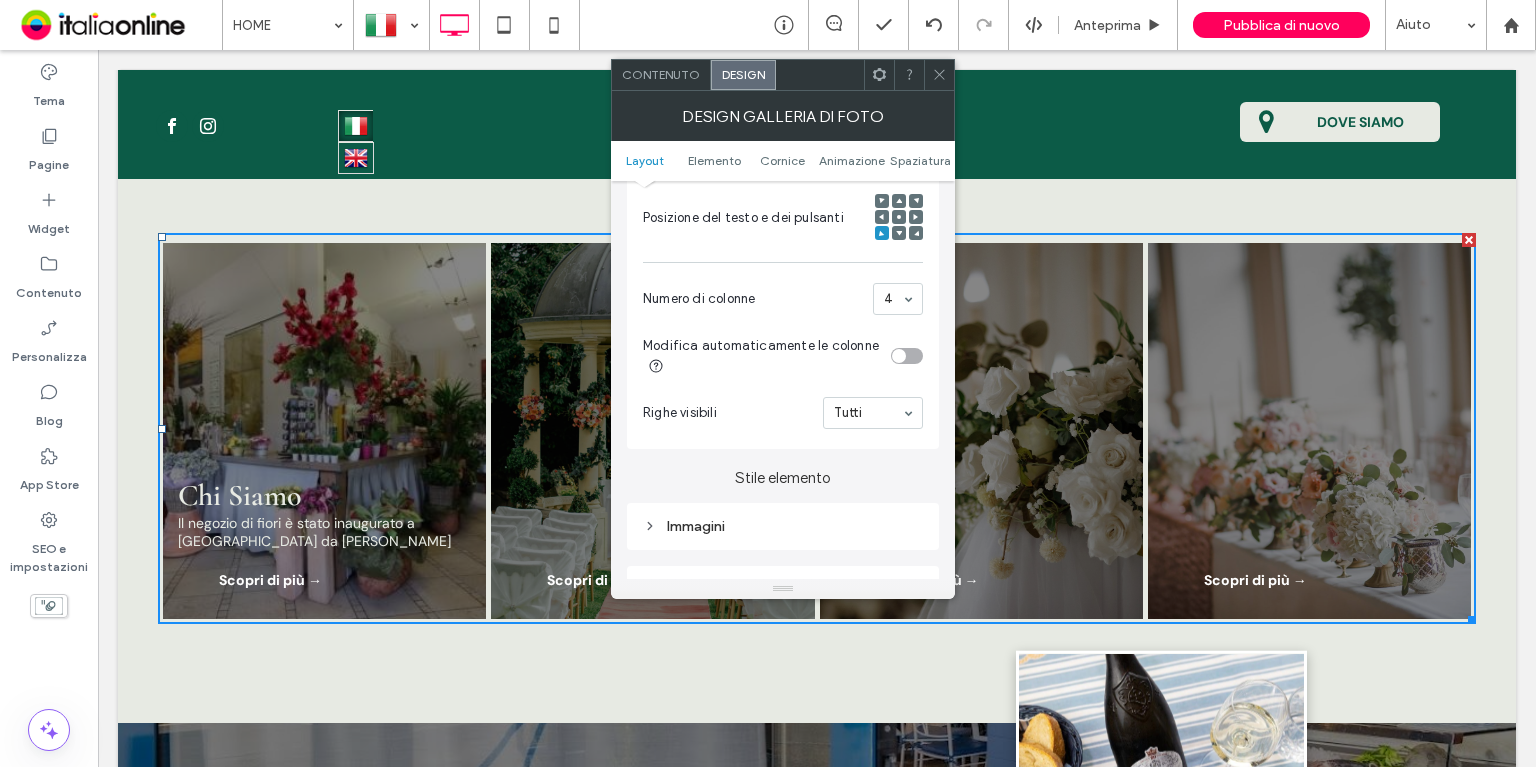 scroll, scrollTop: 200, scrollLeft: 0, axis: vertical 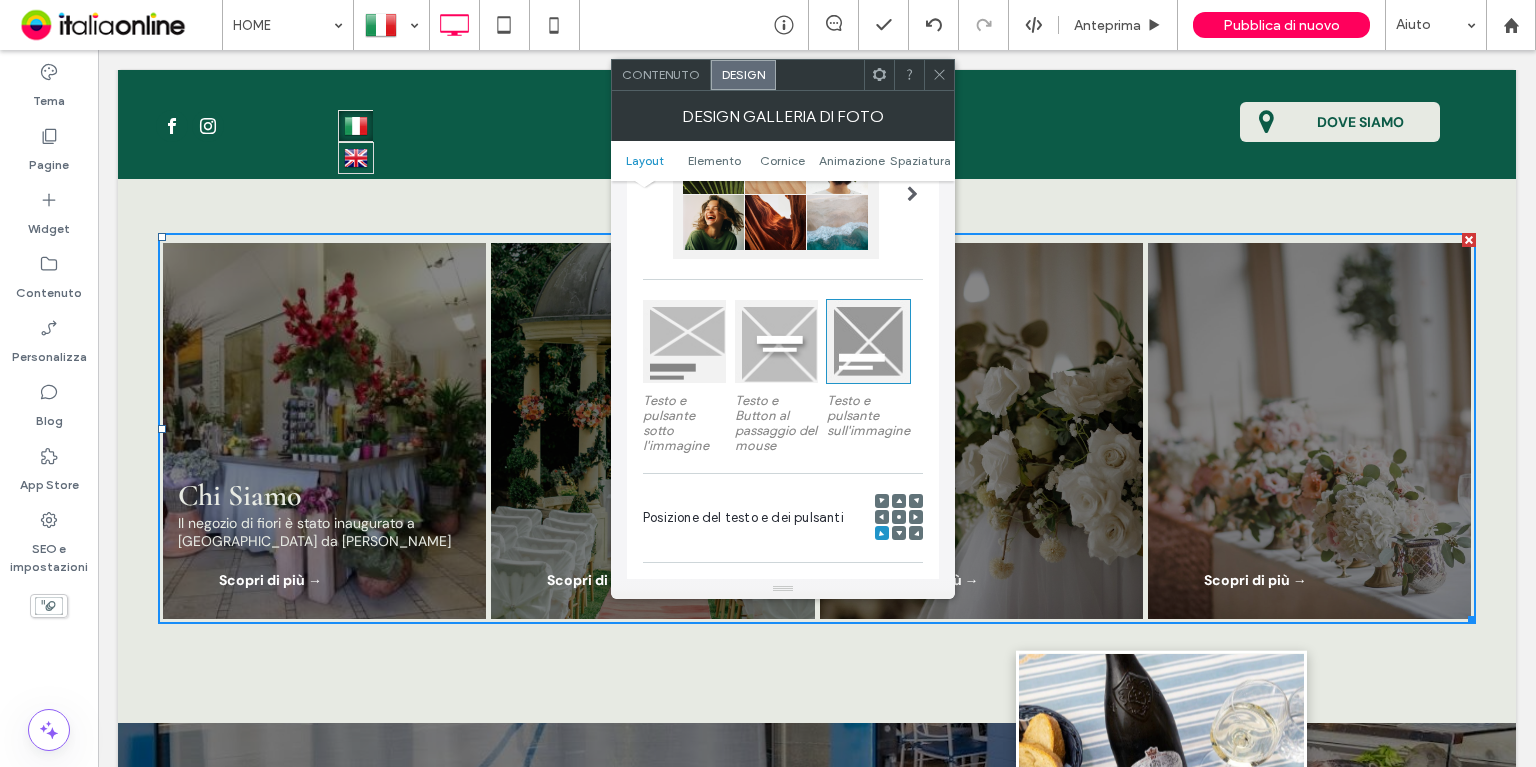 click at bounding box center (899, 533) 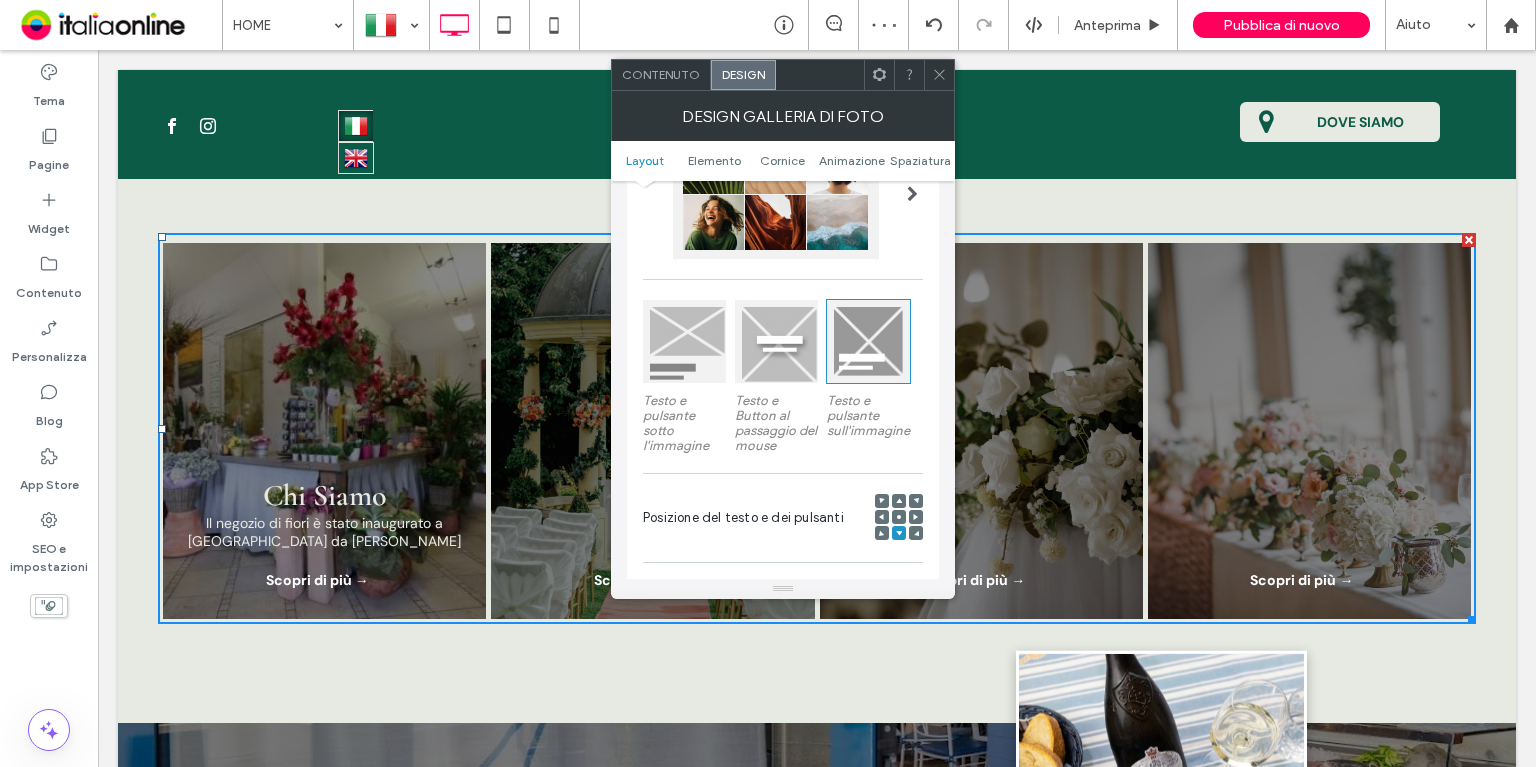 click at bounding box center (882, 533) 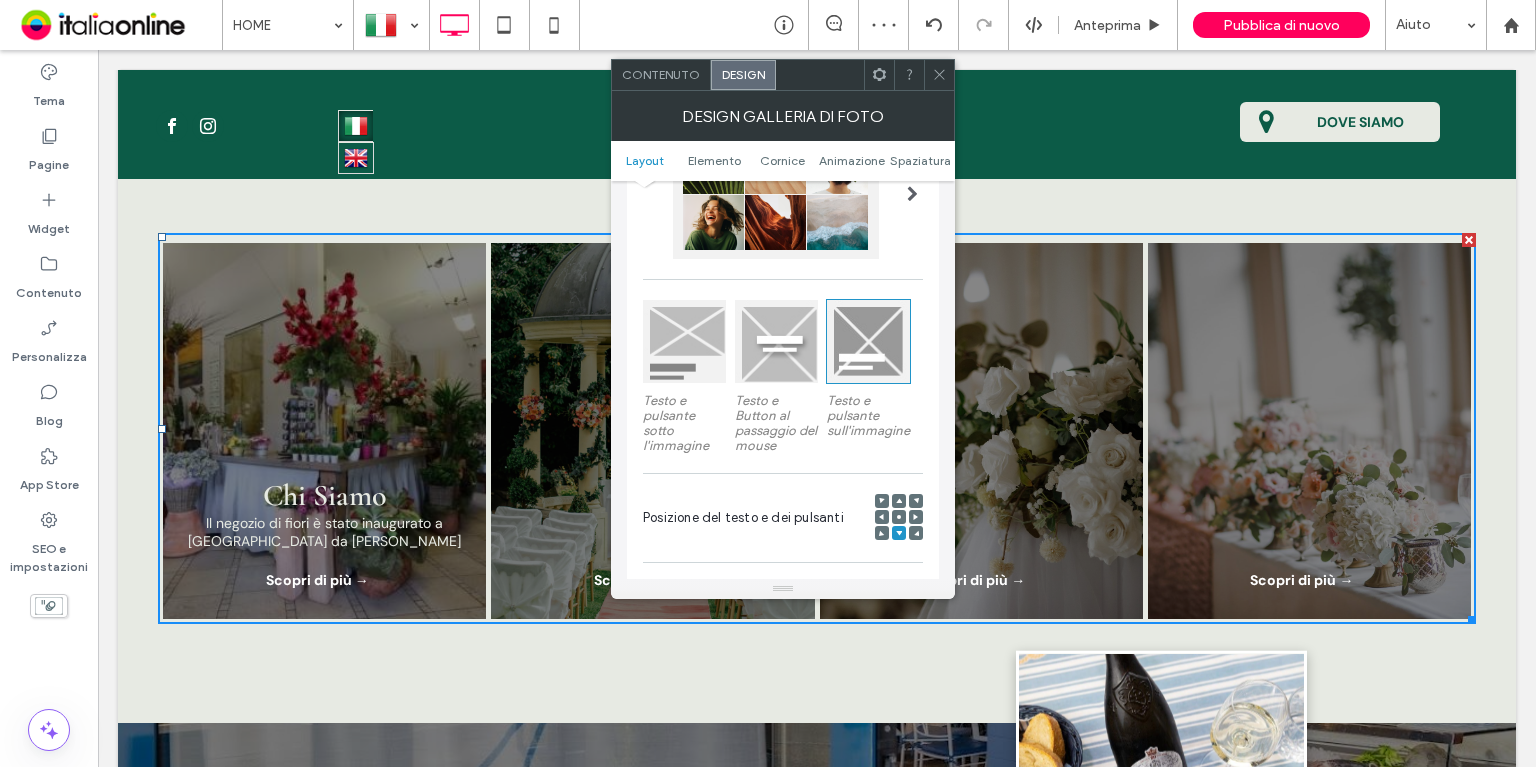 click 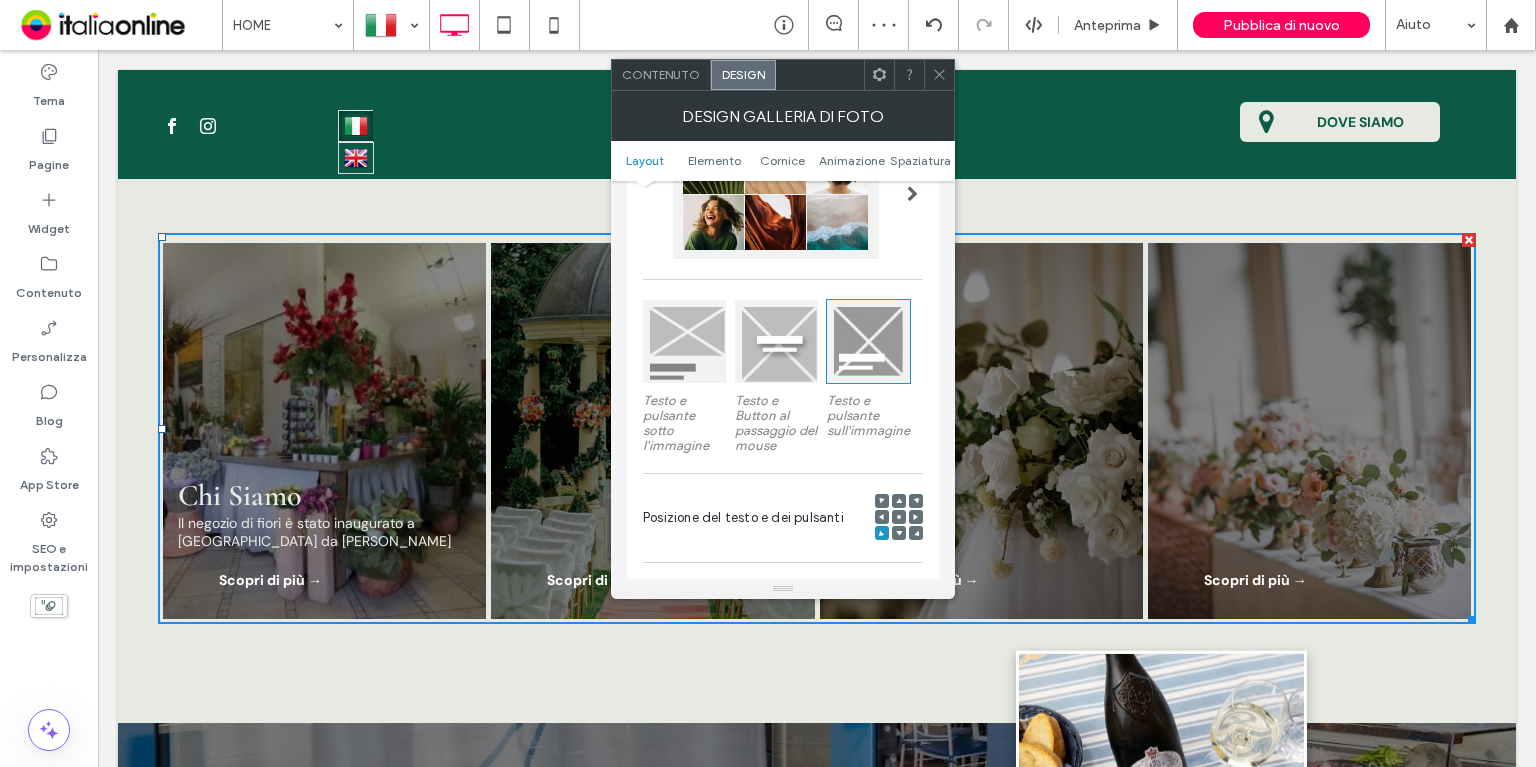 click at bounding box center (899, 533) 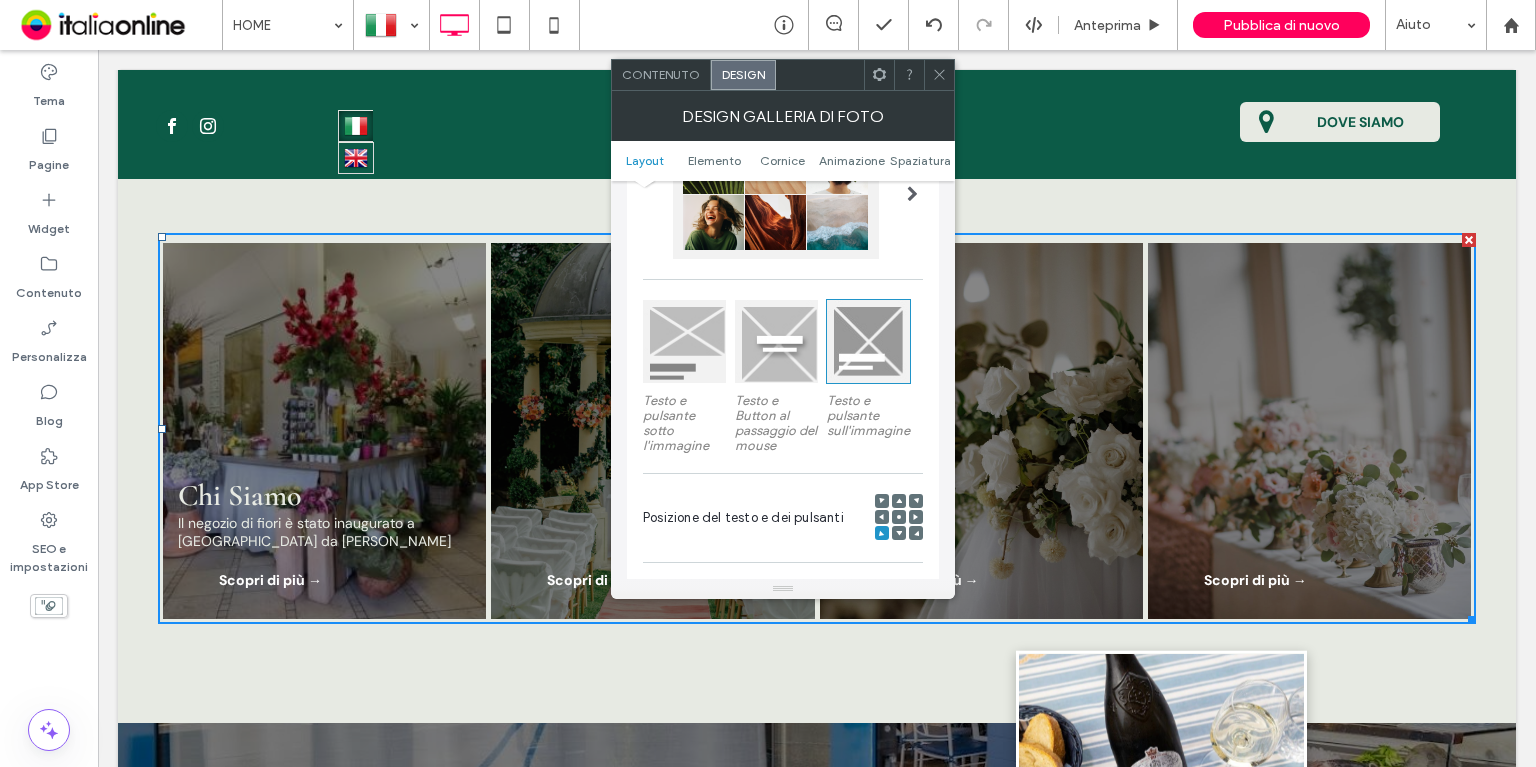 click at bounding box center (899, 533) 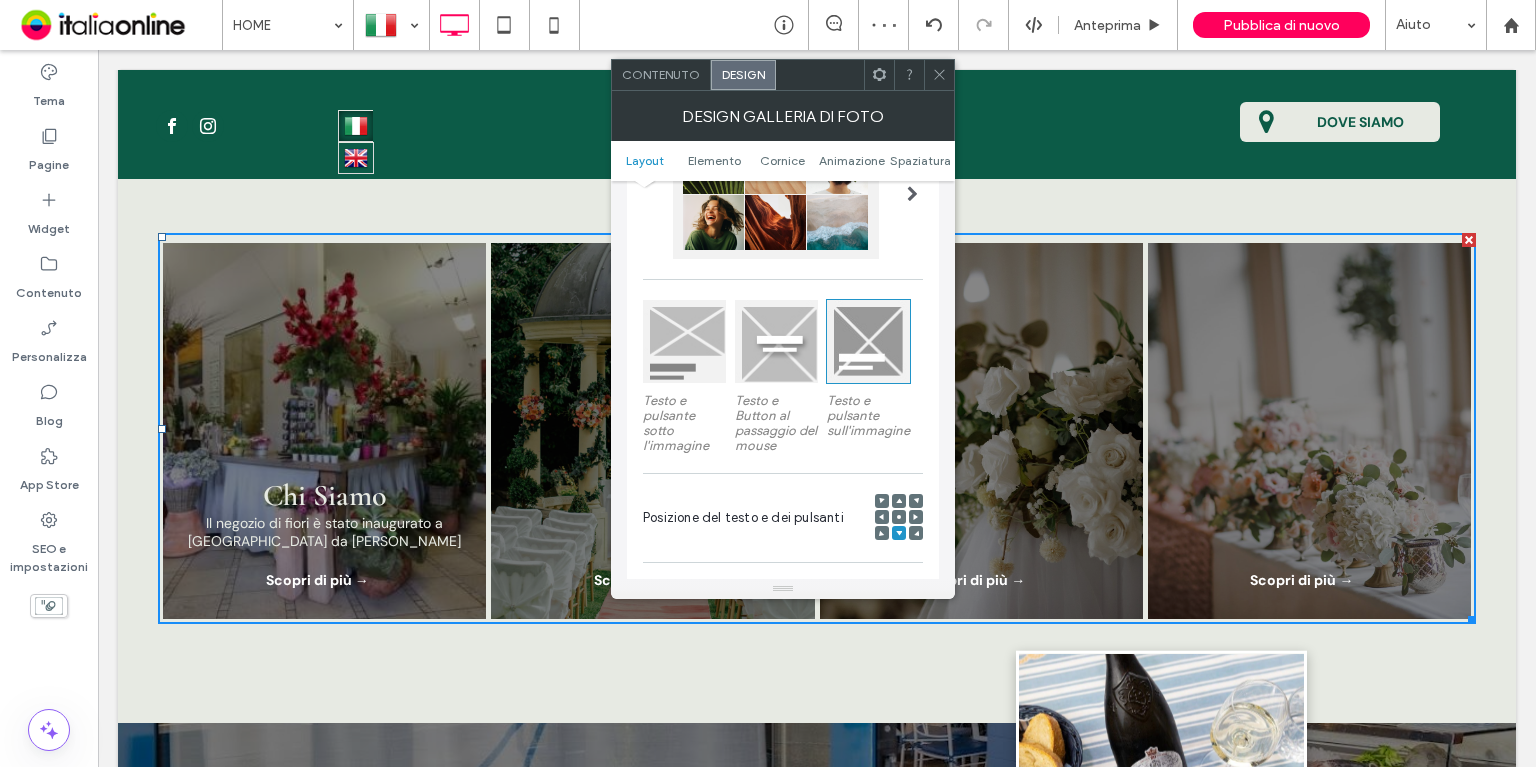 click at bounding box center (684, 341) 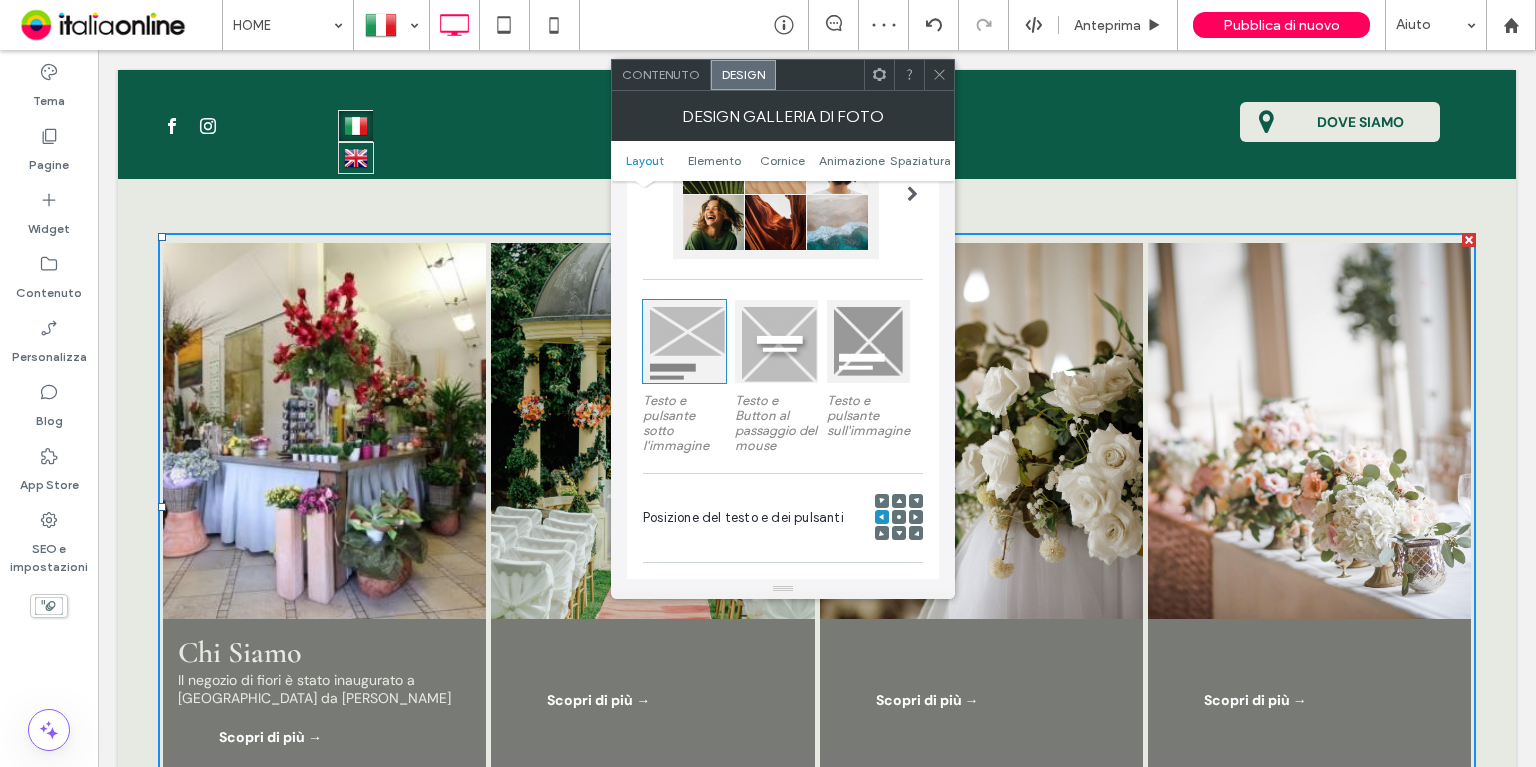 click at bounding box center (868, 341) 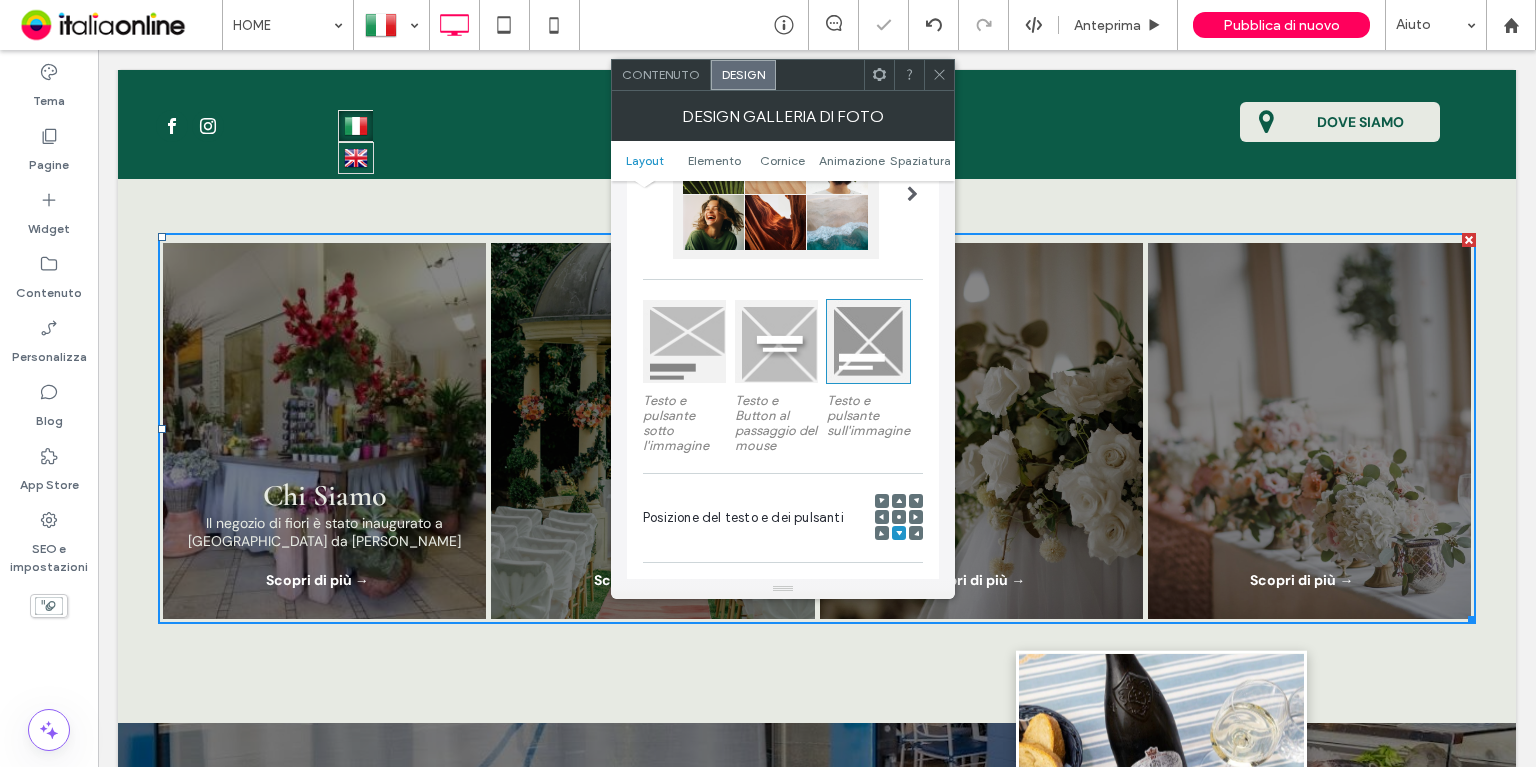 click at bounding box center [776, 341] 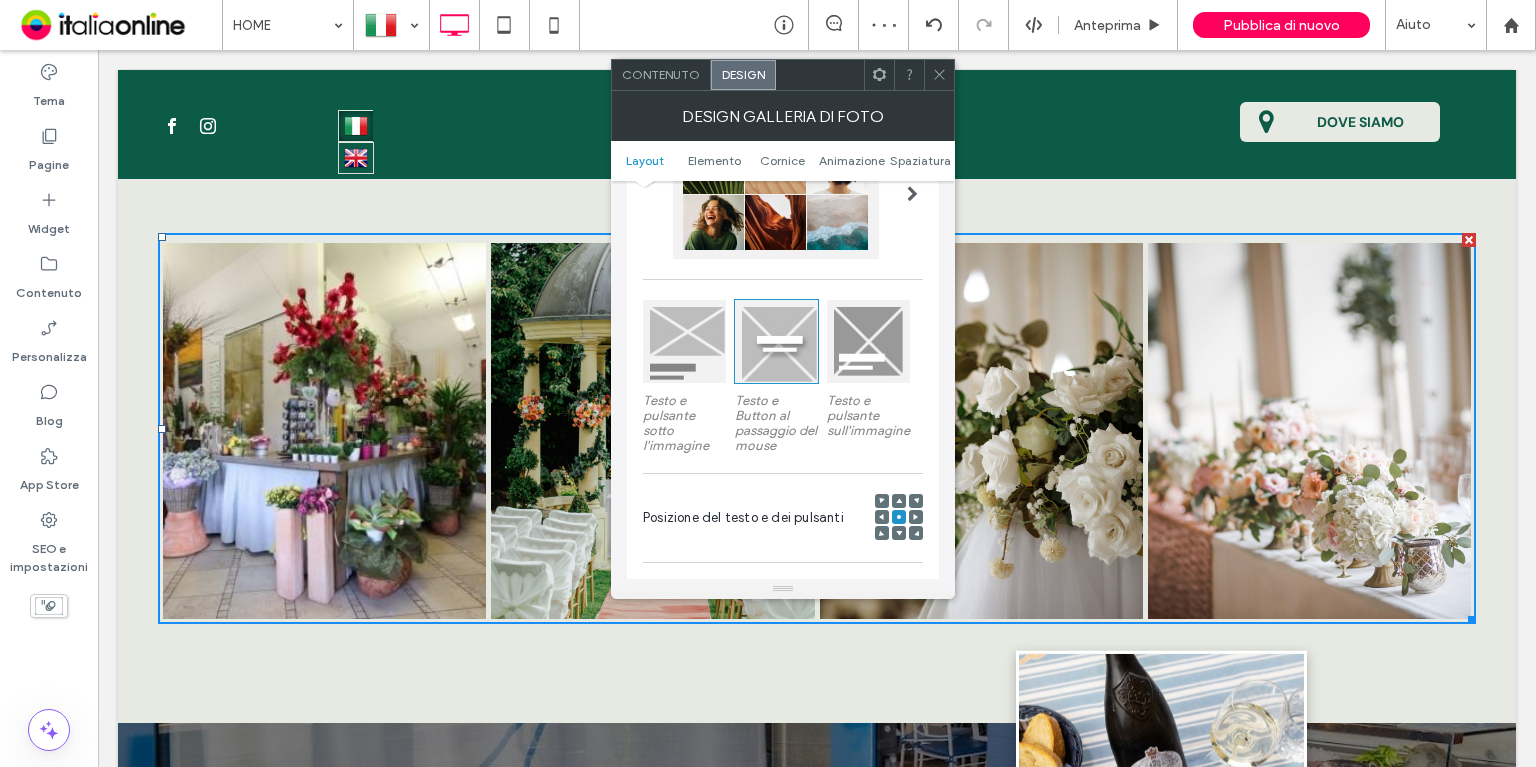 click at bounding box center (868, 341) 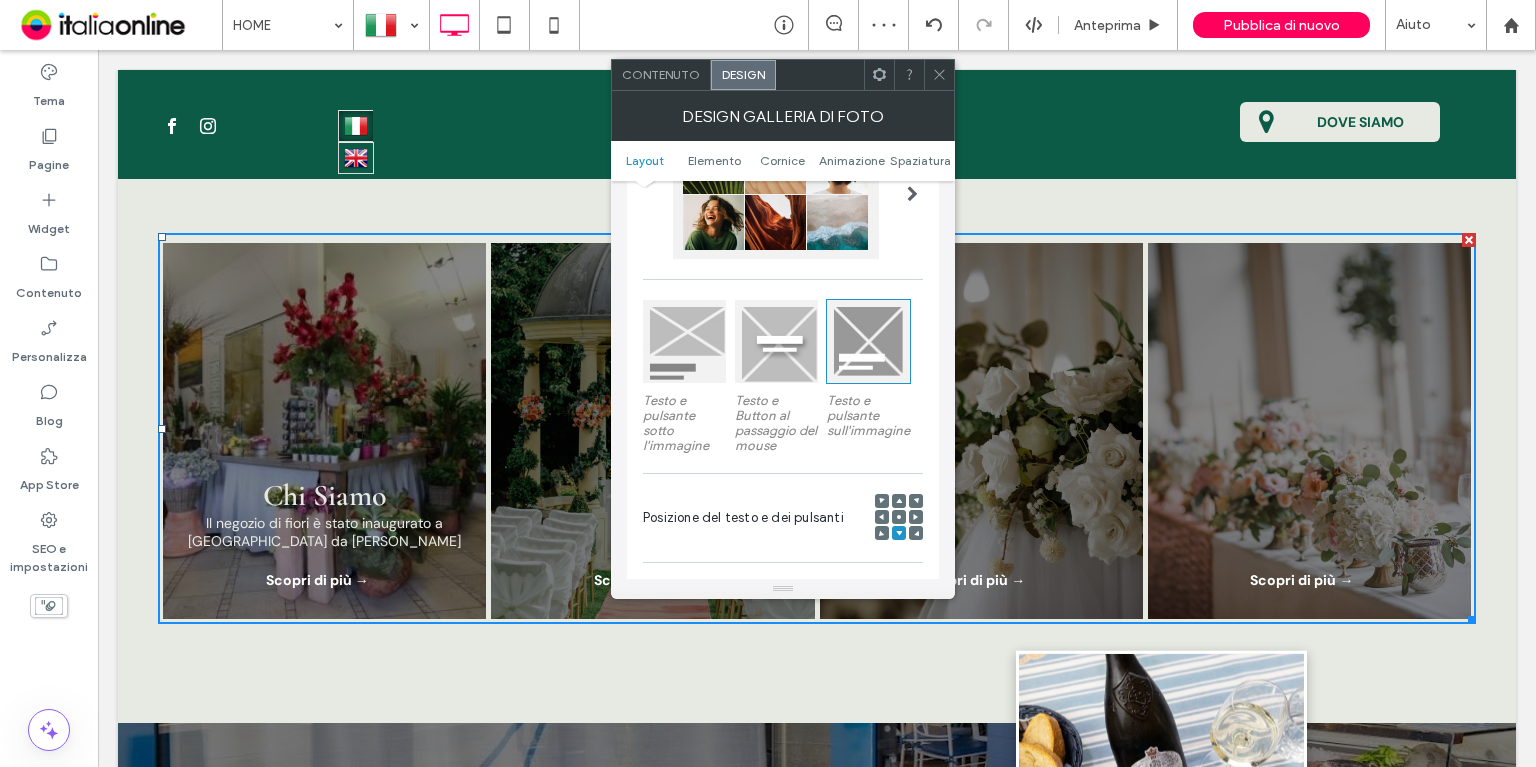 drag, startPoint x: 940, startPoint y: 75, endPoint x: 941, endPoint y: 99, distance: 24.020824 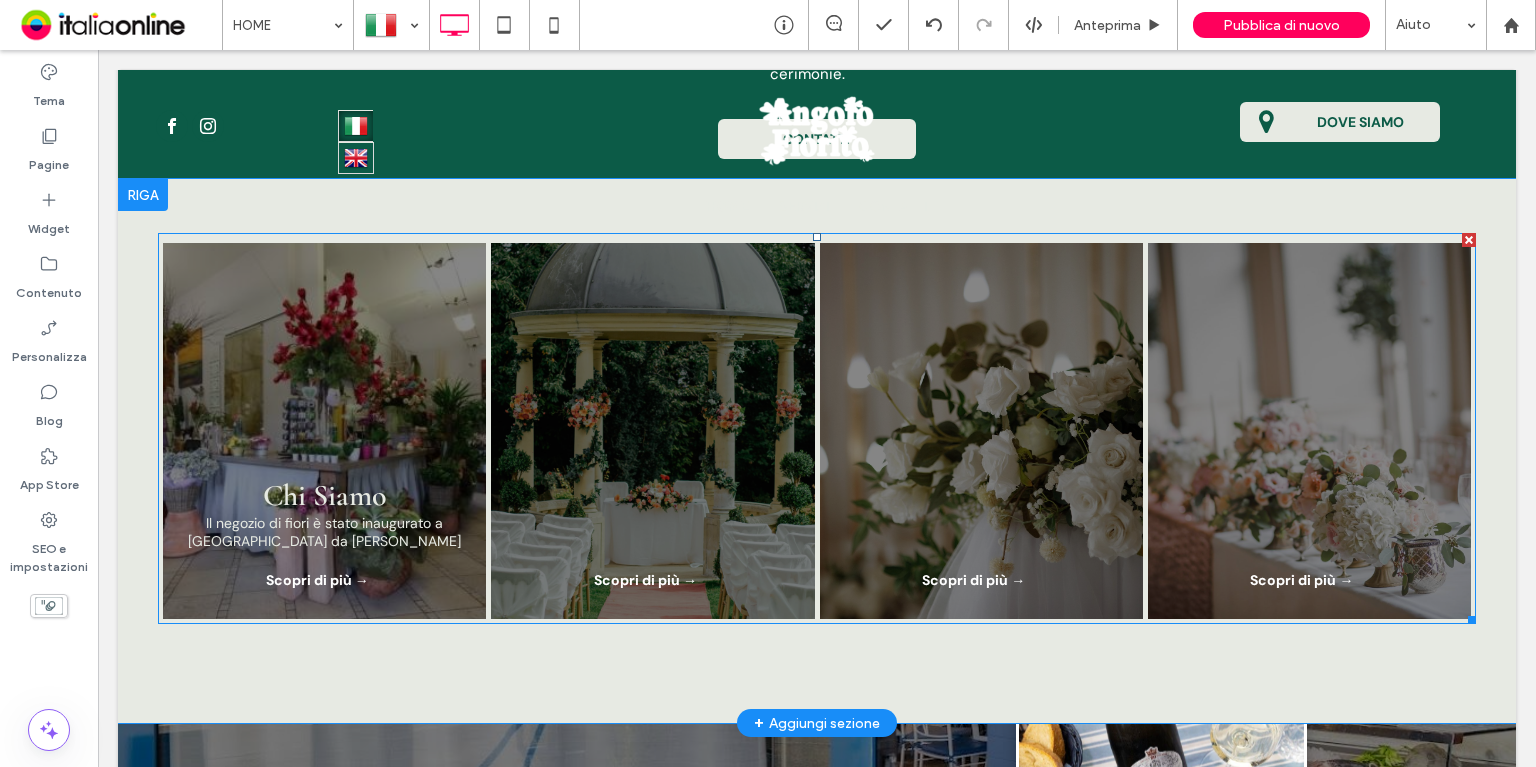 click at bounding box center [653, 431] 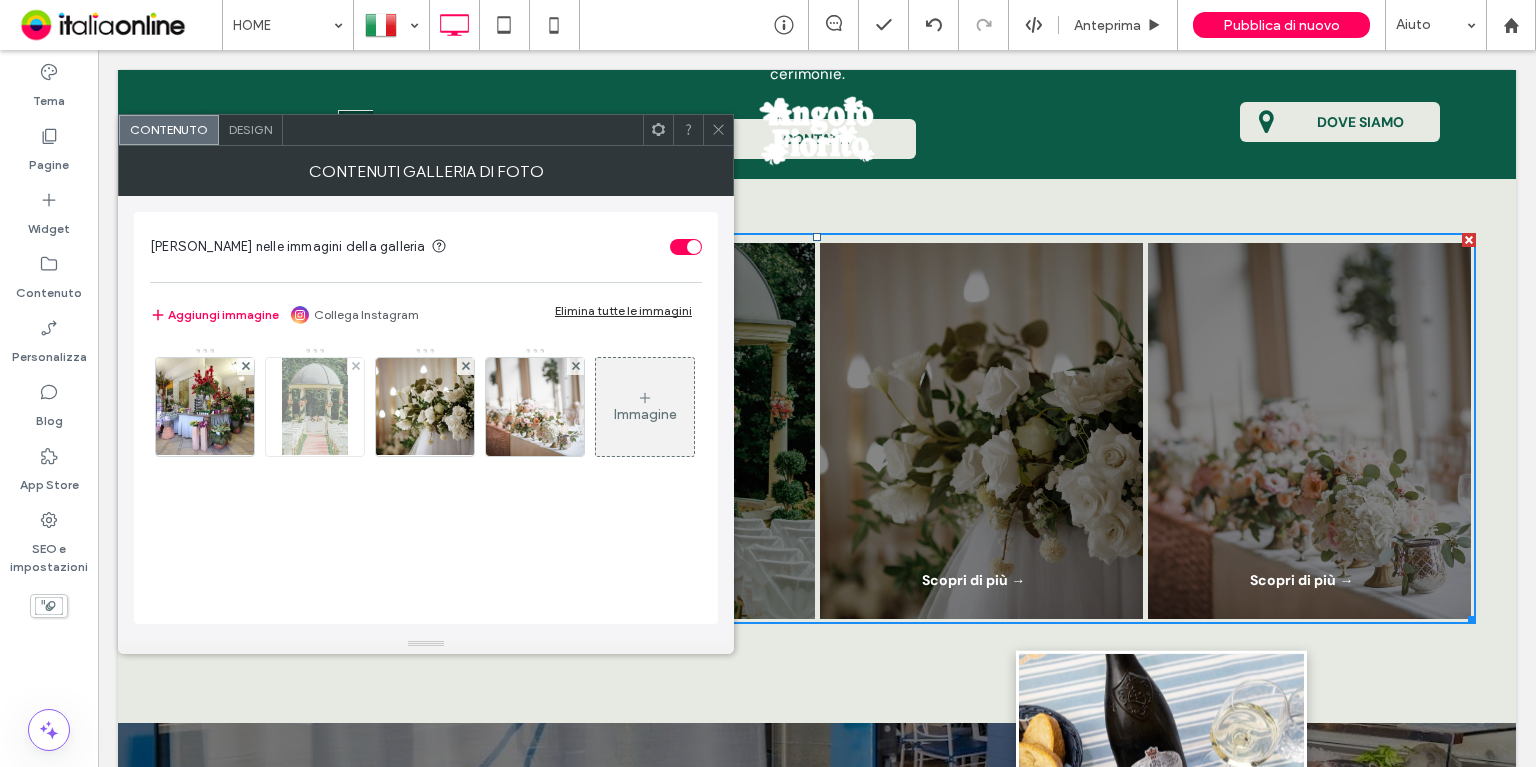 click at bounding box center [314, 407] 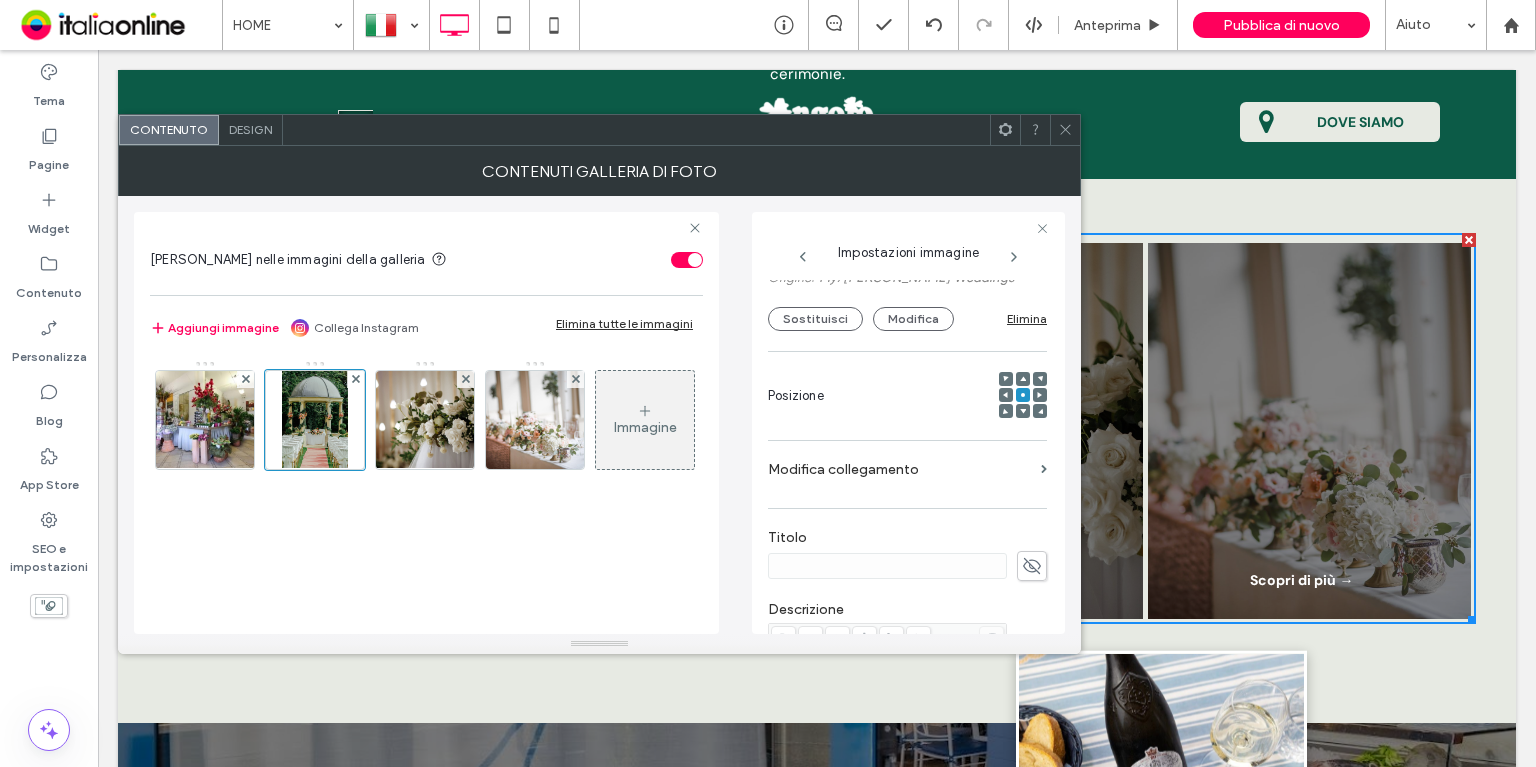 scroll, scrollTop: 247, scrollLeft: 0, axis: vertical 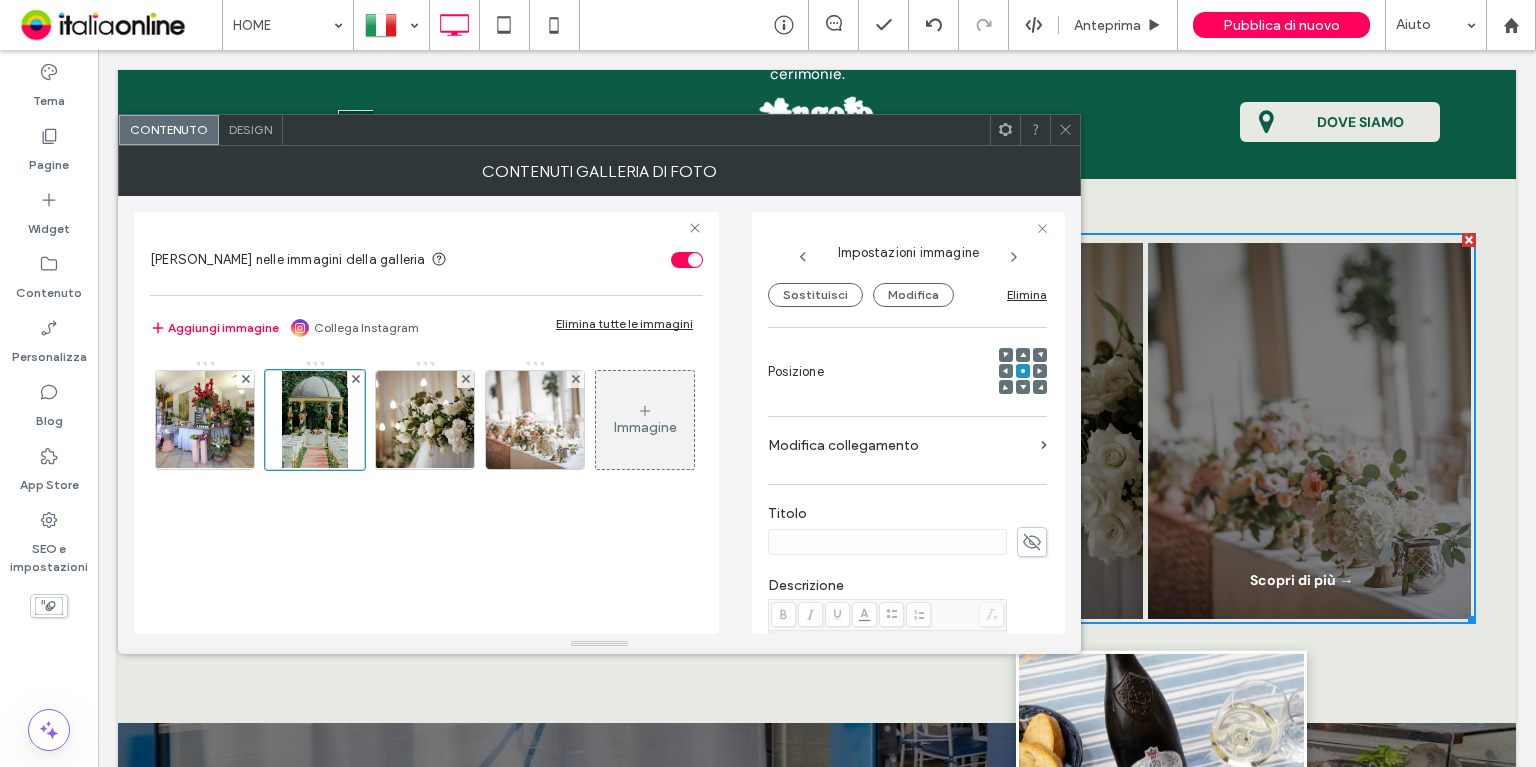 click 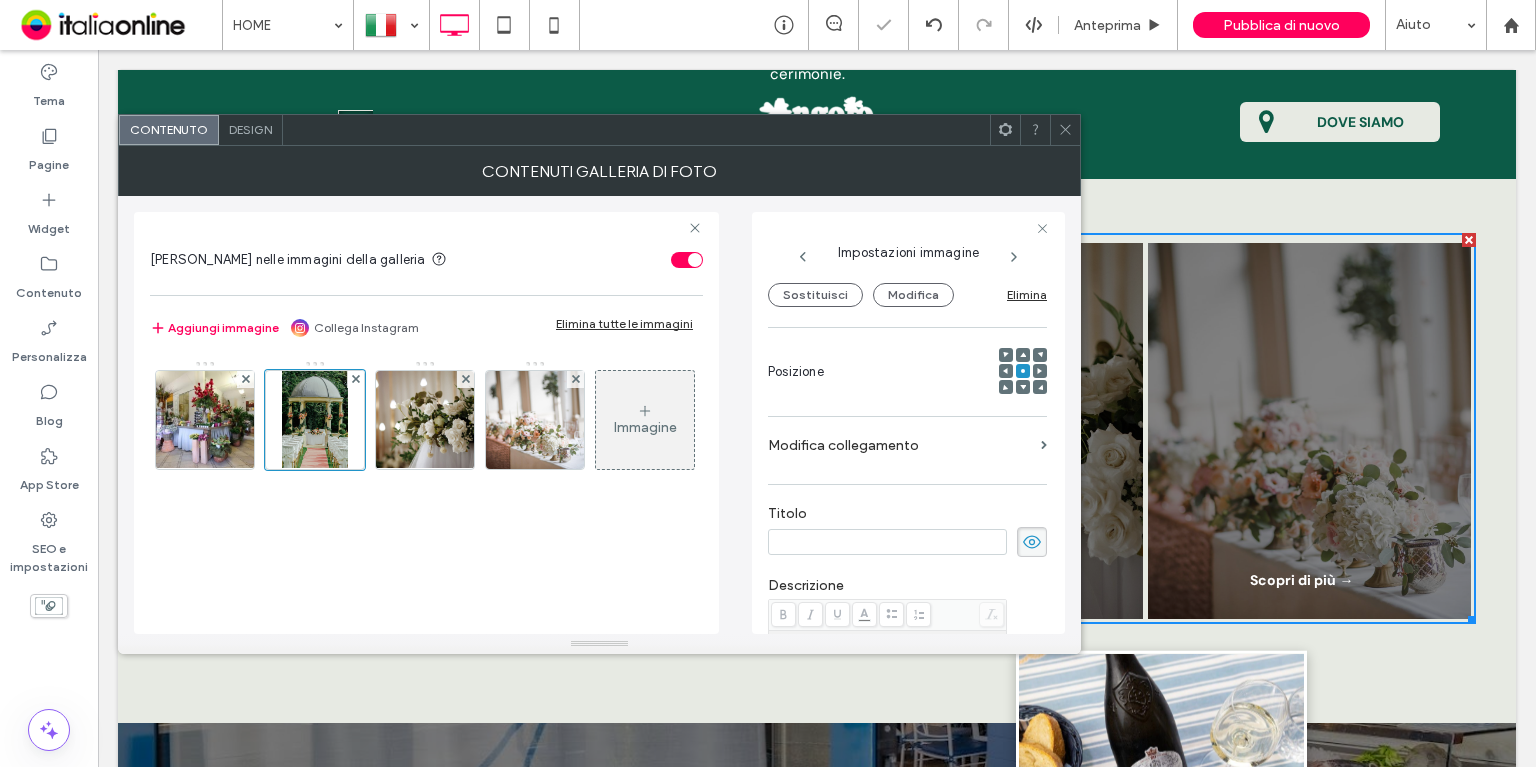 click on "Descrizione" at bounding box center [907, 656] 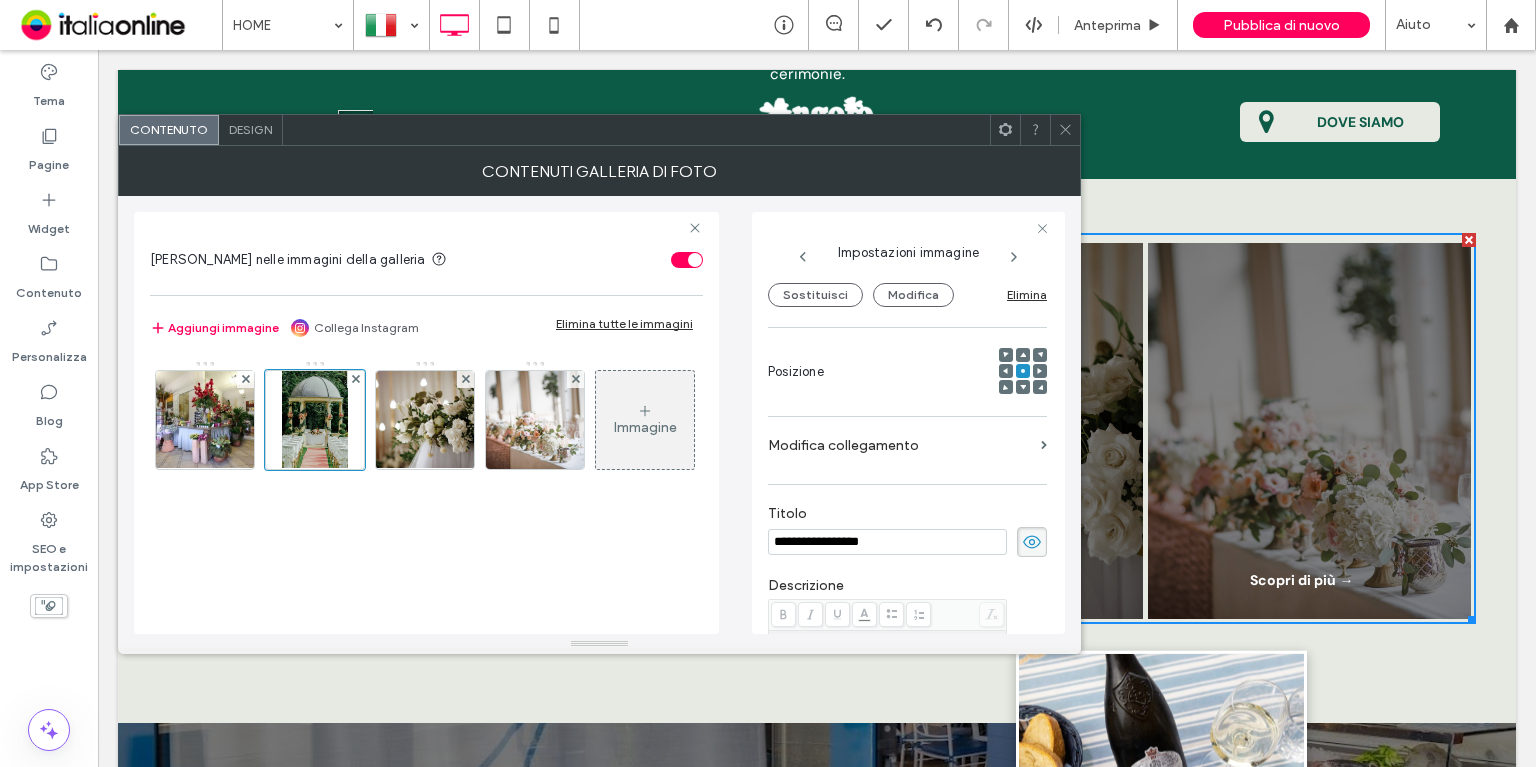 type on "**********" 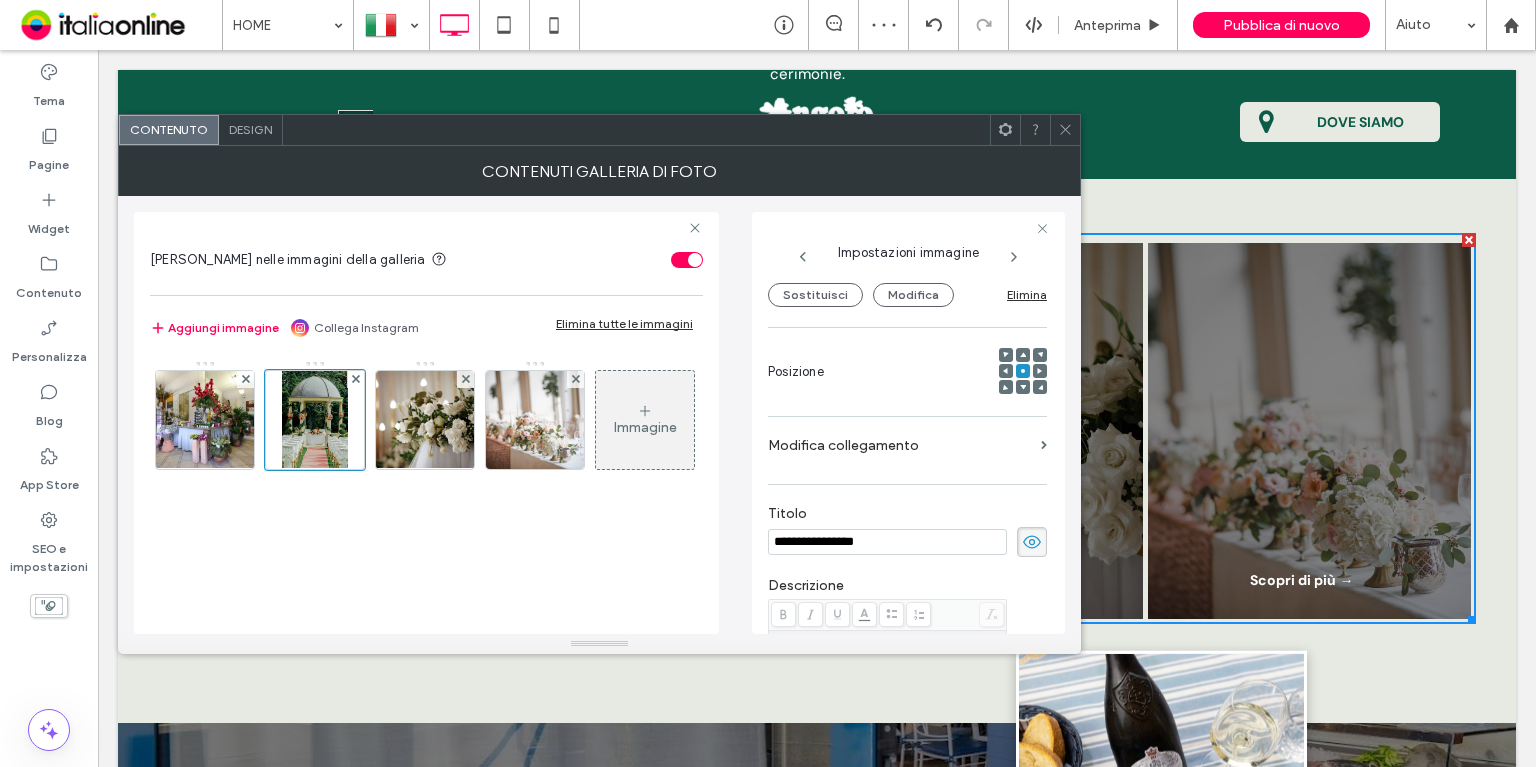 click on "**********" at bounding box center (907, 542) 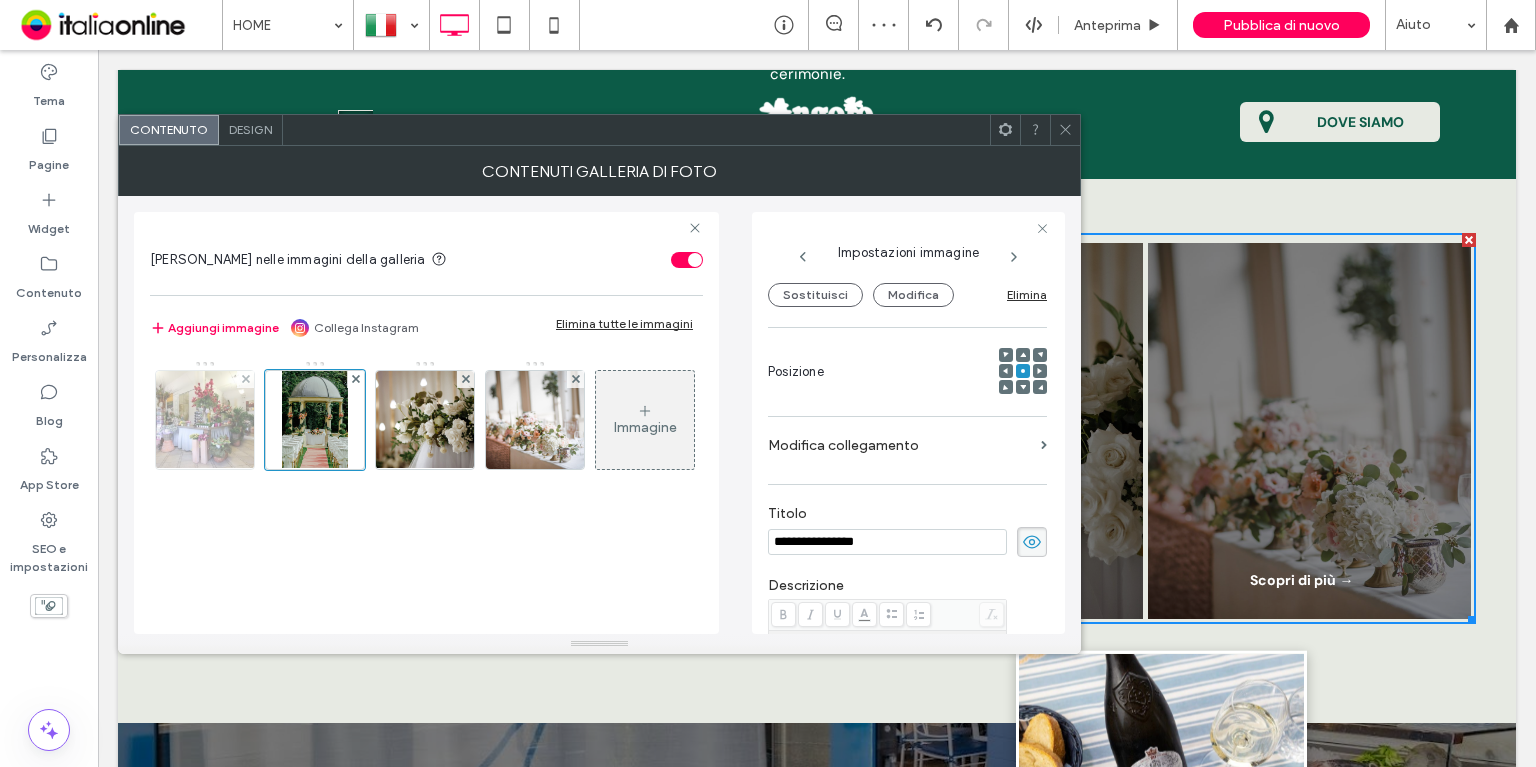 click at bounding box center (205, 420) 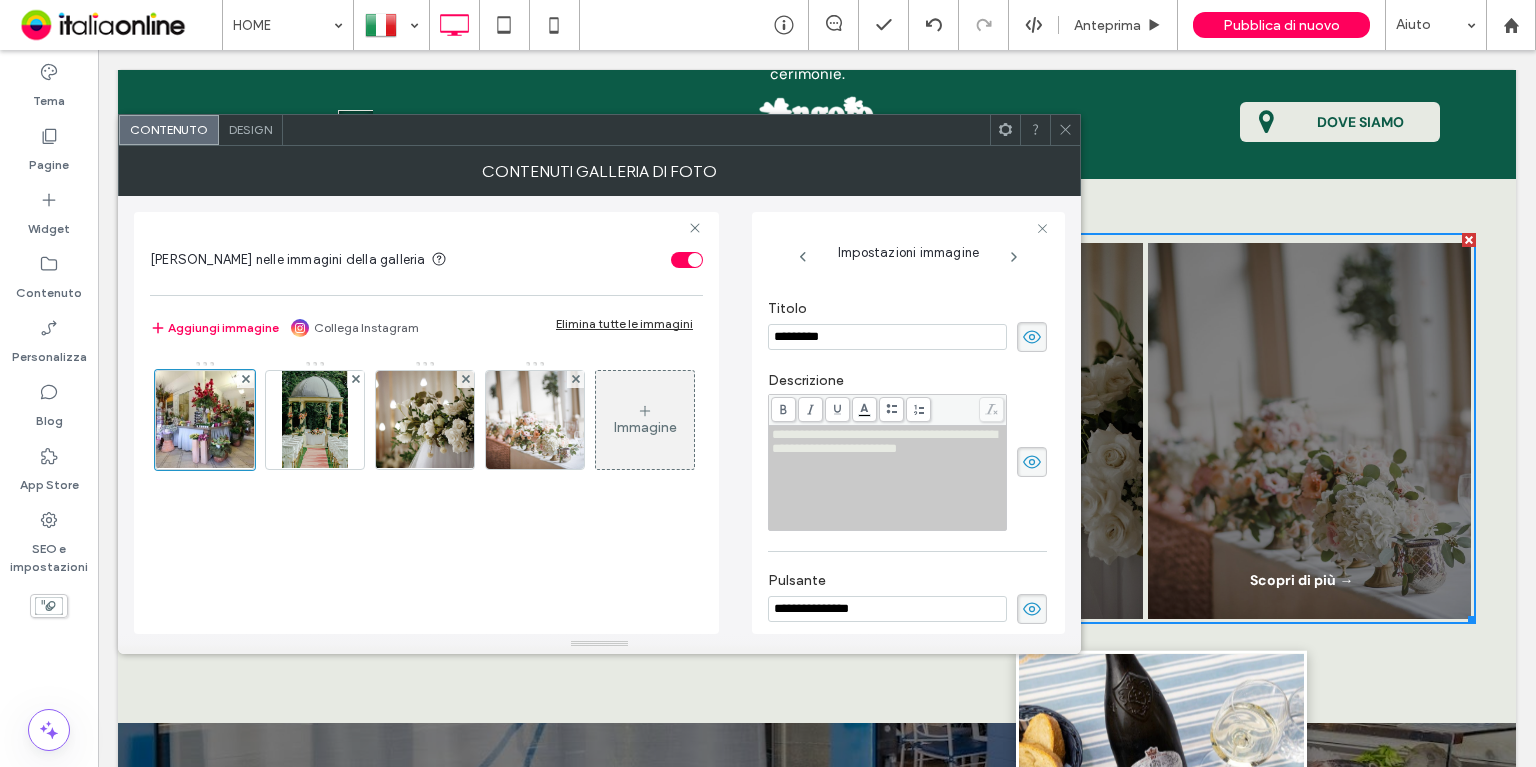 scroll, scrollTop: 513, scrollLeft: 0, axis: vertical 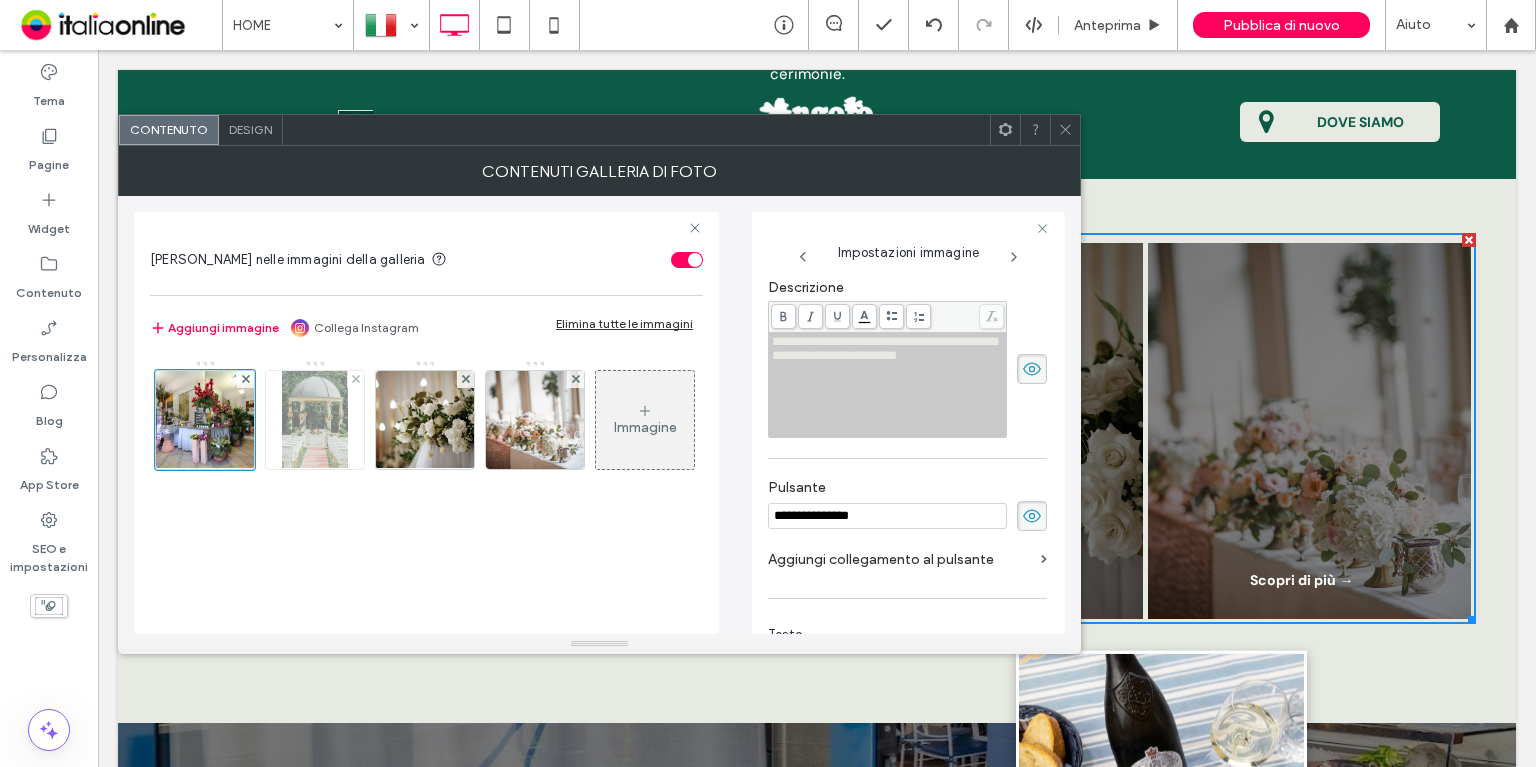 click at bounding box center (314, 420) 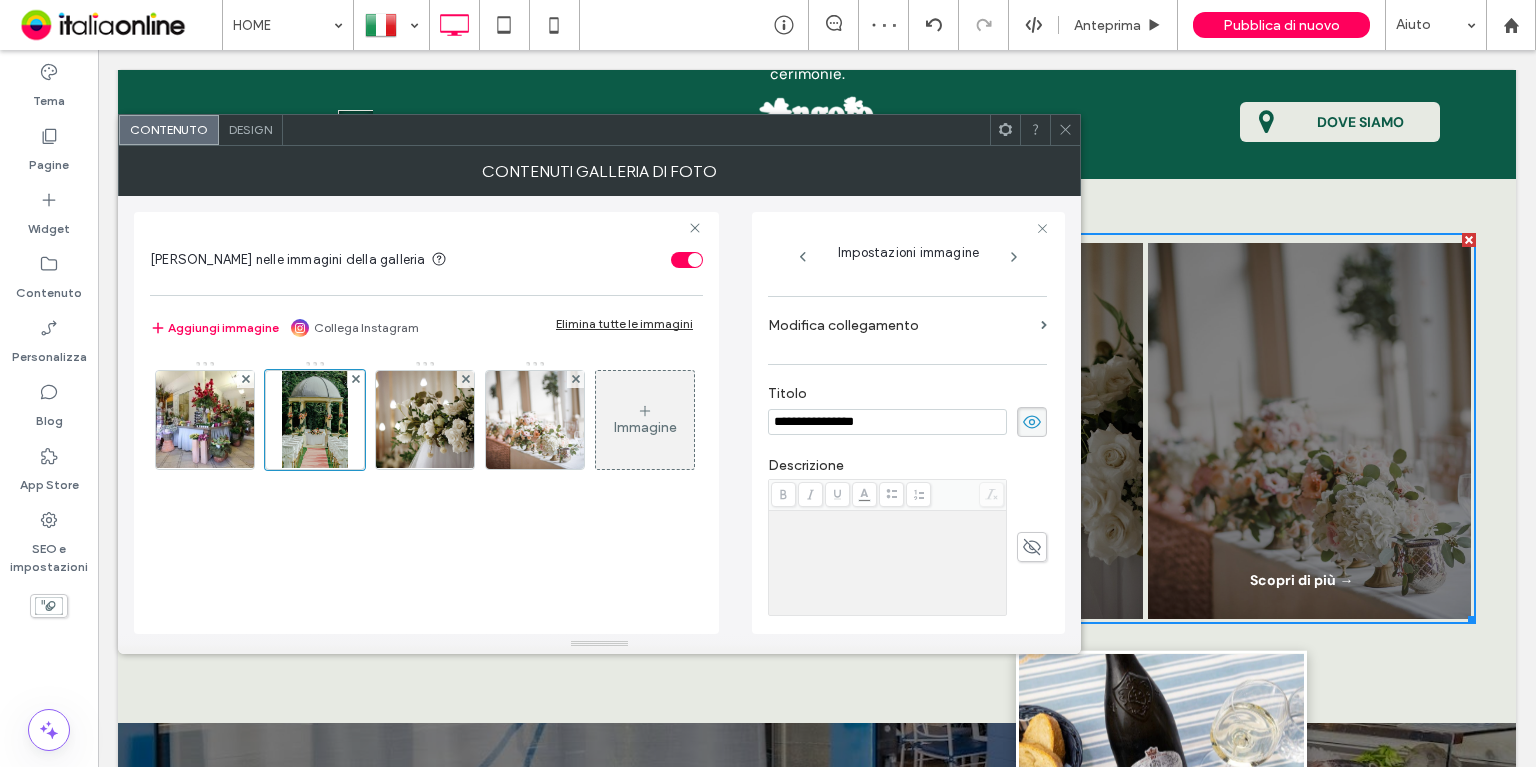 scroll, scrollTop: 366, scrollLeft: 0, axis: vertical 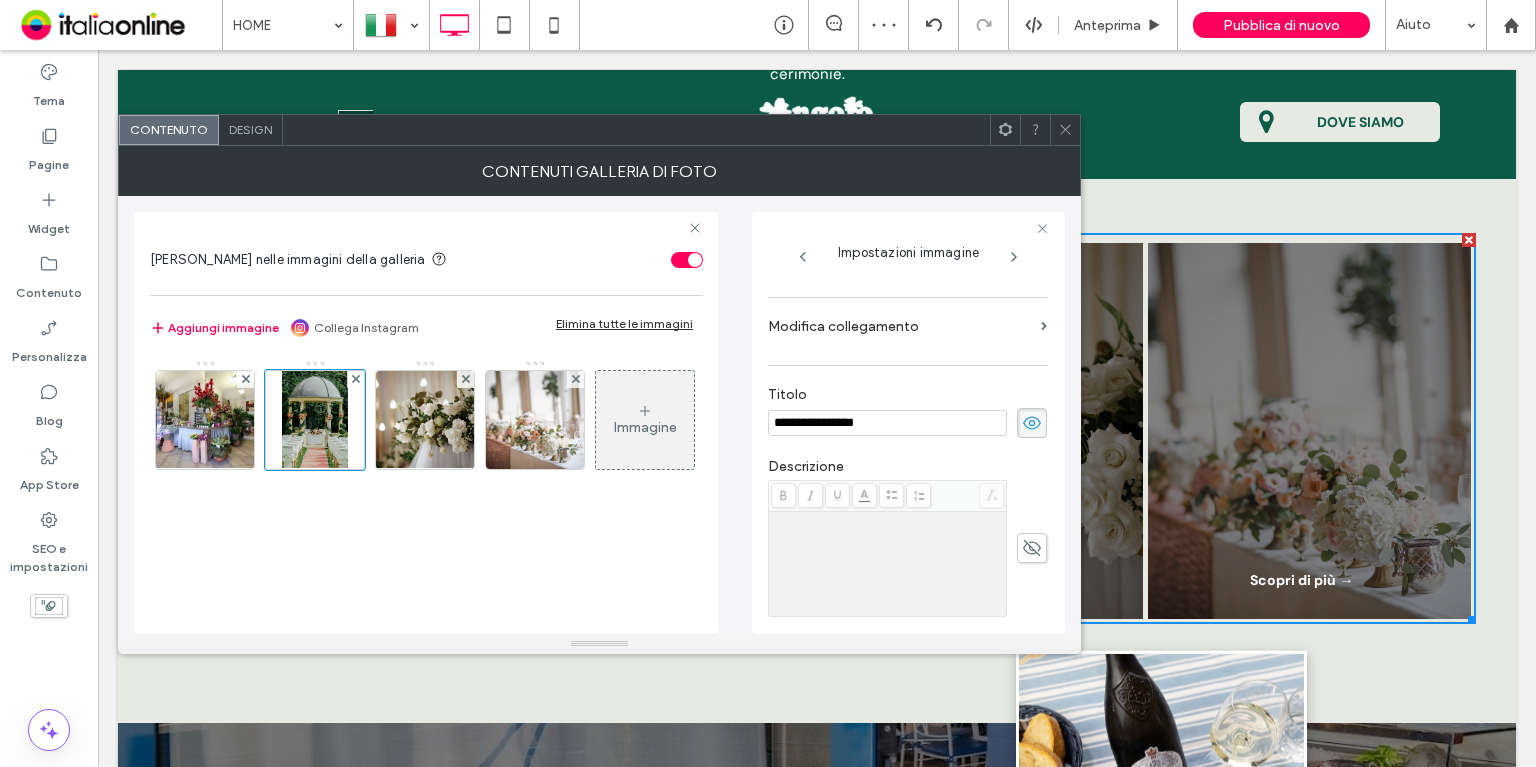 drag, startPoint x: 1000, startPoint y: 541, endPoint x: 1016, endPoint y: 538, distance: 16.27882 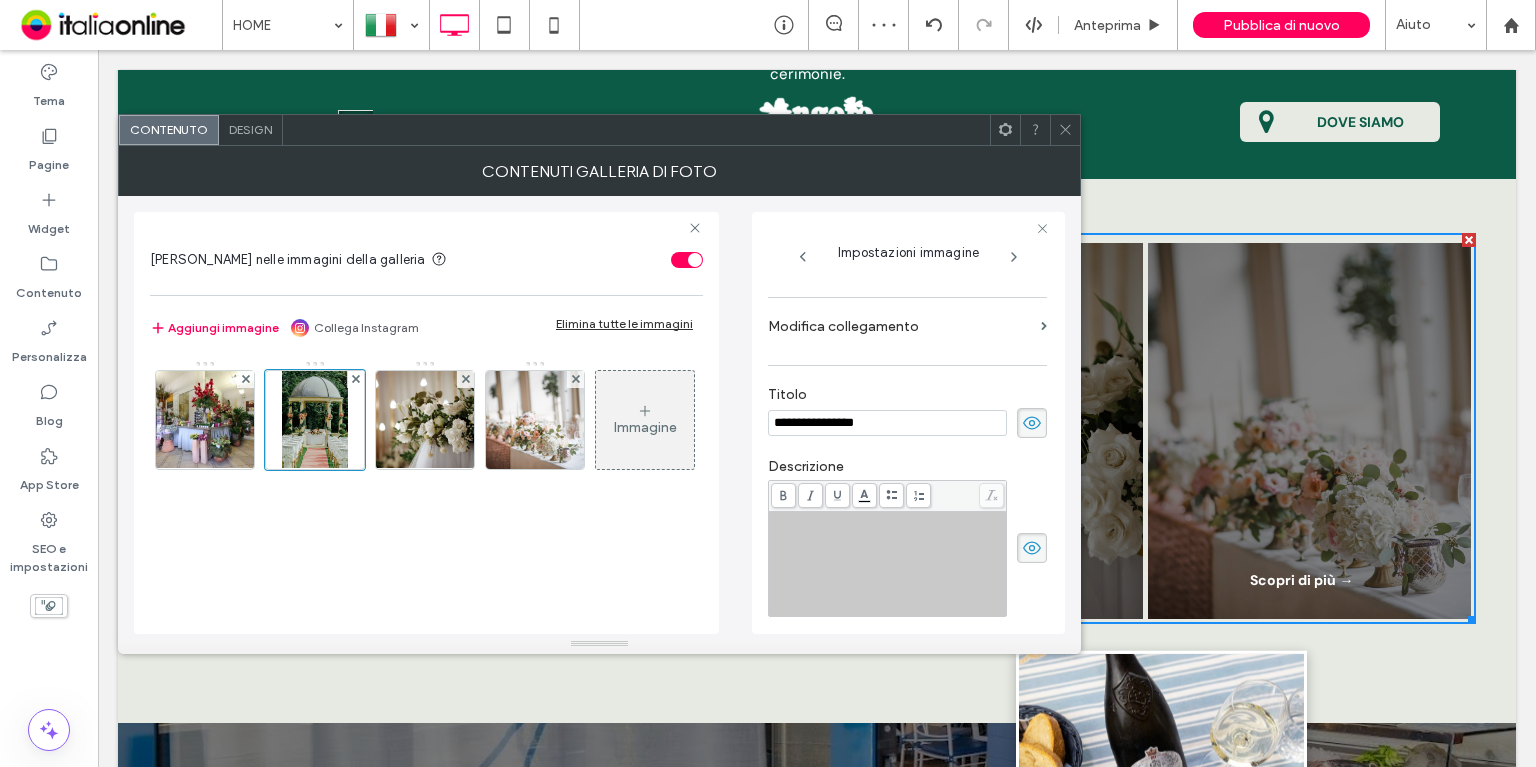 click 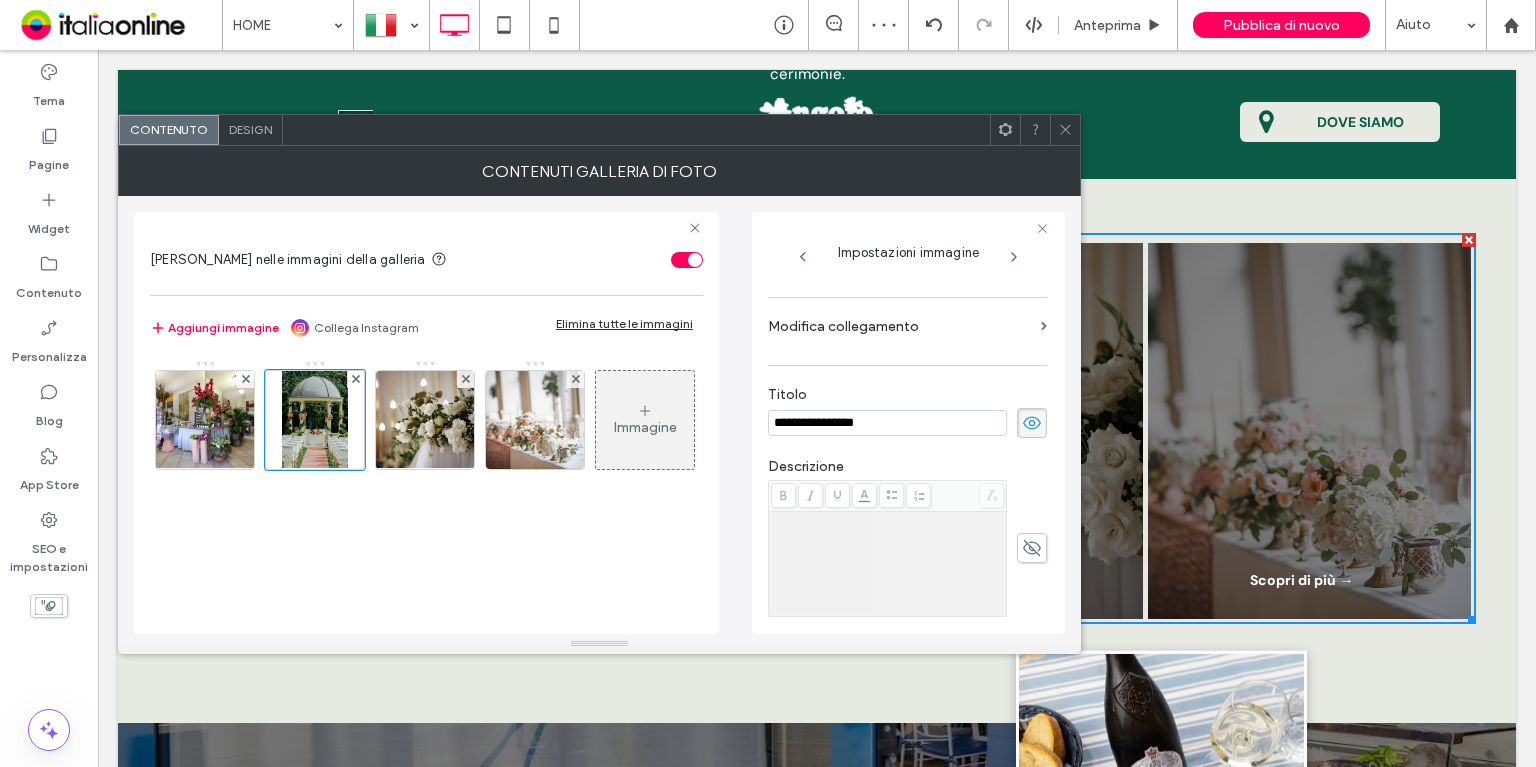 click at bounding box center (1032, 548) 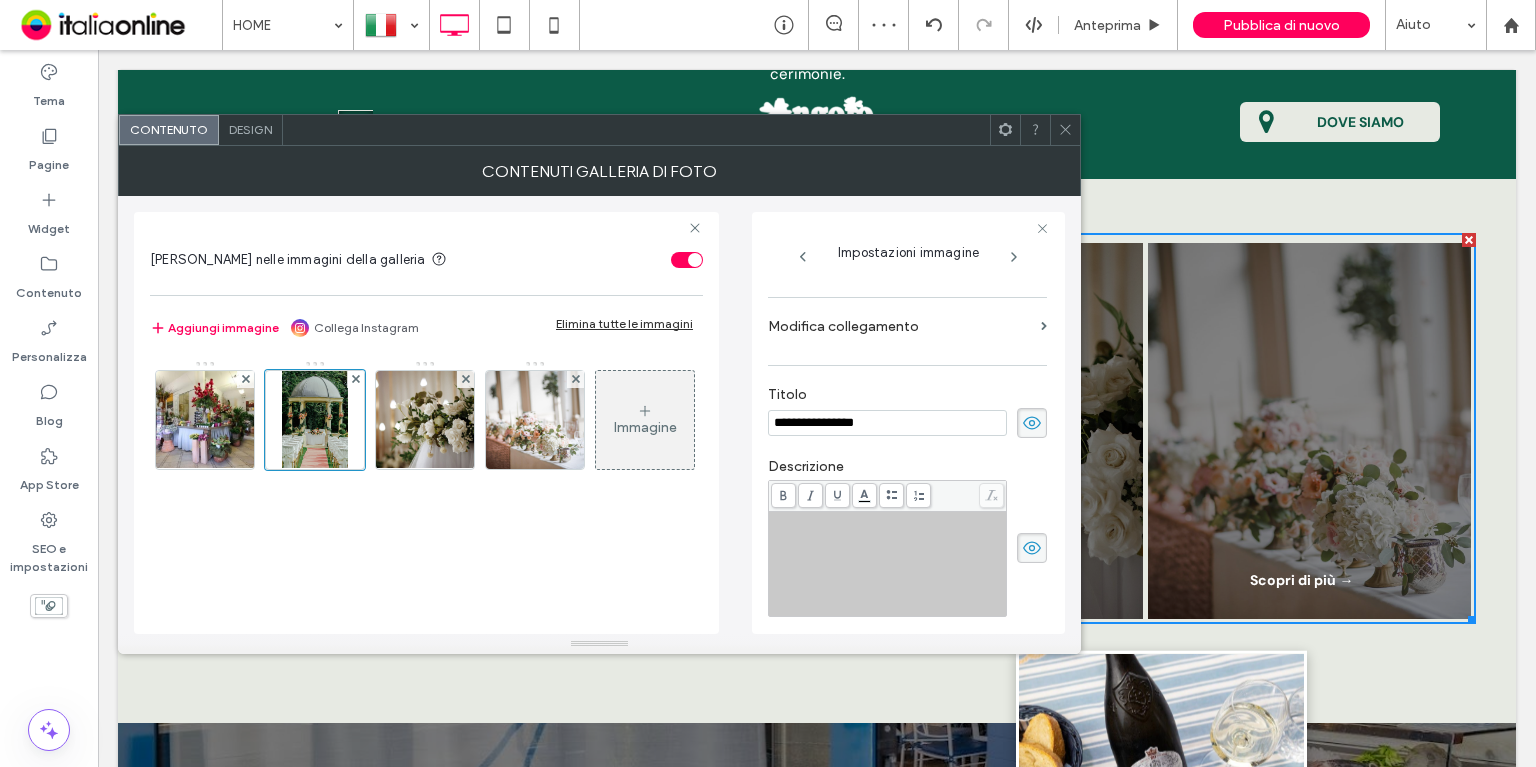 click at bounding box center (888, 564) 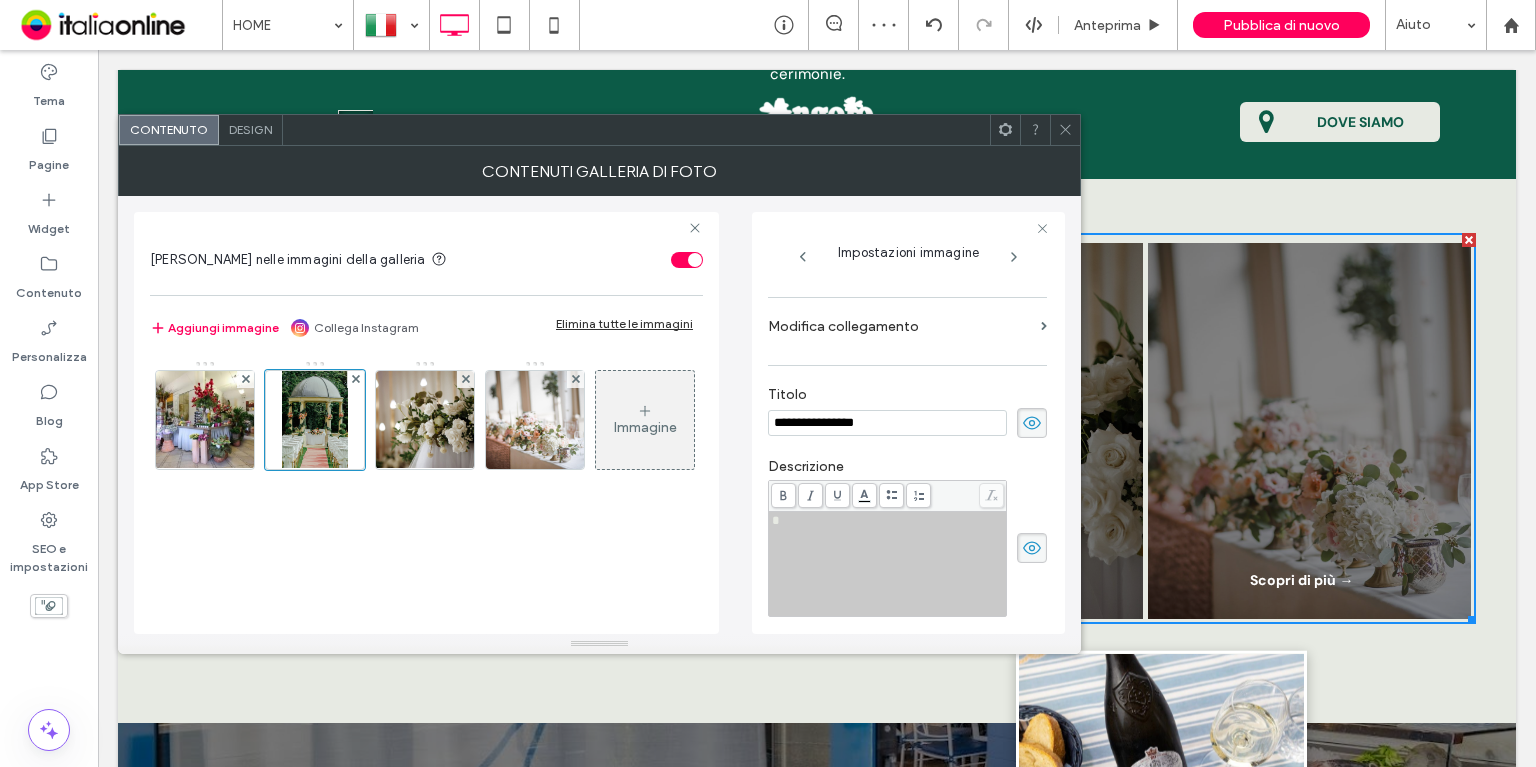 type 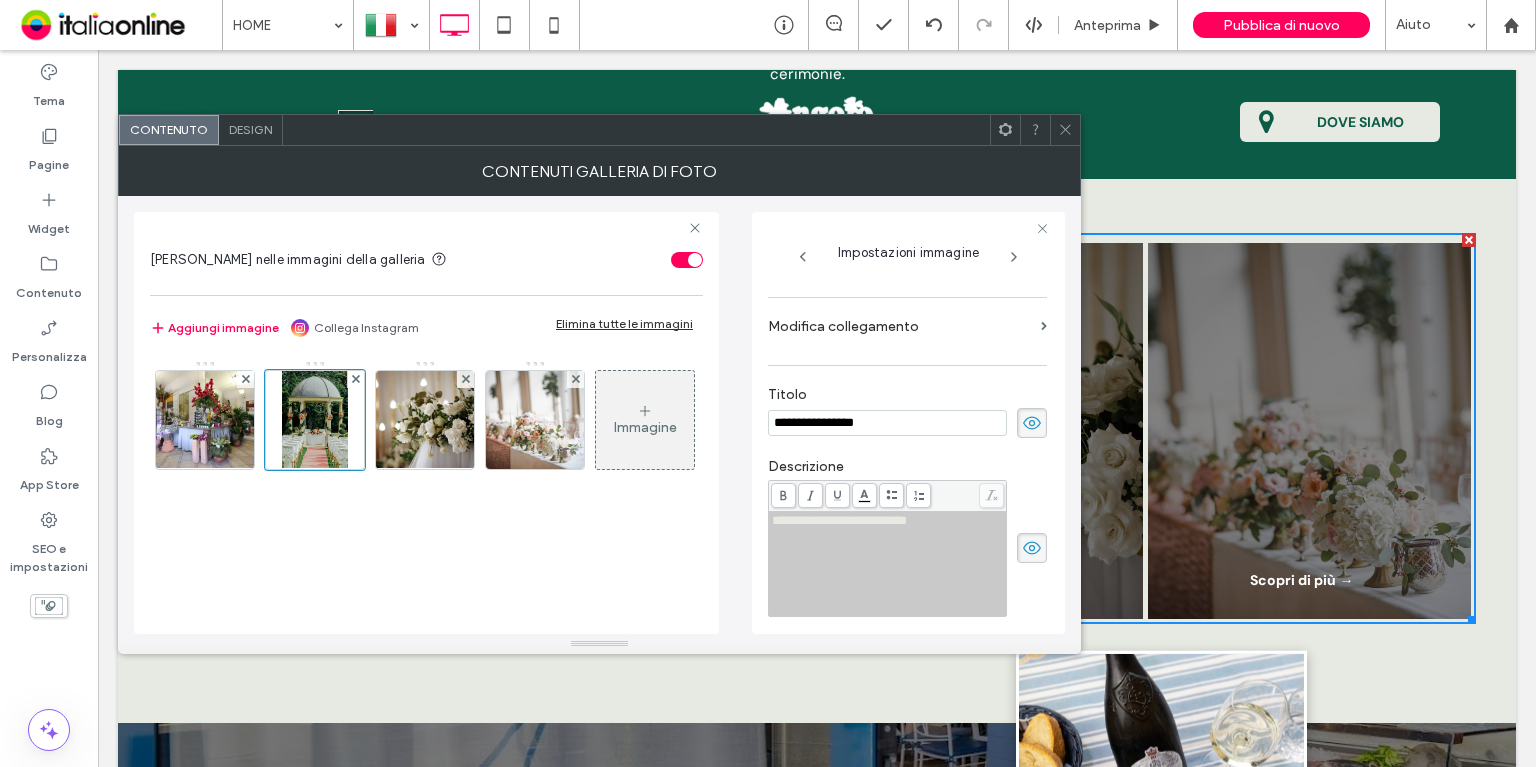click on "**********" at bounding box center (888, 564) 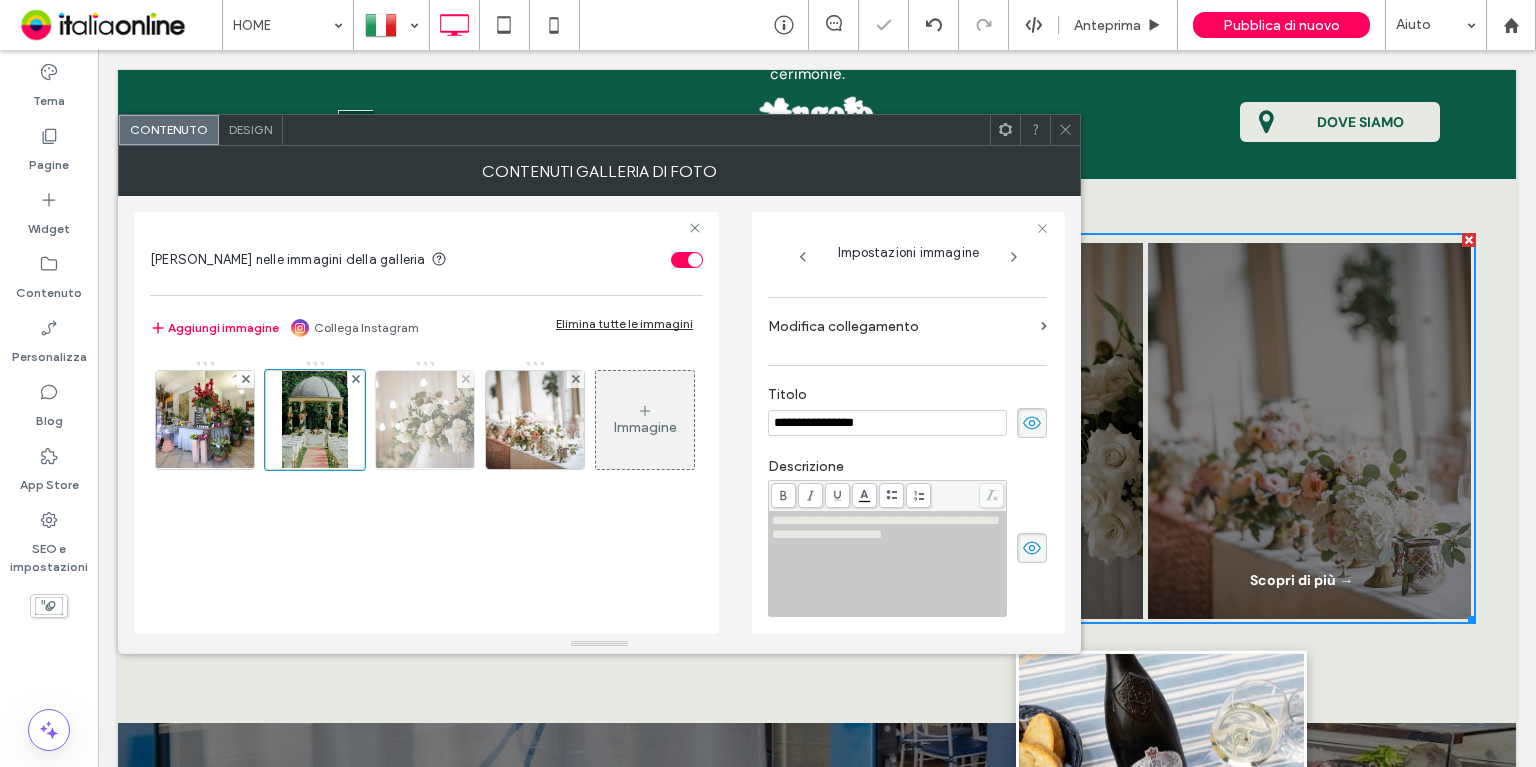click at bounding box center (425, 420) 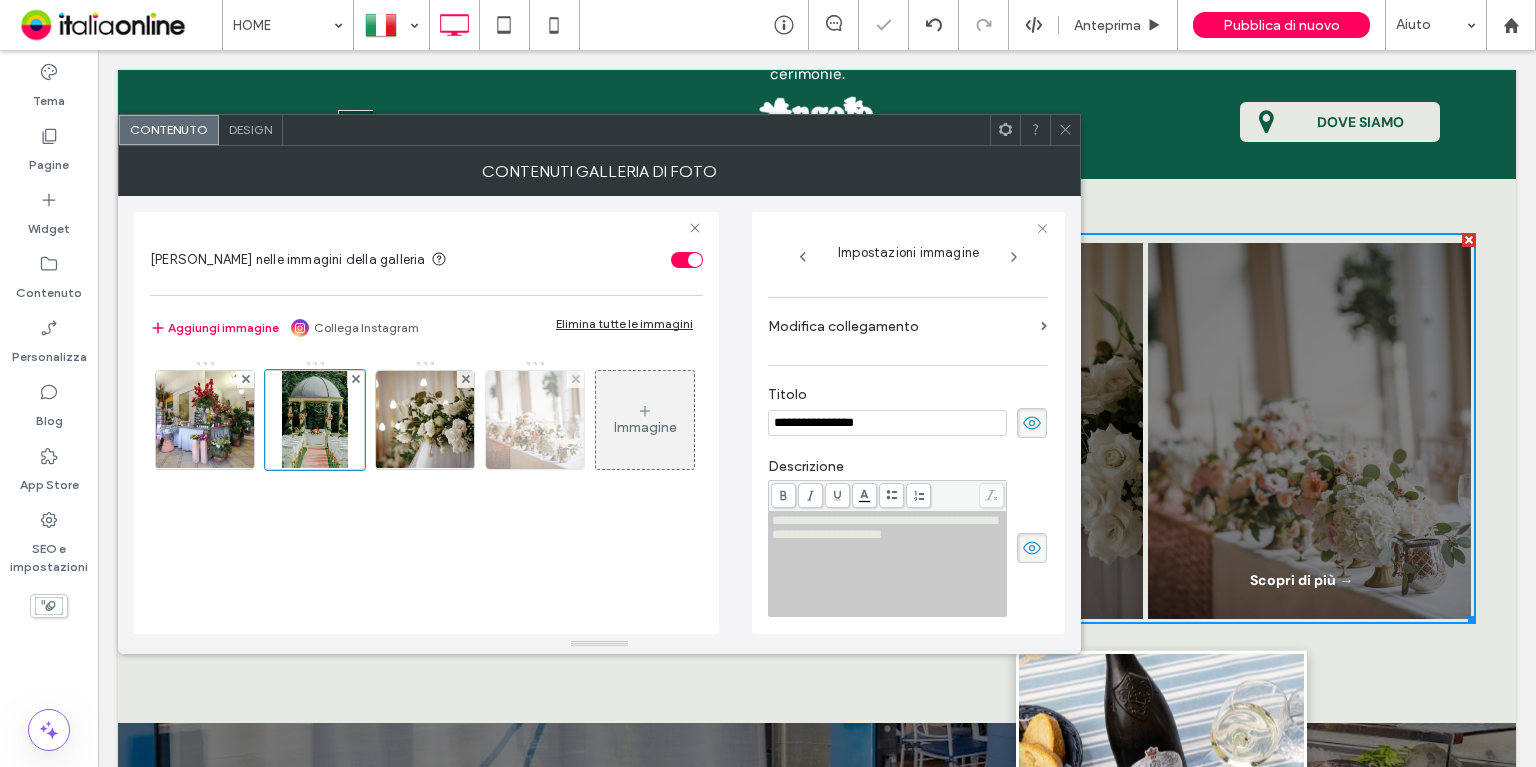 scroll, scrollTop: 332, scrollLeft: 0, axis: vertical 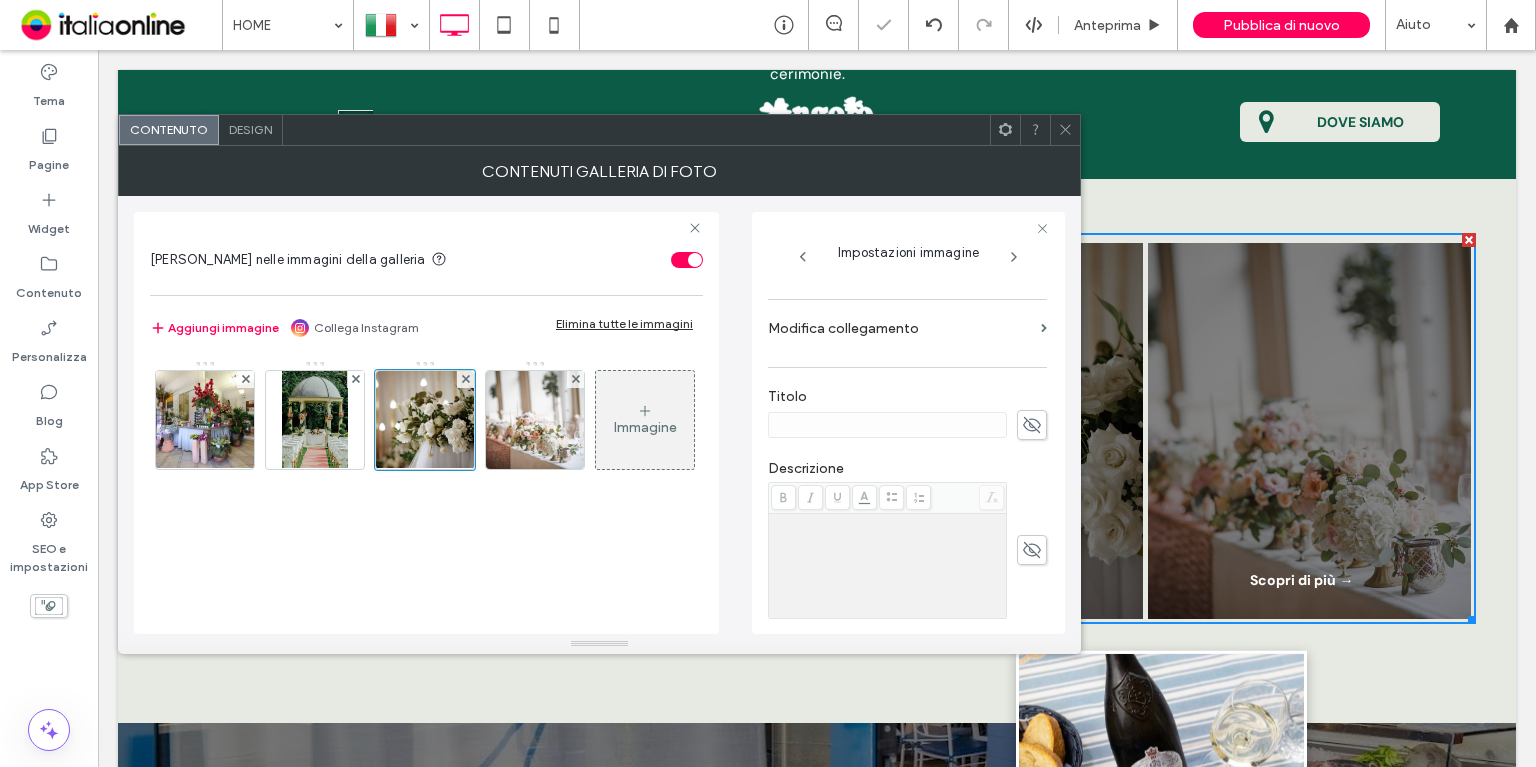drag, startPoint x: 1033, startPoint y: 427, endPoint x: 1004, endPoint y: 430, distance: 29.15476 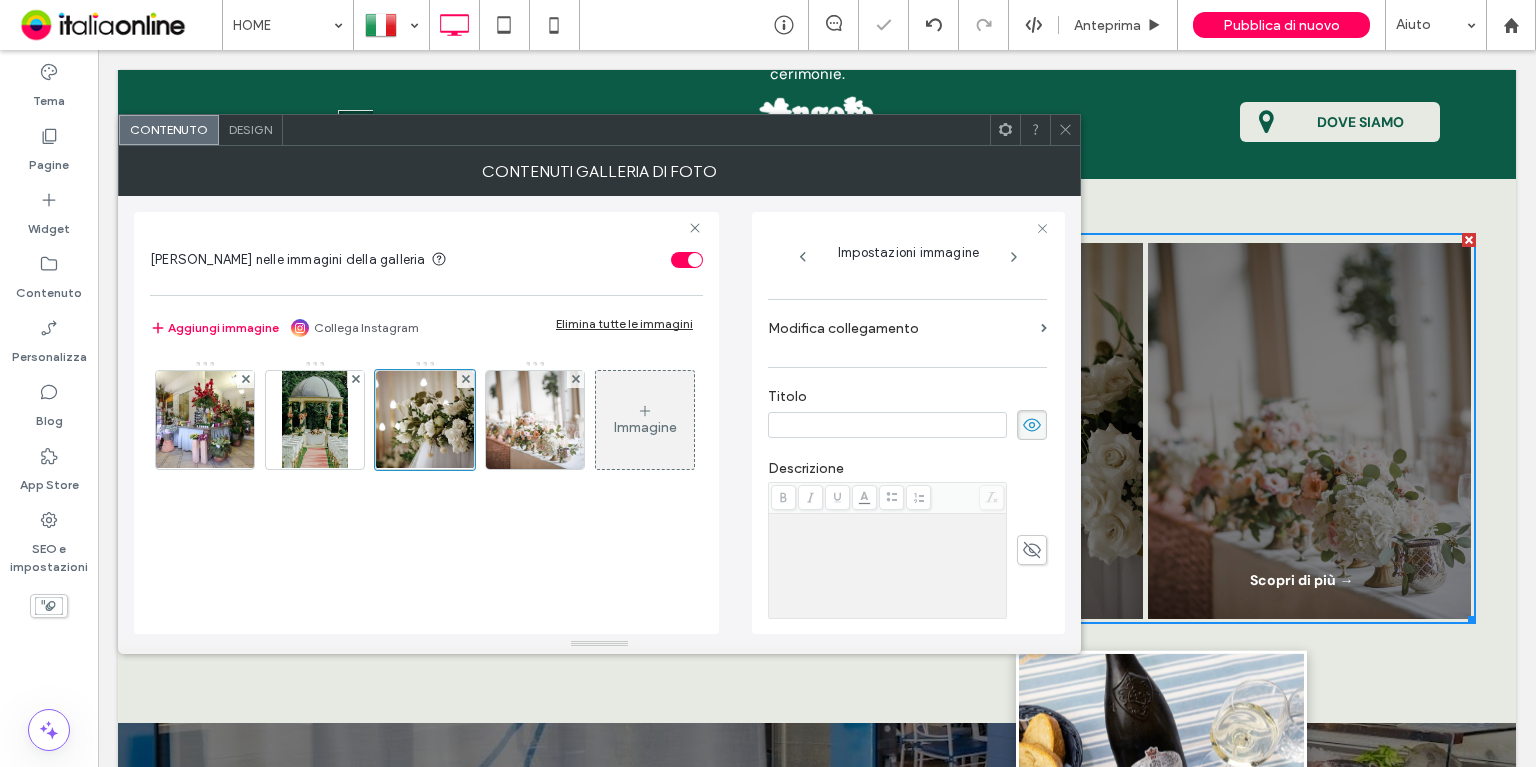 click at bounding box center [887, 425] 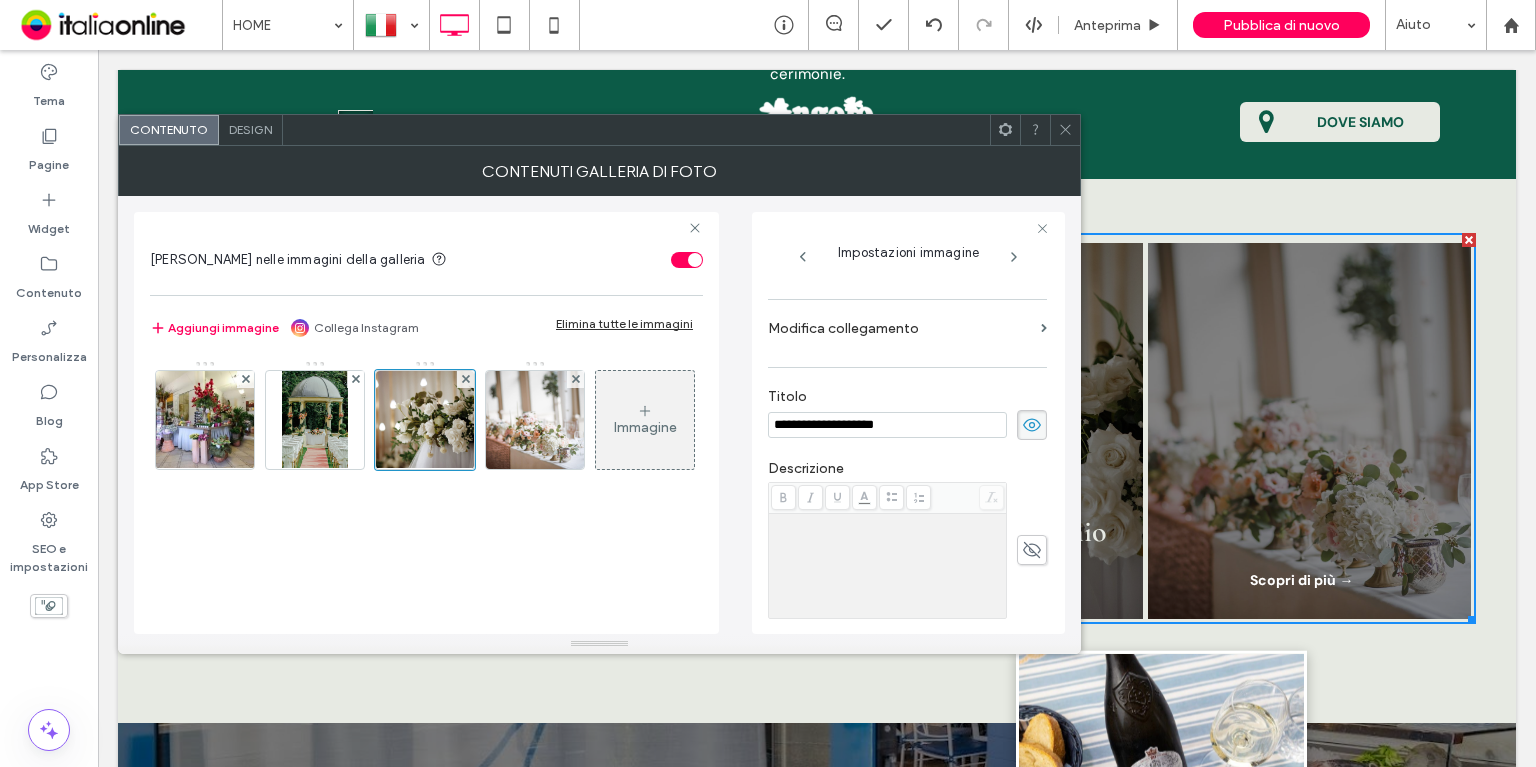 type on "**********" 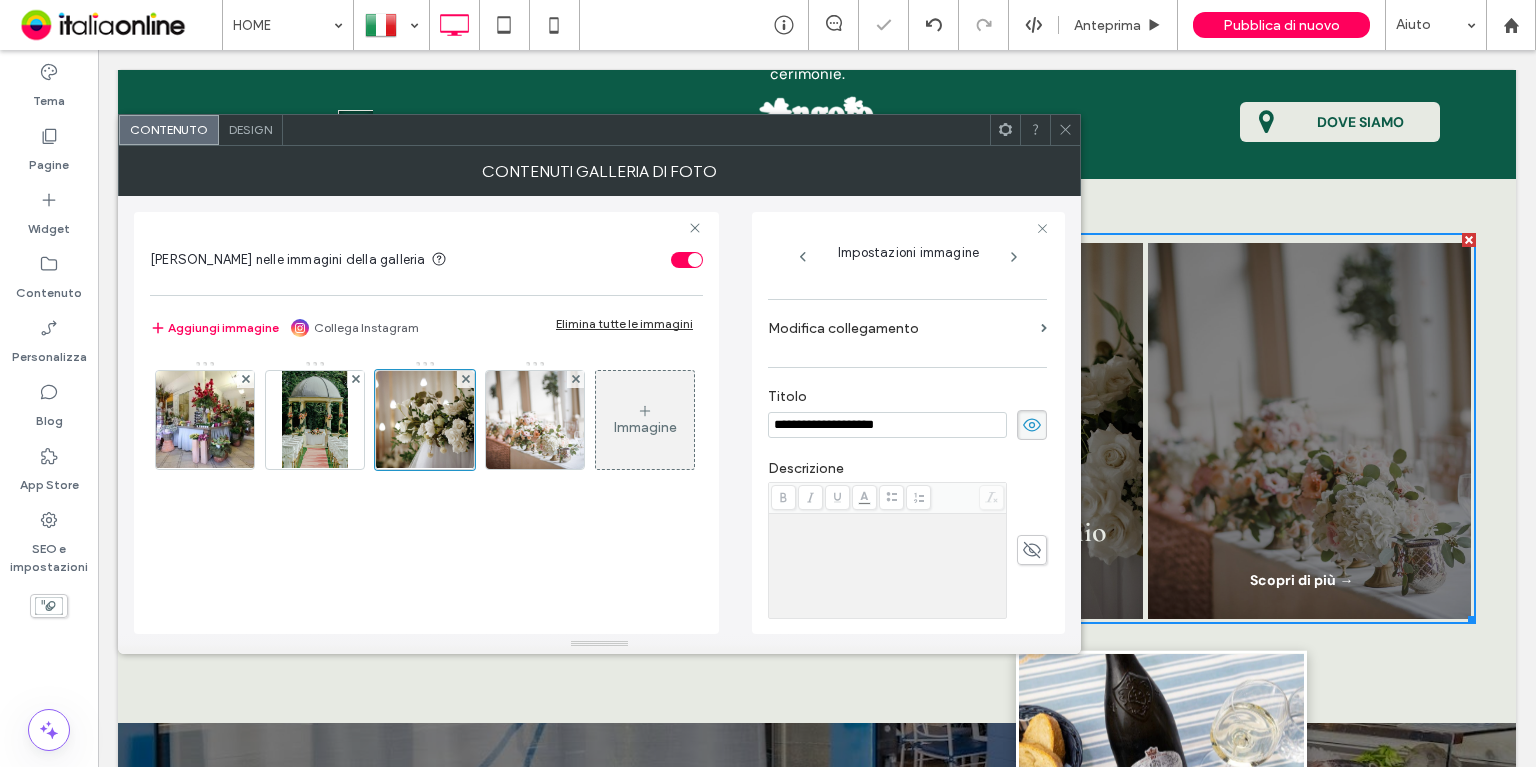 click at bounding box center [888, 566] 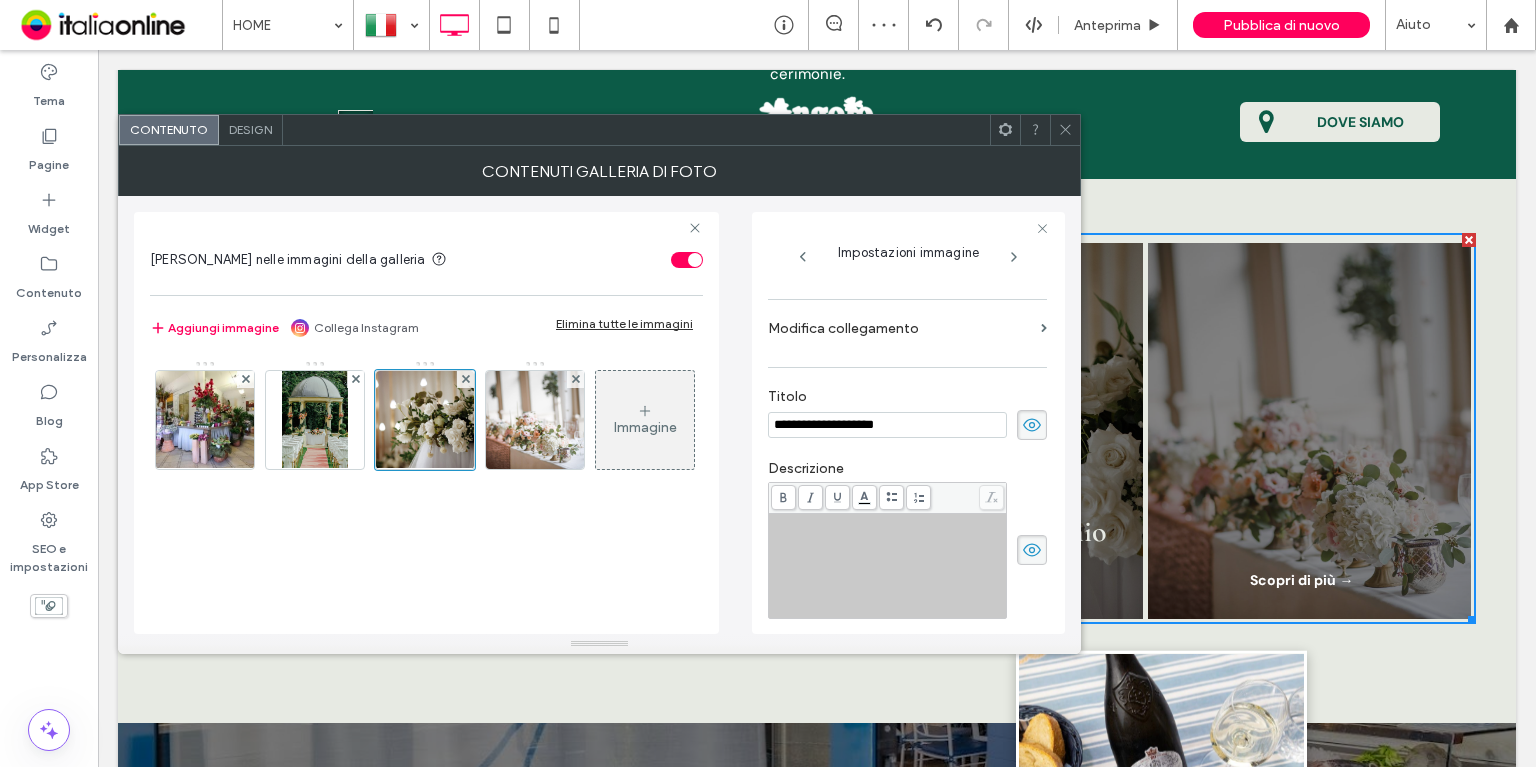 click at bounding box center (888, 566) 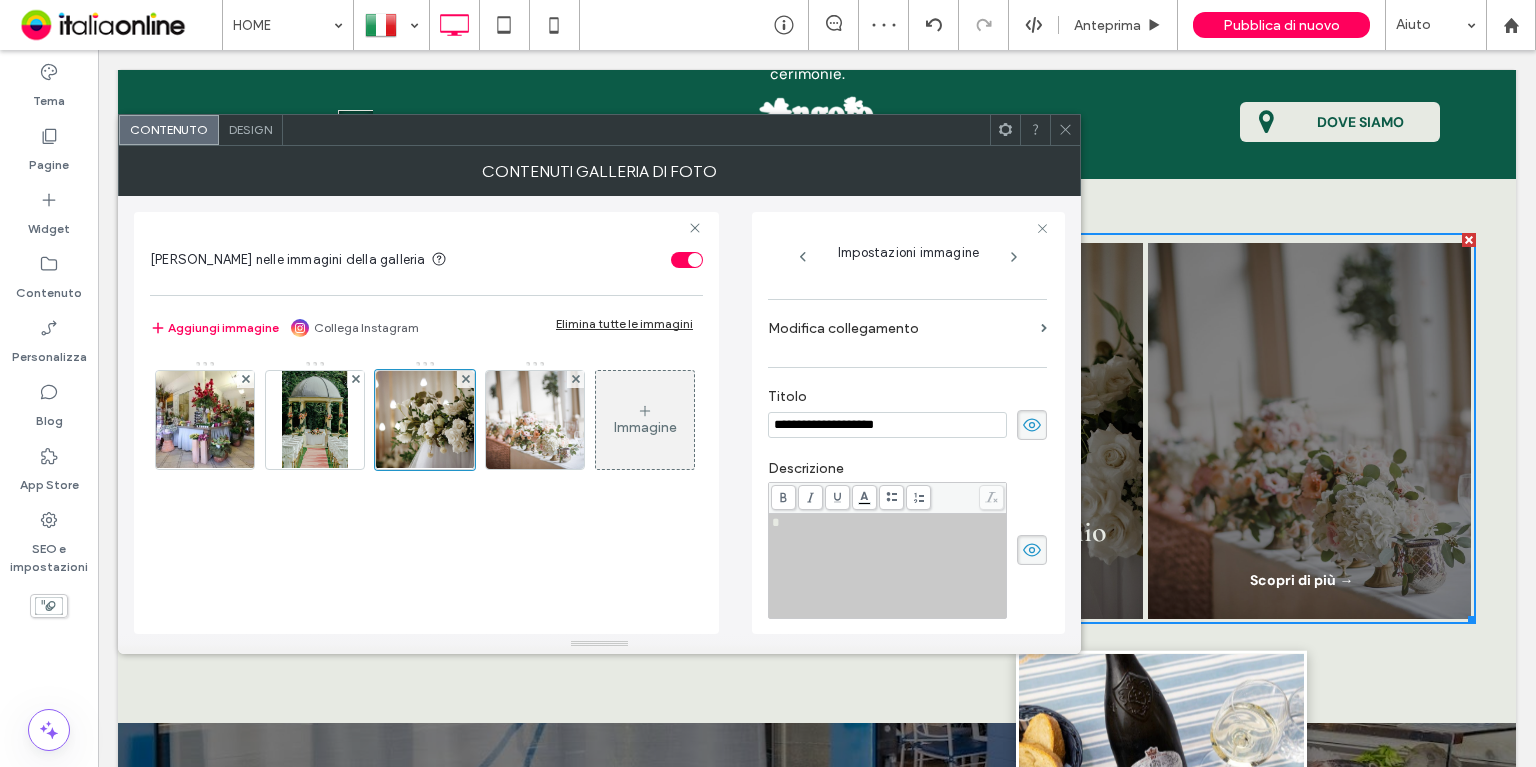 type 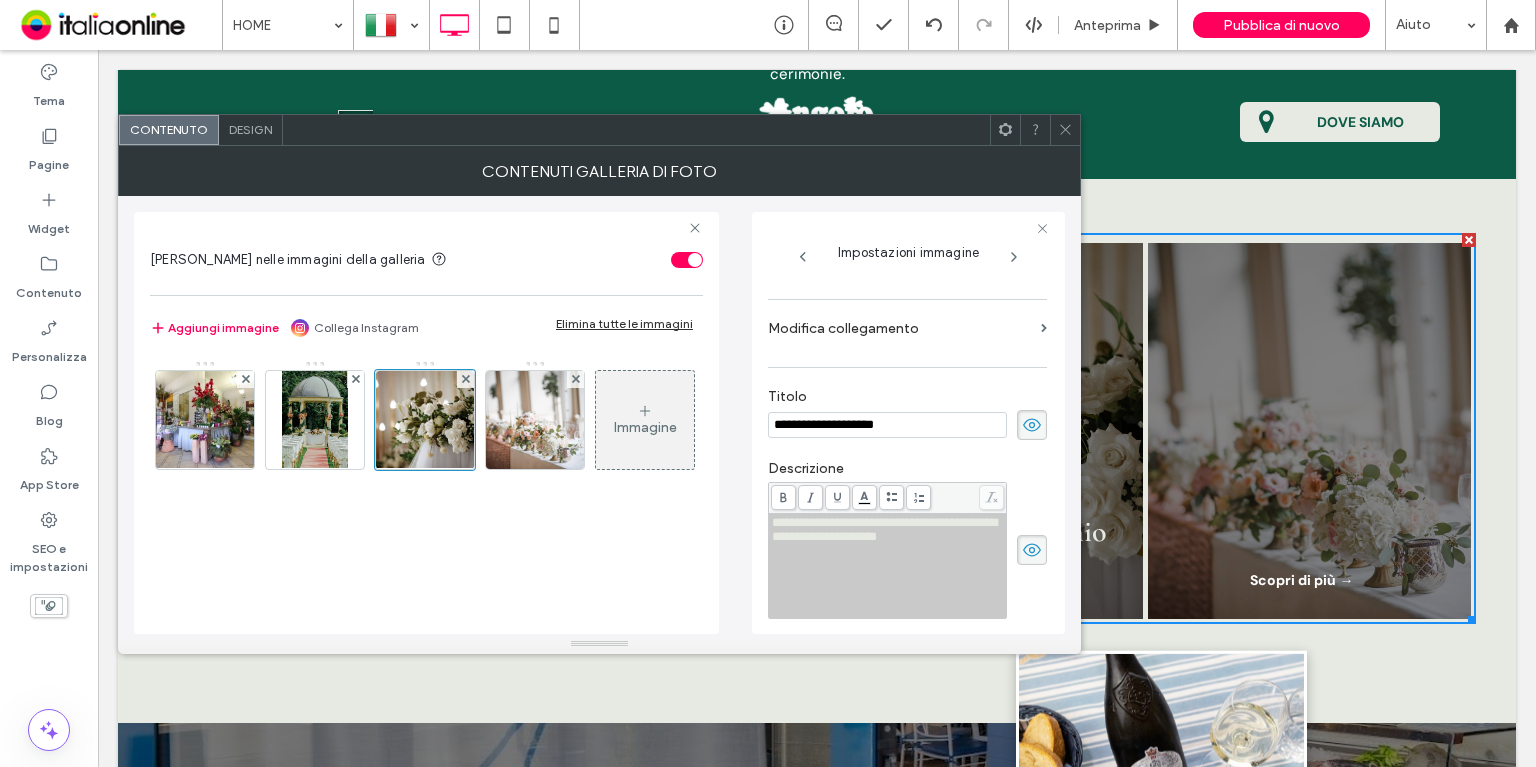 click on "**********" at bounding box center (884, 529) 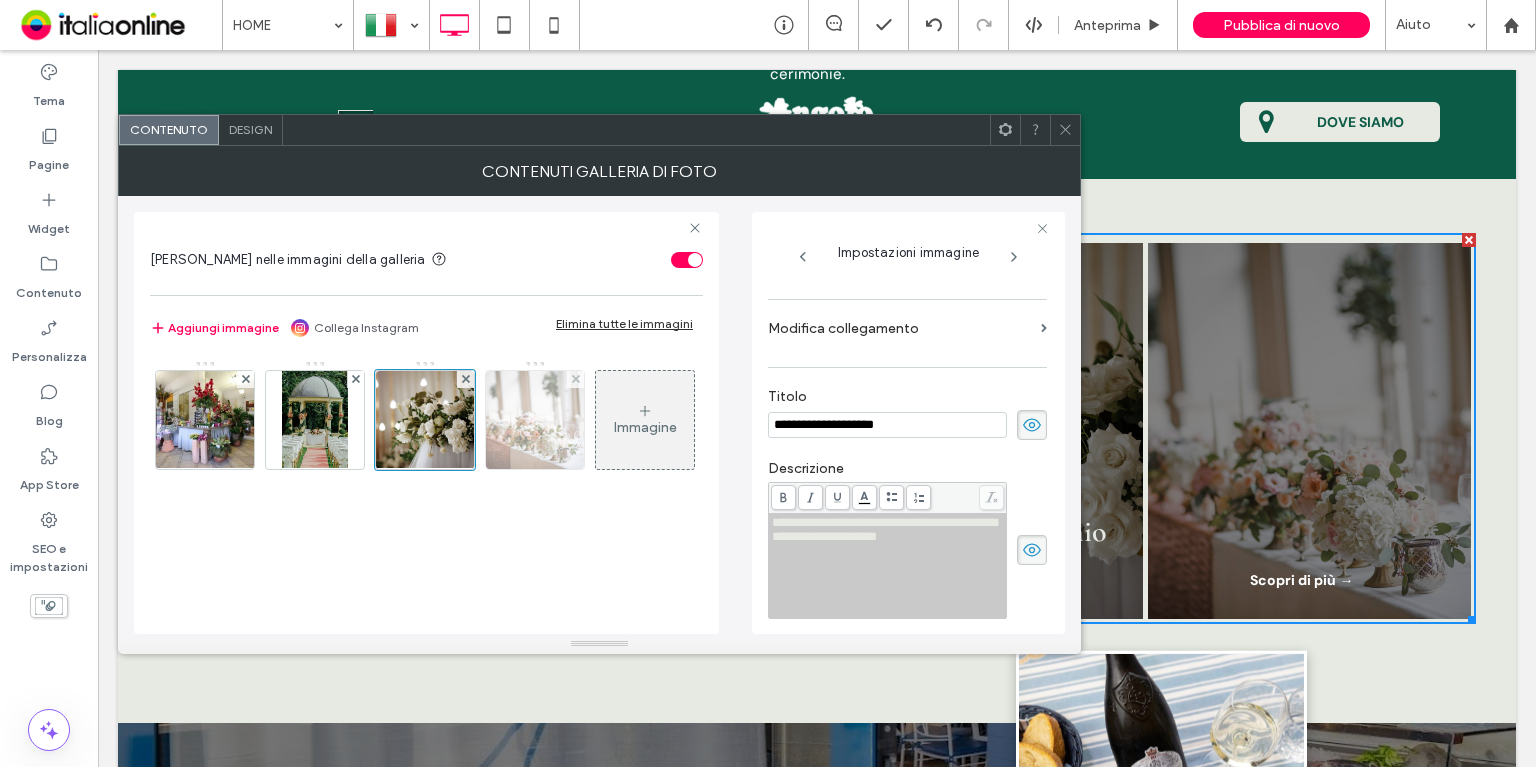 click at bounding box center [535, 420] 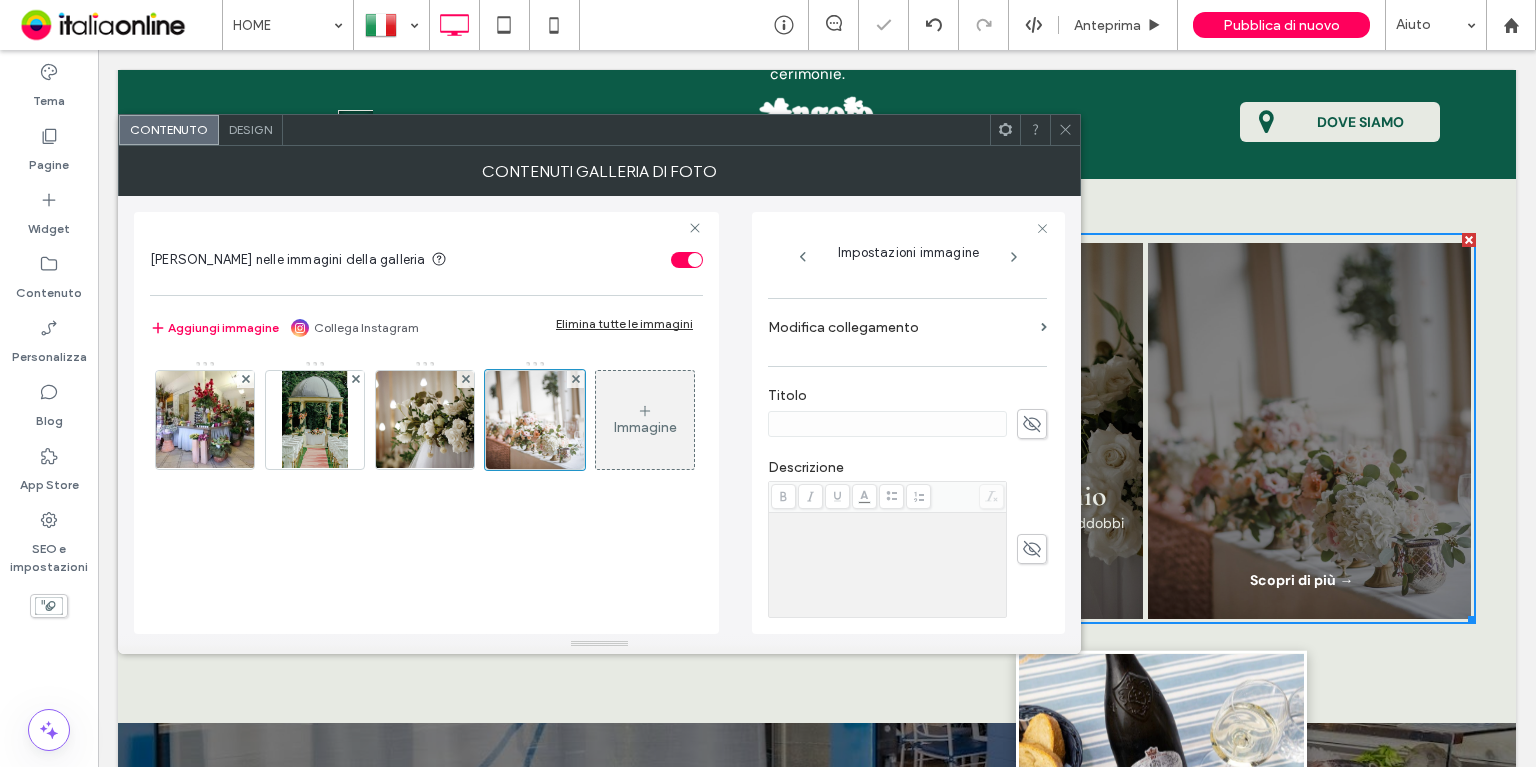 scroll, scrollTop: 365, scrollLeft: 0, axis: vertical 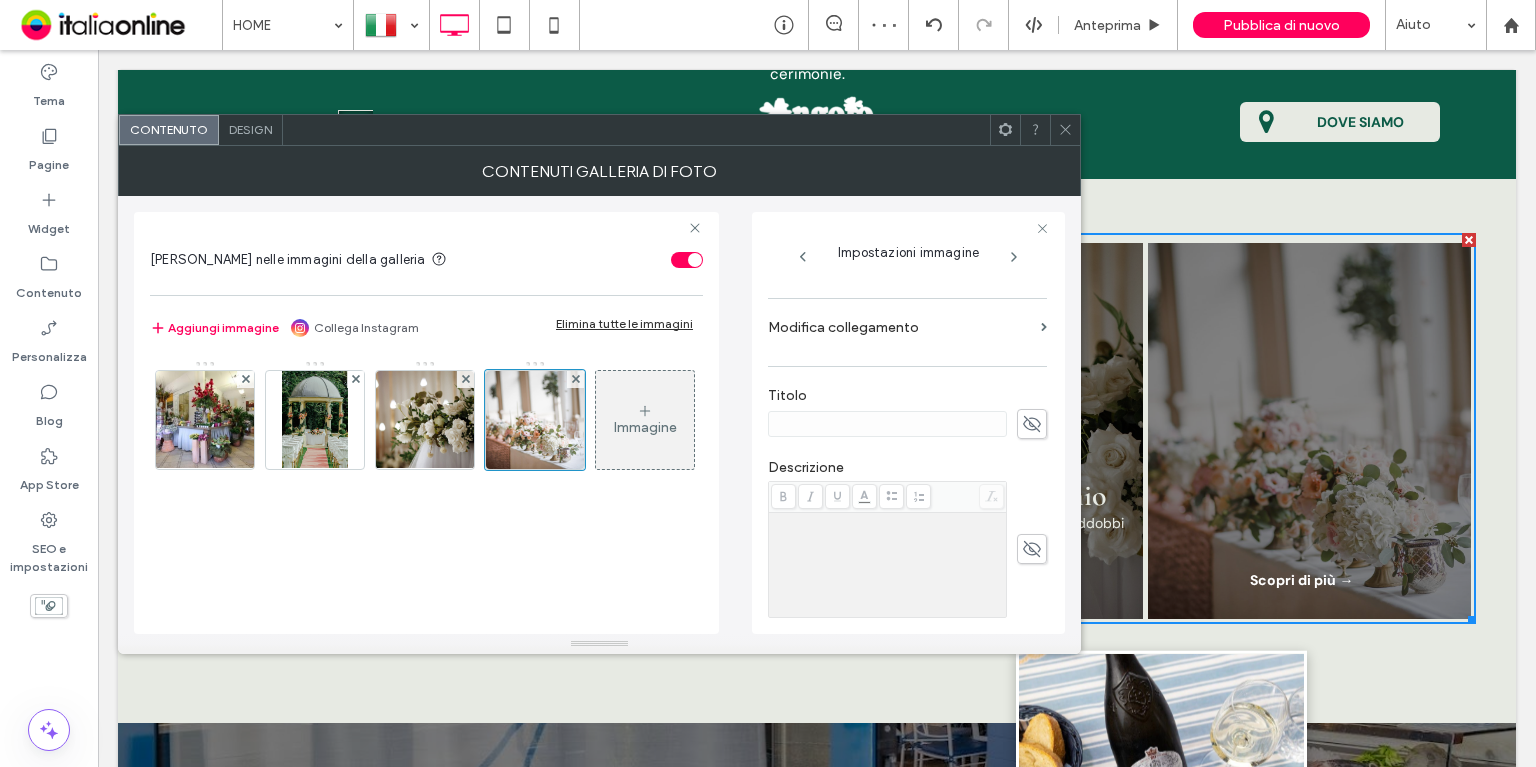 click at bounding box center [1032, 424] 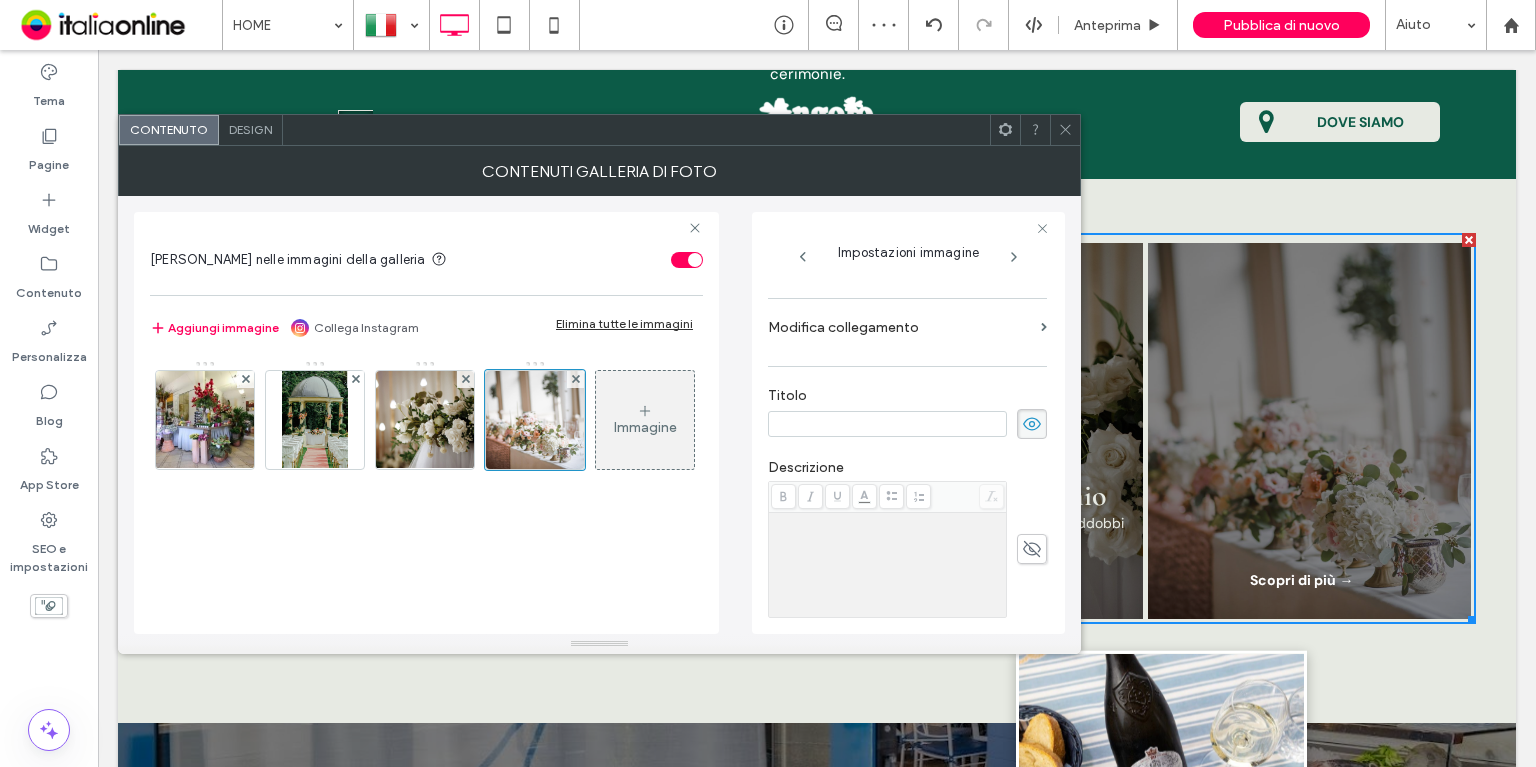 click on "Descrizione" at bounding box center (907, 538) 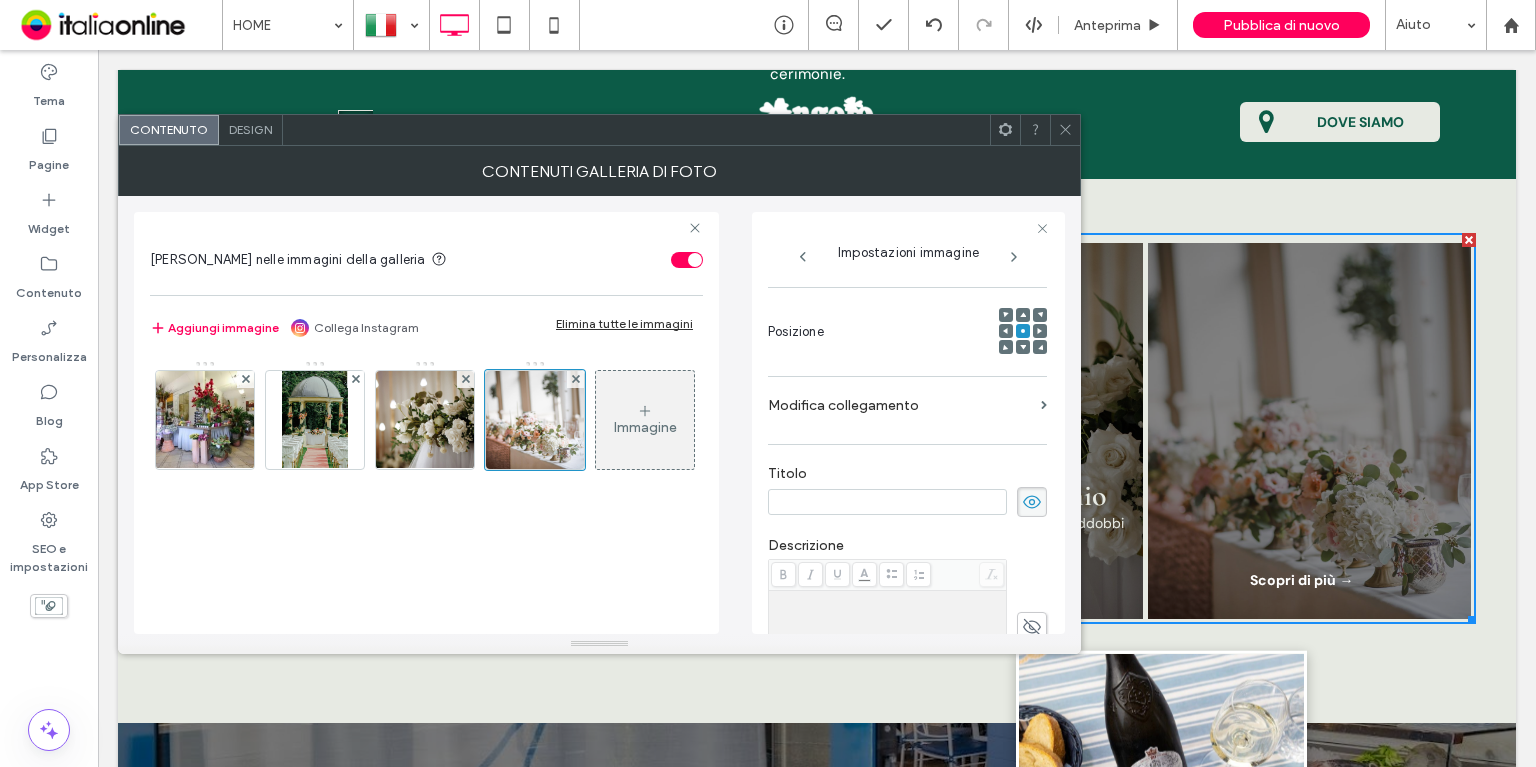 scroll, scrollTop: 280, scrollLeft: 0, axis: vertical 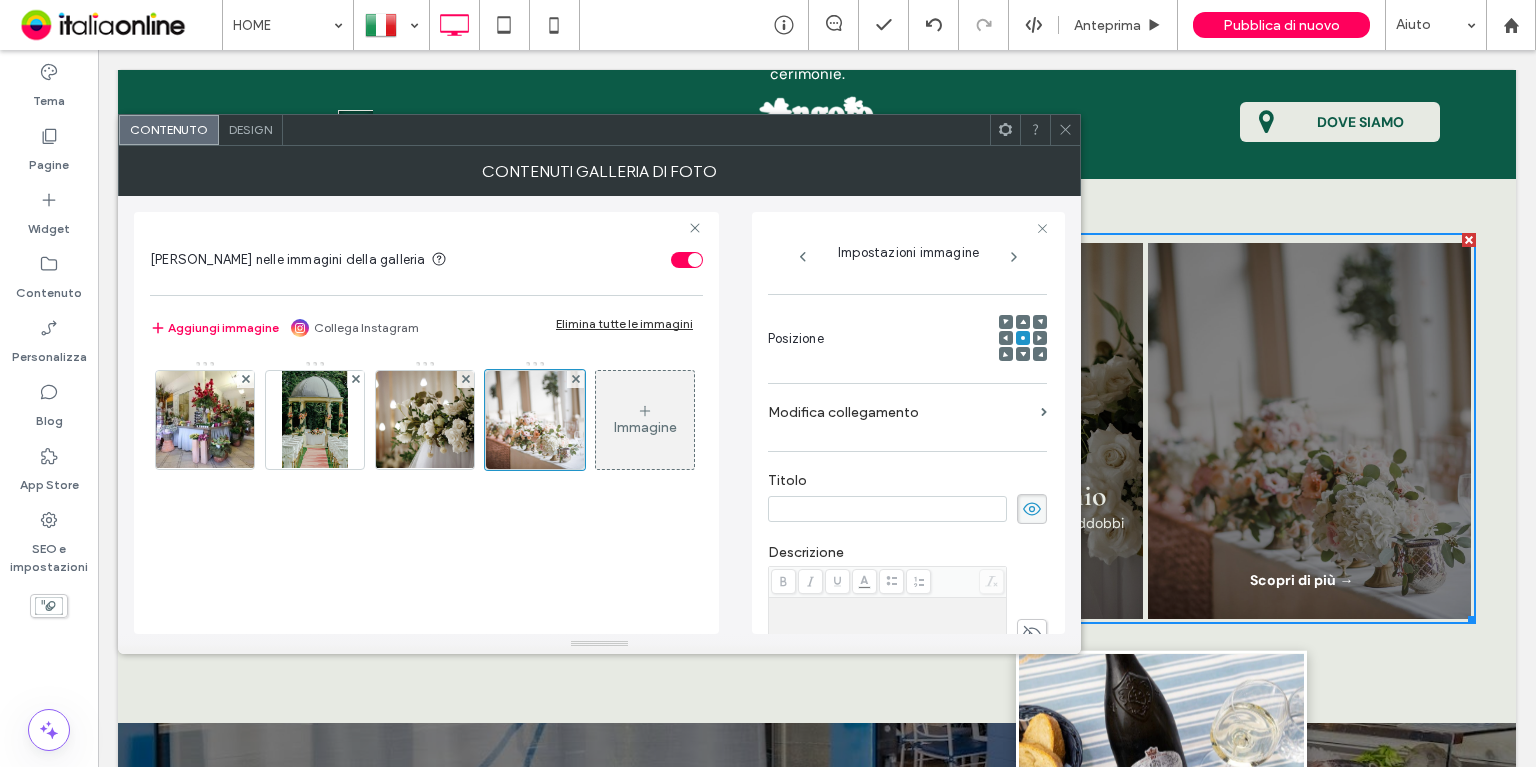 click at bounding box center [887, 509] 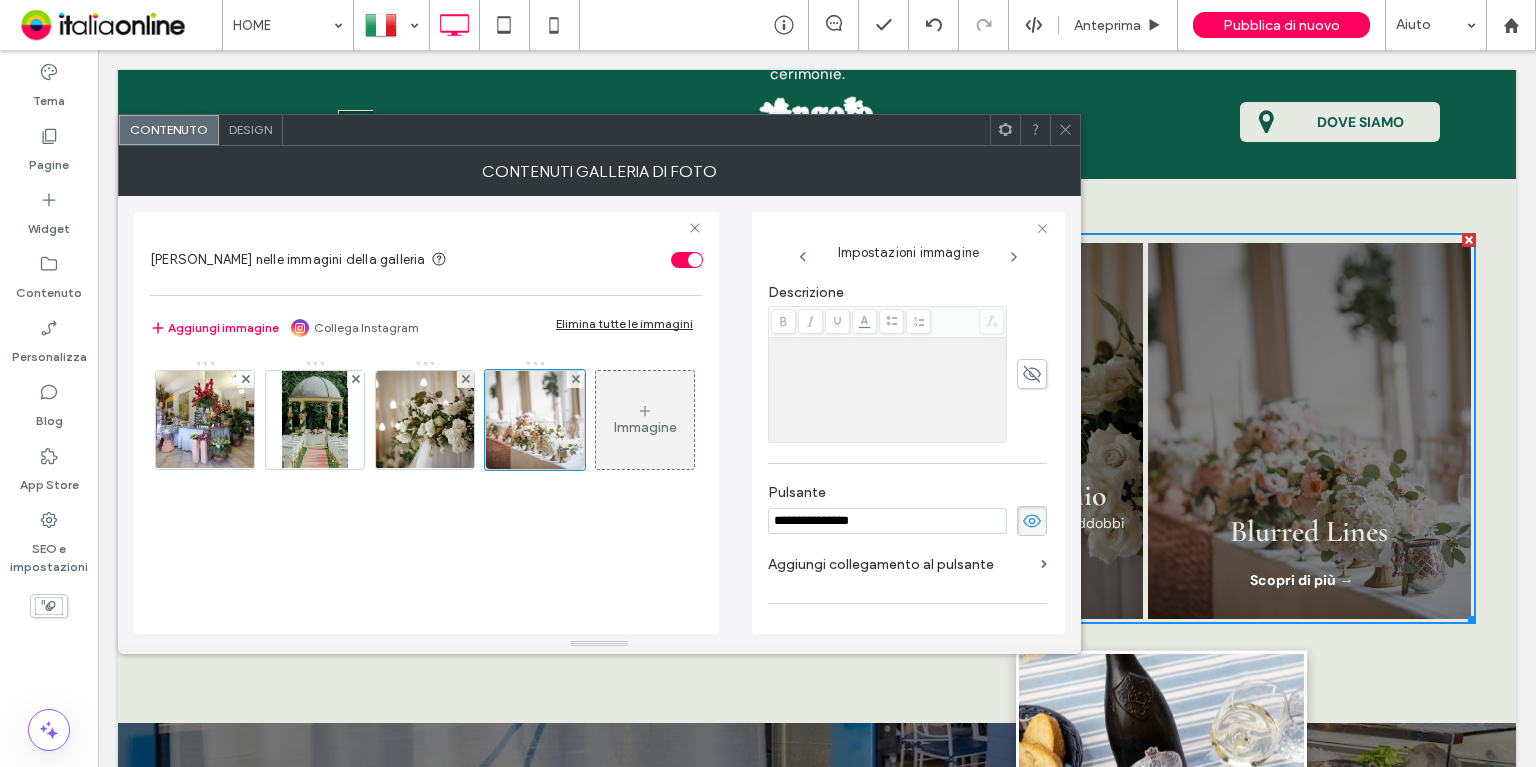 type on "**********" 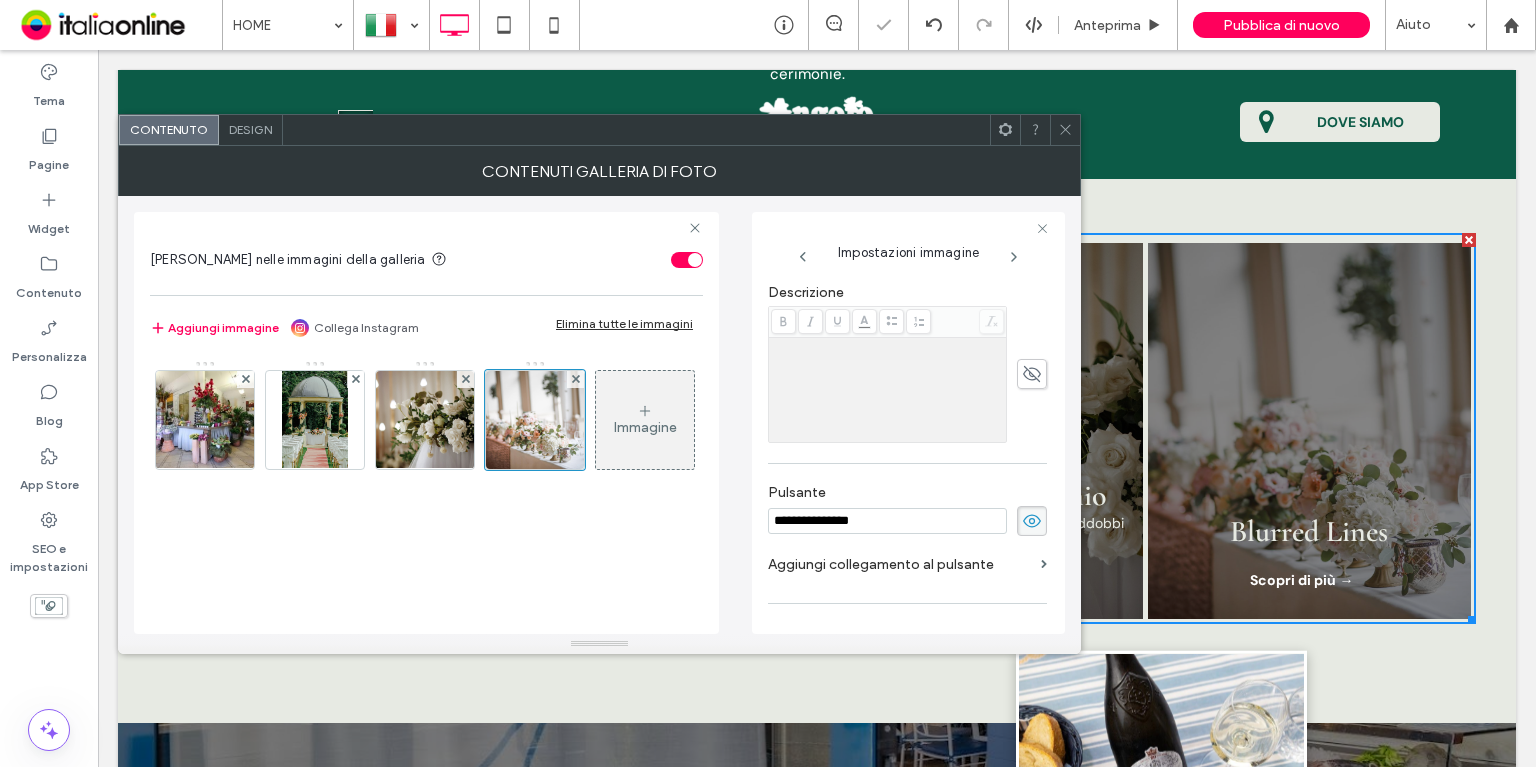 scroll, scrollTop: 334, scrollLeft: 0, axis: vertical 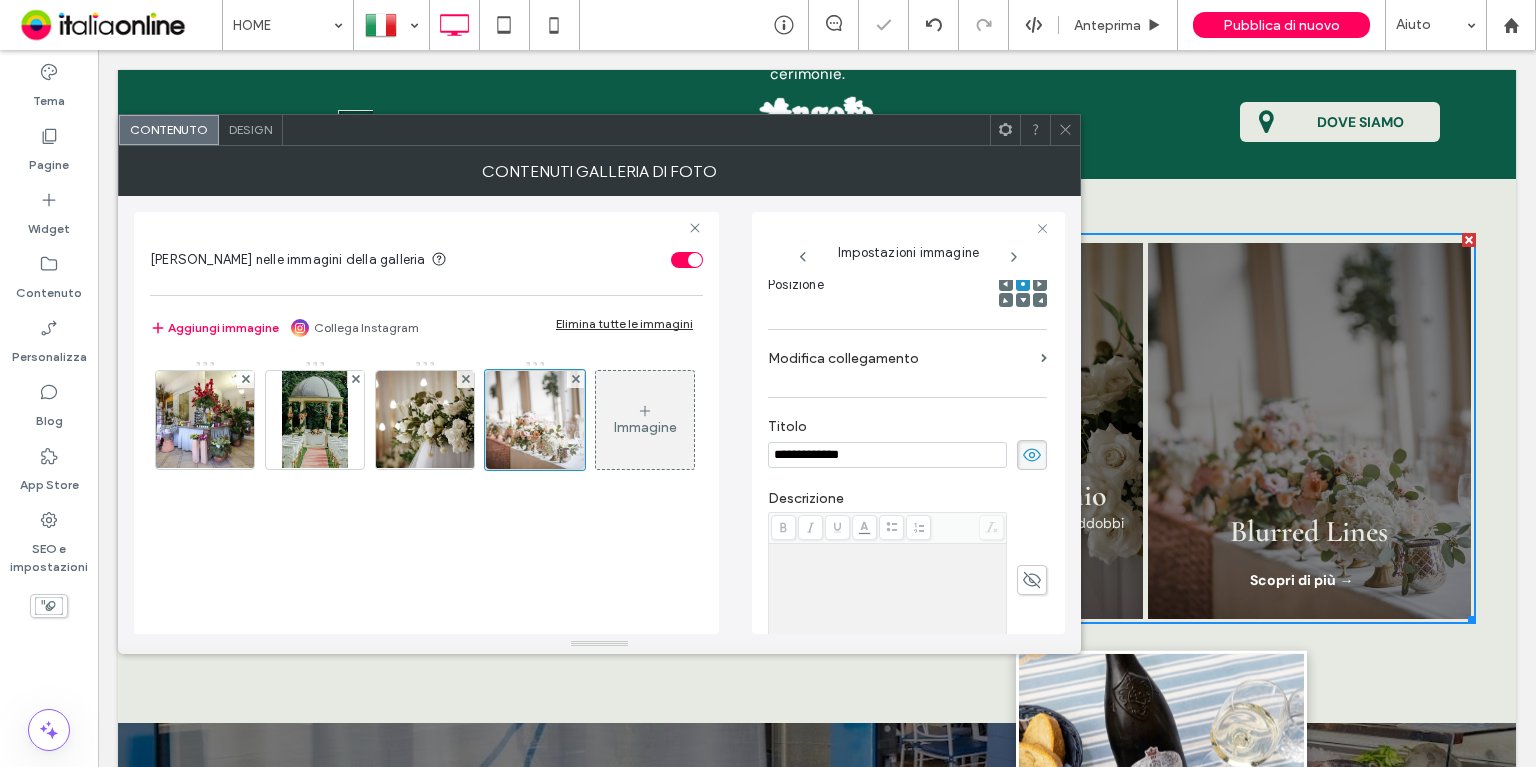drag, startPoint x: 911, startPoint y: 534, endPoint x: 1026, endPoint y: 549, distance: 115.97414 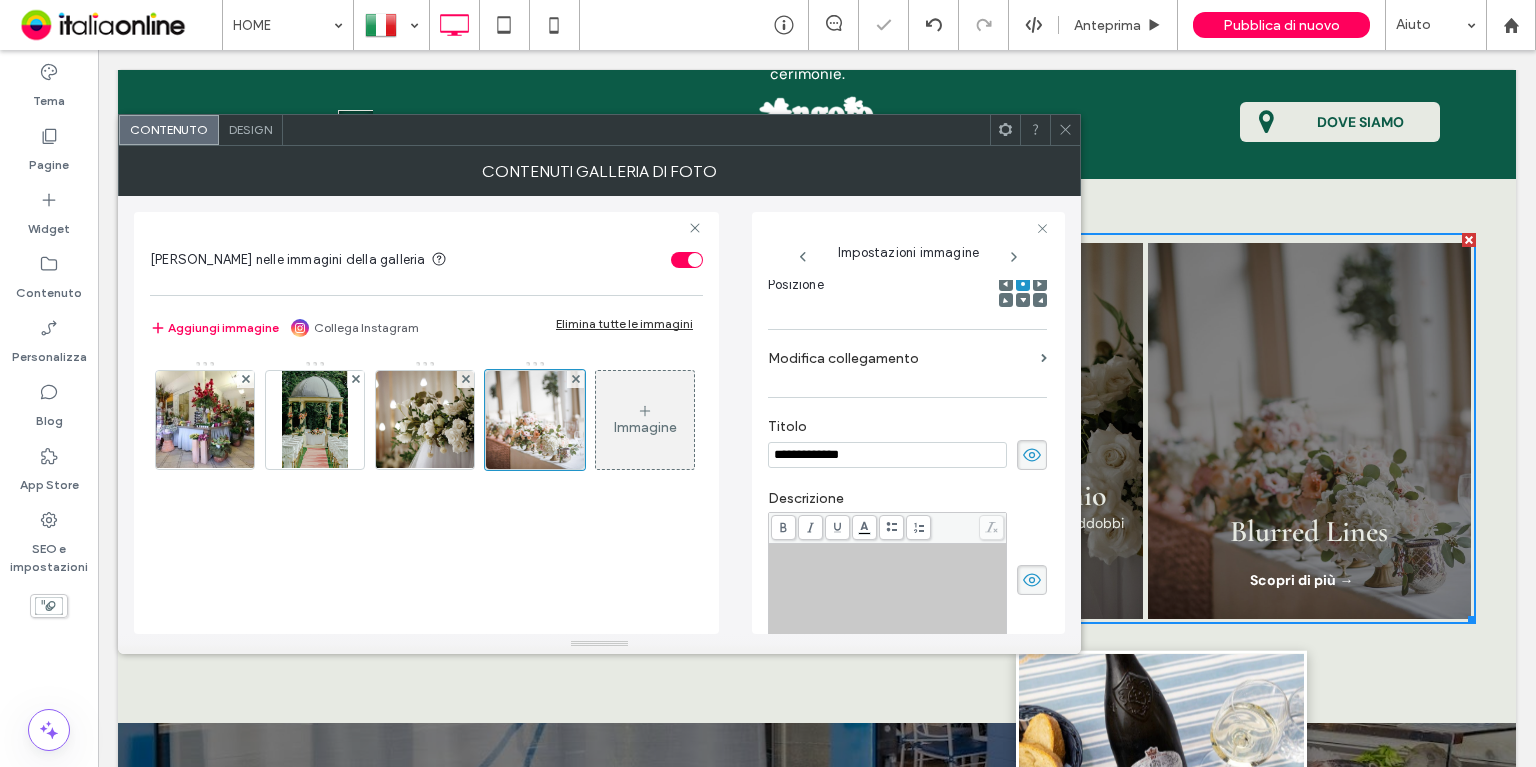 click at bounding box center (888, 596) 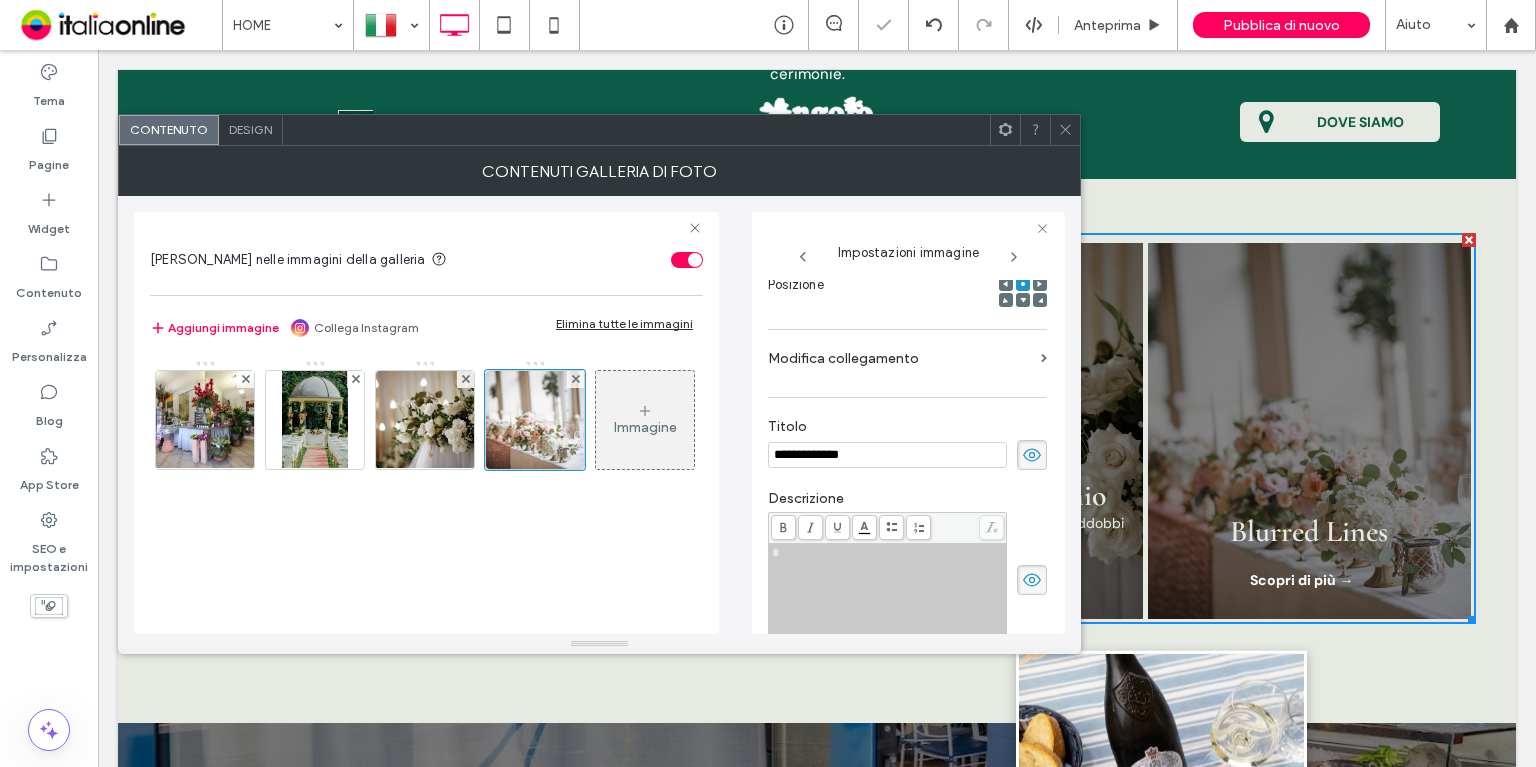 type 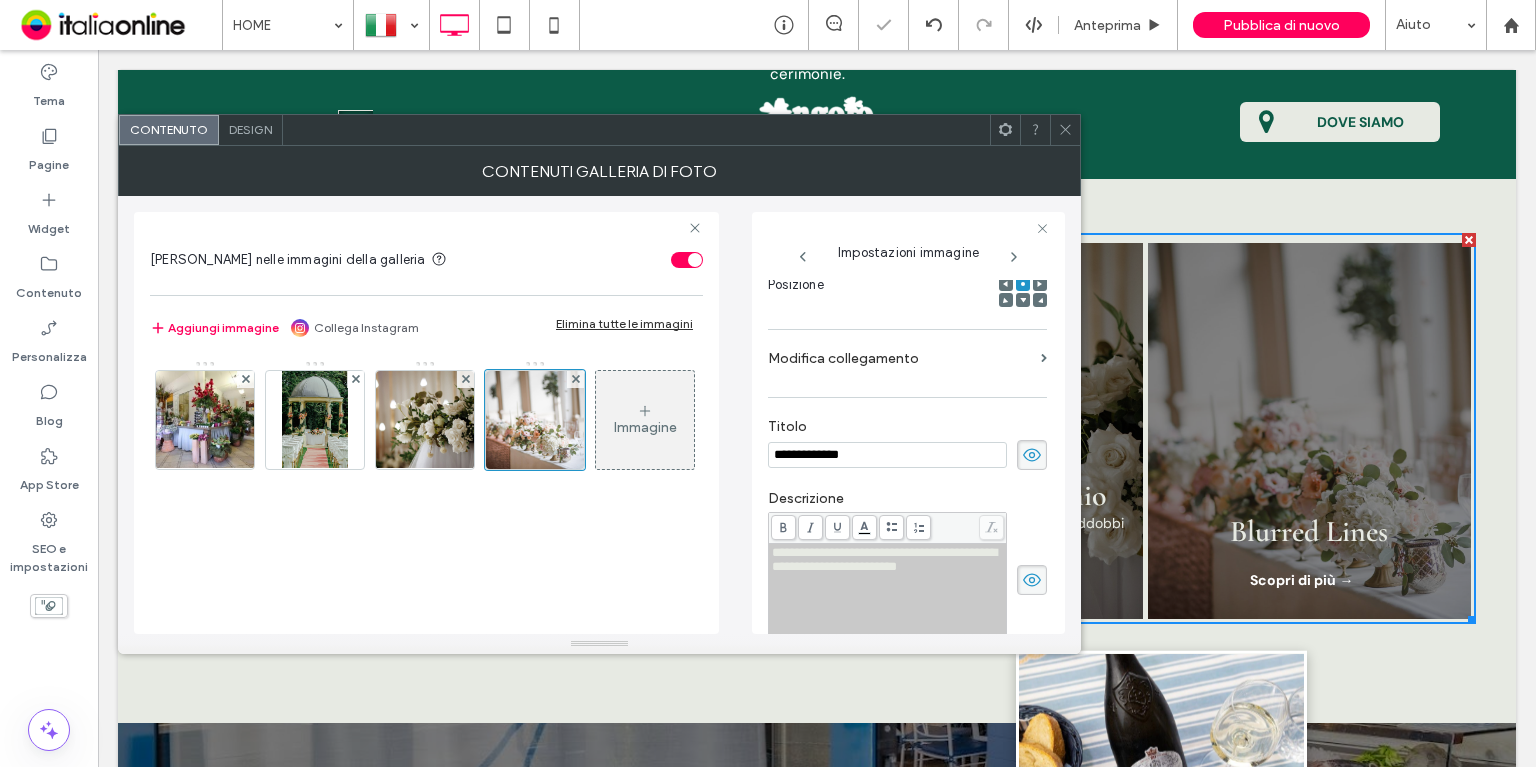click on "**********" at bounding box center [599, 415] 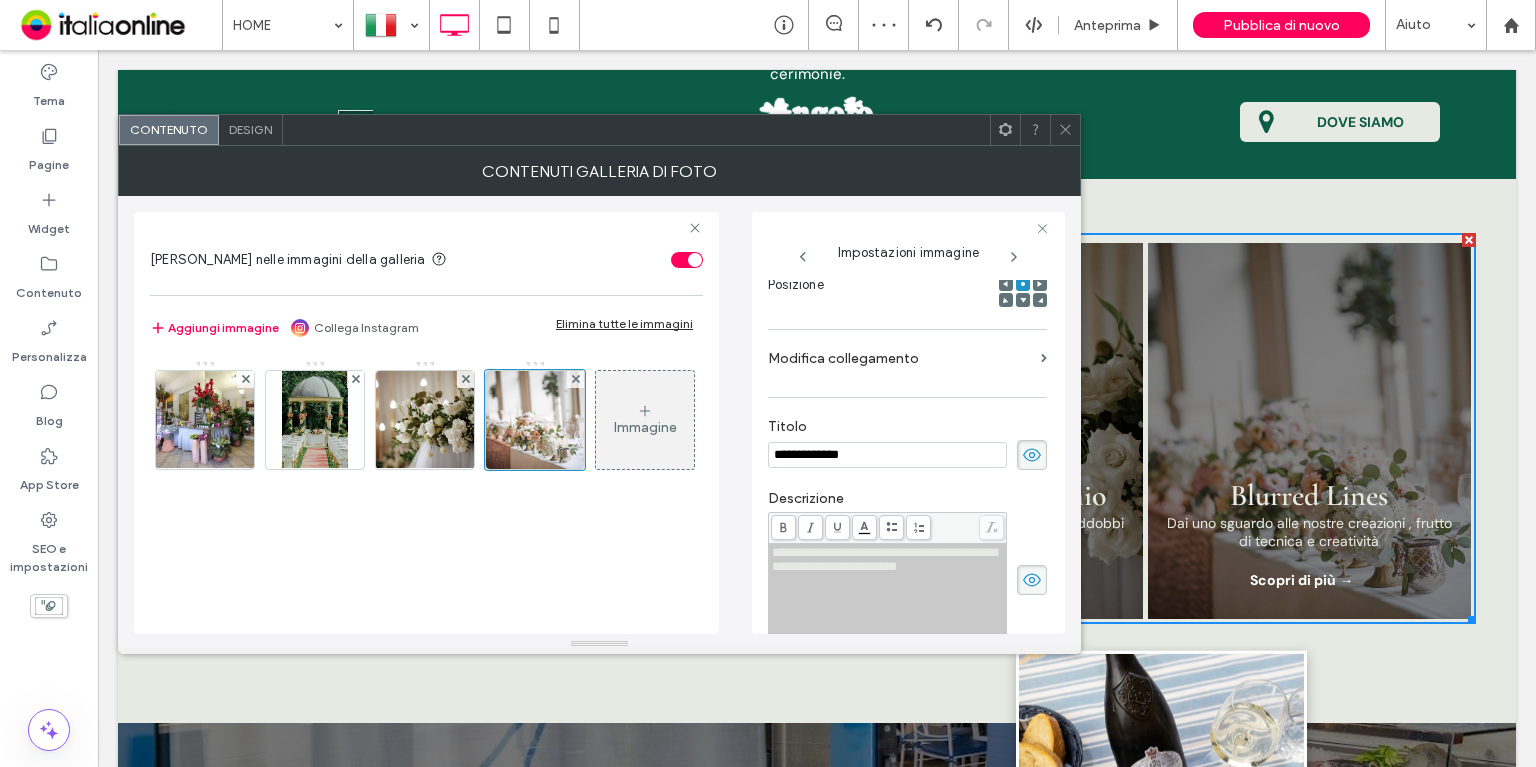 click on "Design" at bounding box center [251, 130] 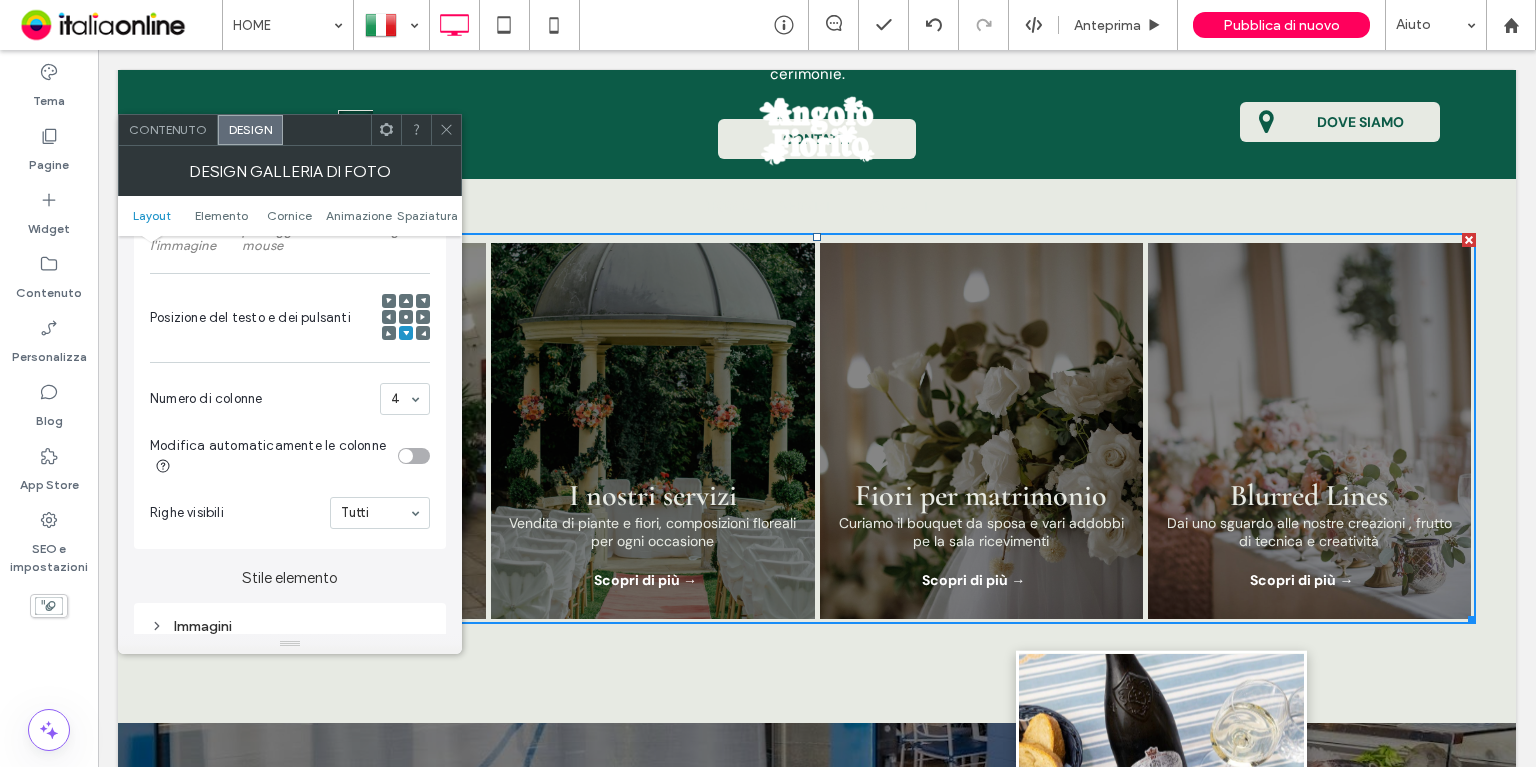 scroll, scrollTop: 600, scrollLeft: 0, axis: vertical 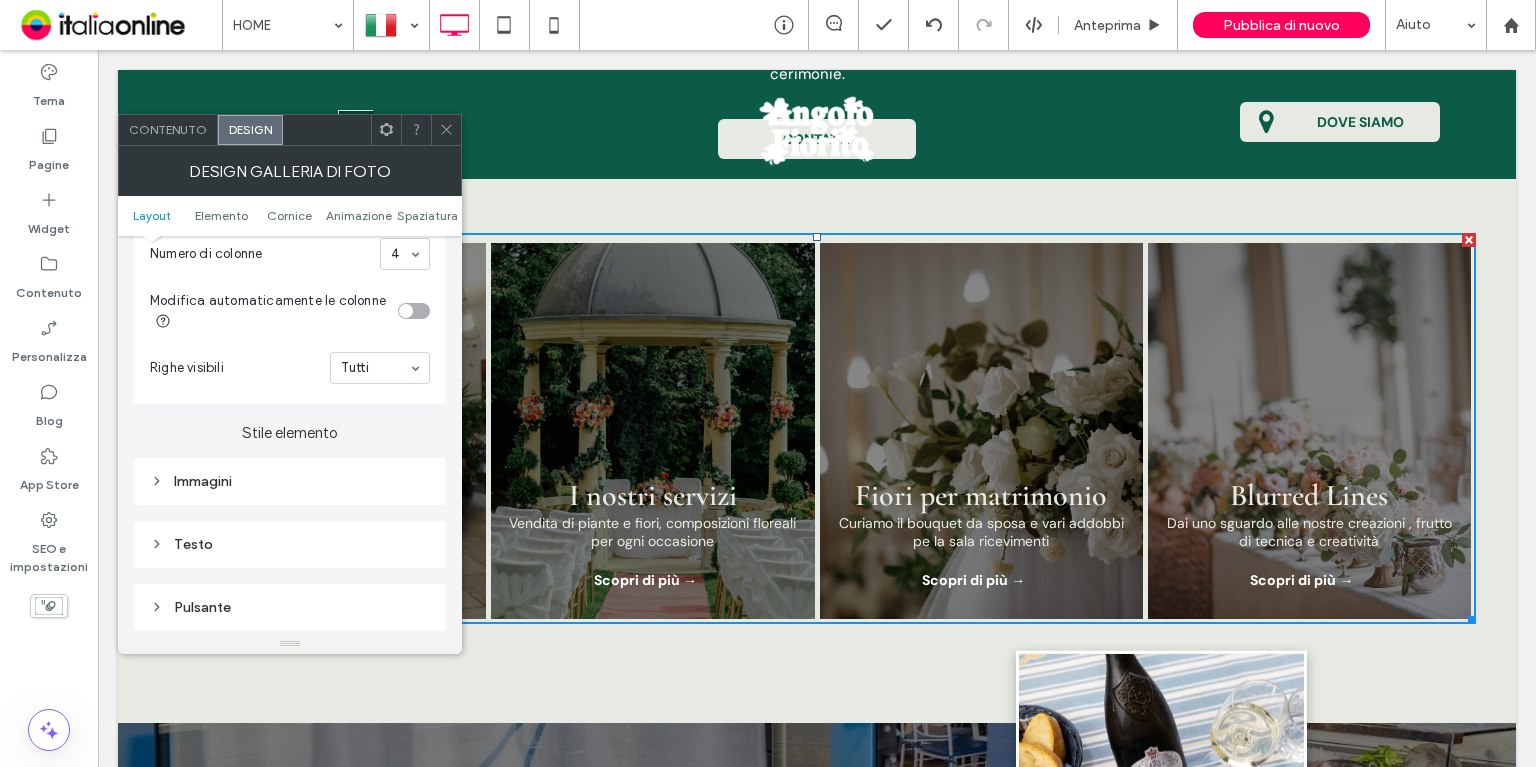 click on "Testo" at bounding box center (290, 544) 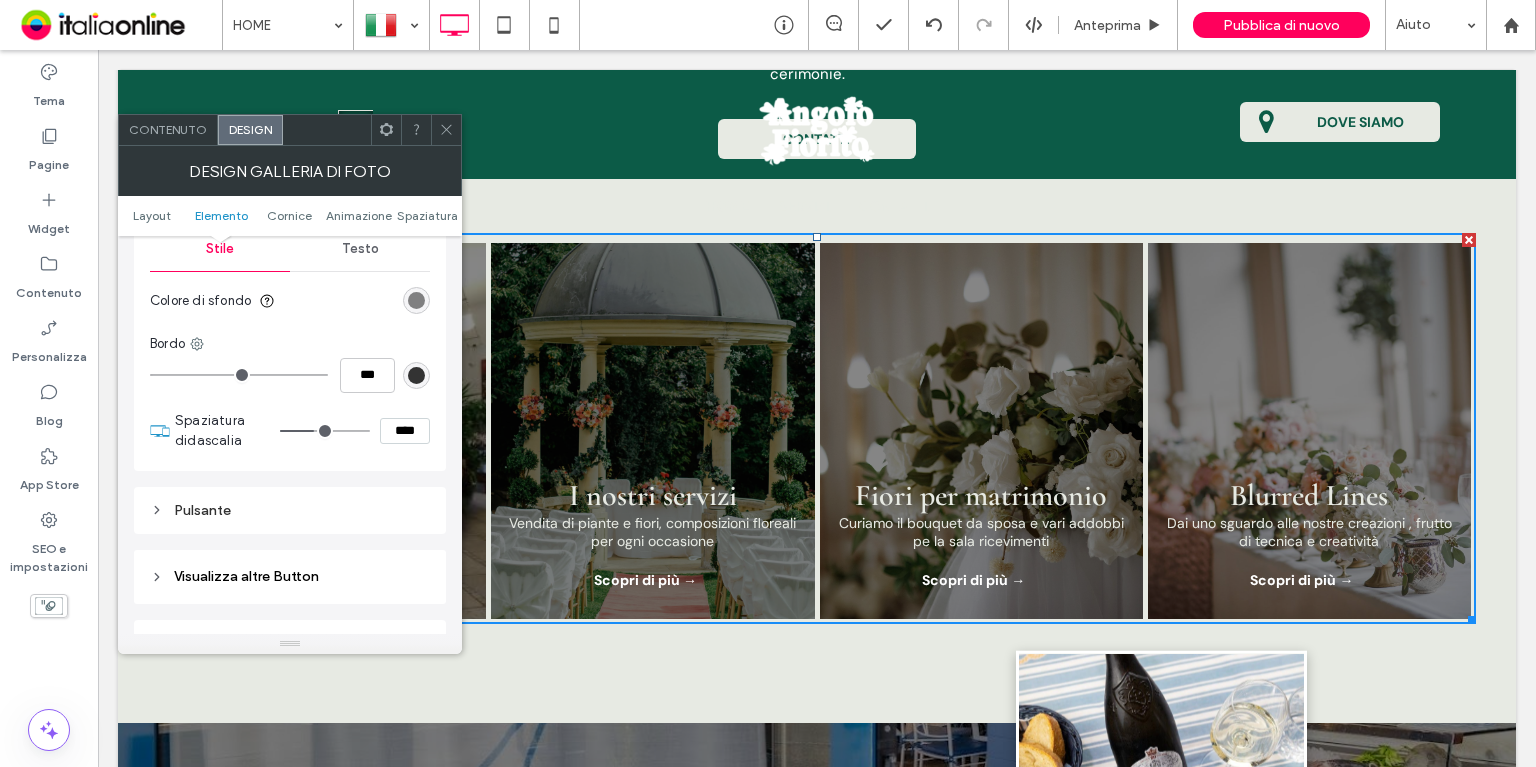 scroll, scrollTop: 900, scrollLeft: 0, axis: vertical 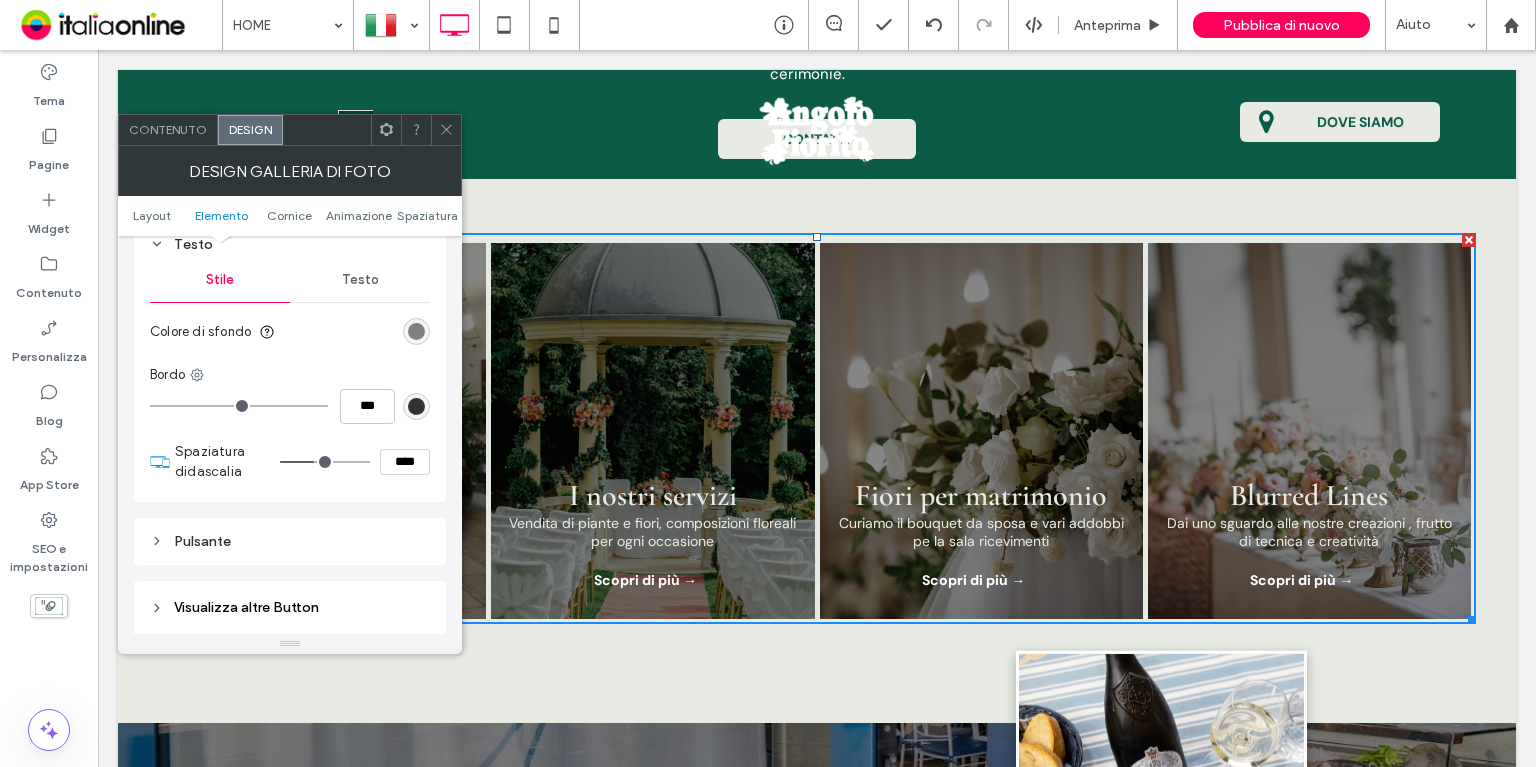 click on "Testo" at bounding box center [360, 280] 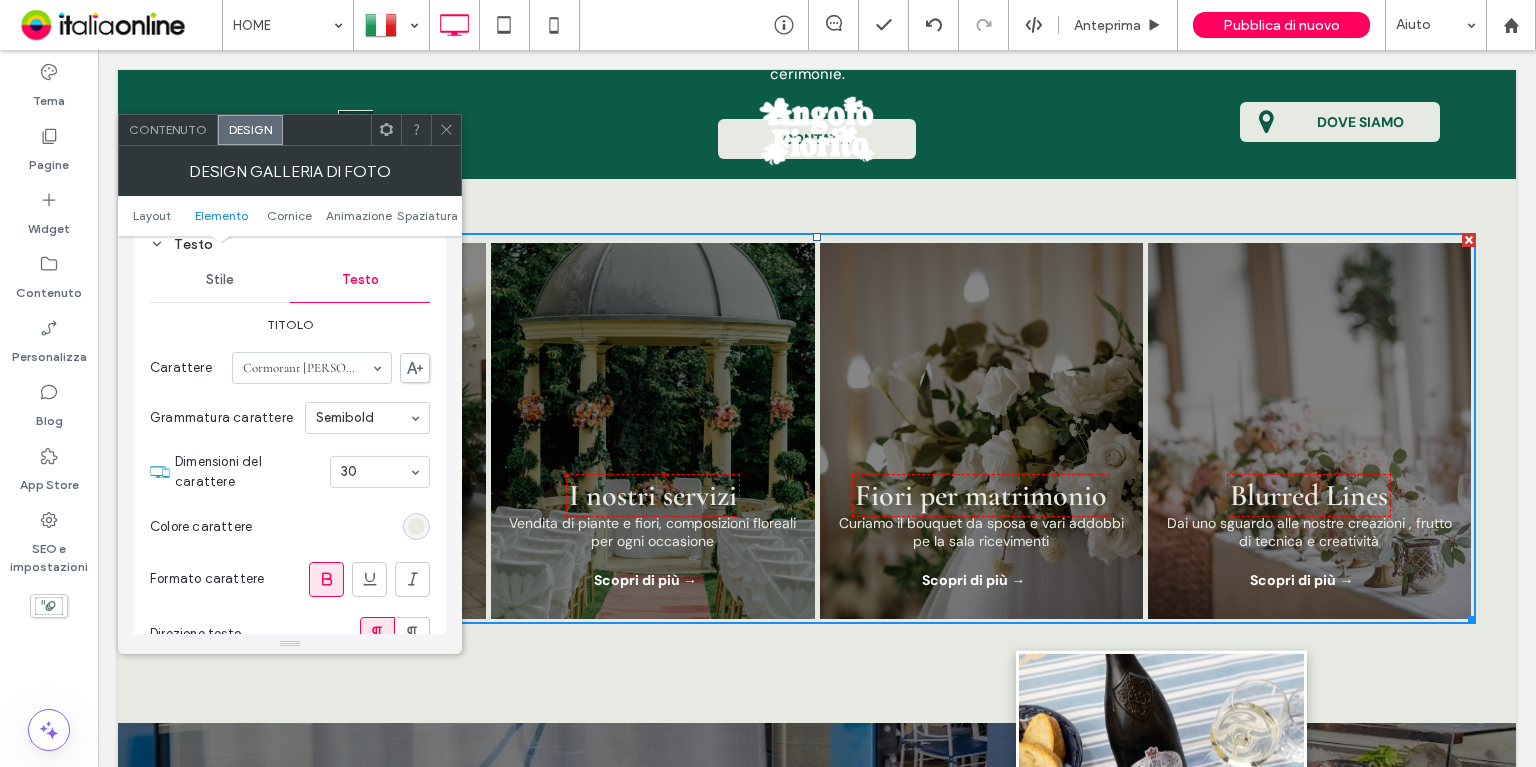 click on "Colore carattere" at bounding box center (290, 527) 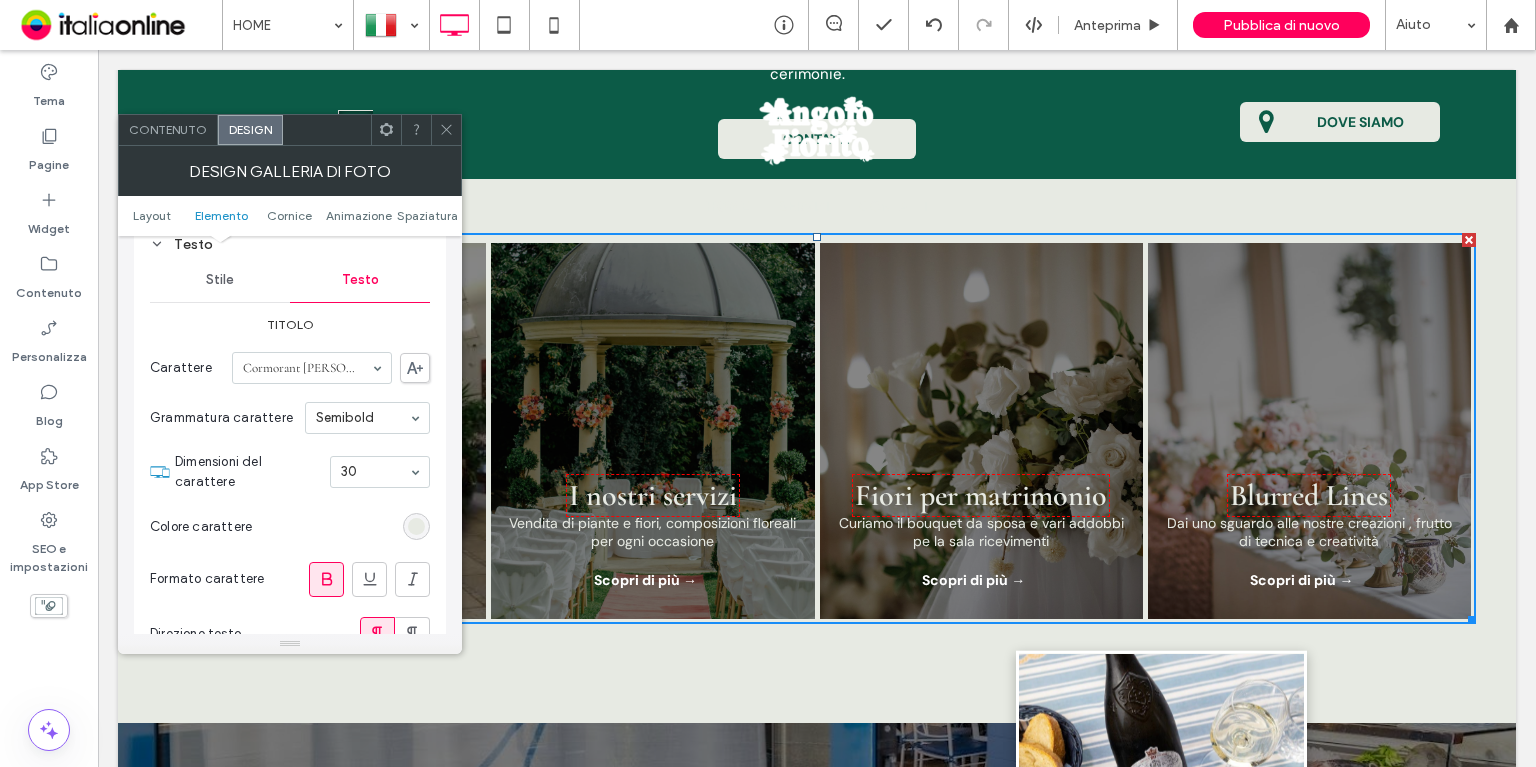 drag, startPoint x: 417, startPoint y: 523, endPoint x: 433, endPoint y: 522, distance: 16.03122 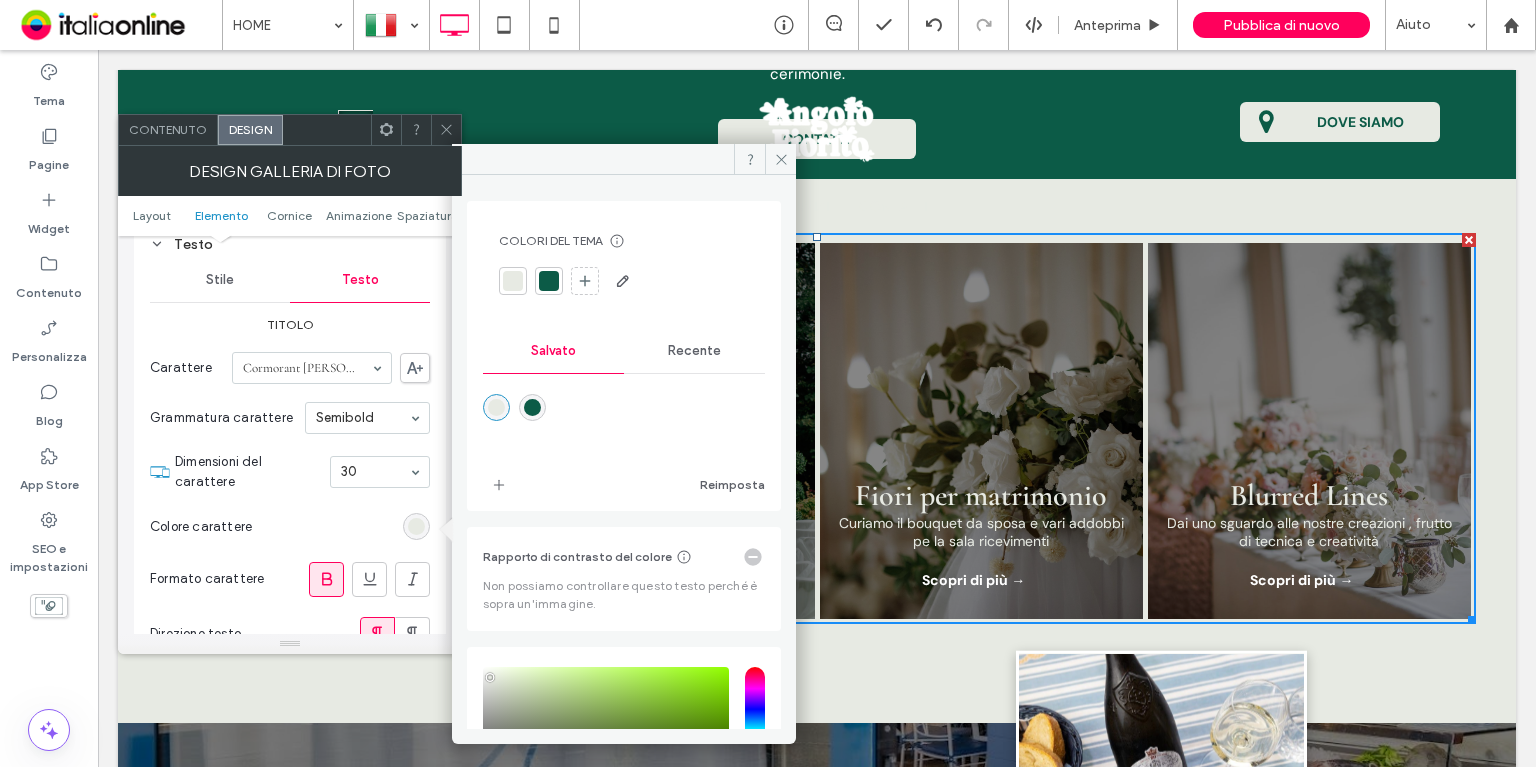 click at bounding box center [496, 407] 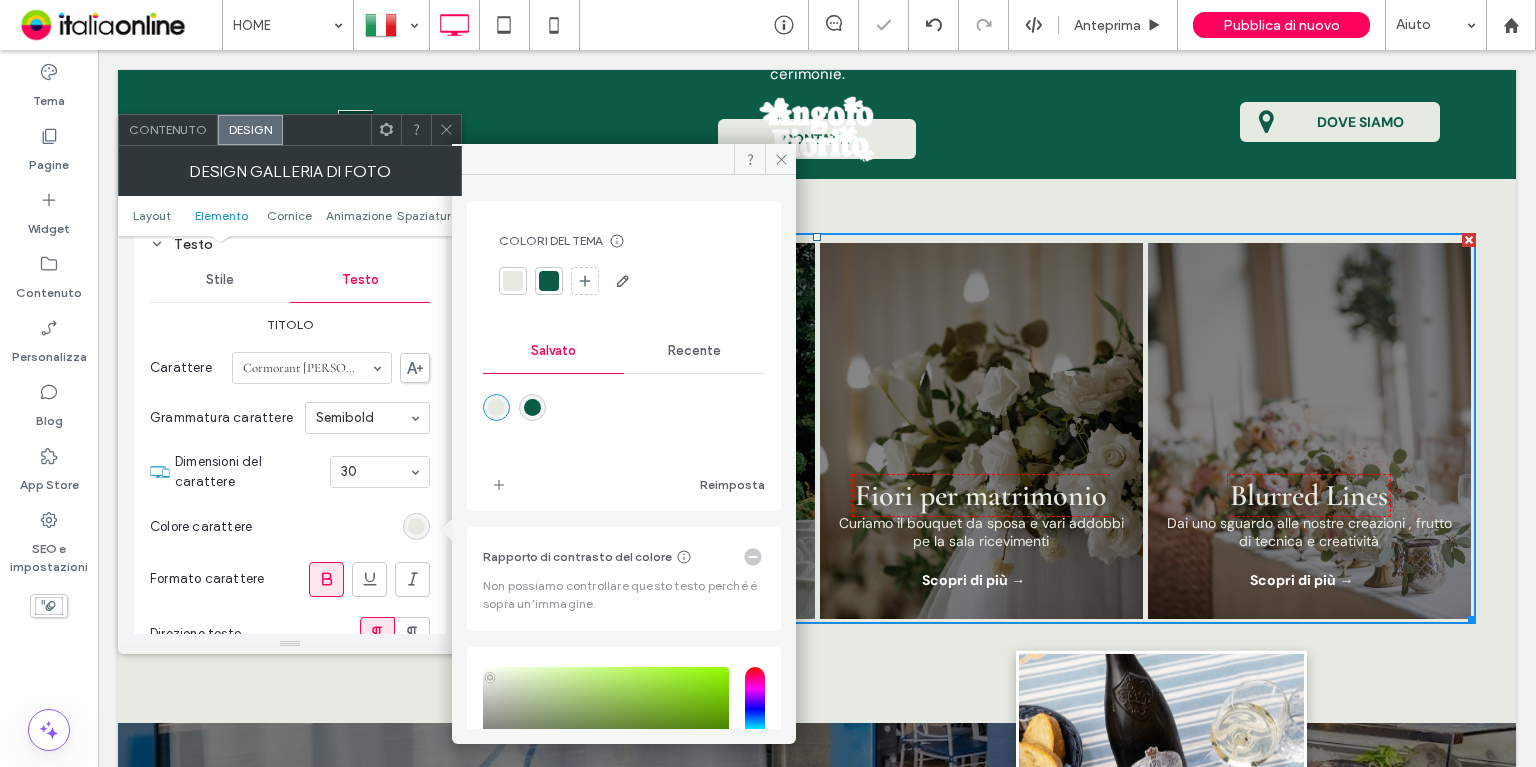 click at bounding box center (327, 579) 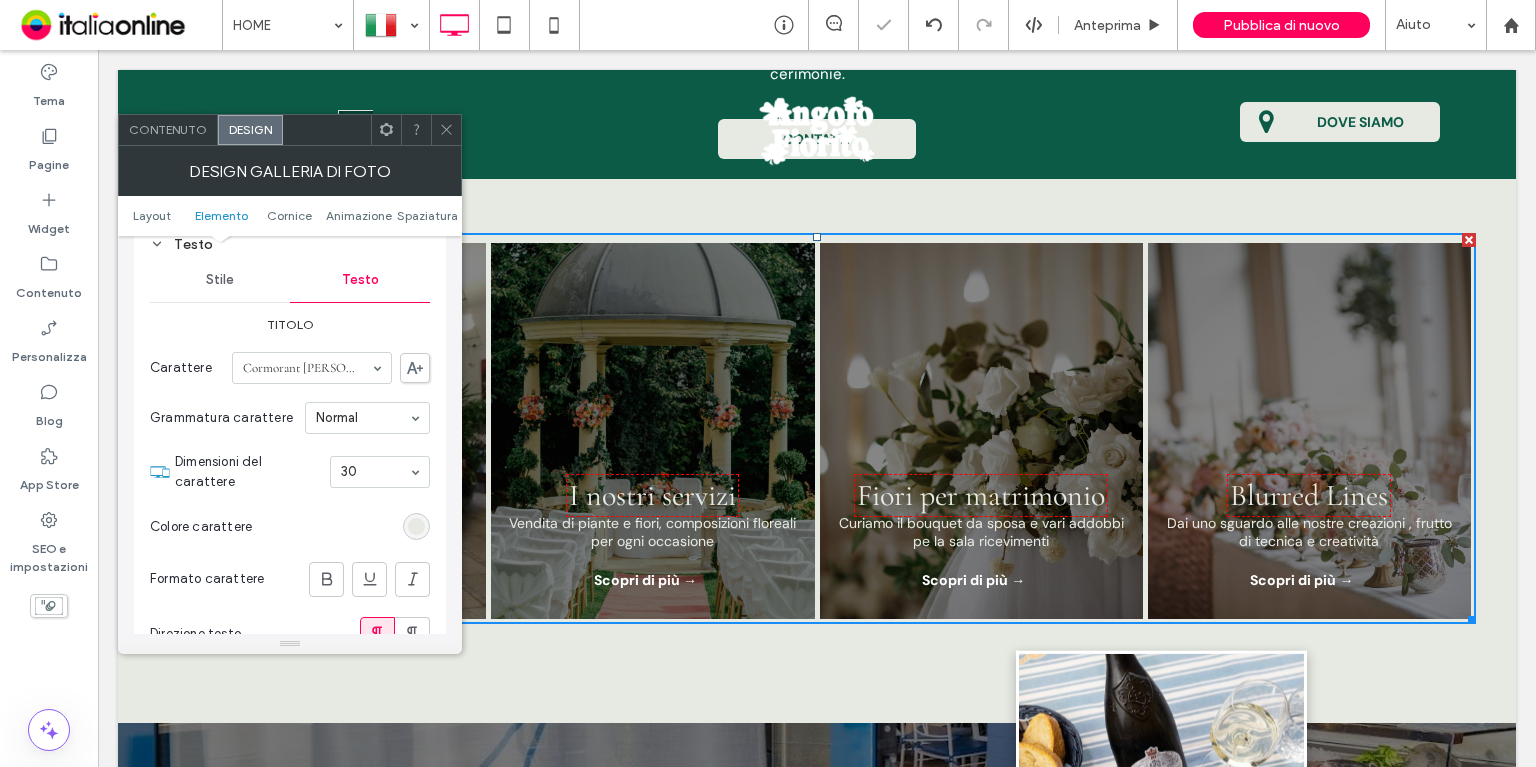 click at bounding box center (327, 579) 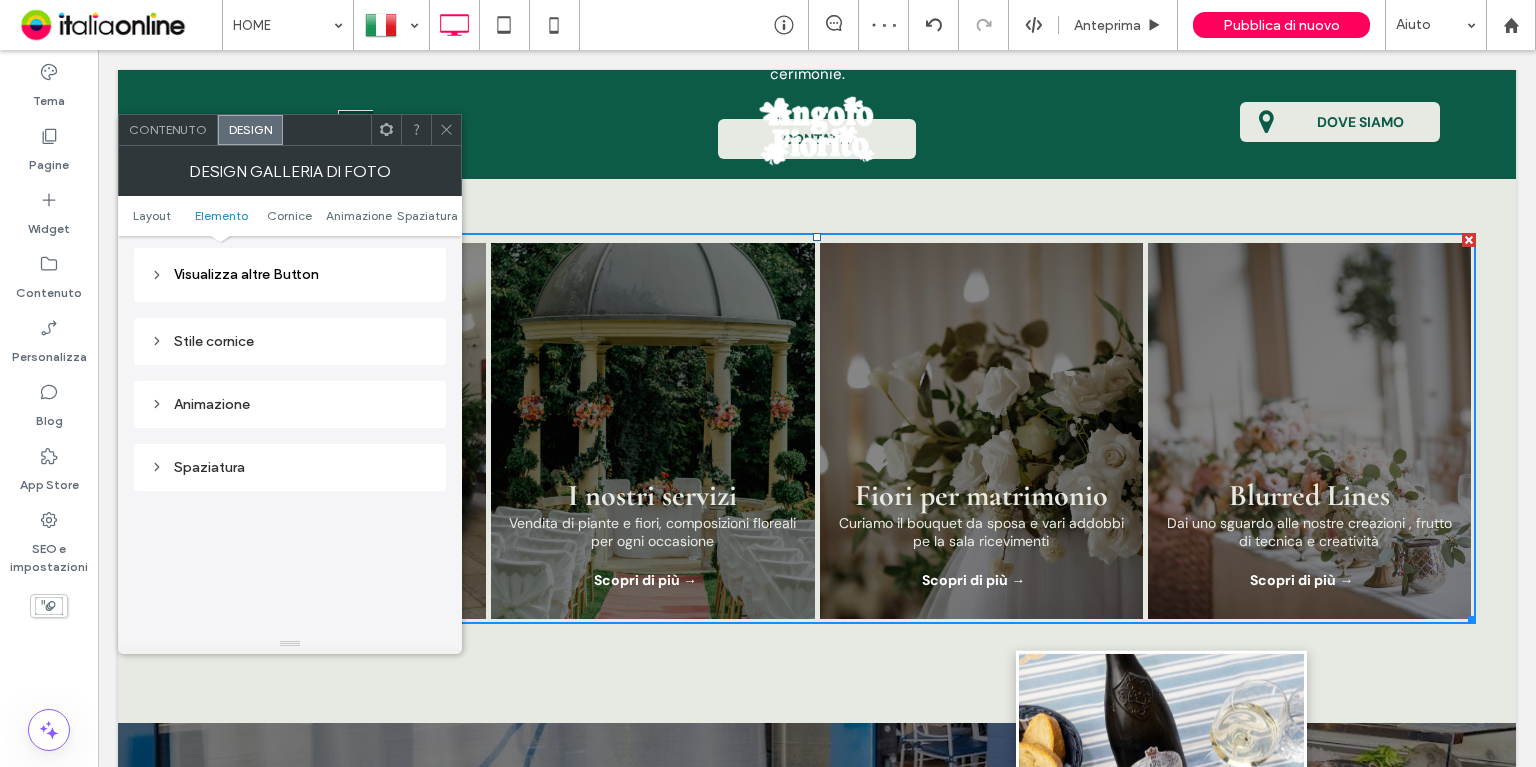 scroll, scrollTop: 1700, scrollLeft: 0, axis: vertical 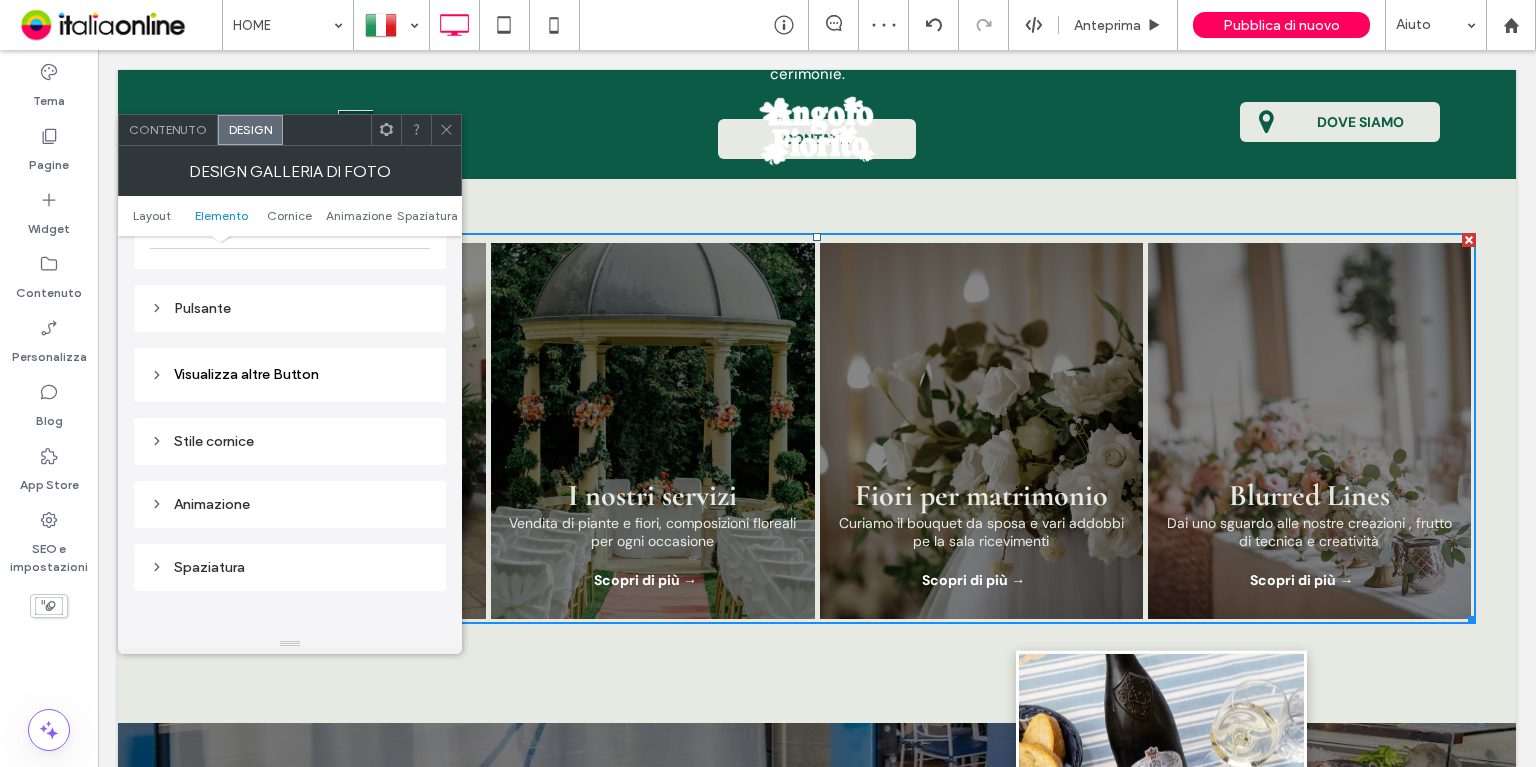 drag, startPoint x: 288, startPoint y: 312, endPoint x: 322, endPoint y: 355, distance: 54.81788 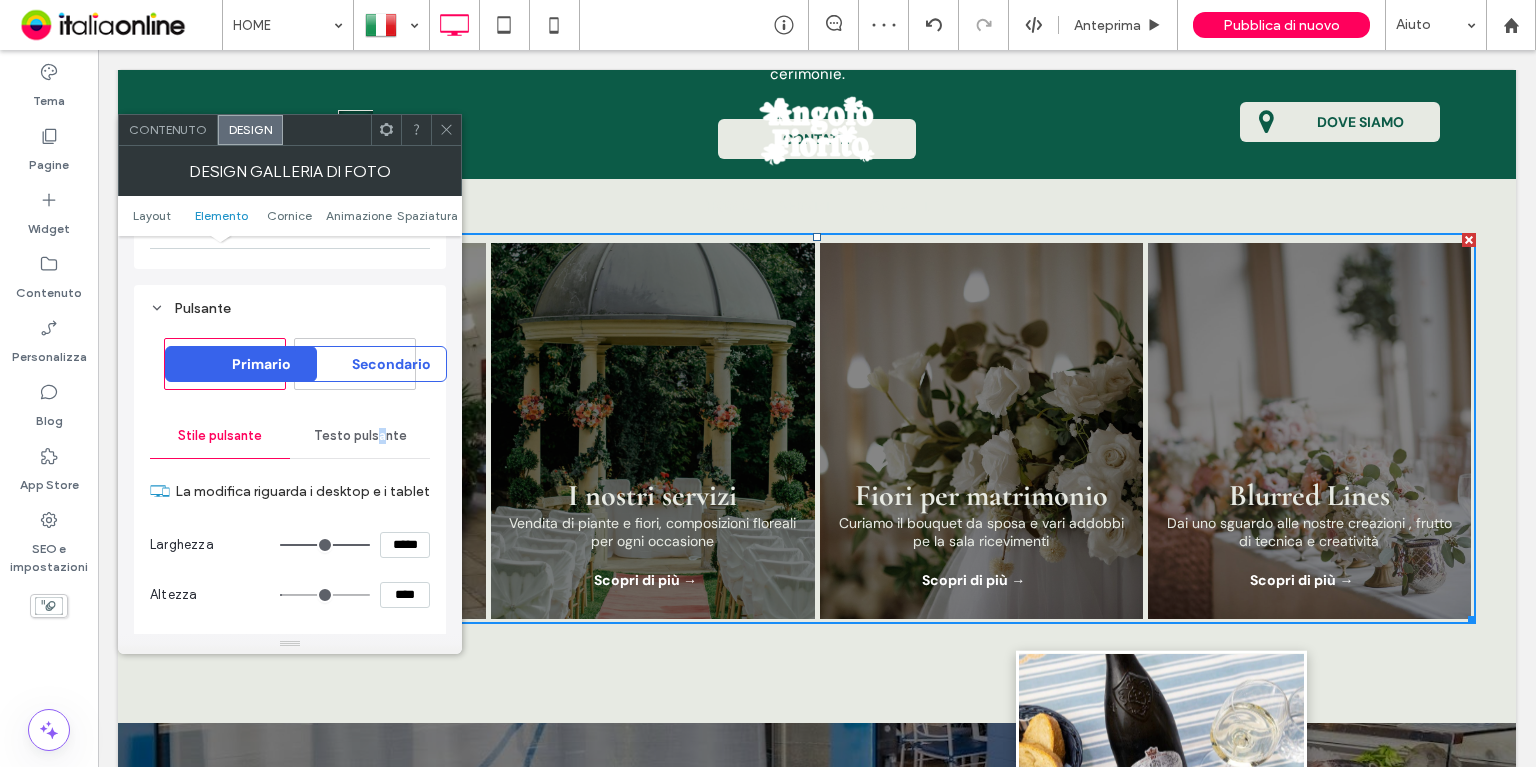 drag, startPoint x: 381, startPoint y: 428, endPoint x: 389, endPoint y: 439, distance: 13.601471 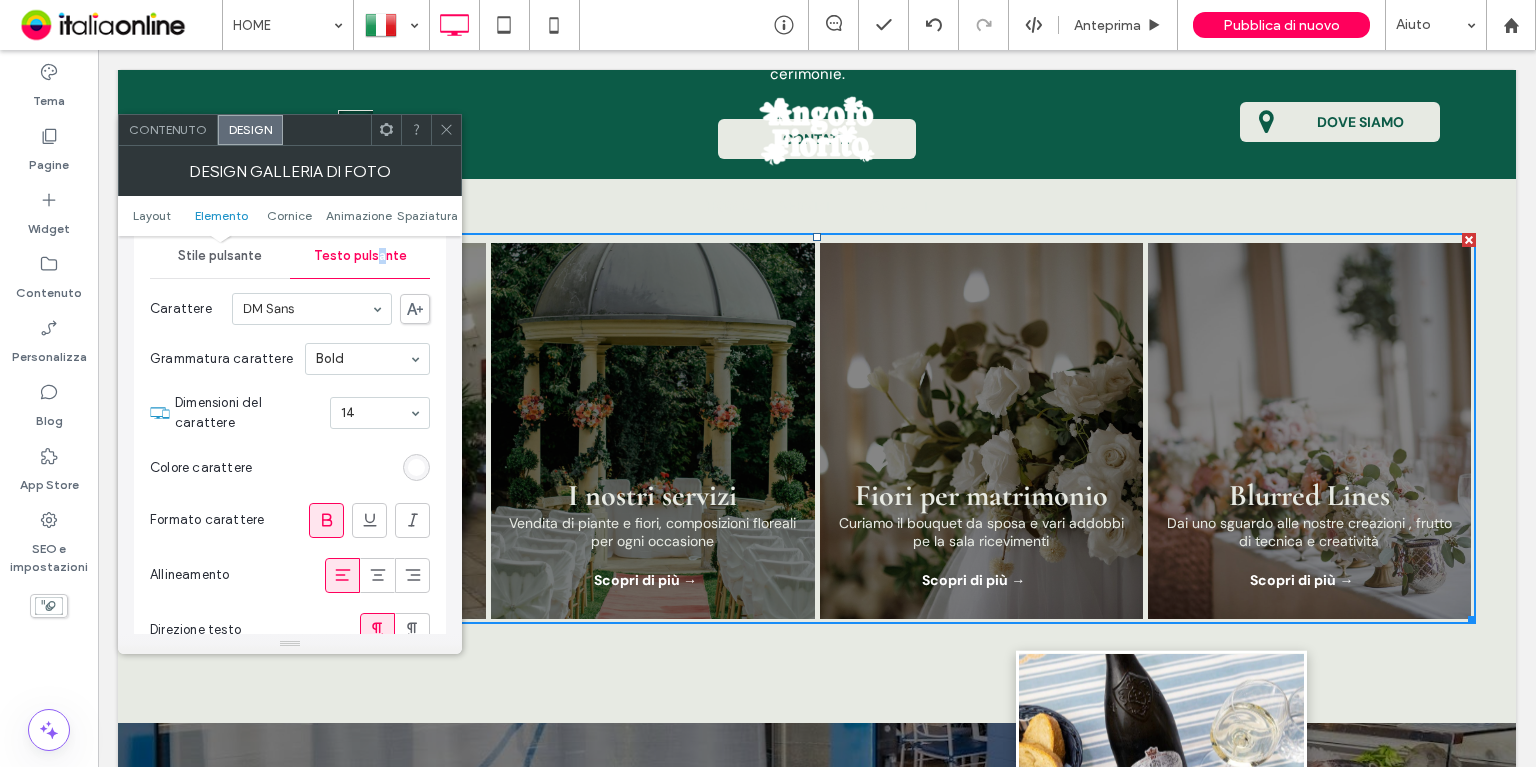 scroll, scrollTop: 2000, scrollLeft: 0, axis: vertical 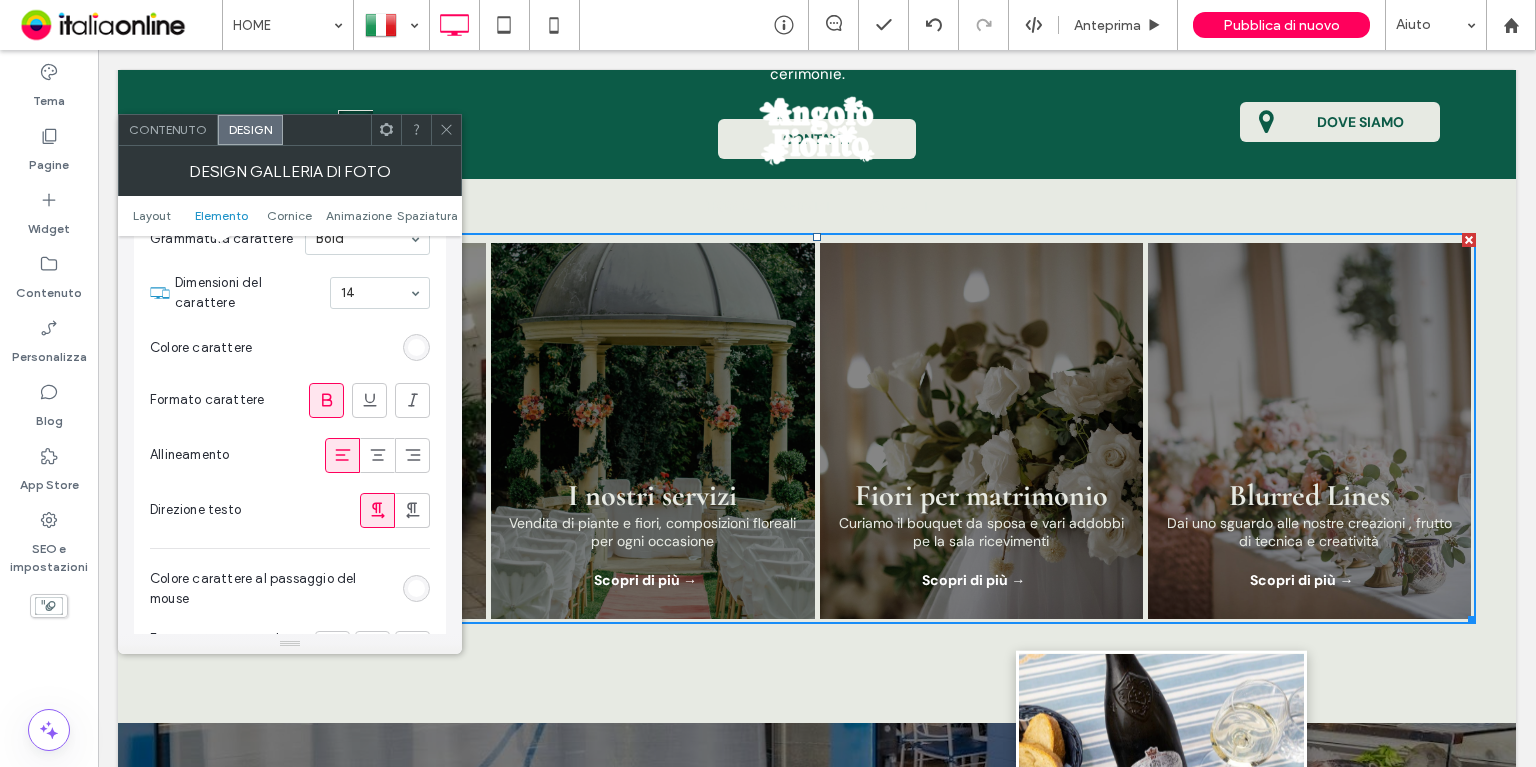 click on "Formato carattere" at bounding box center [290, 400] 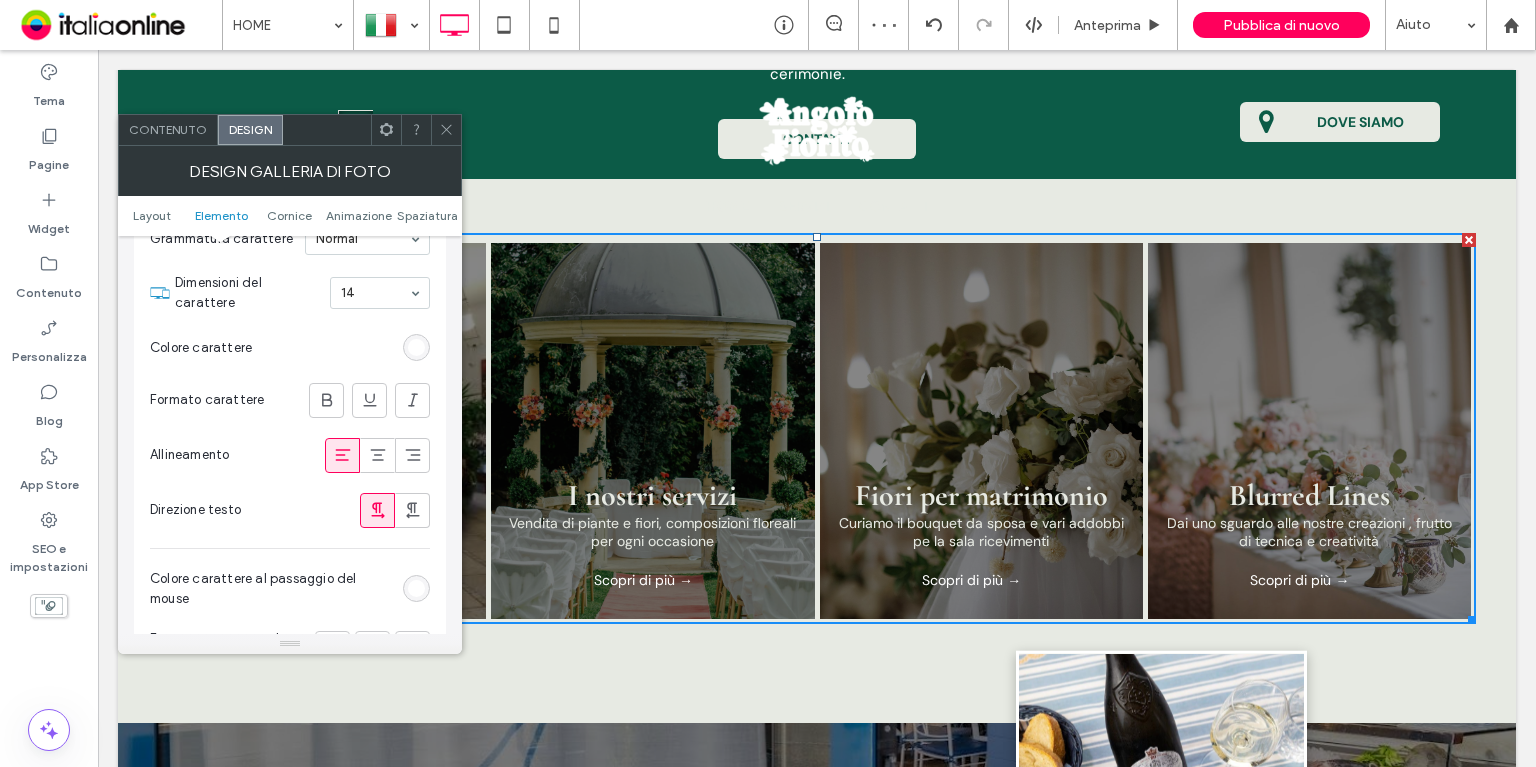 scroll, scrollTop: 1800, scrollLeft: 0, axis: vertical 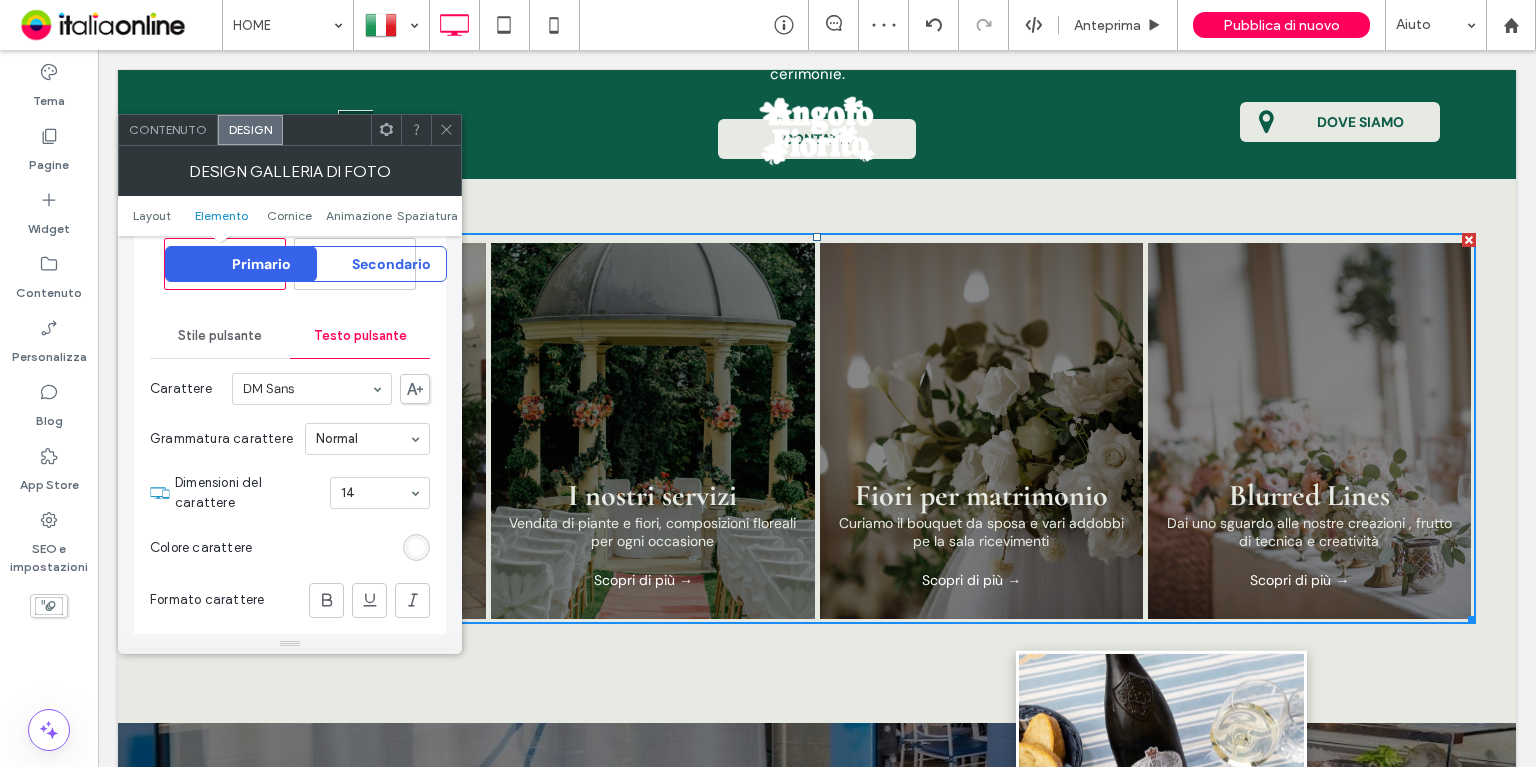 click on "Stile pulsante" at bounding box center [220, 336] 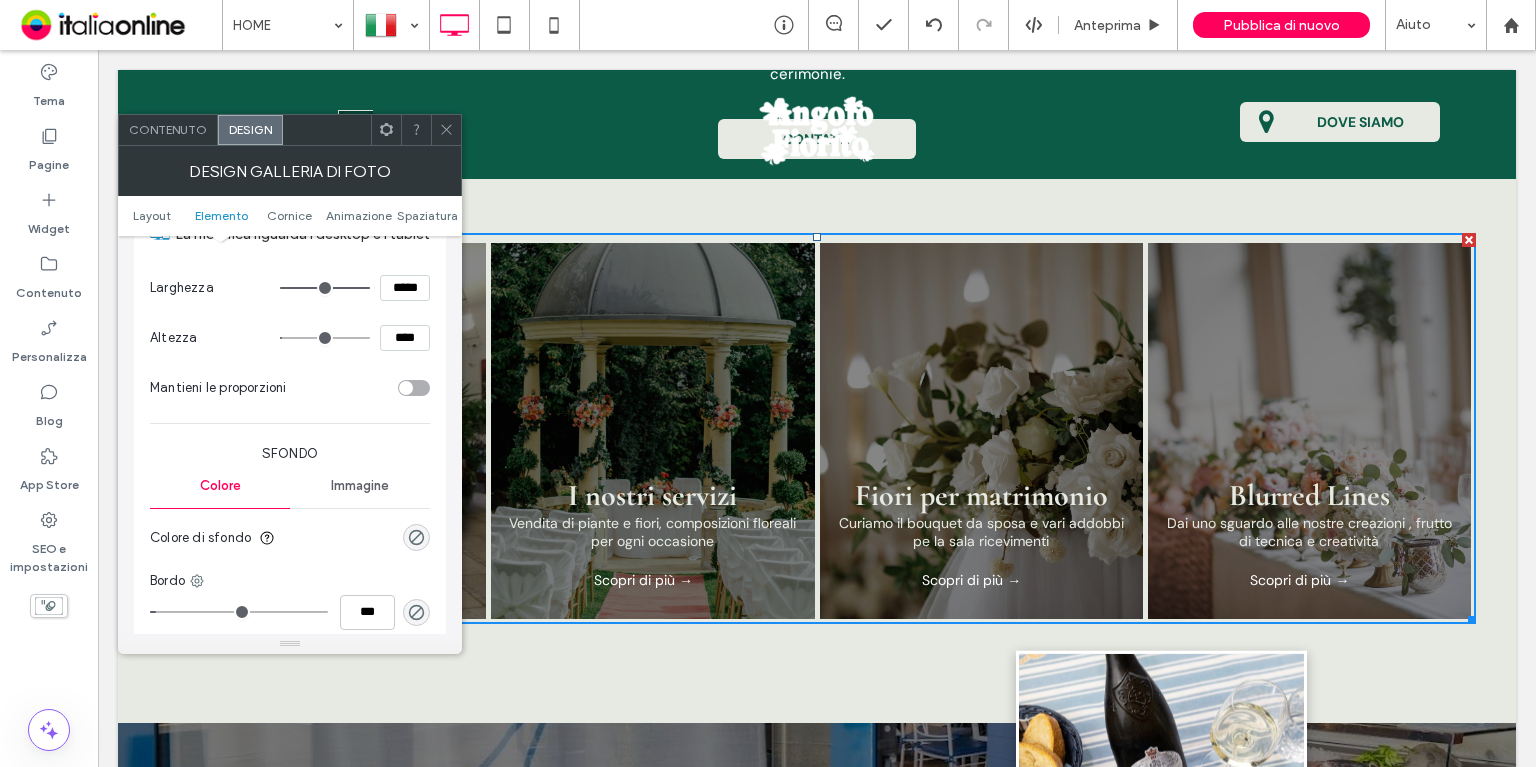 scroll, scrollTop: 2100, scrollLeft: 0, axis: vertical 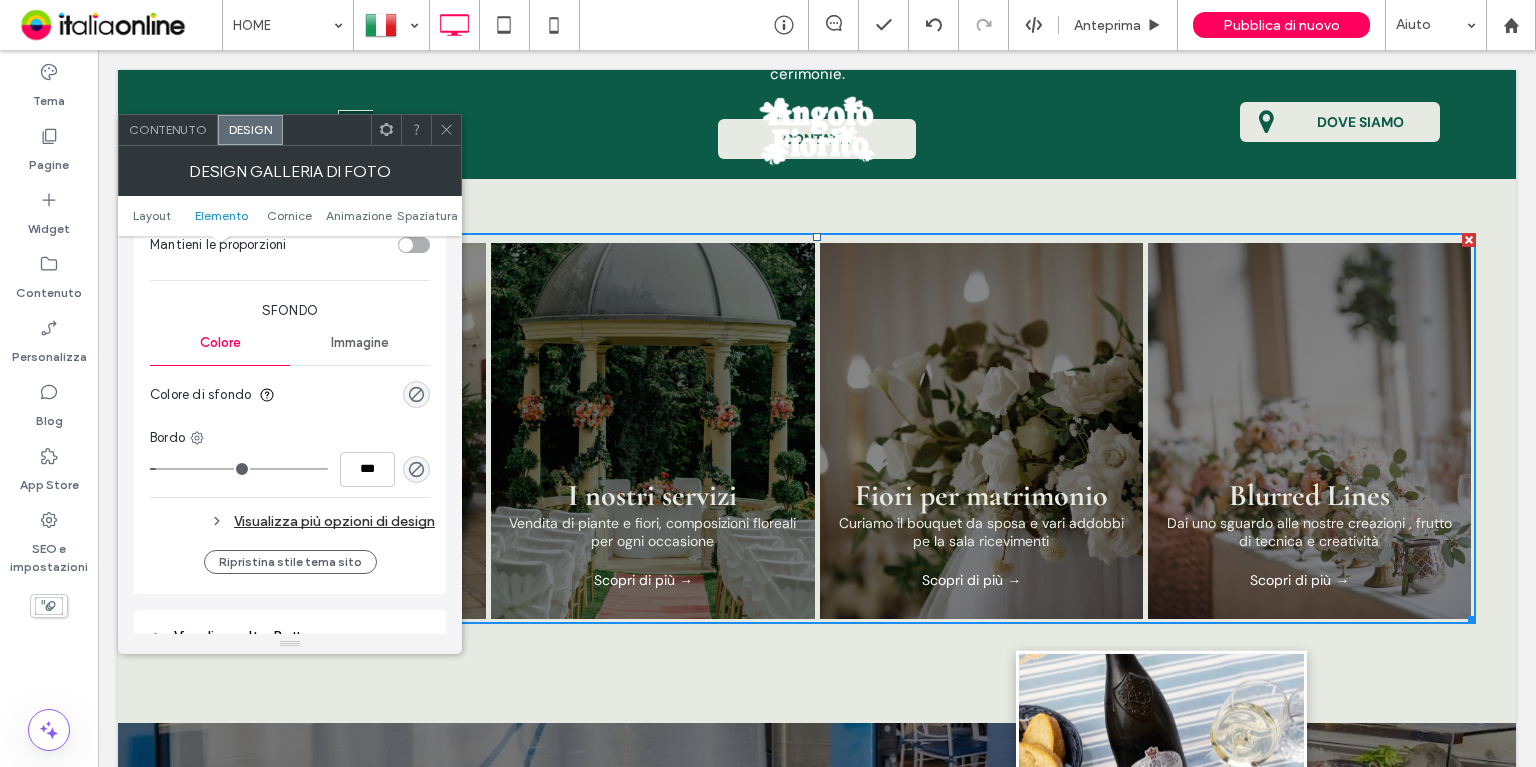 click at bounding box center (416, 394) 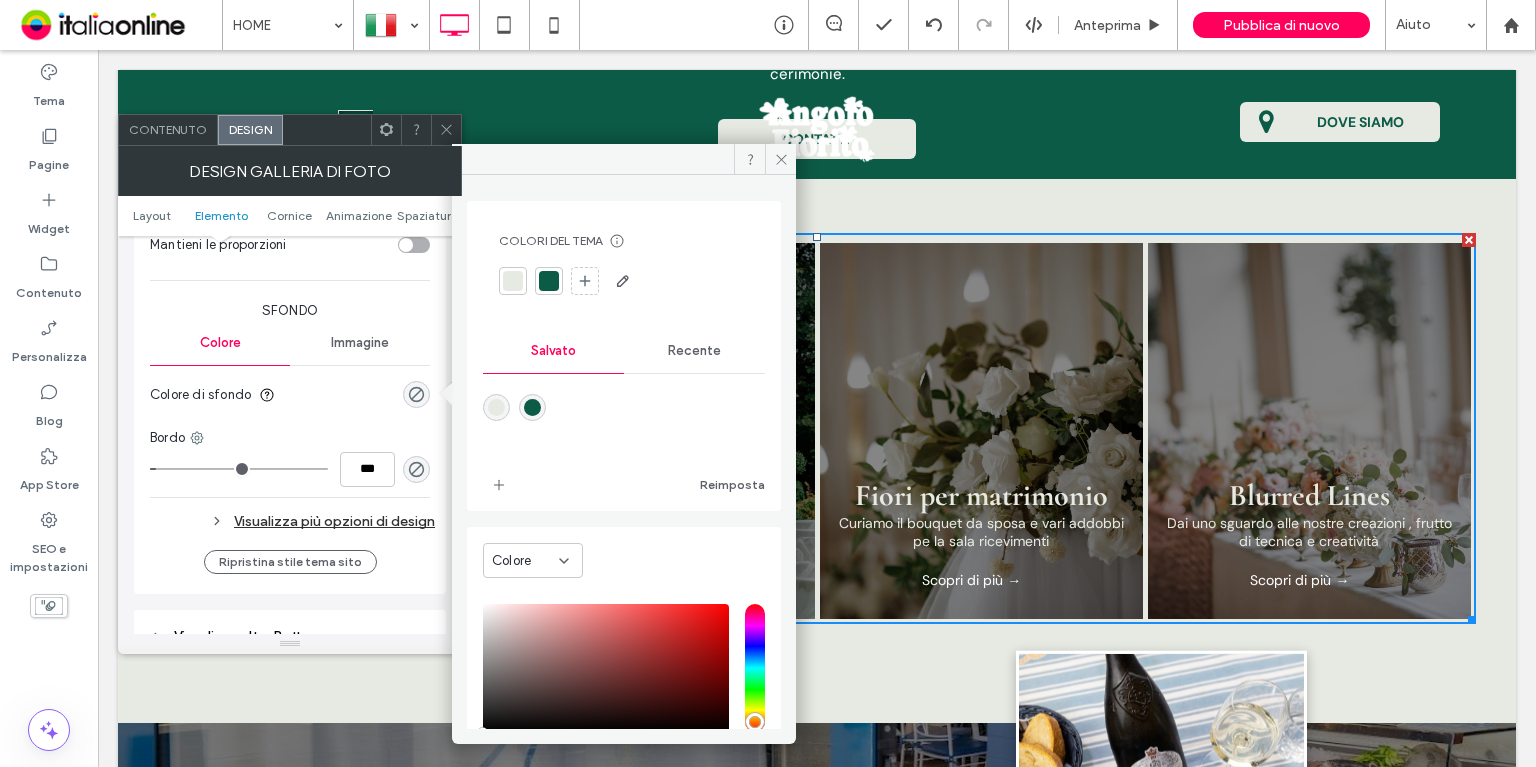 click at bounding box center [532, 407] 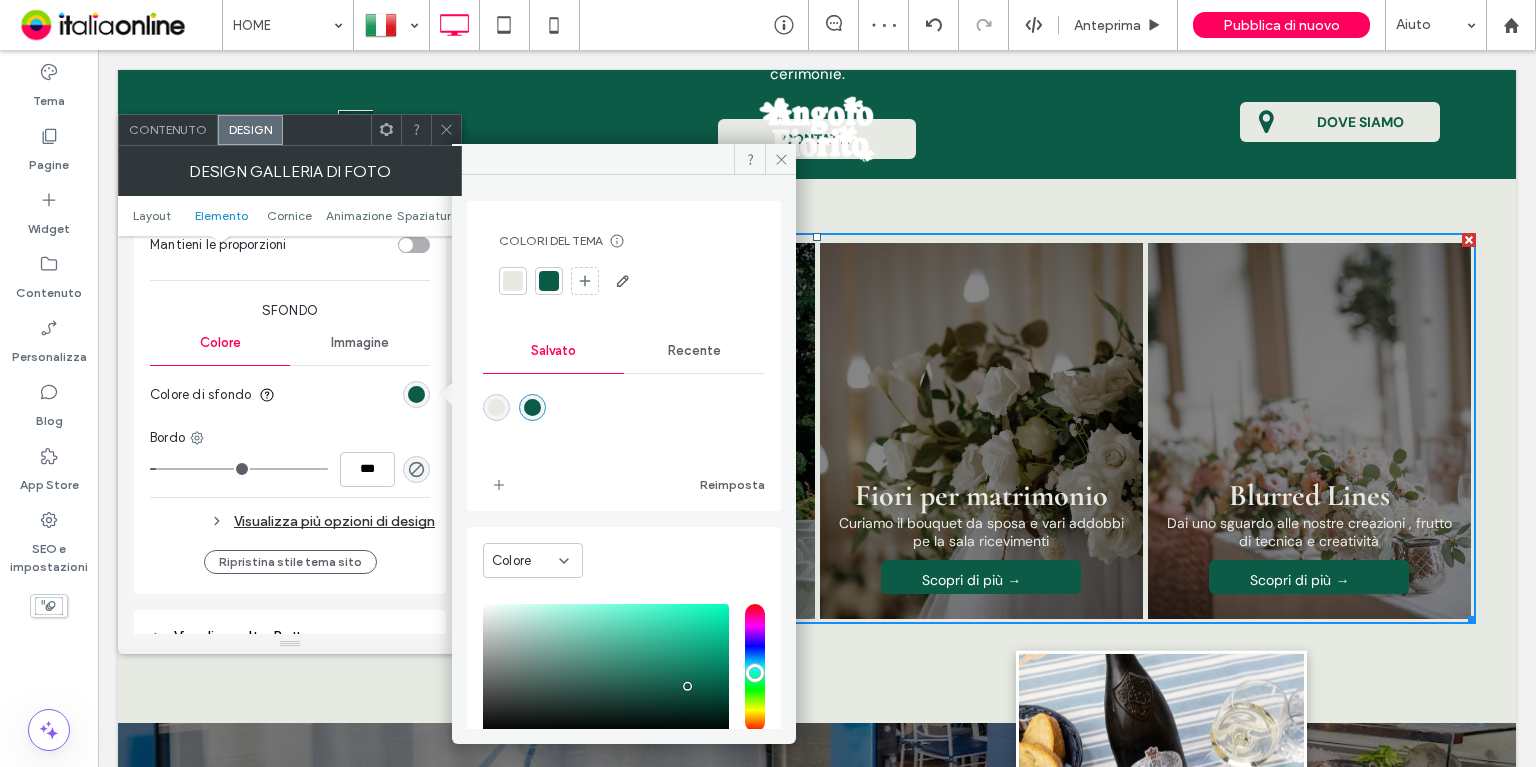 drag, startPoint x: 384, startPoint y: 434, endPoint x: 372, endPoint y: 419, distance: 19.209373 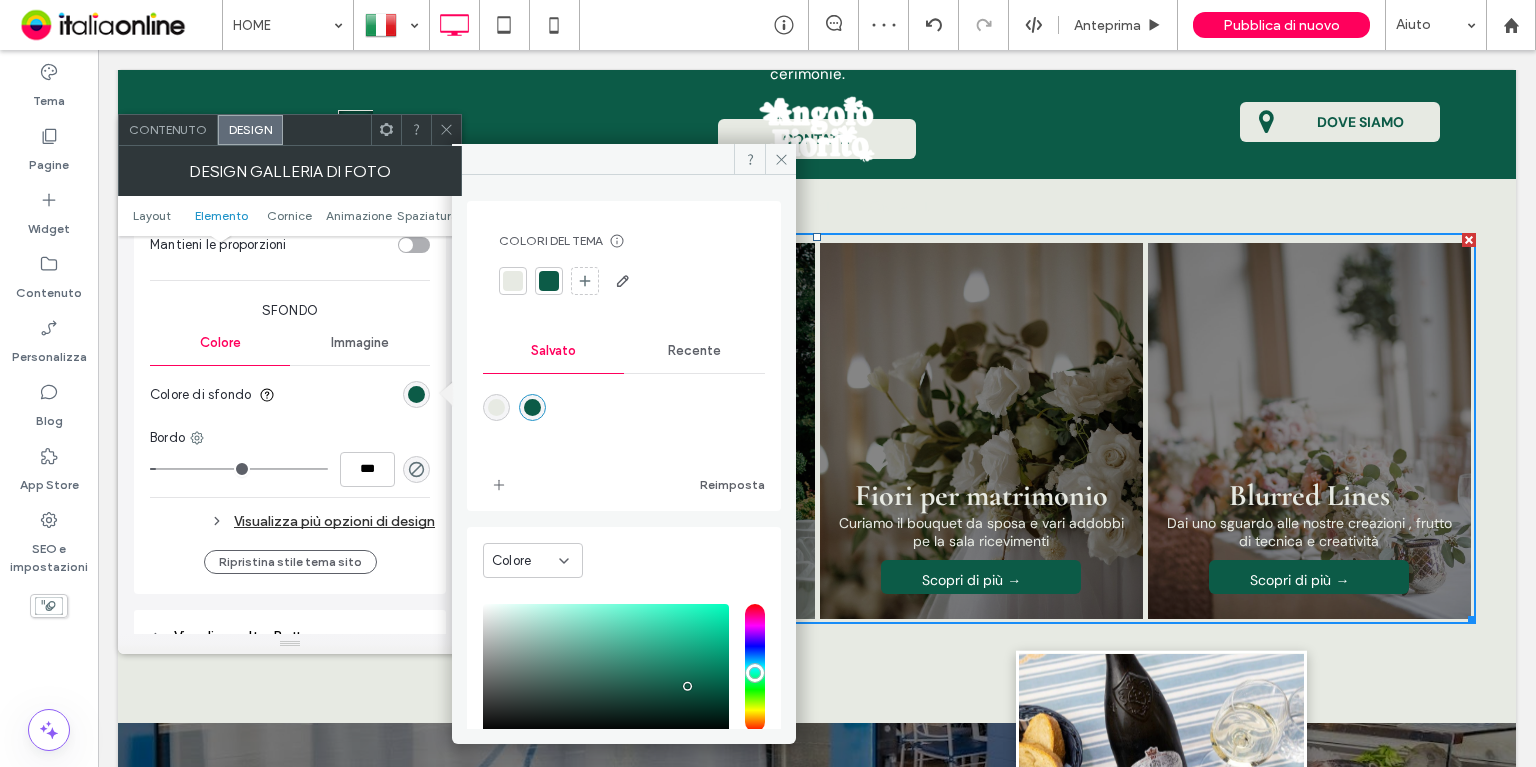 click on "Bordo" at bounding box center (290, 438) 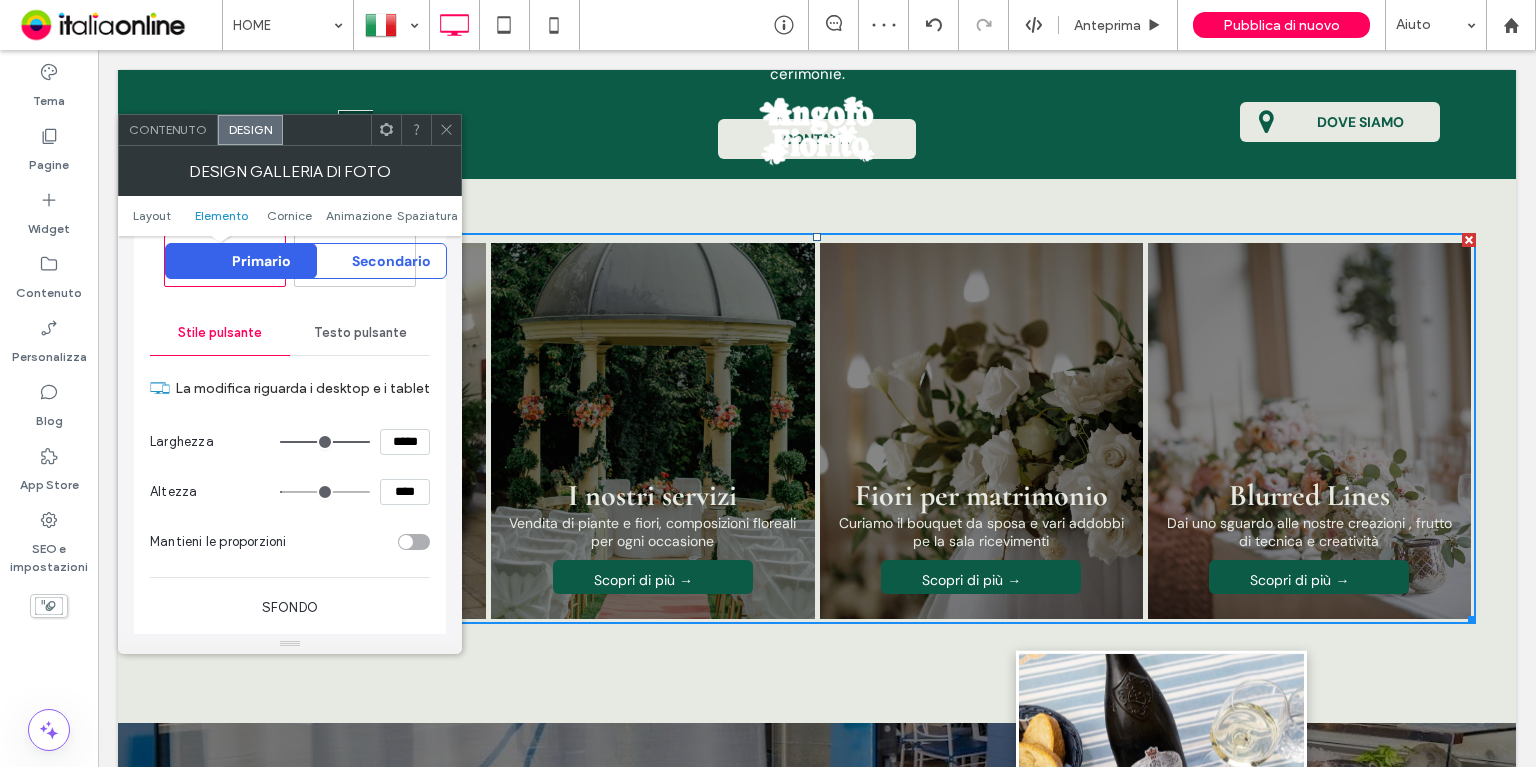 scroll, scrollTop: 1800, scrollLeft: 0, axis: vertical 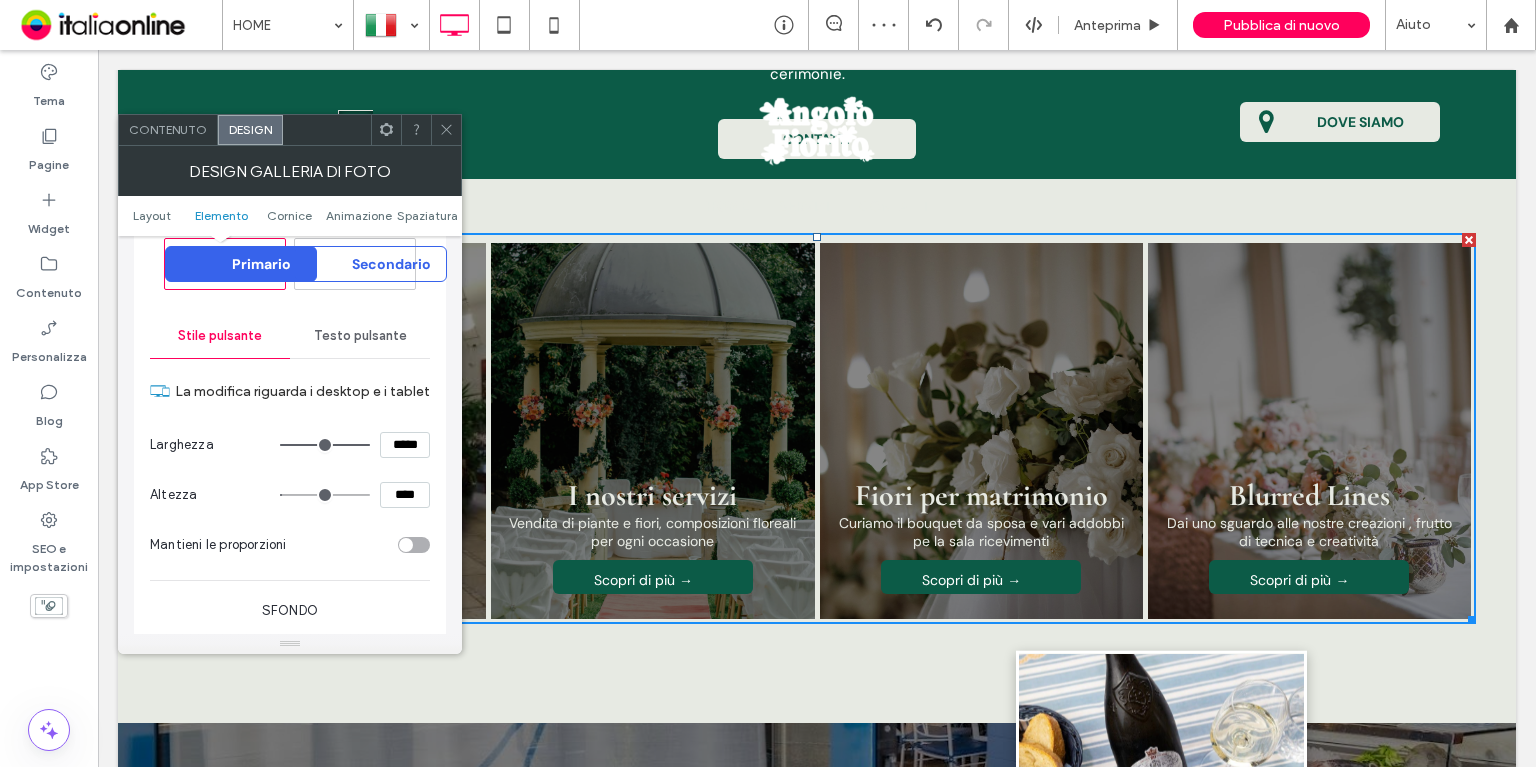 type on "**" 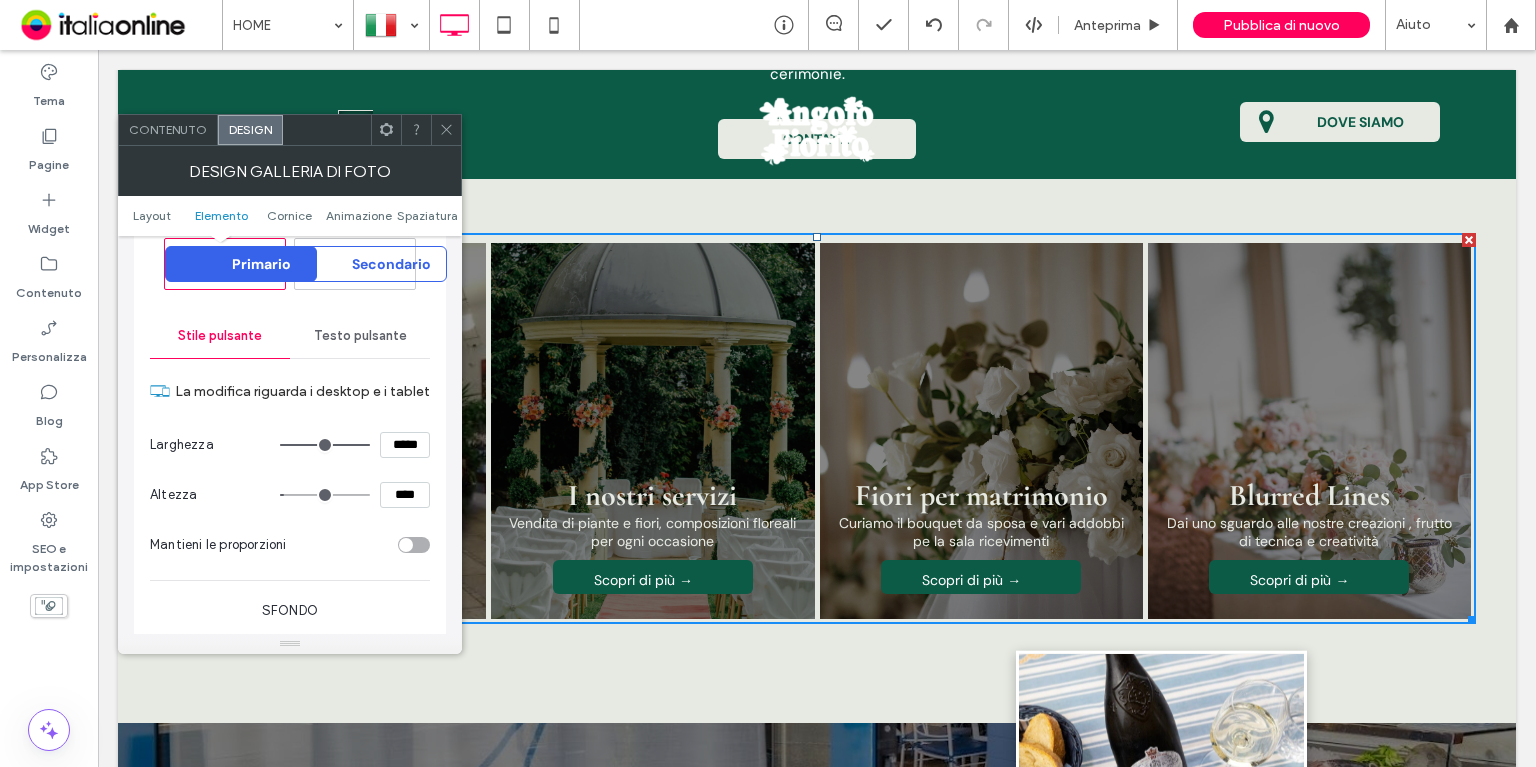 type on "**" 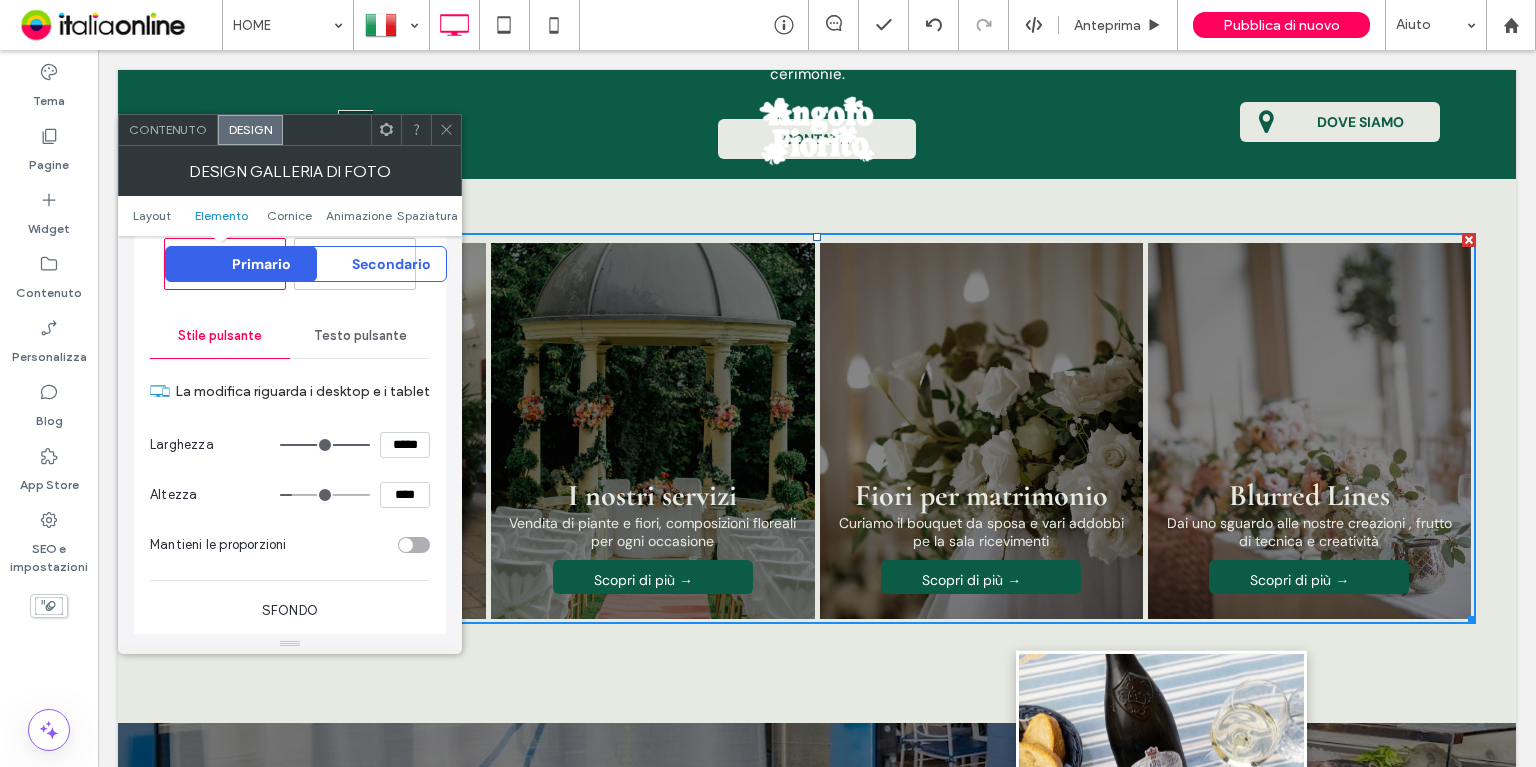 drag, startPoint x: 286, startPoint y: 491, endPoint x: 297, endPoint y: 495, distance: 11.7046995 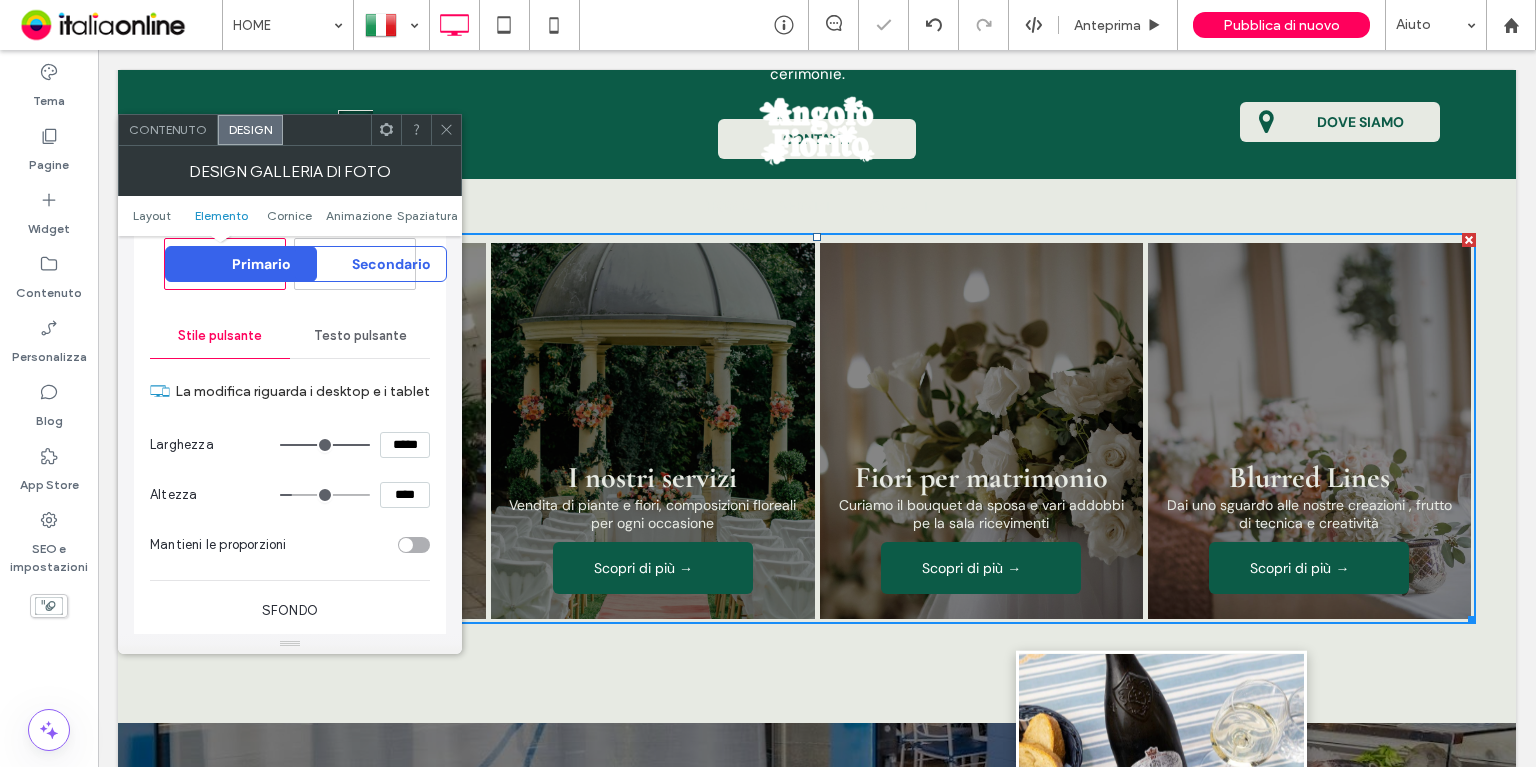 type on "**" 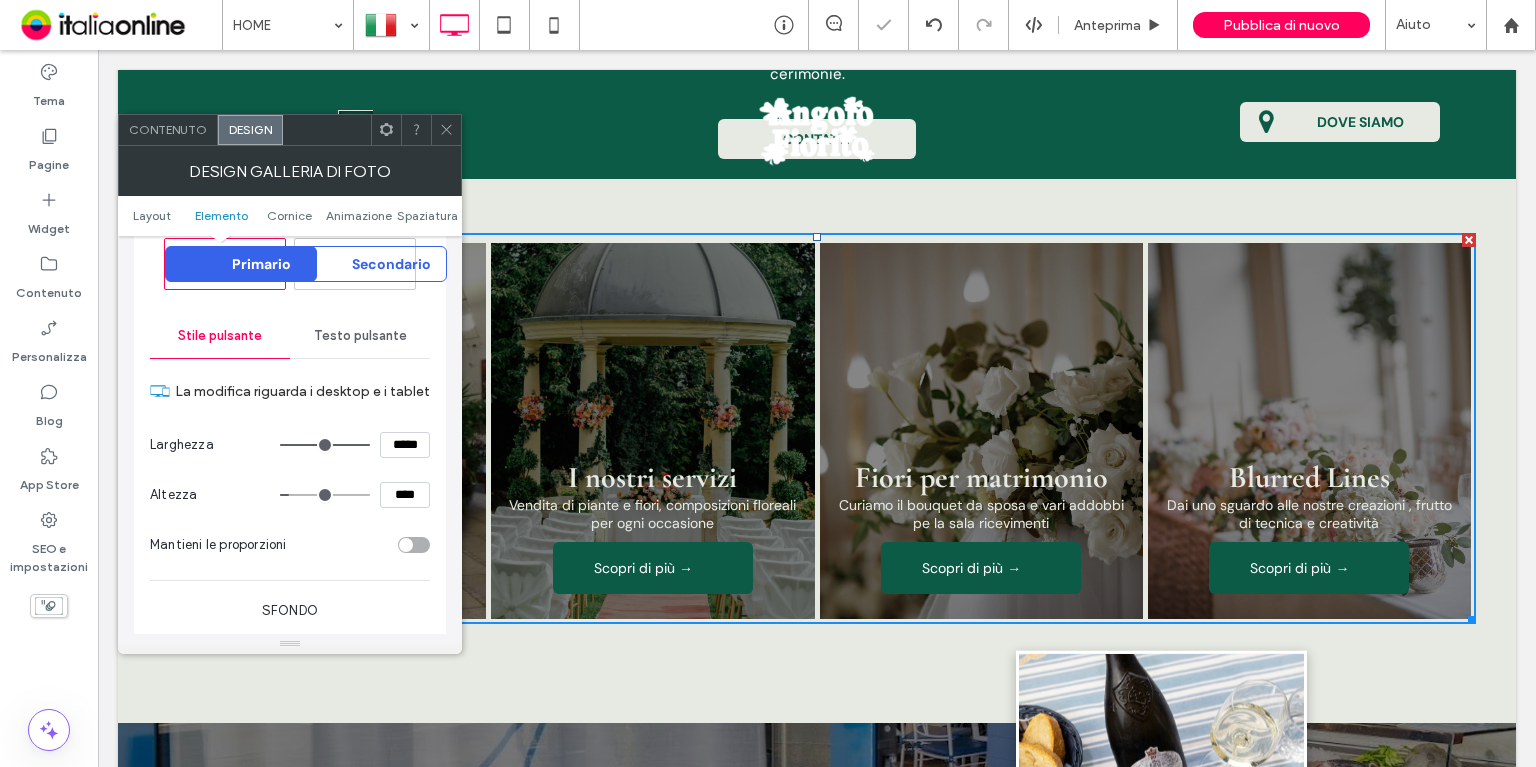 drag, startPoint x: 297, startPoint y: 495, endPoint x: 313, endPoint y: 474, distance: 26.400757 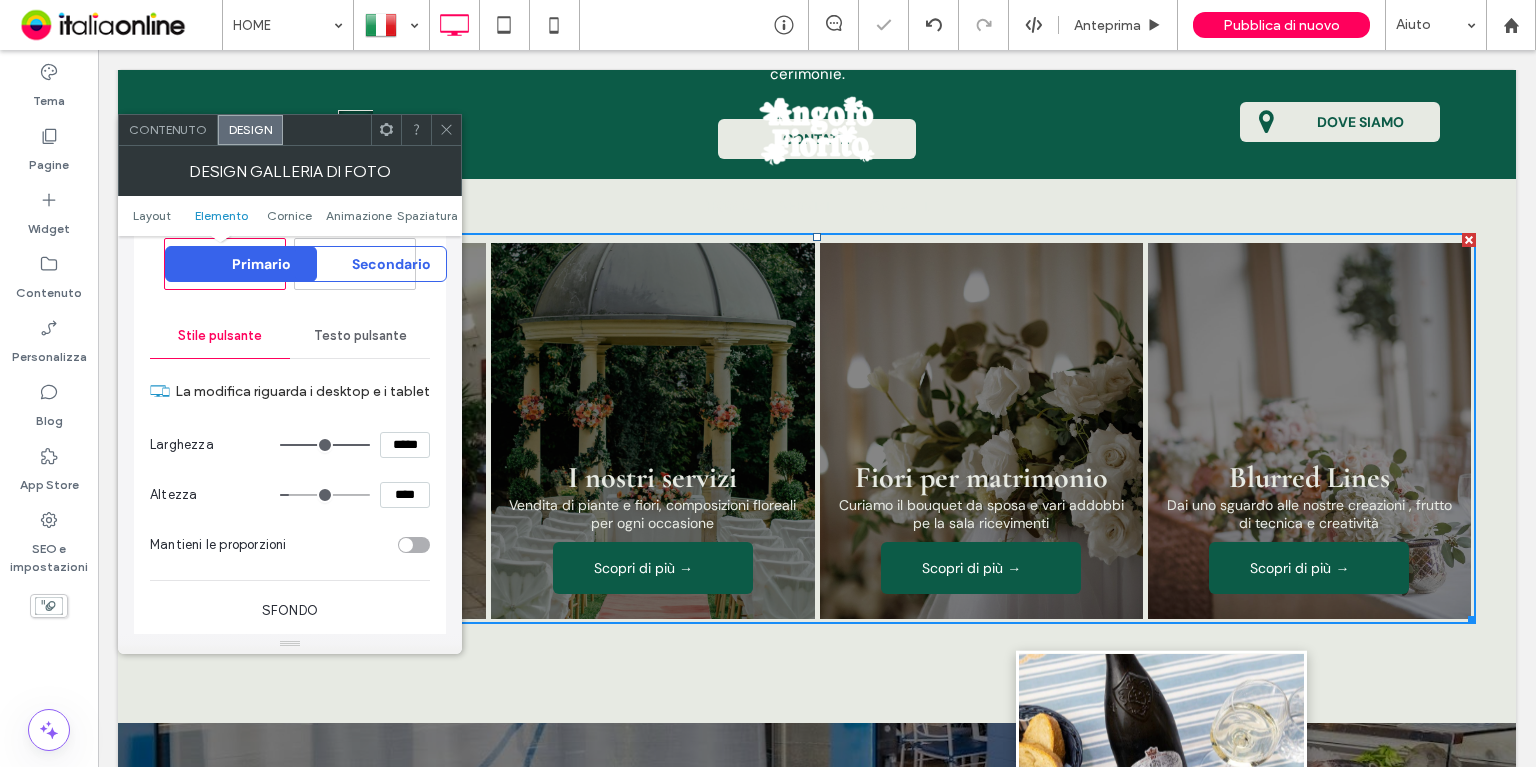 type on "***" 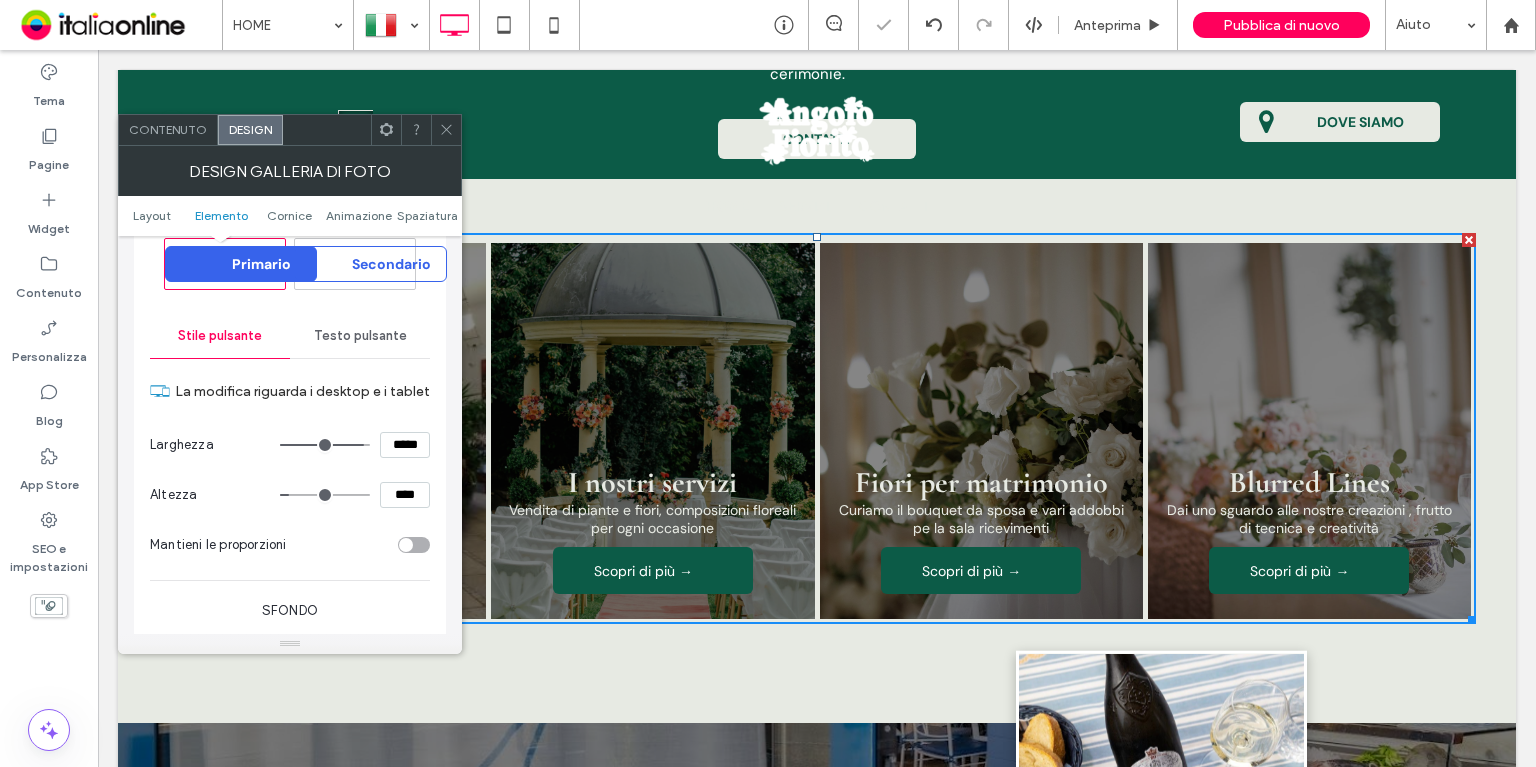 type on "***" 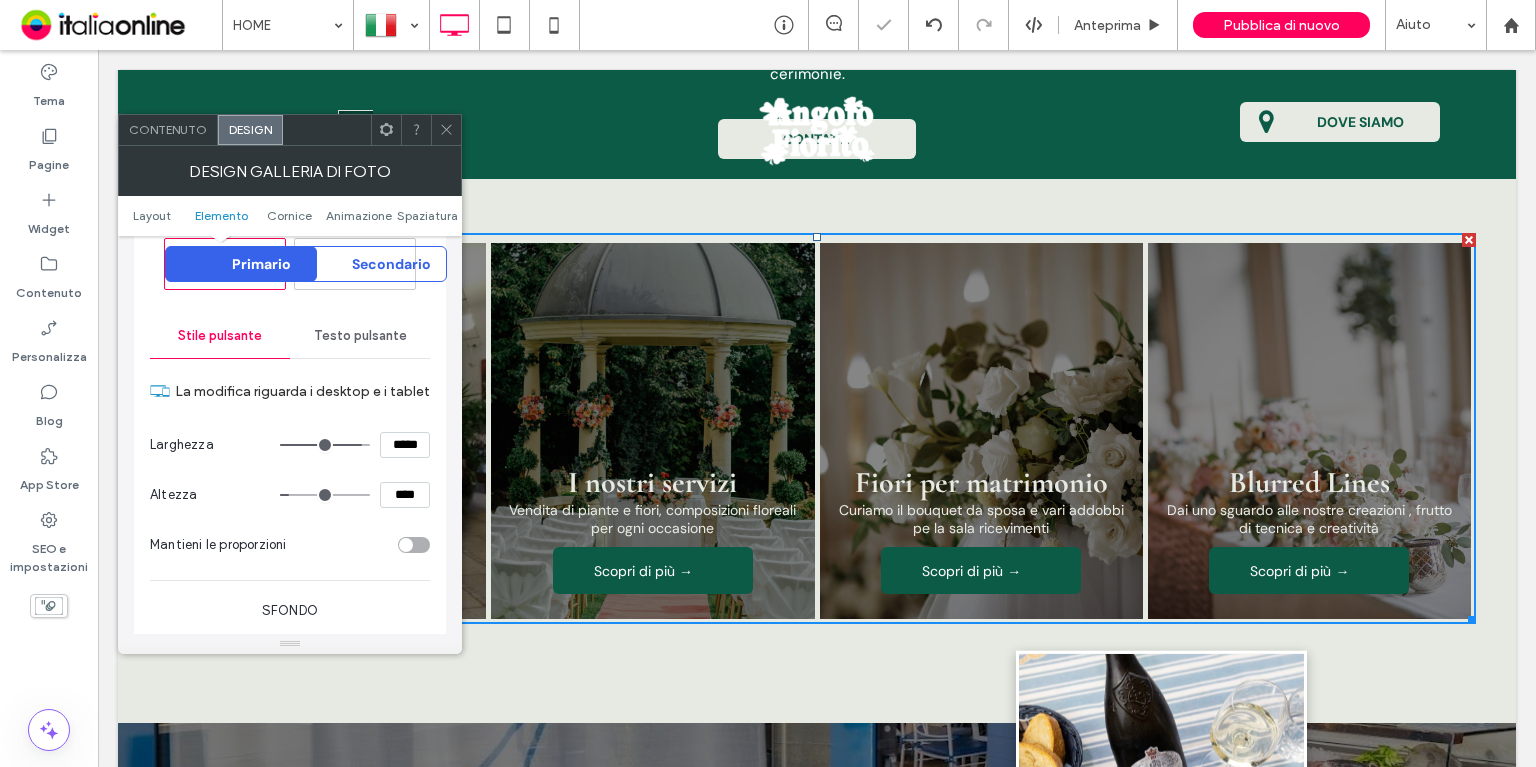 click at bounding box center (325, 445) 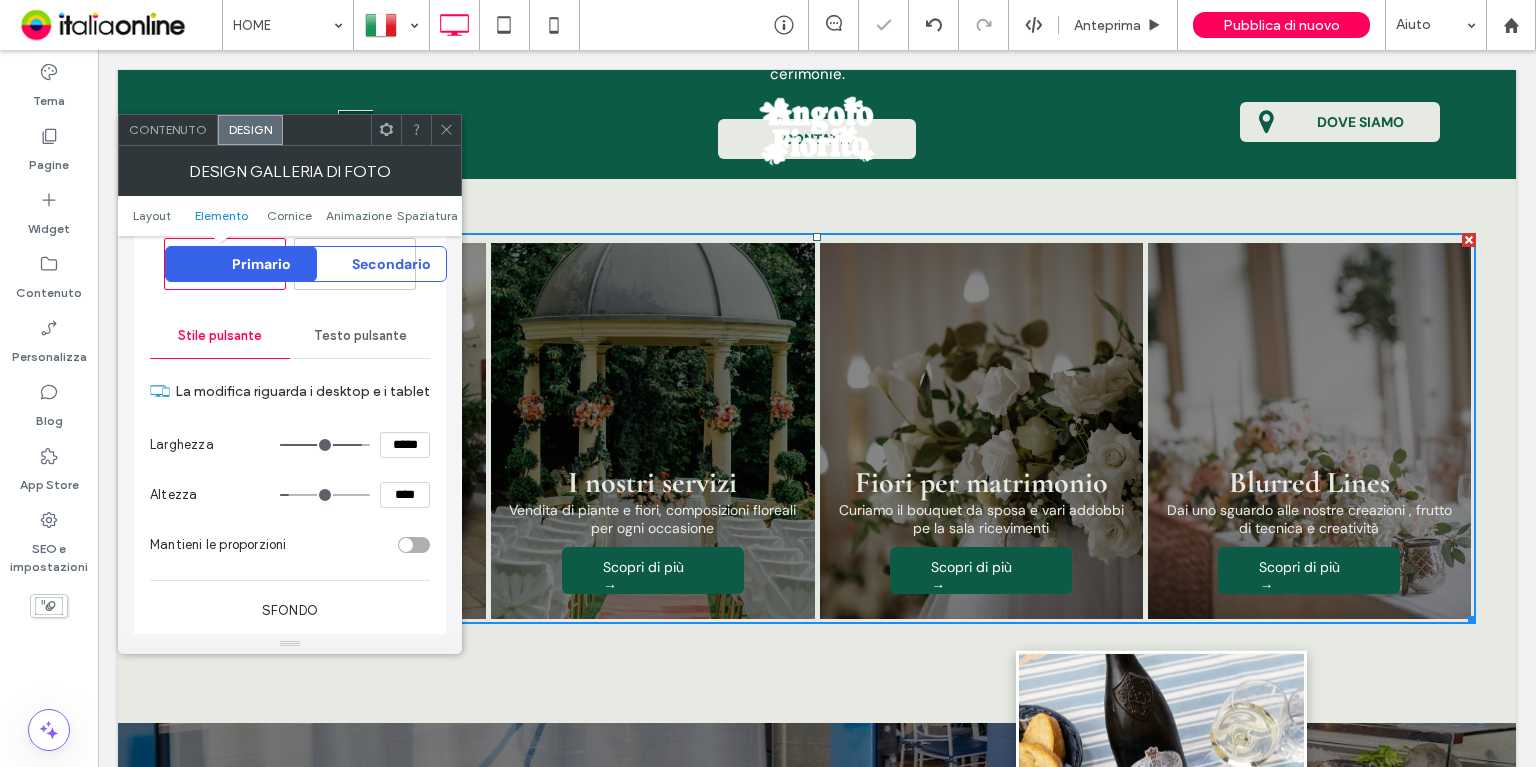 type on "***" 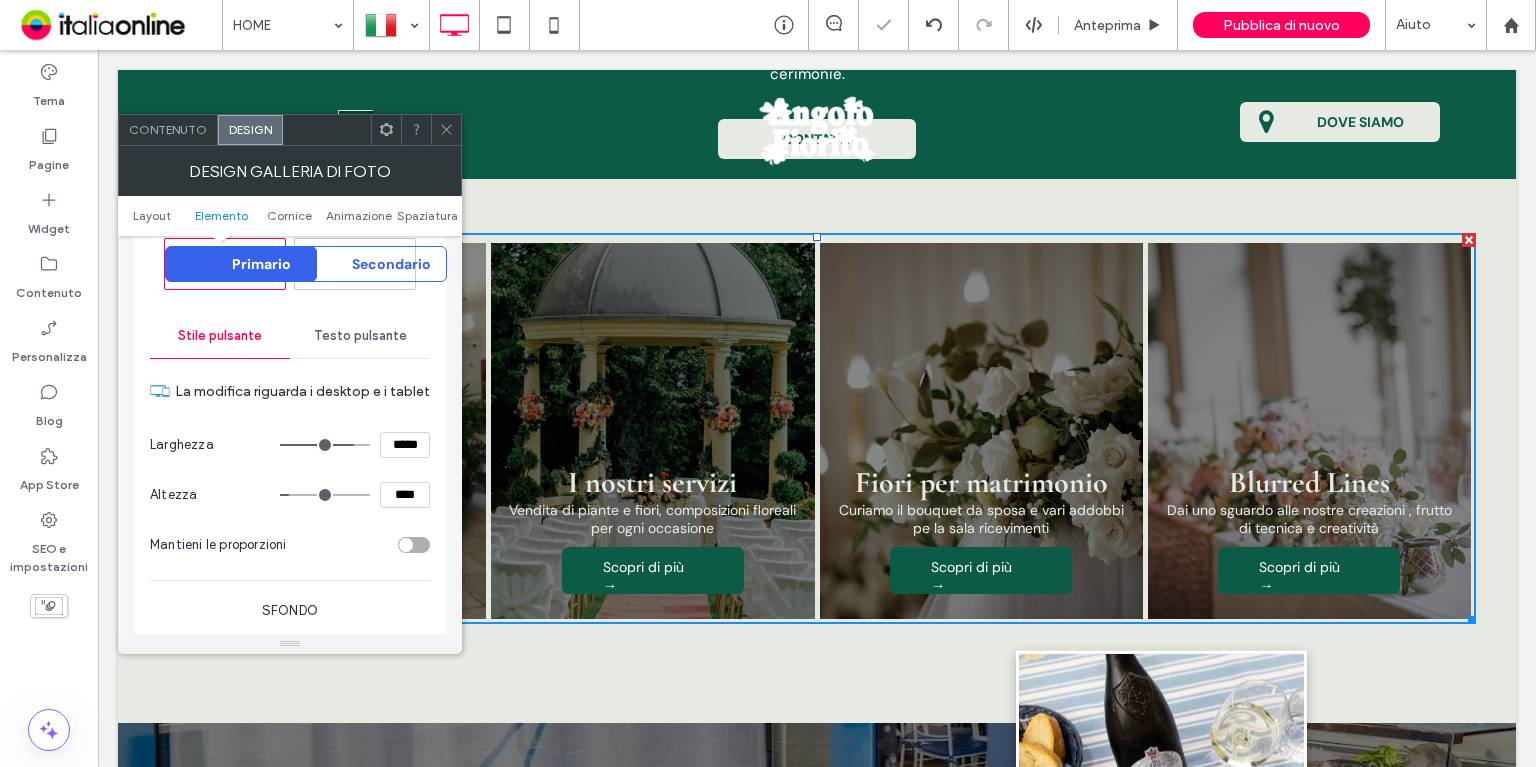 type on "***" 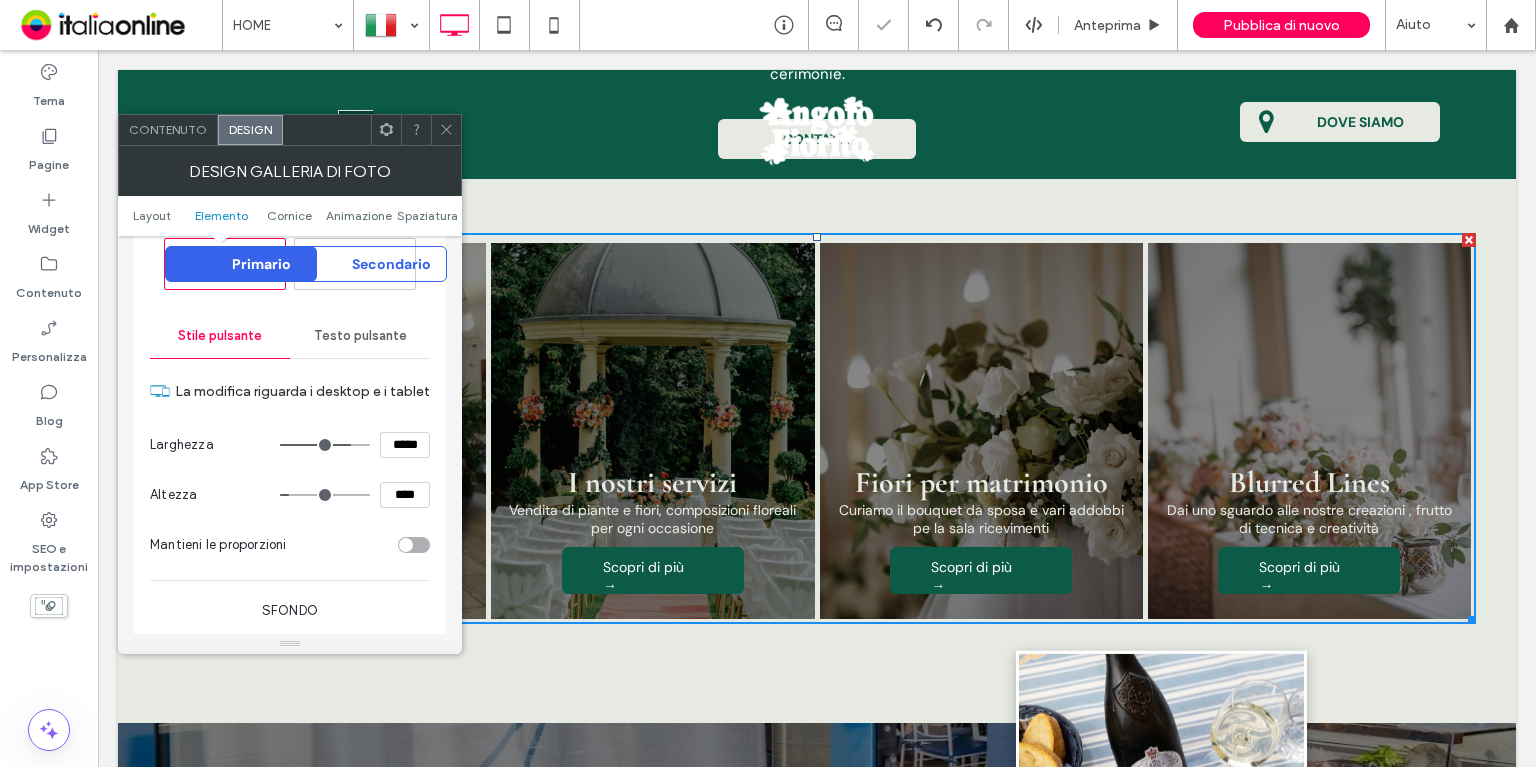 click at bounding box center [325, 445] 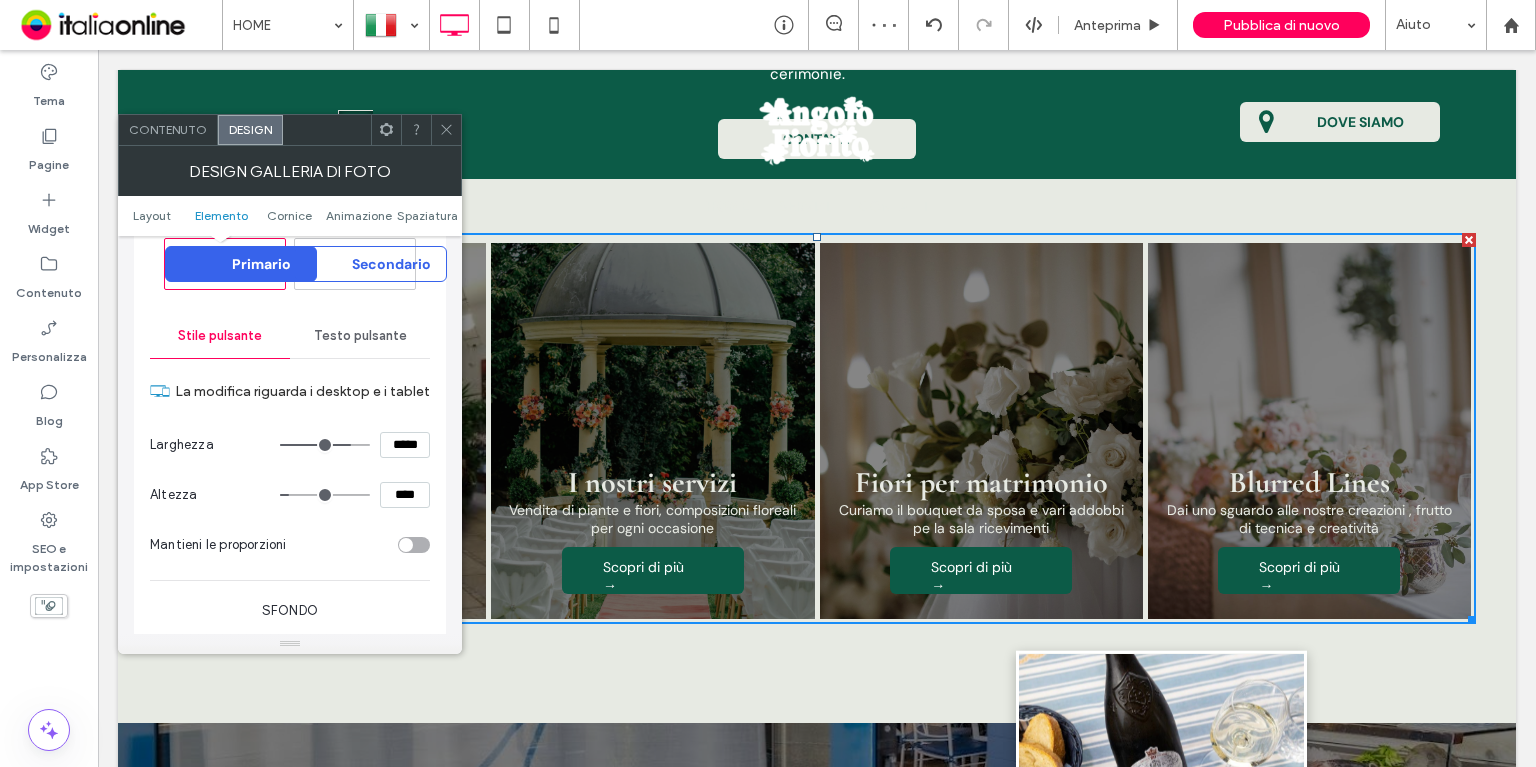 type on "***" 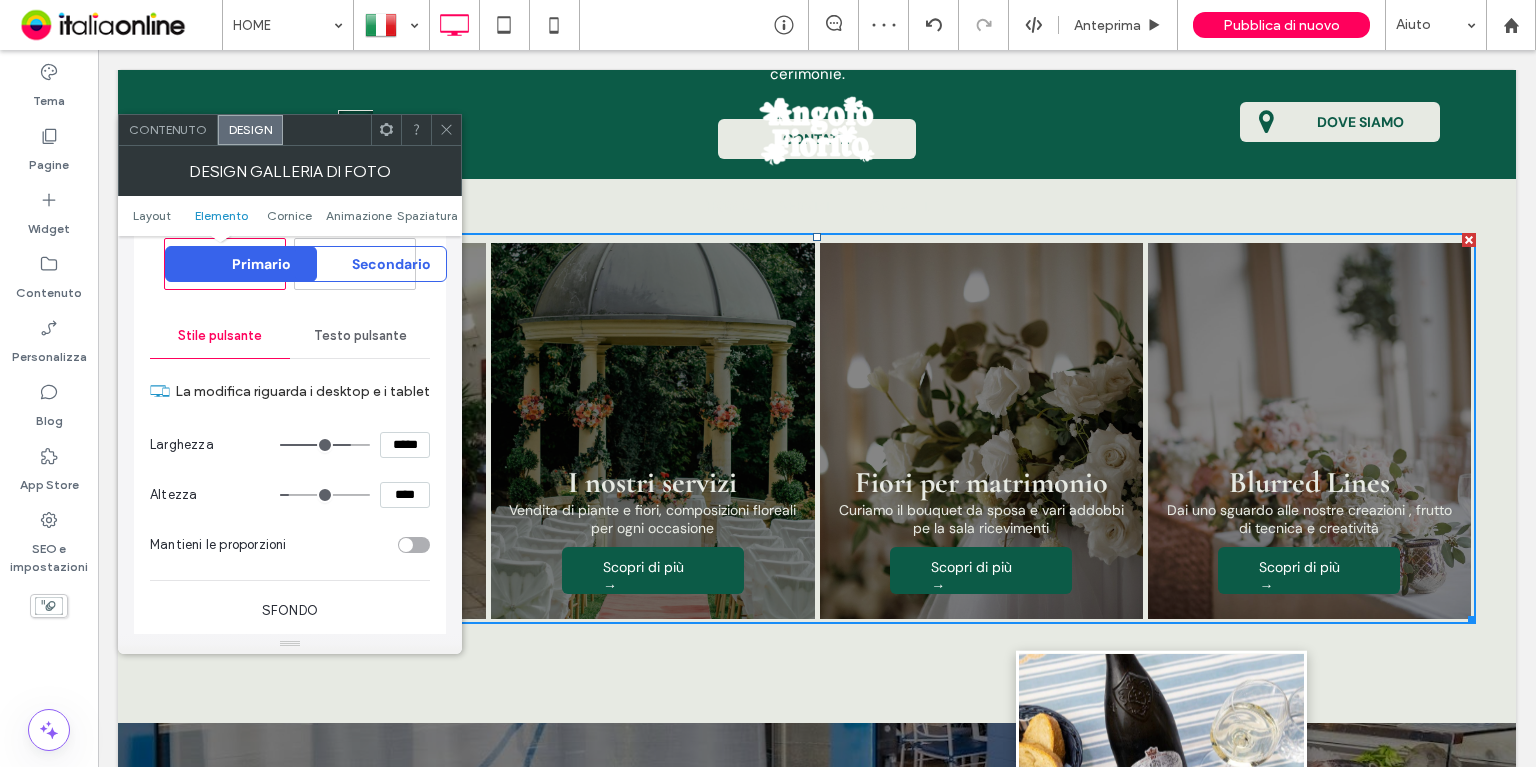 type on "*****" 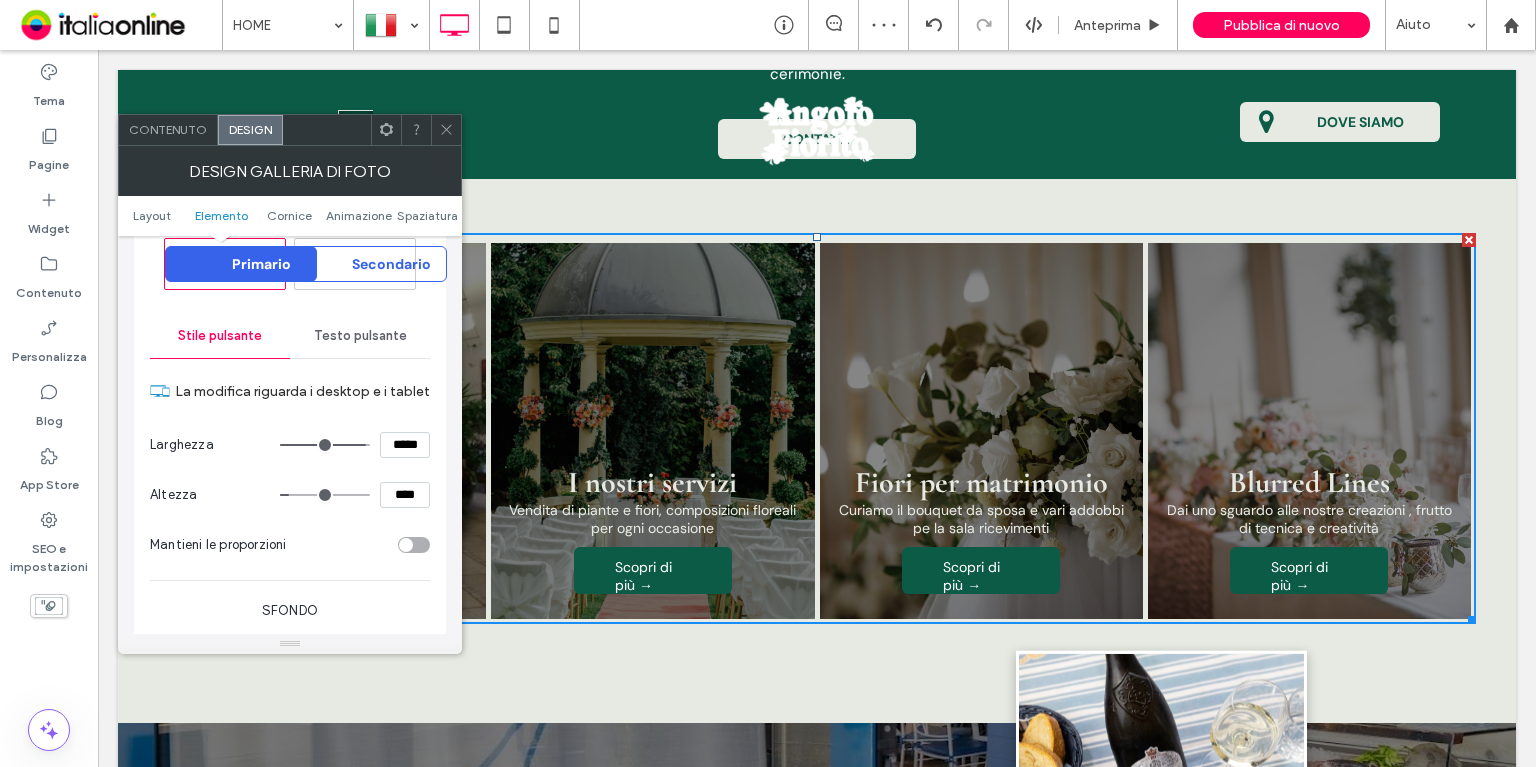 type on "***" 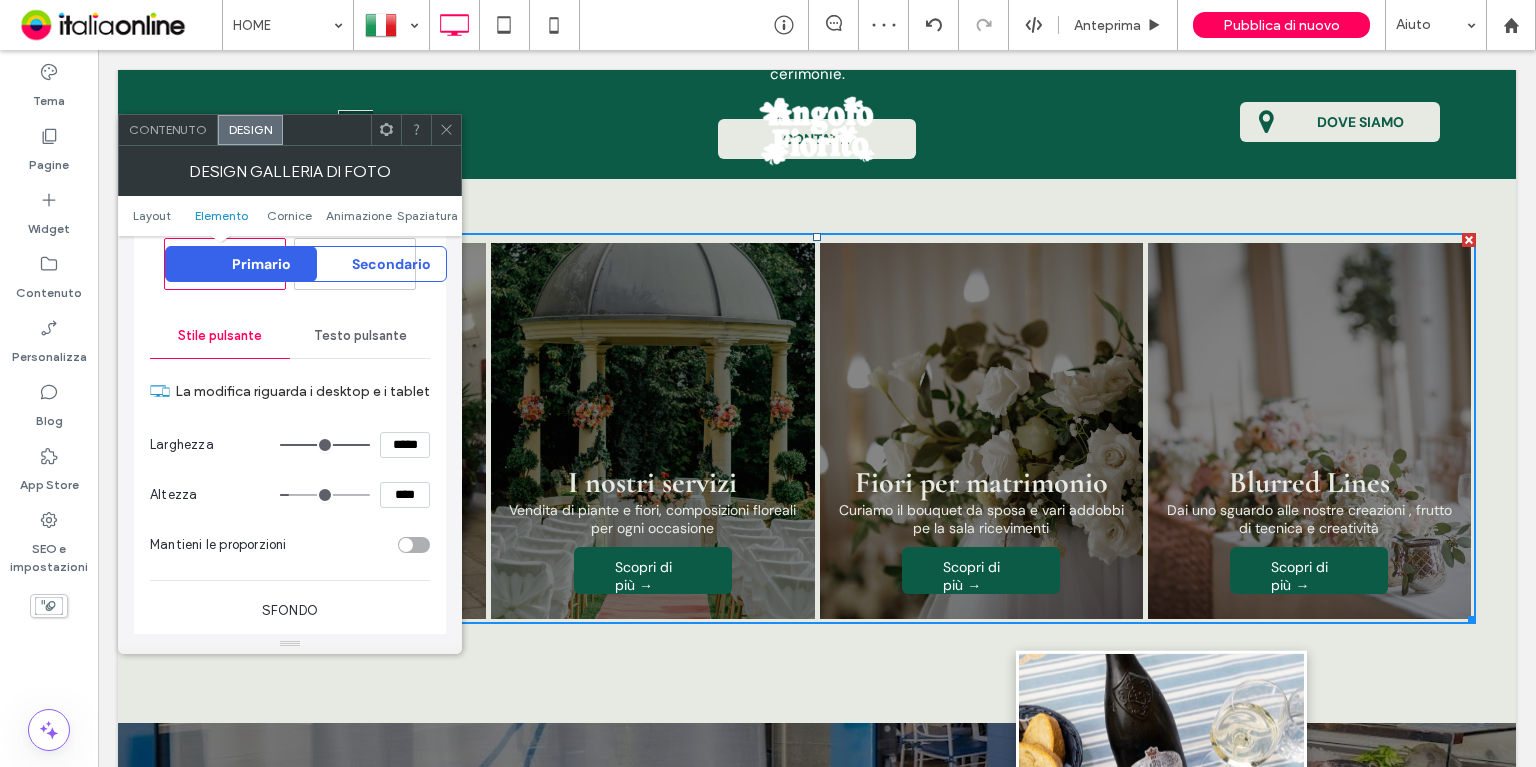 drag, startPoint x: 346, startPoint y: 437, endPoint x: 374, endPoint y: 439, distance: 28.071337 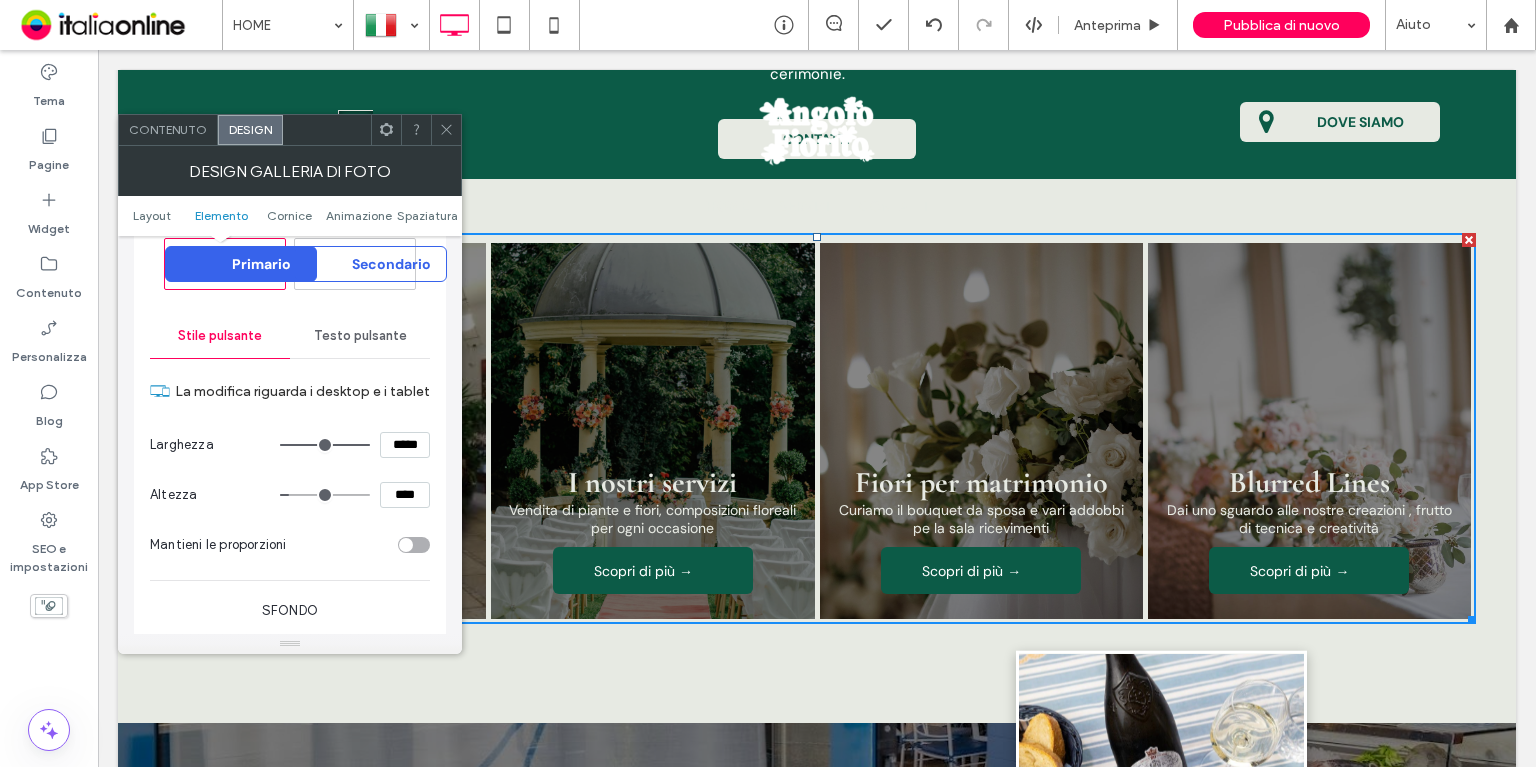 click on "Testo pulsante" at bounding box center [360, 336] 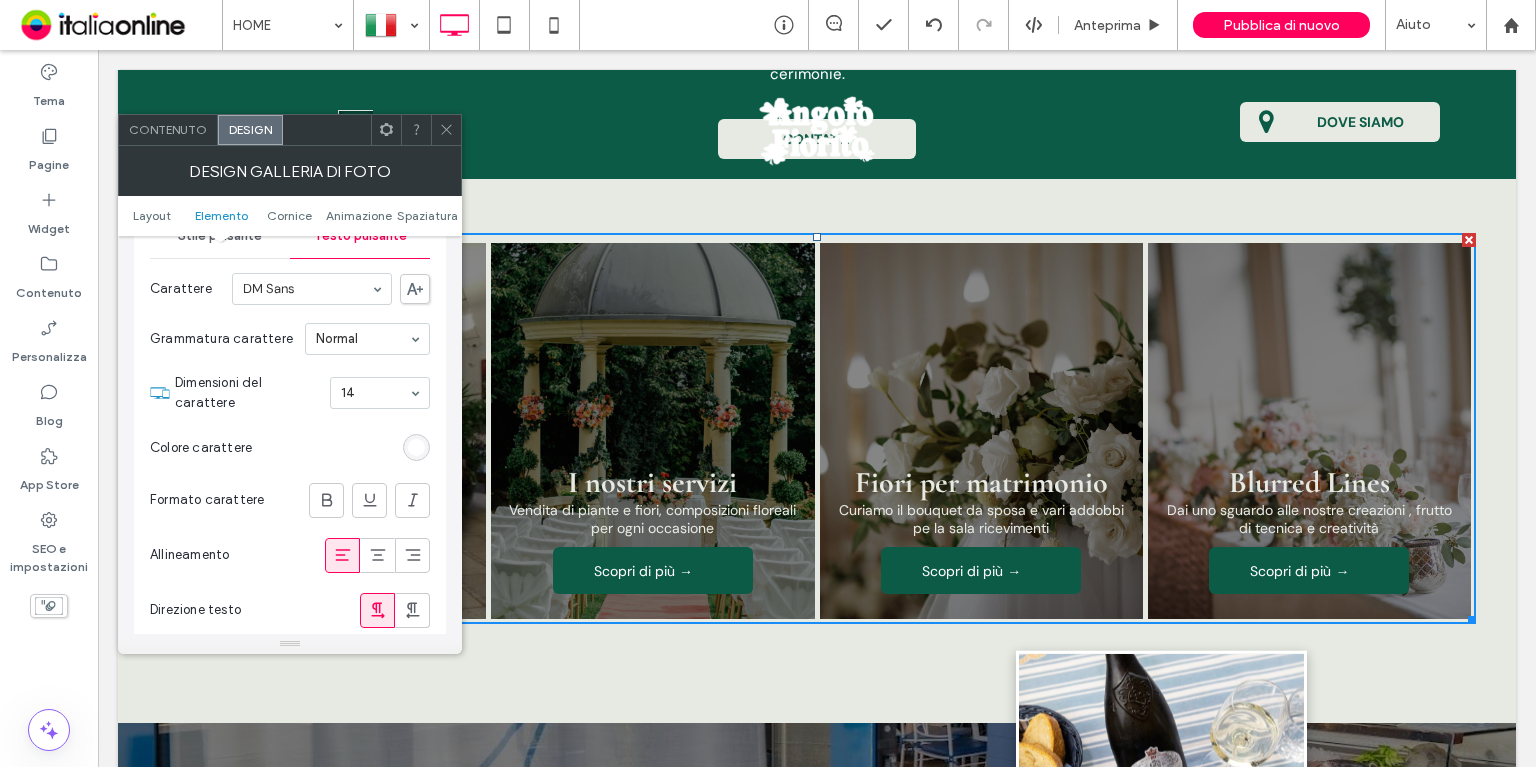 scroll, scrollTop: 1886, scrollLeft: 0, axis: vertical 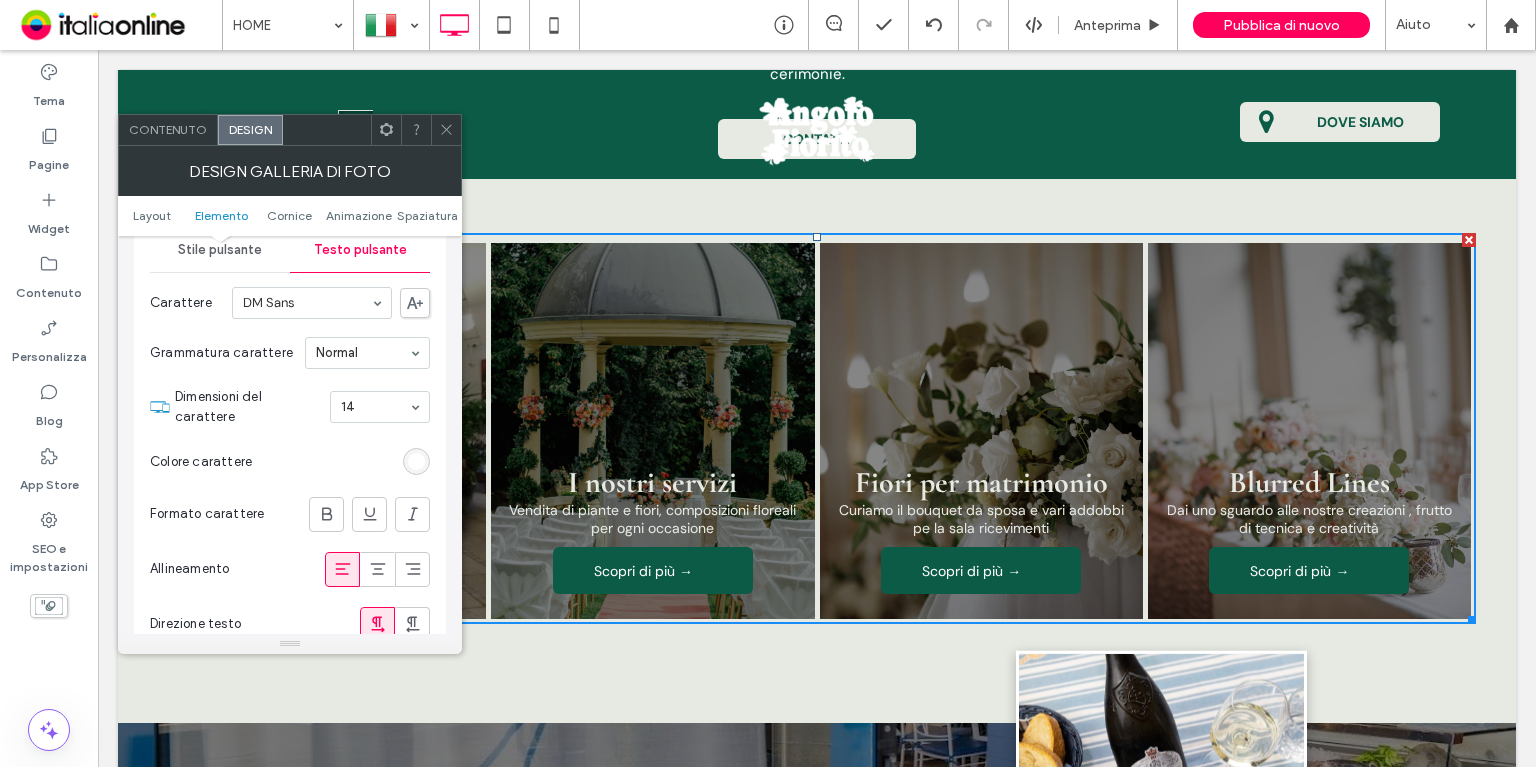 click at bounding box center (378, 569) 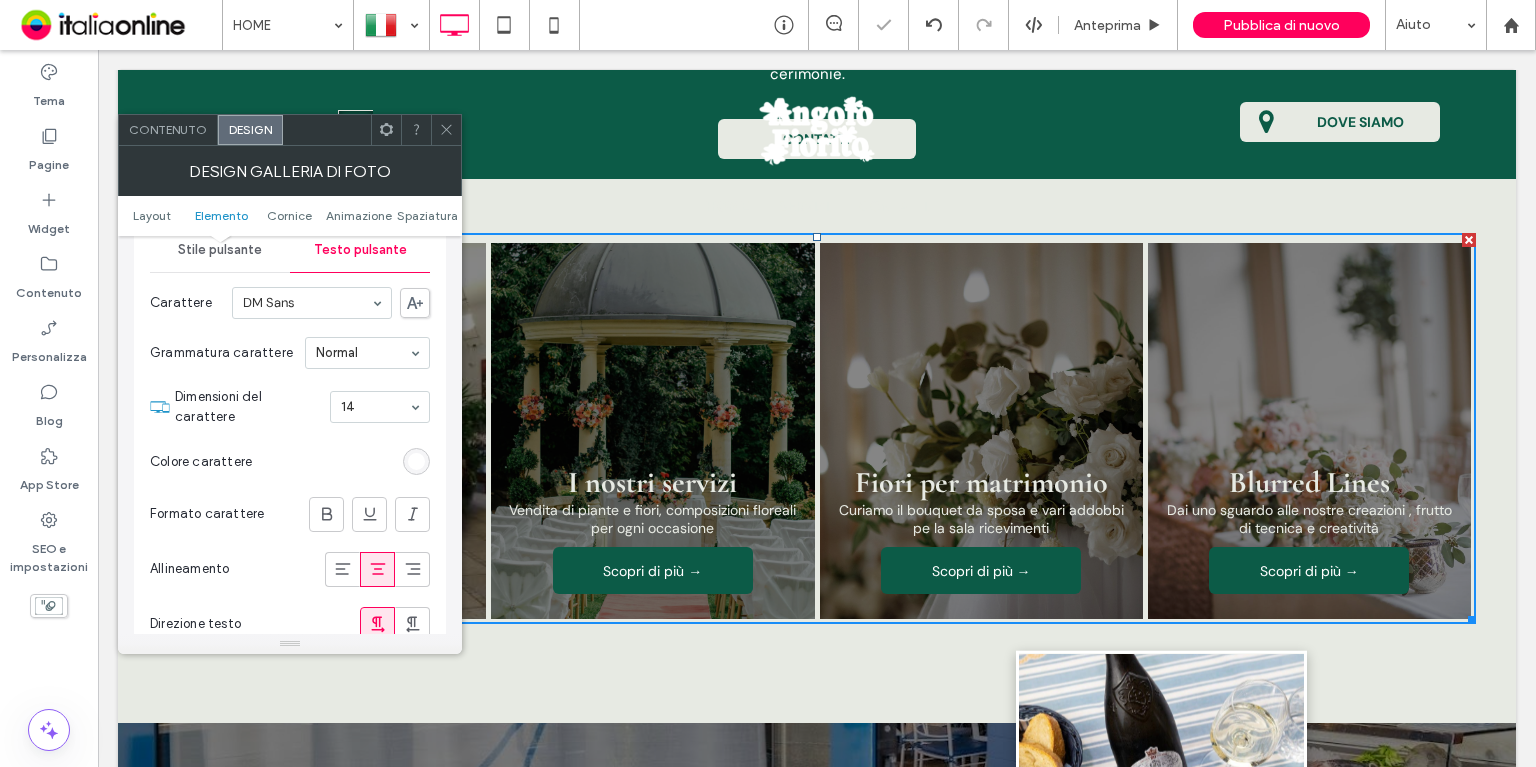 click at bounding box center [446, 130] 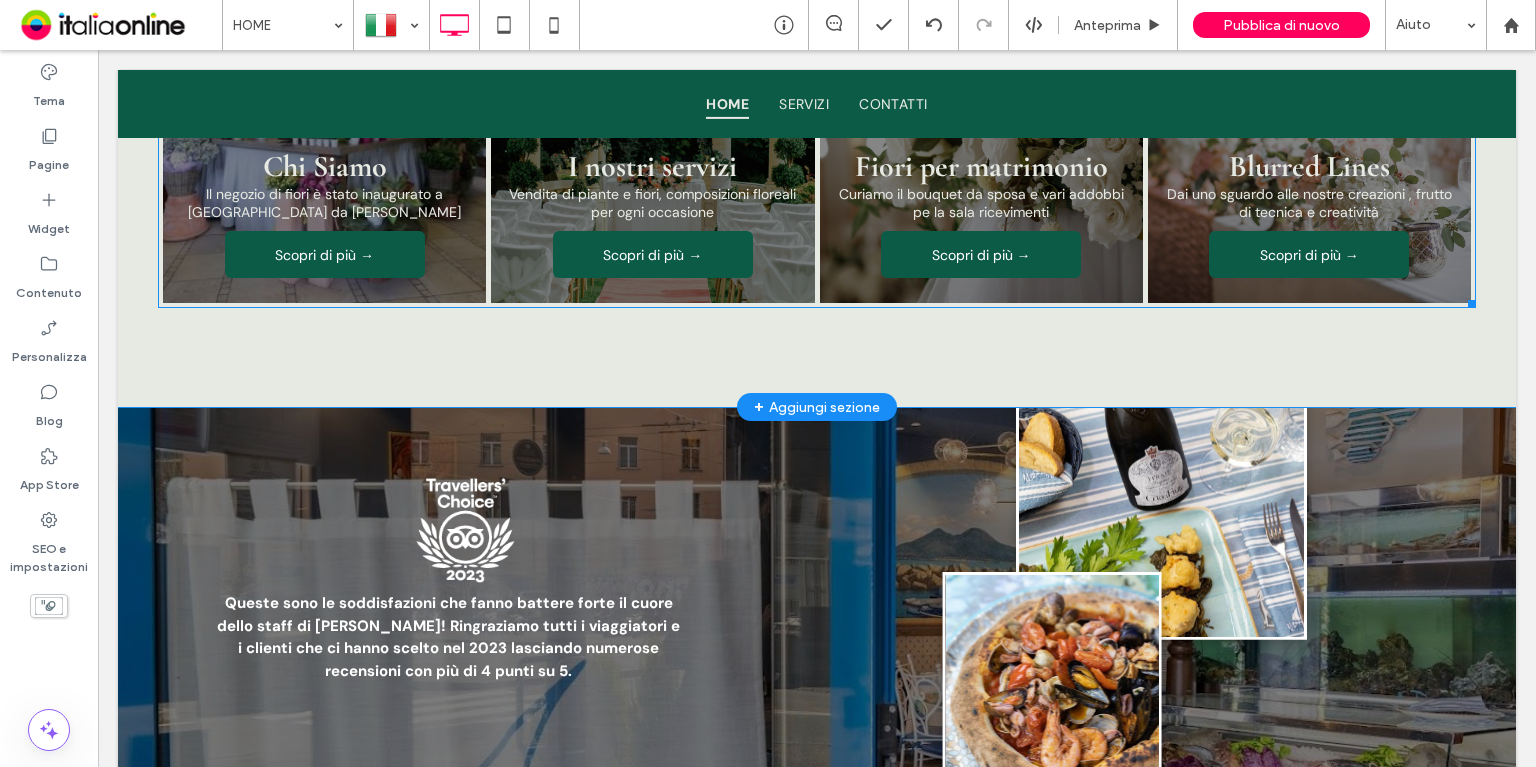 scroll, scrollTop: 2116, scrollLeft: 0, axis: vertical 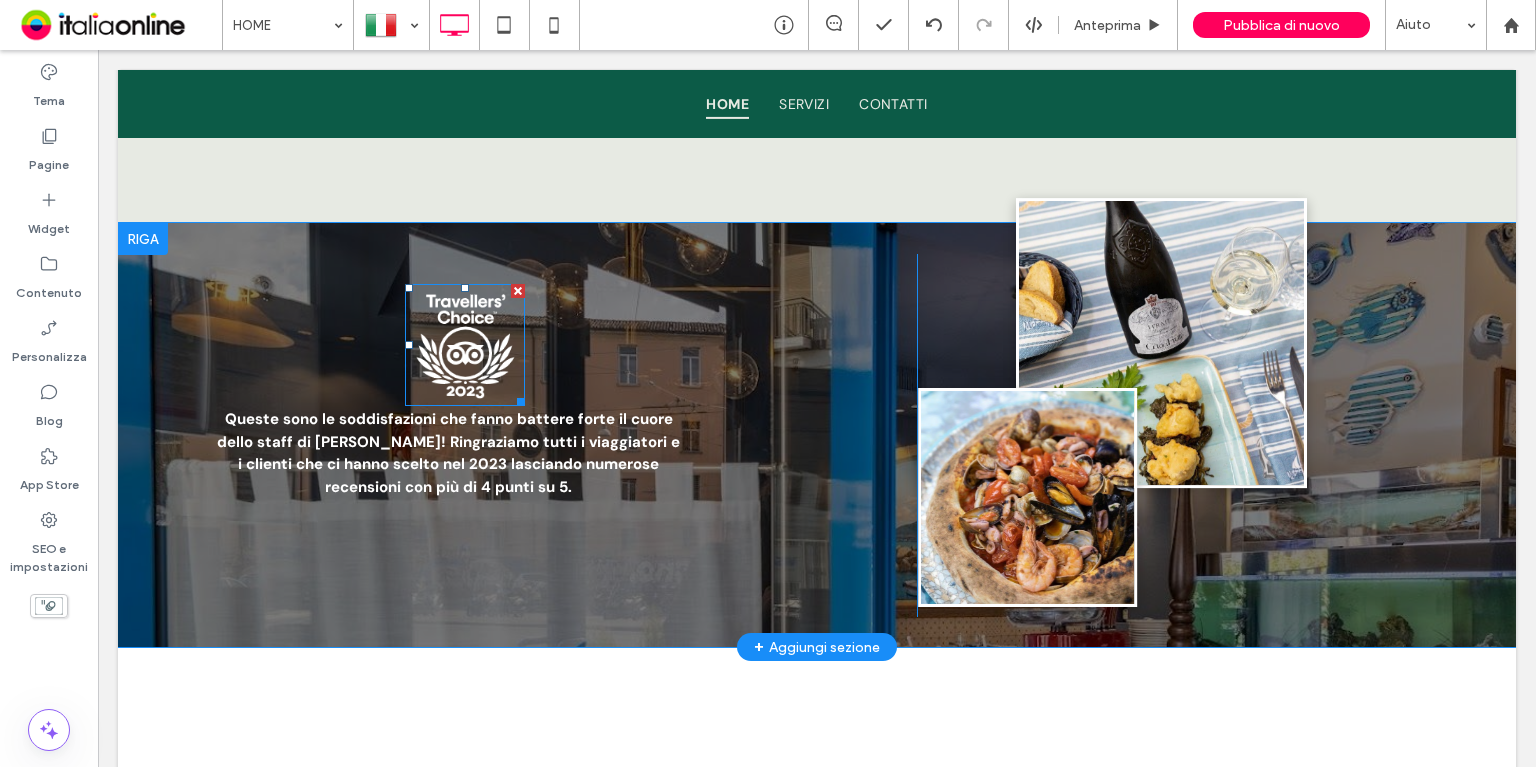 drag, startPoint x: 474, startPoint y: 308, endPoint x: 475, endPoint y: 319, distance: 11.045361 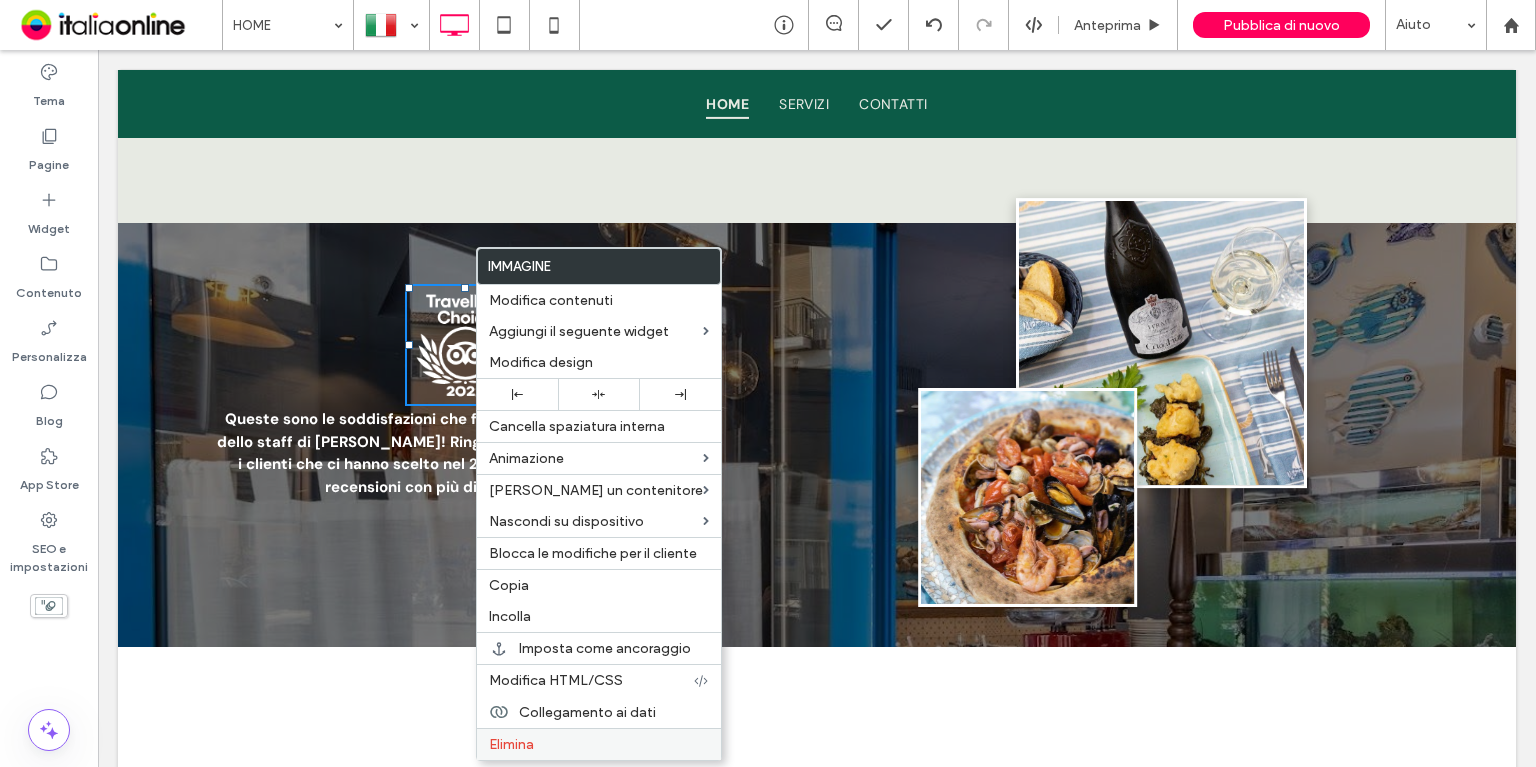 click on "Elimina" at bounding box center (599, 744) 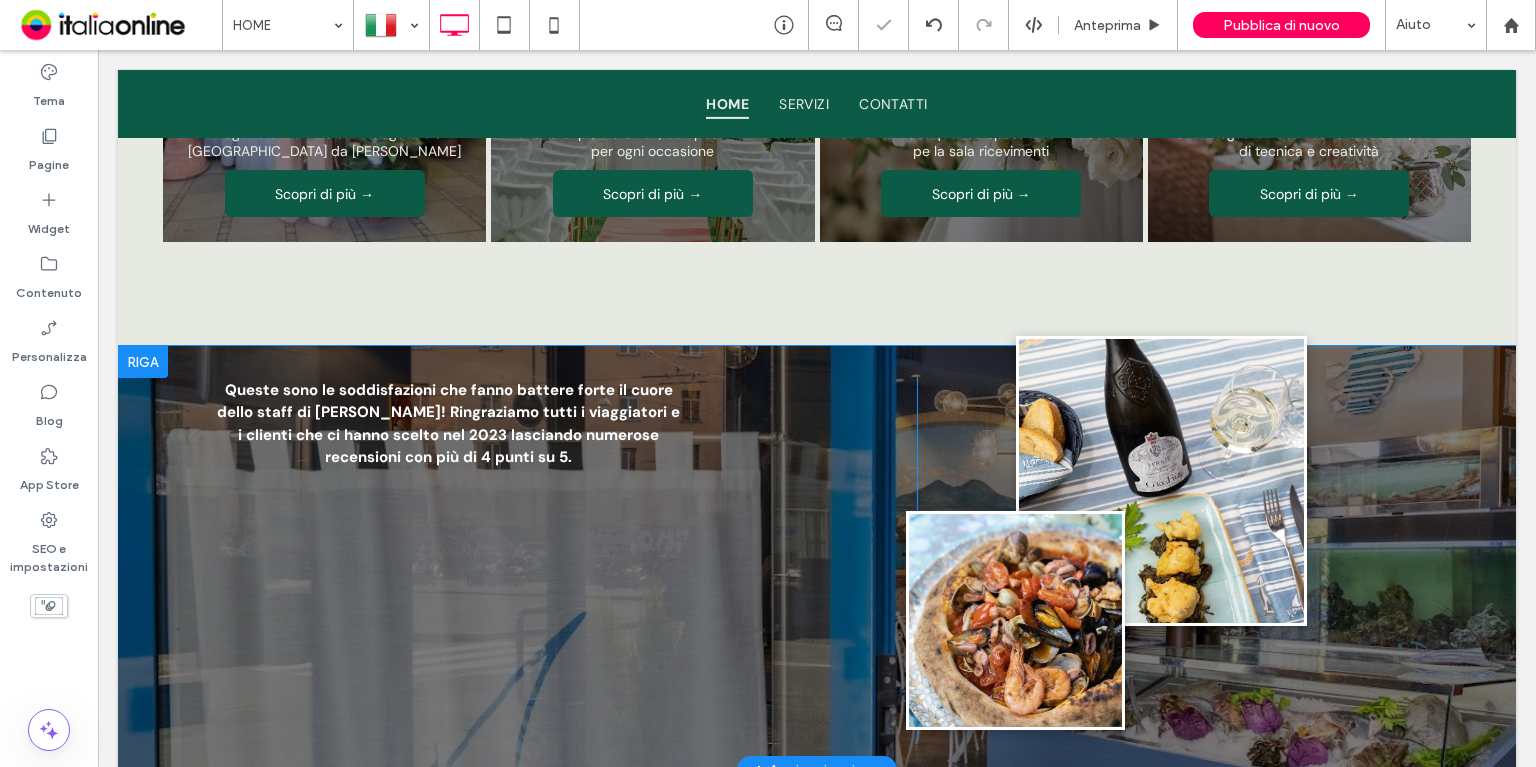 scroll, scrollTop: 1916, scrollLeft: 0, axis: vertical 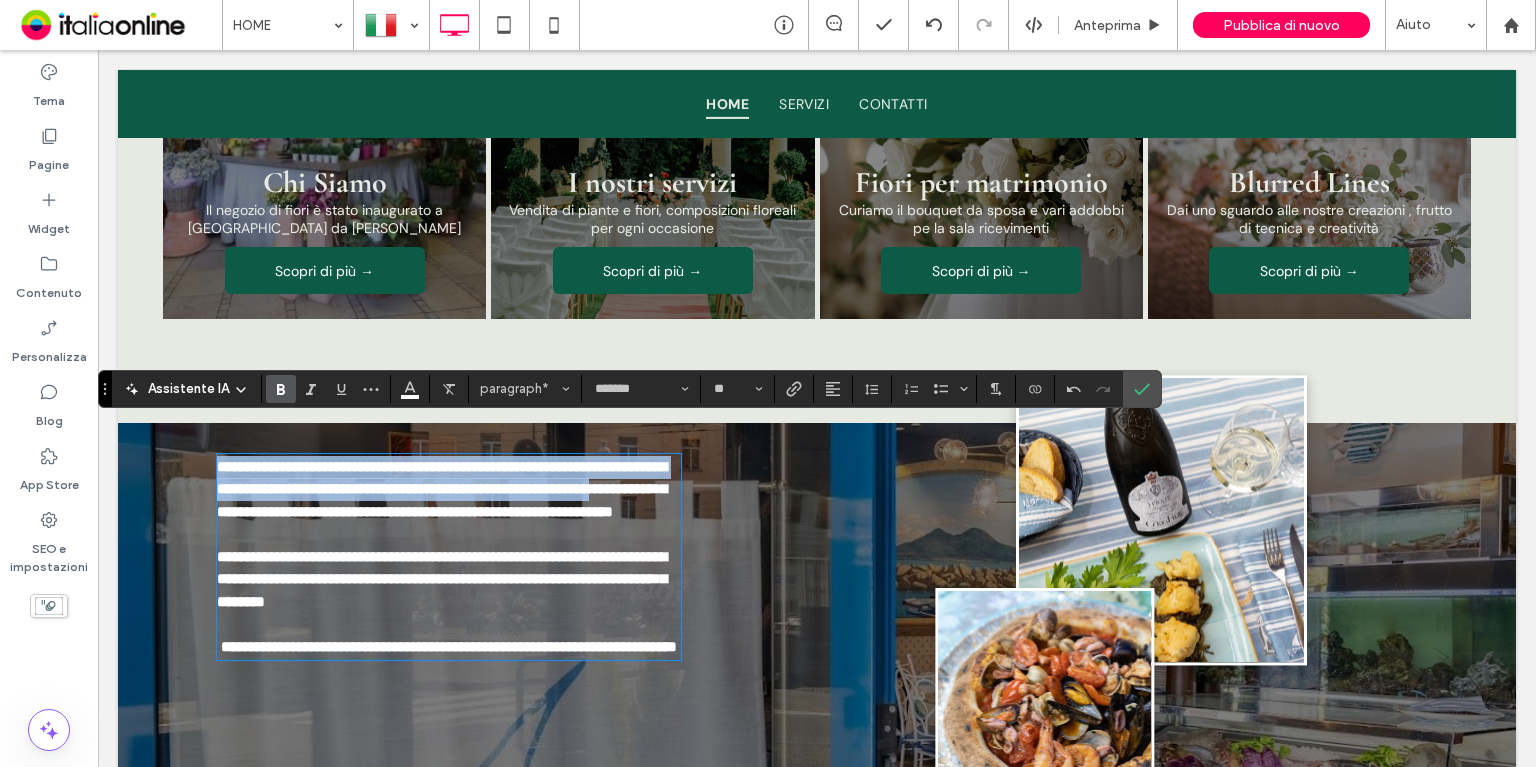 drag, startPoint x: 528, startPoint y: 670, endPoint x: 176, endPoint y: 415, distance: 434.65964 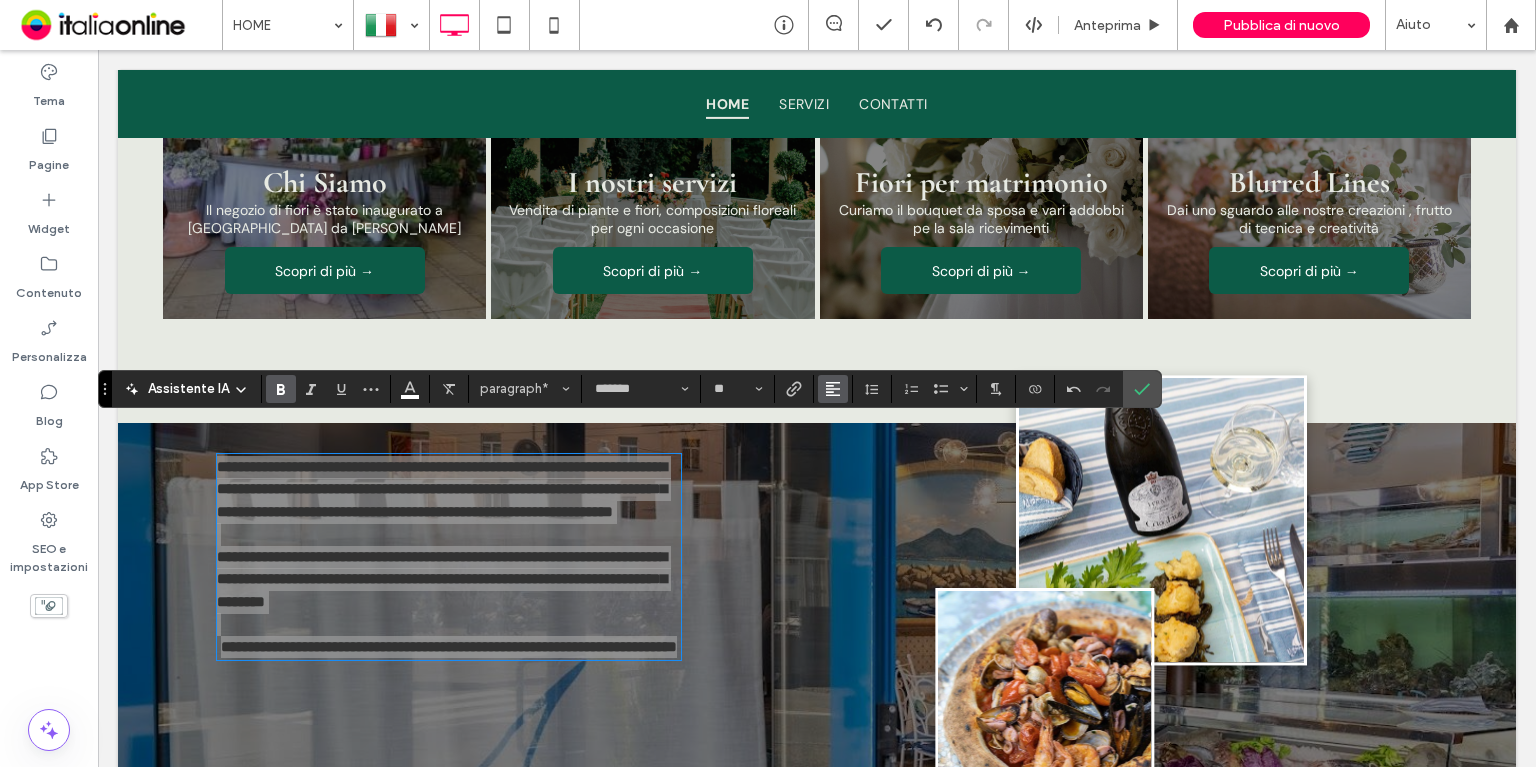 click 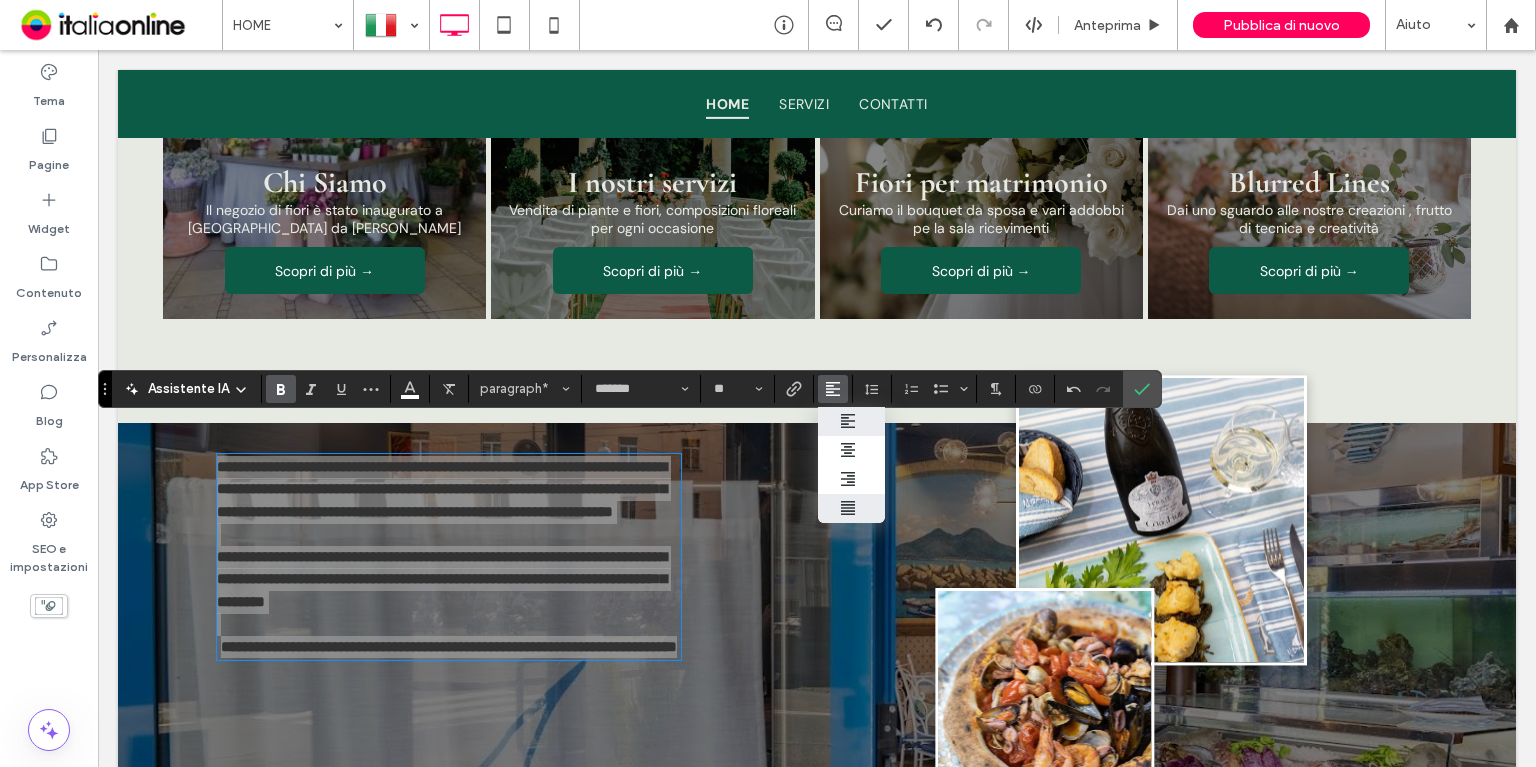 drag, startPoint x: 746, startPoint y: 460, endPoint x: 845, endPoint y: 510, distance: 110.909874 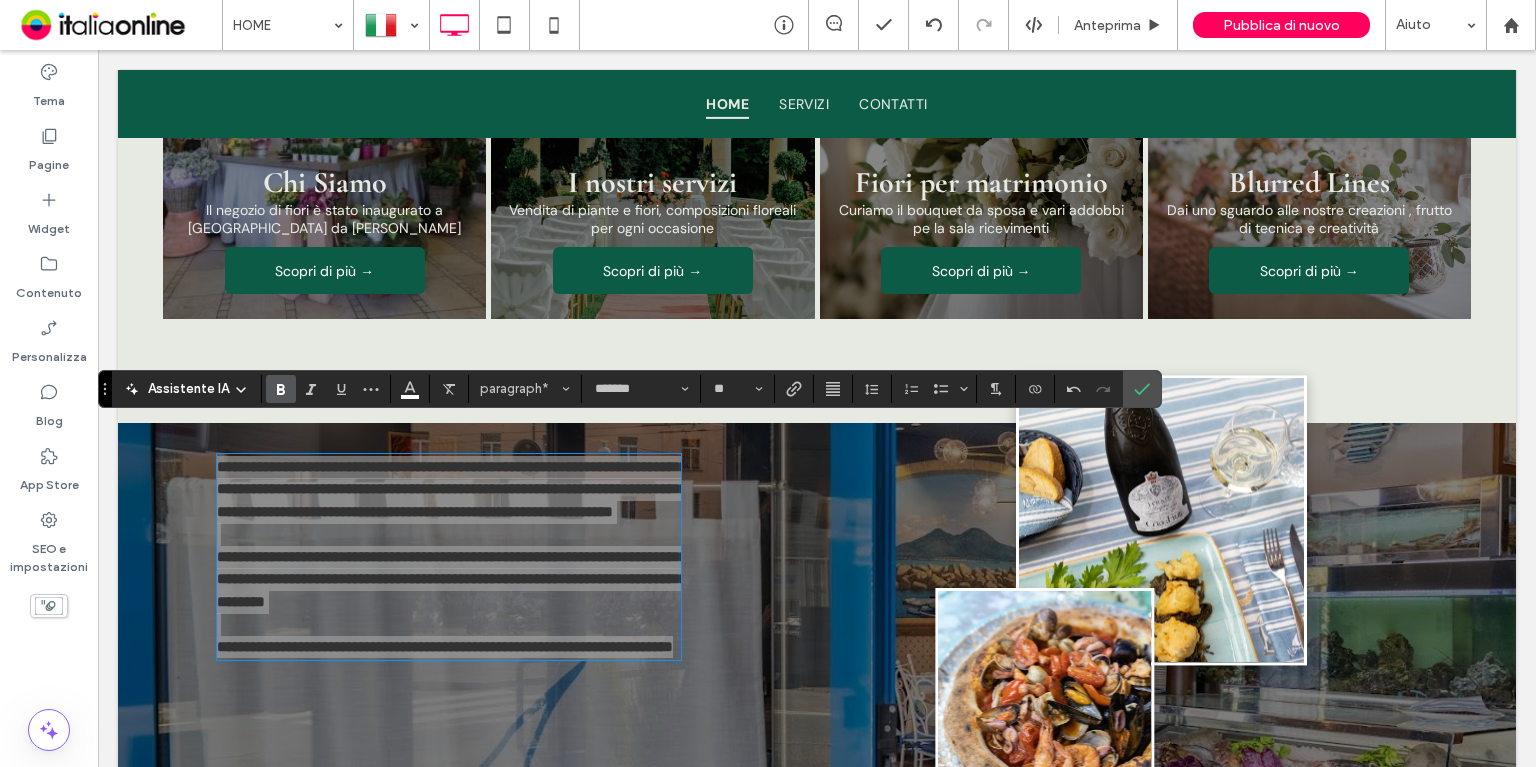 click 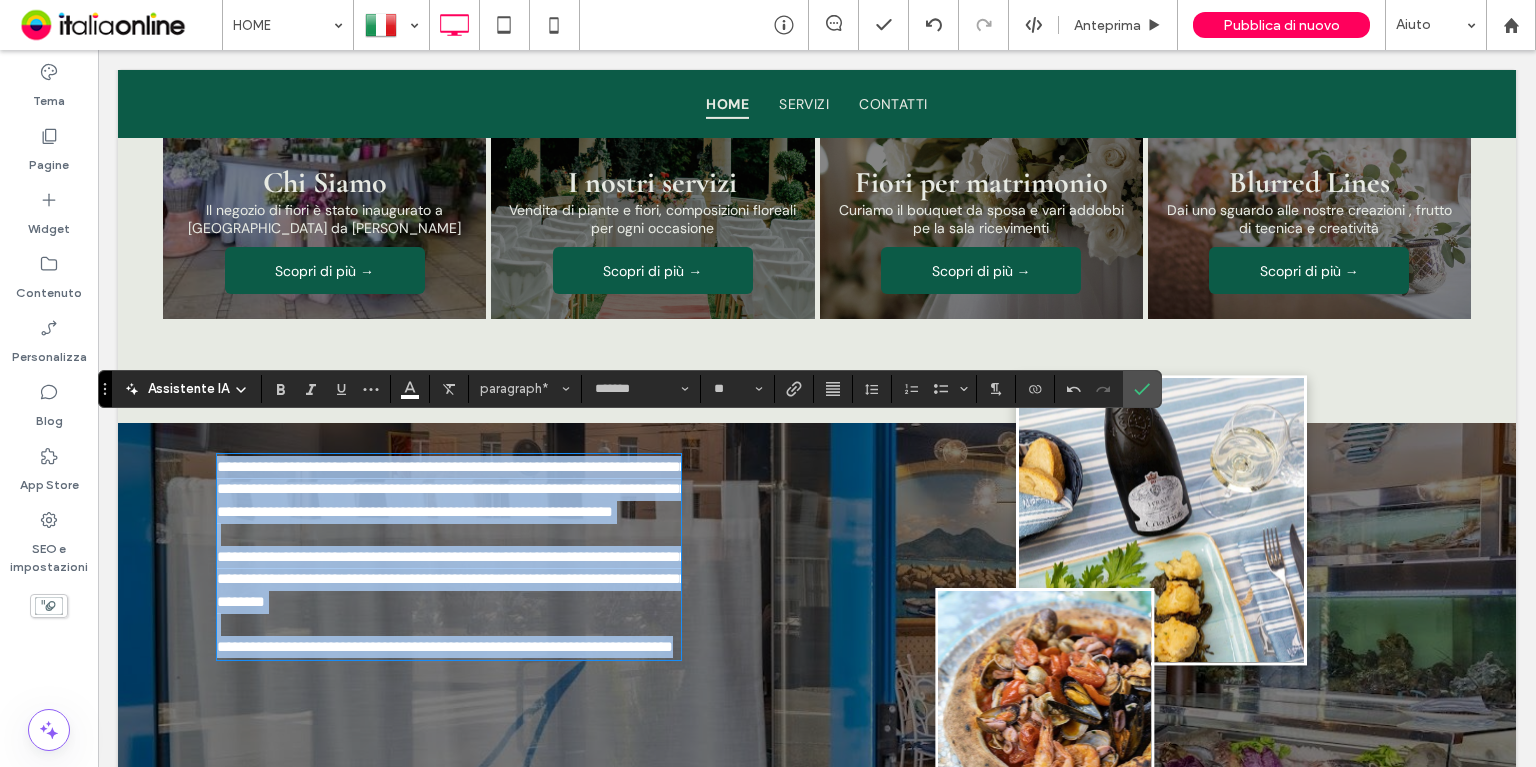 click on "**********" at bounding box center (452, 579) 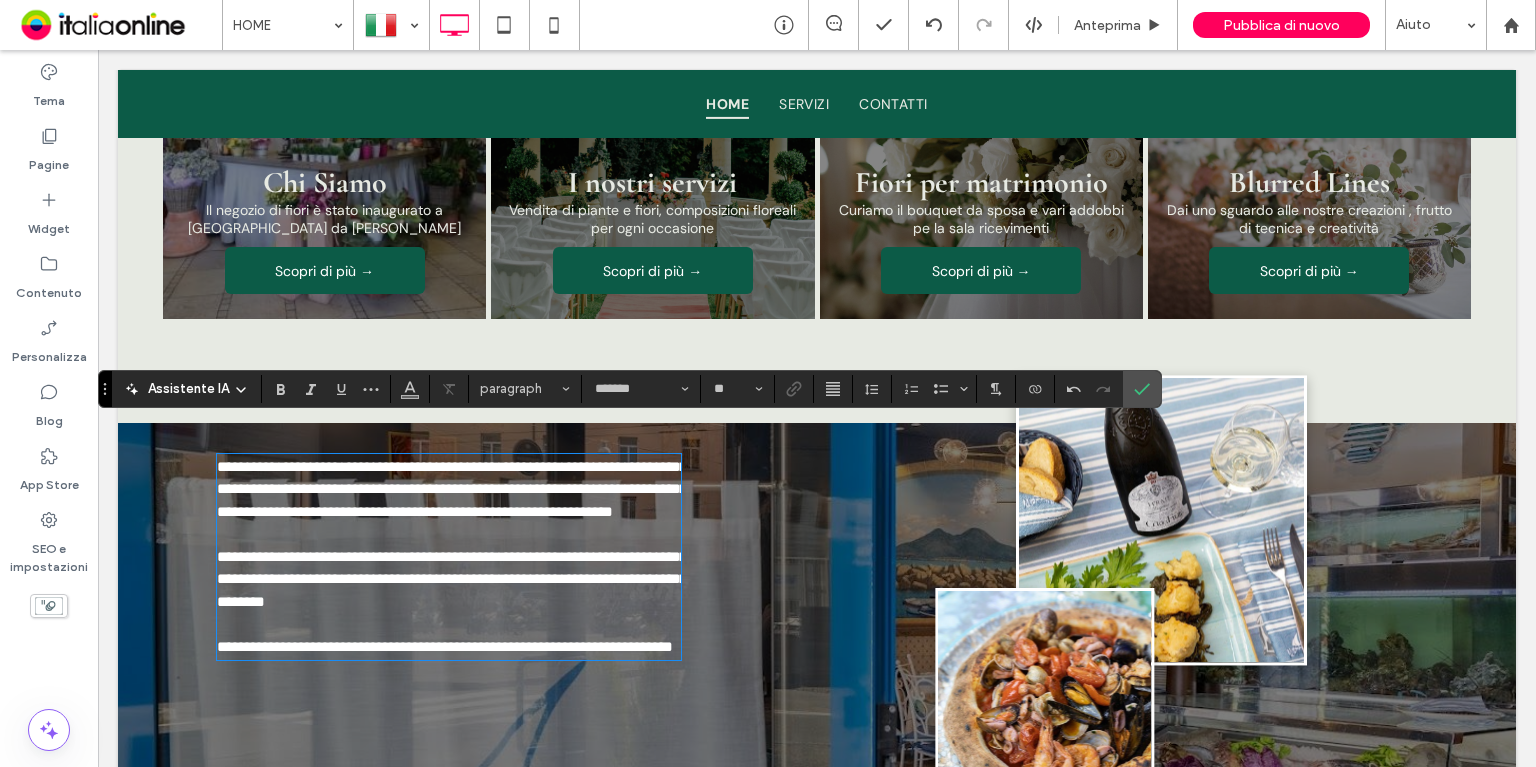 click at bounding box center (449, 534) 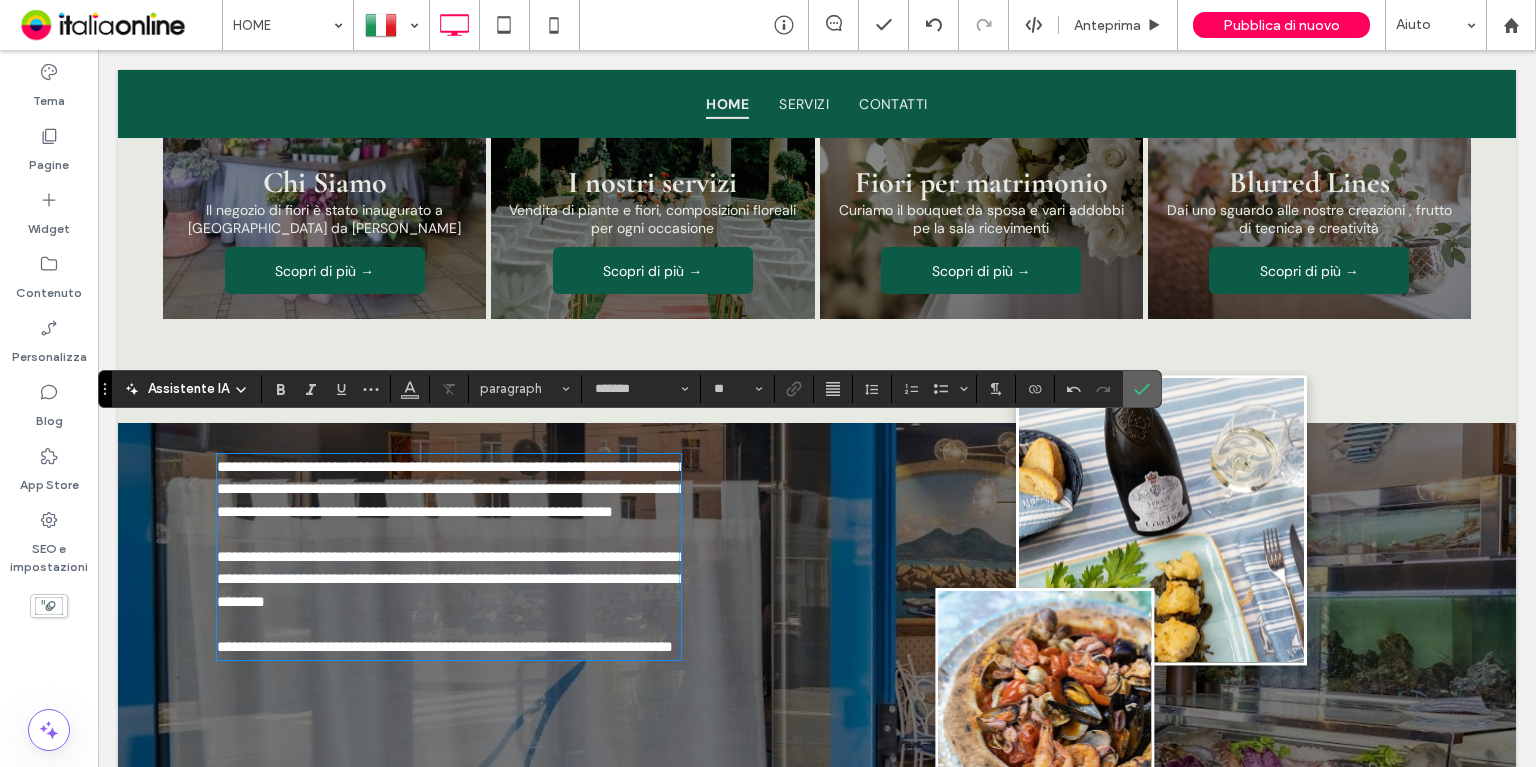 click at bounding box center (1142, 389) 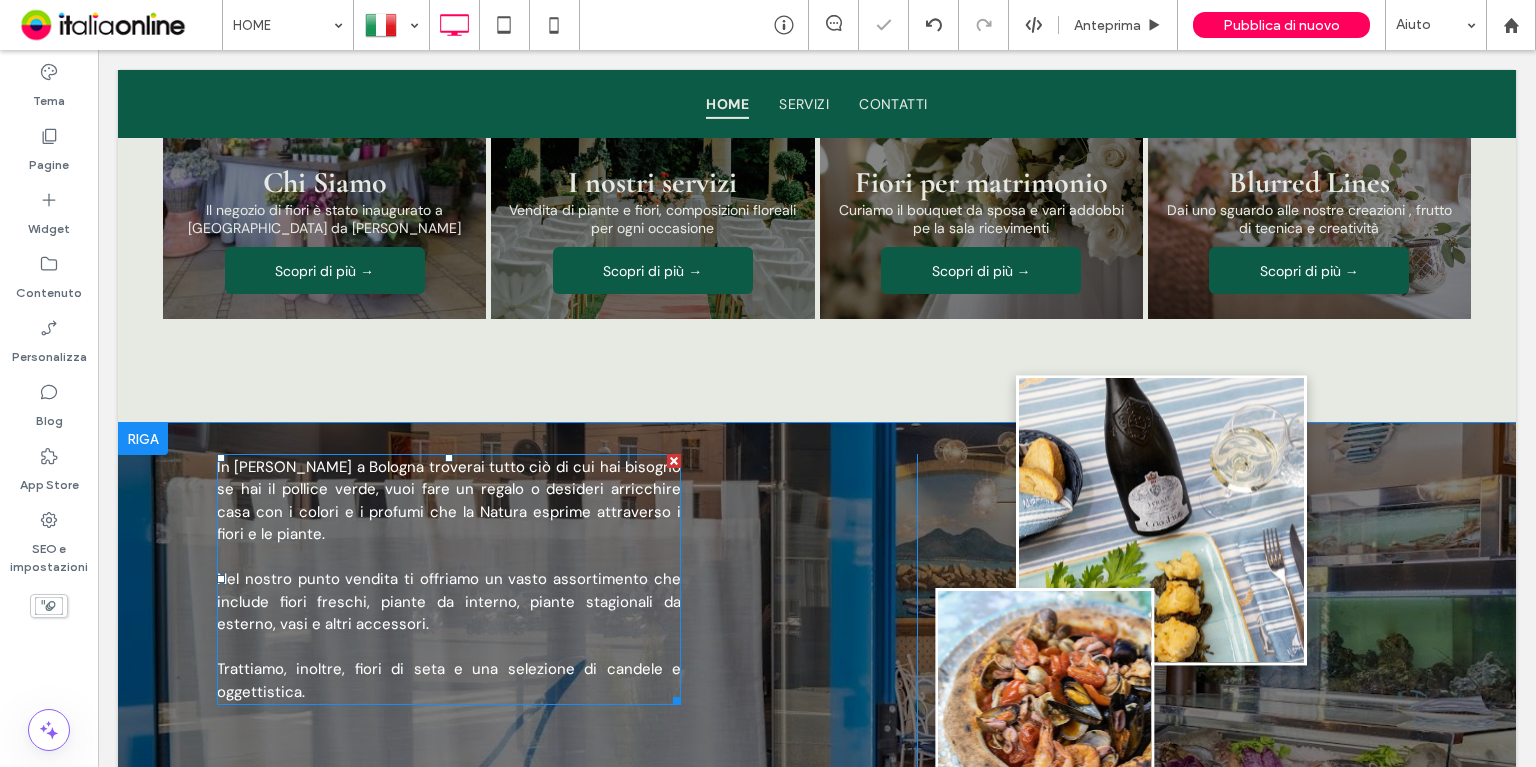 click on "Trattiamo, inoltre, fiori di seta e una selezione di candele e oggettistica." at bounding box center [449, 680] 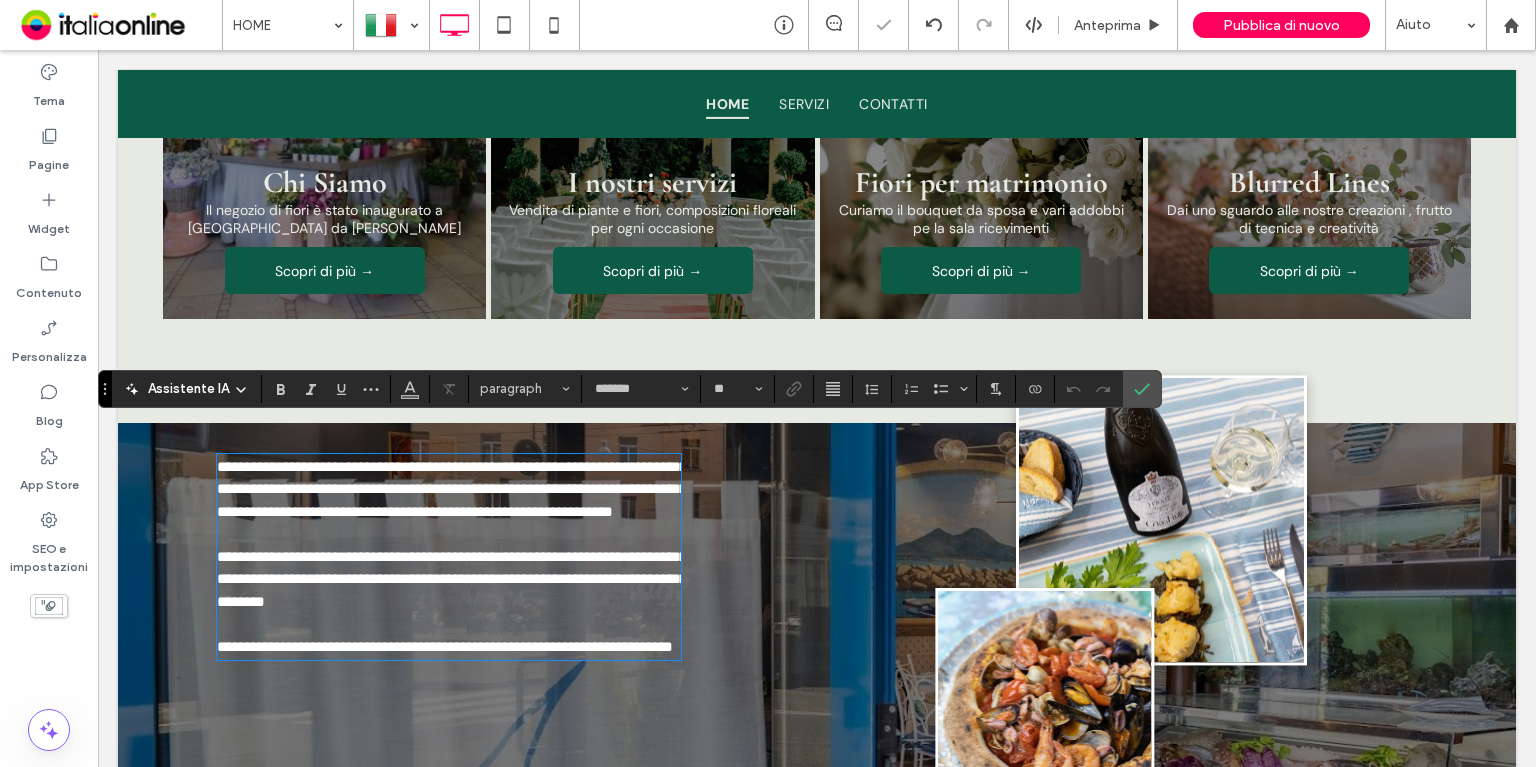 click on "**********" at bounding box center (449, 580) 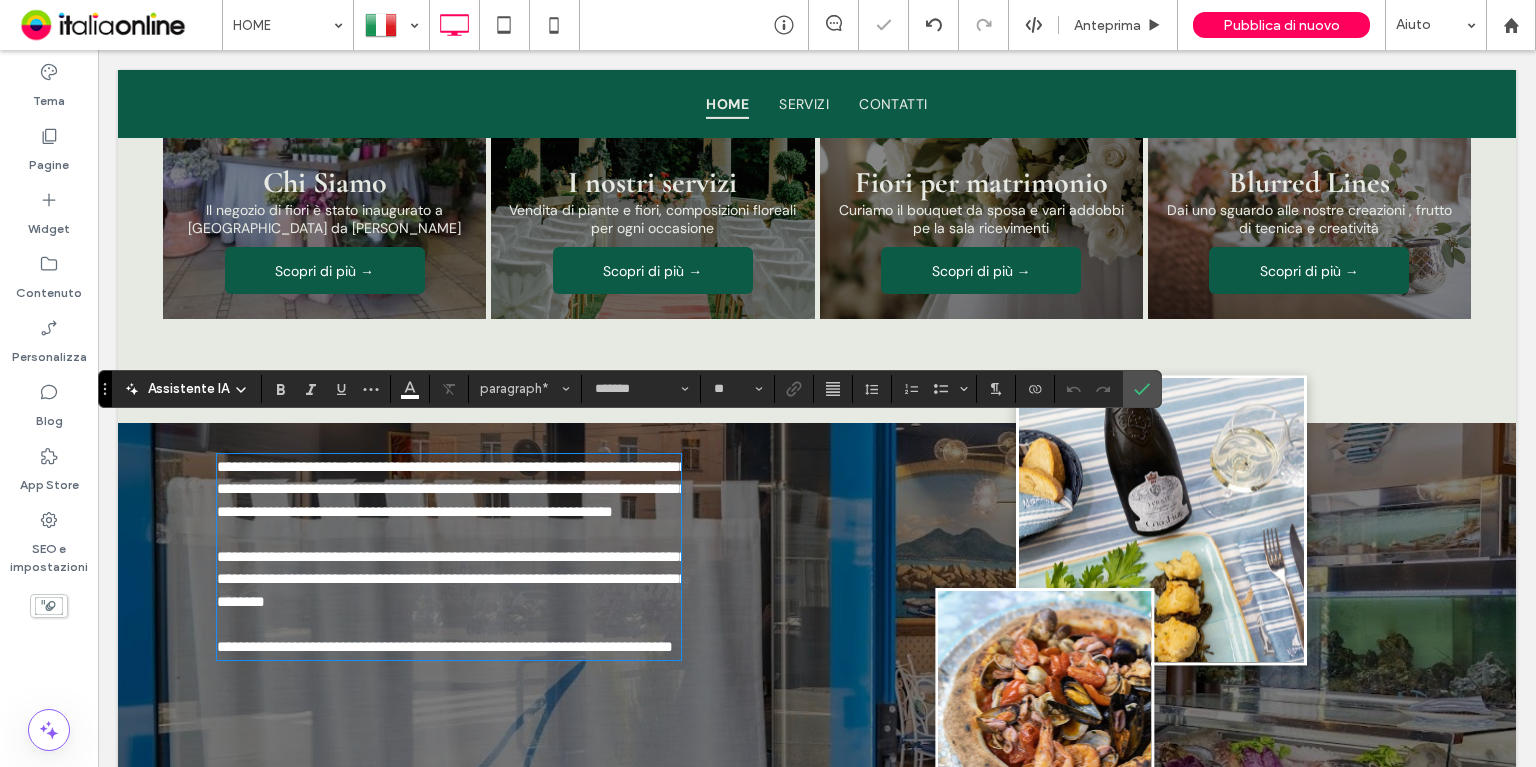 type 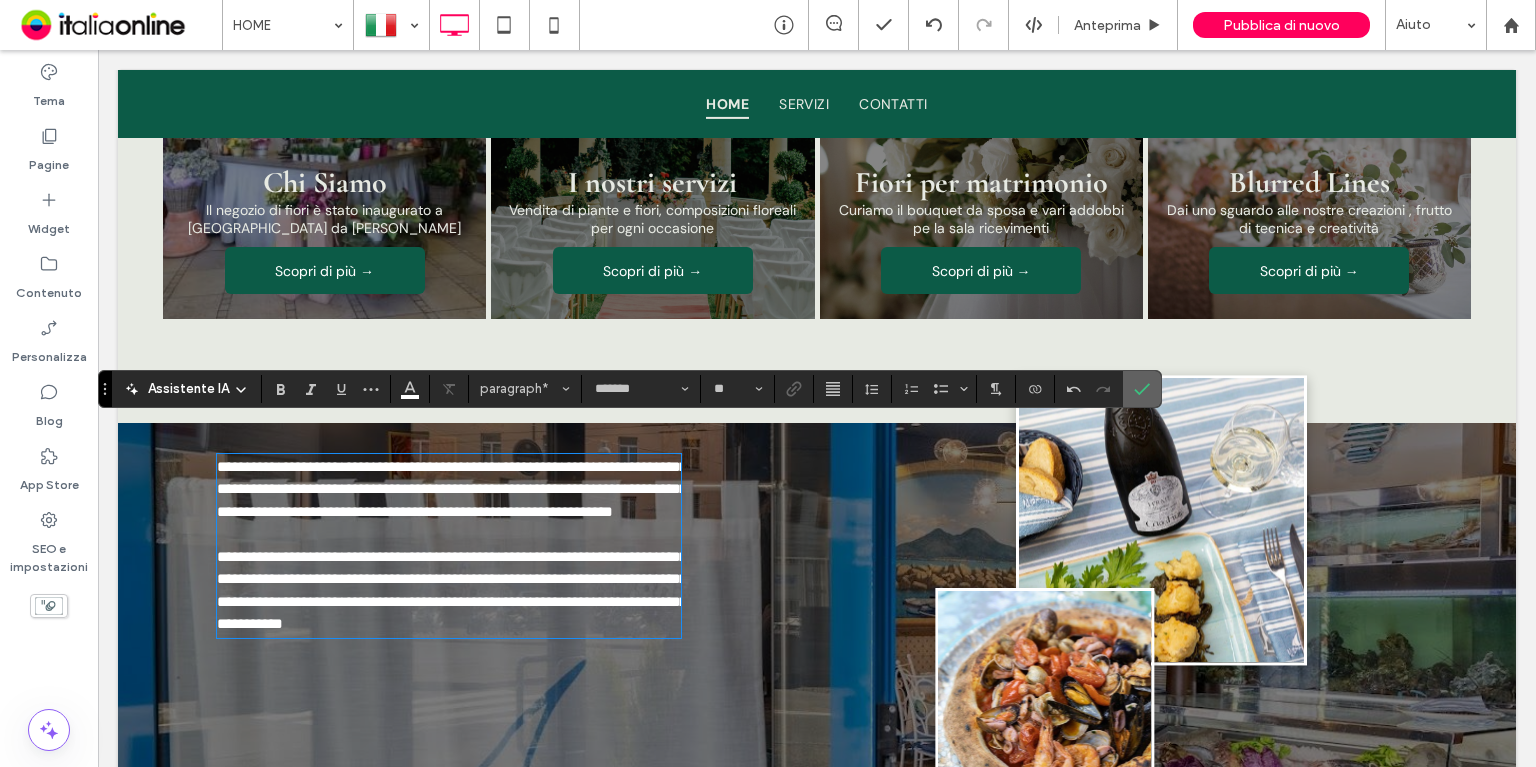 click 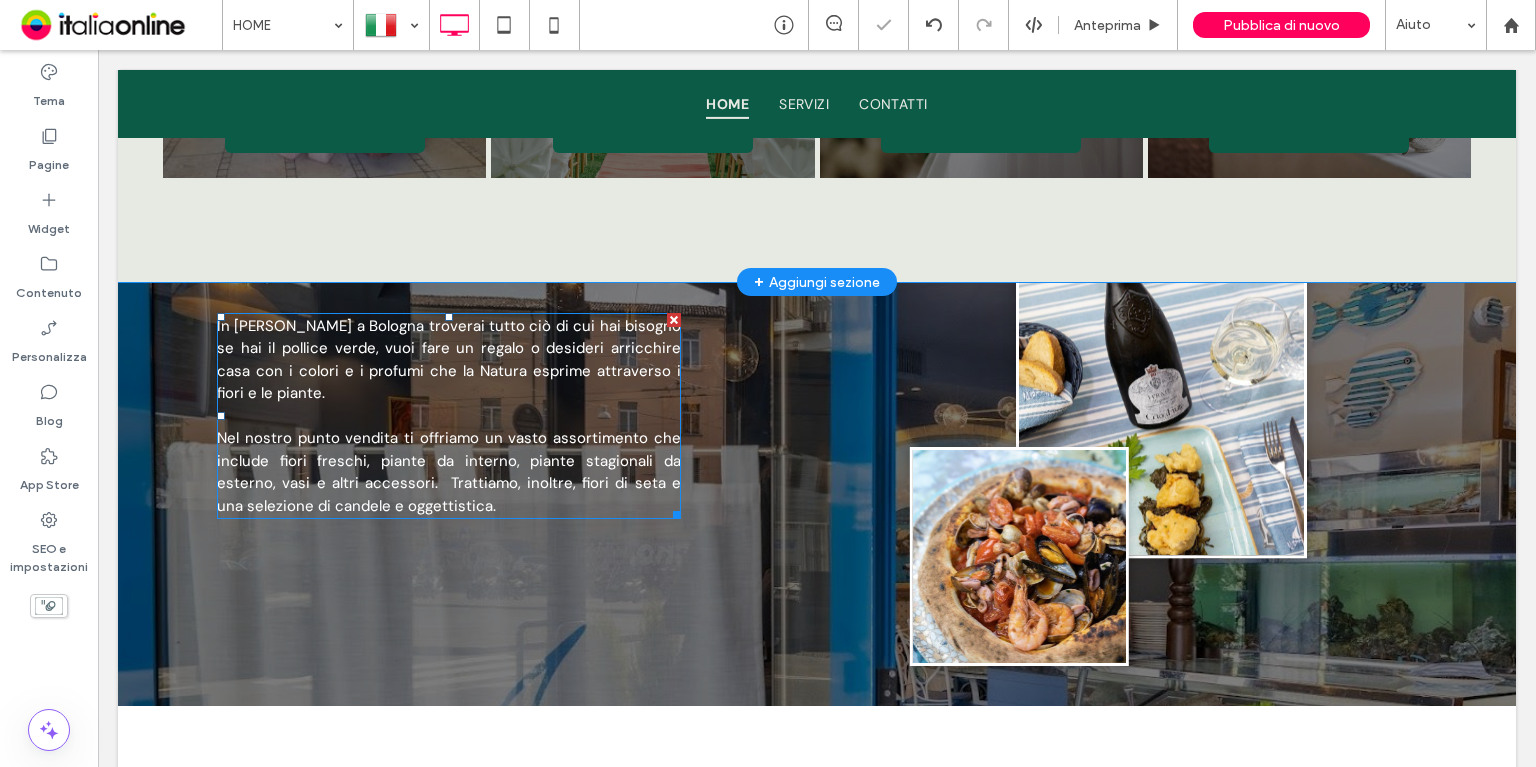 scroll, scrollTop: 1916, scrollLeft: 0, axis: vertical 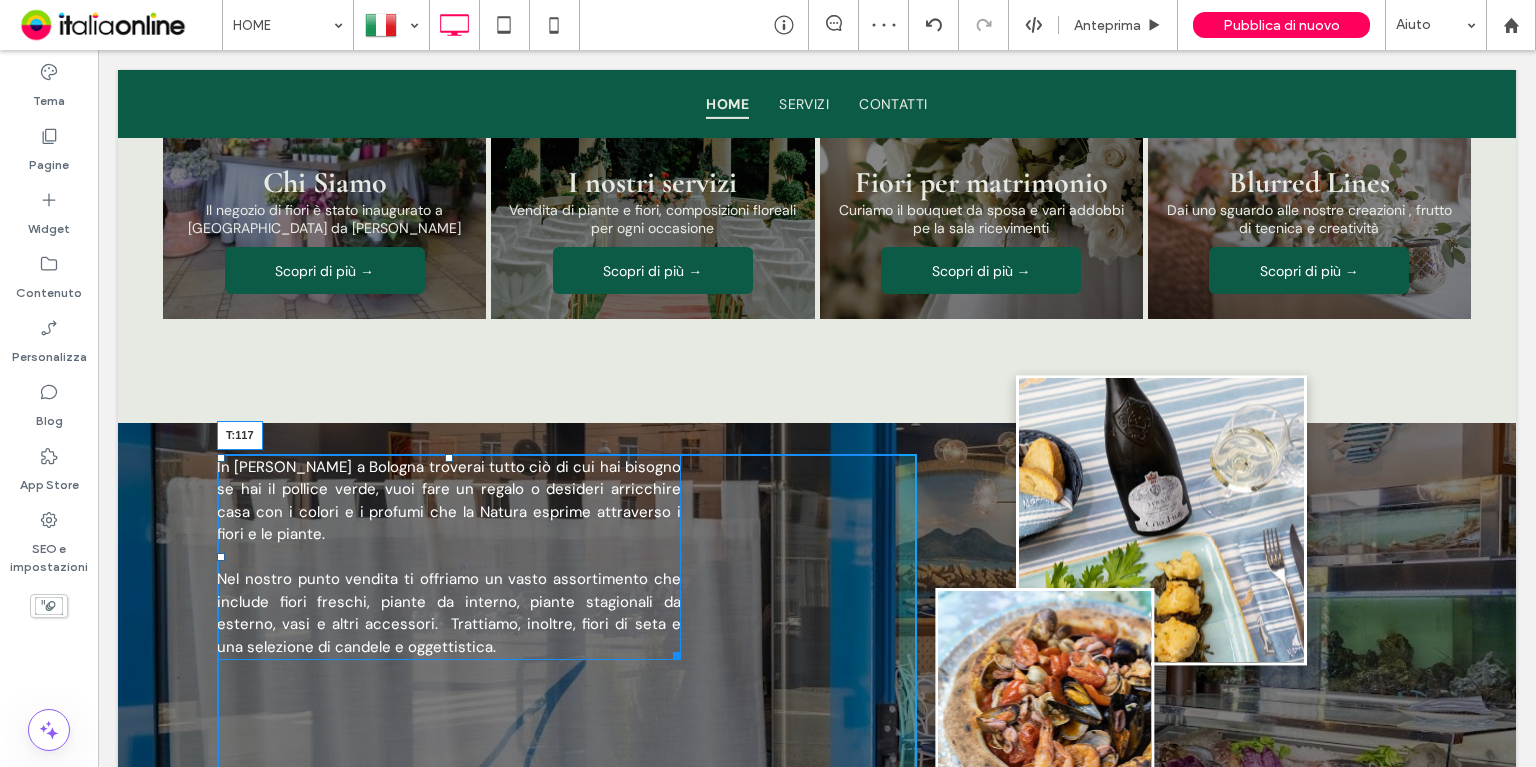 drag, startPoint x: 438, startPoint y: 429, endPoint x: 458, endPoint y: 555, distance: 127.57743 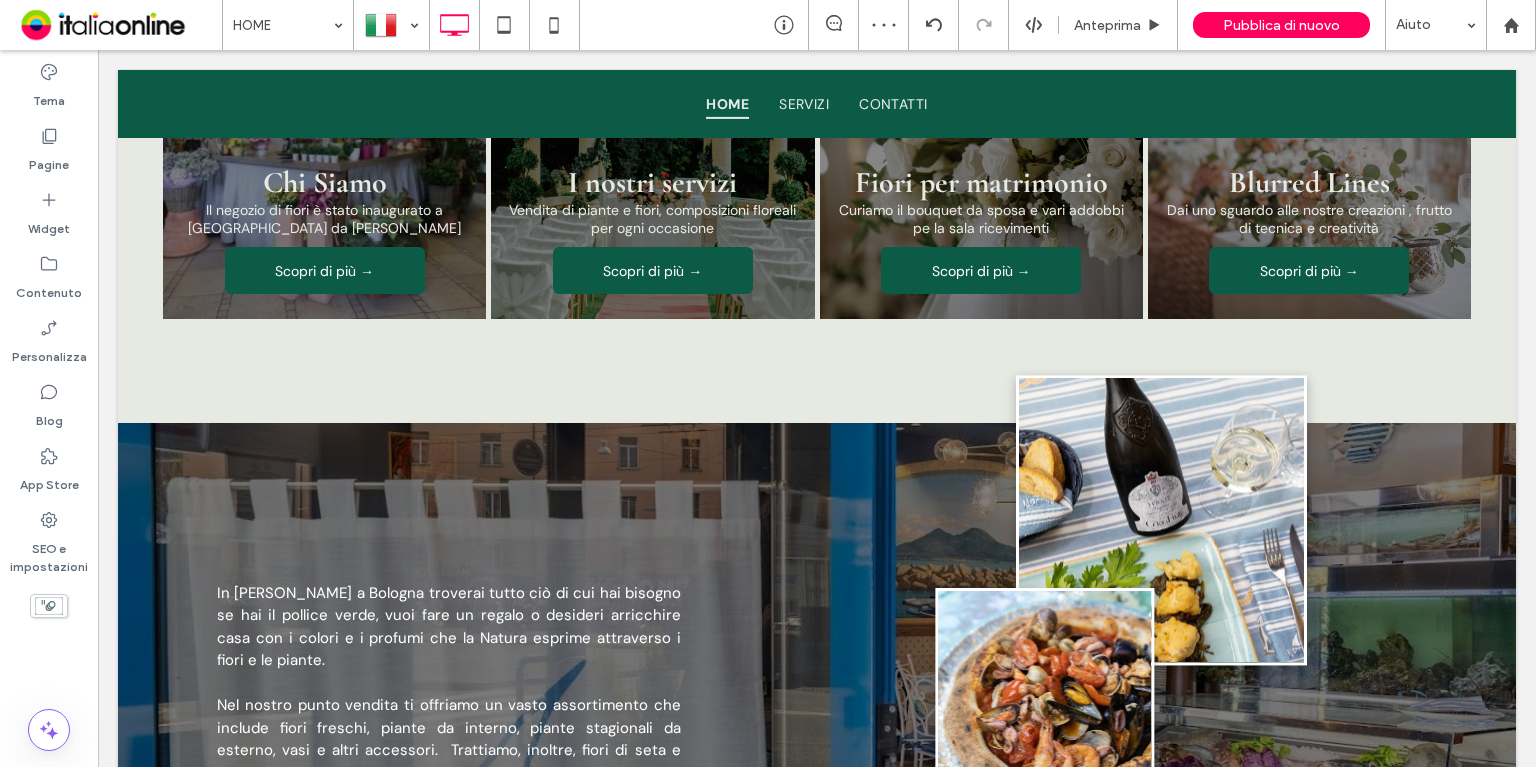 drag, startPoint x: 821, startPoint y: 402, endPoint x: 774, endPoint y: 423, distance: 51.47815 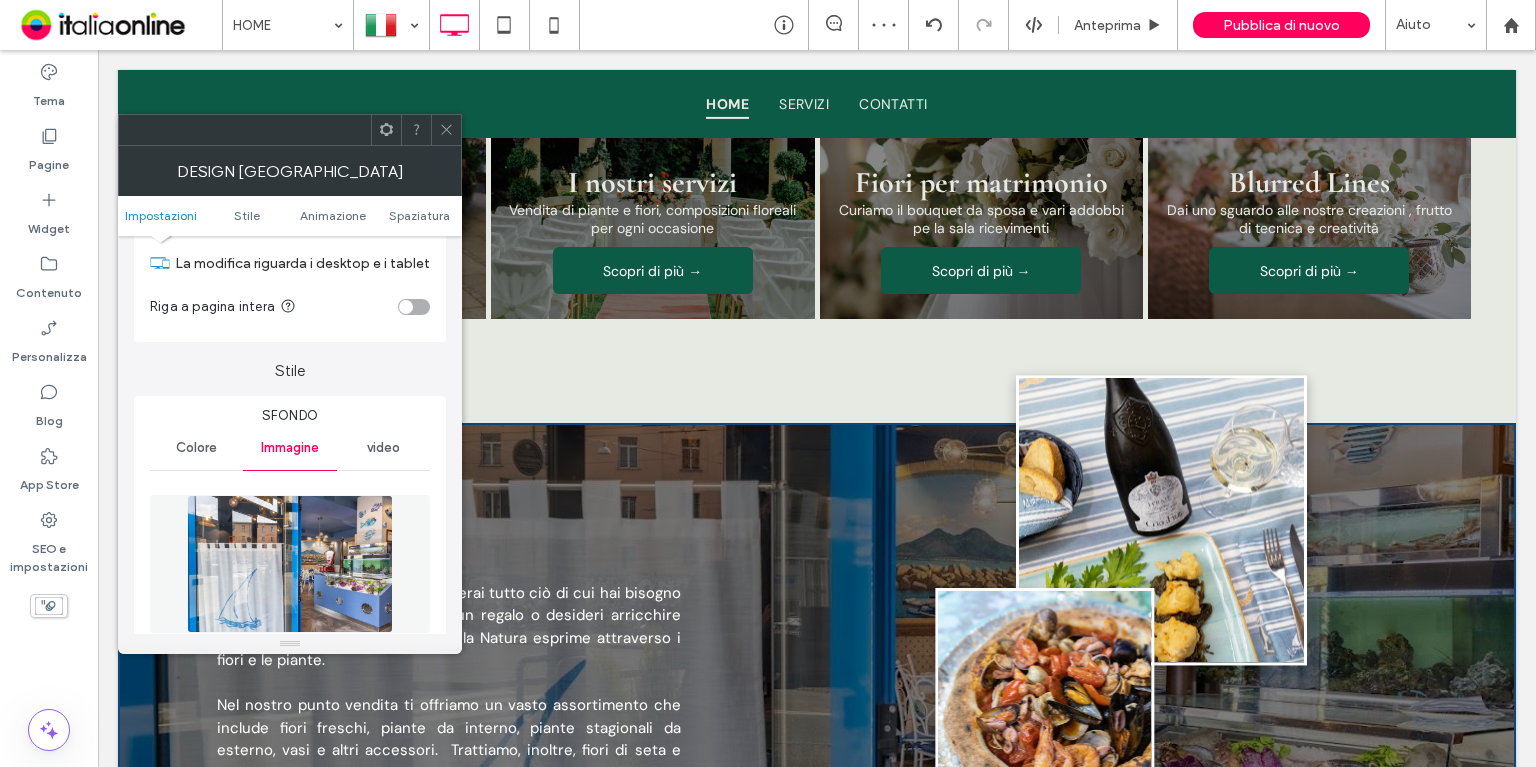drag, startPoint x: 432, startPoint y: 523, endPoint x: 391, endPoint y: 534, distance: 42.44997 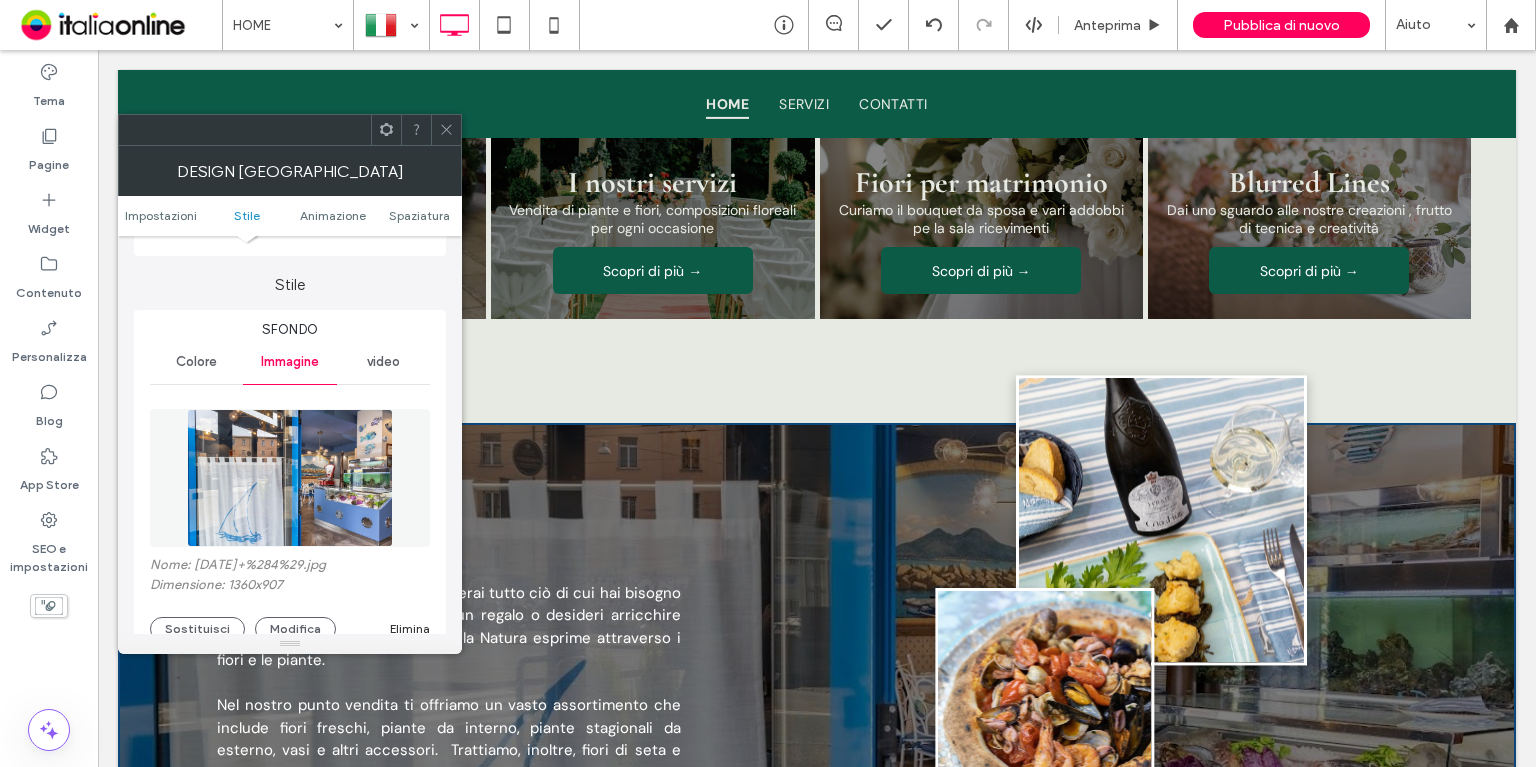 scroll, scrollTop: 195, scrollLeft: 0, axis: vertical 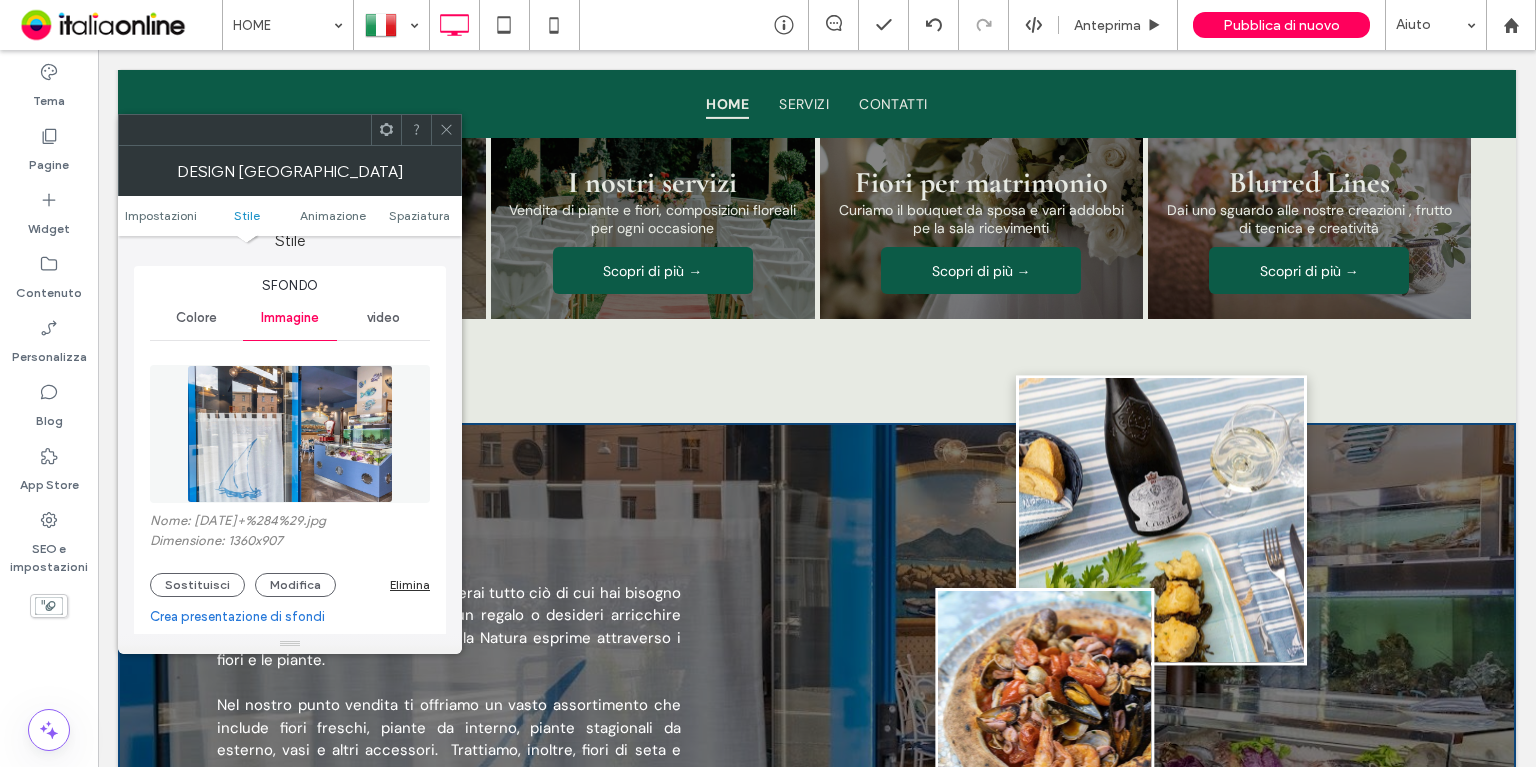 click on "Nome: 2023-03-09+%284%29.jpg Dimensione: 1360x907 Sostituisci Modifica Elimina" at bounding box center (290, 555) 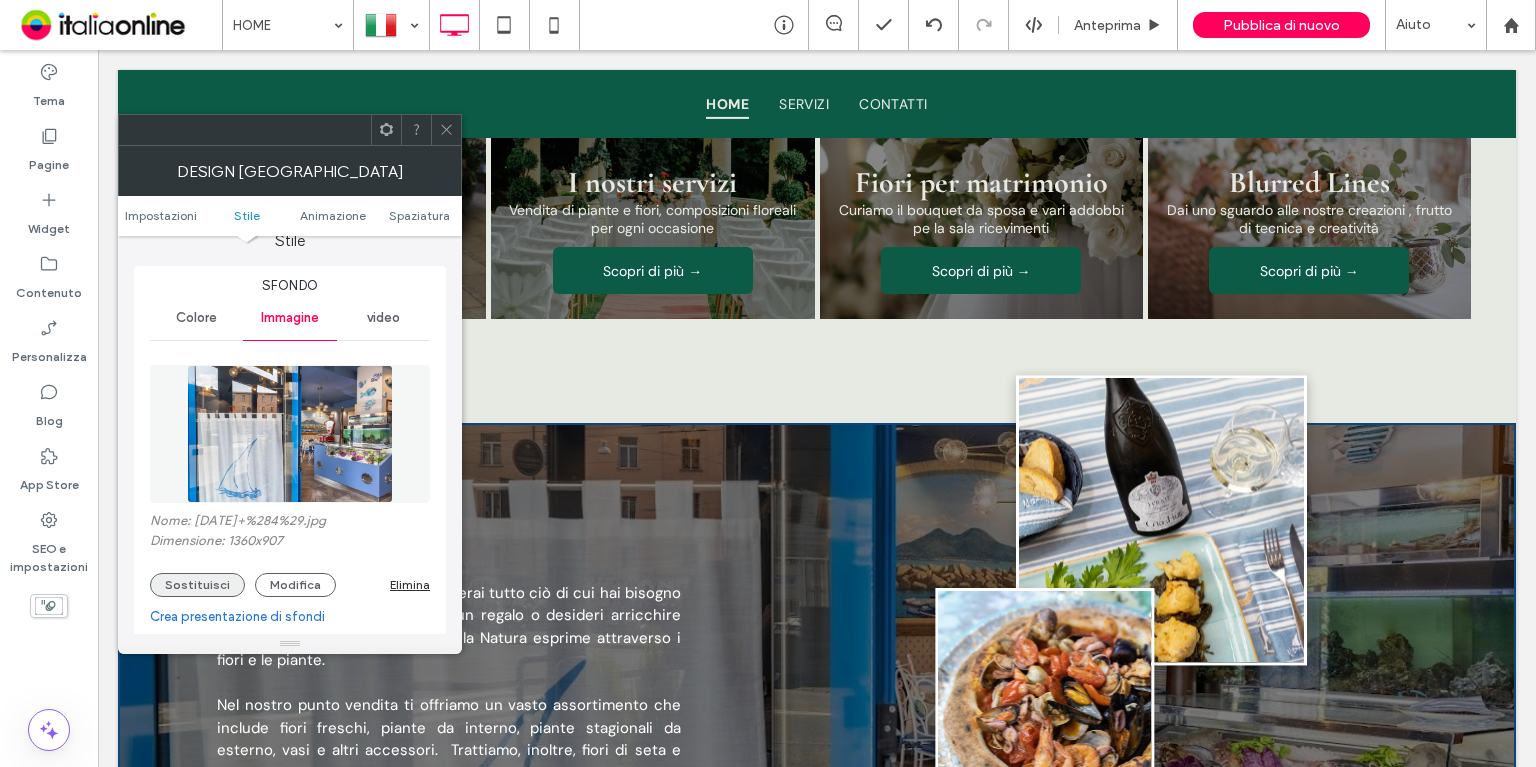 click on "Sostituisci" at bounding box center [197, 585] 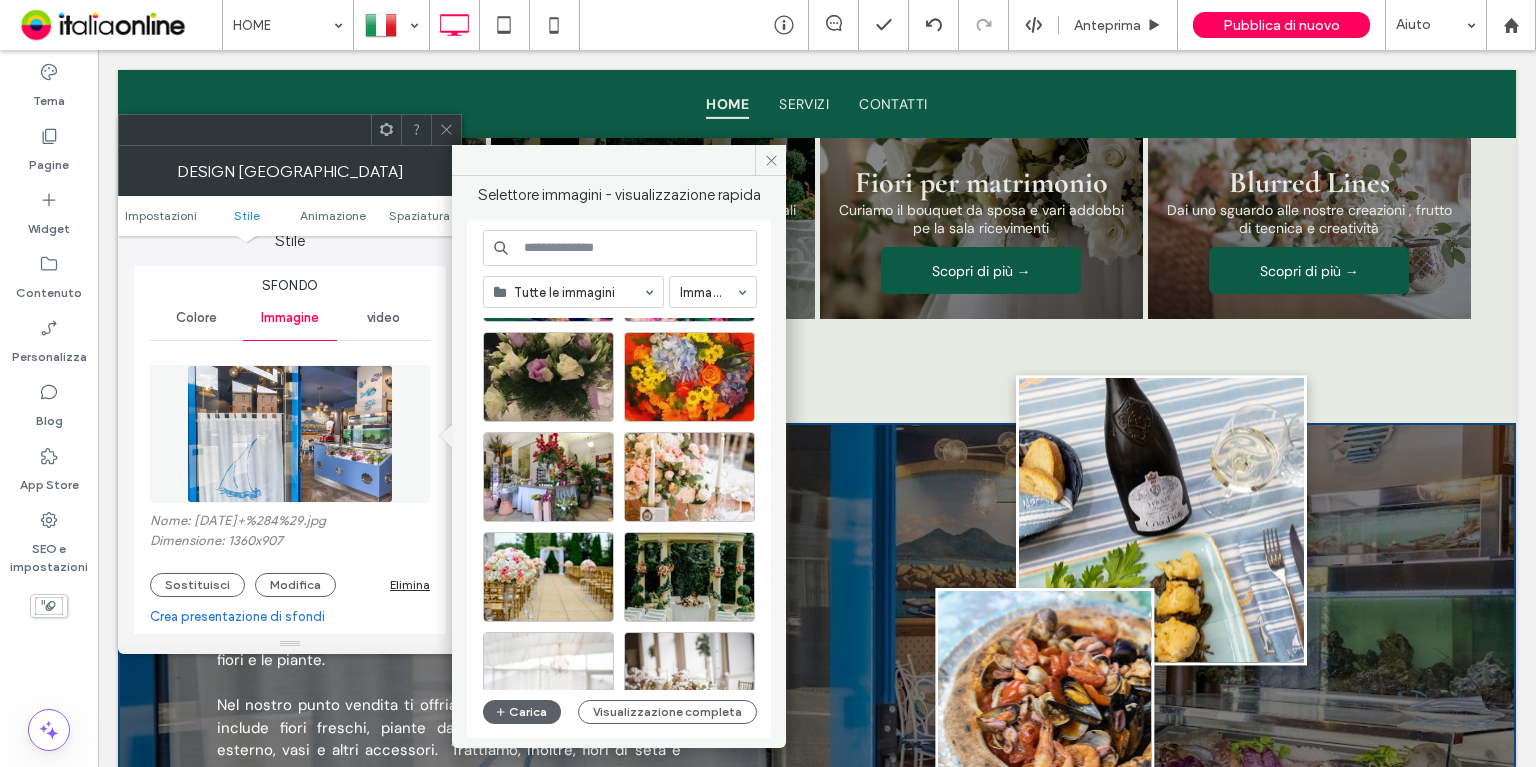 scroll, scrollTop: 1276, scrollLeft: 0, axis: vertical 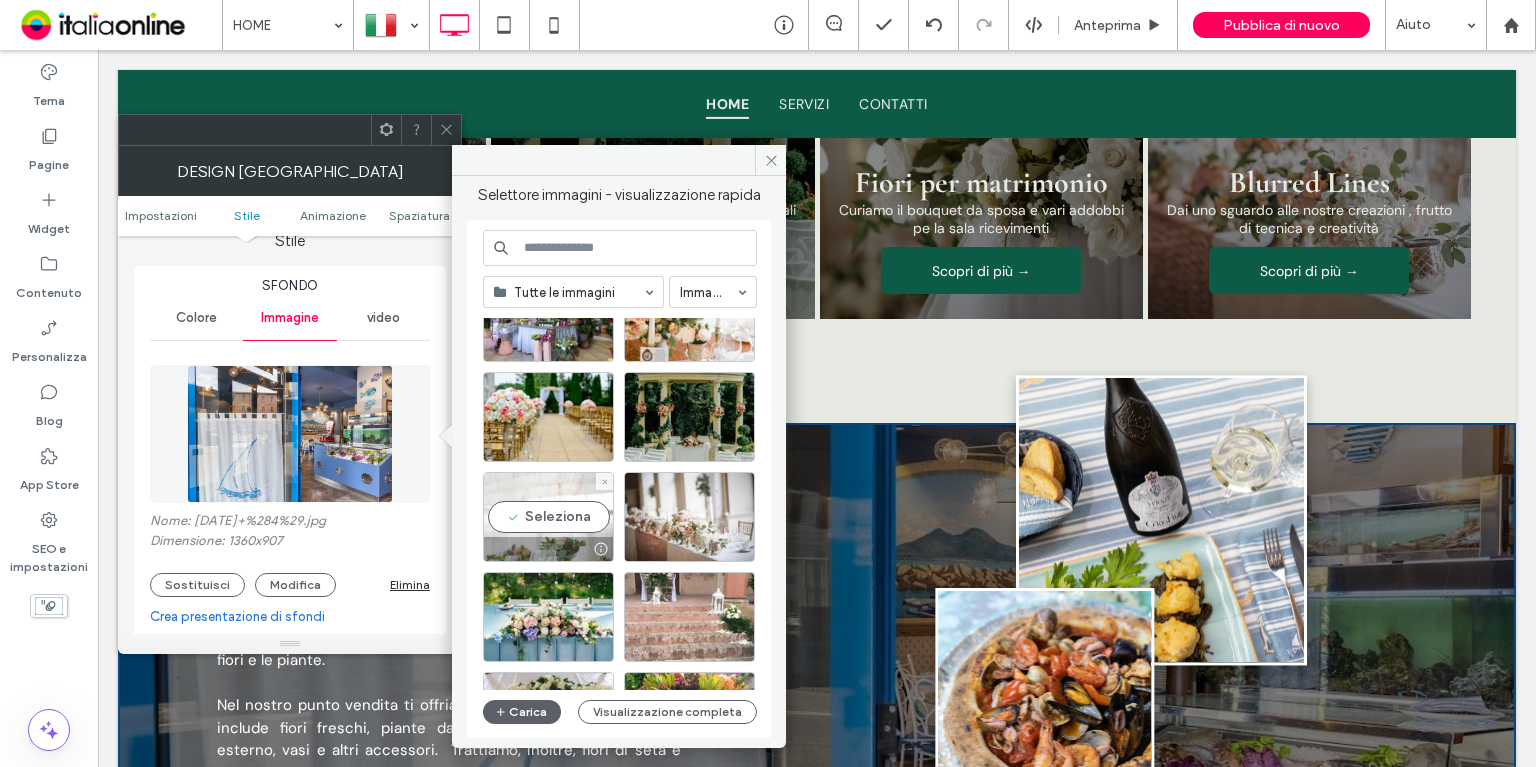 click on "Seleziona" at bounding box center (548, 517) 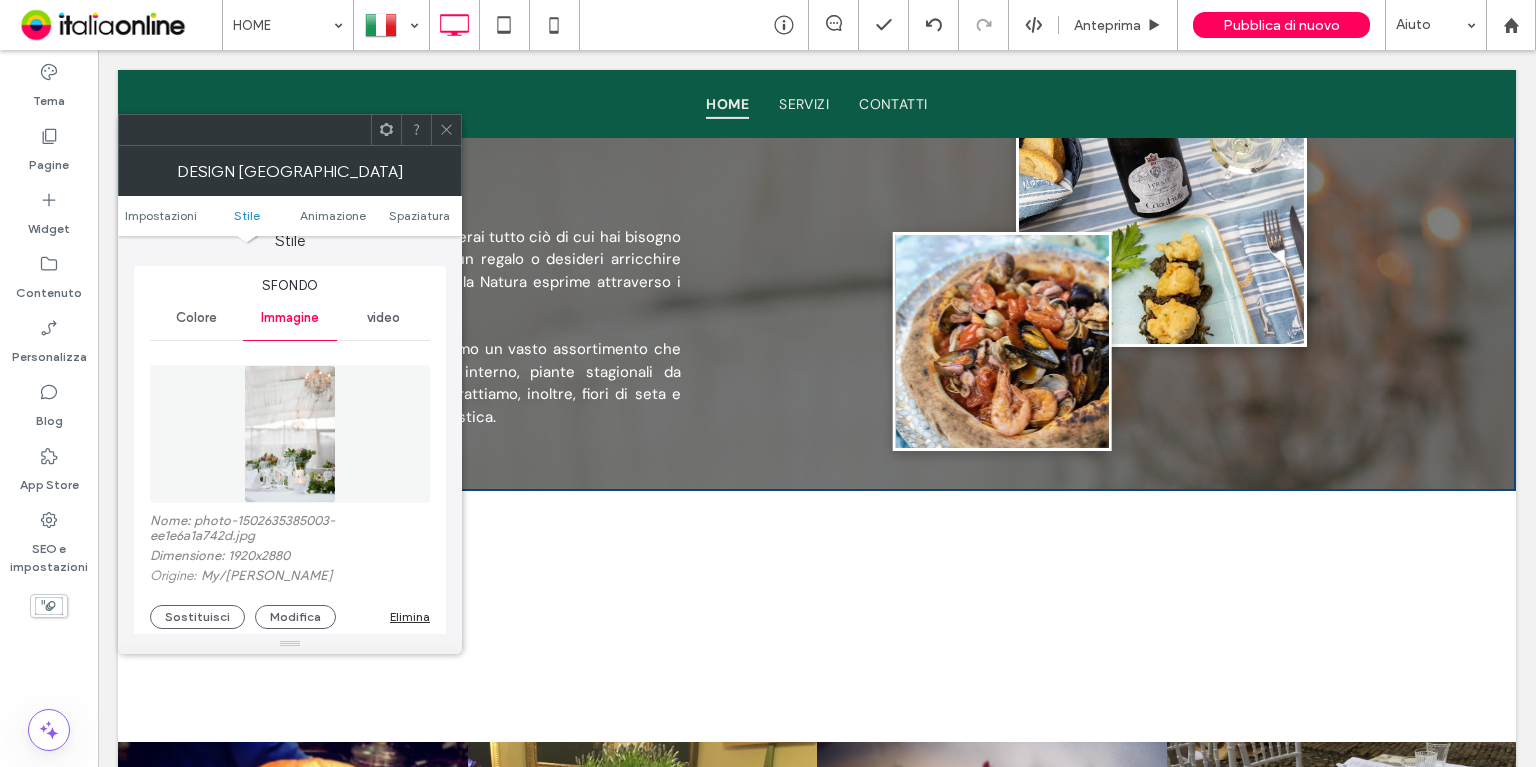 scroll, scrollTop: 2116, scrollLeft: 0, axis: vertical 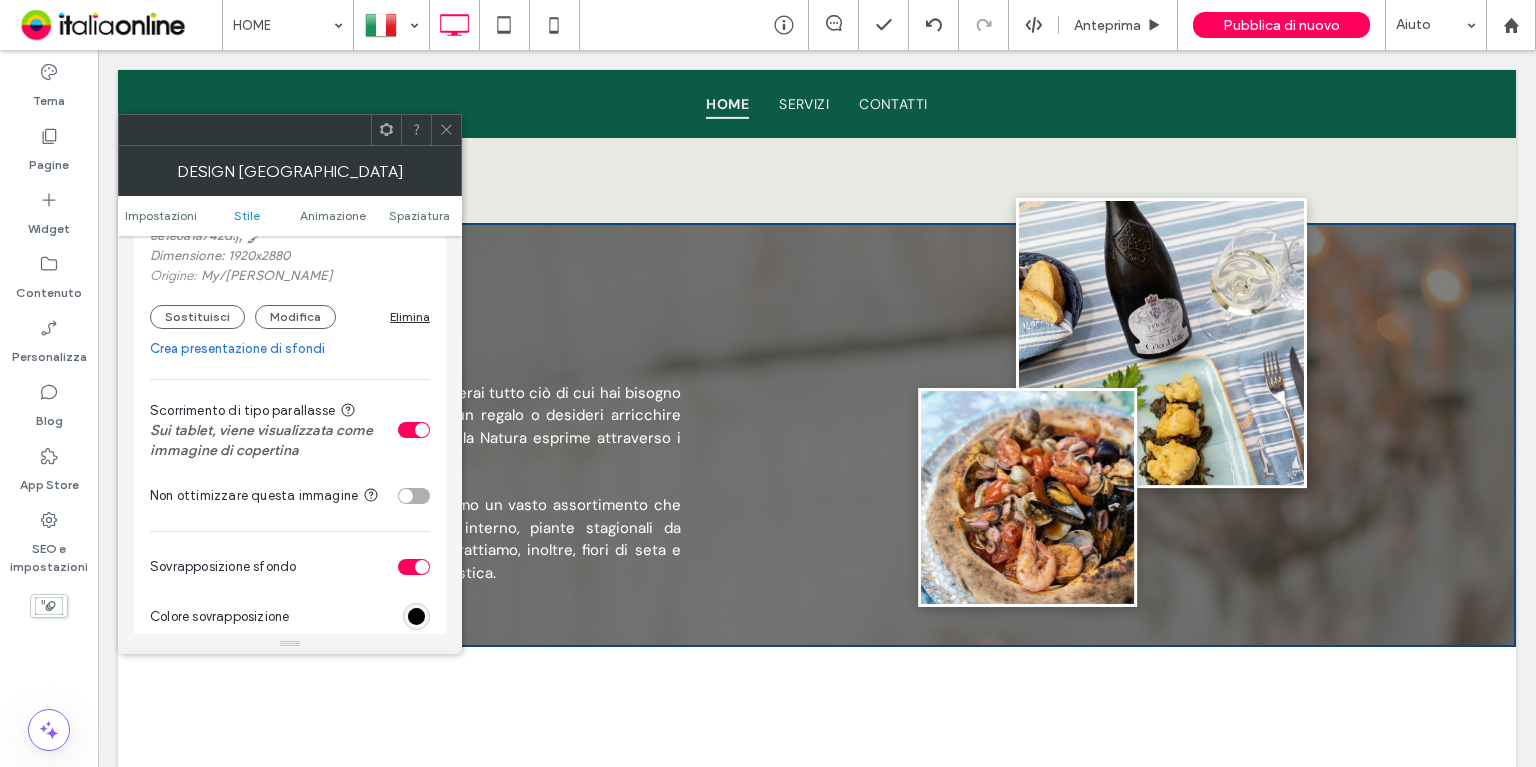 click at bounding box center [414, 430] 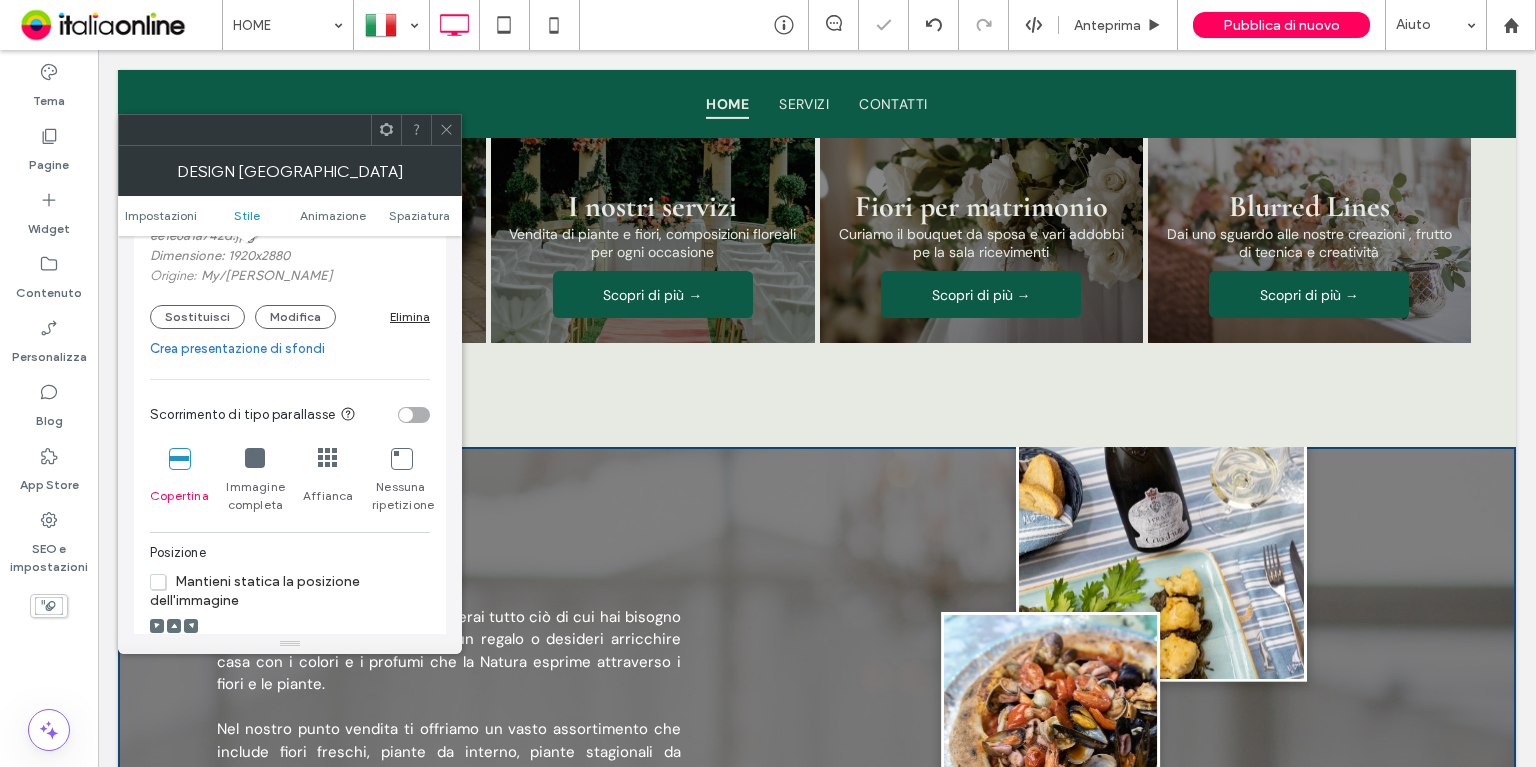 scroll, scrollTop: 1816, scrollLeft: 0, axis: vertical 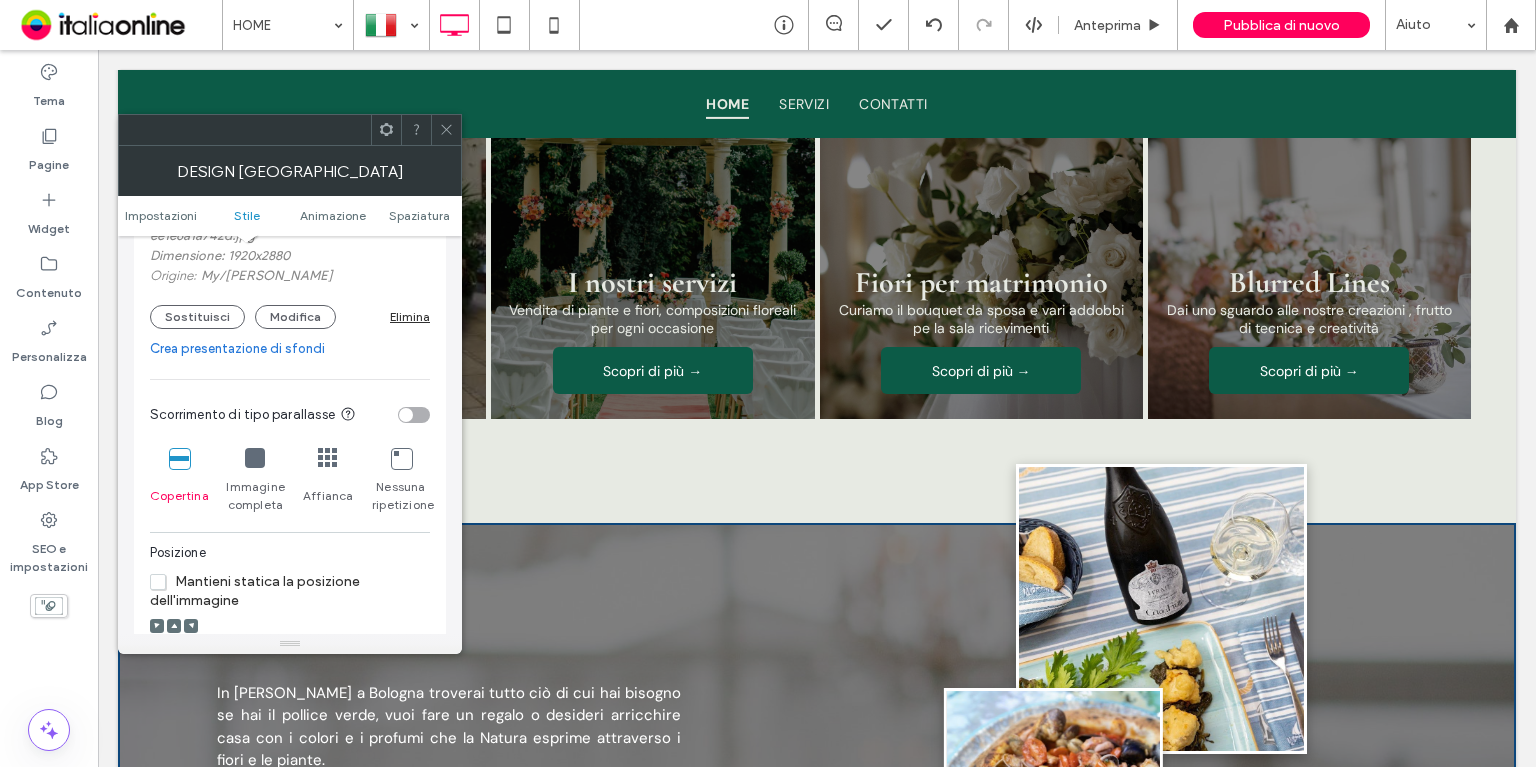 click 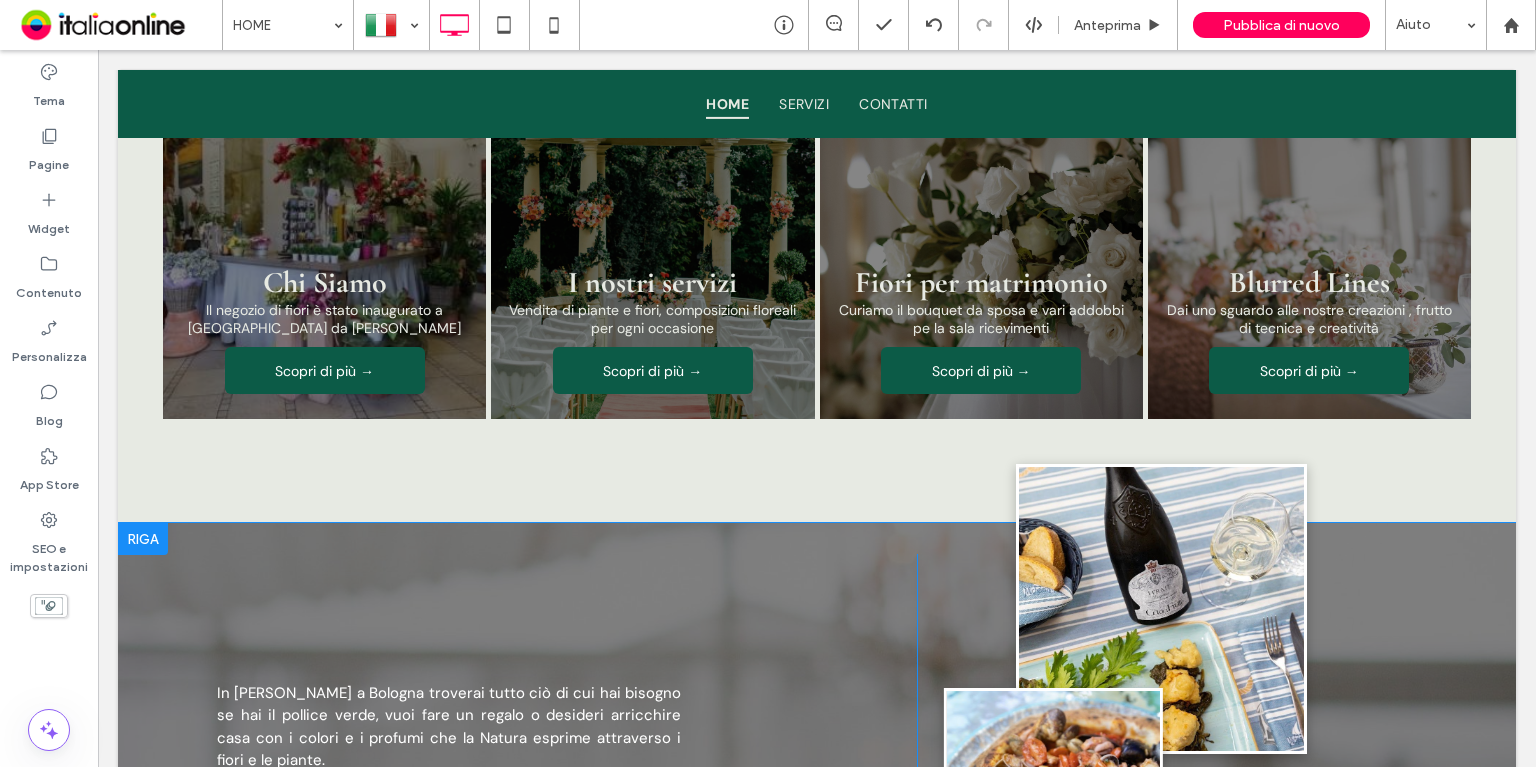 click at bounding box center [143, 539] 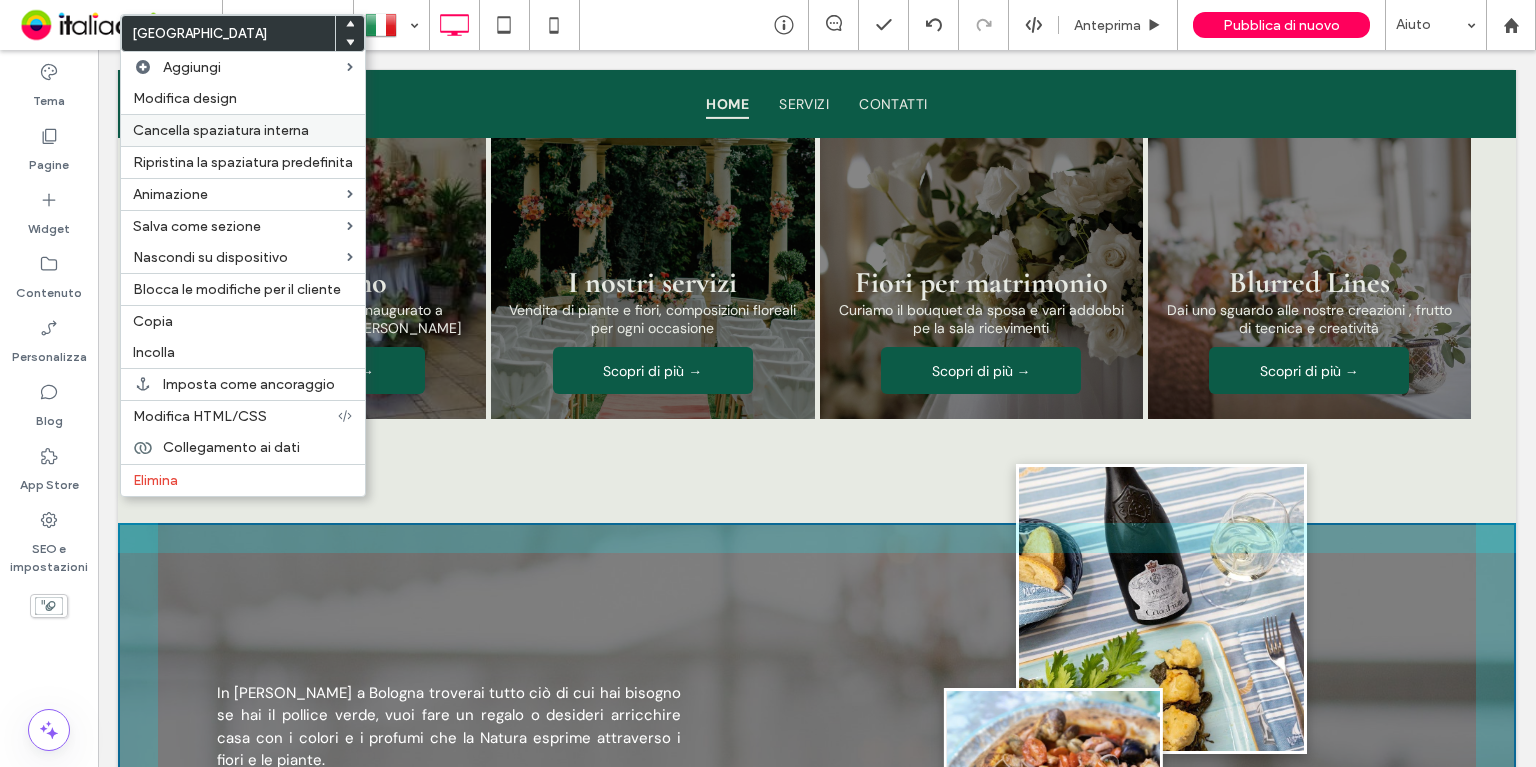click on "Cancella spaziatura interna" at bounding box center (221, 130) 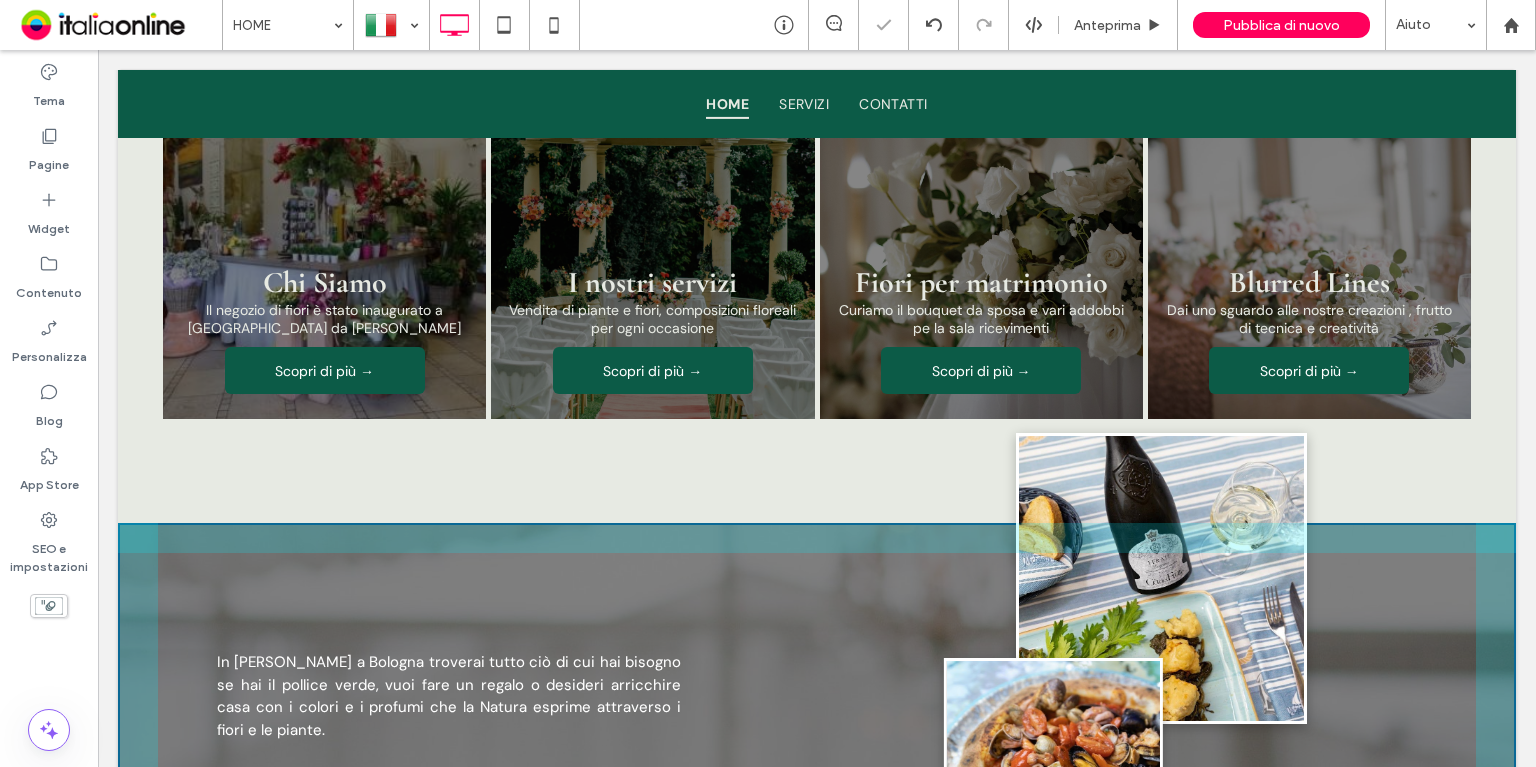 click on "Cancella spaziatura interna" at bounding box center [221, 130] 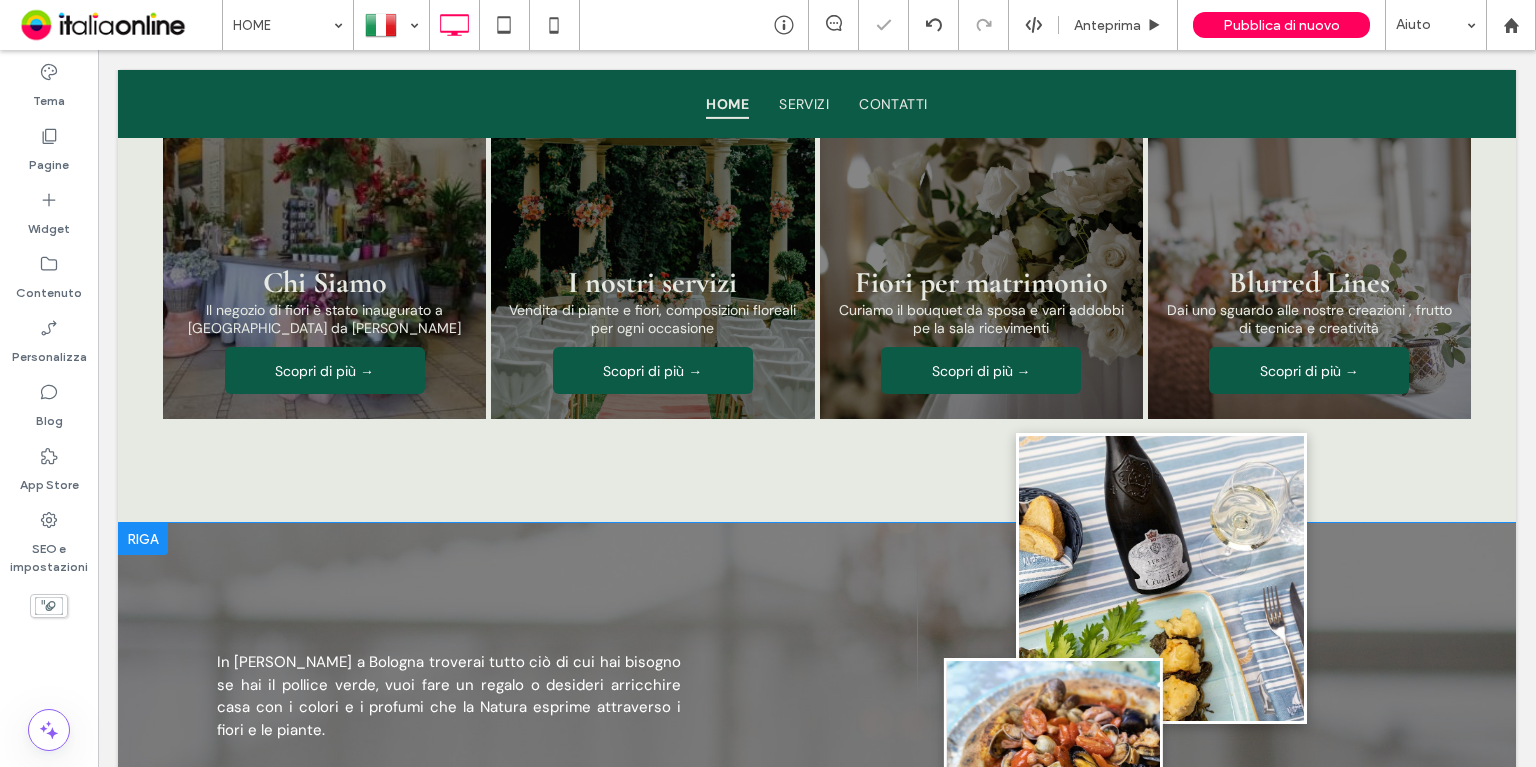 click at bounding box center (143, 539) 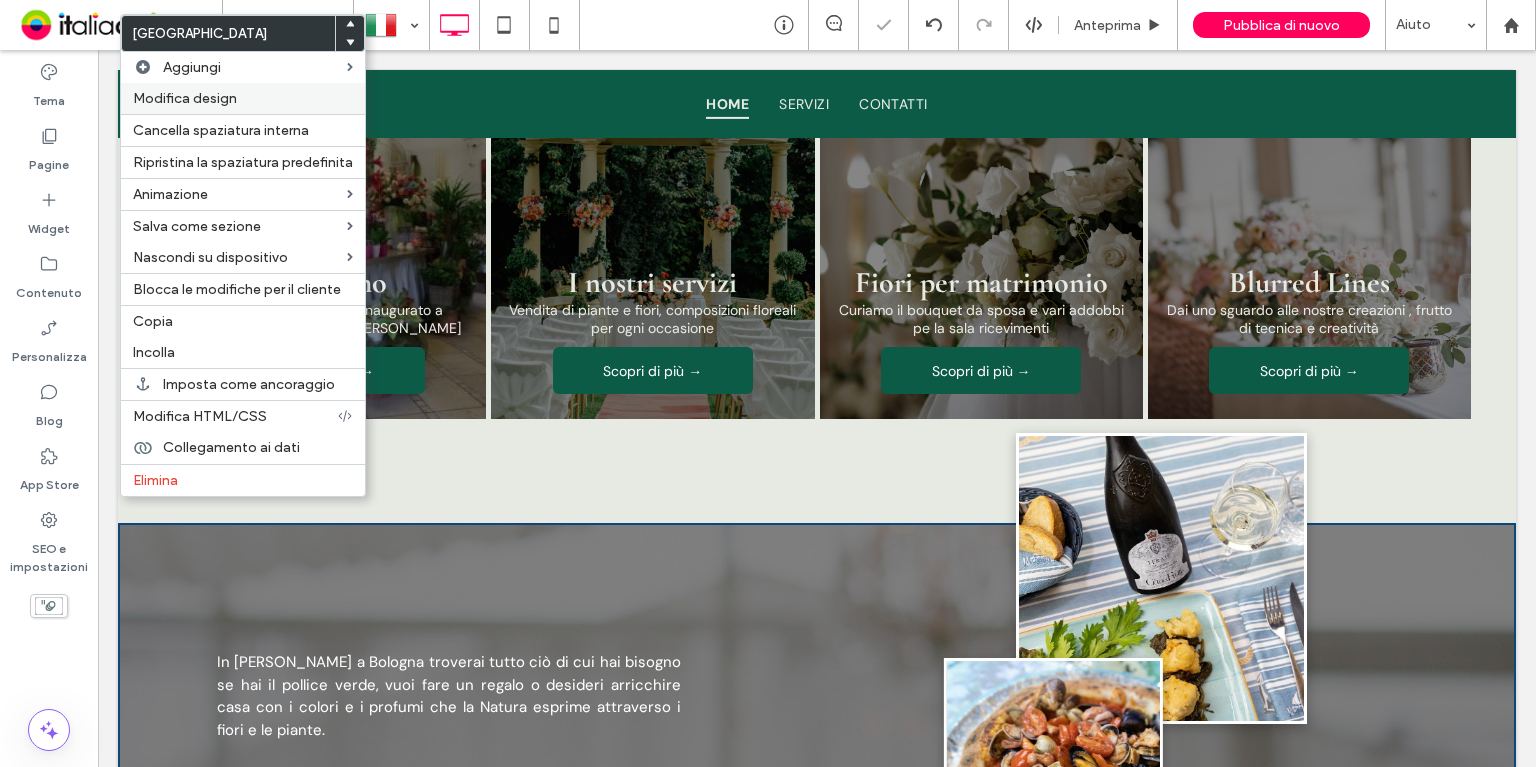click on "Modifica design" at bounding box center [185, 98] 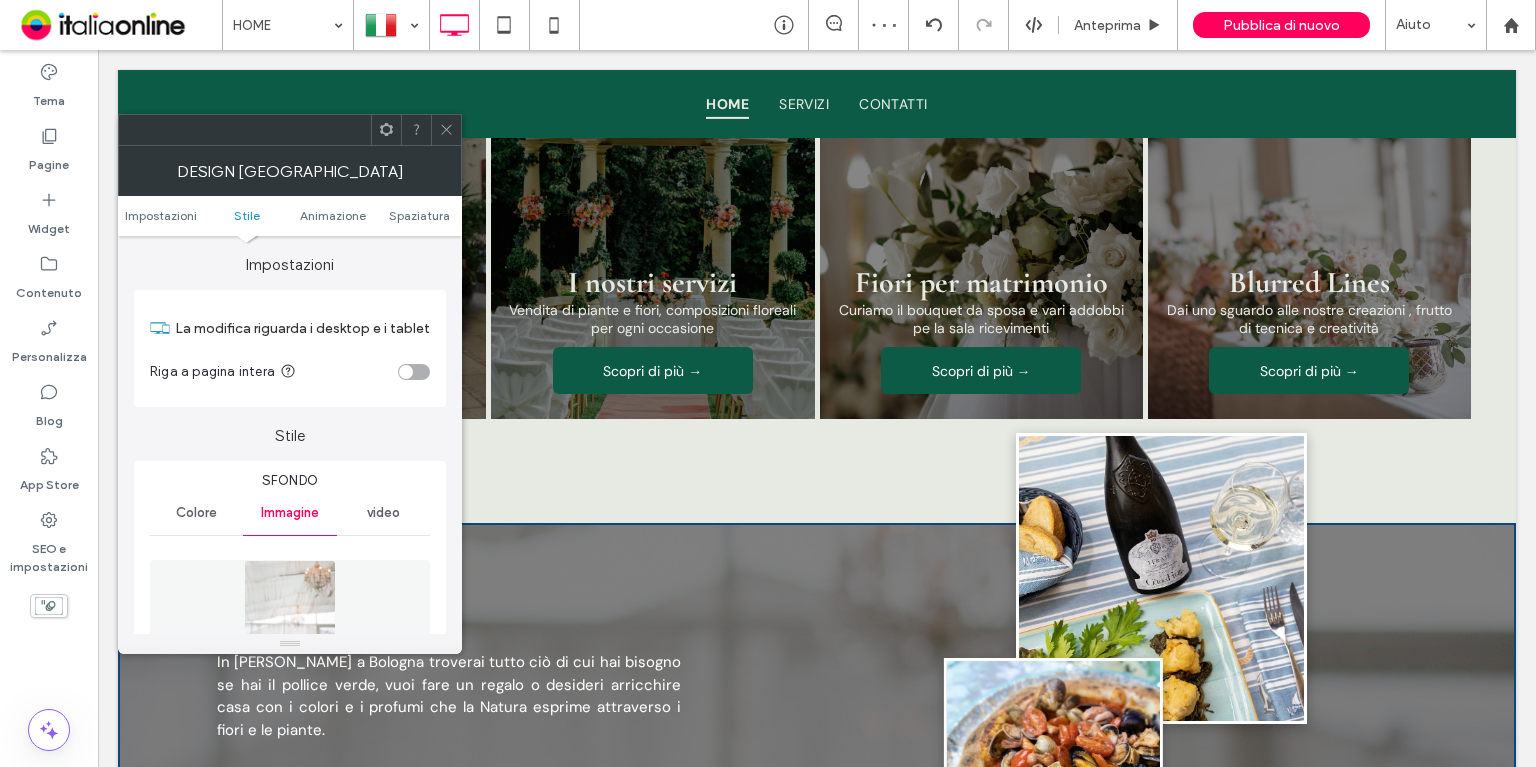 scroll, scrollTop: 400, scrollLeft: 0, axis: vertical 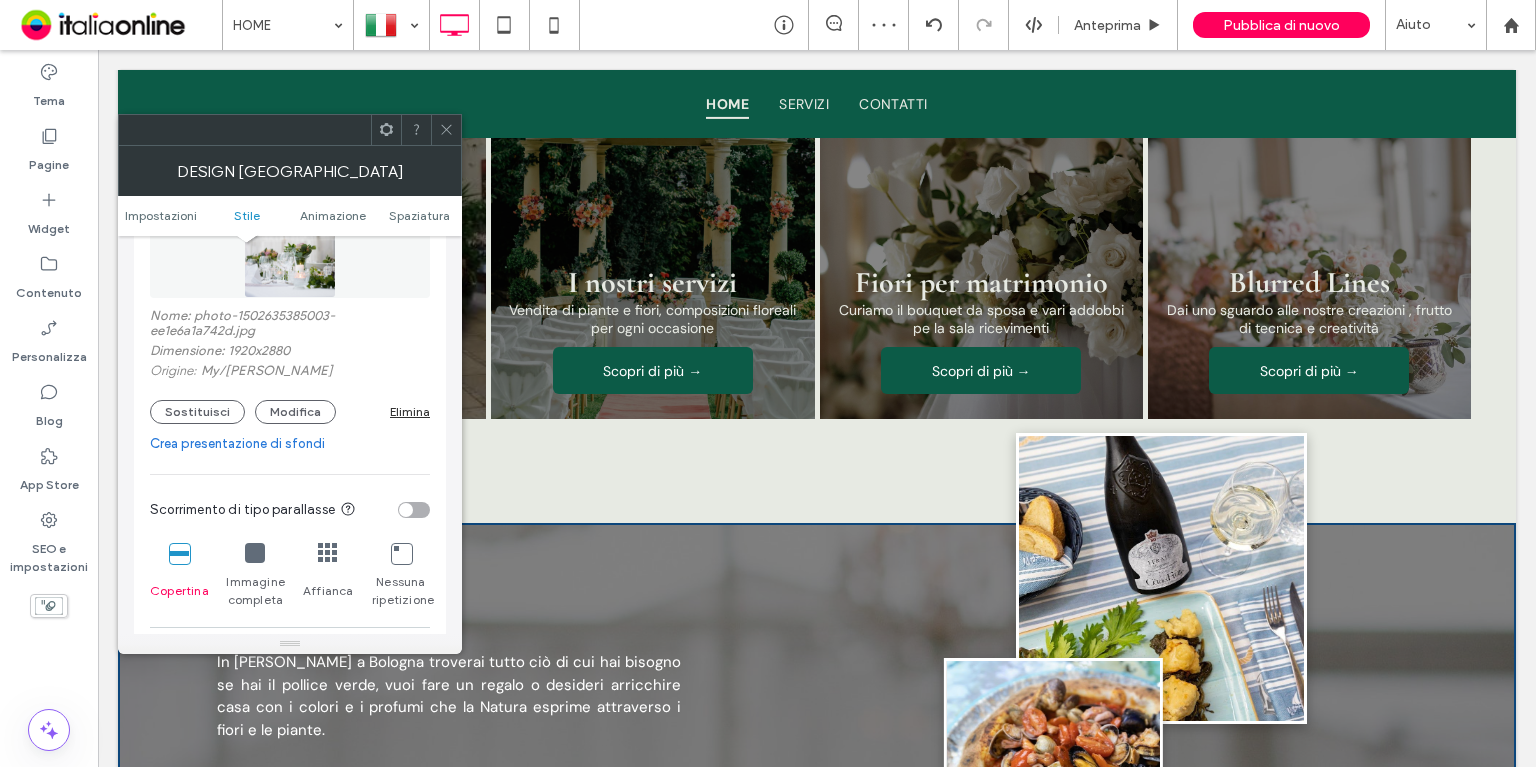 click on "Nome: photo-1502635385003-ee1e6a1a742d.jpg Dimensione: 1920x2880 Origine: My  /  Evelina Friman Sostituisci Modifica Elimina" at bounding box center [290, 366] 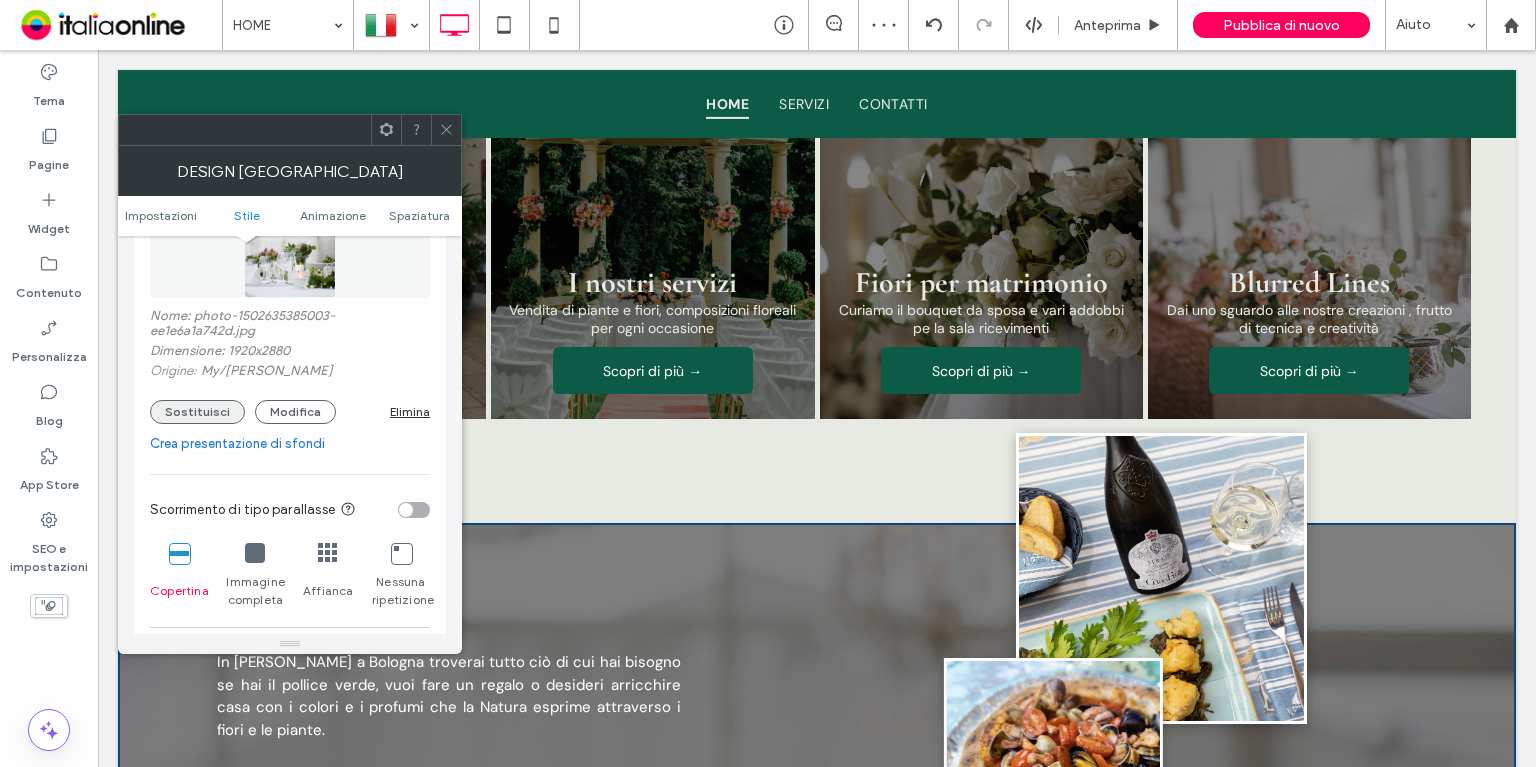 click on "Sostituisci" at bounding box center (197, 412) 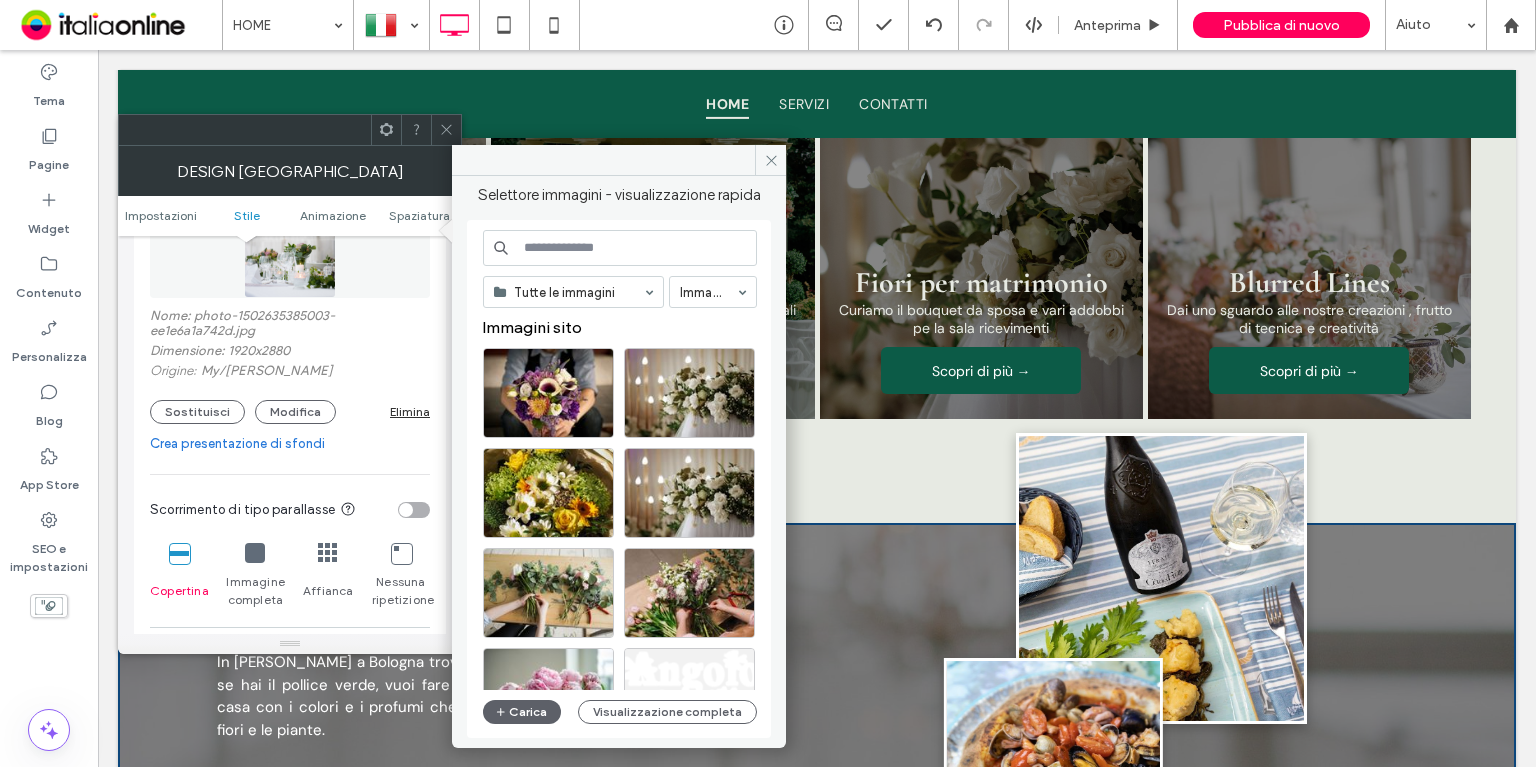 click on "Tutte le immagini Immagini Immagini sito Carica Visualizzazione completa" at bounding box center (619, 479) 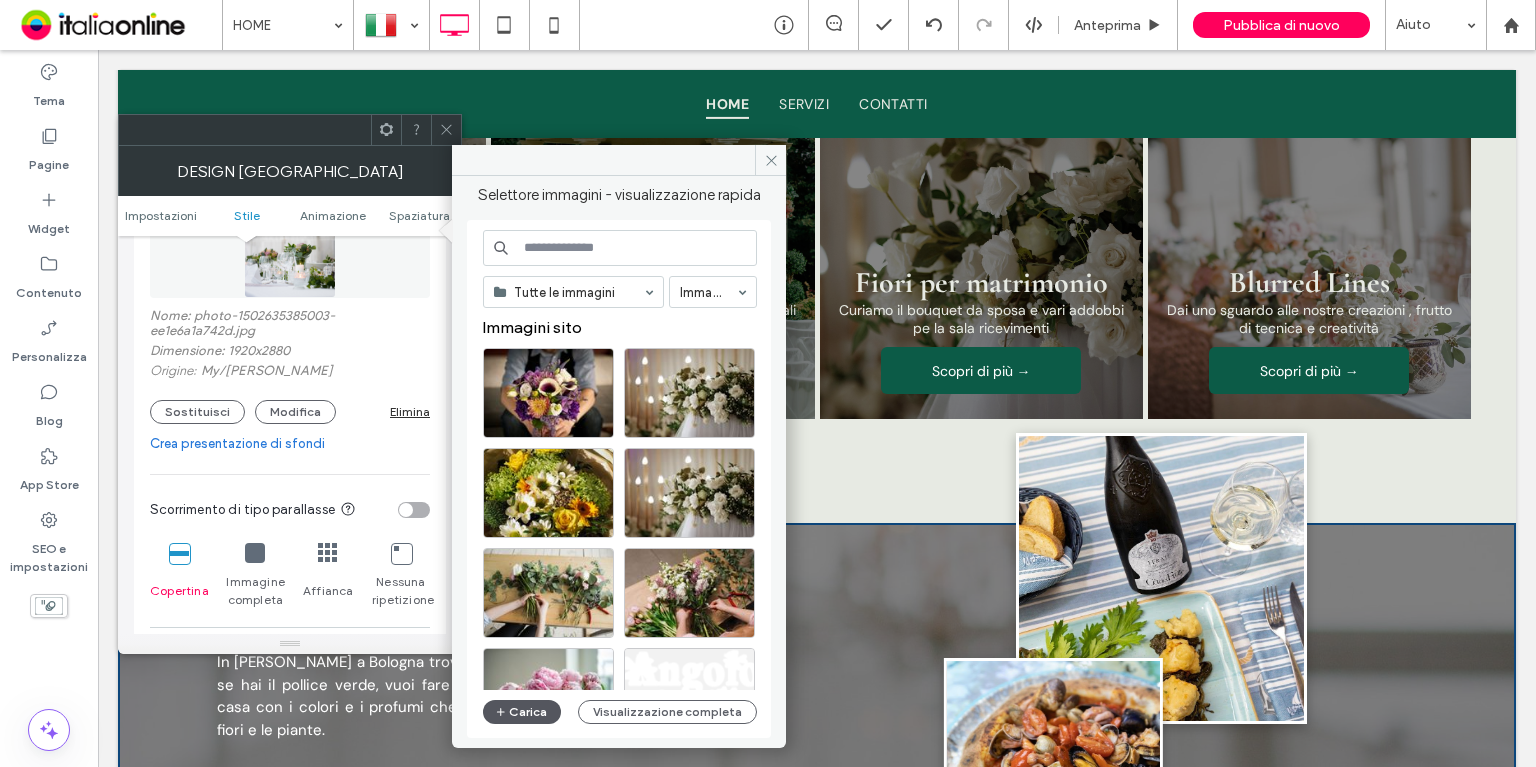 click on "Carica" at bounding box center [522, 712] 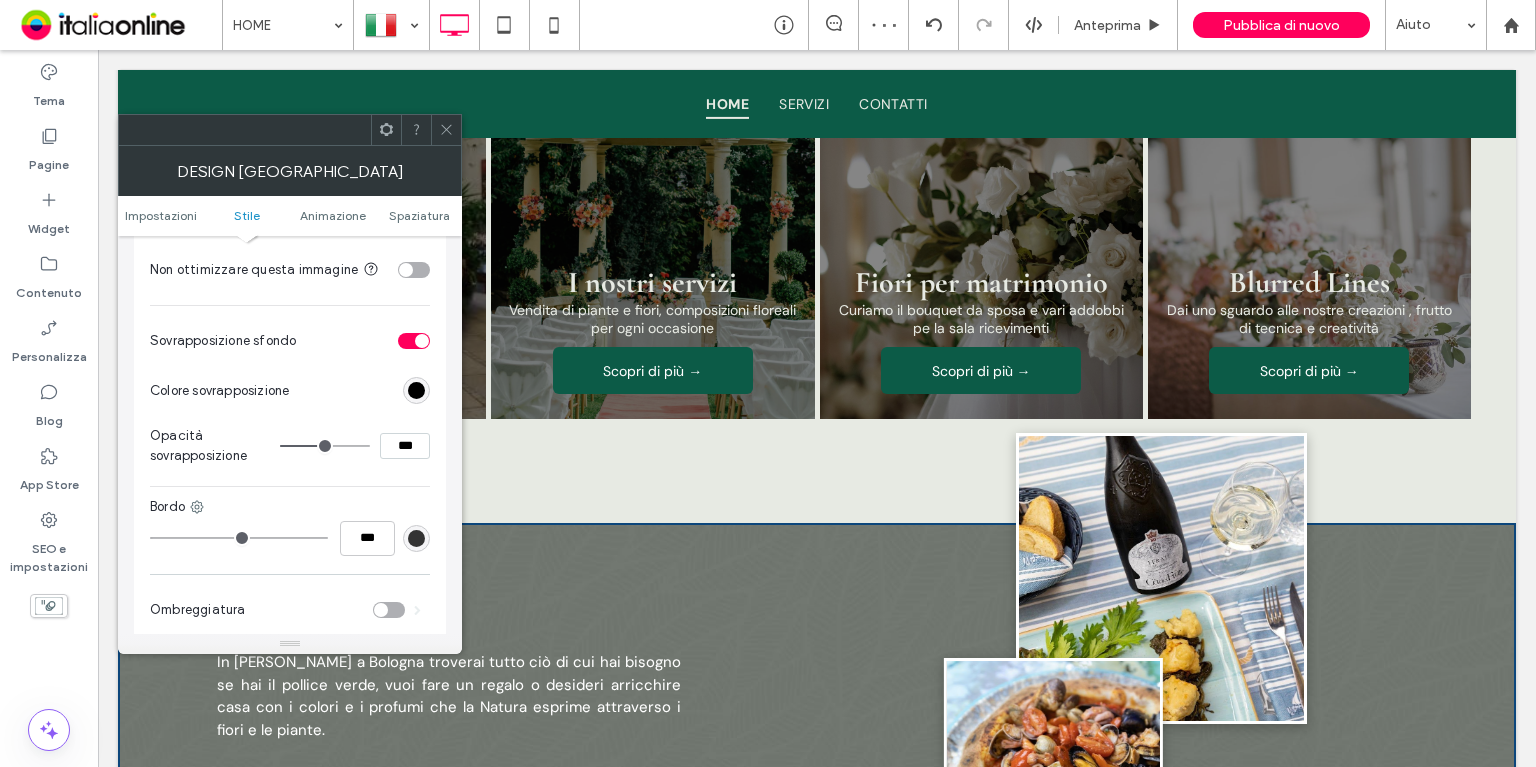 scroll, scrollTop: 900, scrollLeft: 0, axis: vertical 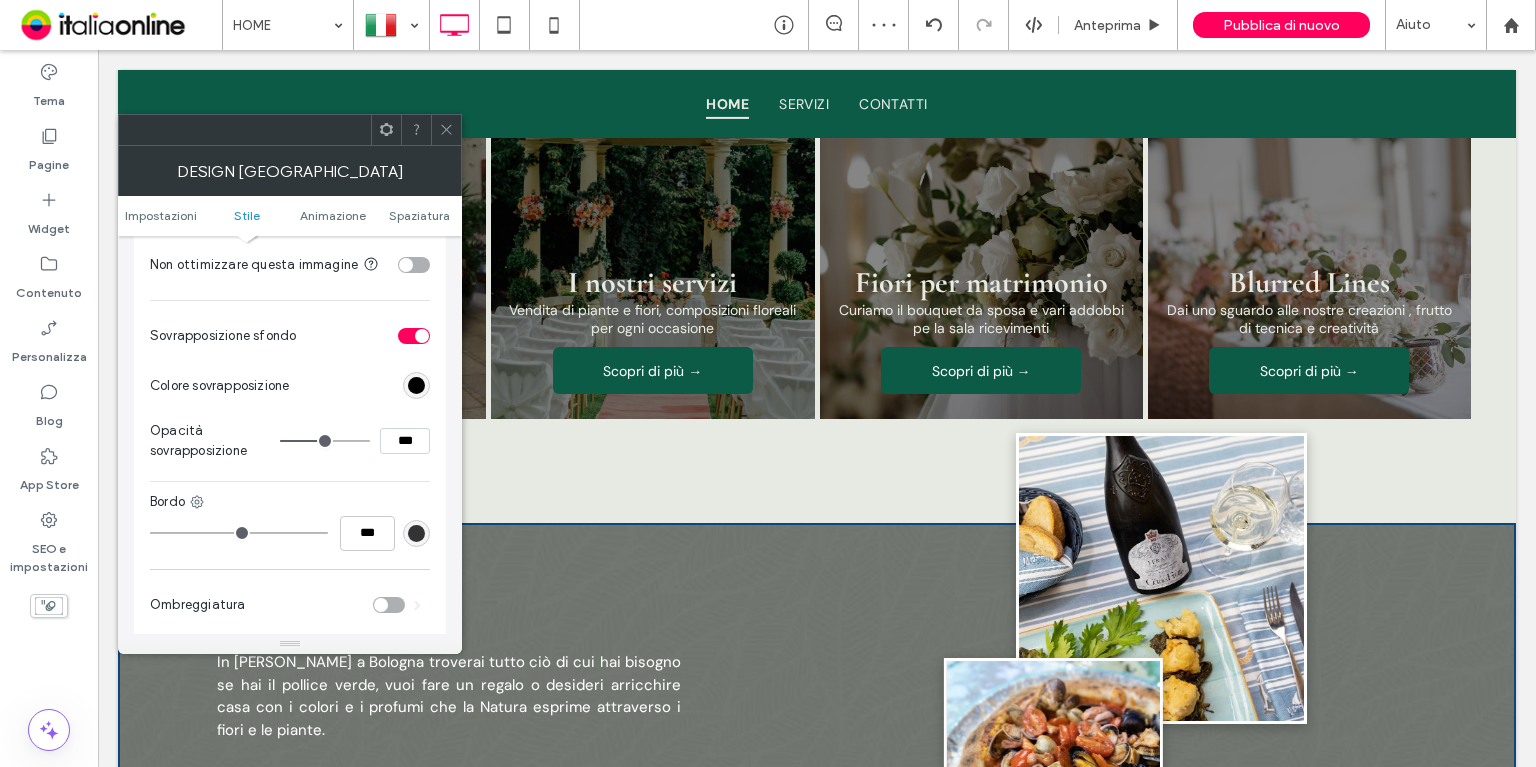 type on "**" 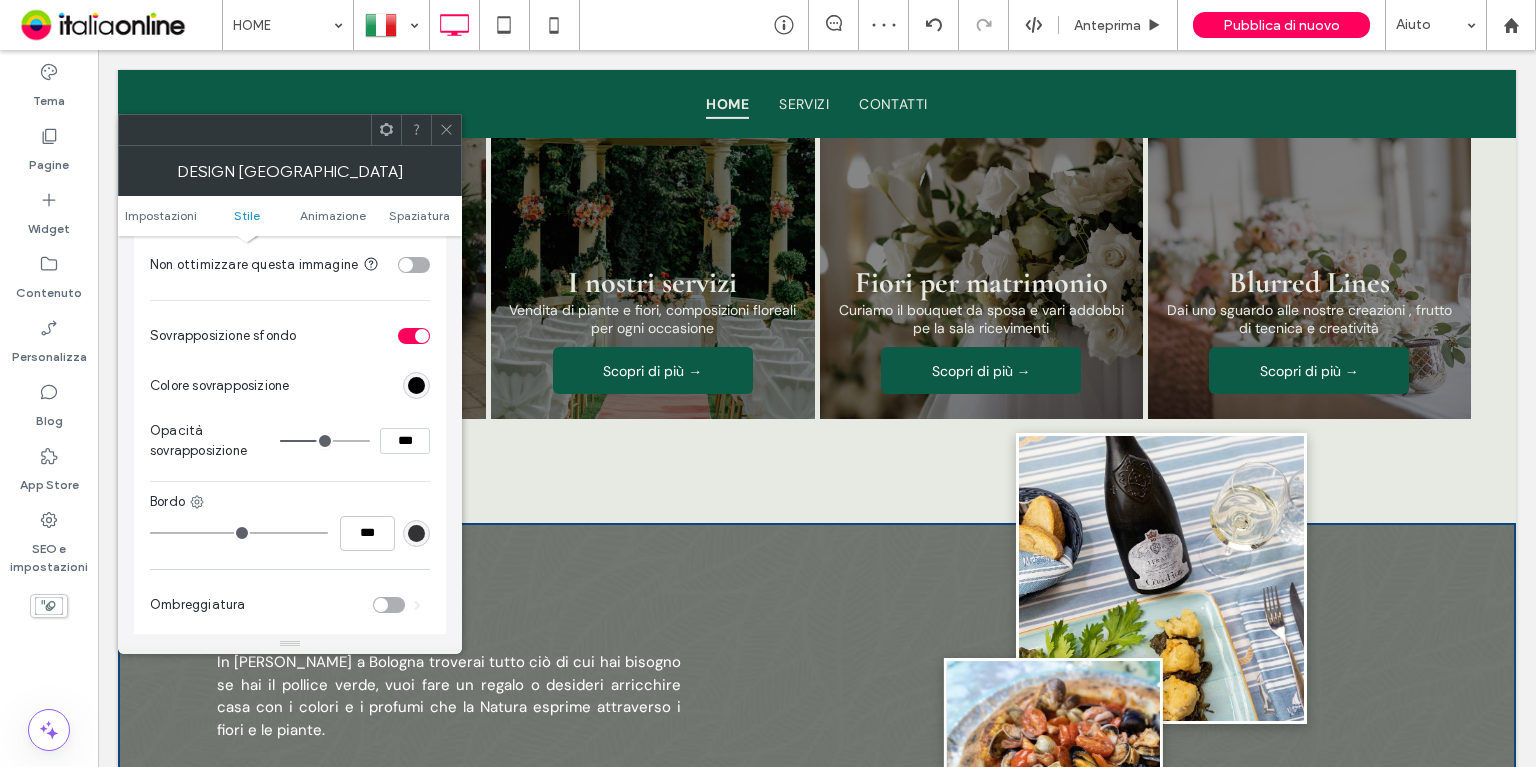 type on "**" 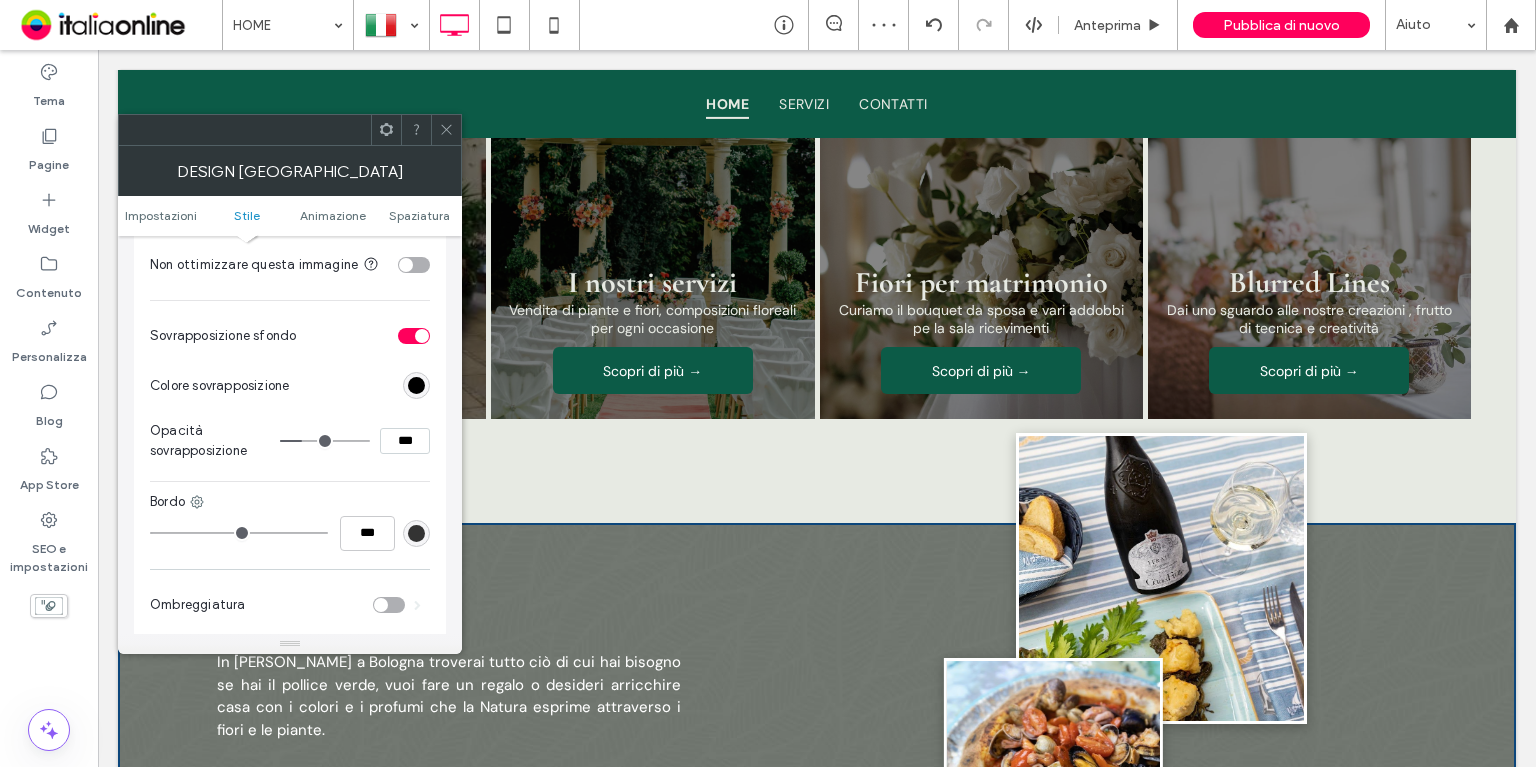 type on "**" 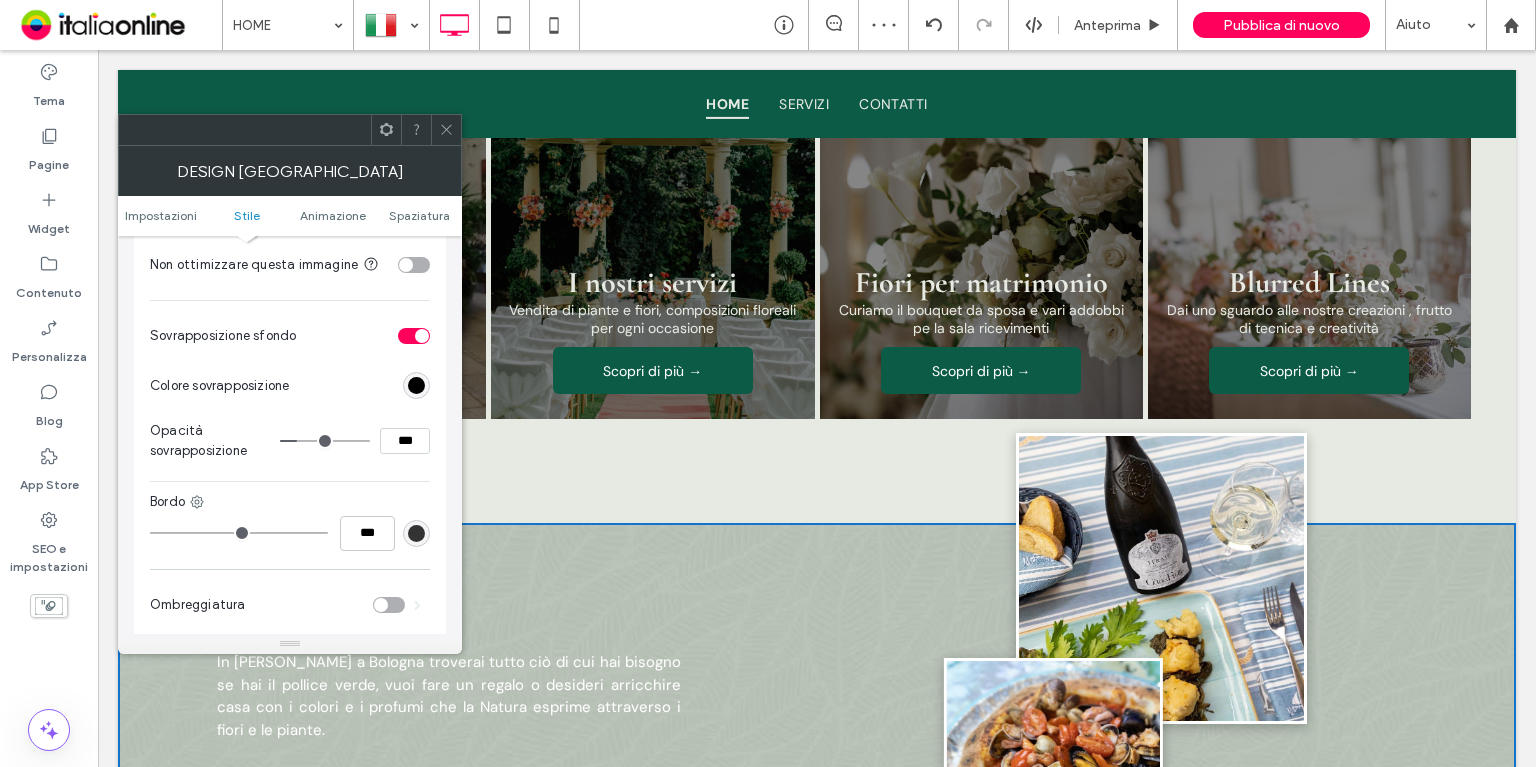 drag, startPoint x: 478, startPoint y: 214, endPoint x: 453, endPoint y: 119, distance: 98.23441 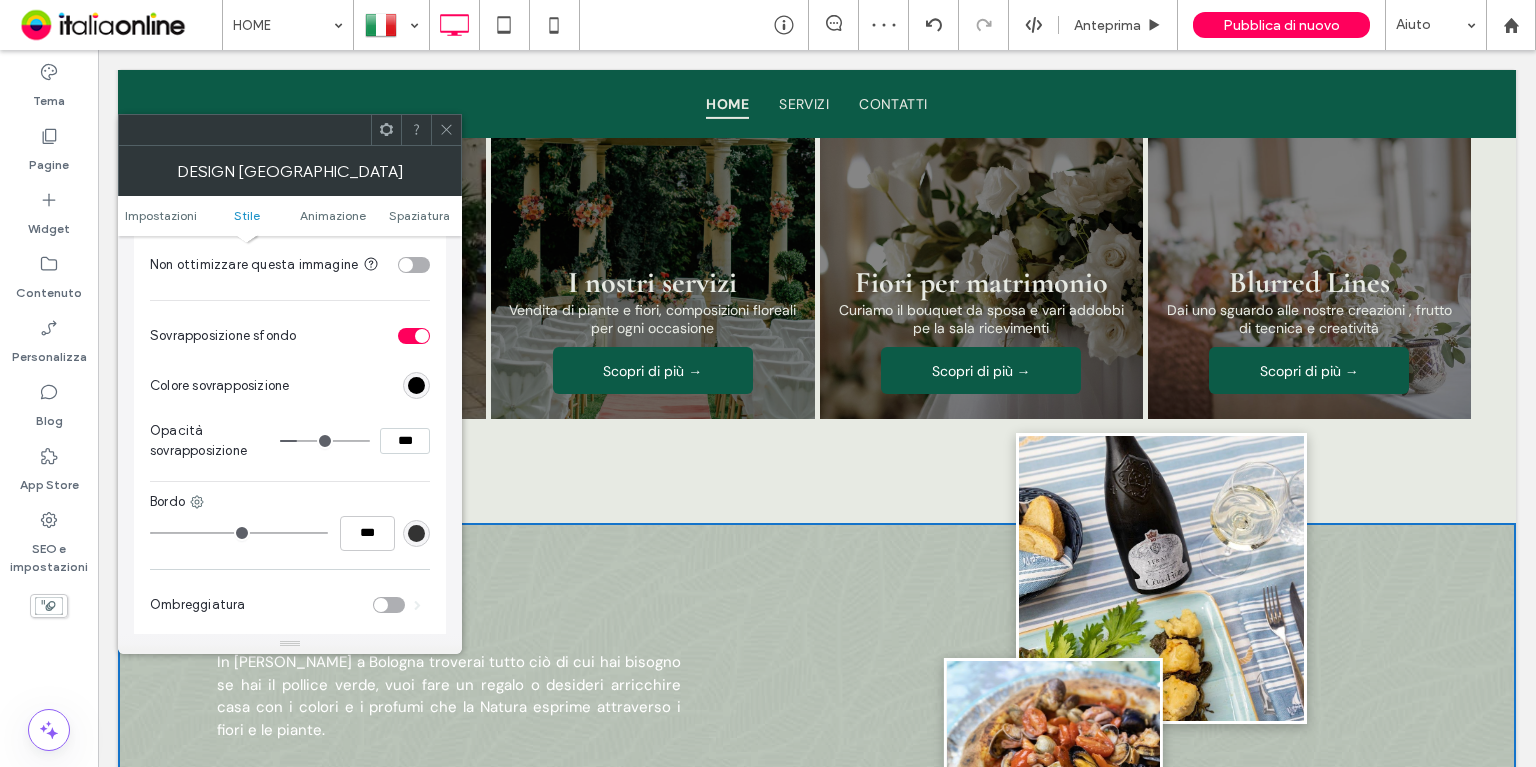 click at bounding box center (446, 130) 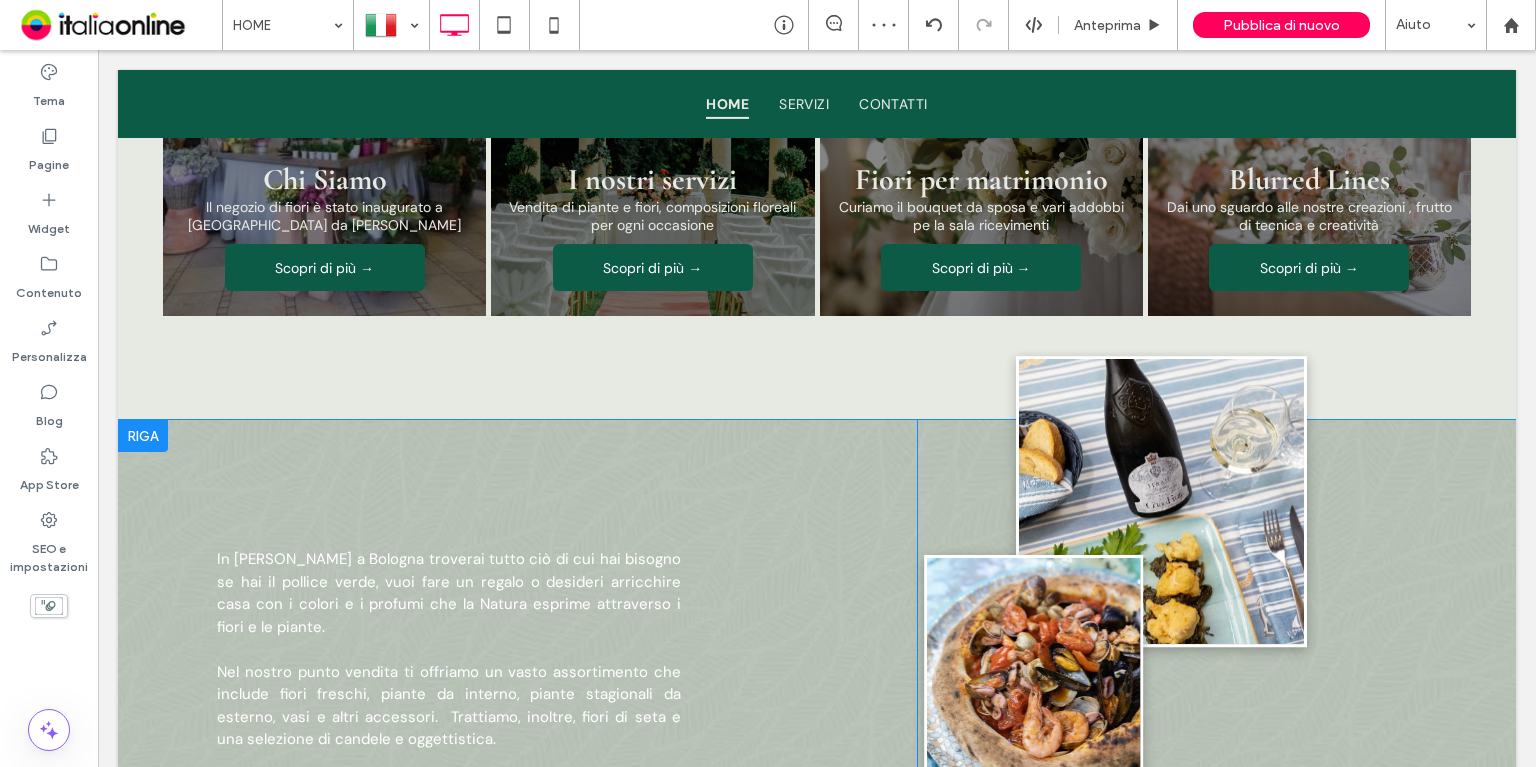 scroll, scrollTop: 2016, scrollLeft: 0, axis: vertical 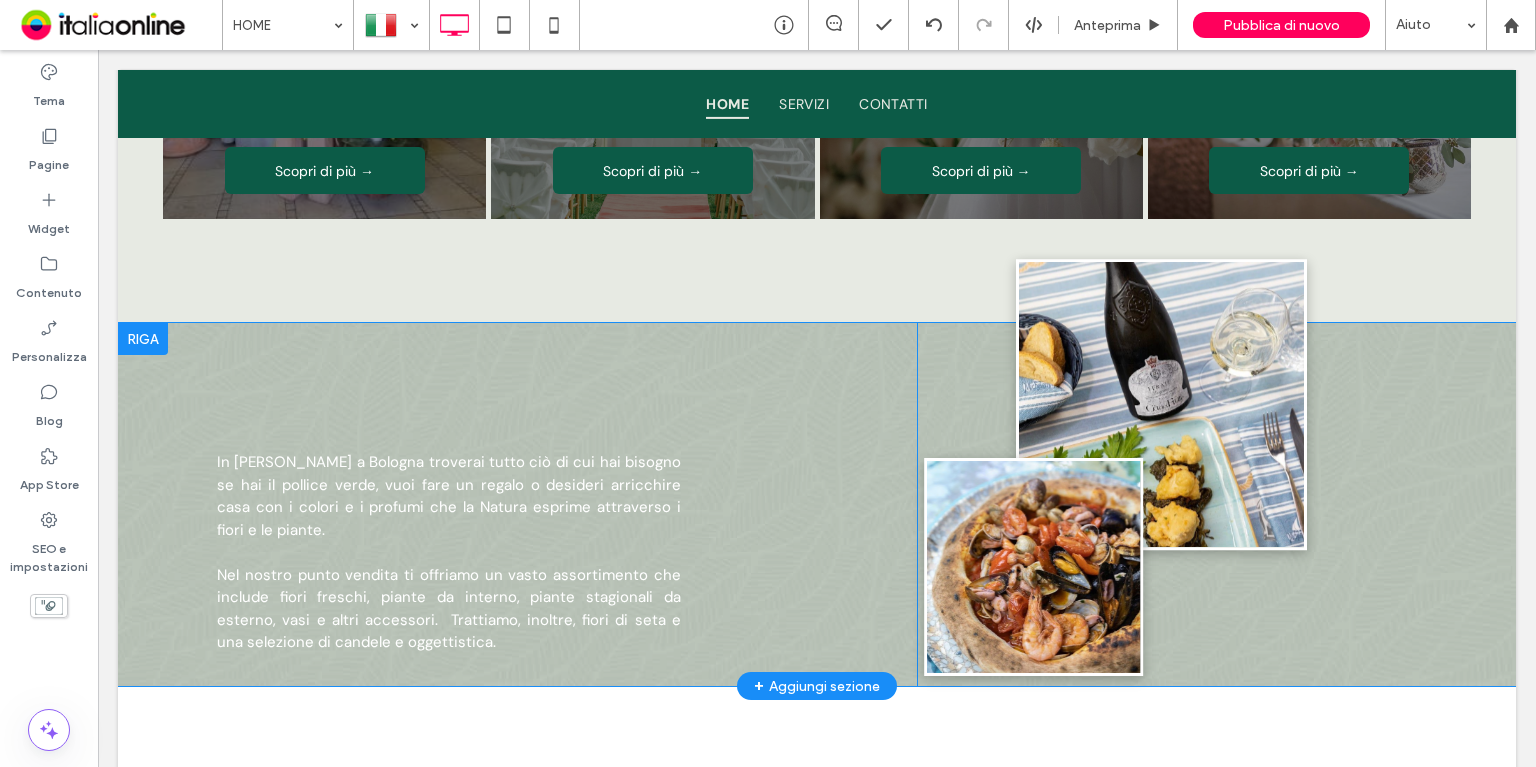 click on "In Angolo Fiorito a Bologna troverai tutto ciò di cui hai bisogno se hai il pollice verde, vuoi fare un regalo o desideri arricchire casa con i colori e i profumi che la Natura esprime attraverso i fiori e le piante. Nel nostro punto vendita ti offriamo un vasto assortimento che include fiori freschi, piante da interno, piante stagionali da esterno, vasi e altri accessori.  Trattiamo, inoltre, fiori di seta e una selezione di candele e oggettistica.
Click To Paste     Click To Paste     Click To Paste" at bounding box center [567, 504] 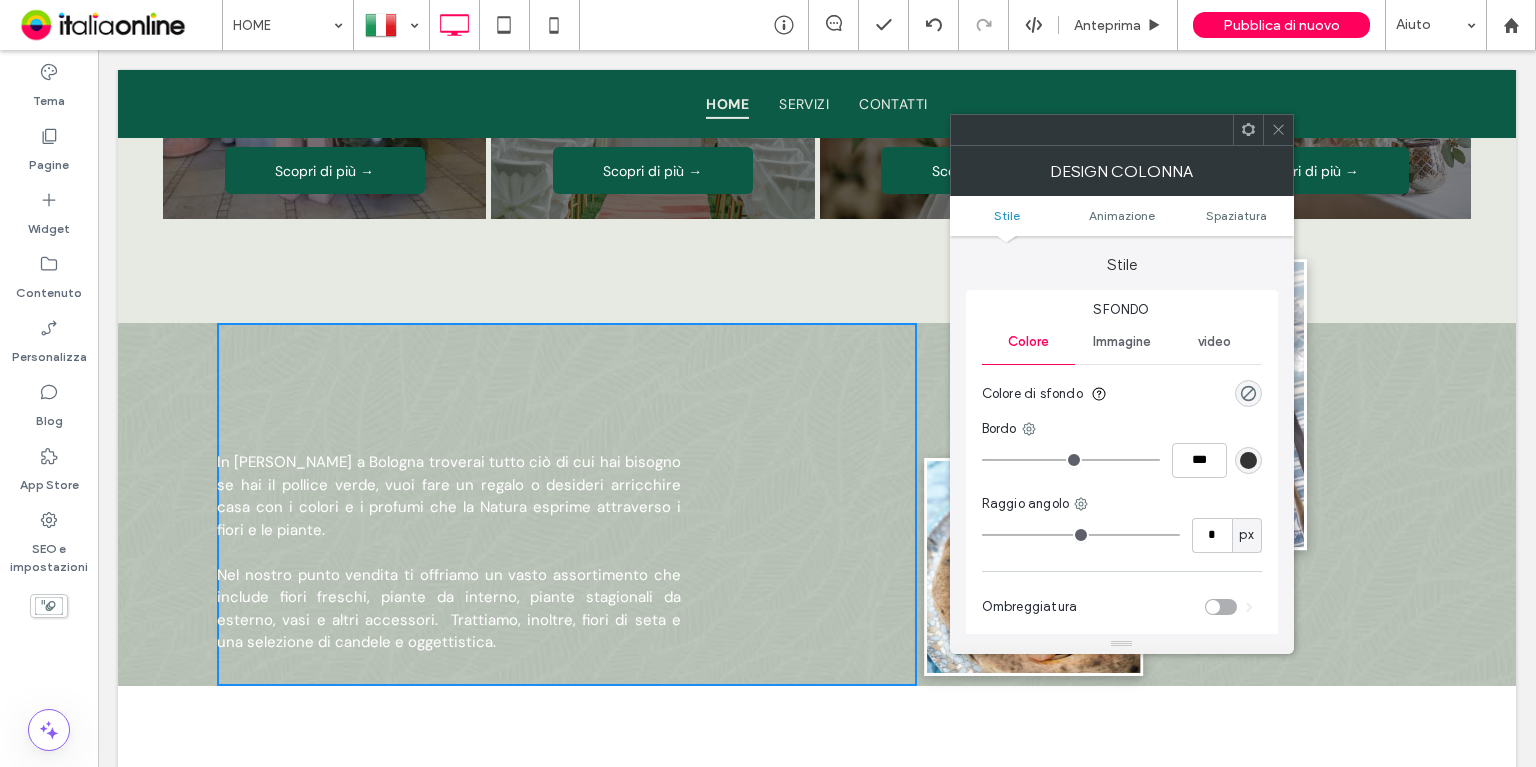 drag, startPoint x: 554, startPoint y: 262, endPoint x: 1032, endPoint y: 206, distance: 481.26917 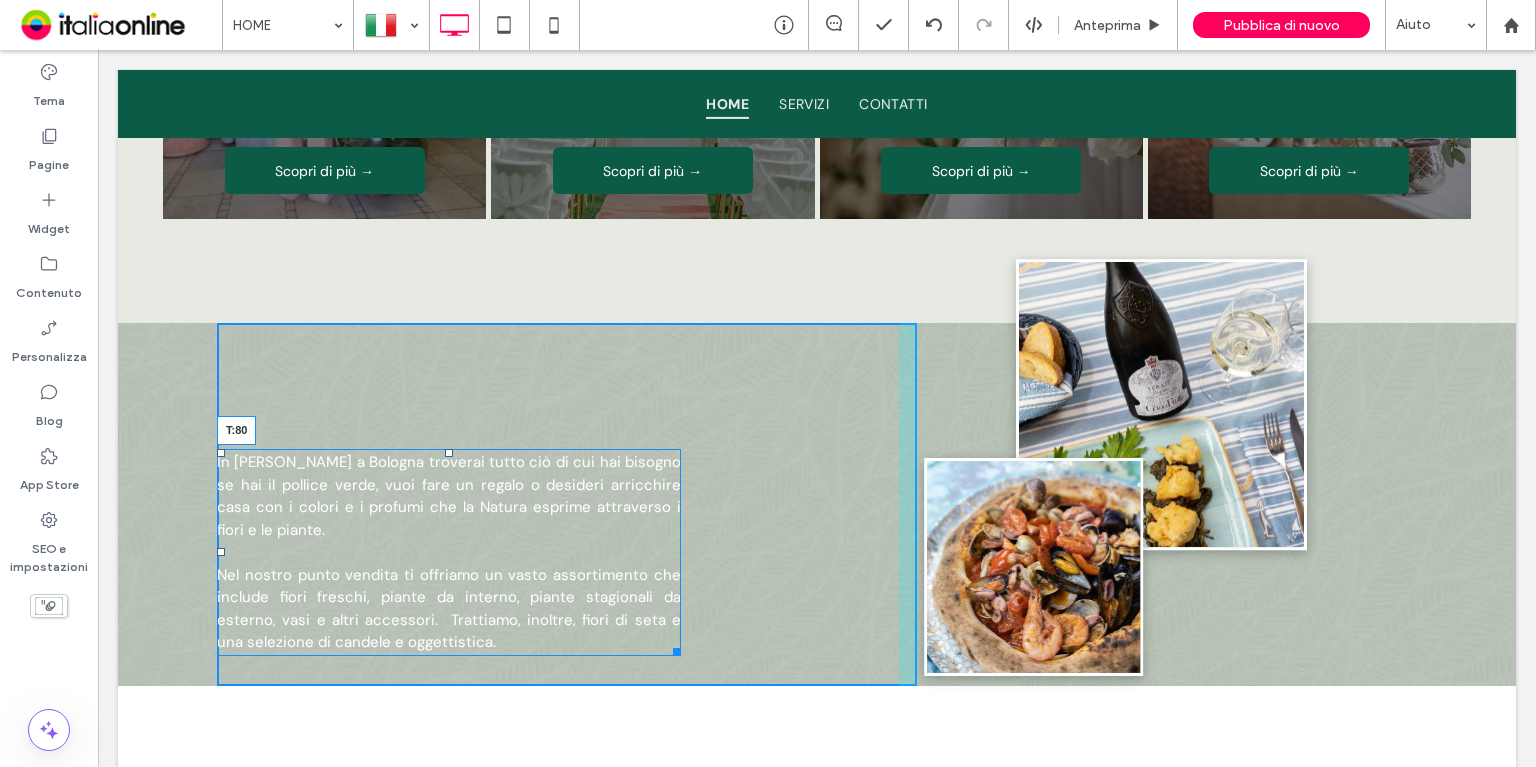 drag, startPoint x: 439, startPoint y: 419, endPoint x: 445, endPoint y: 373, distance: 46.389652 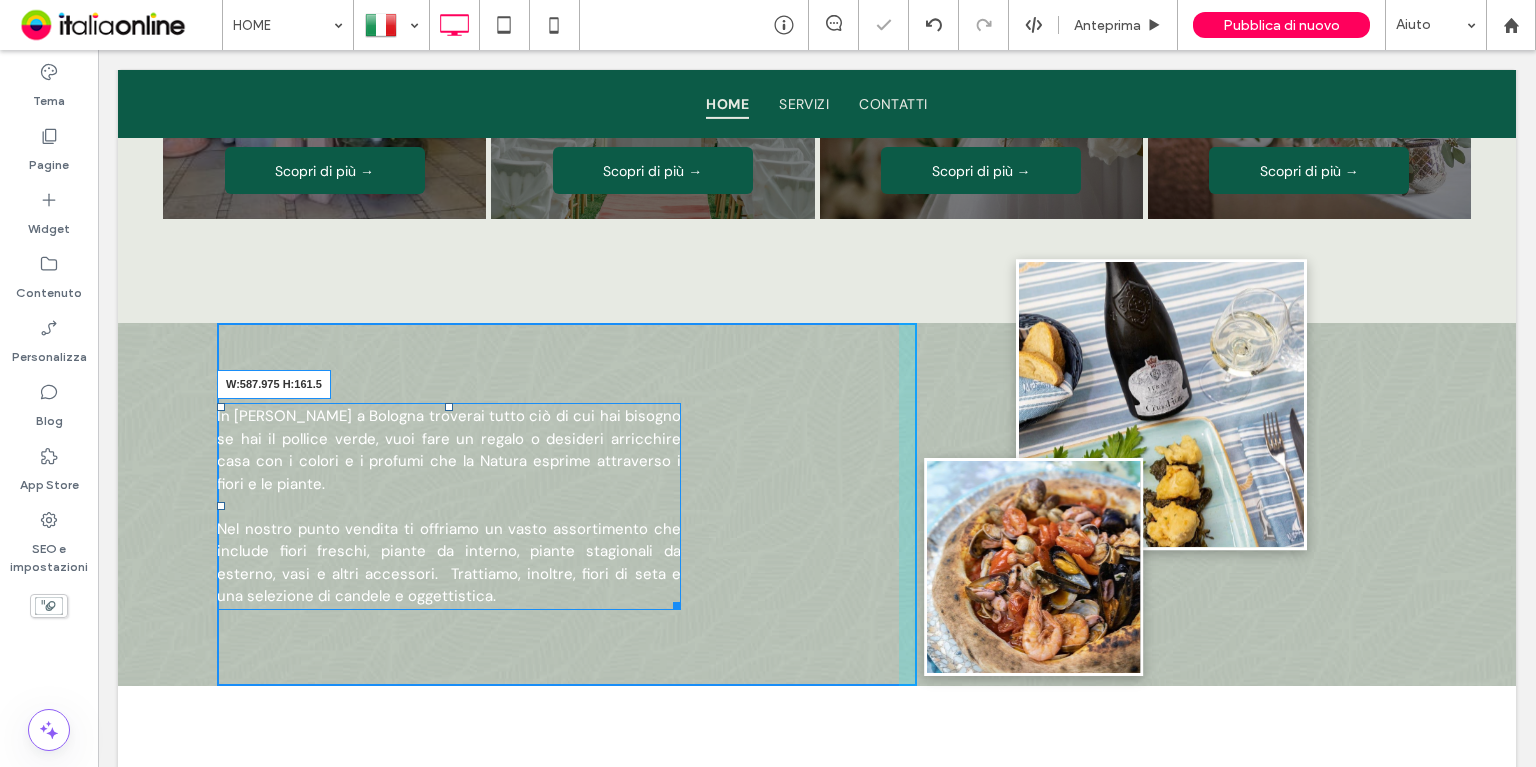 drag, startPoint x: 662, startPoint y: 575, endPoint x: 781, endPoint y: 579, distance: 119.06721 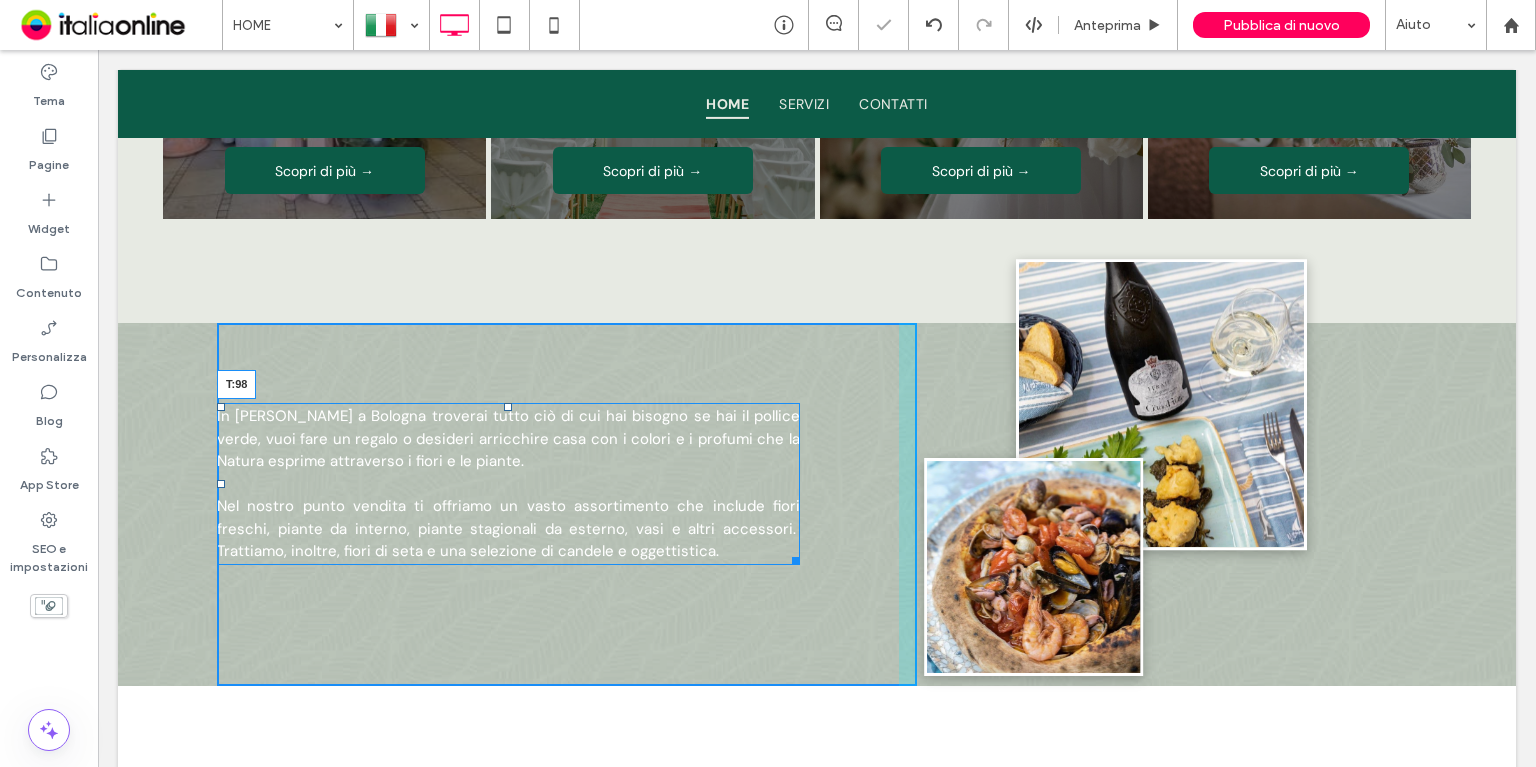 drag, startPoint x: 503, startPoint y: 375, endPoint x: 508, endPoint y: 400, distance: 25.495098 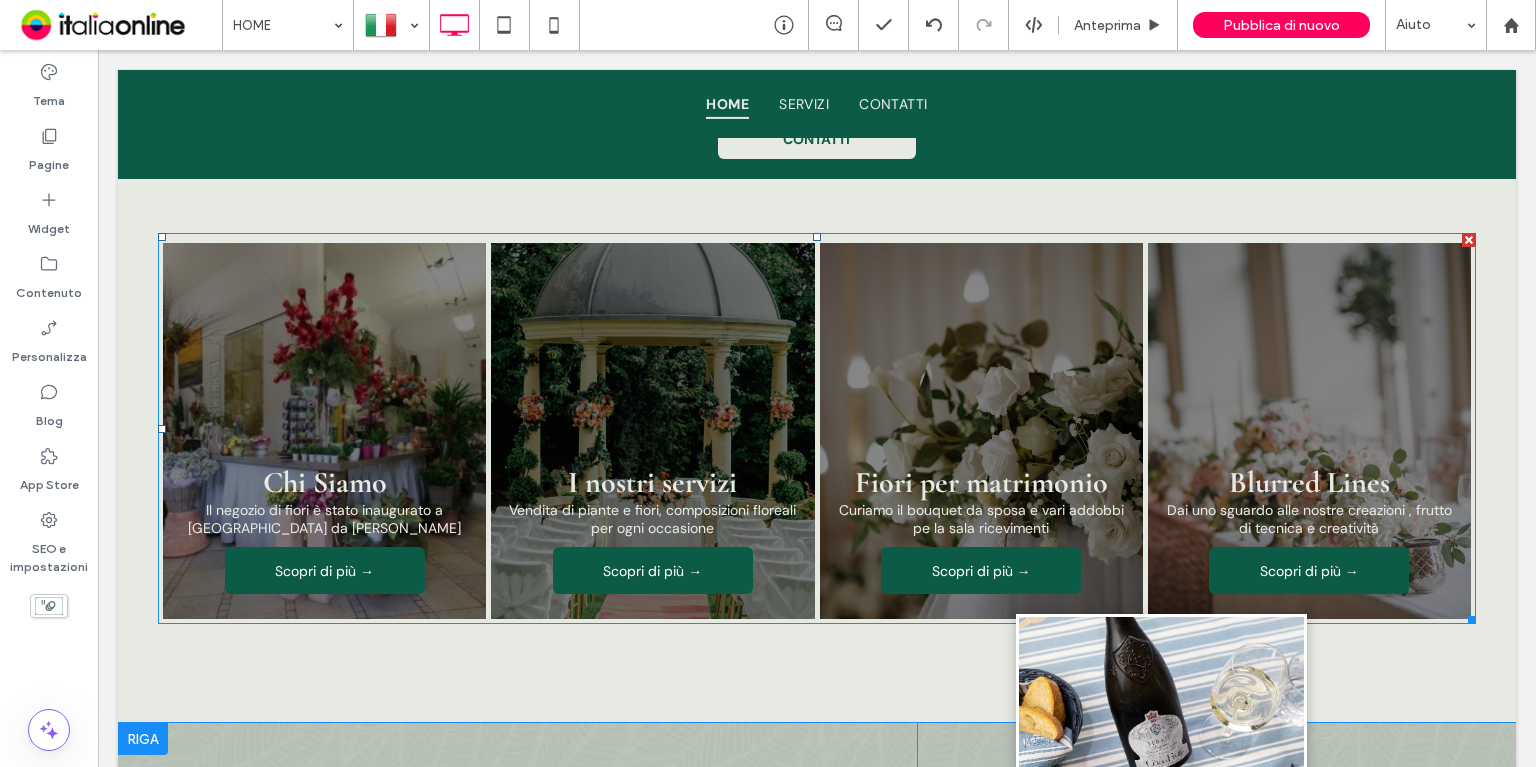 scroll, scrollTop: 2116, scrollLeft: 0, axis: vertical 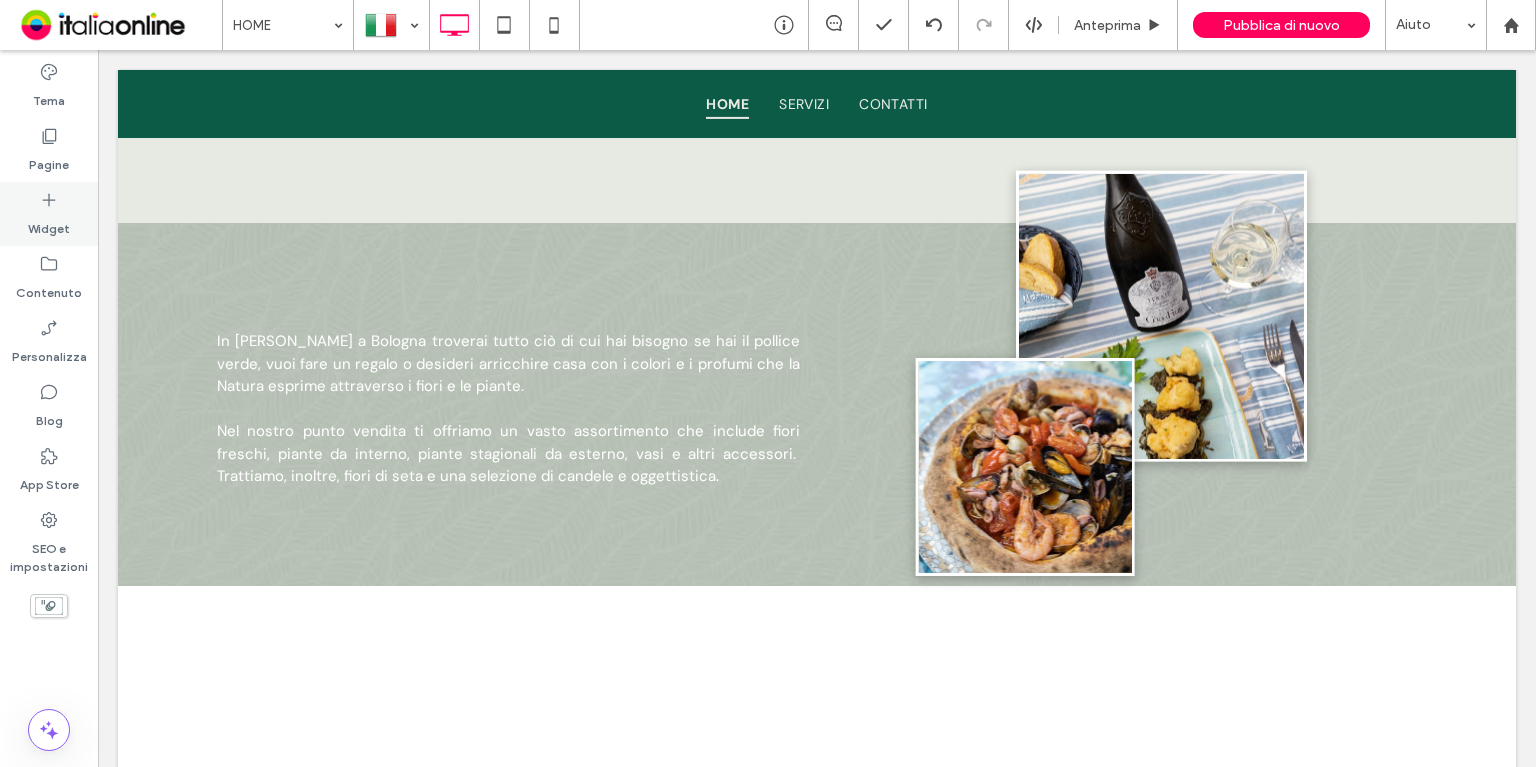 drag, startPoint x: 96, startPoint y: 201, endPoint x: 81, endPoint y: 221, distance: 25 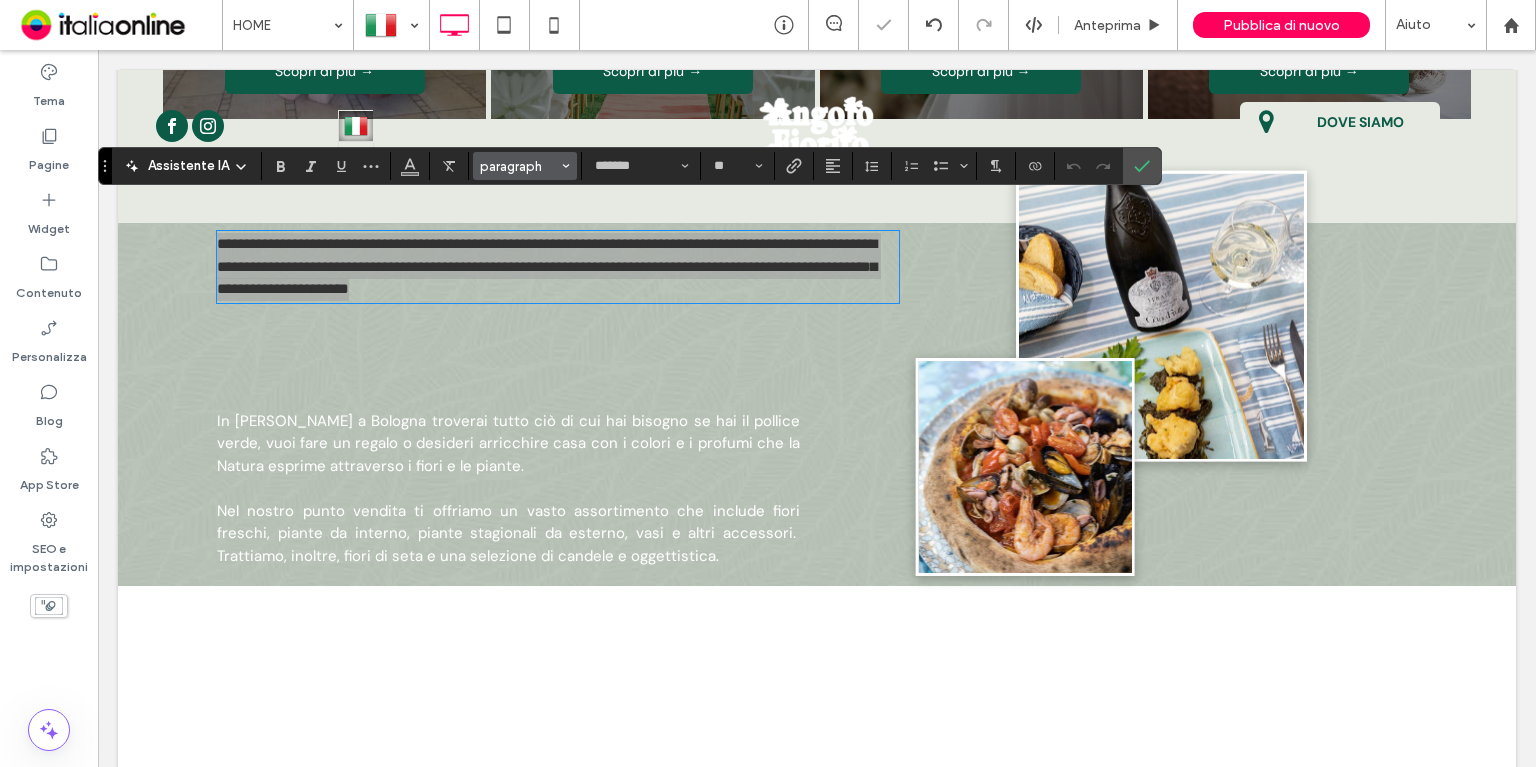 click at bounding box center (566, 166) 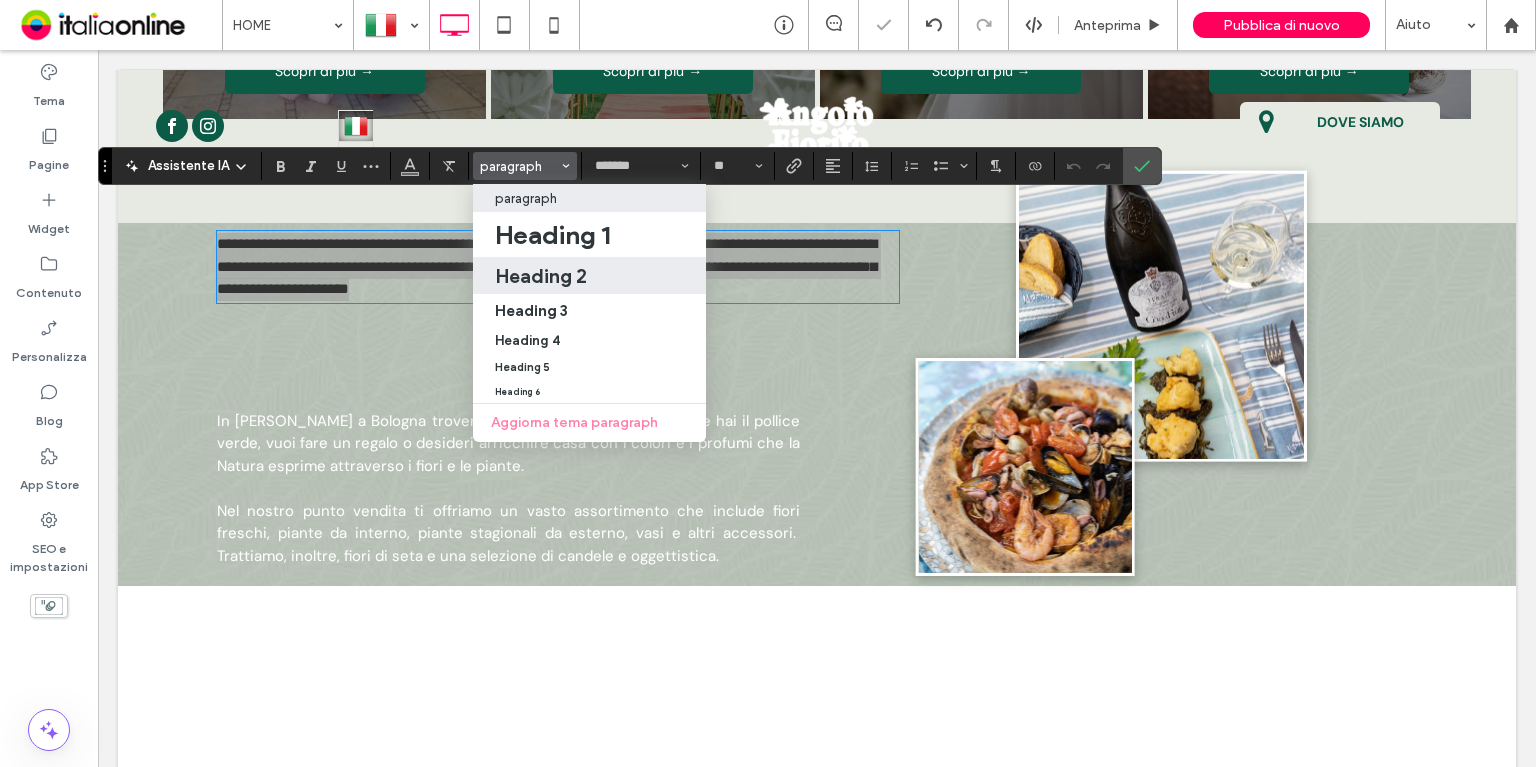 click on "Heading 2" at bounding box center [541, 276] 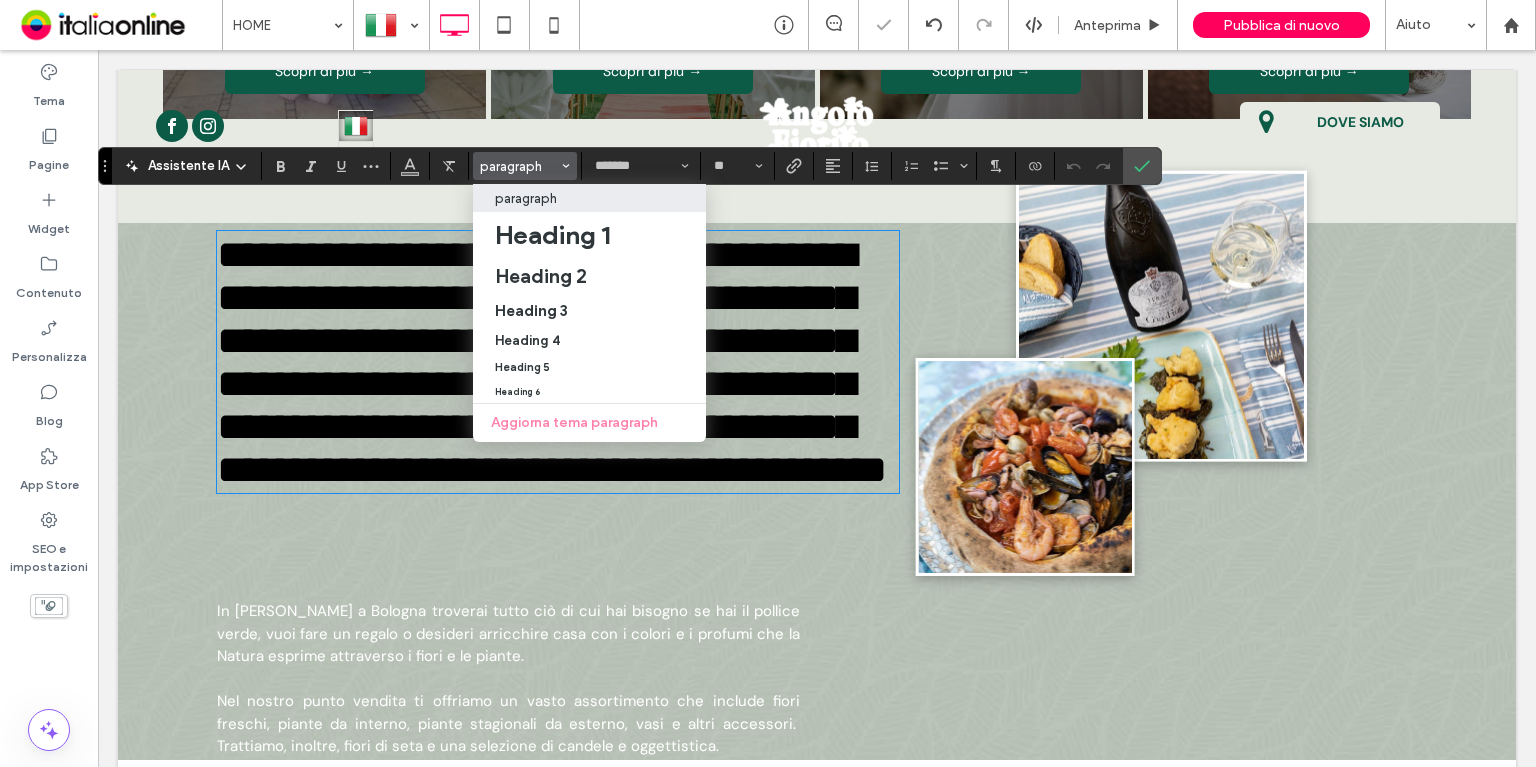 type on "**********" 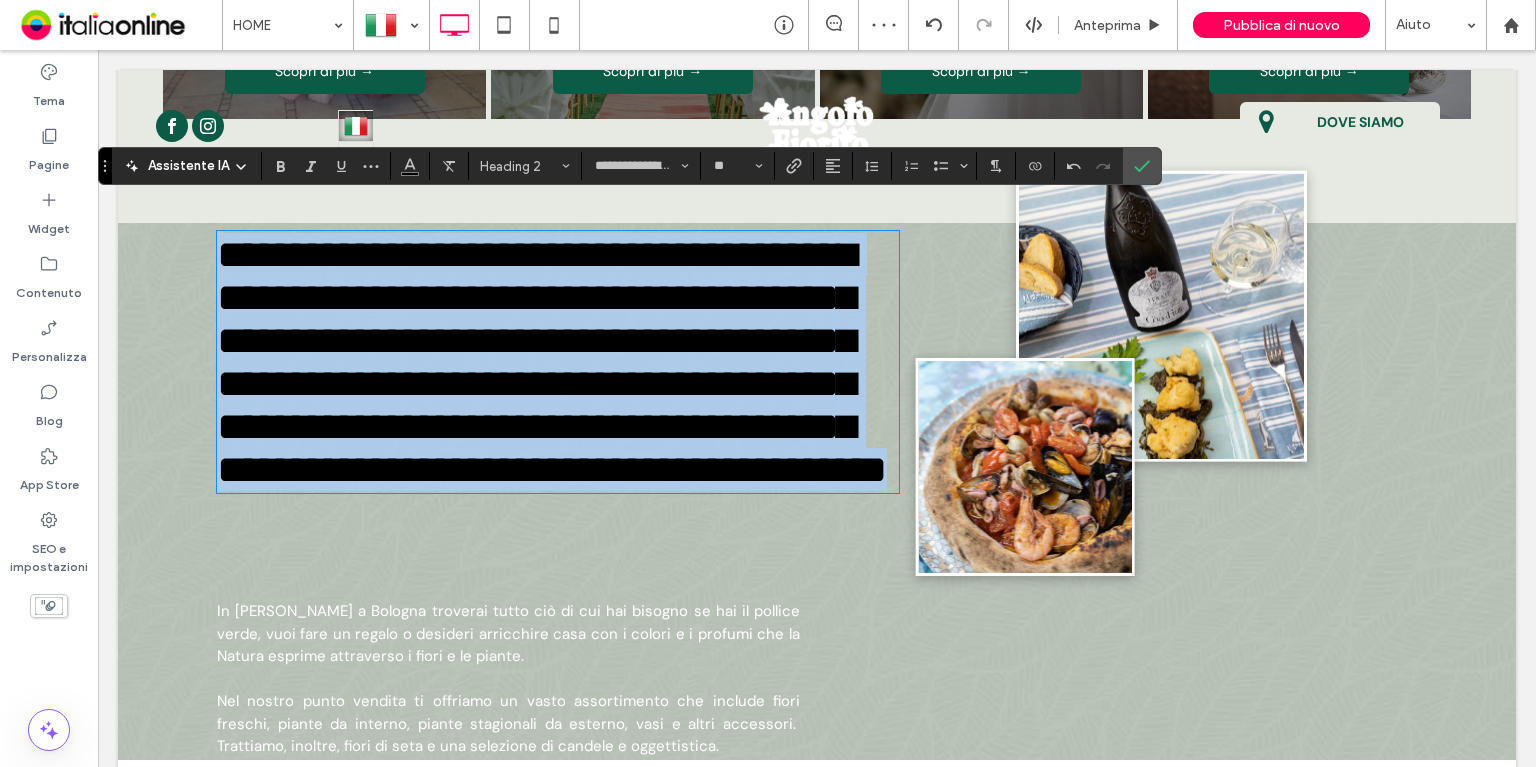type on "*******" 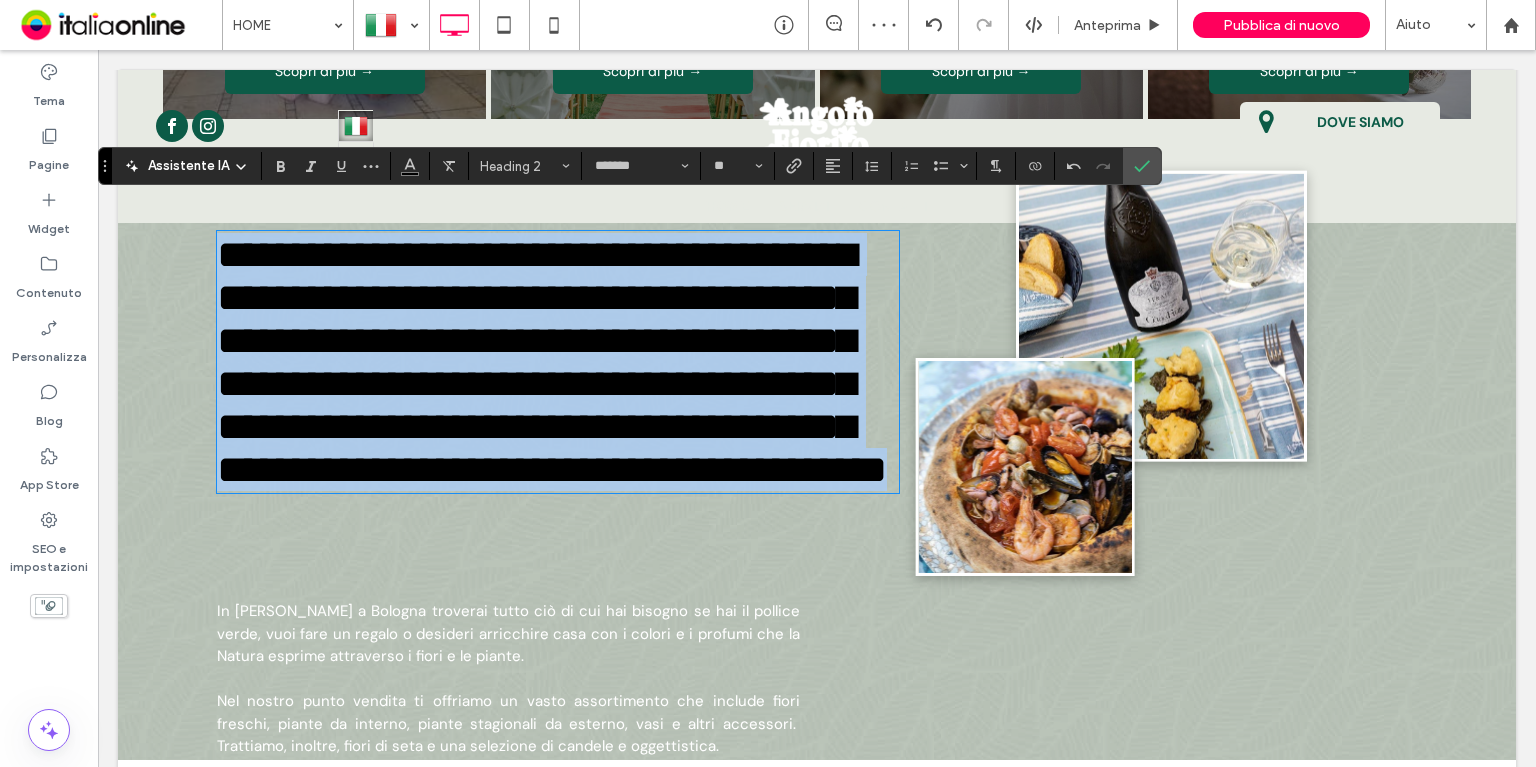 scroll, scrollTop: 0, scrollLeft: 0, axis: both 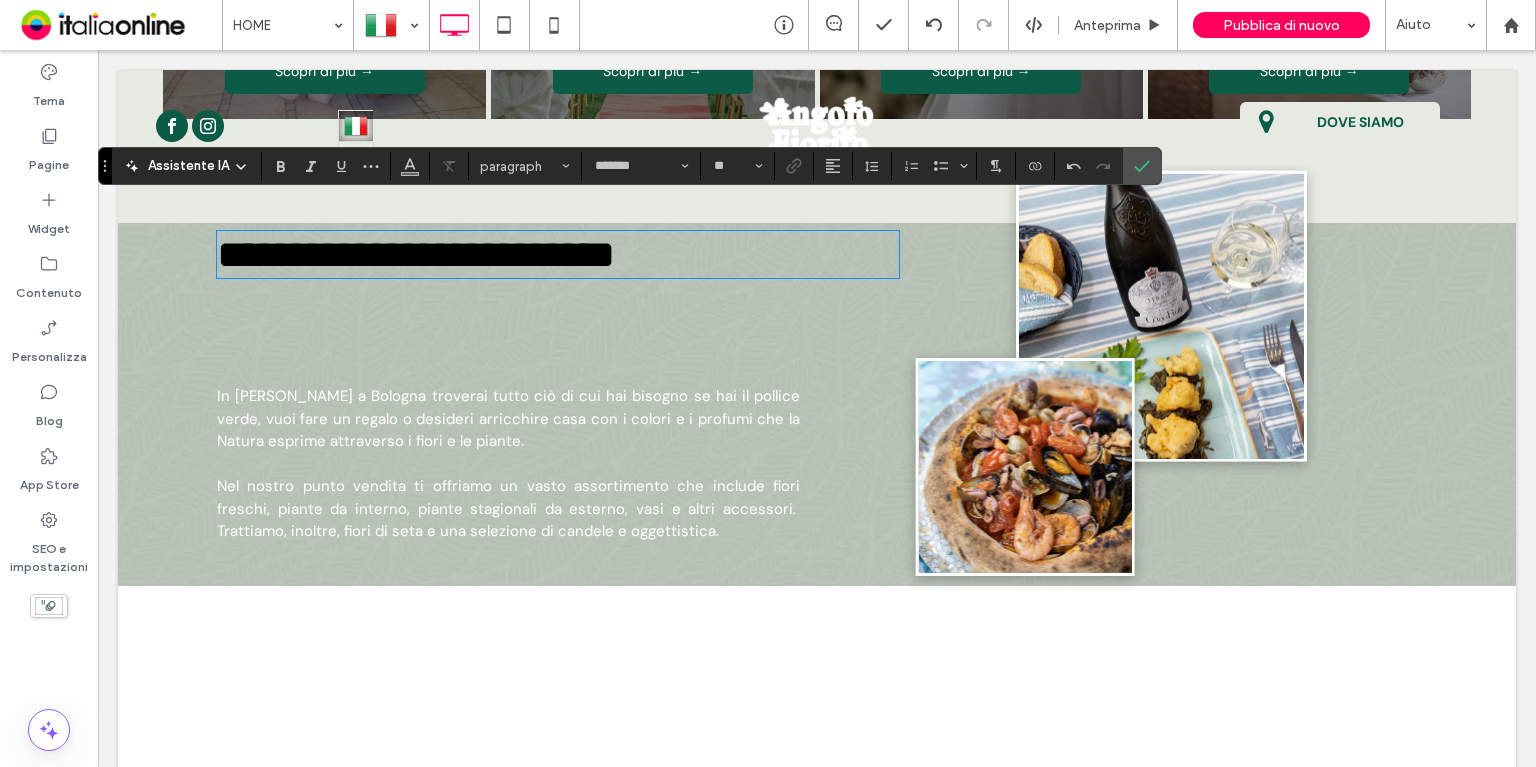 type on "**********" 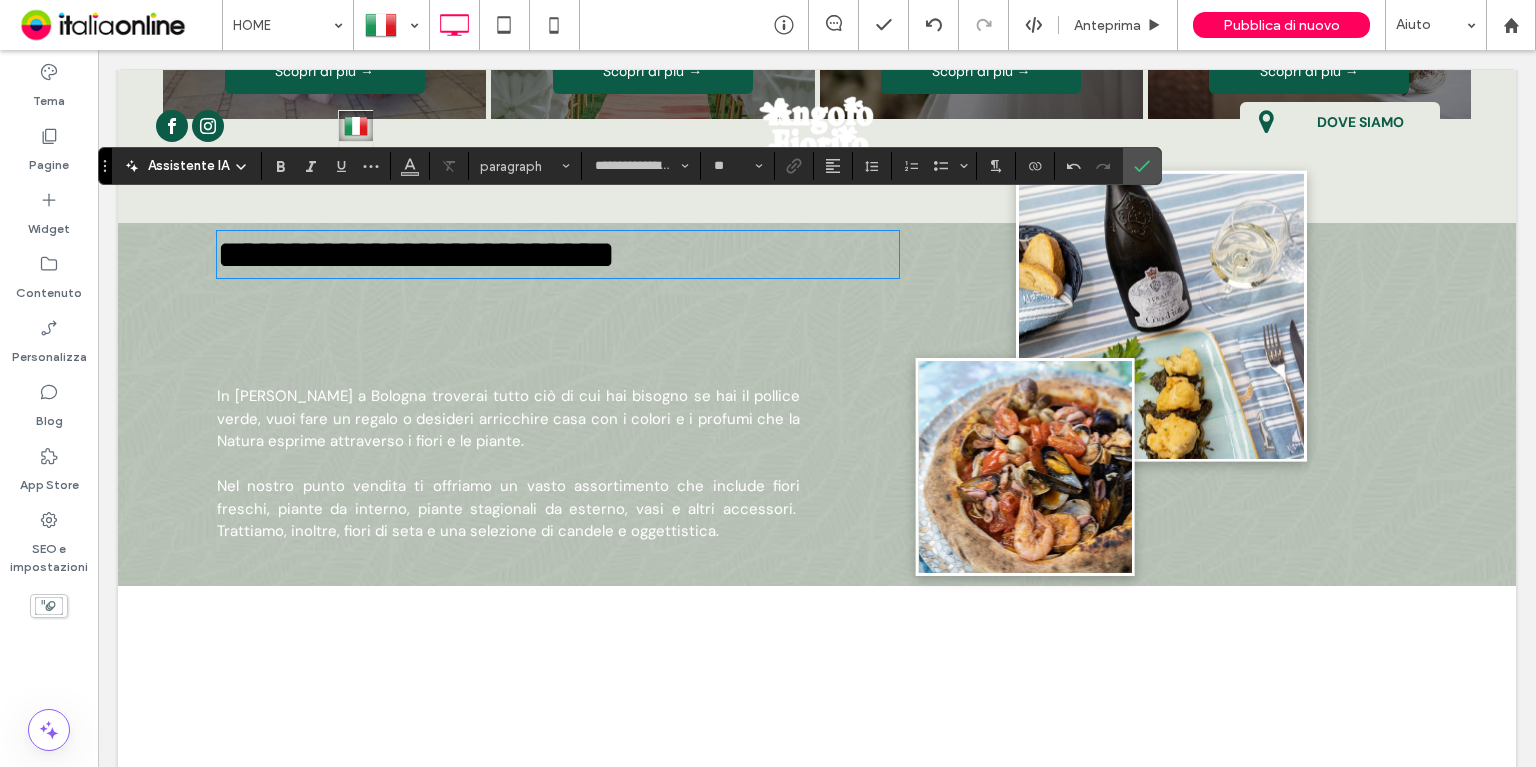 type on "**" 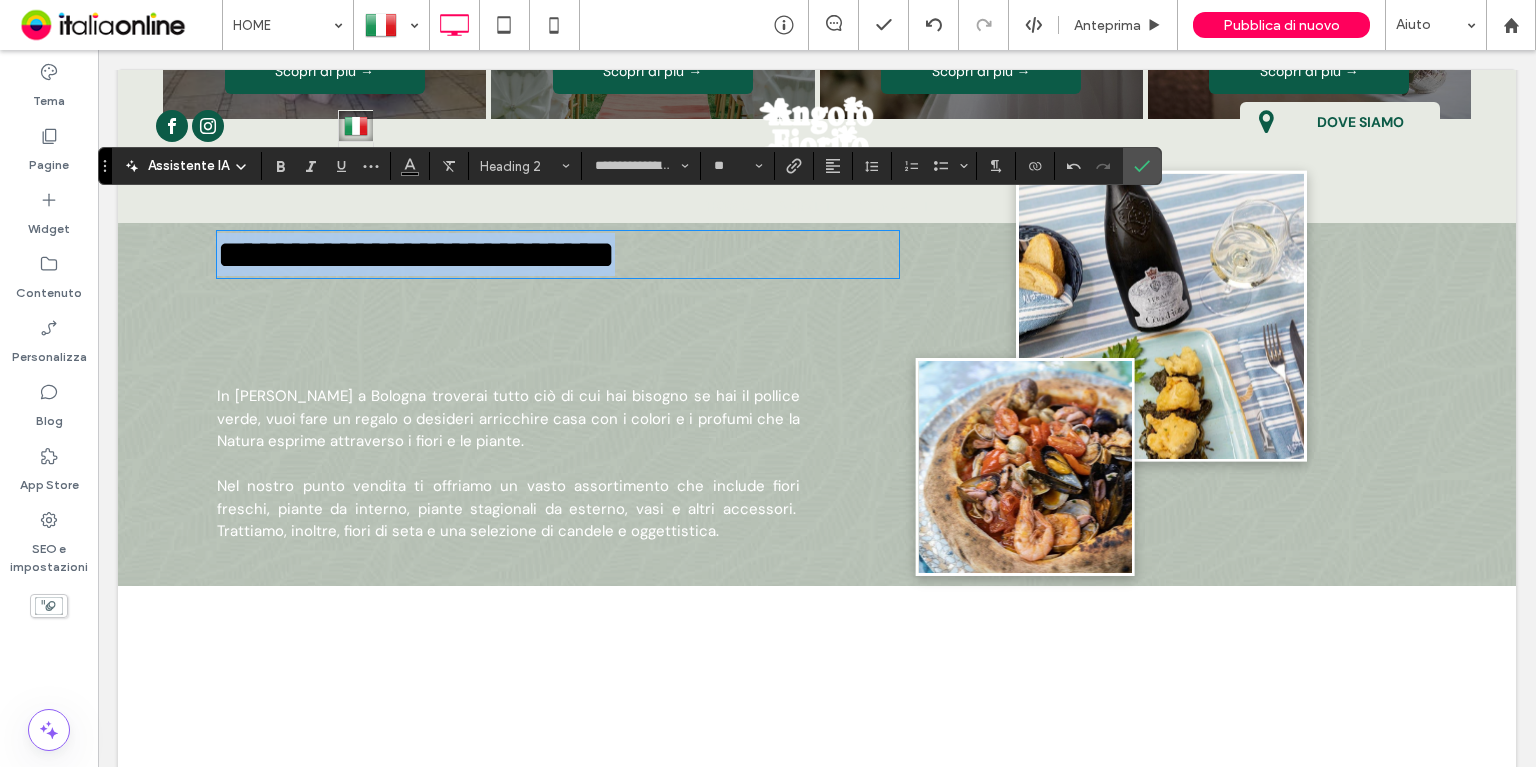 drag, startPoint x: 686, startPoint y: 248, endPoint x: 127, endPoint y: 232, distance: 559.22894 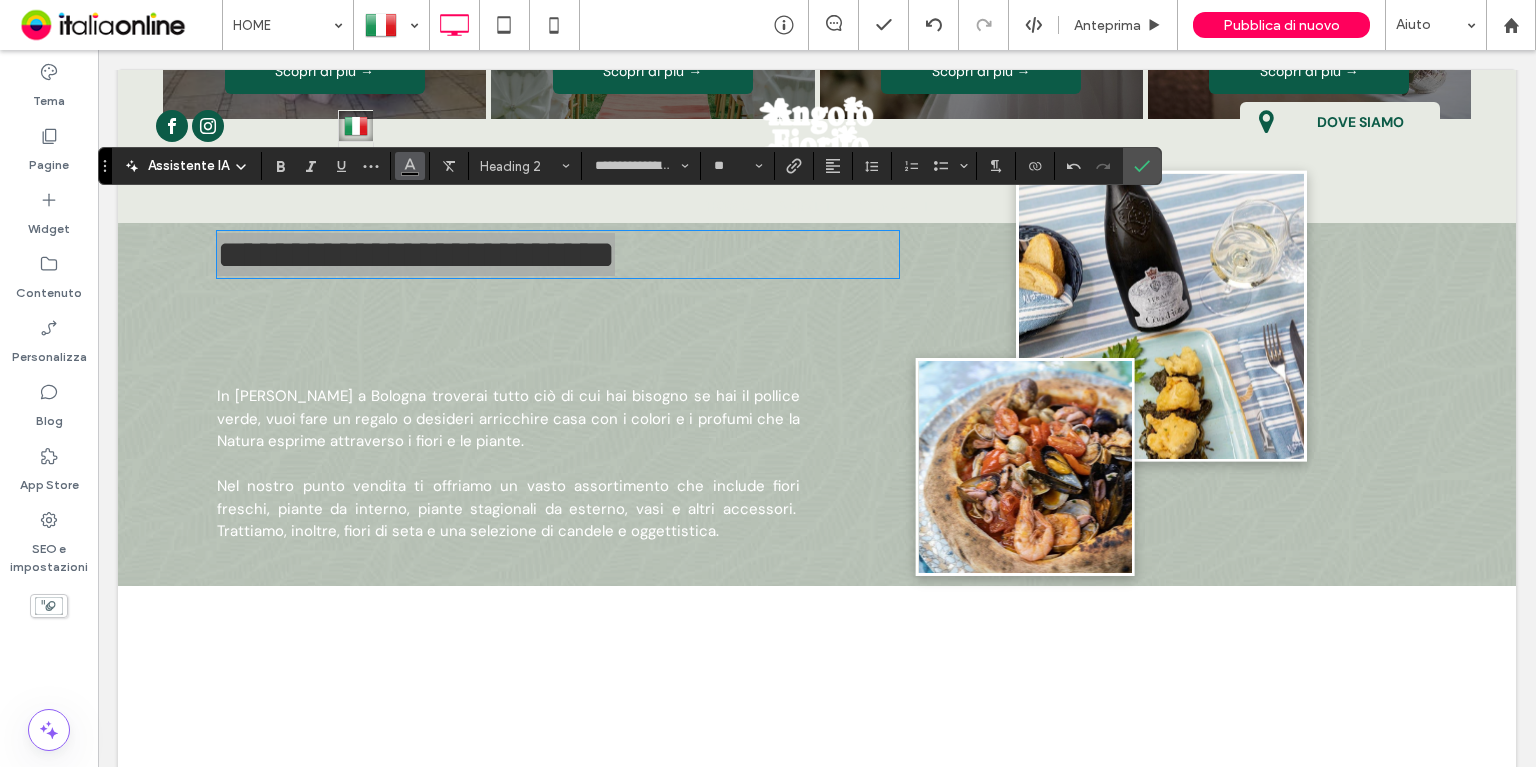 click 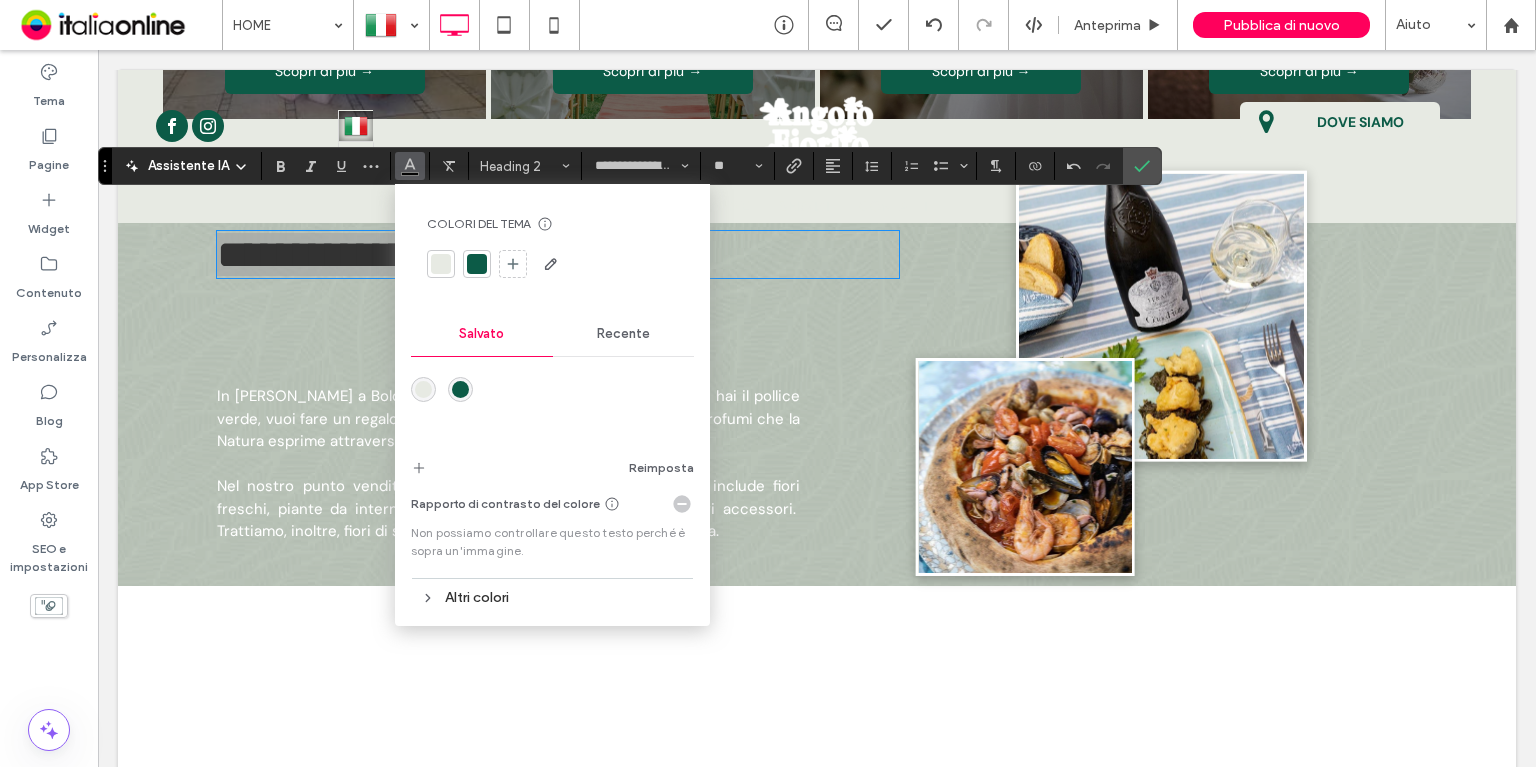 click at bounding box center (552, 404) 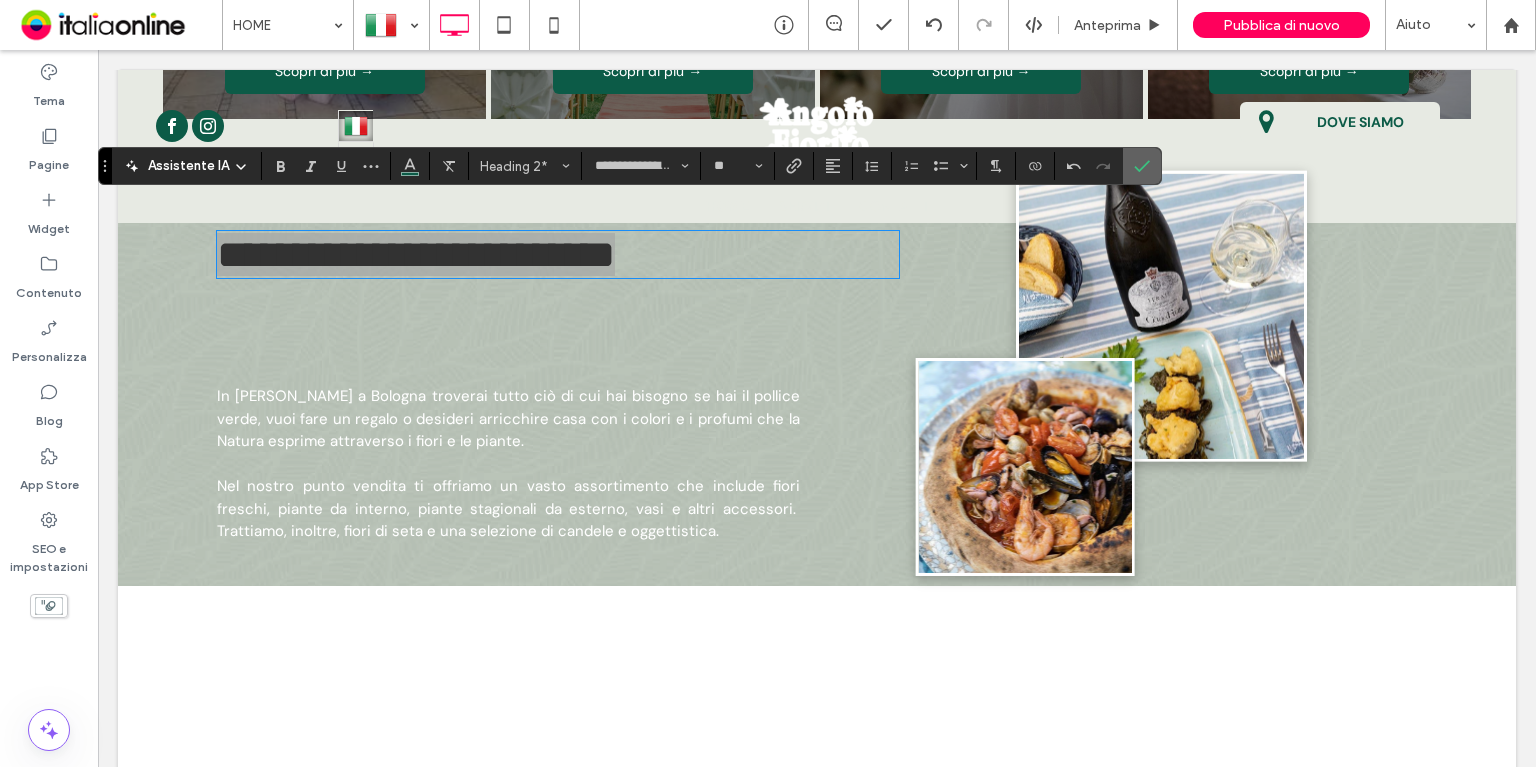 click at bounding box center [1142, 166] 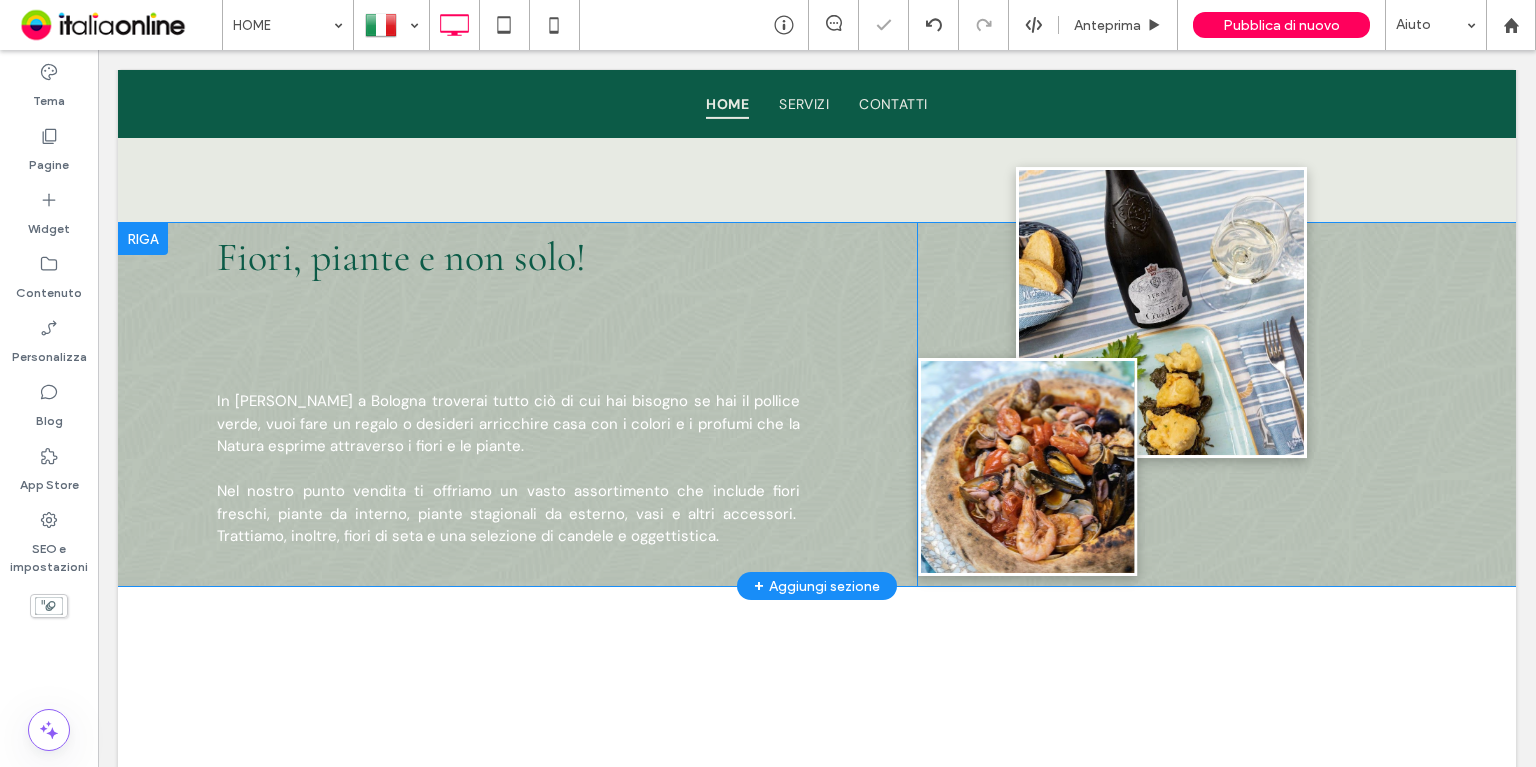 scroll, scrollTop: 1916, scrollLeft: 0, axis: vertical 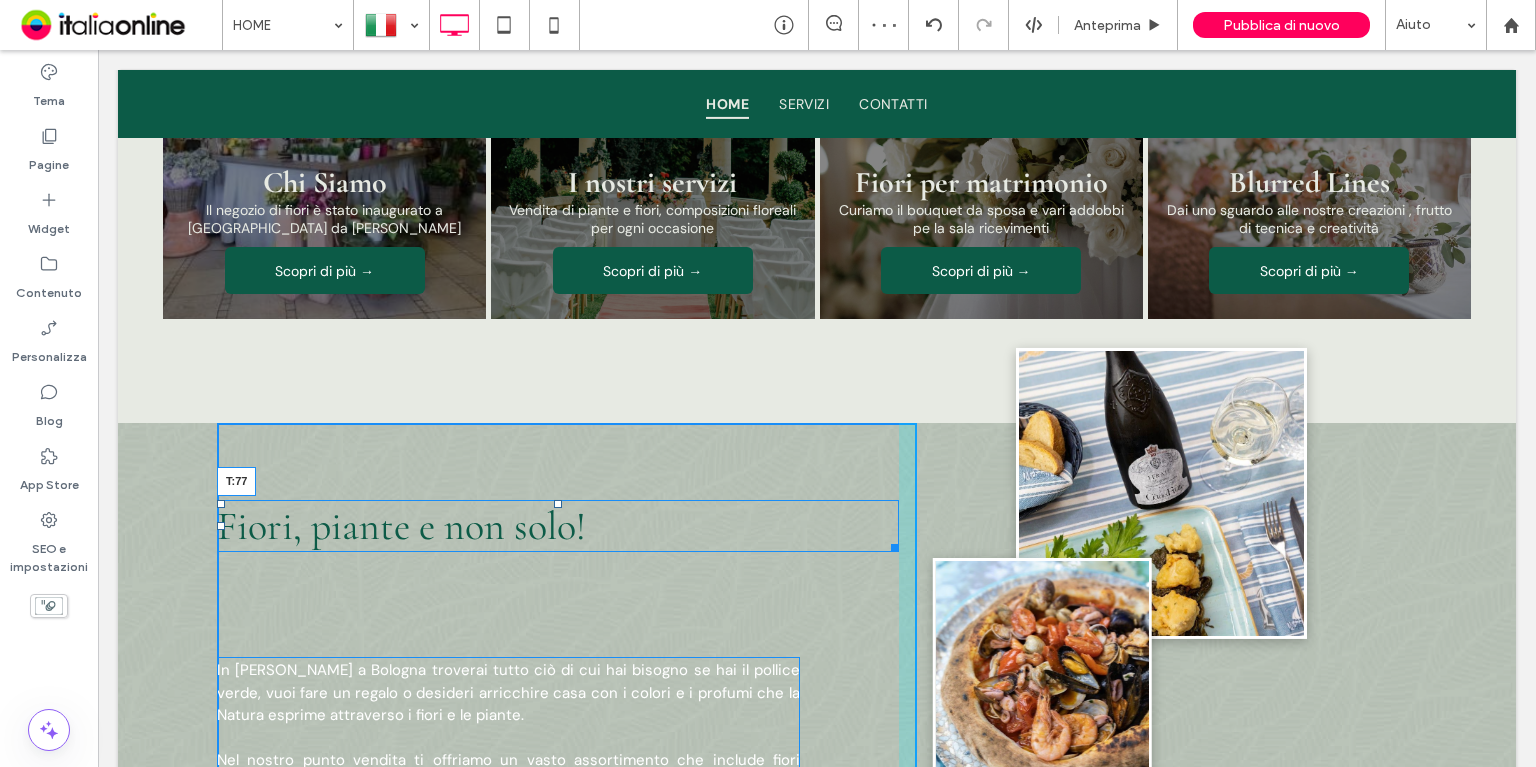 drag, startPoint x: 552, startPoint y: 406, endPoint x: 666, endPoint y: 560, distance: 191.60376 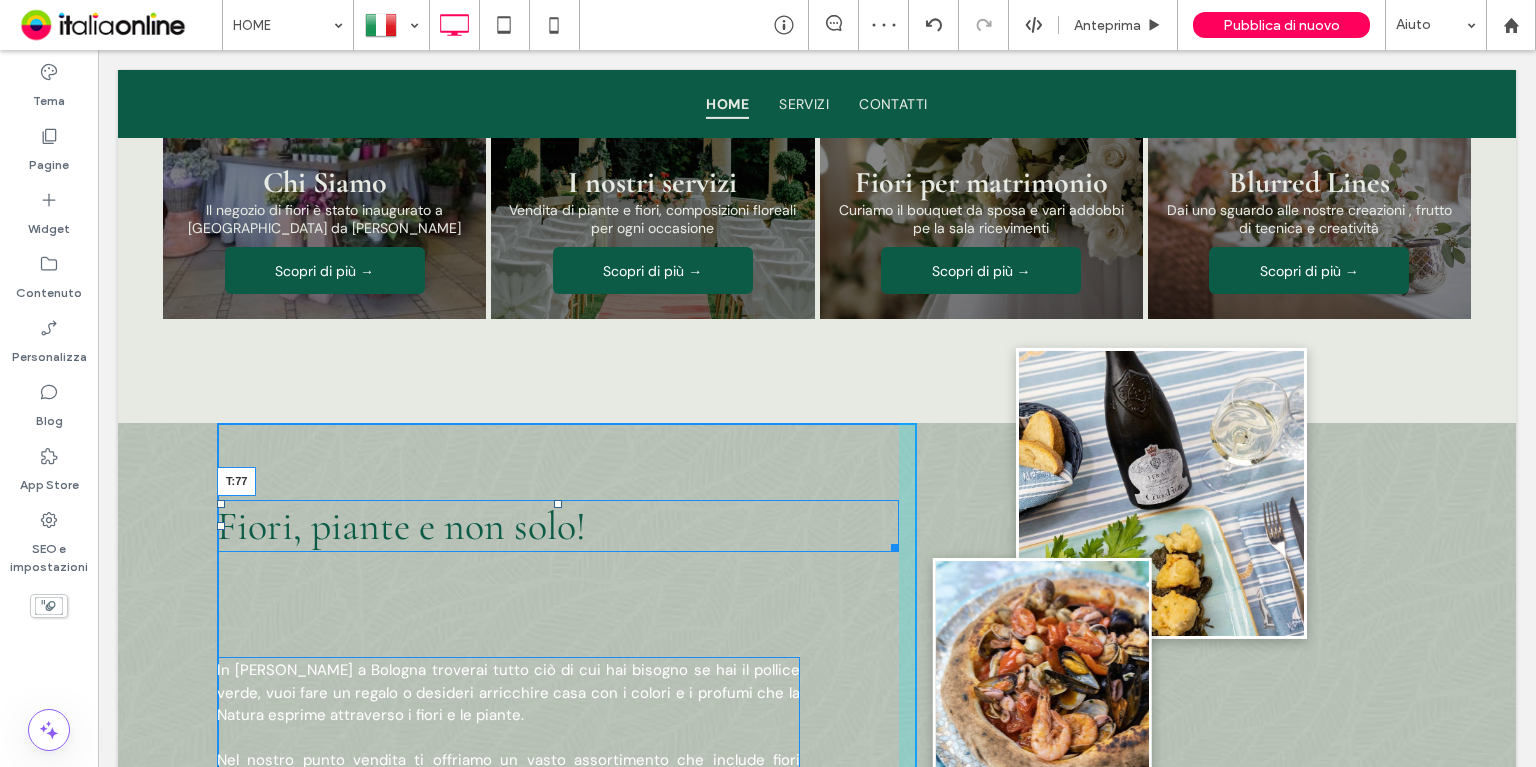 click on "Fiori, piante e non solo! T:77" at bounding box center (558, 526) 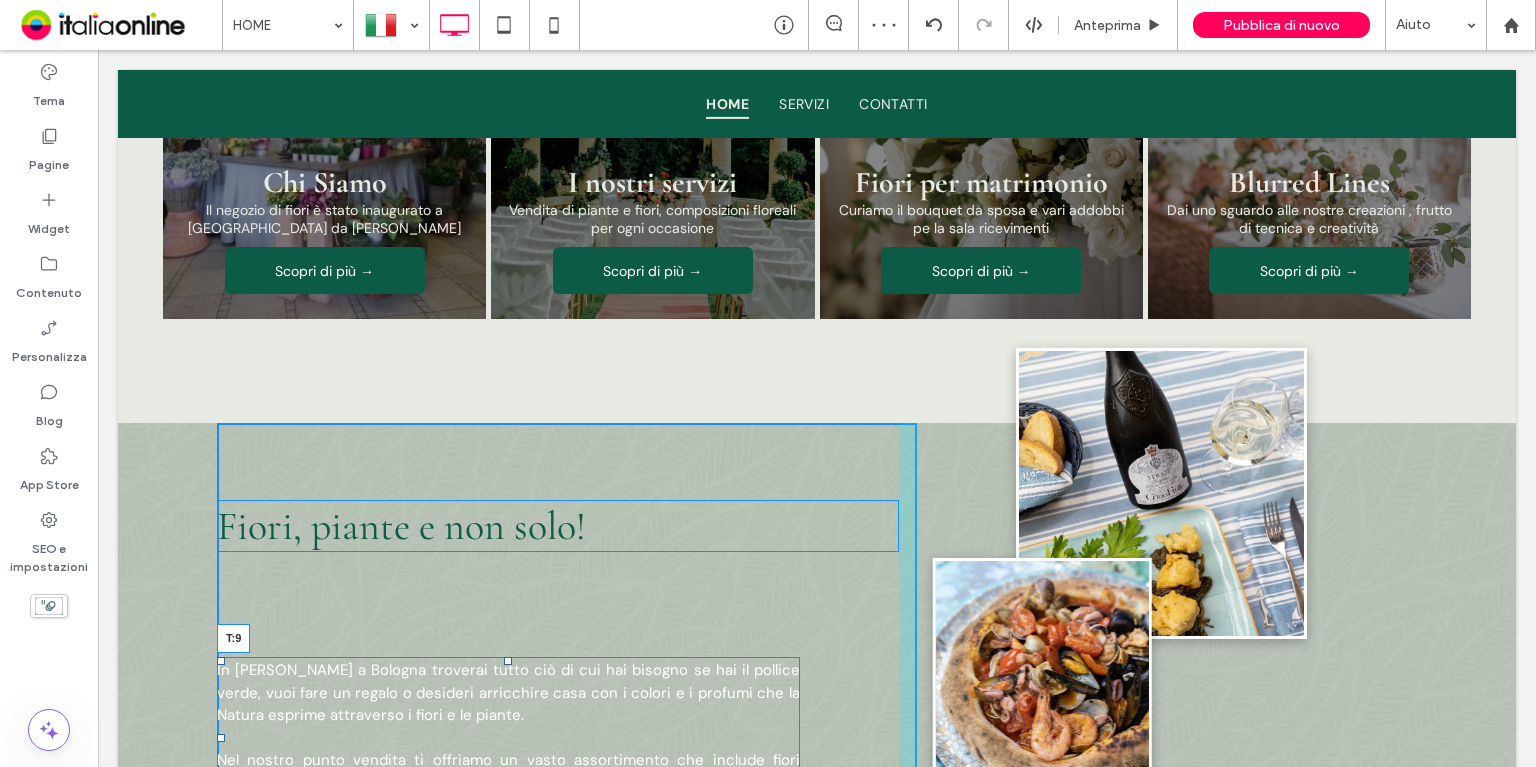 drag, startPoint x: 501, startPoint y: 629, endPoint x: 509, endPoint y: 533, distance: 96.332756 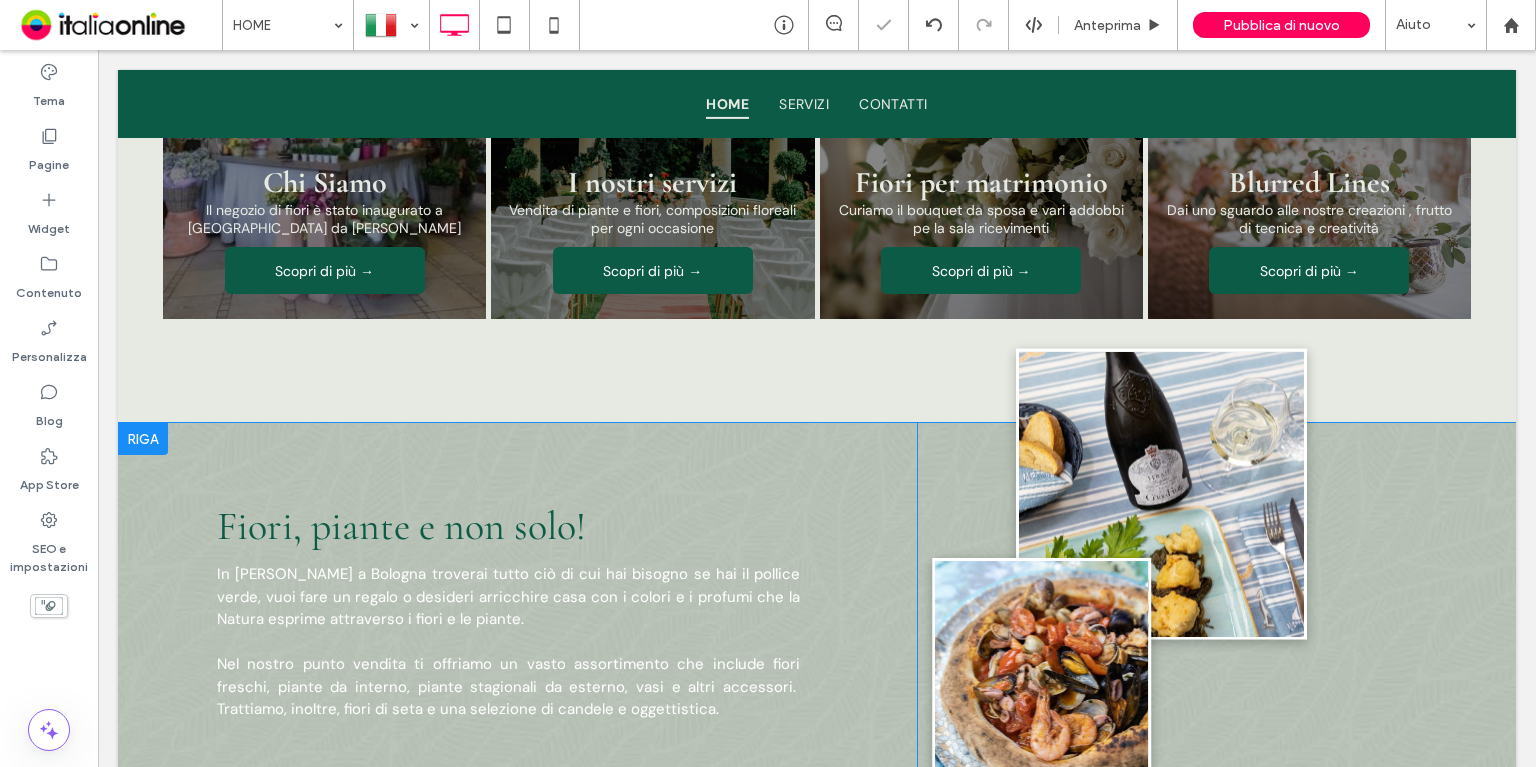 scroll, scrollTop: 2016, scrollLeft: 0, axis: vertical 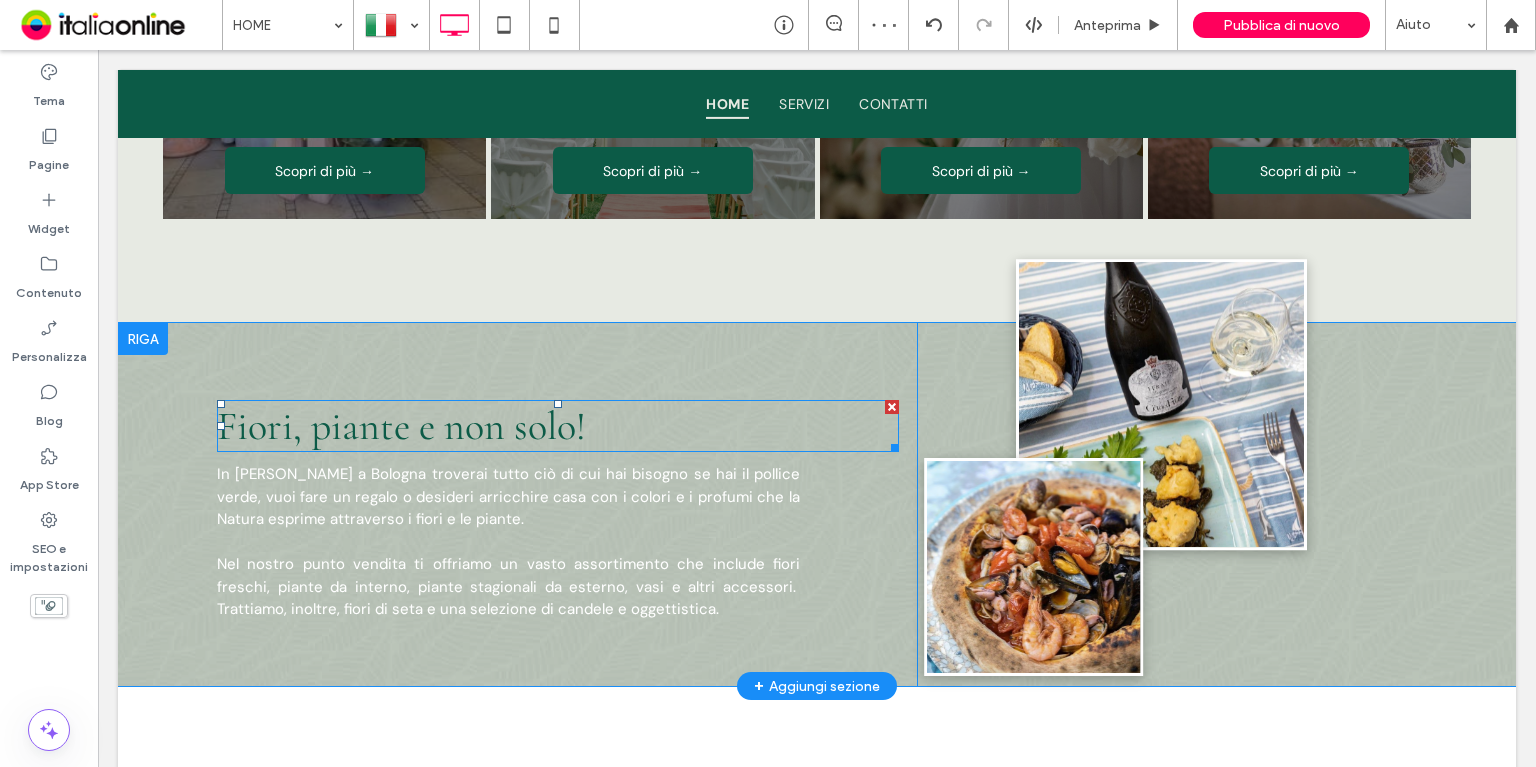click on "Fiori, piante e non solo!" at bounding box center (401, 426) 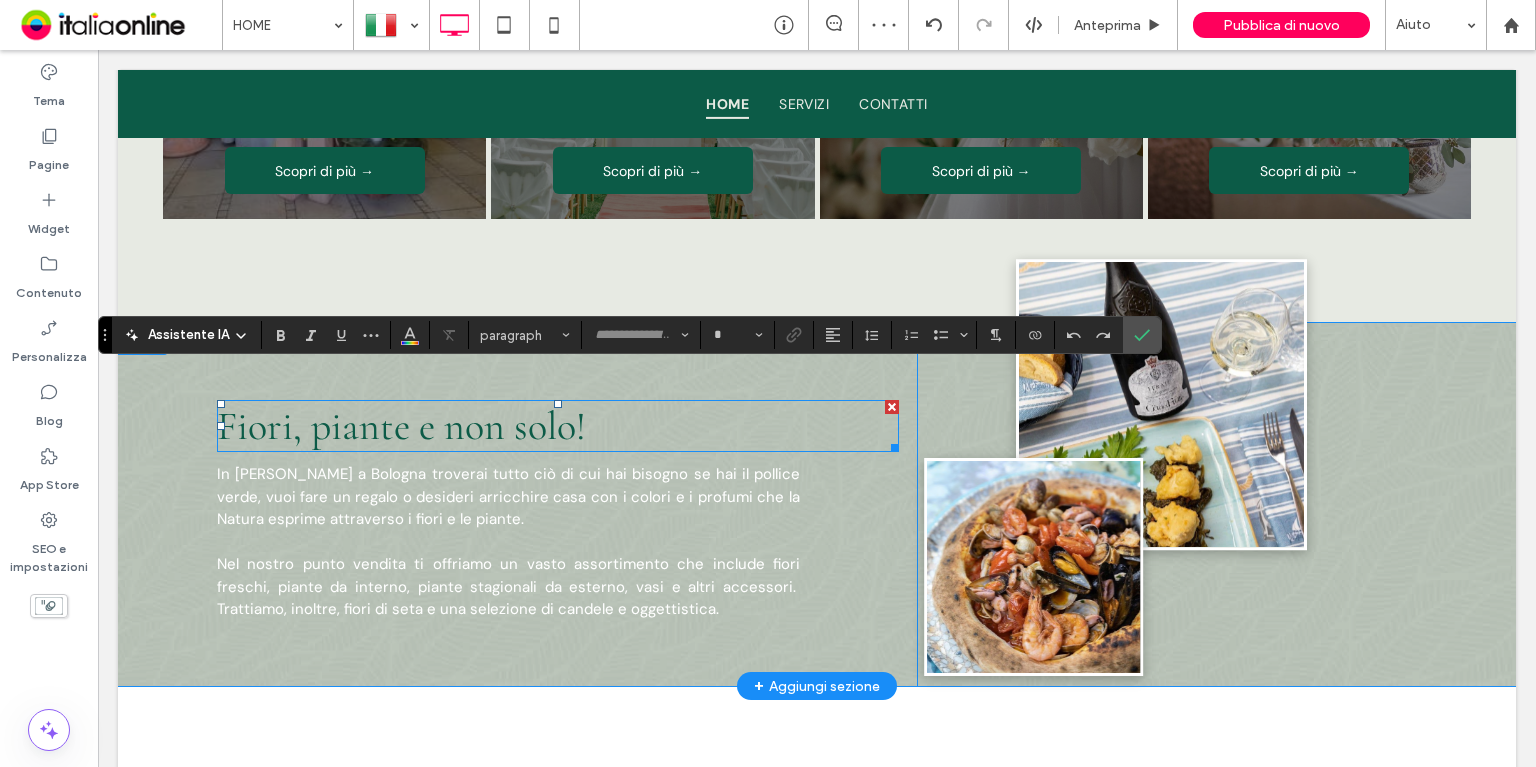 type on "**********" 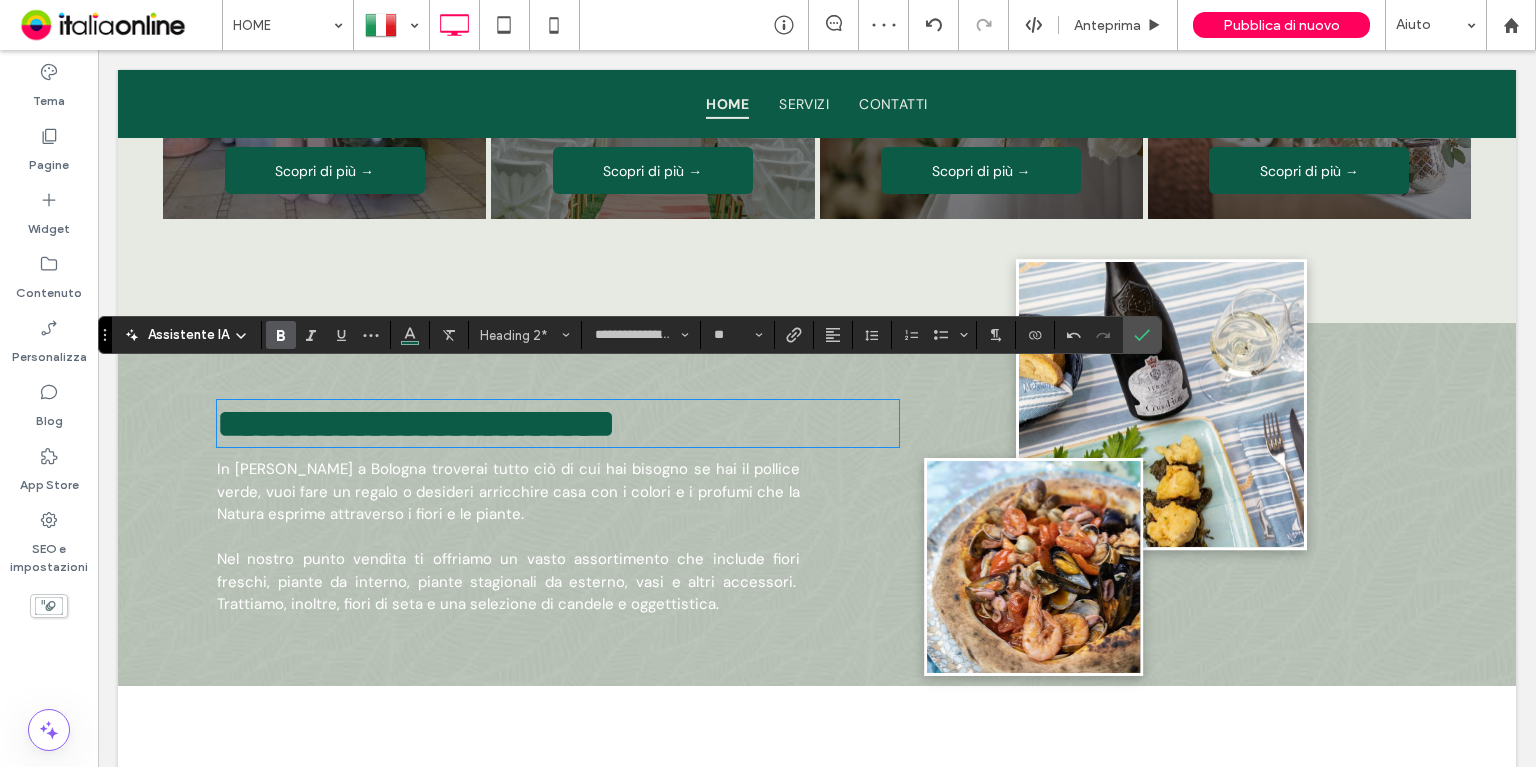 drag, startPoint x: 350, startPoint y: 477, endPoint x: 352, endPoint y: 499, distance: 22.090721 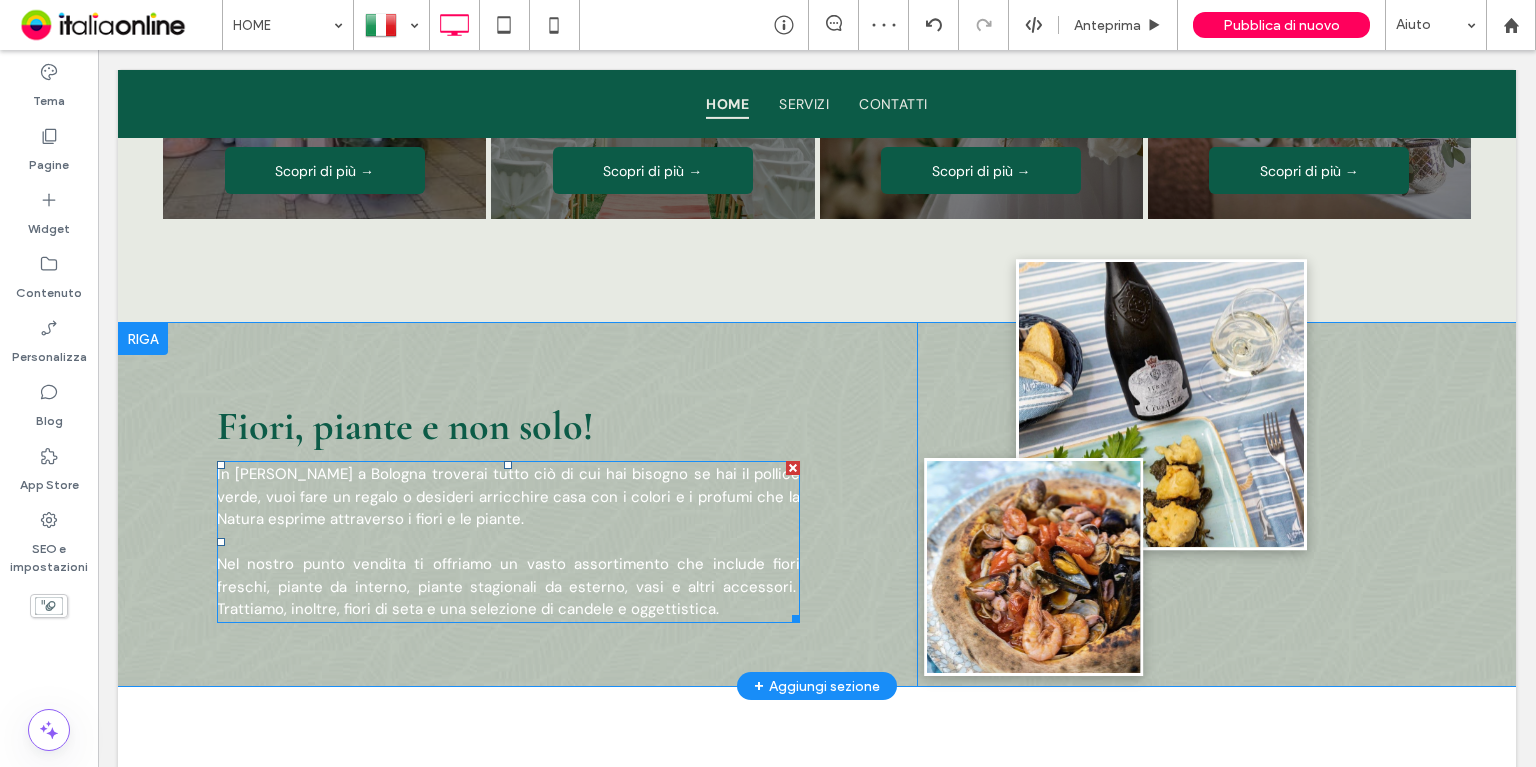click on "Nel nostro punto vendita ti offriamo un vasto assortimento che include fiori freschi, piante da interno, piante stagionali da esterno, vasi e altri accessori.  Trattiamo, inoltre, fiori di seta e una selezione di candele e oggettistica." at bounding box center [508, 586] 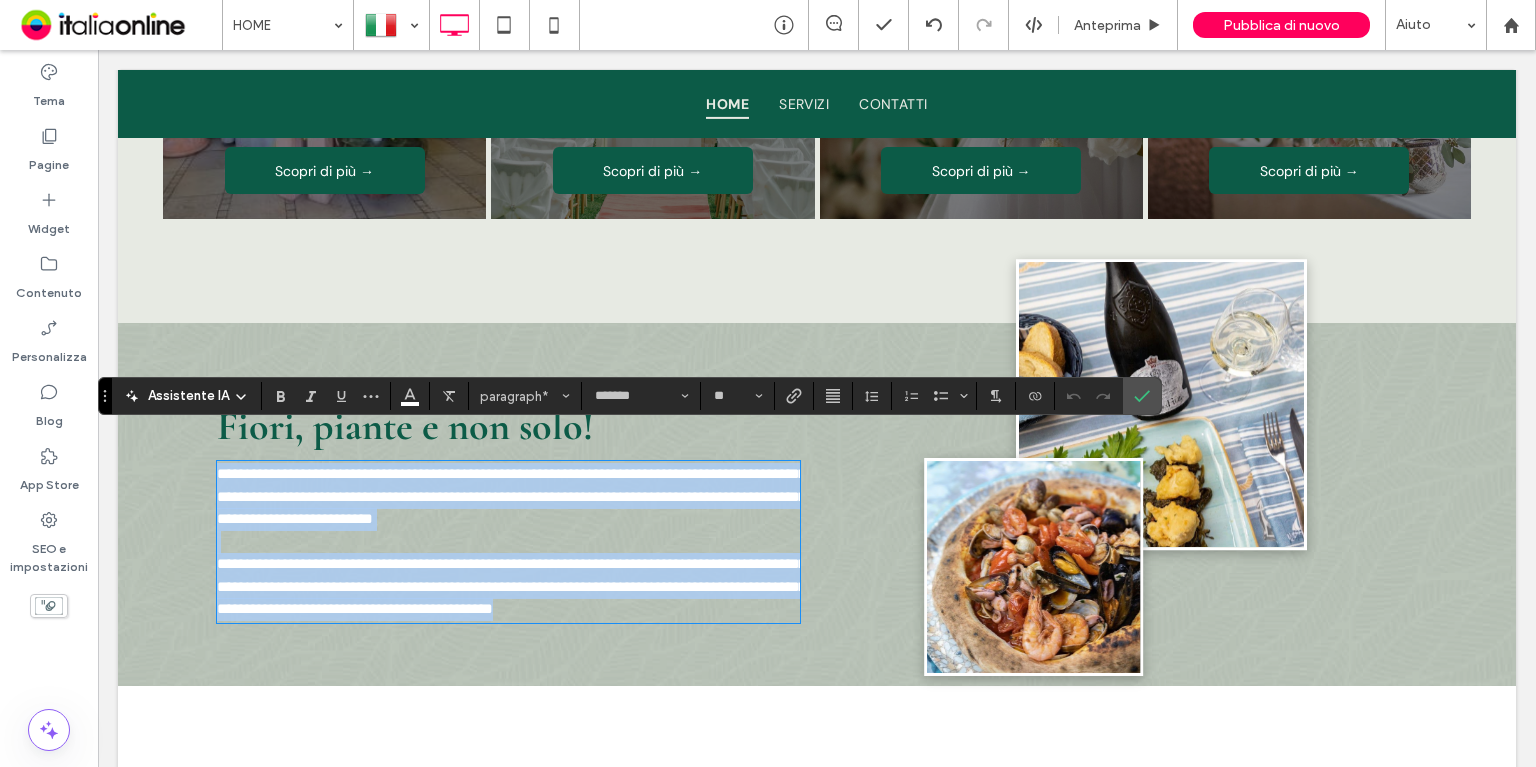 drag, startPoint x: 0, startPoint y: 474, endPoint x: 175, endPoint y: 351, distance: 213.90184 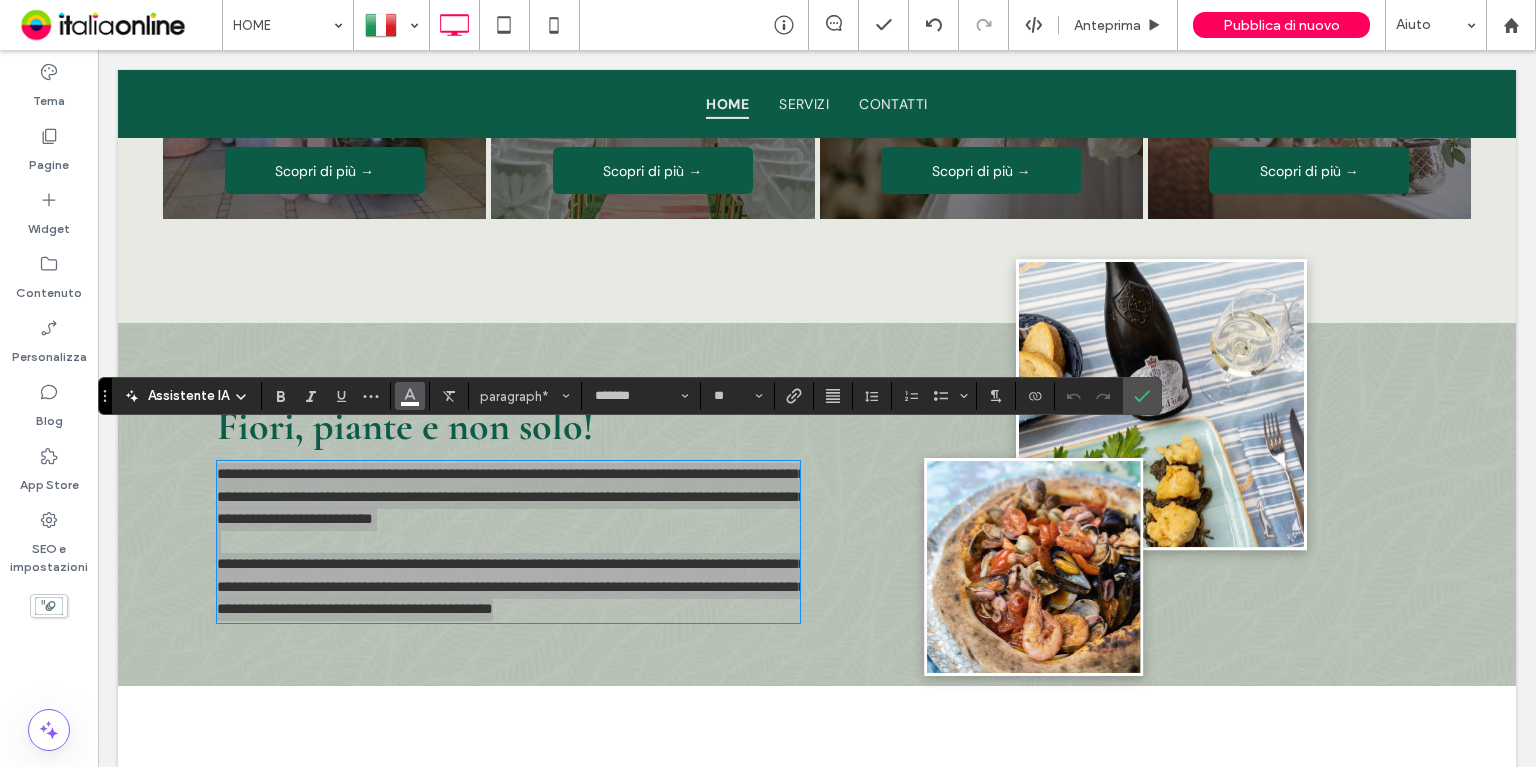 click 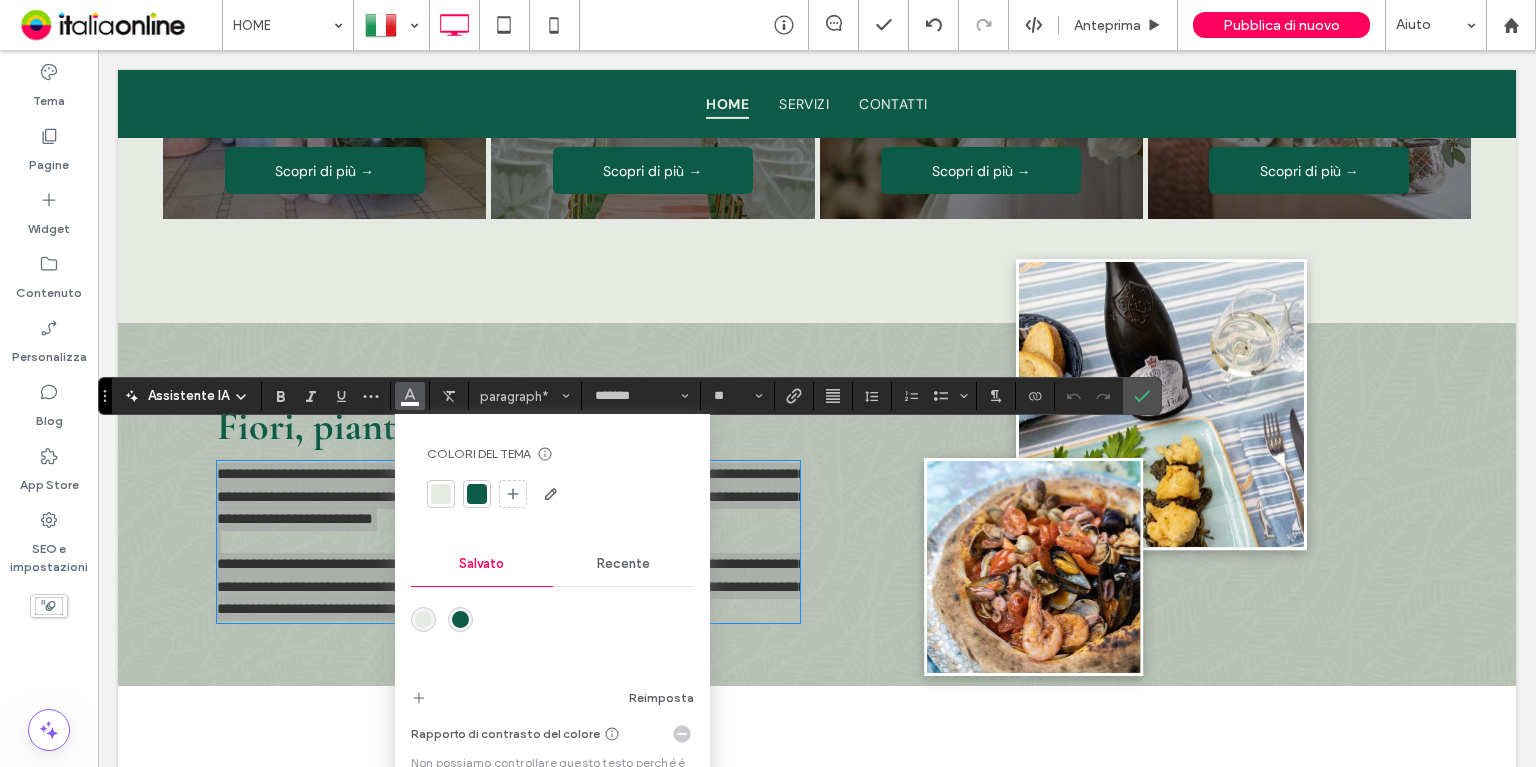 drag, startPoint x: 440, startPoint y: 483, endPoint x: 436, endPoint y: 503, distance: 20.396078 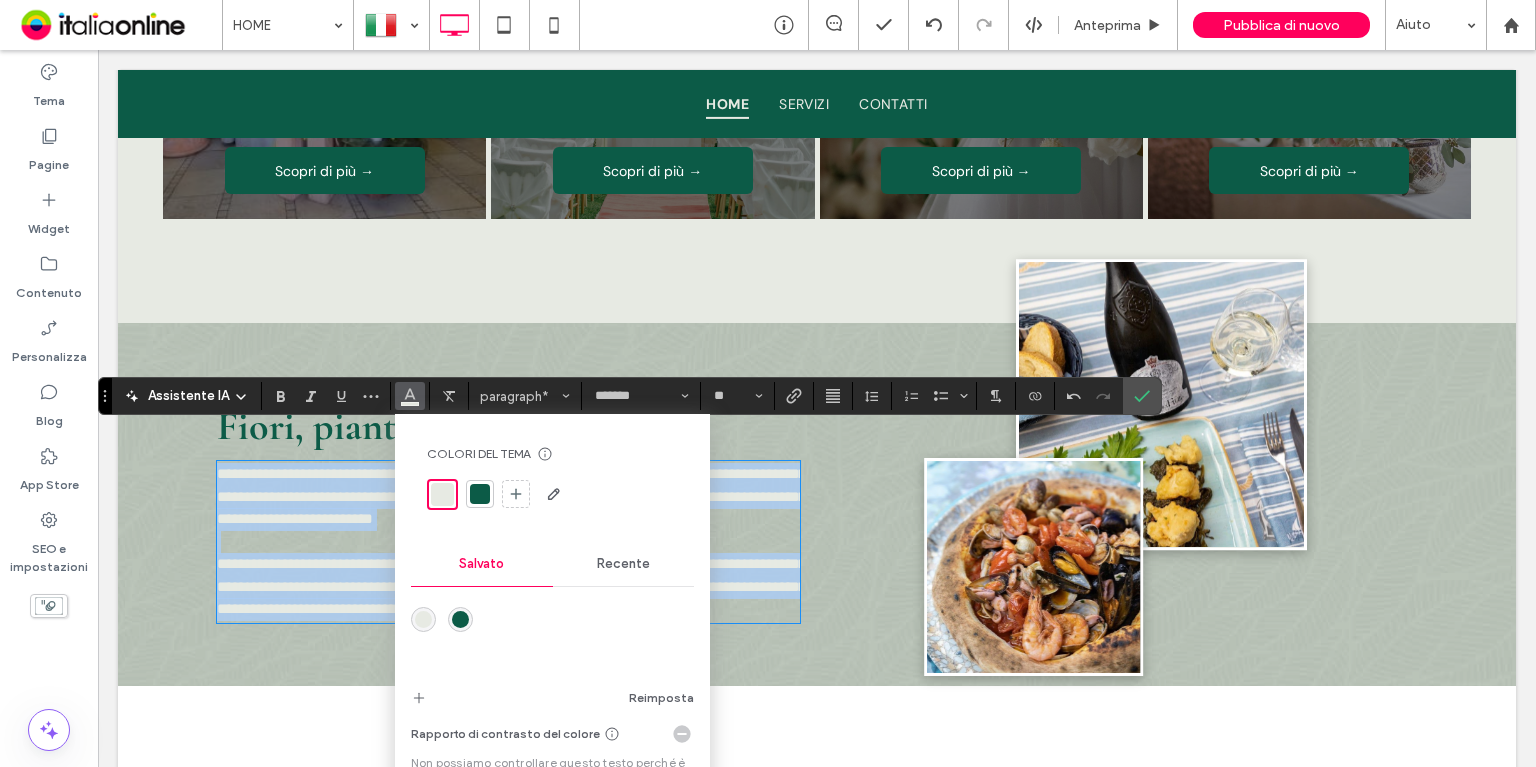 click at bounding box center [508, 542] 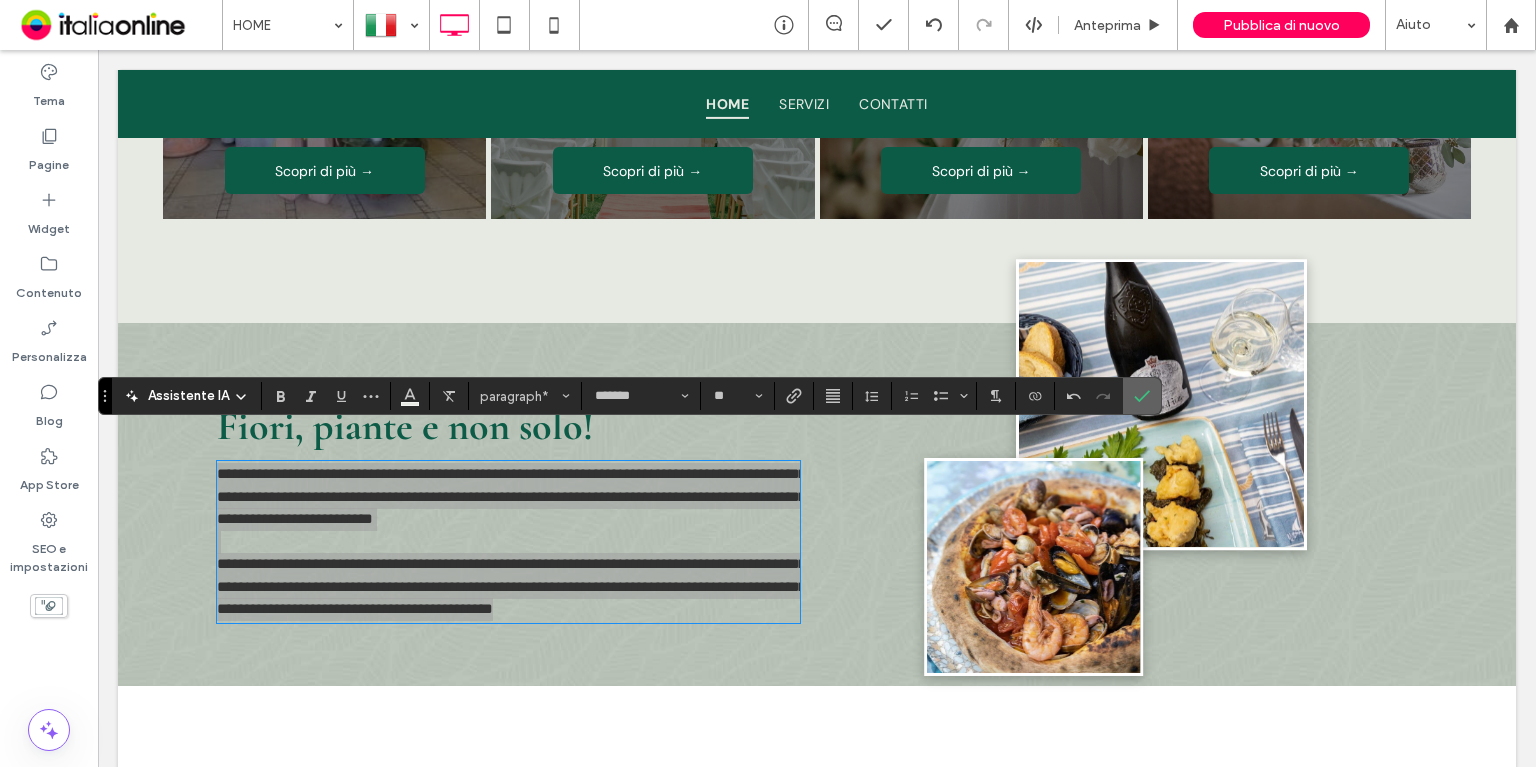 click 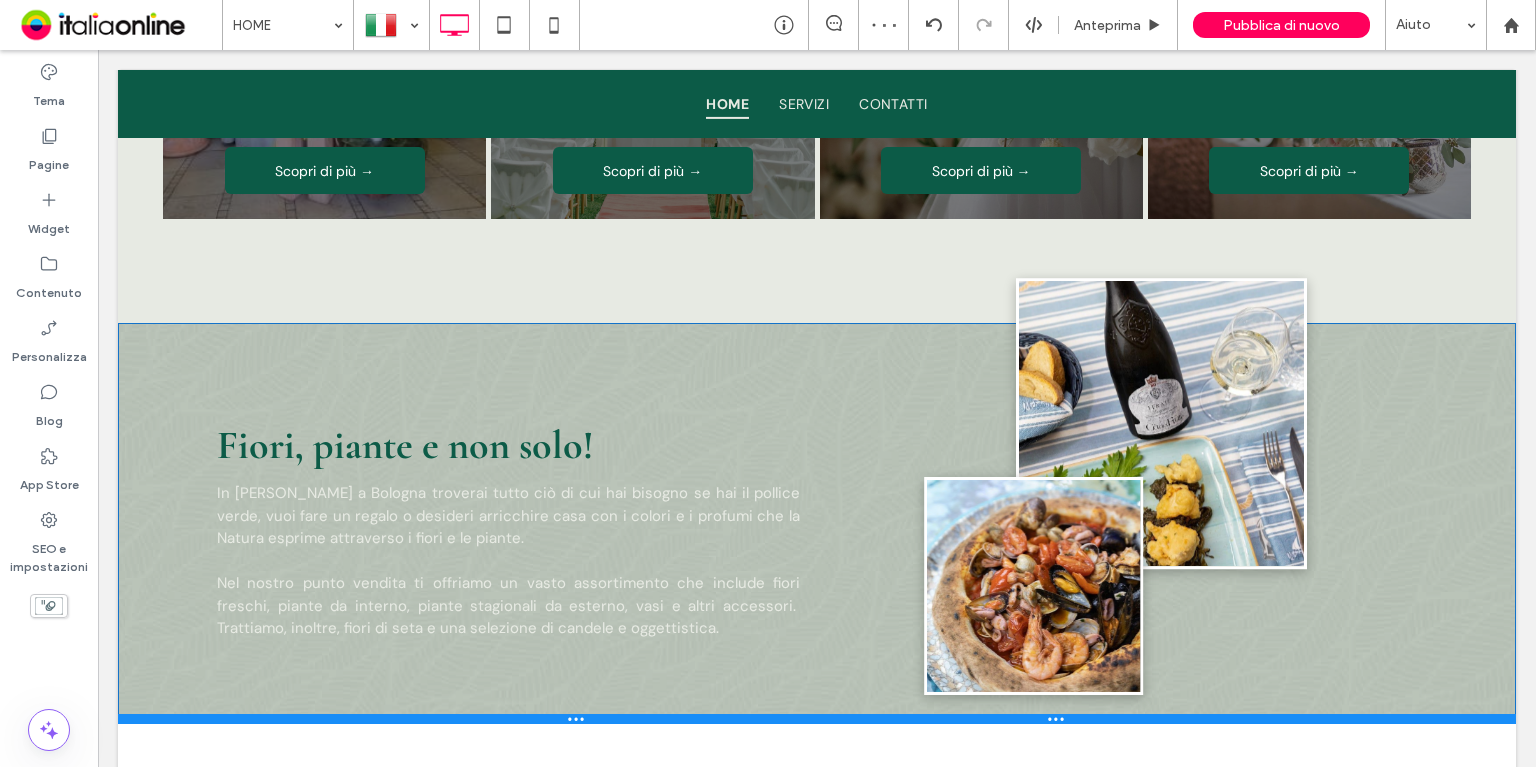 drag, startPoint x: 569, startPoint y: 651, endPoint x: 582, endPoint y: 689, distance: 40.16217 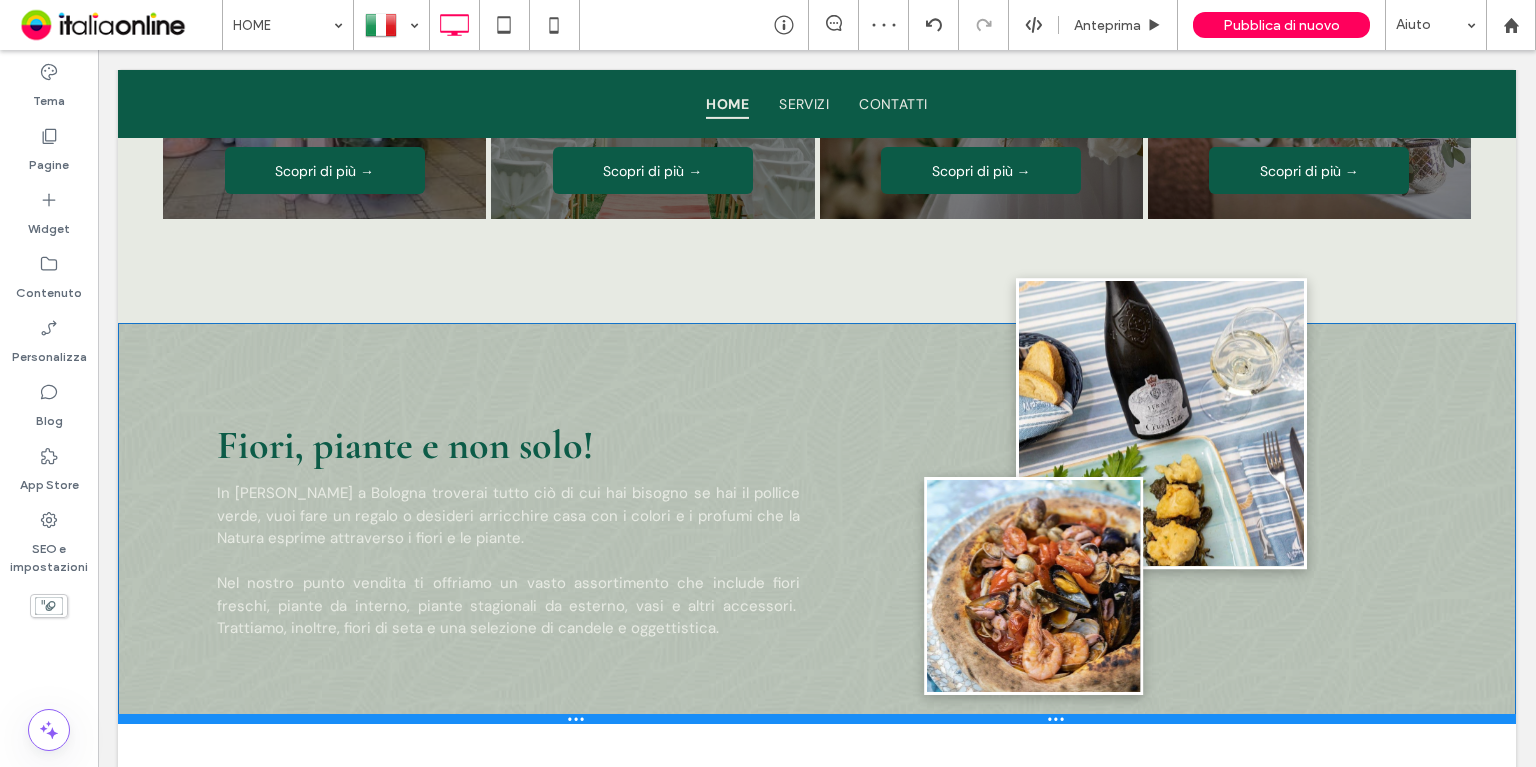click at bounding box center [817, 719] 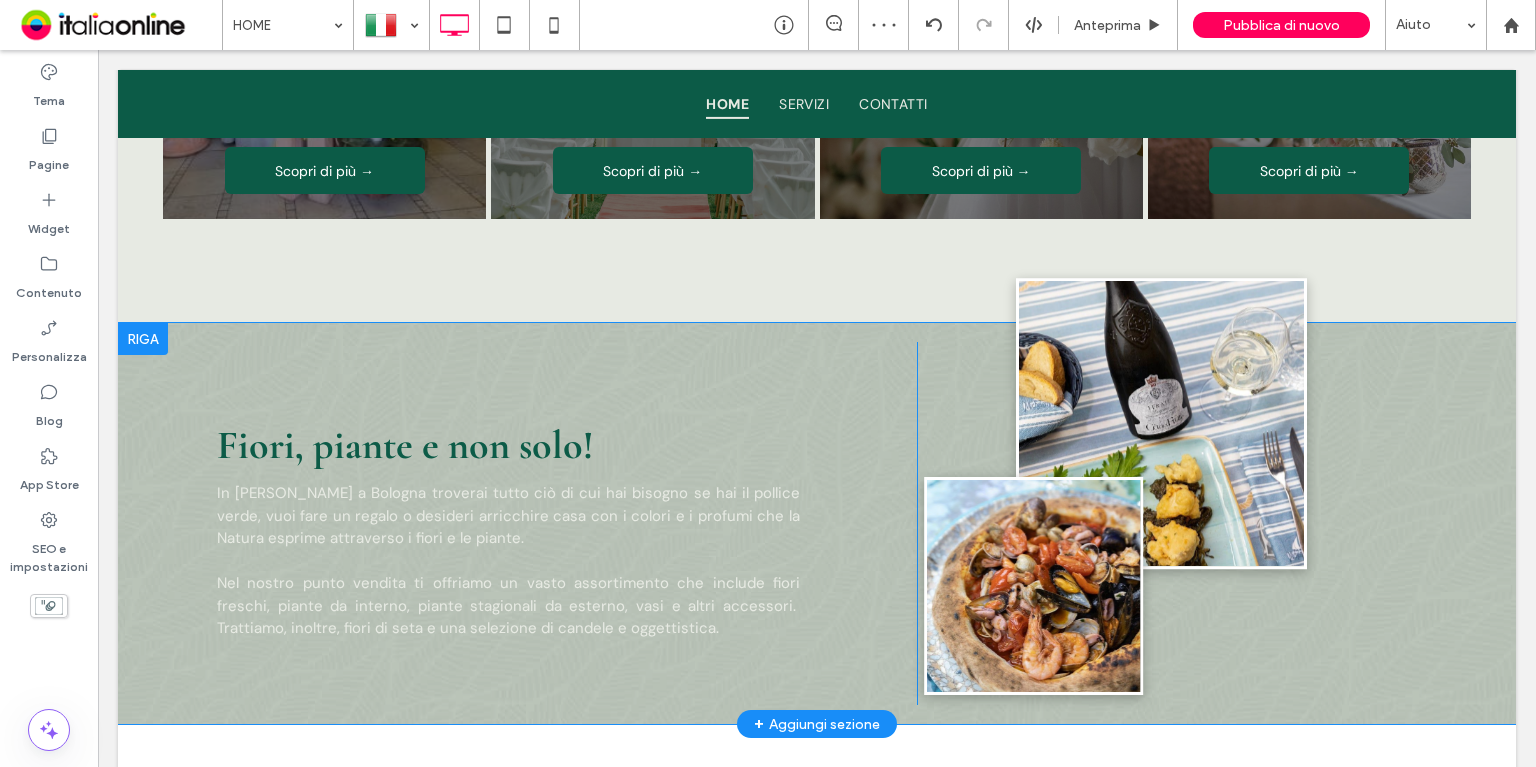 drag, startPoint x: 793, startPoint y: 368, endPoint x: 550, endPoint y: 368, distance: 243 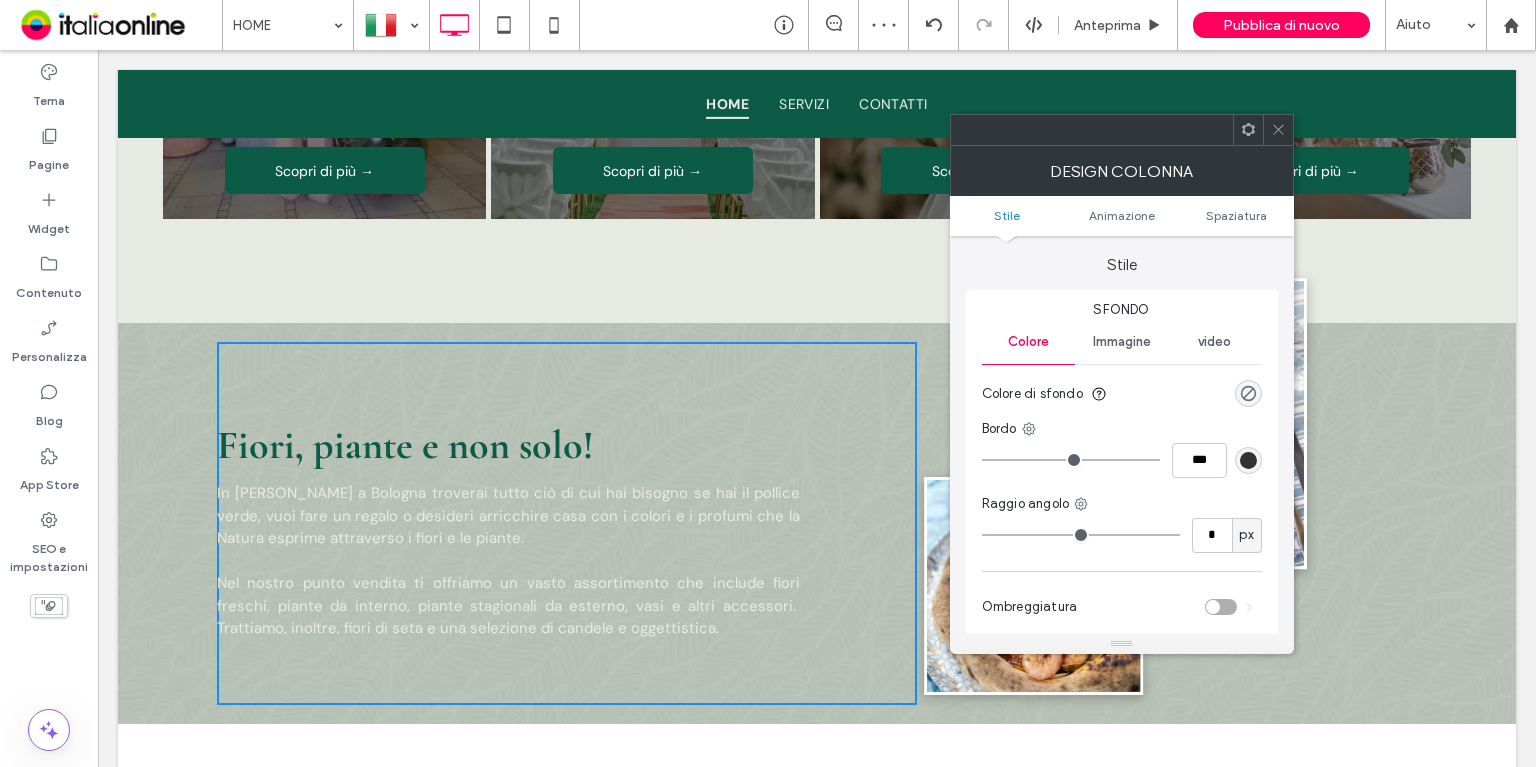 click on "Fiori, piante e non solo! In Angolo Fiorito a Bologna troverai tutto ciò di cui hai bisogno se hai il pollice verde, vuoi fare un regalo o desideri arricchire casa con i colori e i profumi che la Natura esprime attraverso i fiori e le piante. Nel nostro punto vendita ti offriamo un vasto assortimento che include fiori freschi, piante da interno, piante stagionali da esterno, vasi e altri accessori.  Trattiamo, inoltre, fiori di seta e una selezione di candele e oggettistica.
Click To Paste     Click To Paste     Click To Paste
Nature's Symphony
Breathtaking colors of our planet
Button
Mostra altri
Nature's Symphony
Breathtaking colors of our planet
Button
Mostra altri
Click To Paste     Click To Paste     Click To Paste
Riga + Aggiungi sezione" at bounding box center [817, 523] 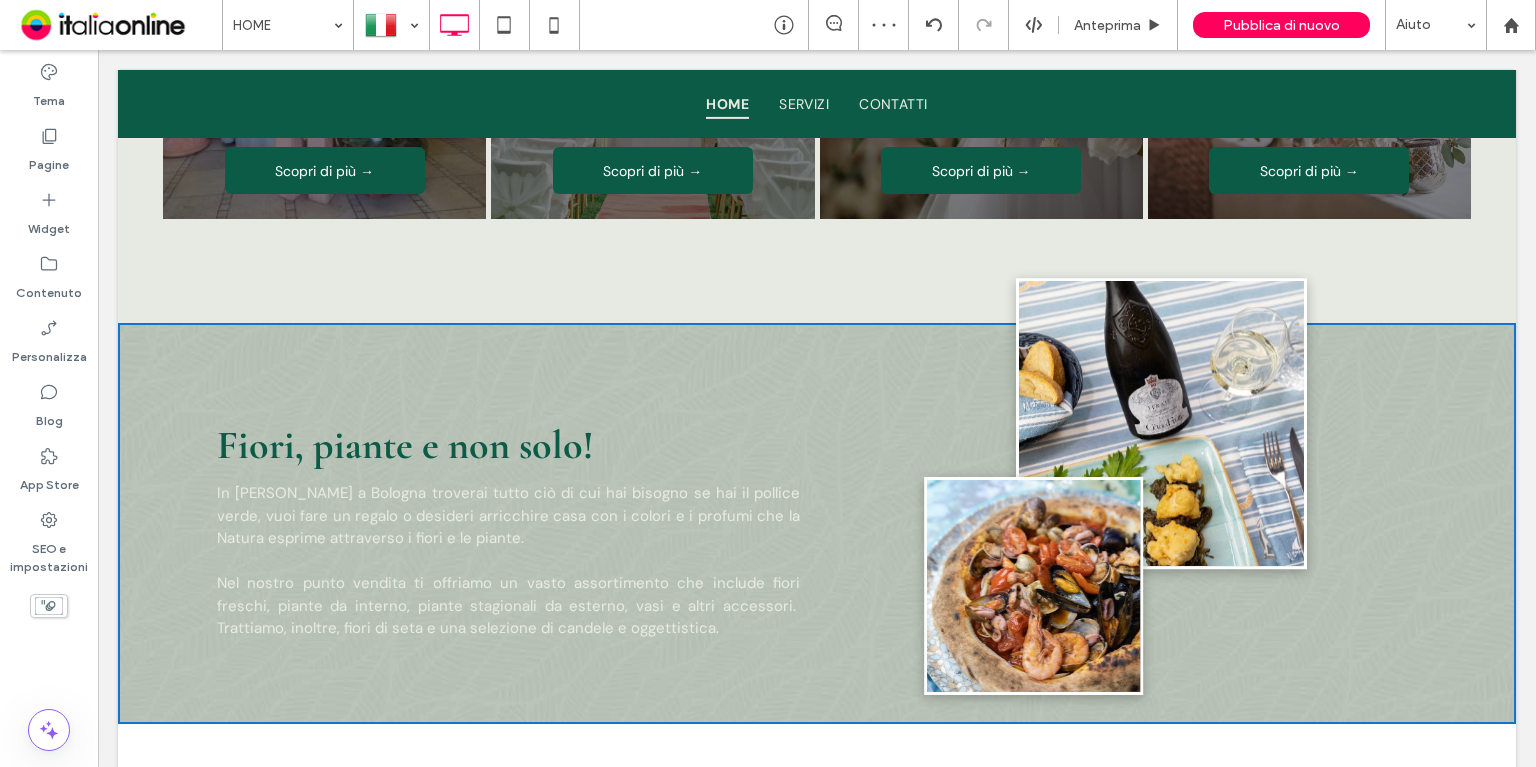 click on "Fiori, piante e non solo! In Angolo Fiorito a Bologna troverai tutto ciò di cui hai bisogno se hai il pollice verde, vuoi fare un regalo o desideri arricchire casa con i colori e i profumi che la Natura esprime attraverso i fiori e le piante. Nel nostro punto vendita ti offriamo un vasto assortimento che include fiori freschi, piante da interno, piante stagionali da esterno, vasi e altri accessori.  Trattiamo, inoltre, fiori di seta e una selezione di candele e oggettistica.
Click To Paste     Click To Paste     Click To Paste
Nature's Symphony
Breathtaking colors of our planet
Button
Mostra altri
Nature's Symphony
Breathtaking colors of our planet
Button
Mostra altri
Click To Paste     Click To Paste     Click To Paste
Riga + Aggiungi sezione" at bounding box center (817, 523) 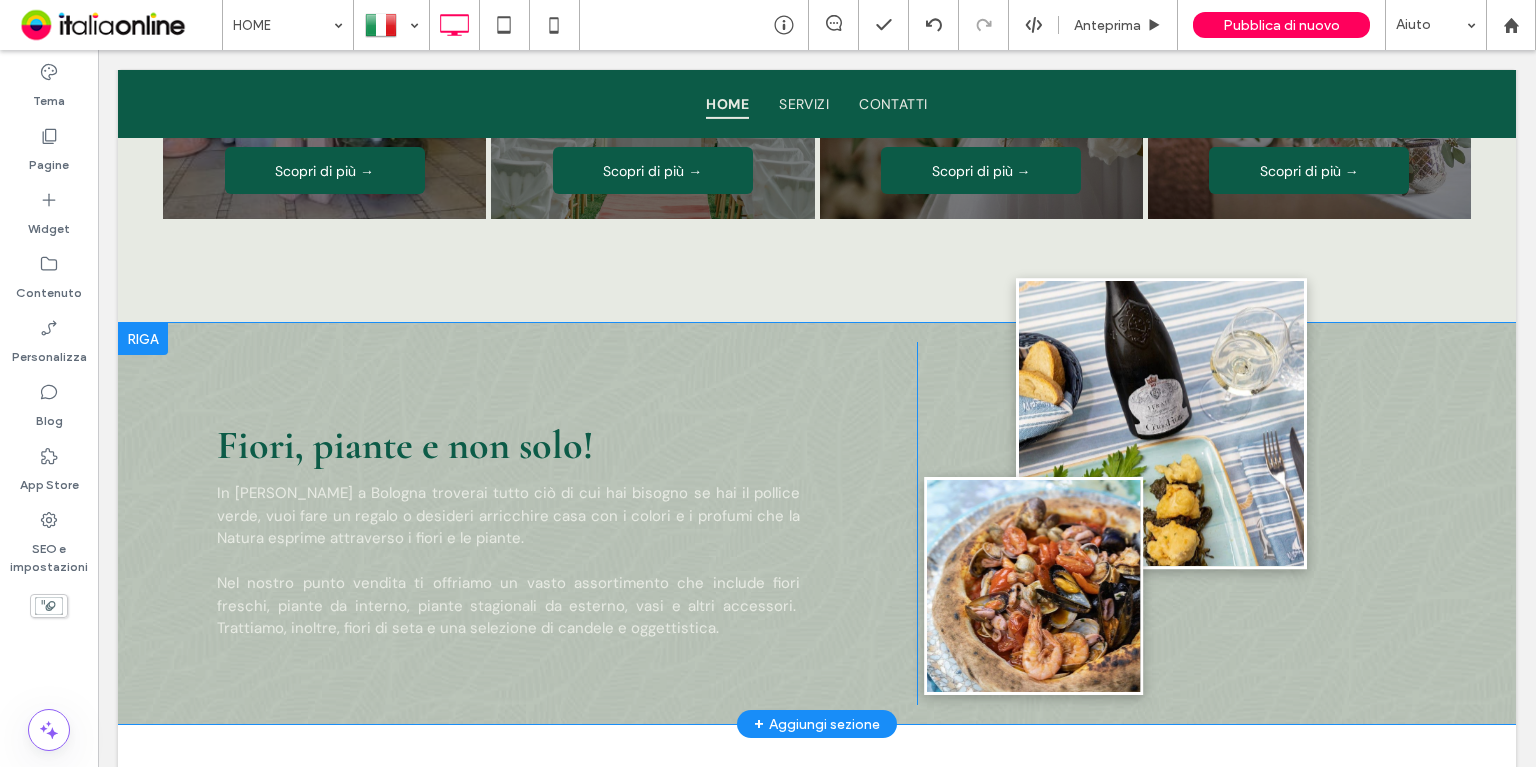 click on "Fiori, piante e non solo! In Angolo Fiorito a Bologna troverai tutto ciò di cui hai bisogno se hai il pollice verde, vuoi fare un regalo o desideri arricchire casa con i colori e i profumi che la Natura esprime attraverso i fiori e le piante. Nel nostro punto vendita ti offriamo un vasto assortimento che include fiori freschi, piante da interno, piante stagionali da esterno, vasi e altri accessori.  Trattiamo, inoltre, fiori di seta e una selezione di candele e oggettistica.
Click To Paste     Click To Paste     Click To Paste
Nature's Symphony
Breathtaking colors of our planet
Button
Mostra altri
Nature's Symphony
Breathtaking colors of our planet
Button
Mostra altri
Click To Paste     Click To Paste     Click To Paste
Riga + Aggiungi sezione" at bounding box center (817, 523) 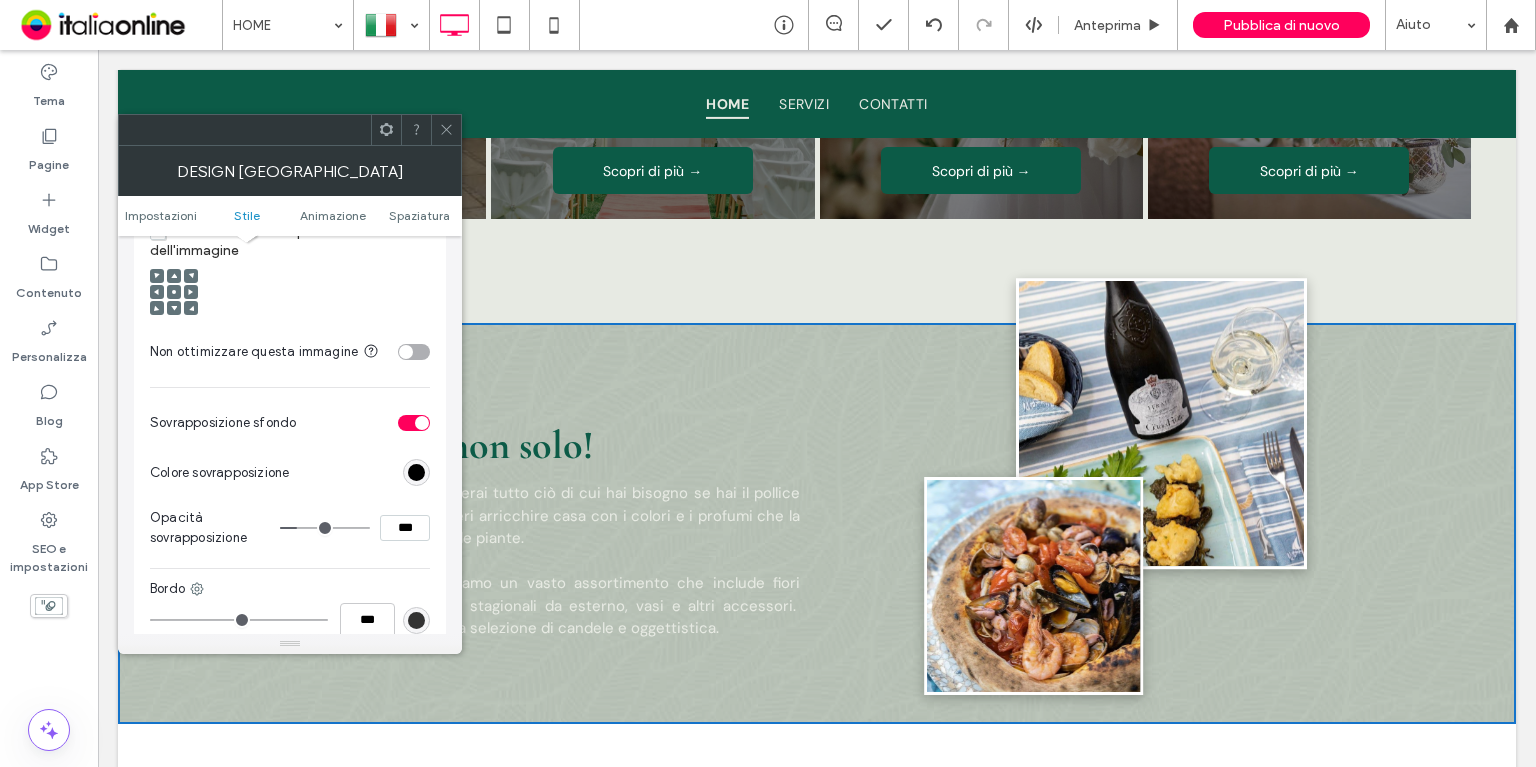 scroll, scrollTop: 900, scrollLeft: 0, axis: vertical 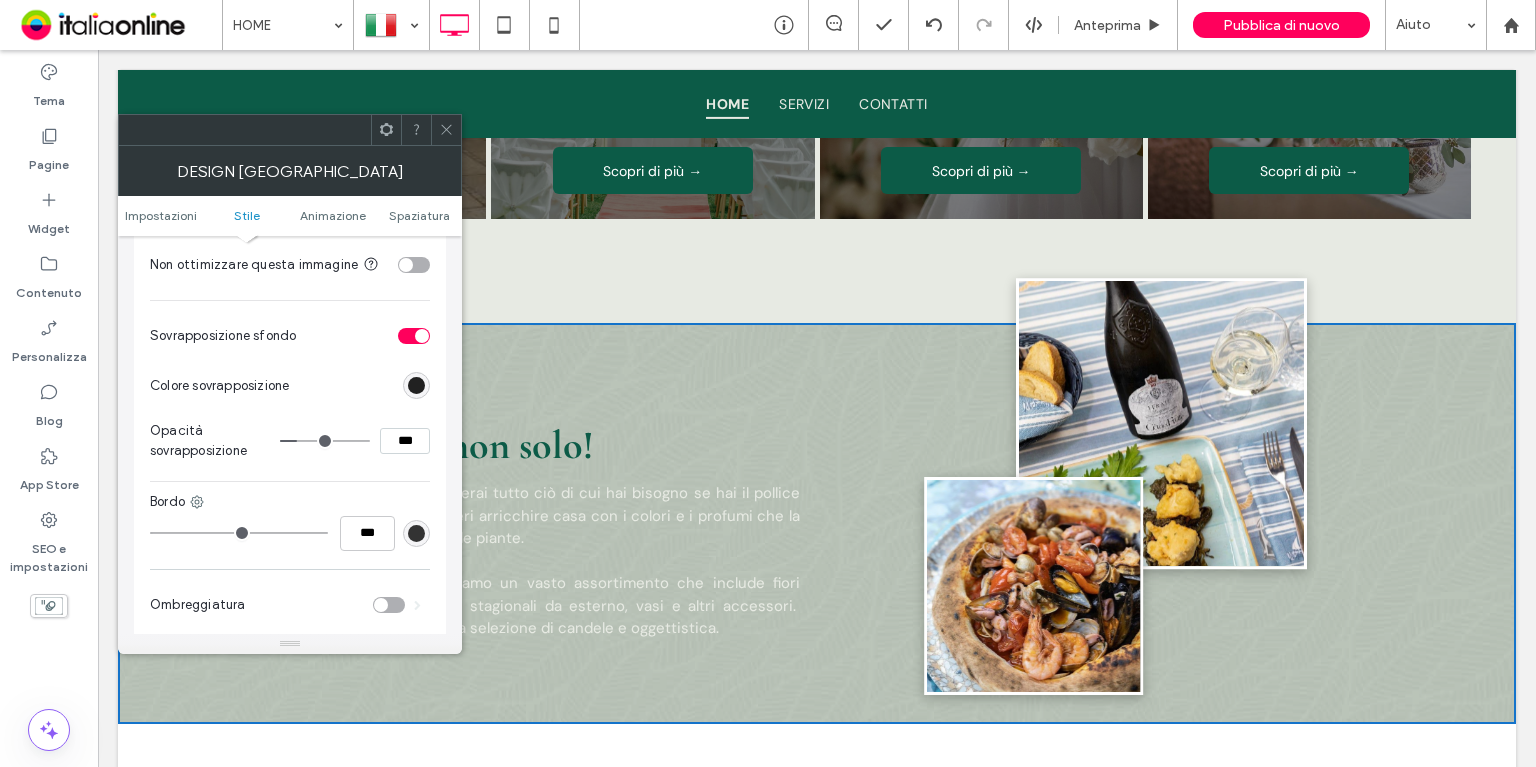 drag, startPoint x: 418, startPoint y: 384, endPoint x: 445, endPoint y: 424, distance: 48.259712 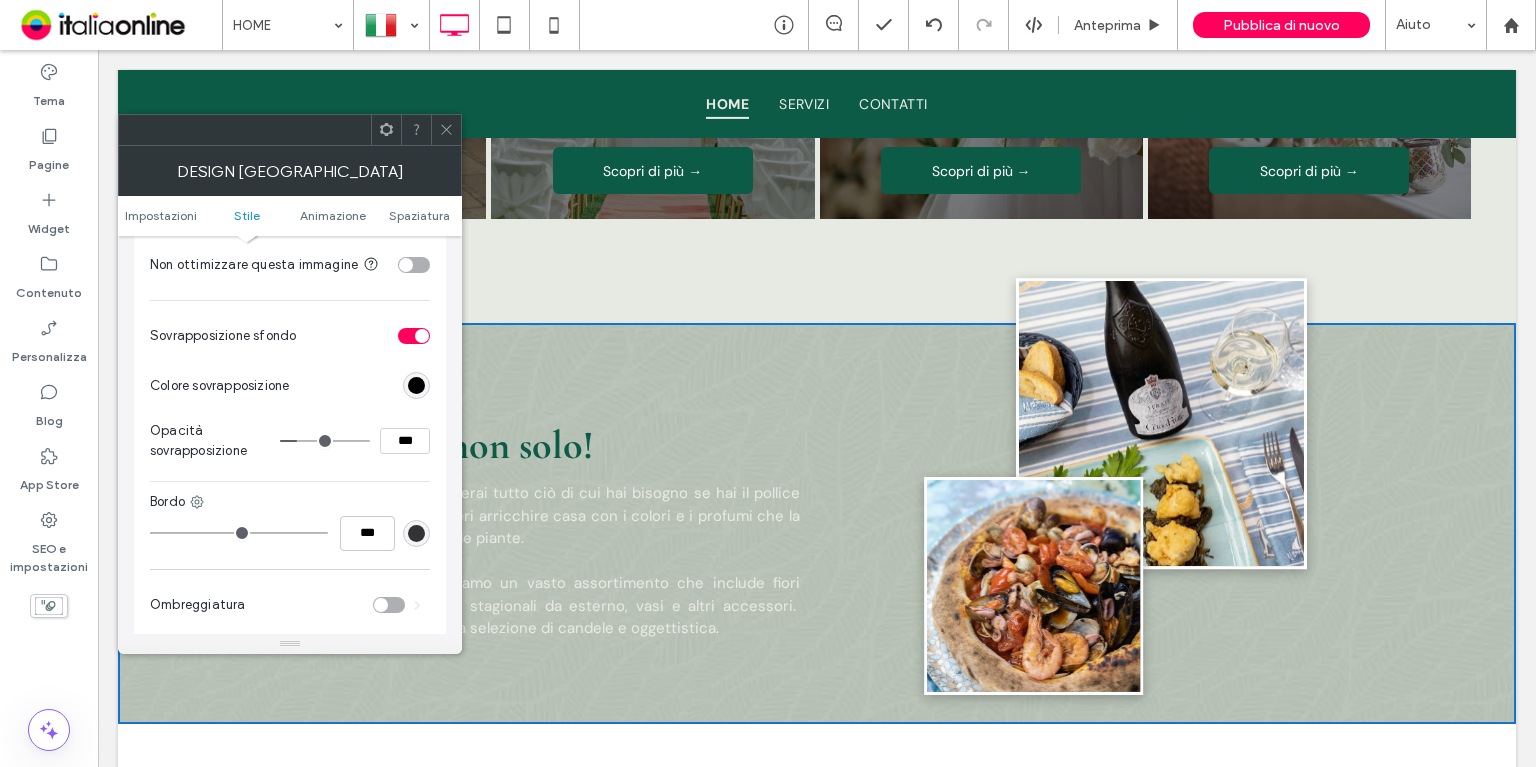click at bounding box center [416, 385] 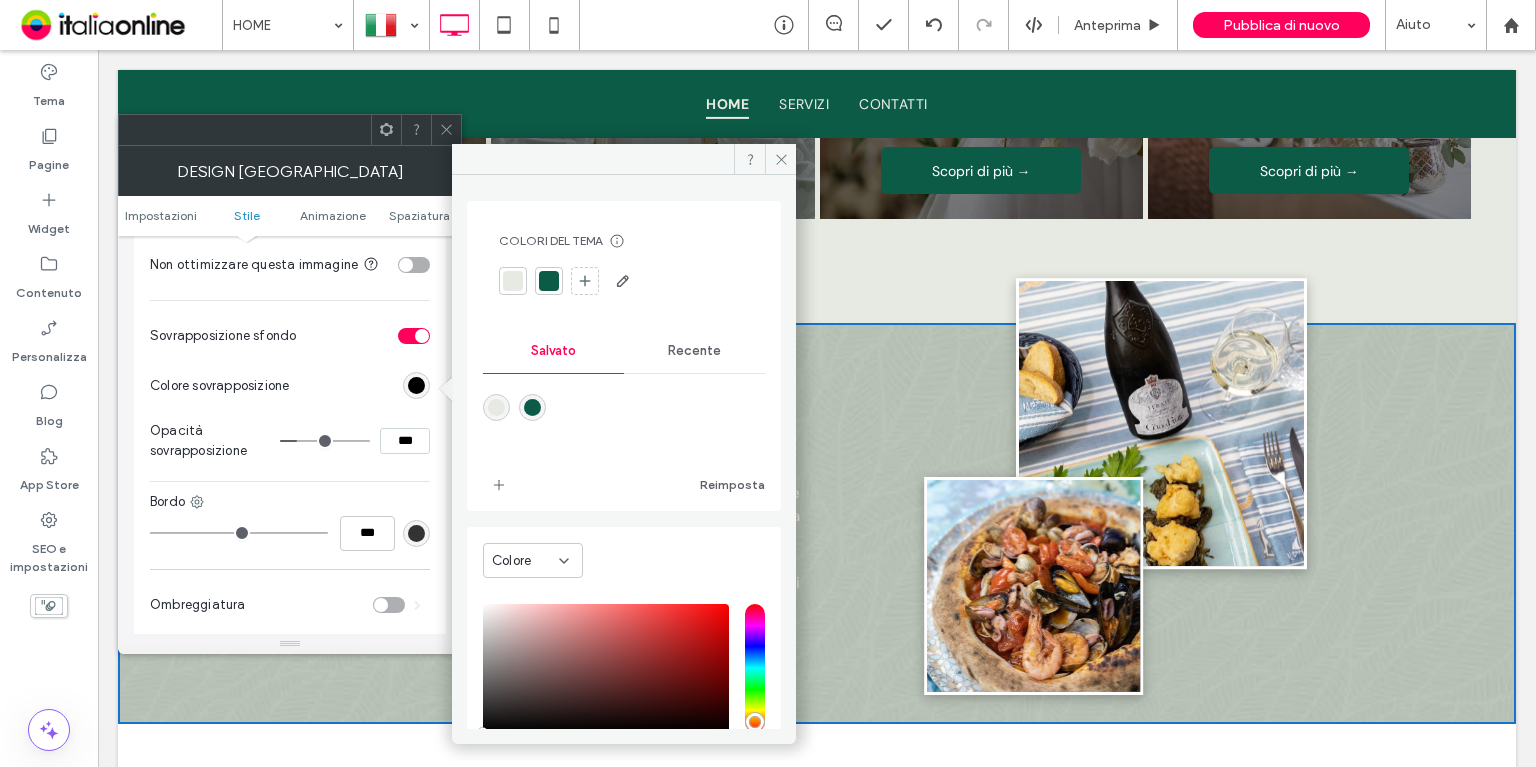 click on "Recente" at bounding box center (694, 351) 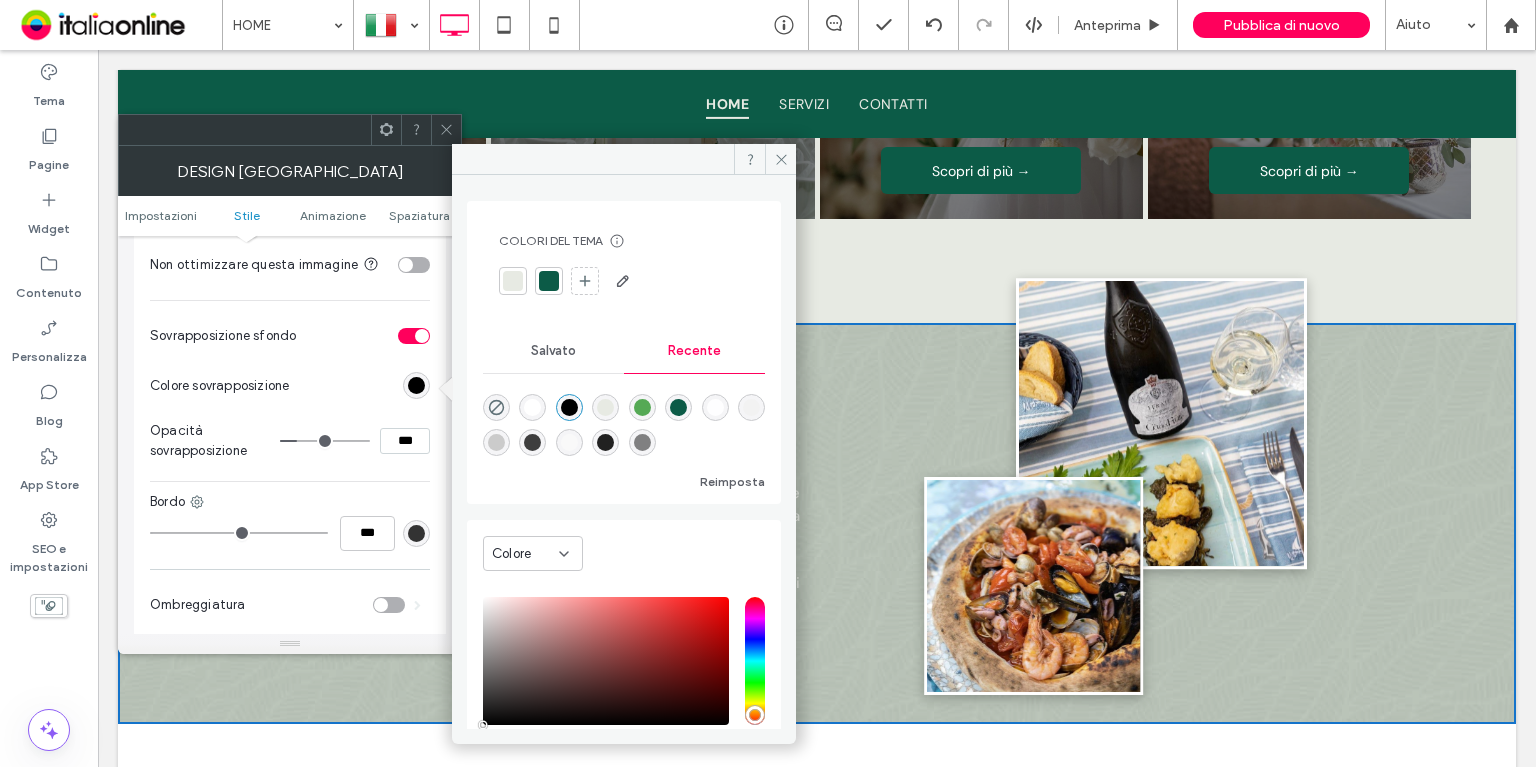 click at bounding box center [496, 407] 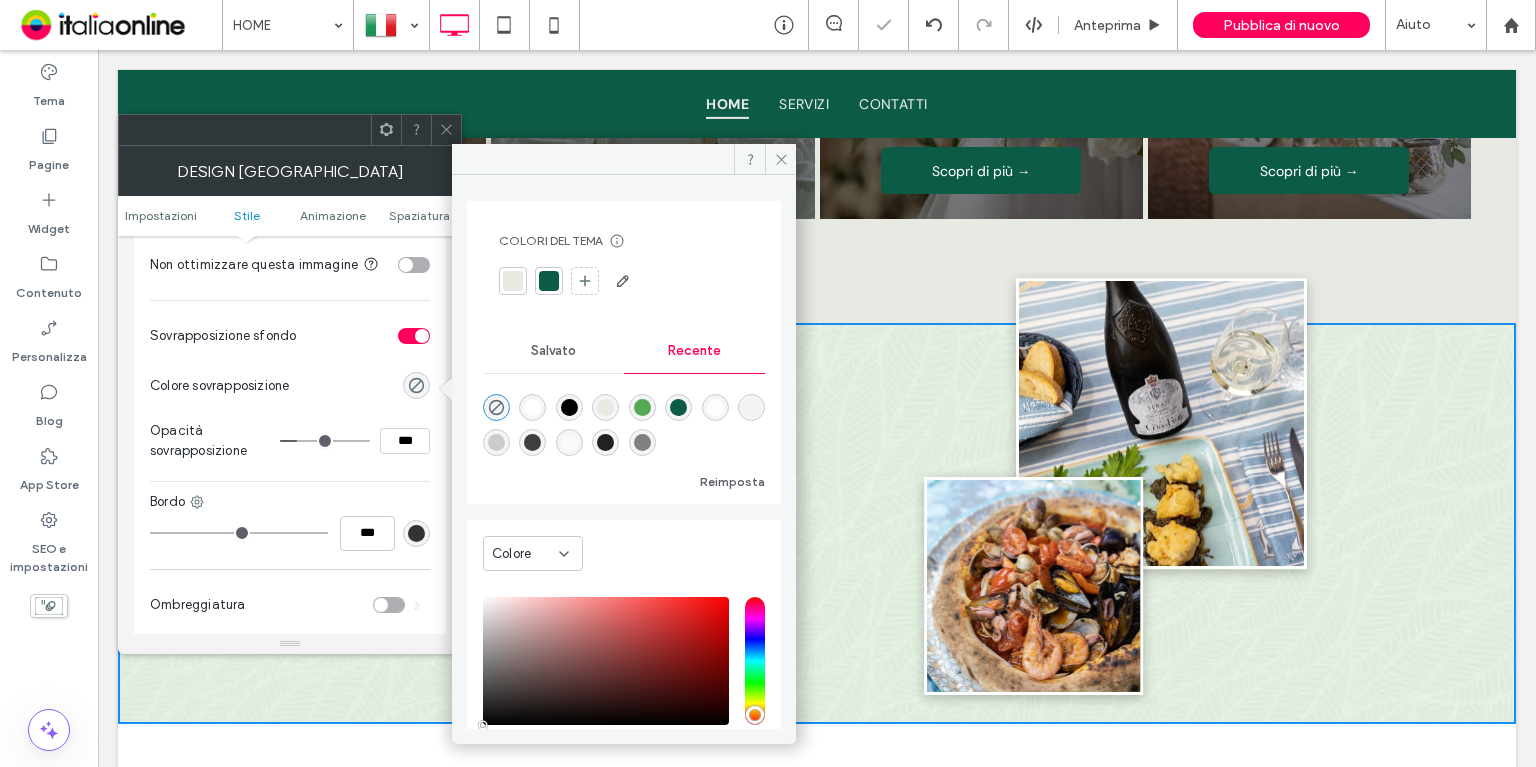 scroll, scrollTop: 551, scrollLeft: 0, axis: vertical 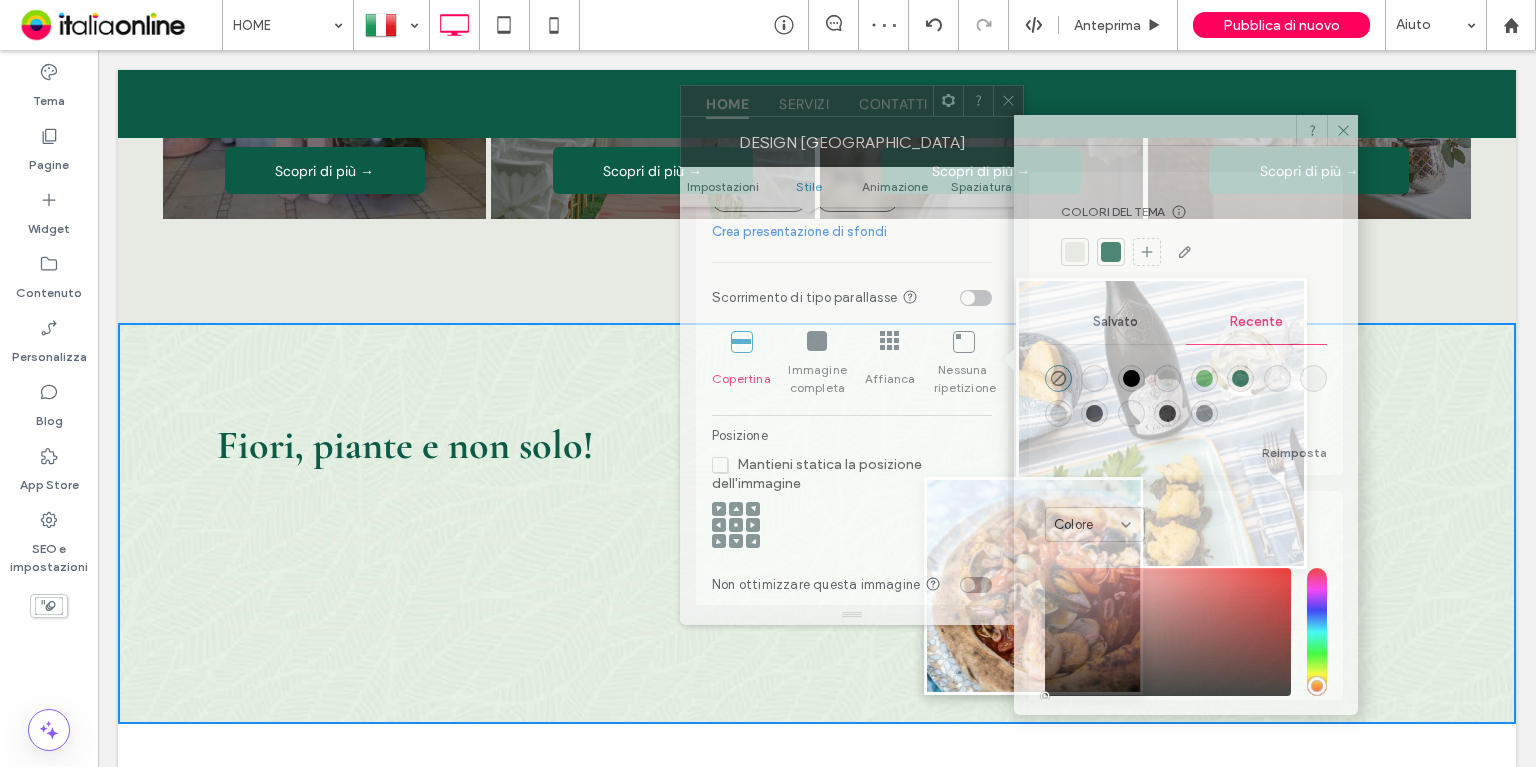 drag, startPoint x: 335, startPoint y: 144, endPoint x: 828, endPoint y: 102, distance: 494.7858 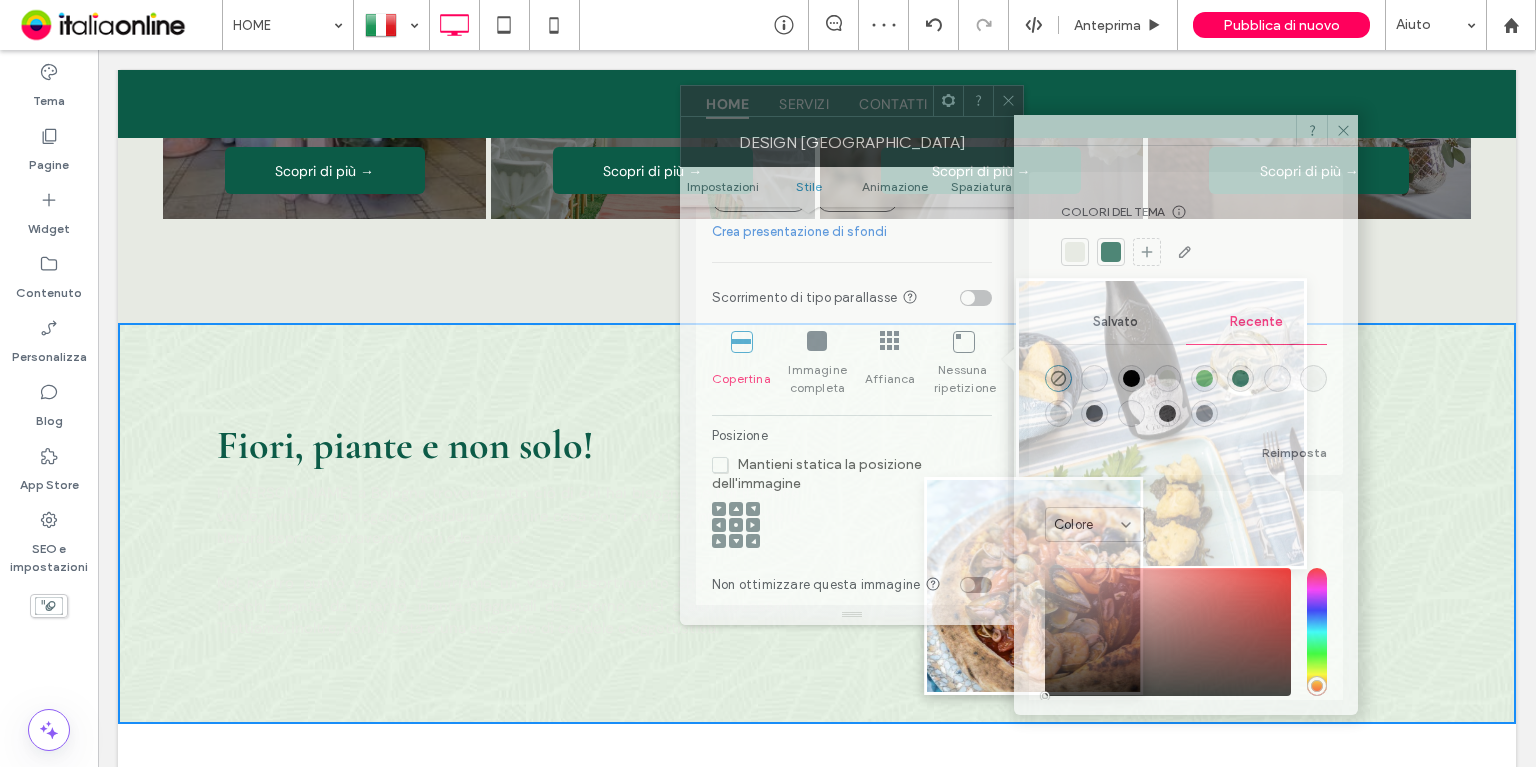 click on "Colori del tema Risparmia tempo con i colori del tema Crea una tavolozza di colori per aggiungere o modificare istantaneamente i colori degli elementi del sito collegati.    Maggiori informazioni Salvato Recente Reimposta Colore HEX ******* Design riga Impostazioni Stile Animazione Spaziatura Impostazioni La modifica riguarda i desktop e i tablet Riga a pagina intera Stile Sfondo Colore Immagine video Nome: vcard-img-2.jpg Dimensione: 1590x1012 Sostituisci Modifica Elimina Crea presentazione di sfondi Scorrimento di tipo parallasse Copertina Immagine completa Affianca Nessuna ripetizione Posizione Mantieni statica la posizione dell'immagine Non ottimizzare questa immagine Sovrapposizione sfondo Colore sovrapposizione Opacità sovrapposizione *** Bordo *** Ombreggiatura Animazione Spaziatura" at bounding box center (852, 355) 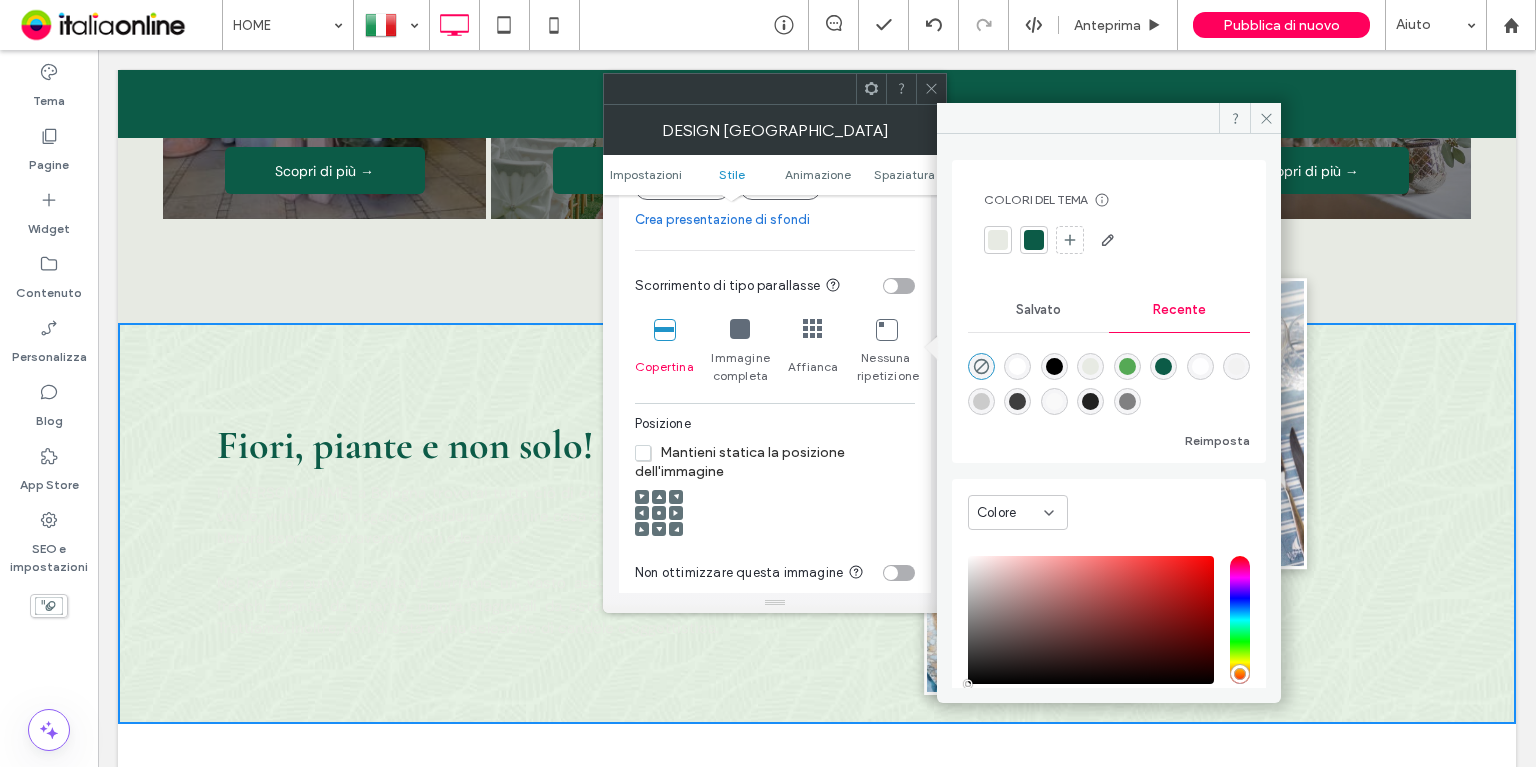 drag, startPoint x: 928, startPoint y: 83, endPoint x: 832, endPoint y: 211, distance: 160 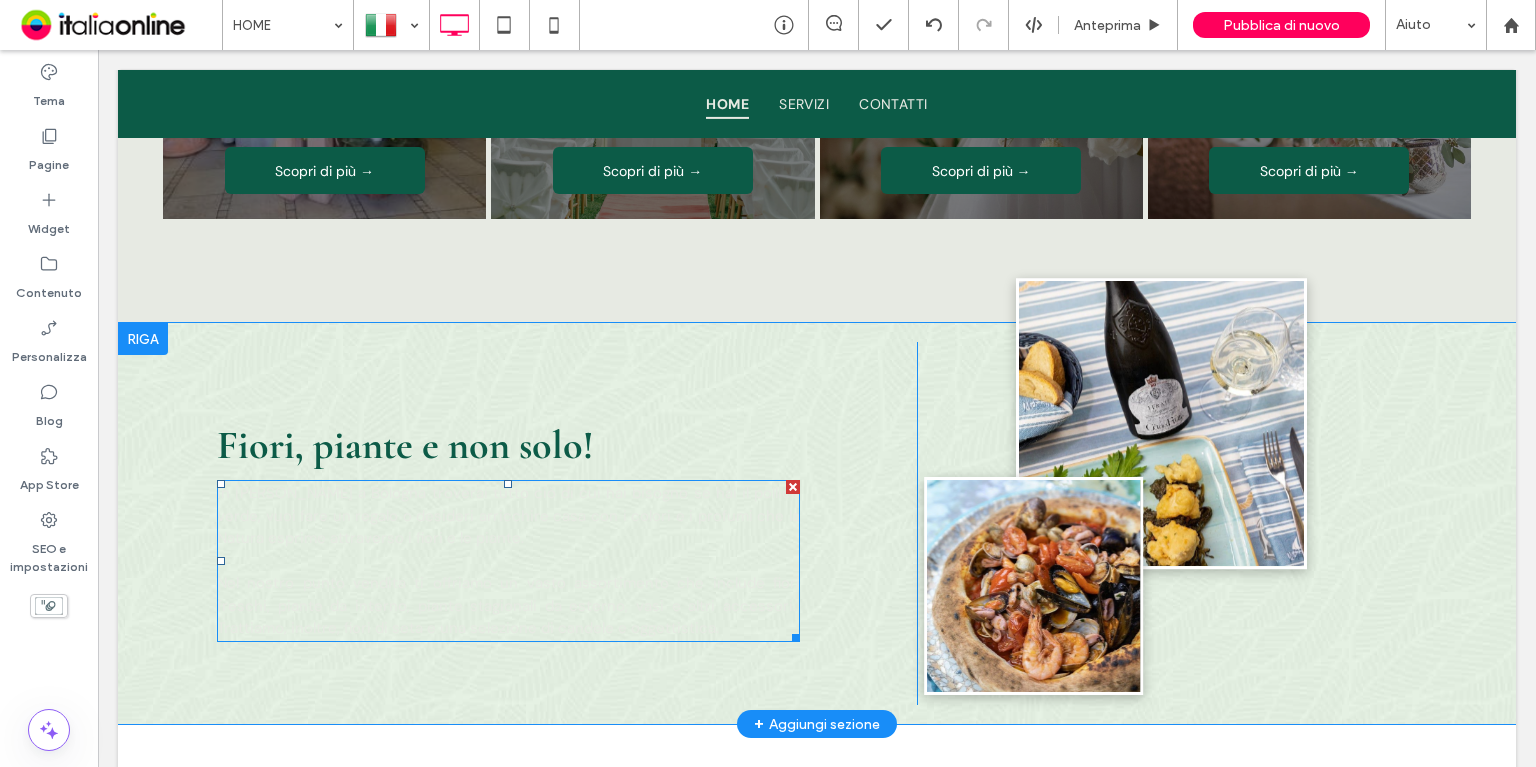 click on "Nel nostro punto vendita ti offriamo un vasto assortimento che include fiori freschi, piante da interno, piante stagionali da esterno, vasi e altri accessori.  Trattiamo, inoltre, fiori di seta e una selezione di candele e oggettistica." at bounding box center (508, 605) 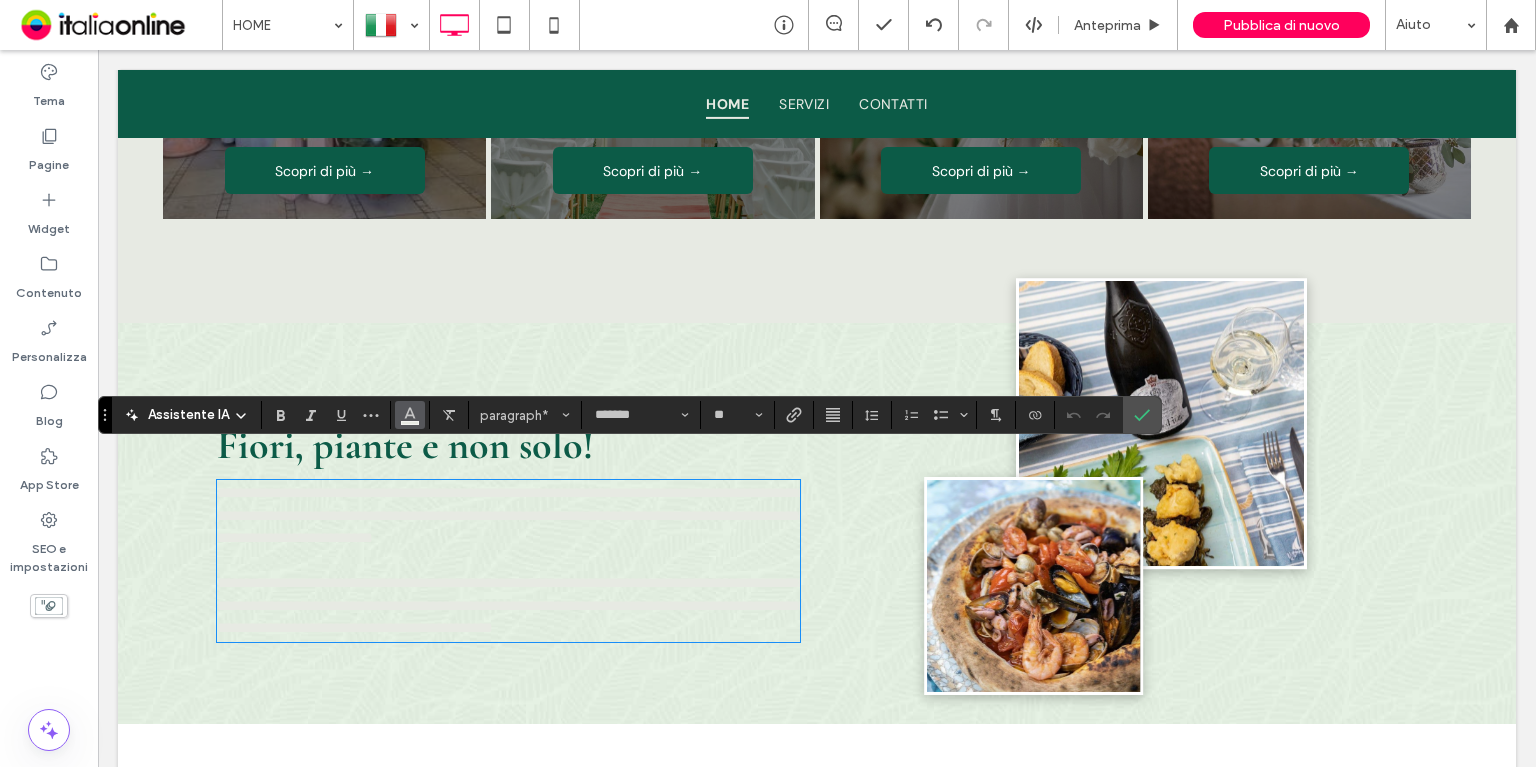 click 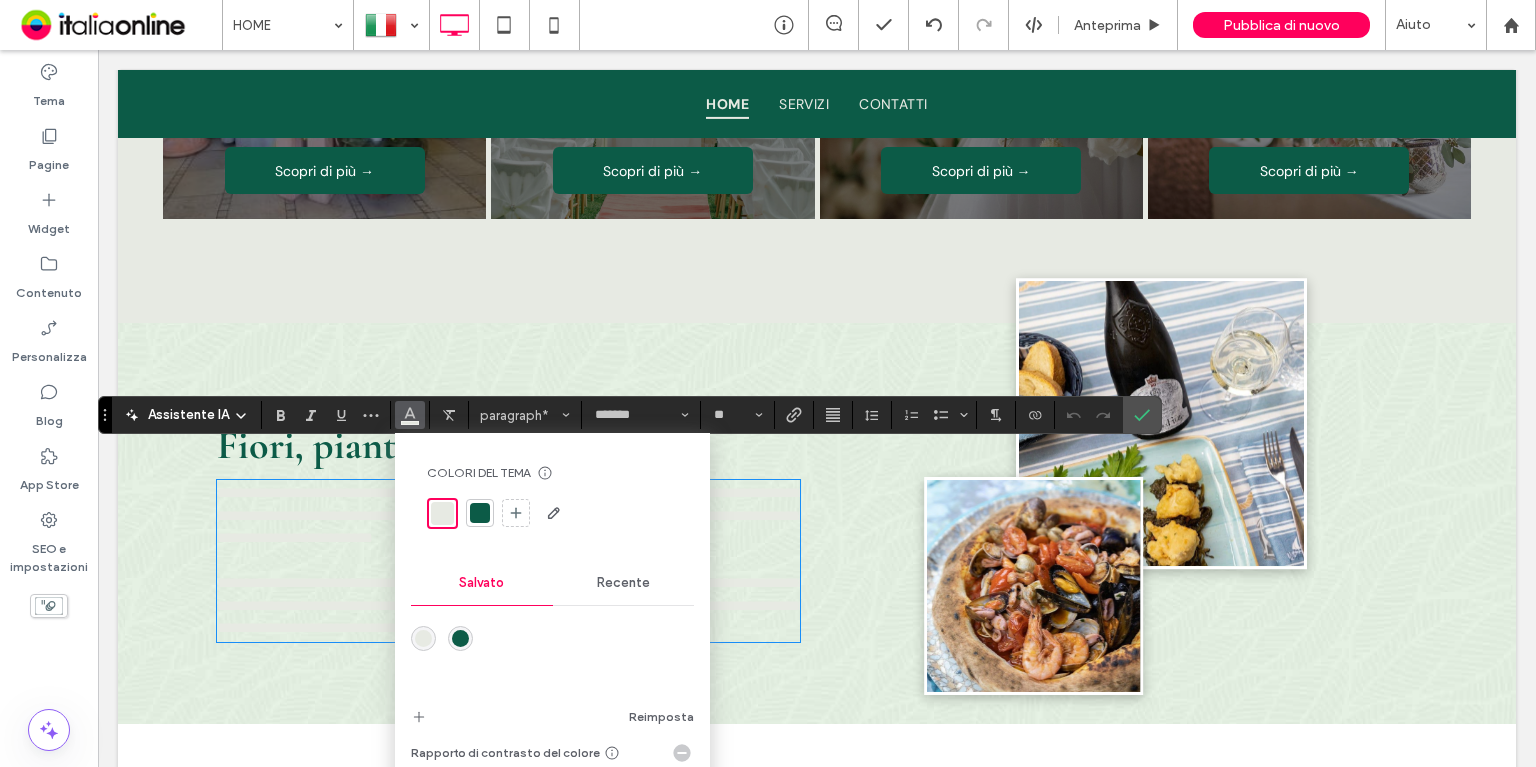 click at bounding box center (480, 513) 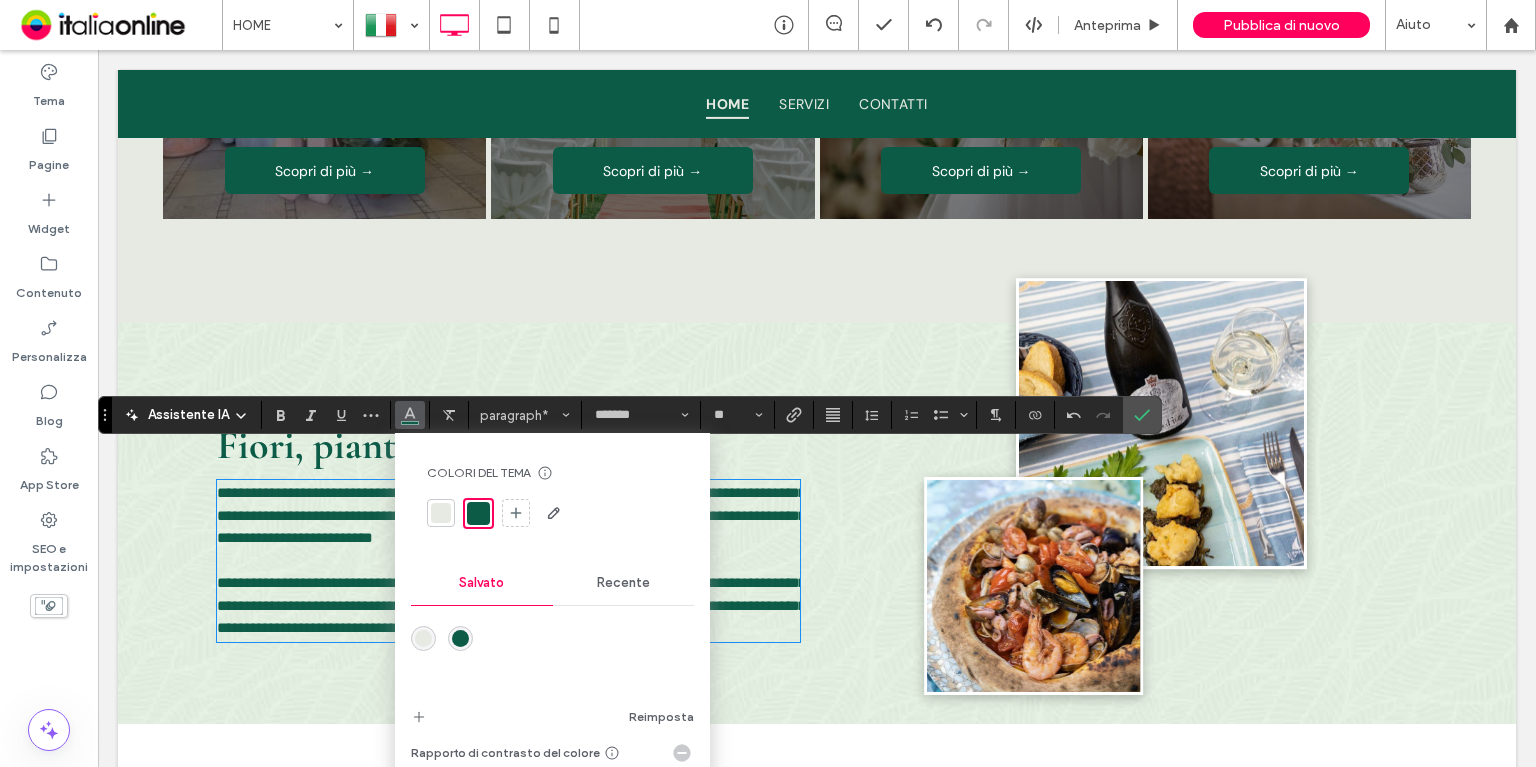 click on "**********" at bounding box center [511, 605] 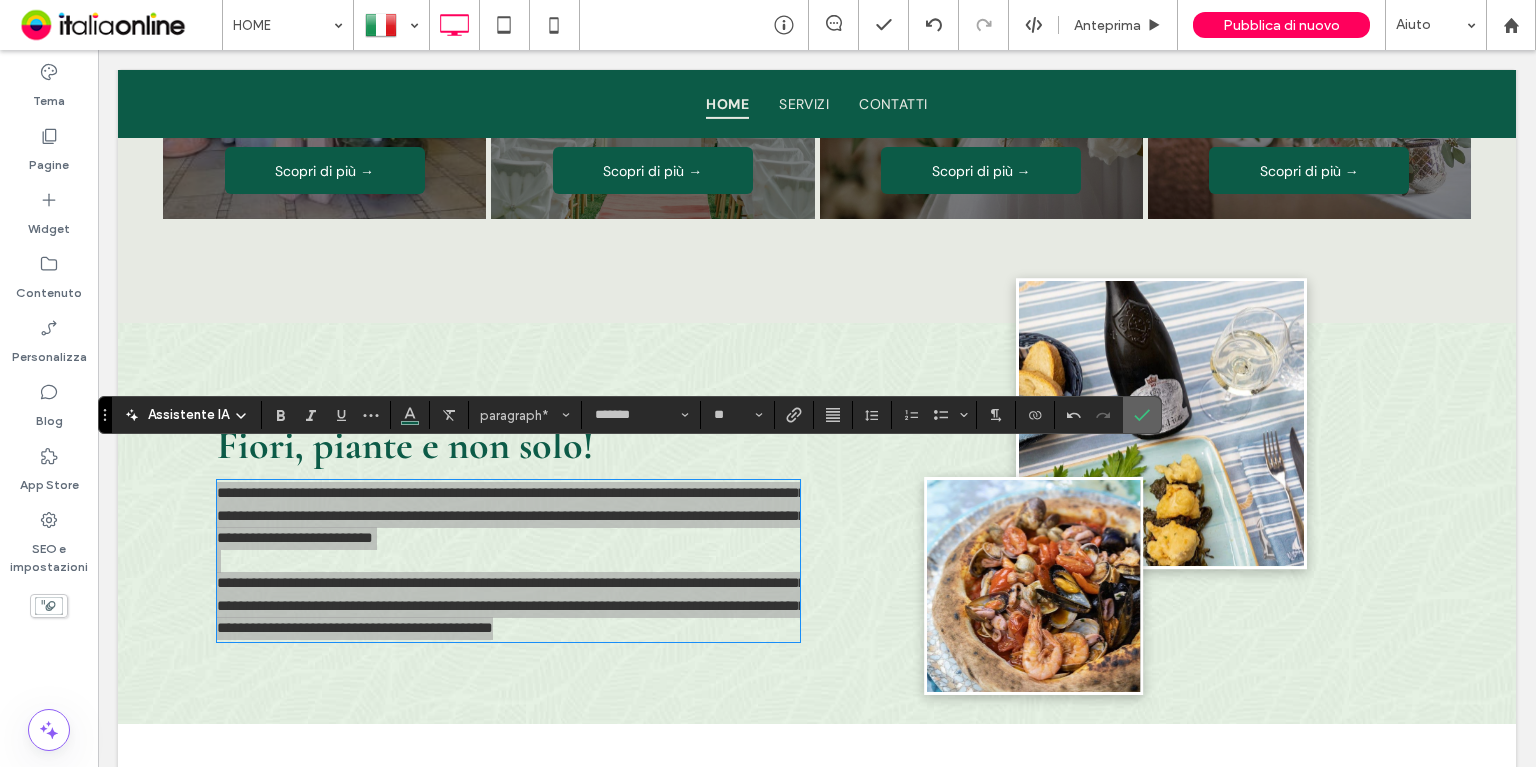 drag, startPoint x: 1144, startPoint y: 420, endPoint x: 1273, endPoint y: 372, distance: 137.64084 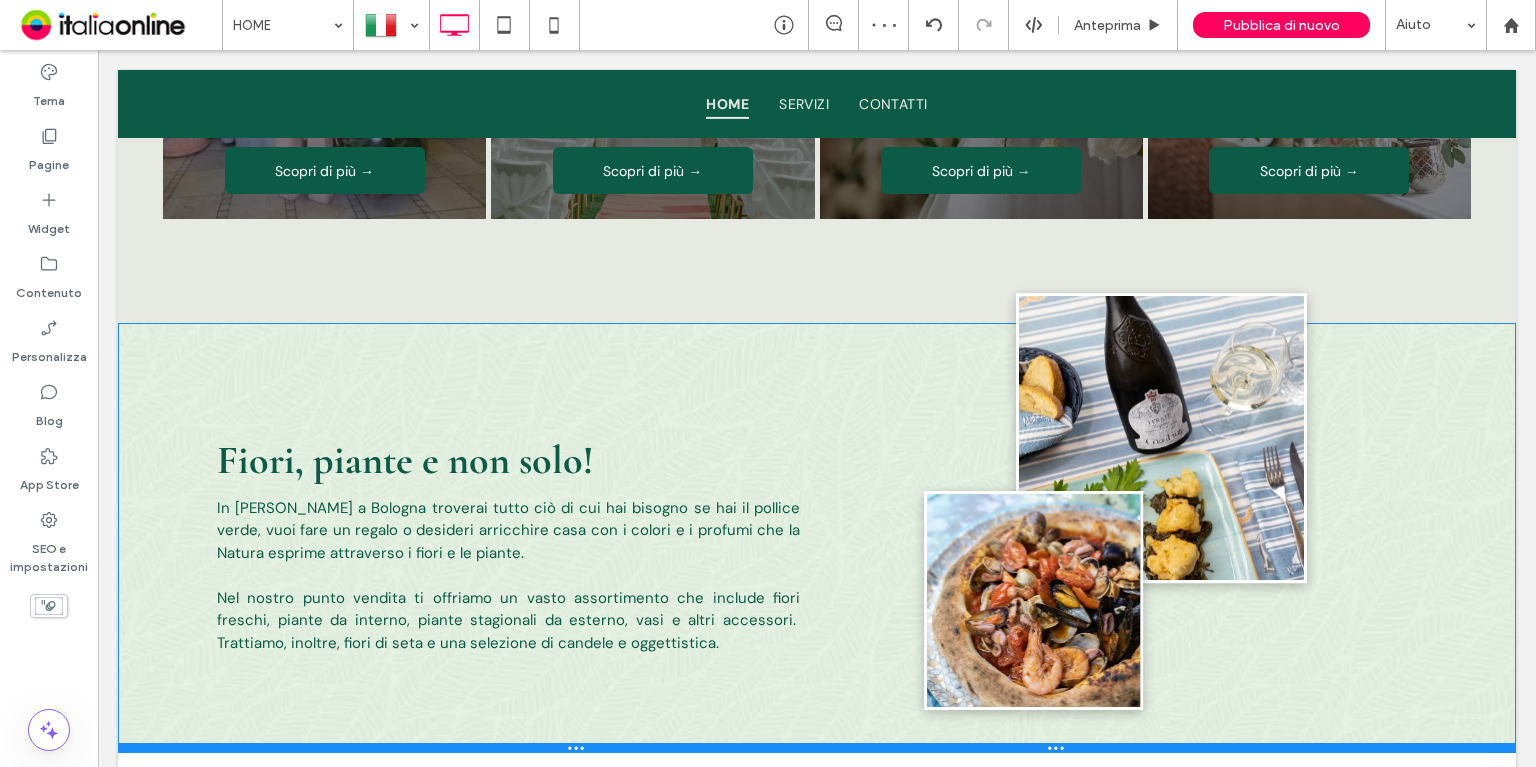 drag, startPoint x: 526, startPoint y: 690, endPoint x: 528, endPoint y: 719, distance: 29.068884 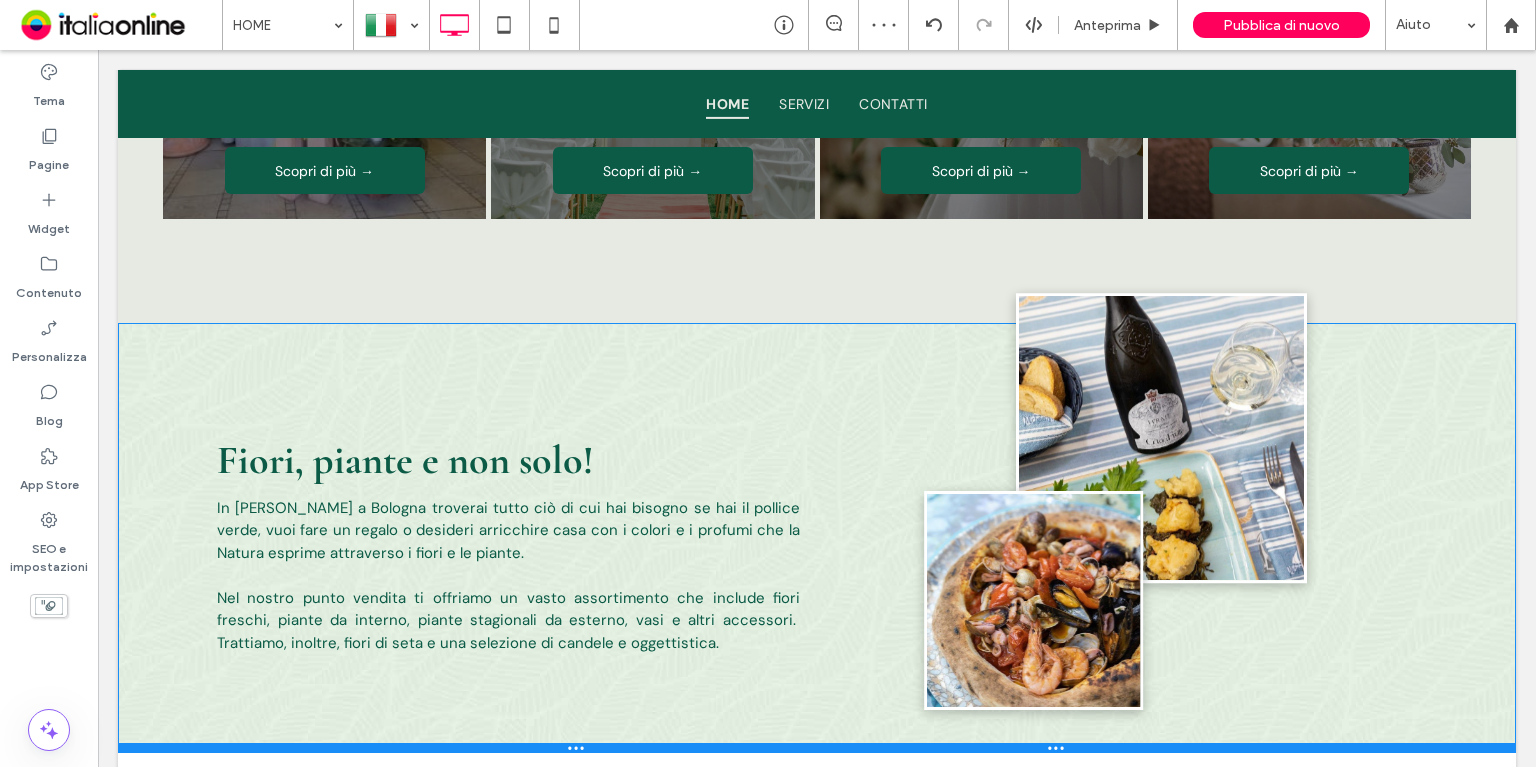 click at bounding box center [817, 748] 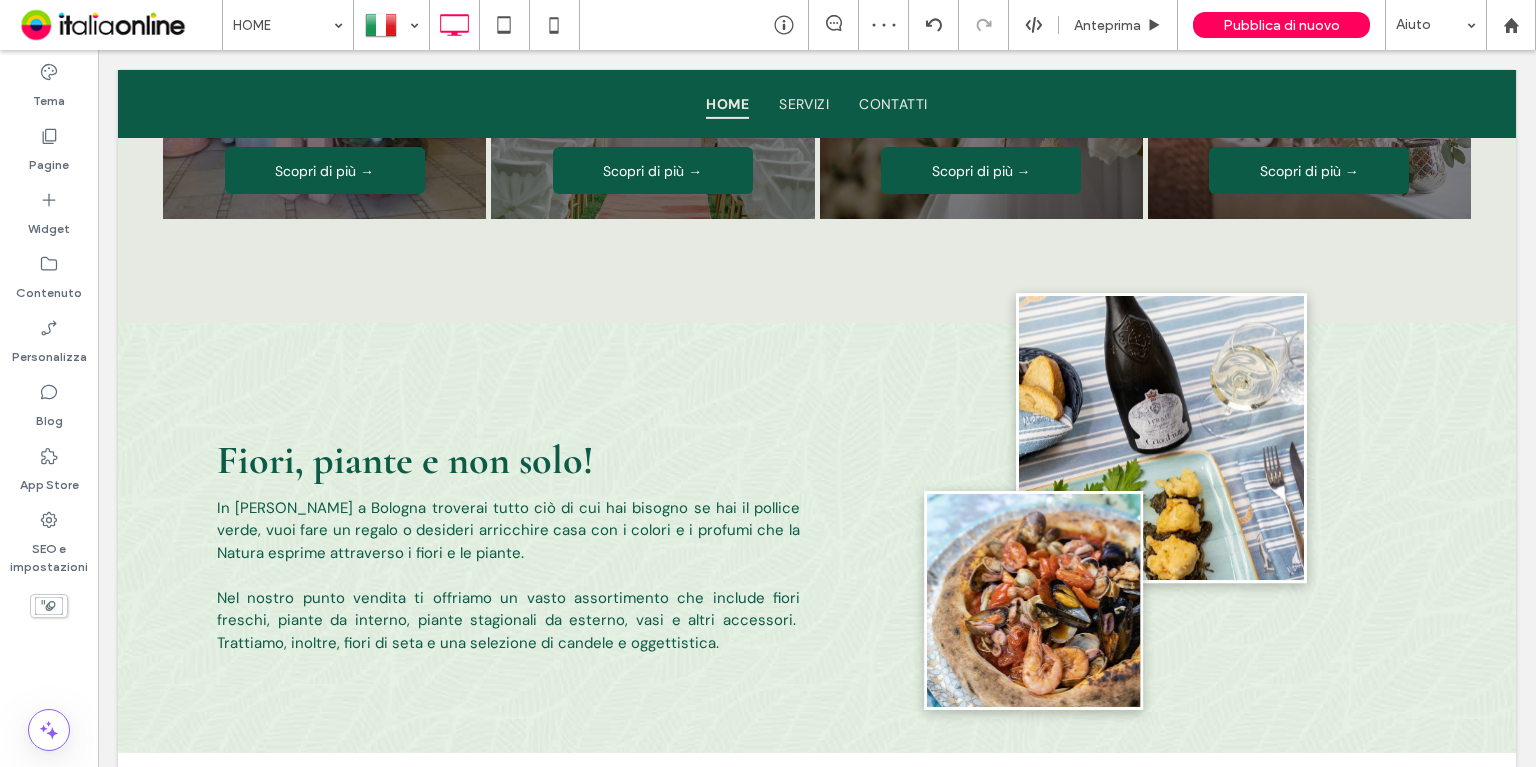 click at bounding box center (768, 383) 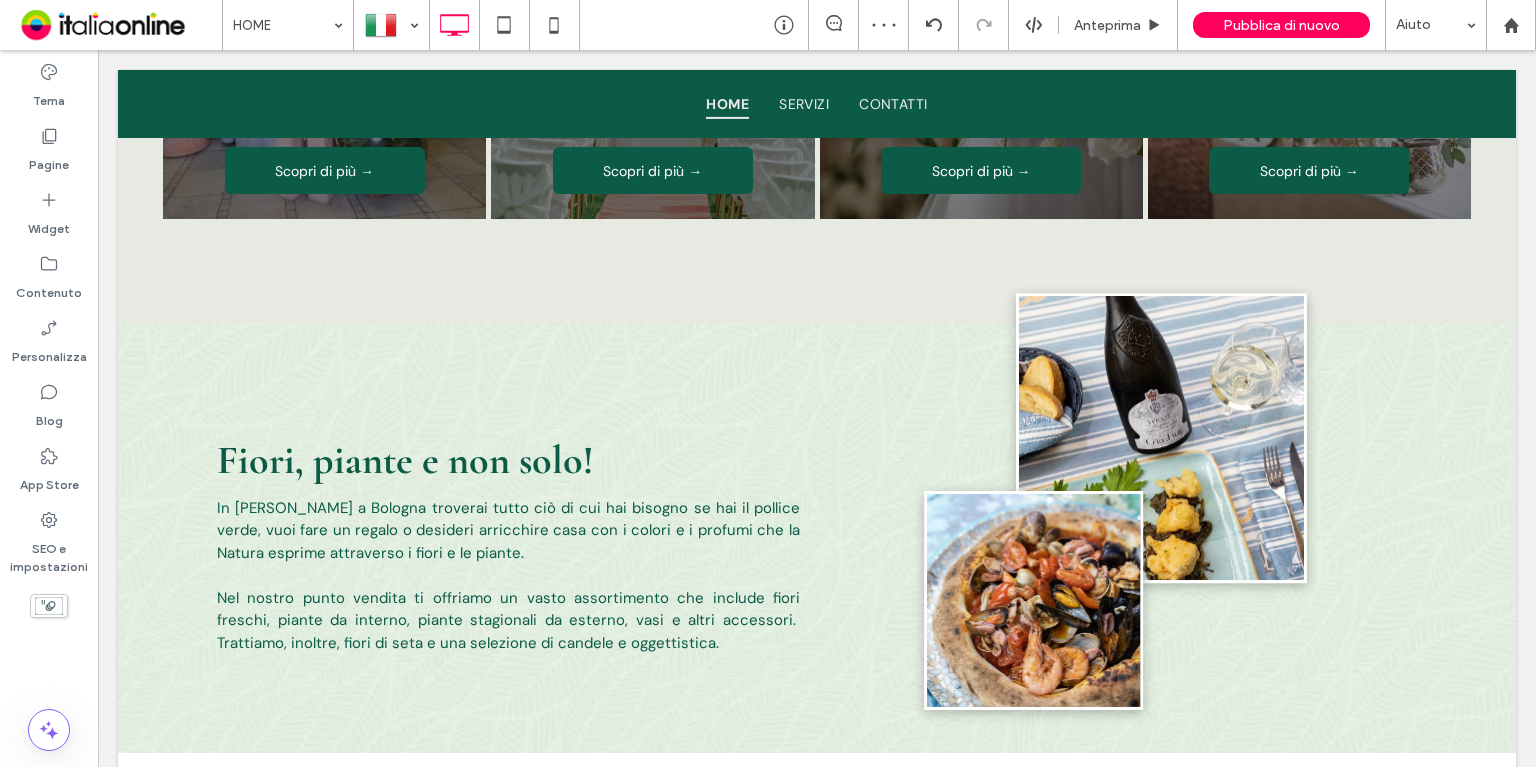 click at bounding box center (768, 383) 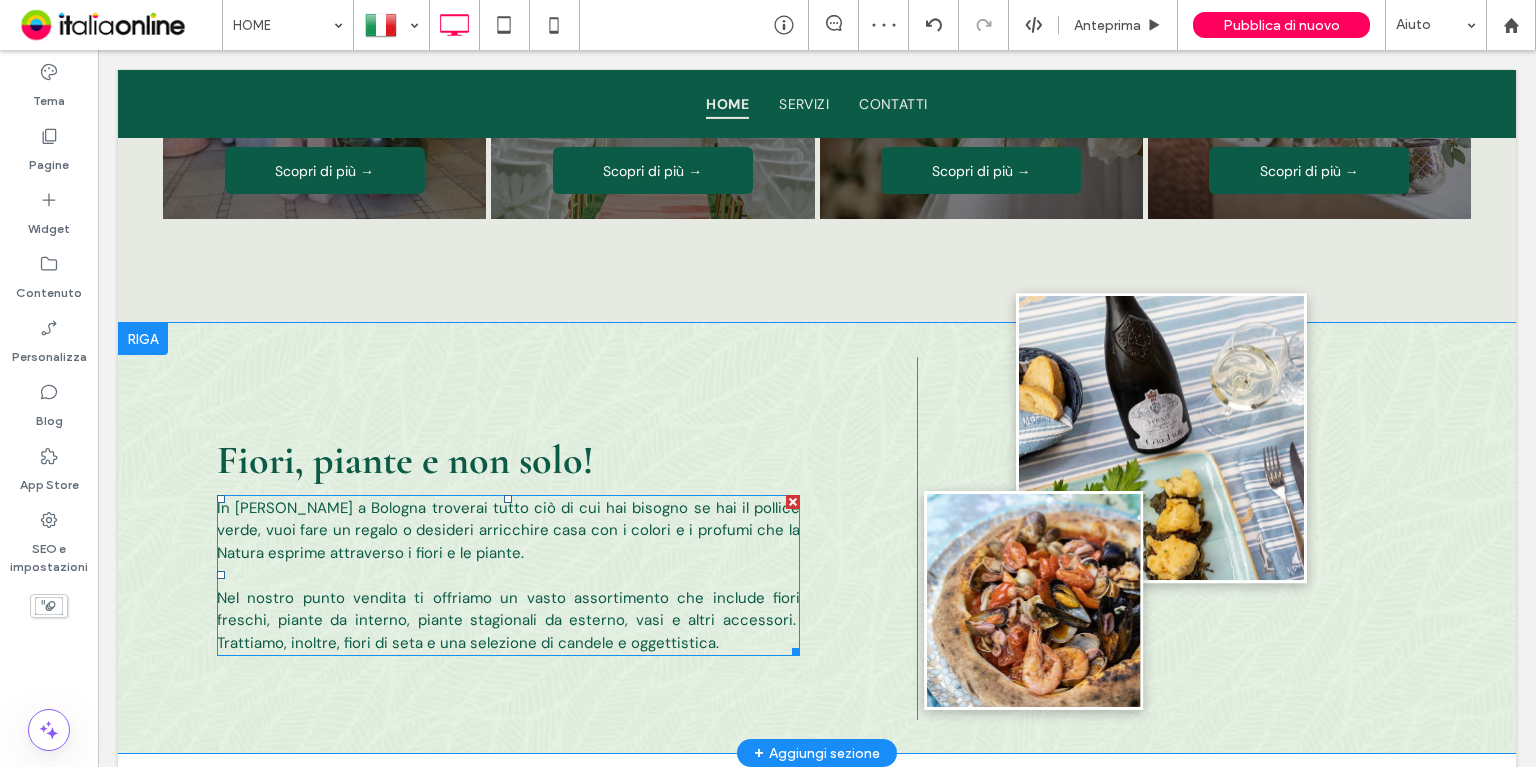 click on "Nel nostro punto vendita ti offriamo un vasto assortimento che include fiori freschi, piante da interno, piante stagionali da esterno, vasi e altri accessori.  Trattiamo, inoltre, fiori di seta e una selezione di candele e oggettistica." at bounding box center [508, 620] 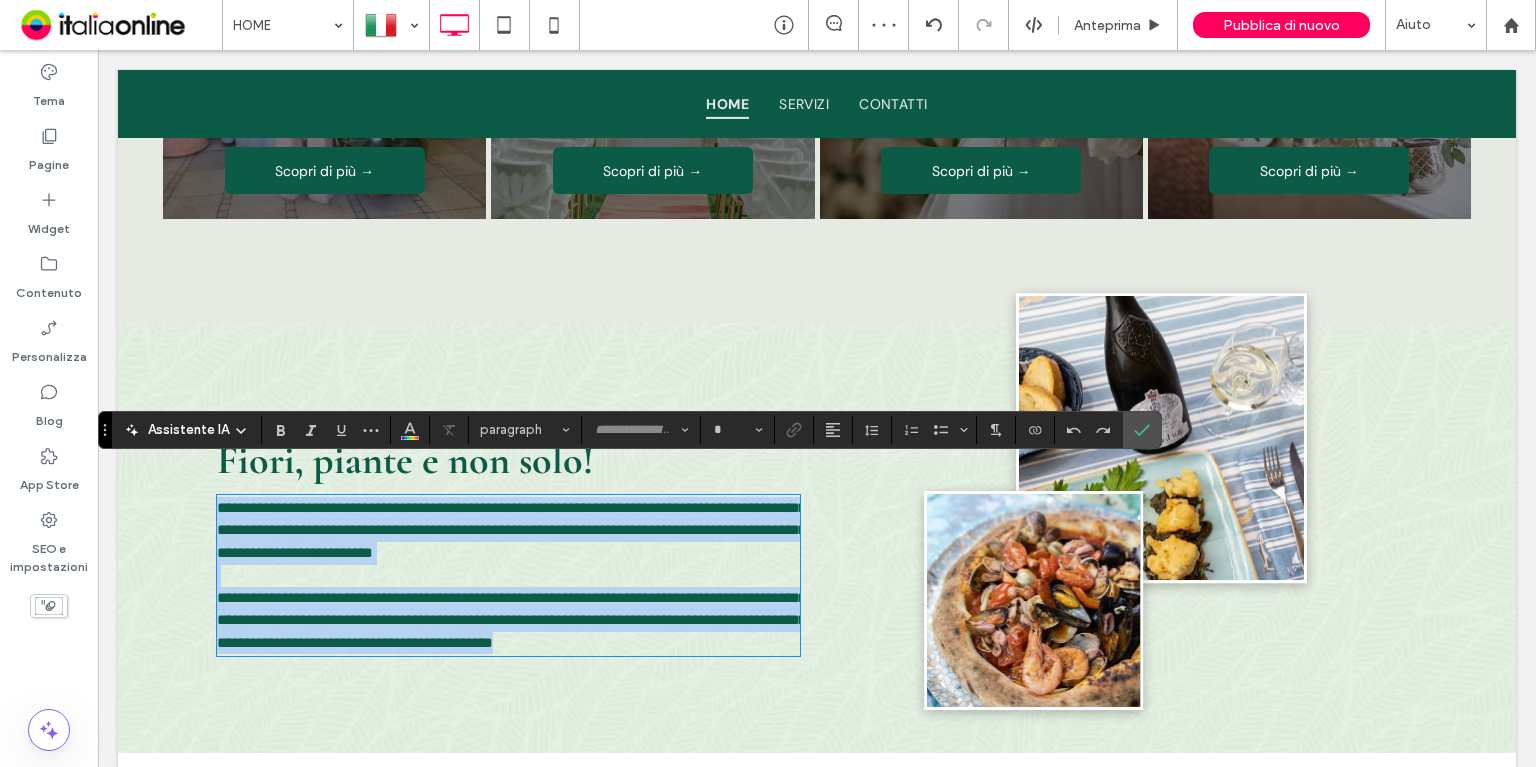 type on "*******" 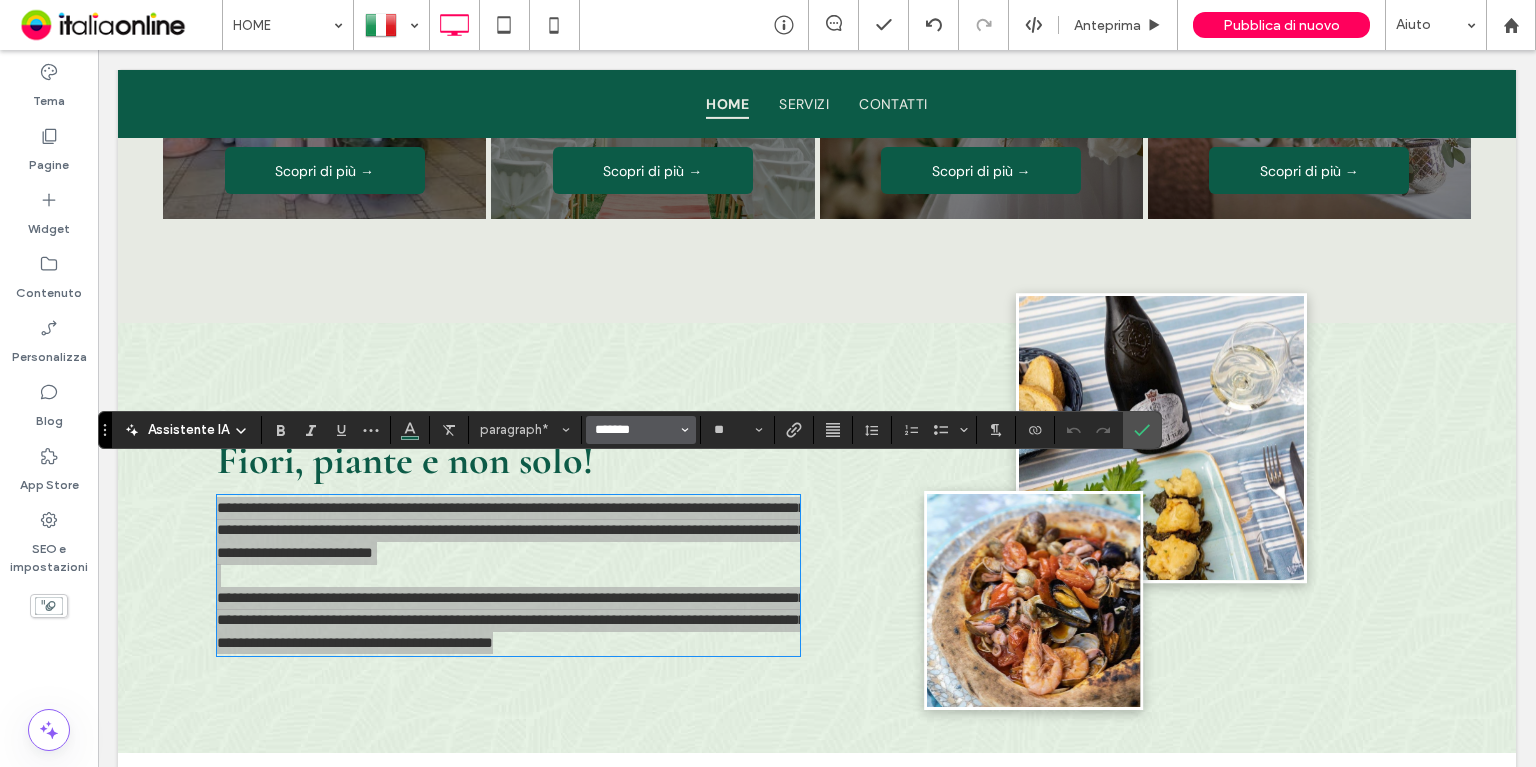 click on "*******" at bounding box center [635, 430] 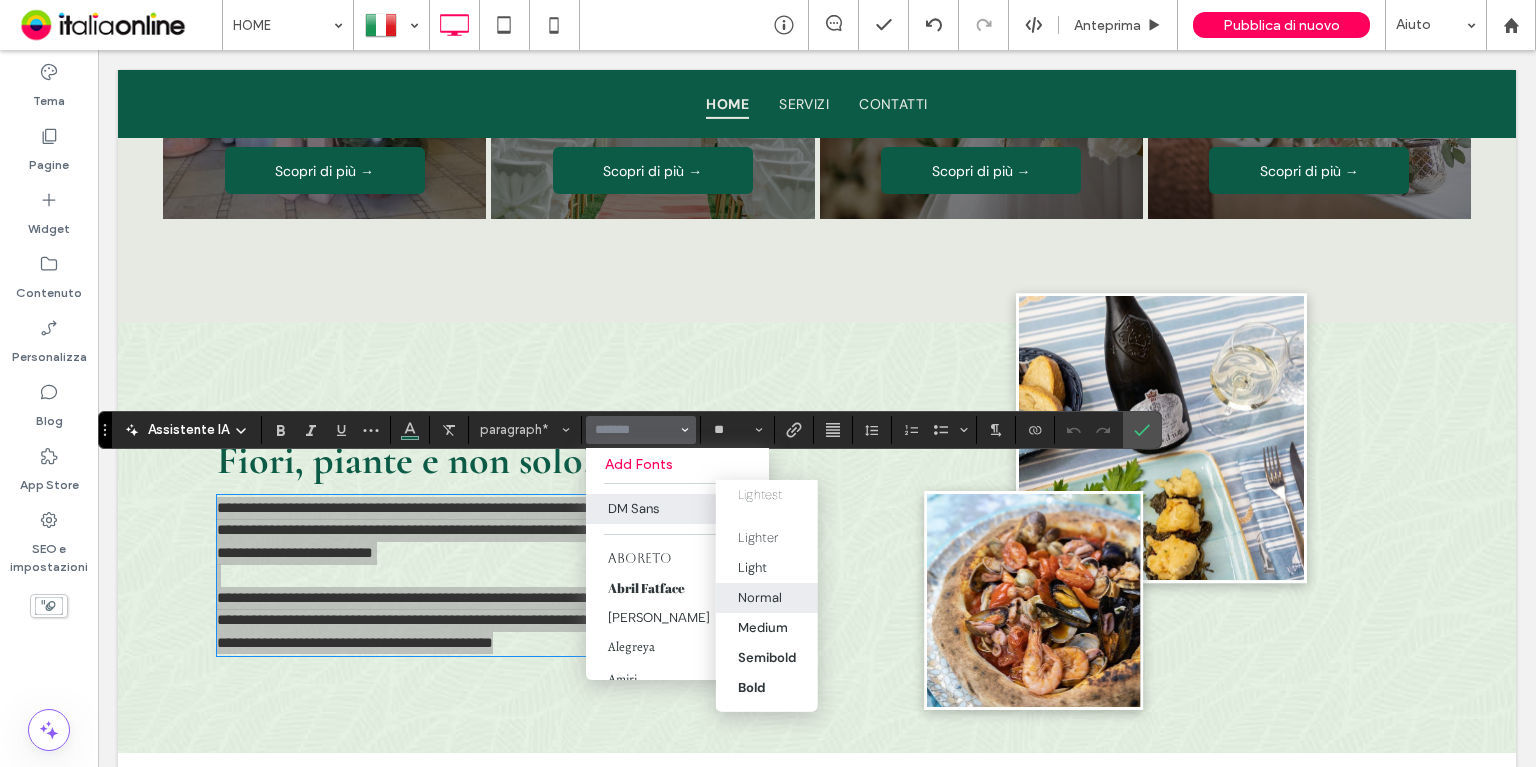 click on "Normal" at bounding box center [760, 597] 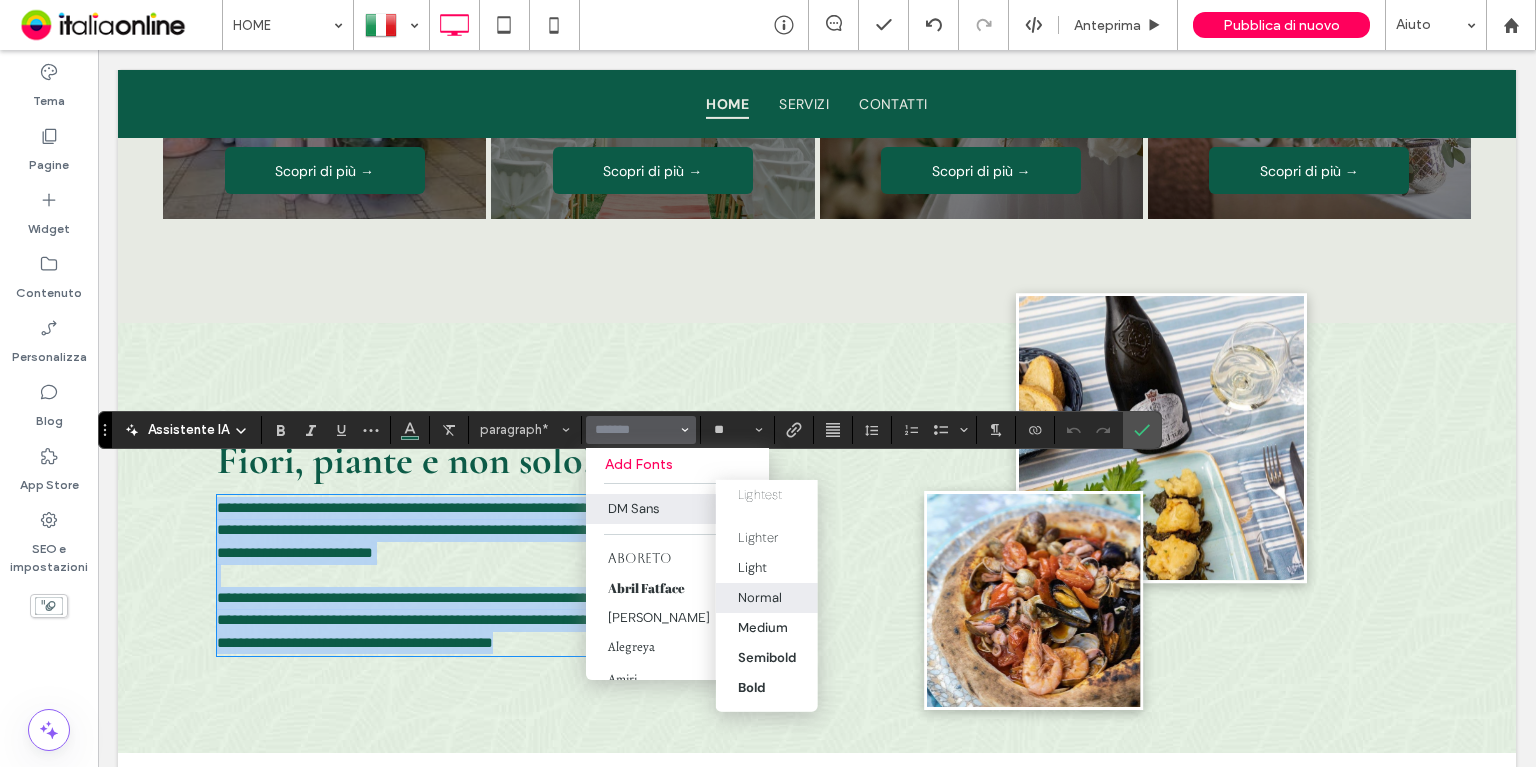 type on "*******" 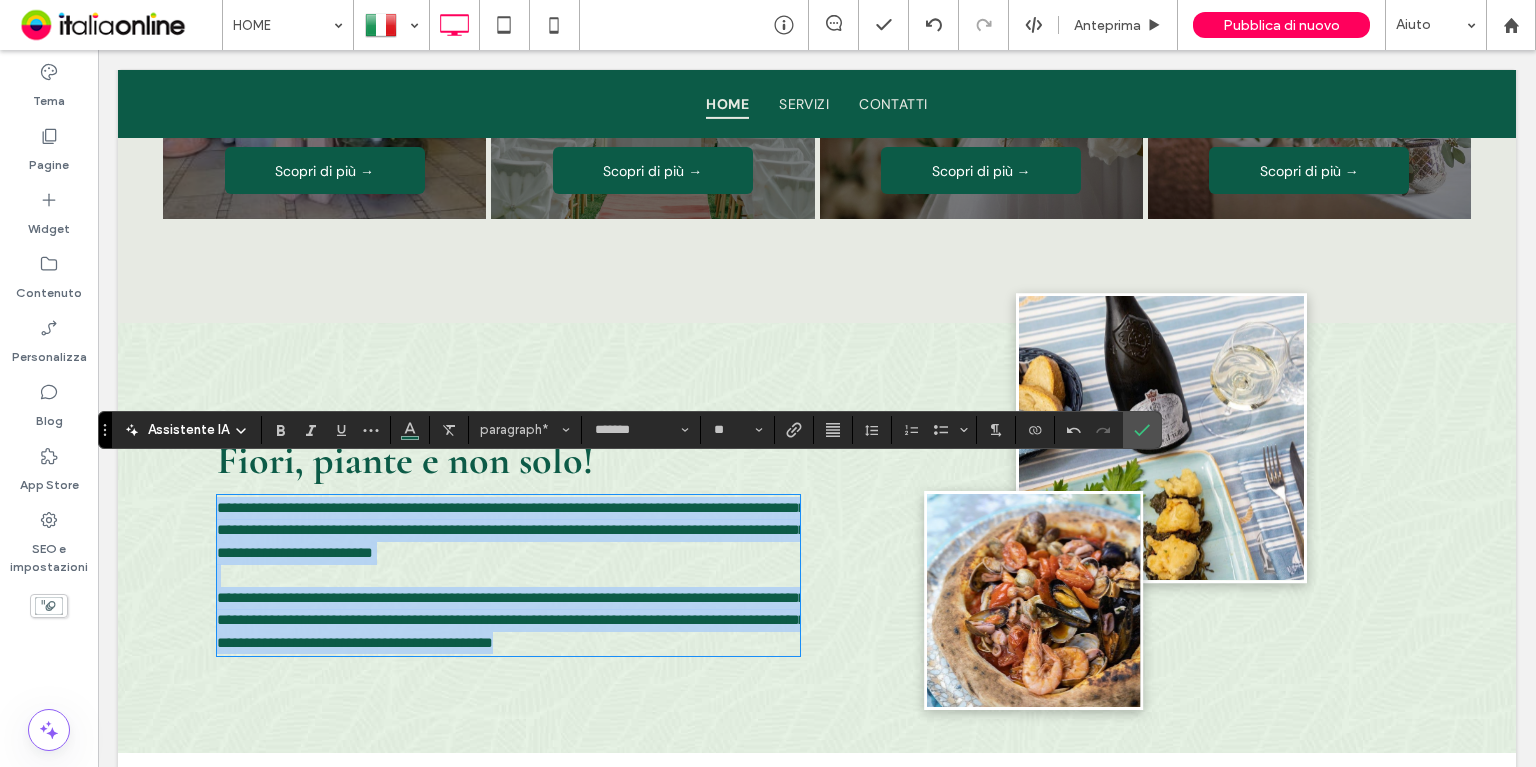 drag, startPoint x: 429, startPoint y: 580, endPoint x: 664, endPoint y: 526, distance: 241.12445 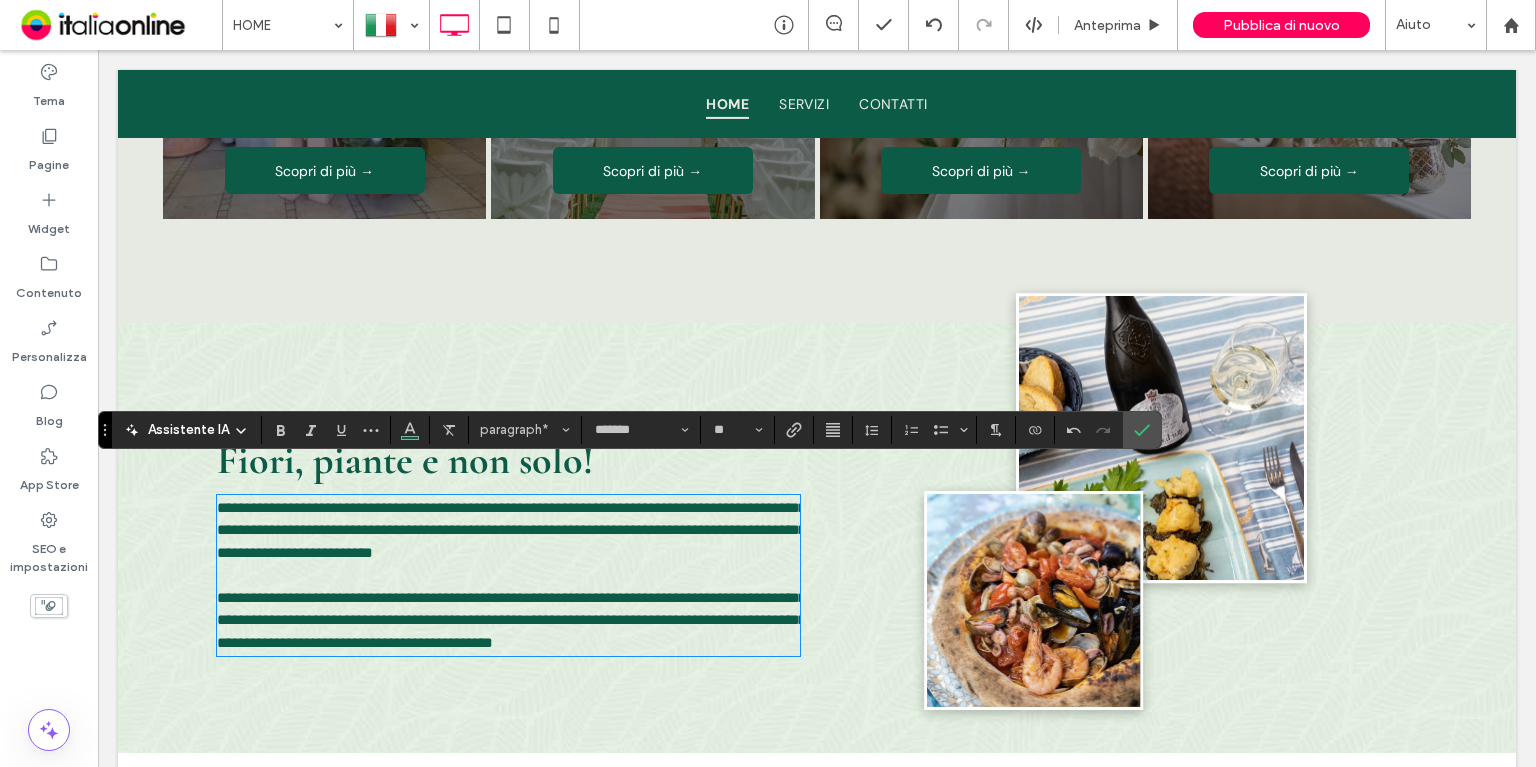 drag, startPoint x: 199, startPoint y: 479, endPoint x: 247, endPoint y: 487, distance: 48.6621 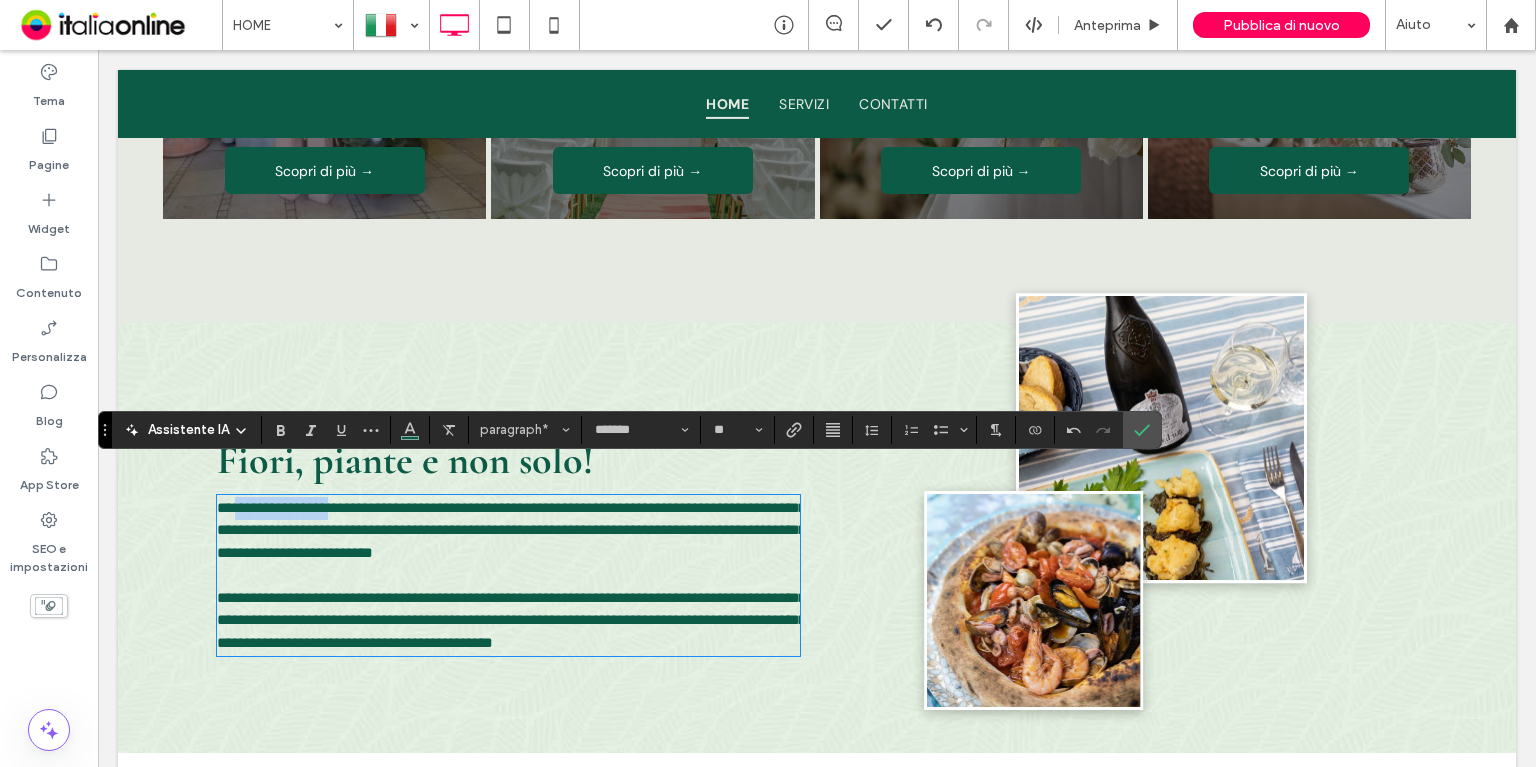 drag, startPoint x: 227, startPoint y: 474, endPoint x: 326, endPoint y: 487, distance: 99.849884 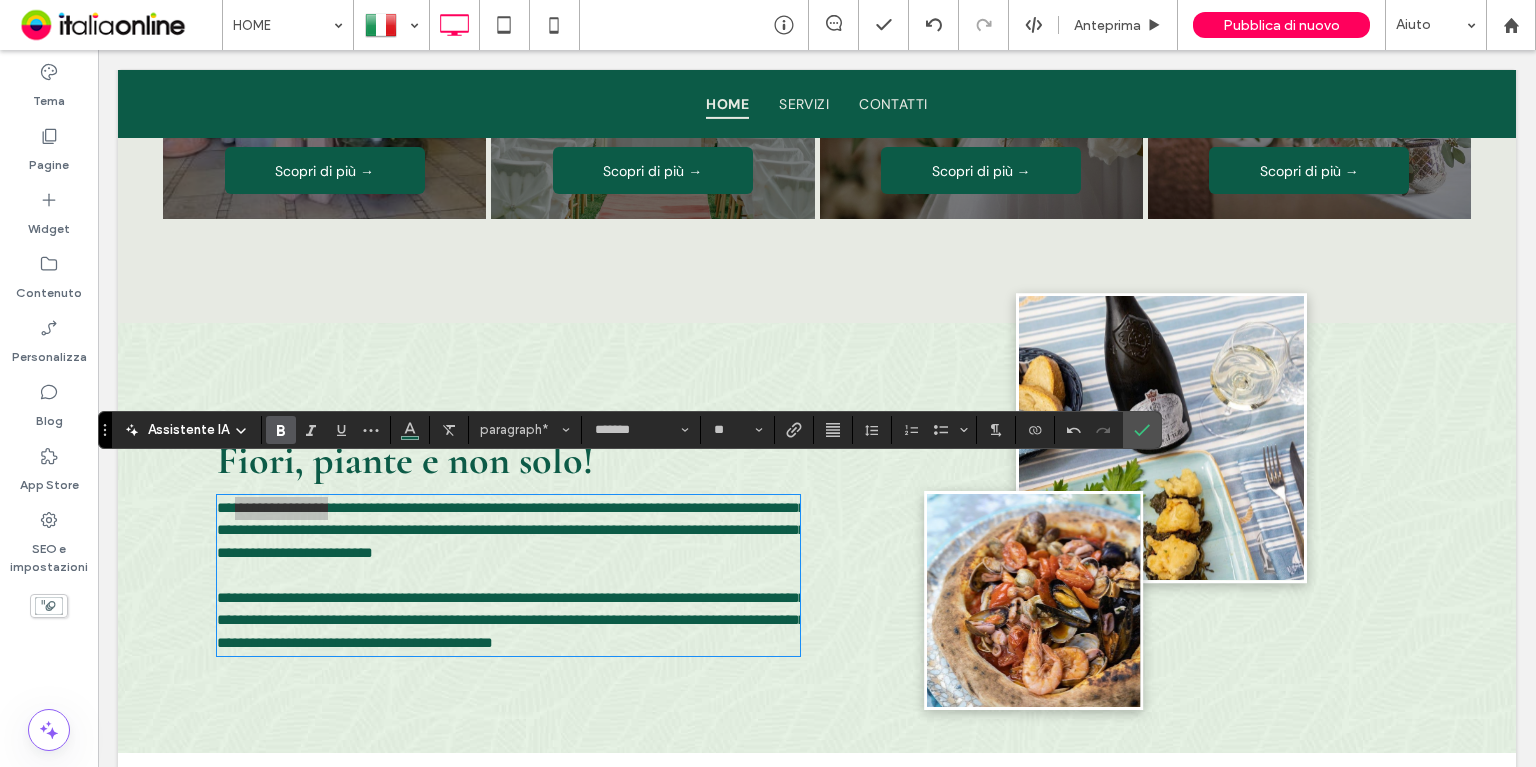 click at bounding box center [277, 430] 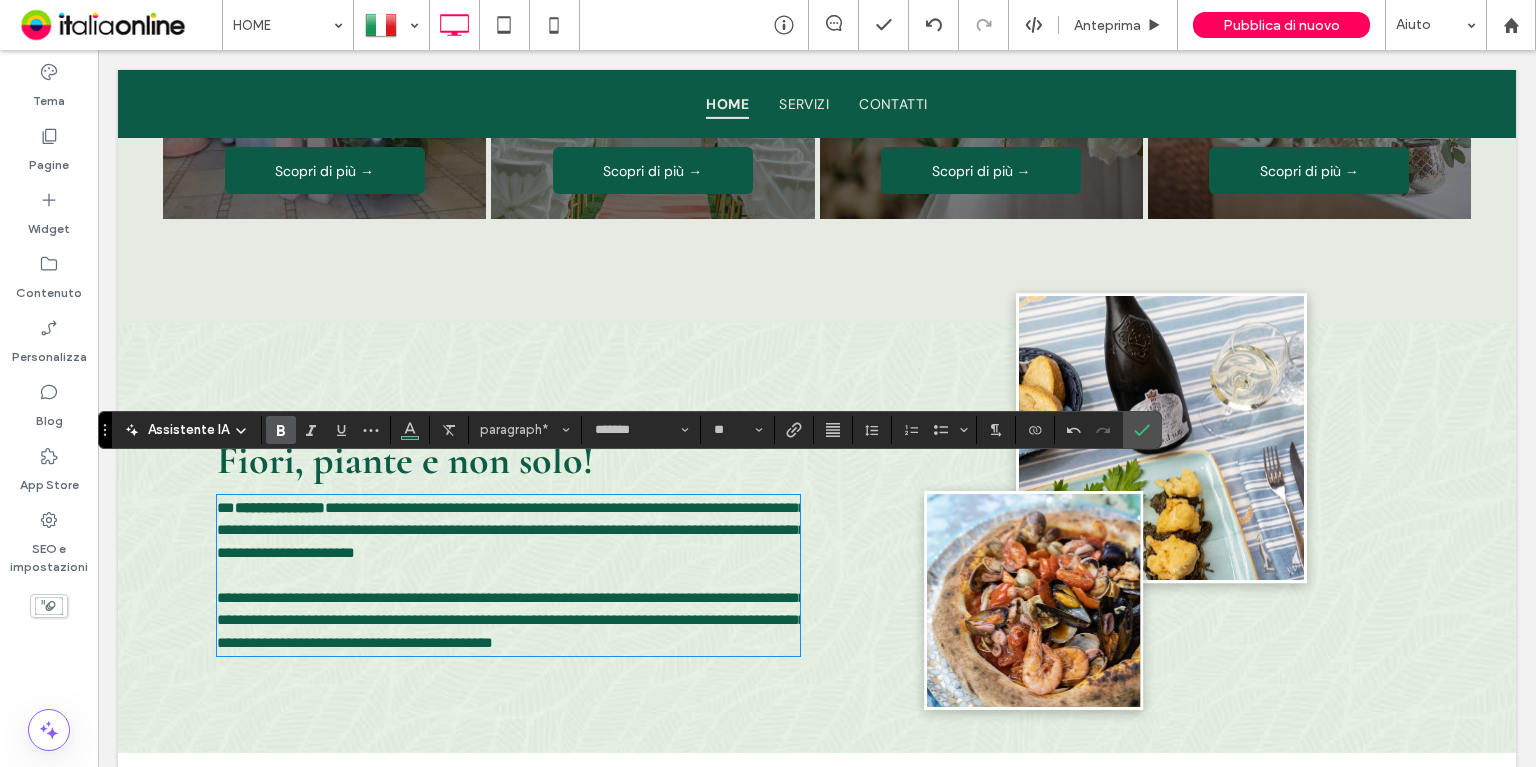 click on "**********" at bounding box center (511, 530) 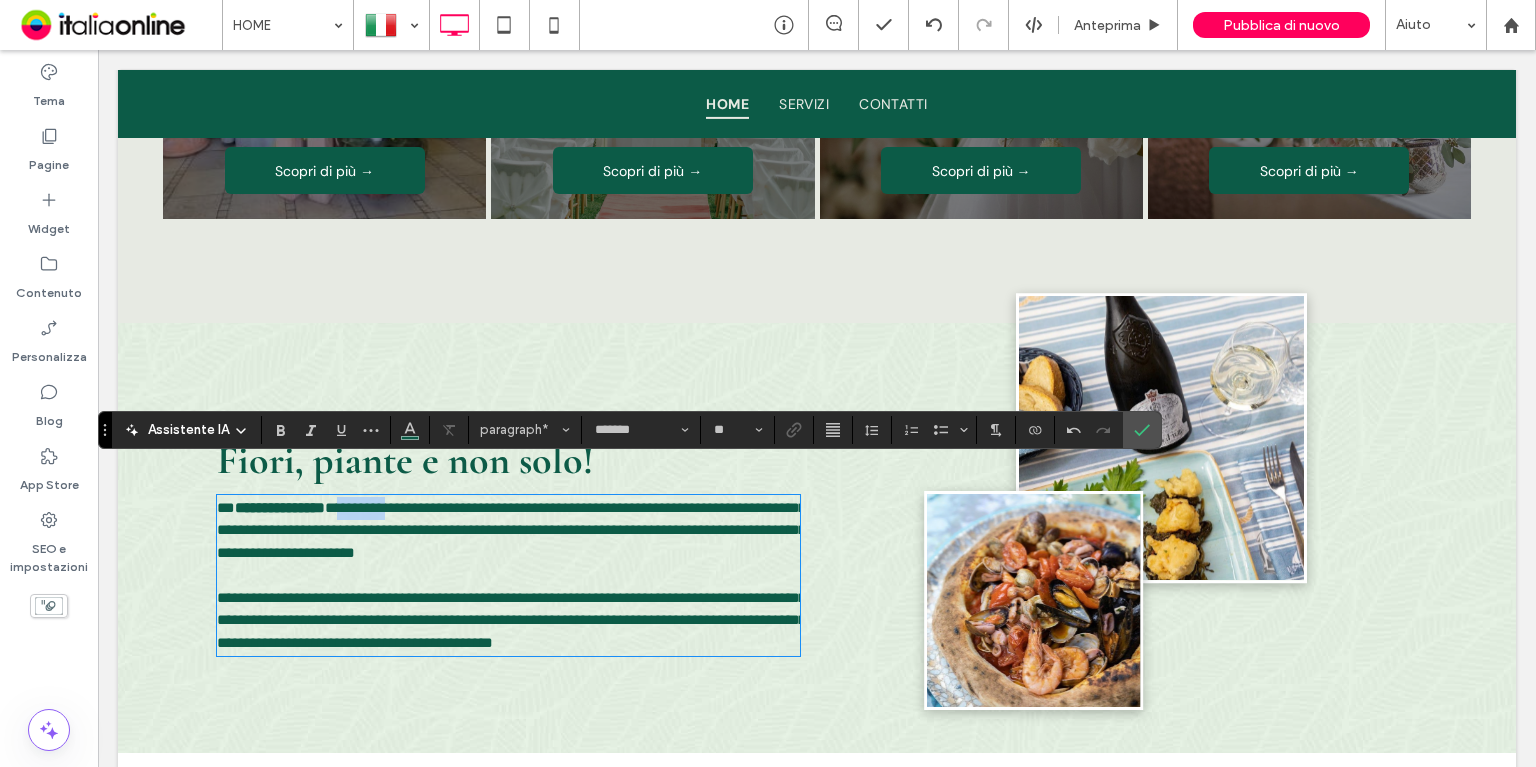 click on "**********" at bounding box center (511, 530) 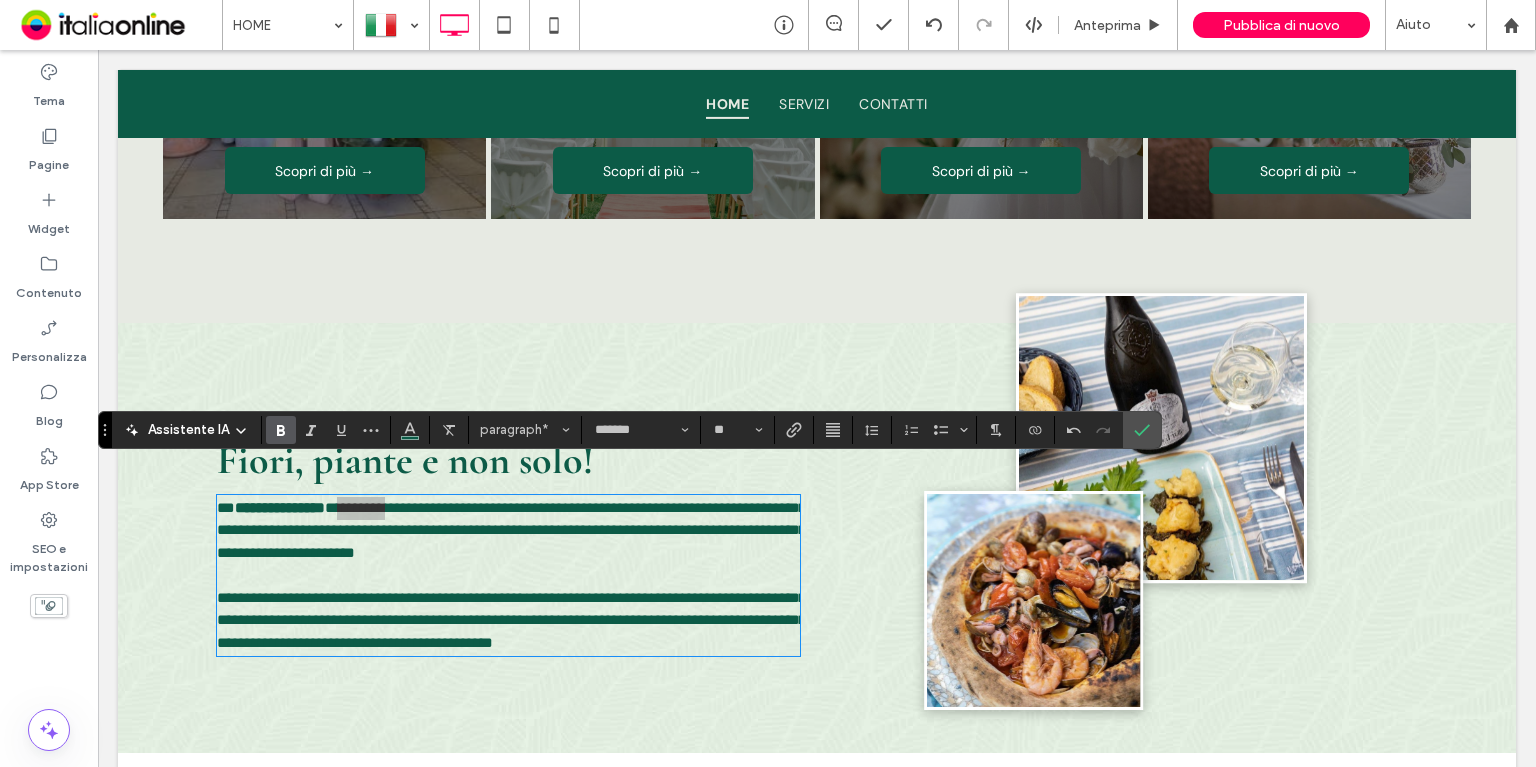 click 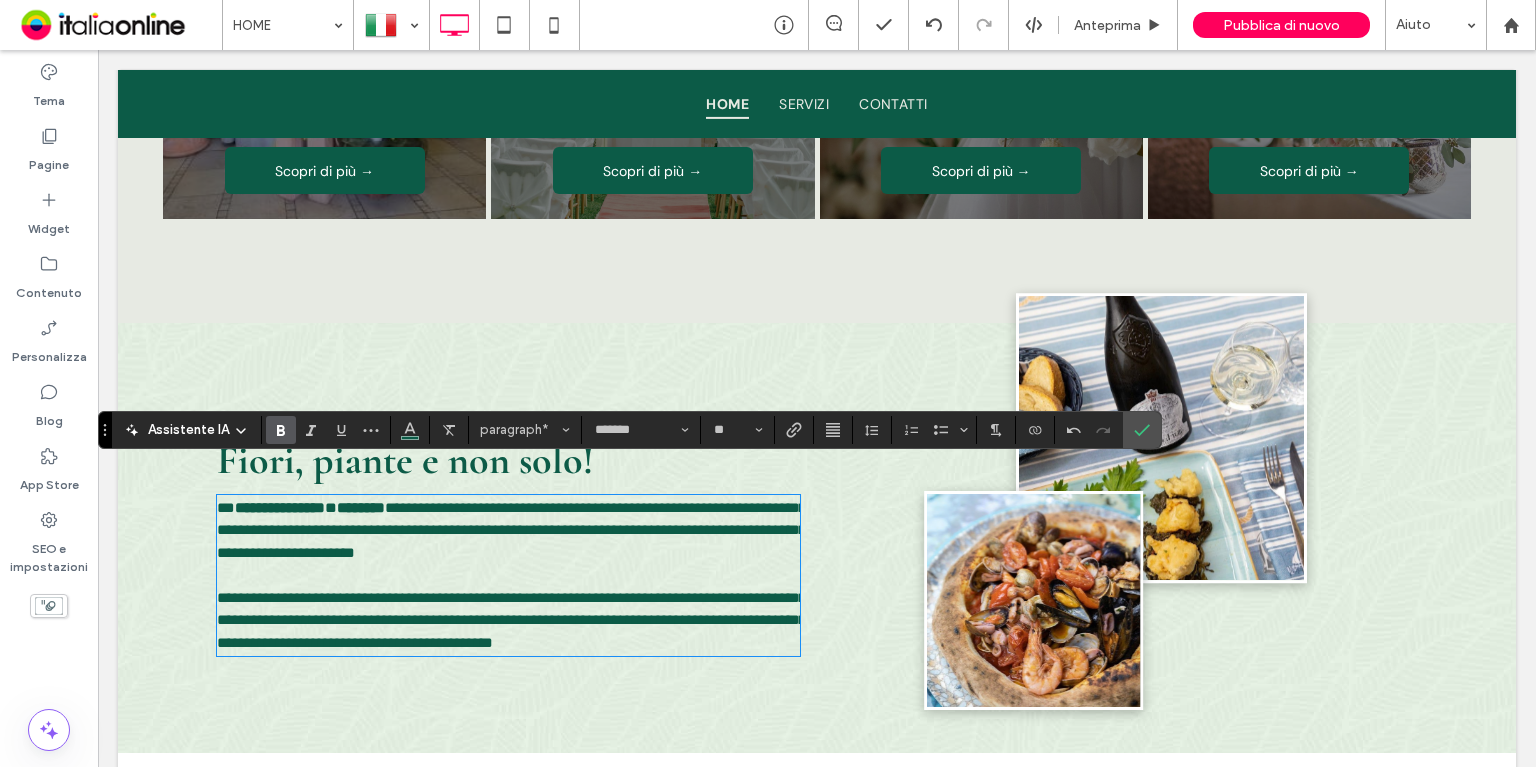 drag, startPoint x: 335, startPoint y: 527, endPoint x: 478, endPoint y: 558, distance: 146.32156 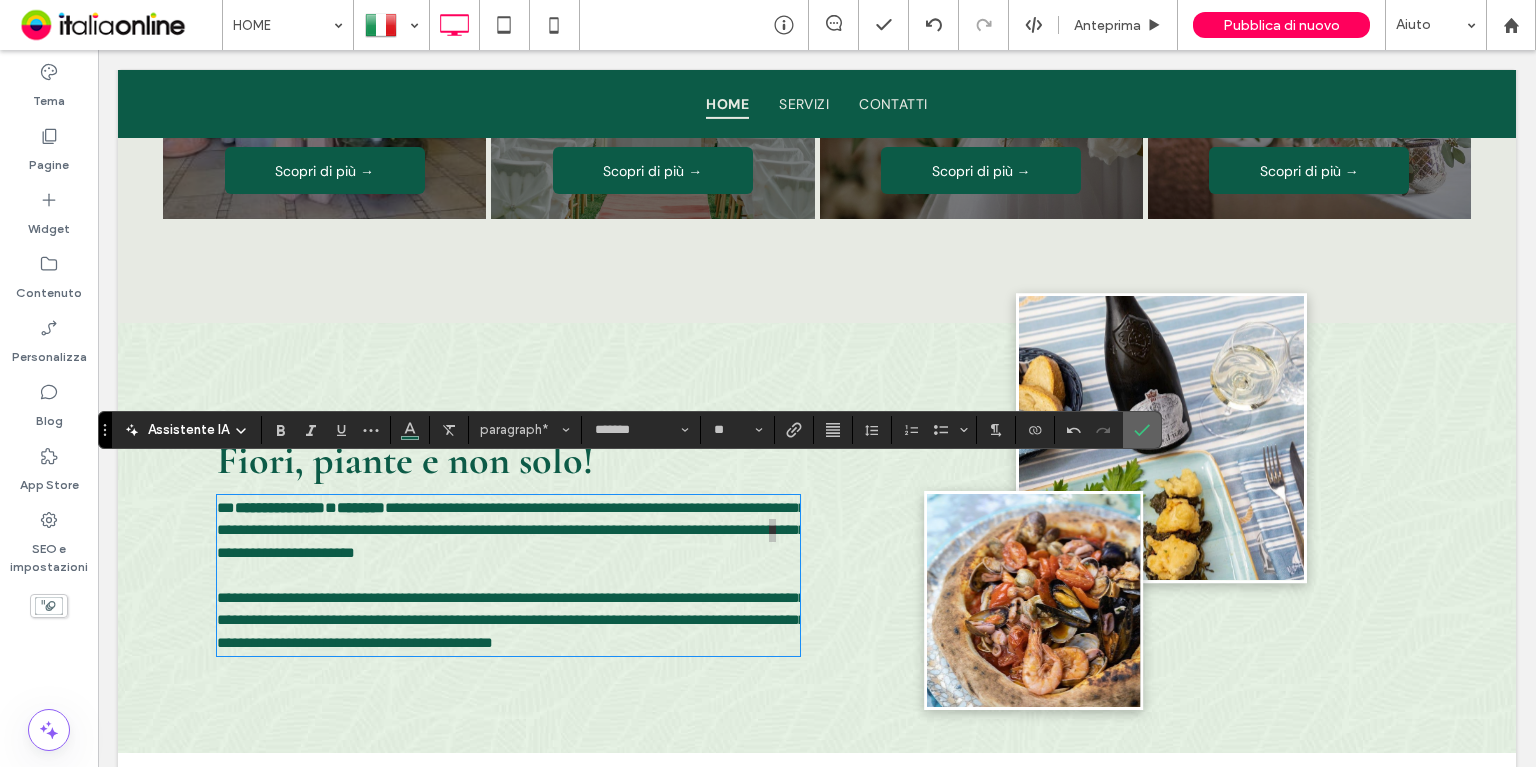 click at bounding box center (1142, 430) 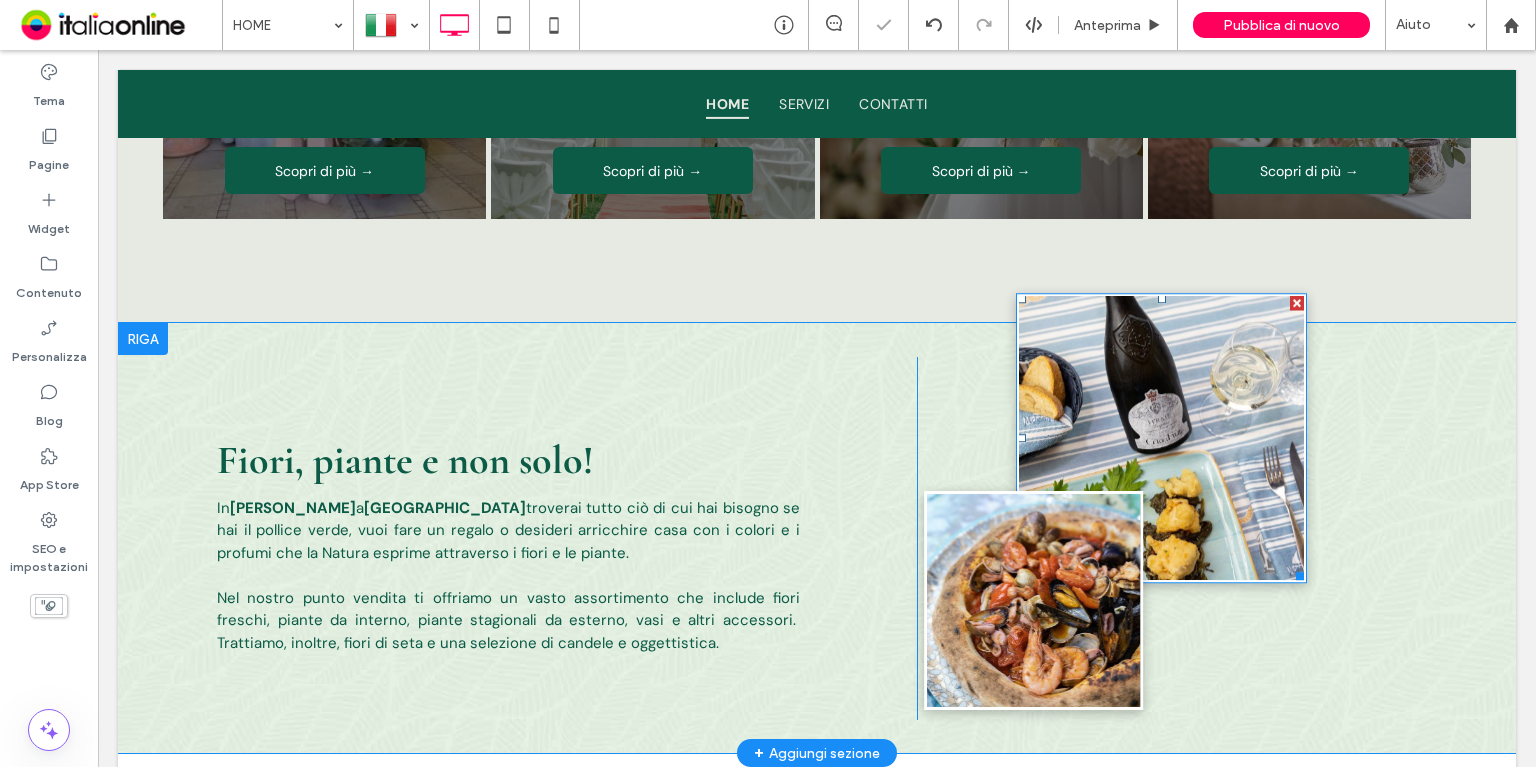 drag, startPoint x: 1194, startPoint y: 442, endPoint x: 1139, endPoint y: 452, distance: 55.9017 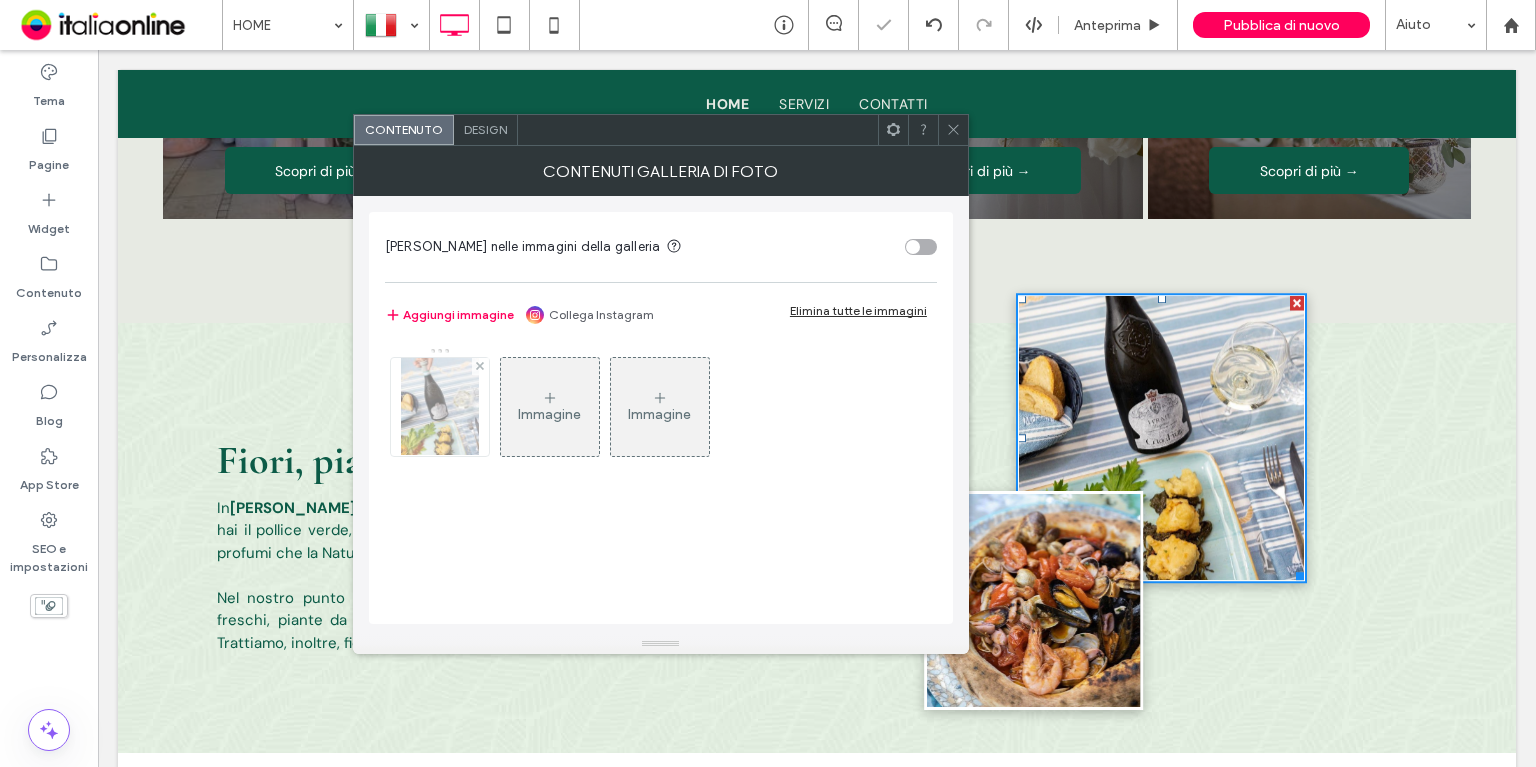 click at bounding box center [440, 407] 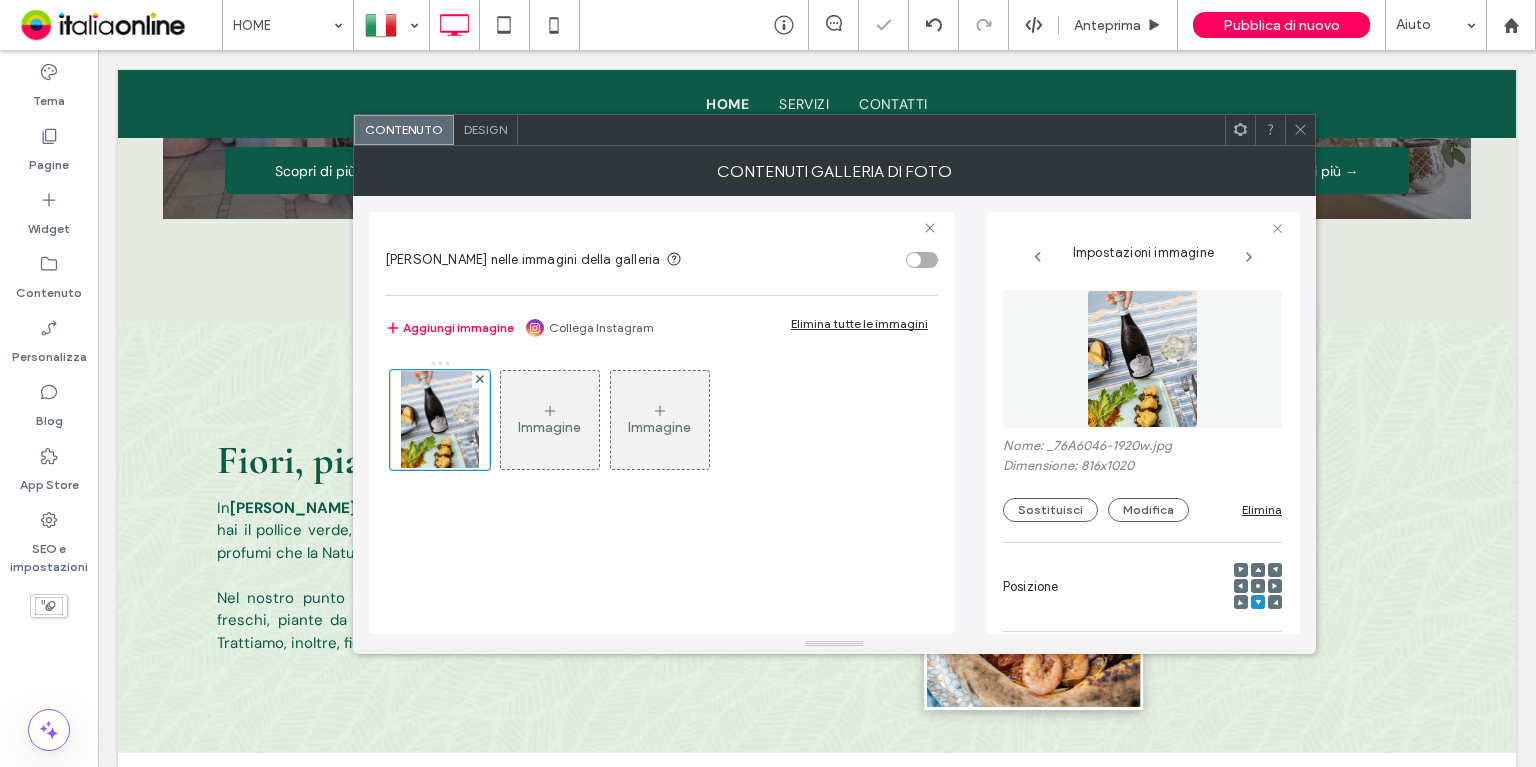 click on "Nome: _76A6046-1920w.jpg Dimensione: 816x1020 Sostituisci Modifica Elimina" at bounding box center [1142, 406] 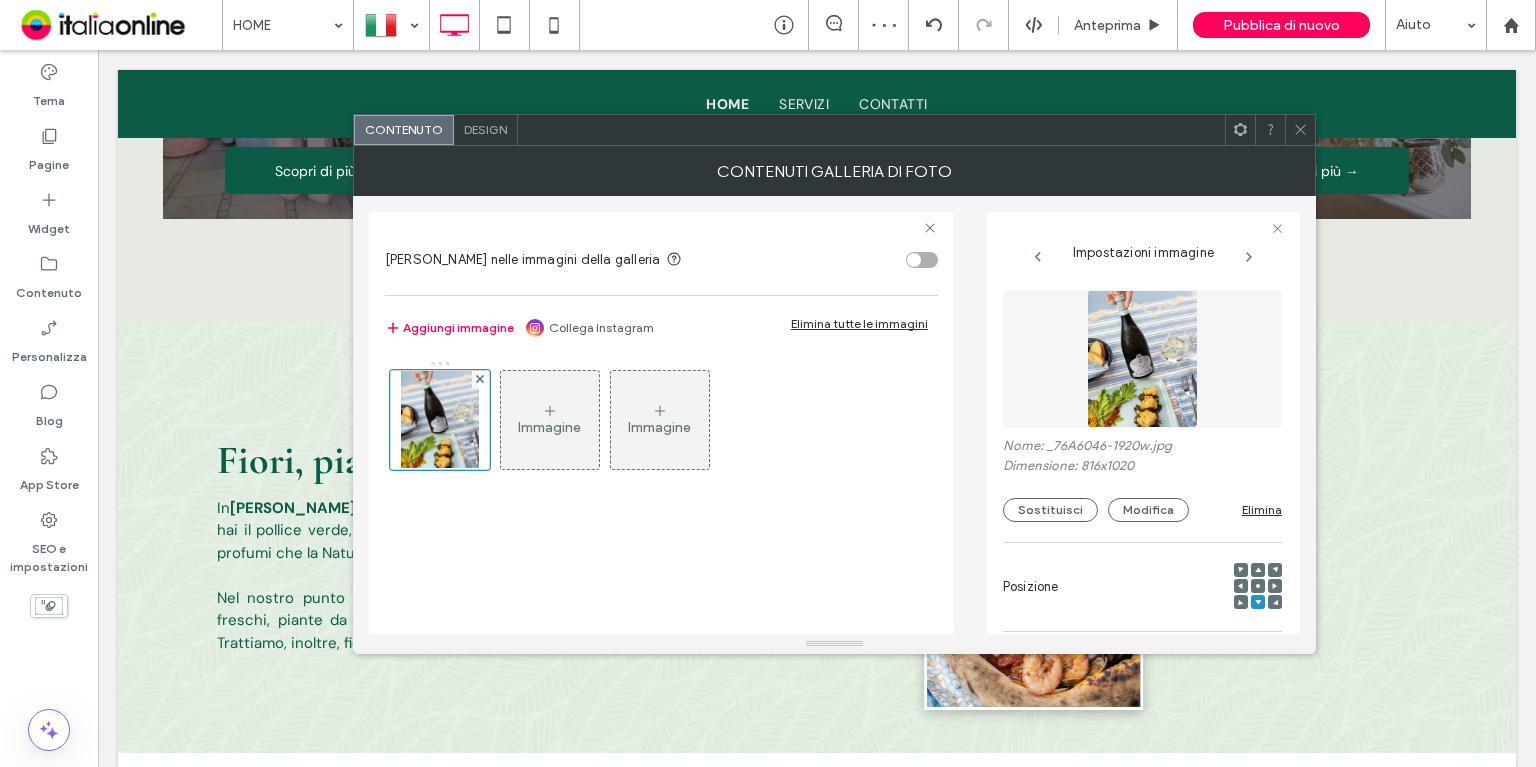 click on "Nome: _76A6046-1920w.jpg Dimensione: 816x1020 Sostituisci Modifica Elimina" at bounding box center (1142, 406) 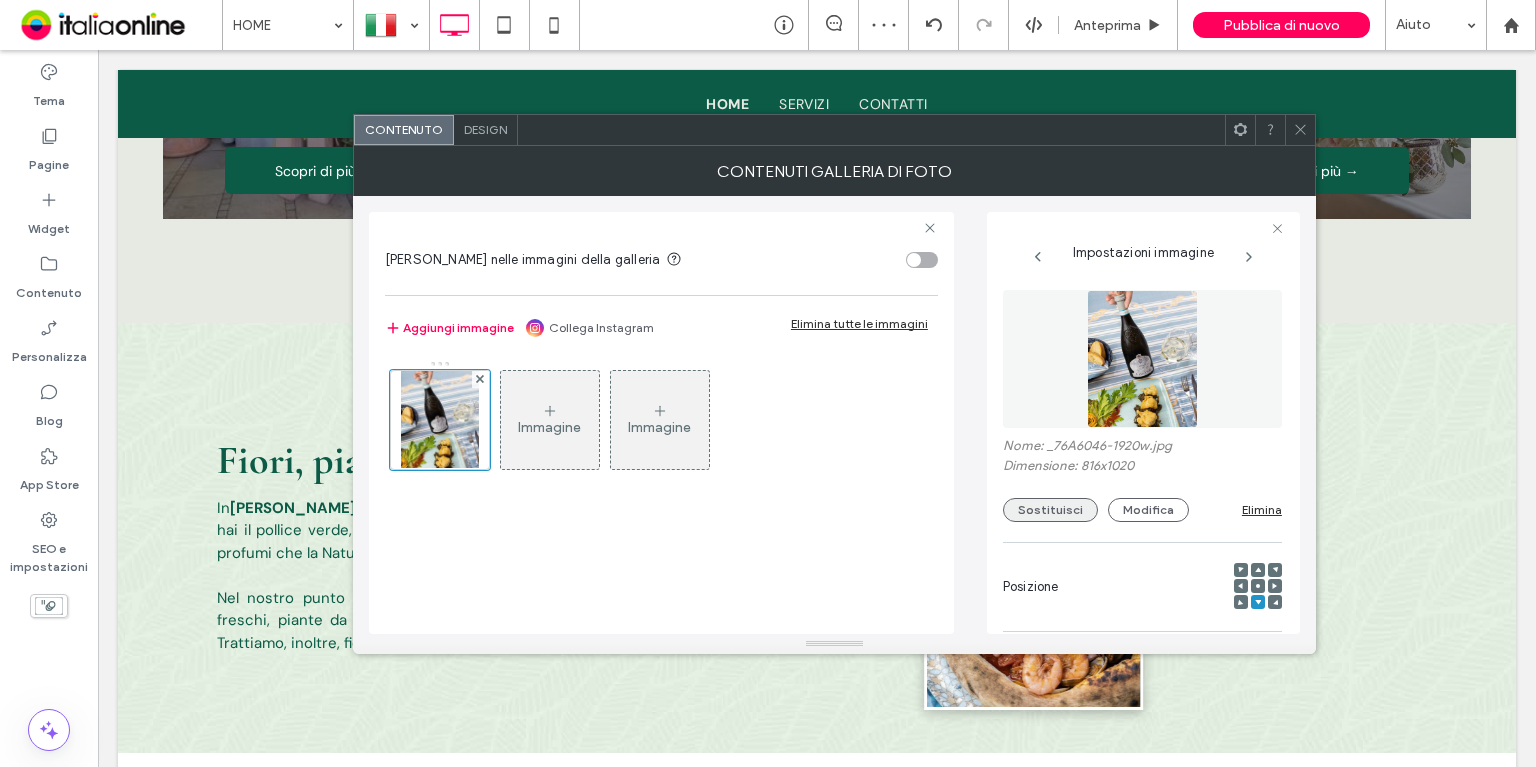 click on "Sostituisci" at bounding box center [1050, 510] 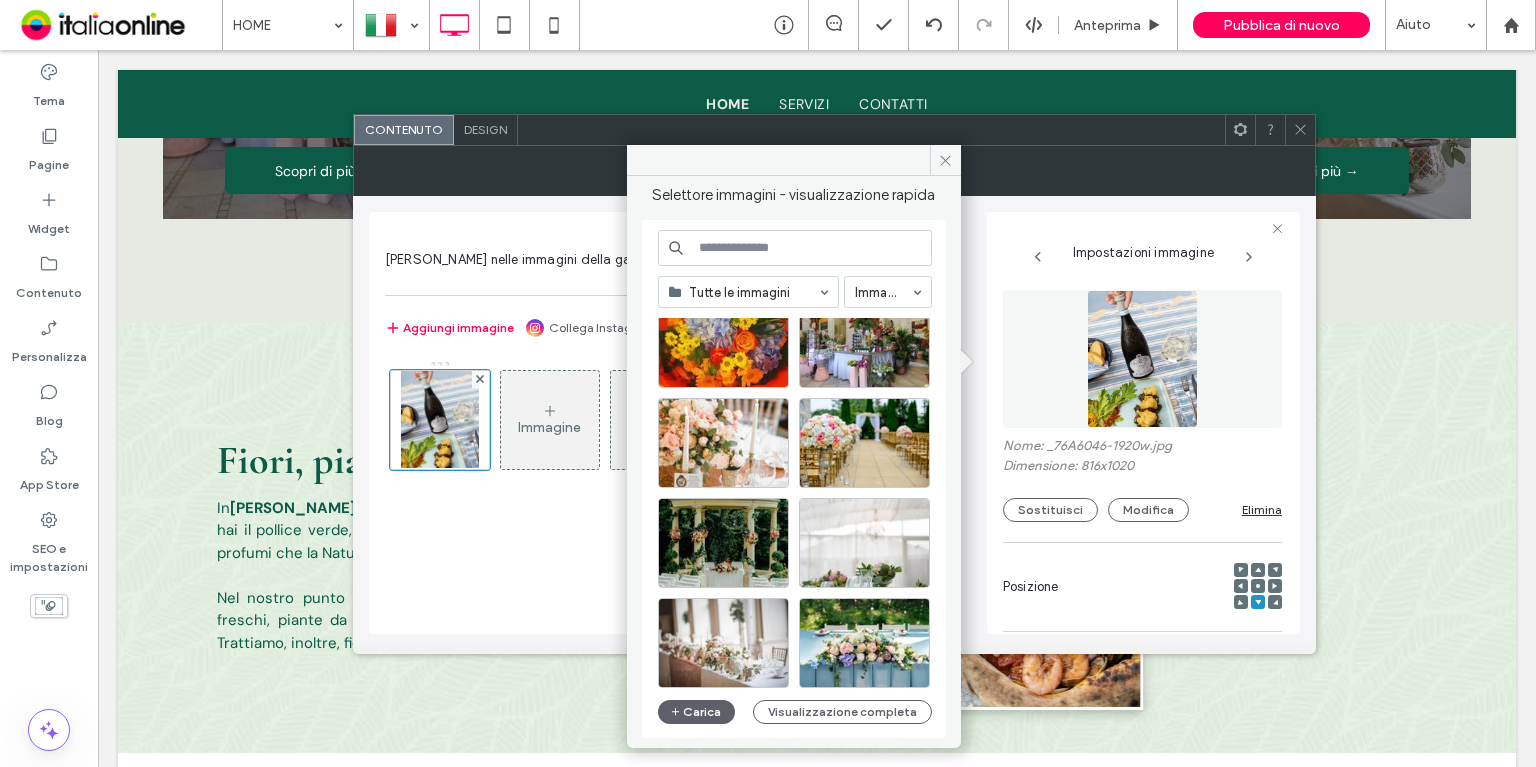 scroll, scrollTop: 1376, scrollLeft: 0, axis: vertical 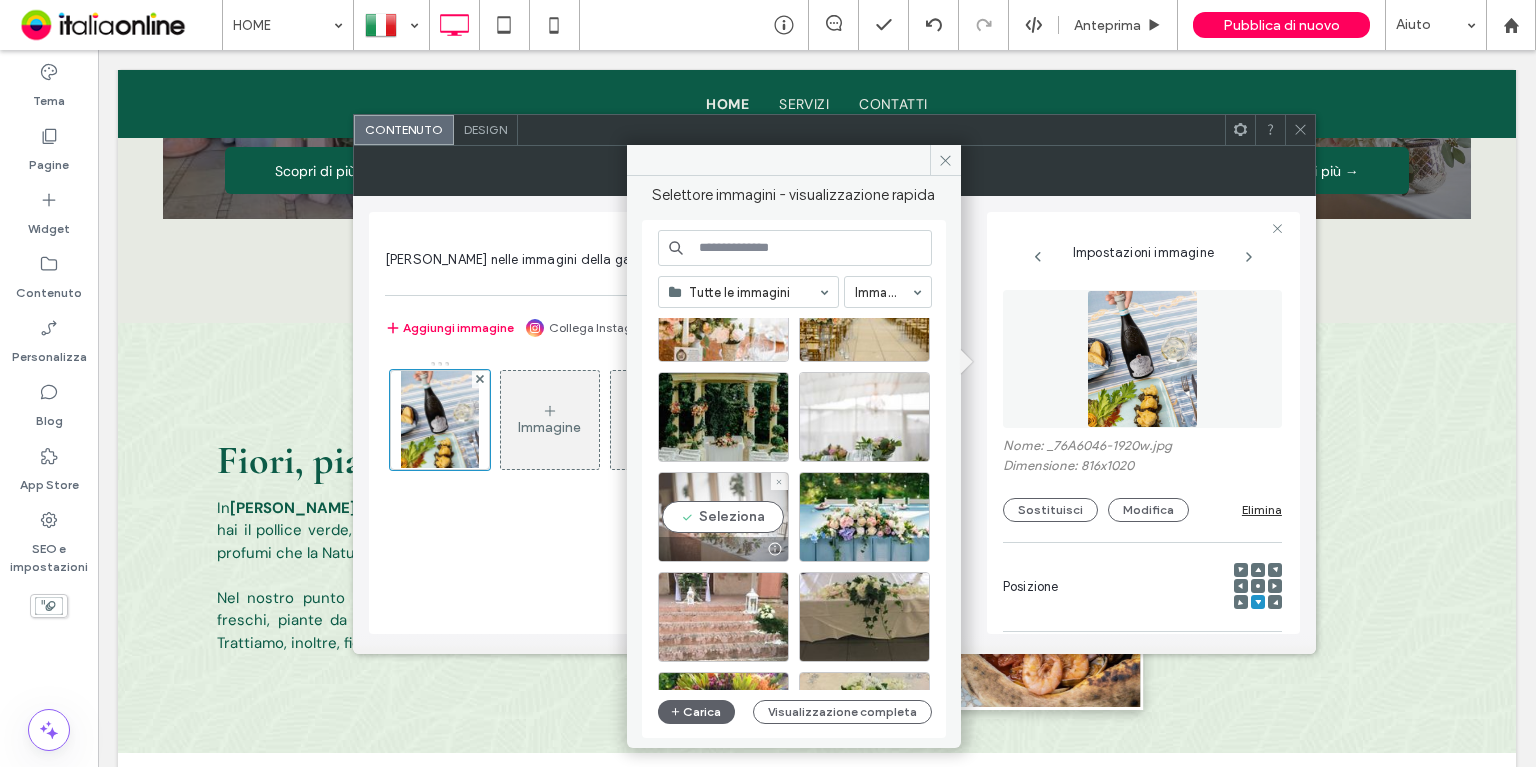 click on "Seleziona" at bounding box center (723, 517) 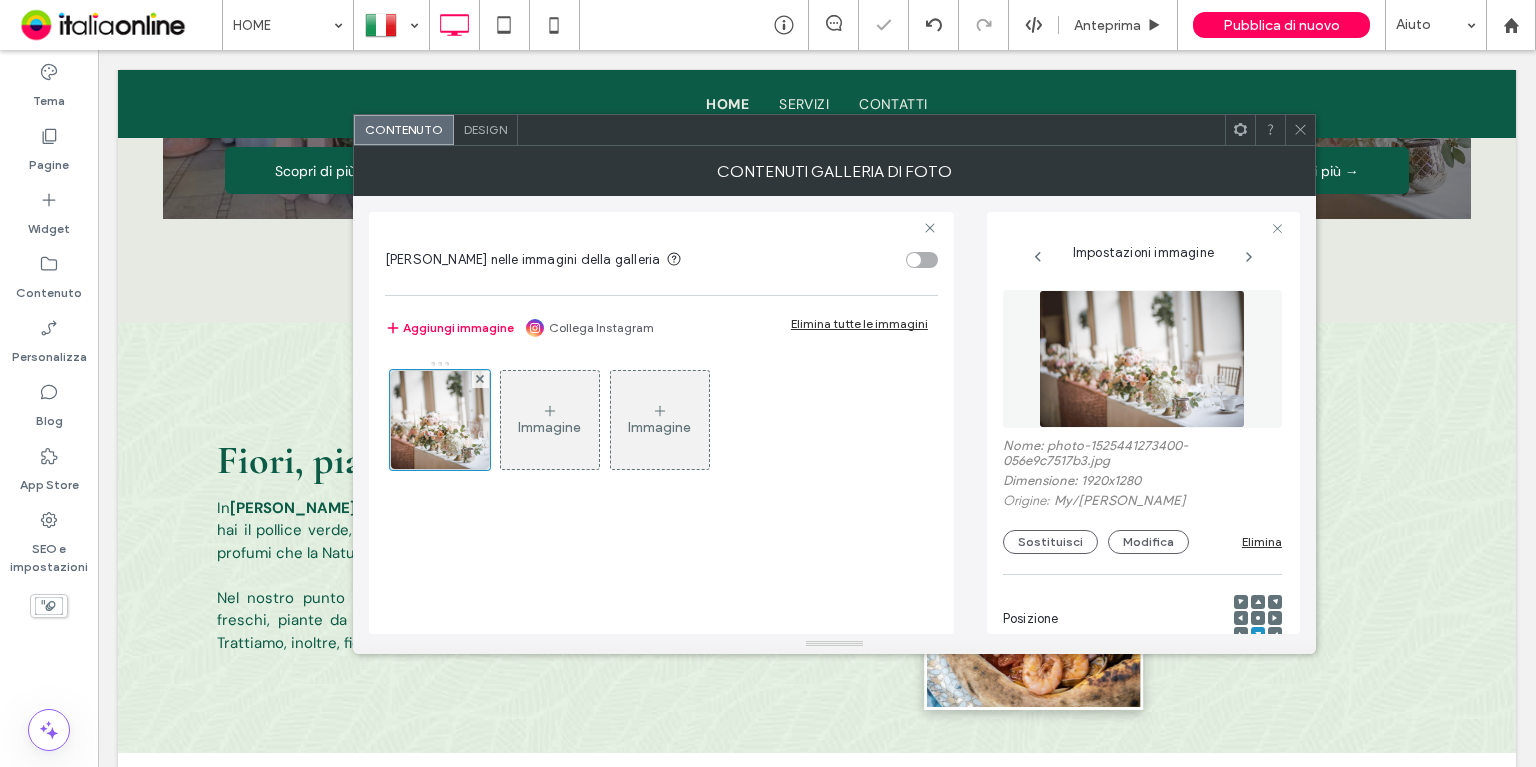 click 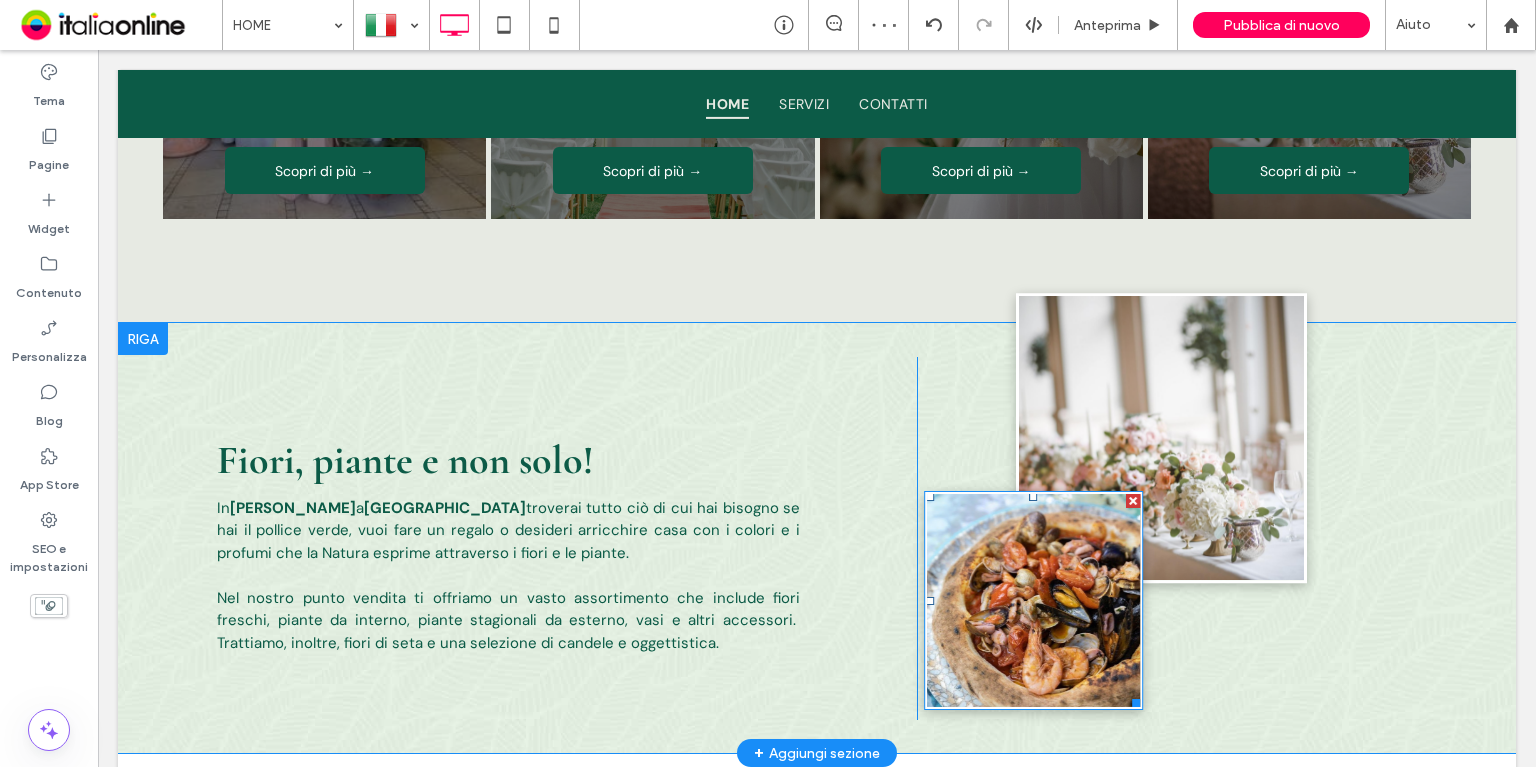 click at bounding box center (1033, 600) 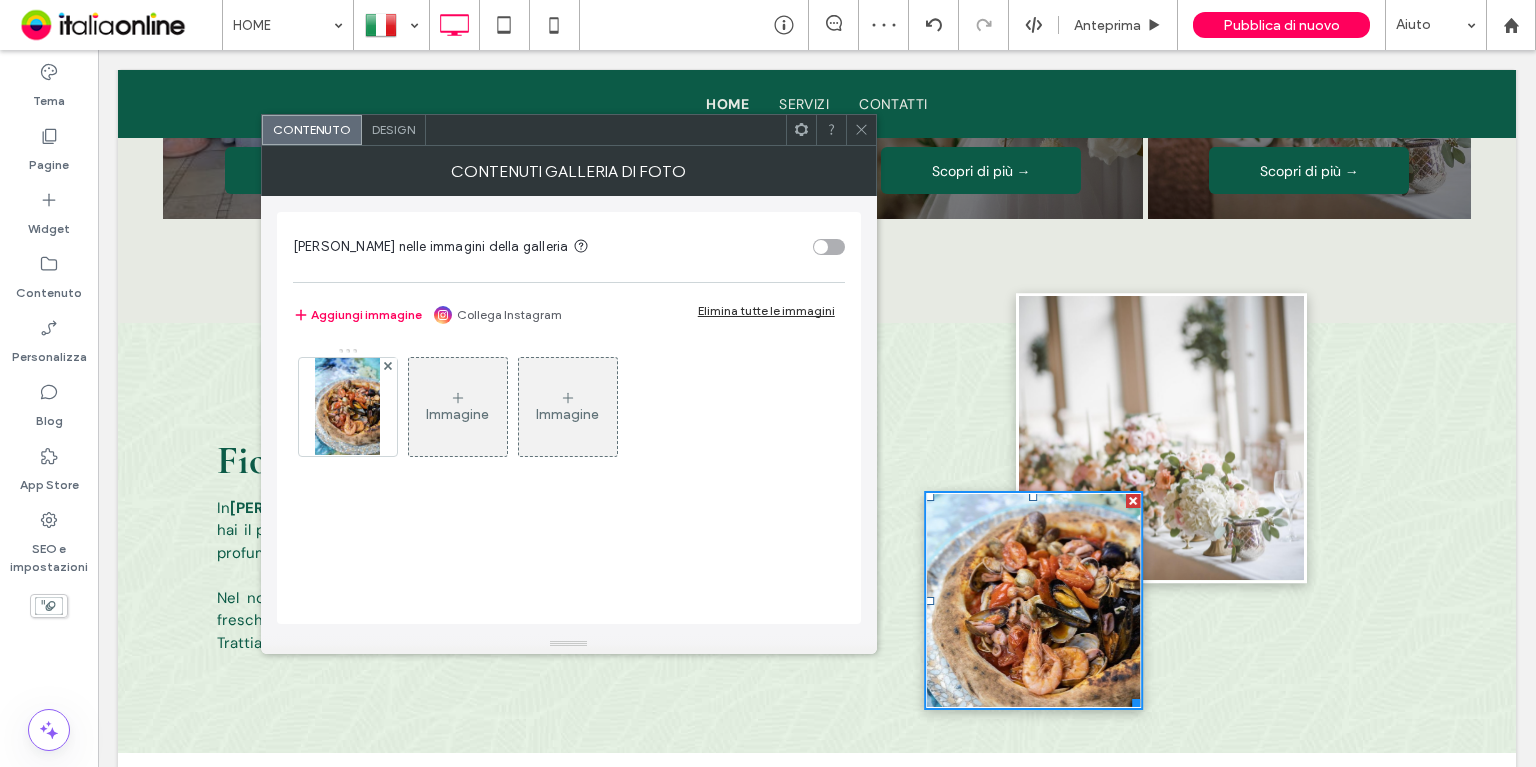 drag, startPoint x: 1144, startPoint y: 387, endPoint x: 881, endPoint y: 358, distance: 264.59402 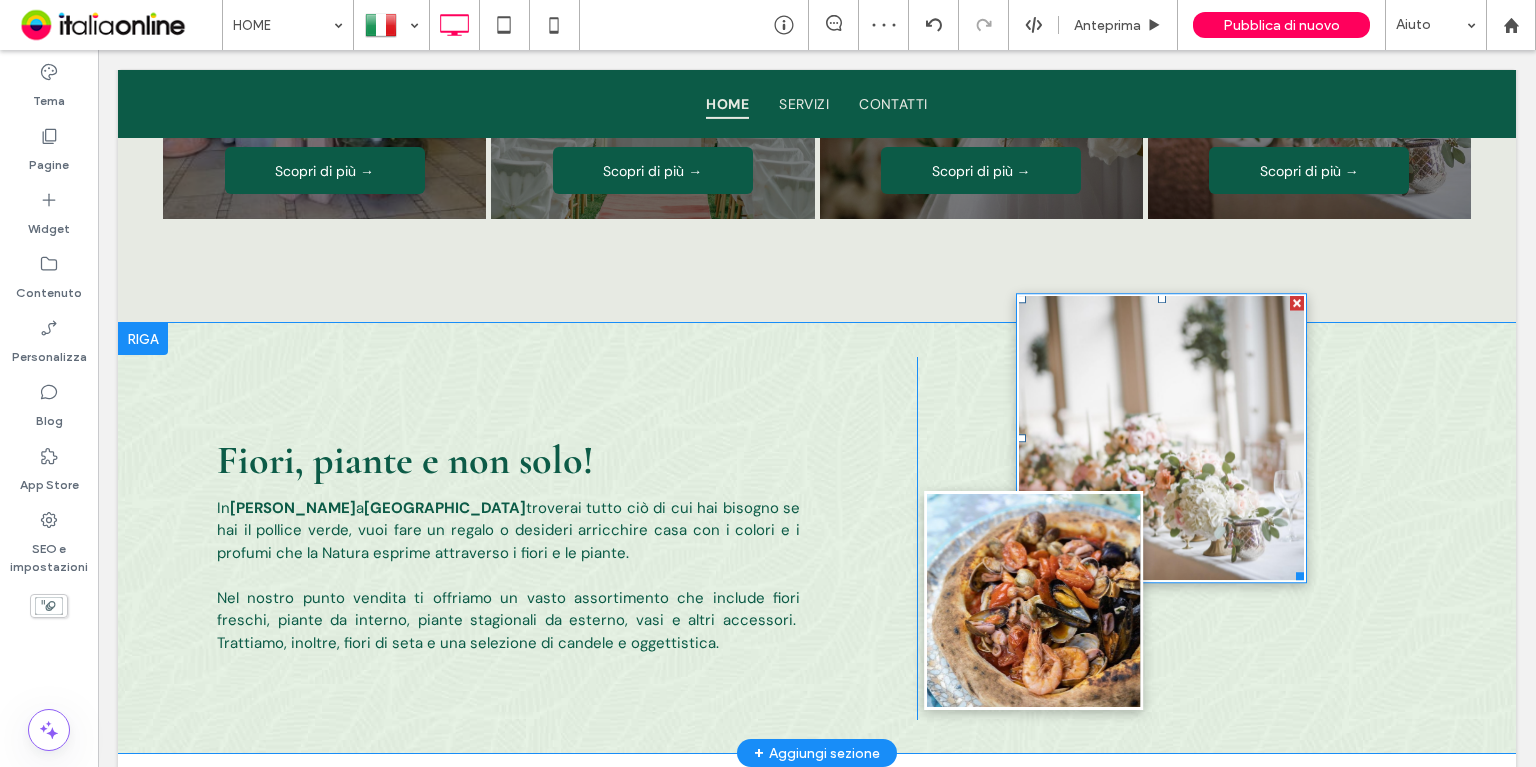 click at bounding box center (1161, 438) 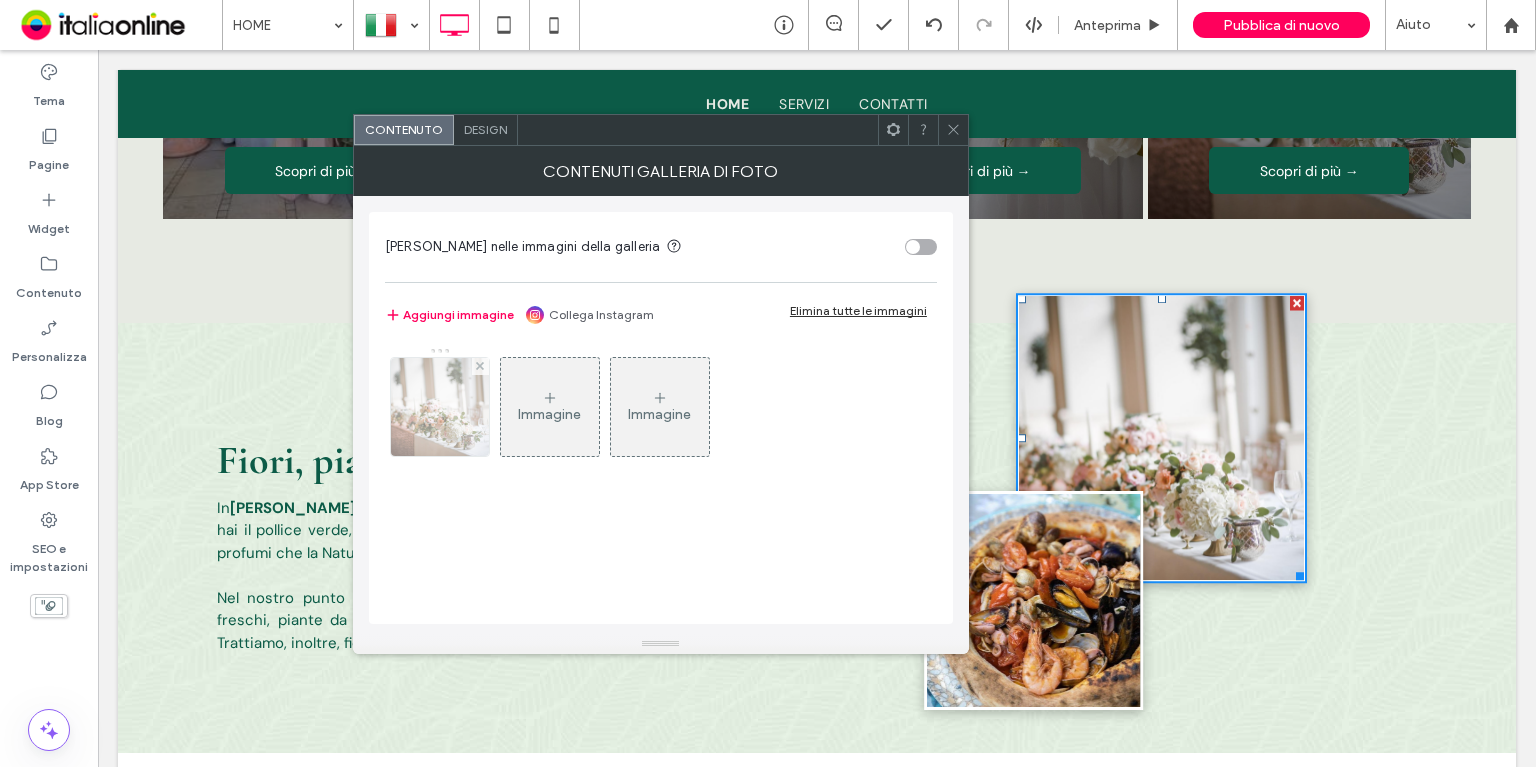click at bounding box center (439, 407) 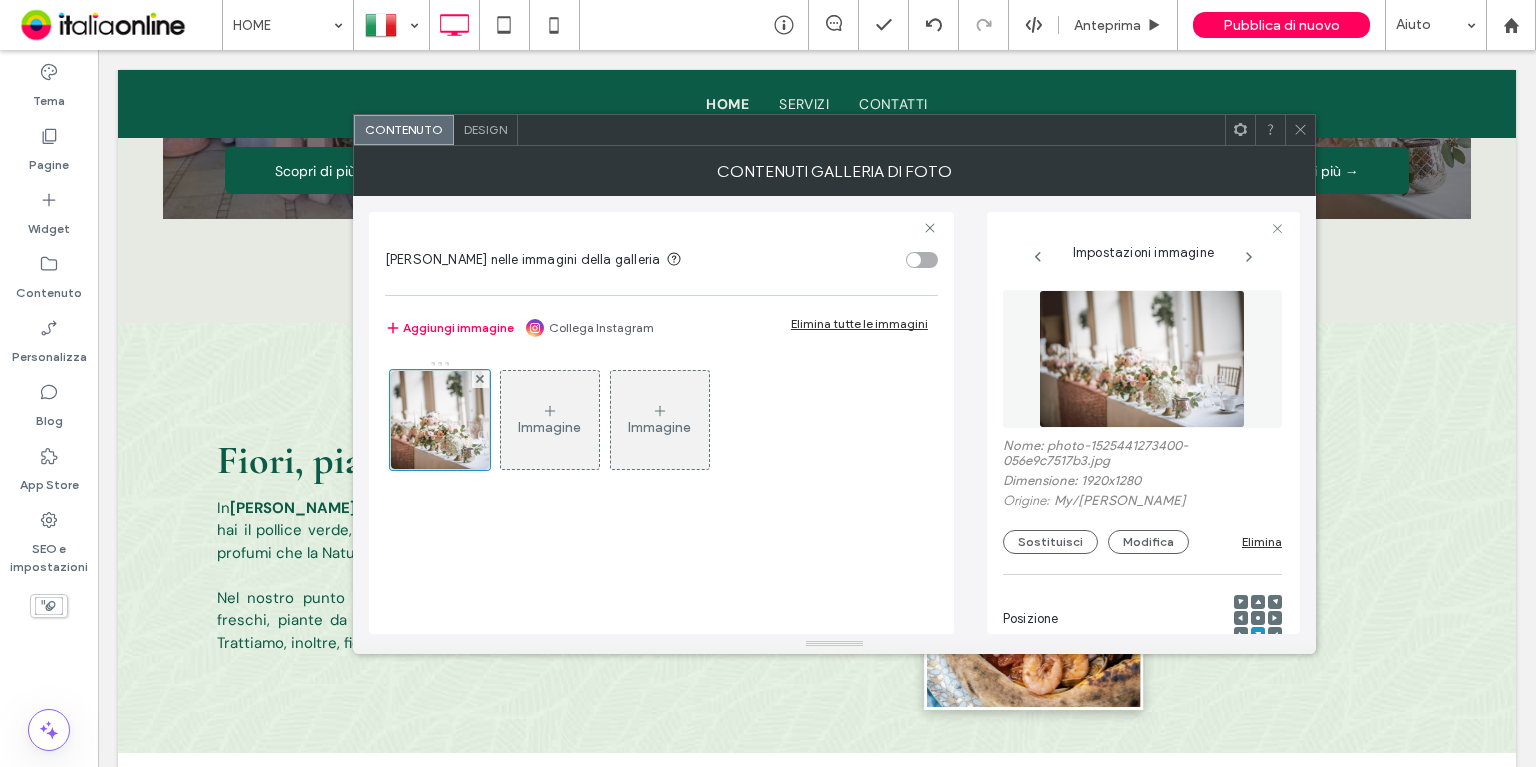 click on "Nome: photo-1525441273400-056e9c7517b3.jpg Dimensione: 1920x1280 Origine: My  /  Thomas William Sostituisci Modifica Elimina" at bounding box center [1142, 496] 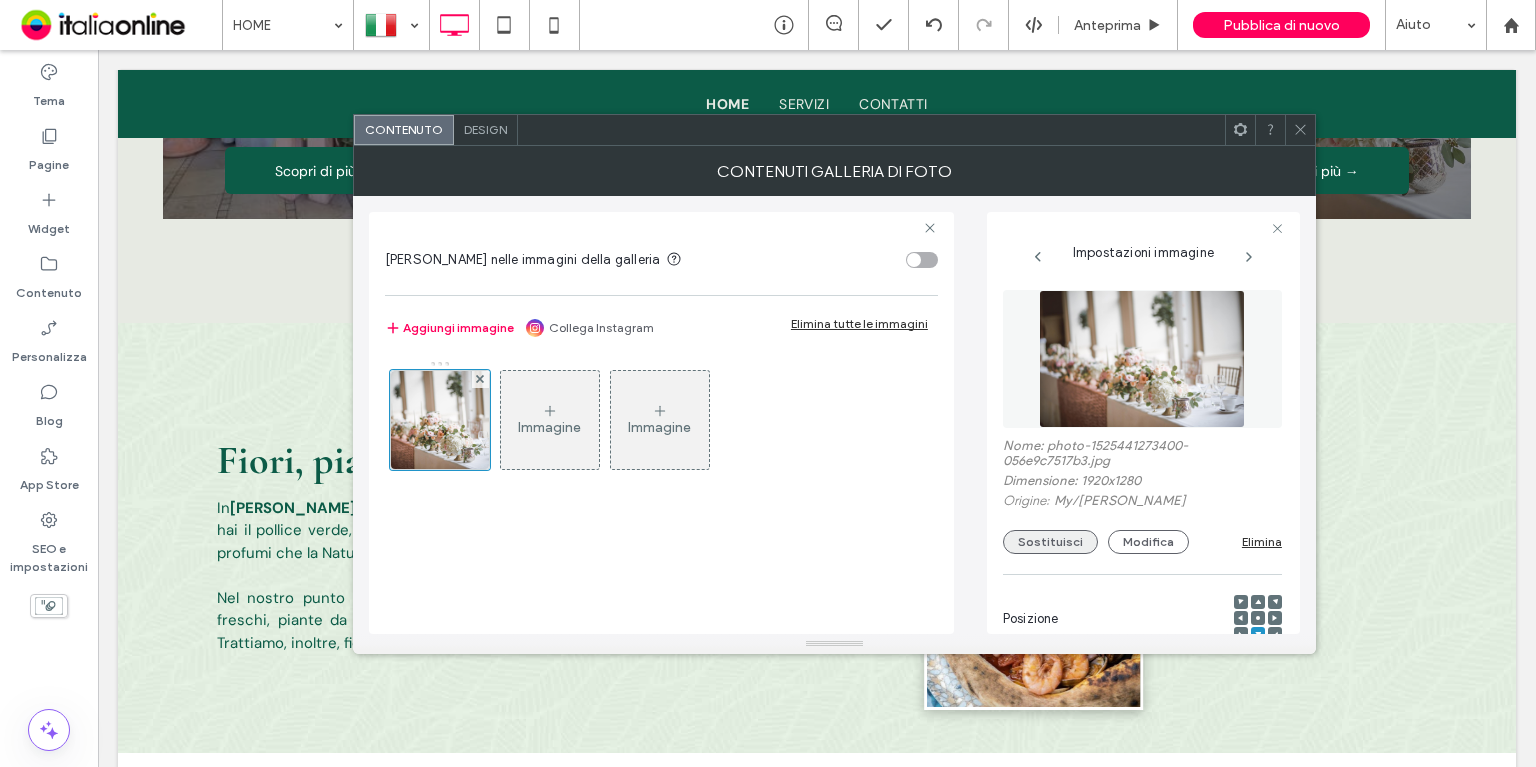 click on "Sostituisci" at bounding box center (1050, 542) 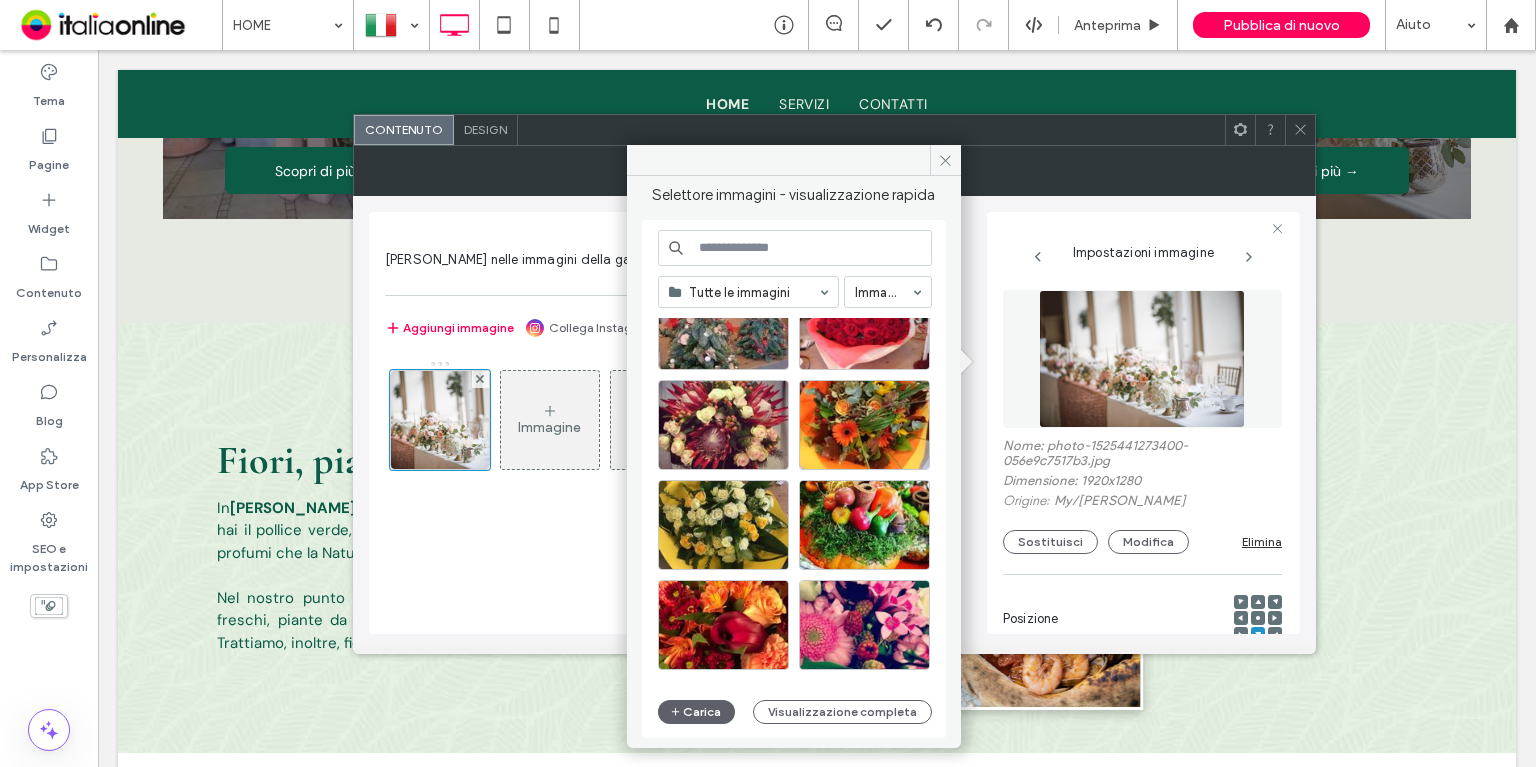 scroll, scrollTop: 857, scrollLeft: 0, axis: vertical 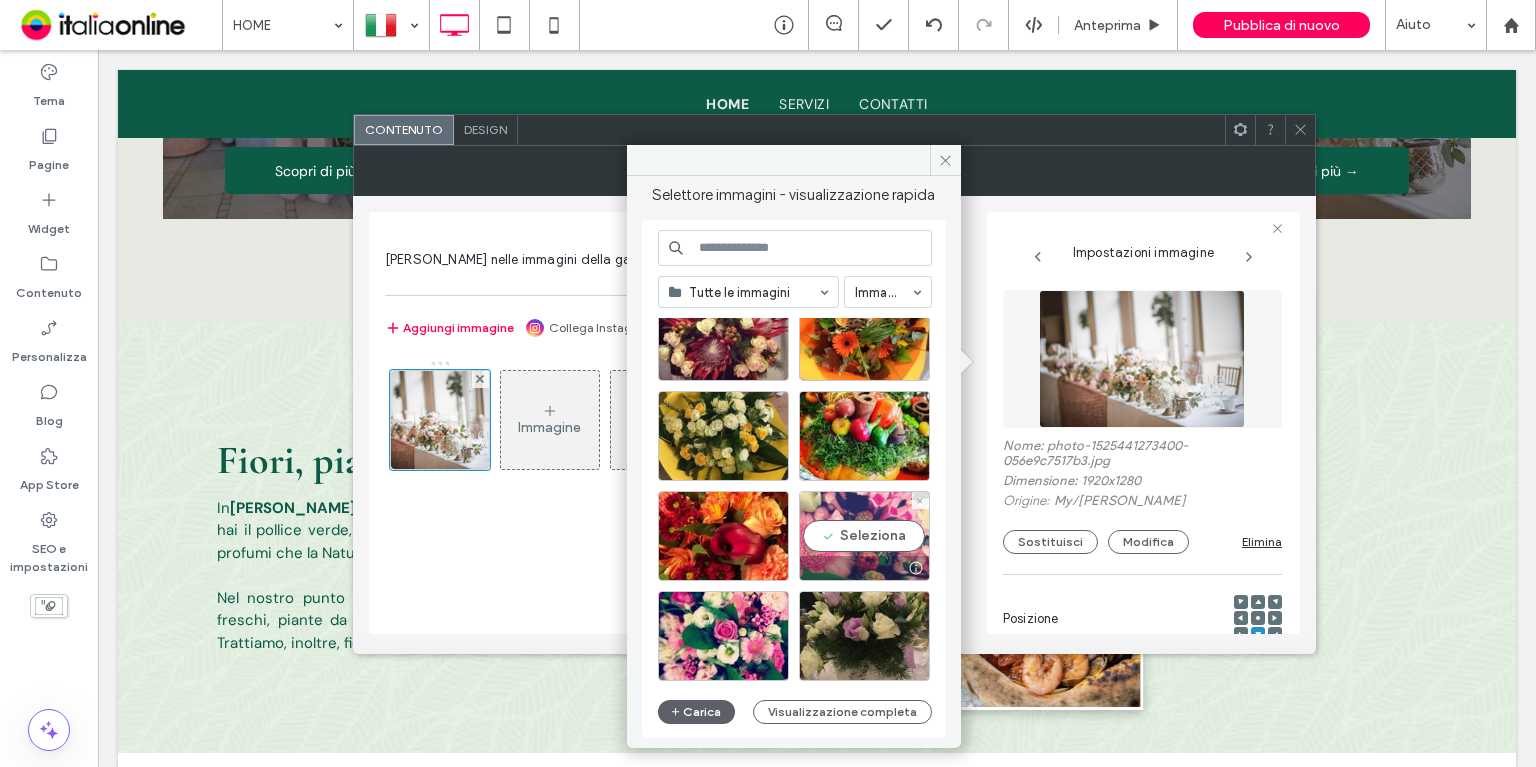 click on "Seleziona" at bounding box center [864, 536] 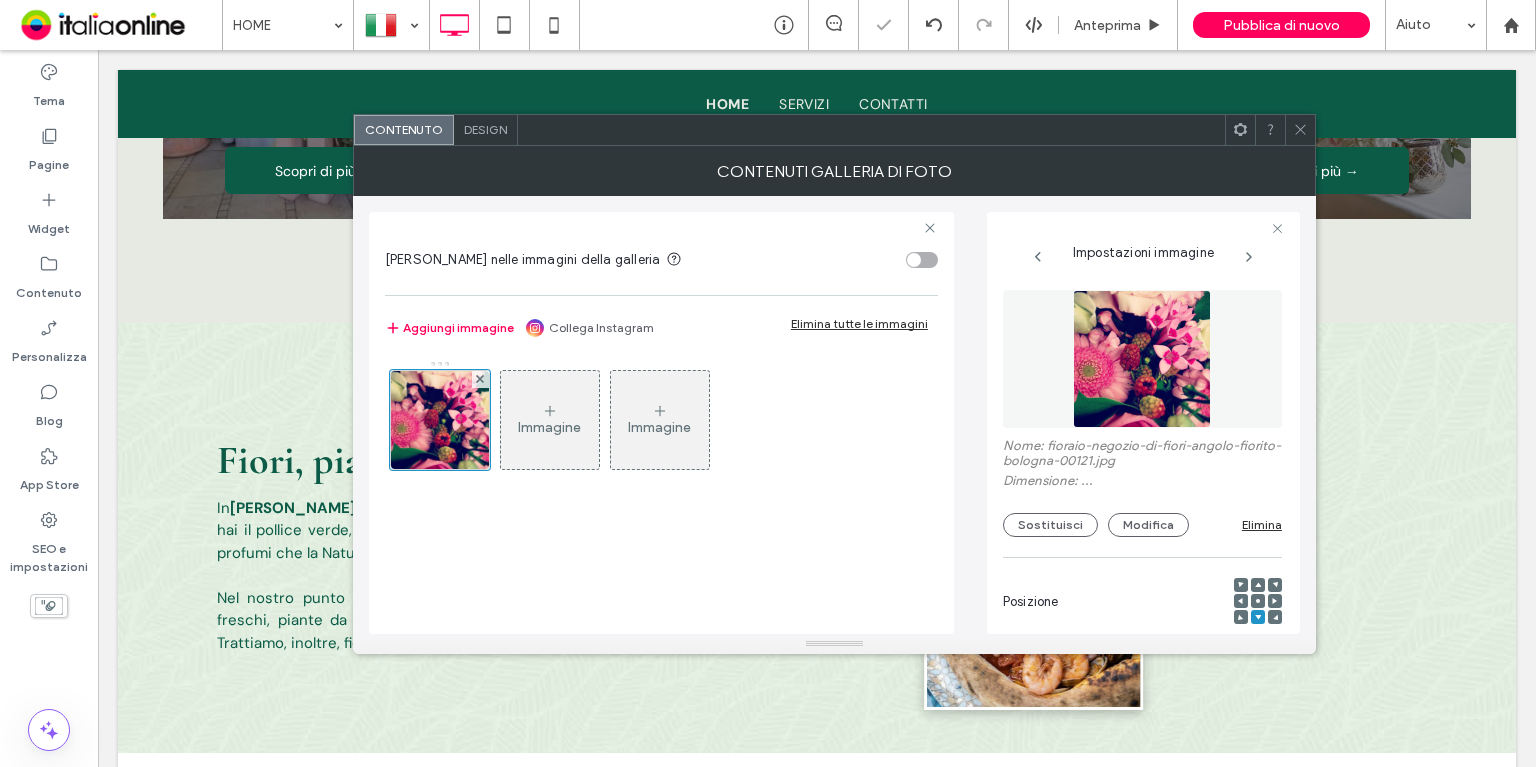 click 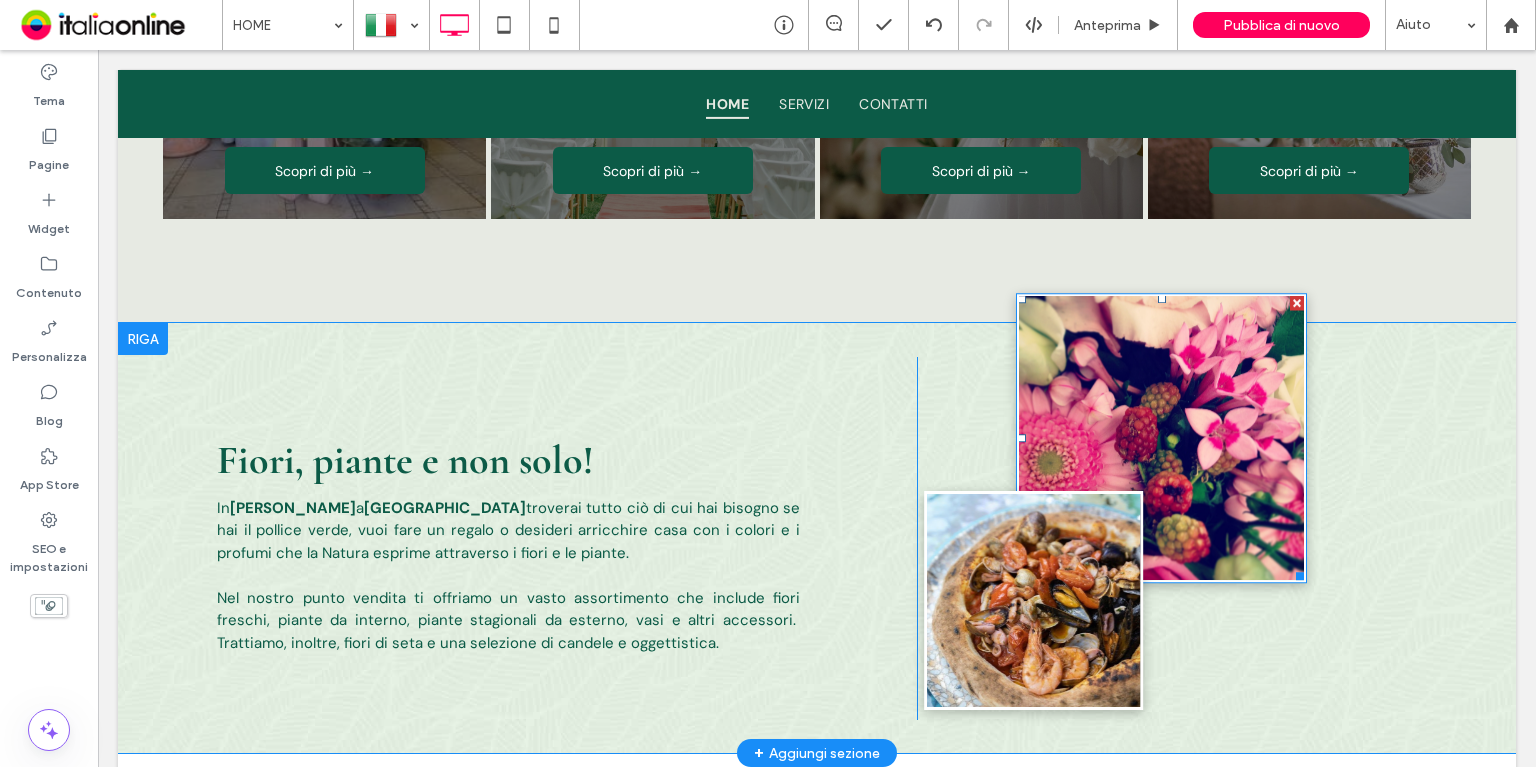 click at bounding box center [1161, 438] 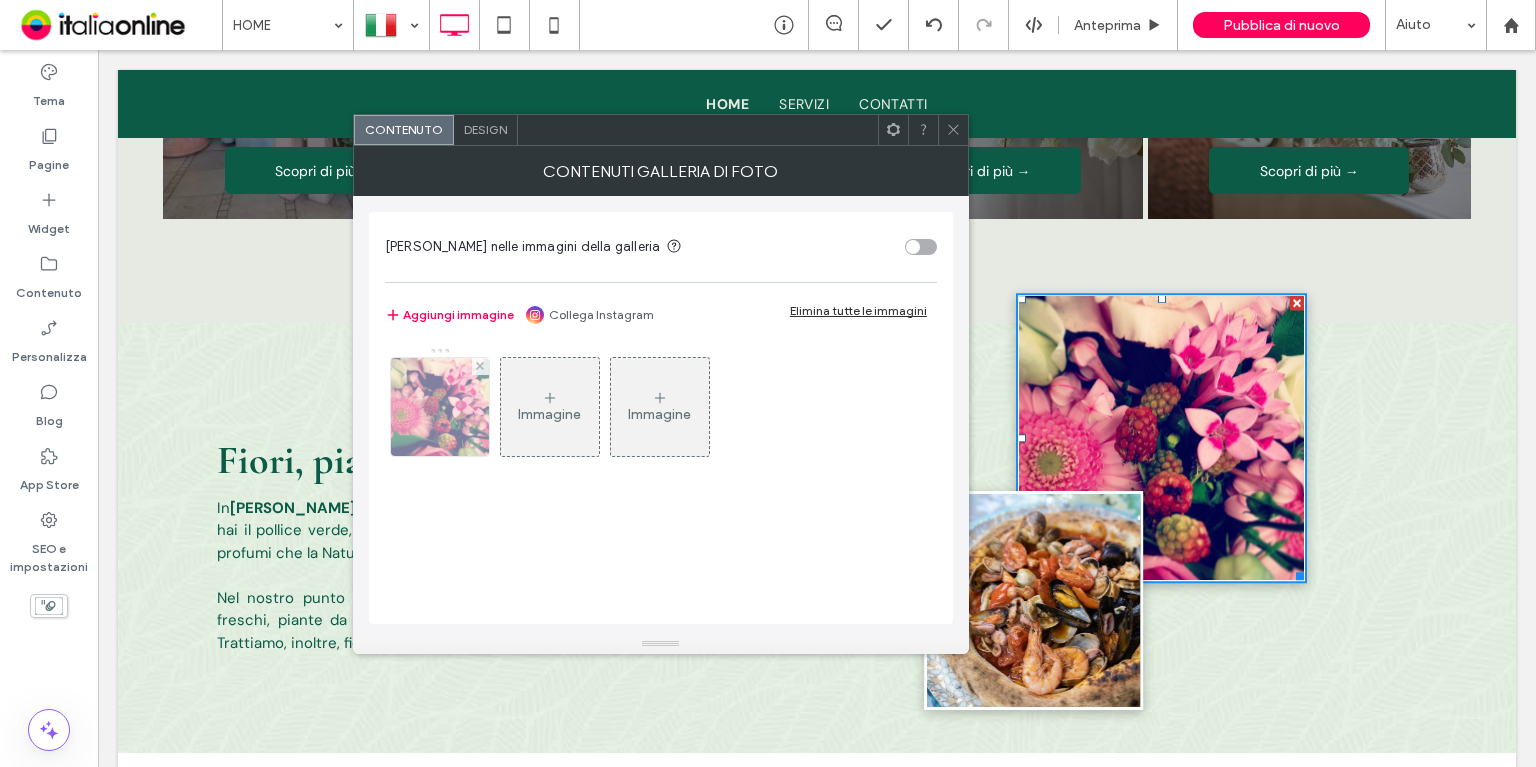 click at bounding box center [440, 407] 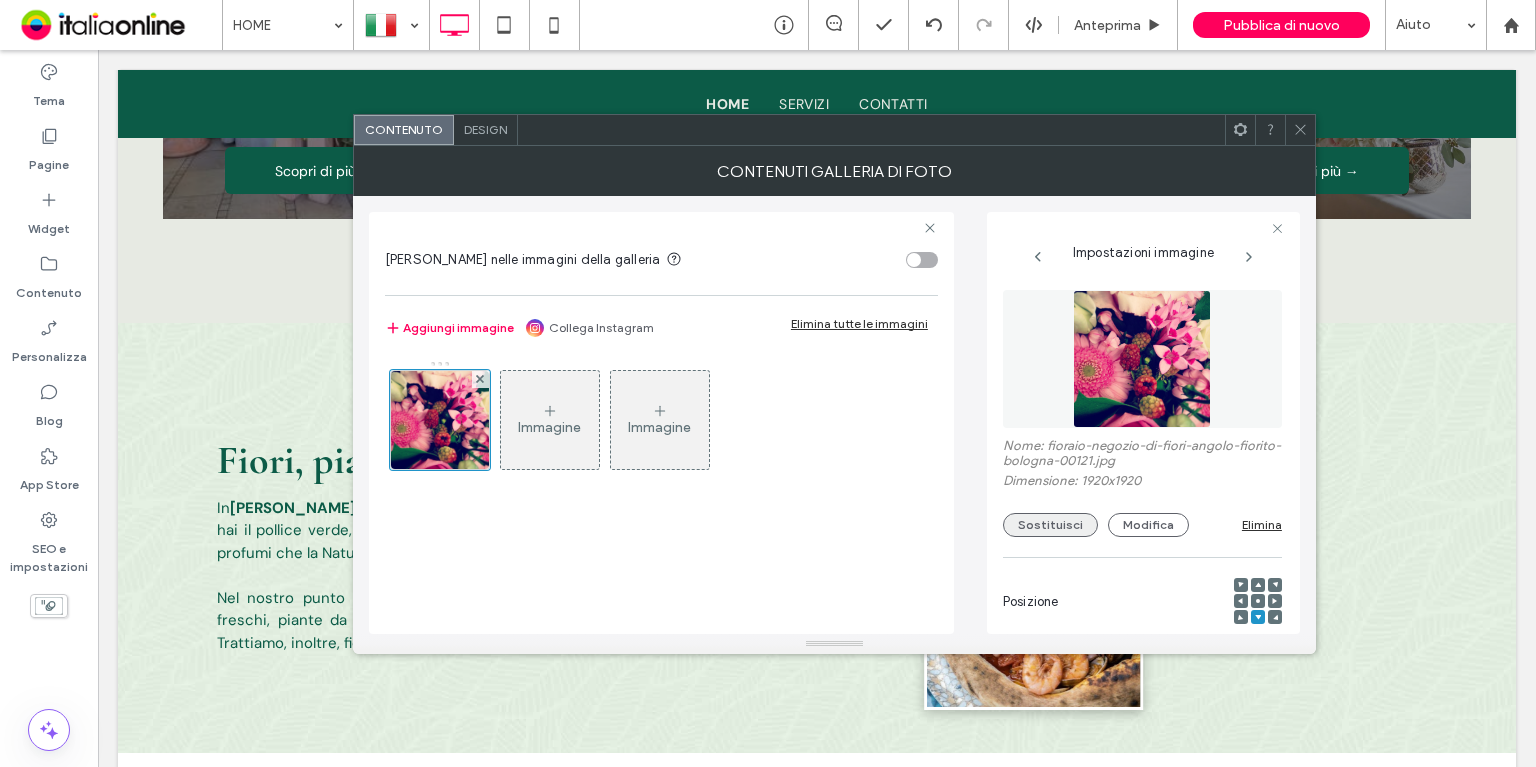 click on "Sostituisci" at bounding box center [1050, 525] 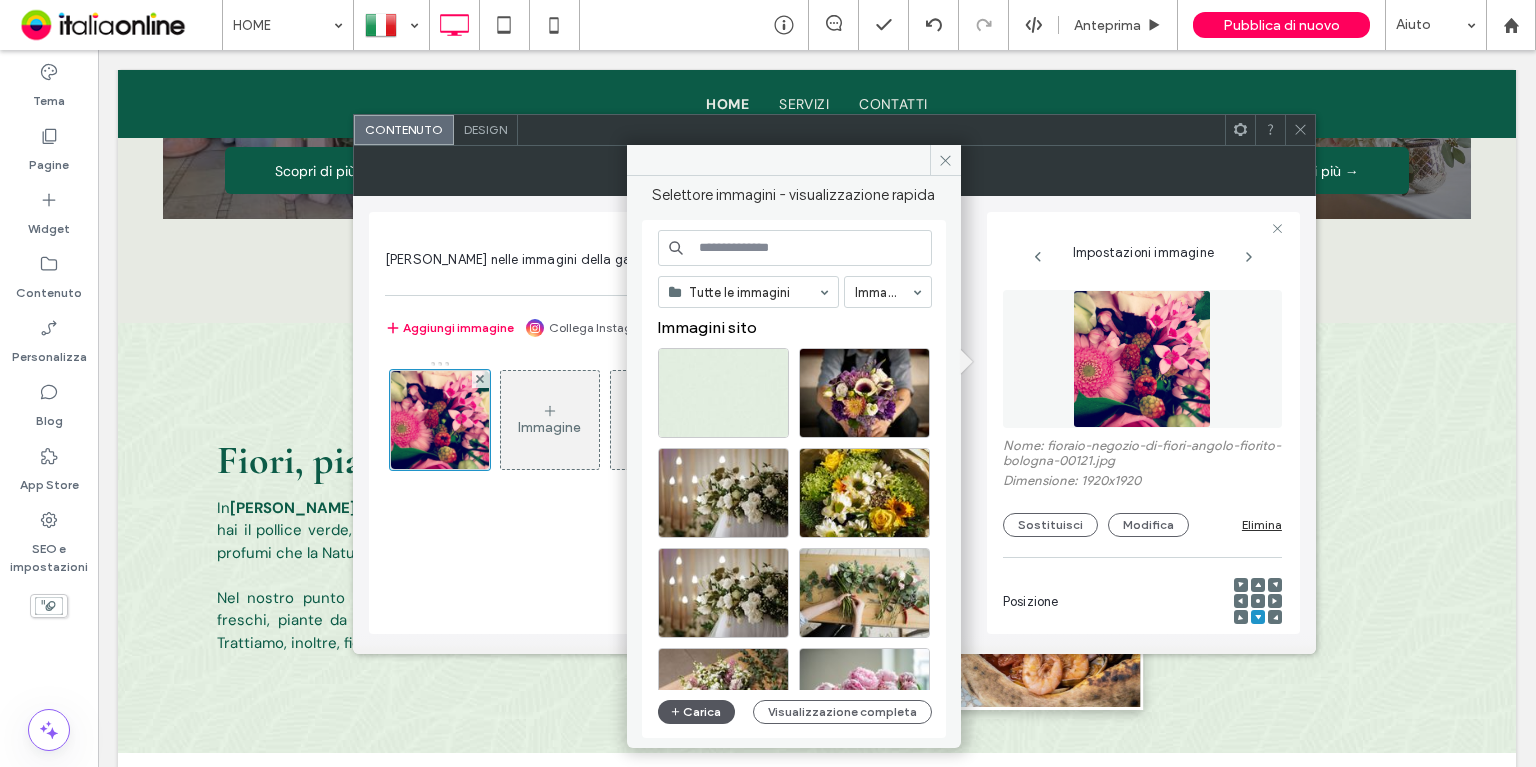 click on "Carica" at bounding box center (697, 712) 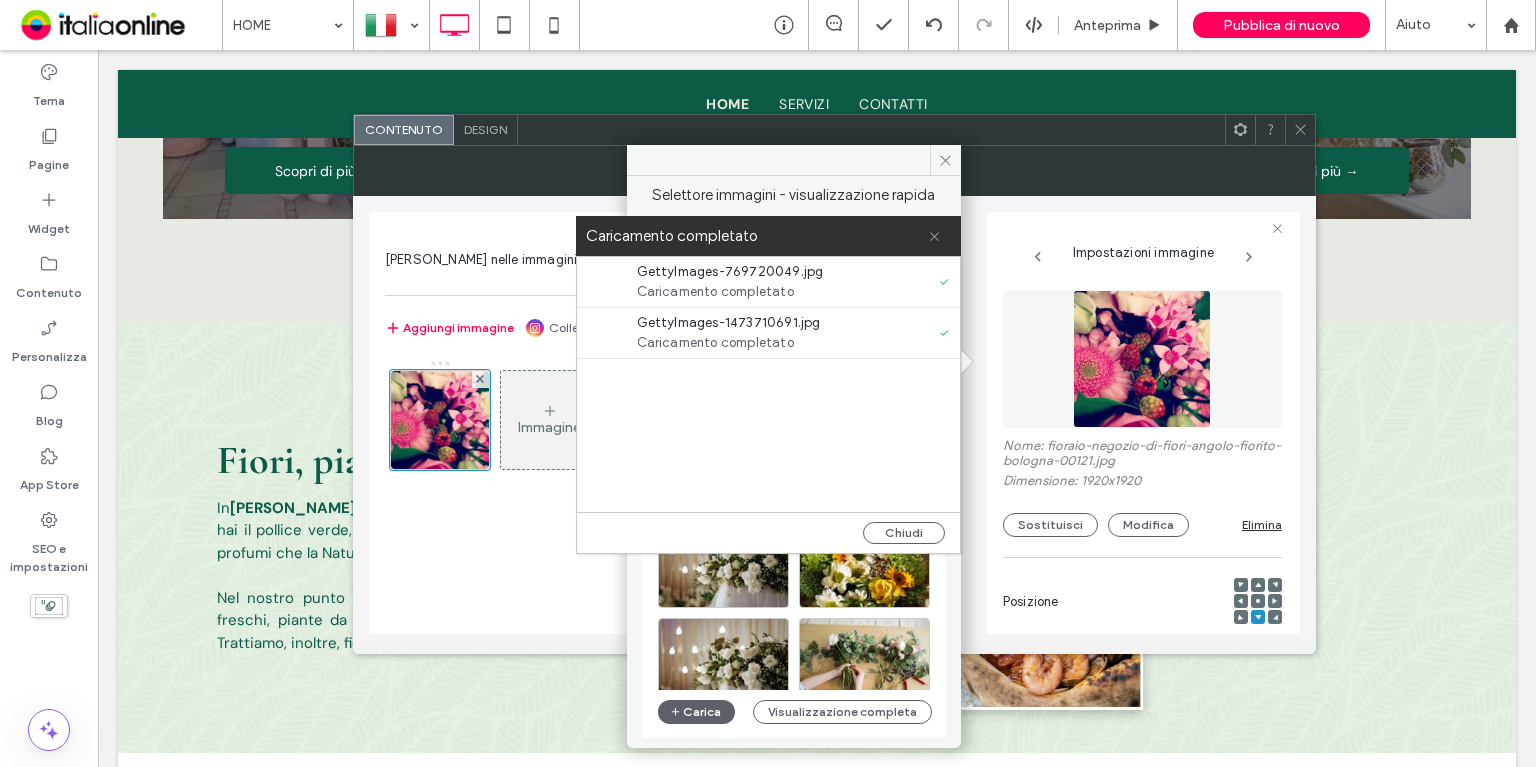click 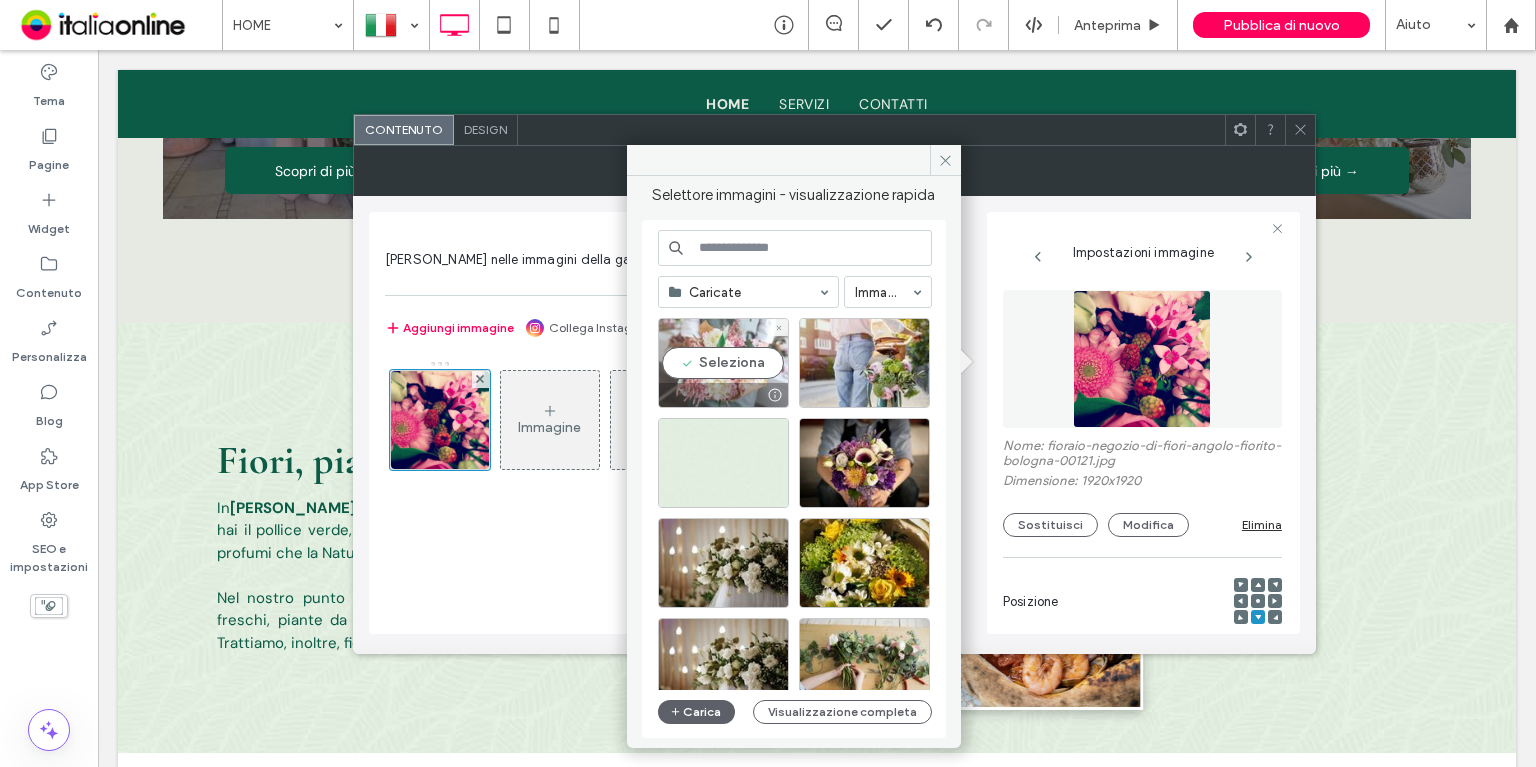drag, startPoint x: 738, startPoint y: 359, endPoint x: 849, endPoint y: 360, distance: 111.0045 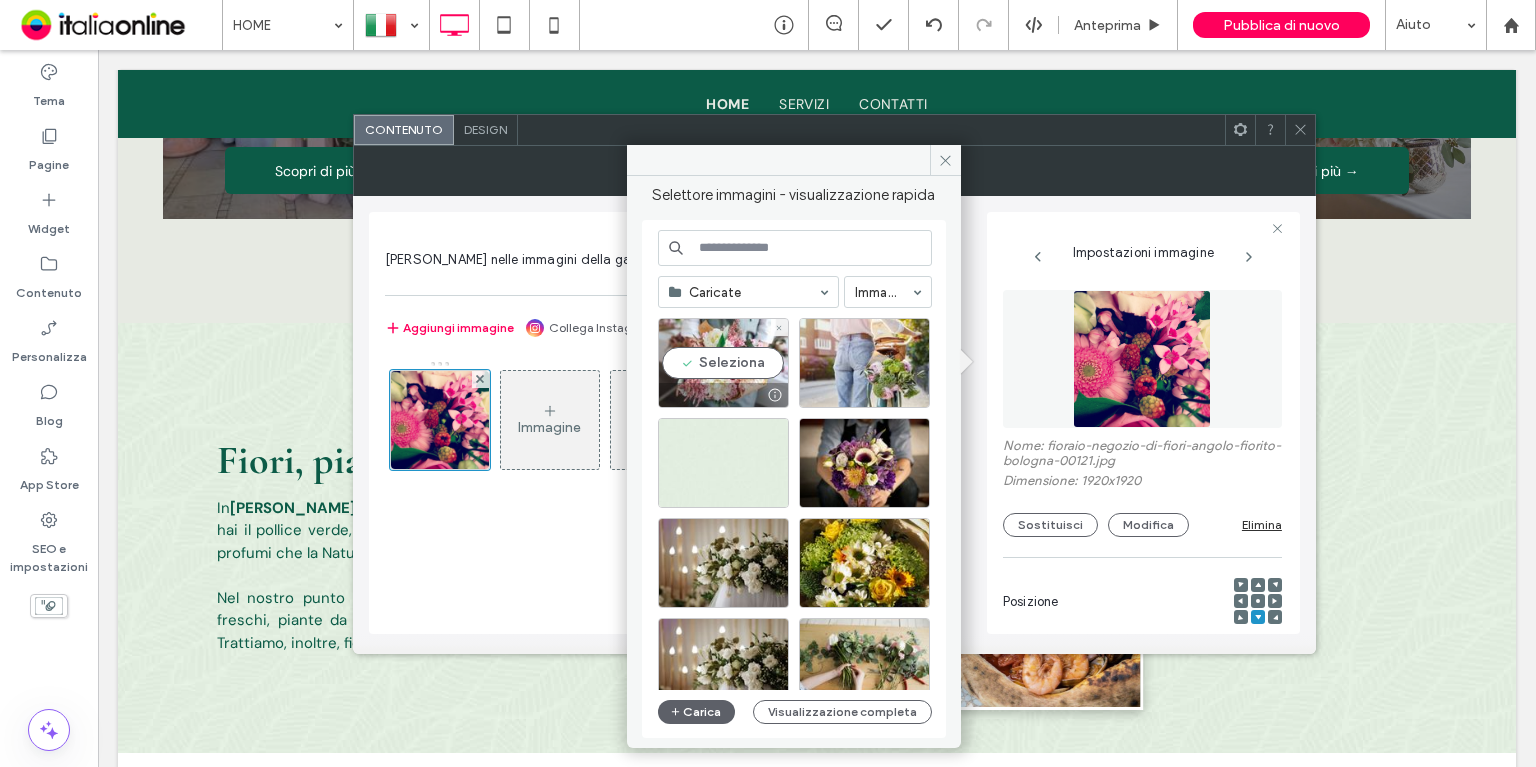 click on "Seleziona" at bounding box center [723, 363] 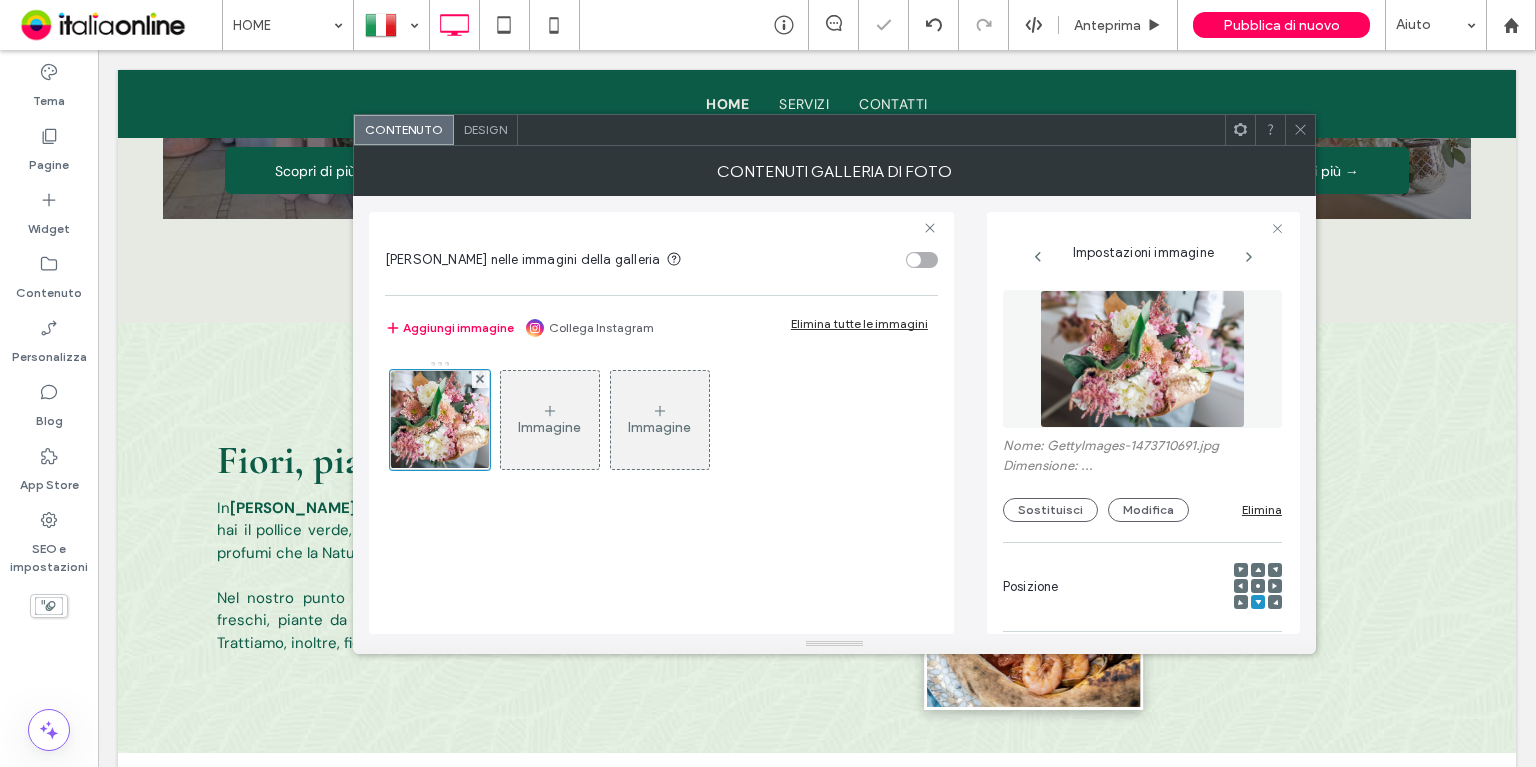 click on "Immagine Immagine" at bounding box center (660, 425) 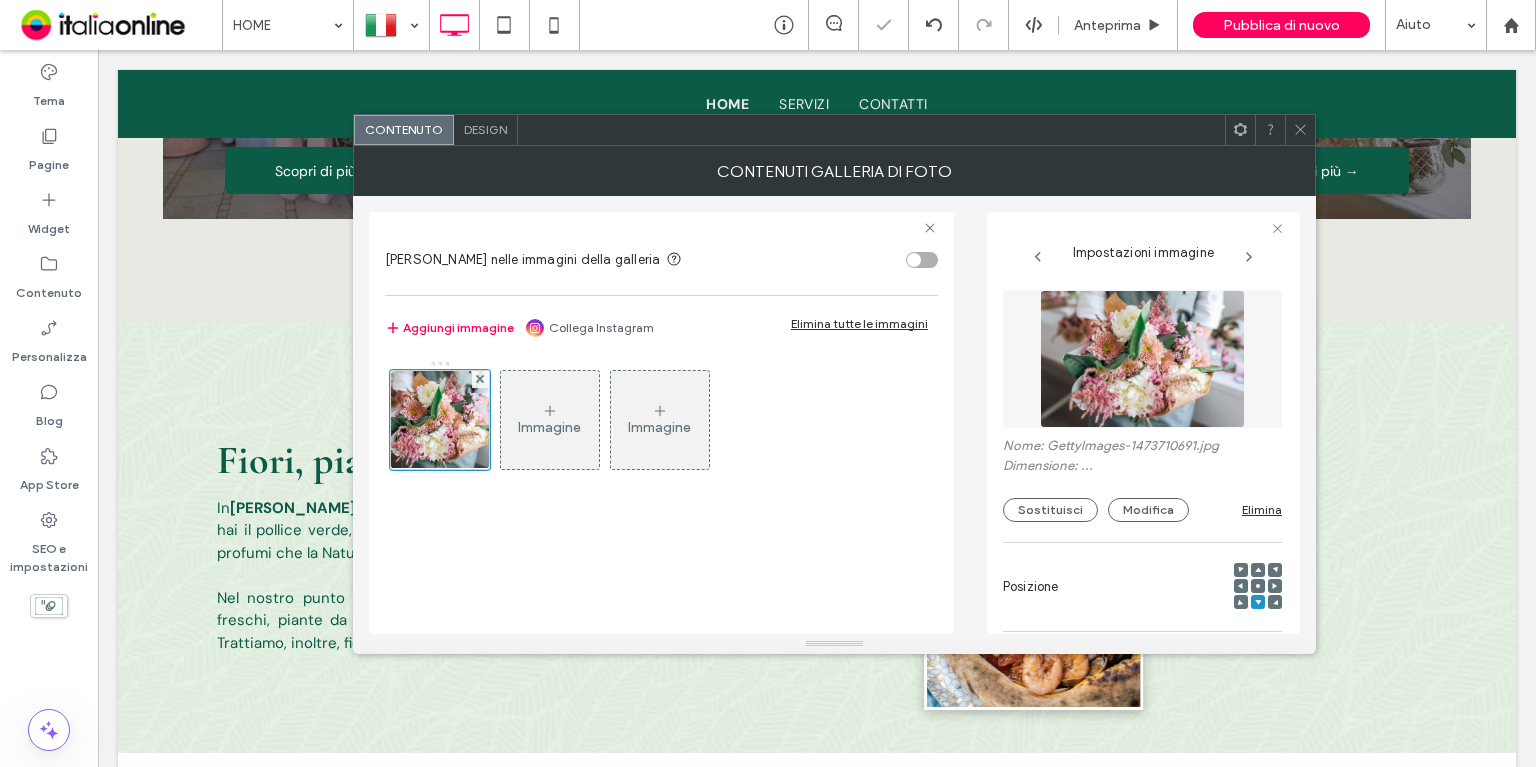 click at bounding box center (1300, 130) 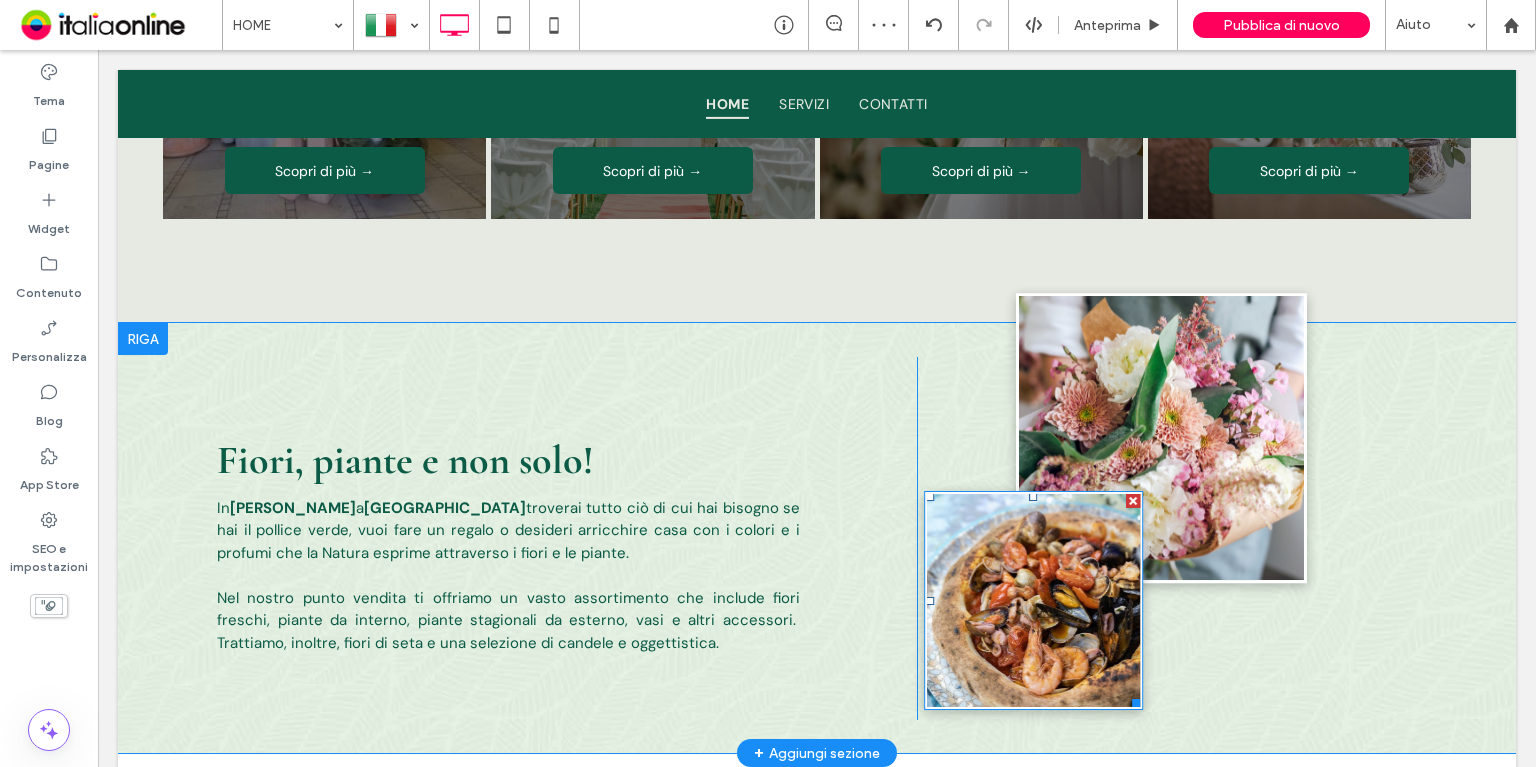 click at bounding box center [1033, 600] 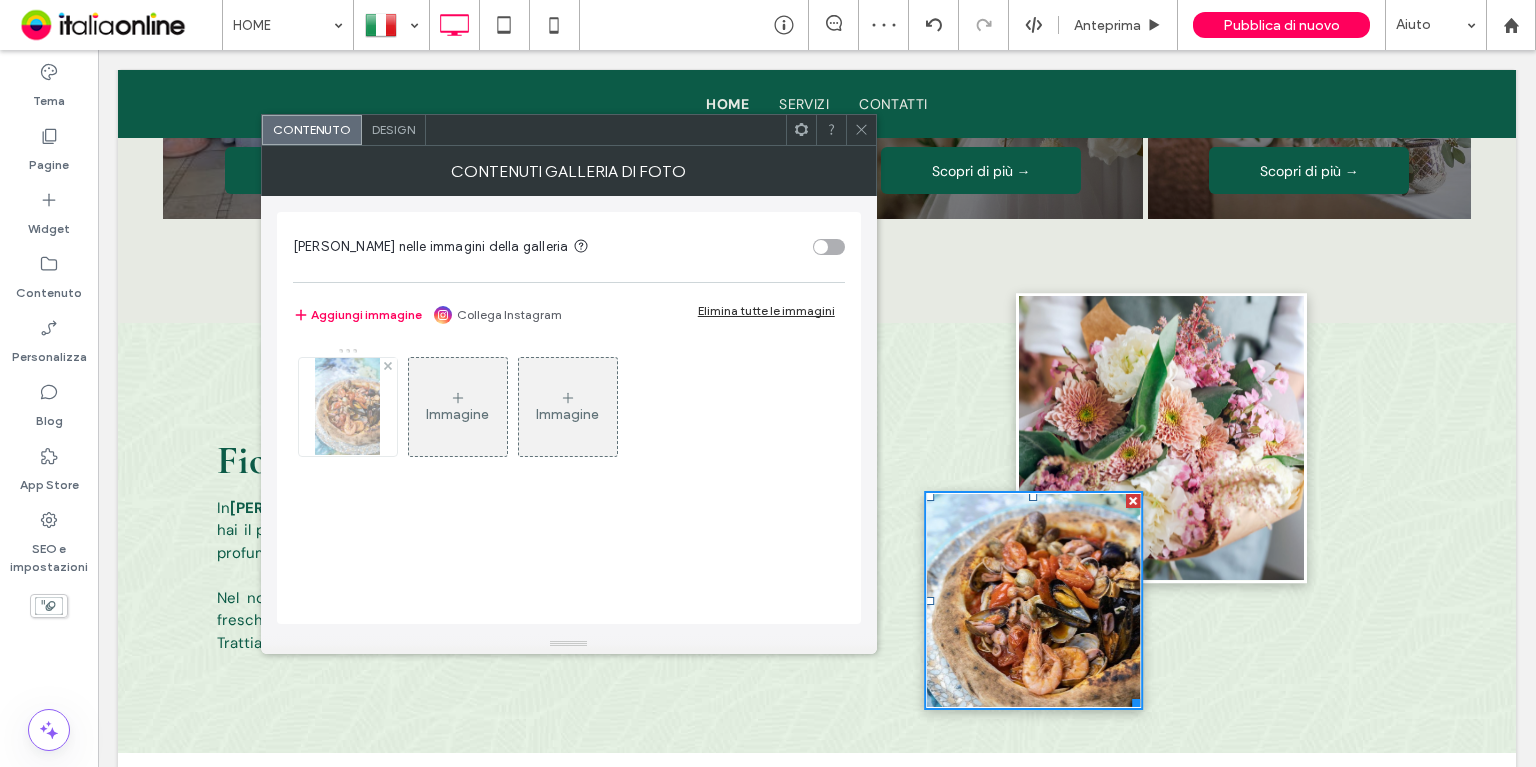 click at bounding box center [347, 407] 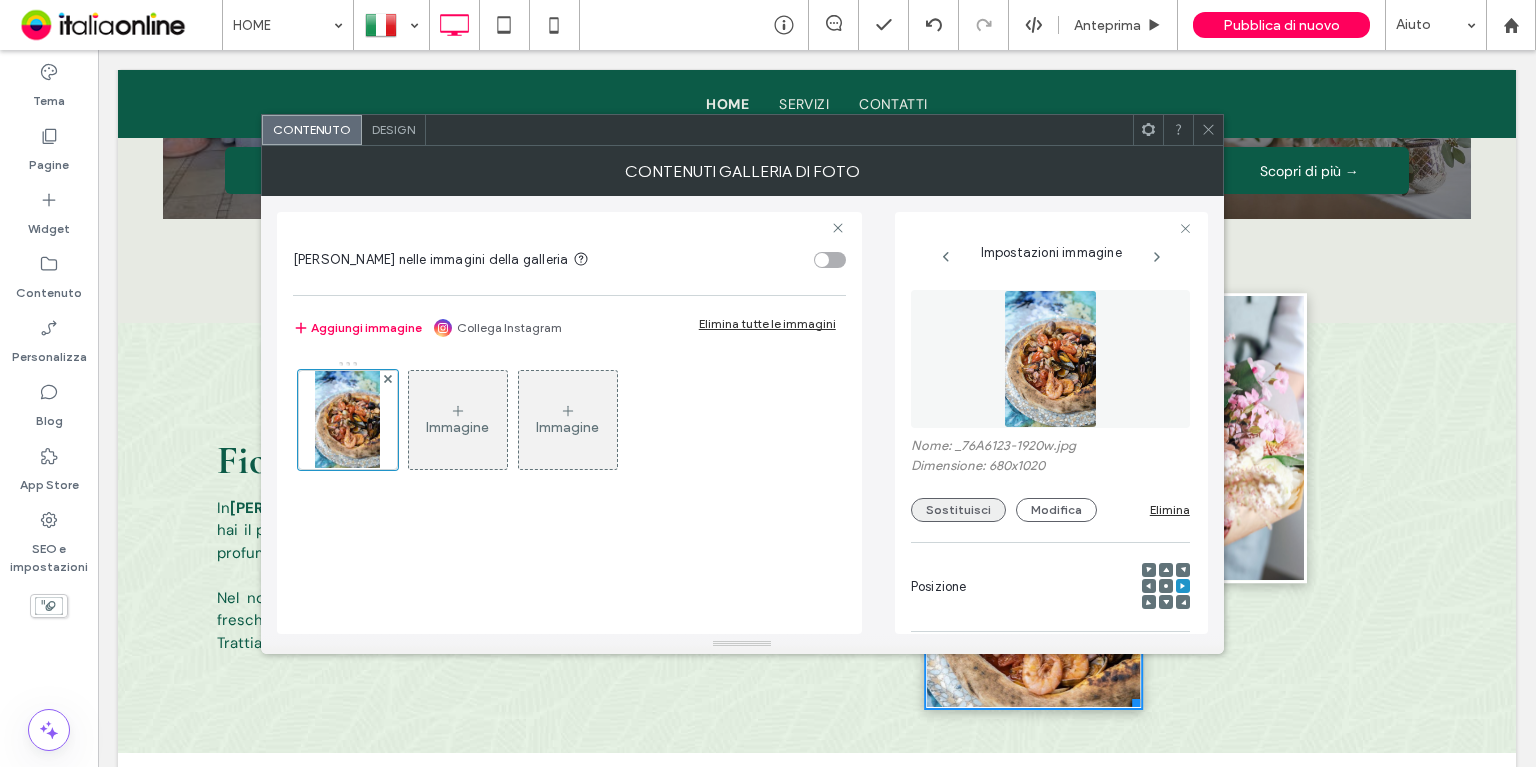 click on "Sostituisci" at bounding box center (958, 510) 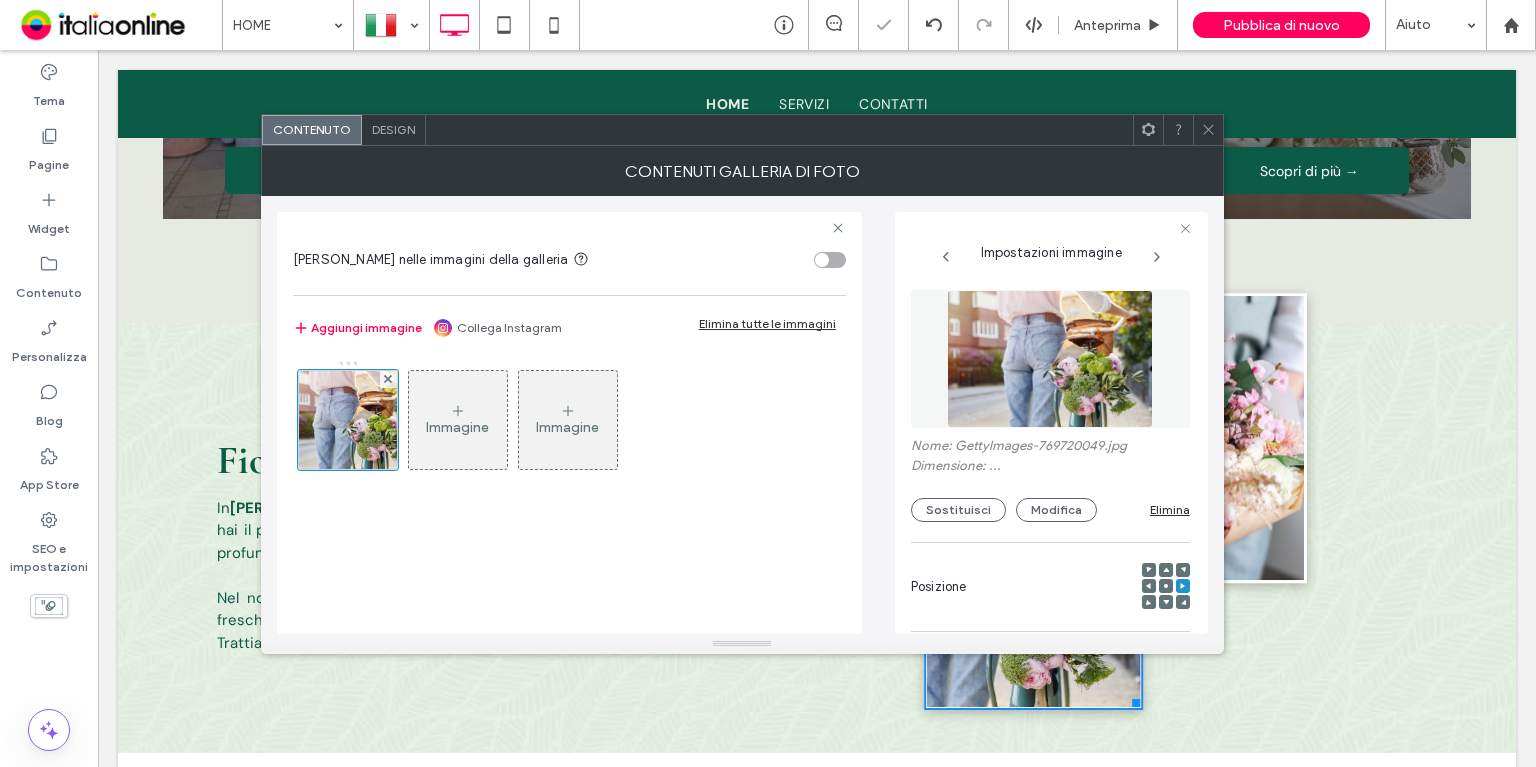click 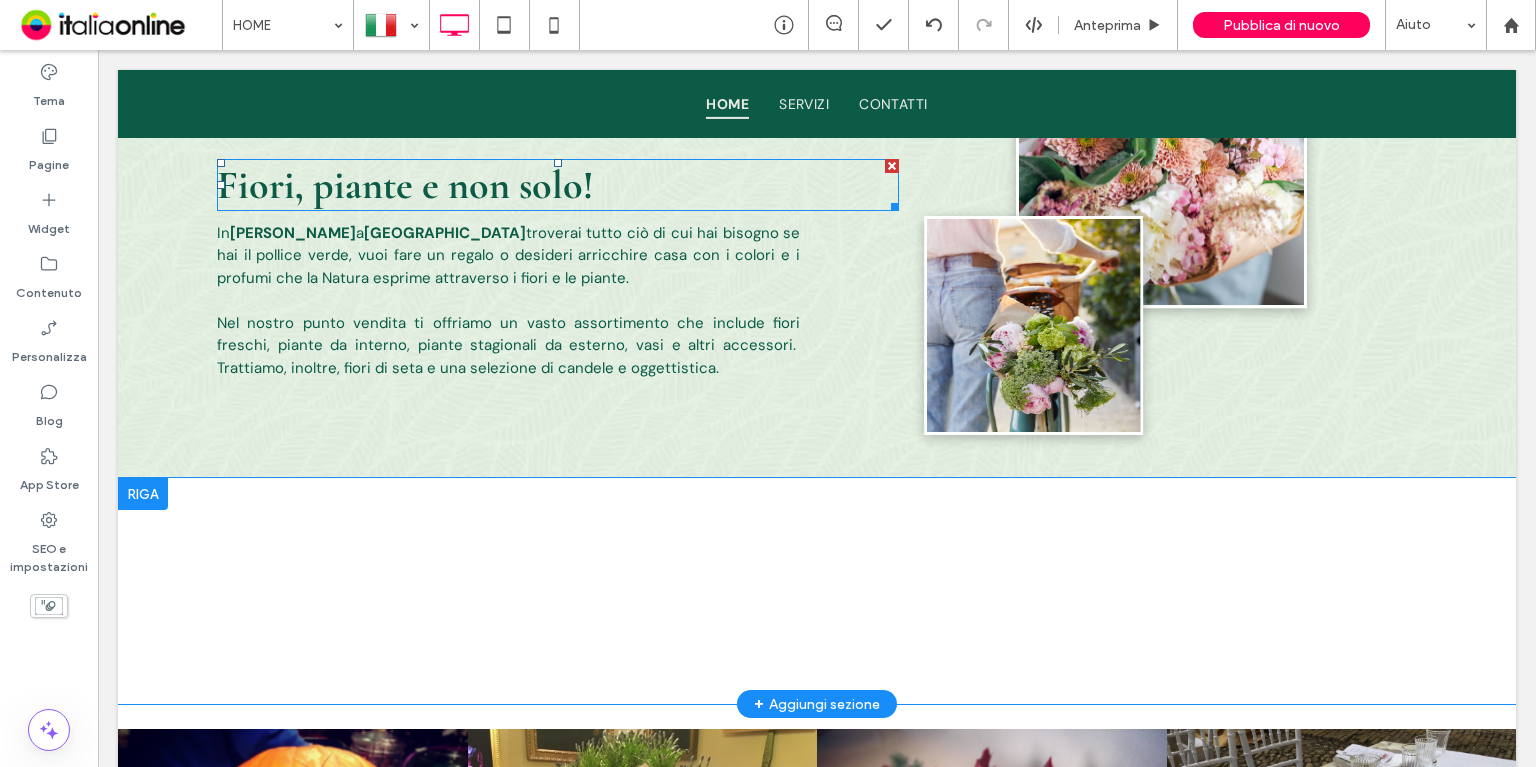 scroll, scrollTop: 2416, scrollLeft: 0, axis: vertical 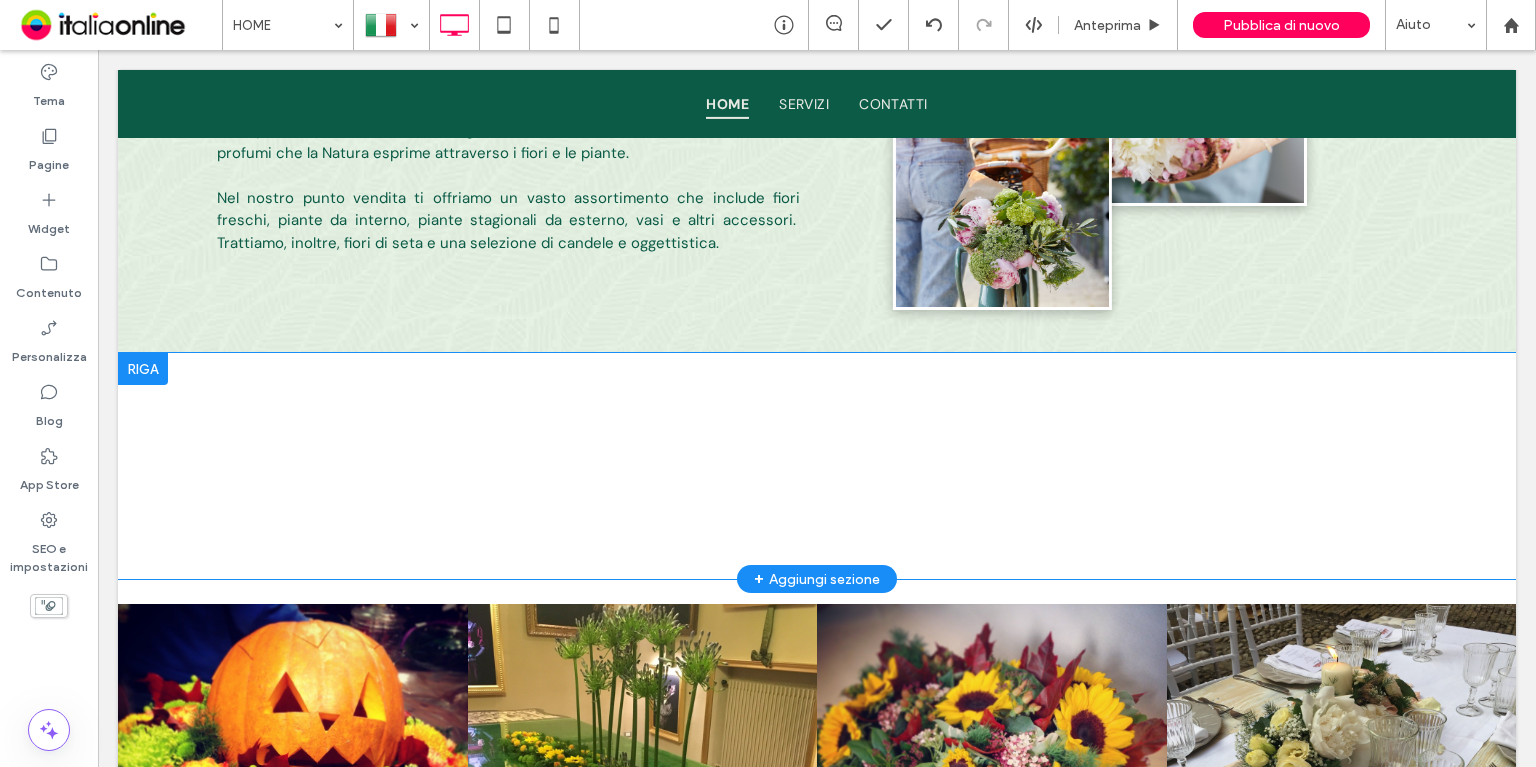 click on "Vendita di fiori freschi a Bologna
Click To Paste     Click To Paste     Click To Paste
Riga + Aggiungi sezione" at bounding box center [817, 466] 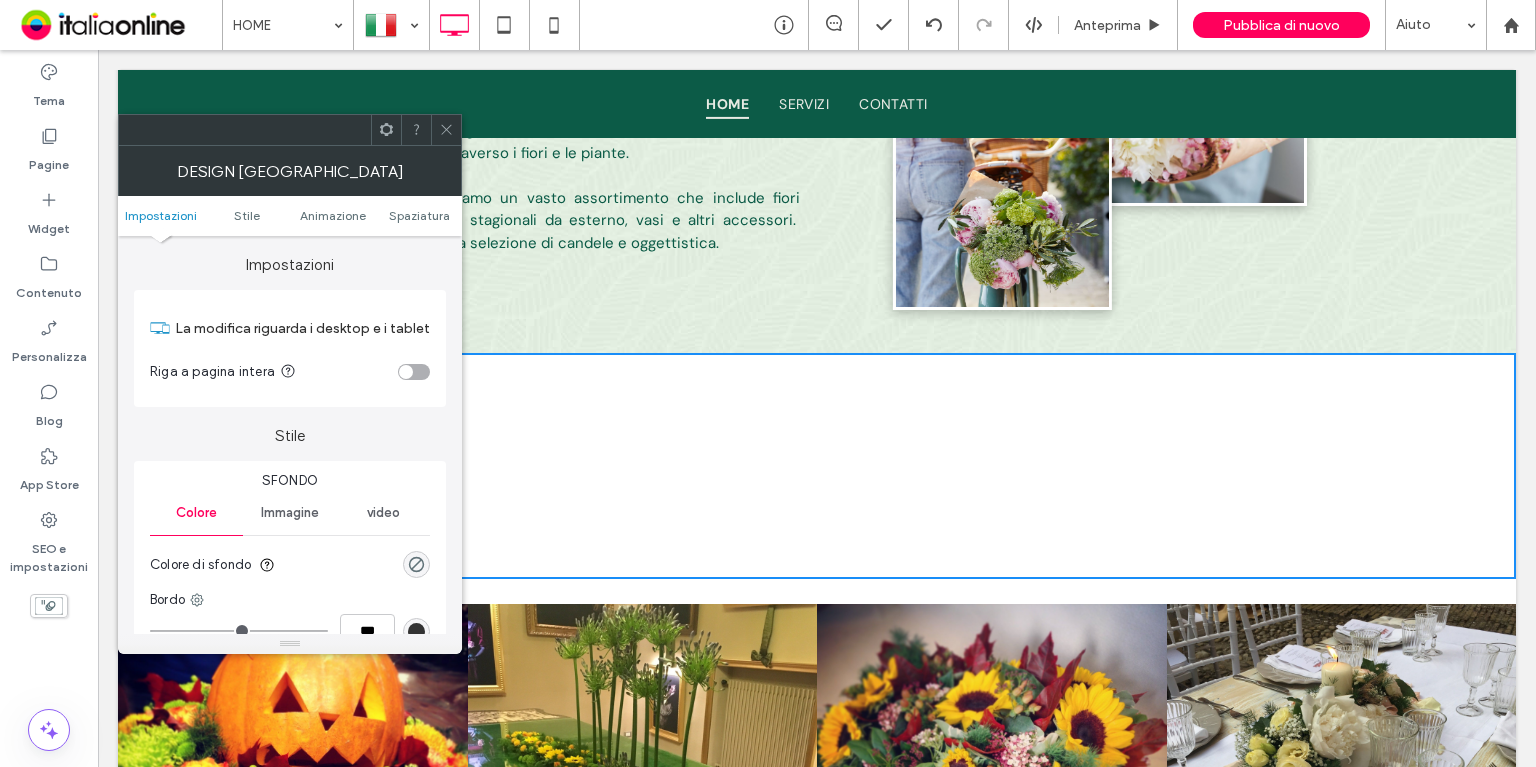 click 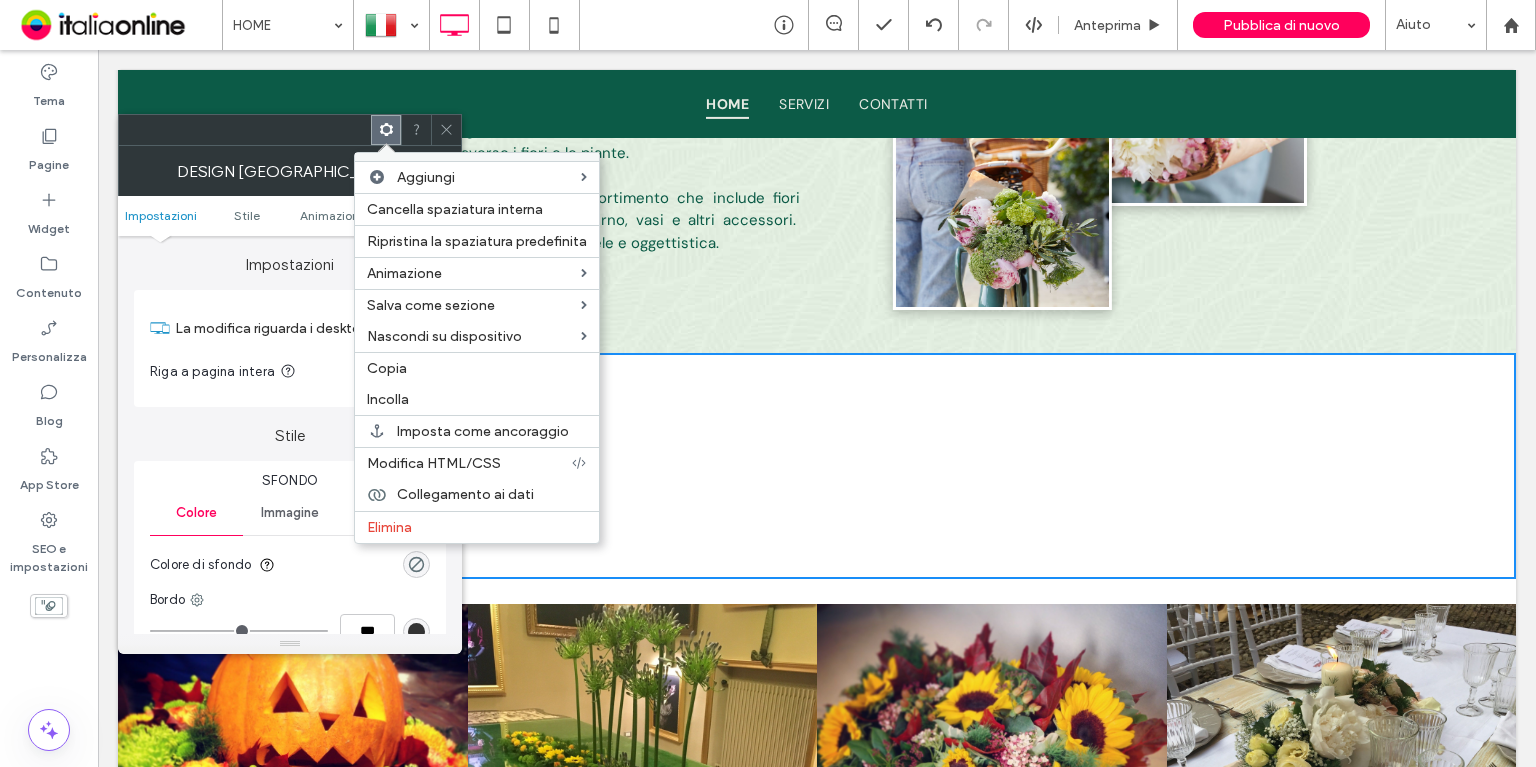 drag, startPoint x: 409, startPoint y: 519, endPoint x: 351, endPoint y: 452, distance: 88.61716 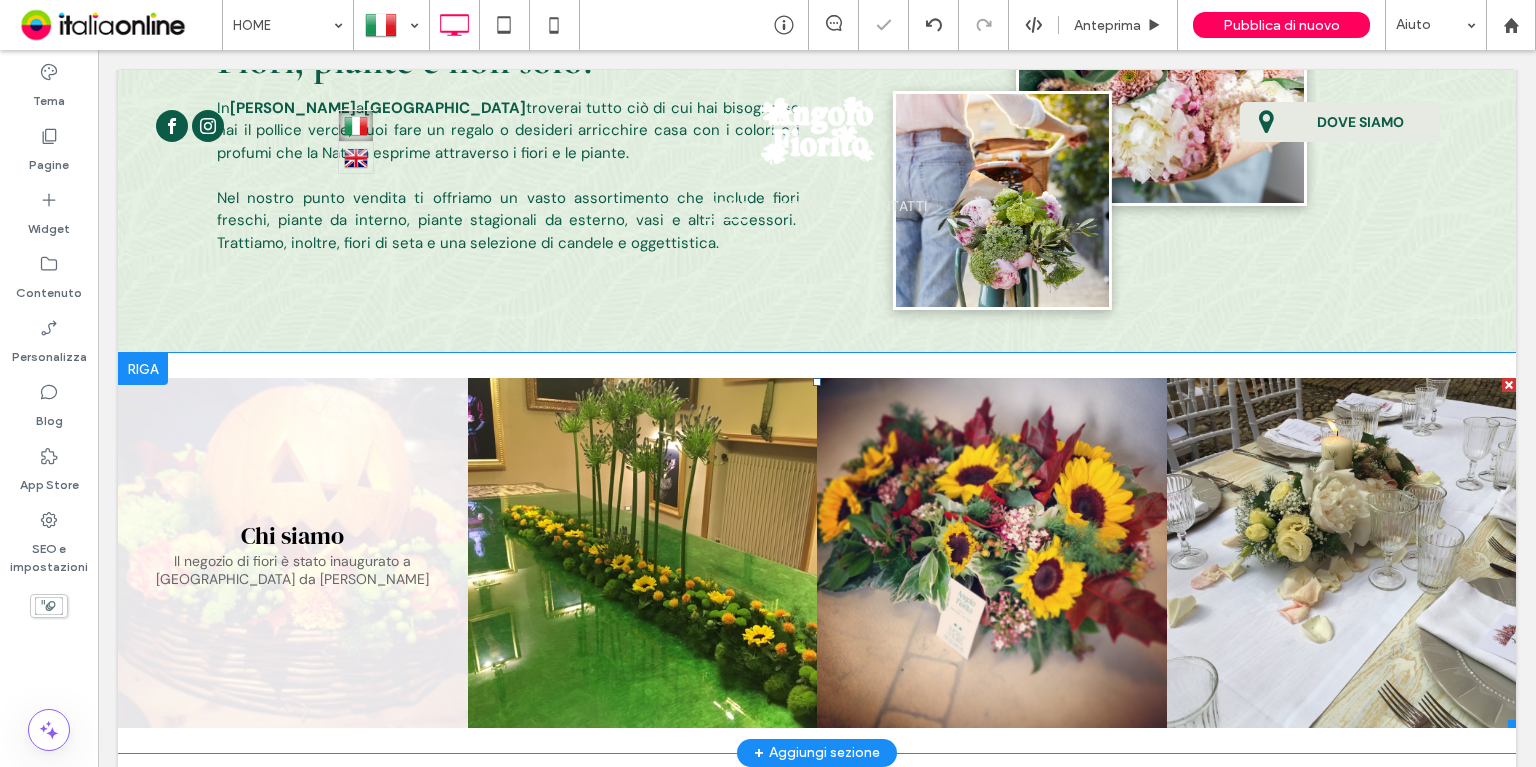 click at bounding box center (293, 553) 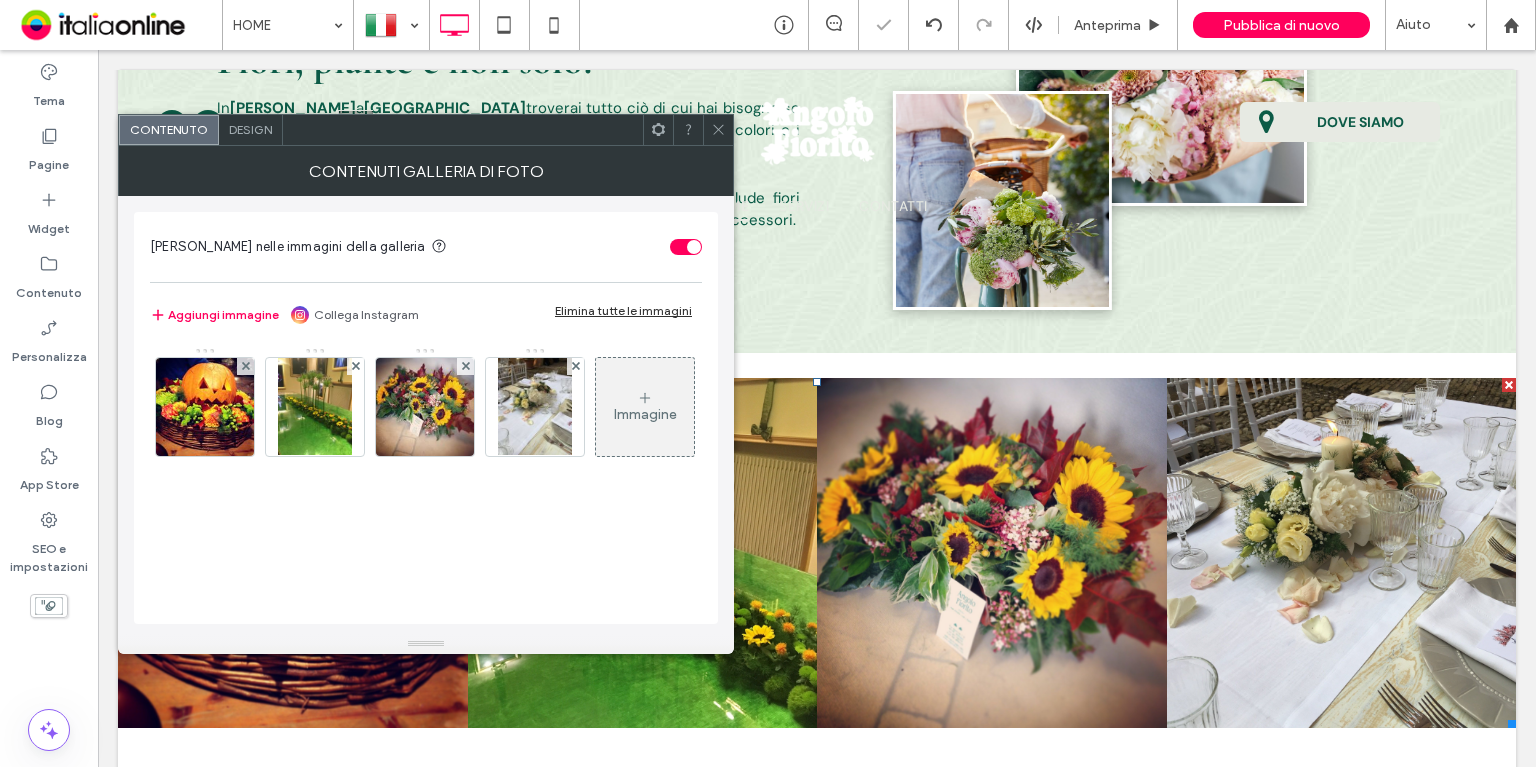 click 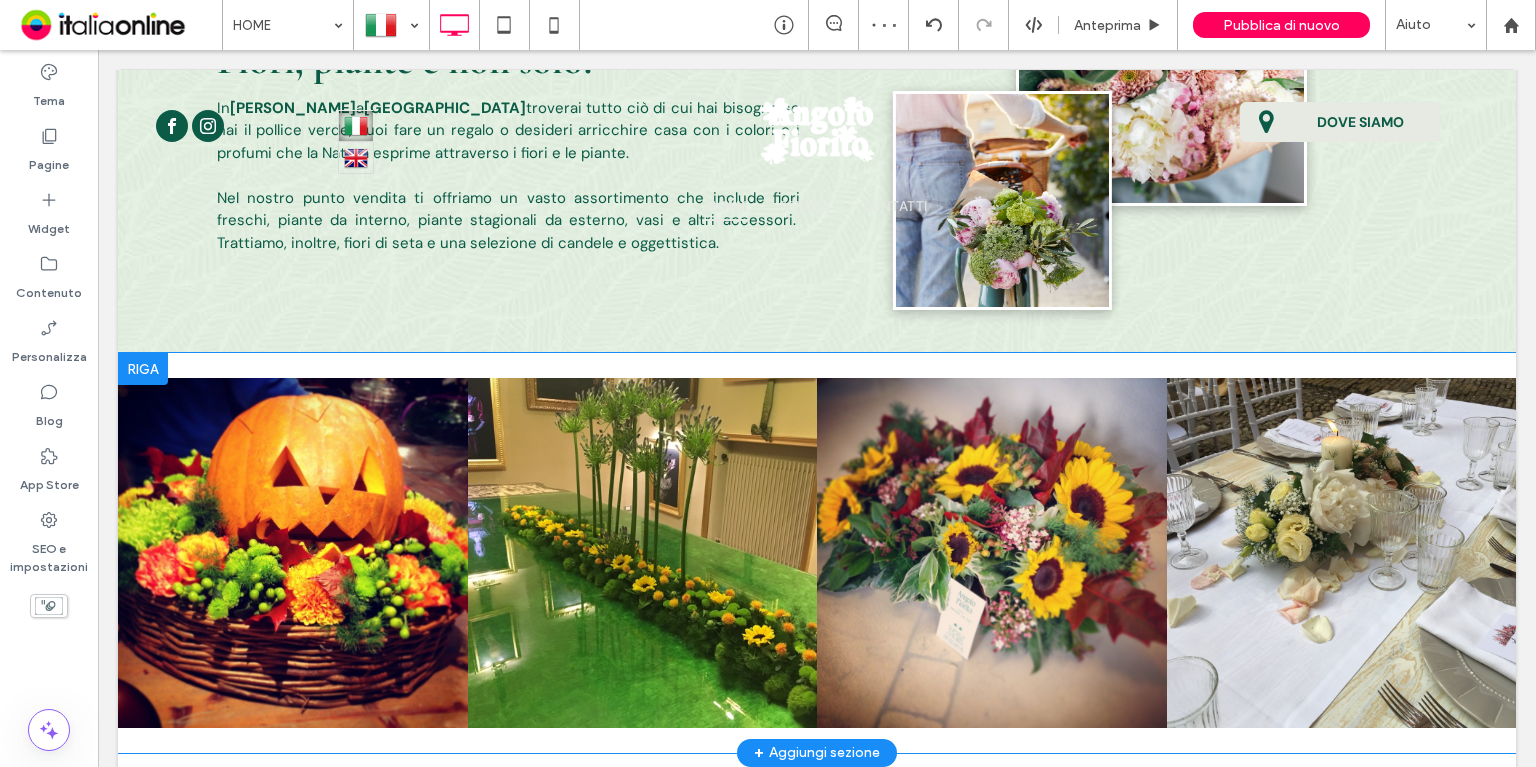 click at bounding box center [143, 369] 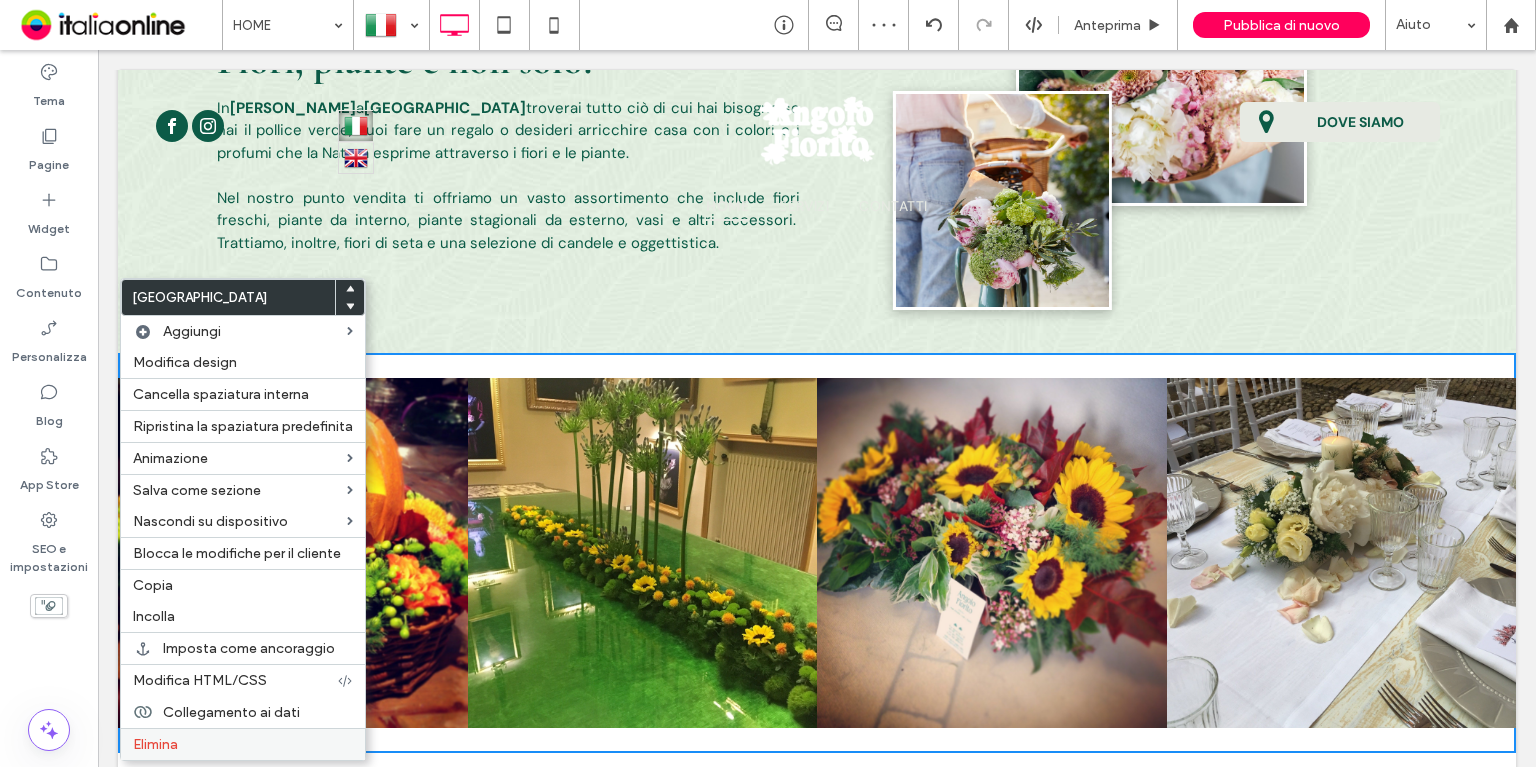 click on "Elimina" at bounding box center [243, 744] 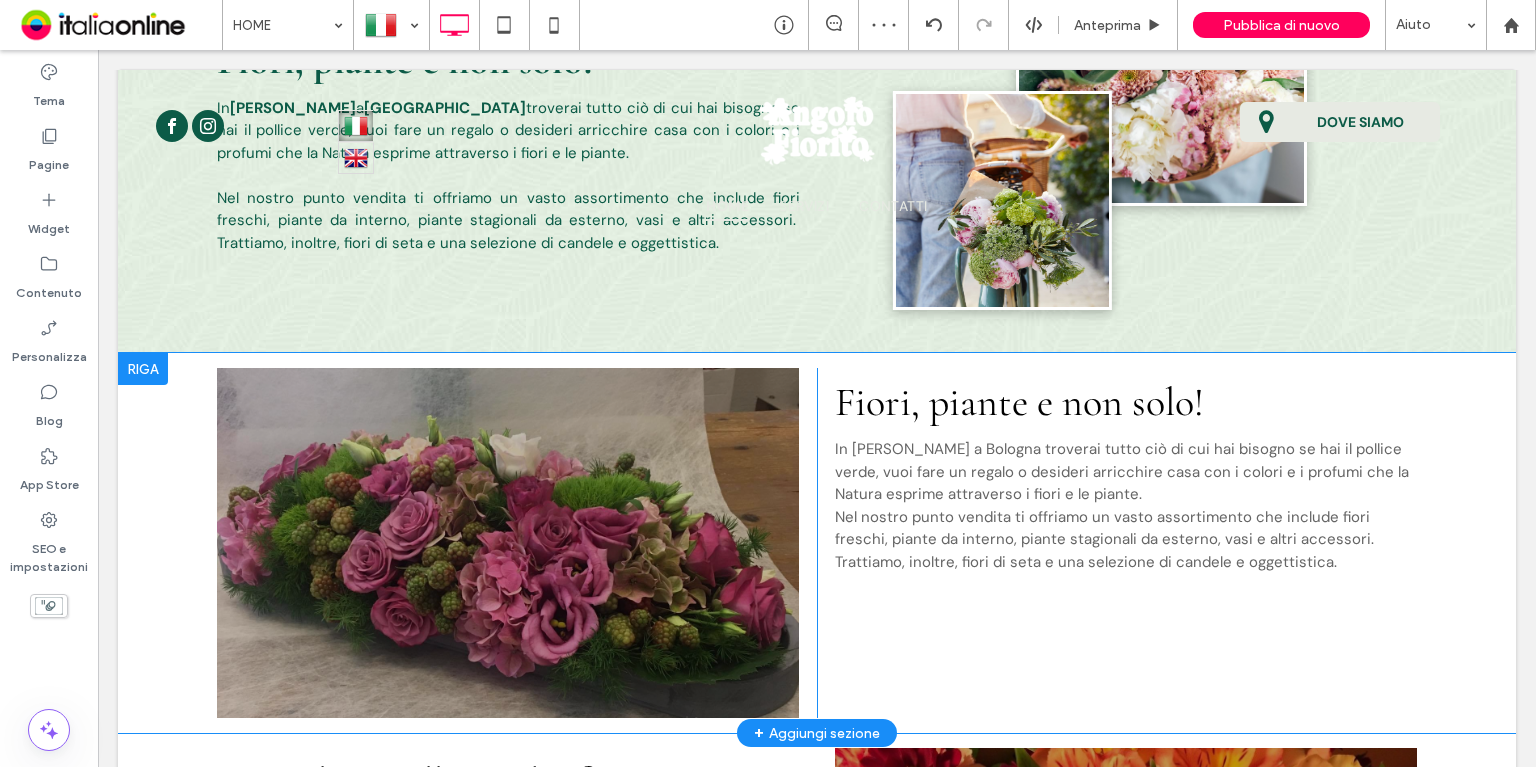 click at bounding box center [143, 369] 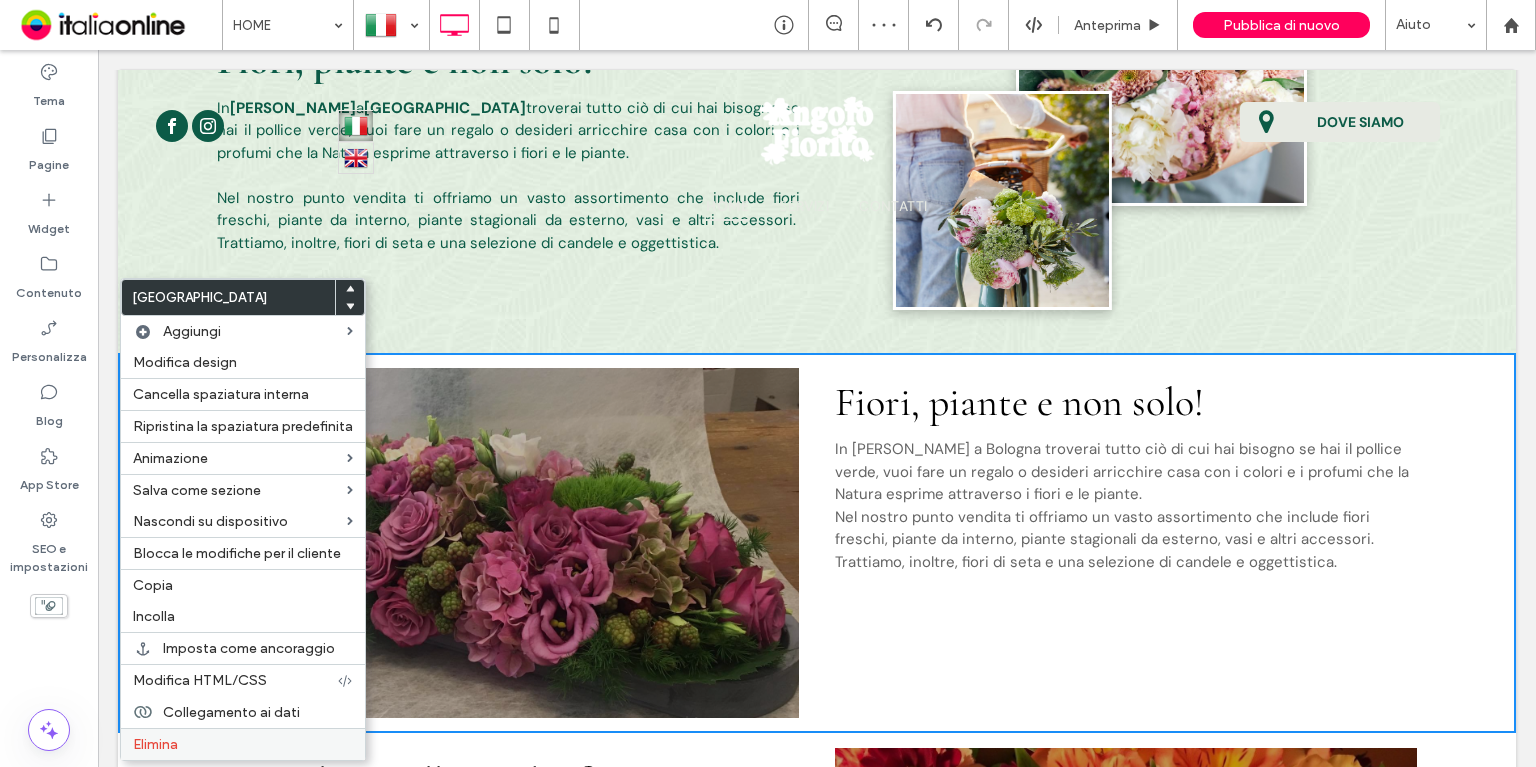 drag, startPoint x: 99, startPoint y: 710, endPoint x: 196, endPoint y: 747, distance: 103.81715 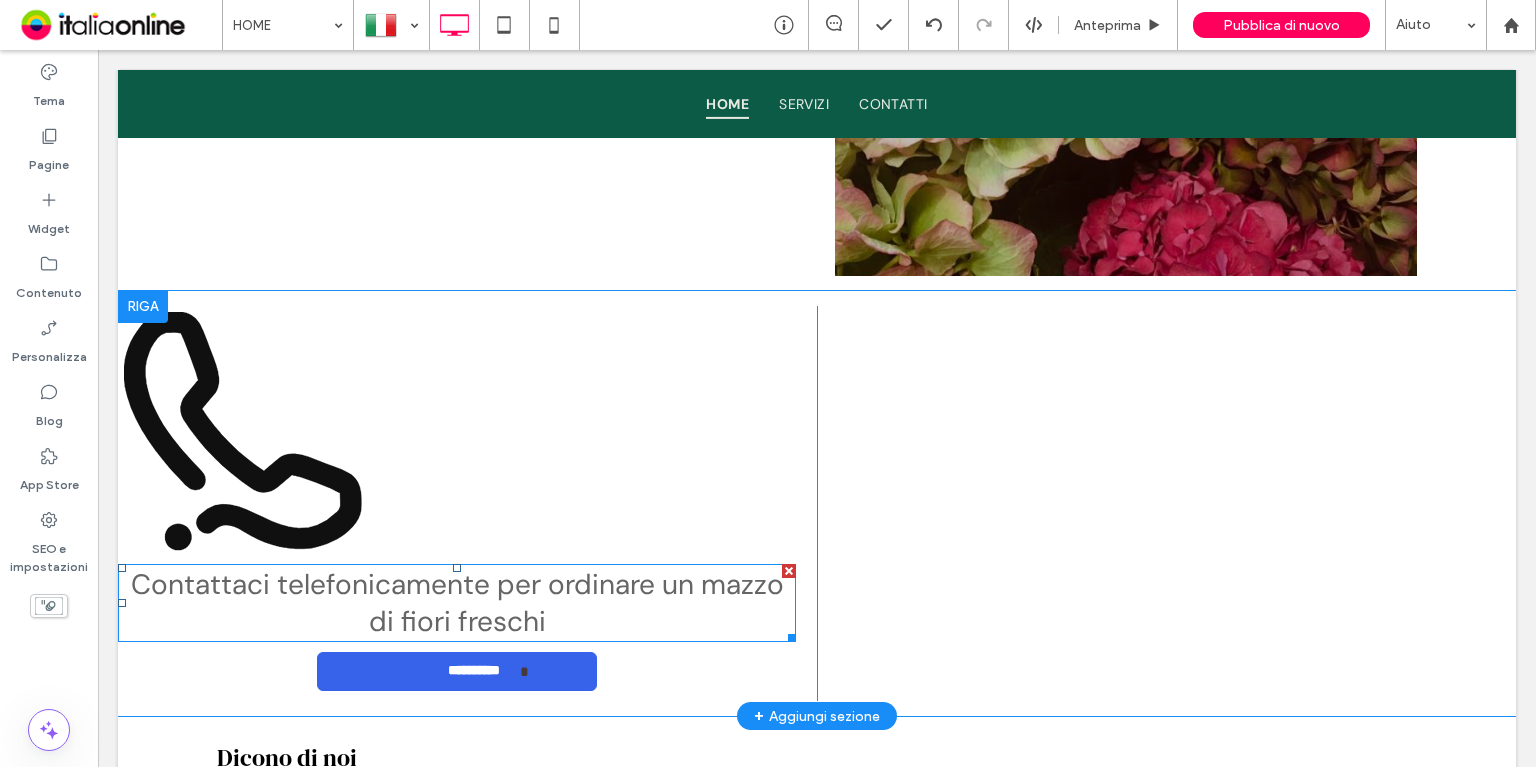 scroll, scrollTop: 3411, scrollLeft: 0, axis: vertical 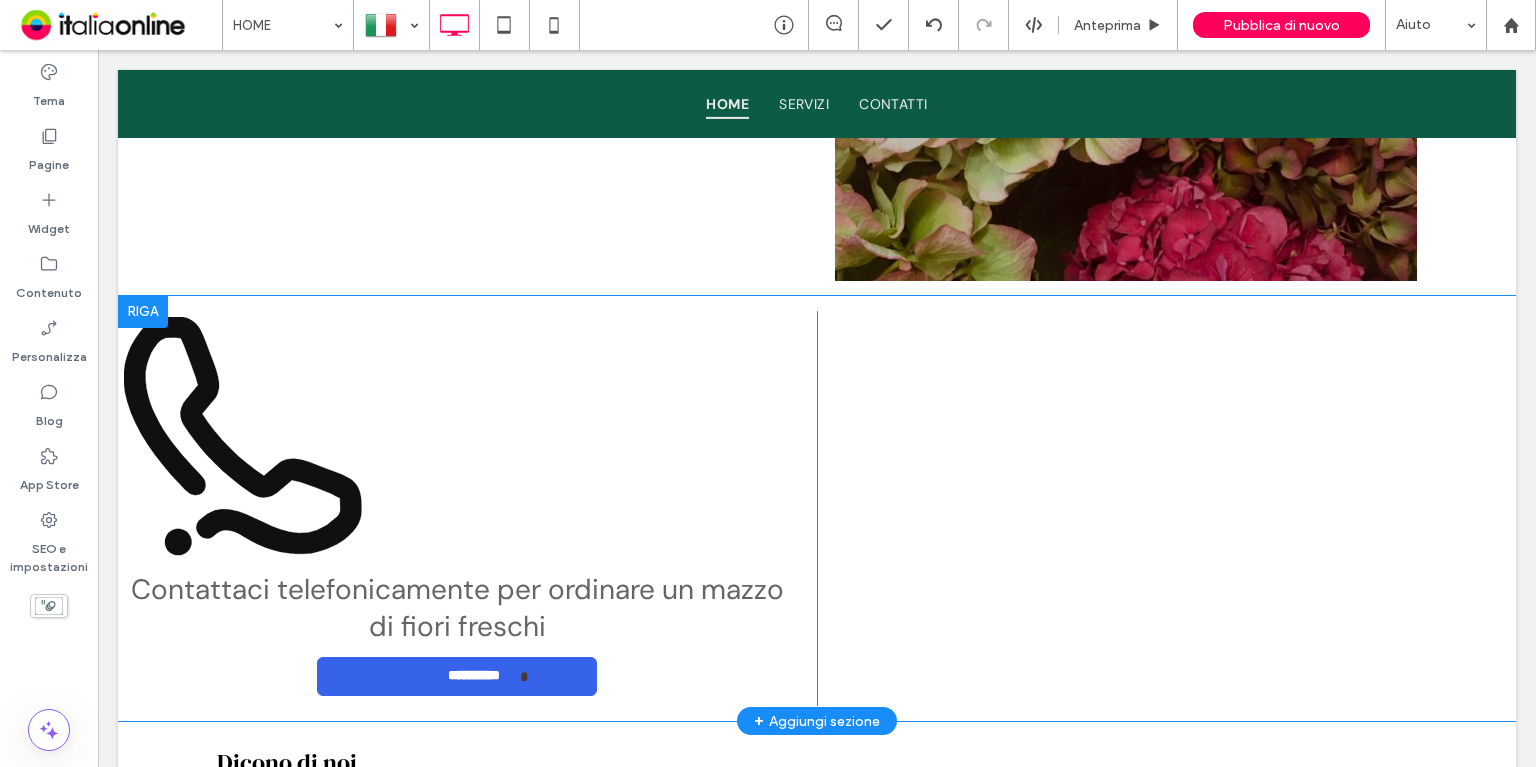 click at bounding box center (143, 312) 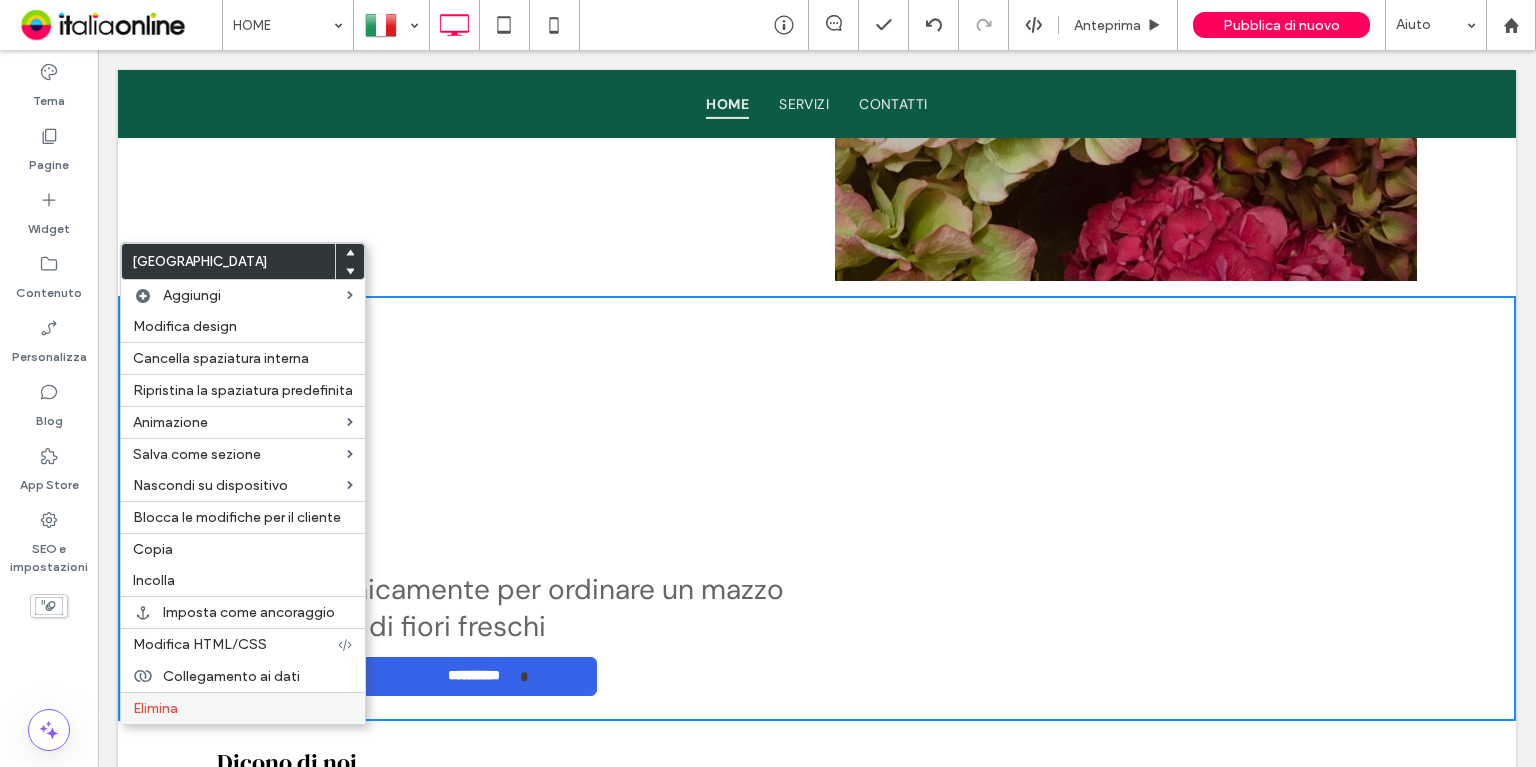 click on "Elimina" at bounding box center (243, 708) 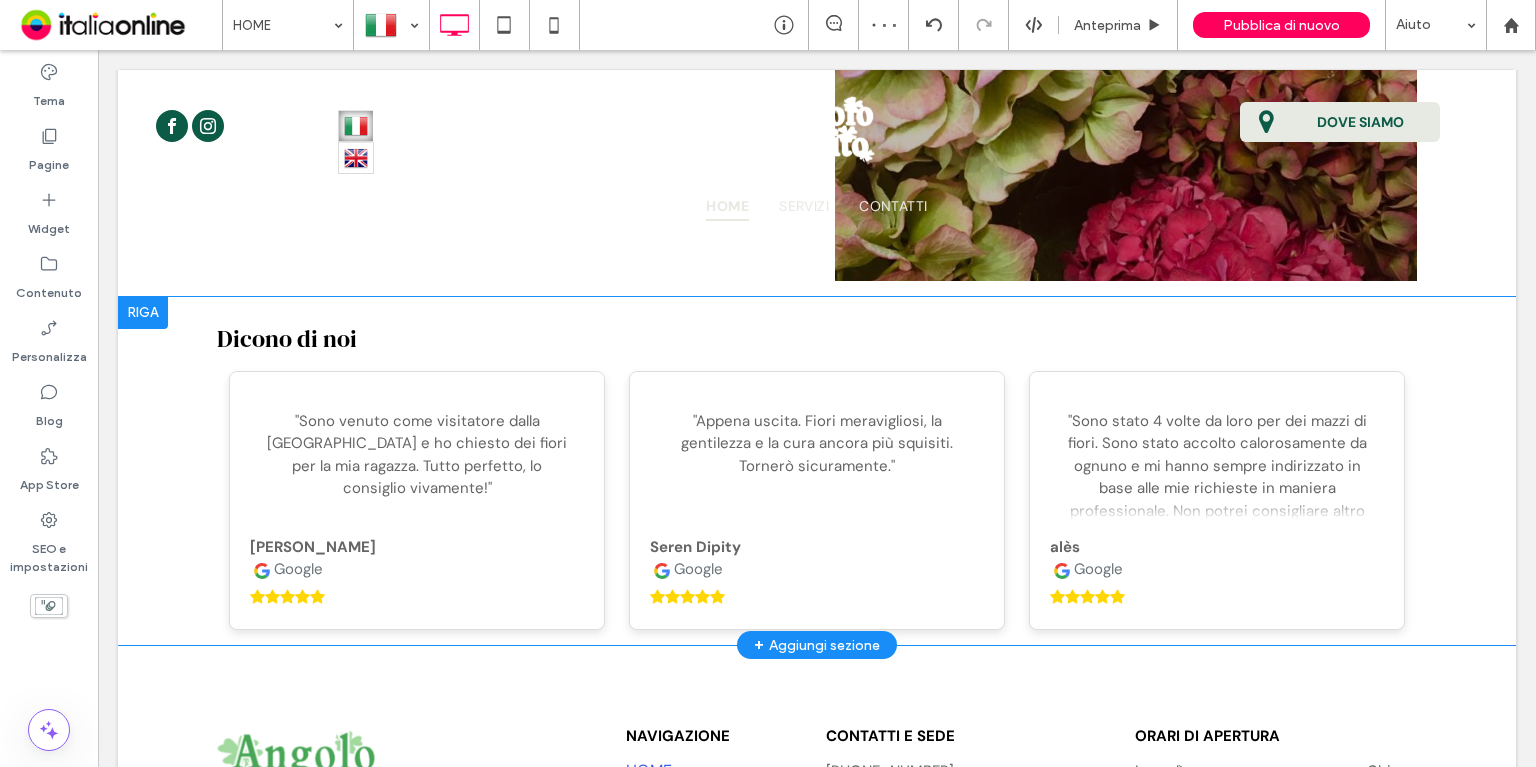 click on "Dicono di noi
"Sono venuto come visitatore dalla Grecia e ho chiesto dei fiori per la mia ragazza. Tutto perfetto, lo consiglio vivamente!"
Konstantinos
Google
"Appena uscita. Fiori meravigliosi, la gentilezza e la cura ancora più squisiti. Tornerò sicuramente."
Seren Dipity" at bounding box center [817, 471] 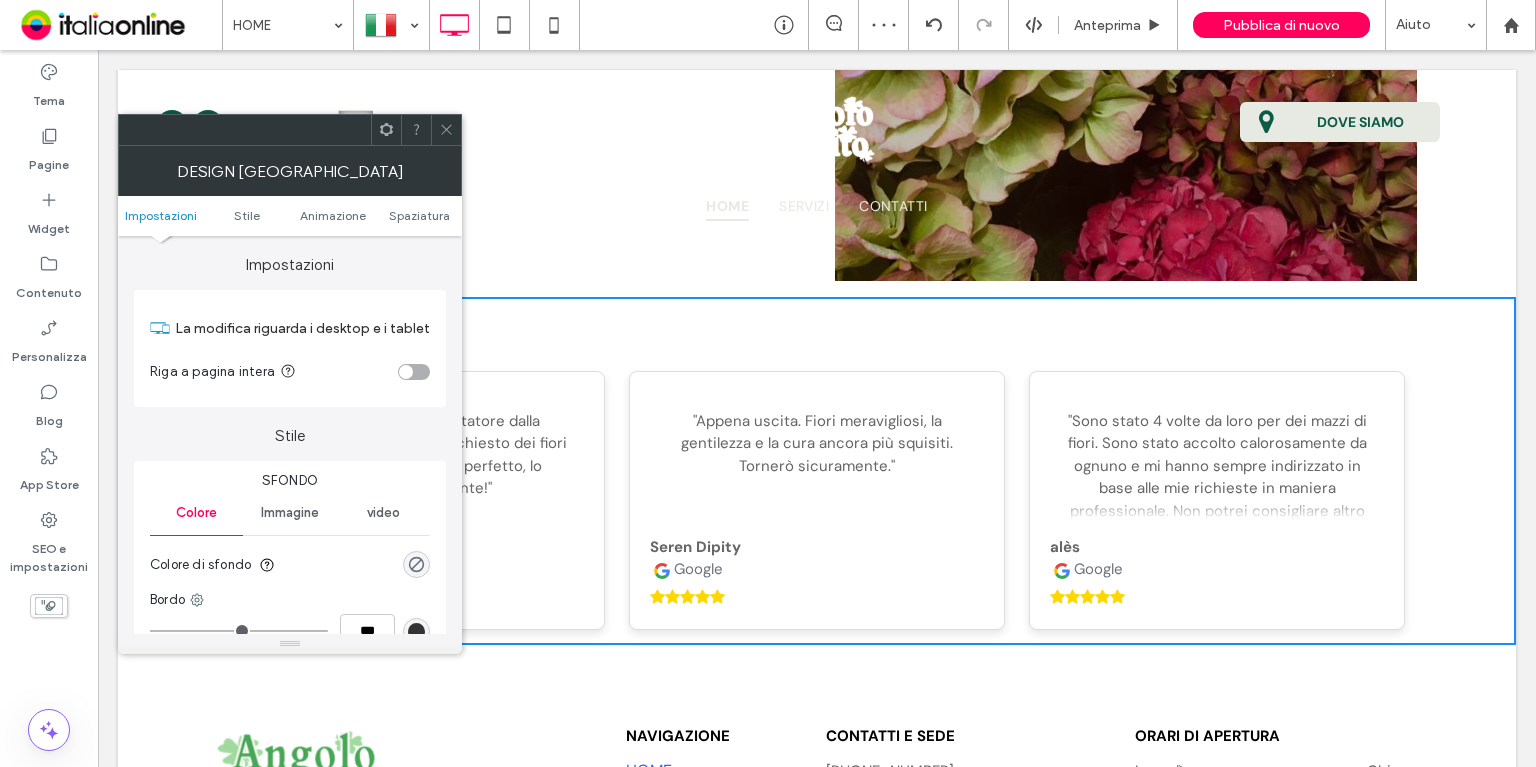 click on "Design [GEOGRAPHIC_DATA]" at bounding box center (290, 171) 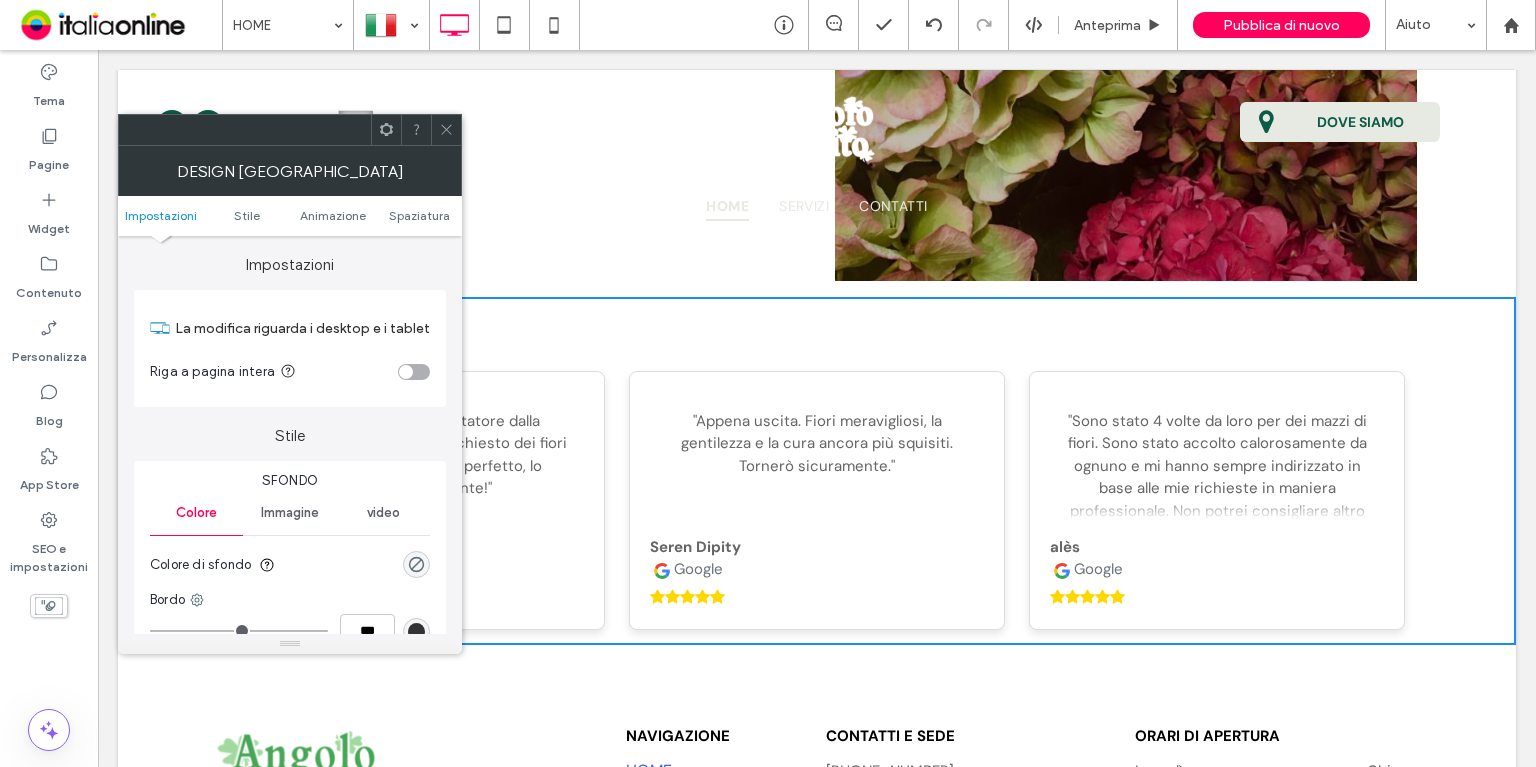 click 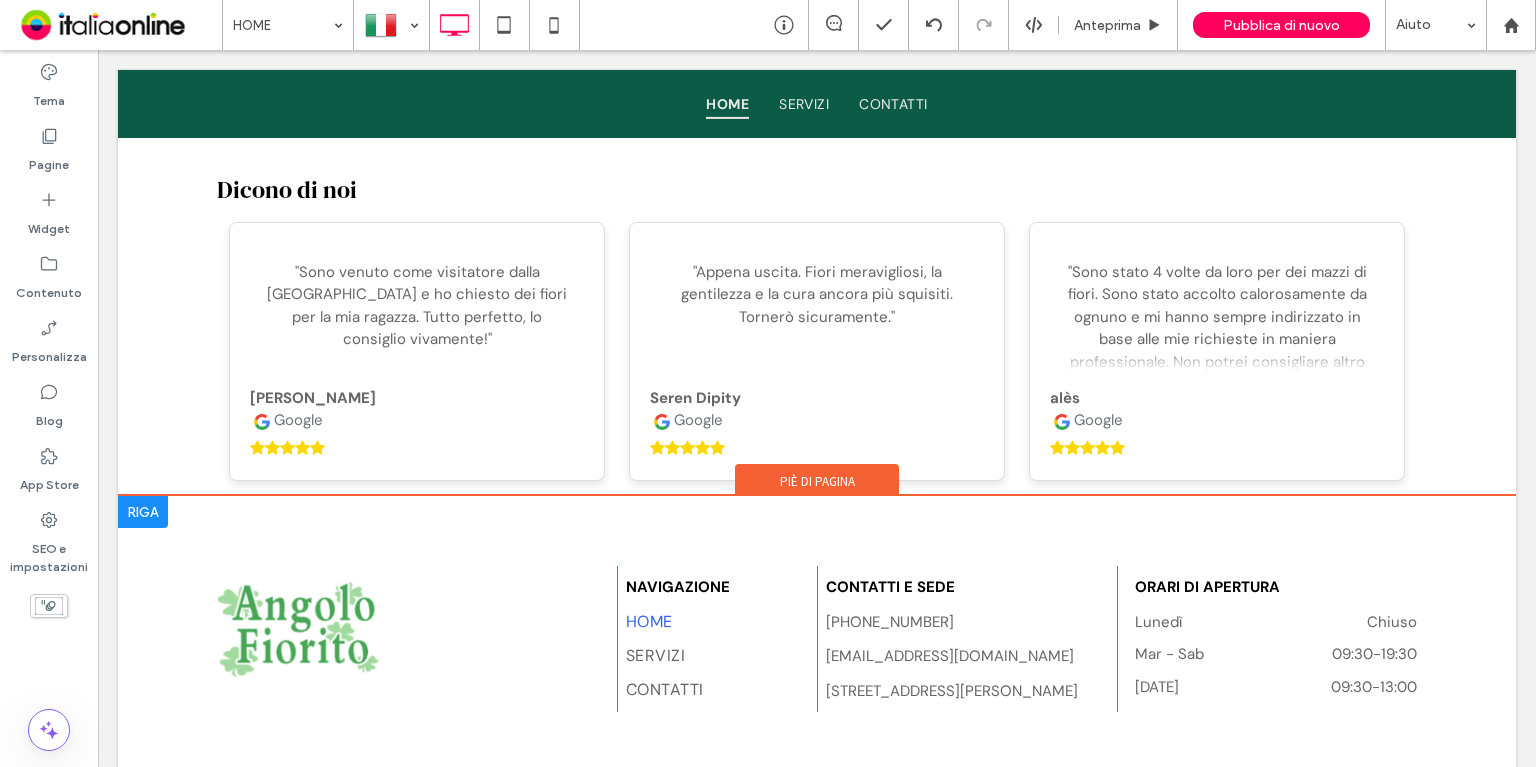 scroll, scrollTop: 3675, scrollLeft: 0, axis: vertical 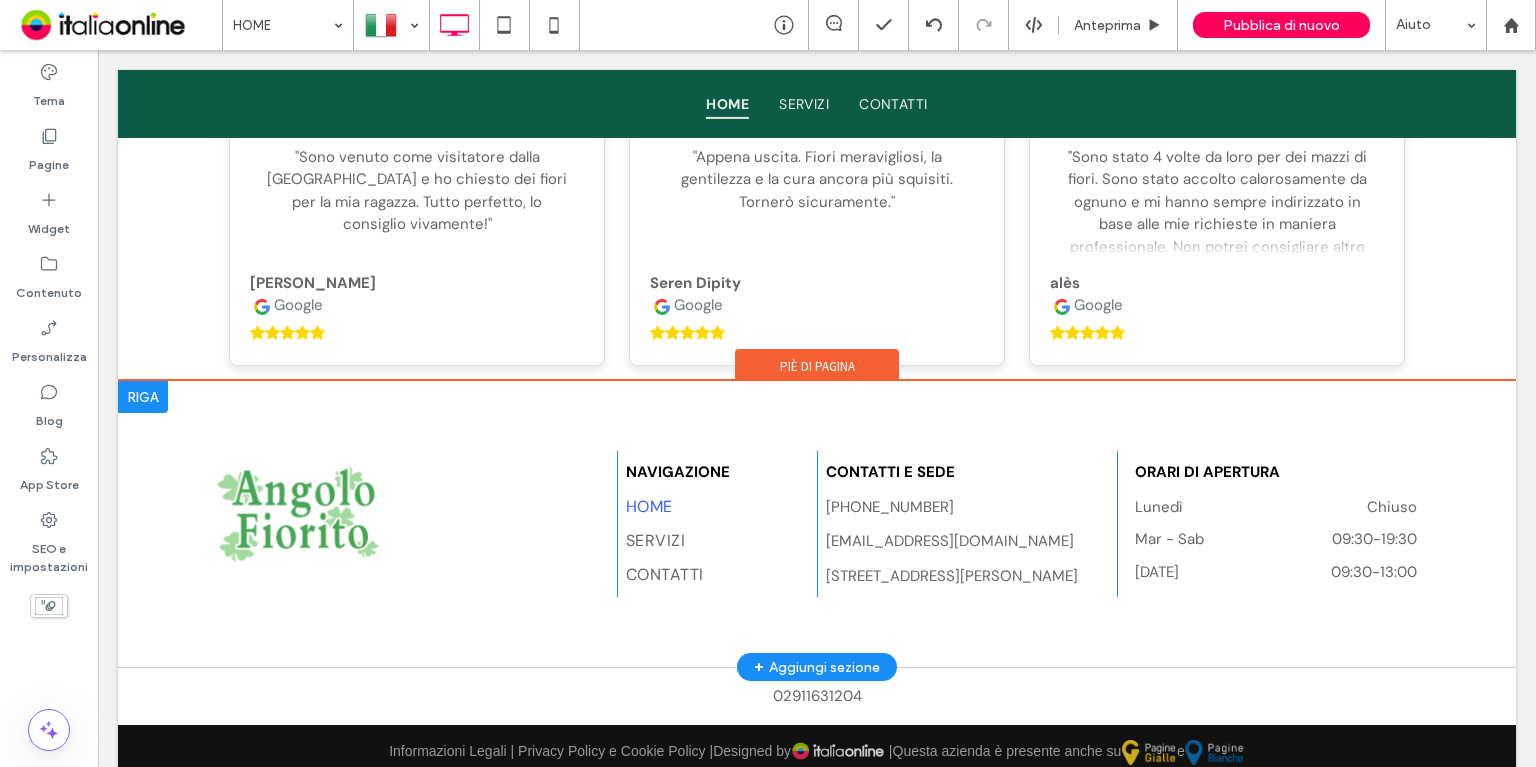click at bounding box center [143, 397] 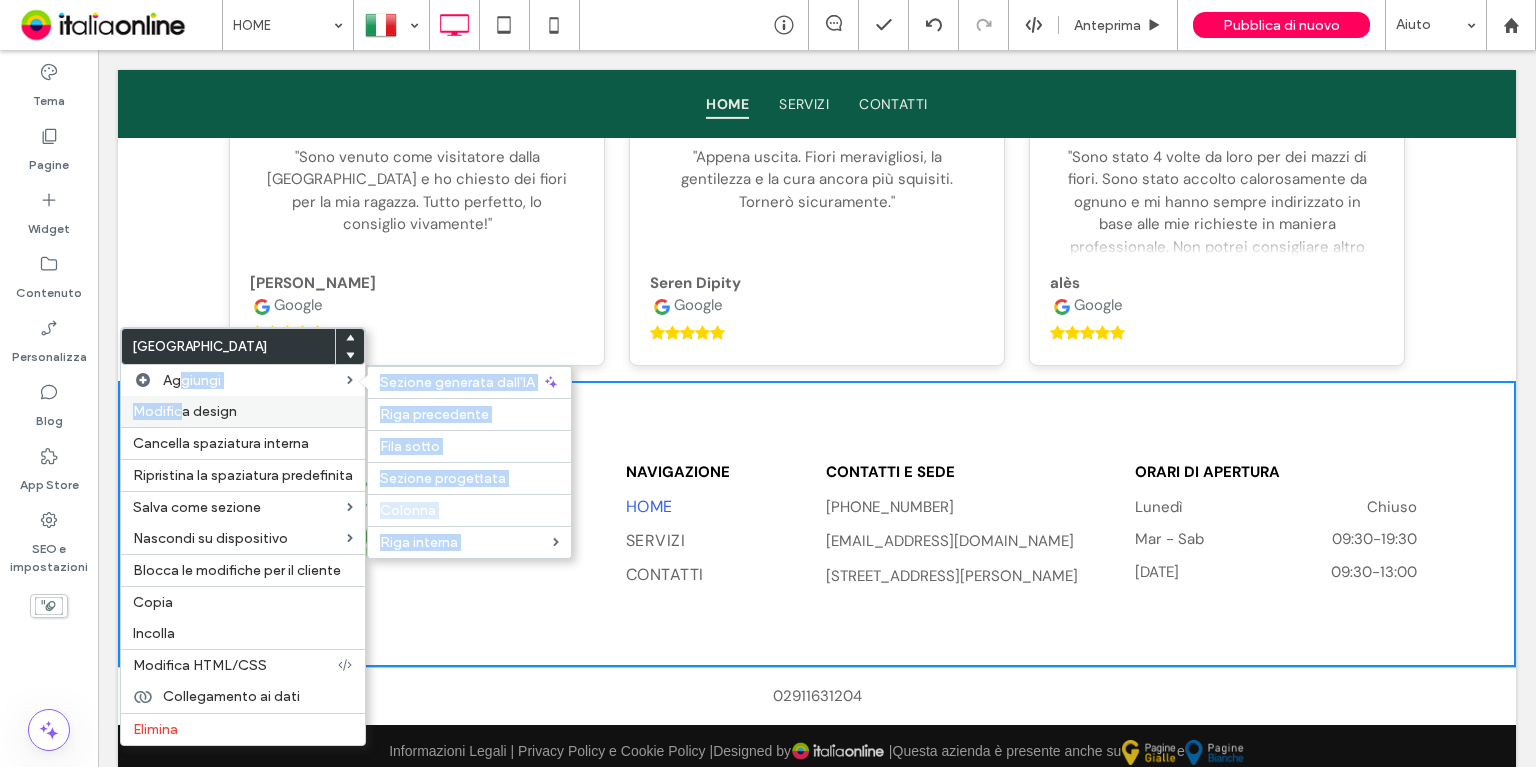 drag, startPoint x: 179, startPoint y: 391, endPoint x: 180, endPoint y: 401, distance: 10.049875 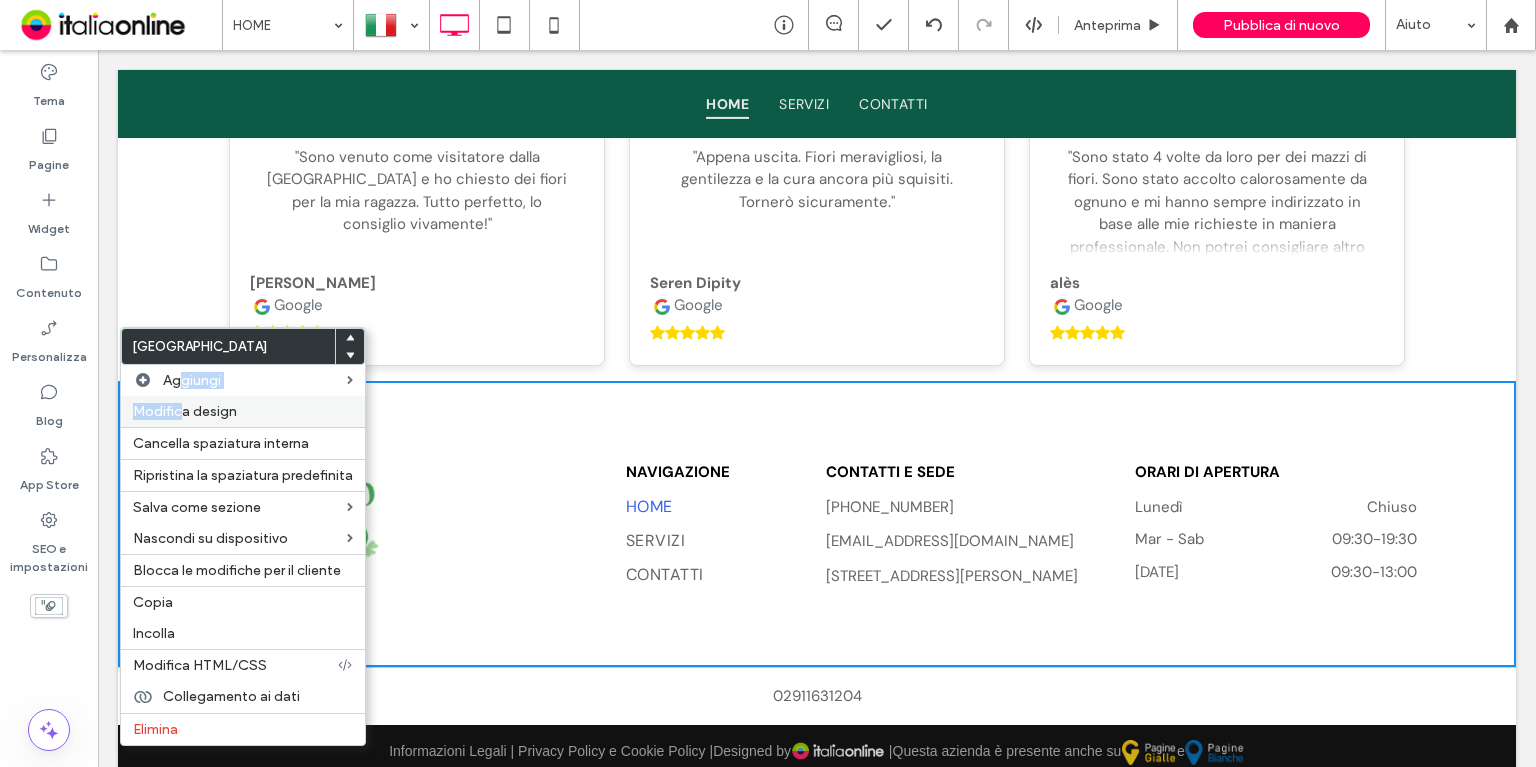 click on "Modifica design" at bounding box center (185, 411) 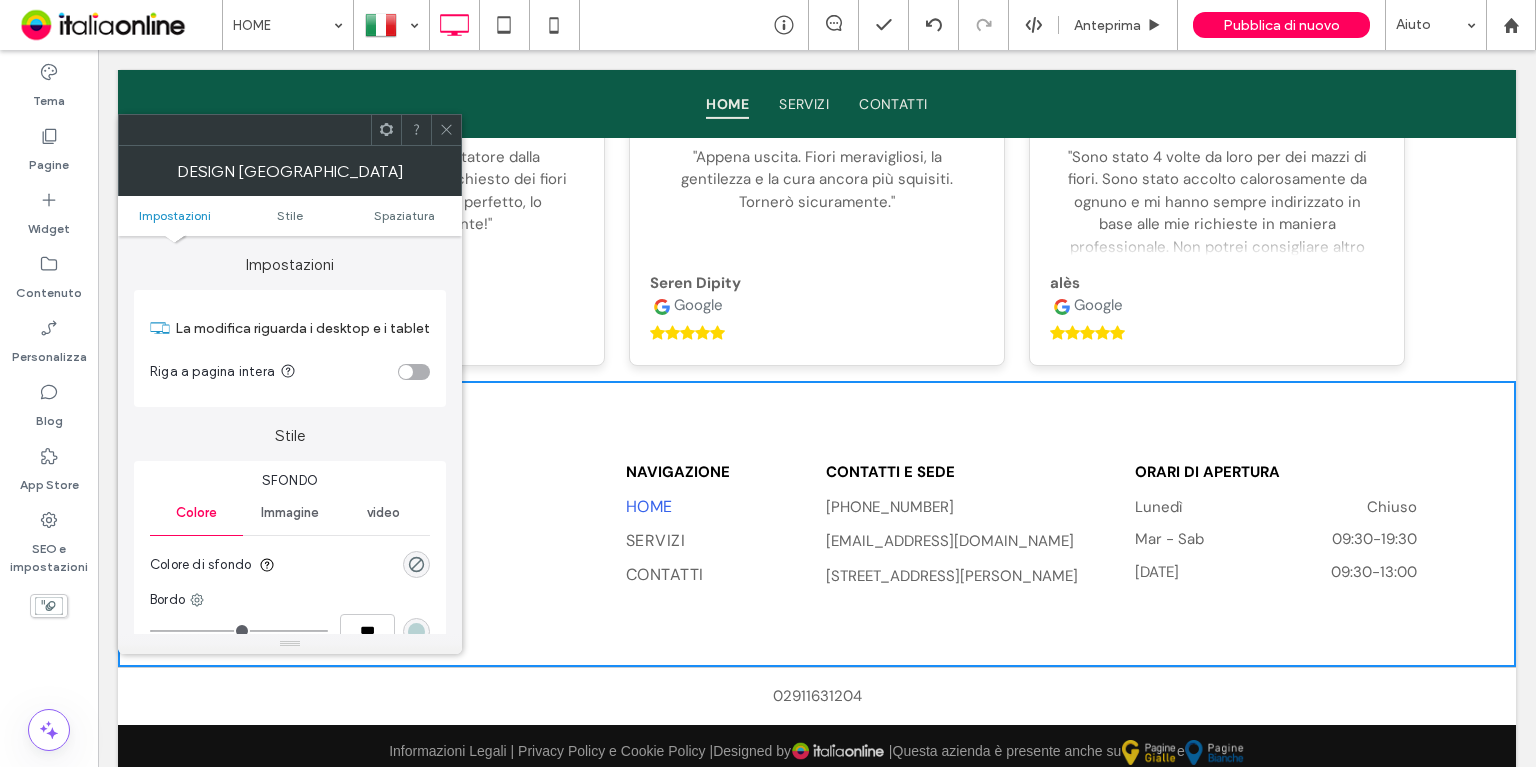 drag, startPoint x: 414, startPoint y: 567, endPoint x: 426, endPoint y: 568, distance: 12.0415945 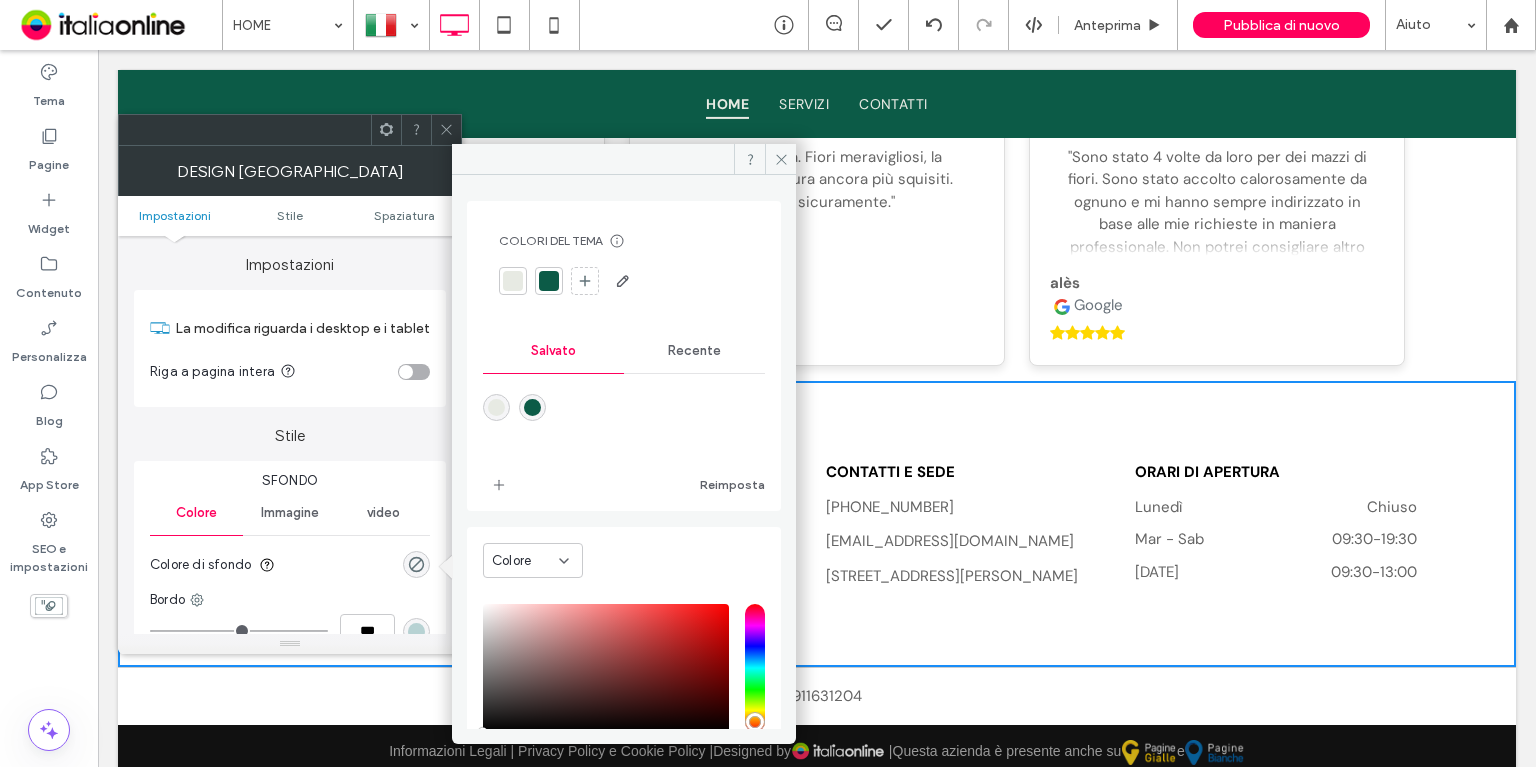 click on "Colori del tema Risparmia tempo con i colori del tema Crea una tavolozza di colori per aggiungere o modificare istantaneamente i colori degli elementi del sito collegati.    Maggiori informazioni Salvato Recente Reimposta" at bounding box center [624, 356] 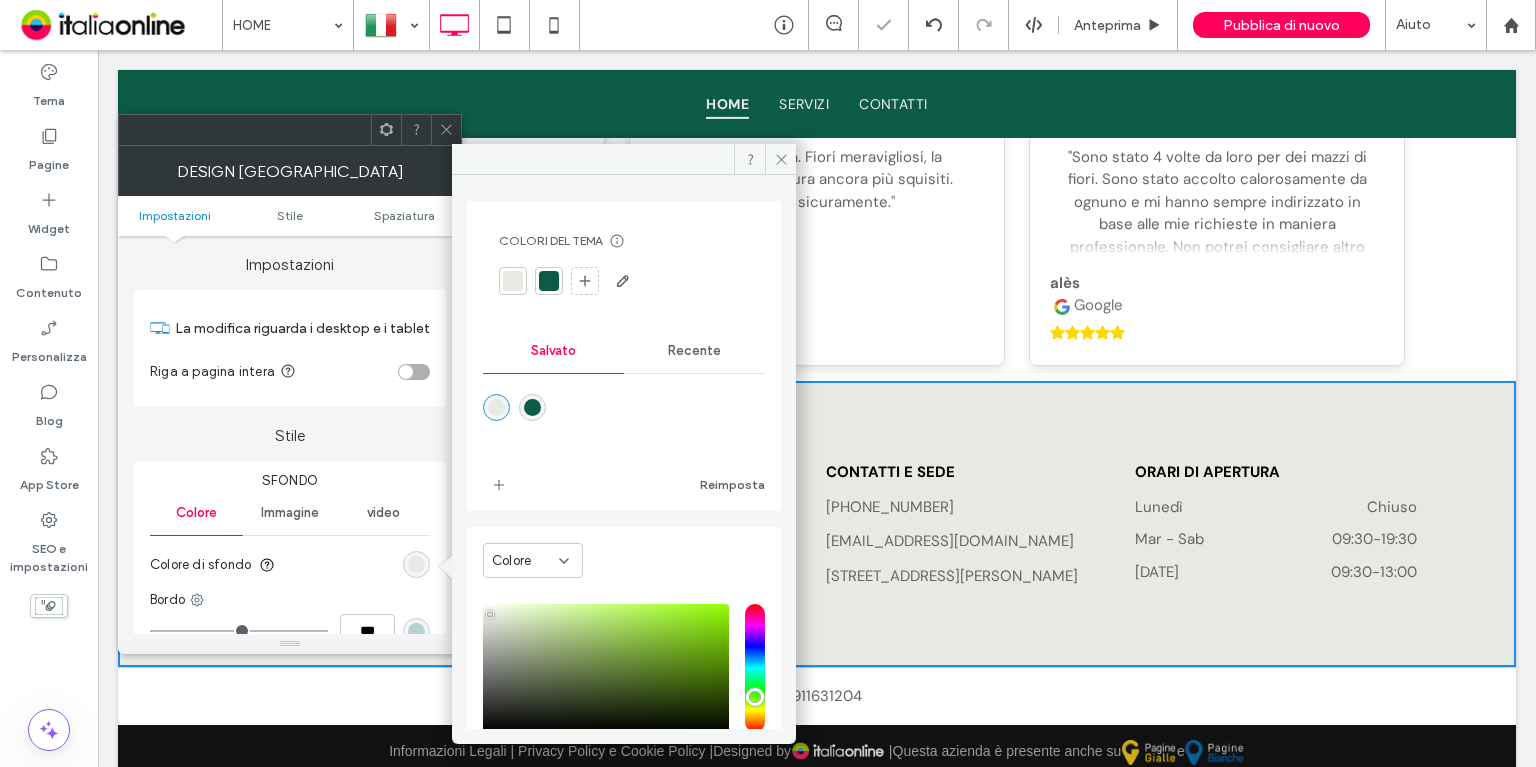 drag, startPoint x: 365, startPoint y: 477, endPoint x: 380, endPoint y: 453, distance: 28.301943 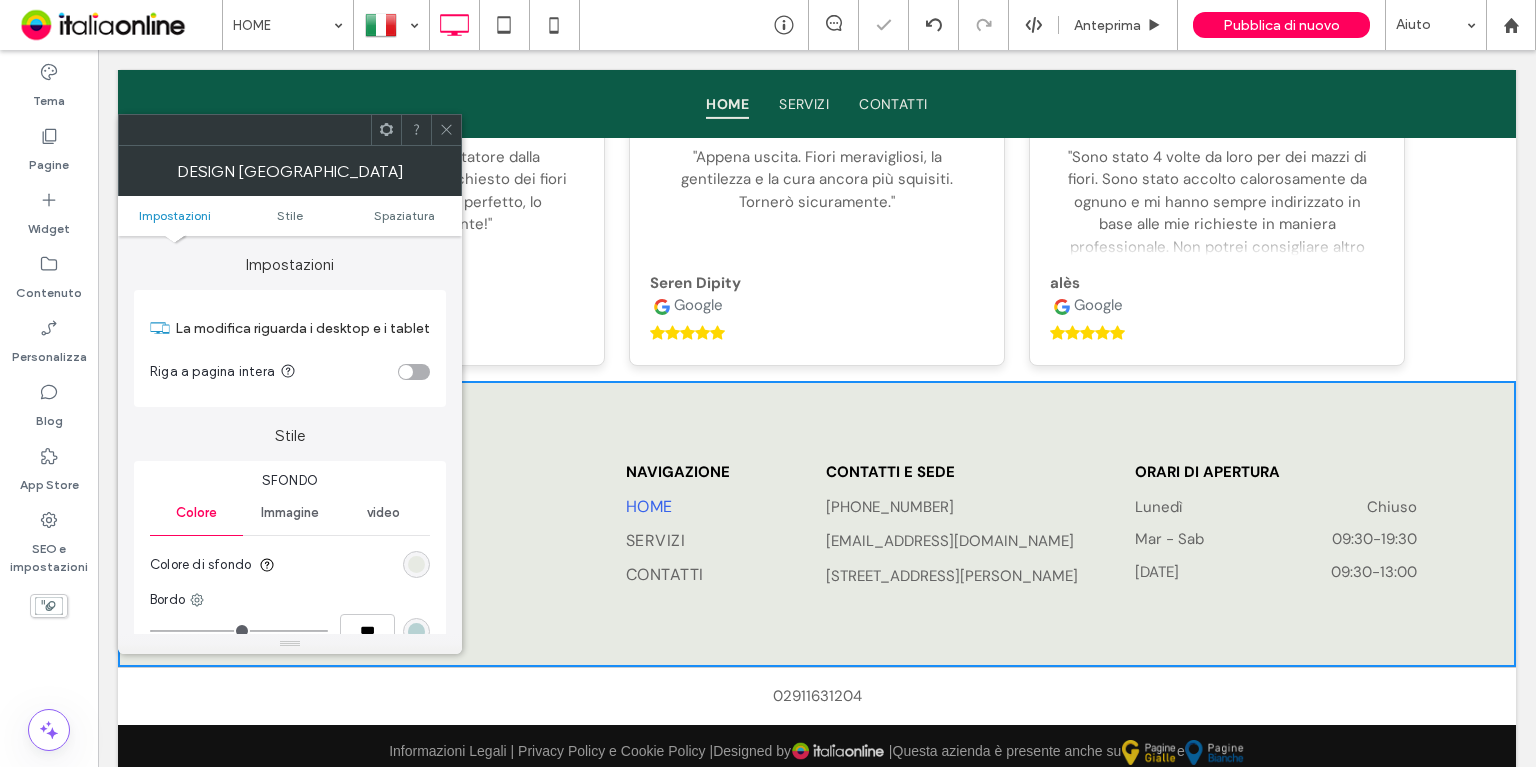 click 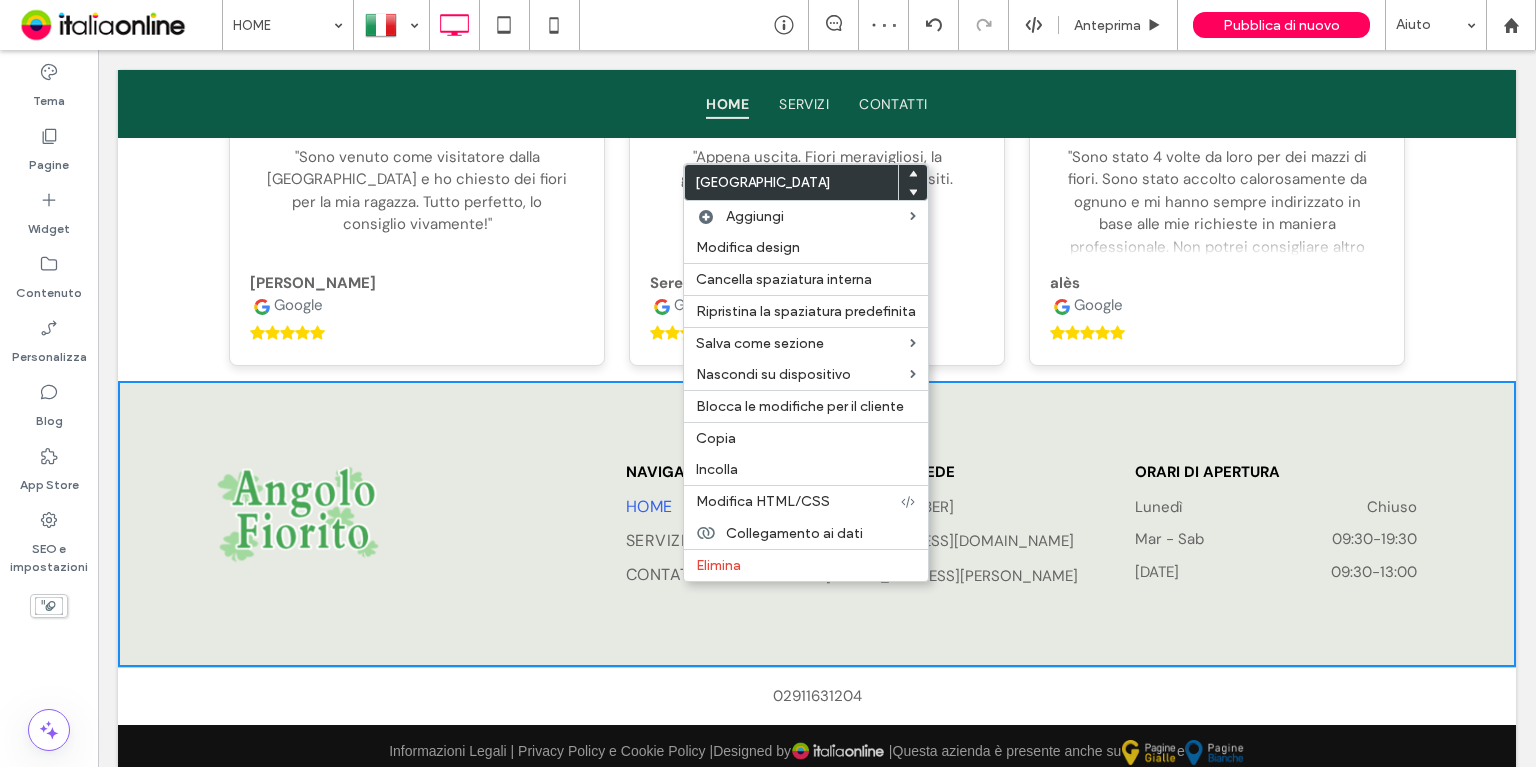 click on "Click To Paste     Click To Paste     Click To Paste" at bounding box center [417, 524] 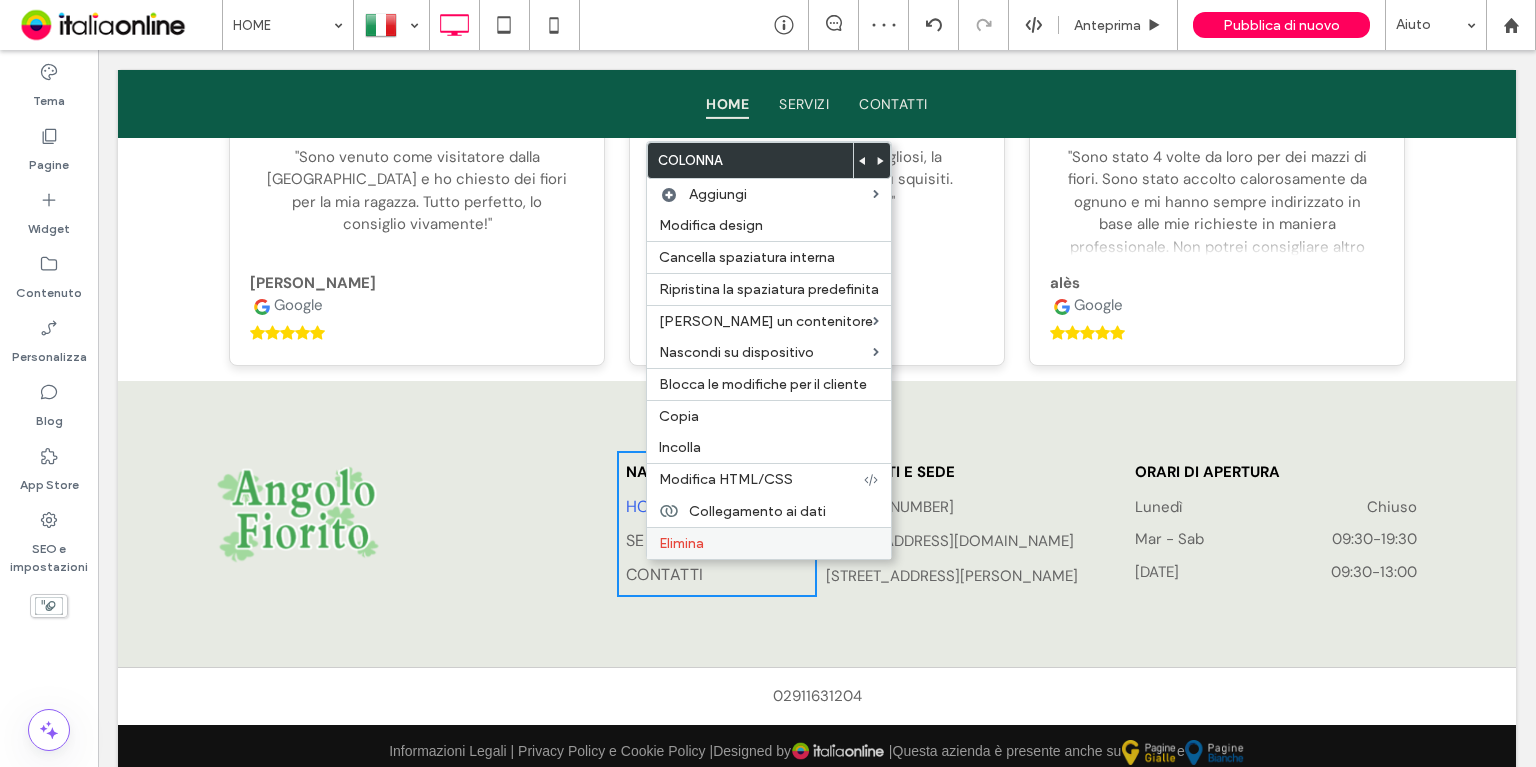 click on "Elimina" at bounding box center [681, 543] 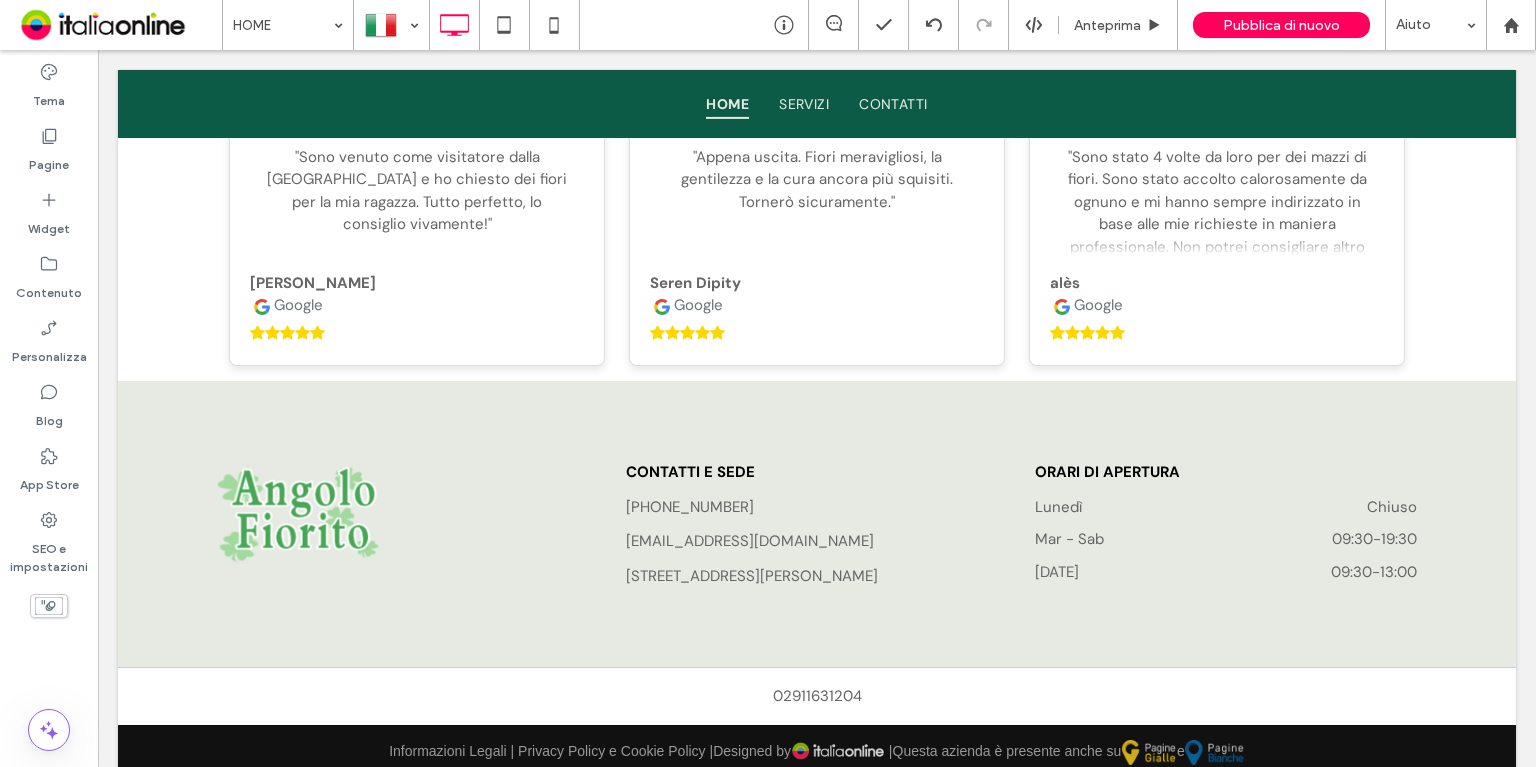 scroll, scrollTop: 3652, scrollLeft: 0, axis: vertical 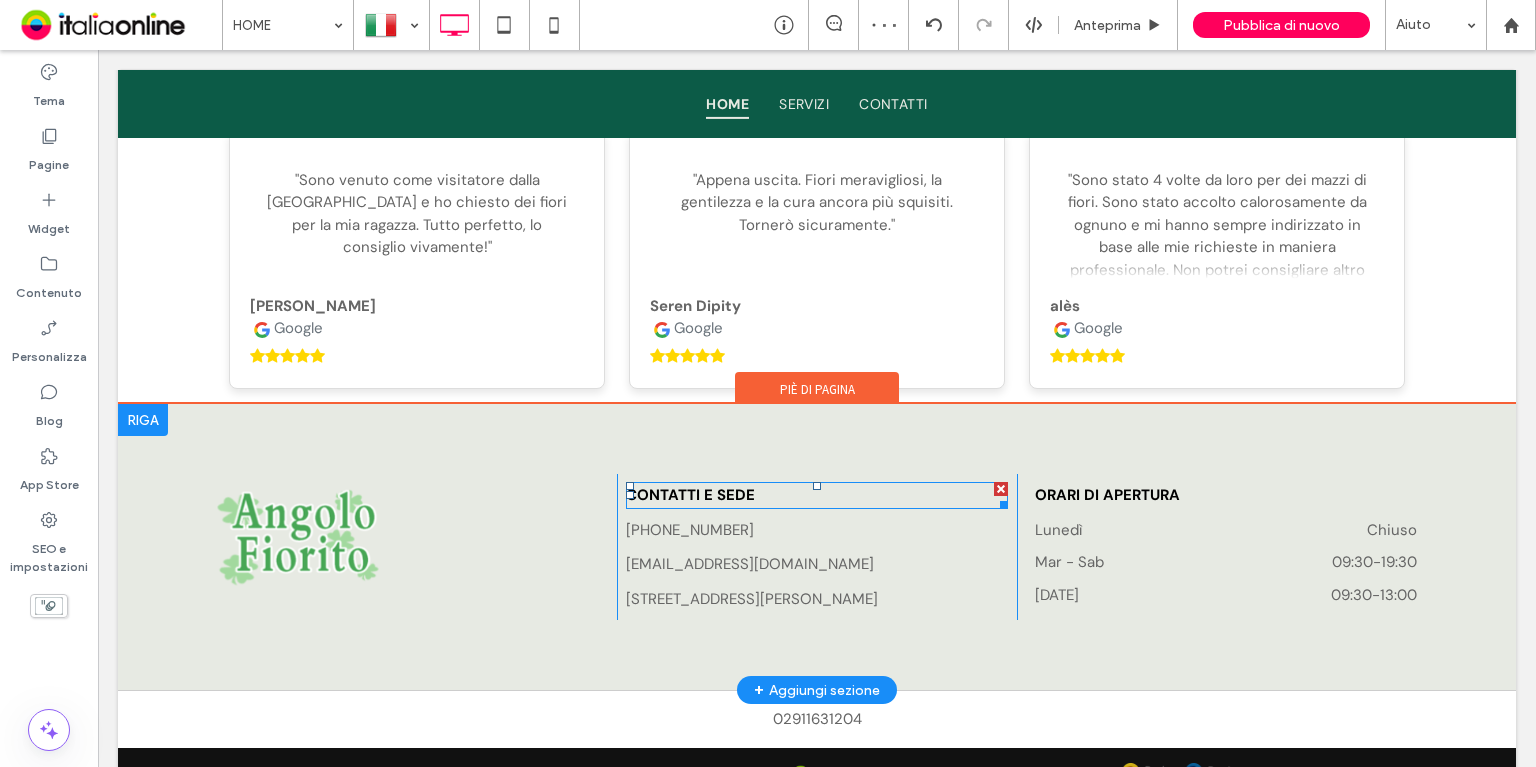 click on "CONTATTI E SEDE" at bounding box center (817, 495) 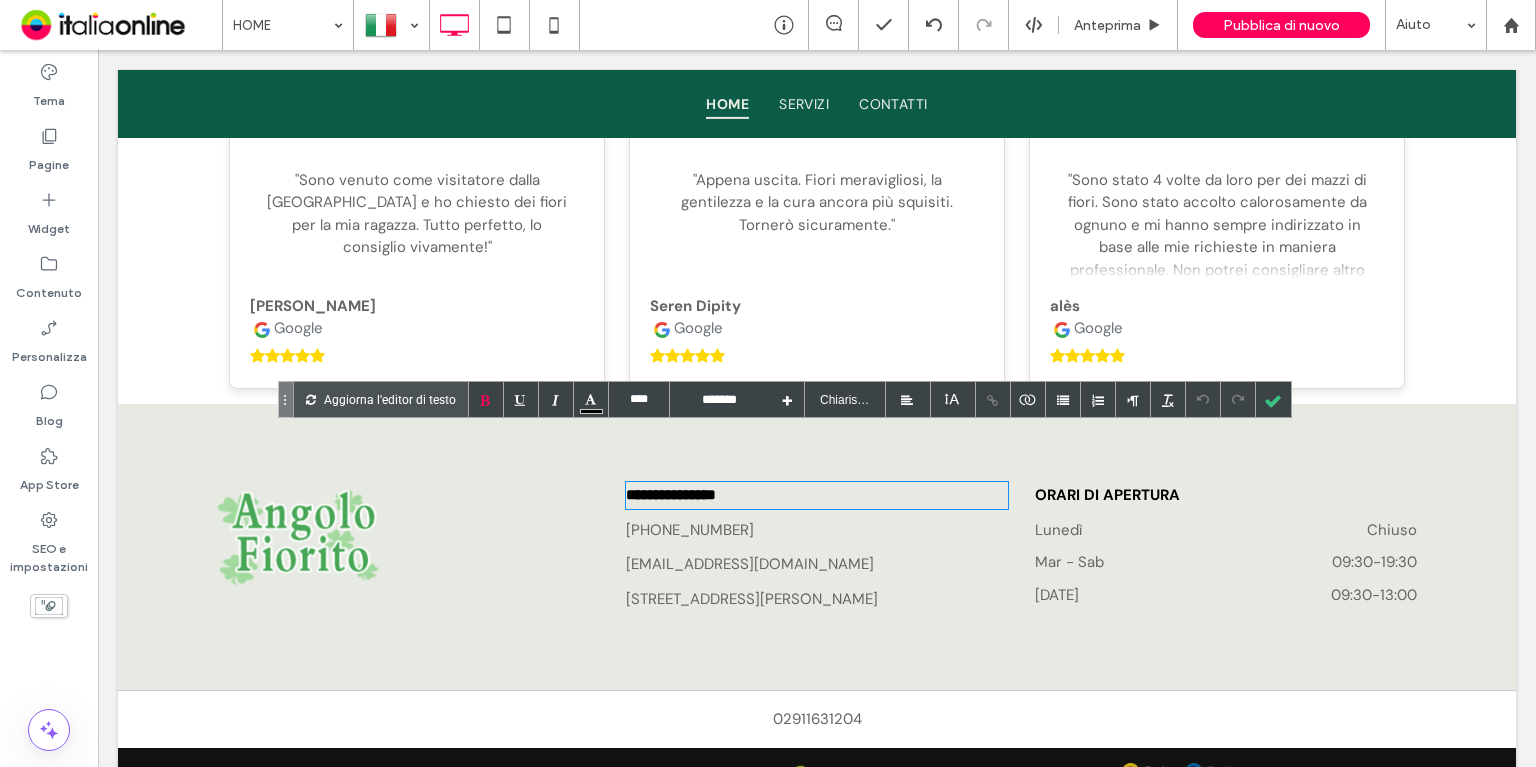 click on "**********" at bounding box center (817, 495) 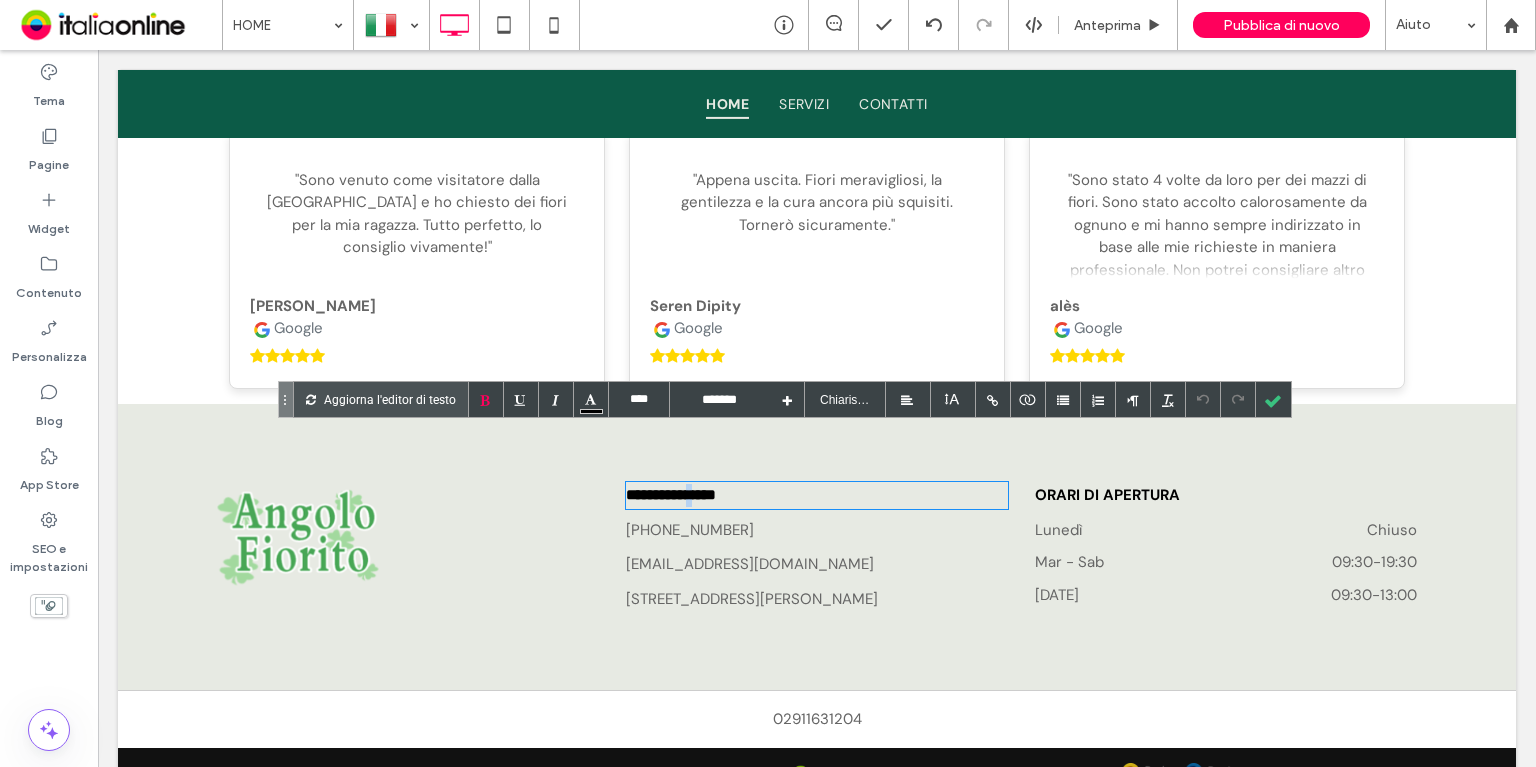 click on "**********" at bounding box center [817, 495] 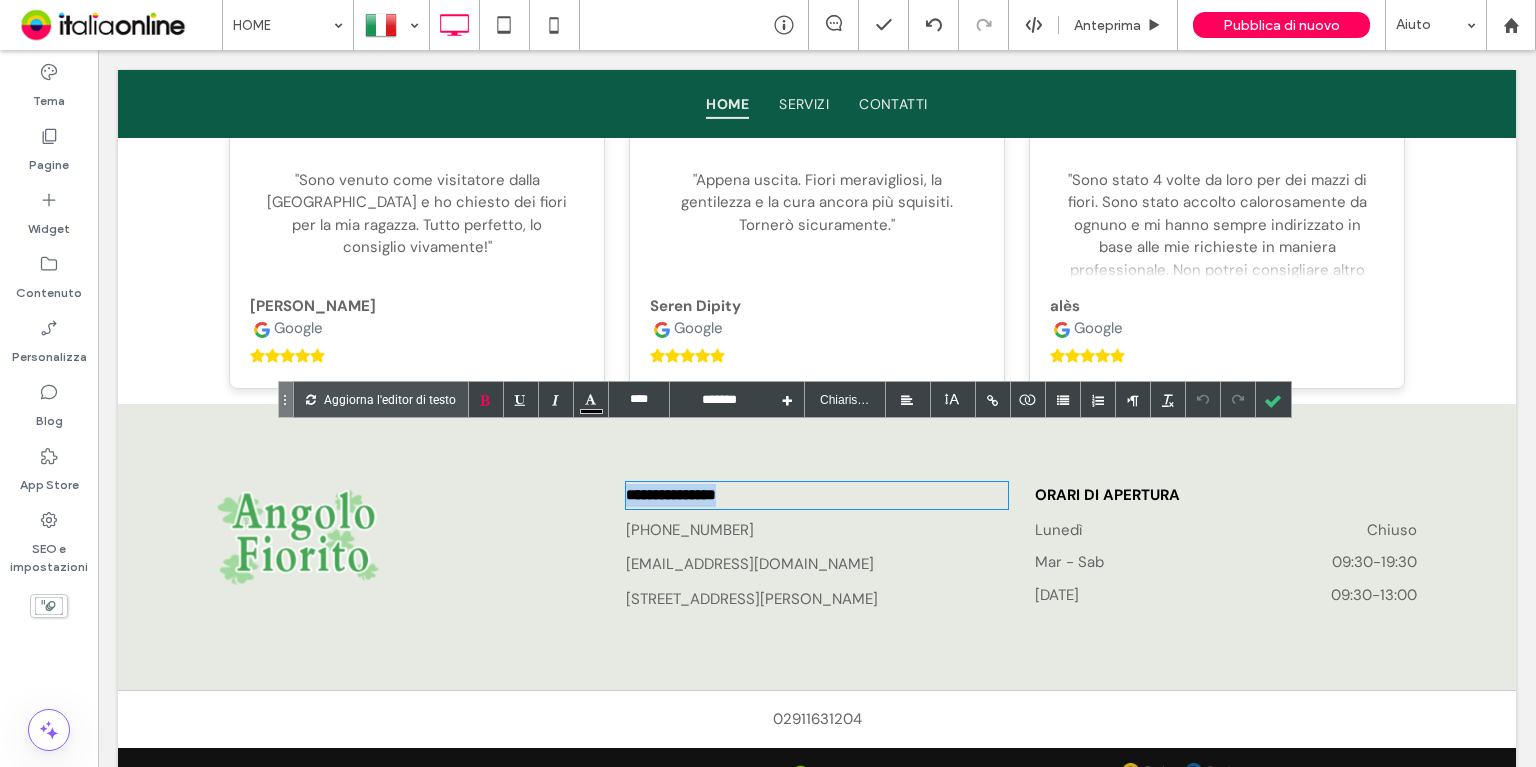 drag, startPoint x: 705, startPoint y: 437, endPoint x: 634, endPoint y: 436, distance: 71.00704 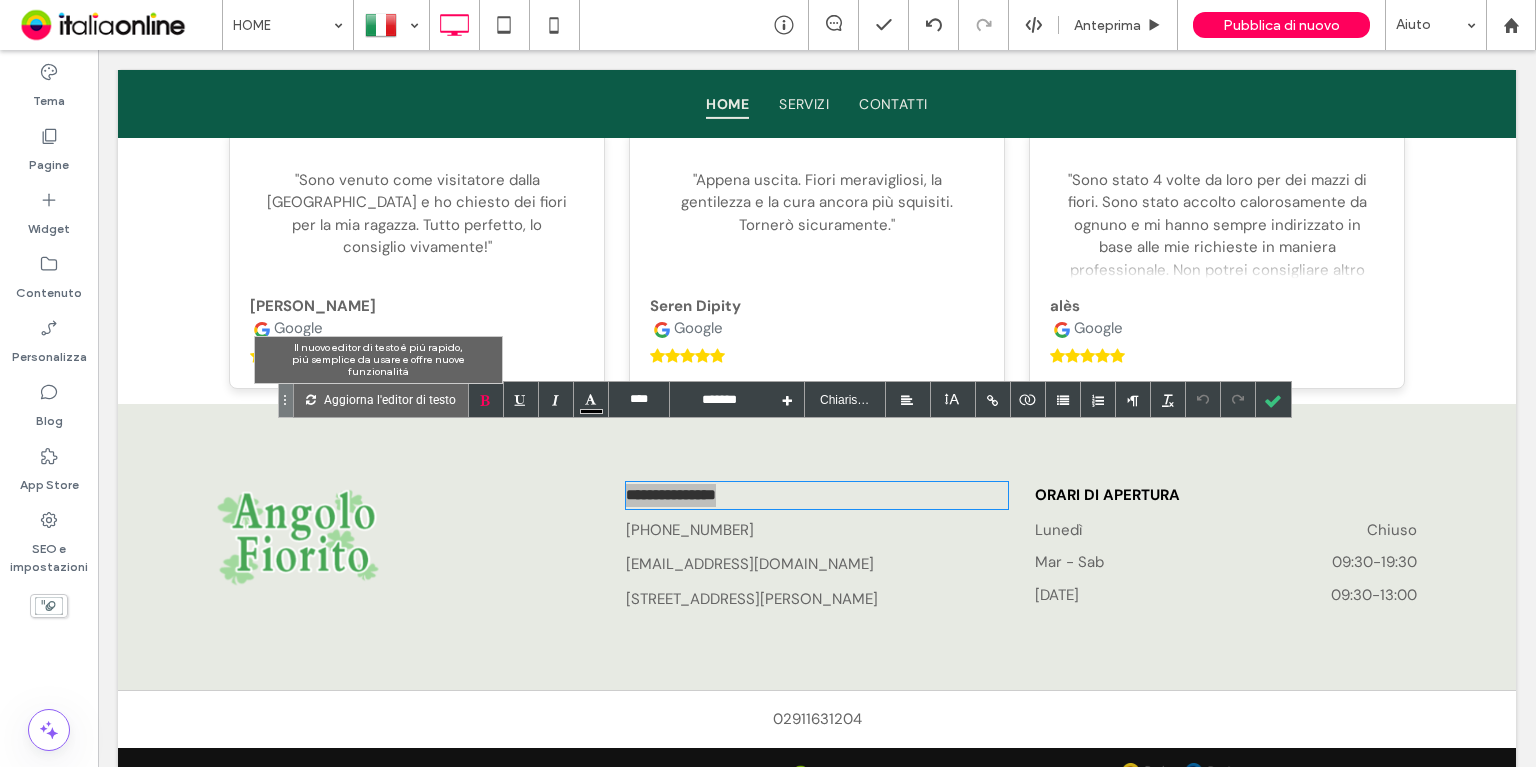 click on "Aggiorna l'editor di testo" at bounding box center (390, 399) 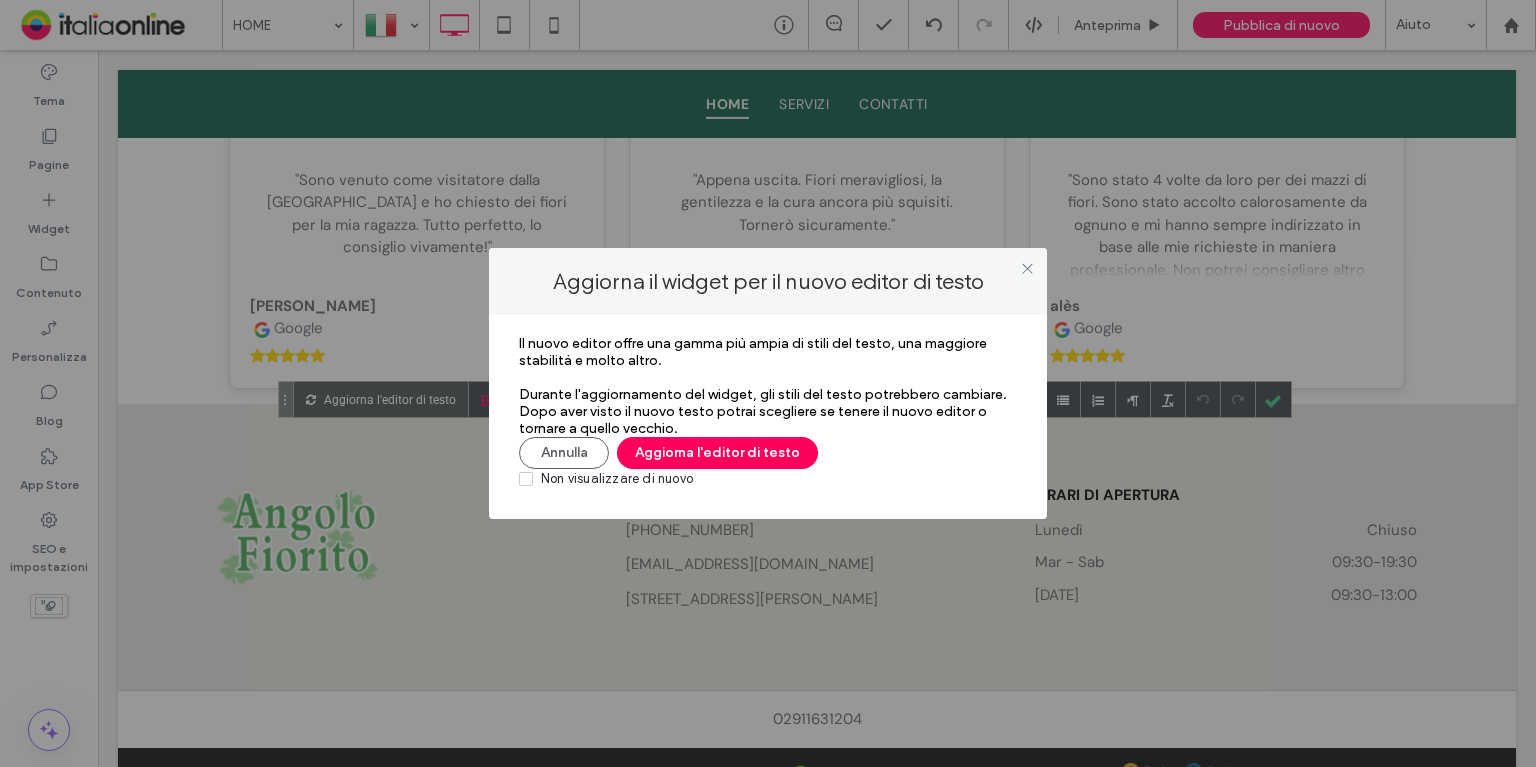 drag, startPoint x: 713, startPoint y: 447, endPoint x: 715, endPoint y: 490, distance: 43.046486 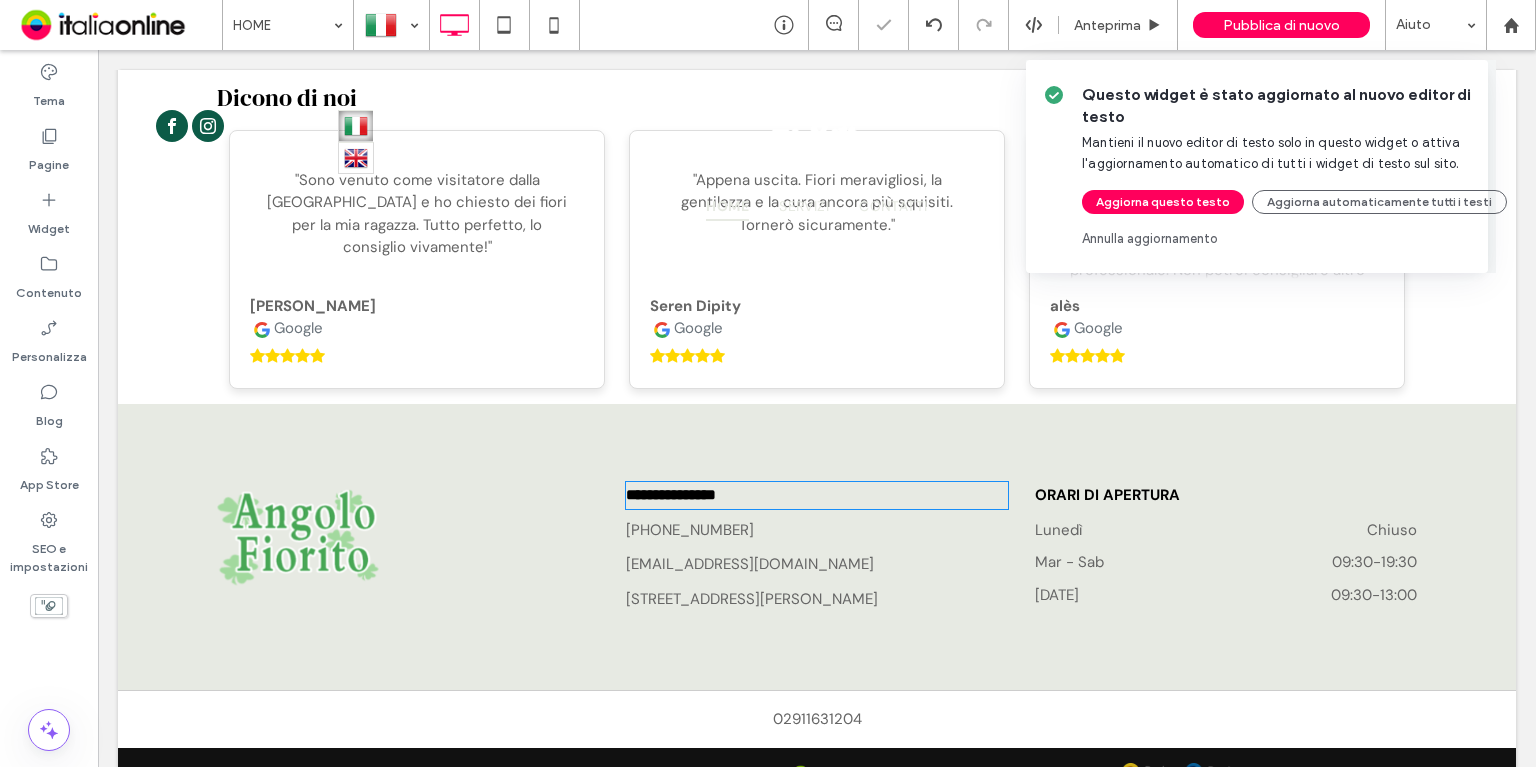 type on "*******" 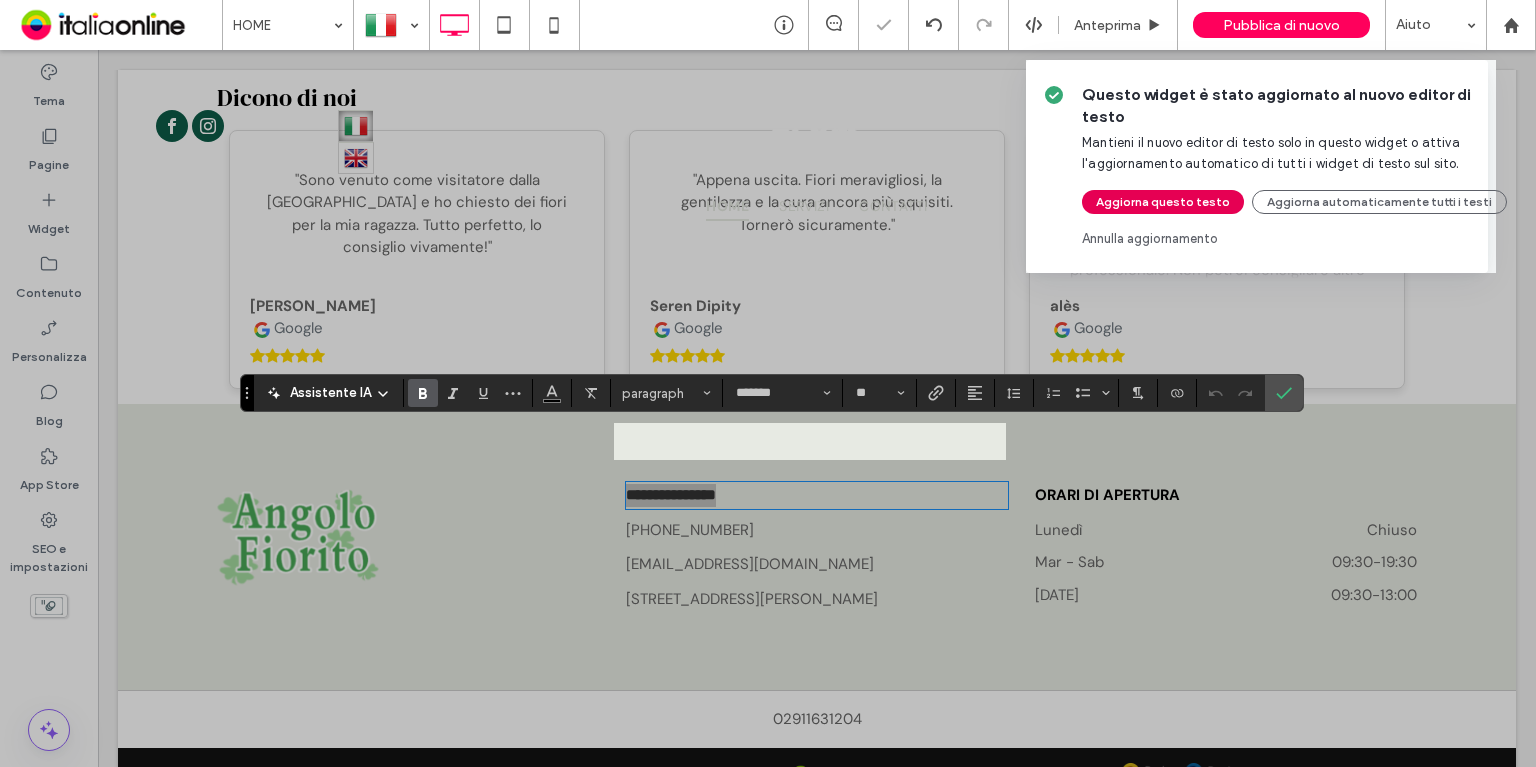 click on "Aggiorna questo testo" at bounding box center [1163, 202] 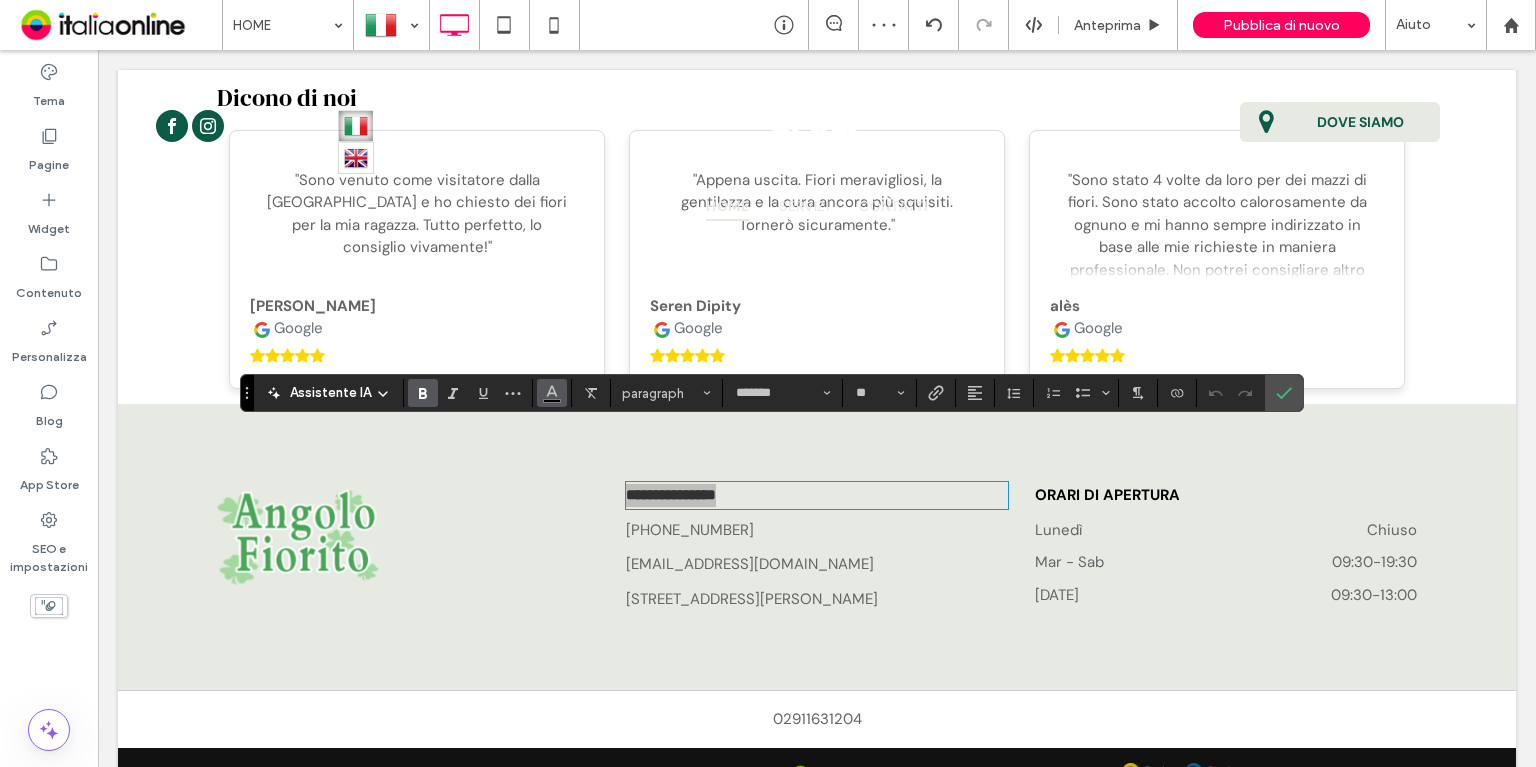 drag, startPoint x: 545, startPoint y: 390, endPoint x: 548, endPoint y: 400, distance: 10.440307 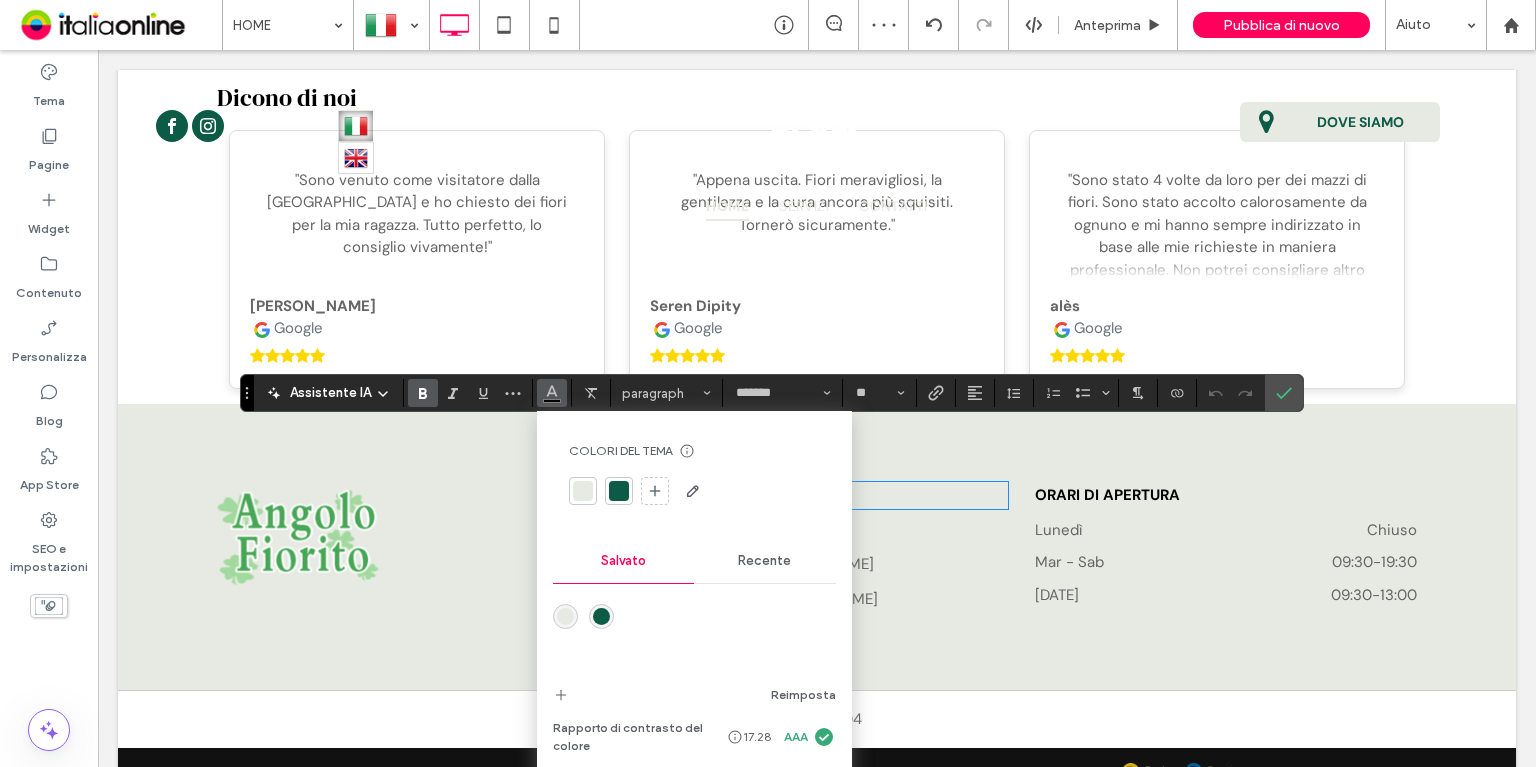 drag, startPoint x: 614, startPoint y: 493, endPoint x: 830, endPoint y: 487, distance: 216.08331 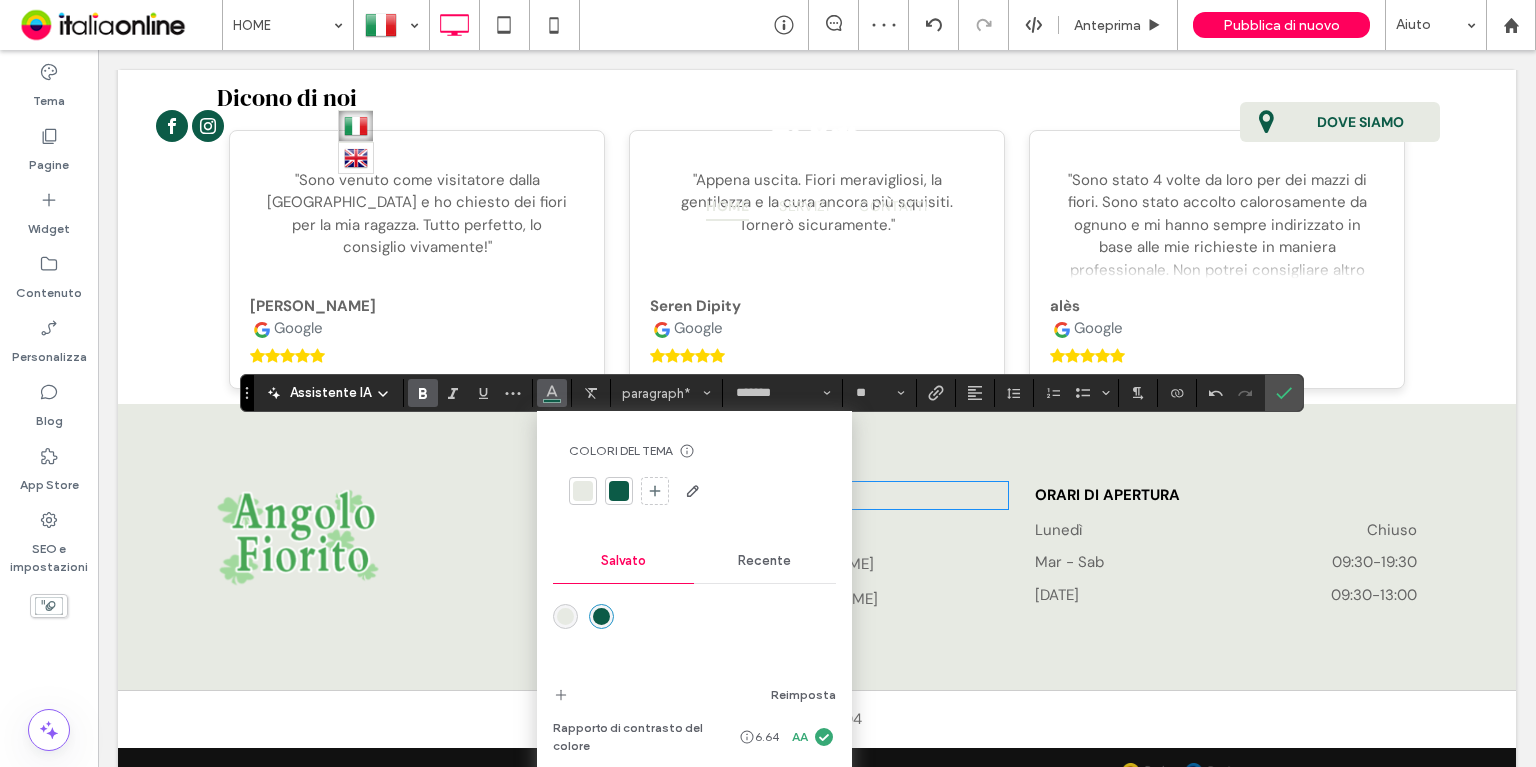 click on "**********" at bounding box center [817, 547] 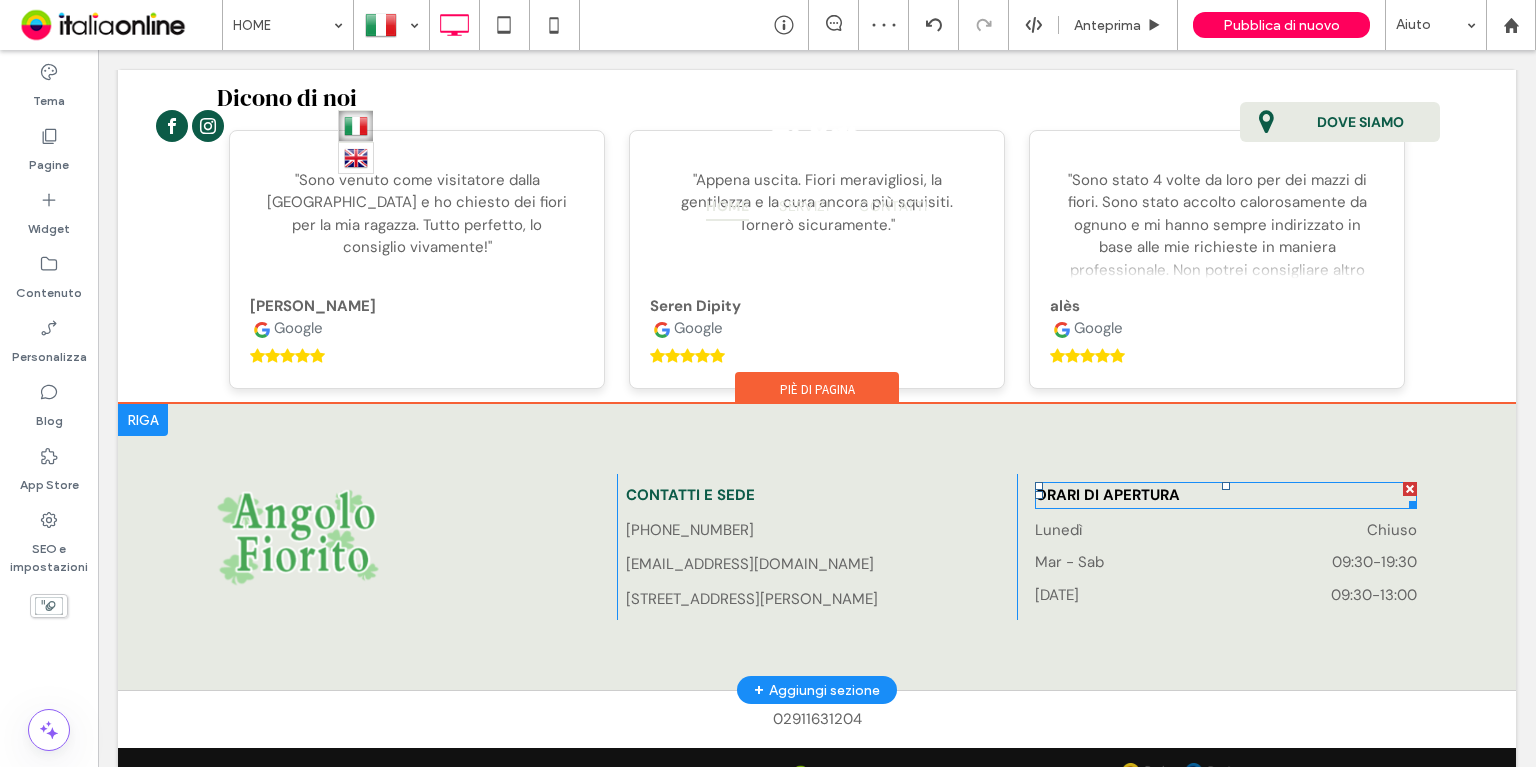 click on "ORARI DI APERTURA" at bounding box center [1226, 495] 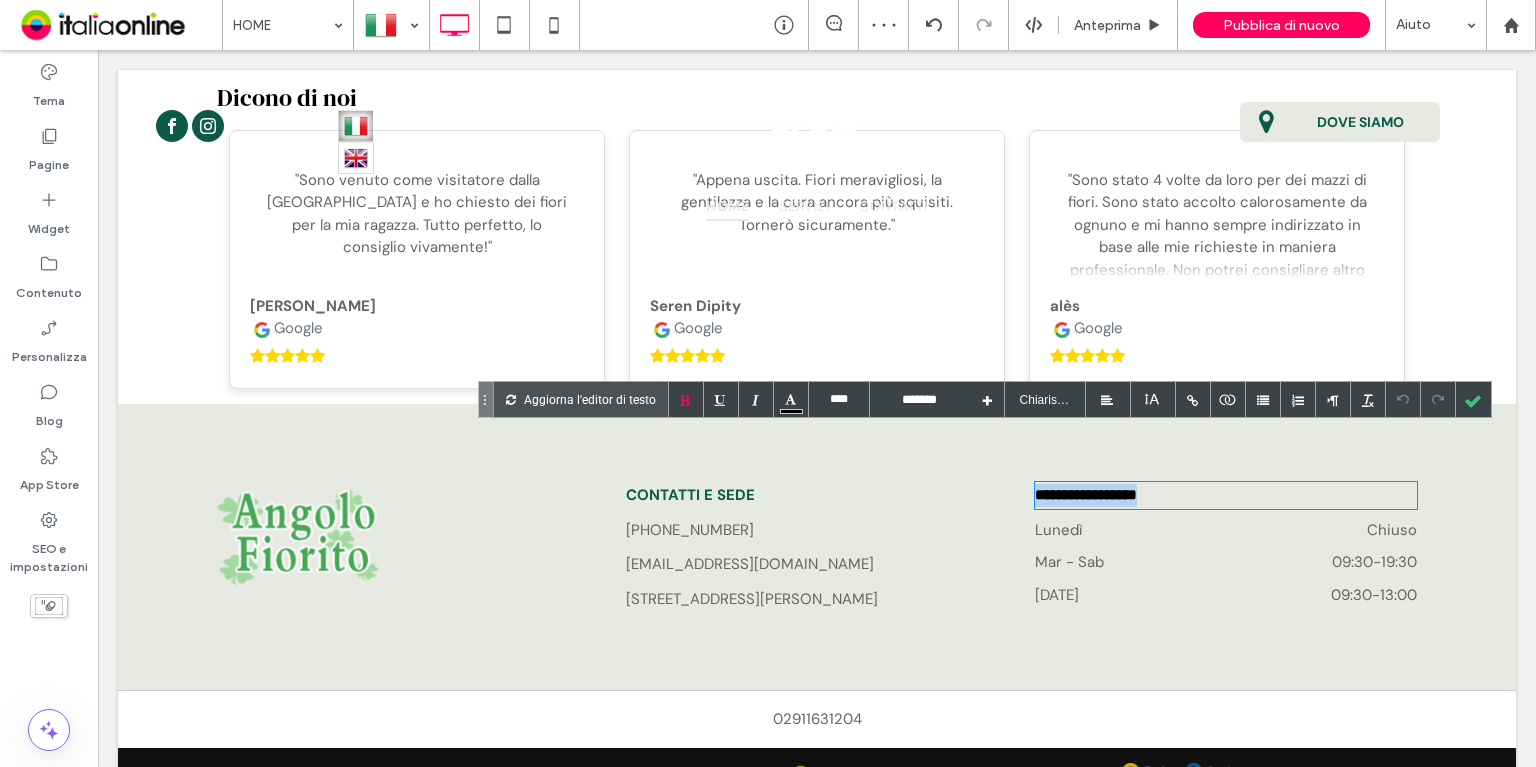 click on "**********" at bounding box center [1226, 495] 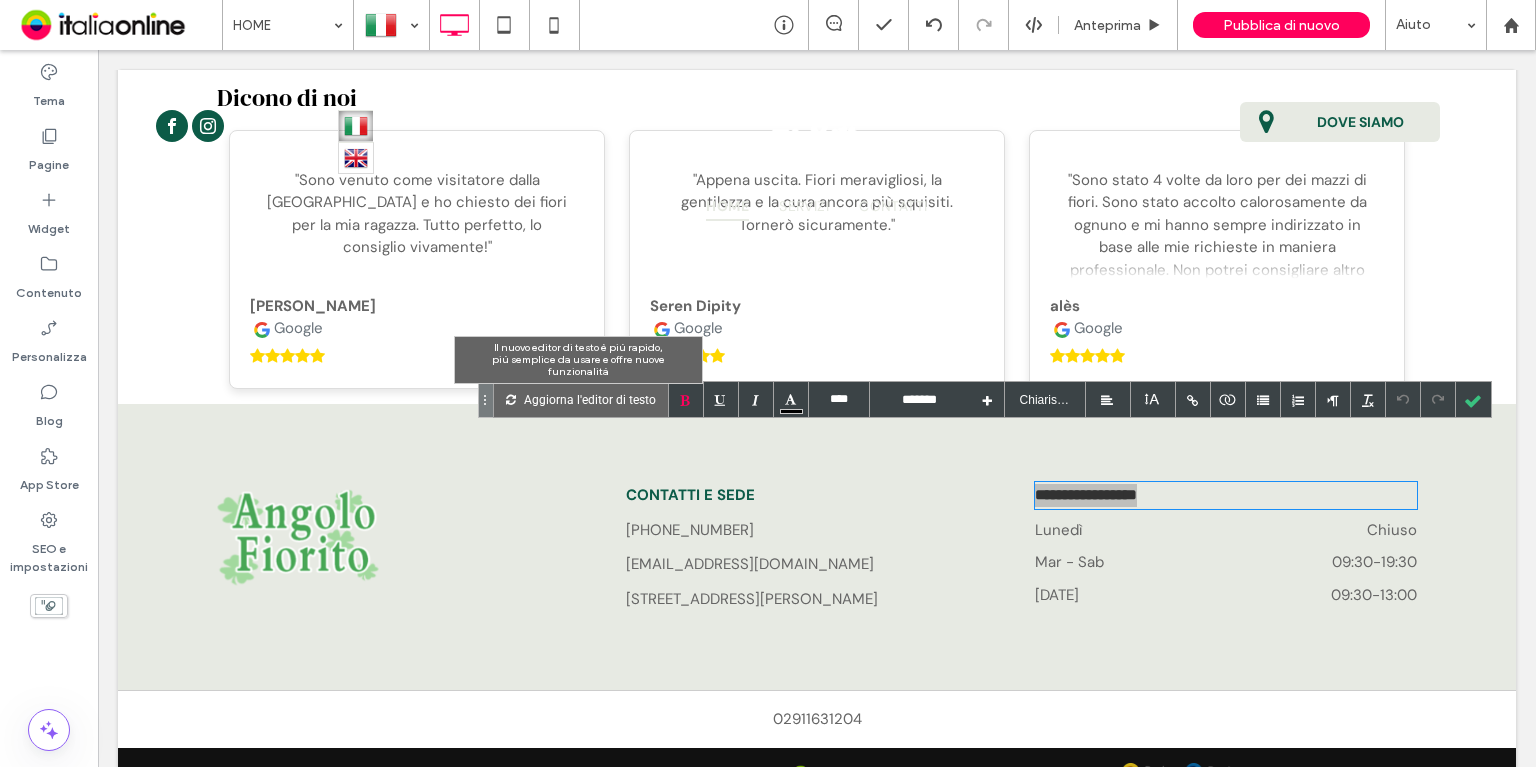 click on "Aggiorna l'editor di testo" at bounding box center [590, 399] 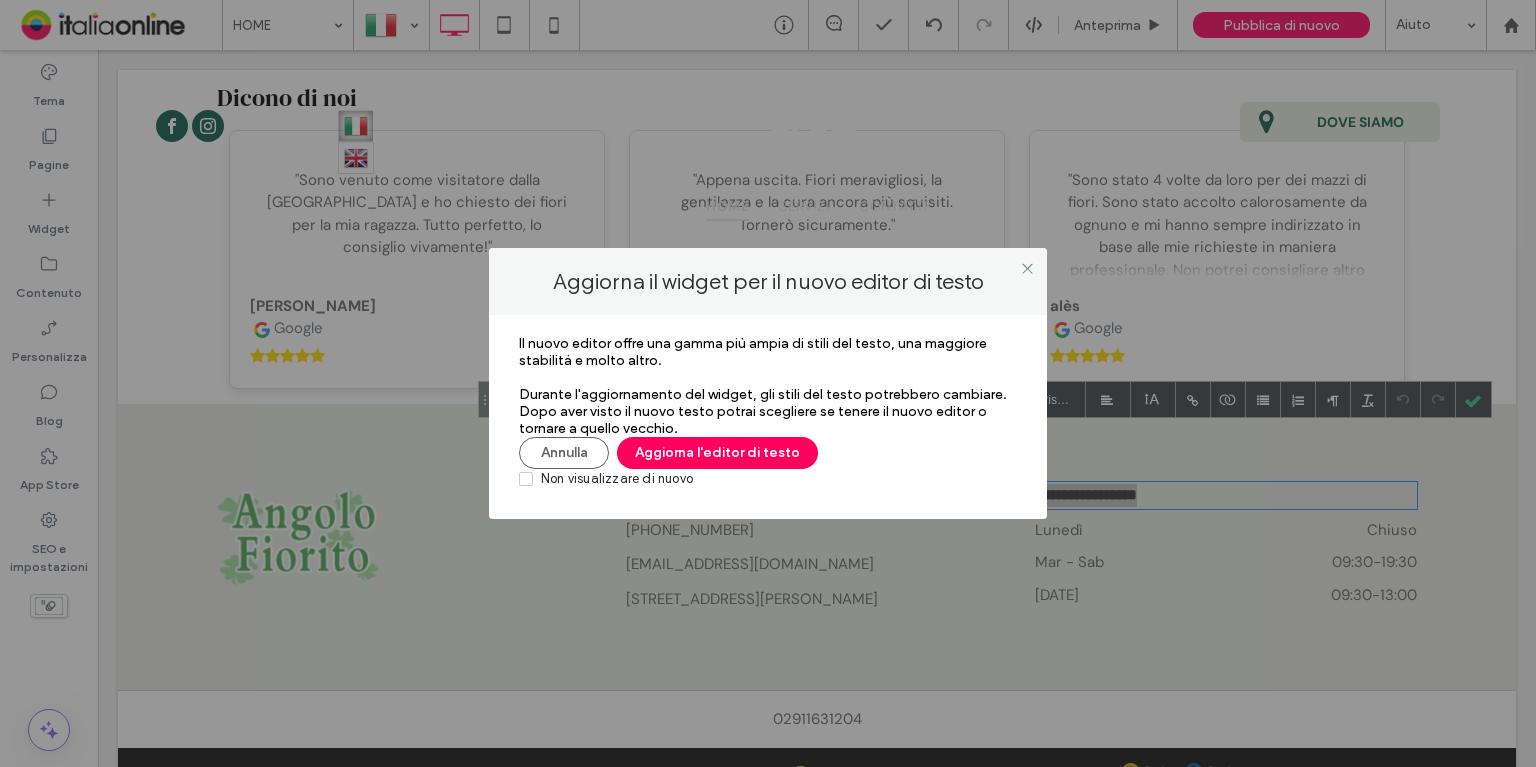 click on "Il nuovo editor offre una gamma più ampia di stili del testo, una maggiore stabilità e molto altro. Durante l'aggiornamento del widget, gli stili del testo potrebbero cambiare. Dopo aver visto il nuovo testo potrai scegliere se tenere il nuovo editor o tornare a quello vecchio. Annulla Aggiorna l'editor di testo Non visualizzare di nuovo" at bounding box center (768, 412) 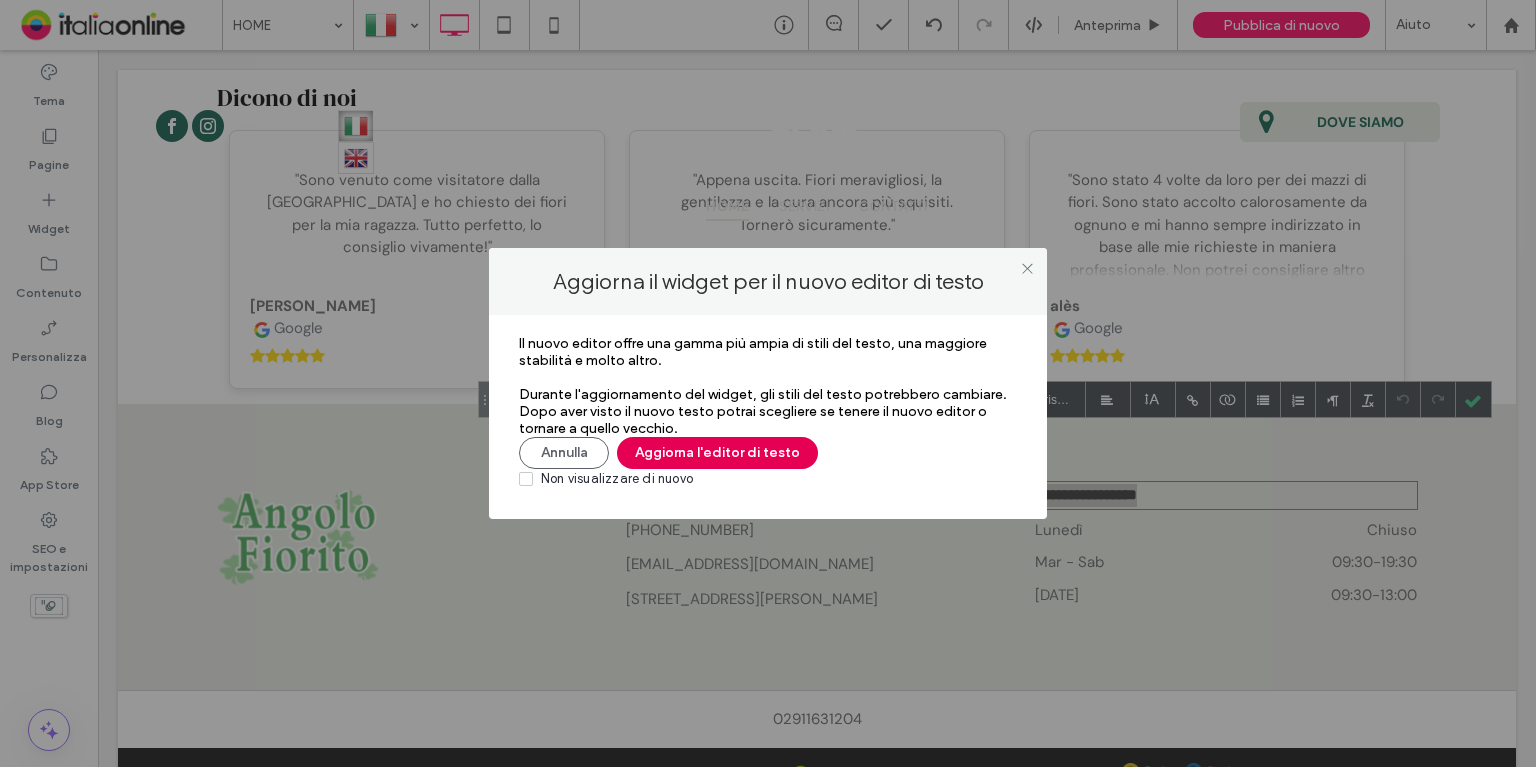 click on "Aggiorna l'editor di testo" at bounding box center [717, 453] 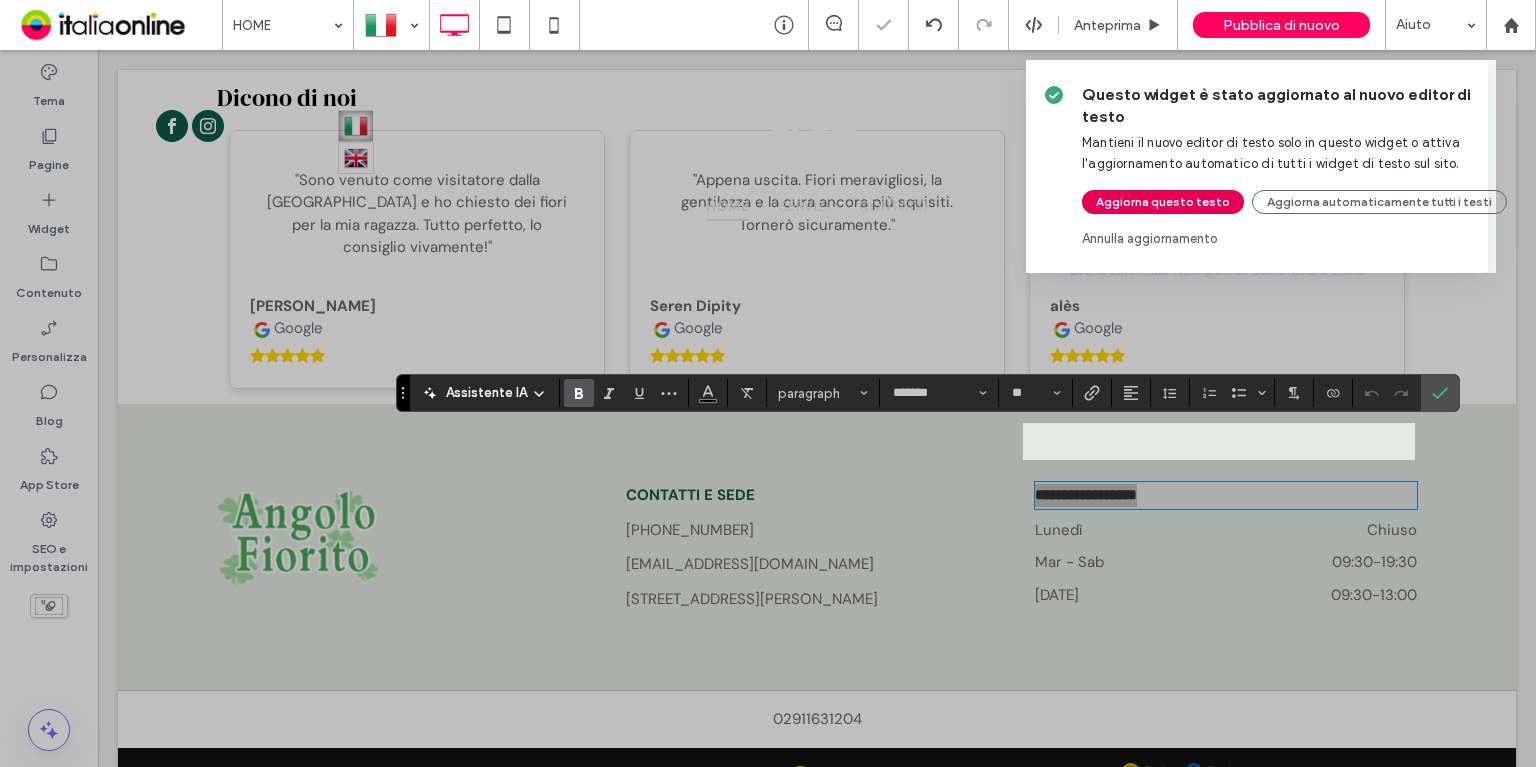 click on "Questo widget è stato aggiornato al nuovo editor di testo Mantieni il nuovo editor di testo solo in questo widget o attiva l'aggiornamento automatico di tutti i widget di testo sul sito. Aggiorna questo testo Aggiorna automaticamente tutti i testi Annulla aggiornamento" at bounding box center [1294, 166] 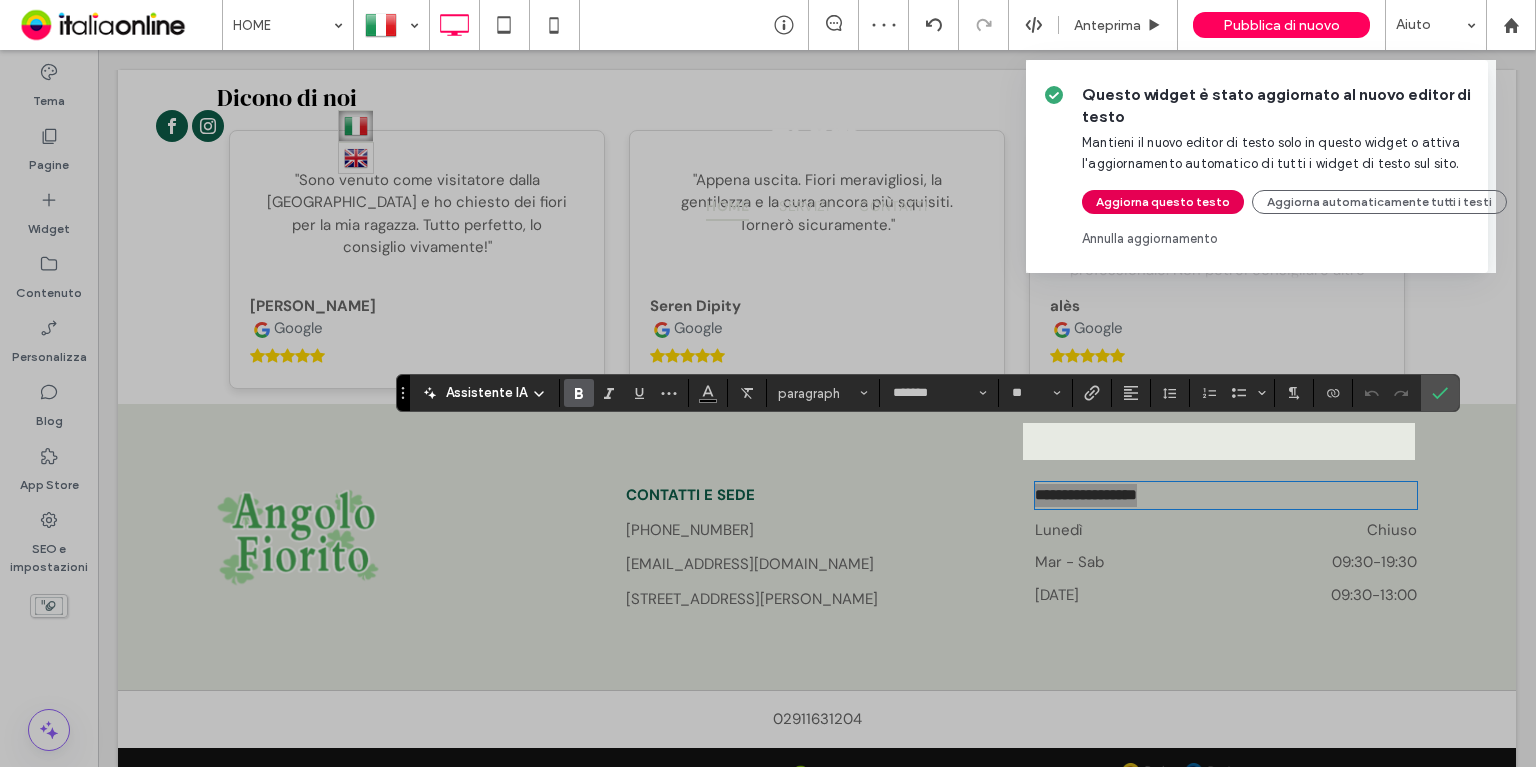 click on "Aggiorna questo testo" at bounding box center [1163, 202] 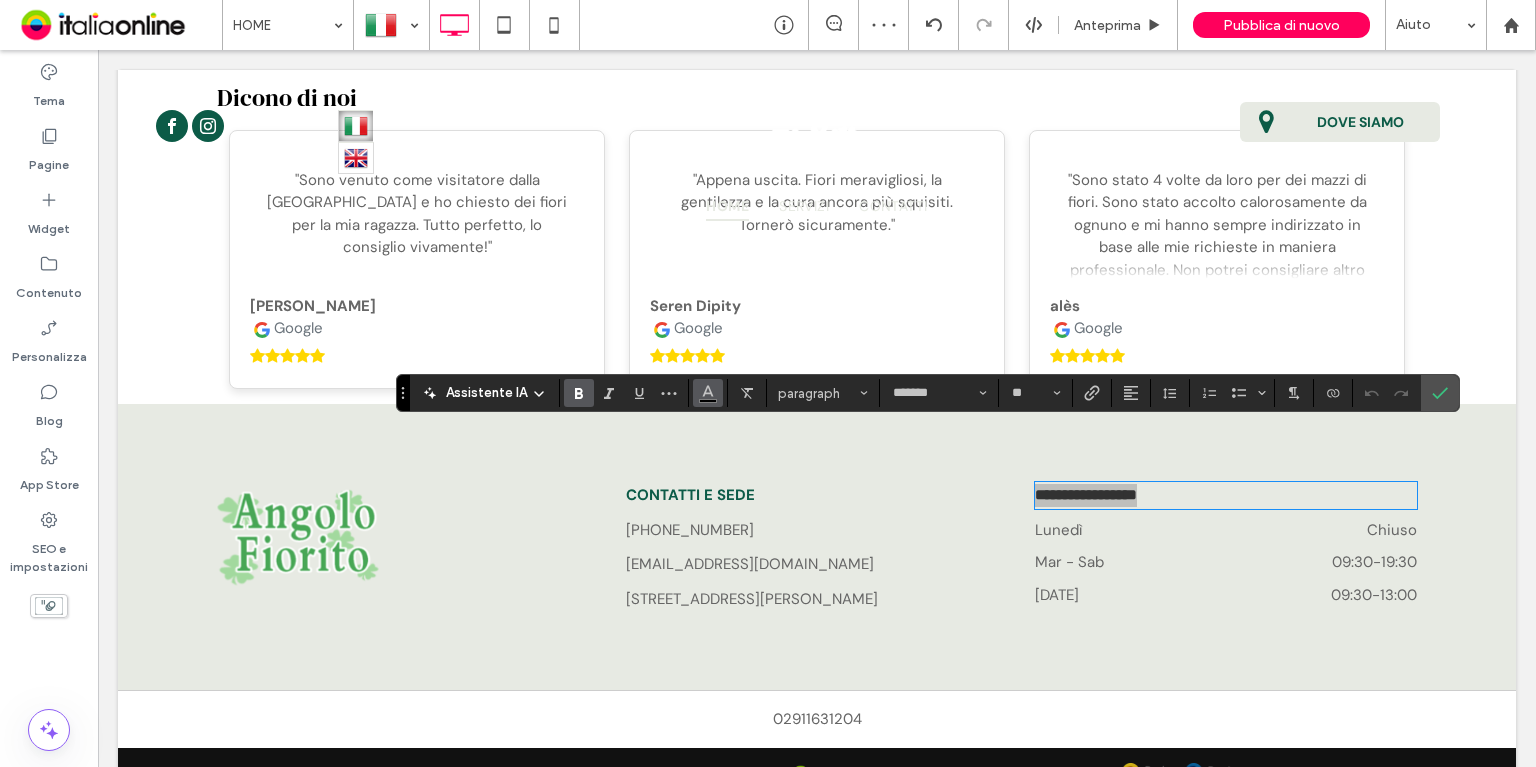 click 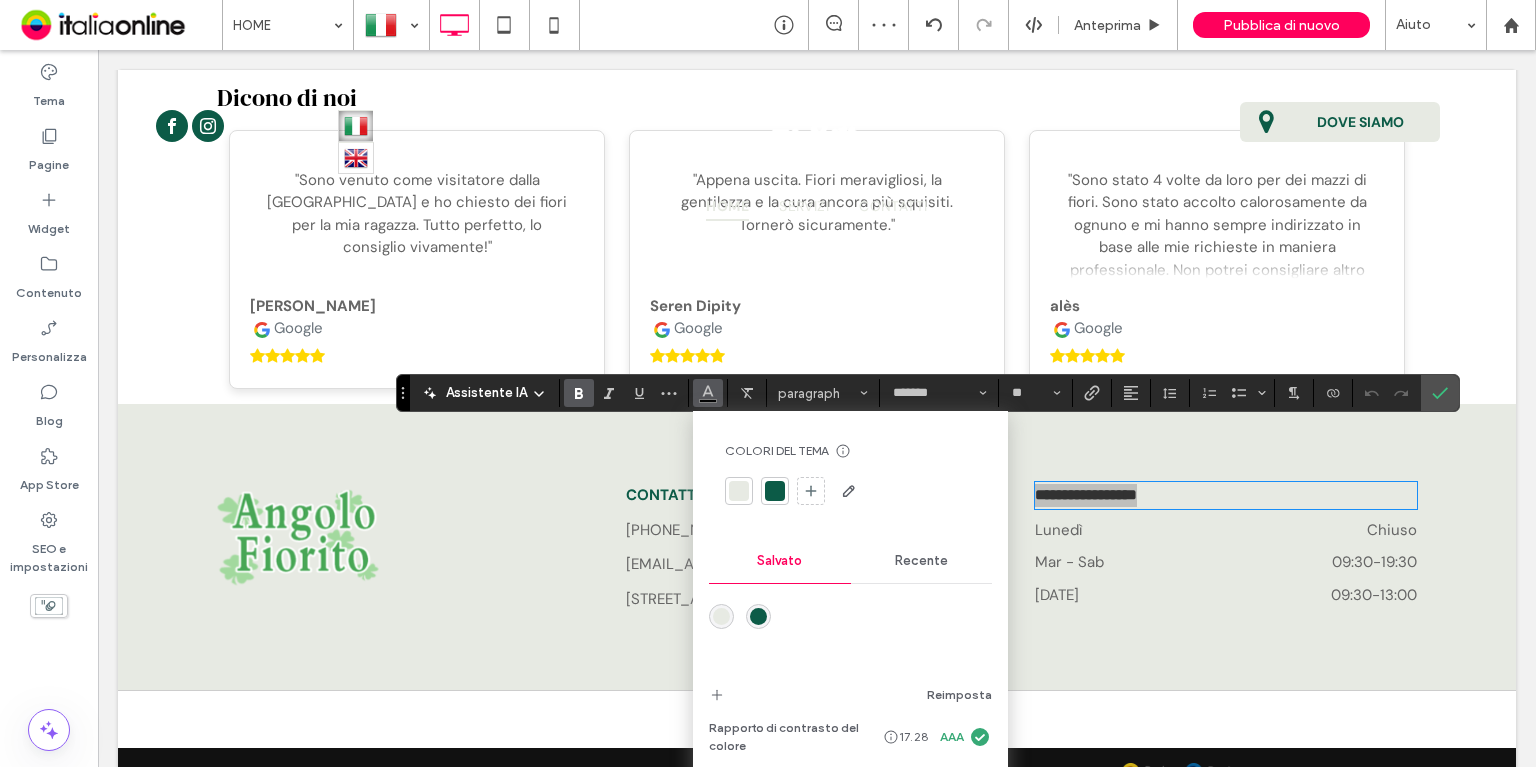 drag, startPoint x: 783, startPoint y: 483, endPoint x: 736, endPoint y: 506, distance: 52.3259 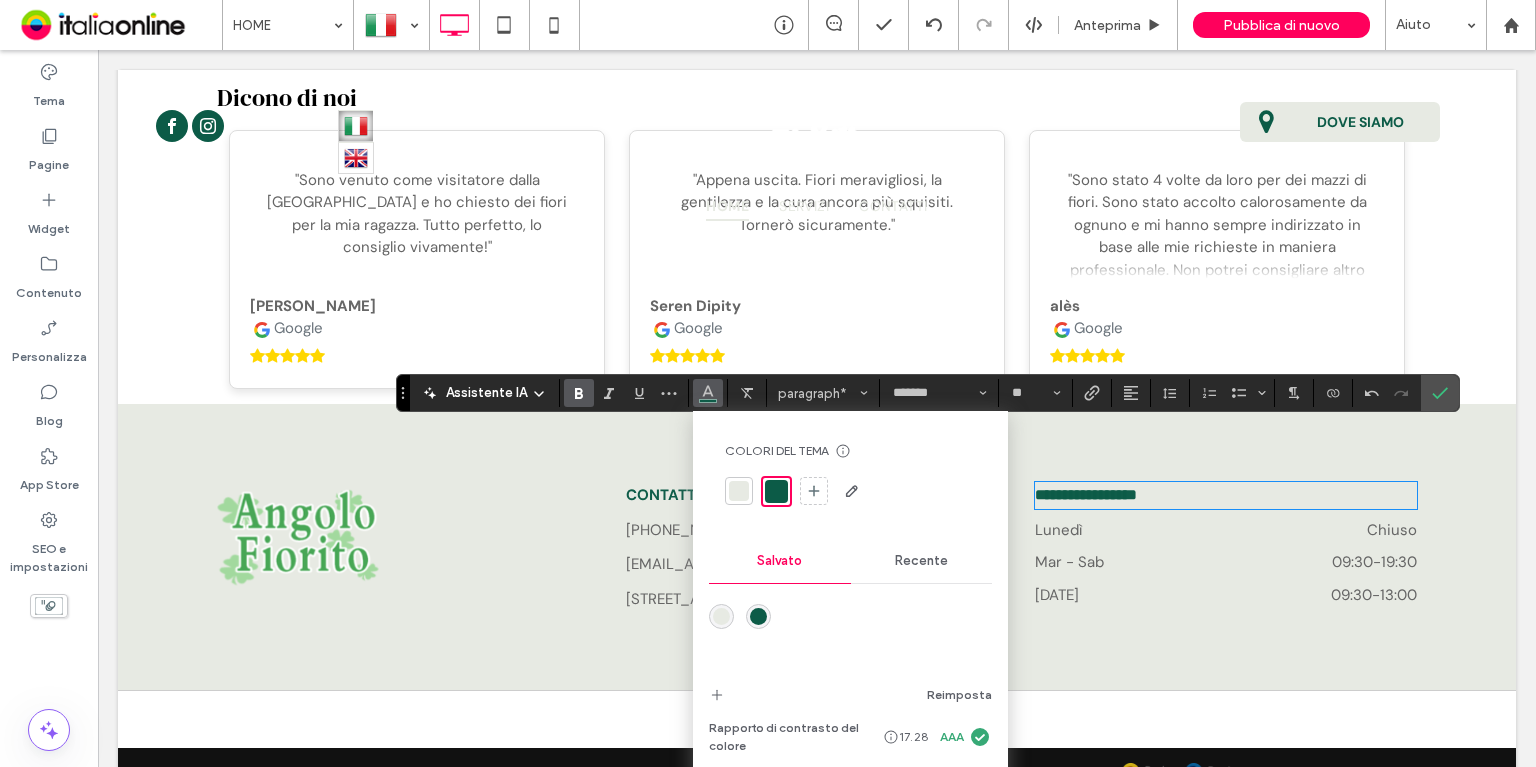drag, startPoint x: 625, startPoint y: 472, endPoint x: 651, endPoint y: 477, distance: 26.476404 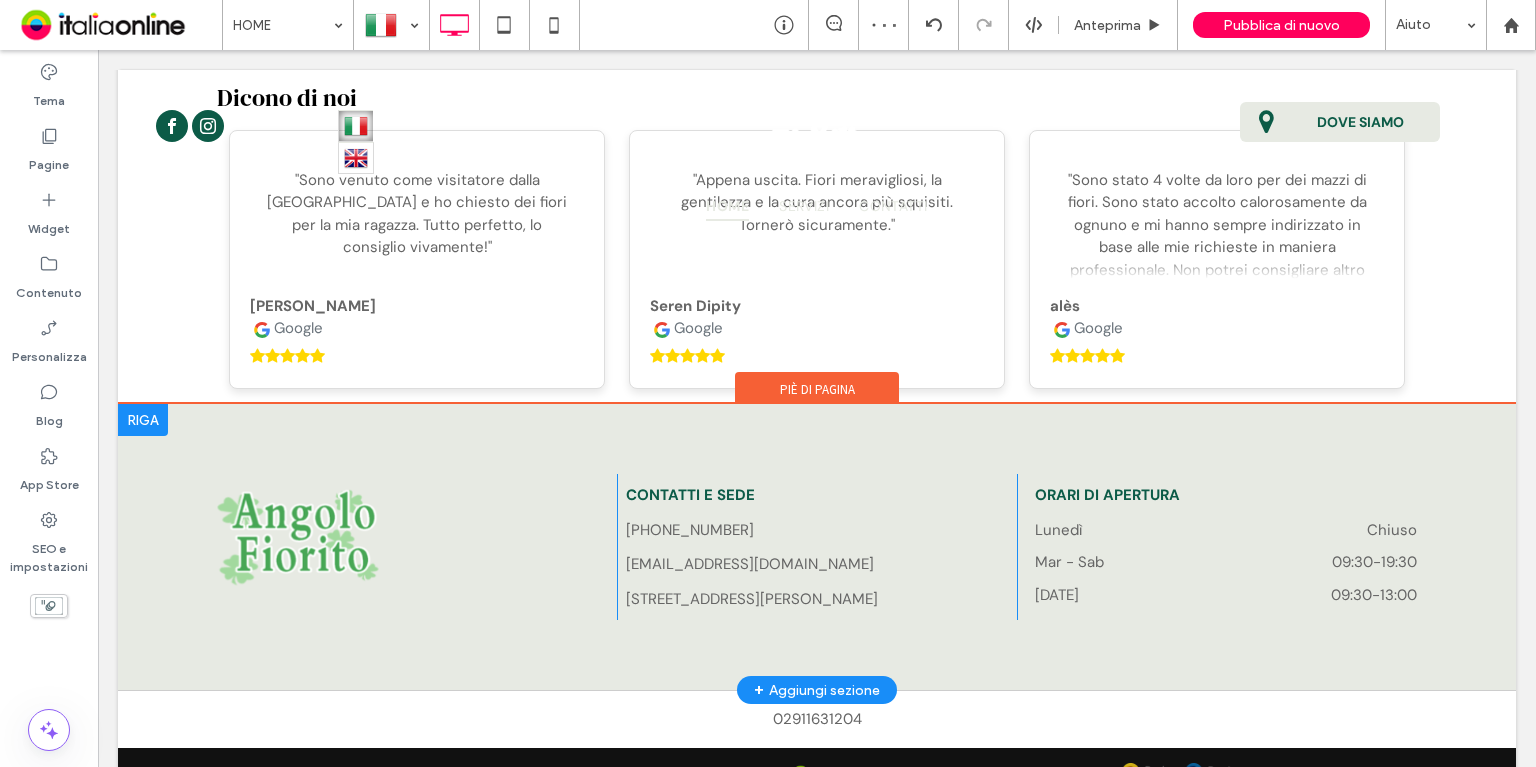 drag, startPoint x: 811, startPoint y: 665, endPoint x: 451, endPoint y: 515, distance: 390 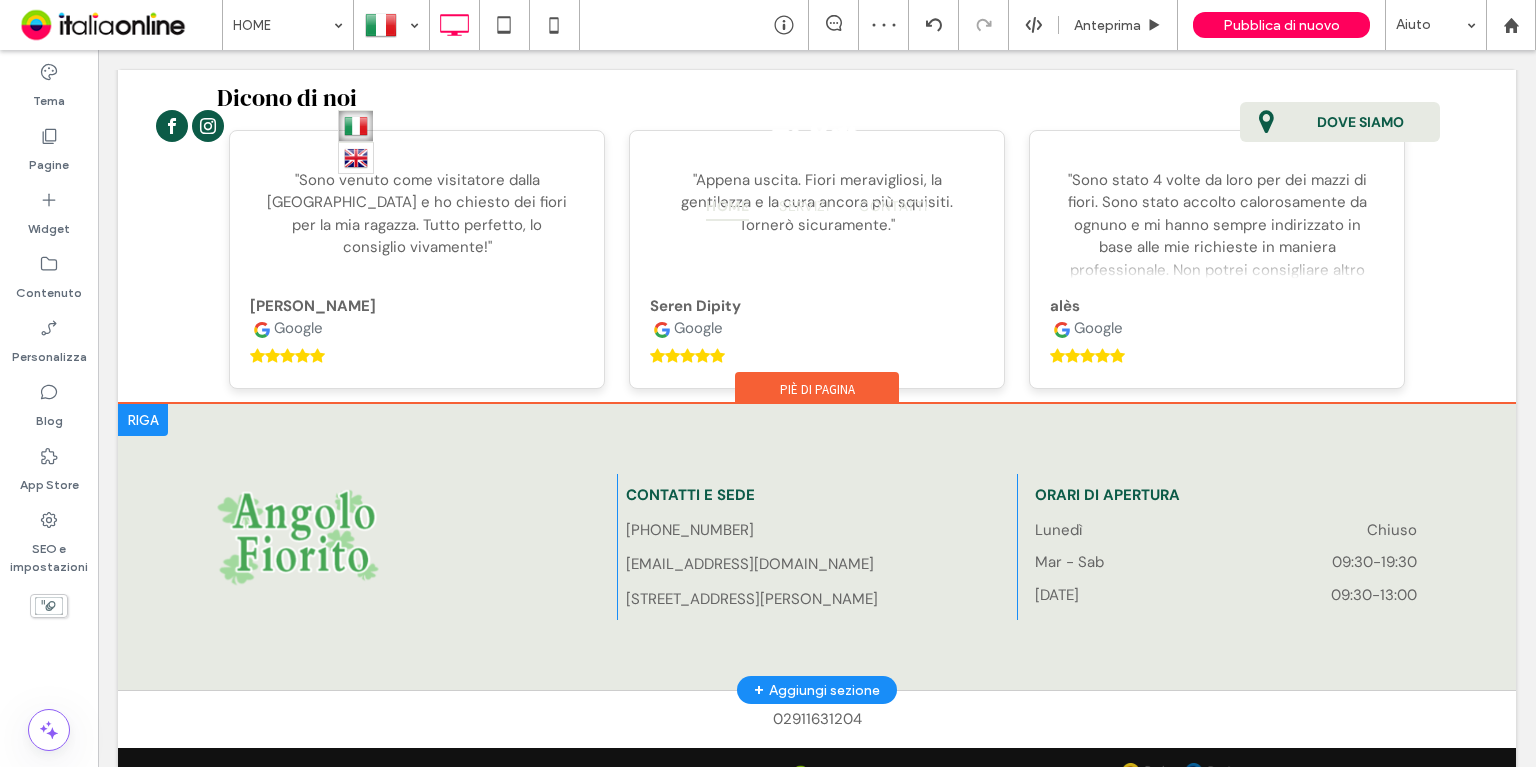 click on "Click To Paste     Click To Paste     Click To Paste
CONTATTI E SEDE   +39 051 346428   angolofiorito@angolofiorito.com   Via Giuseppe Massarenti, 242/b - 40138 Bologna (BO) Click To Paste     Click To Paste     Click To Paste
ORARI DI APERTURA         Lunedì
Chiuso
Mar - Sab
09:30
-  19:30
Domenica
09:30
-  13:00
Click To Paste     Click To Paste     Click To Paste
+ Aggiungi sezione
02911631204 Click To Paste     Click To Paste     Click To Paste
+ Aggiungi sezione" at bounding box center [817, 576] 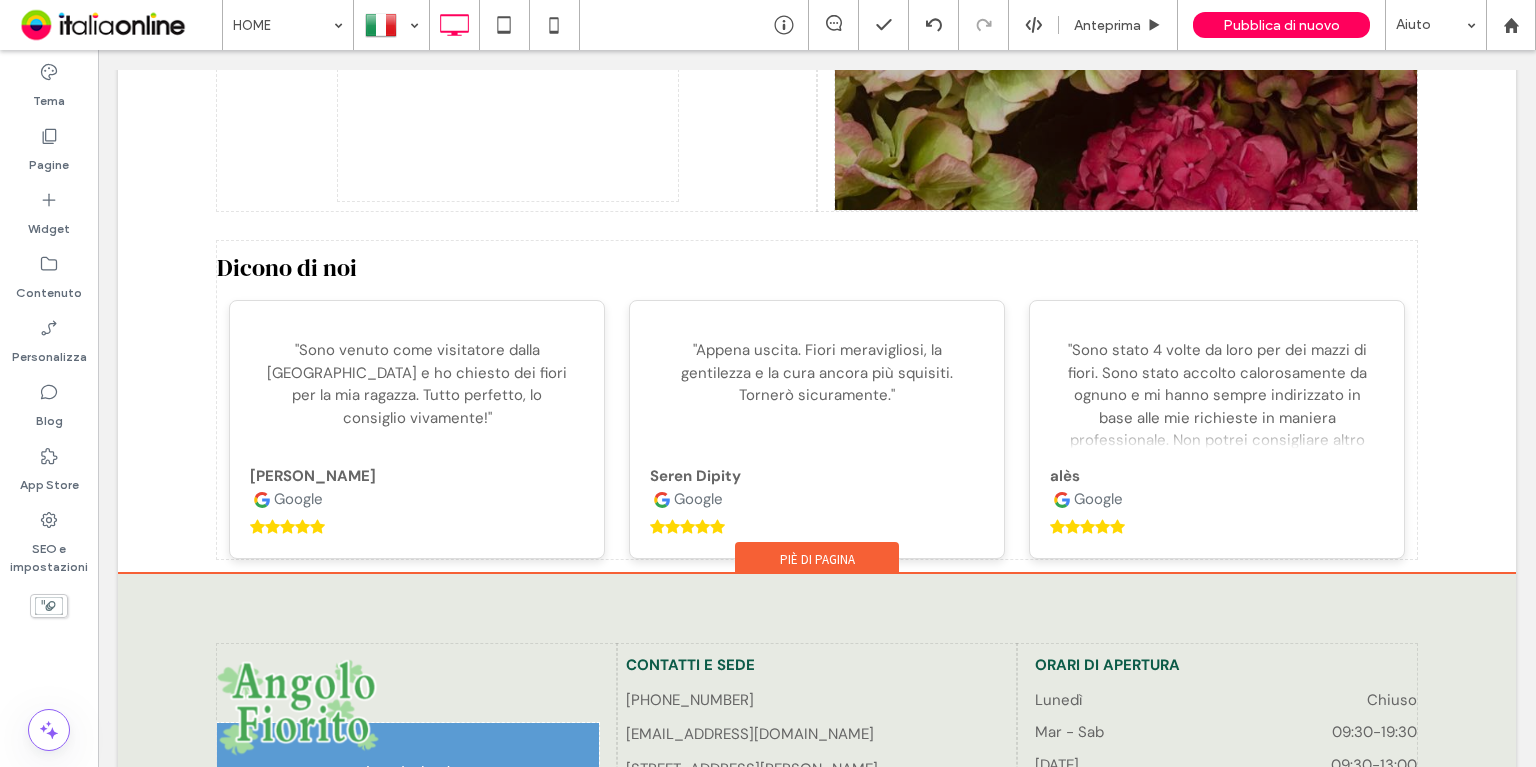 drag, startPoint x: 756, startPoint y: 660, endPoint x: 317, endPoint y: 719, distance: 442.94696 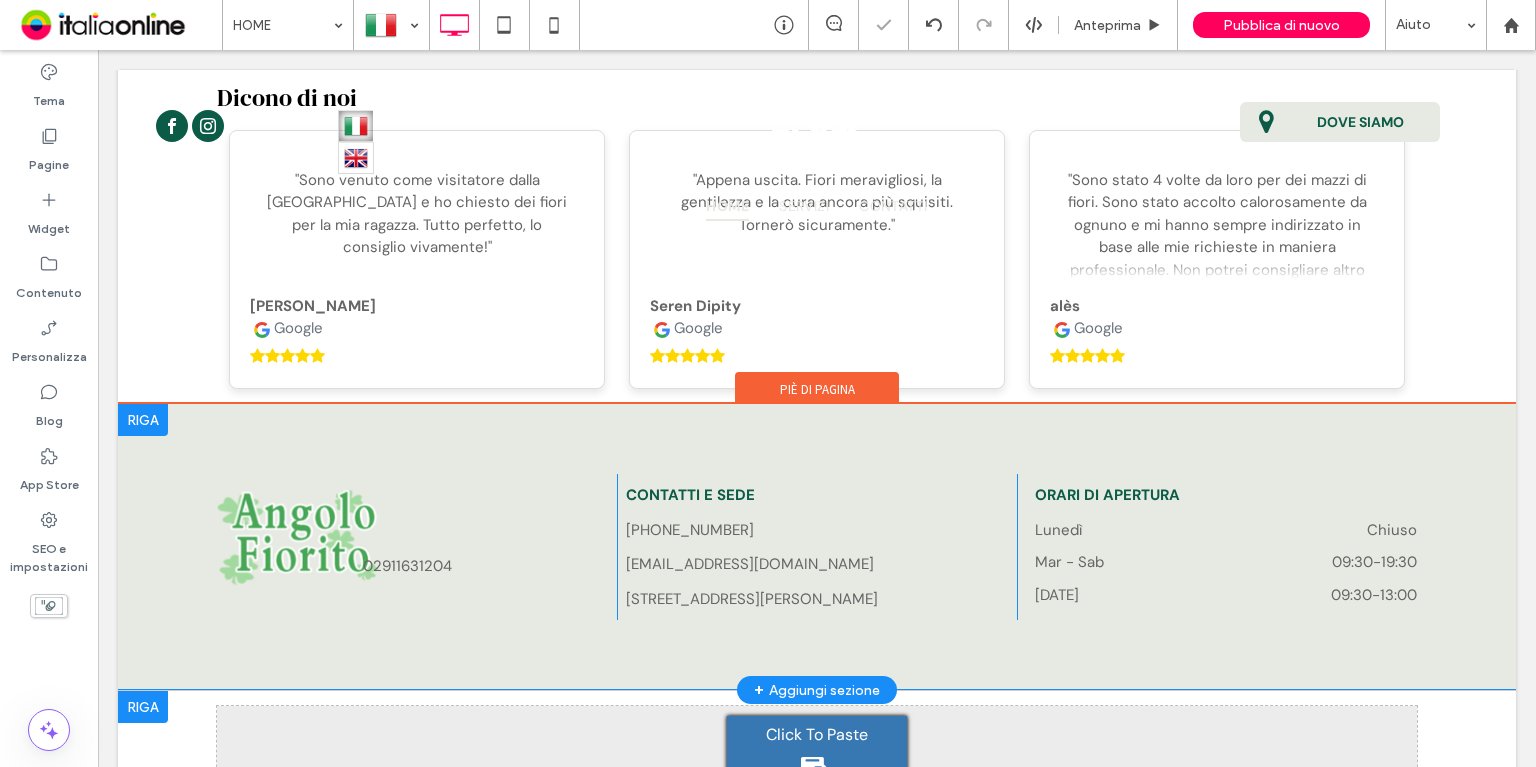 click at bounding box center (143, 420) 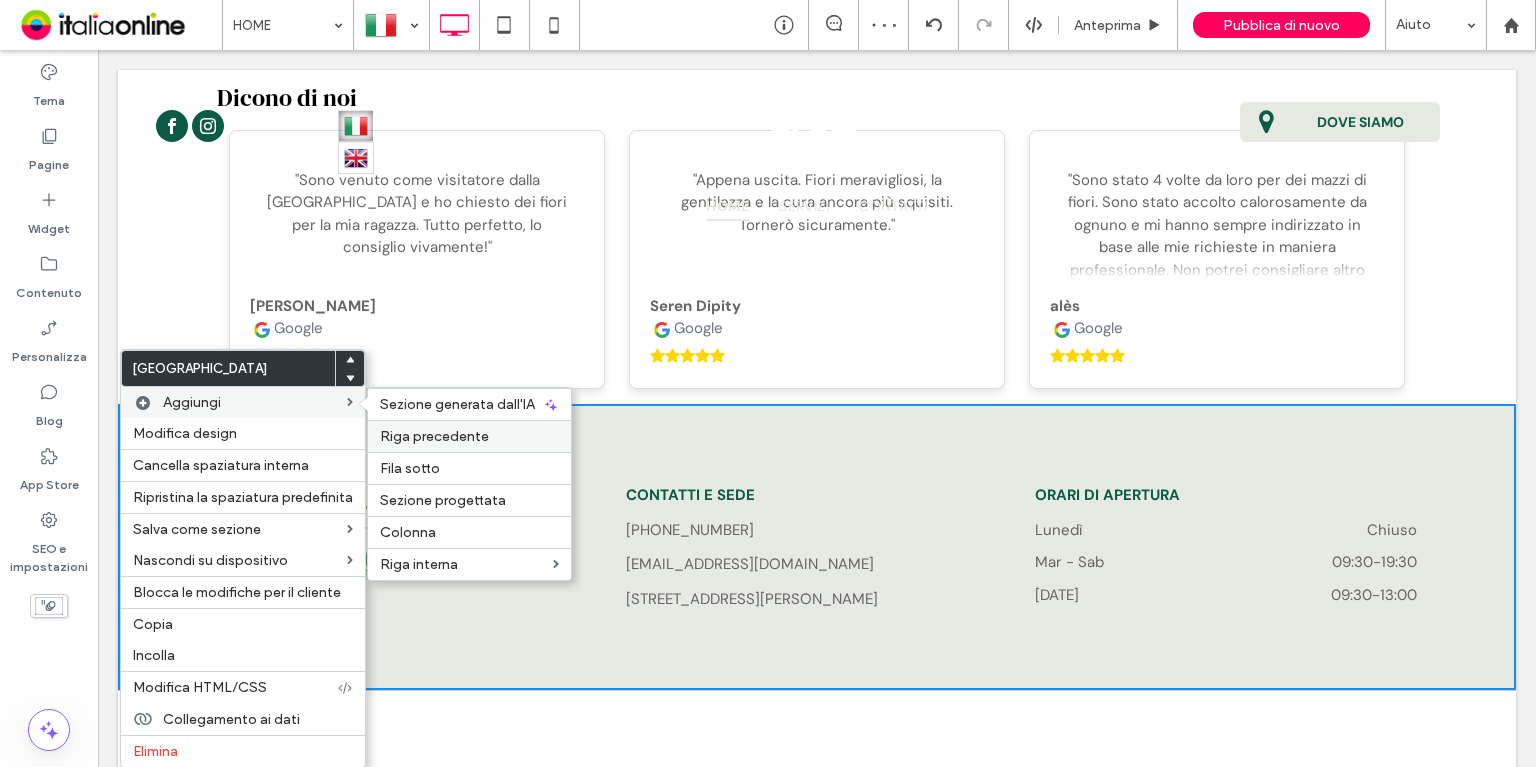 drag, startPoint x: 424, startPoint y: 438, endPoint x: 296, endPoint y: 478, distance: 134.10443 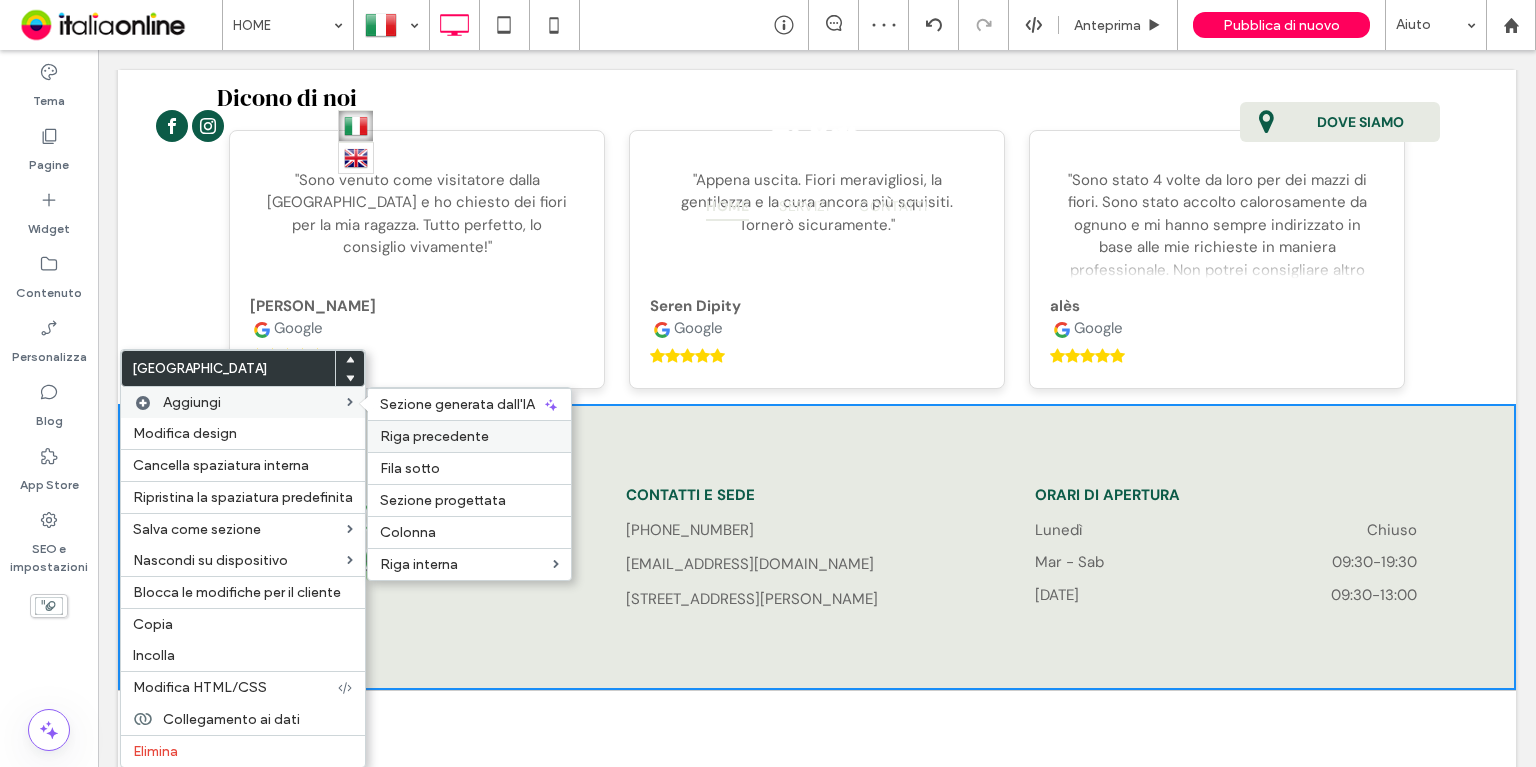 click on "Riga precedente" at bounding box center (434, 436) 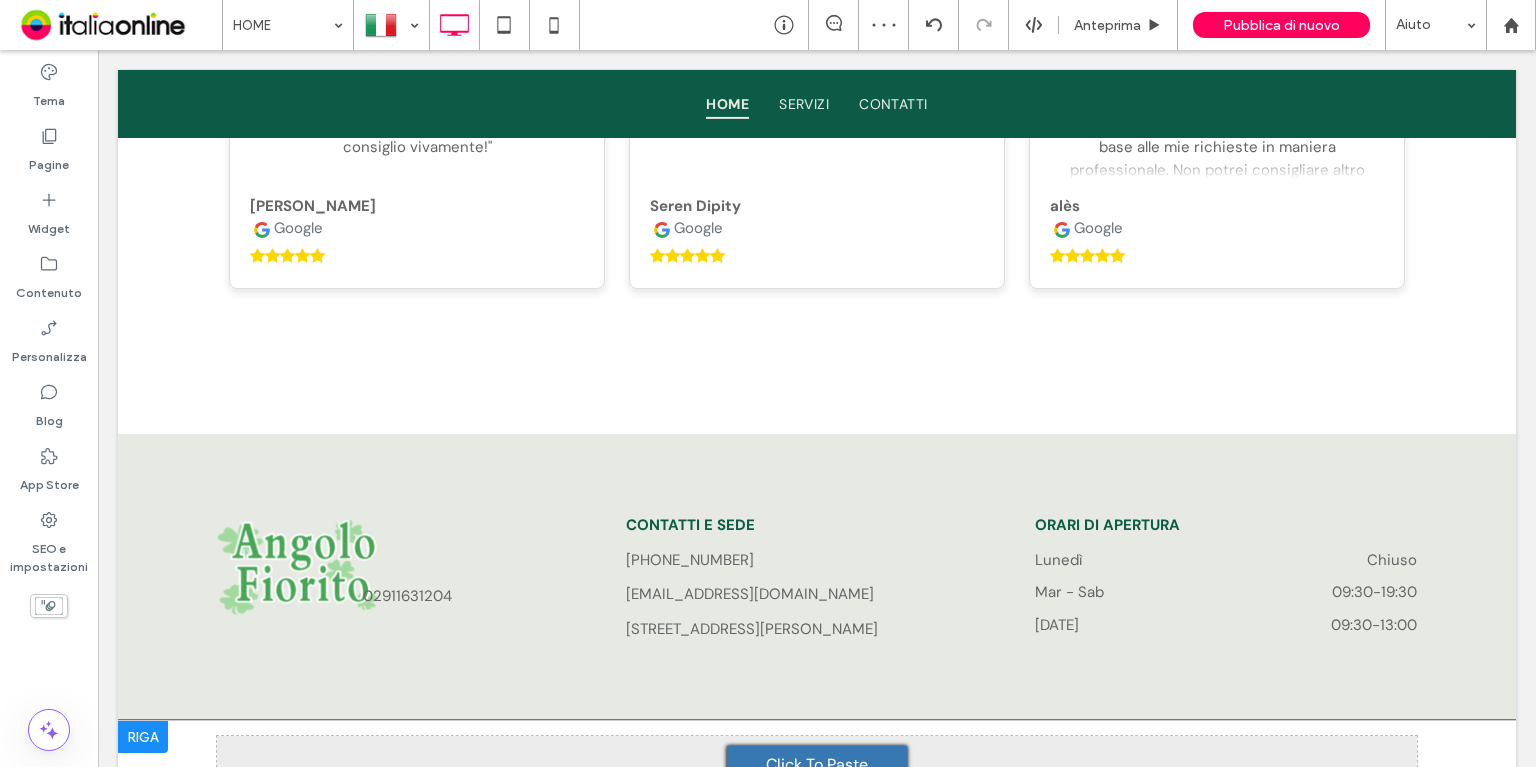 scroll, scrollTop: 3856, scrollLeft: 0, axis: vertical 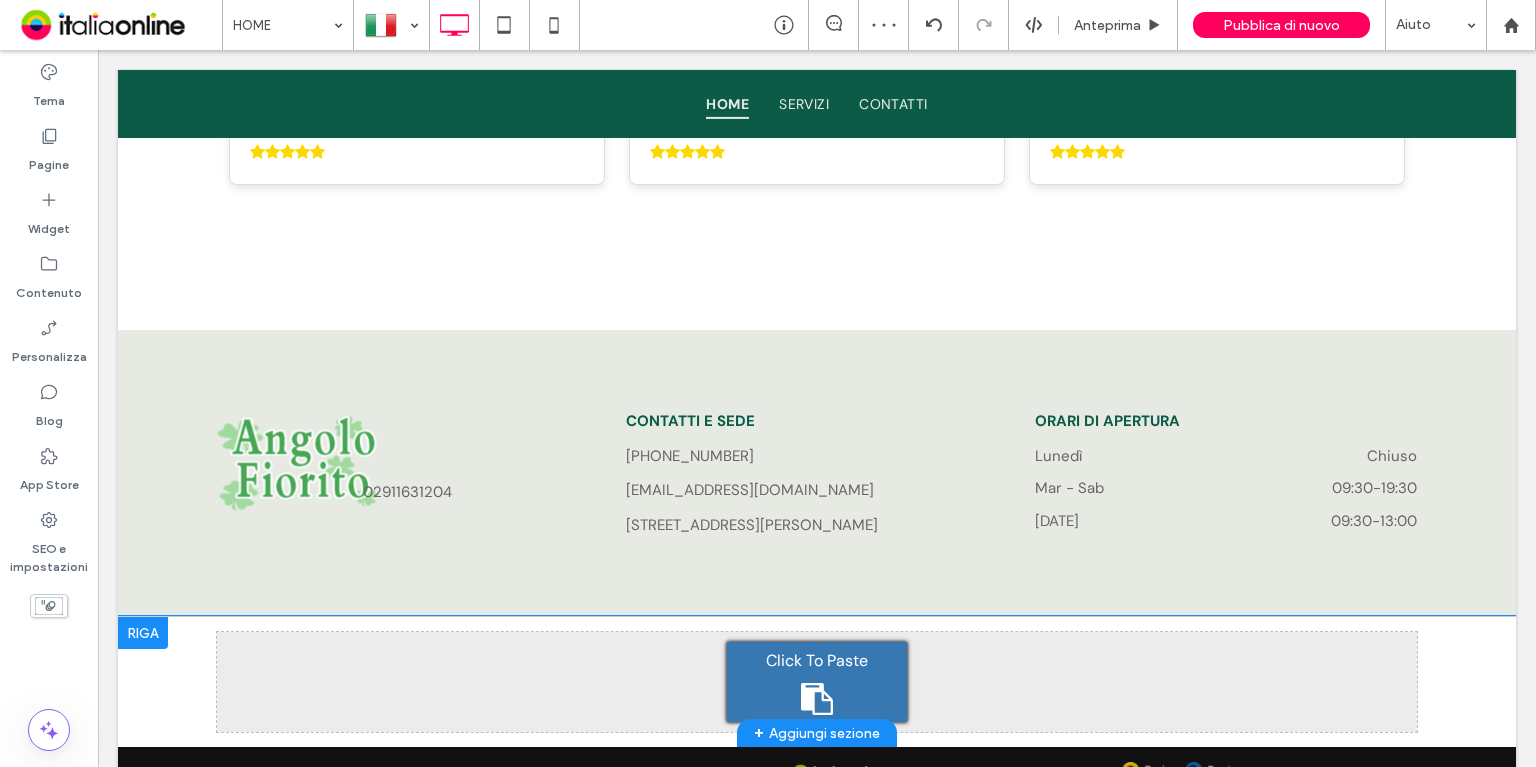 drag, startPoint x: 140, startPoint y: 579, endPoint x: 164, endPoint y: 574, distance: 24.5153 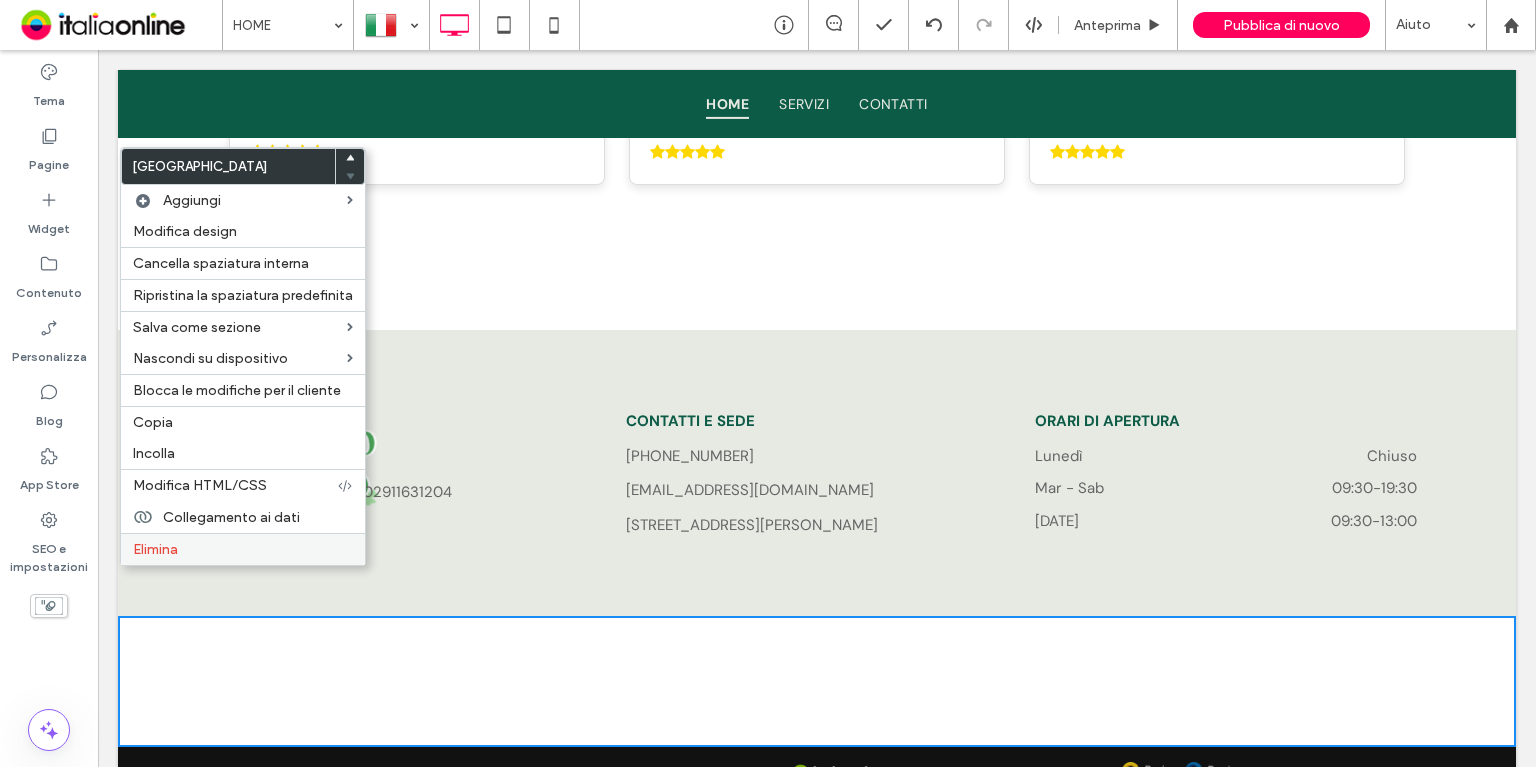 click on "Elimina" at bounding box center [243, 549] 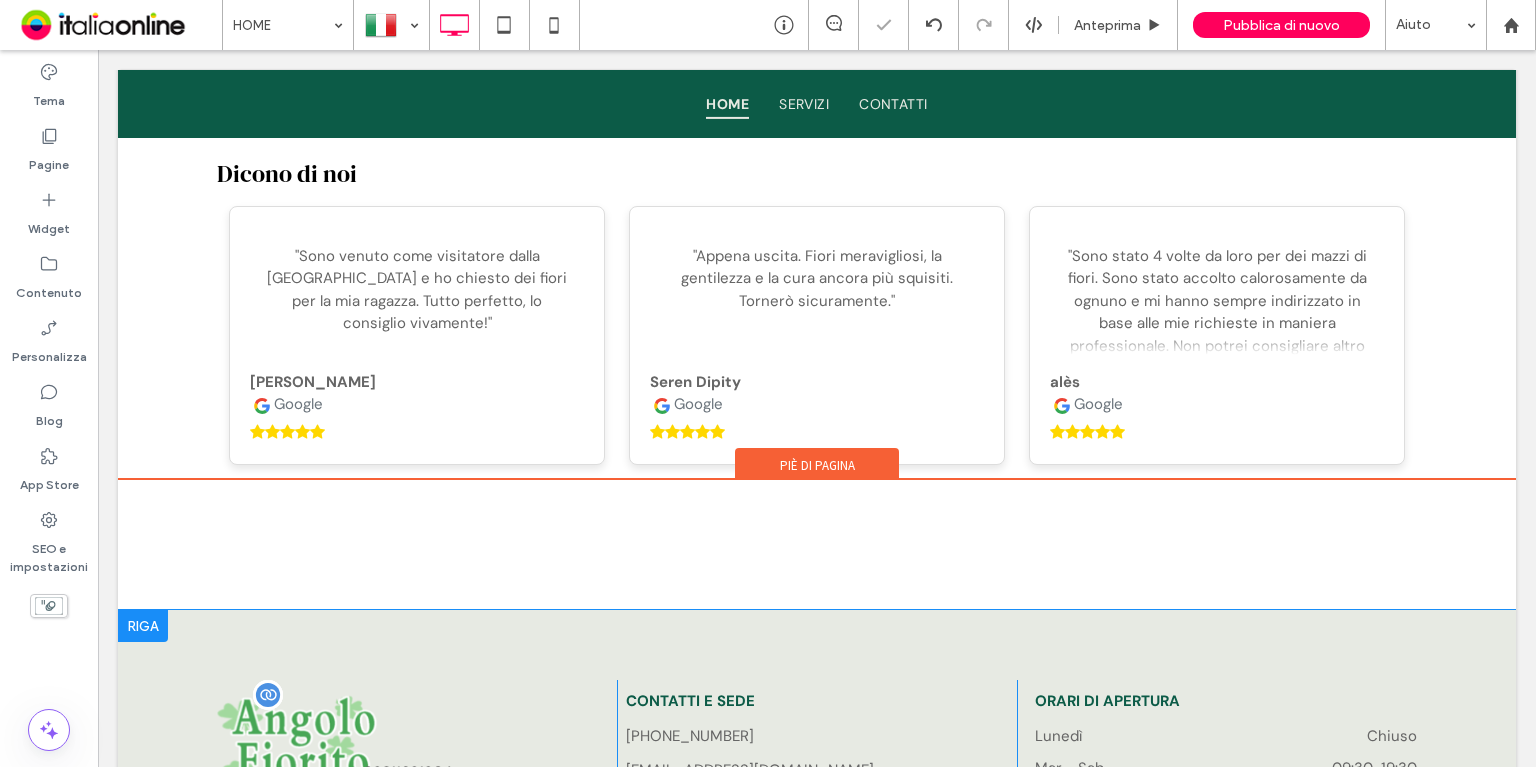scroll, scrollTop: 3725, scrollLeft: 0, axis: vertical 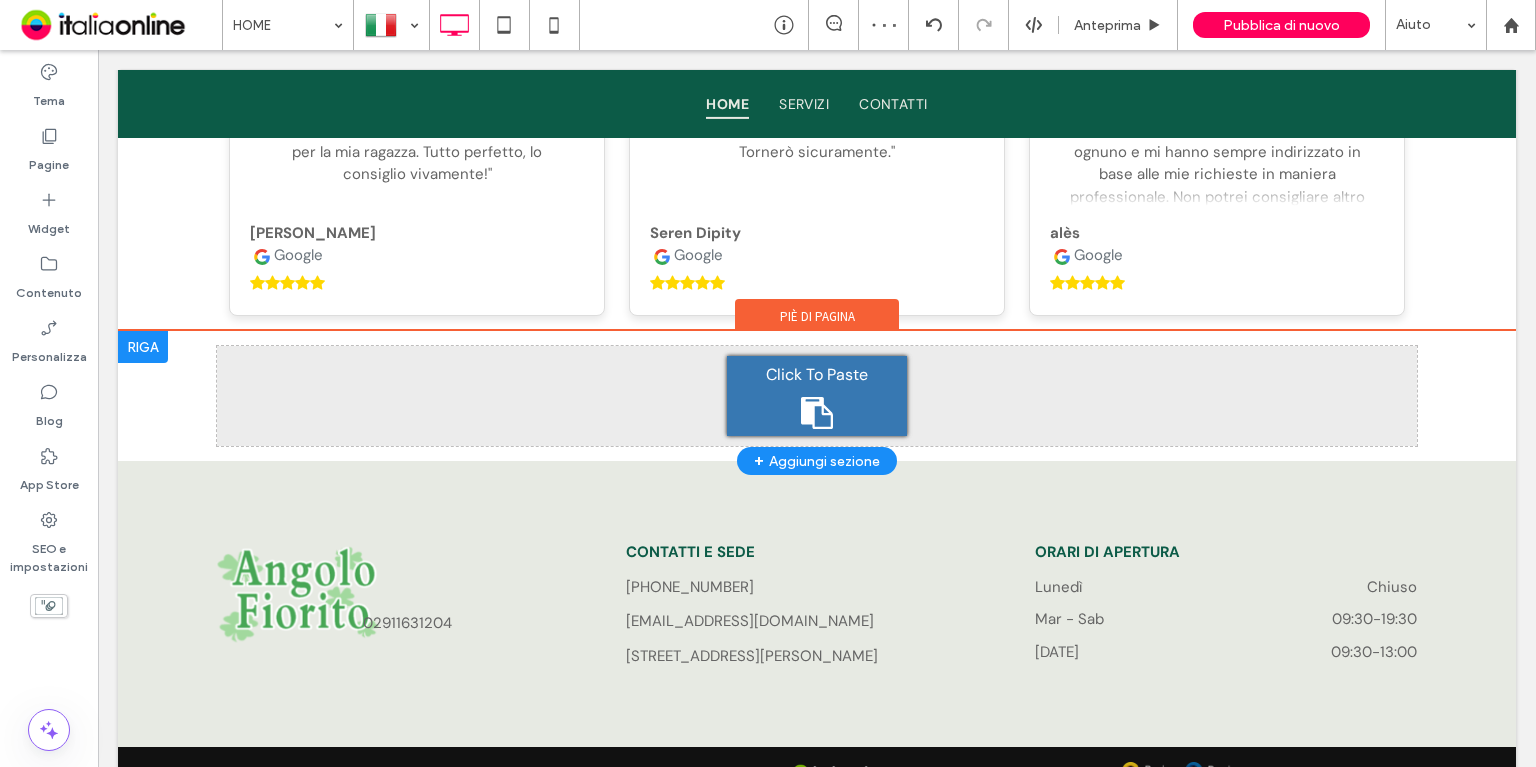 click on "Click To Paste     Click To Paste
+ Aggiungi sezione" at bounding box center [817, 396] 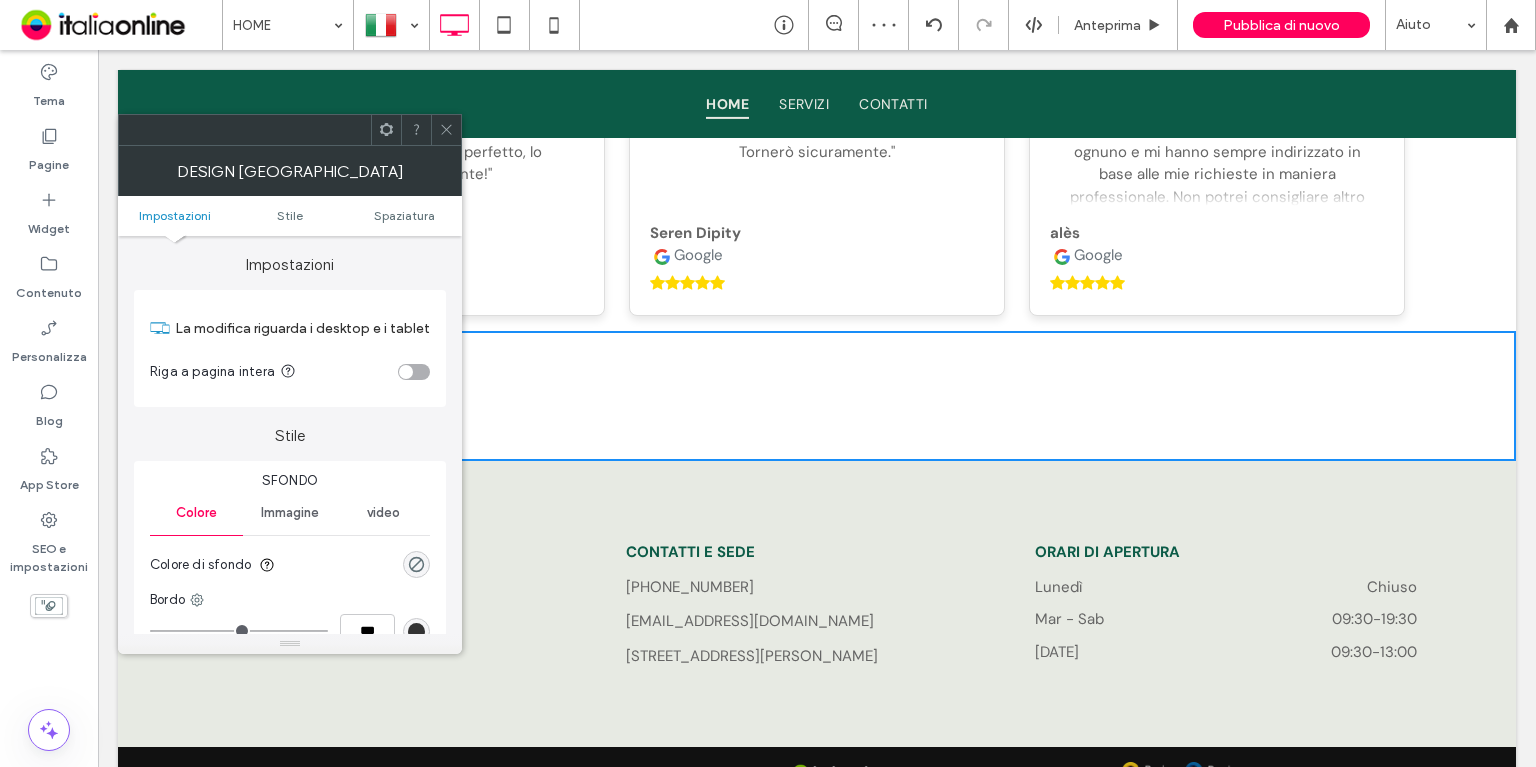 click on "Colore di sfondo" at bounding box center (290, 565) 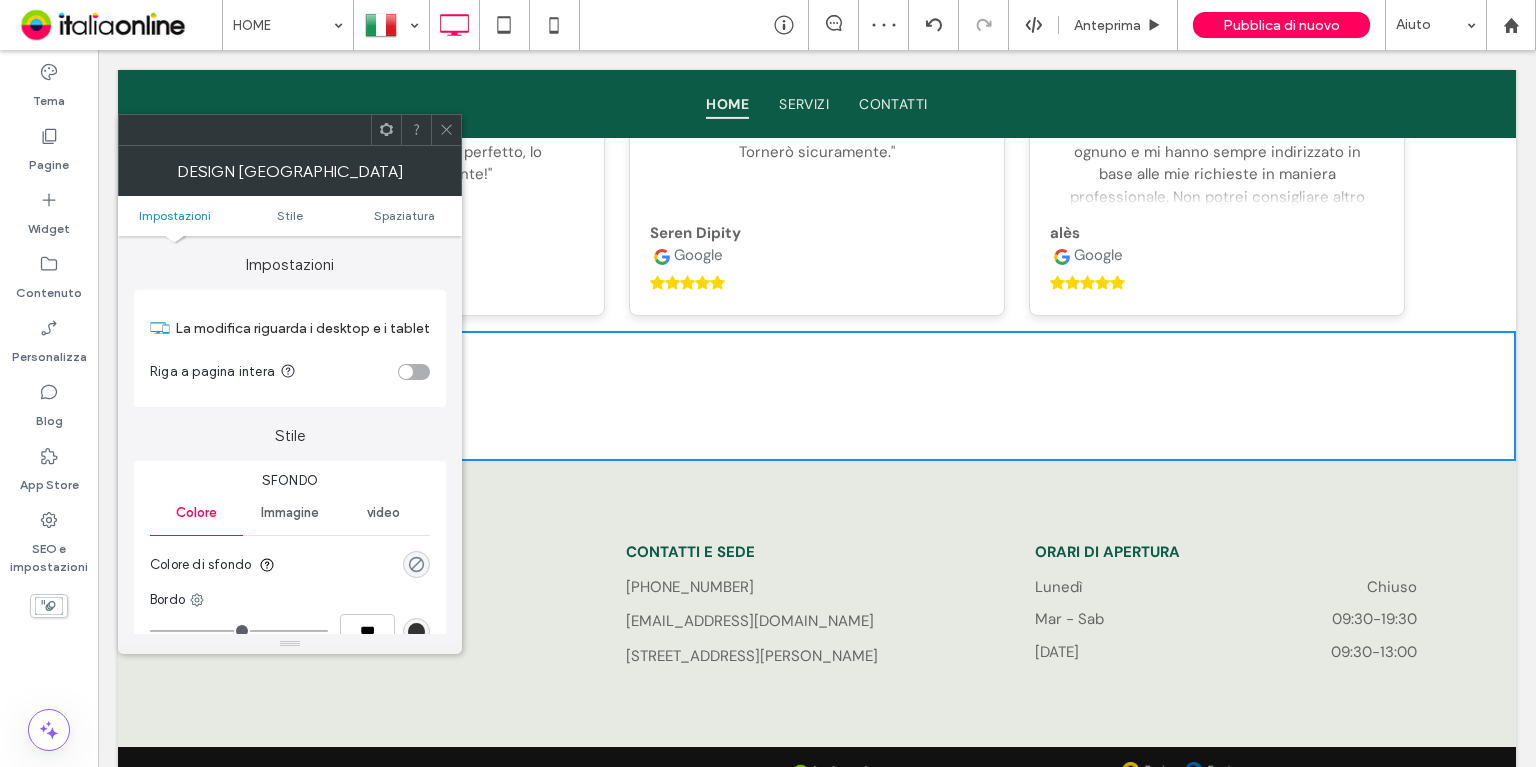 click at bounding box center [416, 564] 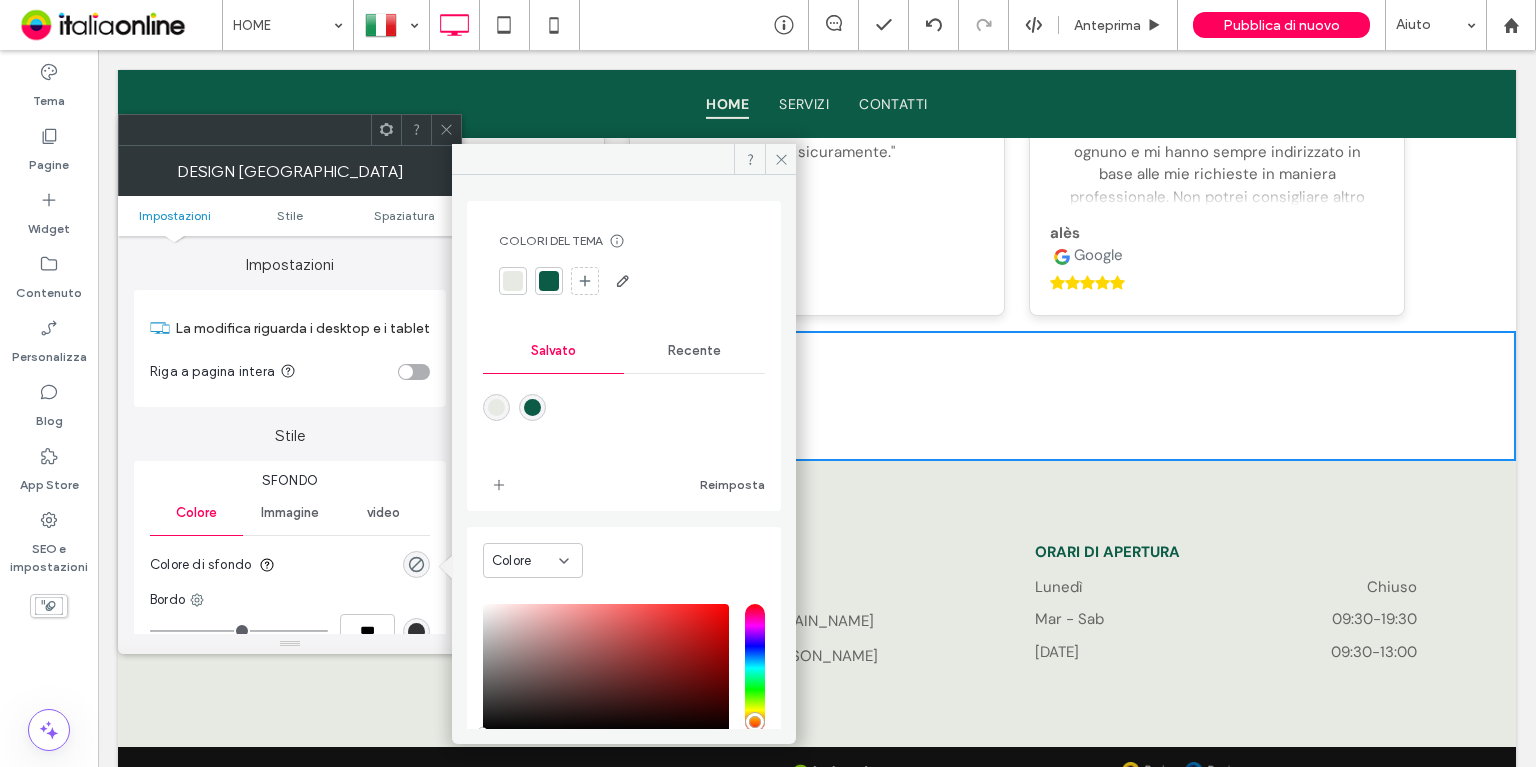 click at bounding box center (532, 407) 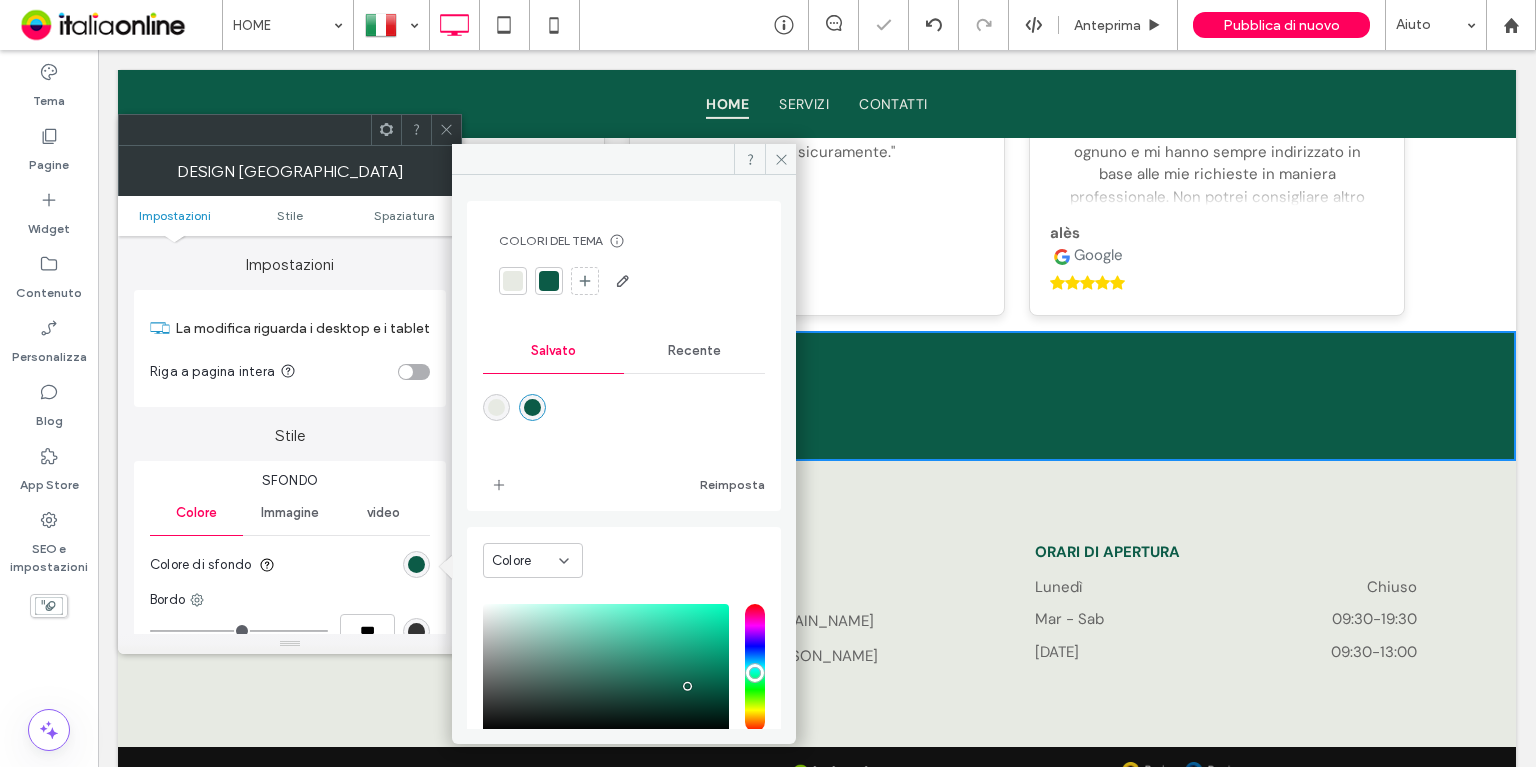 drag, startPoint x: 450, startPoint y: 131, endPoint x: 327, endPoint y: 415, distance: 309.49152 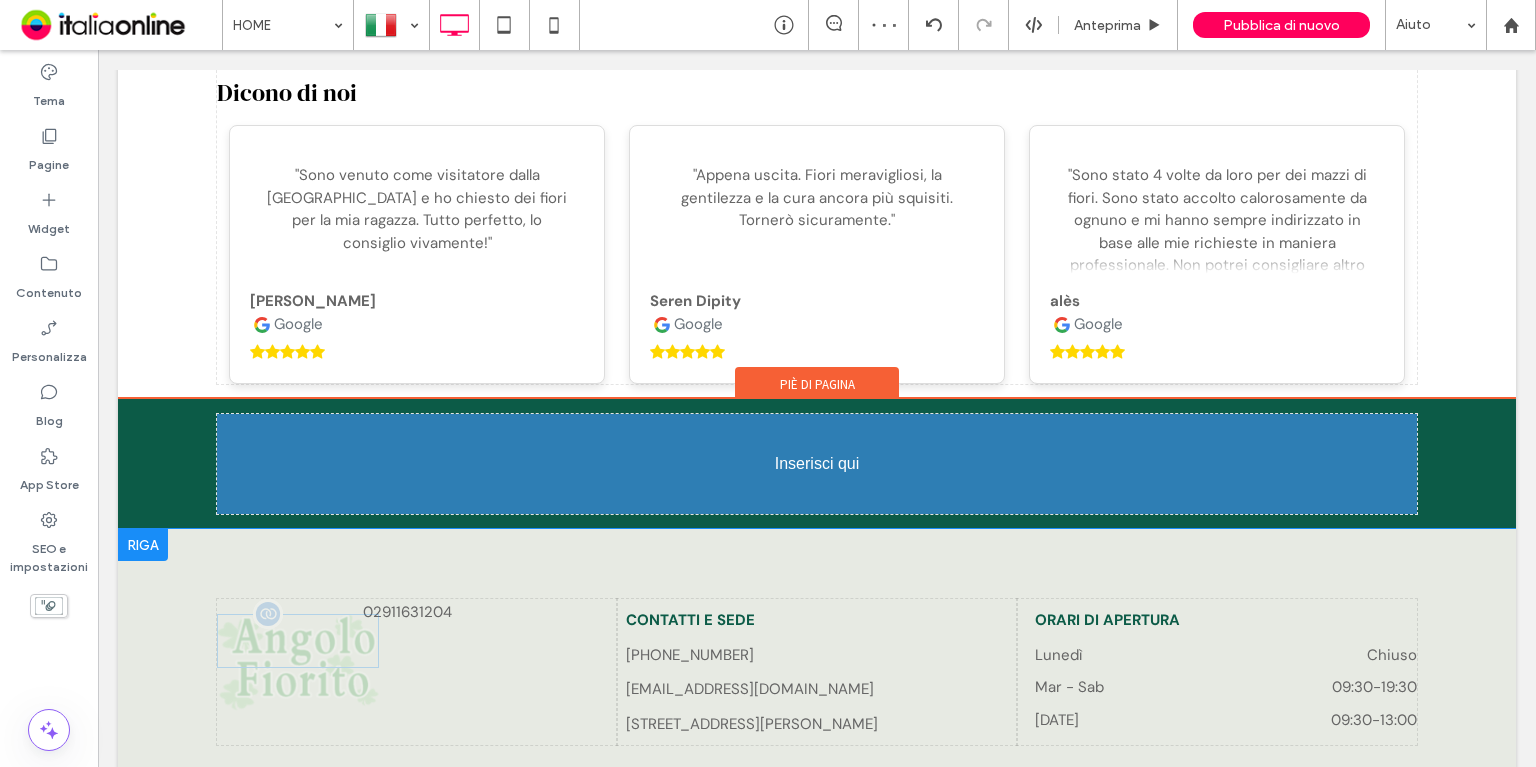 drag, startPoint x: 675, startPoint y: 436, endPoint x: 777, endPoint y: 409, distance: 105.51303 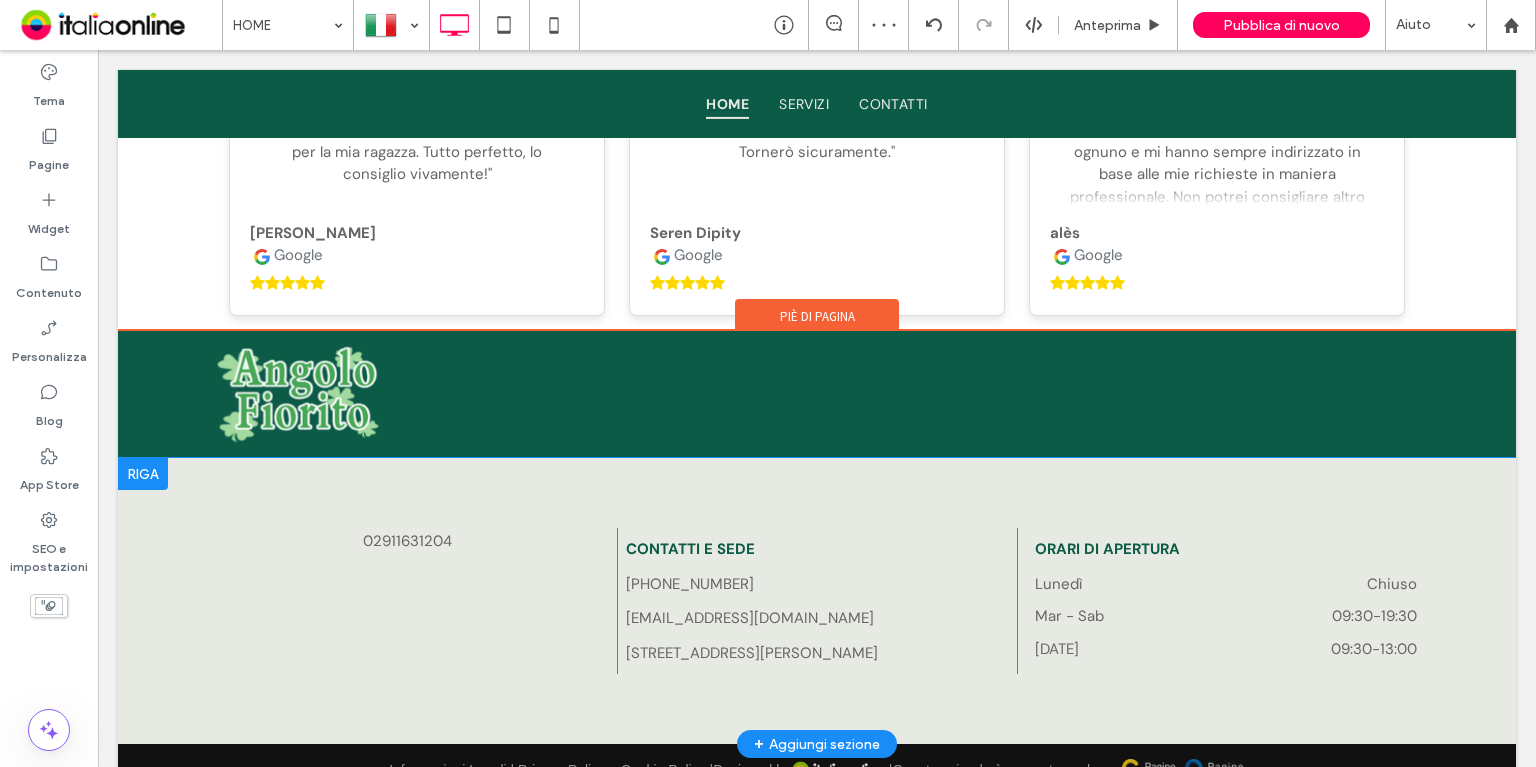 scroll, scrollTop: 3722, scrollLeft: 0, axis: vertical 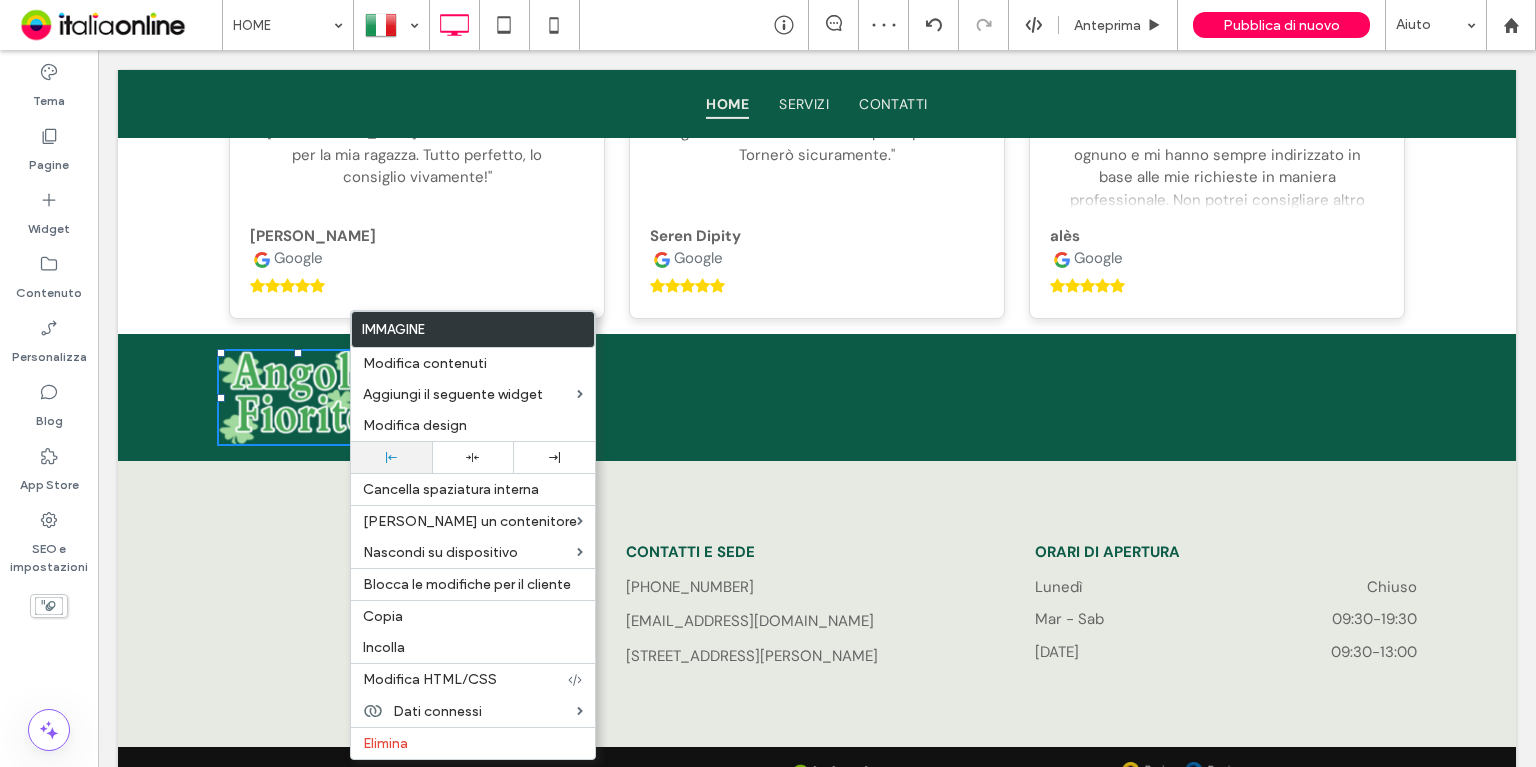 drag, startPoint x: 473, startPoint y: 468, endPoint x: 406, endPoint y: 464, distance: 67.11929 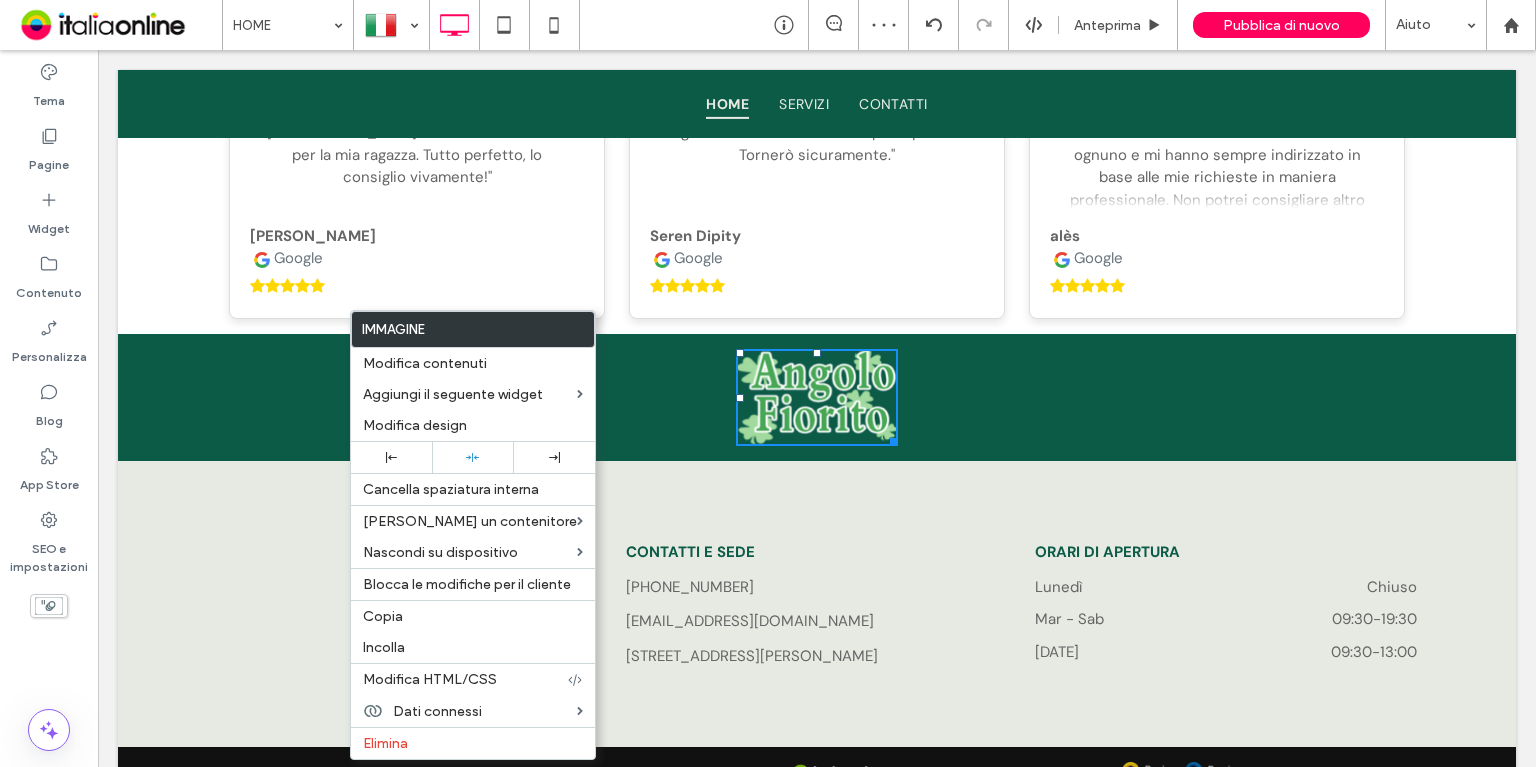 drag, startPoint x: 373, startPoint y: 487, endPoint x: 305, endPoint y: 482, distance: 68.18358 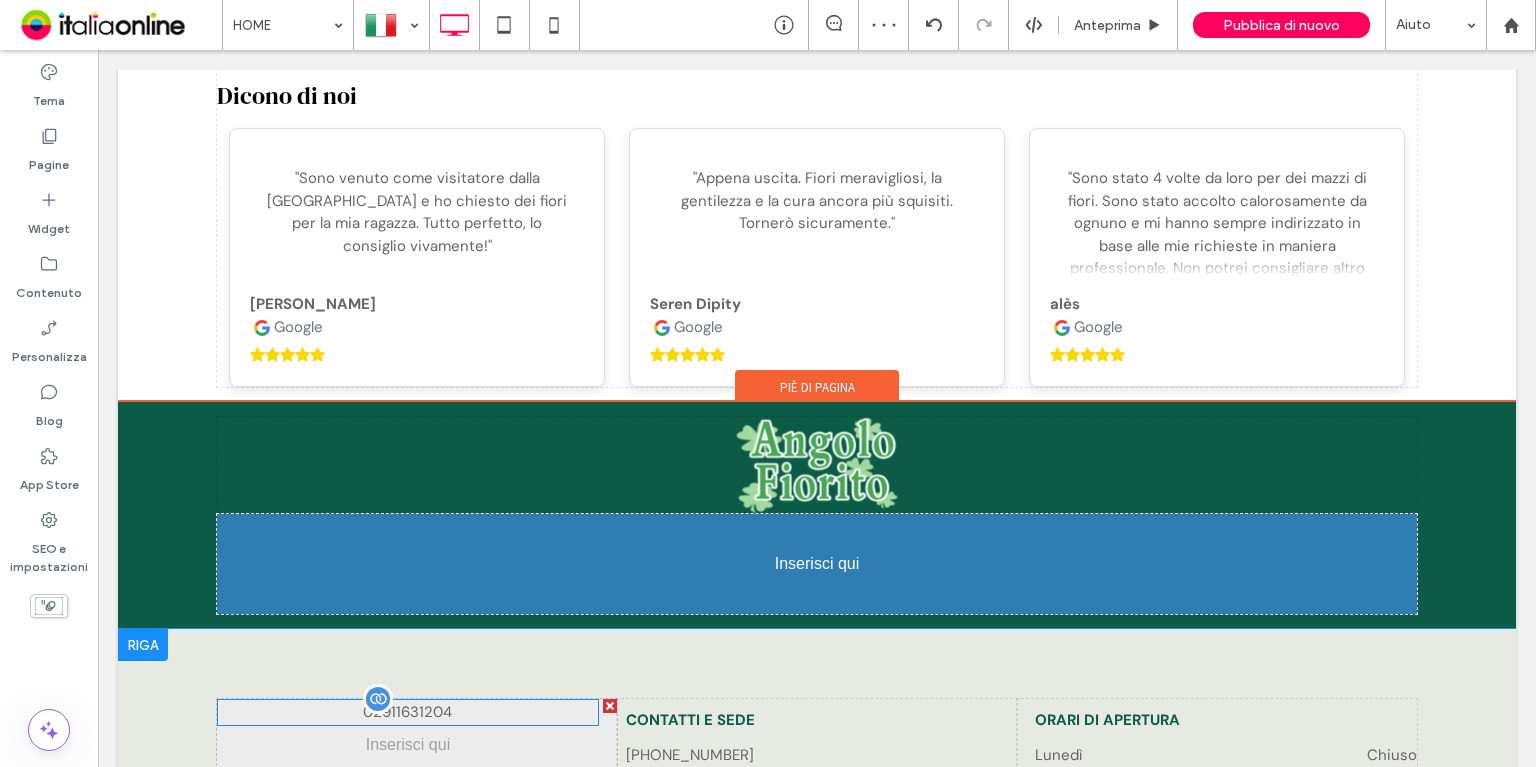 drag, startPoint x: 796, startPoint y: 395, endPoint x: 801, endPoint y: 469, distance: 74.168724 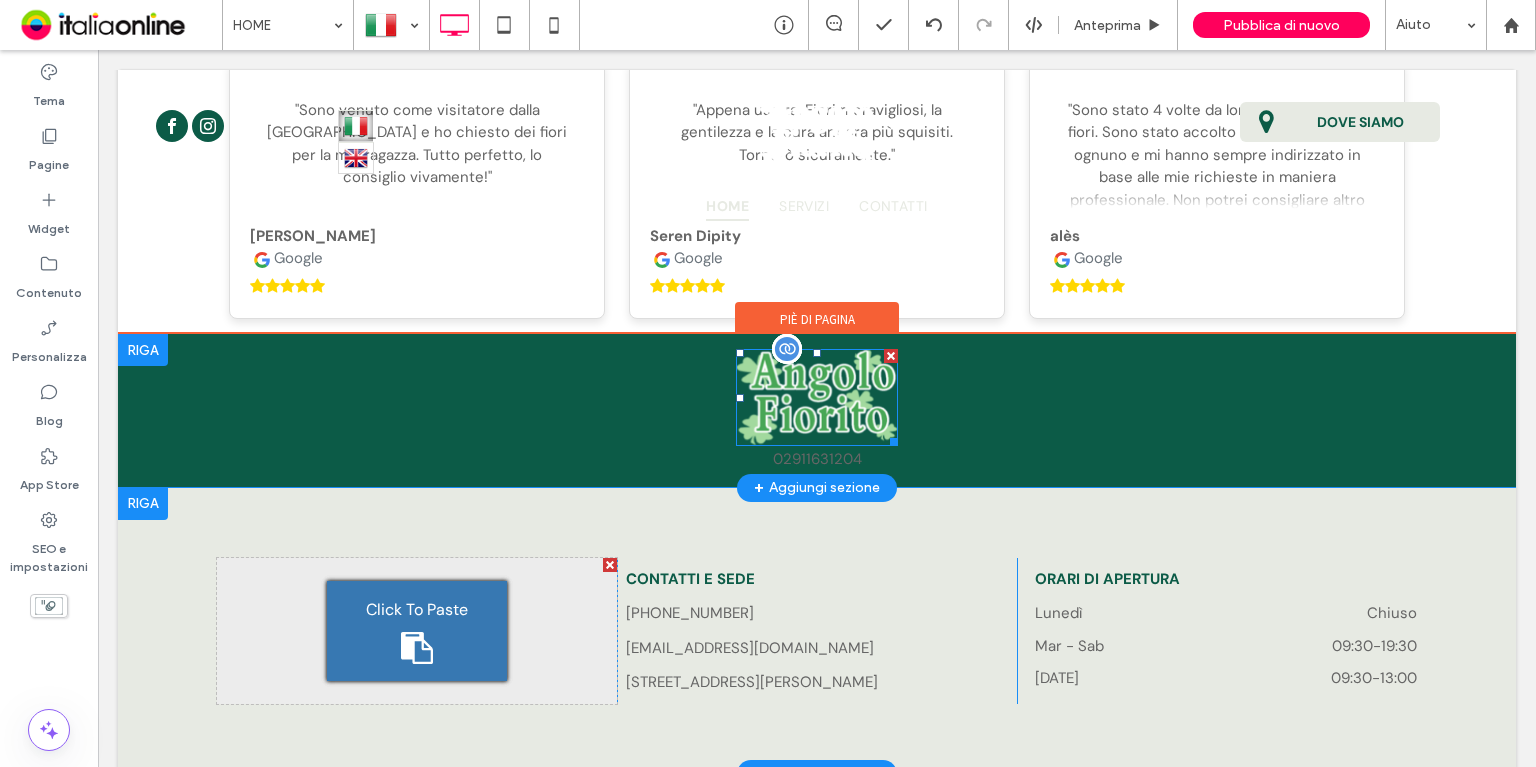 click at bounding box center (817, 397) 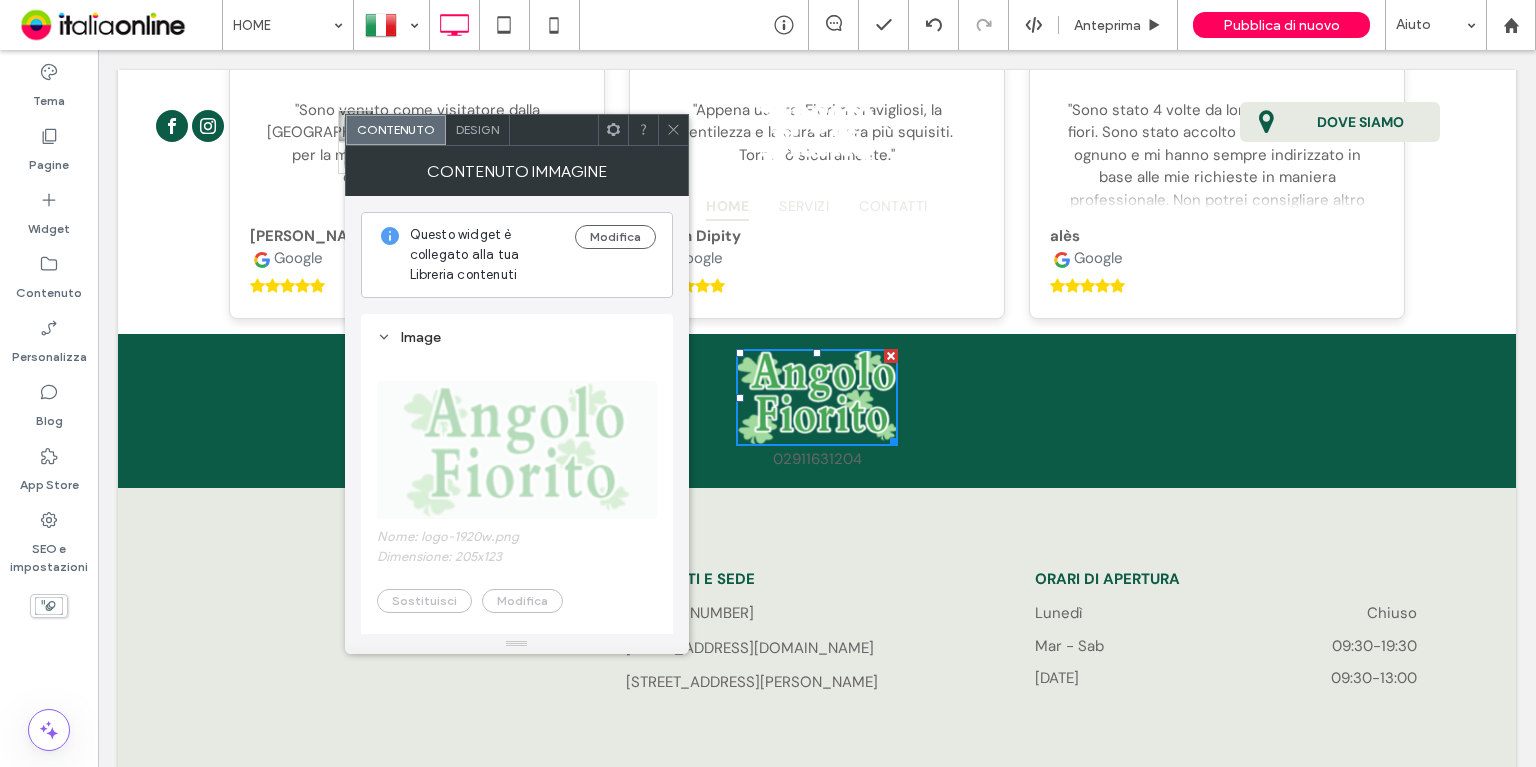 drag, startPoint x: 672, startPoint y: 135, endPoint x: 835, endPoint y: 18, distance: 200.64397 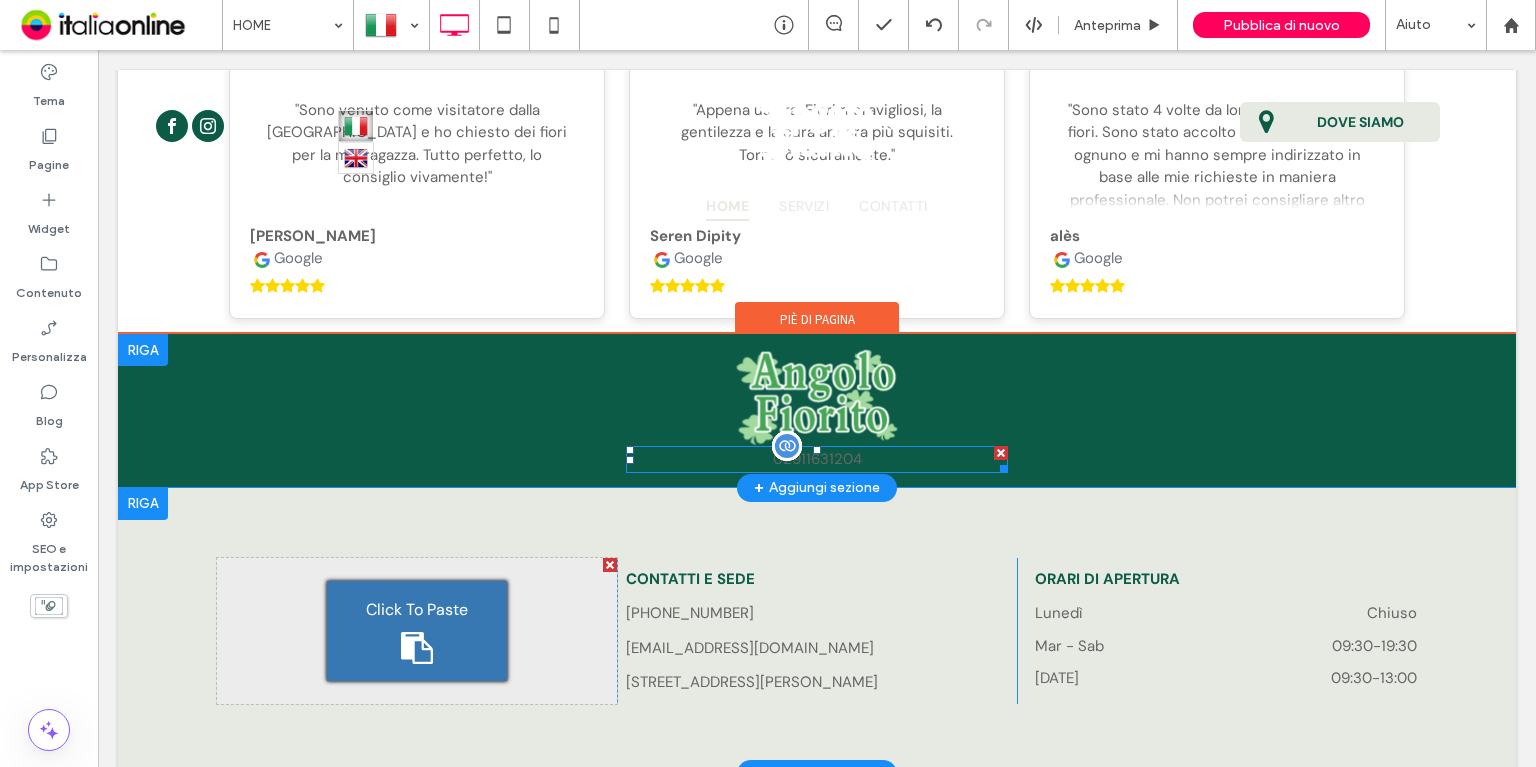 click on "02911631204" at bounding box center (817, 459) 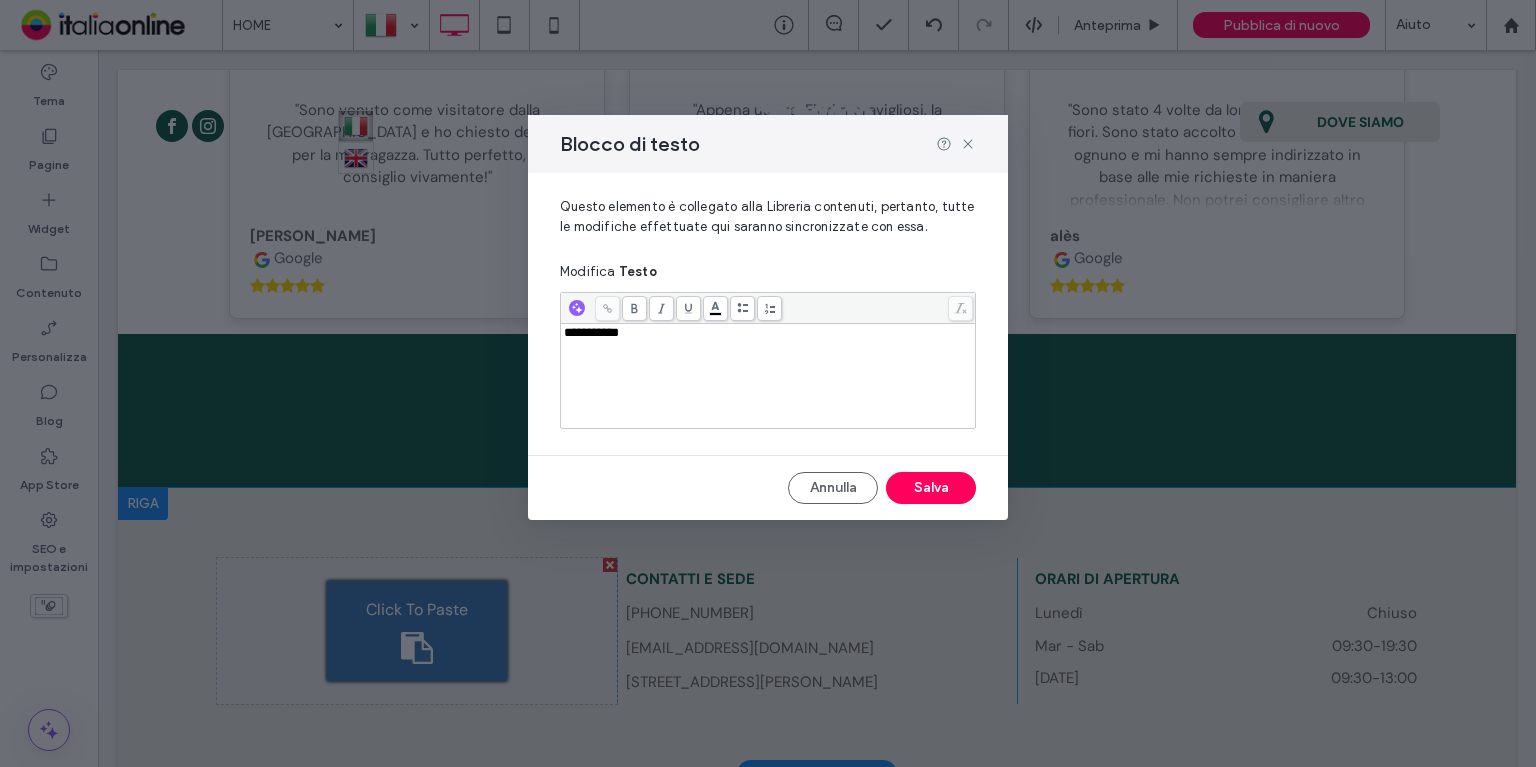click on "**********" at bounding box center (591, 332) 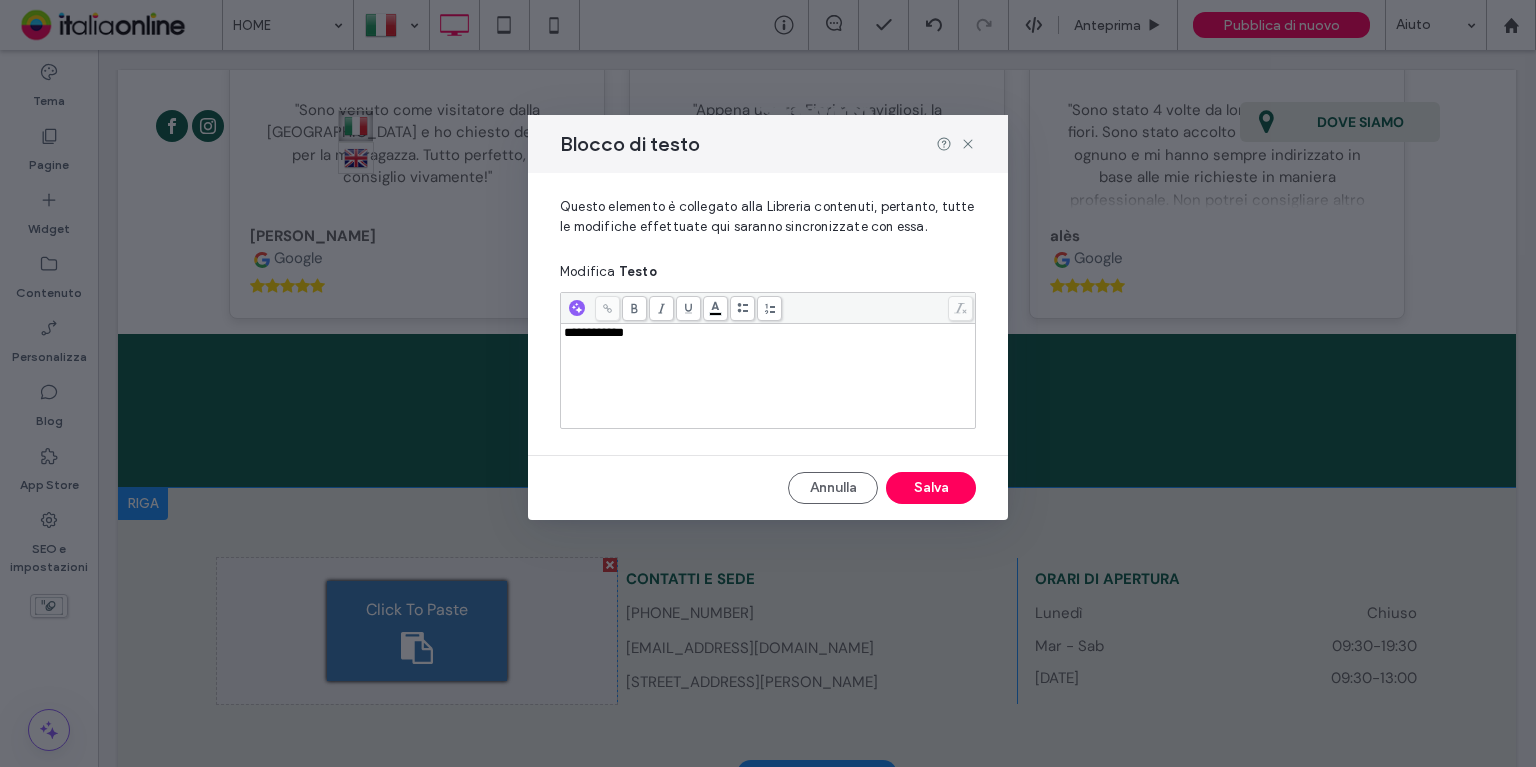 type 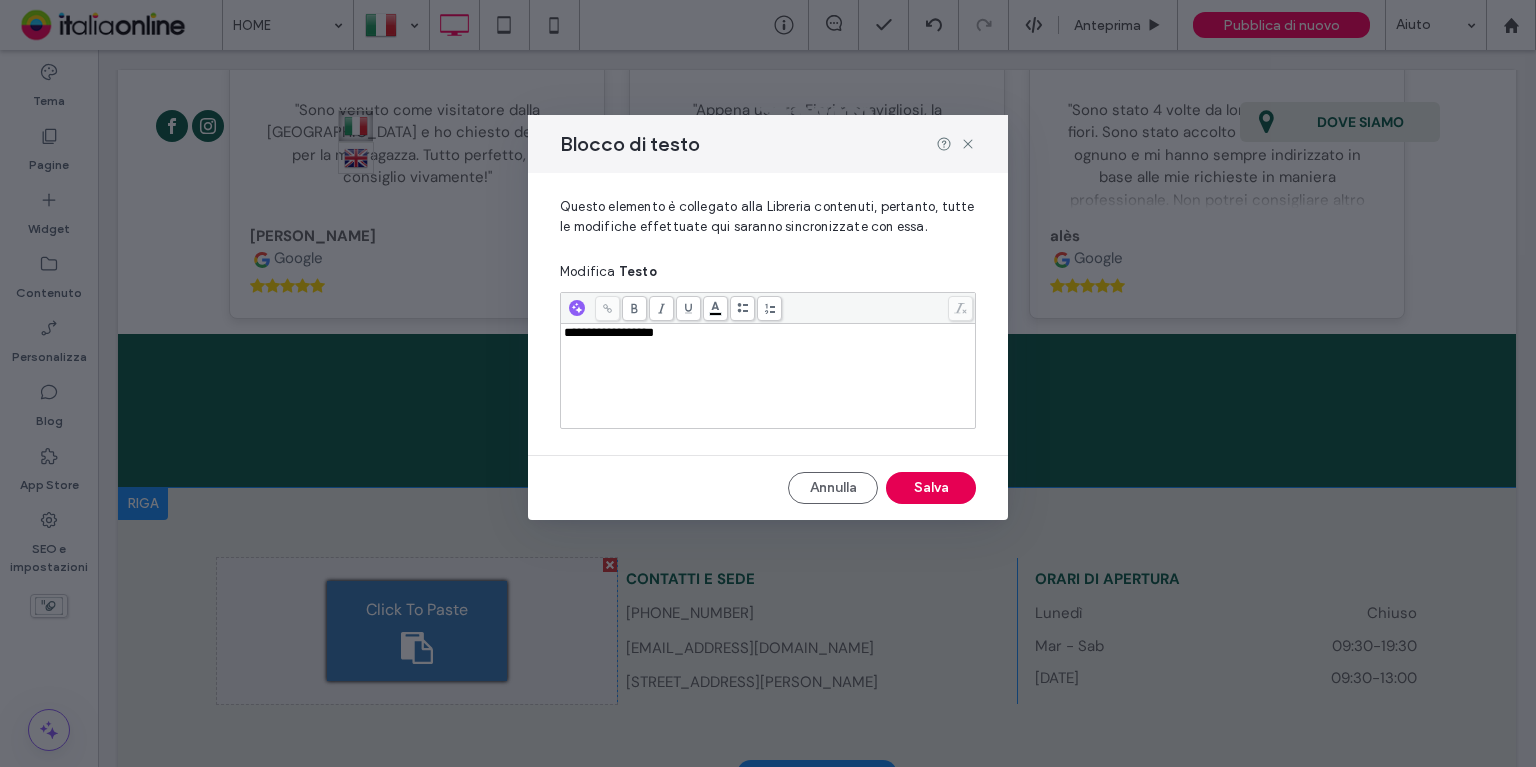 click on "Salva" at bounding box center (931, 488) 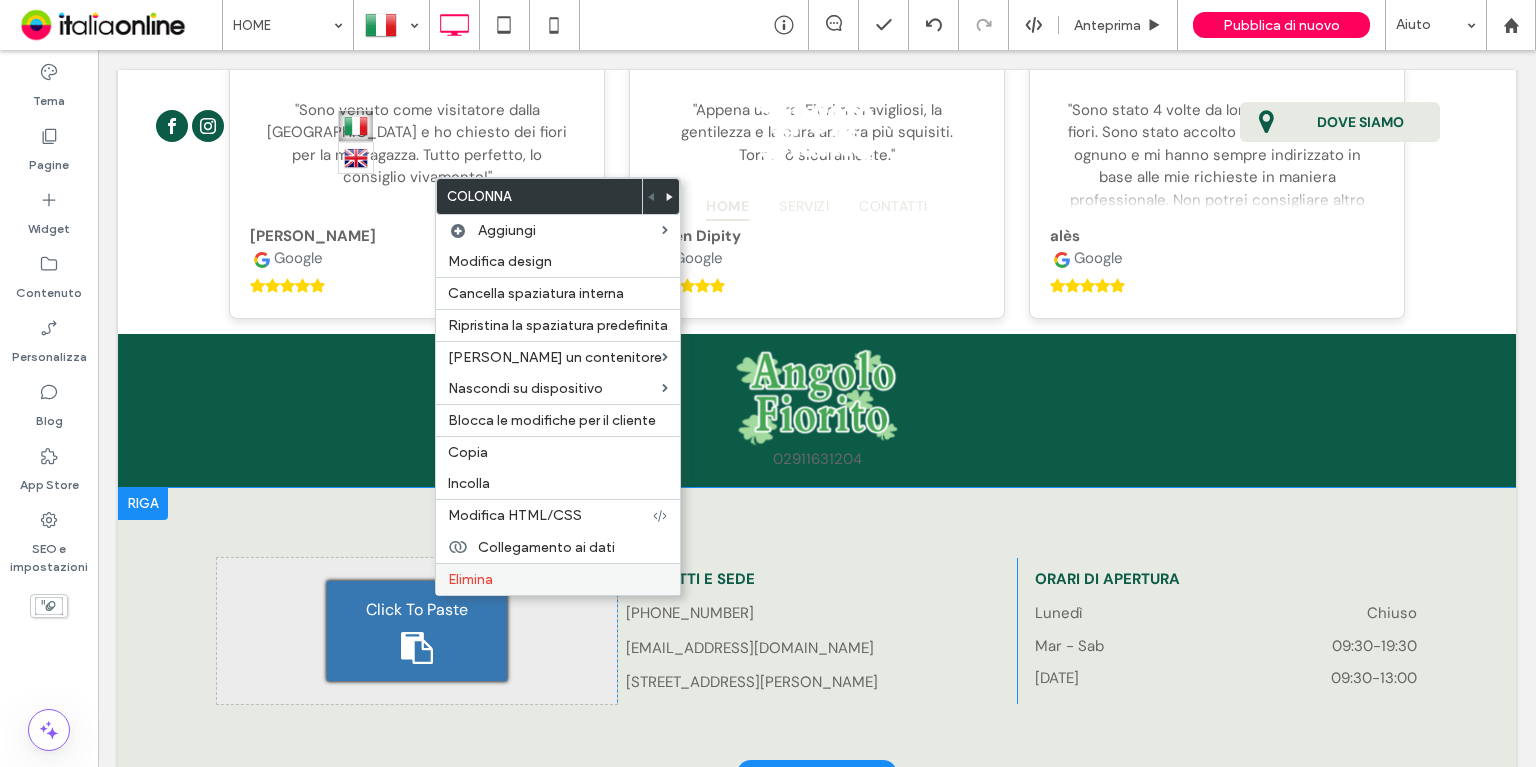 click on "Elimina" at bounding box center (470, 579) 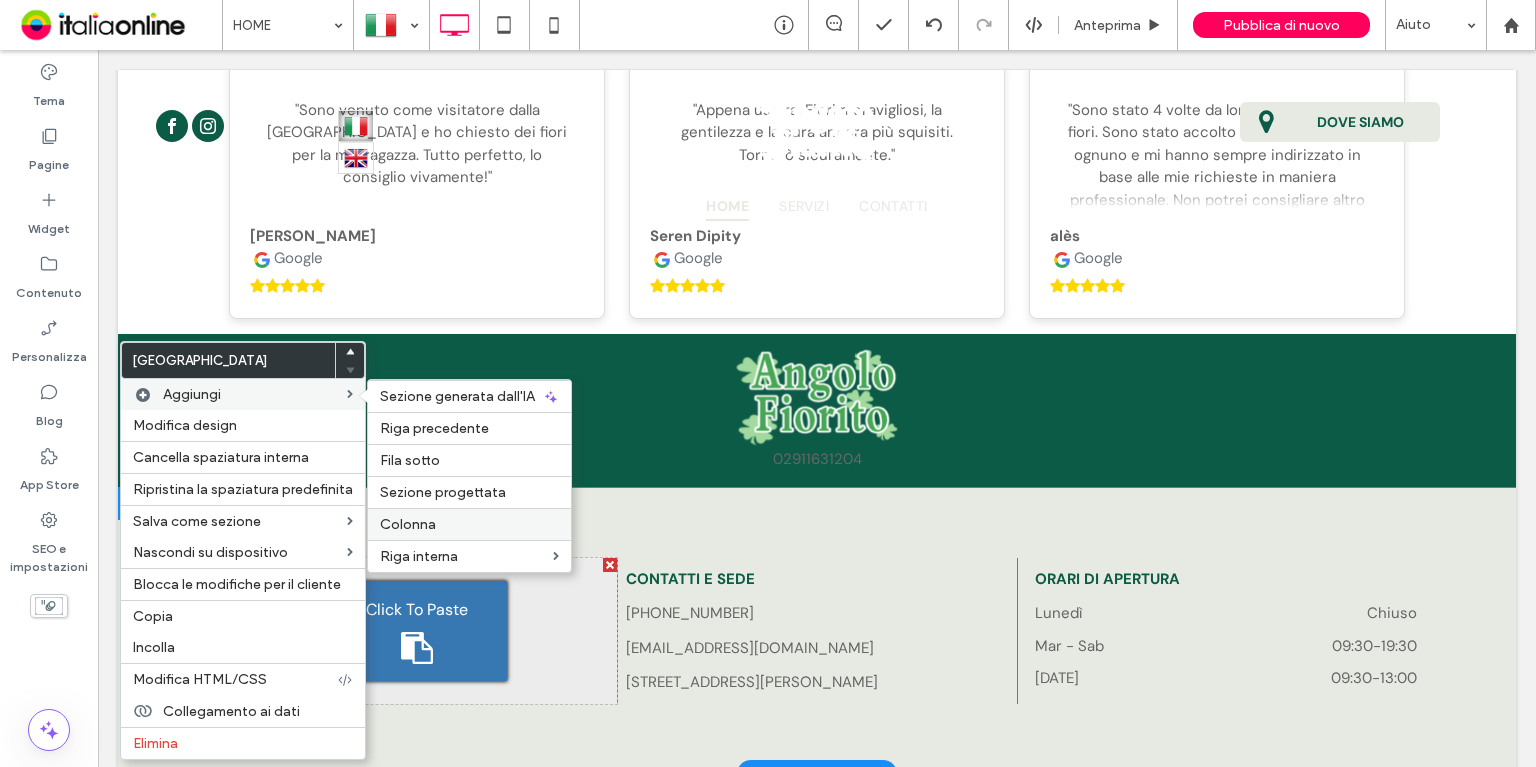 click on "Colonna" at bounding box center [408, 524] 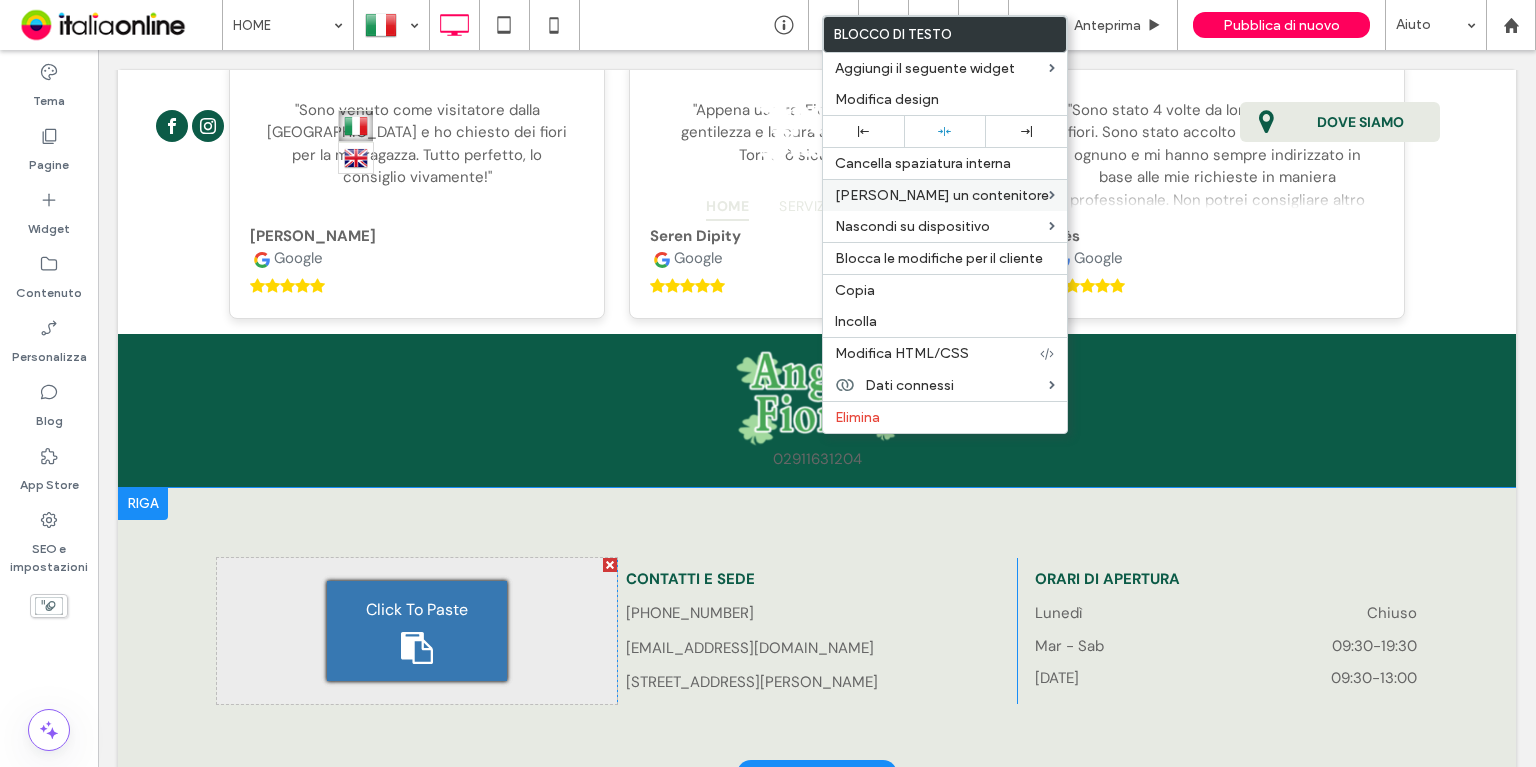 click on "Modifica design" at bounding box center (887, 99) 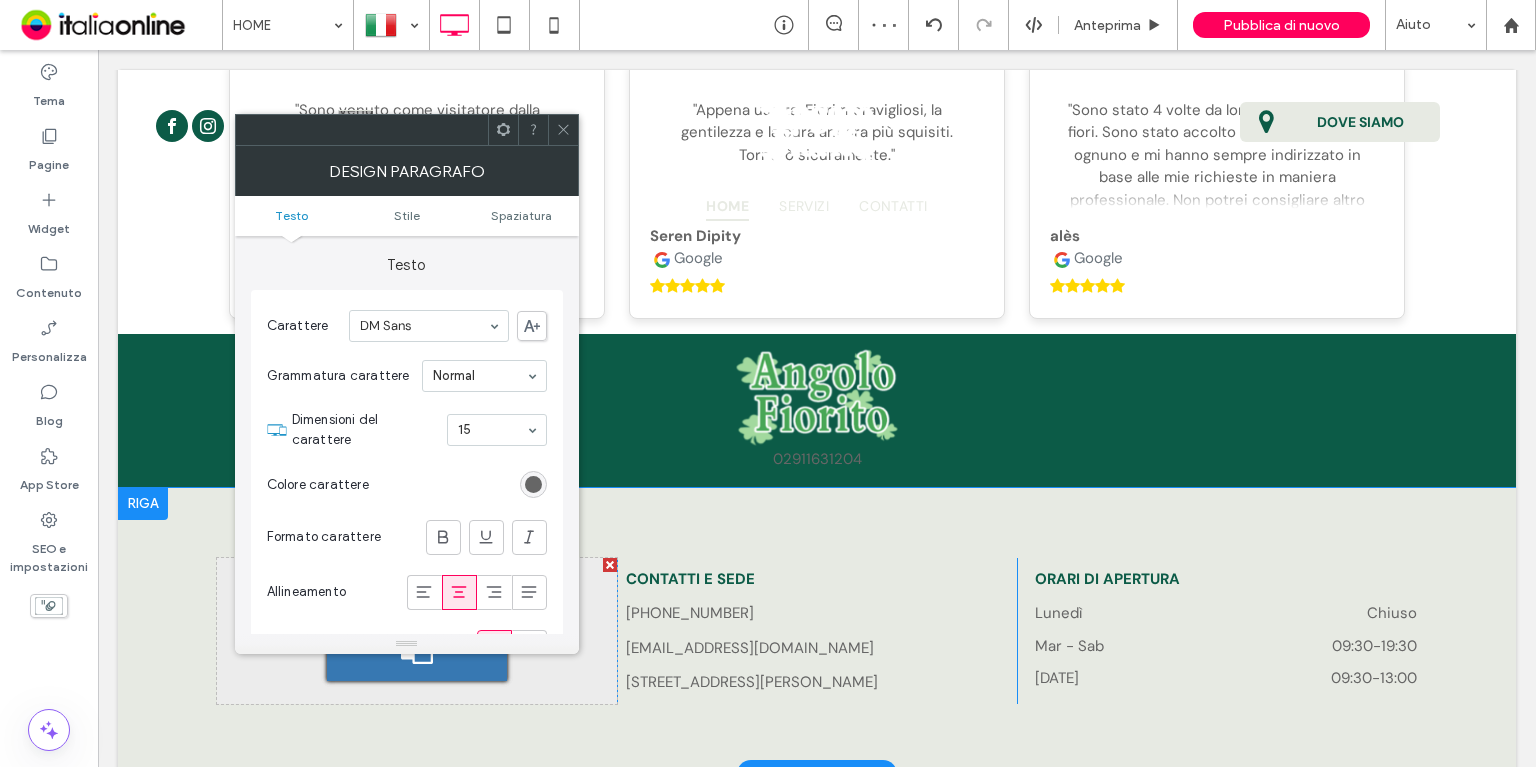 drag, startPoint x: 539, startPoint y: 482, endPoint x: 564, endPoint y: 474, distance: 26.24881 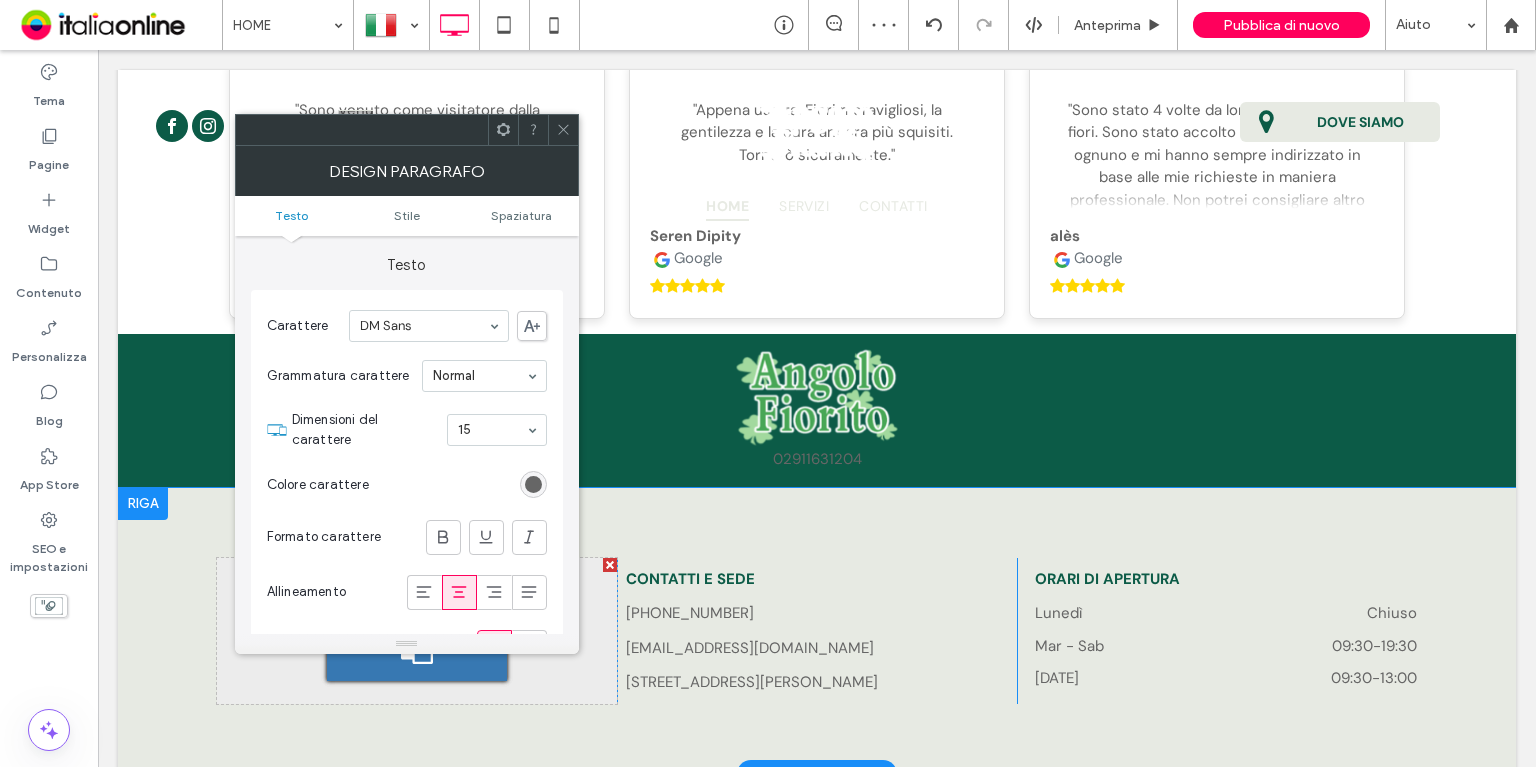 click at bounding box center [533, 484] 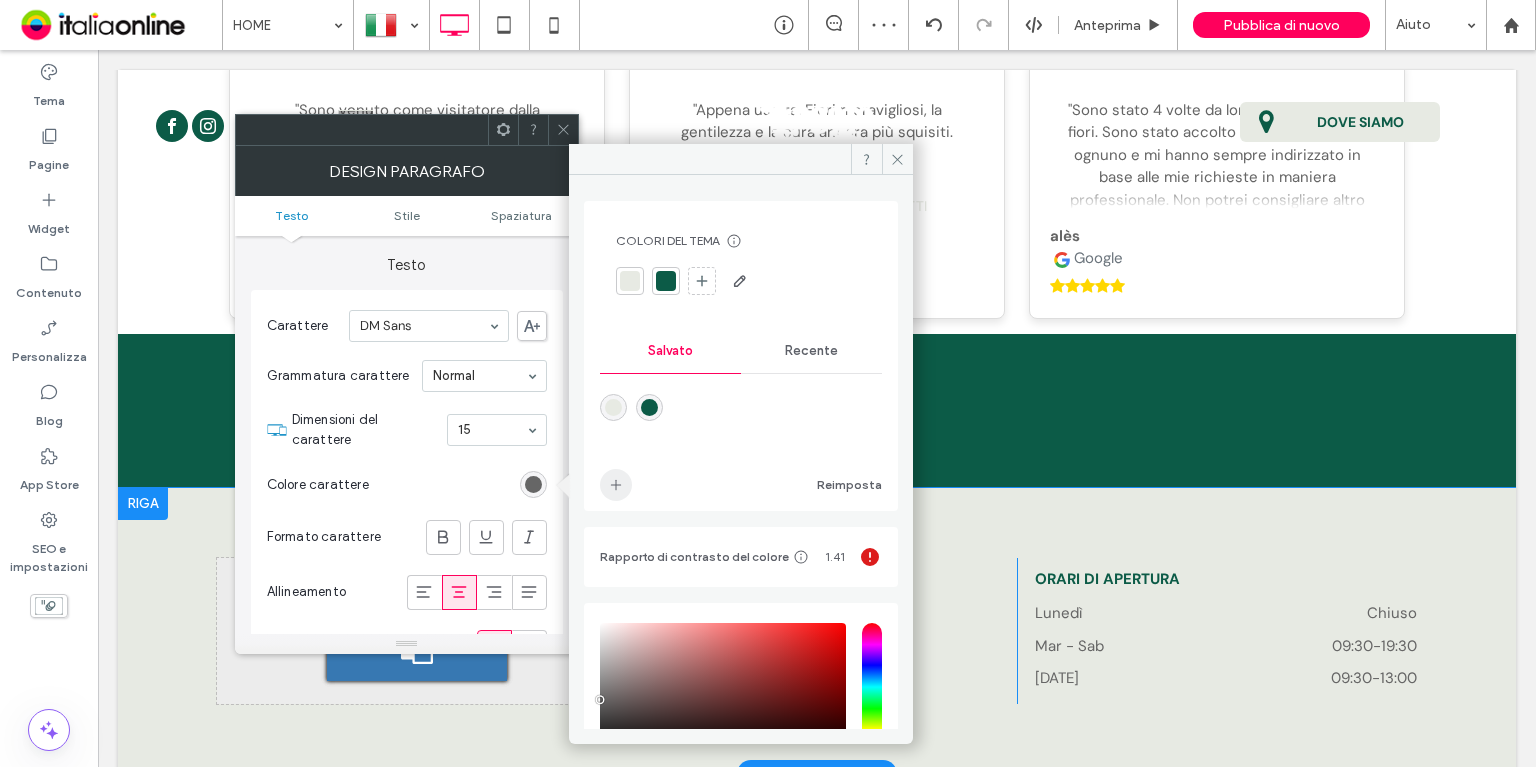 drag, startPoint x: 636, startPoint y: 458, endPoint x: 628, endPoint y: 472, distance: 16.124516 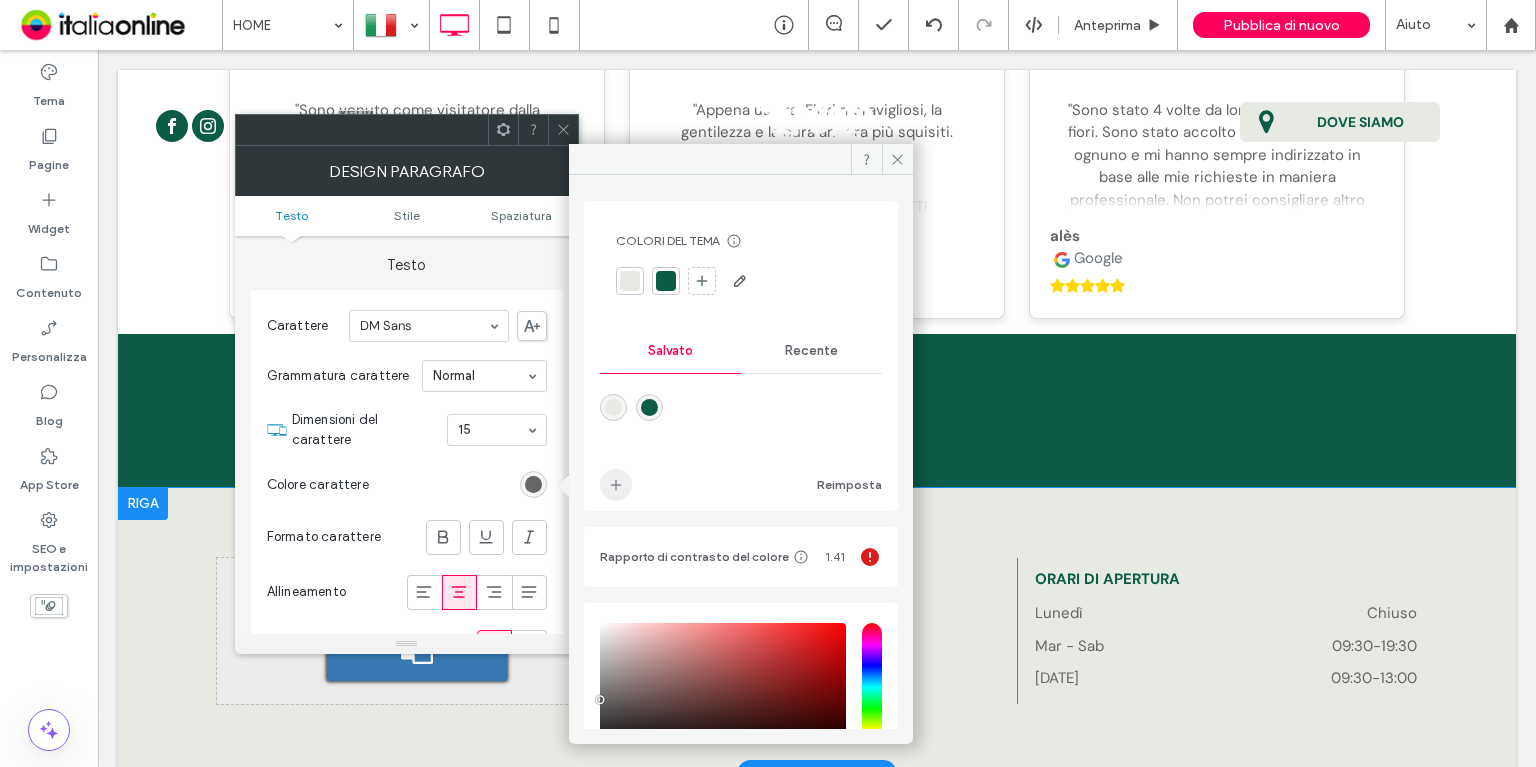 click at bounding box center (616, 485) 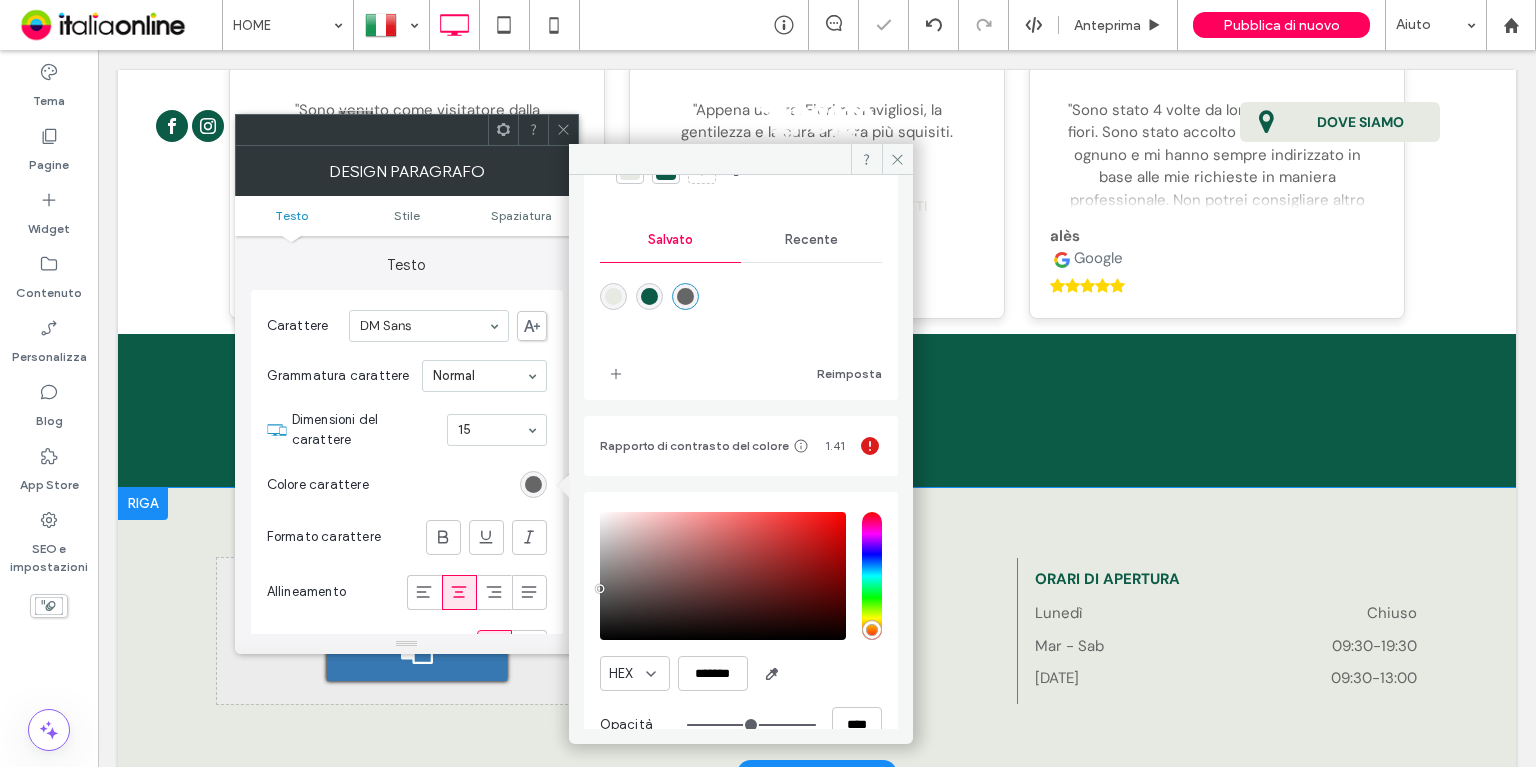 scroll, scrollTop: 148, scrollLeft: 0, axis: vertical 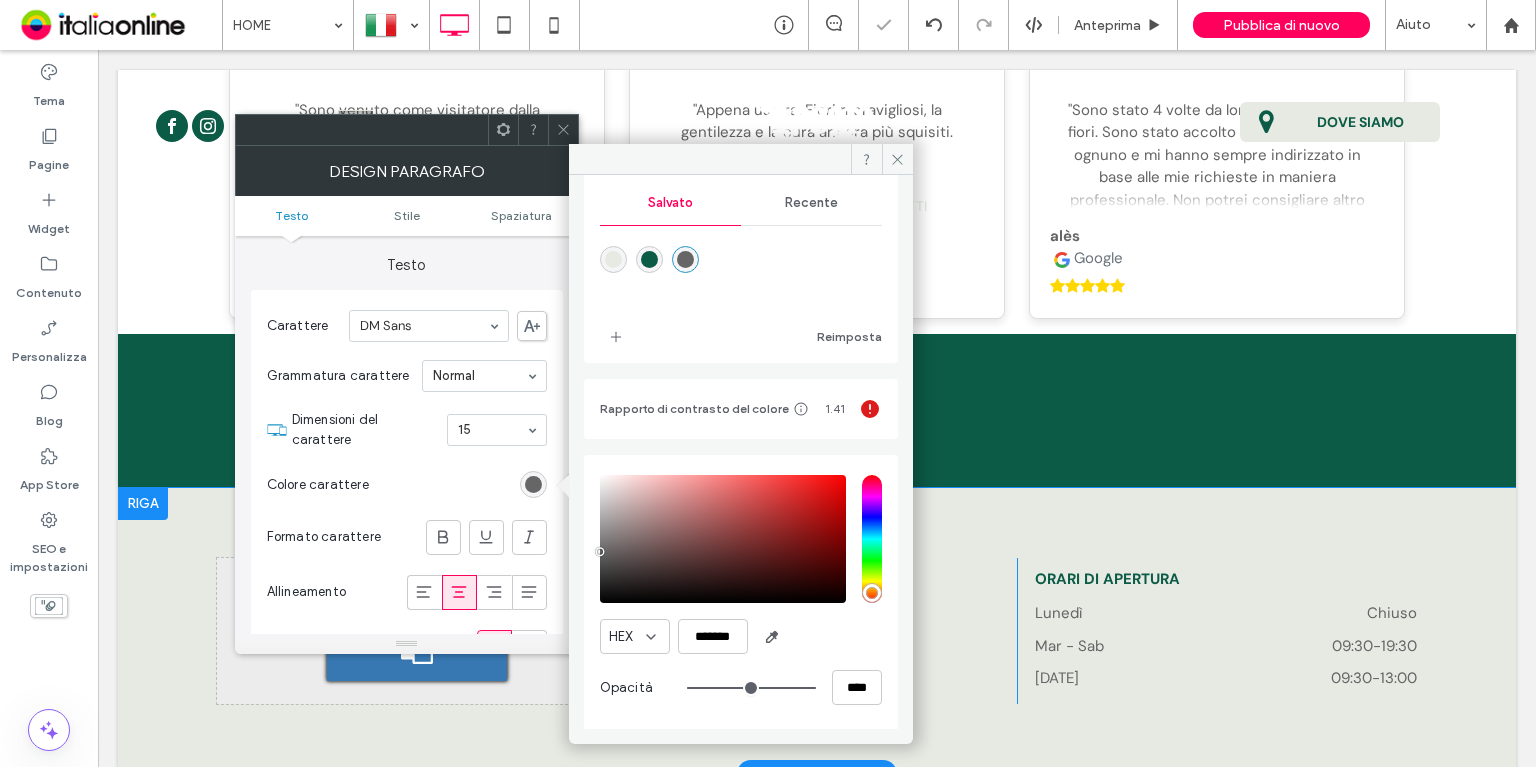 click on "****" at bounding box center (784, 687) 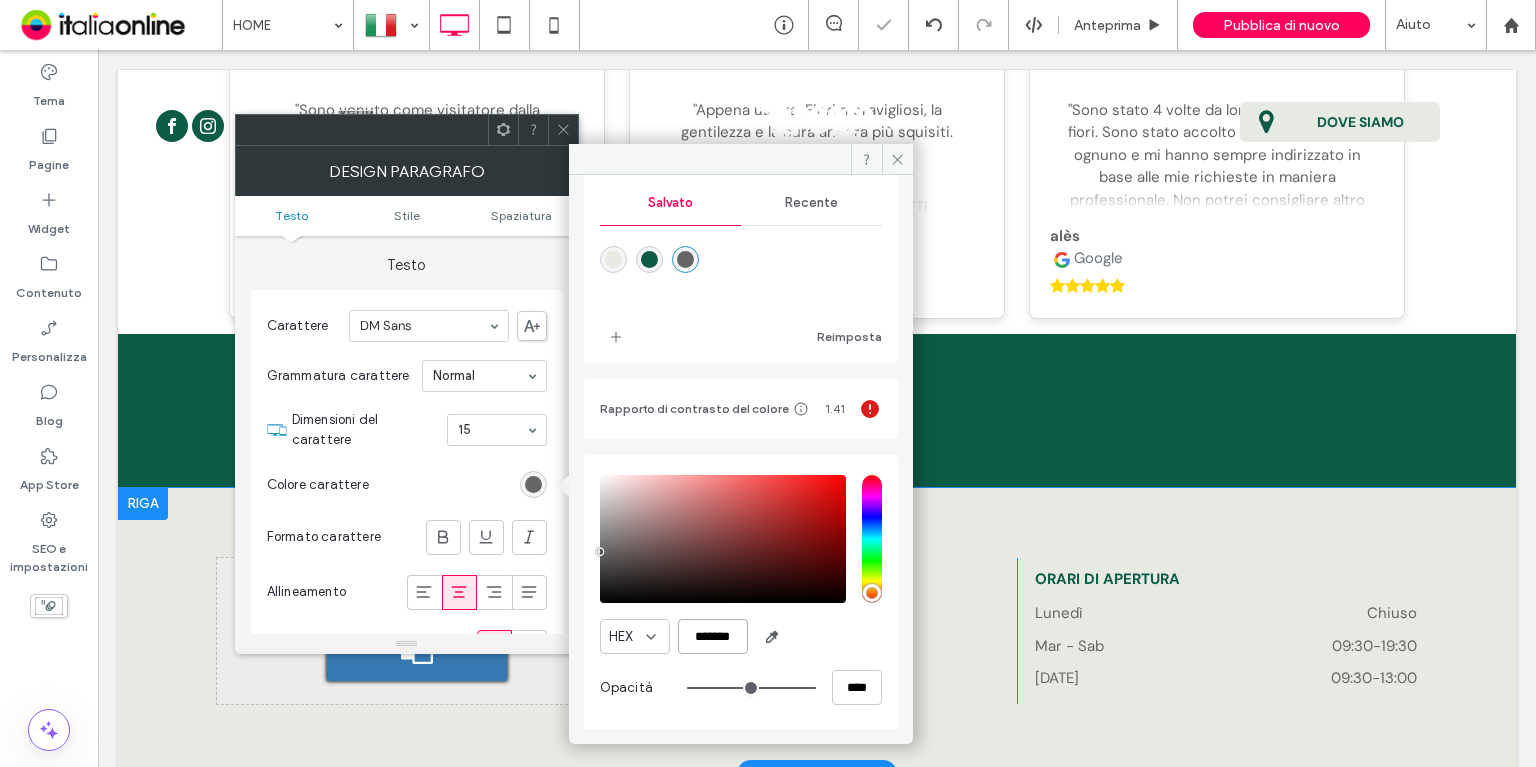 click on "*******" at bounding box center (713, 636) 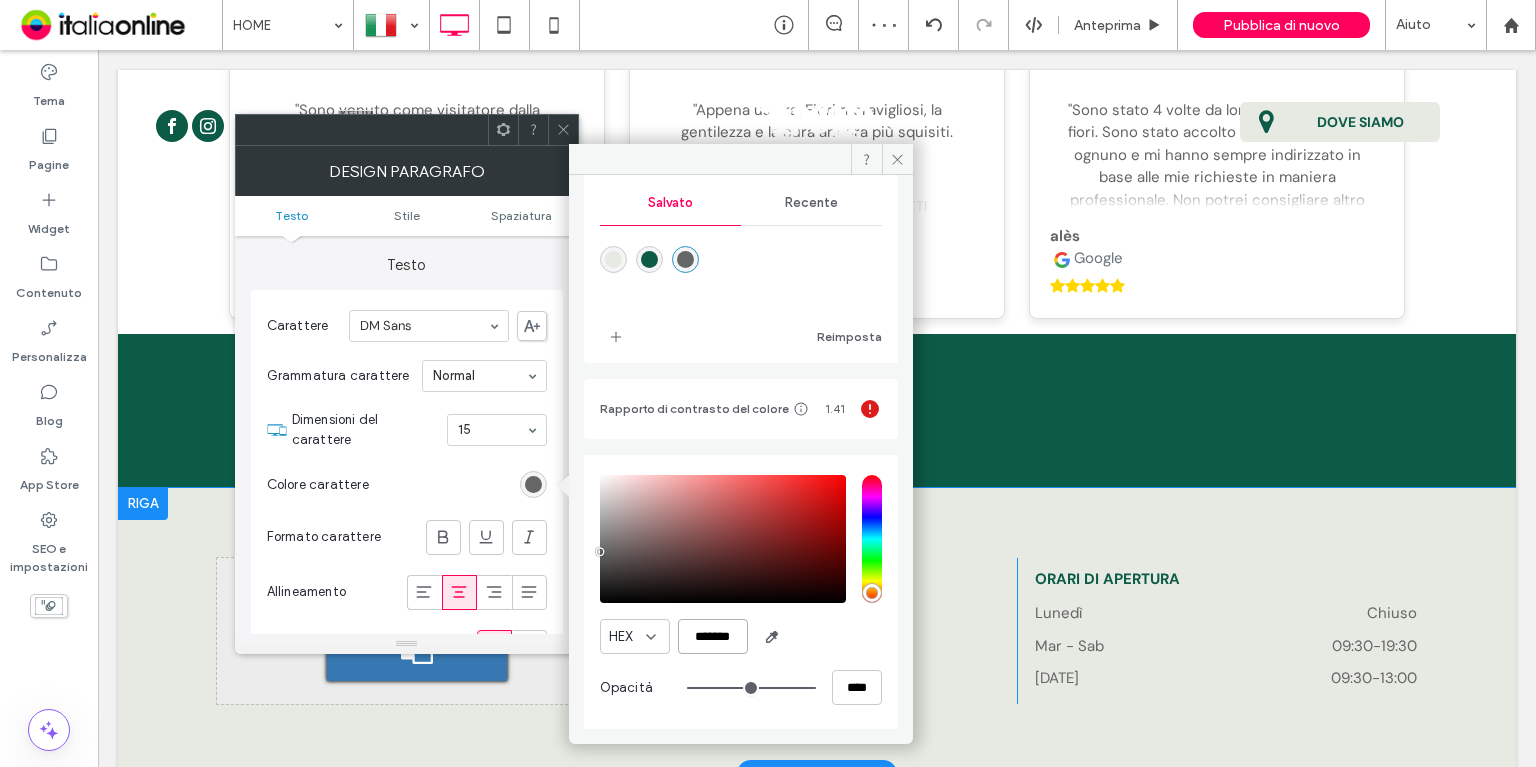 paste 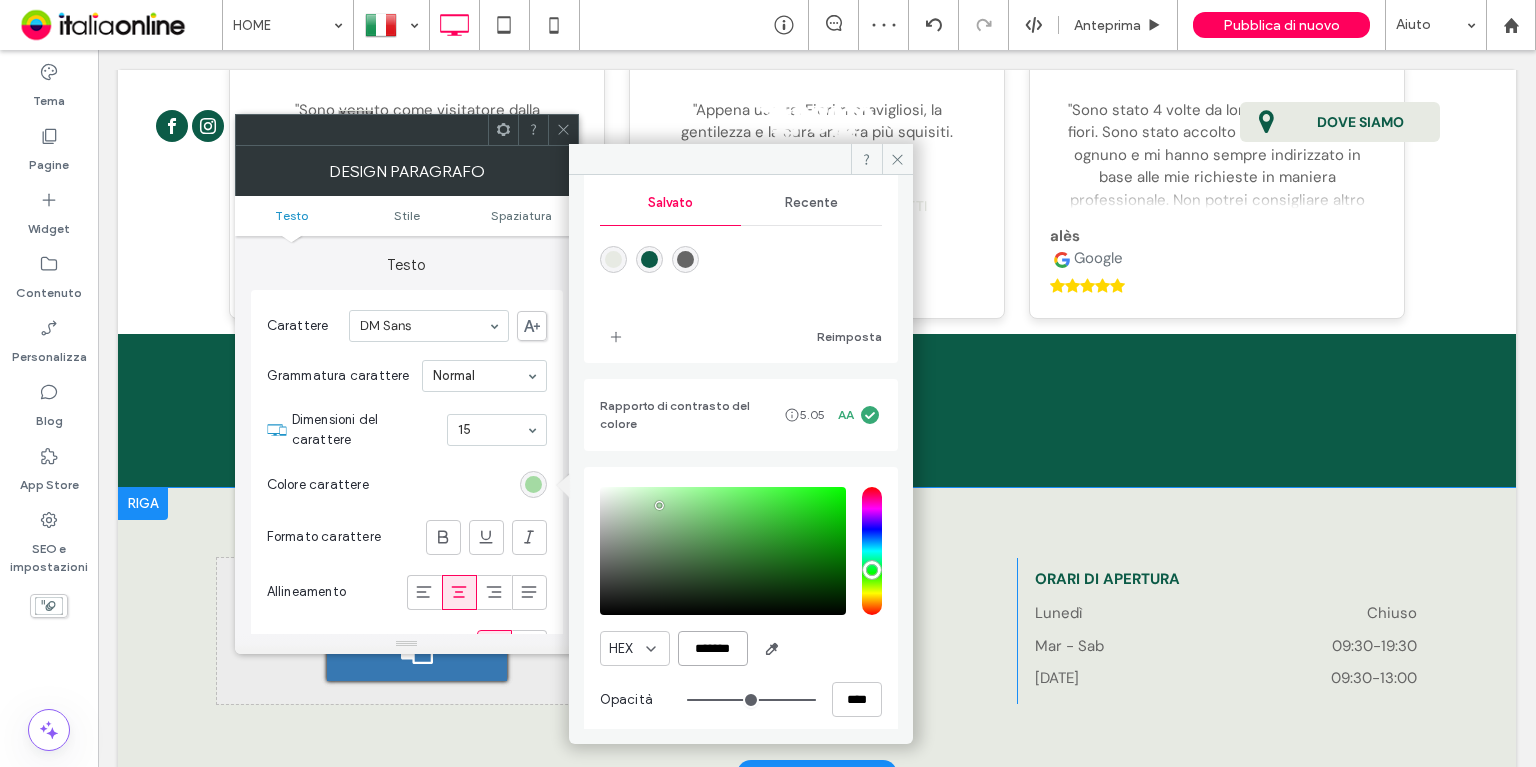 type on "*******" 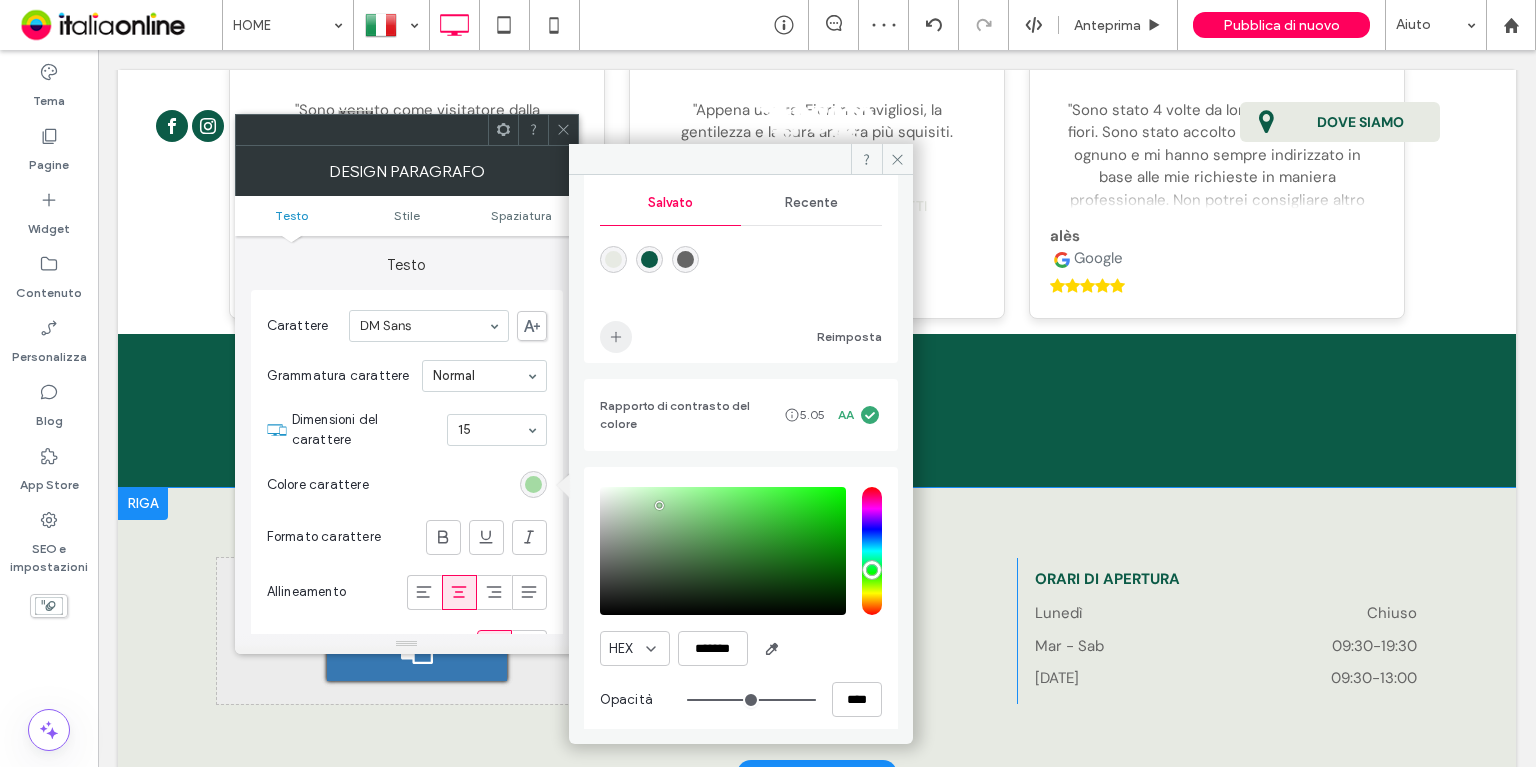 click at bounding box center (662, 337) 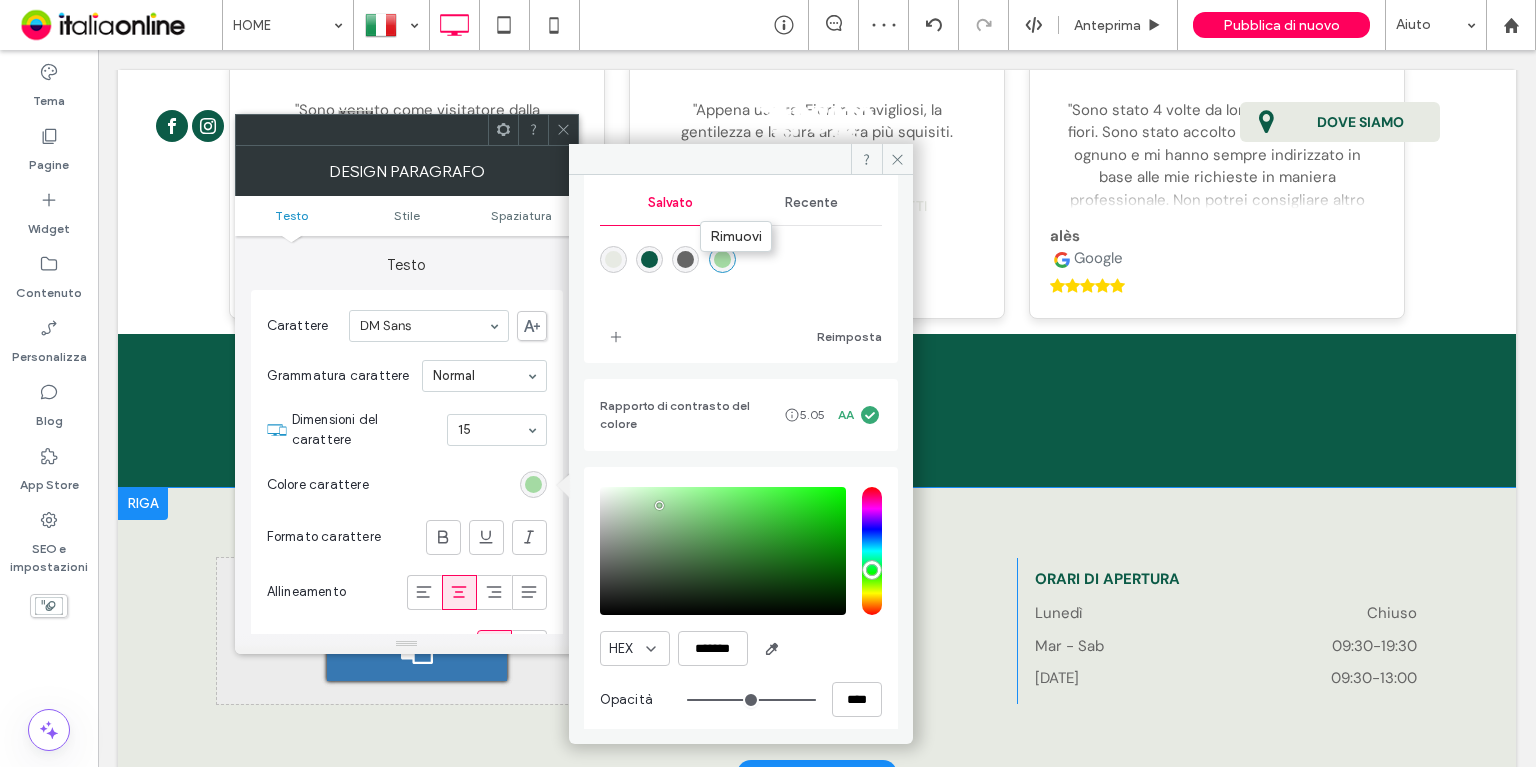 click on "Rimuovi" at bounding box center (736, 236) 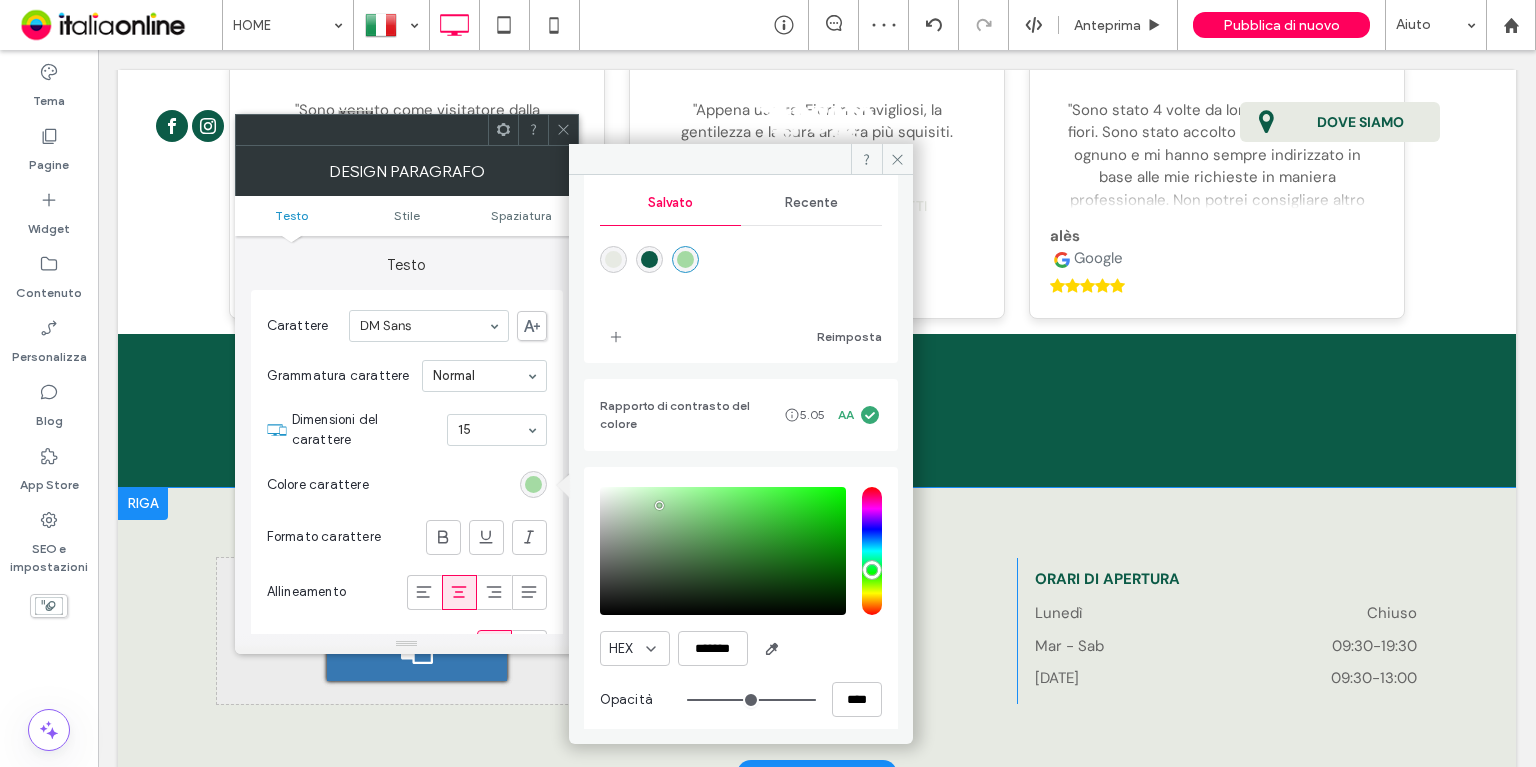click at bounding box center (741, 273) 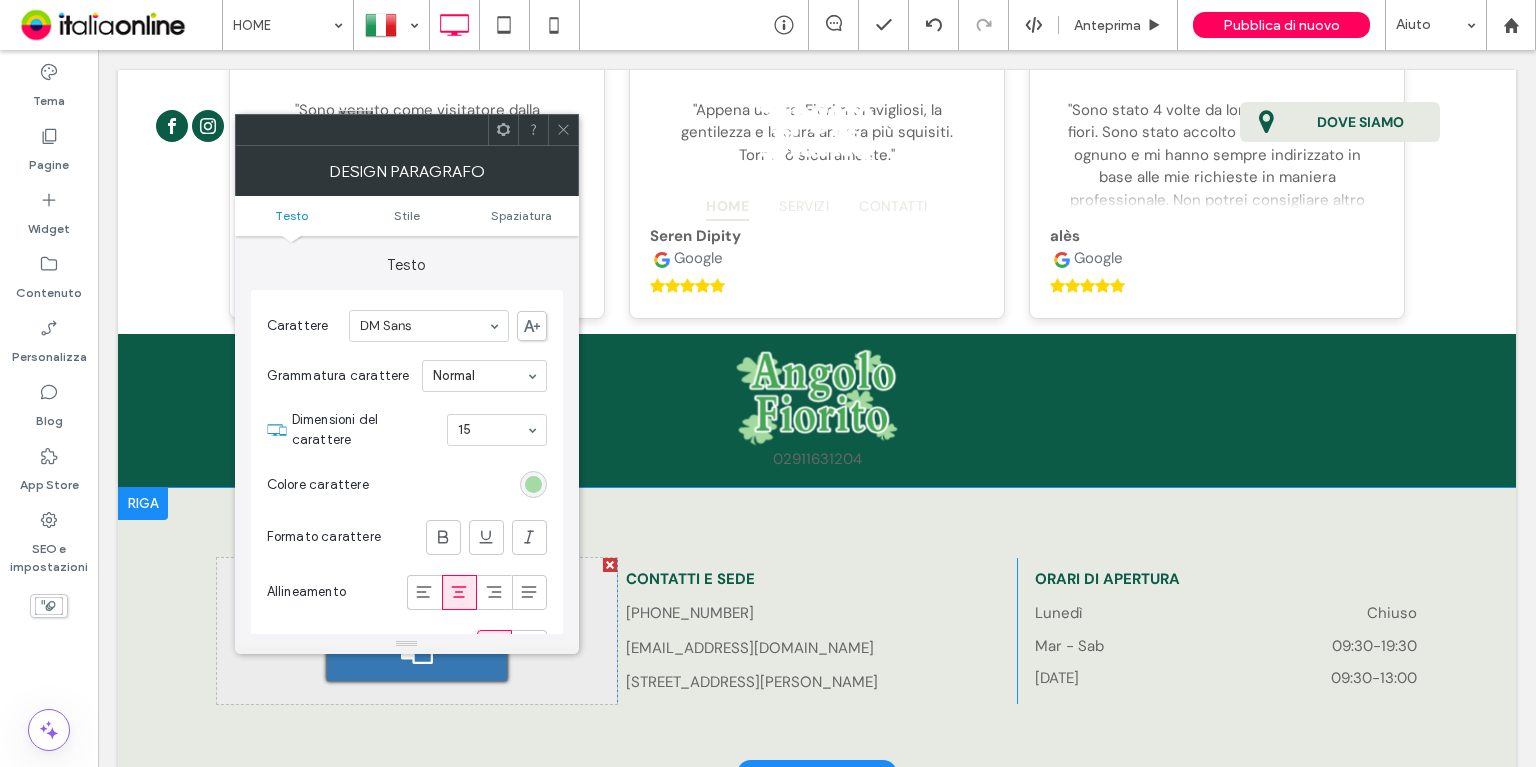 drag, startPoint x: 496, startPoint y: 375, endPoint x: 496, endPoint y: 386, distance: 11 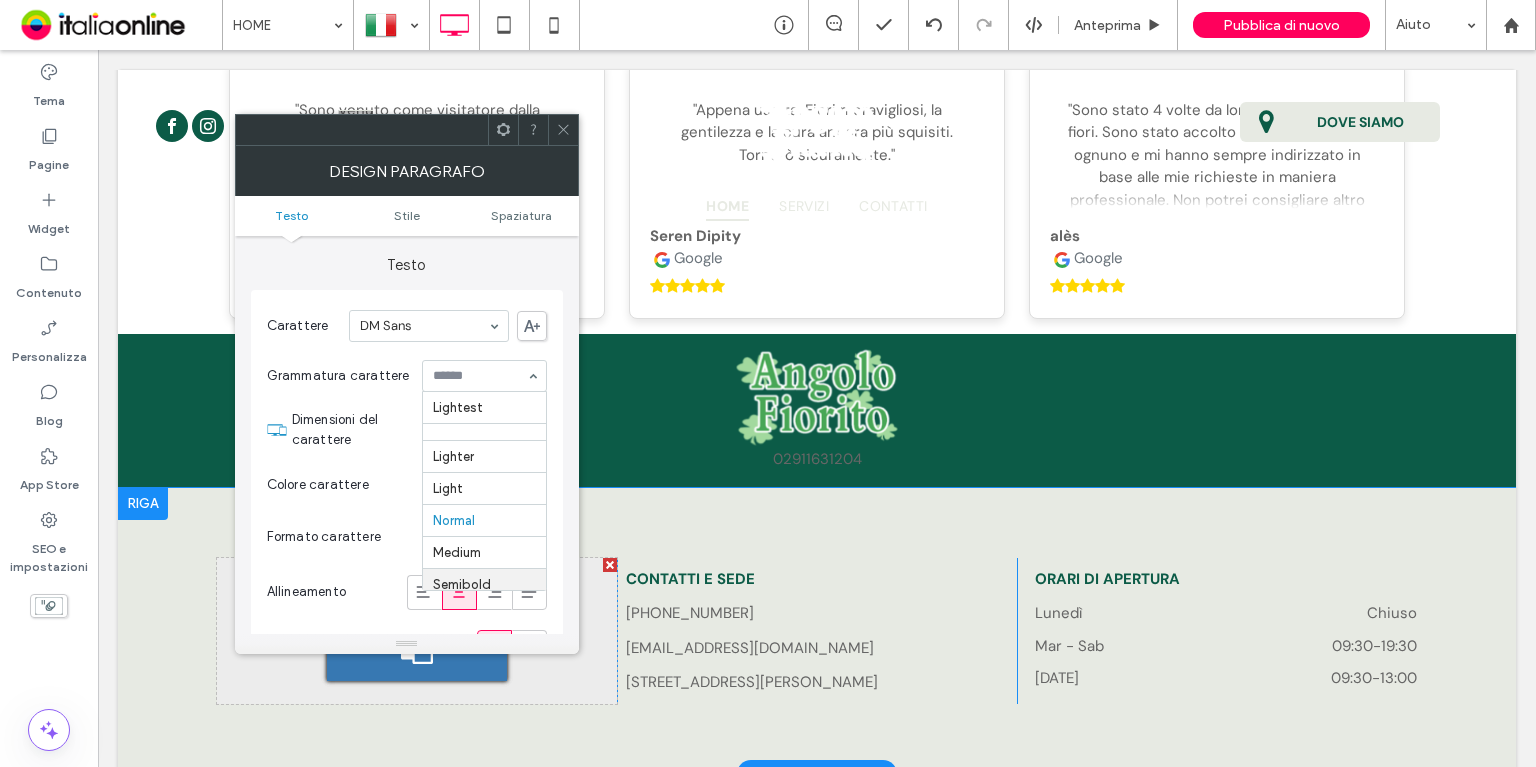 scroll, scrollTop: 112, scrollLeft: 0, axis: vertical 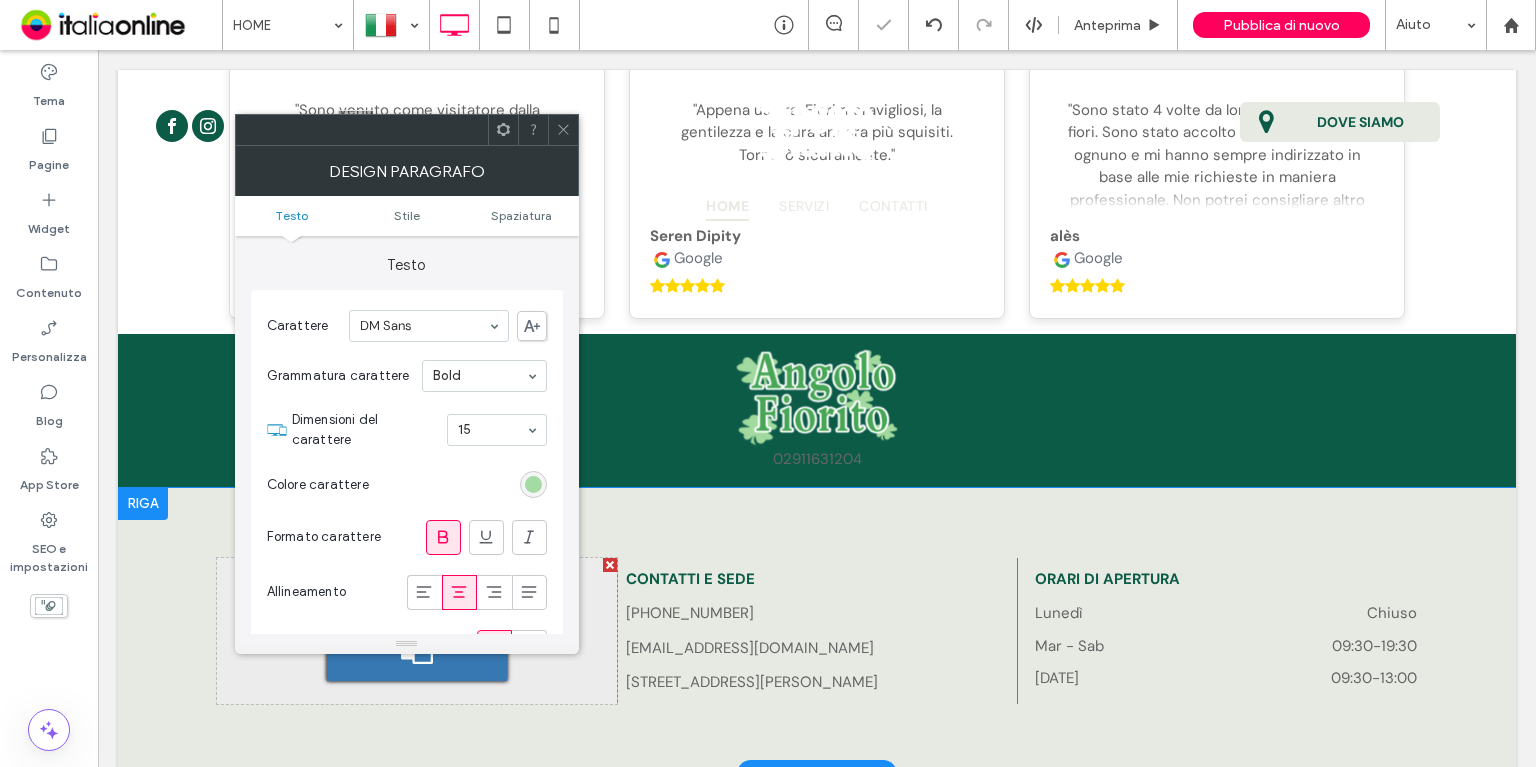 drag, startPoint x: 556, startPoint y: 140, endPoint x: 577, endPoint y: 162, distance: 30.413813 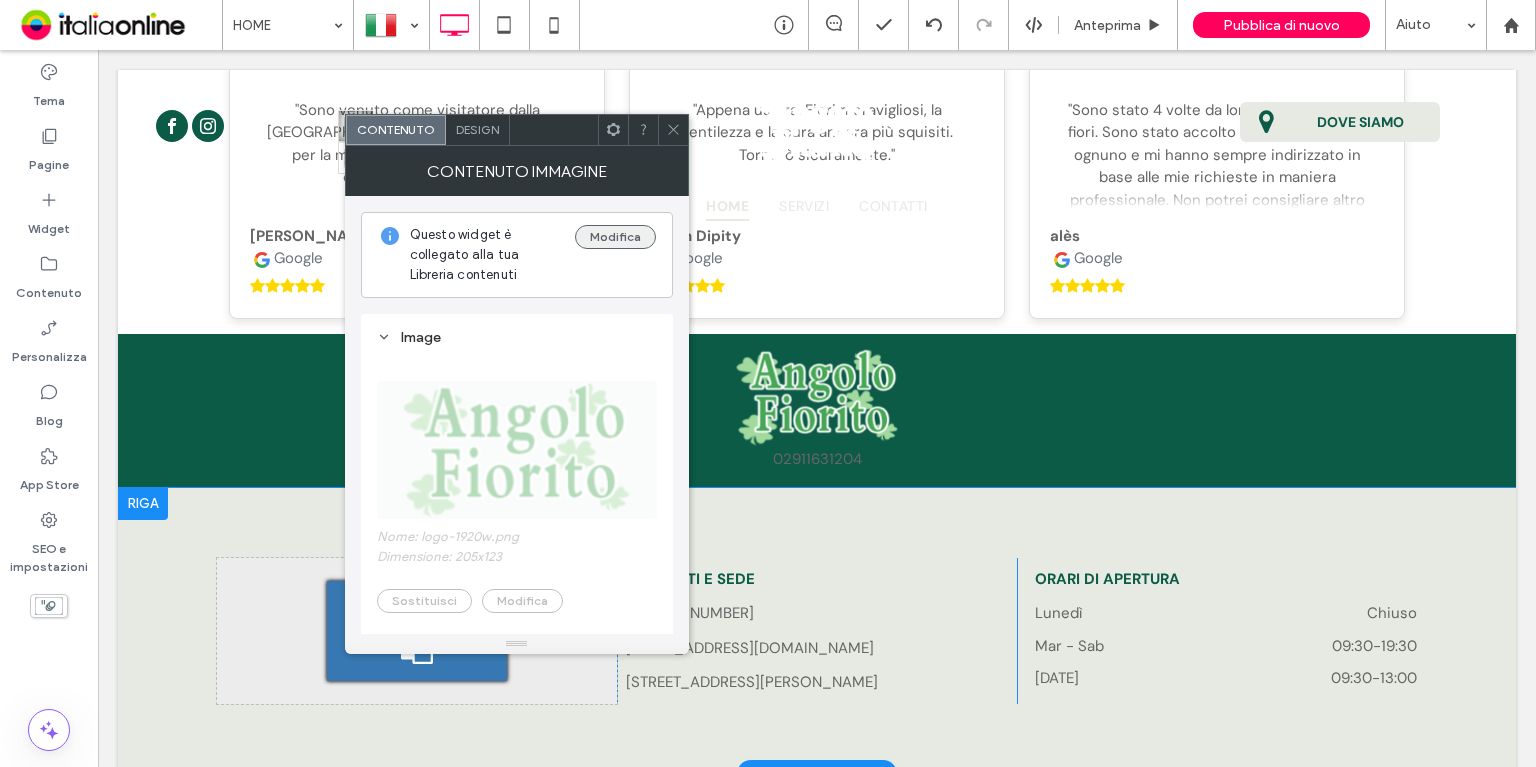 click on "Modifica" at bounding box center [615, 255] 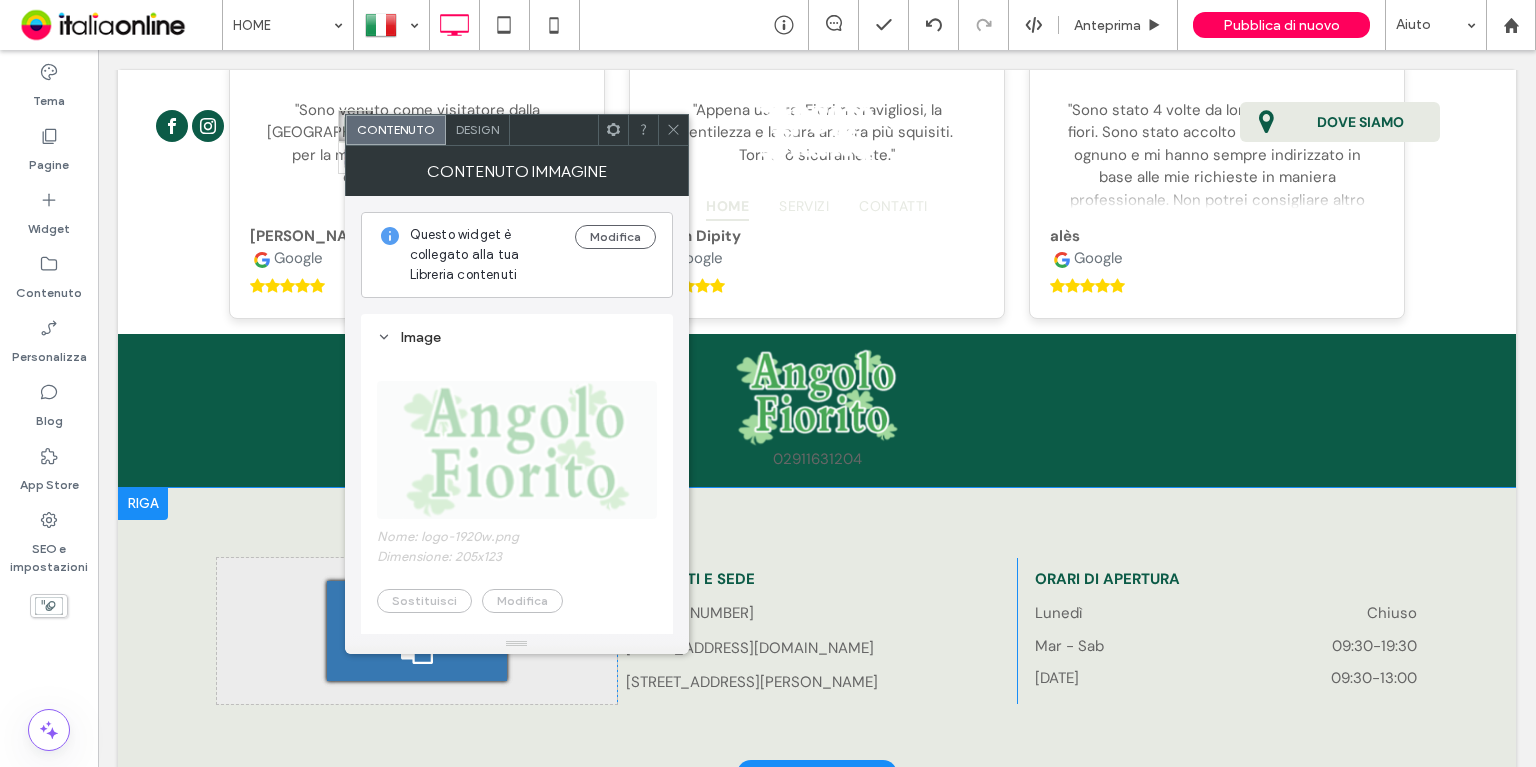 click 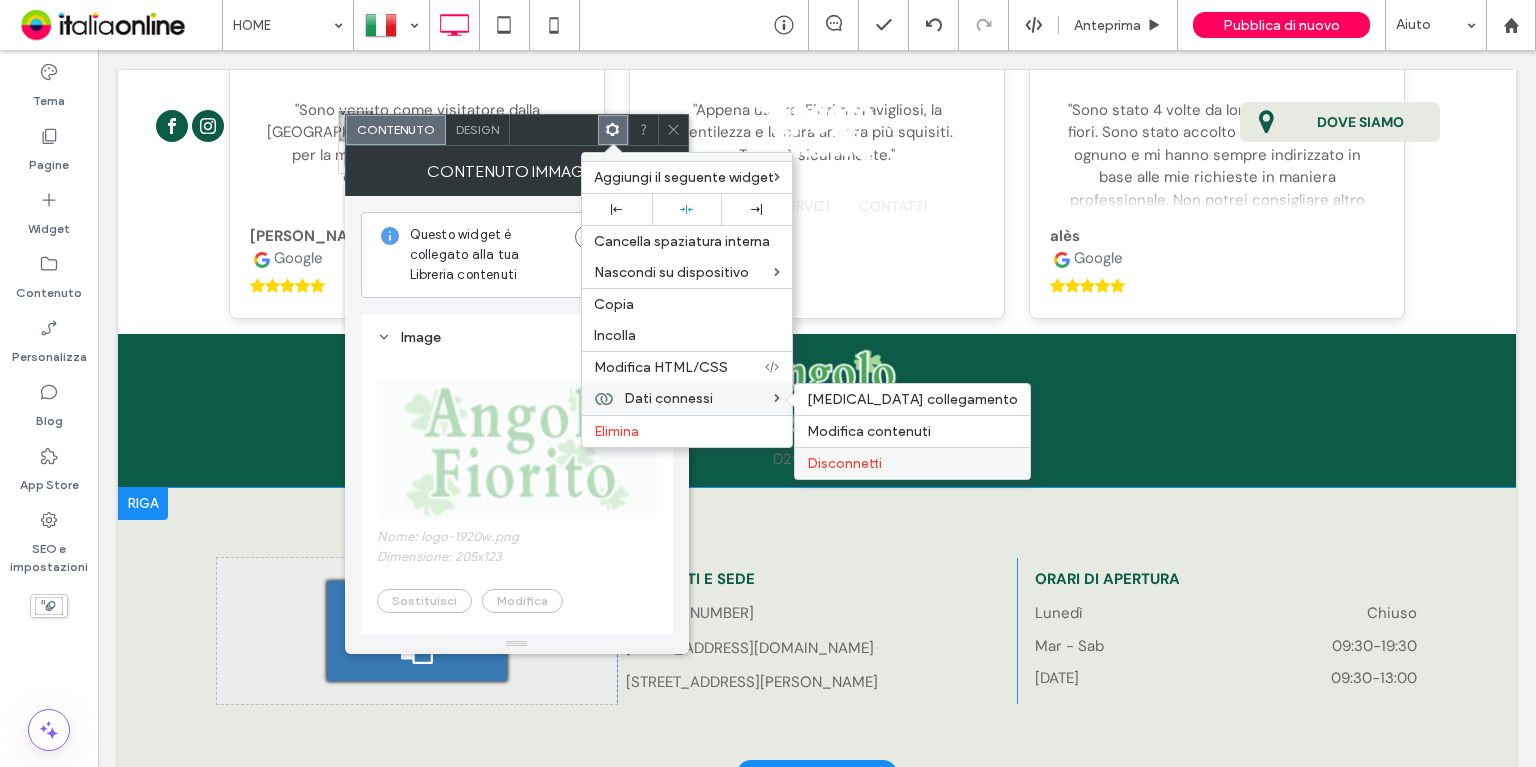 click on "Disconnetti" at bounding box center (844, 463) 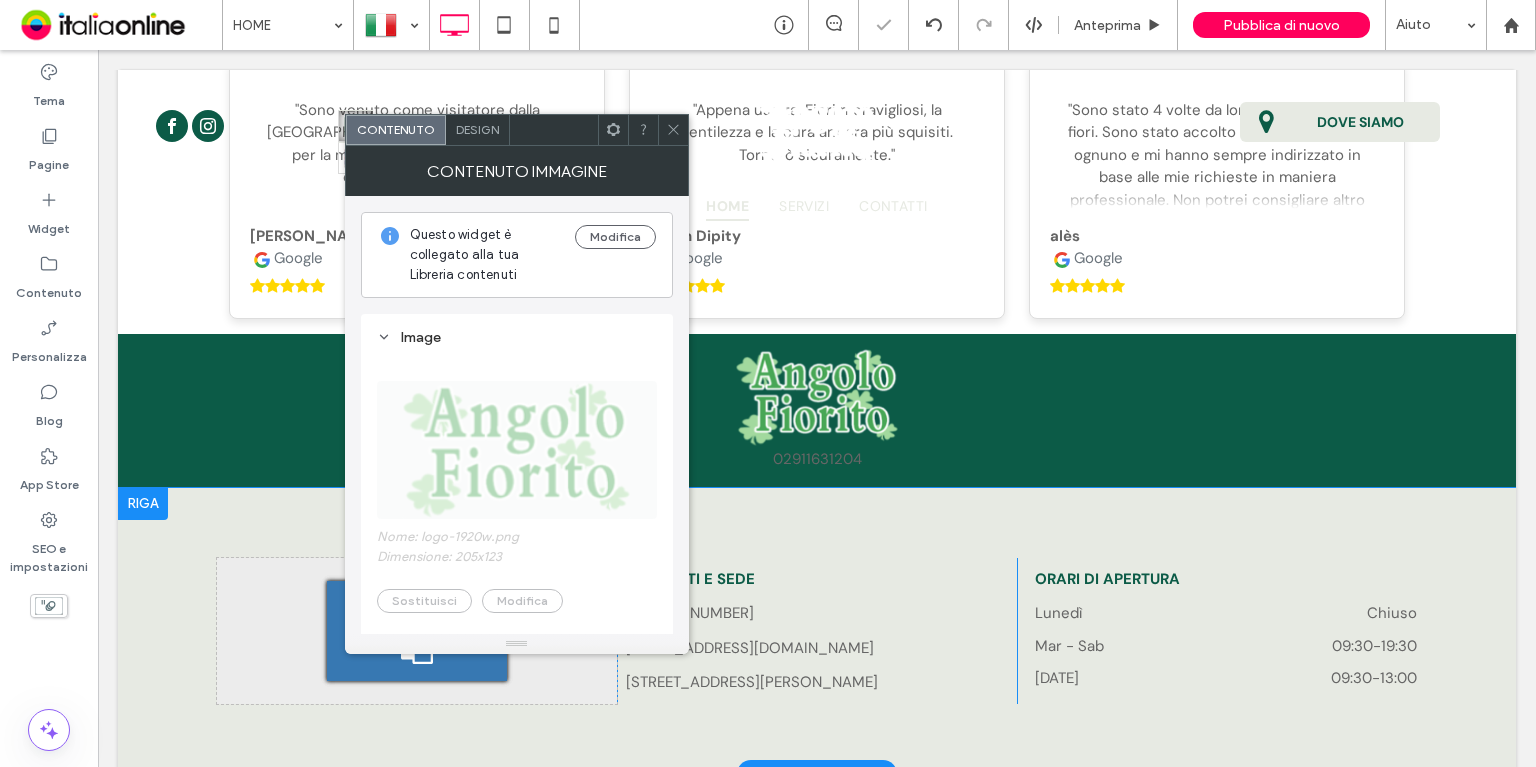 drag, startPoint x: 661, startPoint y: 130, endPoint x: 682, endPoint y: 150, distance: 29 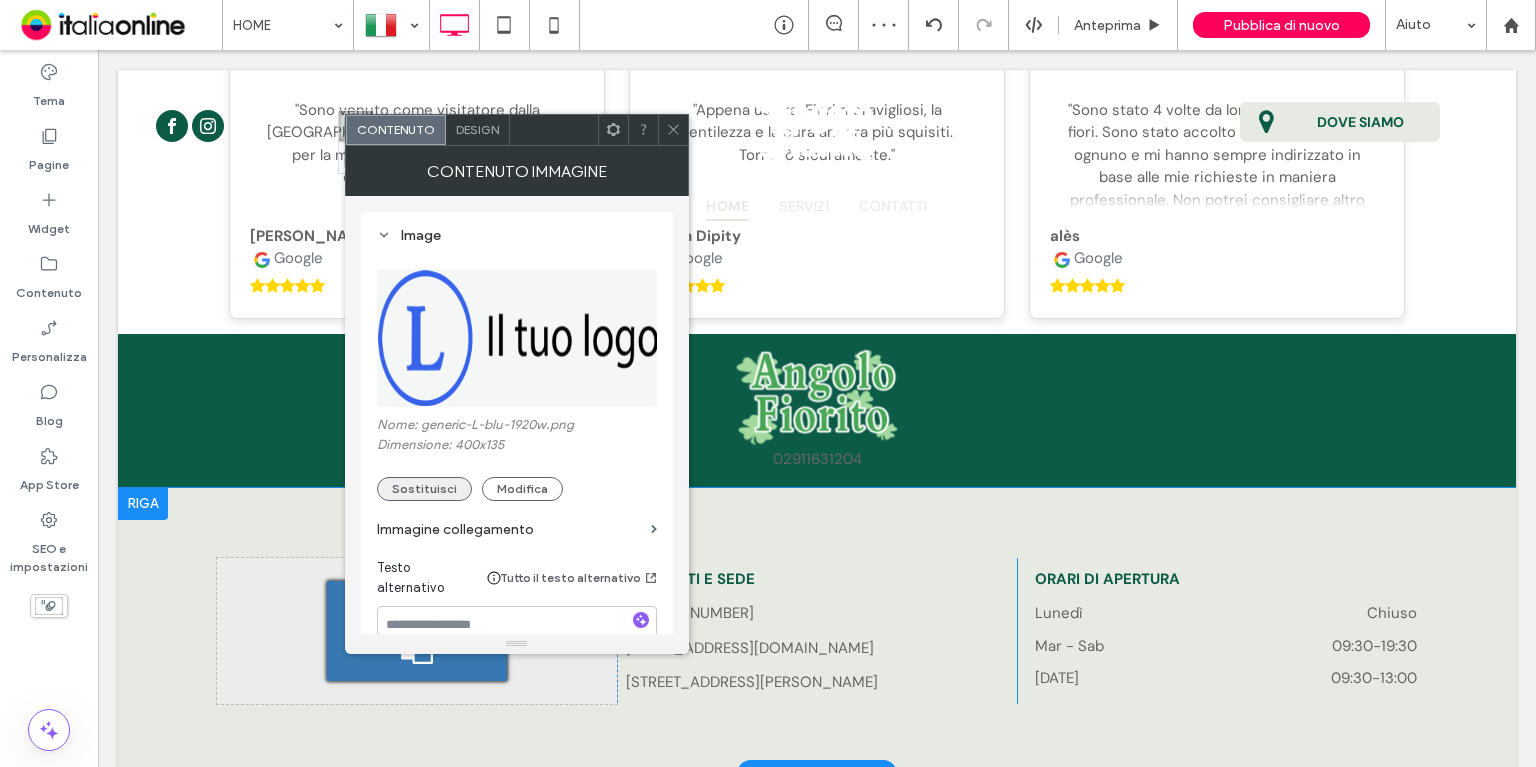 click on "Sostituisci" at bounding box center [424, 489] 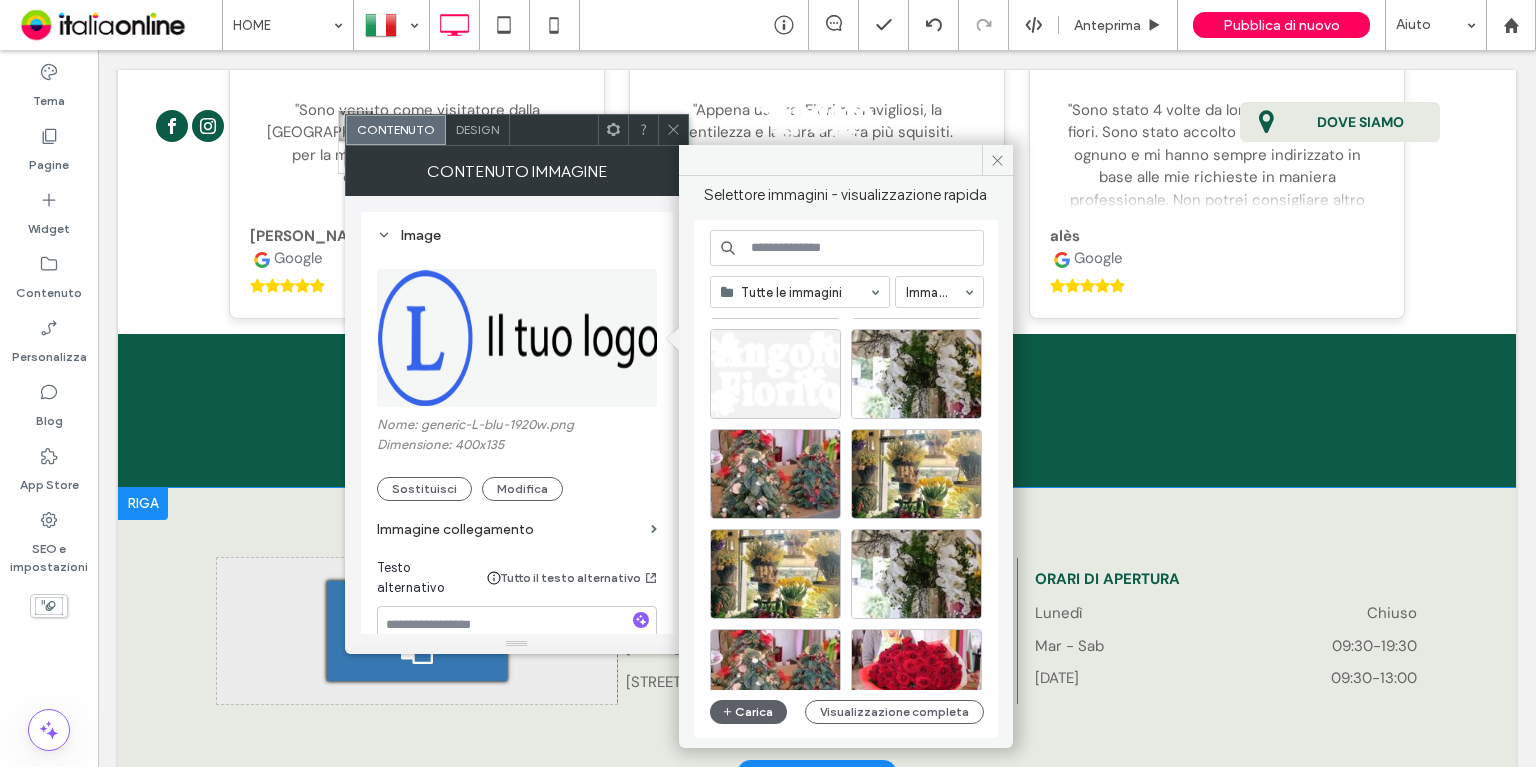 scroll, scrollTop: 400, scrollLeft: 0, axis: vertical 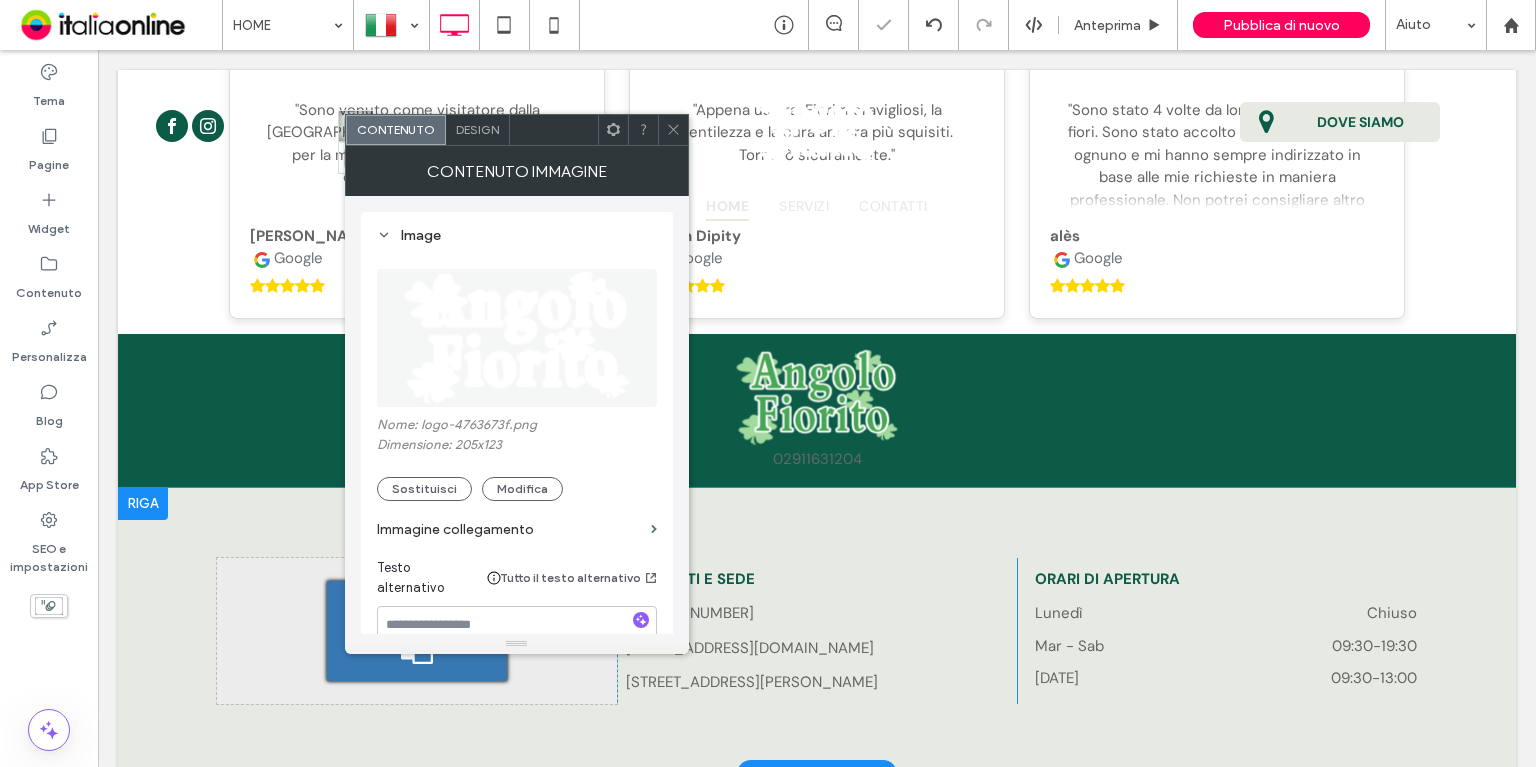 drag, startPoint x: 668, startPoint y: 123, endPoint x: 686, endPoint y: 132, distance: 20.12461 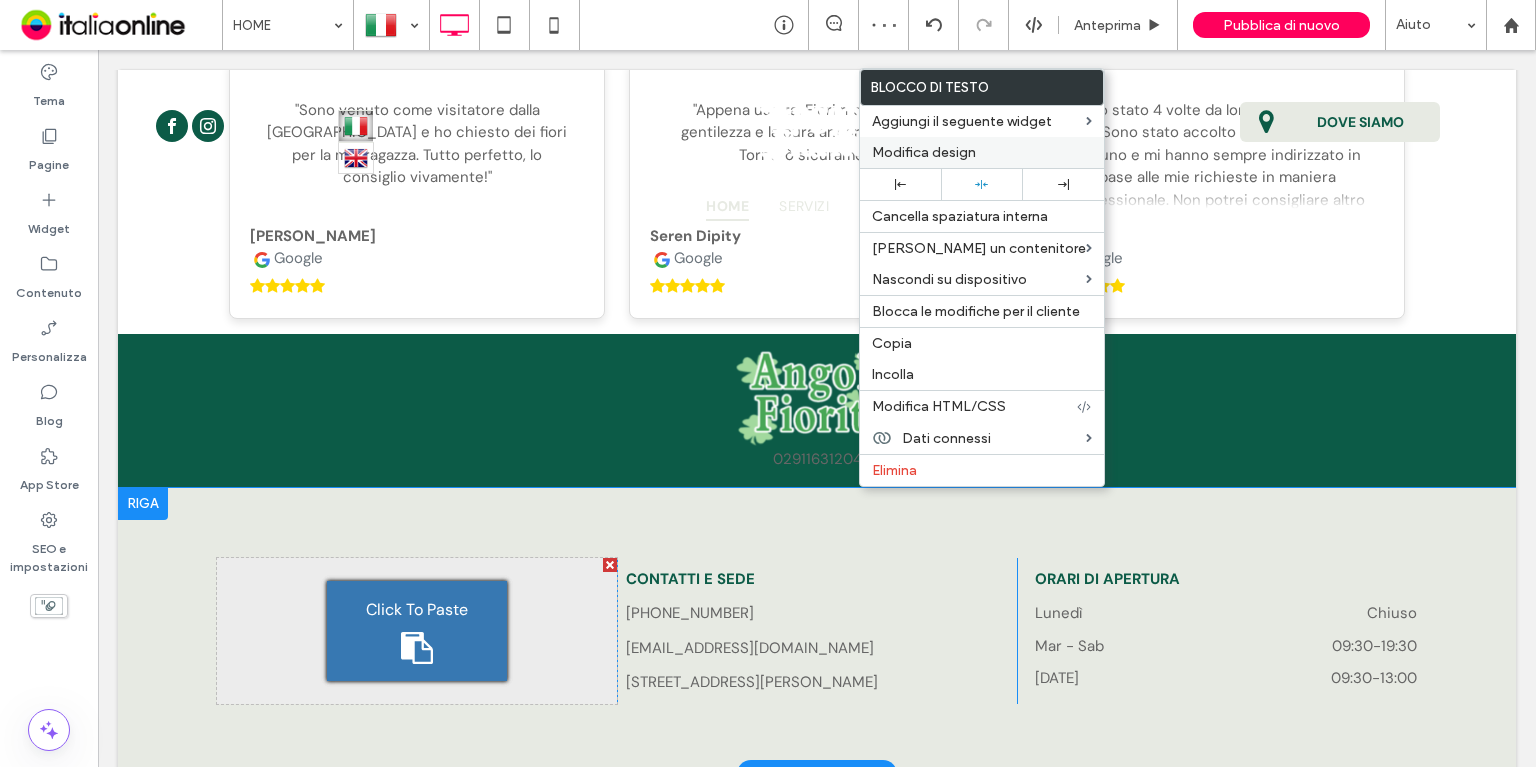 click on "Modifica design" at bounding box center [924, 152] 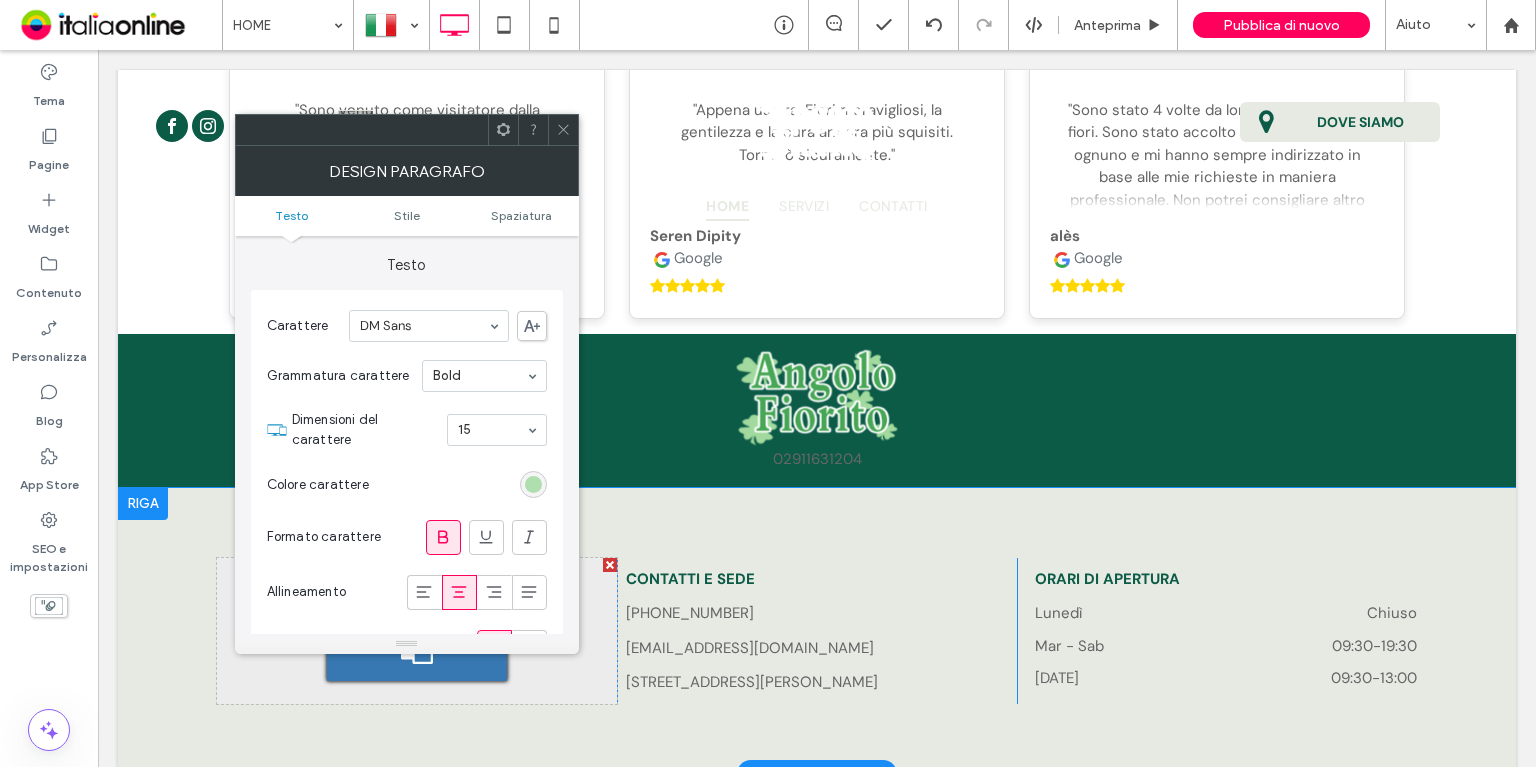 click at bounding box center (533, 484) 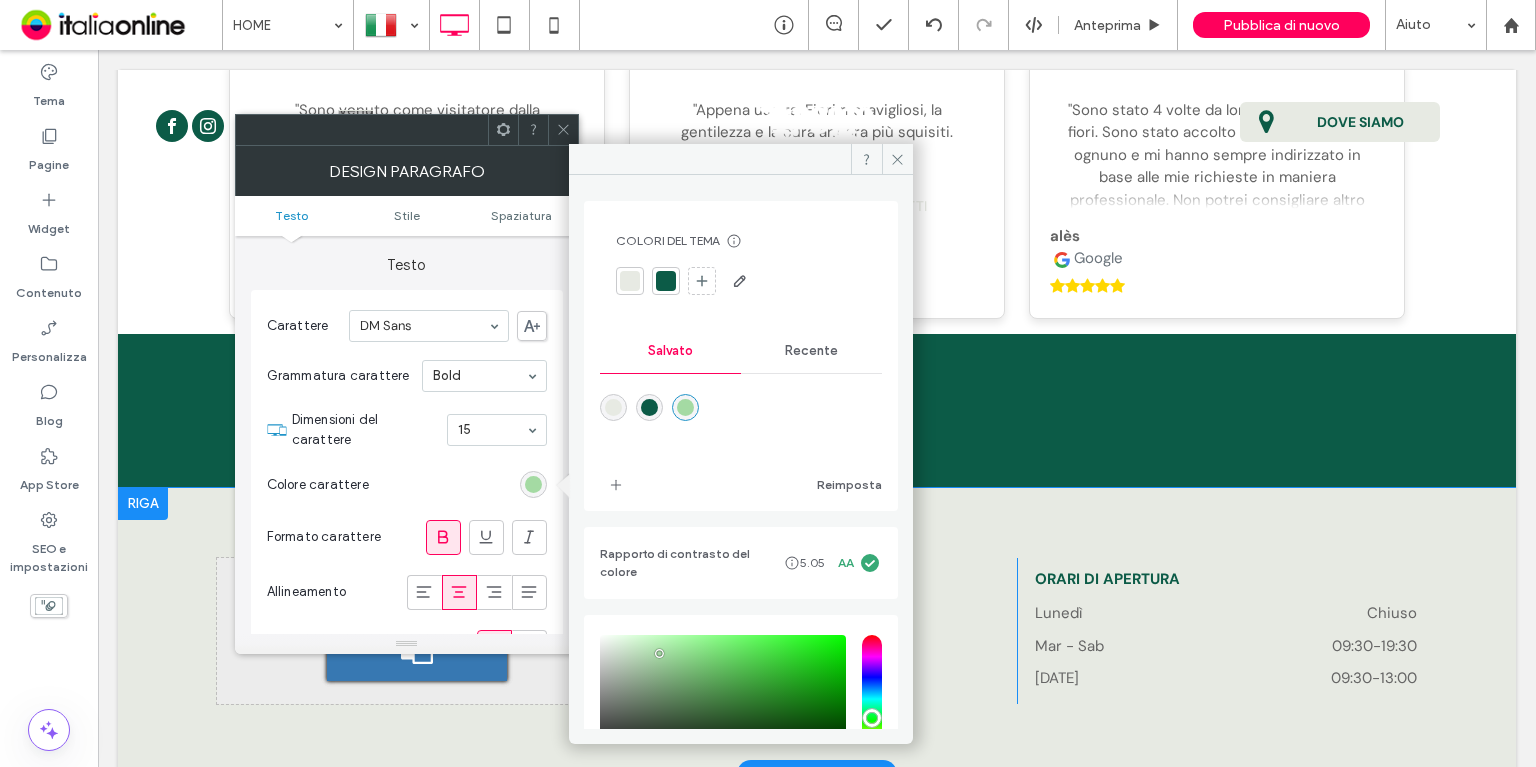 click at bounding box center (613, 407) 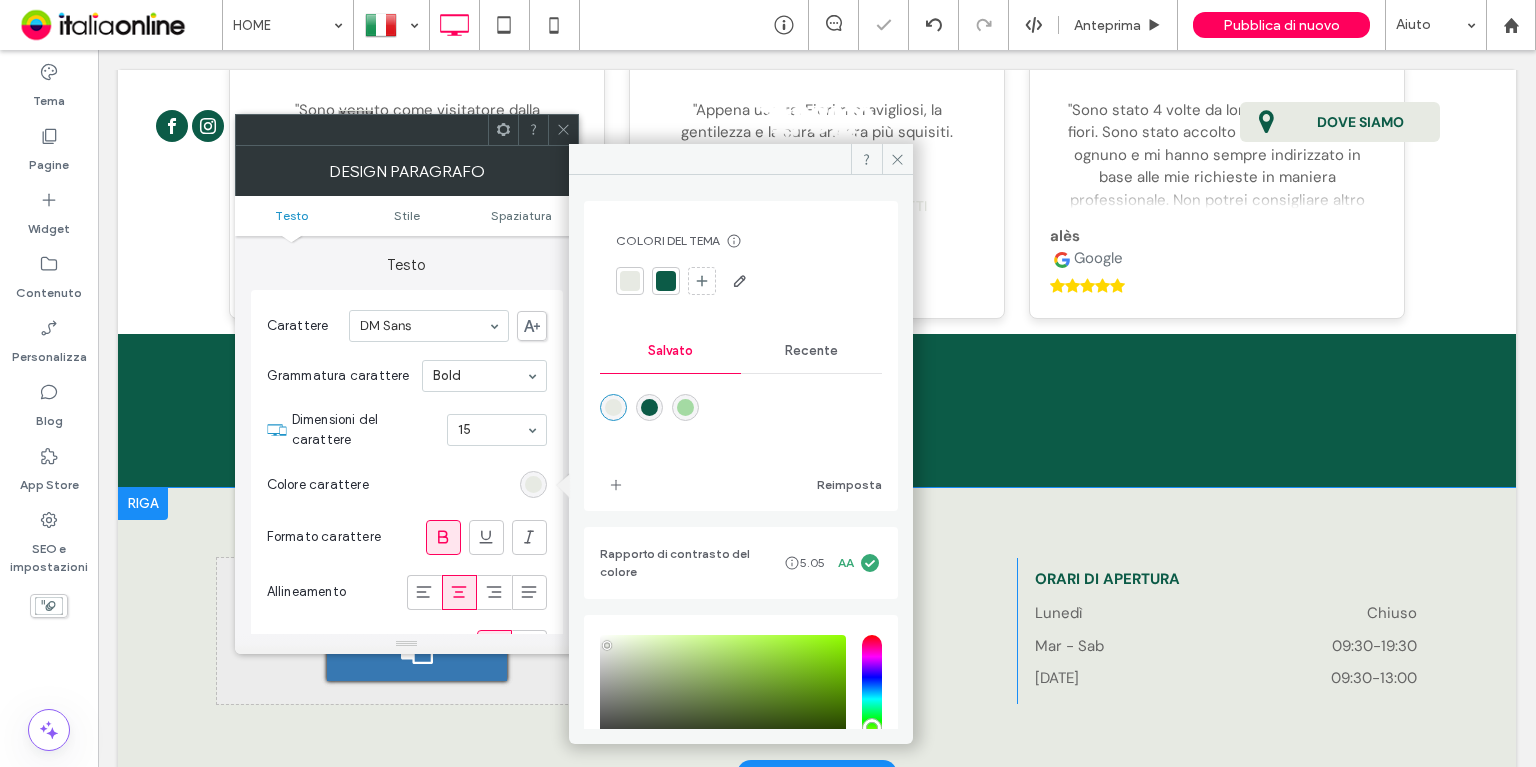 drag, startPoint x: 524, startPoint y: 456, endPoint x: 538, endPoint y: 374, distance: 83.18654 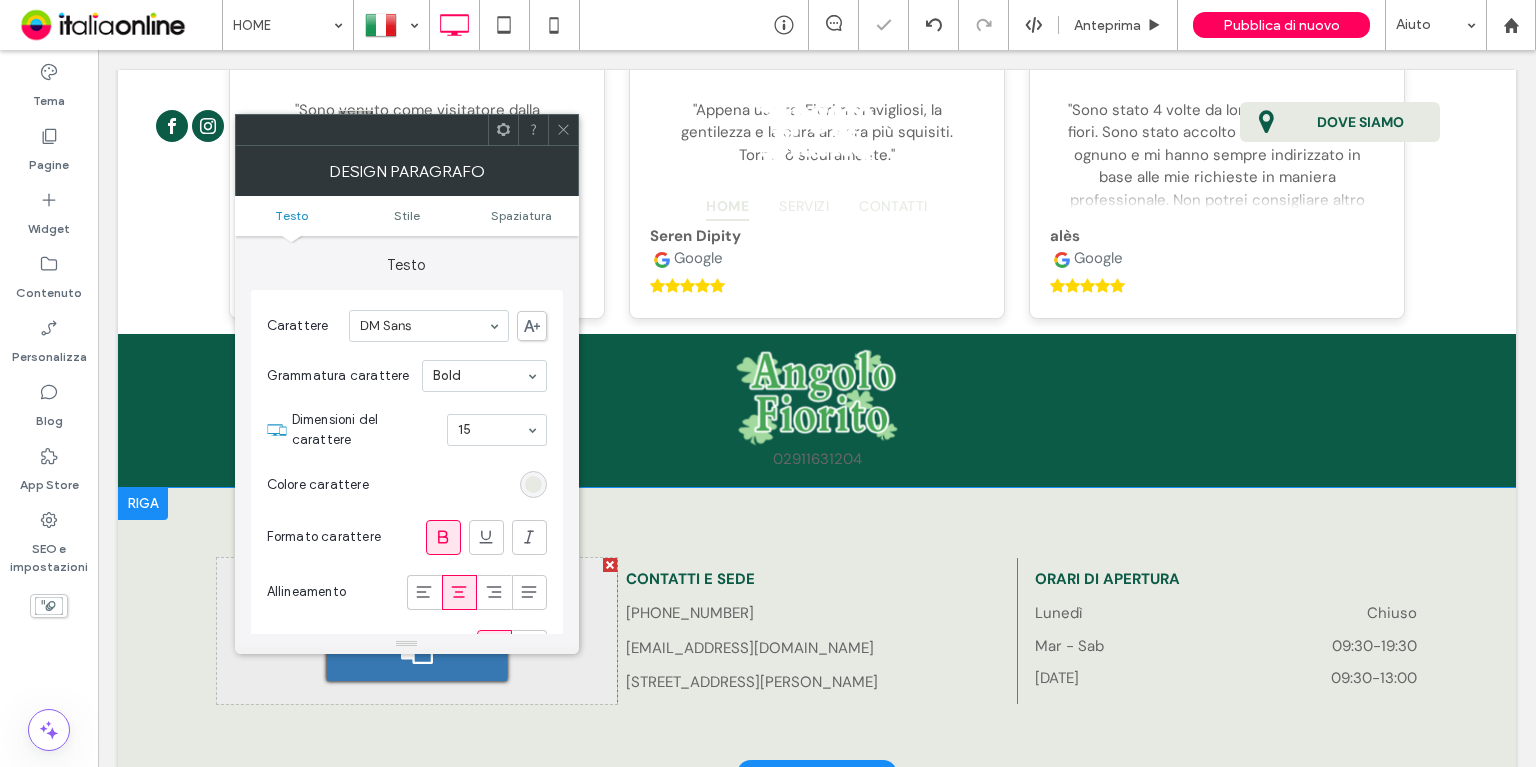 drag, startPoint x: 563, startPoint y: 113, endPoint x: 570, endPoint y: 147, distance: 34.713108 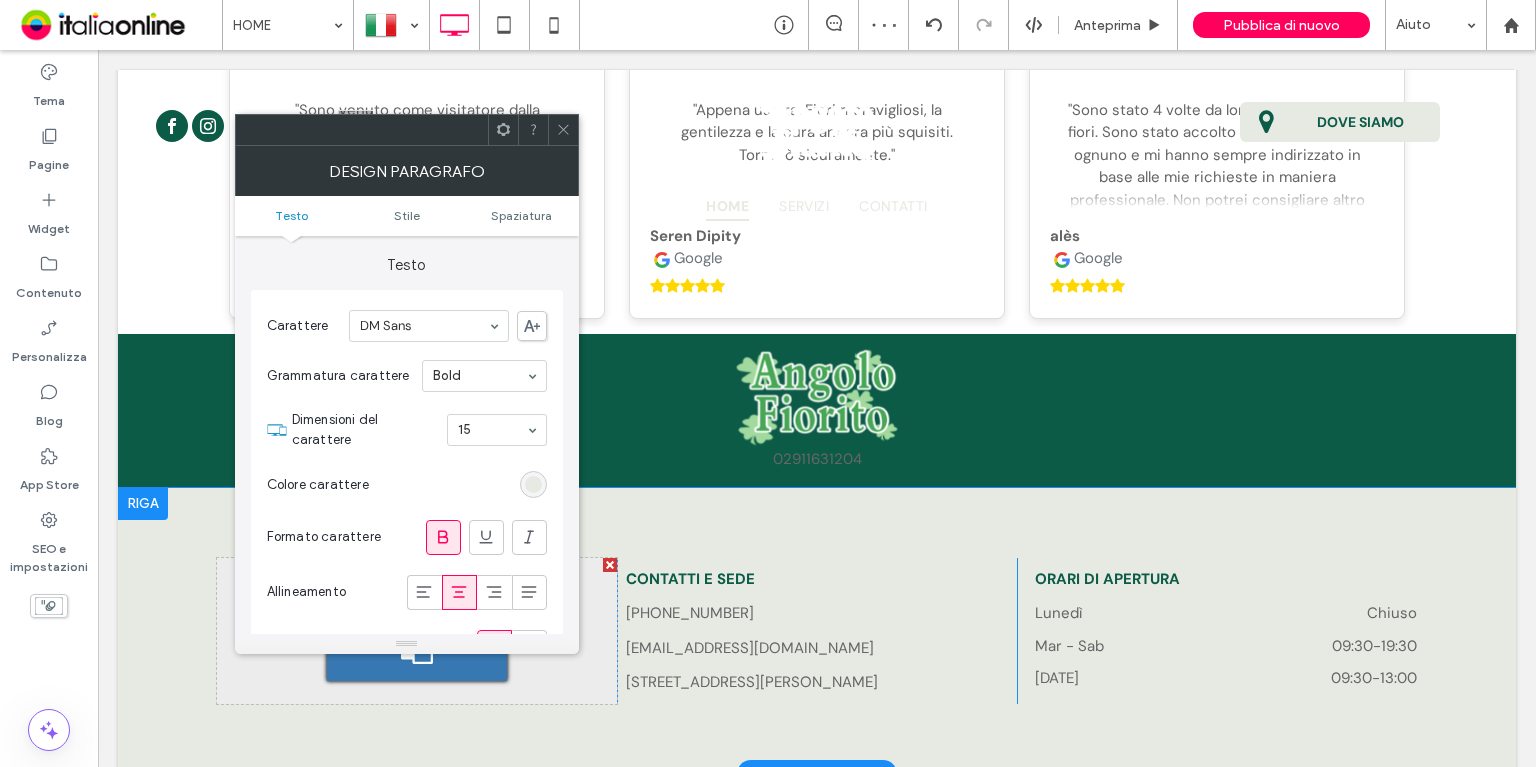 click 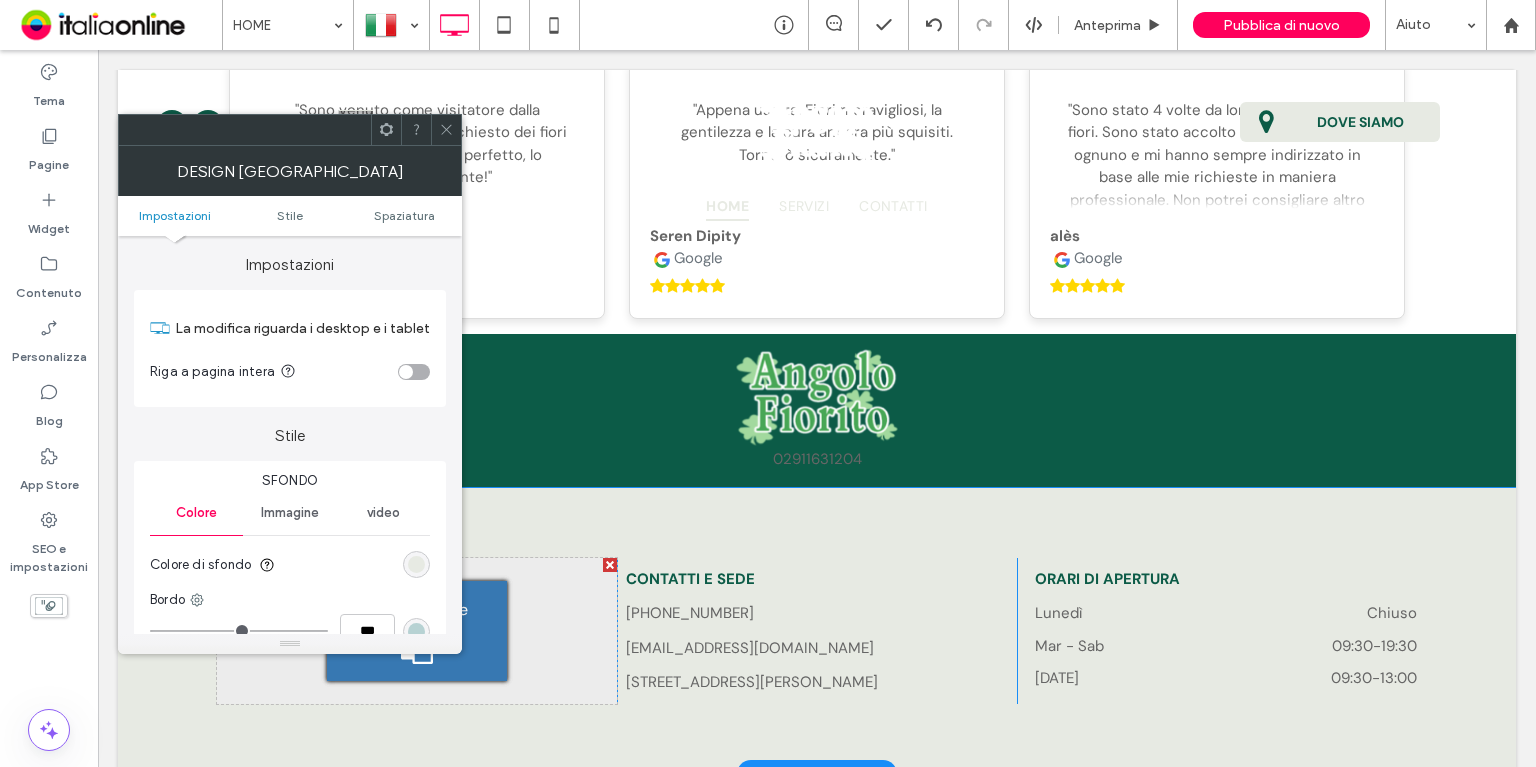 drag, startPoint x: 440, startPoint y: 135, endPoint x: 456, endPoint y: 190, distance: 57.280014 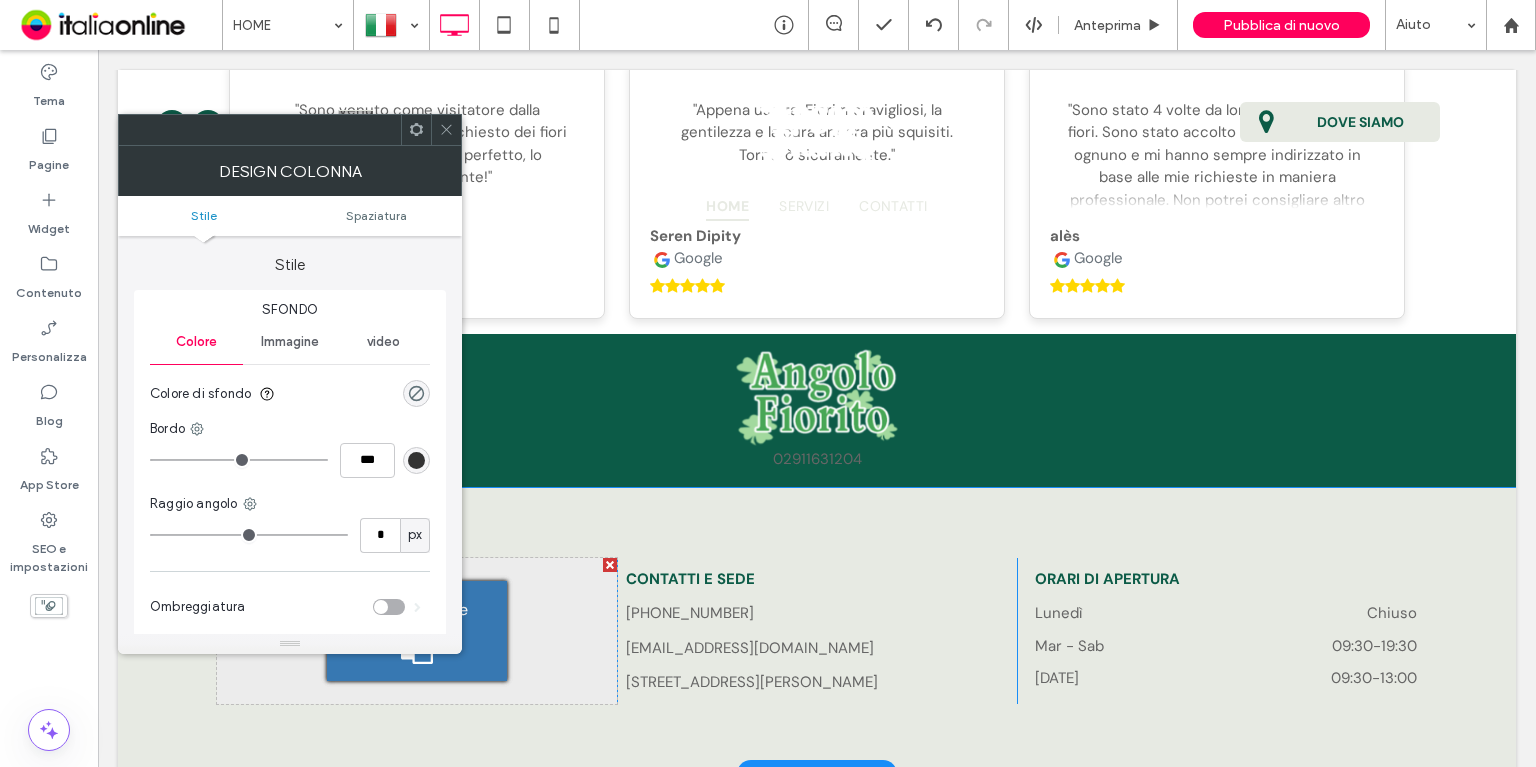 drag, startPoint x: 437, startPoint y: 119, endPoint x: 402, endPoint y: 183, distance: 72.94518 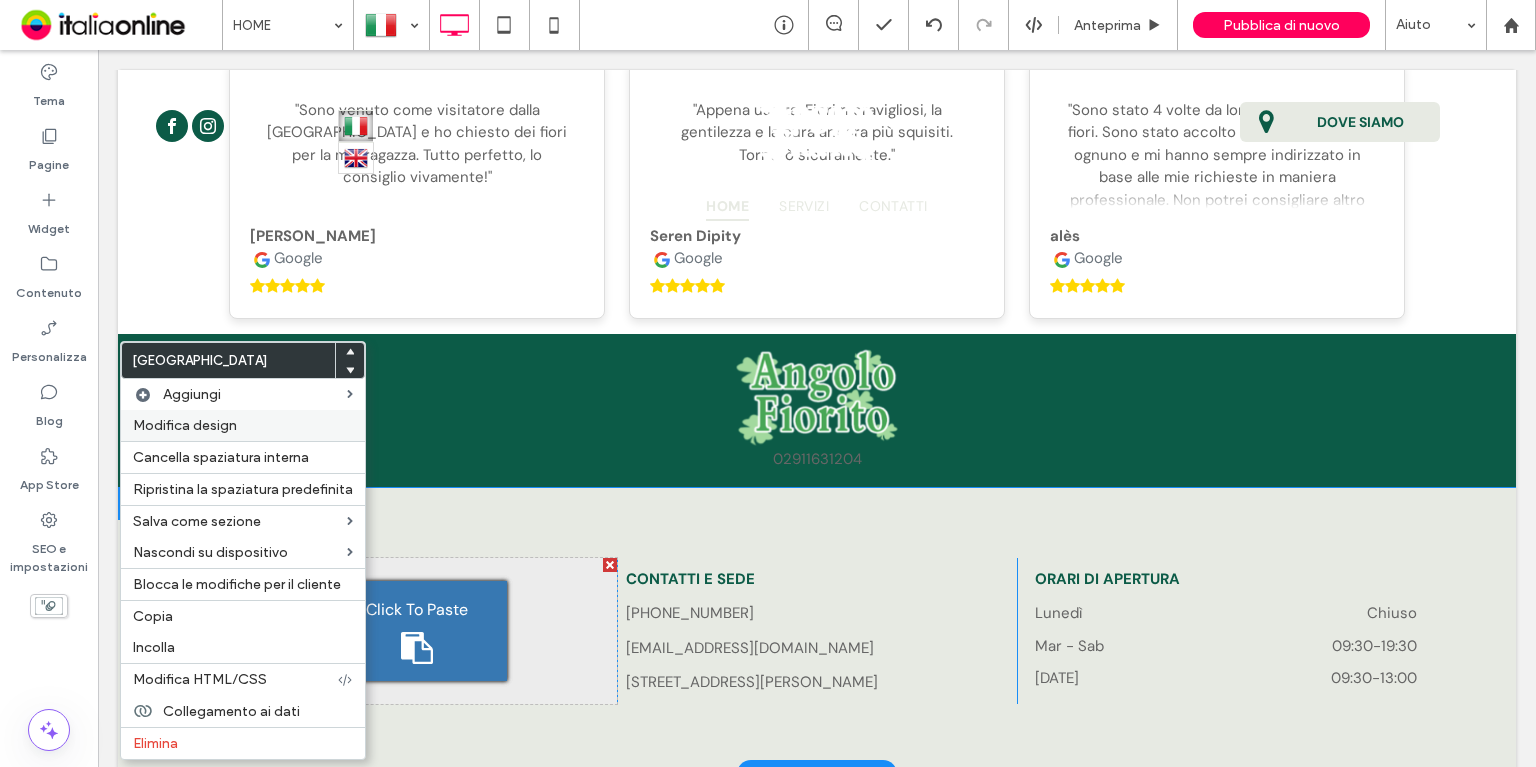 click on "Modifica design" at bounding box center (243, 425) 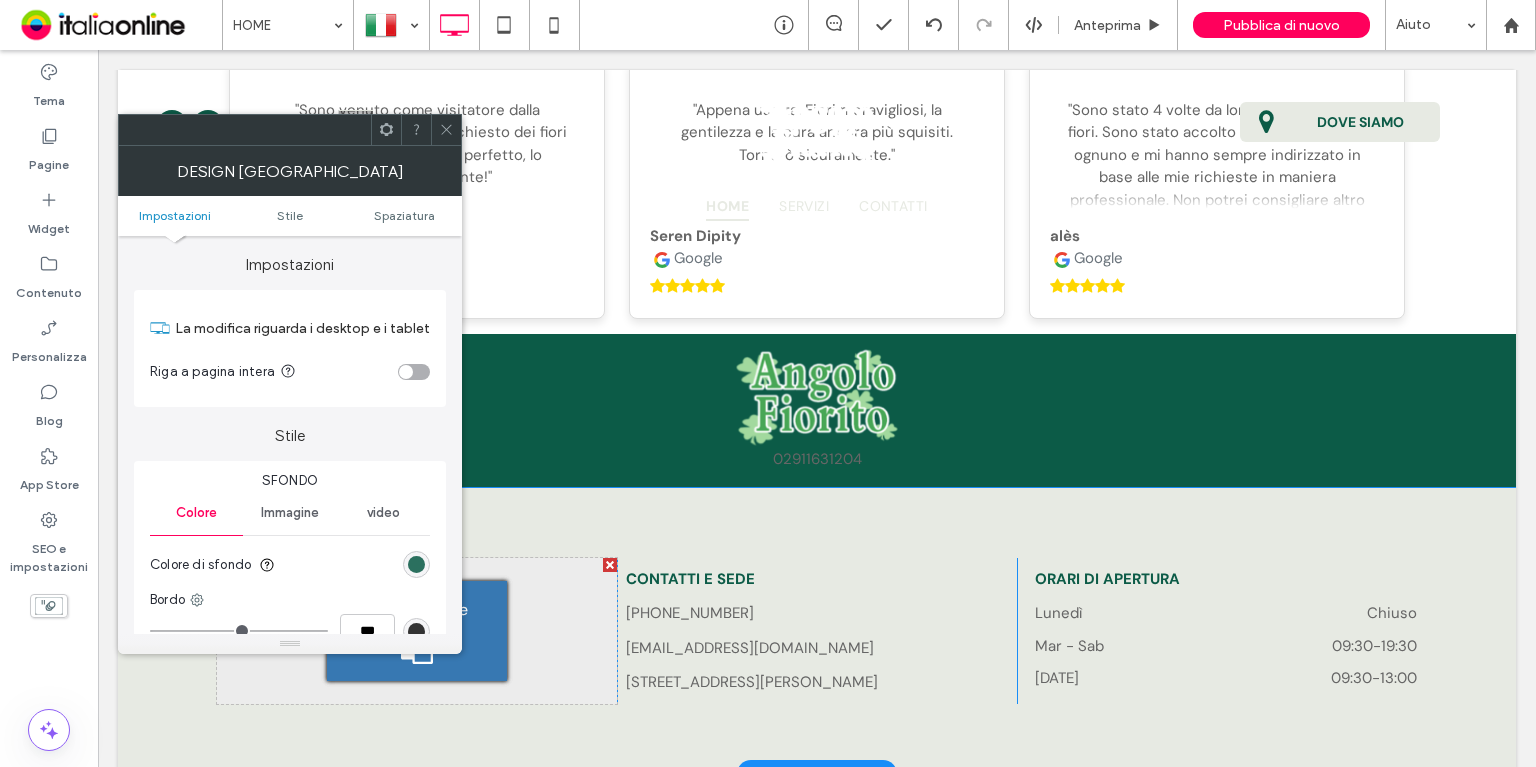 click at bounding box center [416, 564] 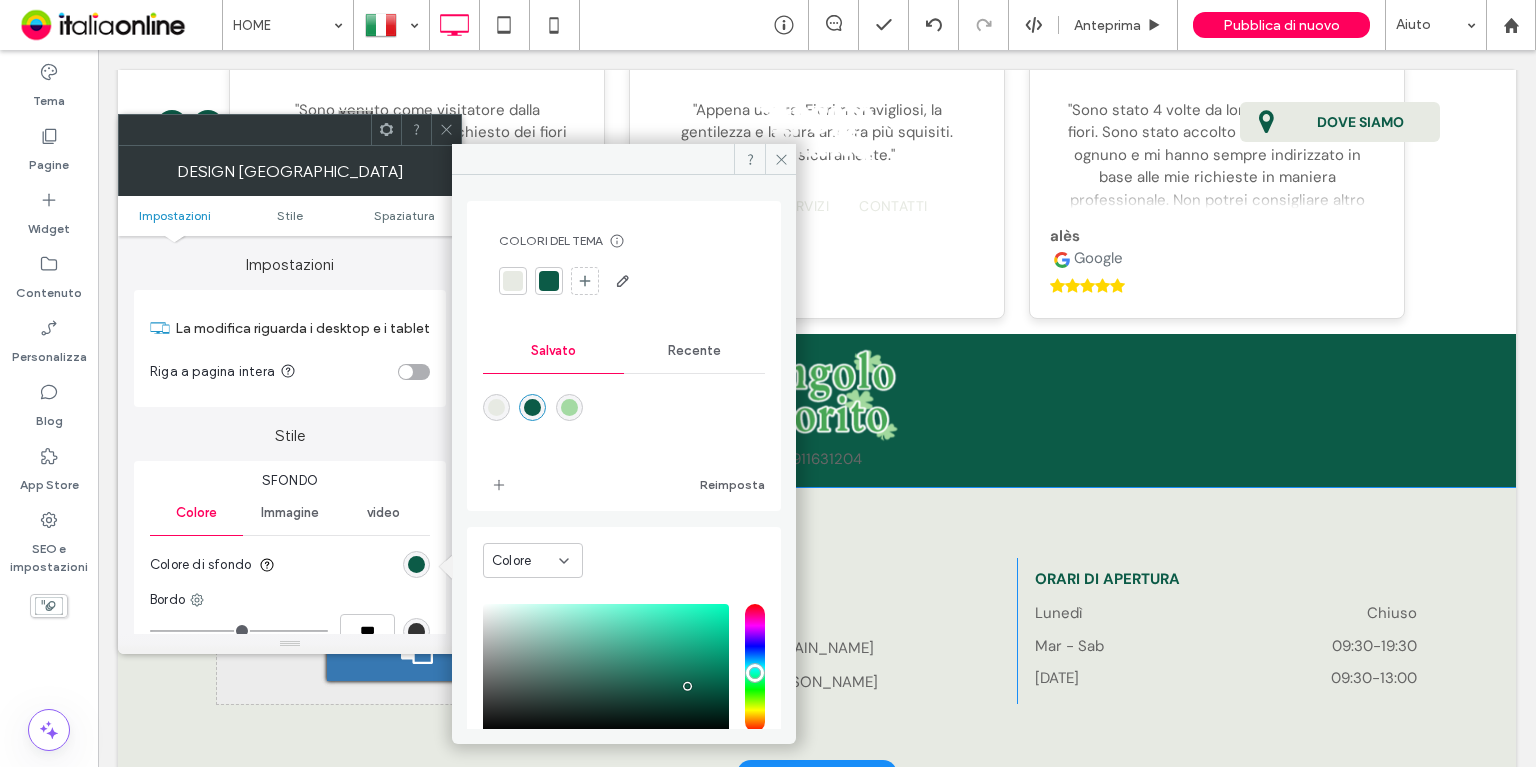 click at bounding box center (496, 407) 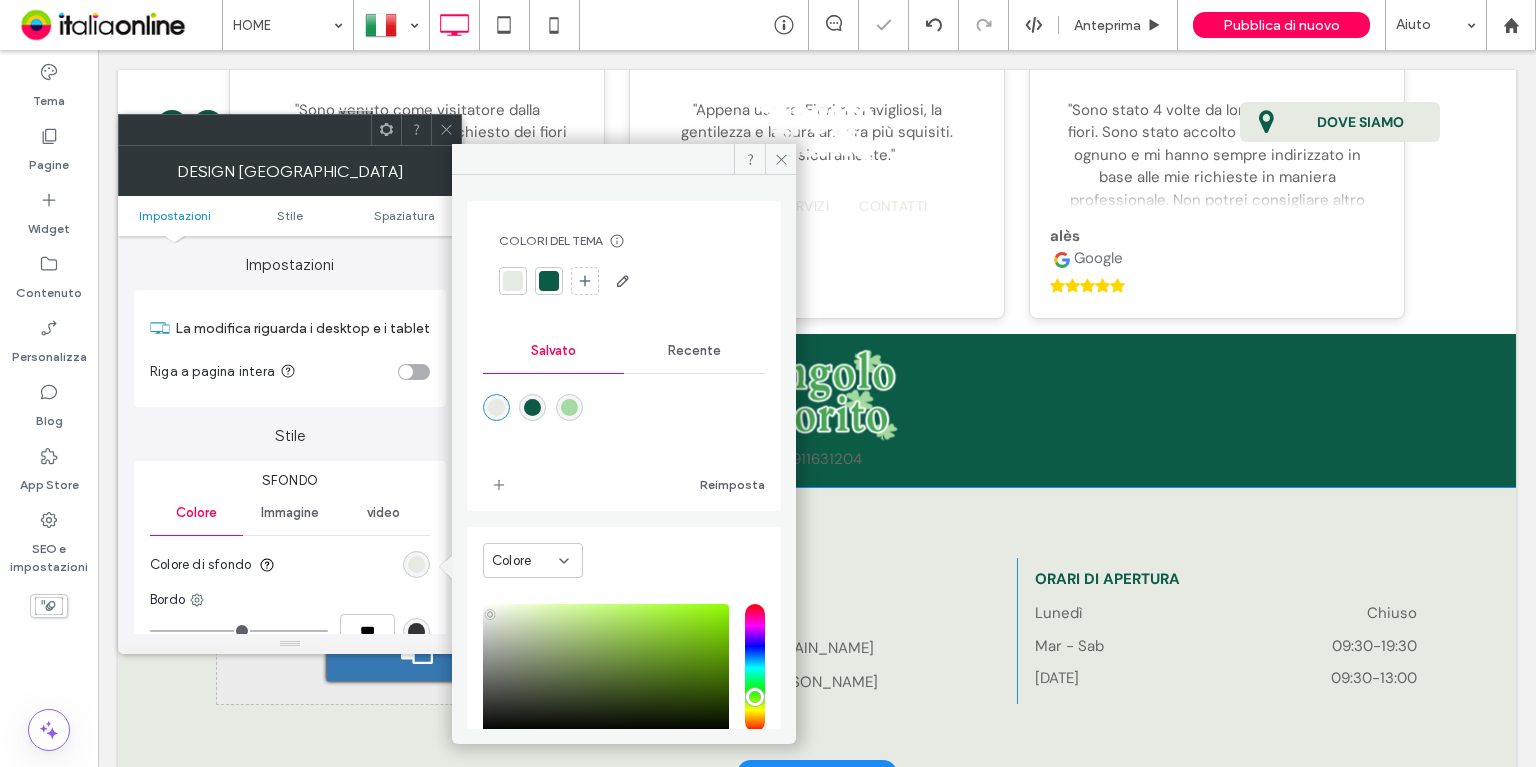 click on "Stile" at bounding box center (290, 426) 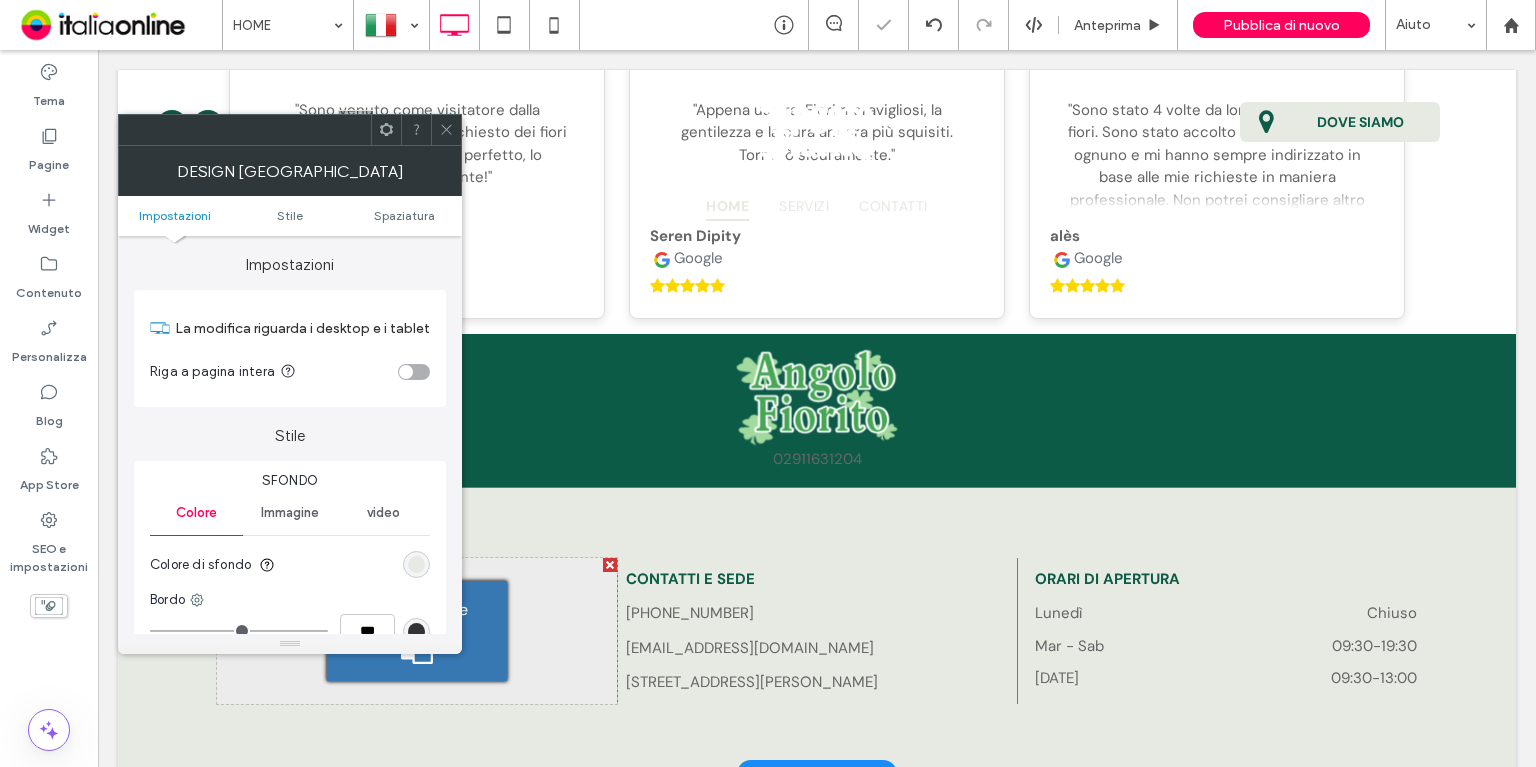 click at bounding box center (446, 130) 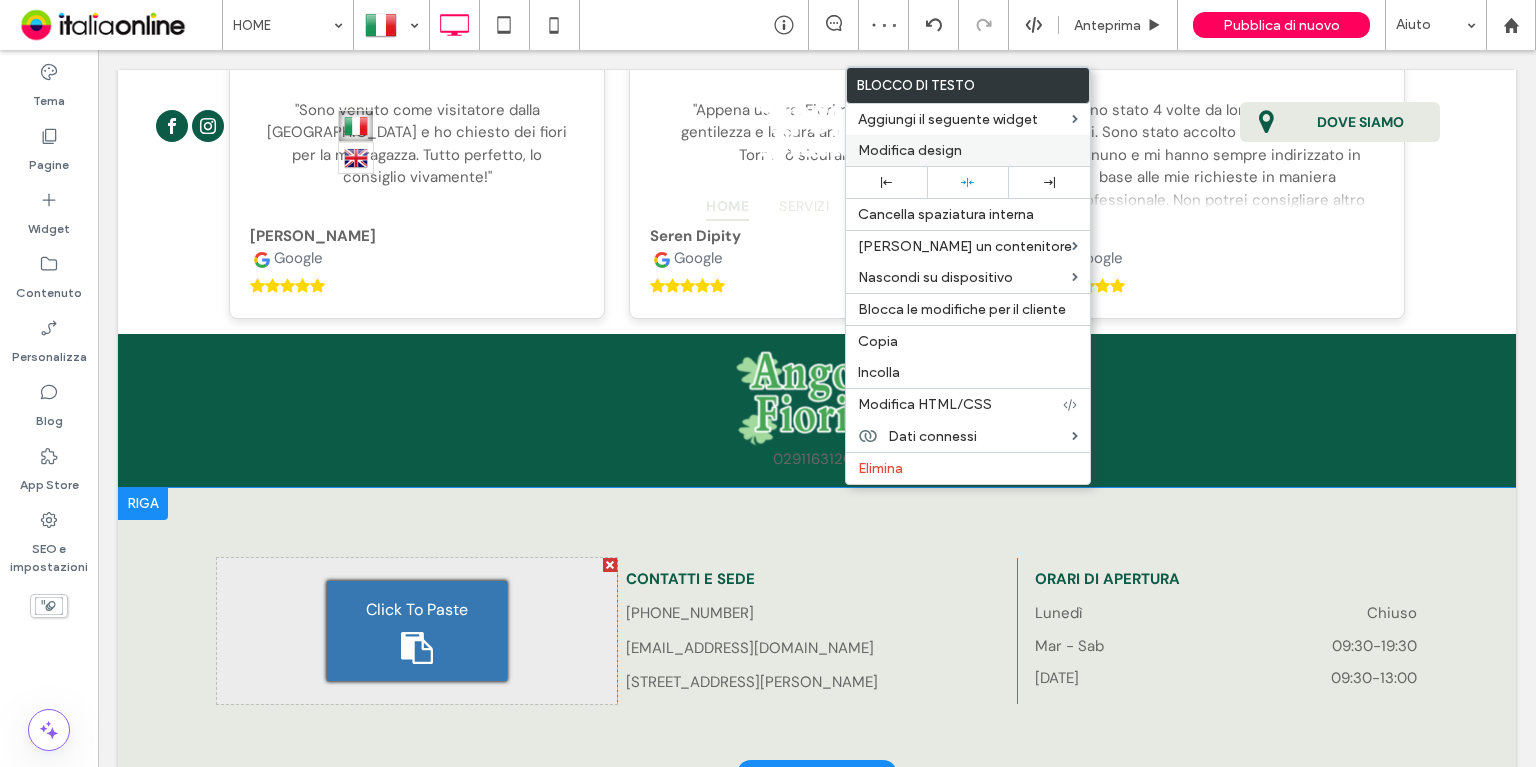 click on "Modifica design" at bounding box center (910, 150) 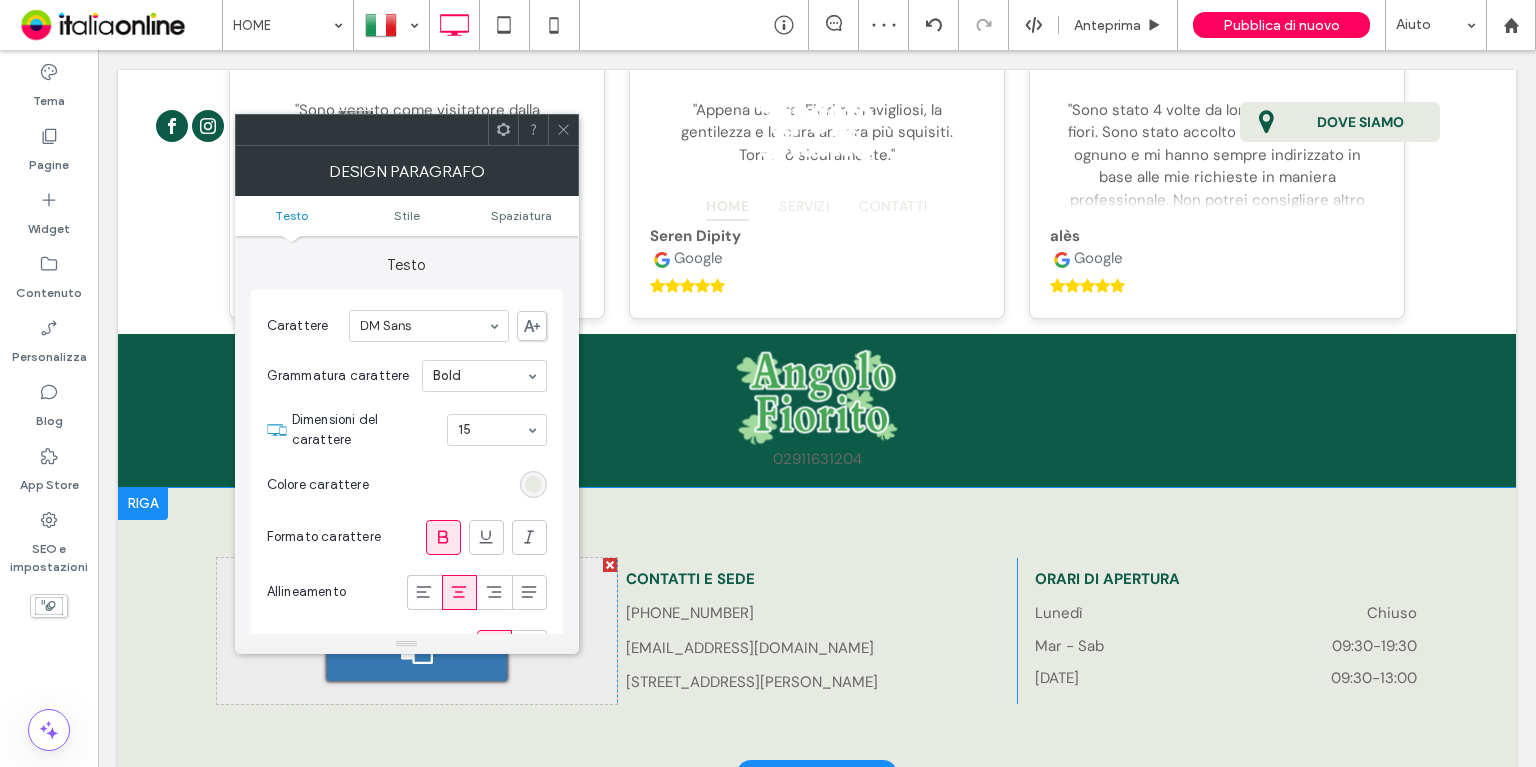 drag, startPoint x: 523, startPoint y: 493, endPoint x: 576, endPoint y: 479, distance: 54.81788 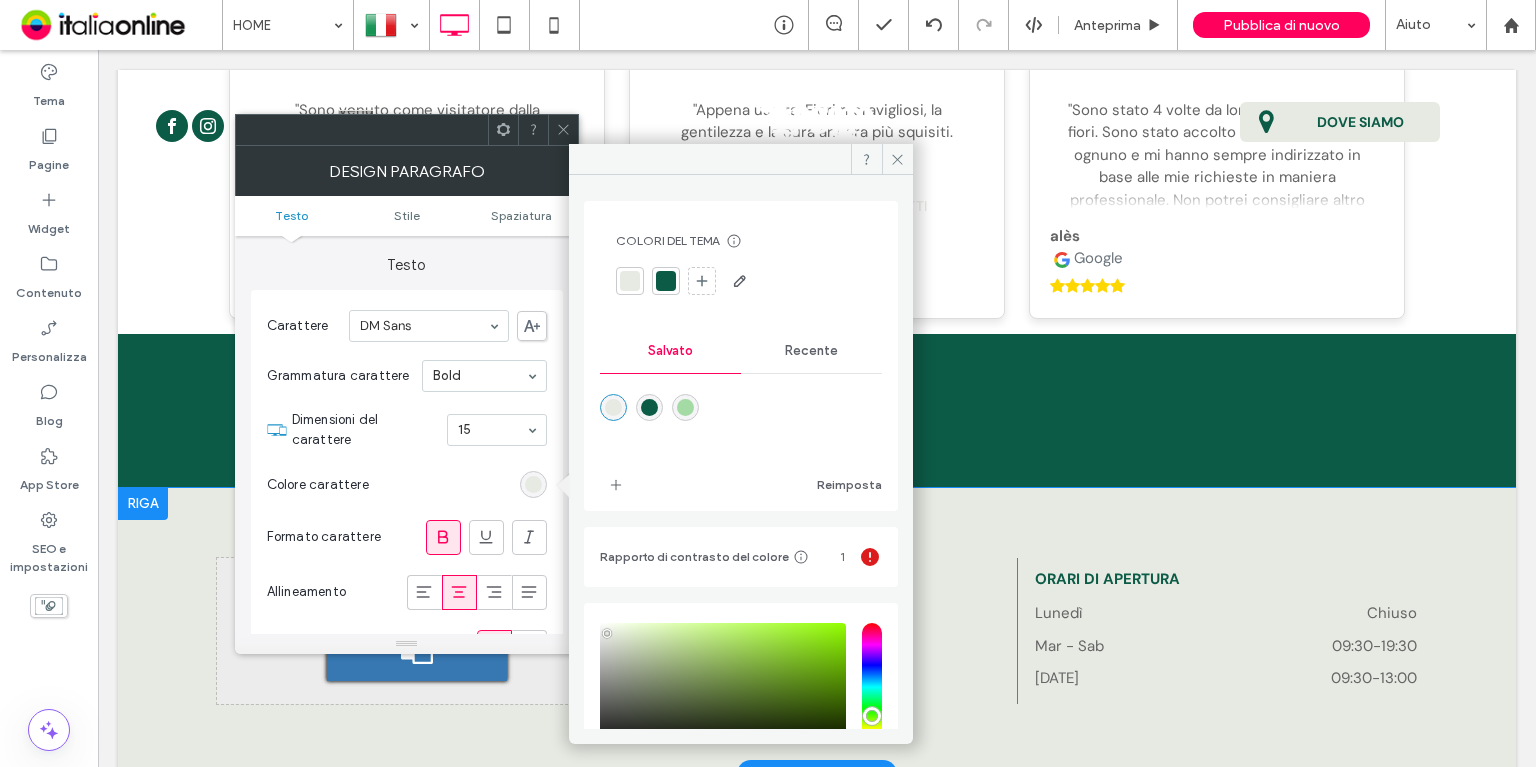 click at bounding box center (649, 407) 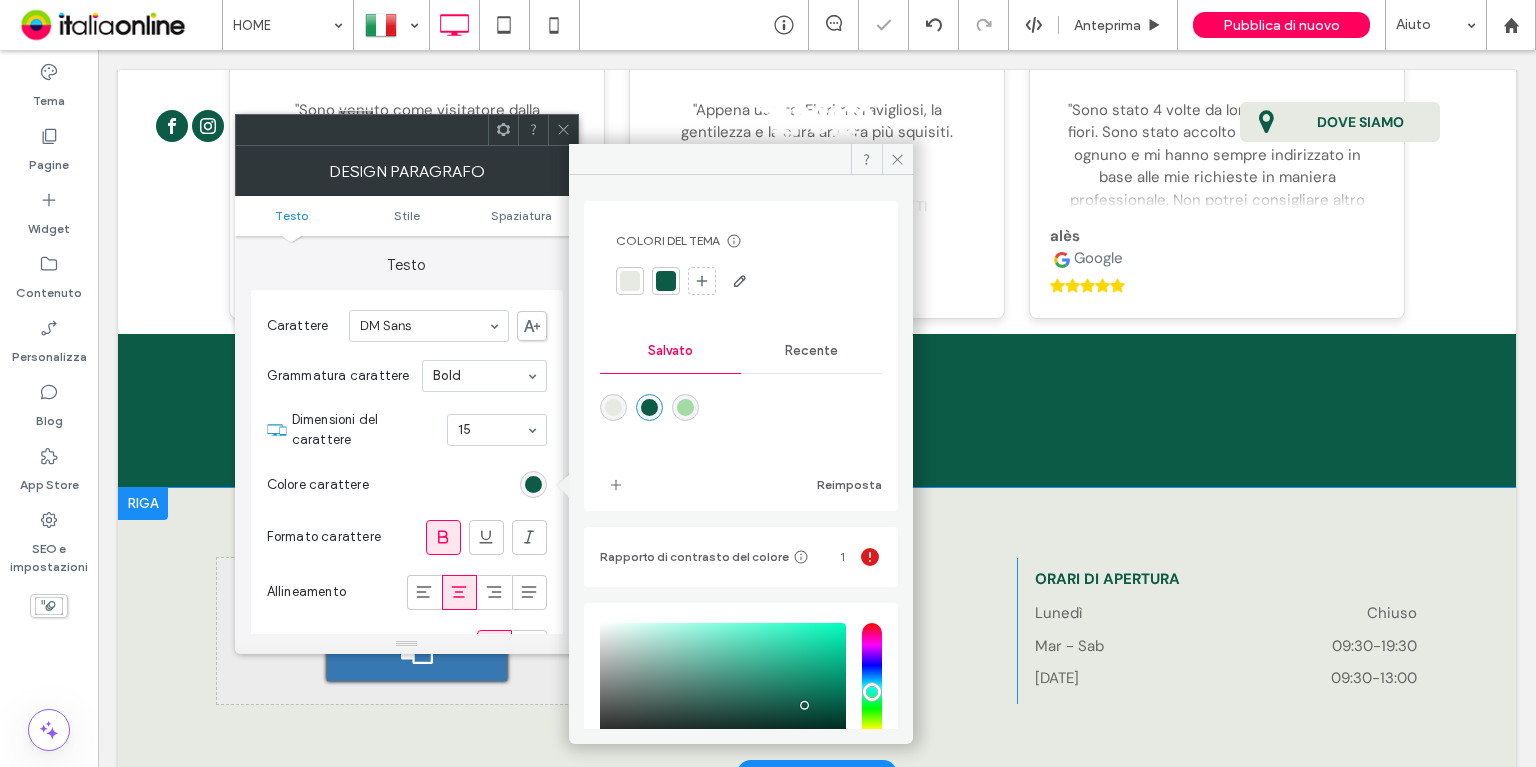 click on "Colore carattere" at bounding box center [407, 485] 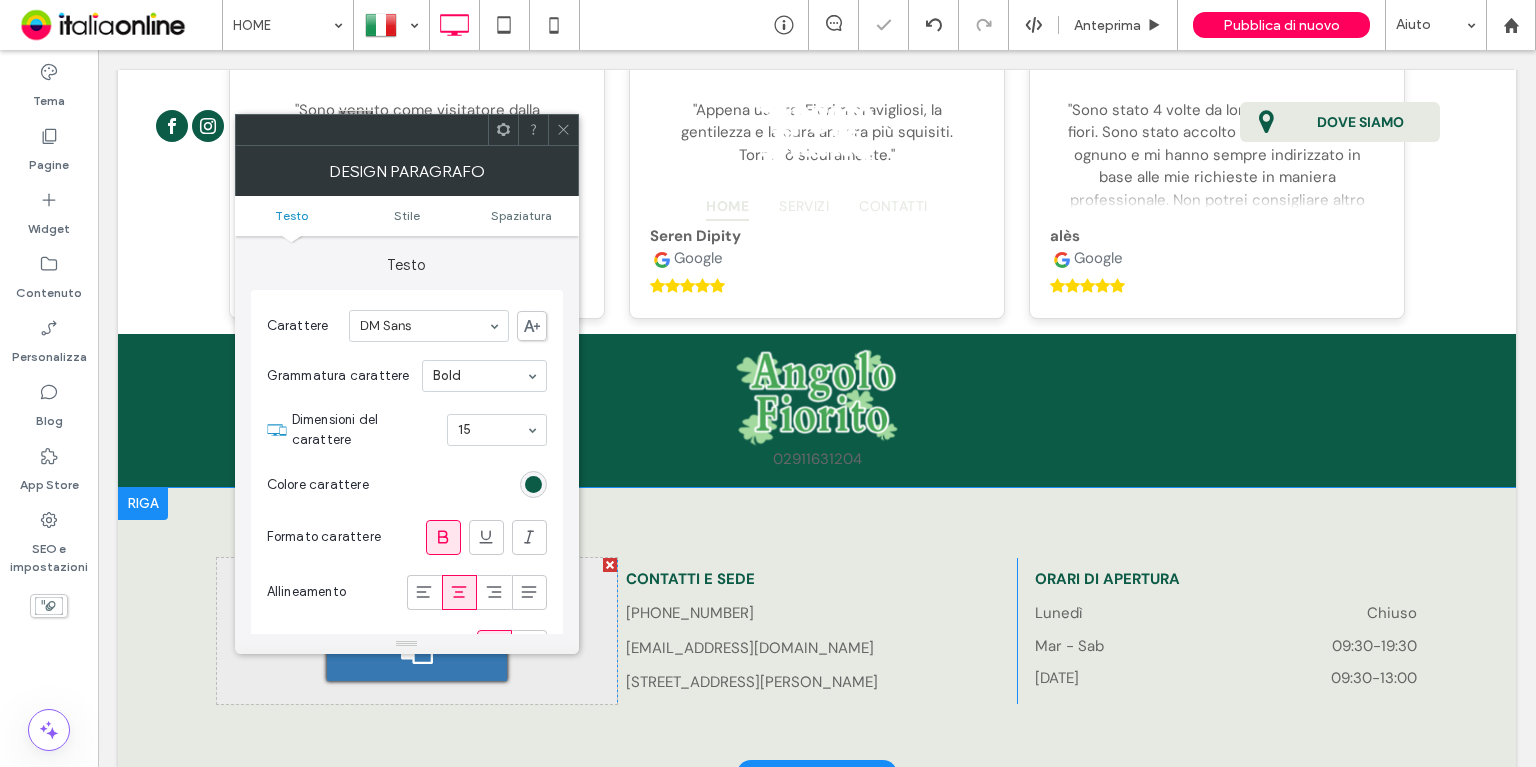 click 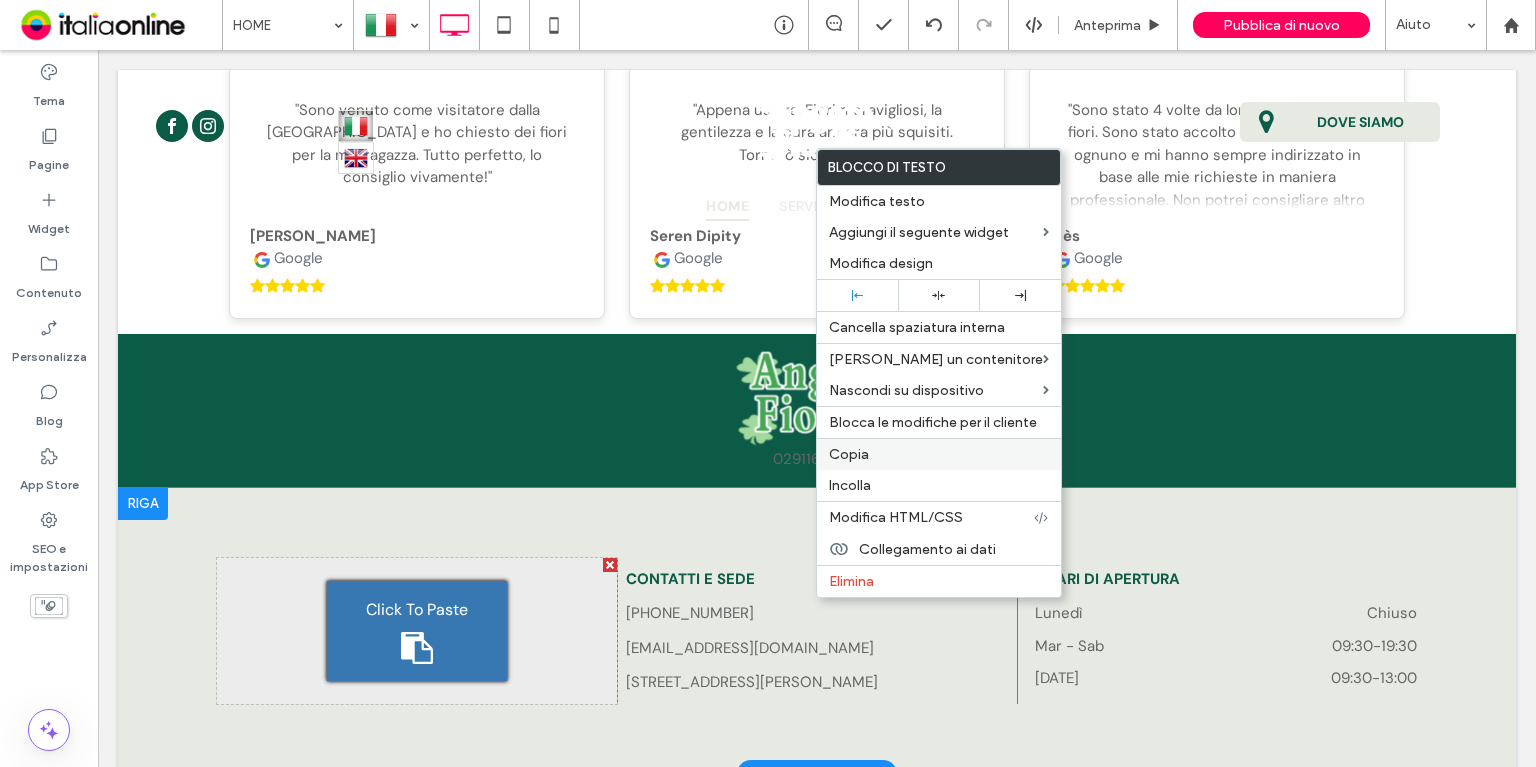 click on "Copia" at bounding box center (939, 454) 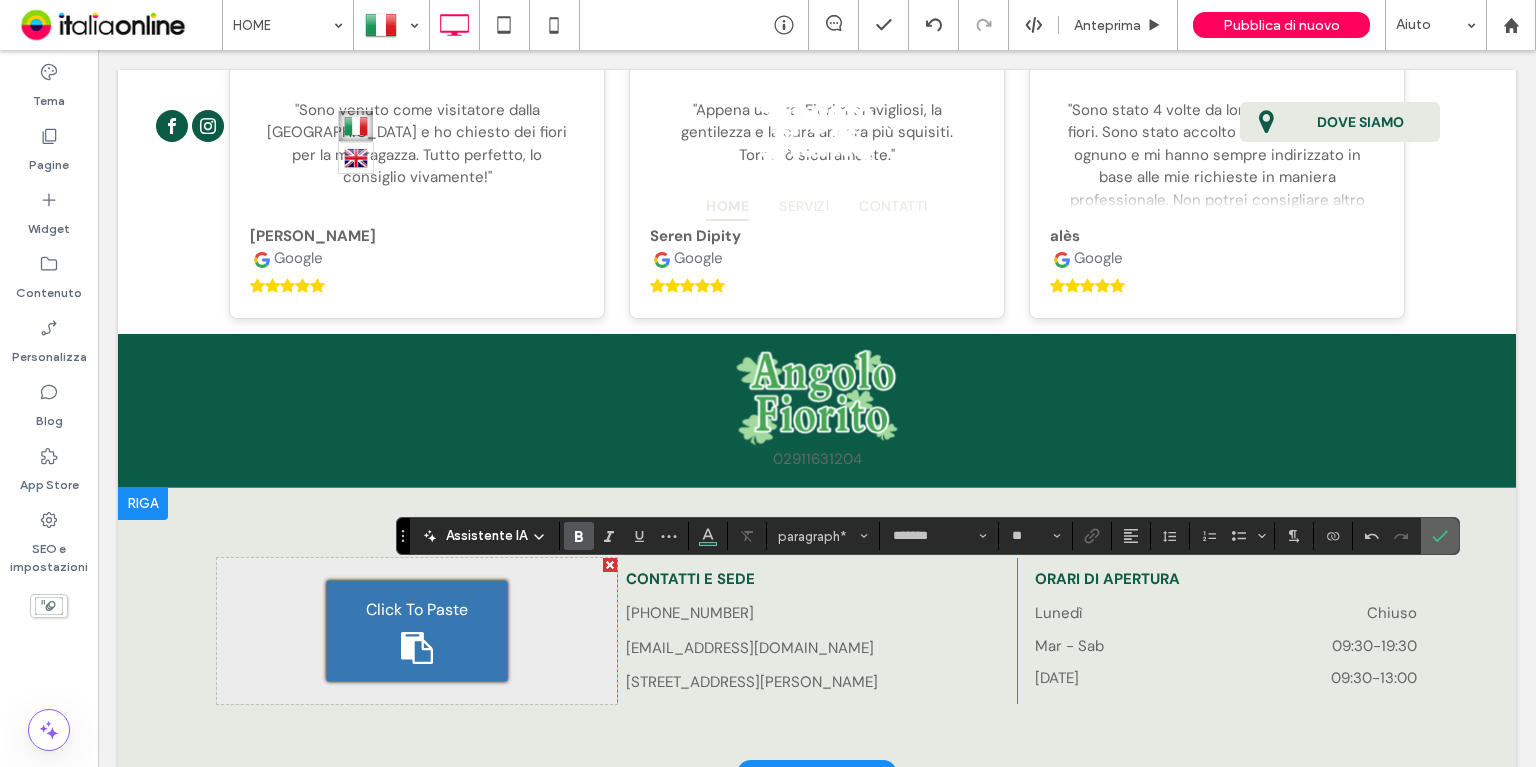 click at bounding box center (1440, 536) 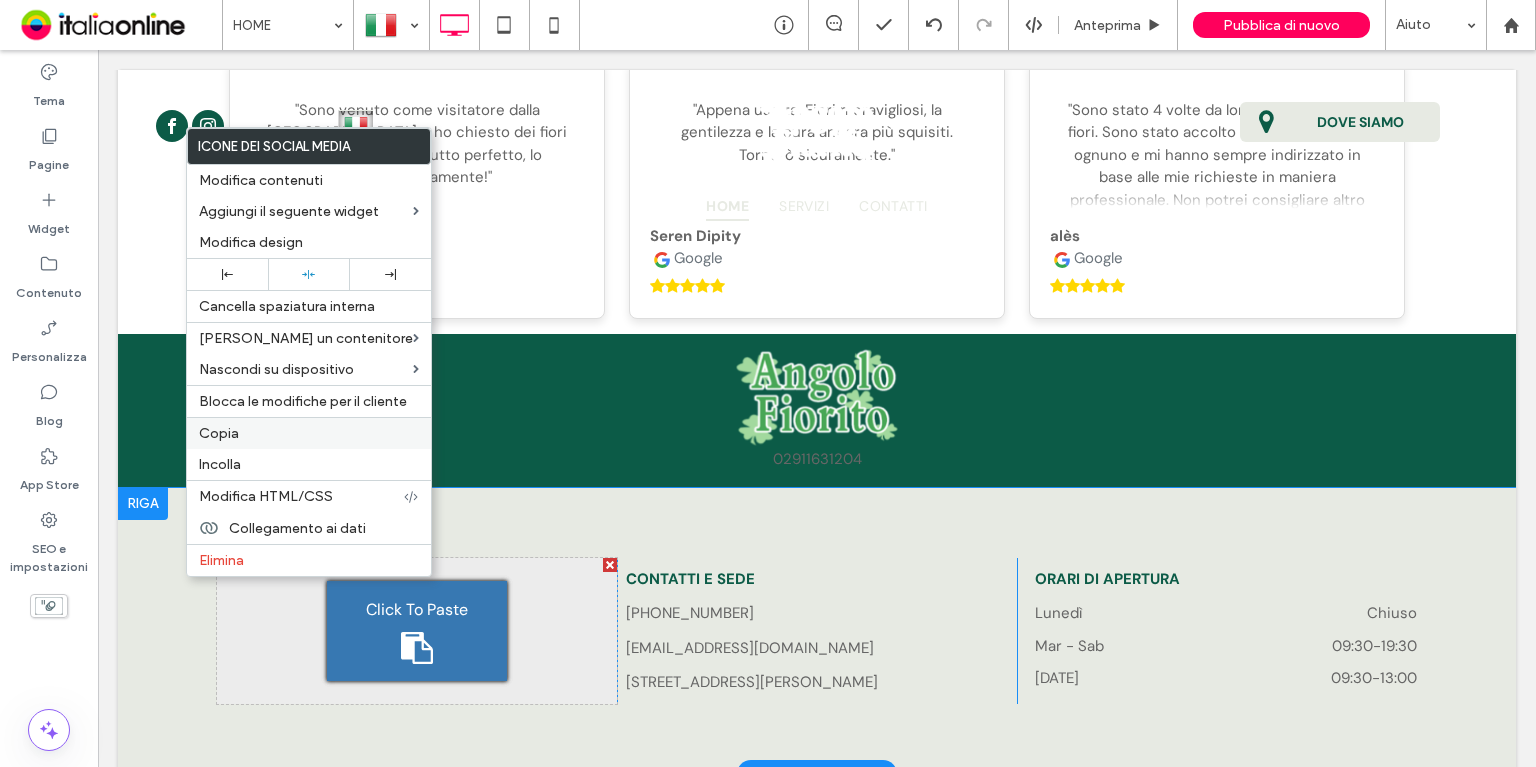 click on "Copia" at bounding box center [309, 433] 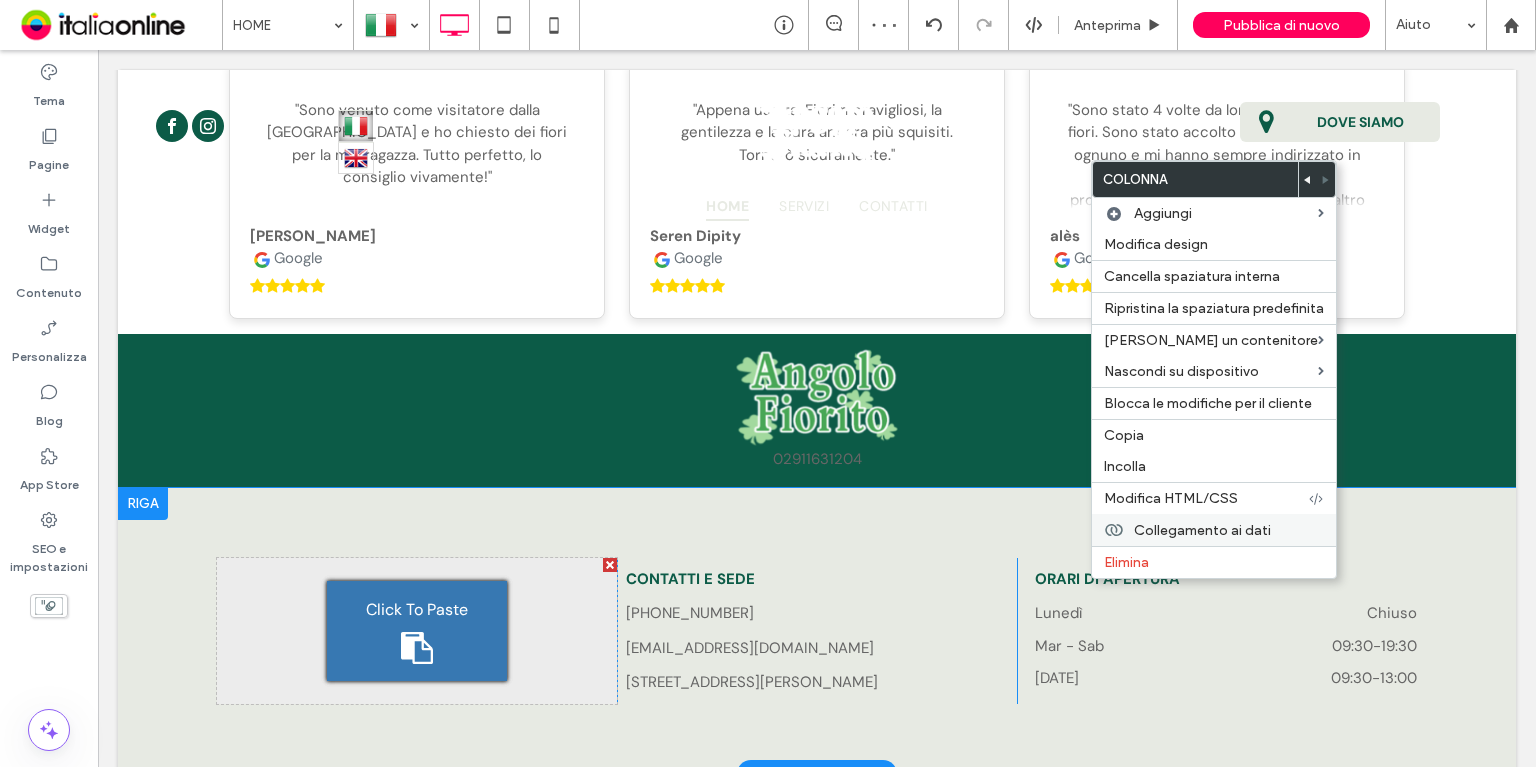 drag, startPoint x: 1134, startPoint y: 453, endPoint x: 1122, endPoint y: 539, distance: 86.833176 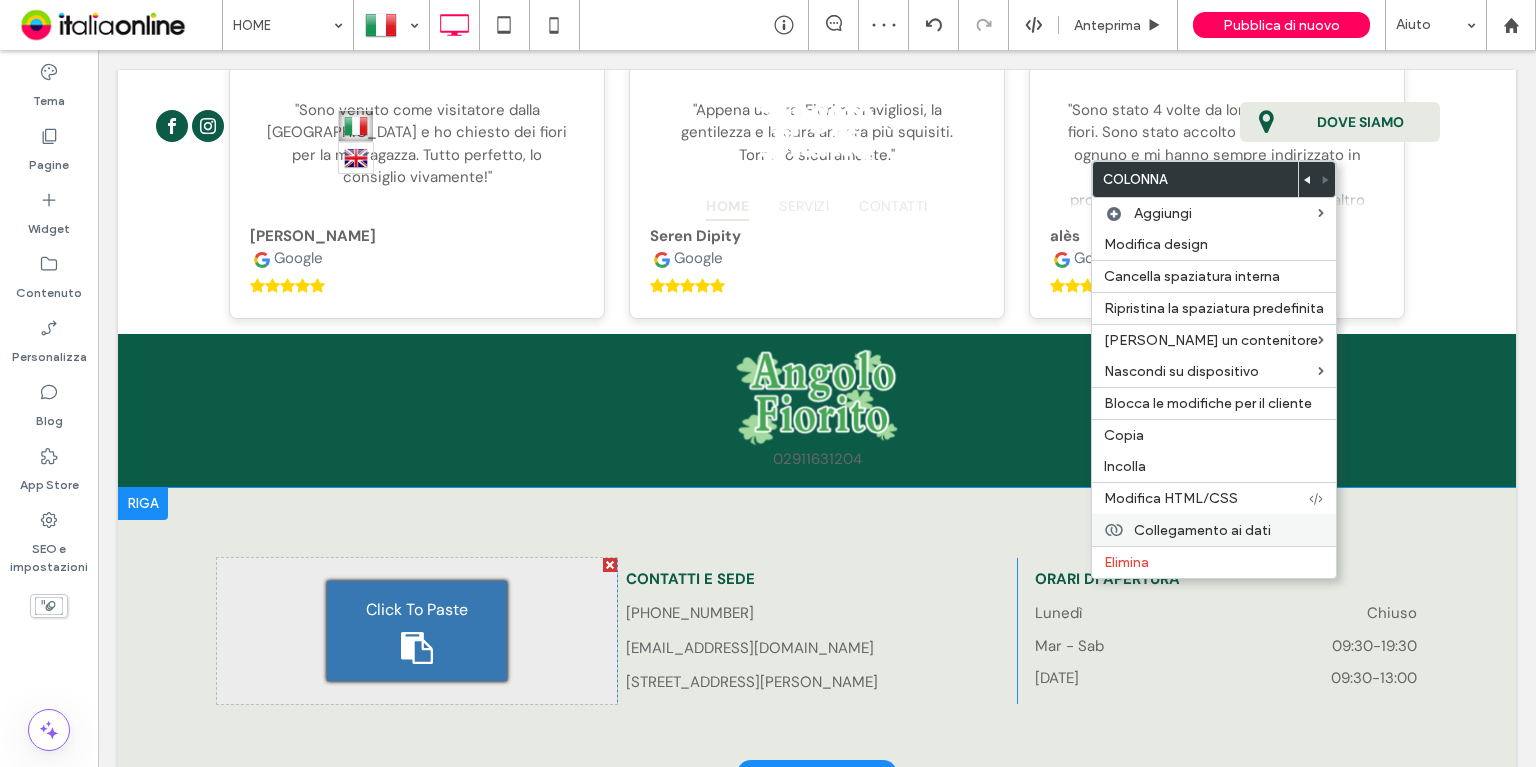 click on "Incolla" at bounding box center (1214, 466) 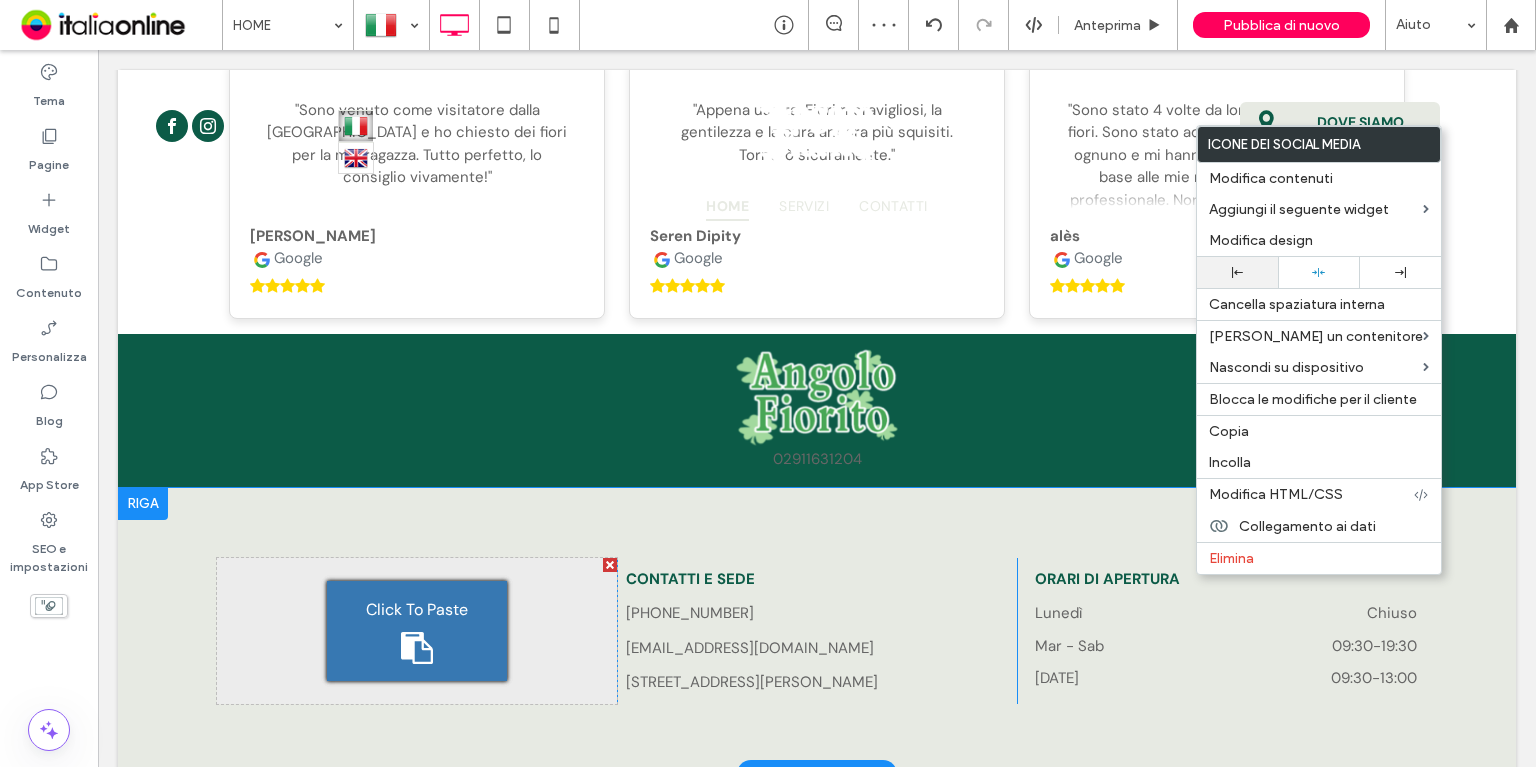 click at bounding box center (1237, 272) 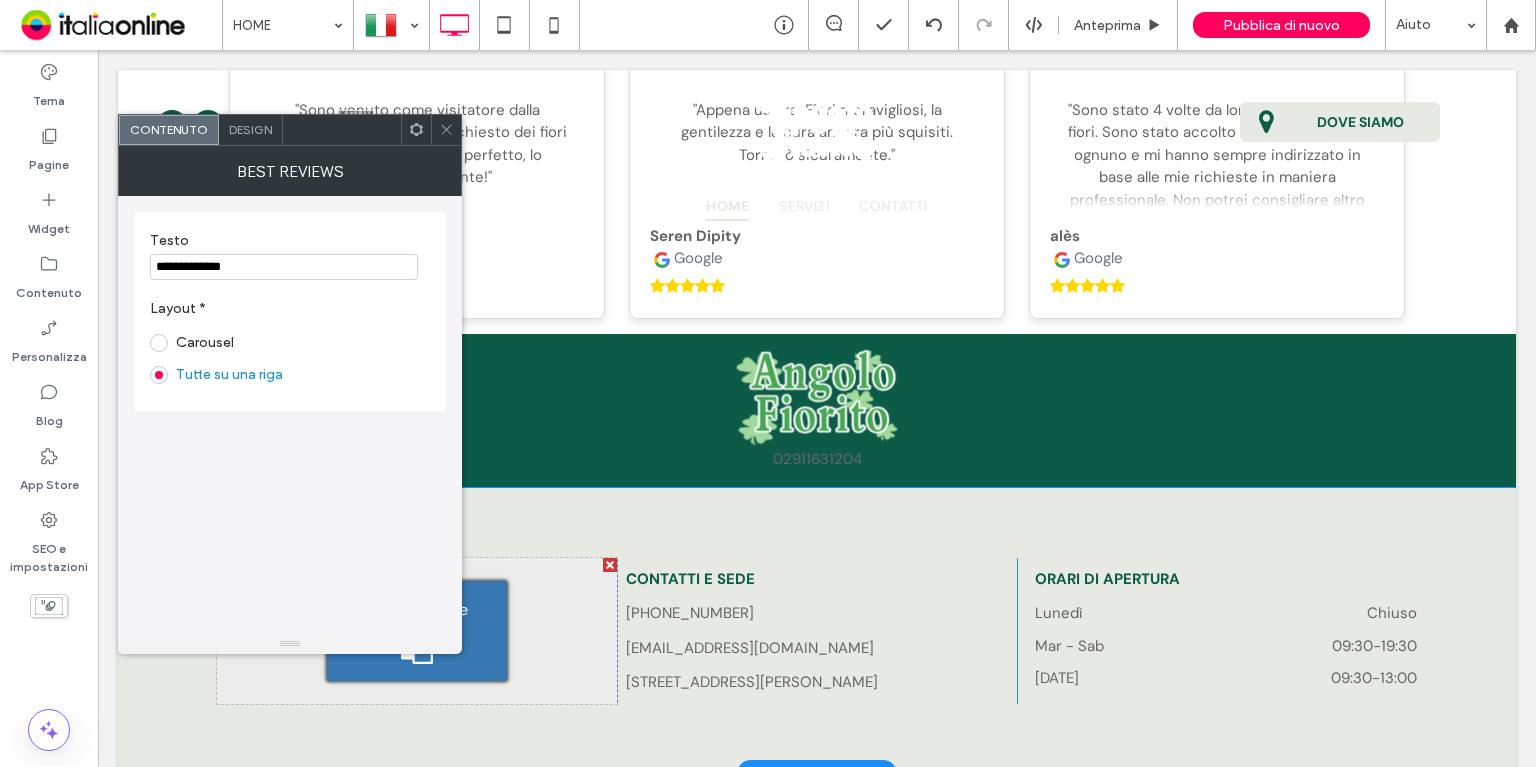 drag, startPoint x: 454, startPoint y: 126, endPoint x: 266, endPoint y: 301, distance: 256.8443 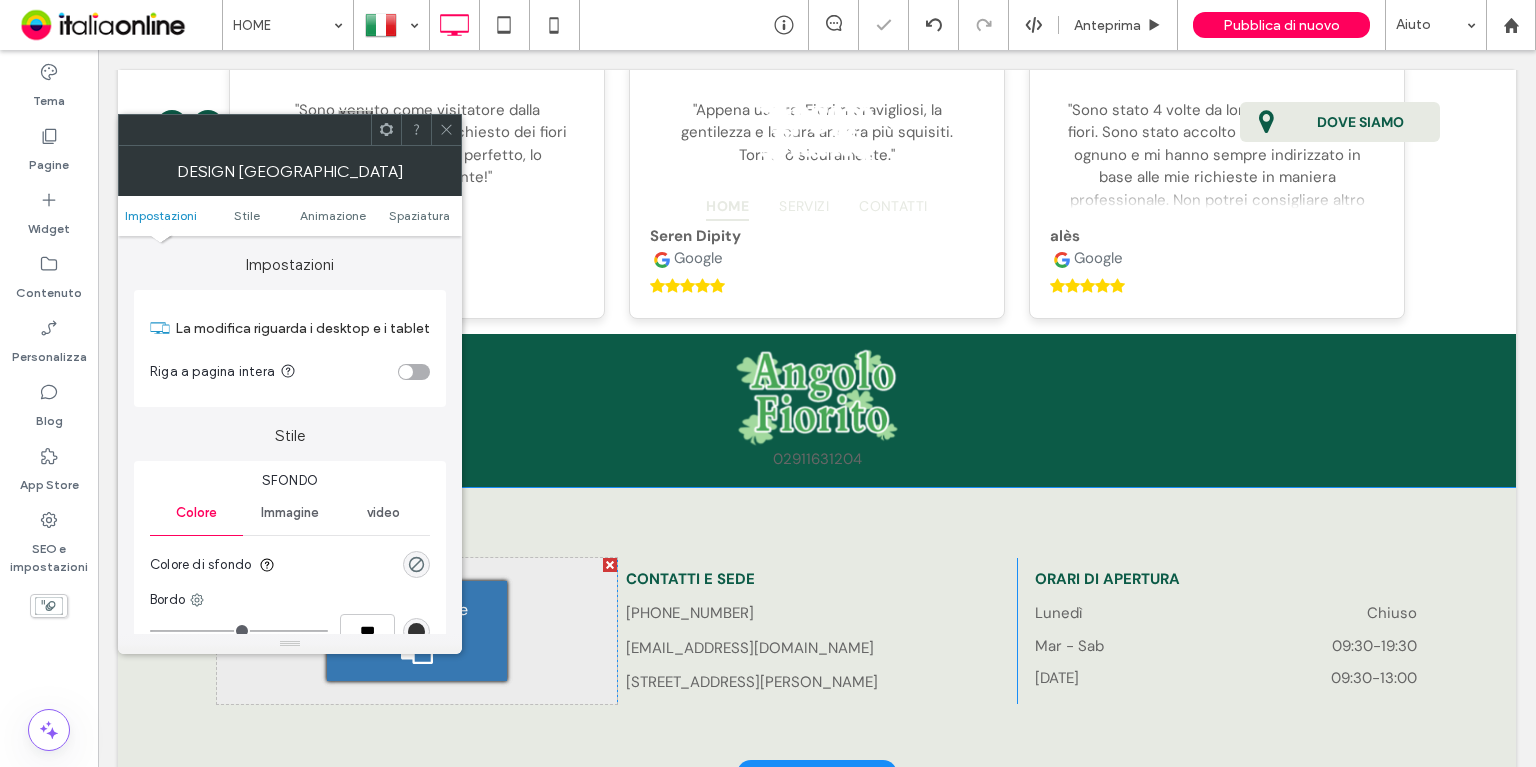 click on "Sfondo" at bounding box center (290, 481) 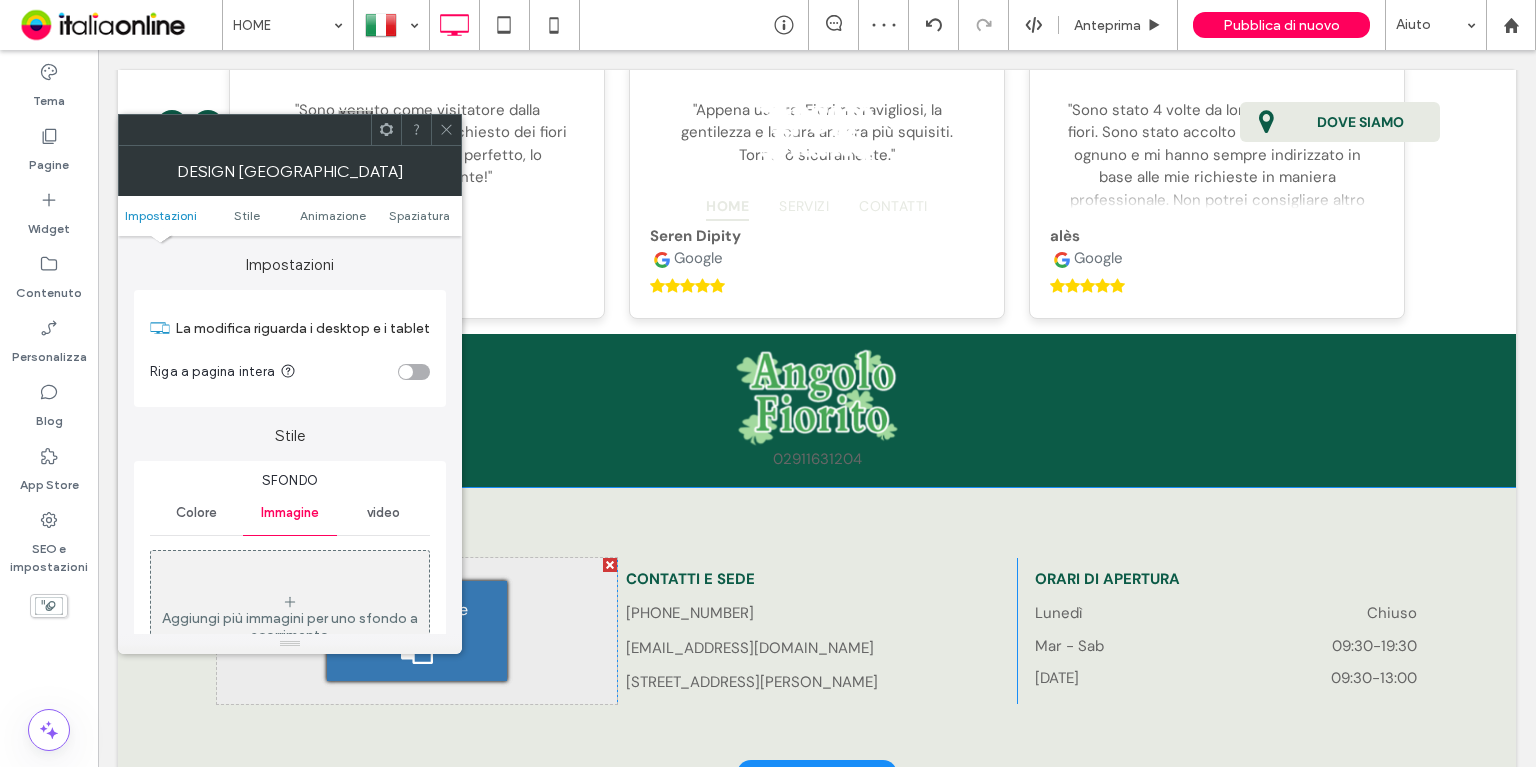drag, startPoint x: 307, startPoint y: 587, endPoint x: 340, endPoint y: 581, distance: 33.54102 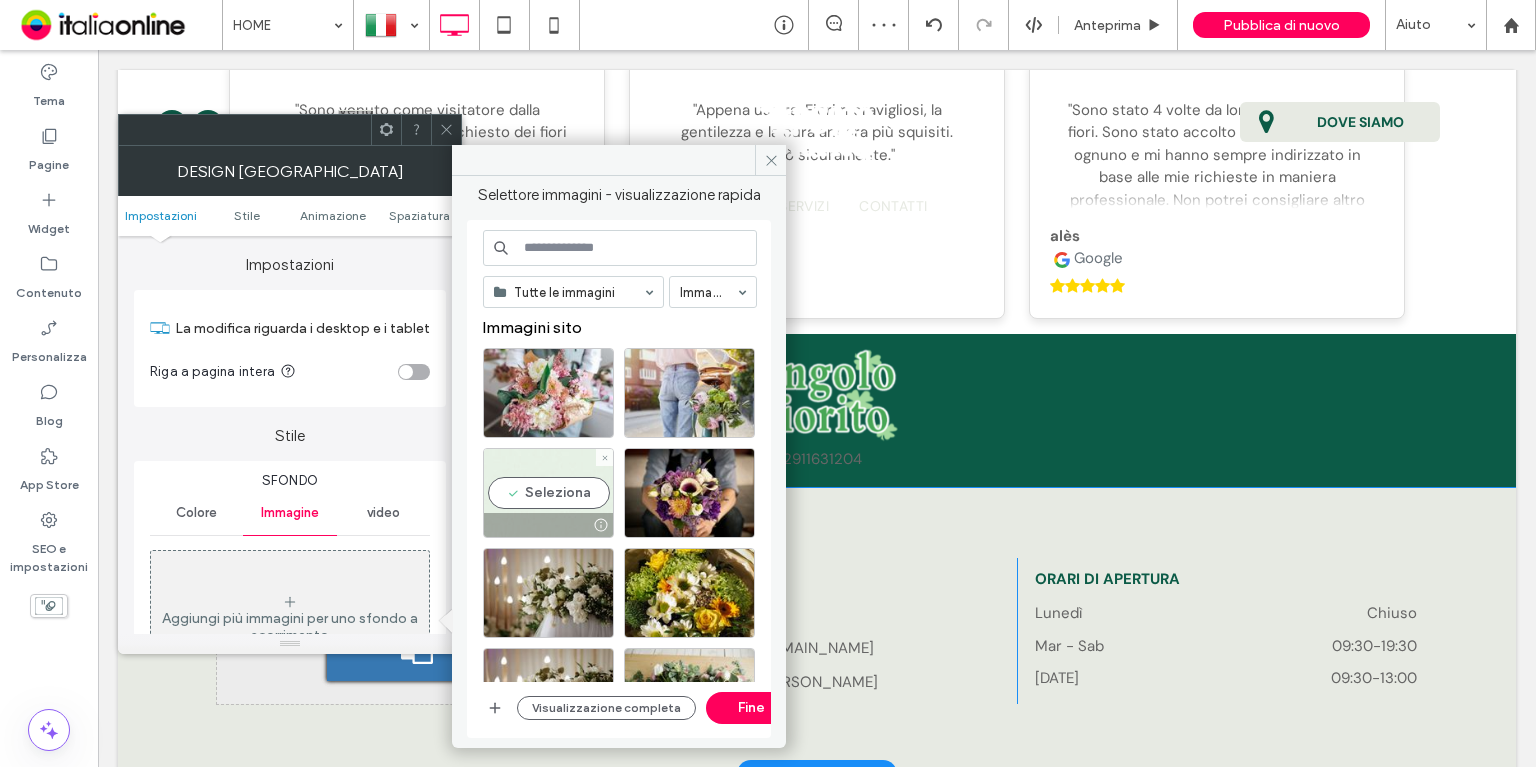click on "Seleziona" at bounding box center (548, 493) 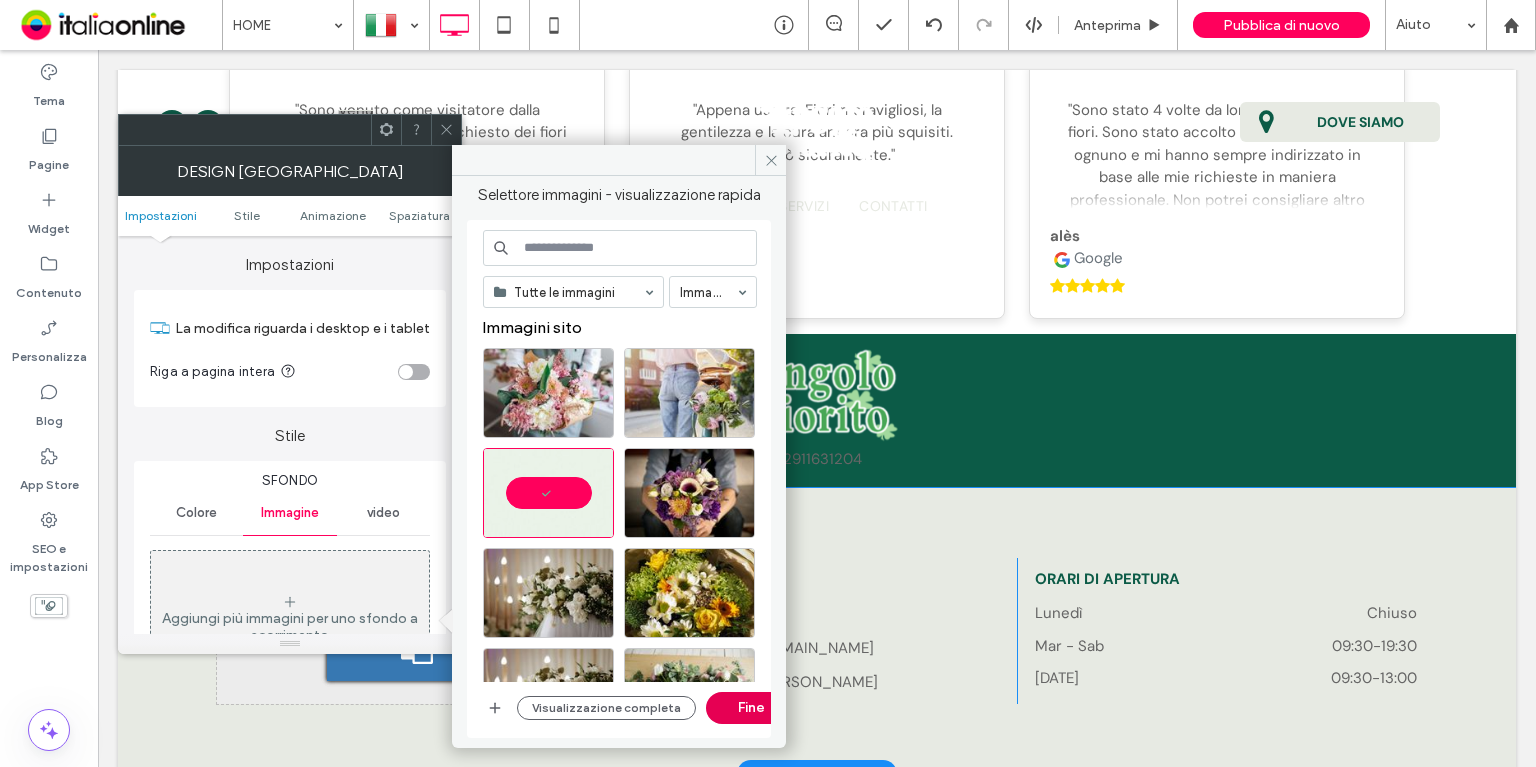 click on "Fine" at bounding box center [751, 708] 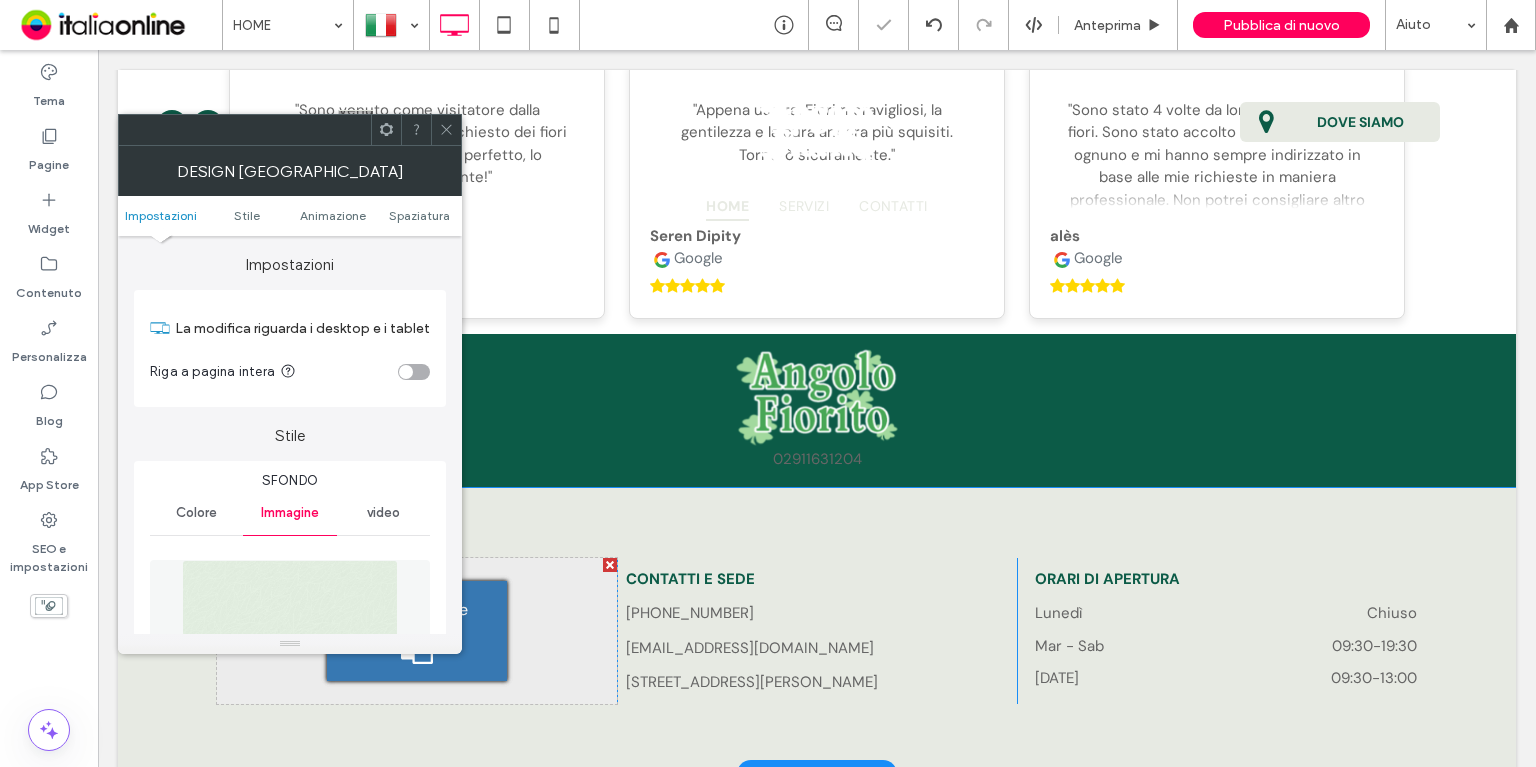 click 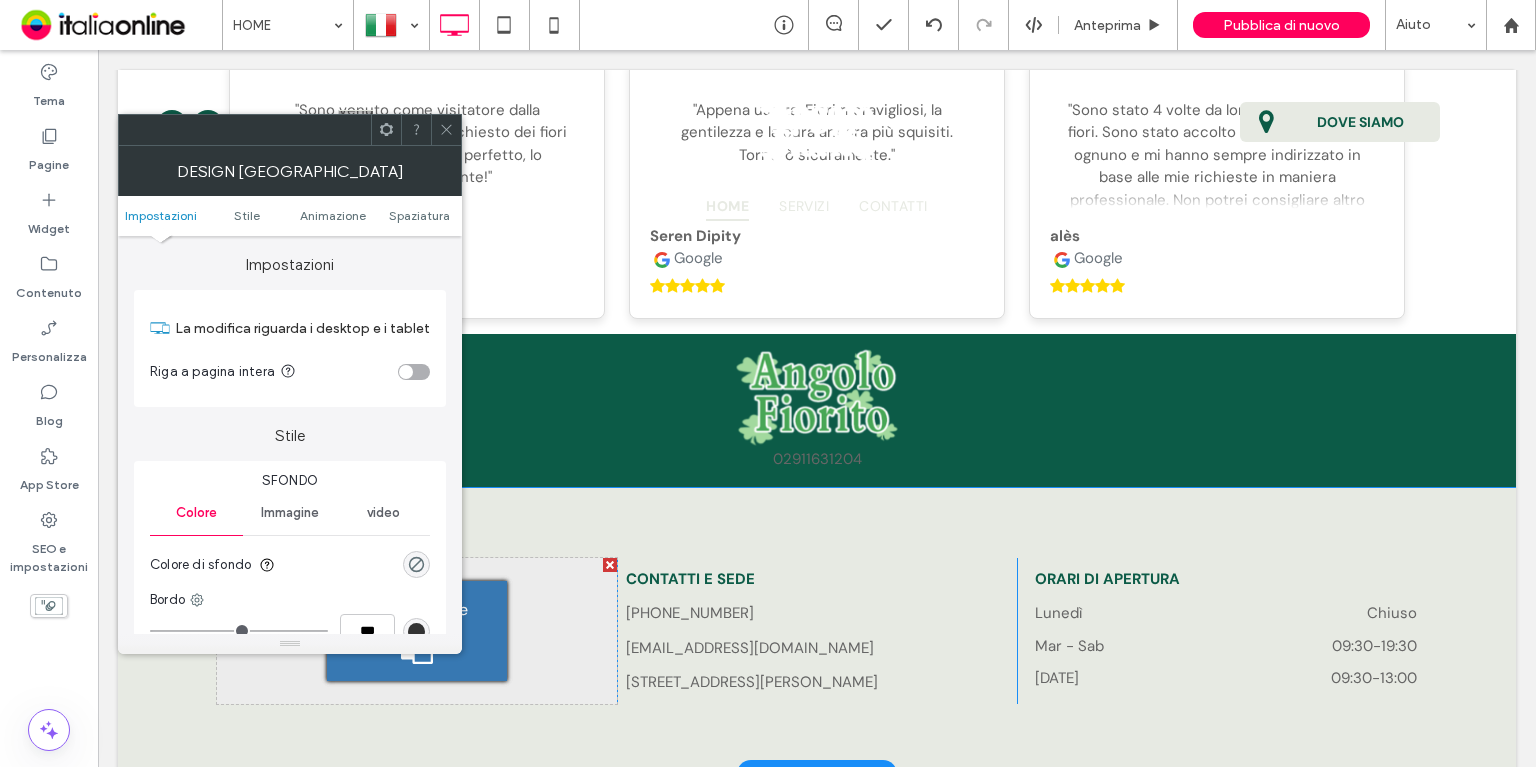 drag, startPoint x: 439, startPoint y: 123, endPoint x: 432, endPoint y: 136, distance: 14.764823 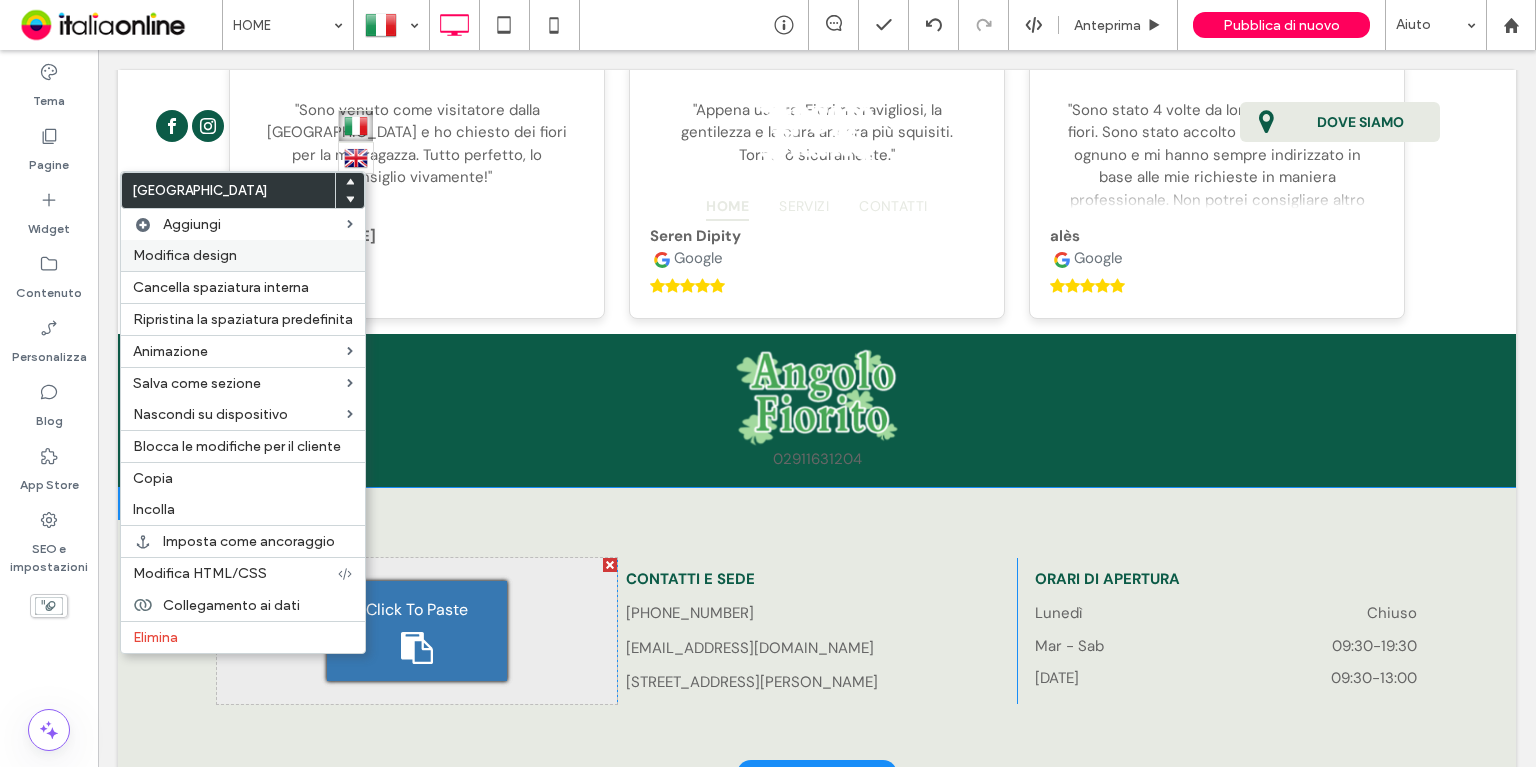 click on "Modifica design" at bounding box center [185, 255] 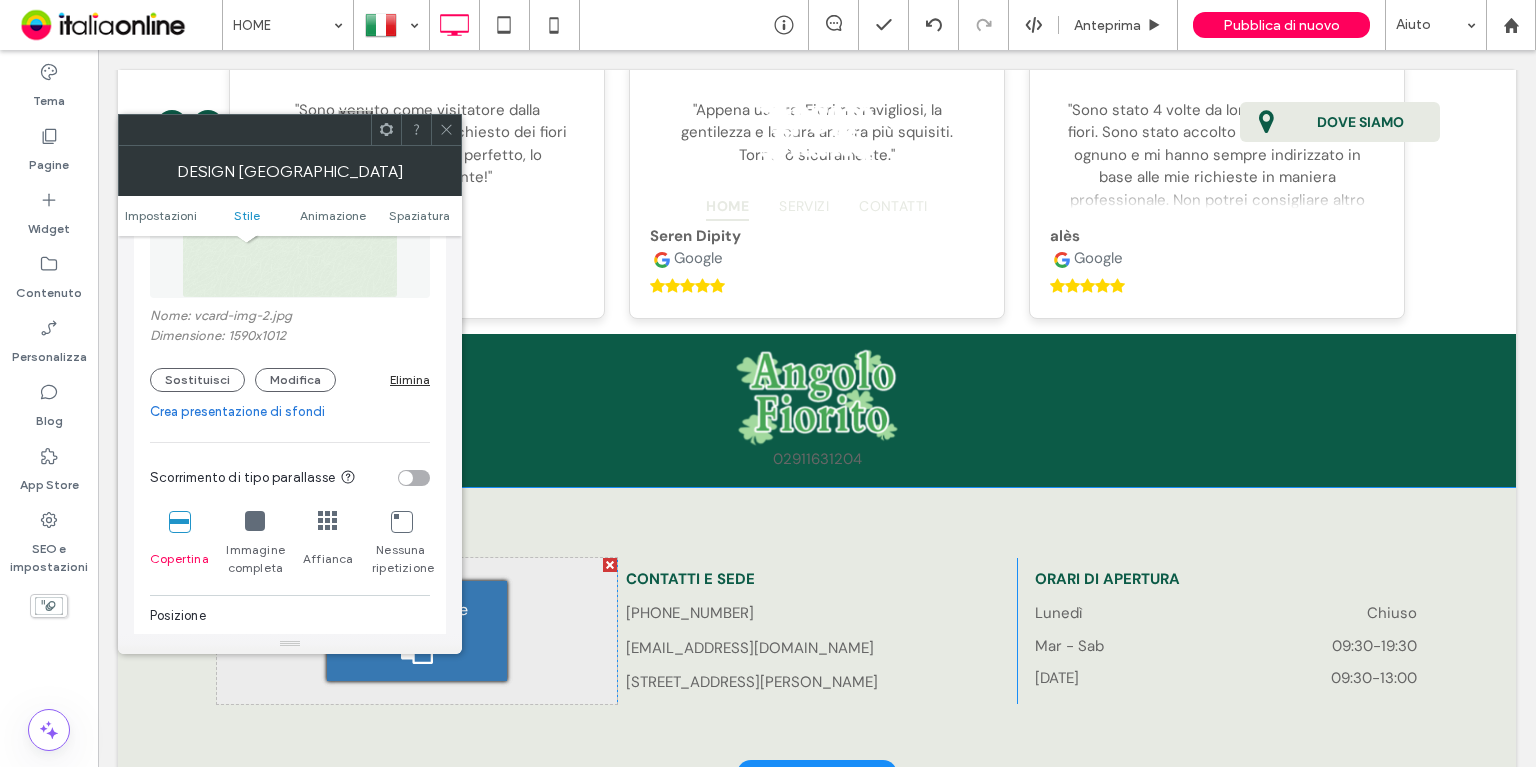 click on "Elimina" at bounding box center (410, 379) 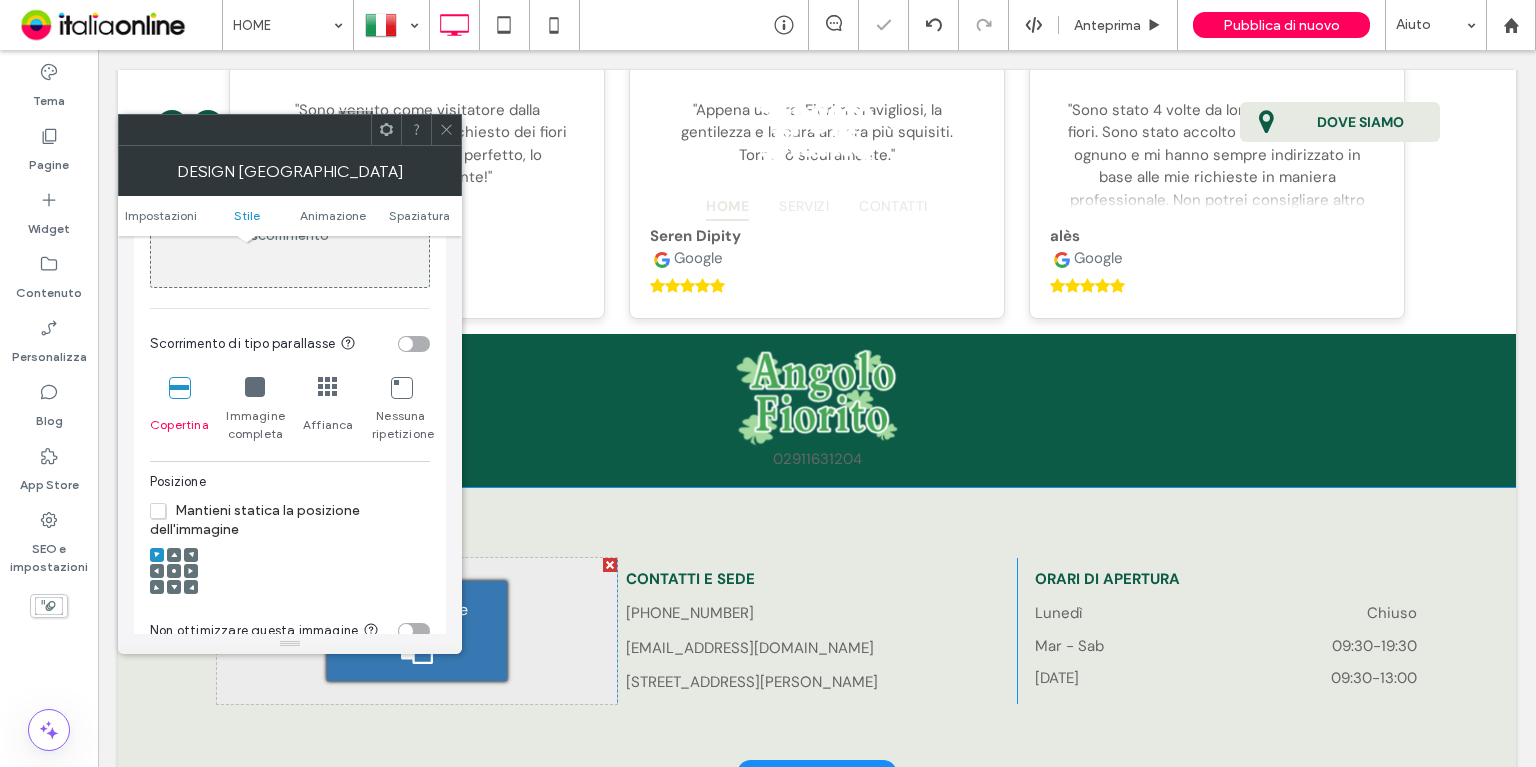 scroll, scrollTop: 100, scrollLeft: 0, axis: vertical 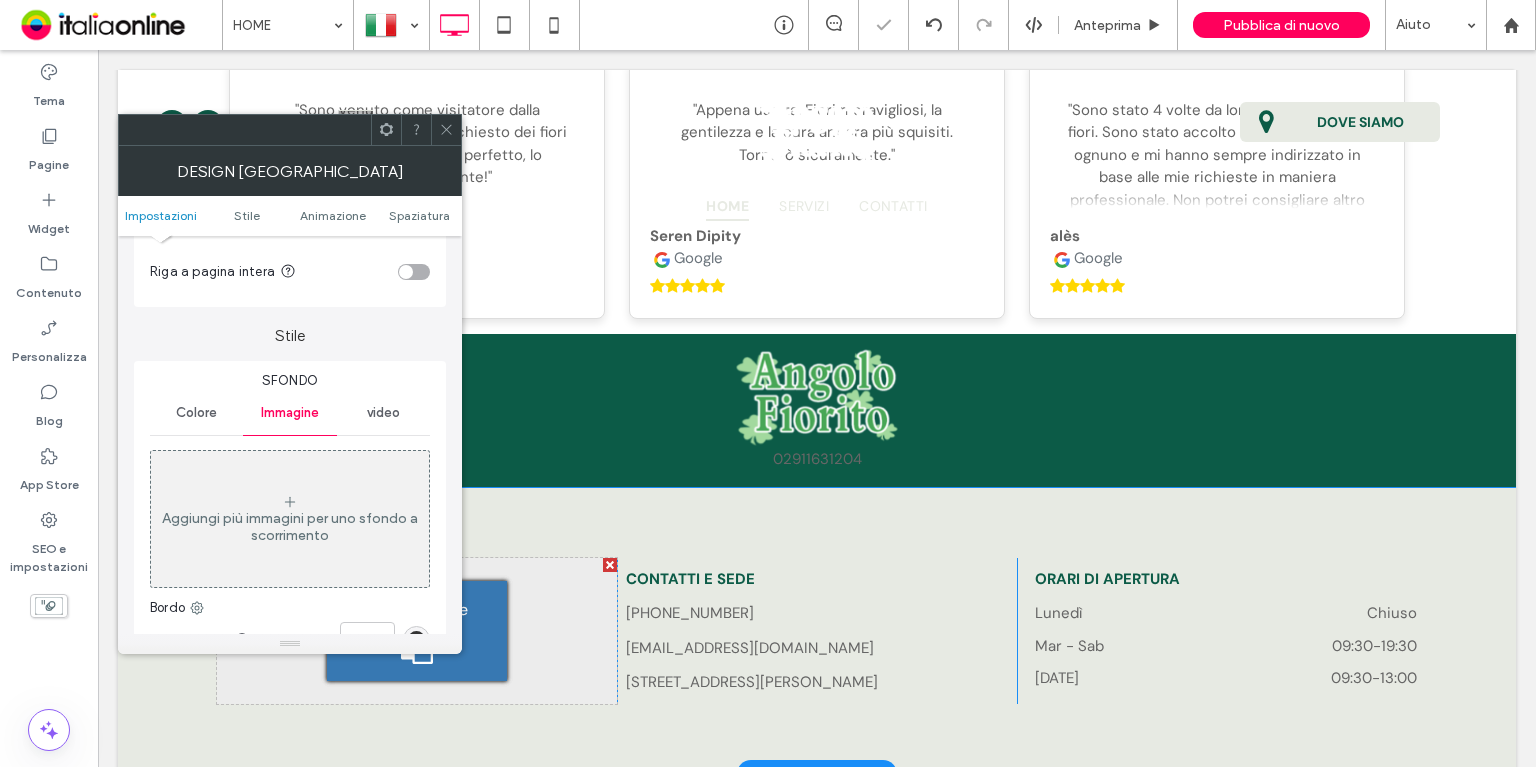 click on "Colore" at bounding box center [196, 413] 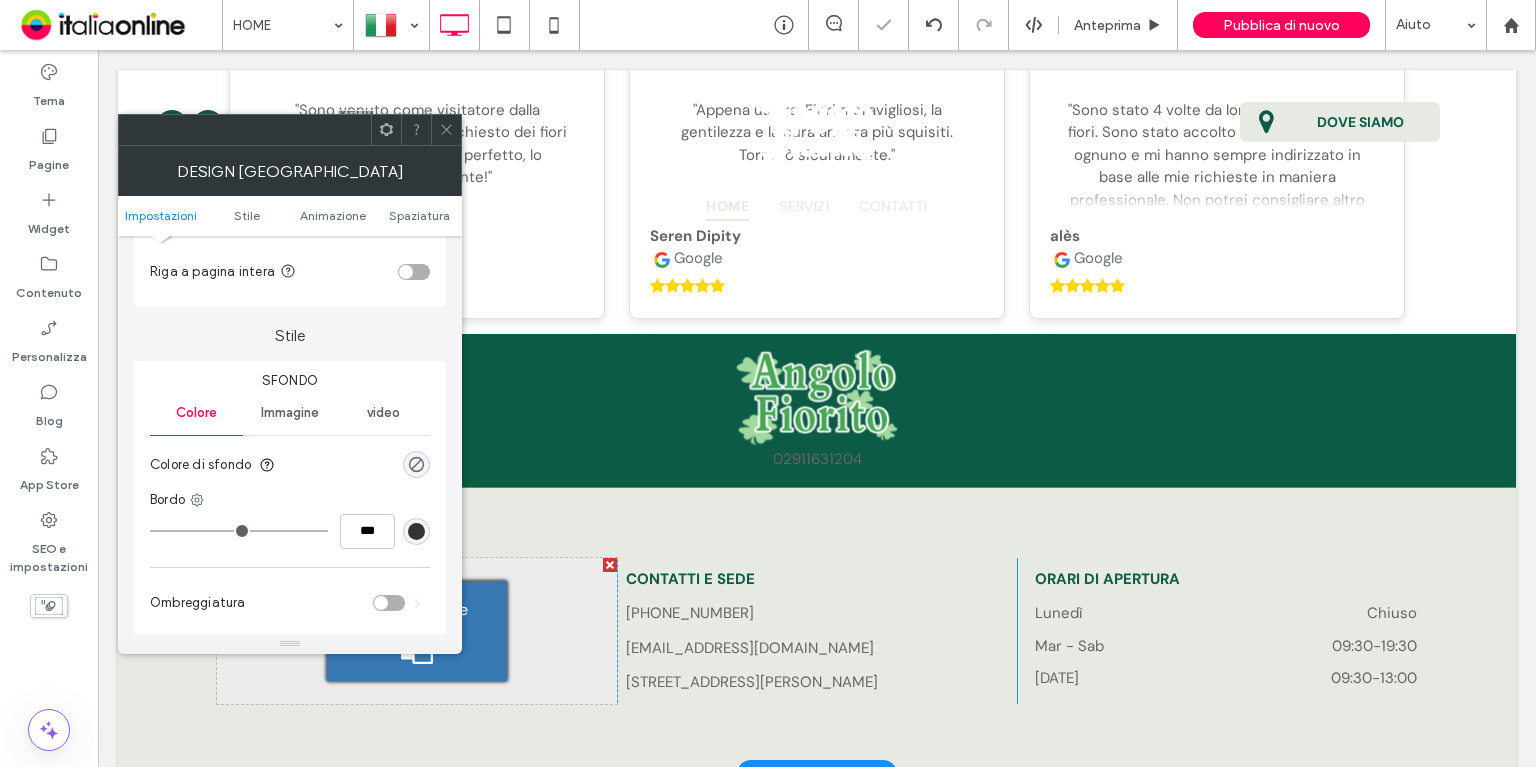 click on "Sfondo Colore Immagine video Colore di sfondo Bordo *** Ombreggiatura" at bounding box center [290, 499] 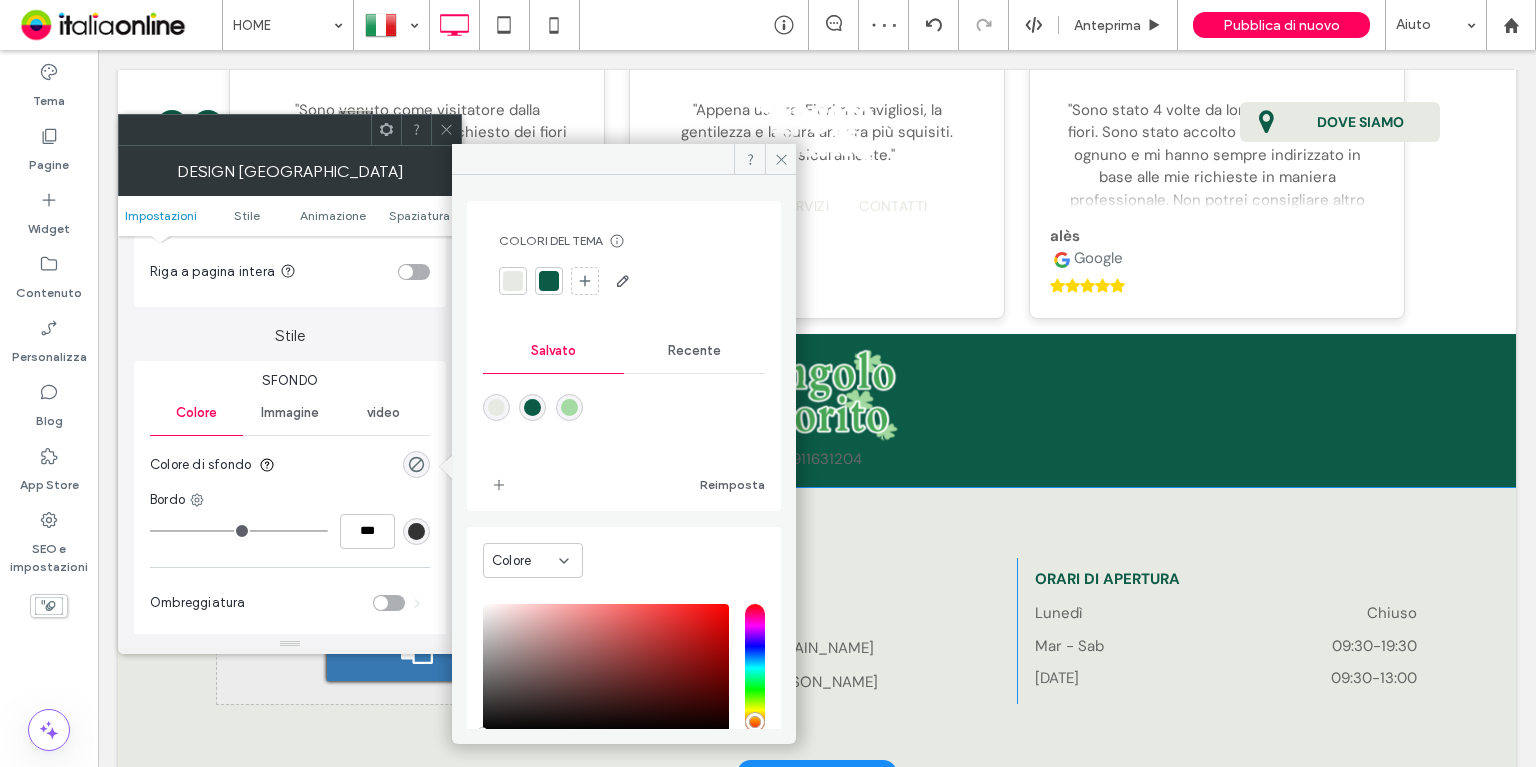 click at bounding box center [569, 407] 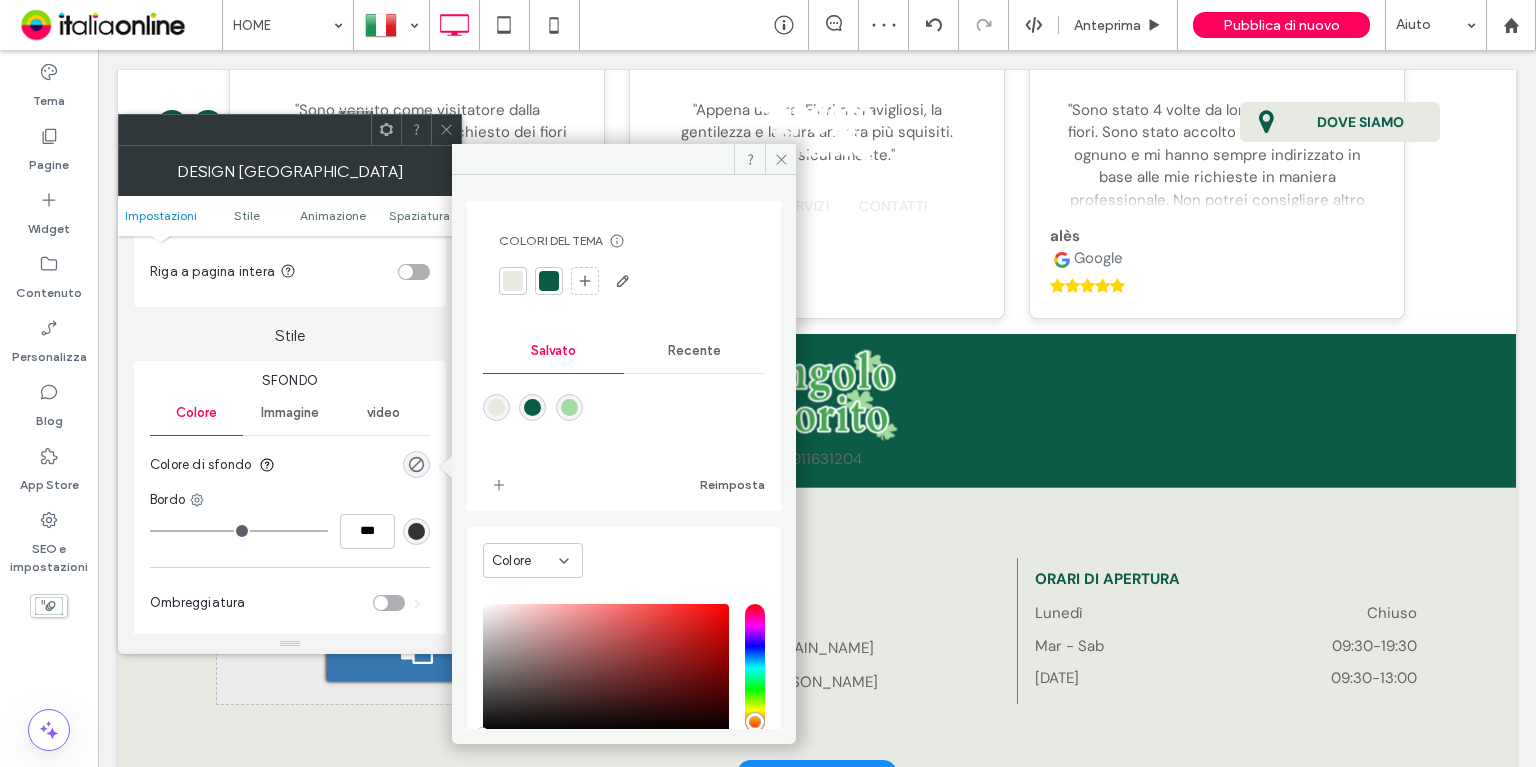 type on "*******" 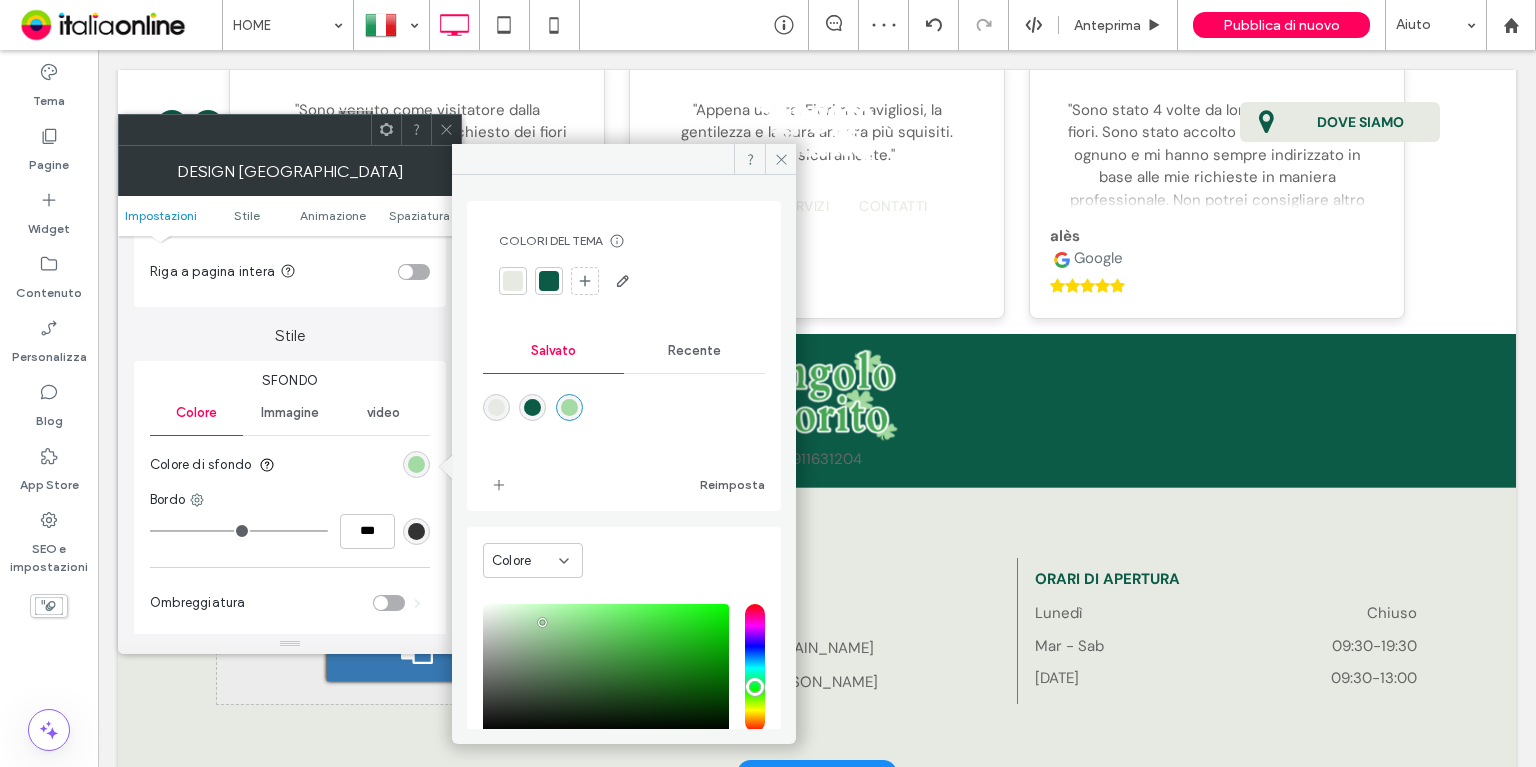click at bounding box center [532, 407] 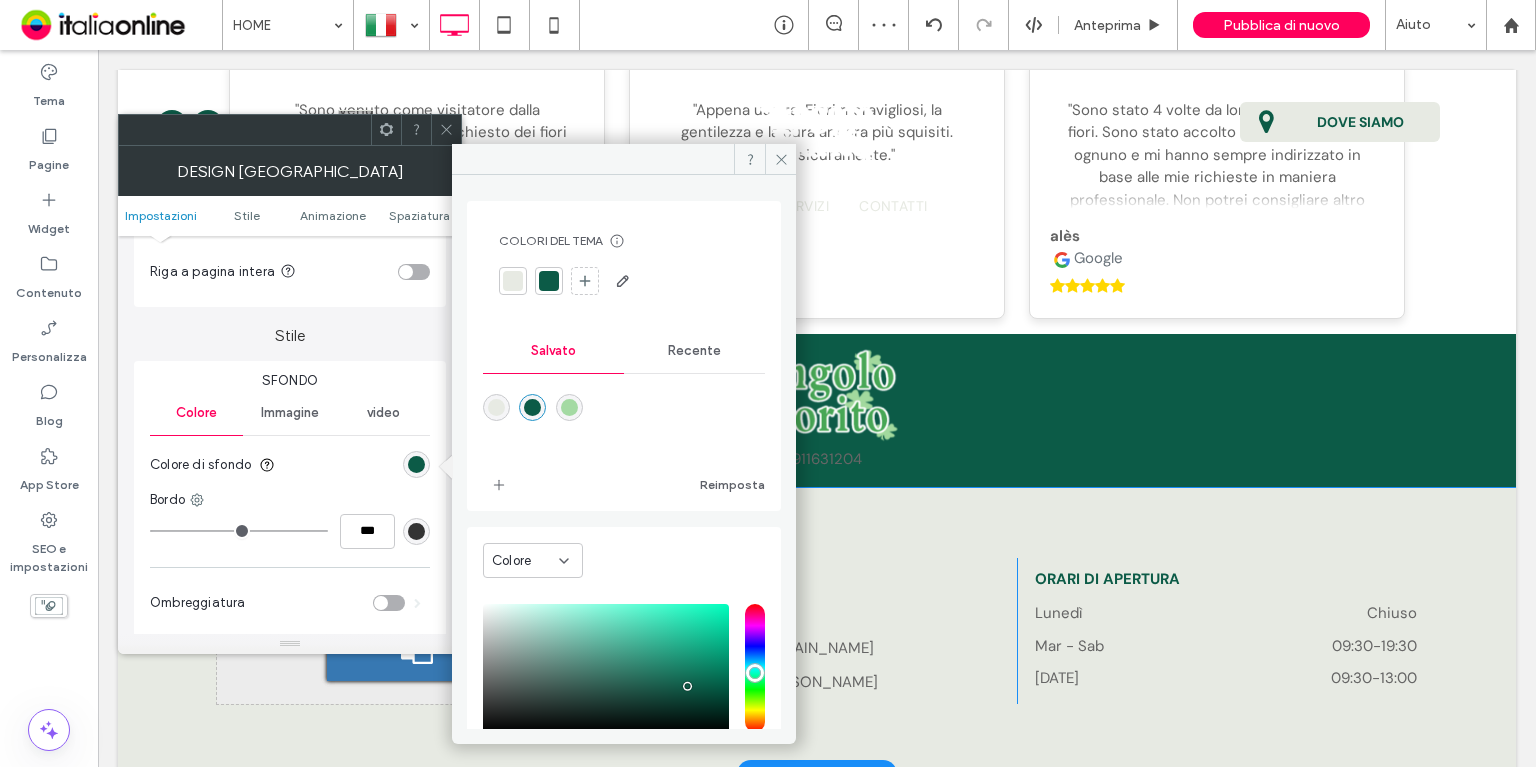 click 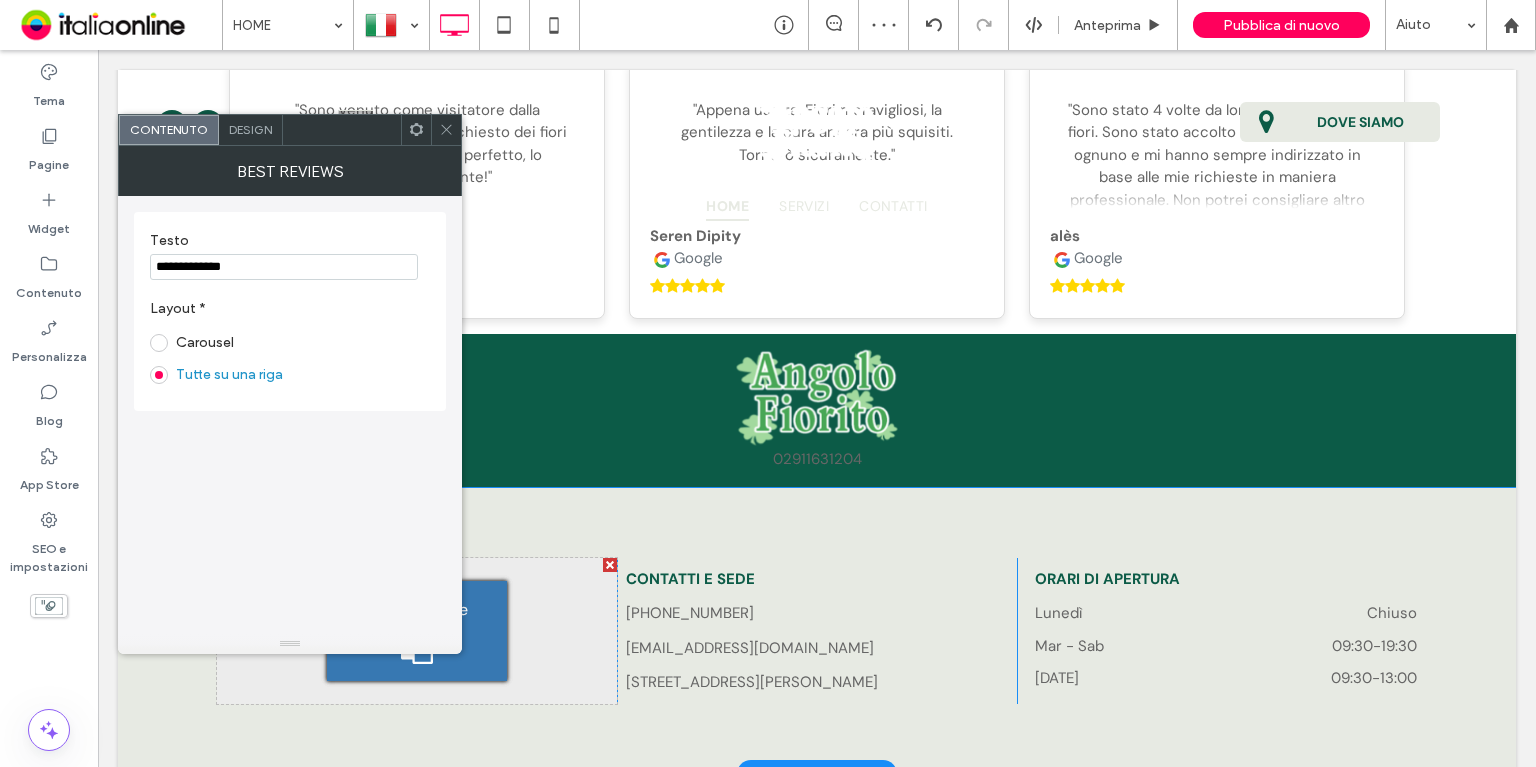 click on "Design" at bounding box center (251, 130) 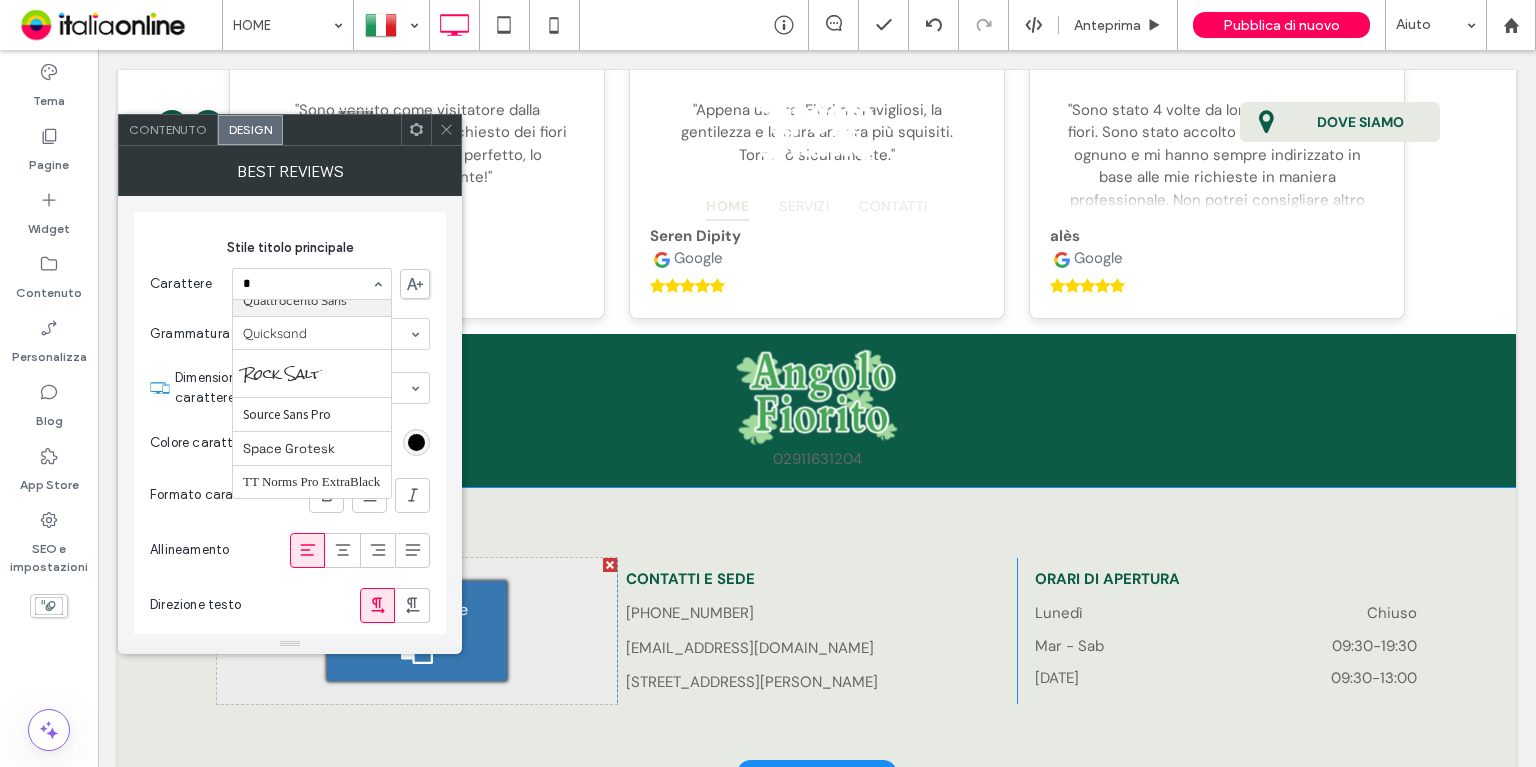 scroll, scrollTop: 304, scrollLeft: 0, axis: vertical 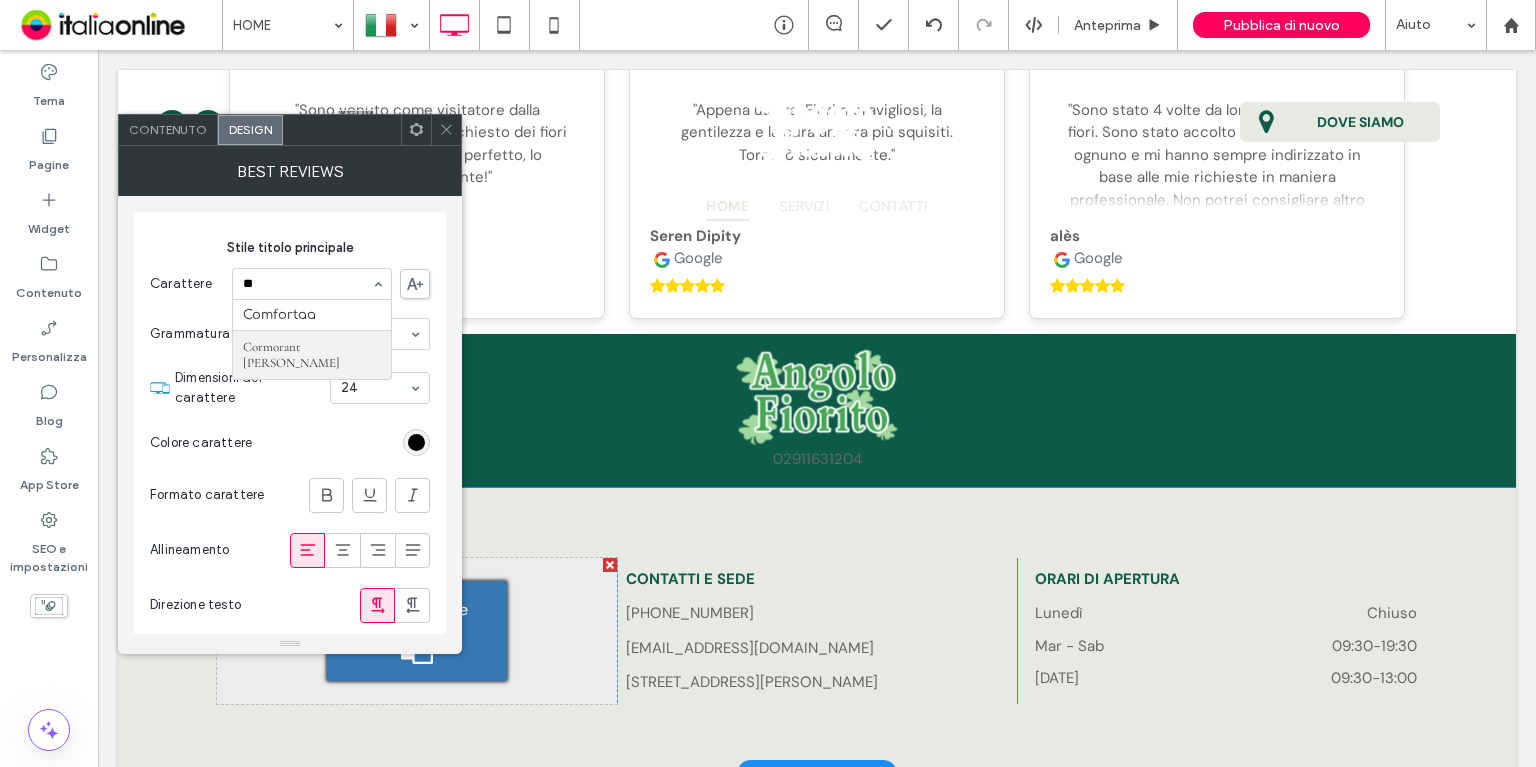 type 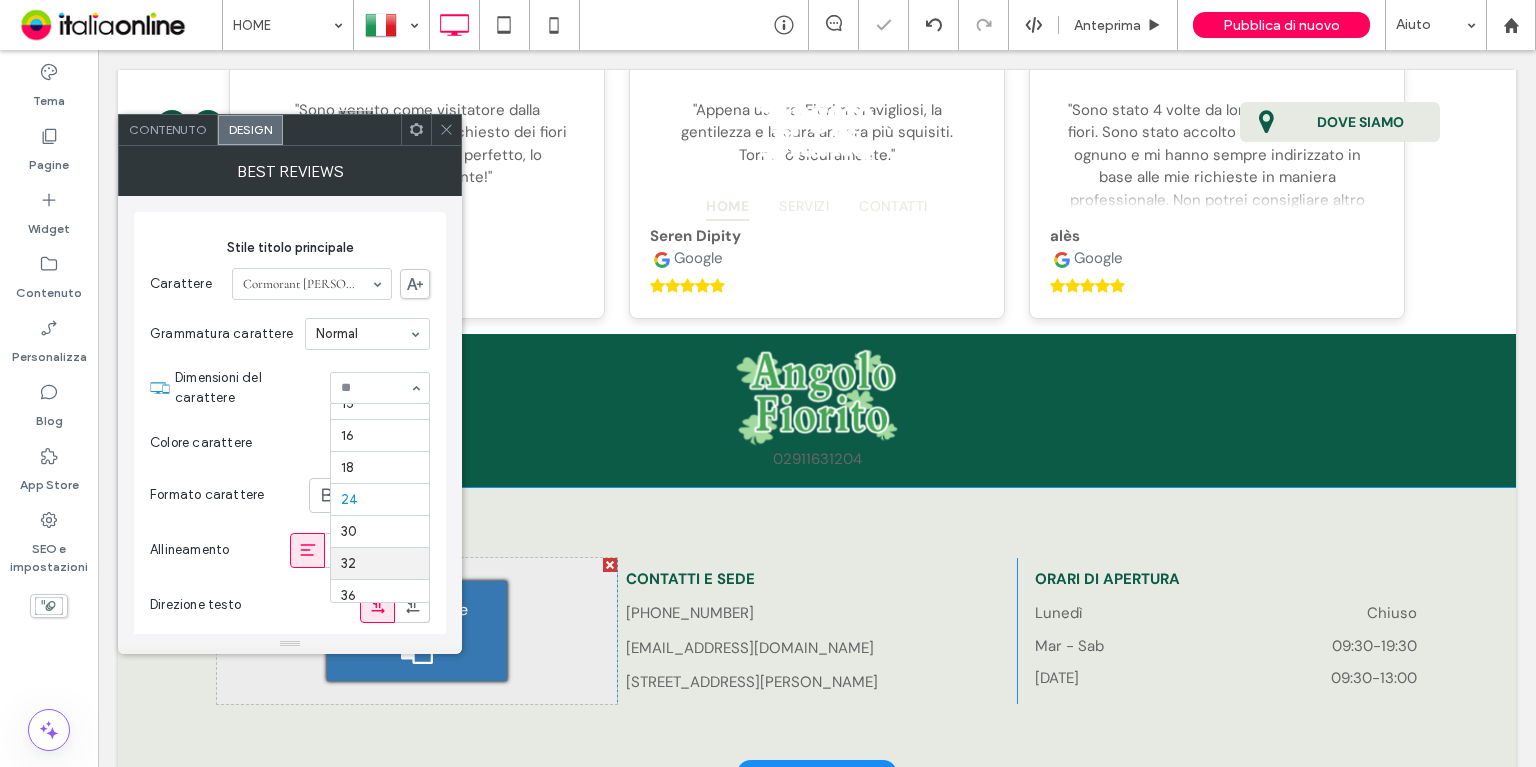 scroll, scrollTop: 201, scrollLeft: 0, axis: vertical 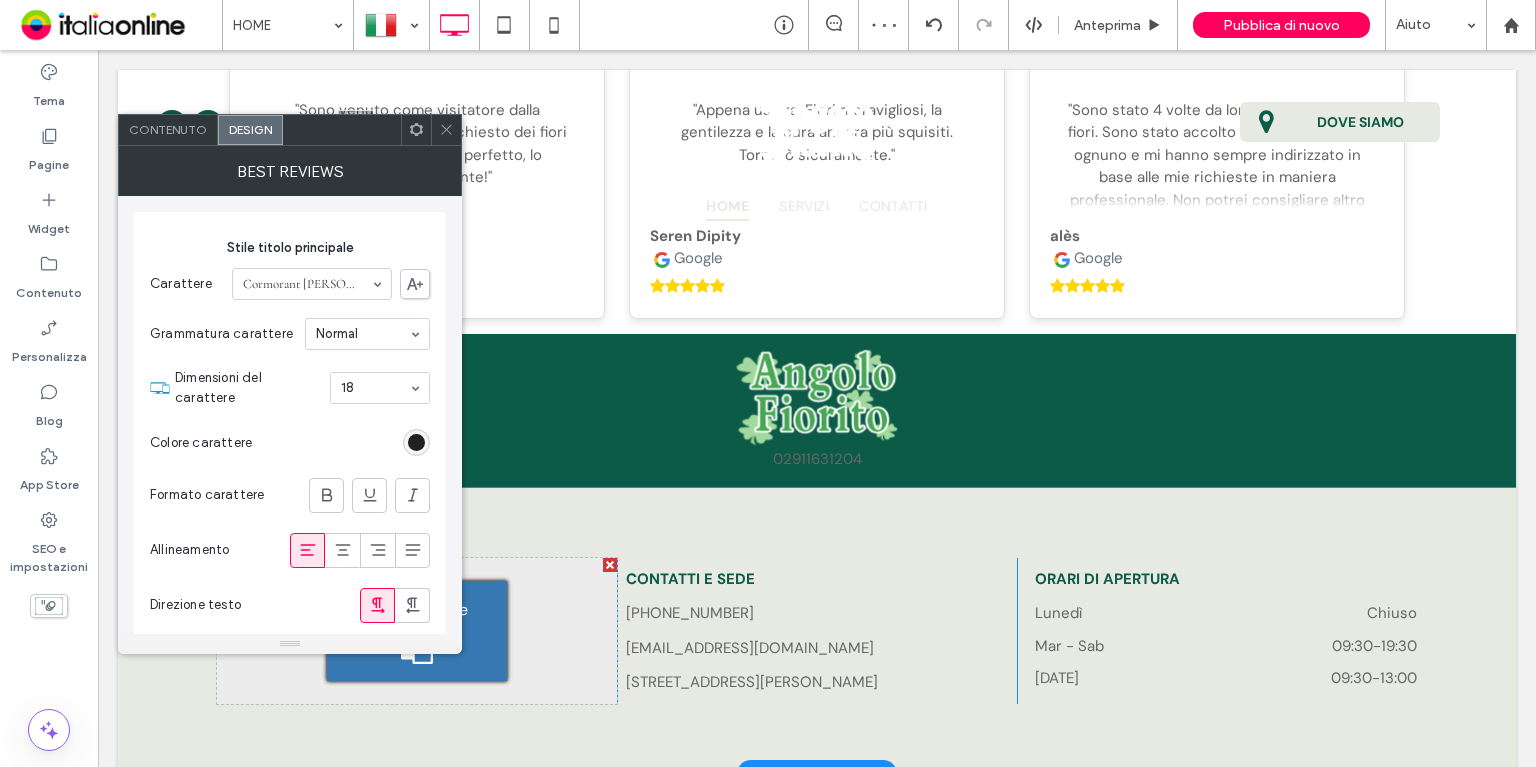 click at bounding box center [416, 442] 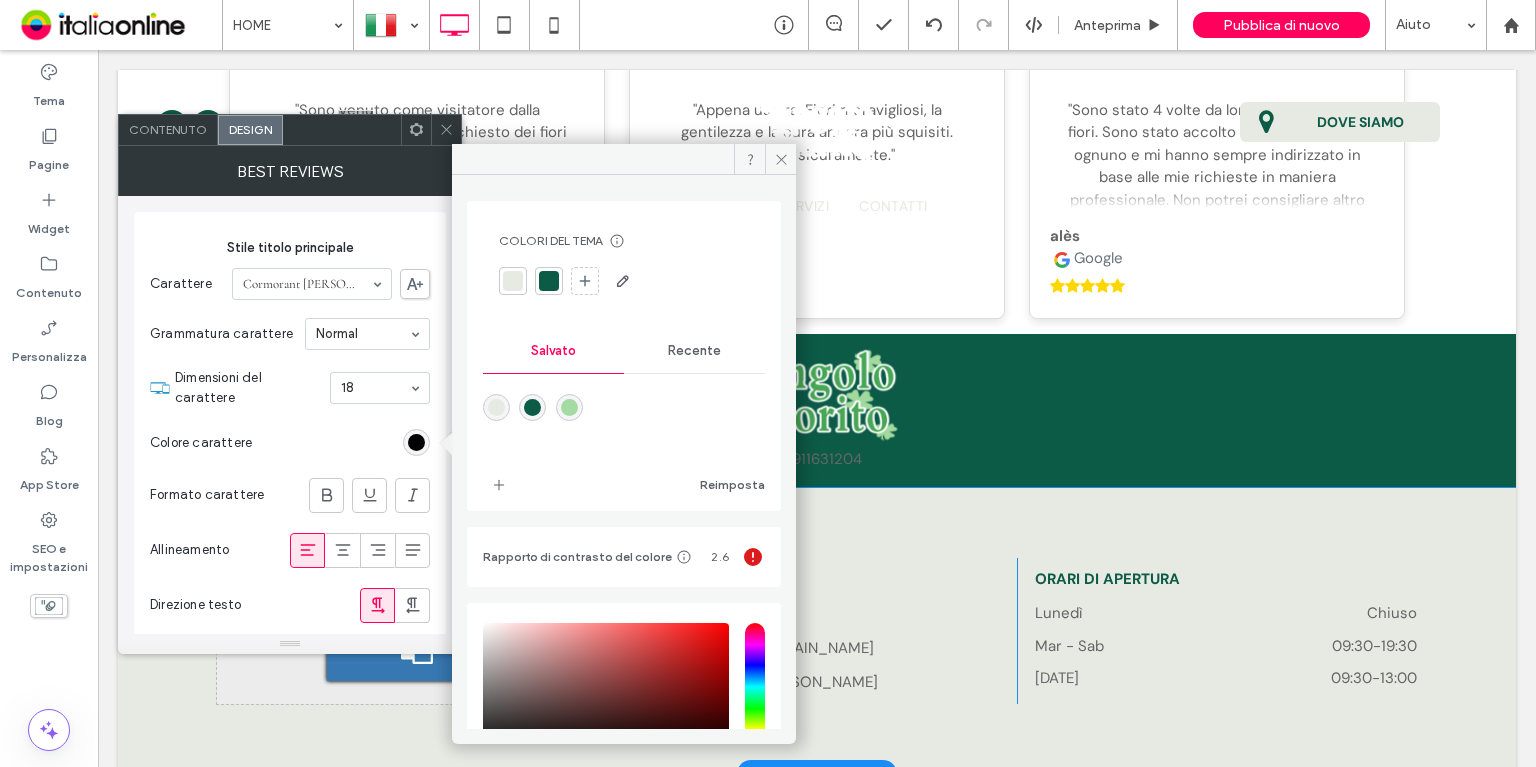 click at bounding box center (496, 407) 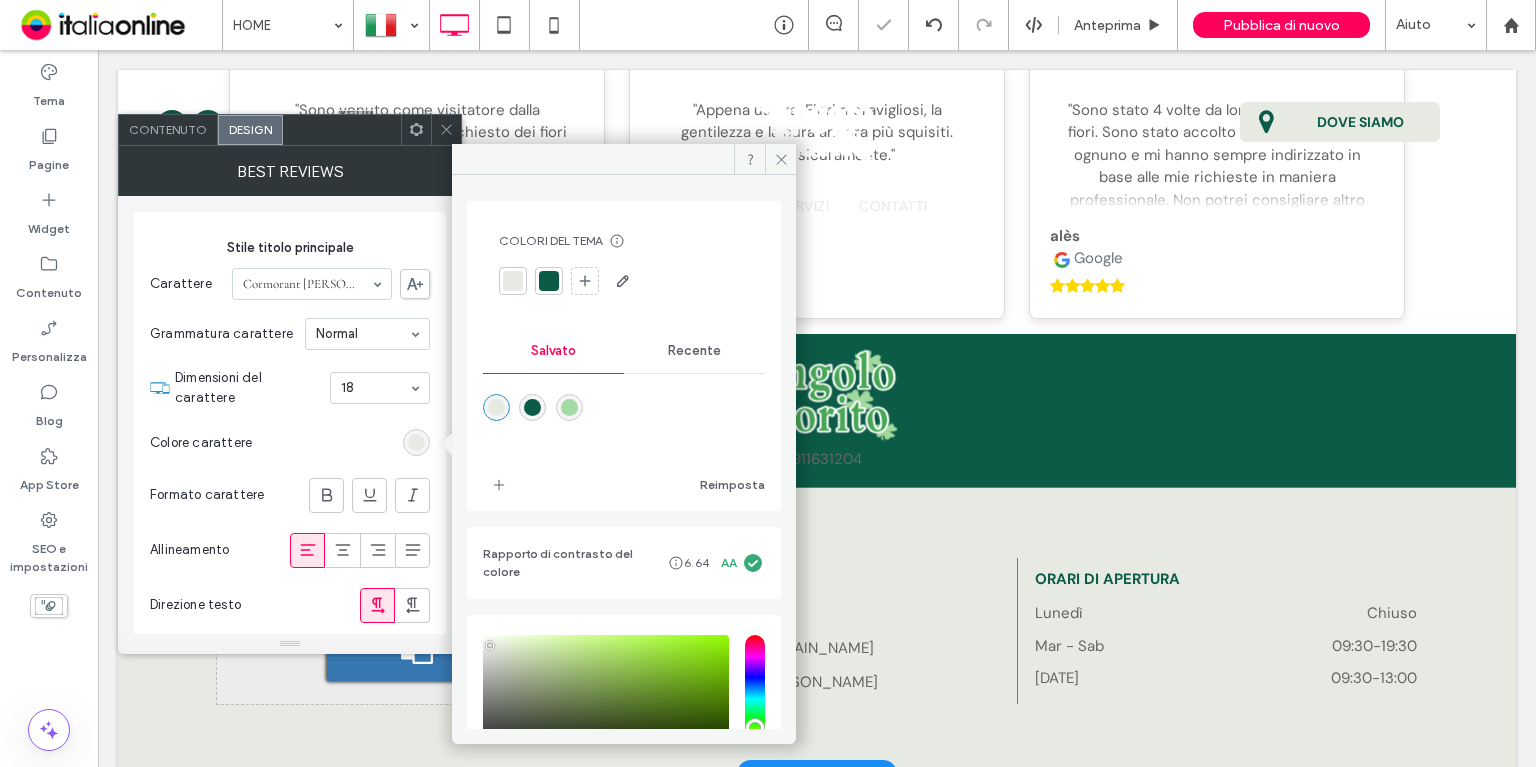 click 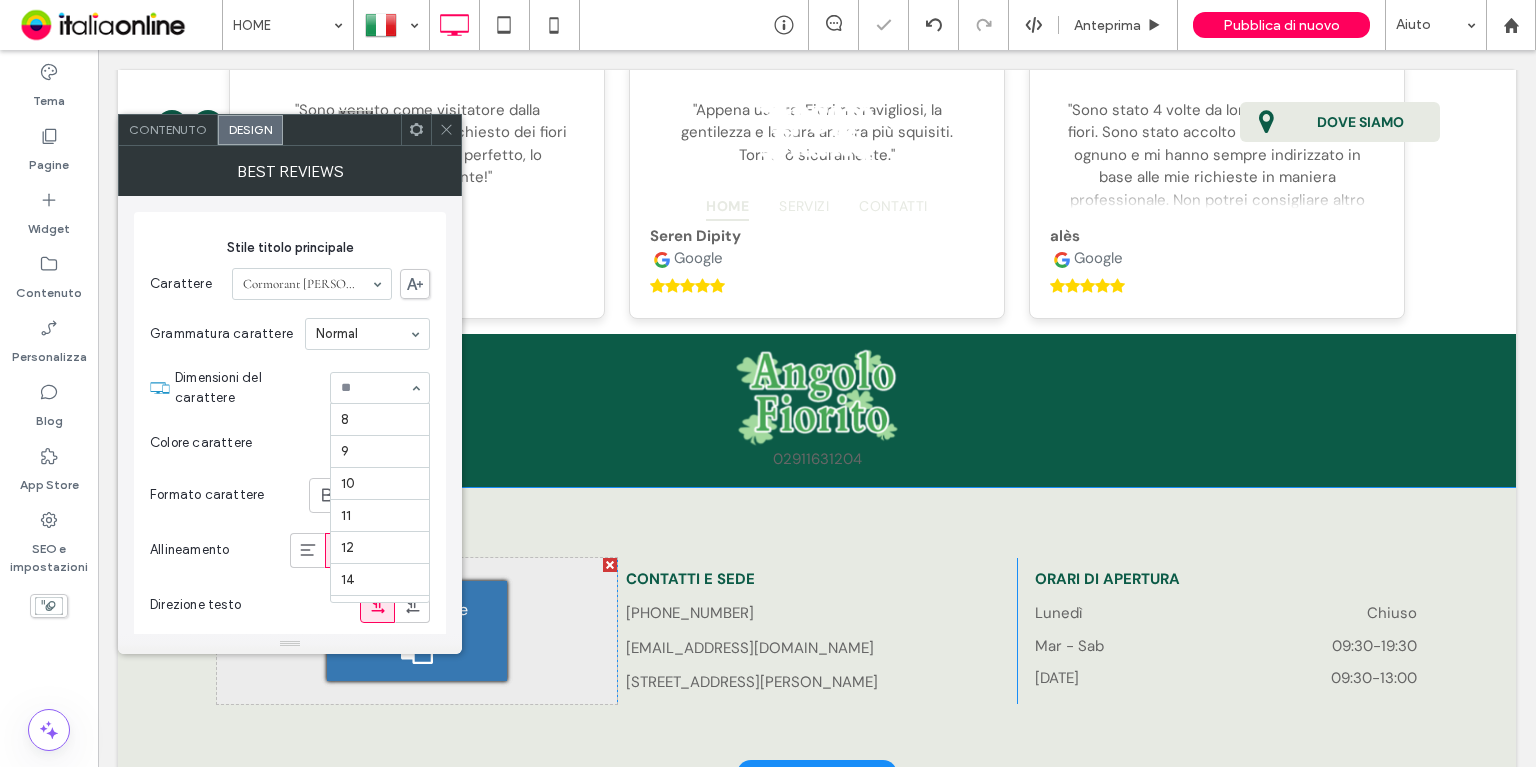 scroll, scrollTop: 262, scrollLeft: 0, axis: vertical 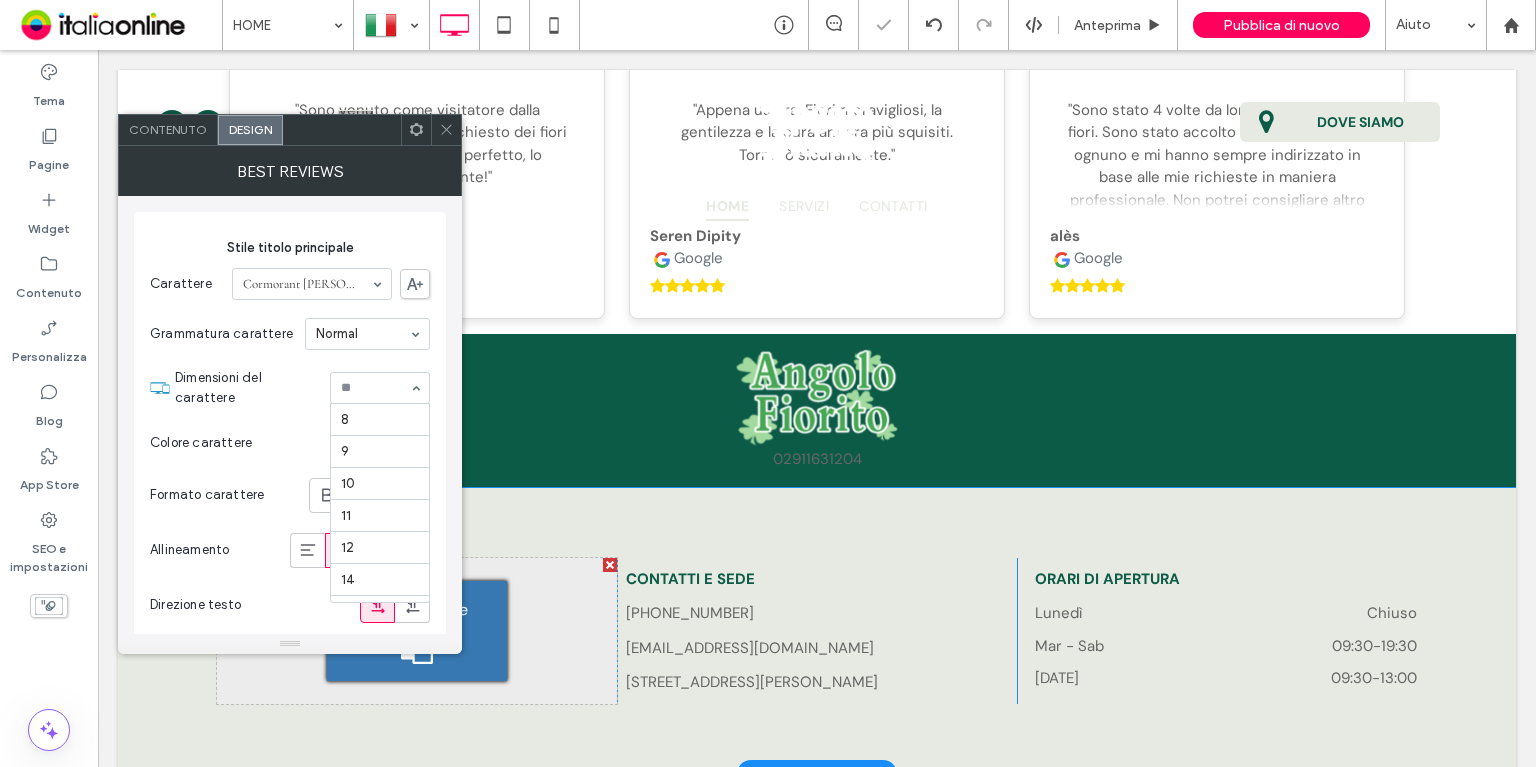 drag, startPoint x: 382, startPoint y: 370, endPoint x: 383, endPoint y: 405, distance: 35.014282 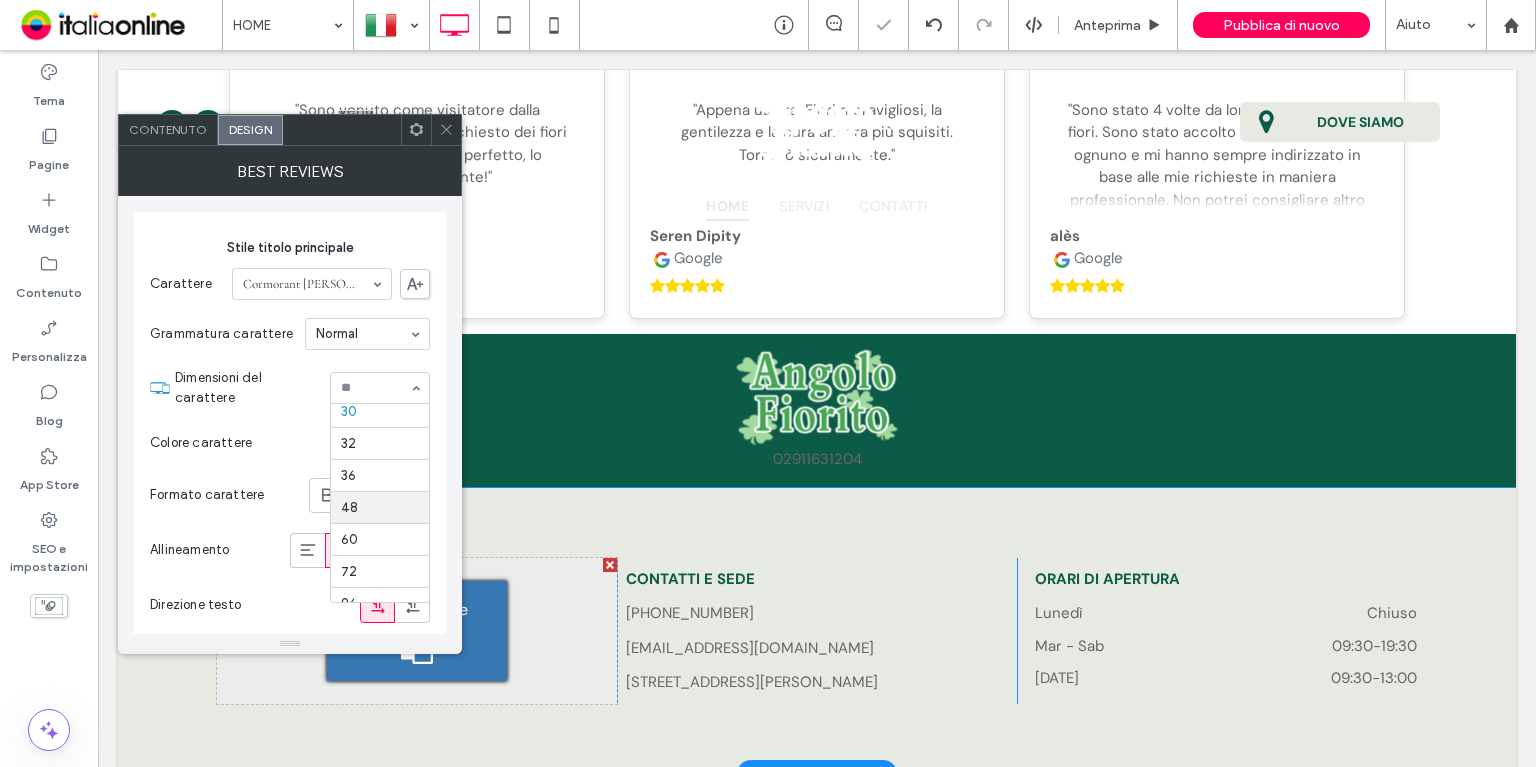 type on "*" 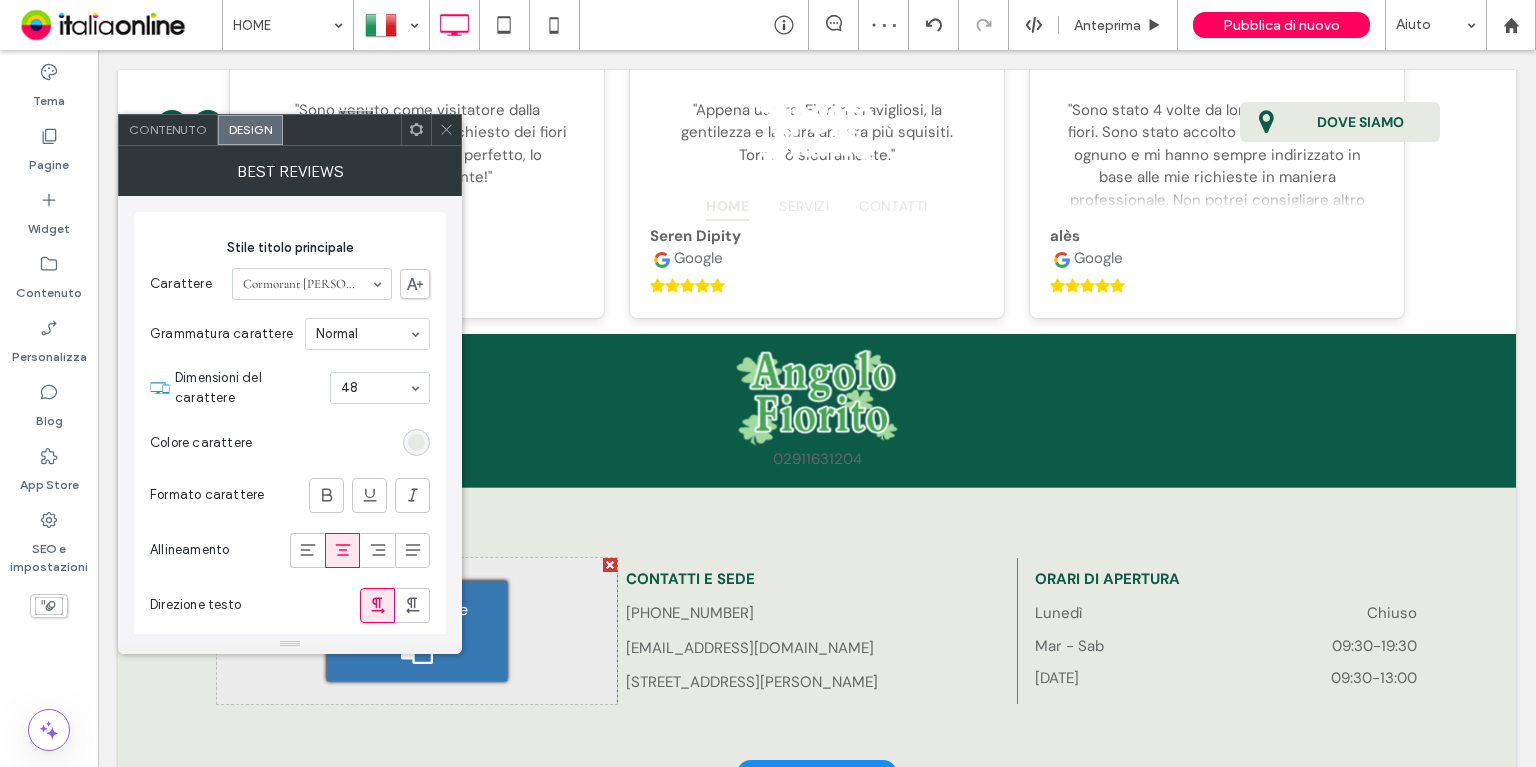 click 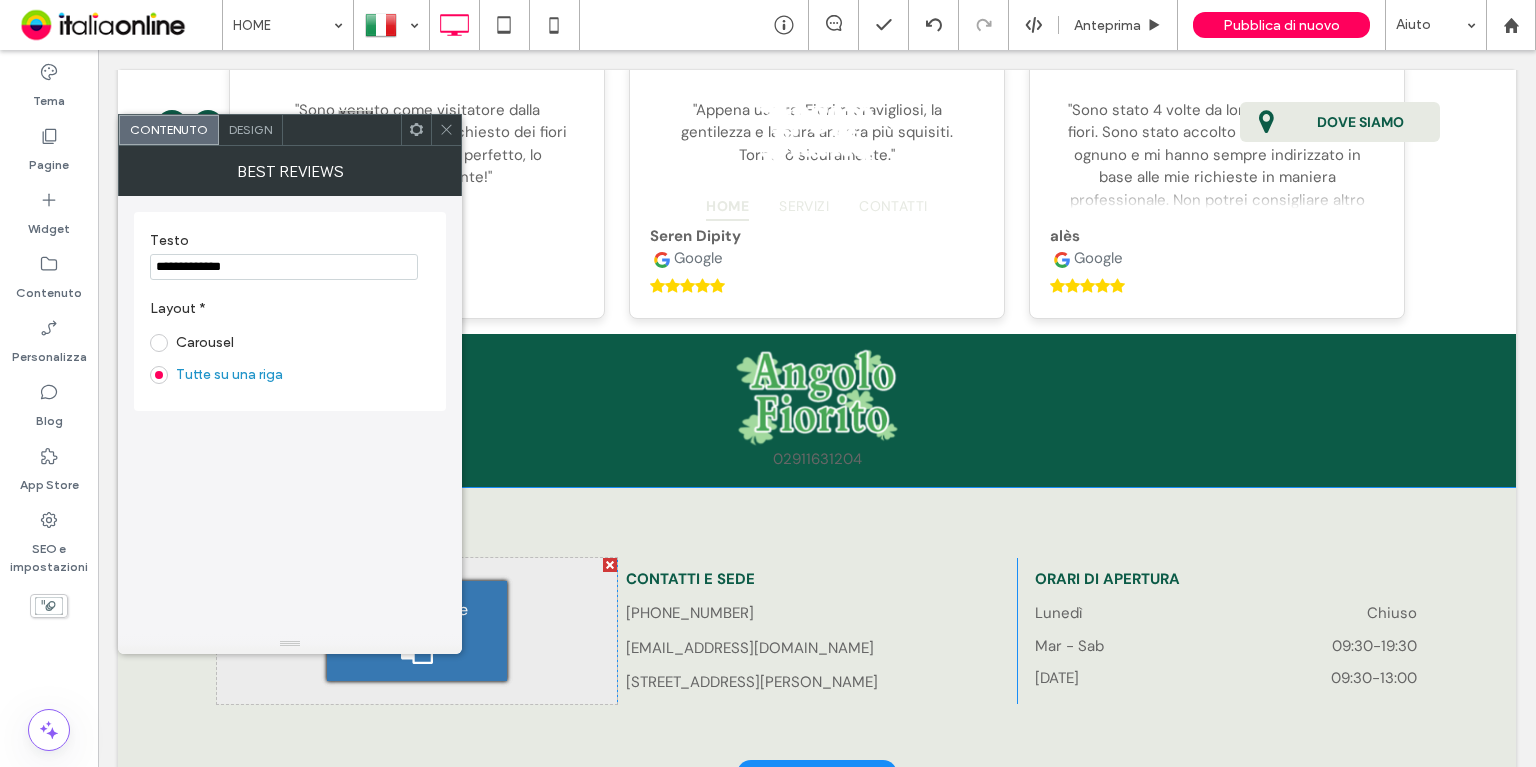 click on "Design" at bounding box center (251, 130) 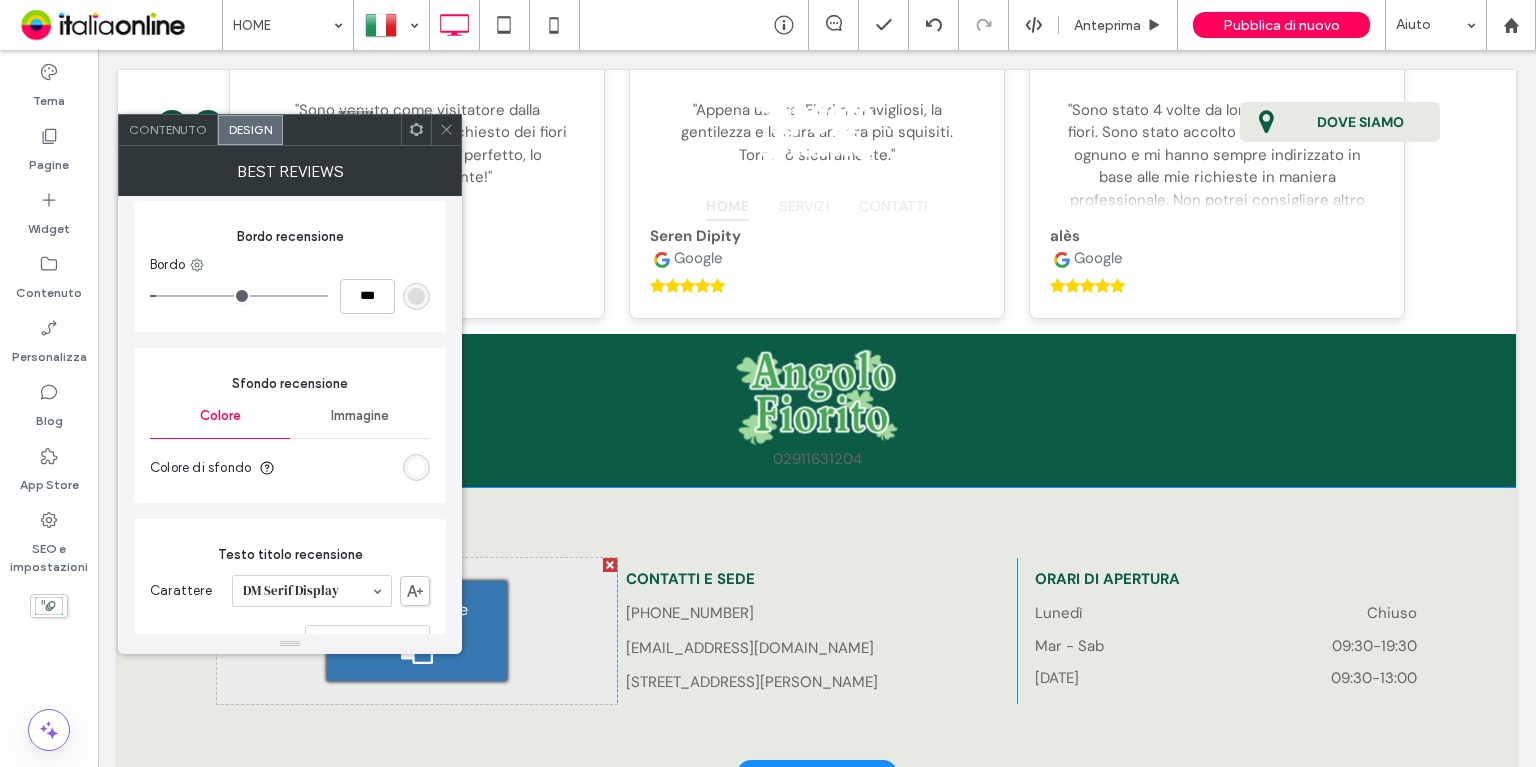 scroll, scrollTop: 700, scrollLeft: 0, axis: vertical 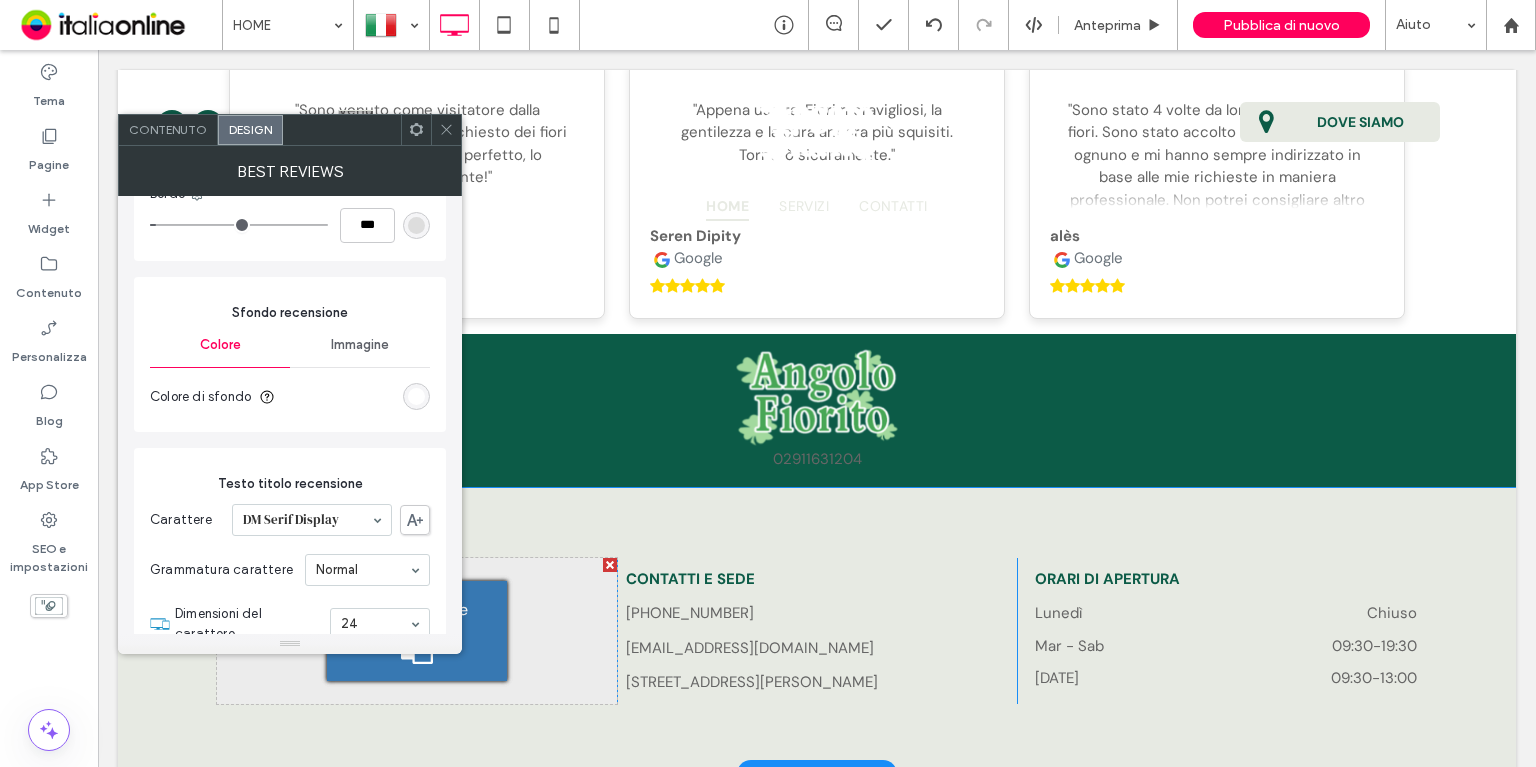 click at bounding box center [416, 396] 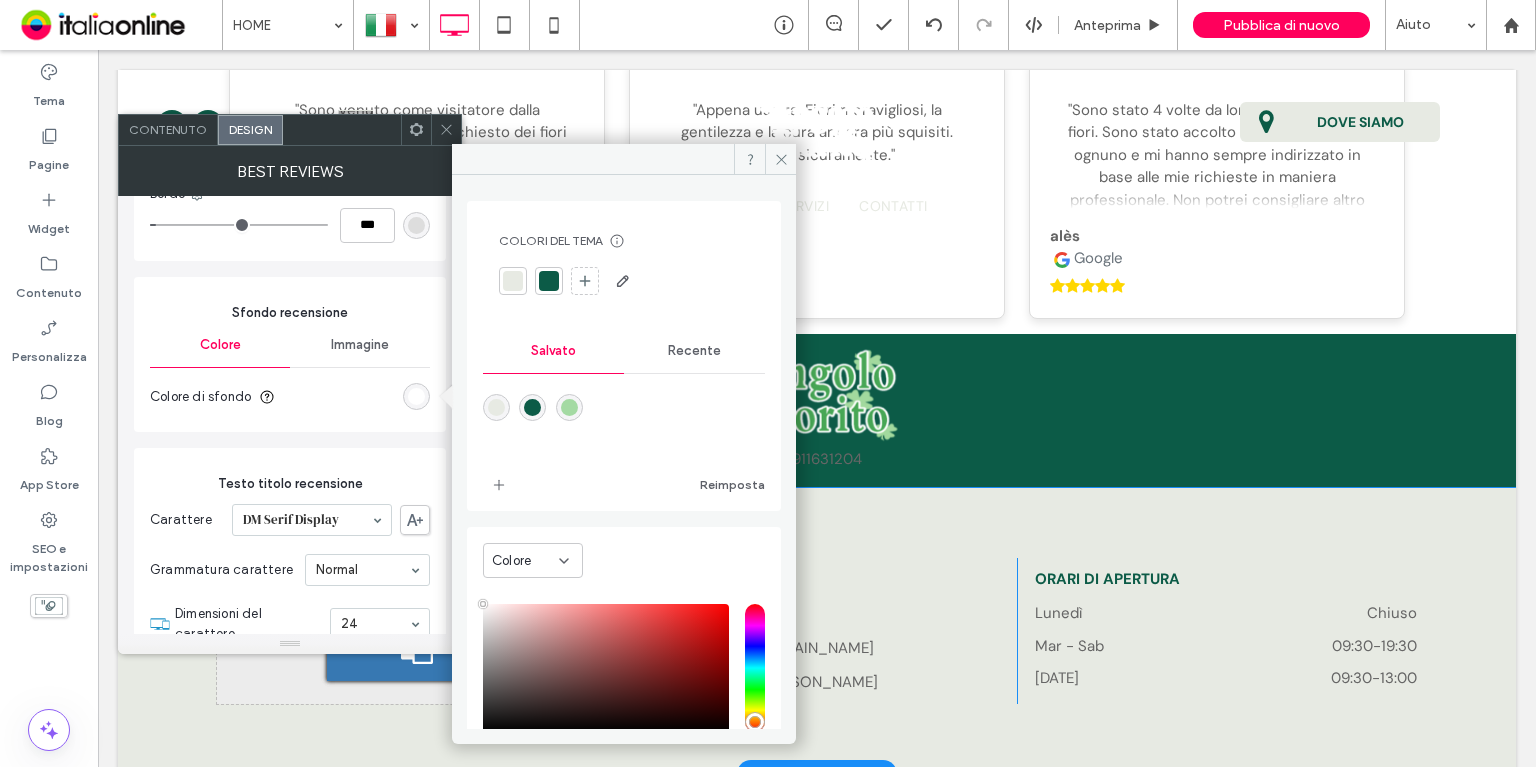 drag, startPoint x: 707, startPoint y: 363, endPoint x: 462, endPoint y: 439, distance: 256.51706 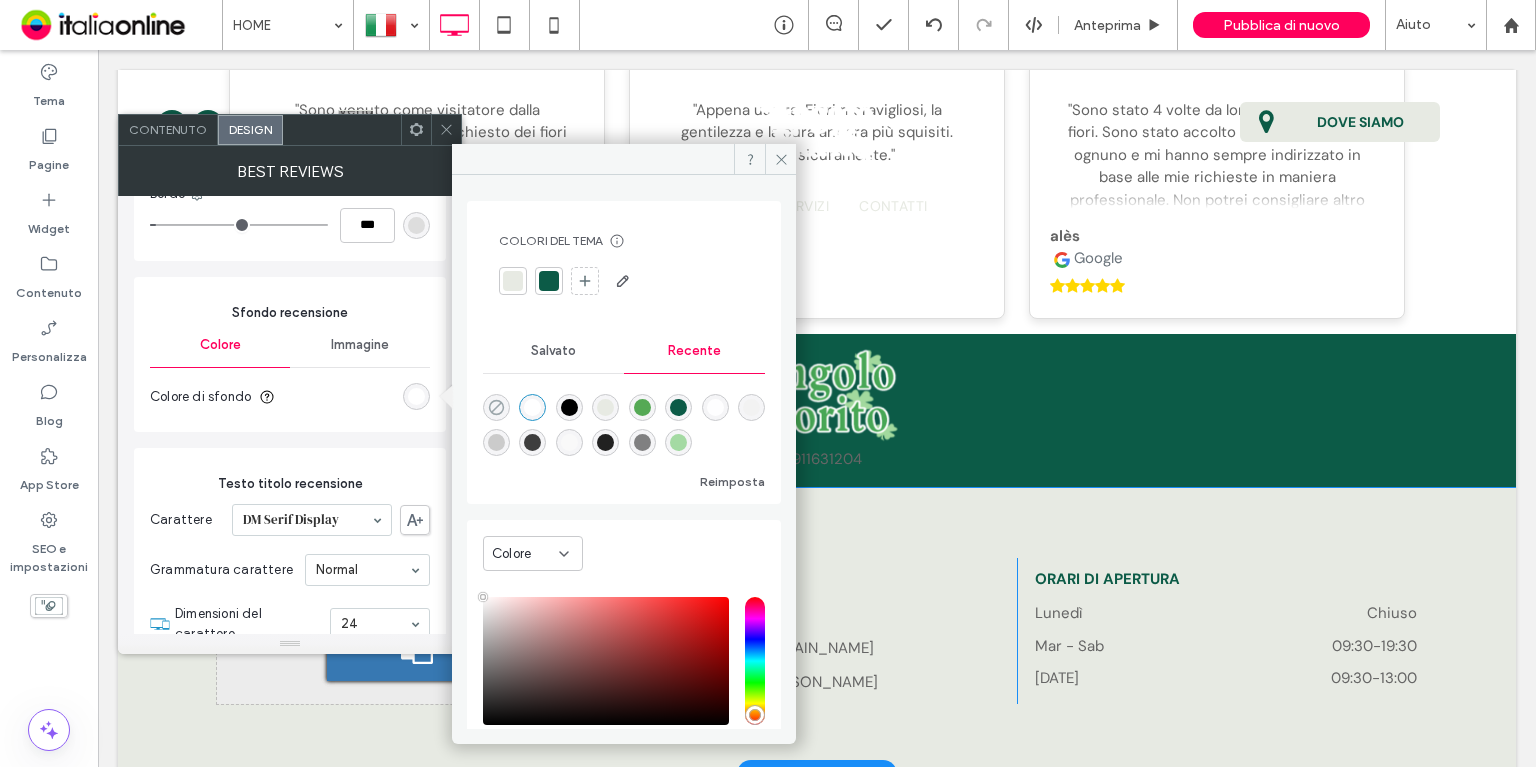 click at bounding box center (496, 407) 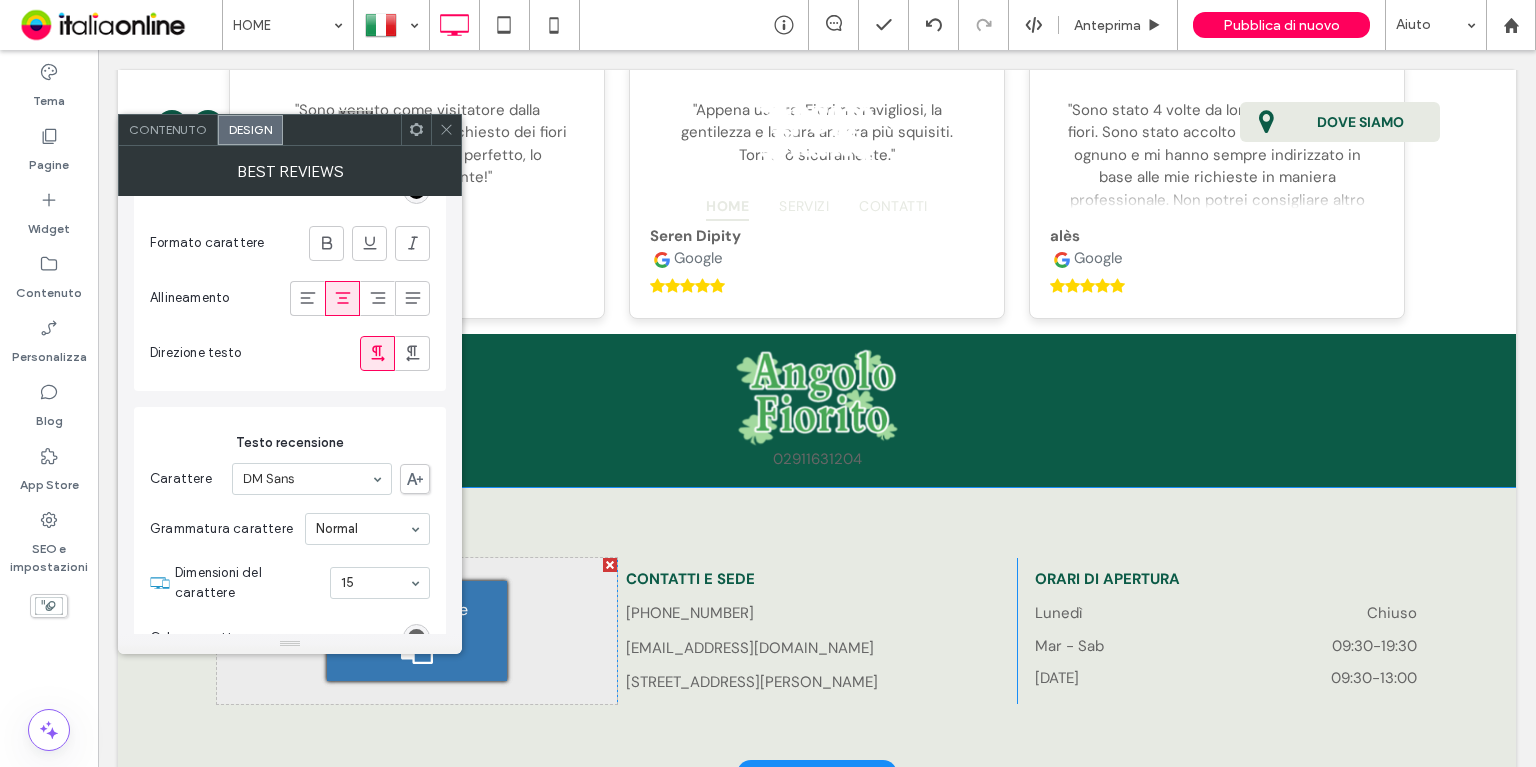 scroll, scrollTop: 1400, scrollLeft: 0, axis: vertical 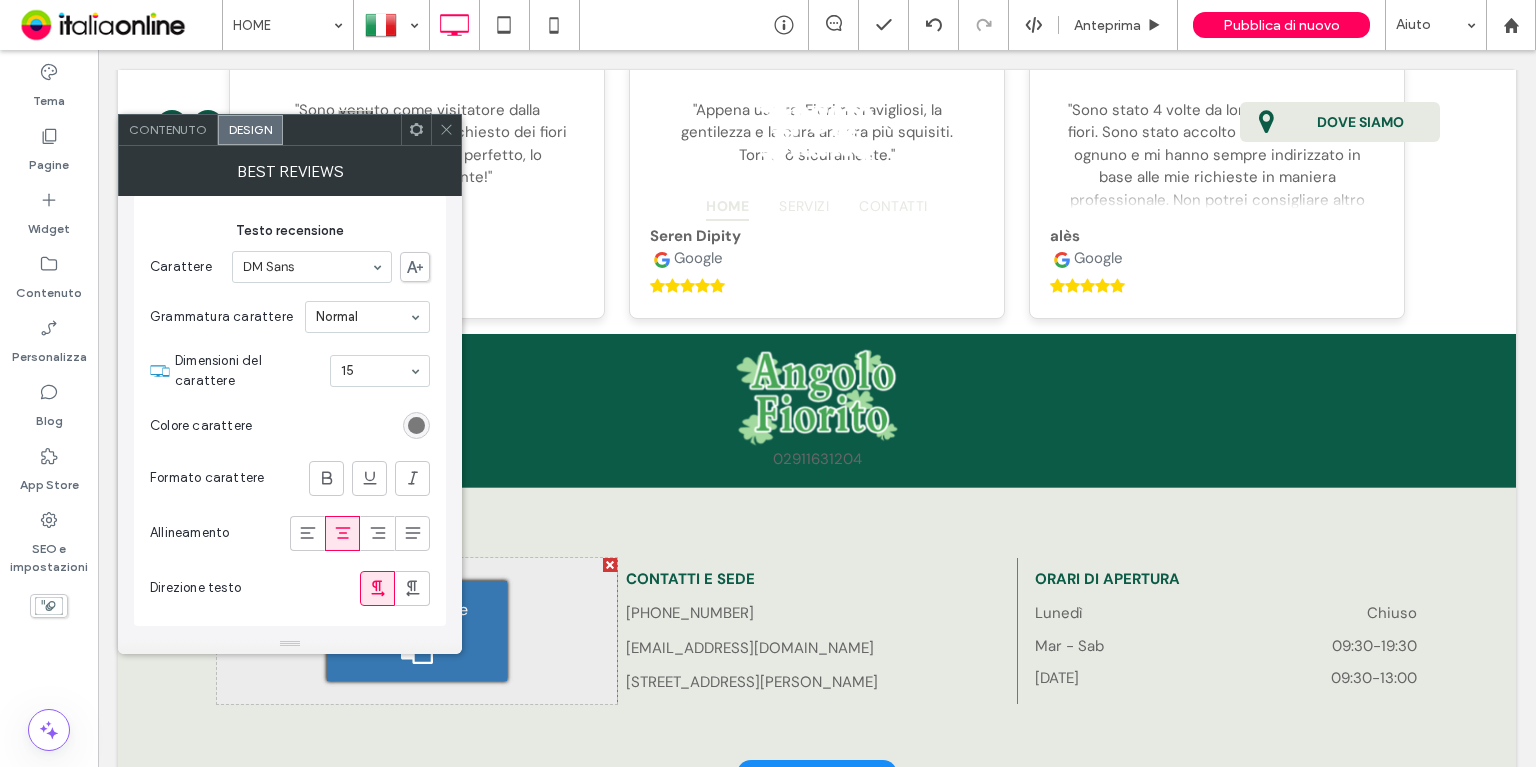 click at bounding box center [416, 425] 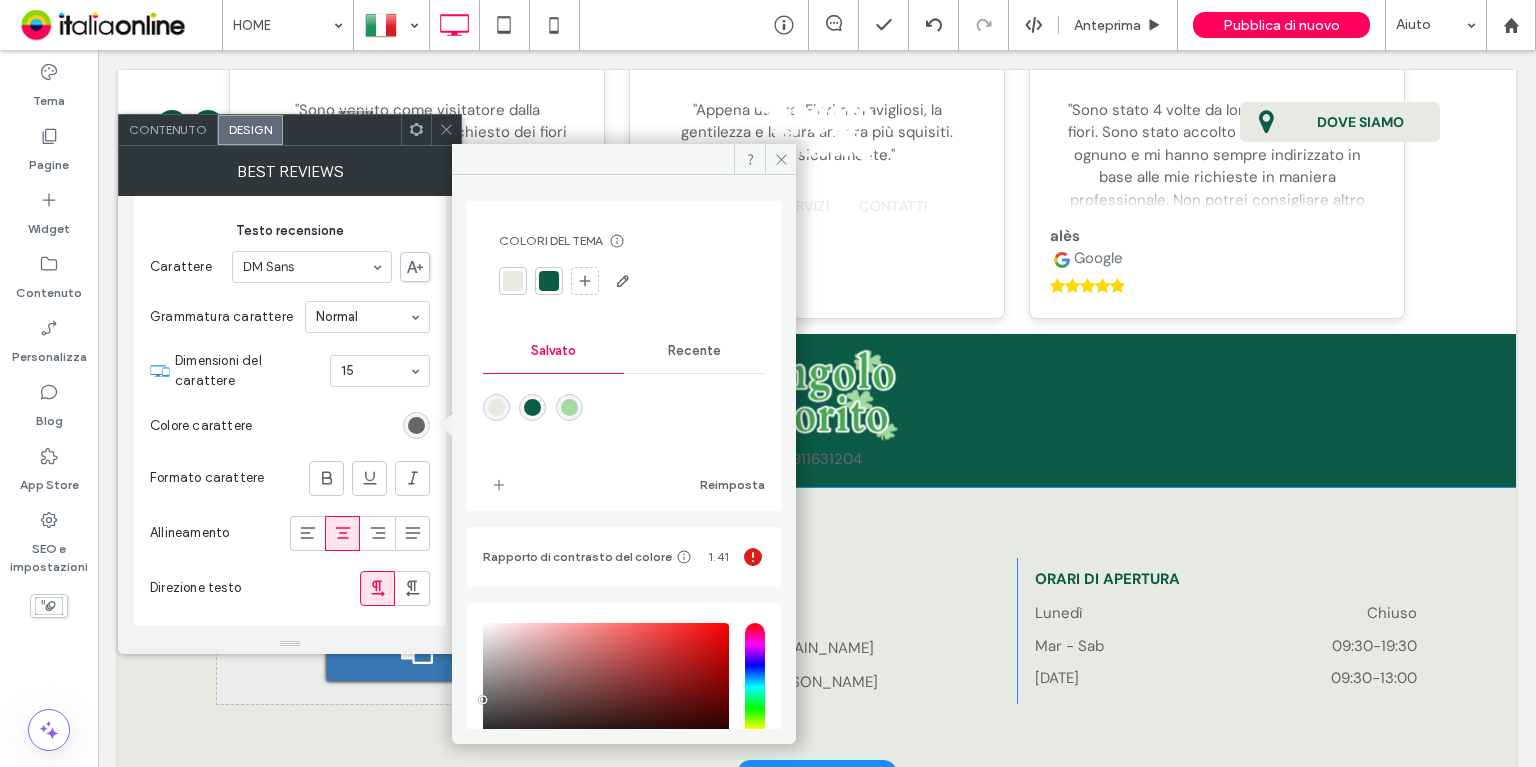 click at bounding box center (496, 407) 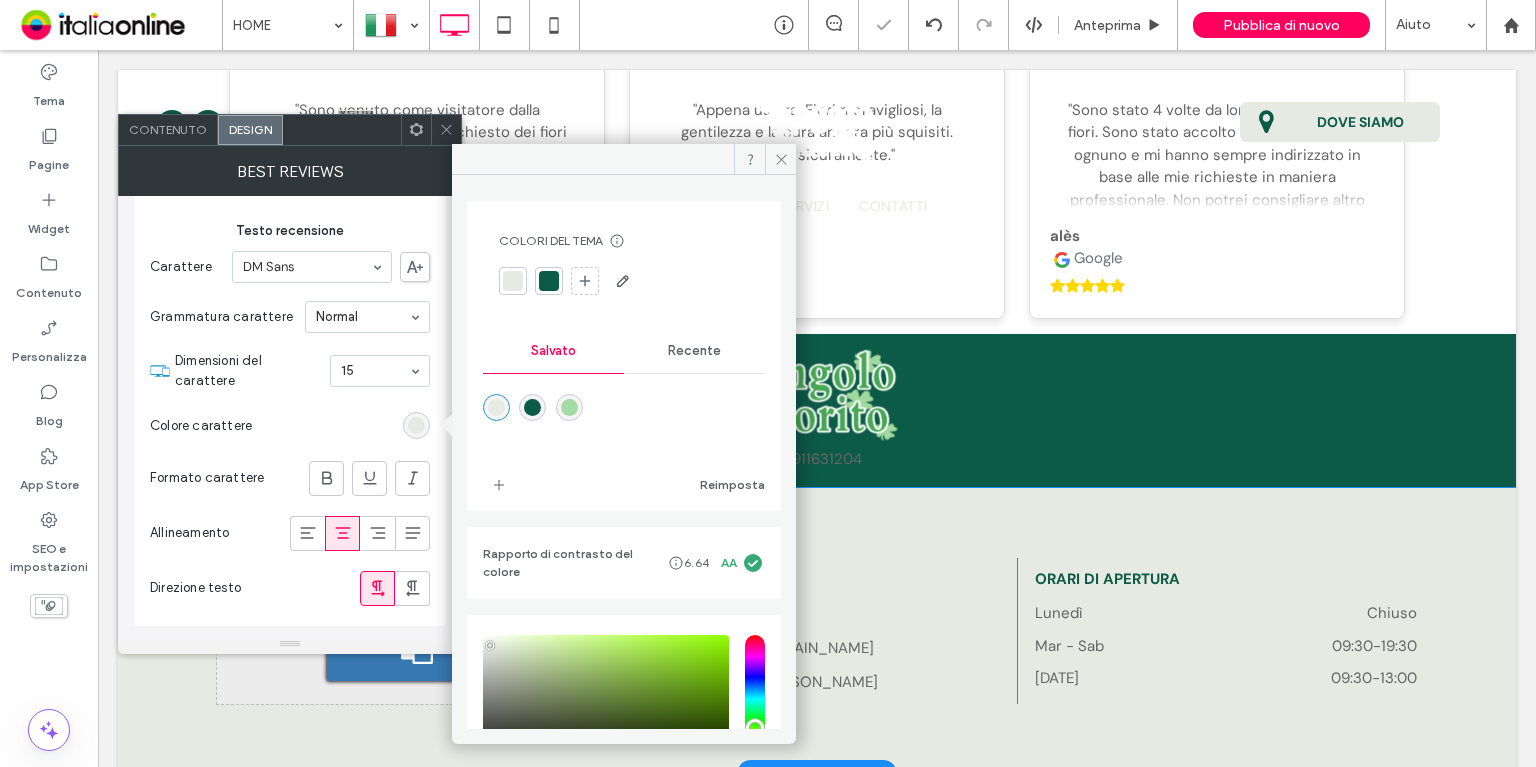 click on "Colore carattere" at bounding box center [290, 426] 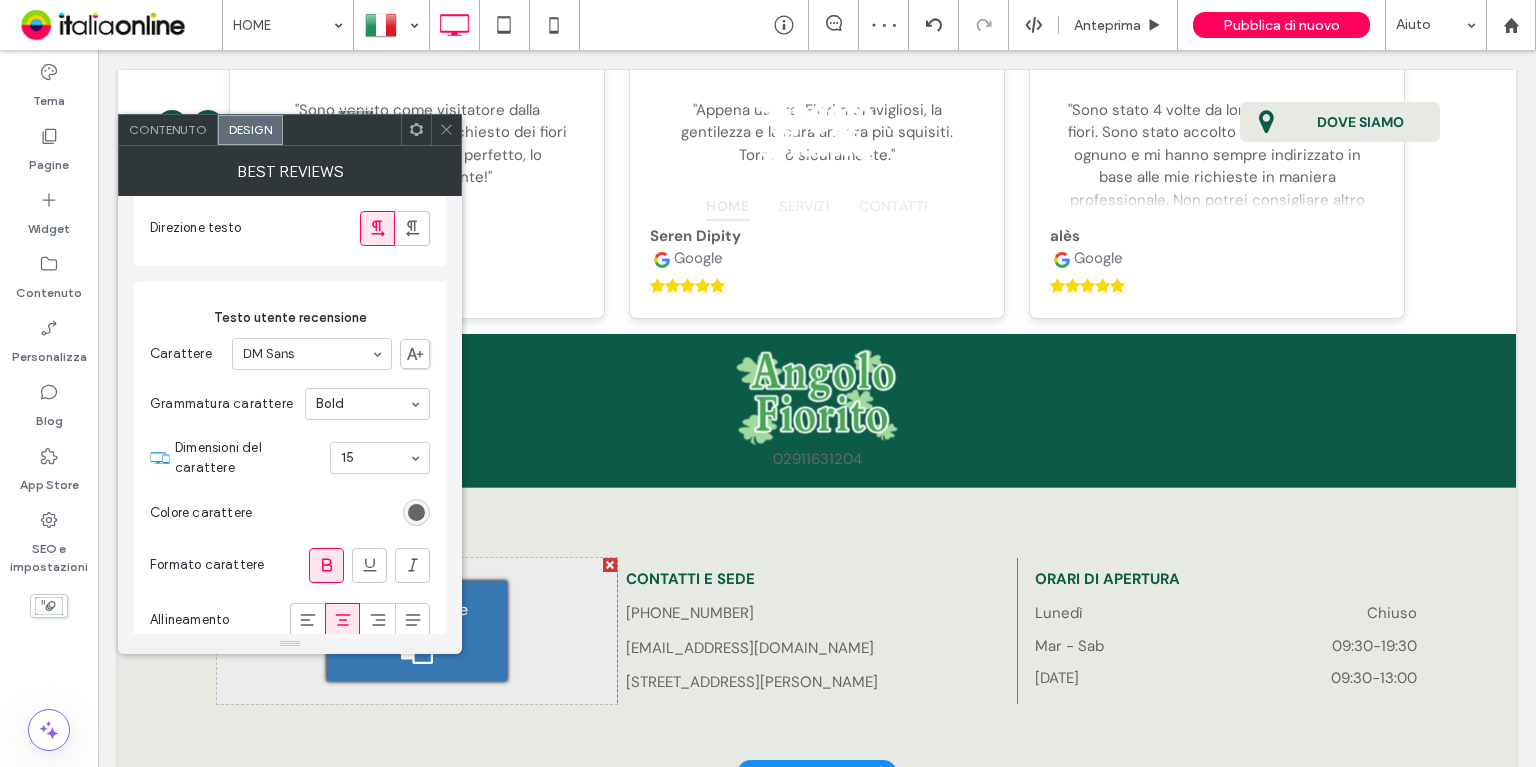 scroll, scrollTop: 1760, scrollLeft: 0, axis: vertical 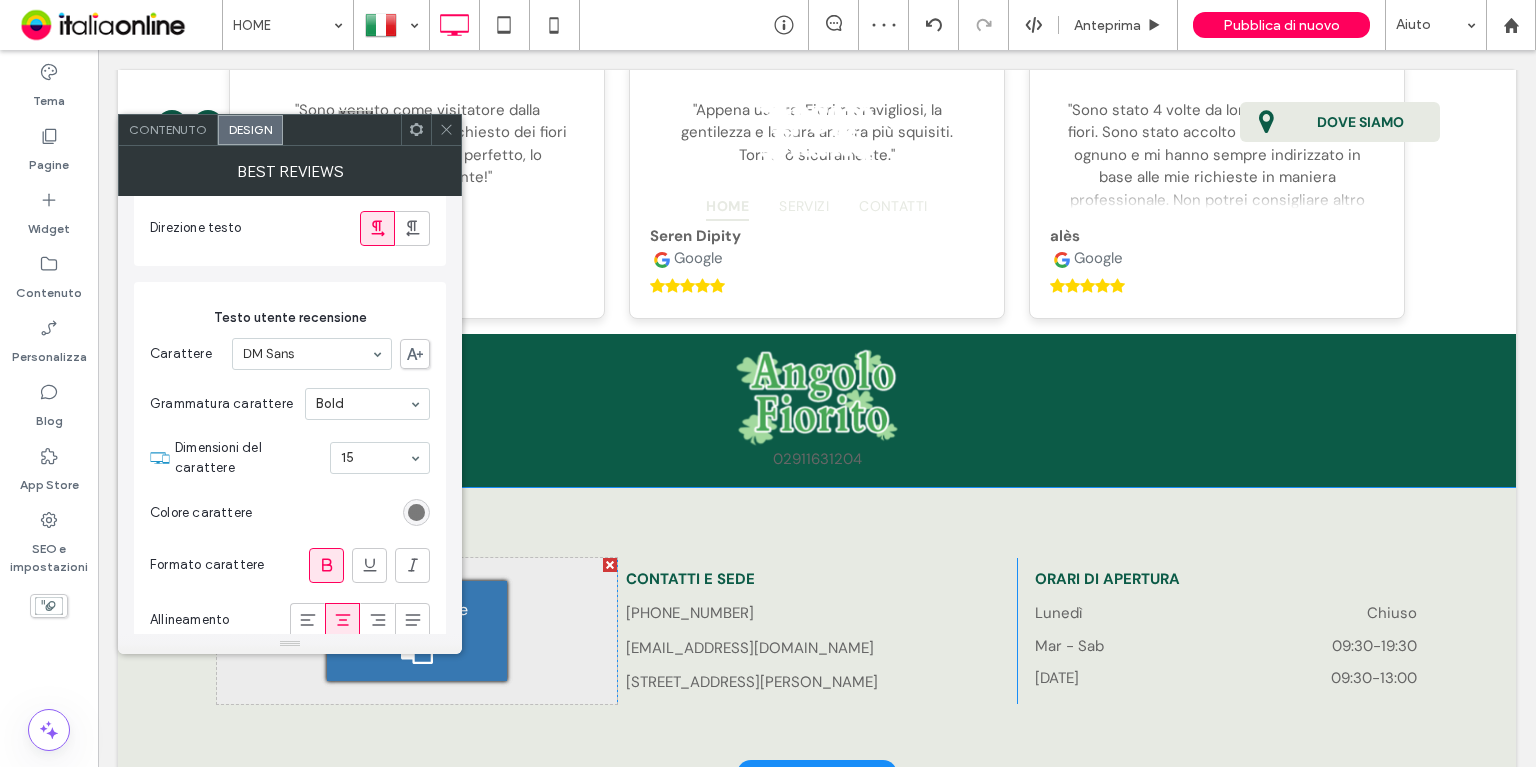 click at bounding box center [416, 512] 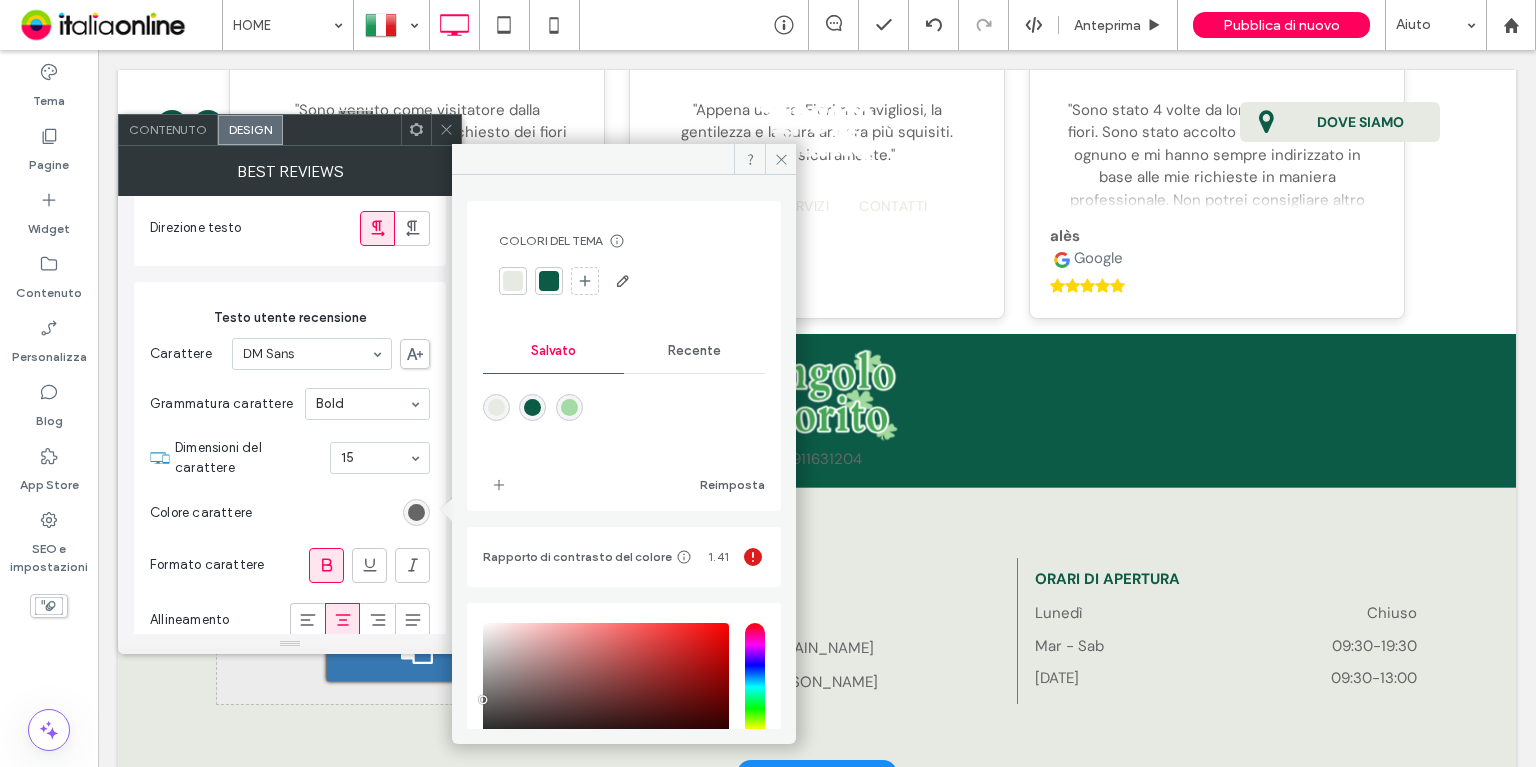 click at bounding box center (496, 407) 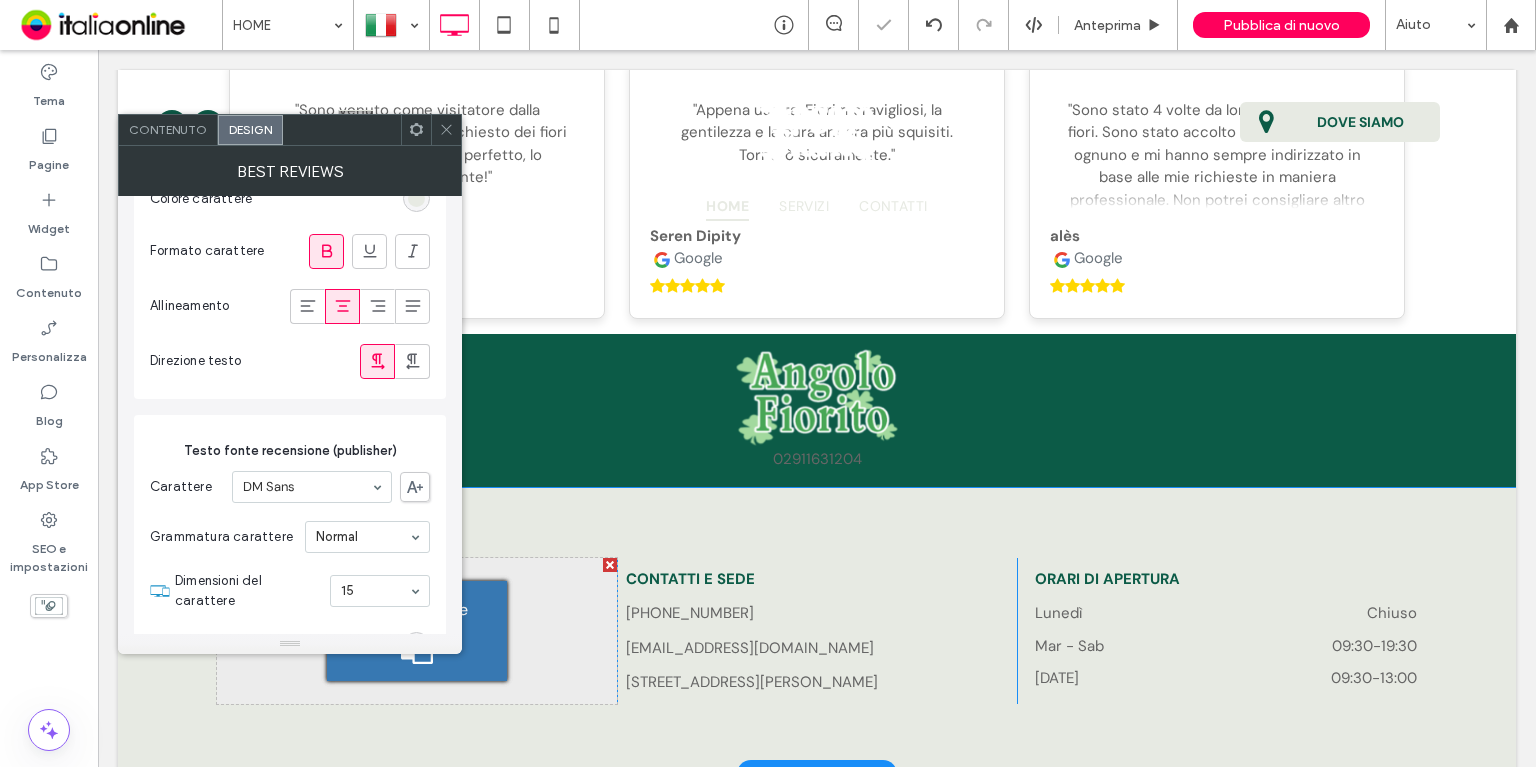 scroll, scrollTop: 2072, scrollLeft: 0, axis: vertical 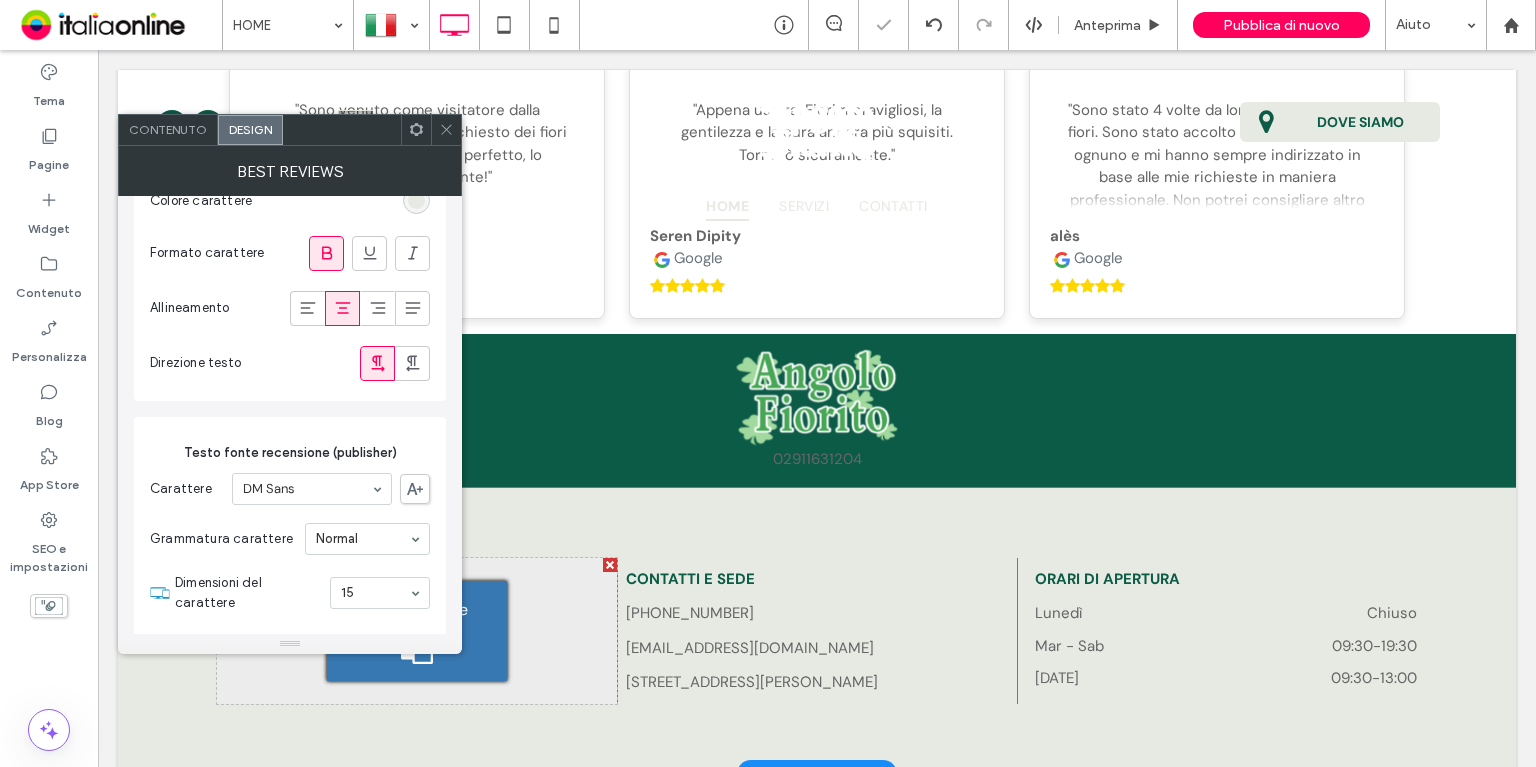 drag, startPoint x: 448, startPoint y: 127, endPoint x: 348, endPoint y: 369, distance: 261.8473 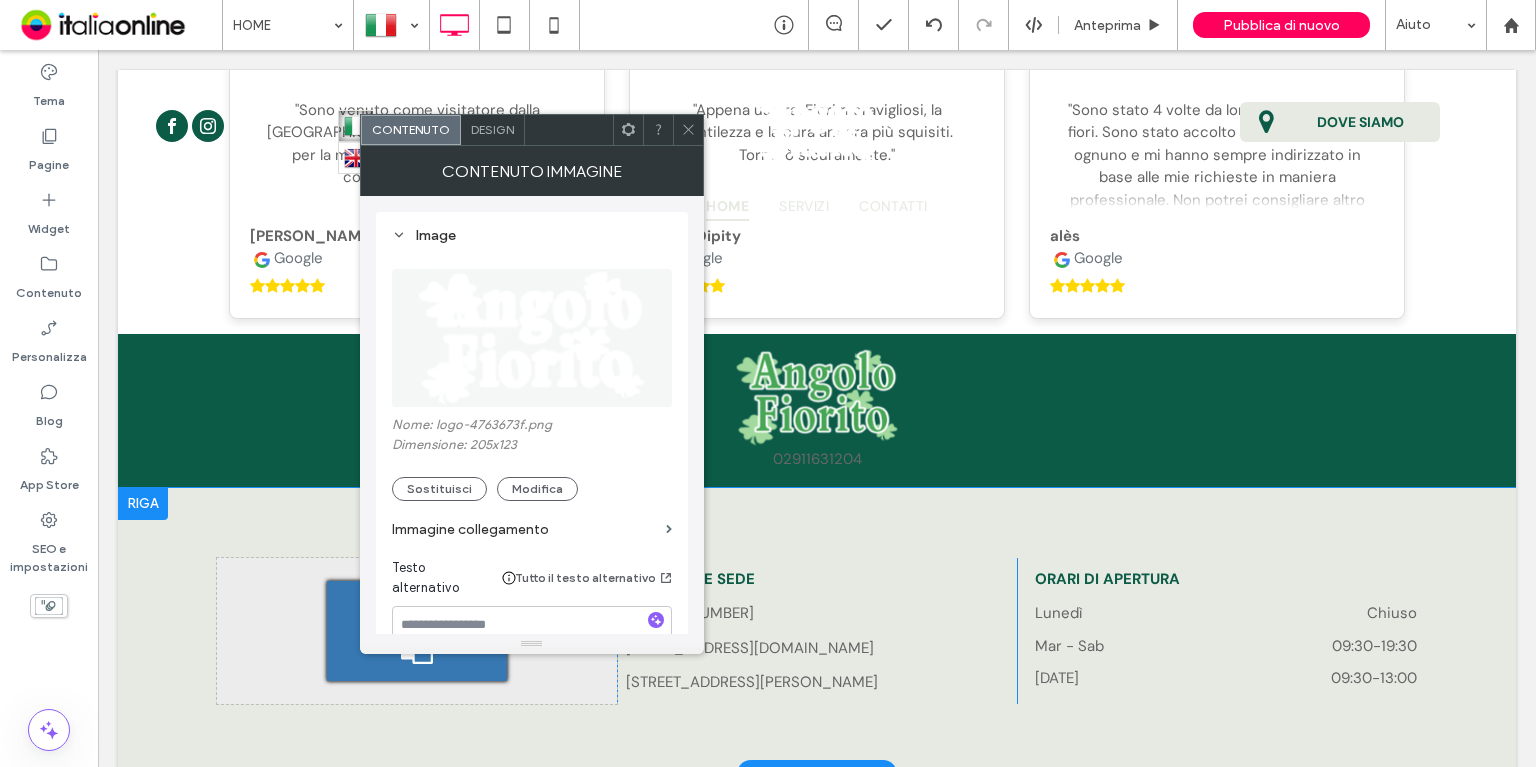 drag, startPoint x: 460, startPoint y: 473, endPoint x: 456, endPoint y: 485, distance: 12.649111 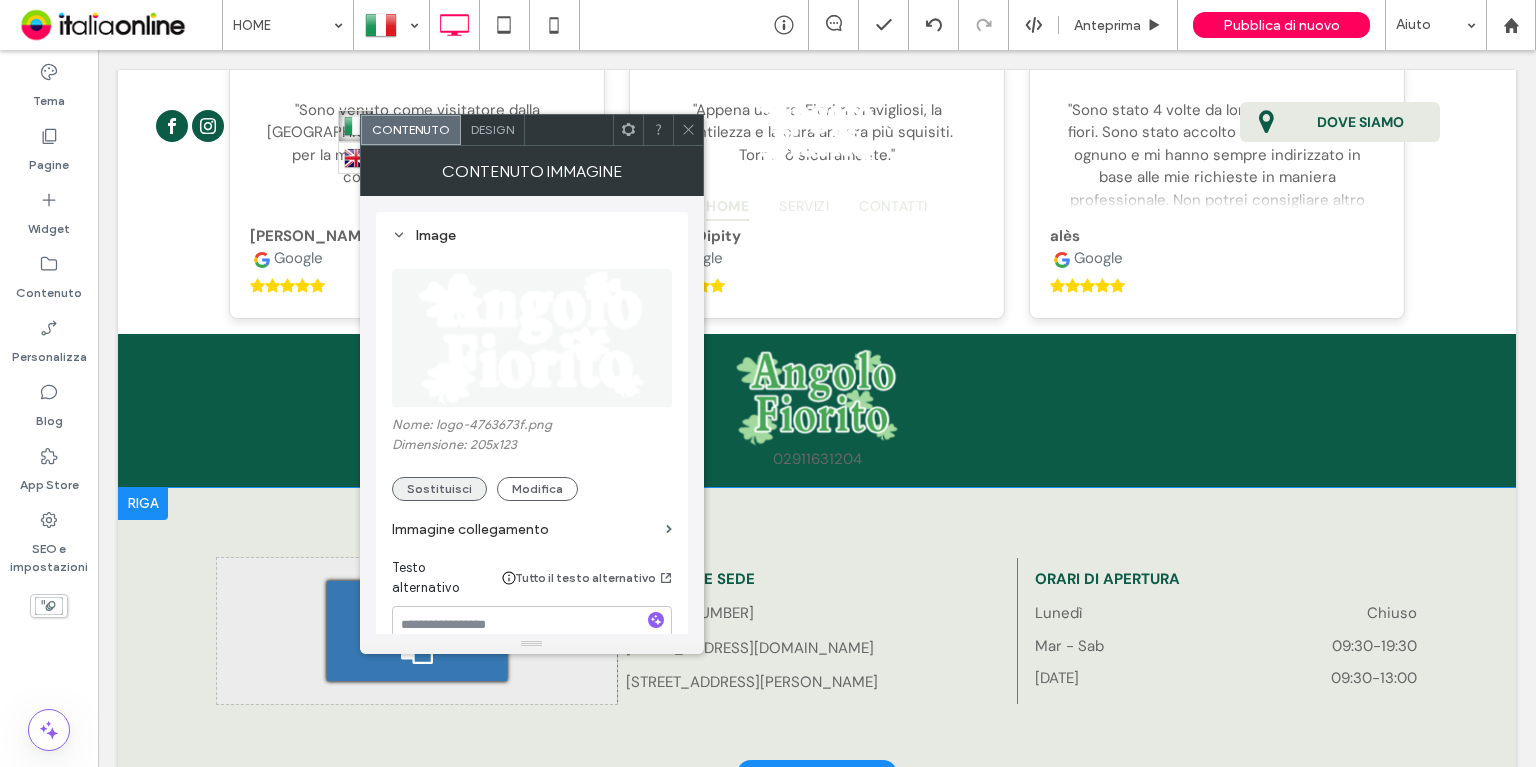 click on "Nome: logo-4763673f.png Dimensione: 205x123 Sostituisci Modifica" at bounding box center [532, 459] 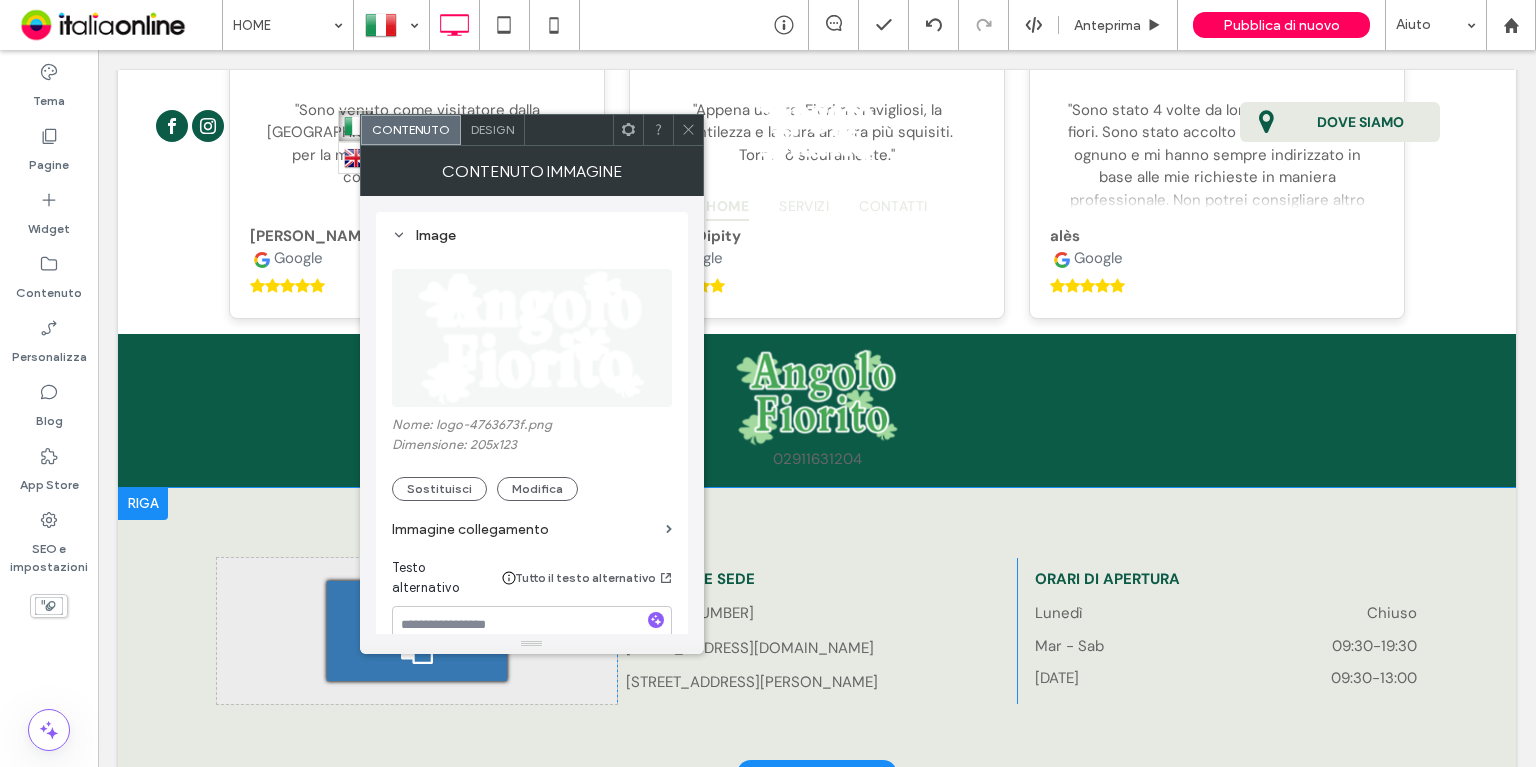 click on "Sostituisci" at bounding box center [439, 489] 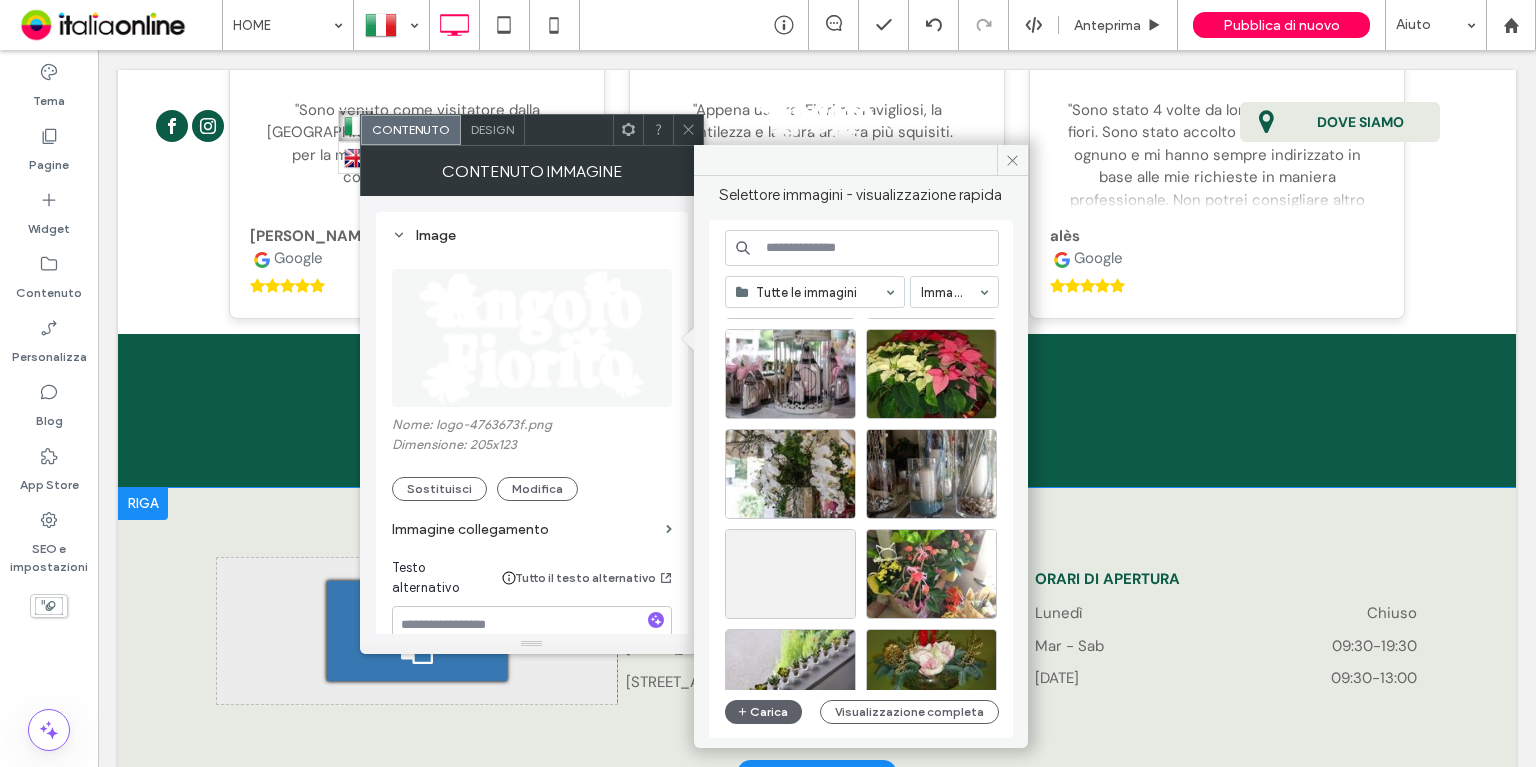 scroll, scrollTop: 3451, scrollLeft: 0, axis: vertical 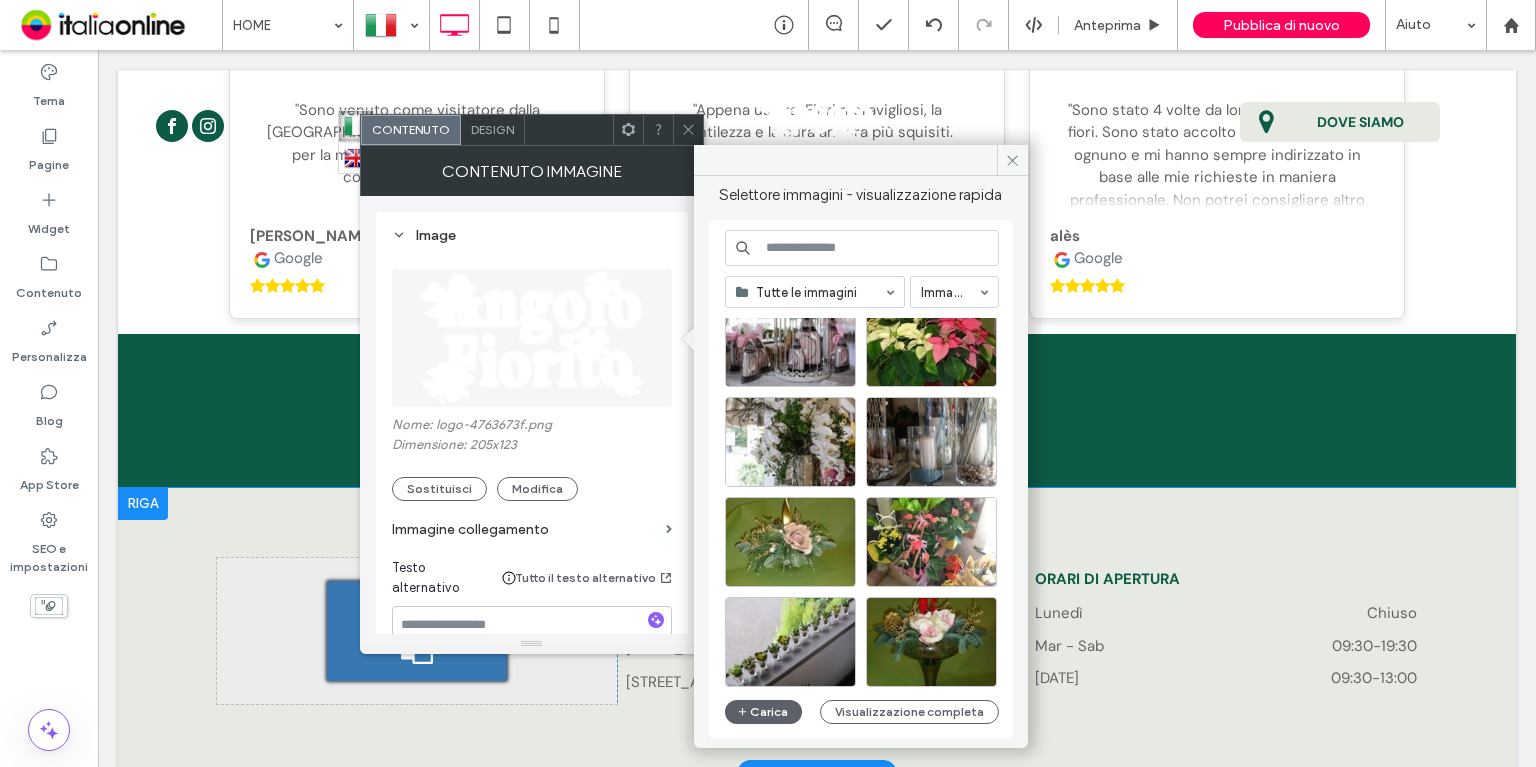 drag, startPoint x: 623, startPoint y: 423, endPoint x: 646, endPoint y: 387, distance: 42.72002 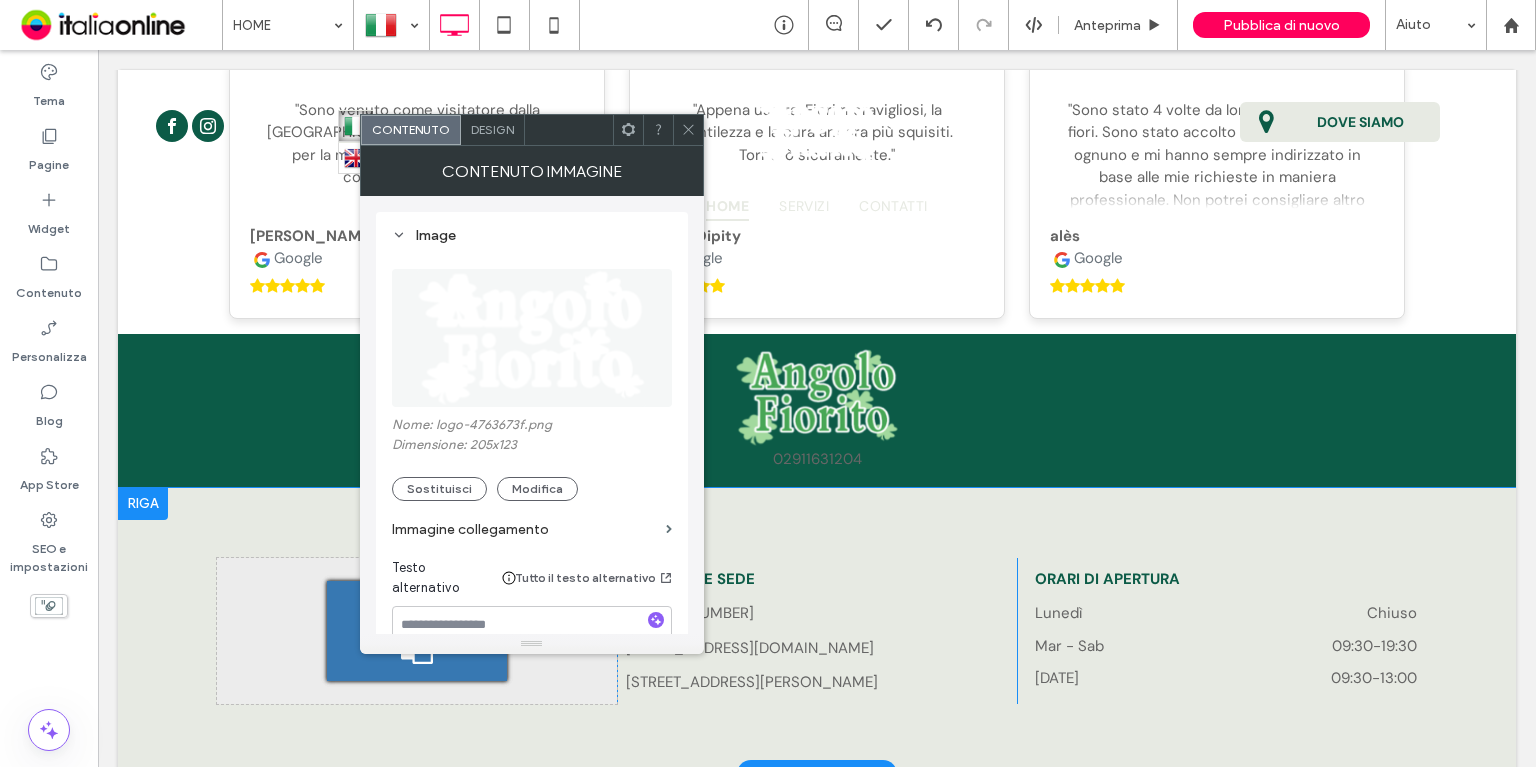 click 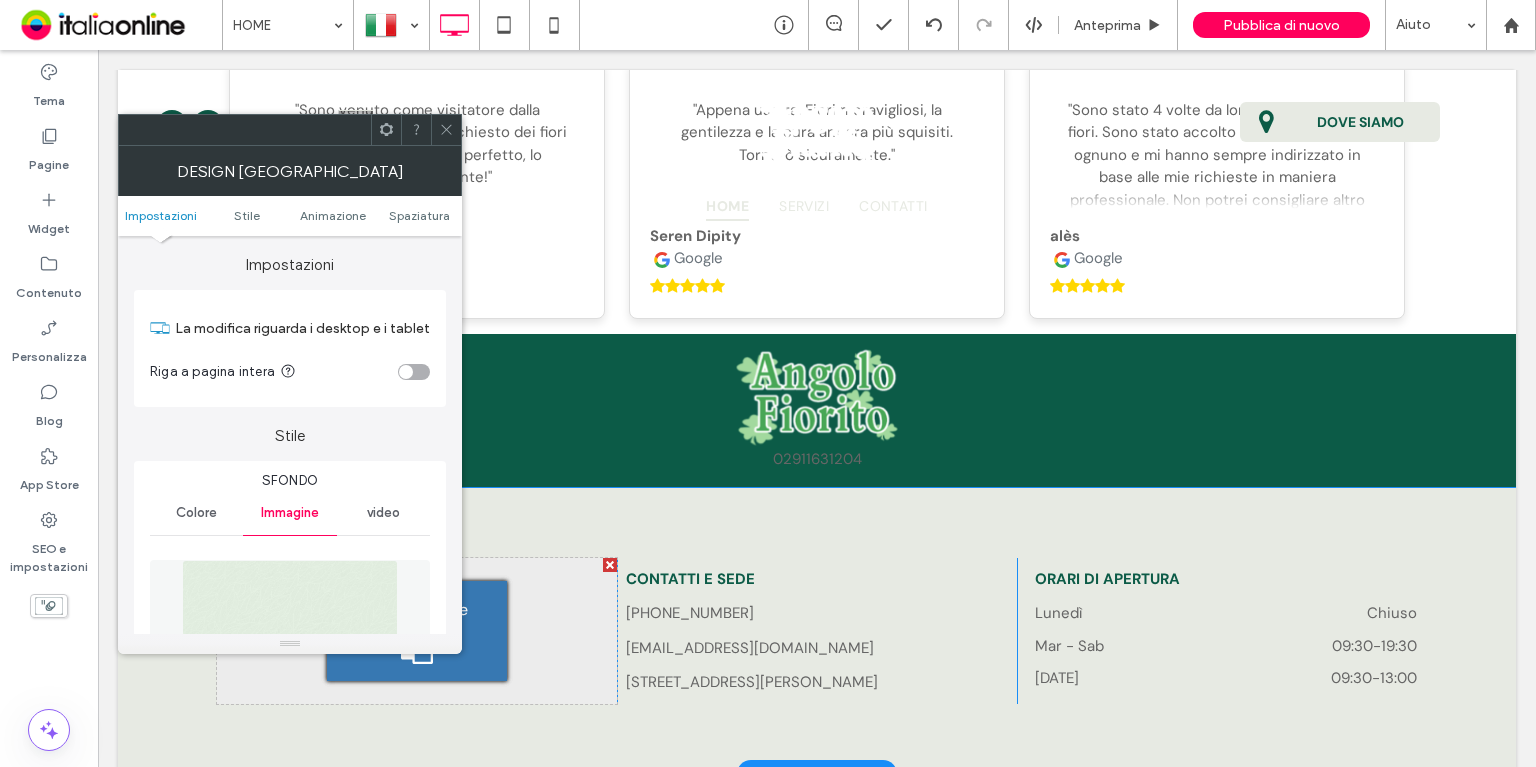 drag, startPoint x: 404, startPoint y: 430, endPoint x: 456, endPoint y: 142, distance: 292.6568 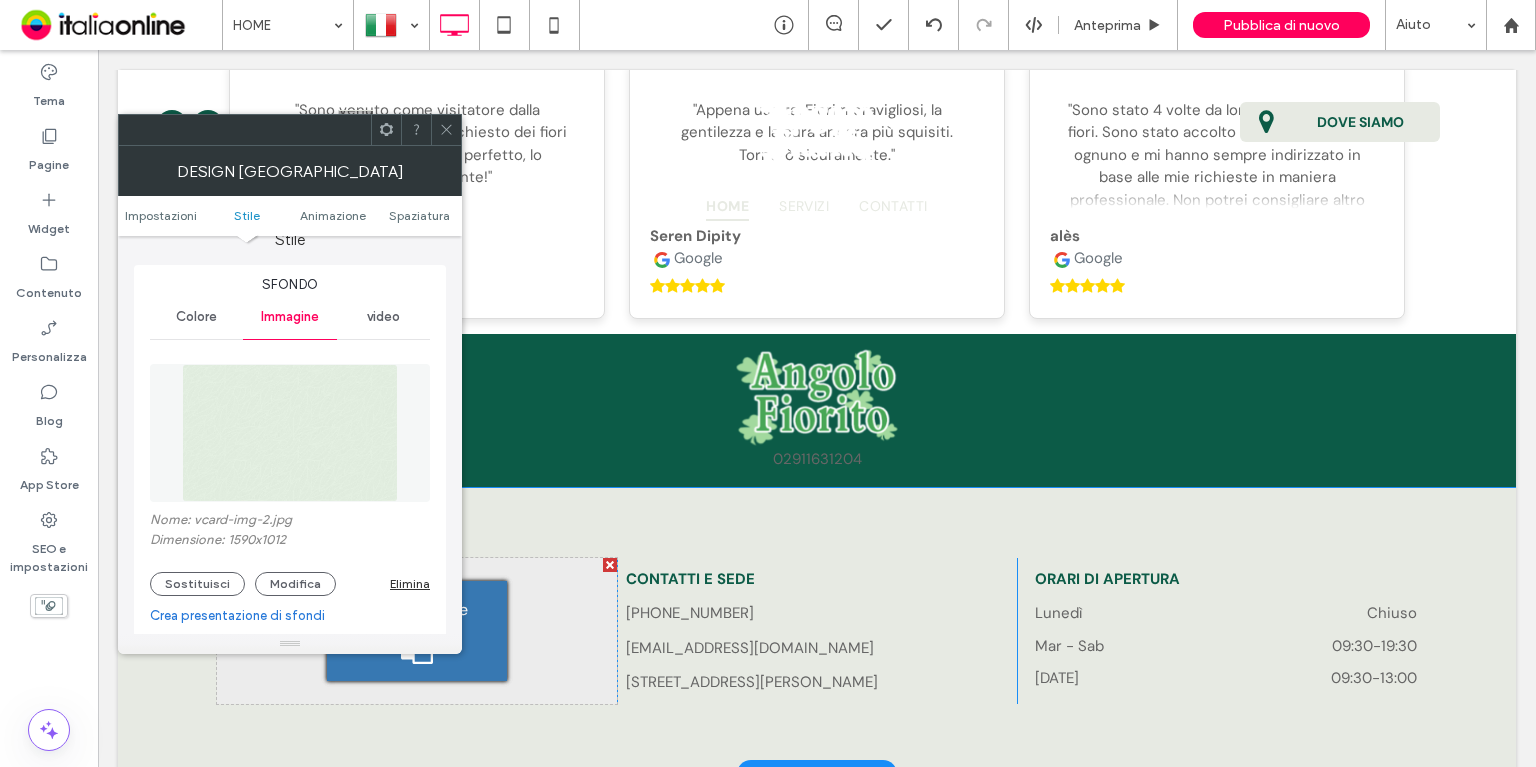 scroll, scrollTop: 200, scrollLeft: 0, axis: vertical 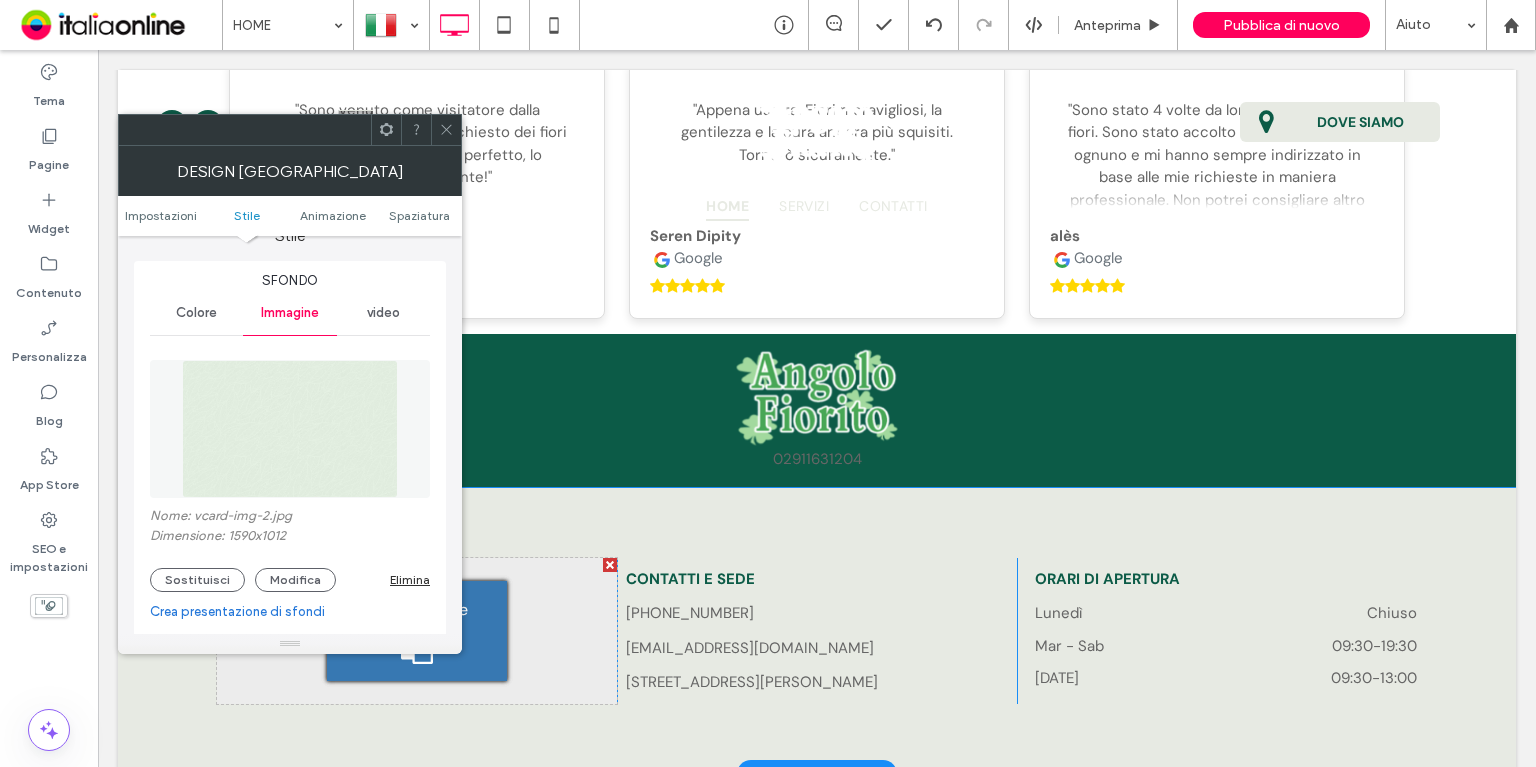 click on "Sostituisci Modifica Elimina" at bounding box center [290, 580] 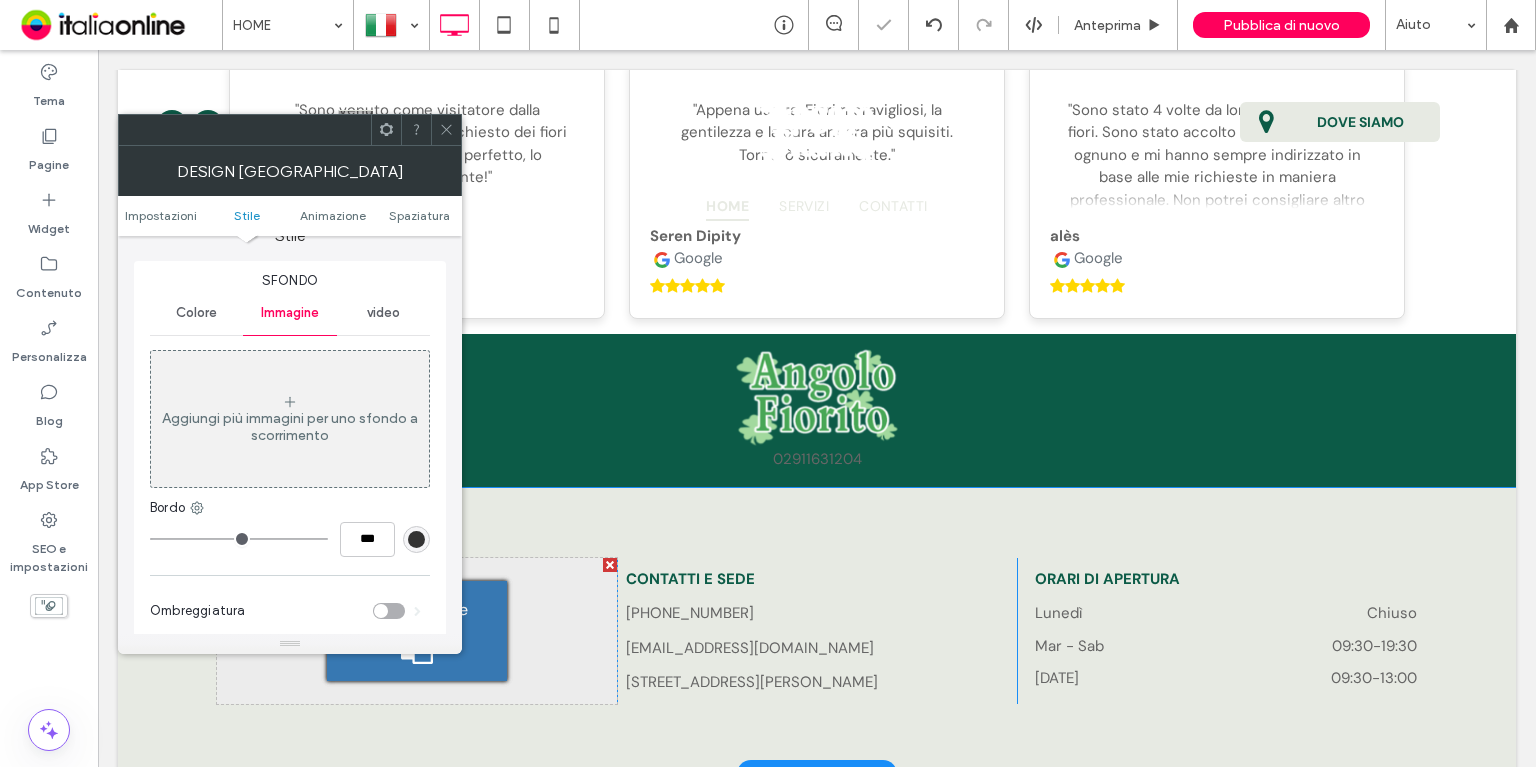 click 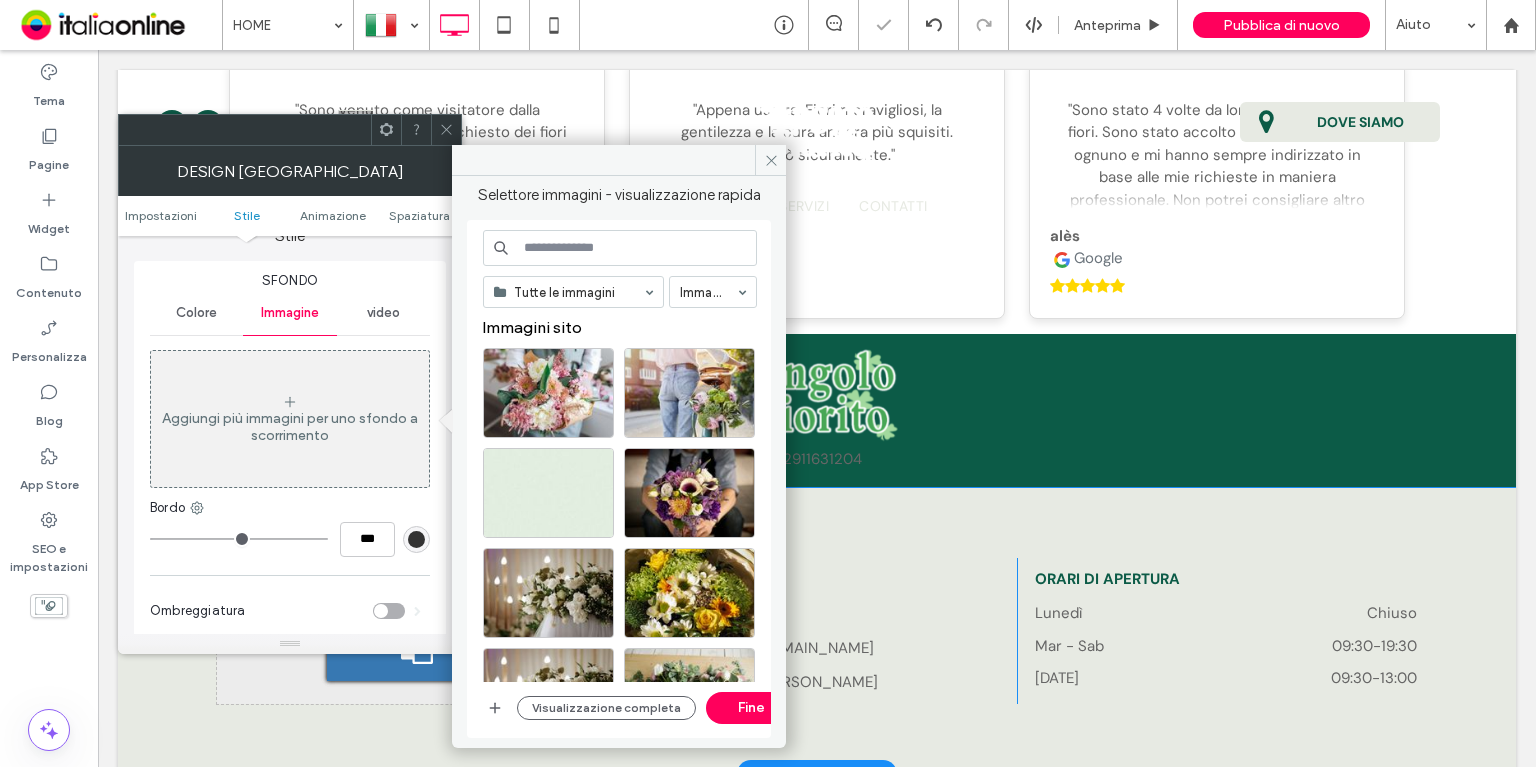 click at bounding box center [620, 248] 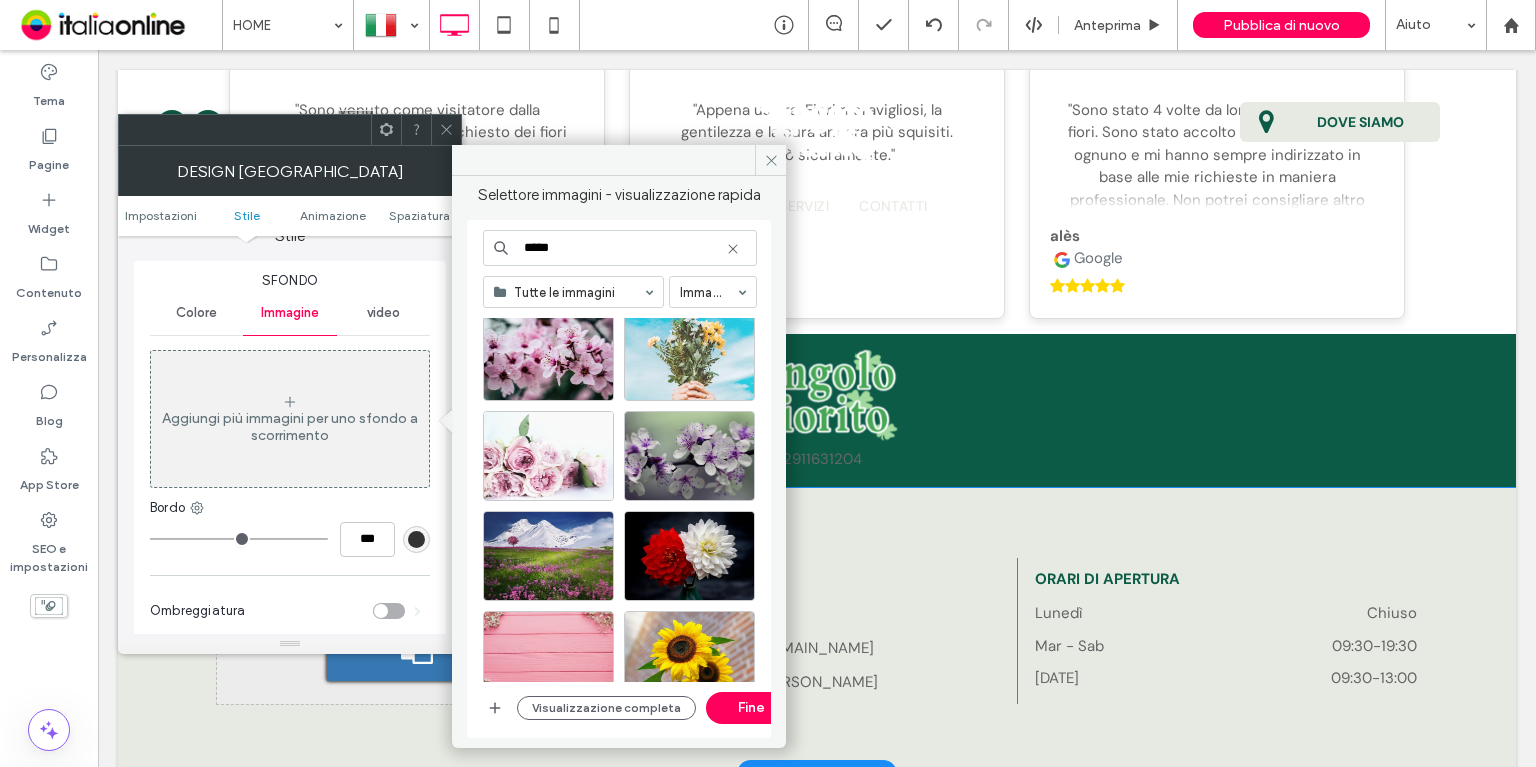 scroll, scrollTop: 3807, scrollLeft: 0, axis: vertical 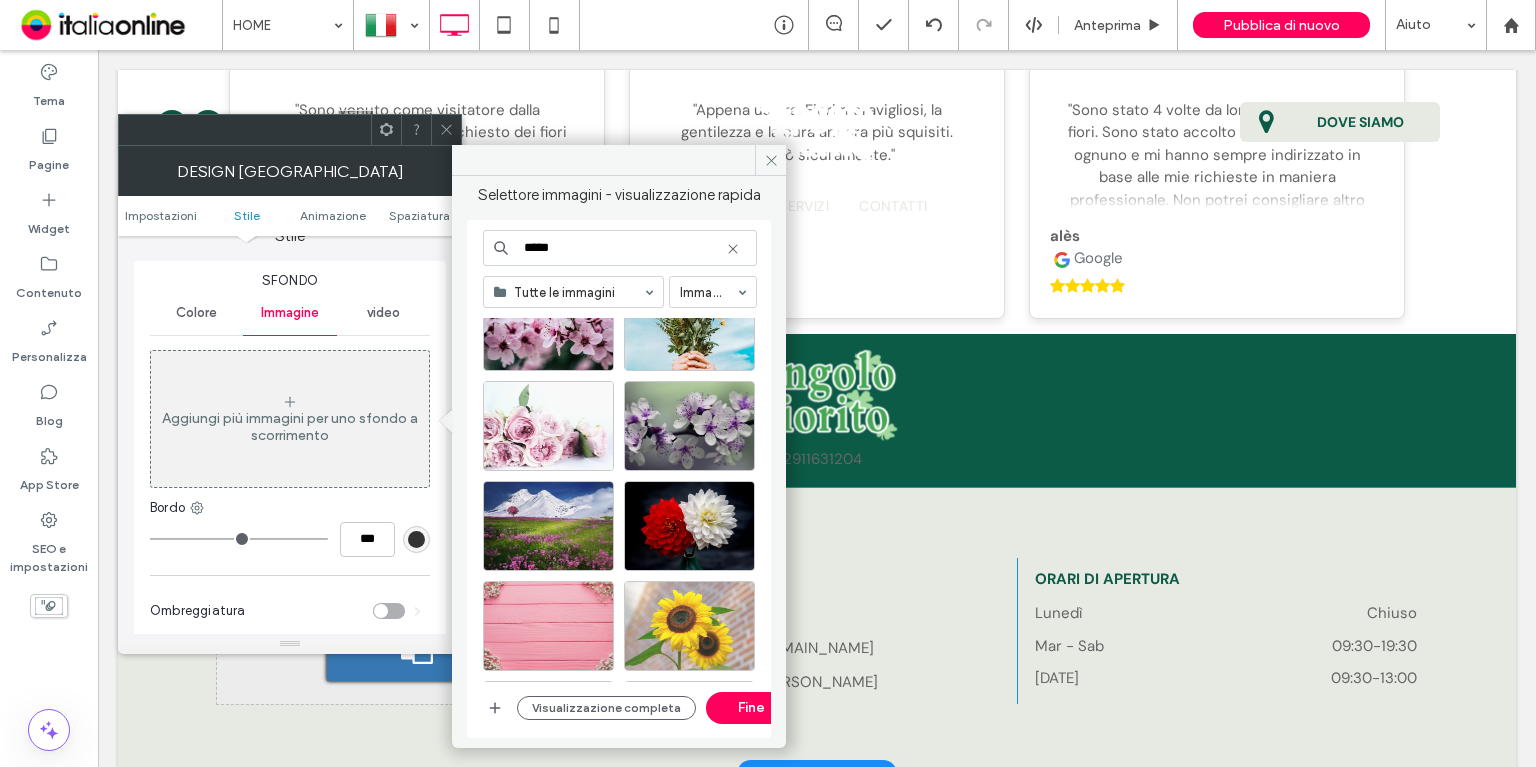 type on "*****" 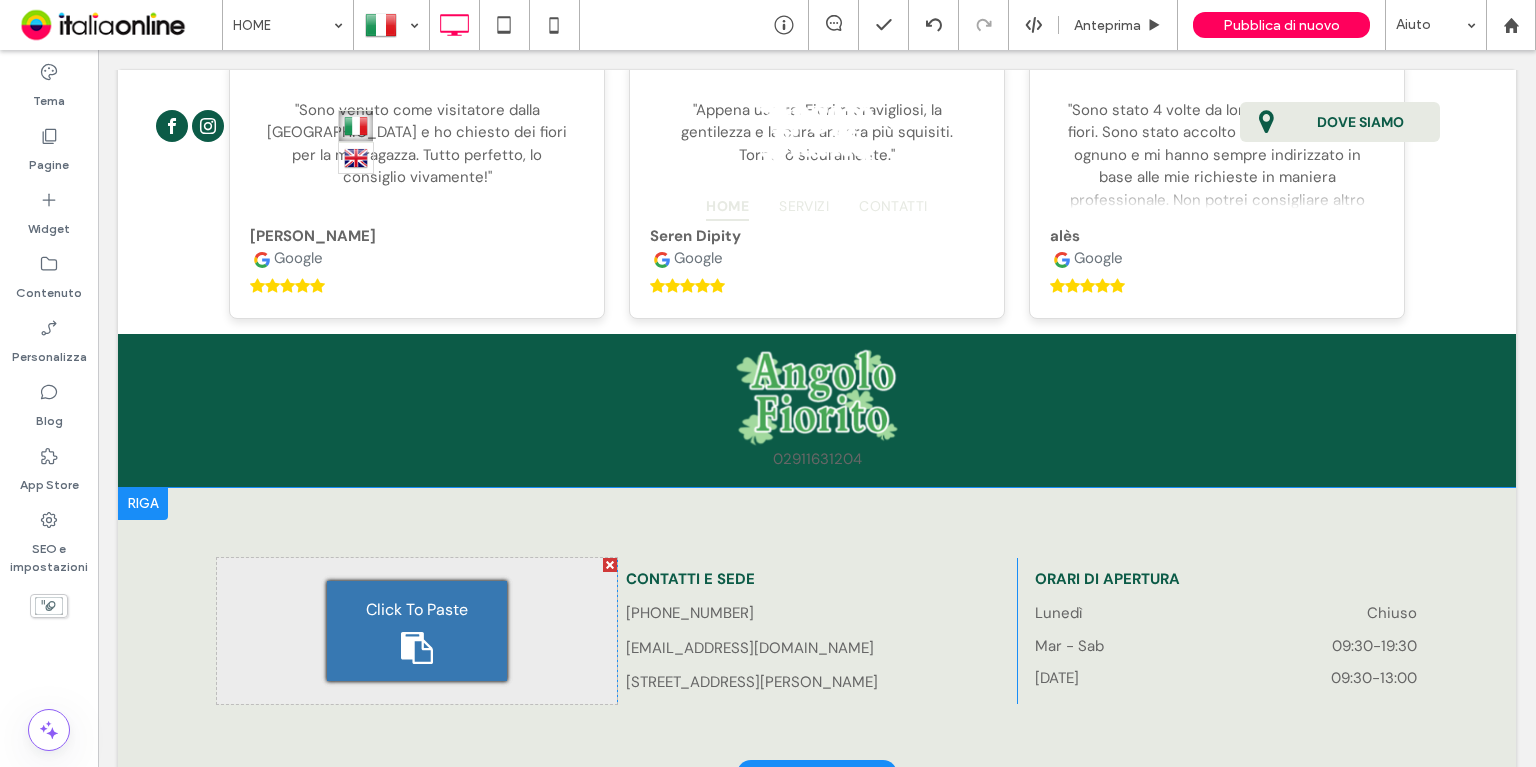 type on "*******" 